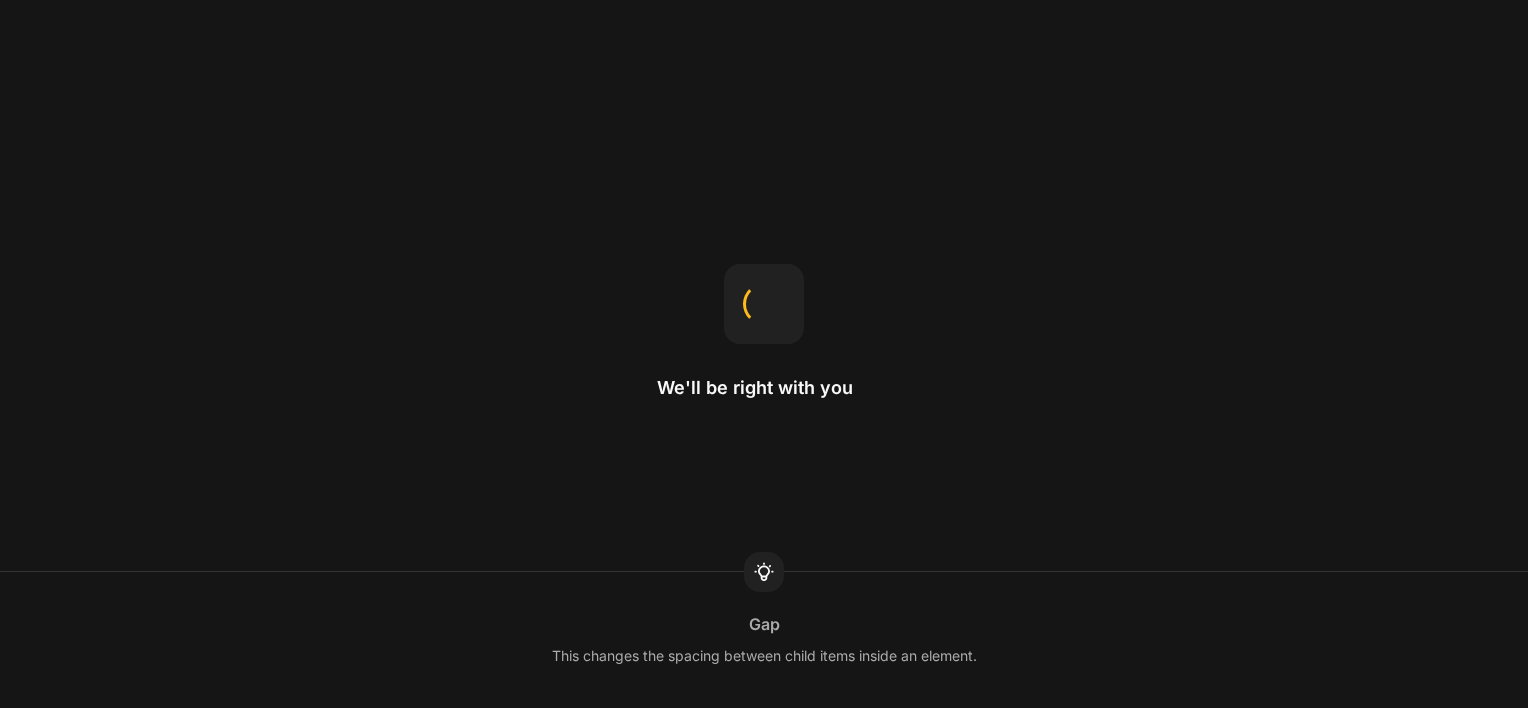 scroll, scrollTop: 0, scrollLeft: 0, axis: both 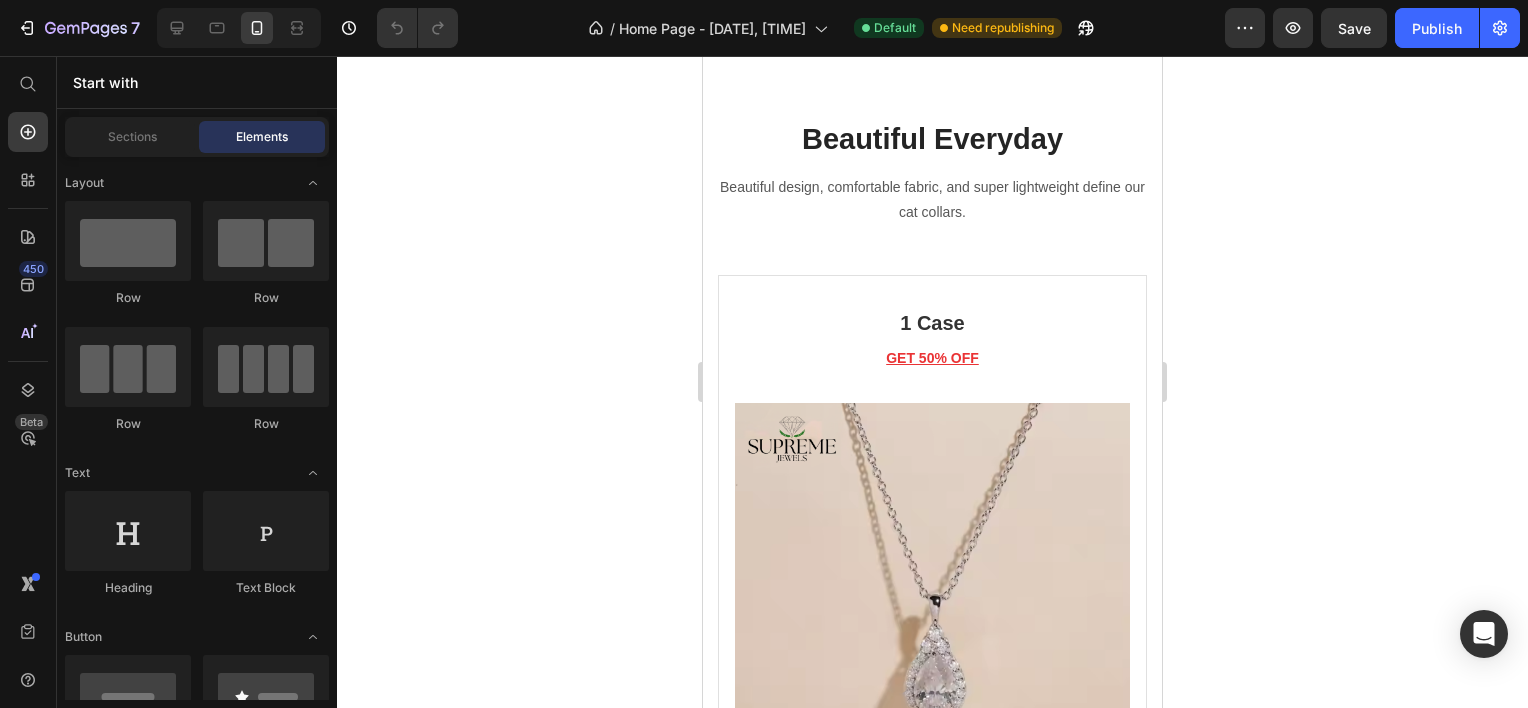click at bounding box center (933, -603) 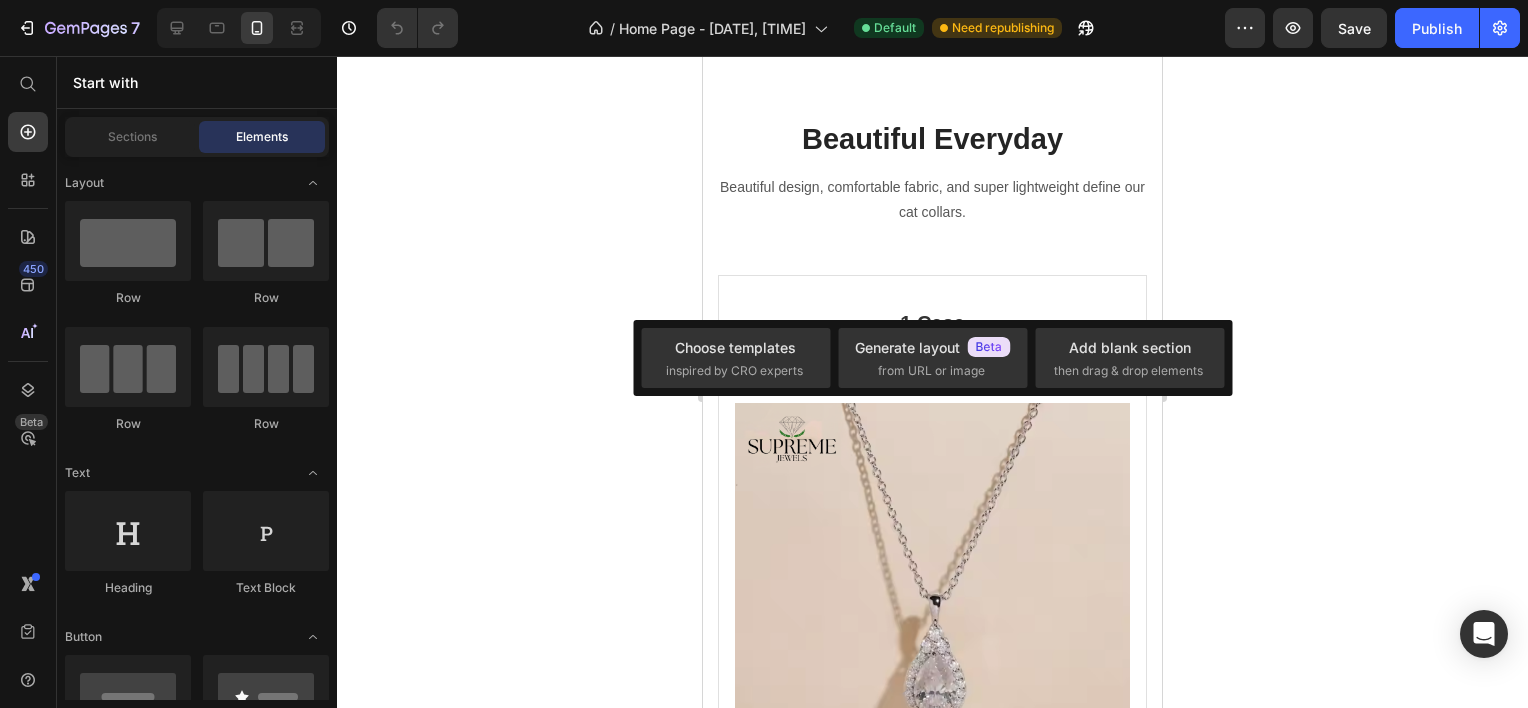 click on "Image
Drop element here
Carousel
Drop element here
Carousel Section 2   You can create reusable sections Create Theme Section AI Content Write with GemAI What would you like to describe here? Tone and Voice Persuasive Product Getting products... Show more Generate" at bounding box center [932, -533] 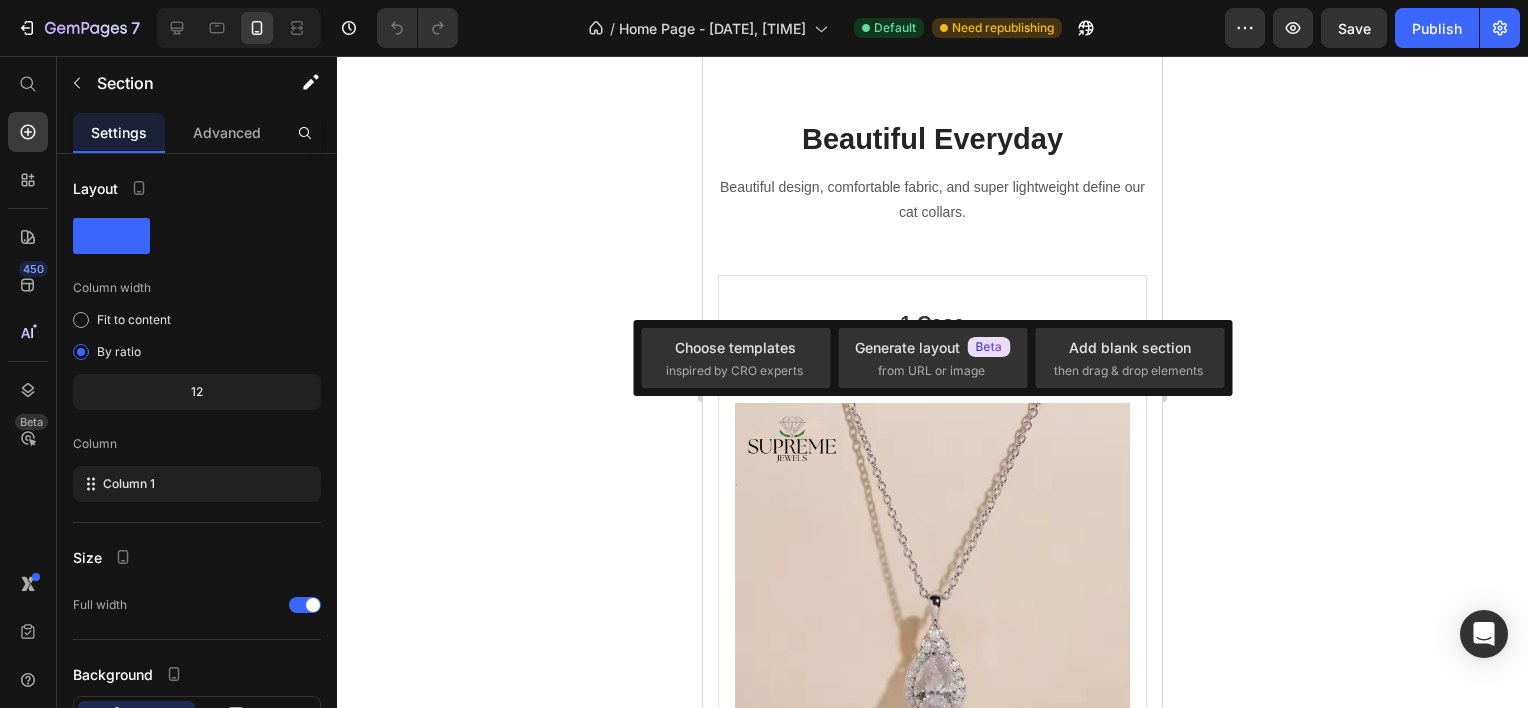 click at bounding box center (1145, -622) 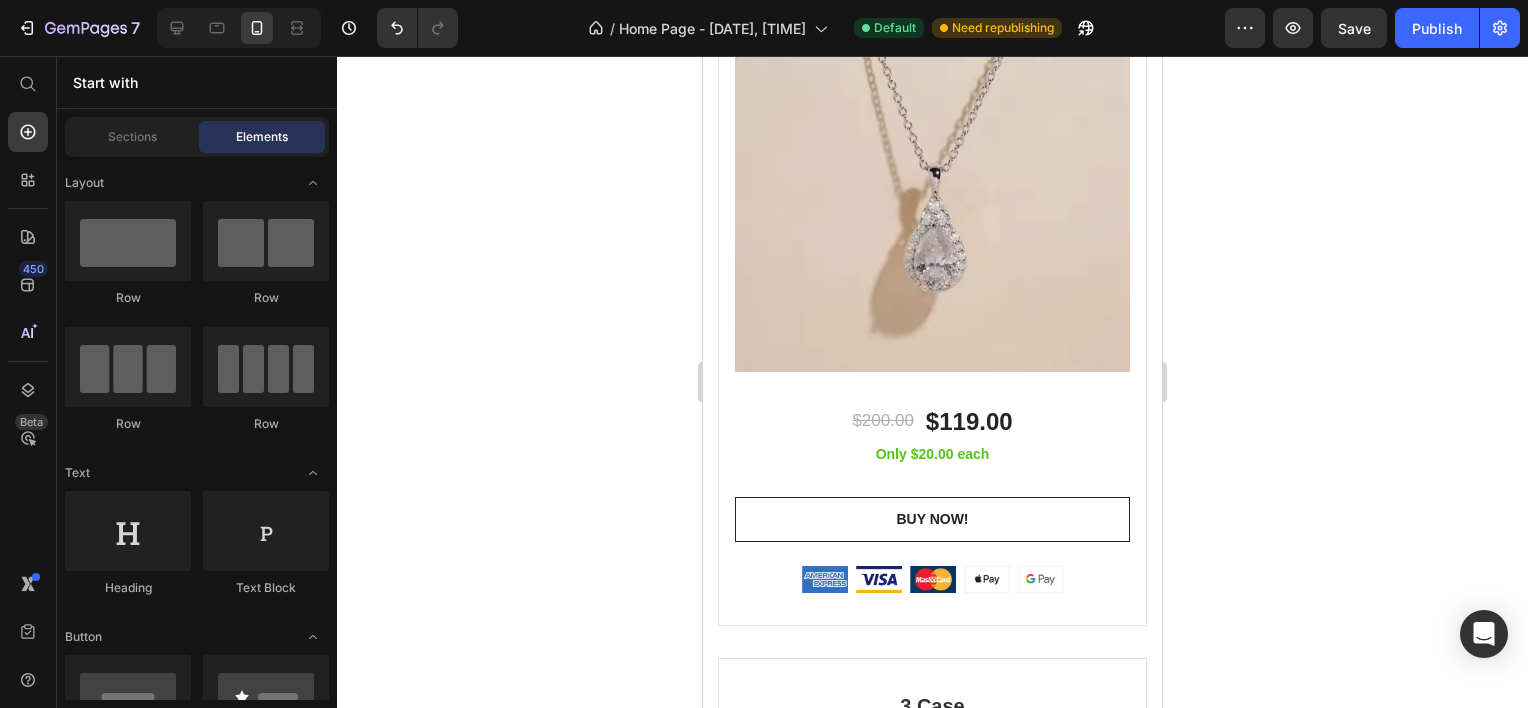 scroll, scrollTop: 1000, scrollLeft: 0, axis: vertical 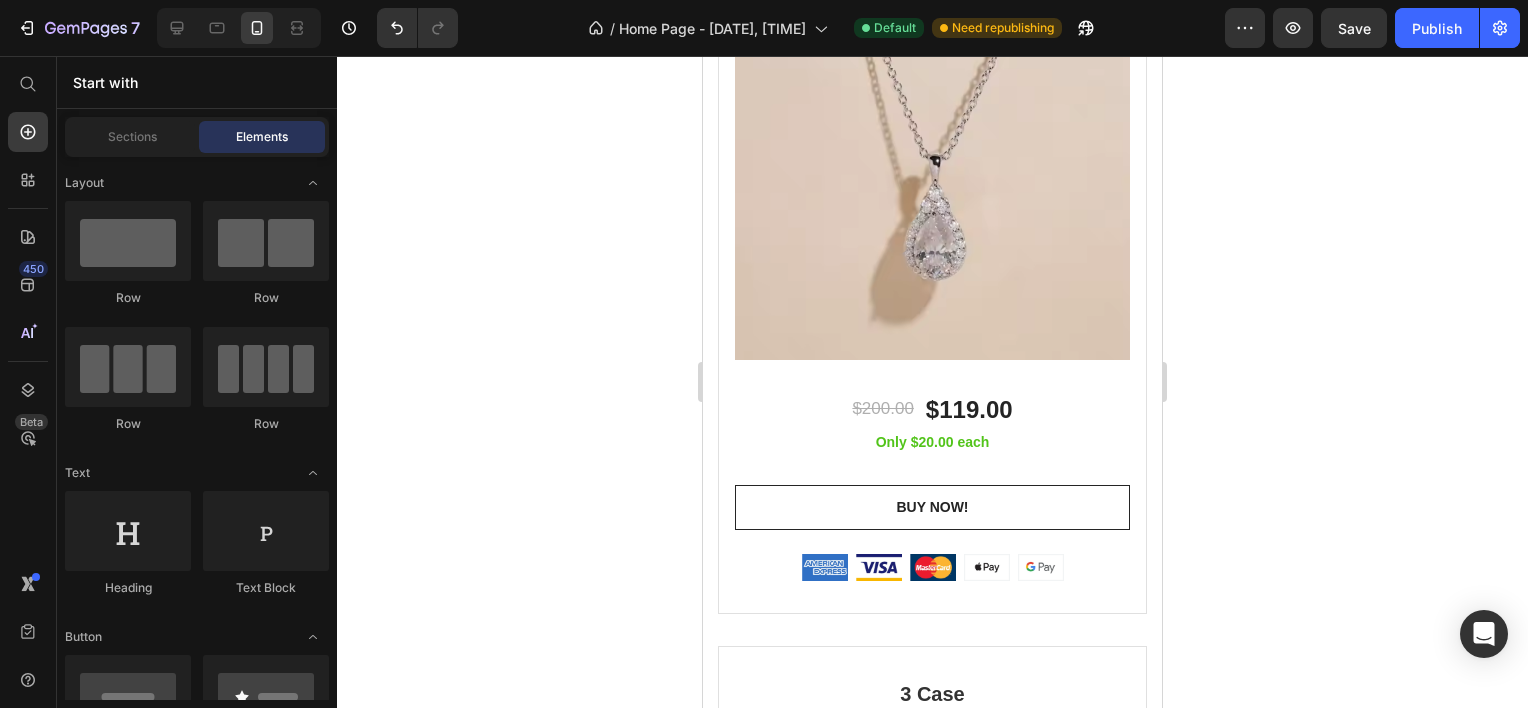 drag, startPoint x: 1156, startPoint y: 244, endPoint x: 1873, endPoint y: 300, distance: 719.1836 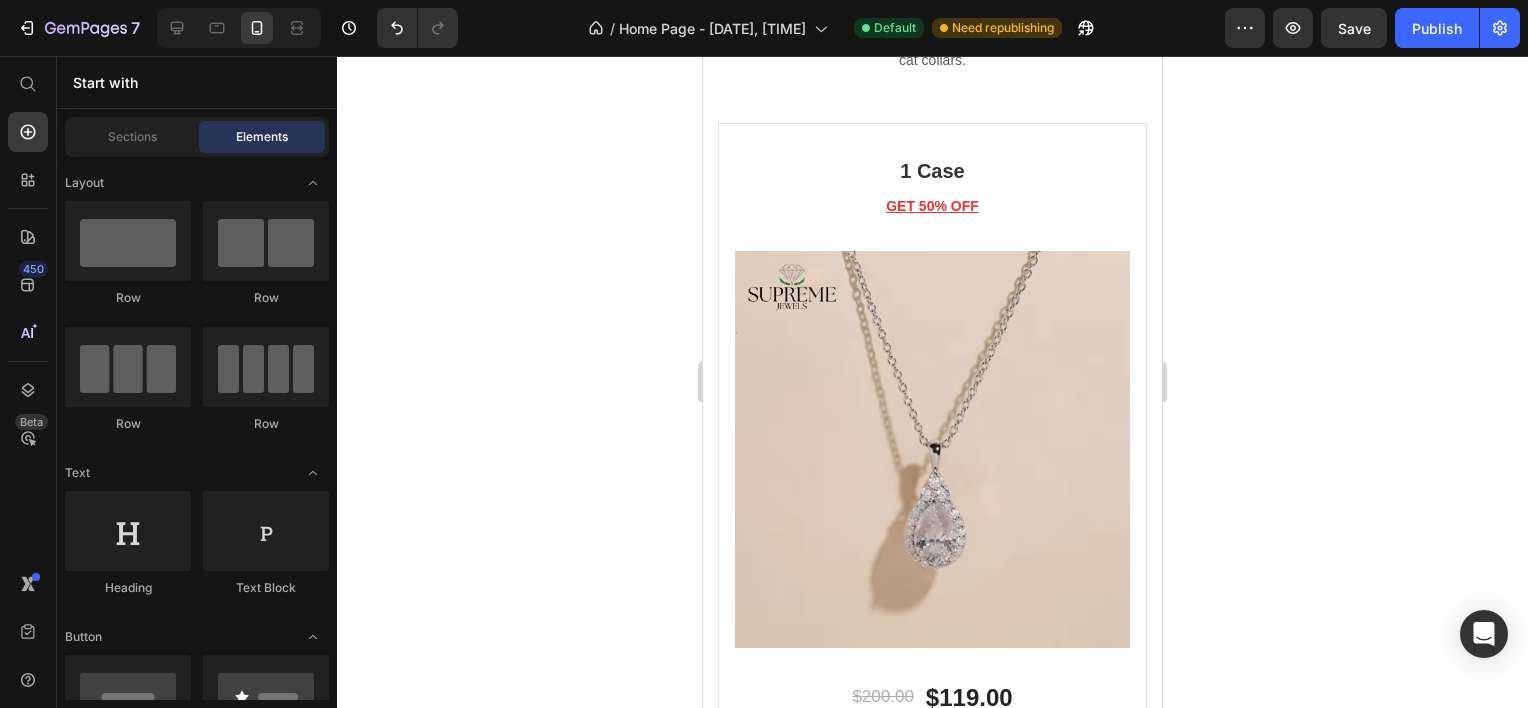 scroll, scrollTop: 700, scrollLeft: 0, axis: vertical 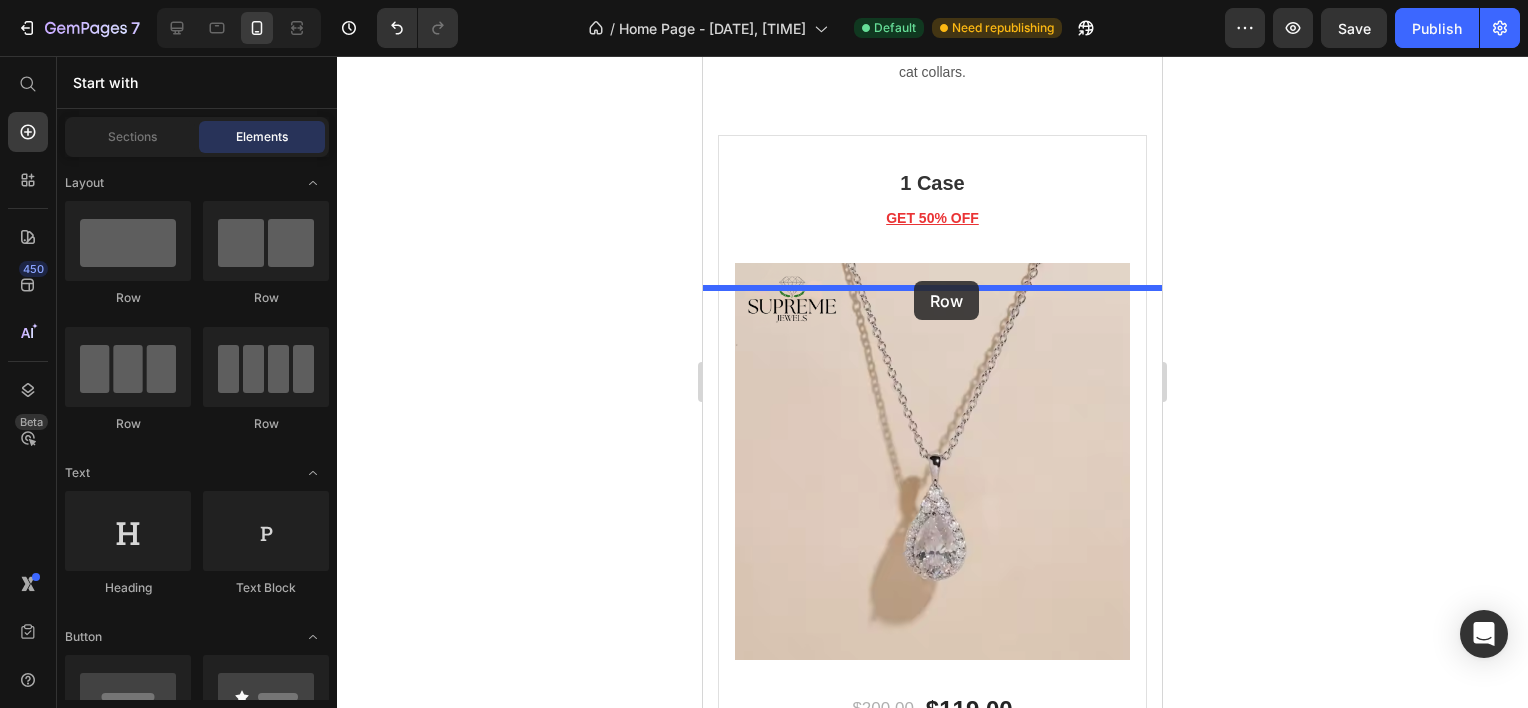 drag, startPoint x: 844, startPoint y: 312, endPoint x: 914, endPoint y: 281, distance: 76.55717 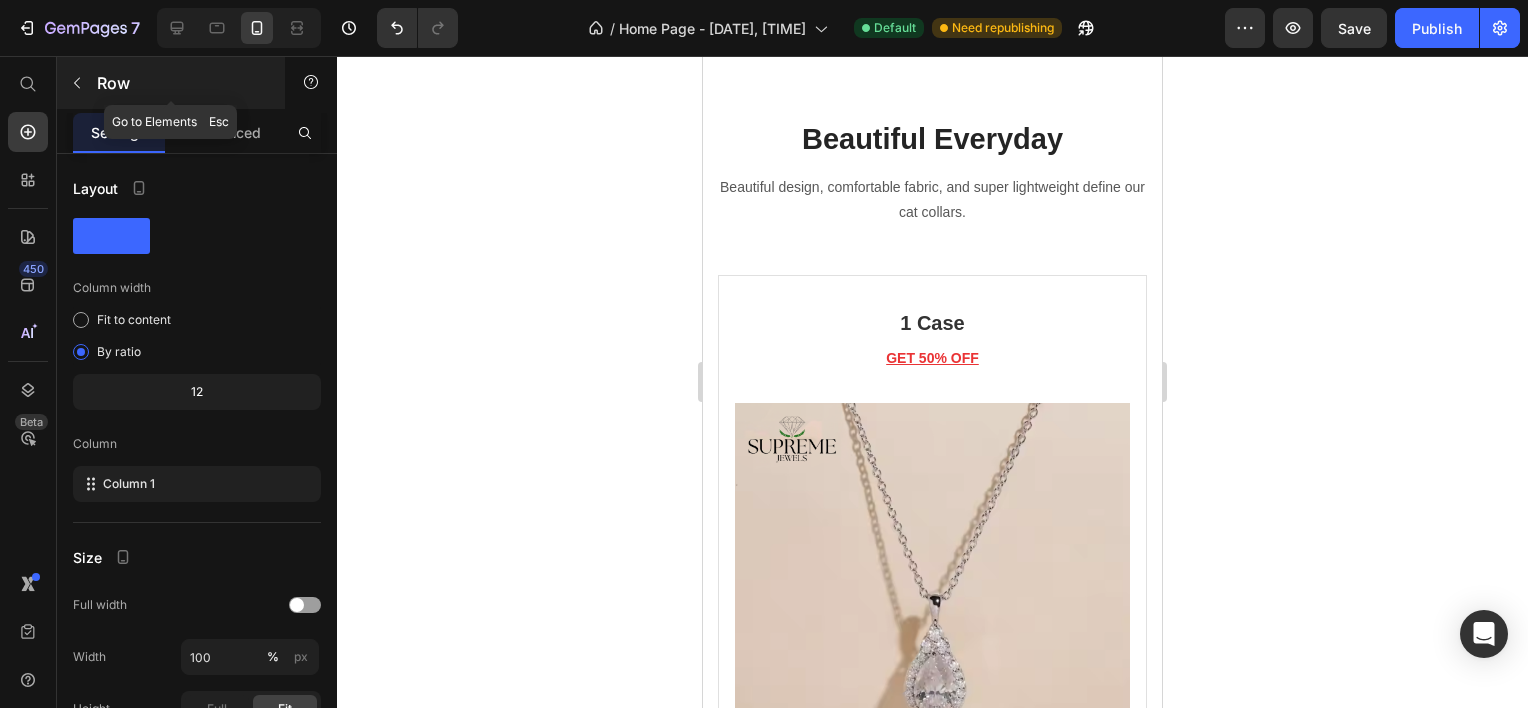 click at bounding box center (77, 83) 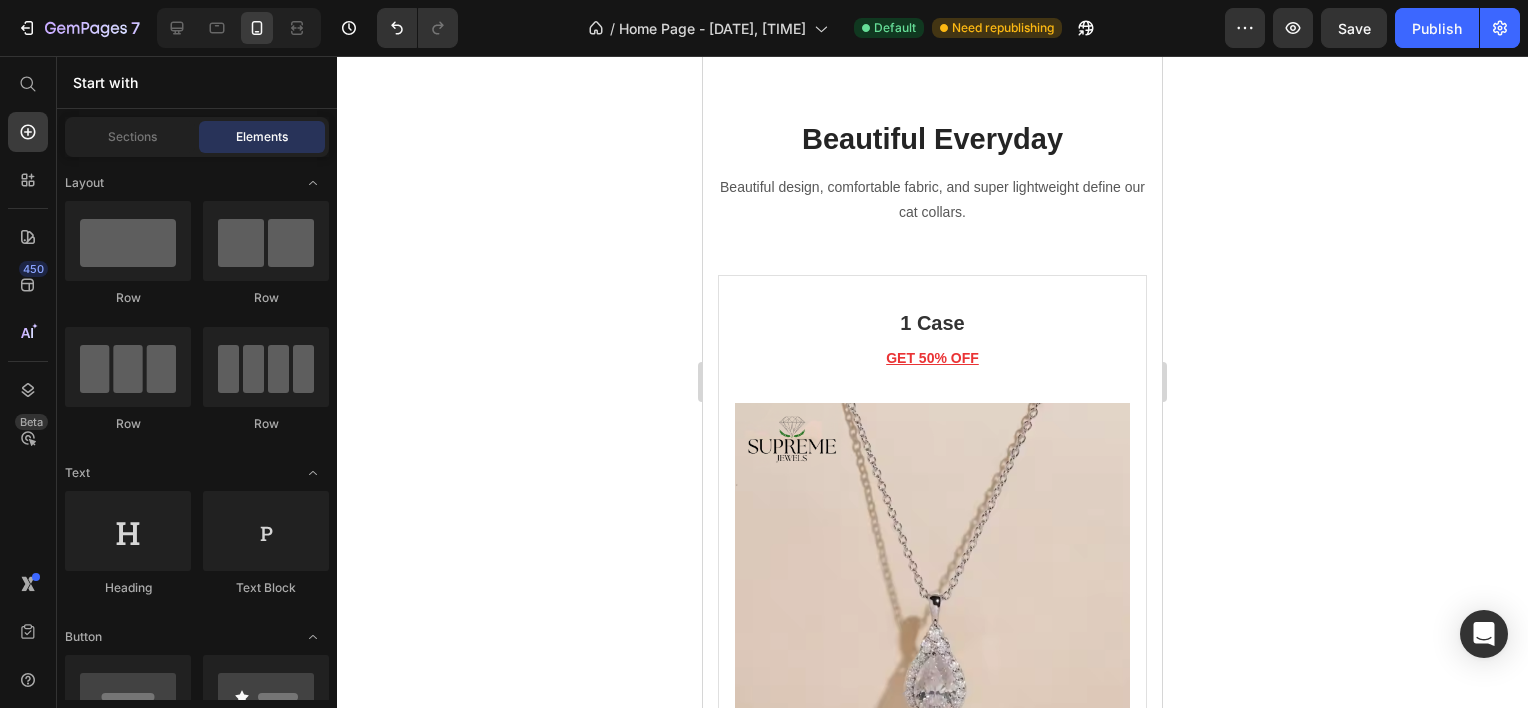 scroll, scrollTop: 100, scrollLeft: 0, axis: vertical 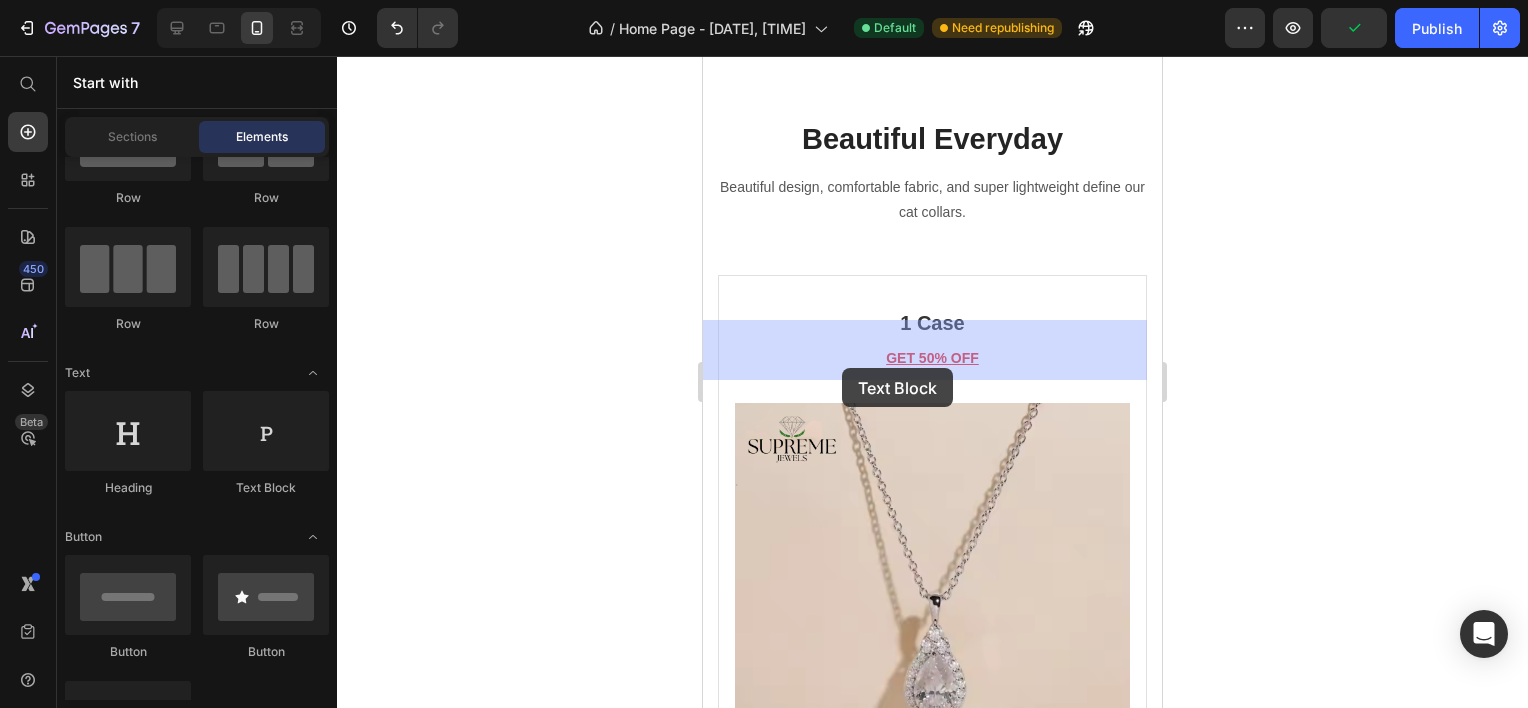 drag, startPoint x: 943, startPoint y: 516, endPoint x: 842, endPoint y: 368, distance: 179.17868 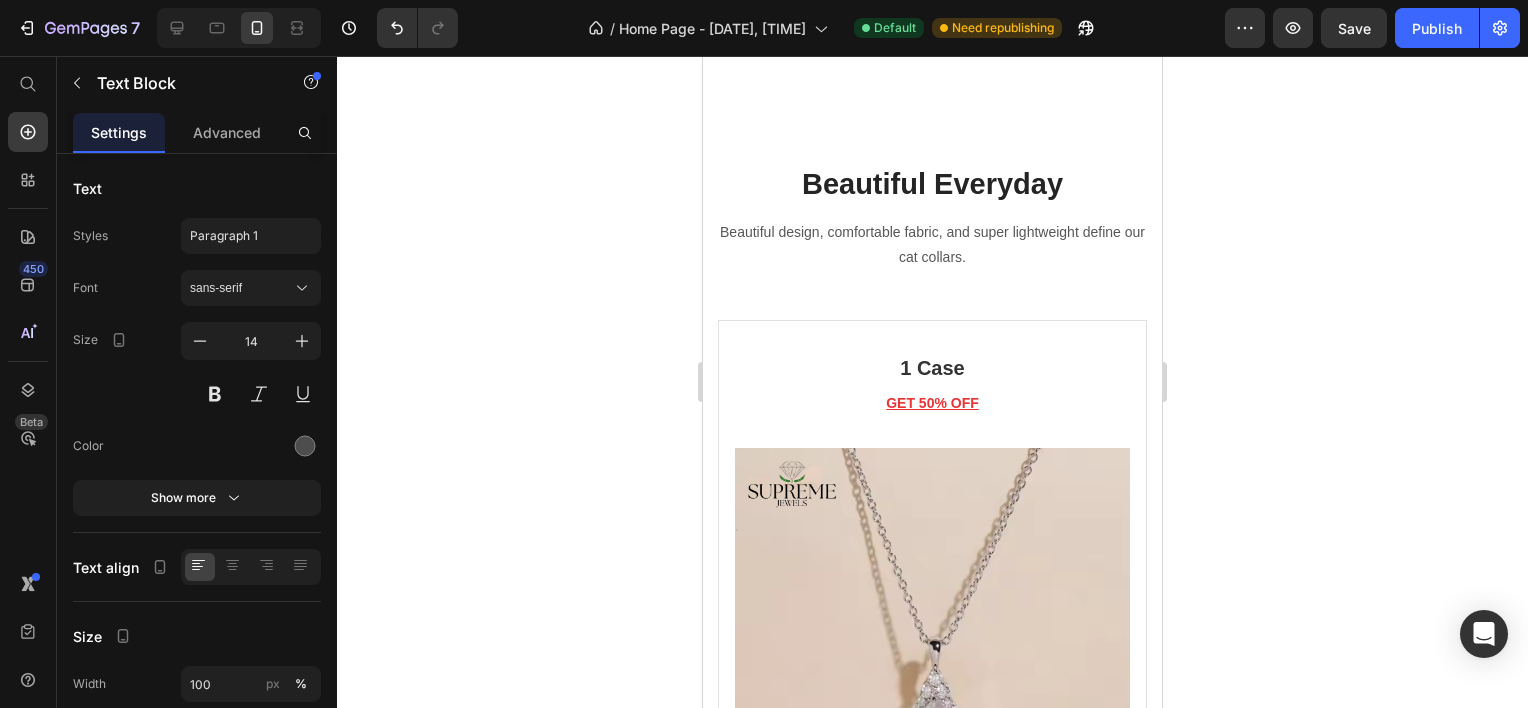 click 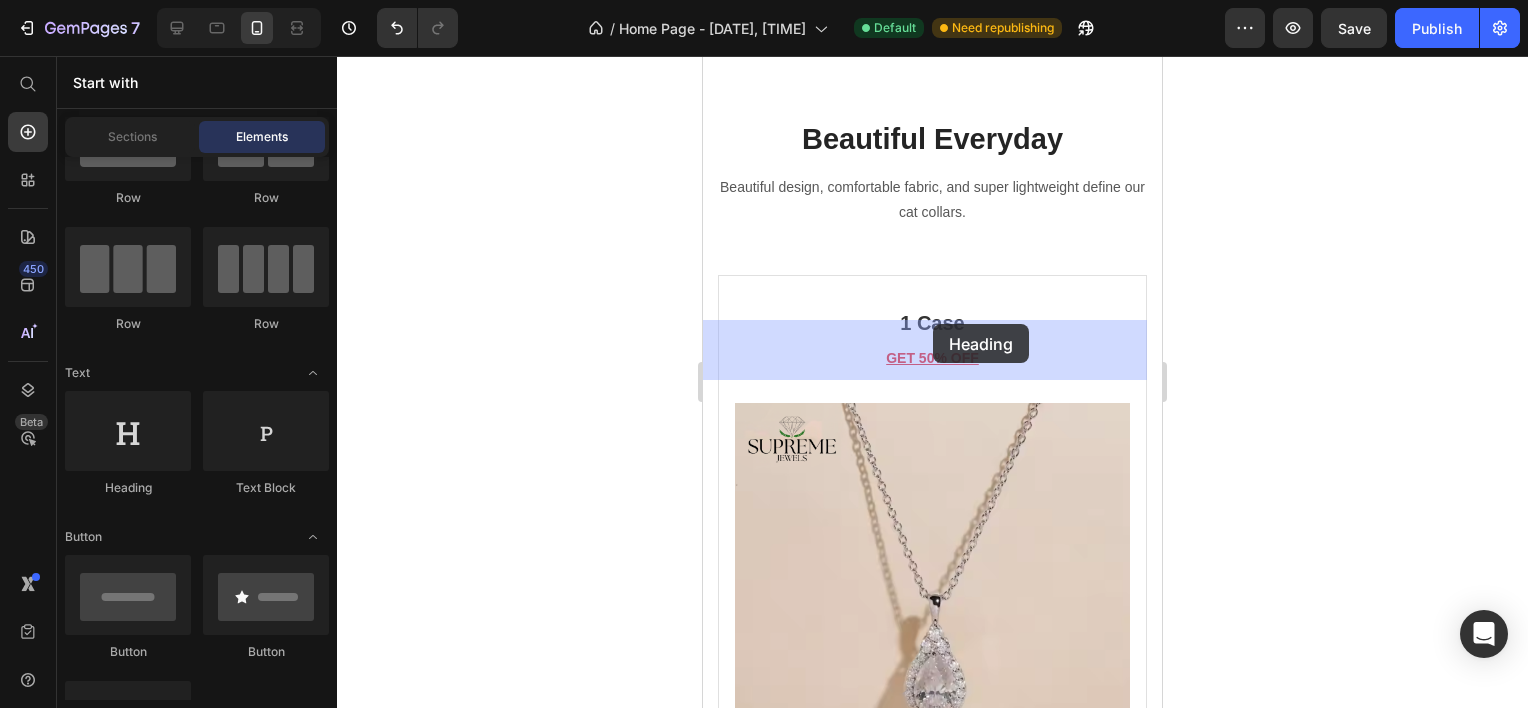 drag, startPoint x: 869, startPoint y: 484, endPoint x: 933, endPoint y: 324, distance: 172.32527 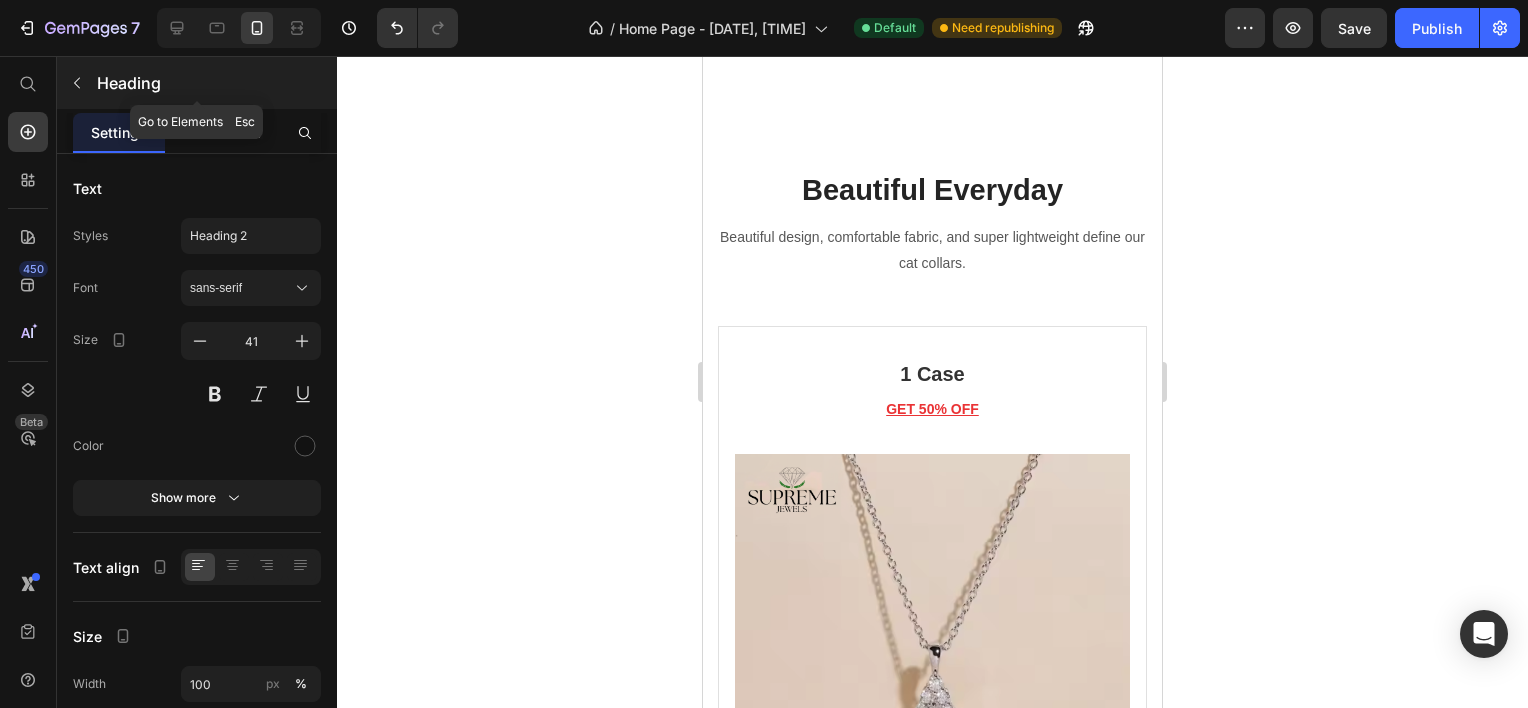 click at bounding box center (77, 83) 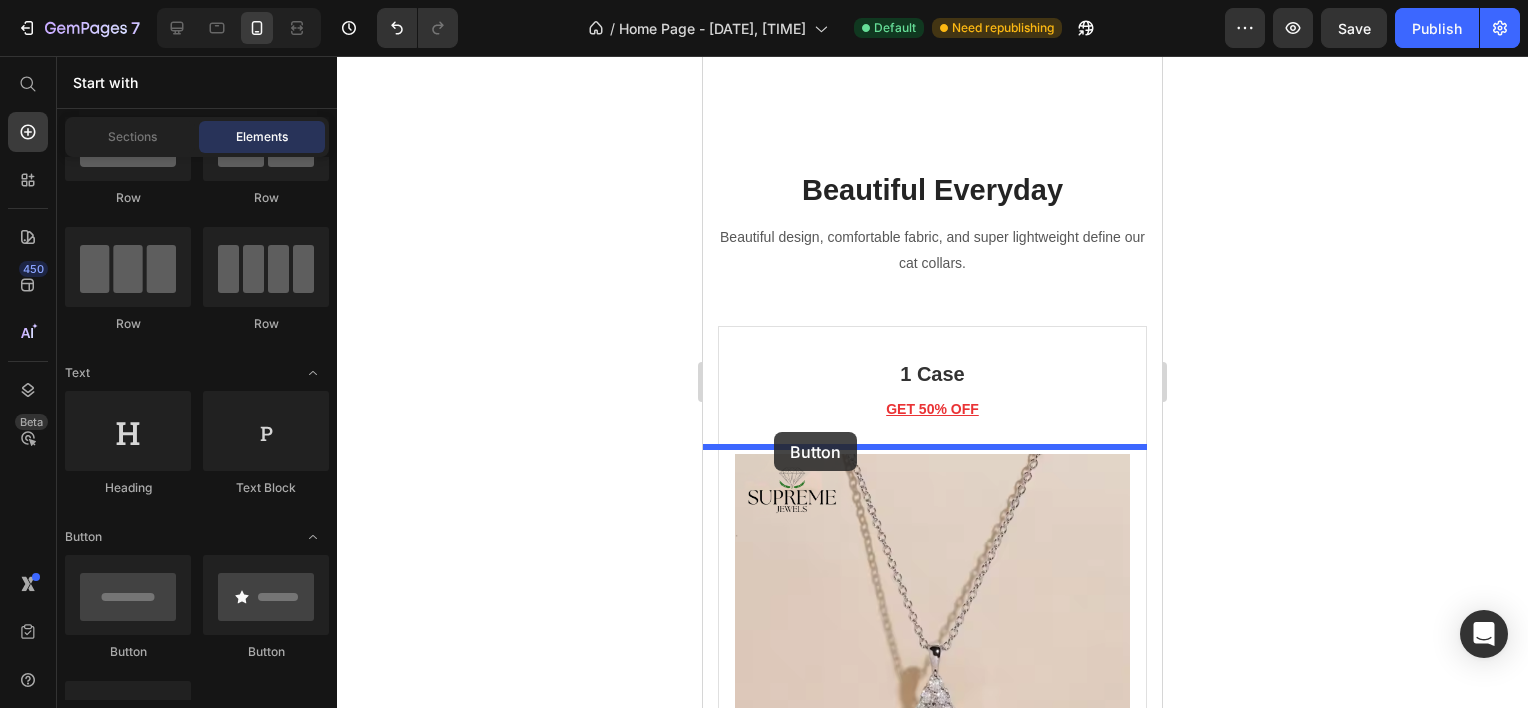 drag, startPoint x: 862, startPoint y: 662, endPoint x: 774, endPoint y: 432, distance: 246.26003 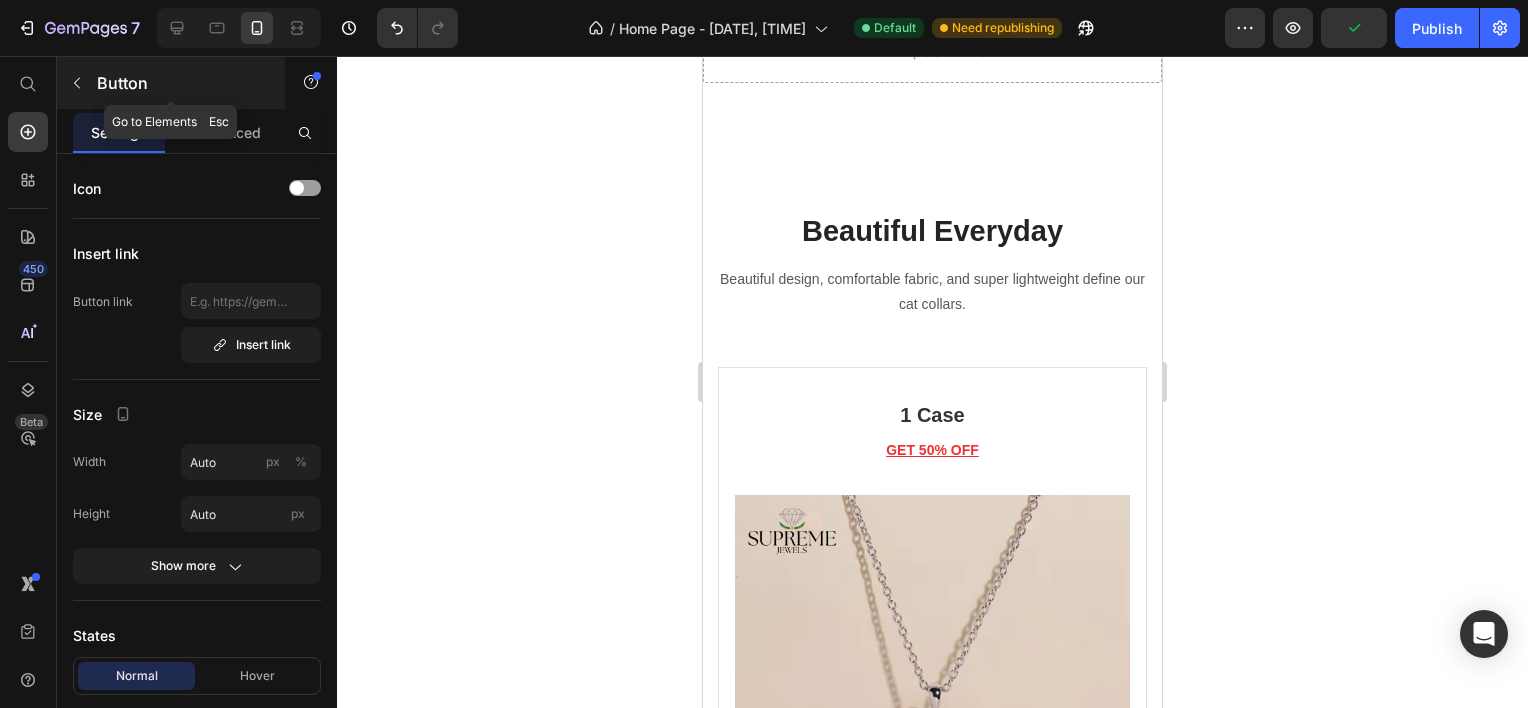click at bounding box center [77, 83] 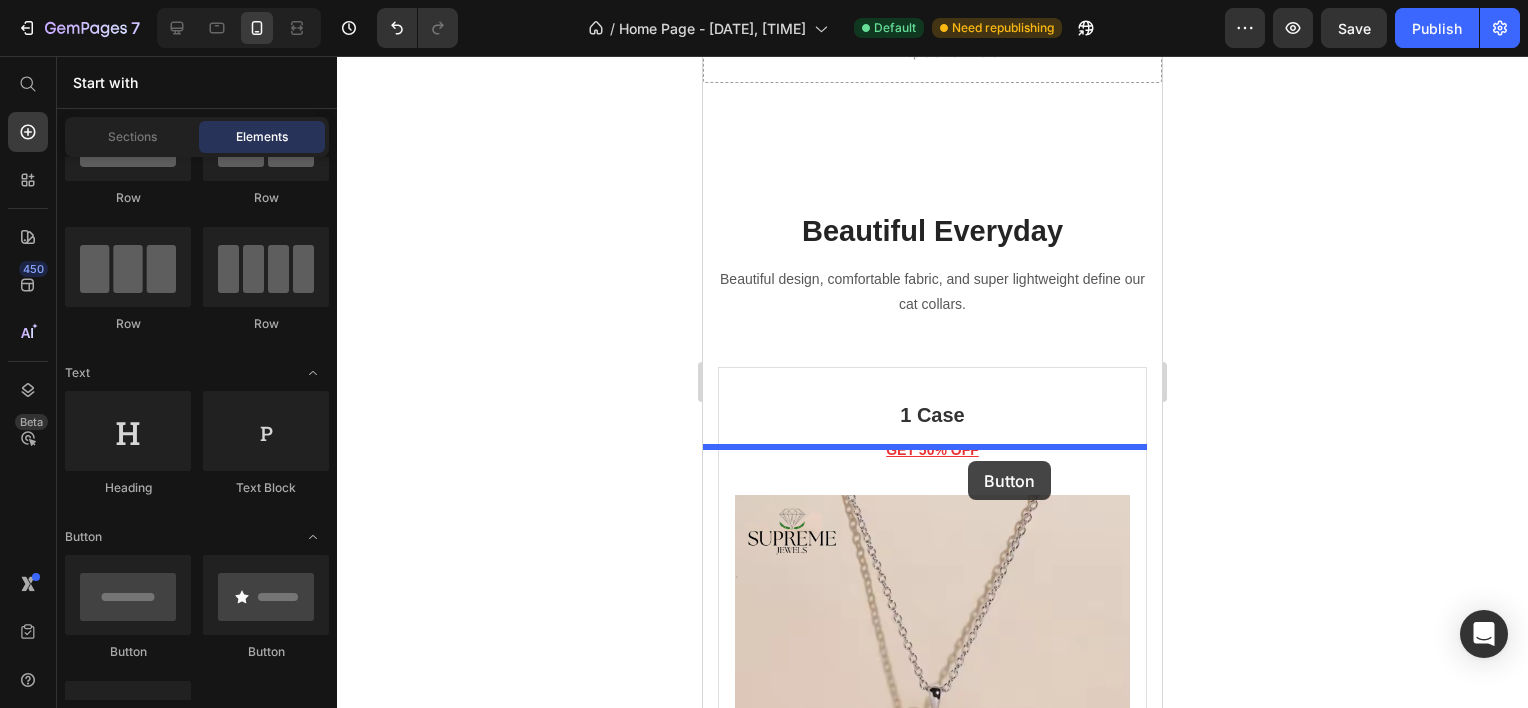 drag, startPoint x: 836, startPoint y: 674, endPoint x: 968, endPoint y: 461, distance: 250.58531 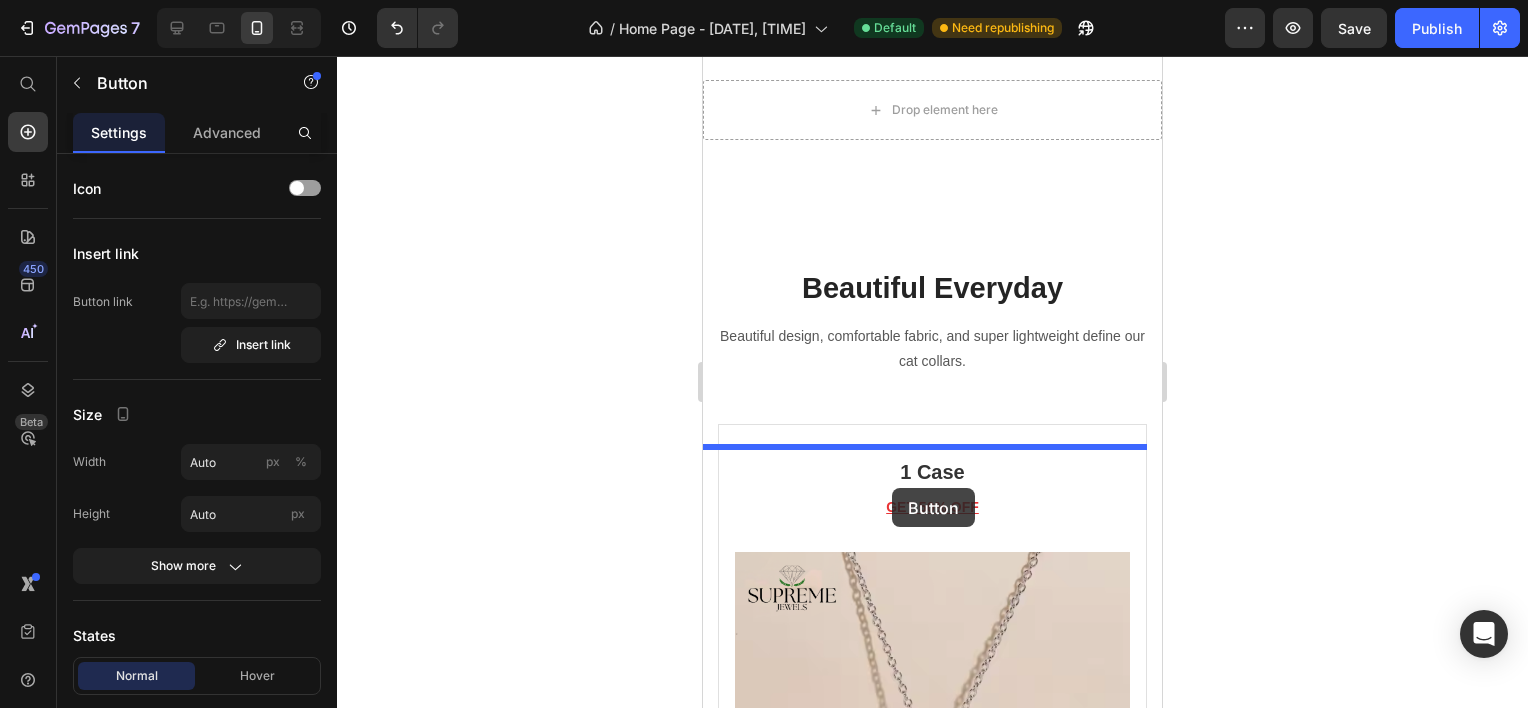 drag, startPoint x: 885, startPoint y: 530, endPoint x: 892, endPoint y: 488, distance: 42.579338 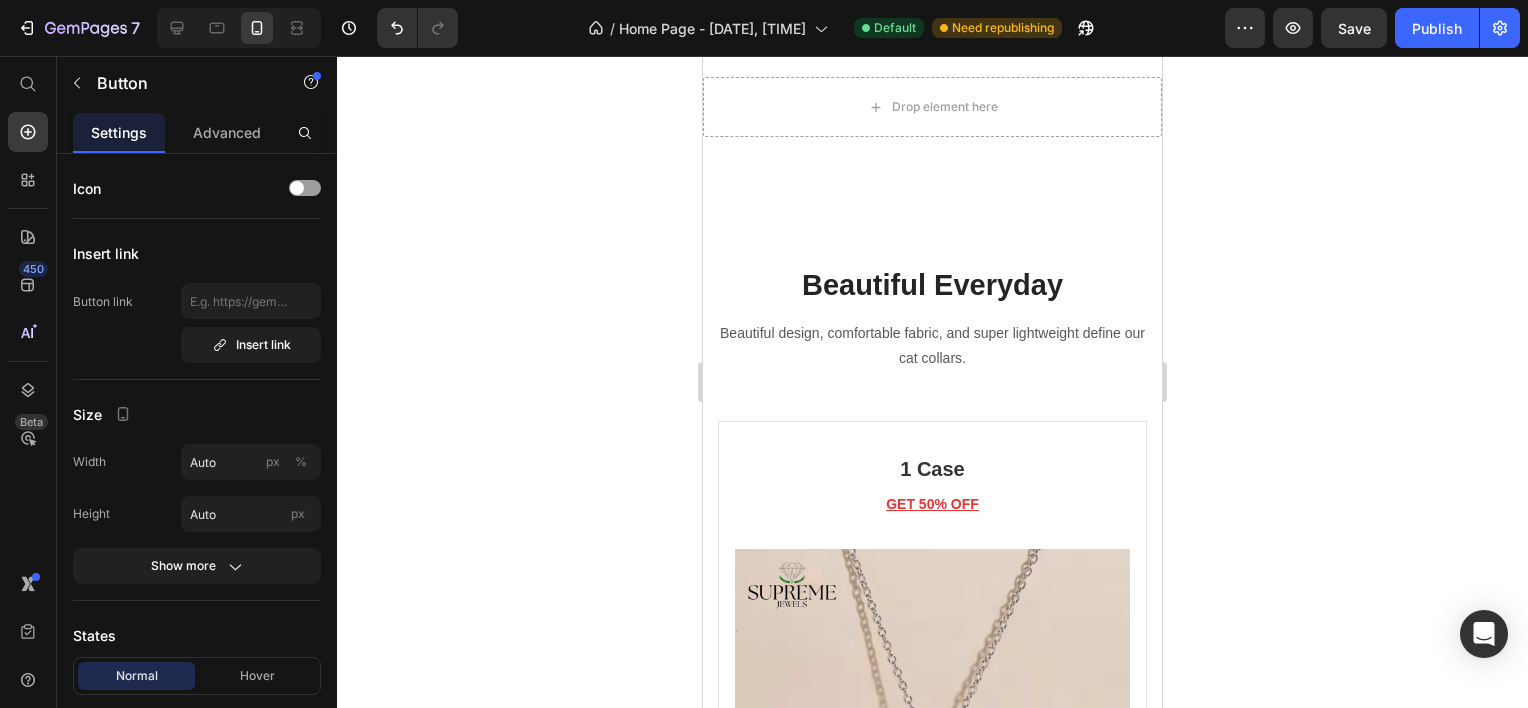 click at bounding box center (933, -392) 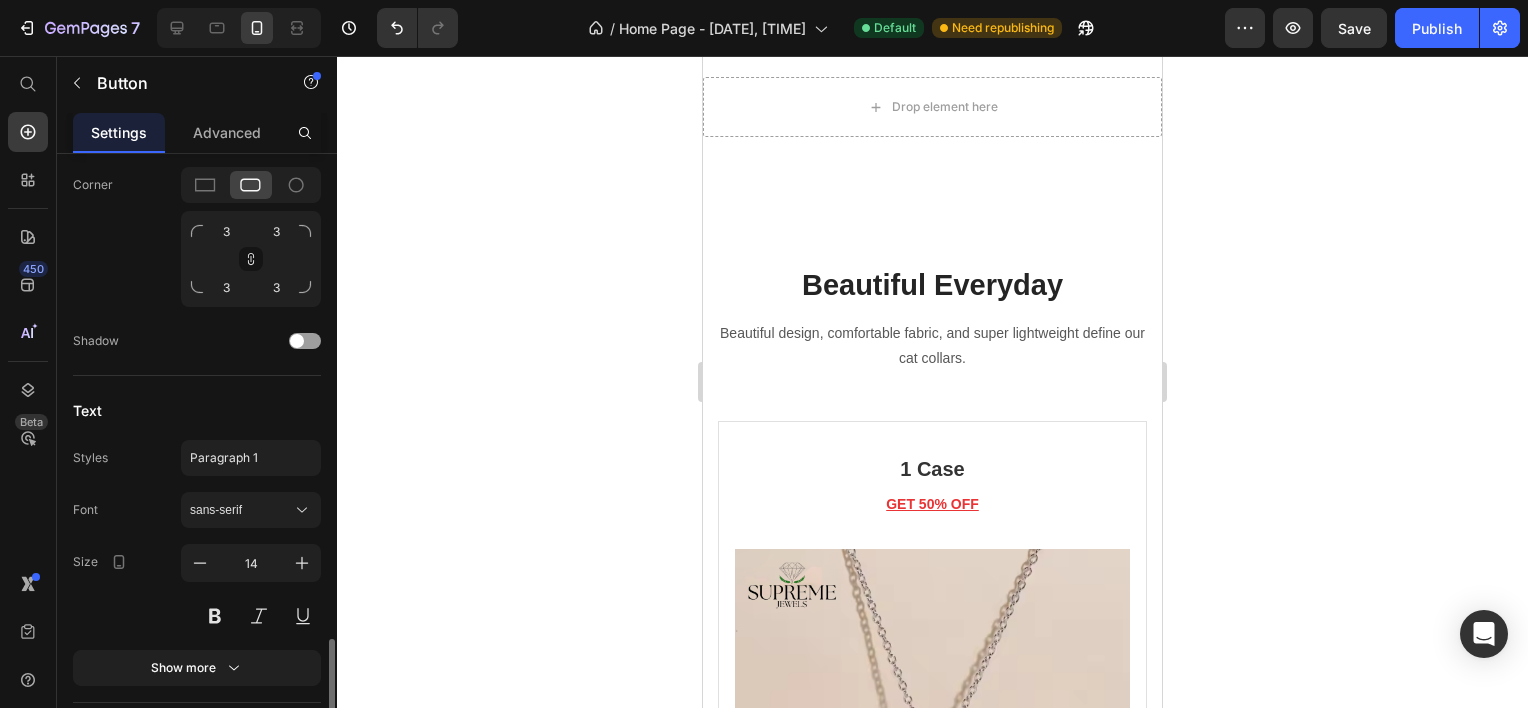 scroll, scrollTop: 832, scrollLeft: 0, axis: vertical 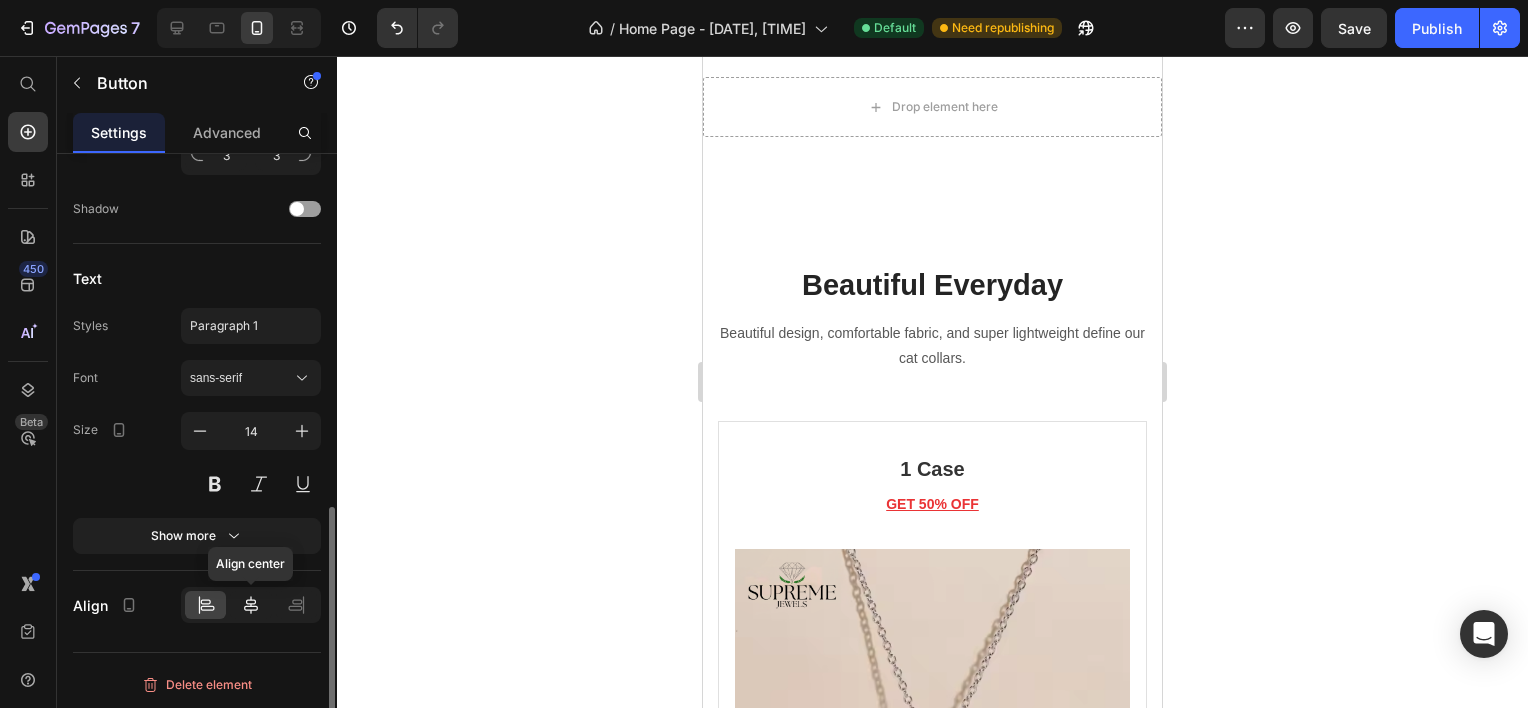click 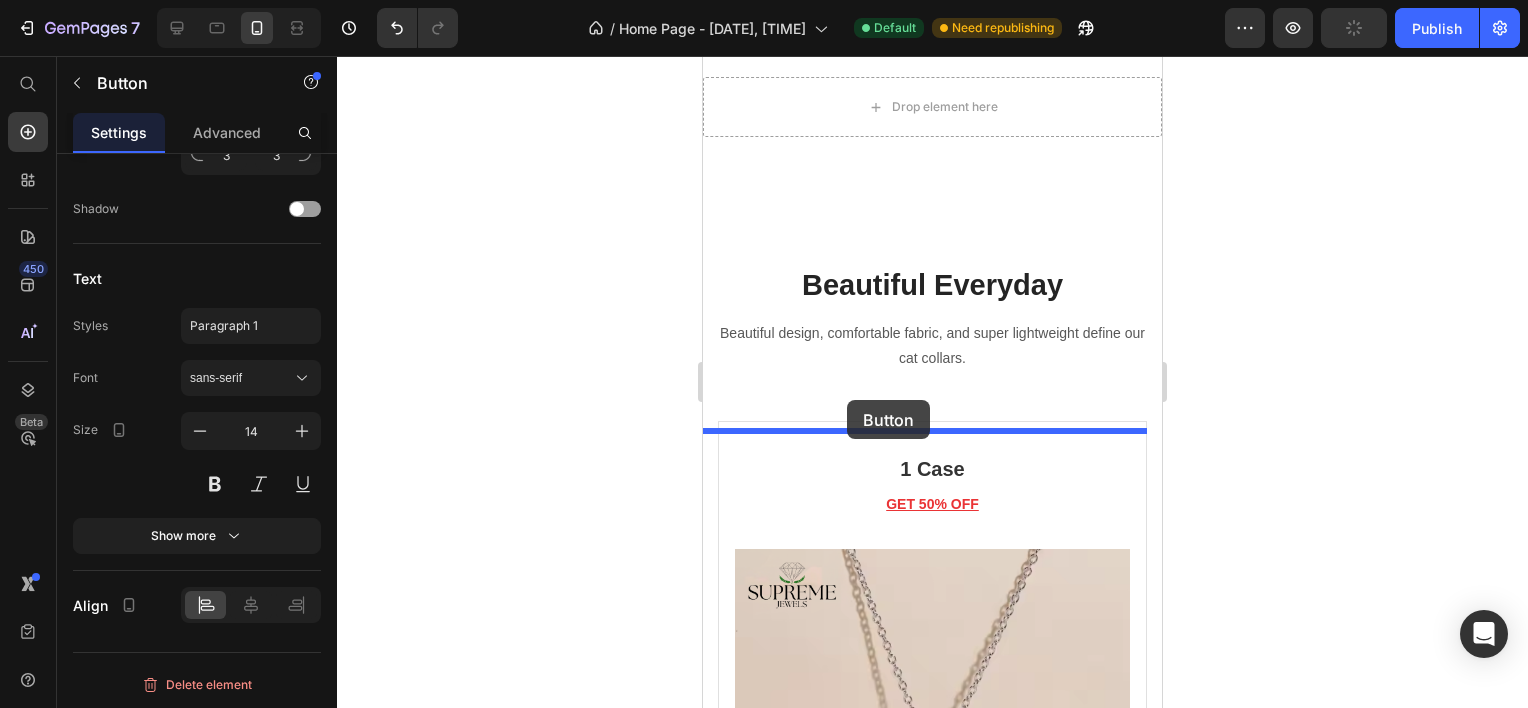 drag, startPoint x: 828, startPoint y: 519, endPoint x: 847, endPoint y: 400, distance: 120.50726 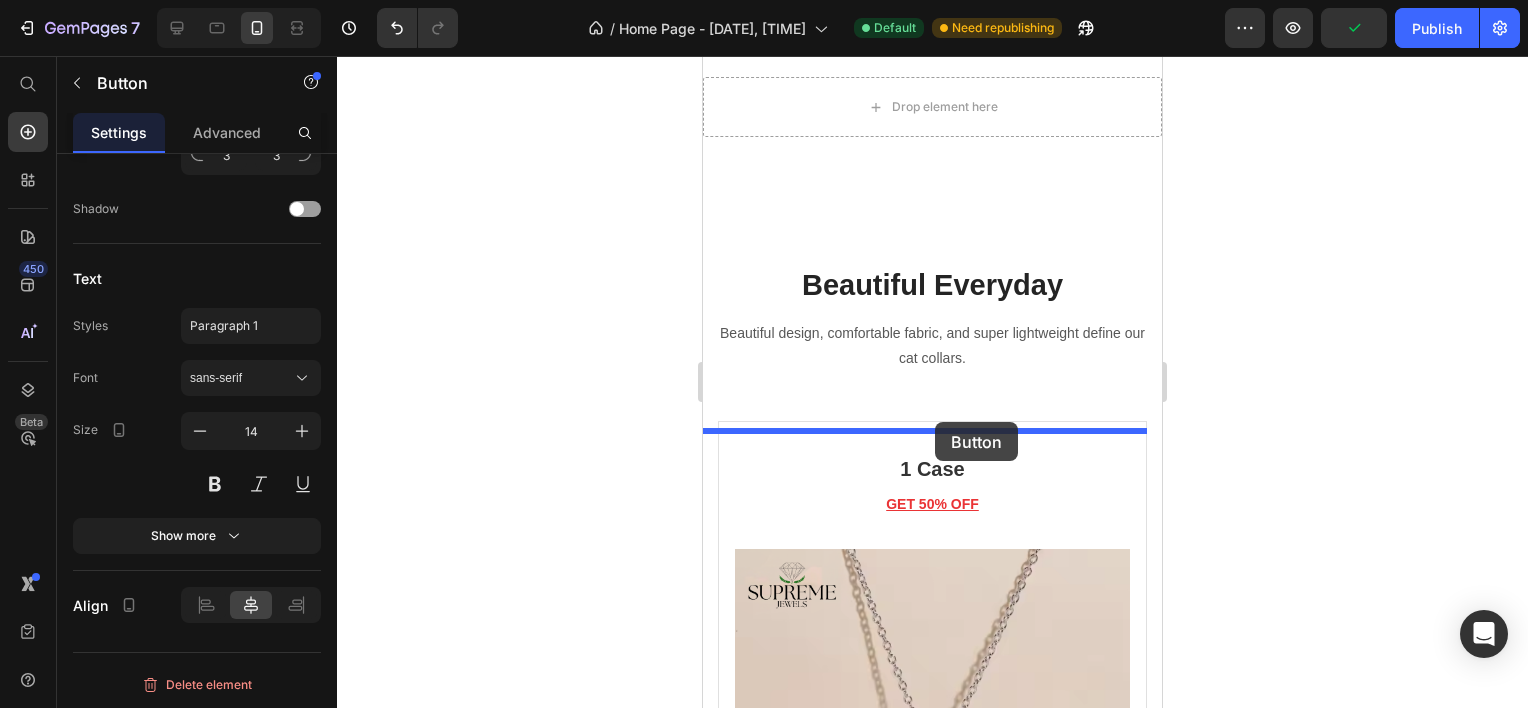 drag, startPoint x: 934, startPoint y: 506, endPoint x: 935, endPoint y: 422, distance: 84.00595 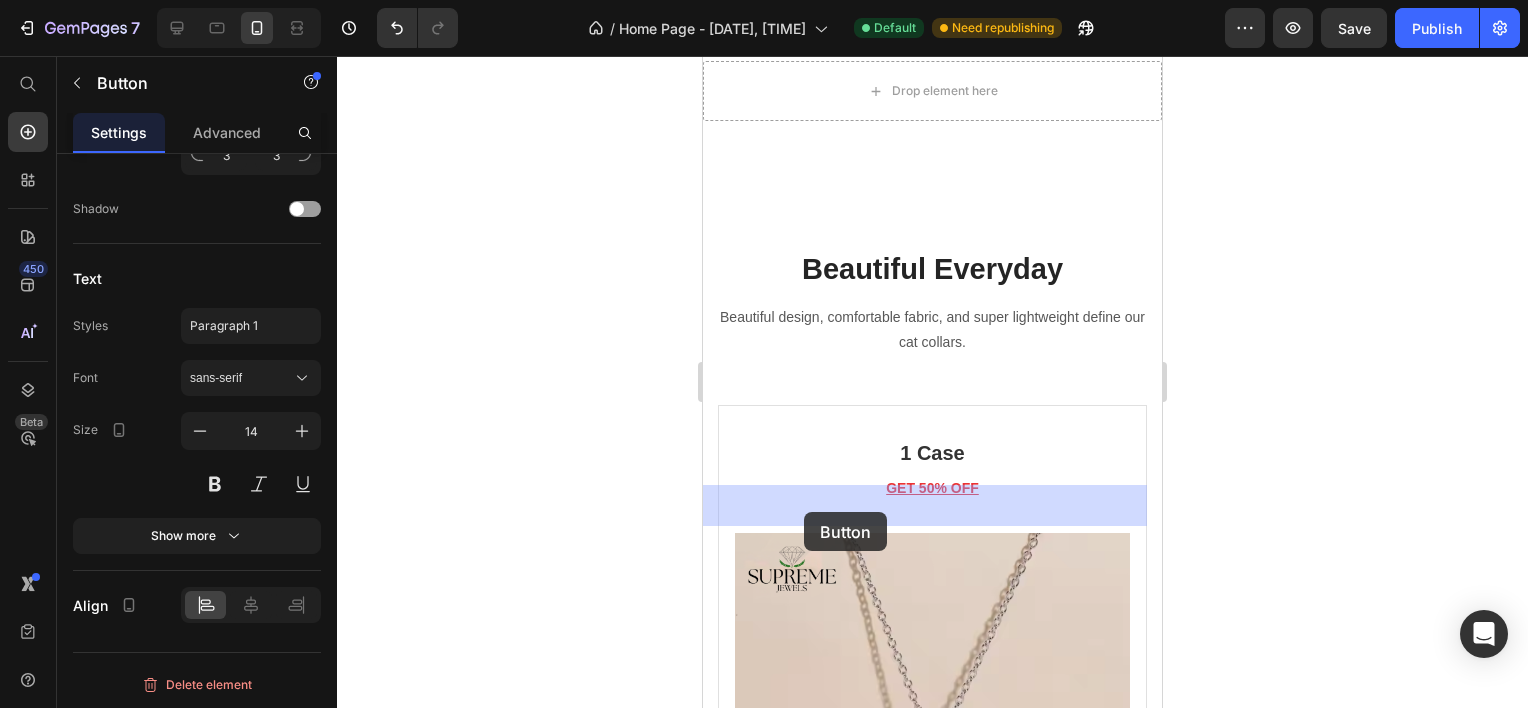 drag, startPoint x: 808, startPoint y: 500, endPoint x: 804, endPoint y: 512, distance: 12.649111 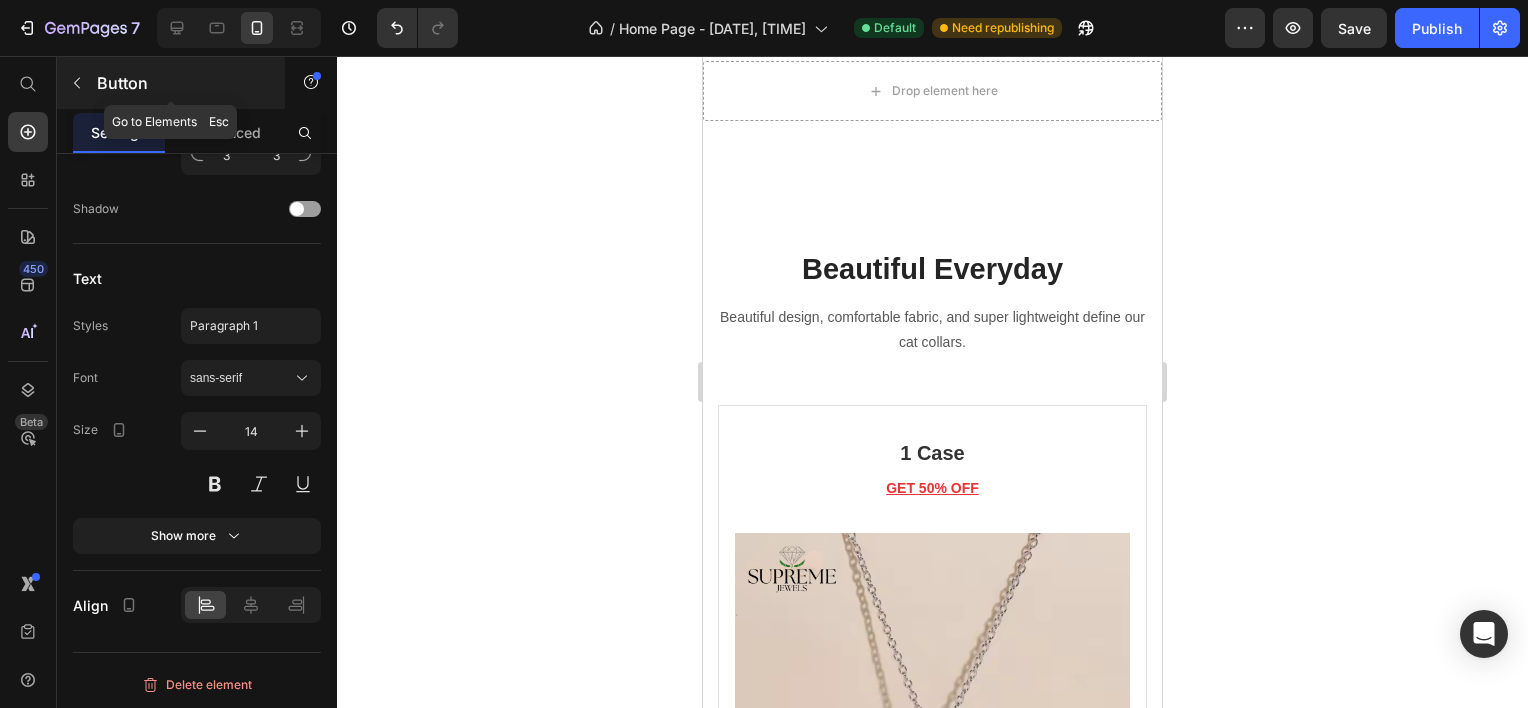 click at bounding box center (77, 83) 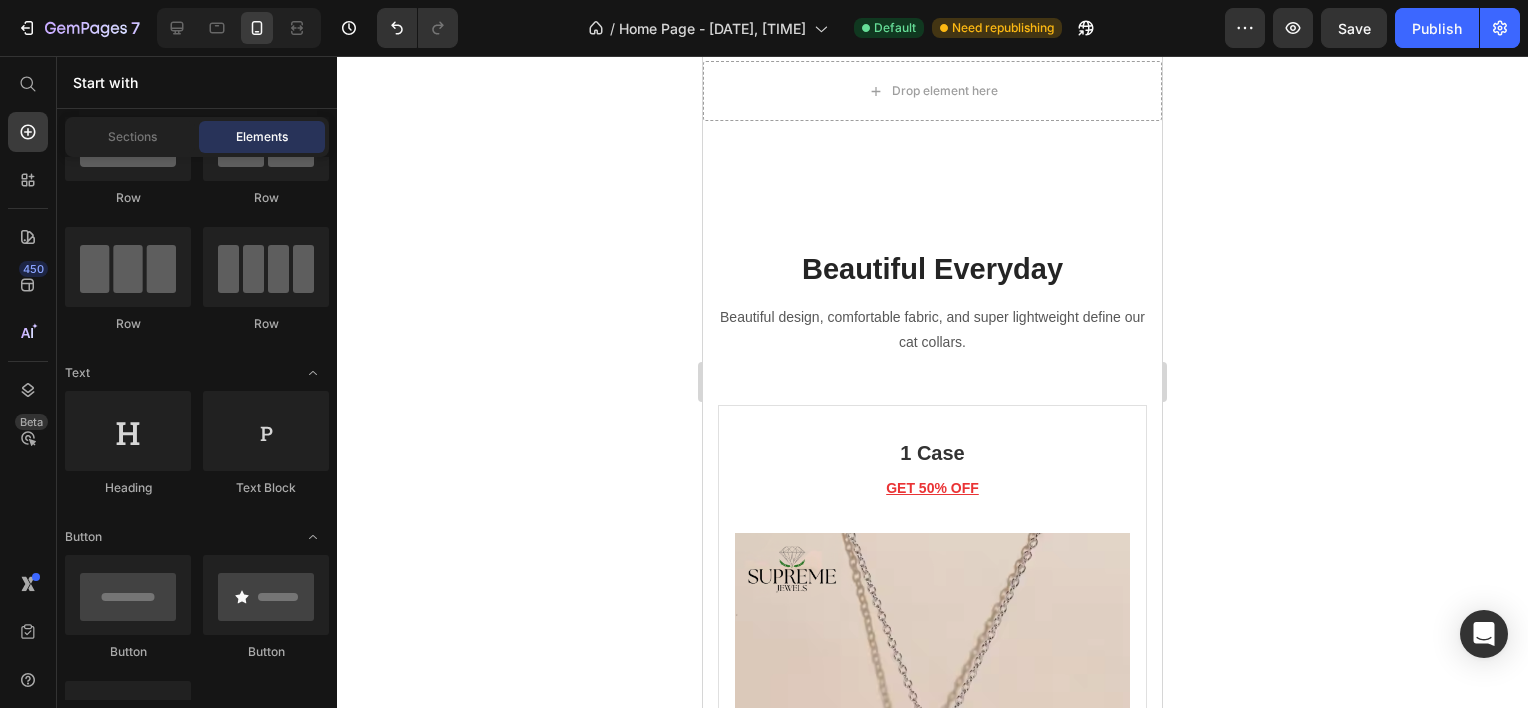 scroll, scrollTop: 0, scrollLeft: 0, axis: both 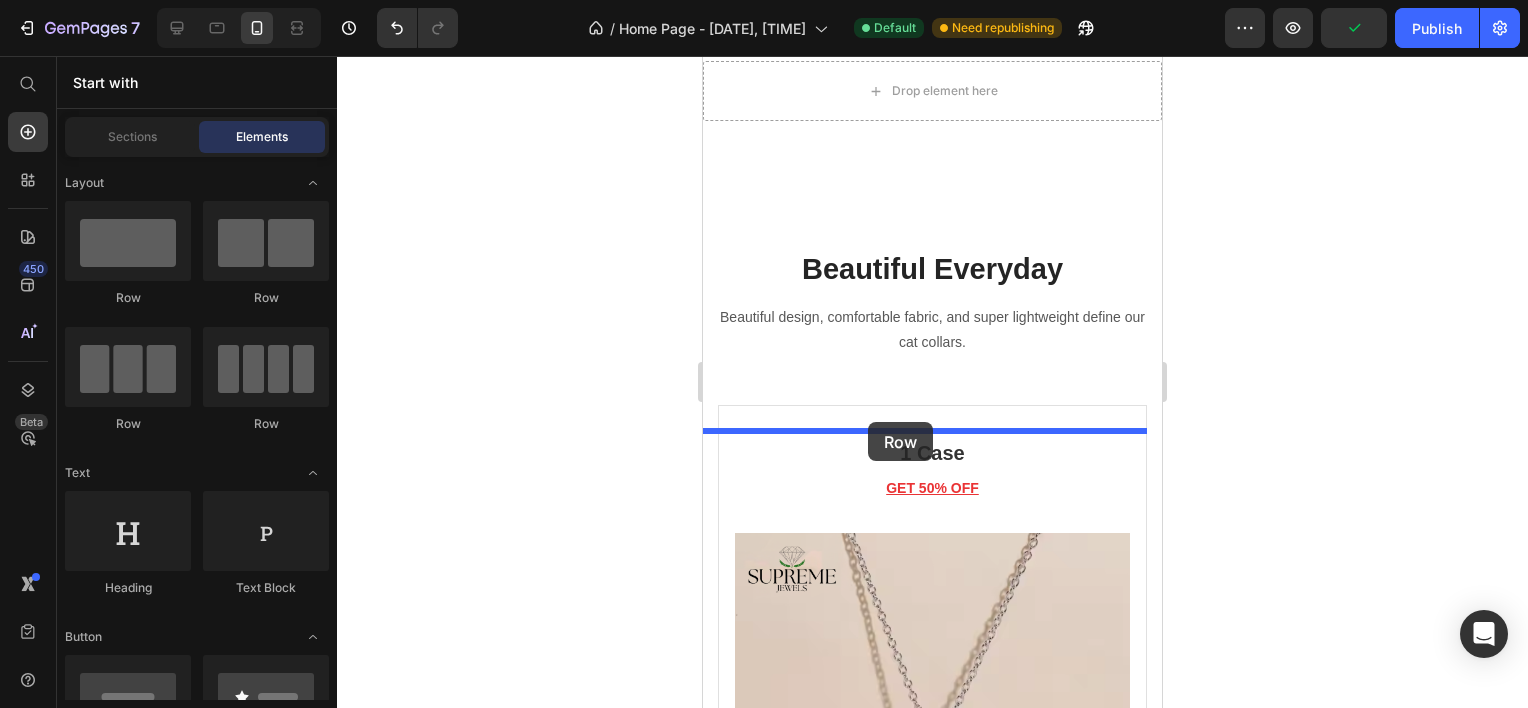 drag, startPoint x: 983, startPoint y: 307, endPoint x: 868, endPoint y: 422, distance: 162.63457 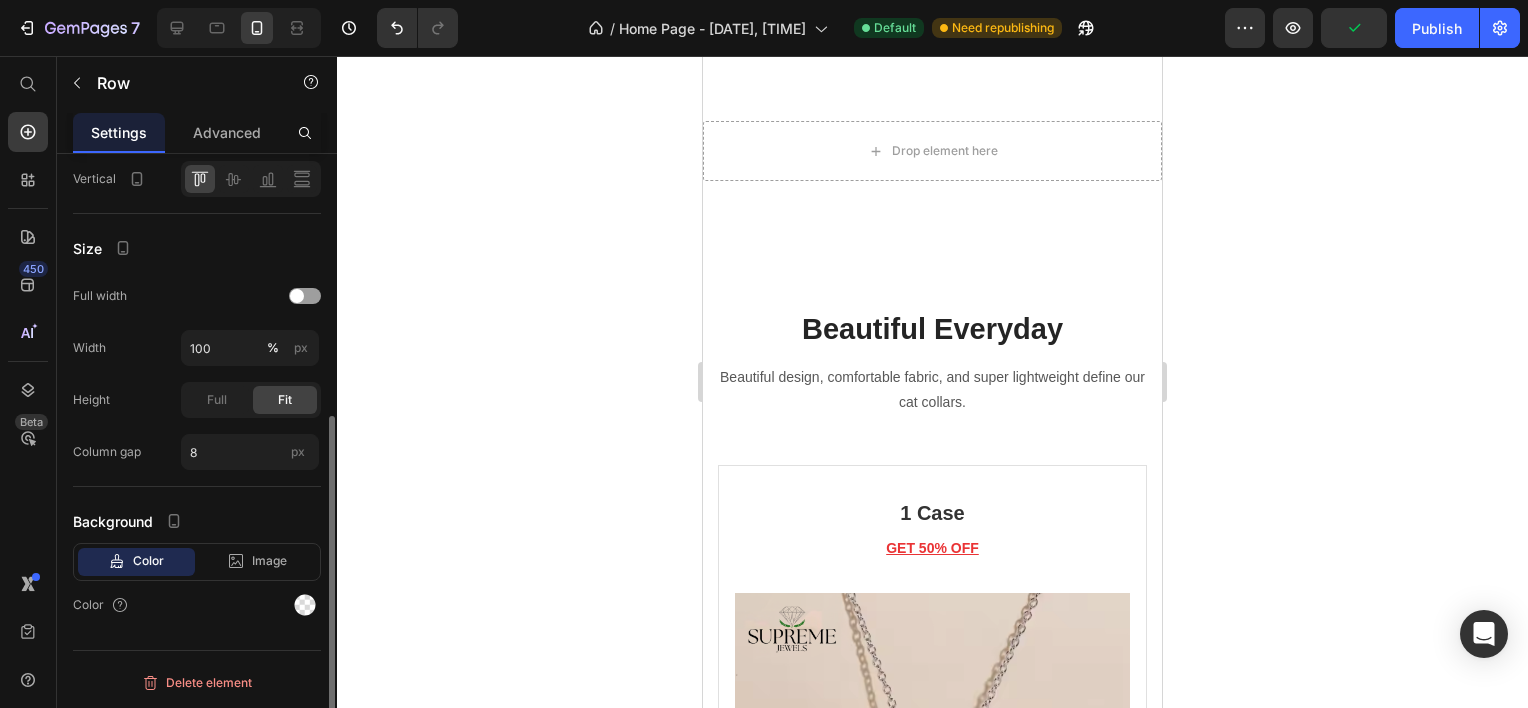 scroll, scrollTop: 0, scrollLeft: 0, axis: both 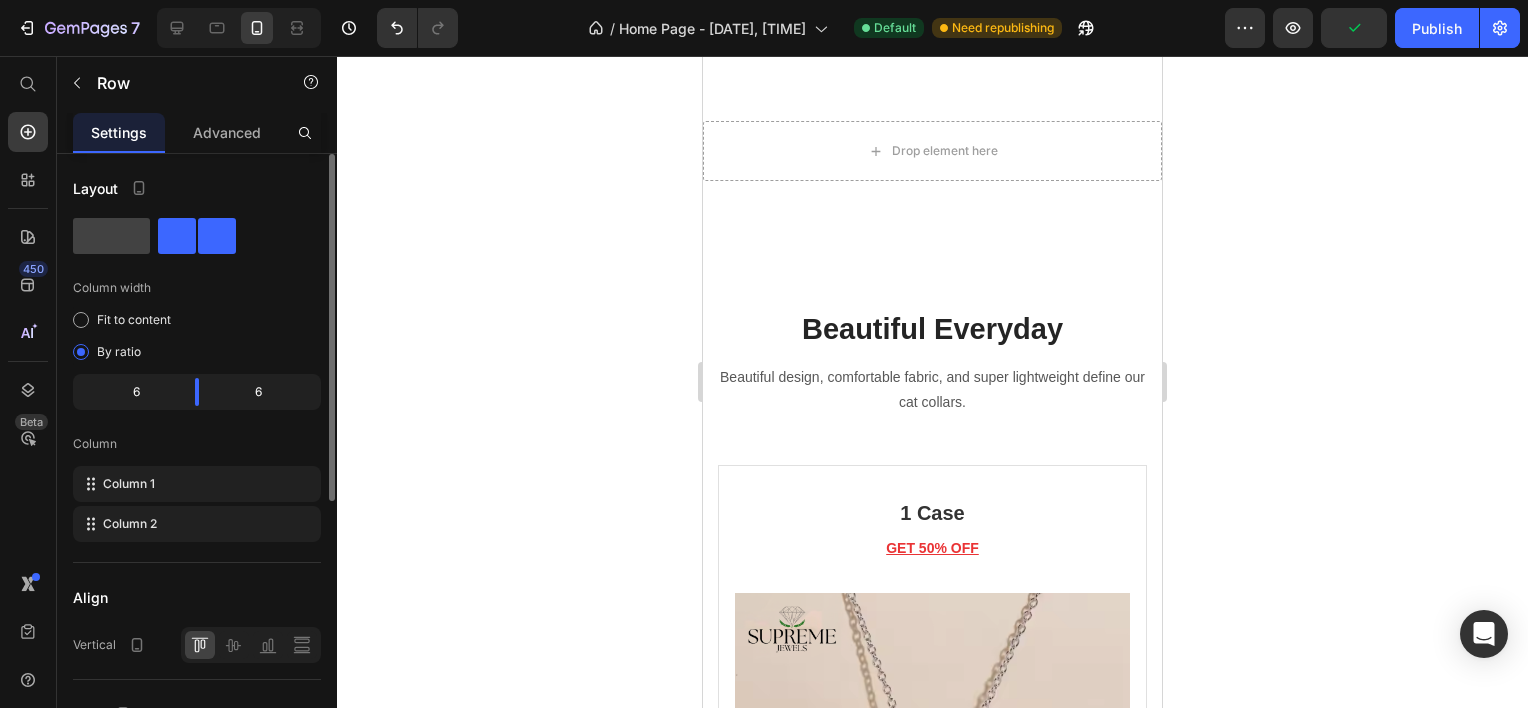 drag, startPoint x: 924, startPoint y: 514, endPoint x: 1040, endPoint y: 488, distance: 118.87809 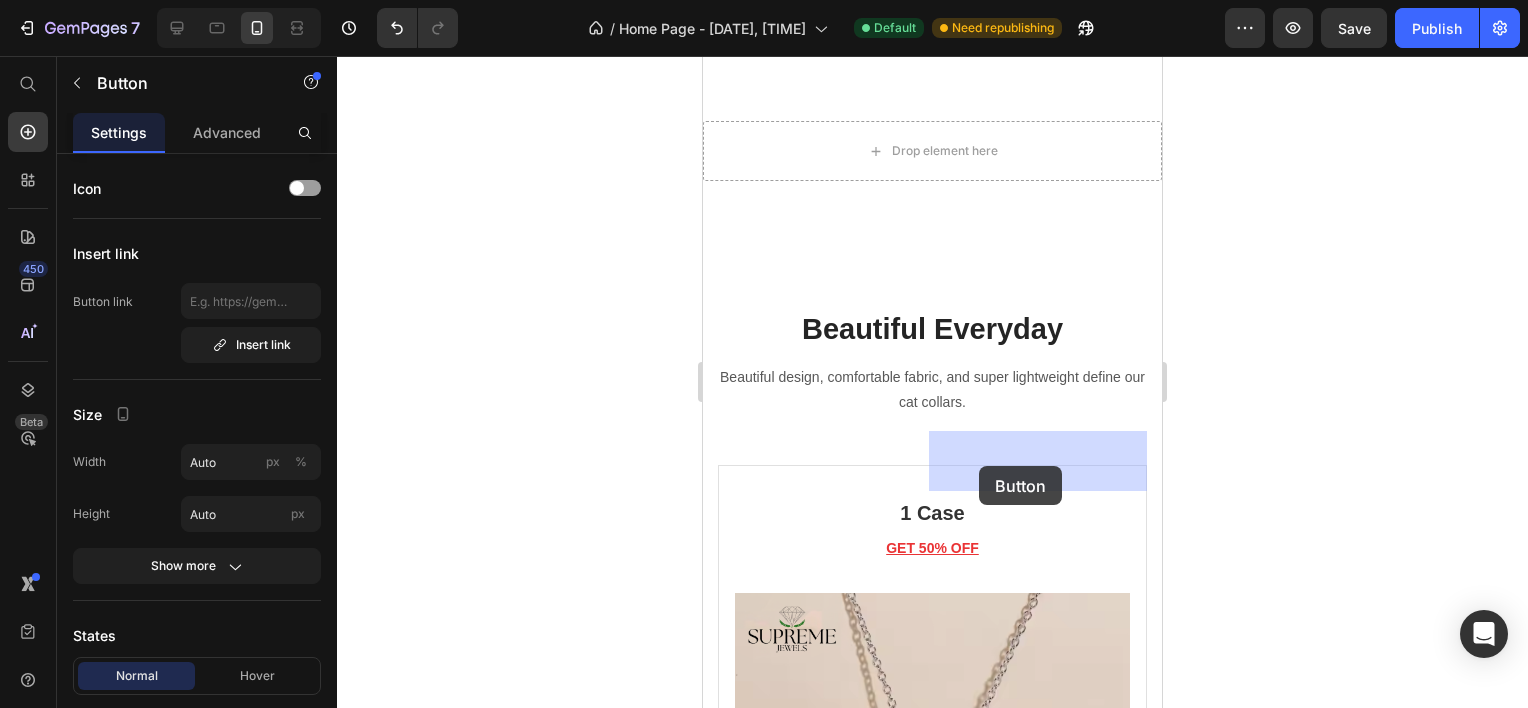 drag, startPoint x: 935, startPoint y: 511, endPoint x: 979, endPoint y: 466, distance: 62.936478 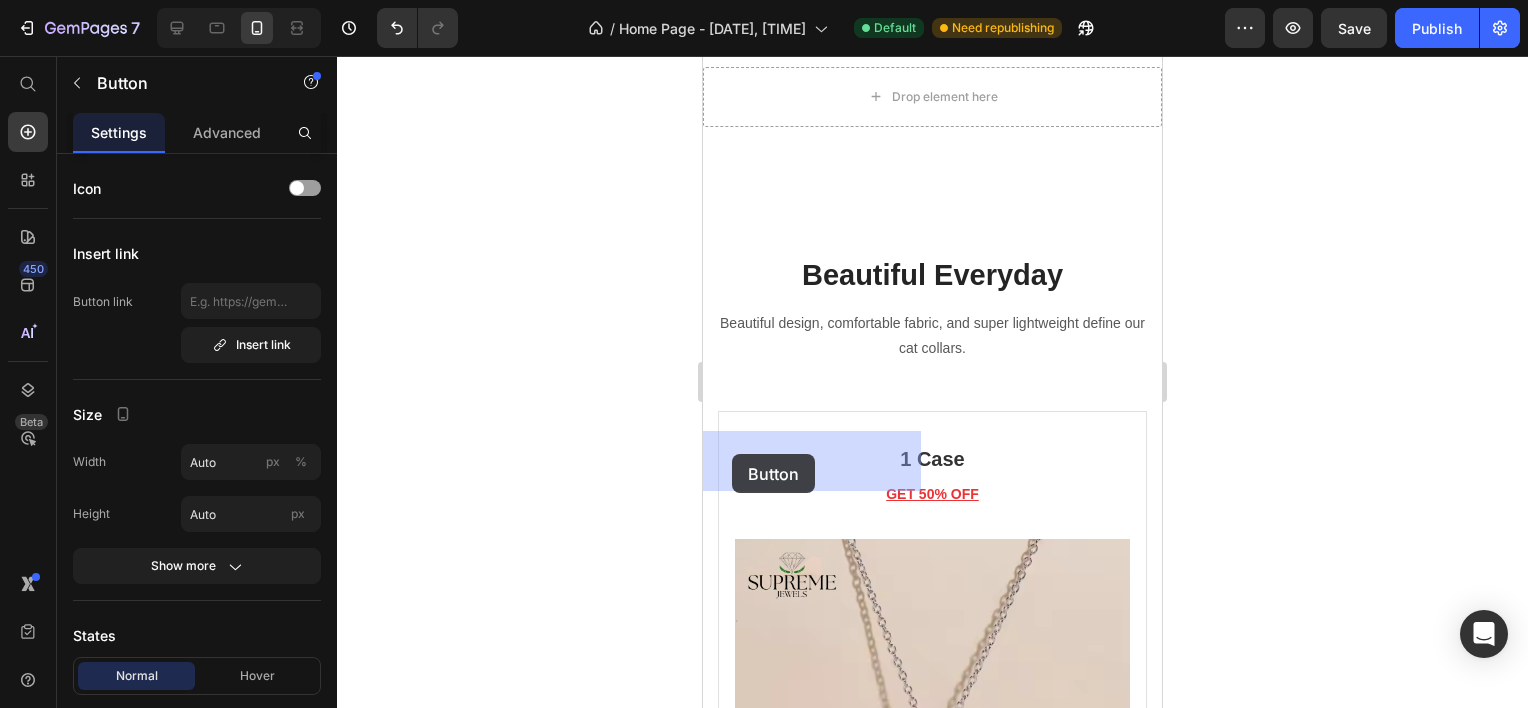 drag, startPoint x: 711, startPoint y: 509, endPoint x: 732, endPoint y: 454, distance: 58.872746 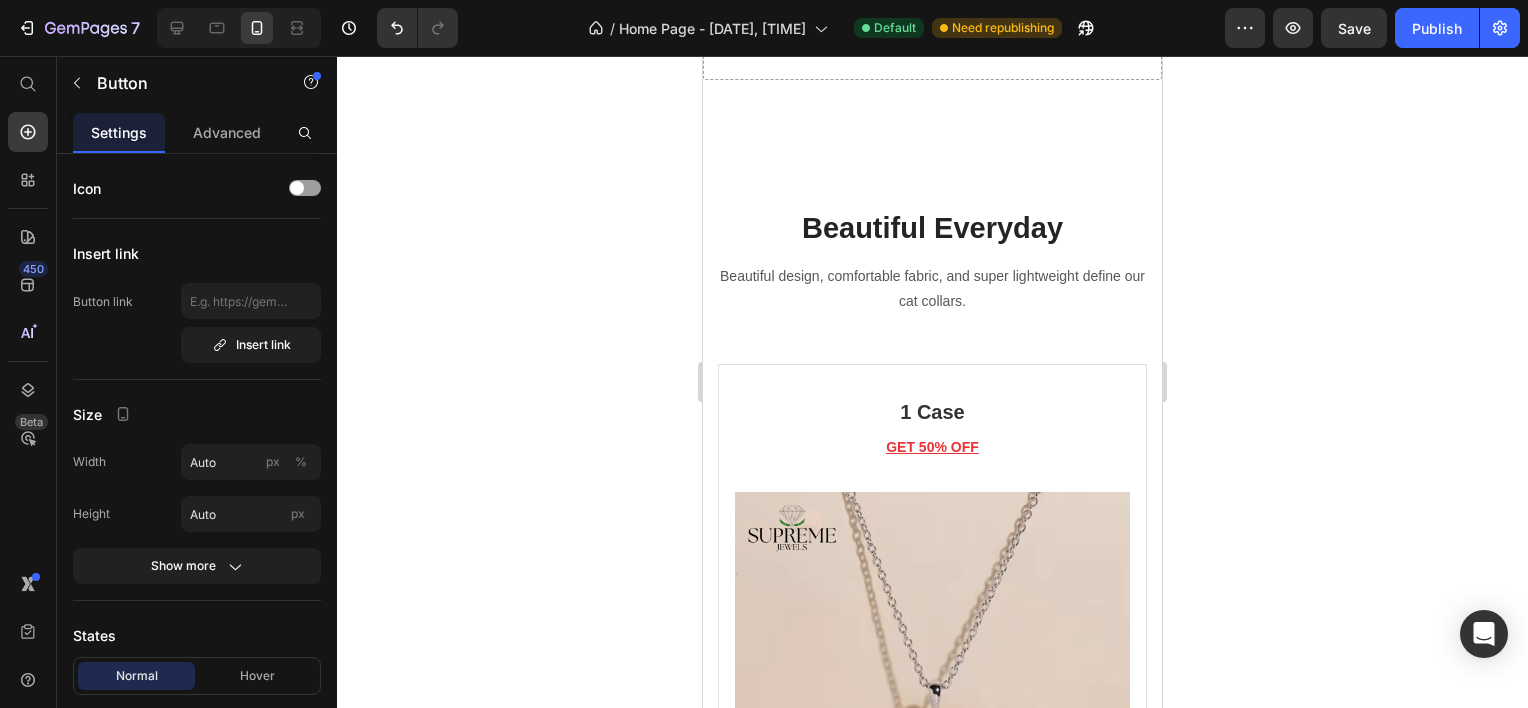 click 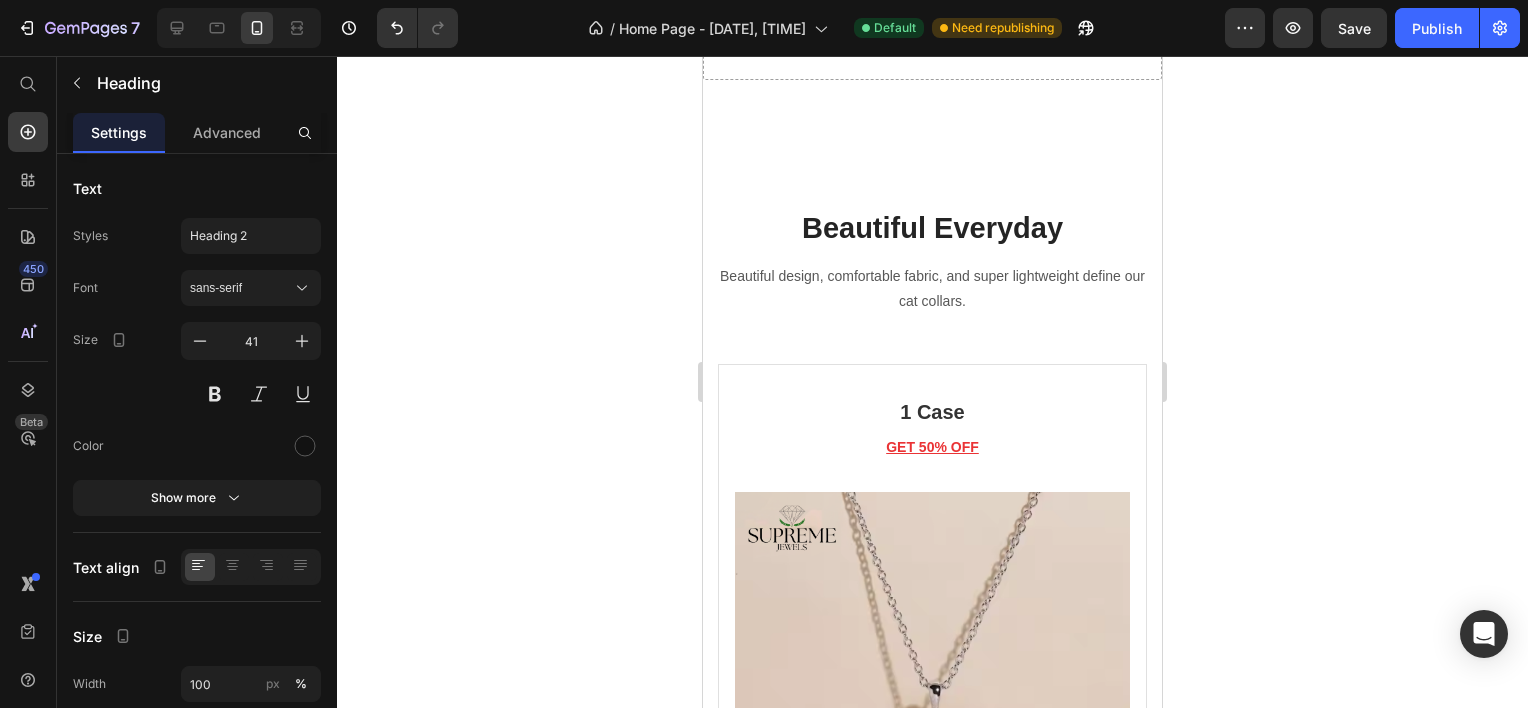 click on "Your heading text goes here" at bounding box center [932, -516] 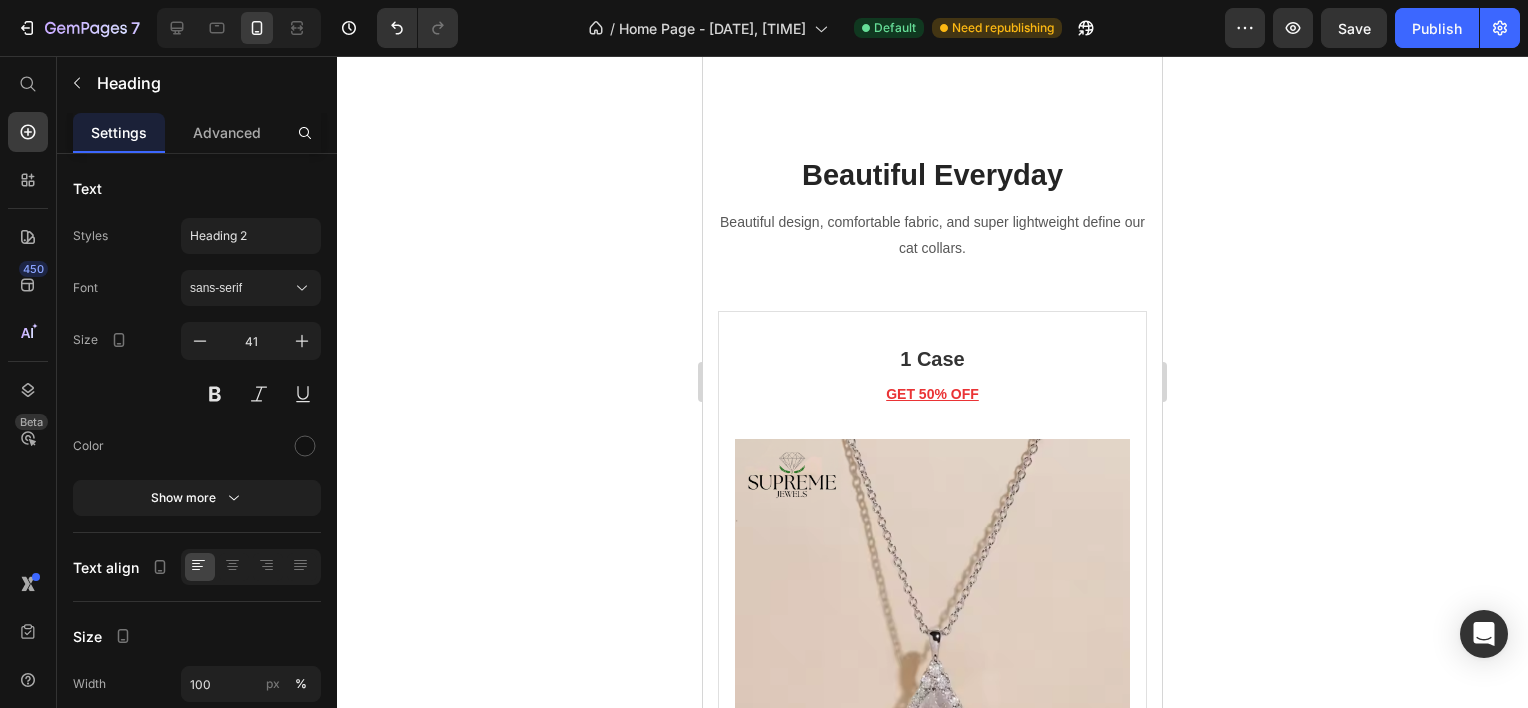 click at bounding box center (932, -603) 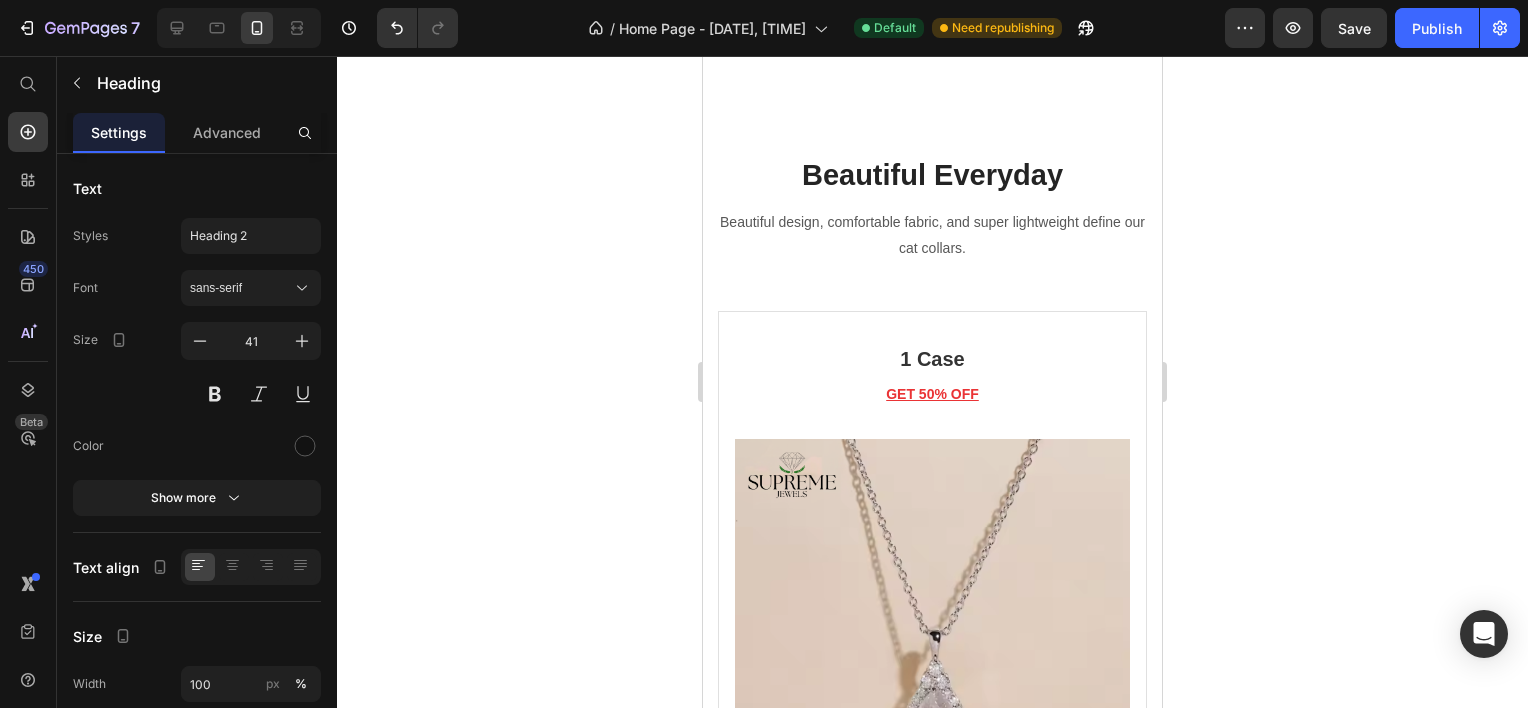 click on "Best Sellers" at bounding box center (932, -543) 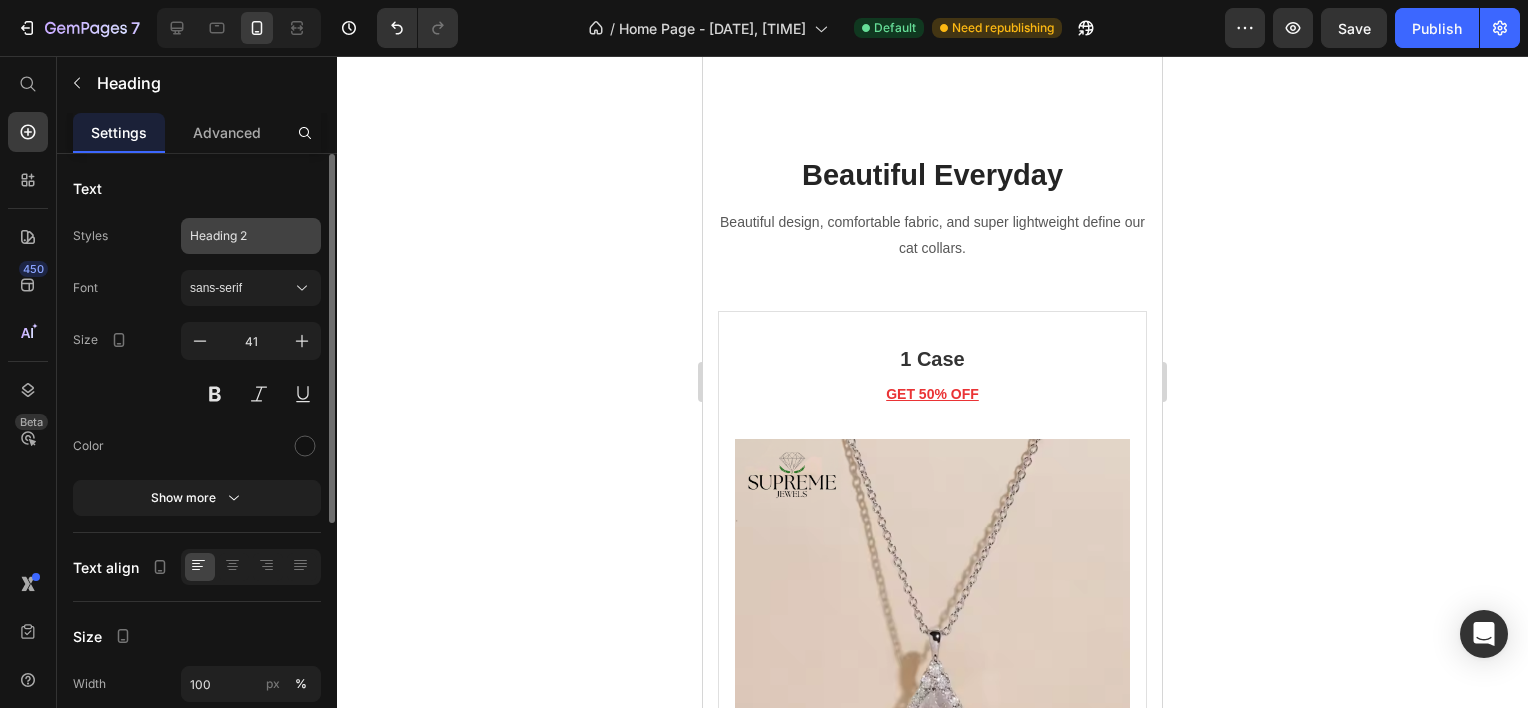 click on "Heading 2" at bounding box center (239, 236) 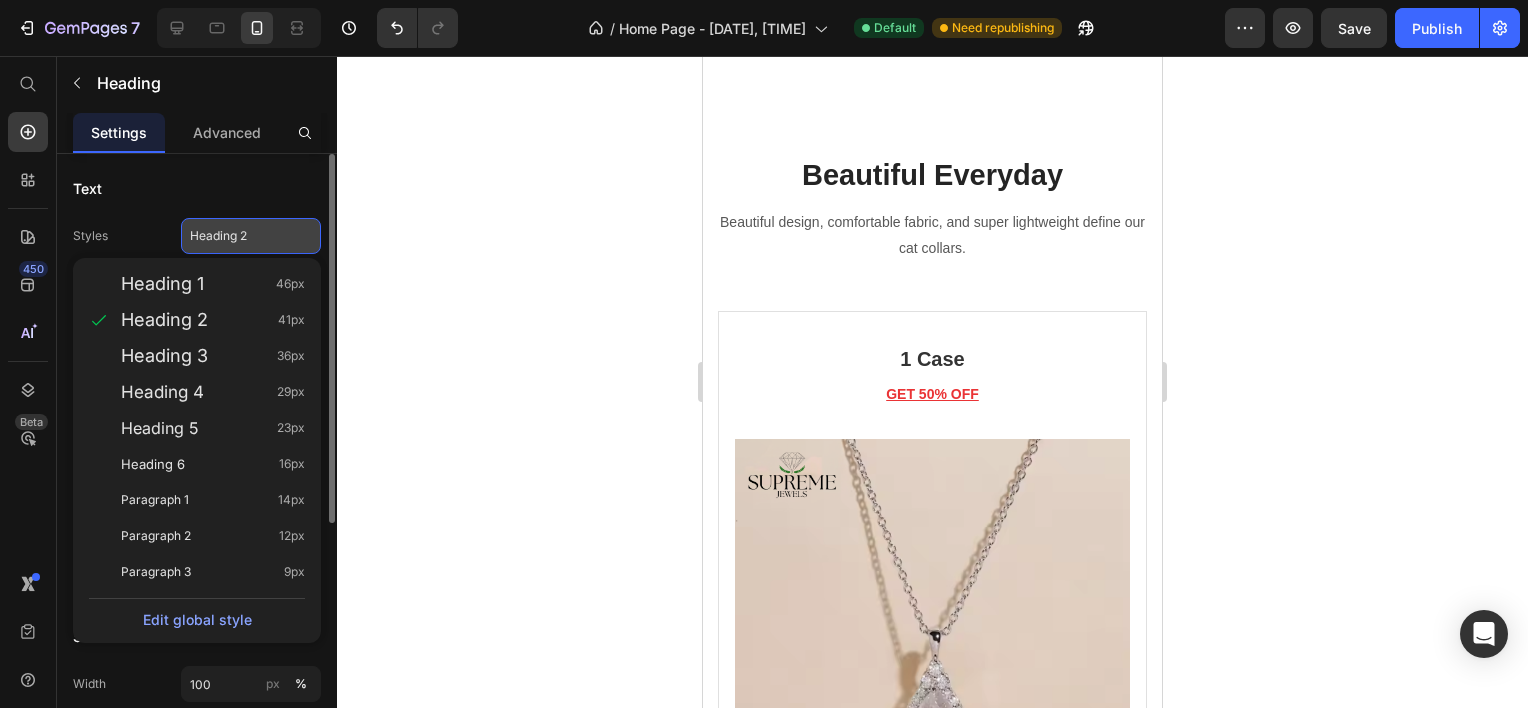 click on "Heading 2" at bounding box center (239, 236) 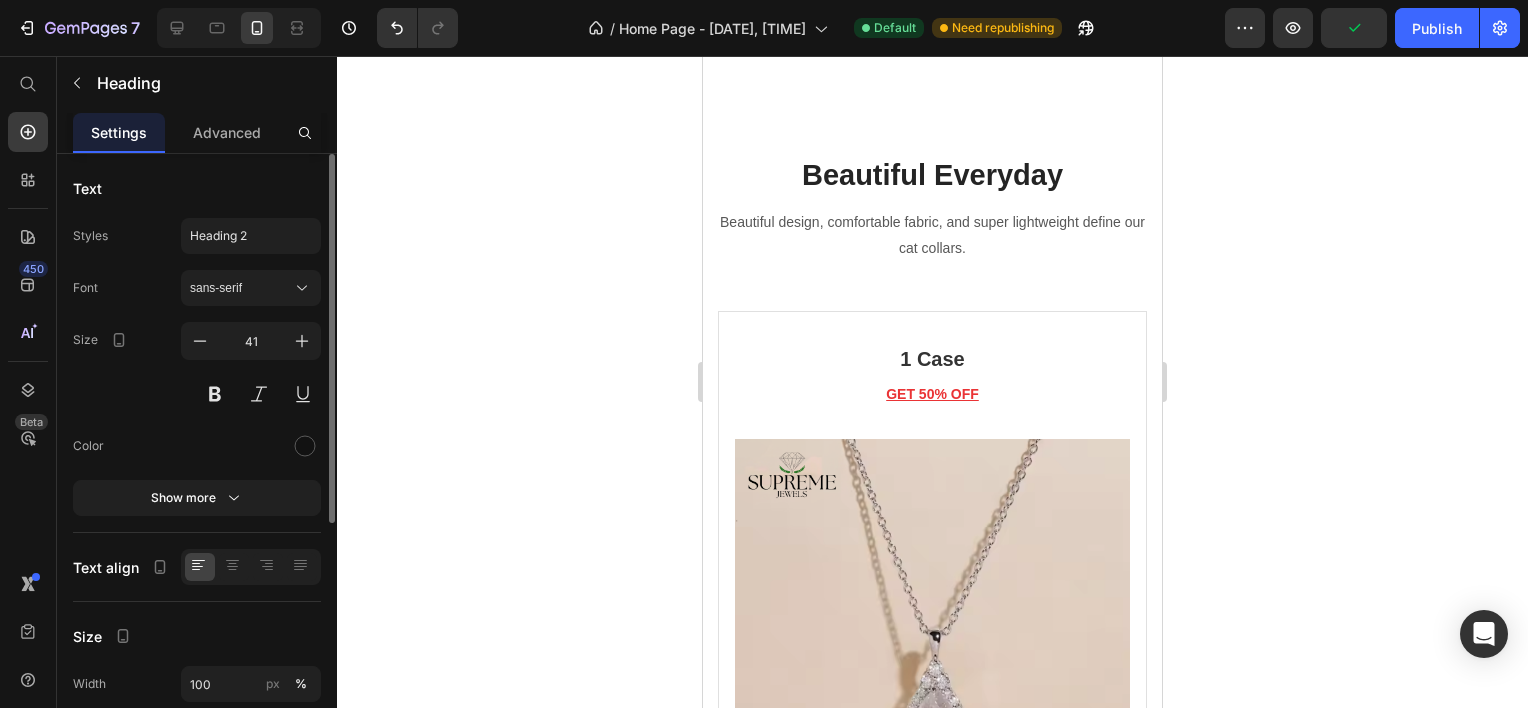 click on "Font sans-serif Size 41 Color Show more" at bounding box center [197, 393] 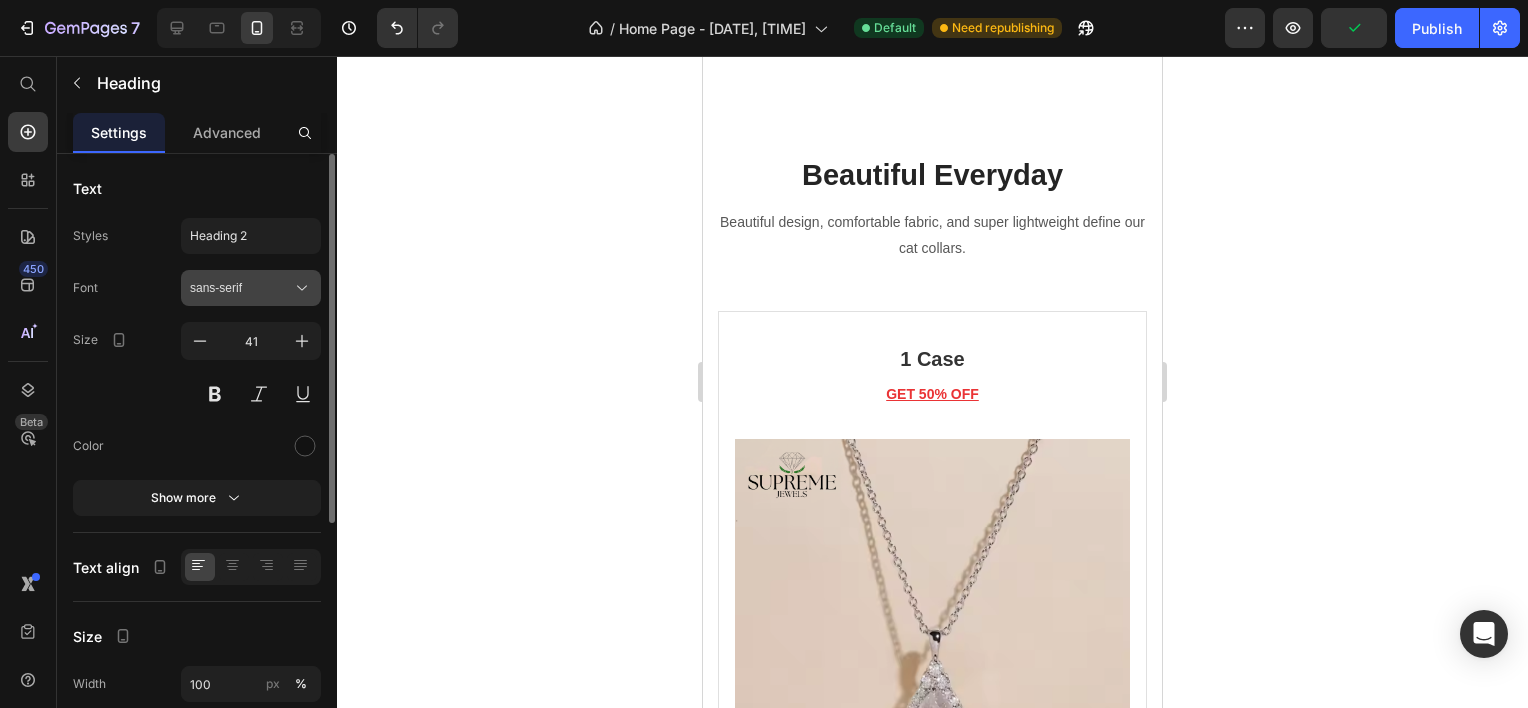 click on "sans-serif" at bounding box center [241, 288] 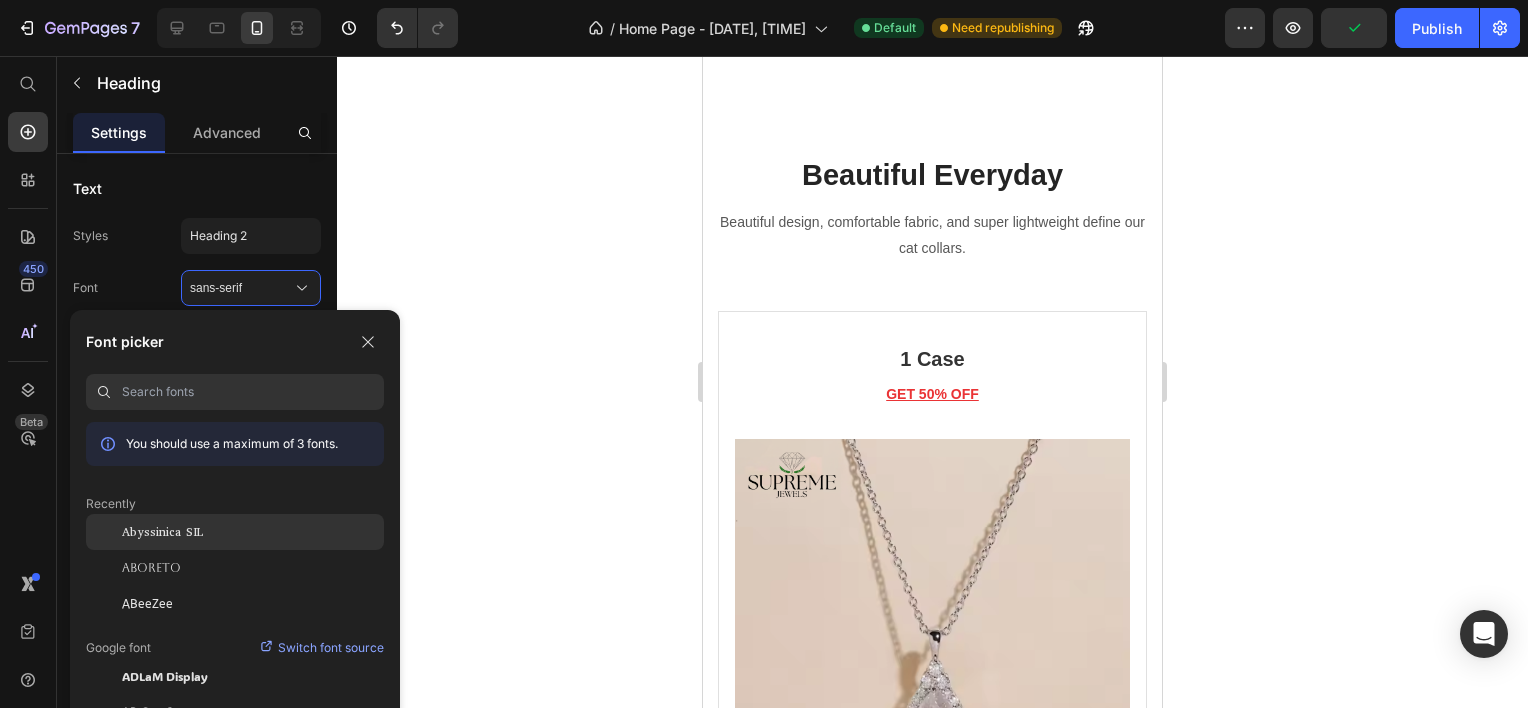 click on "Abyssinica SIL" at bounding box center [162, 532] 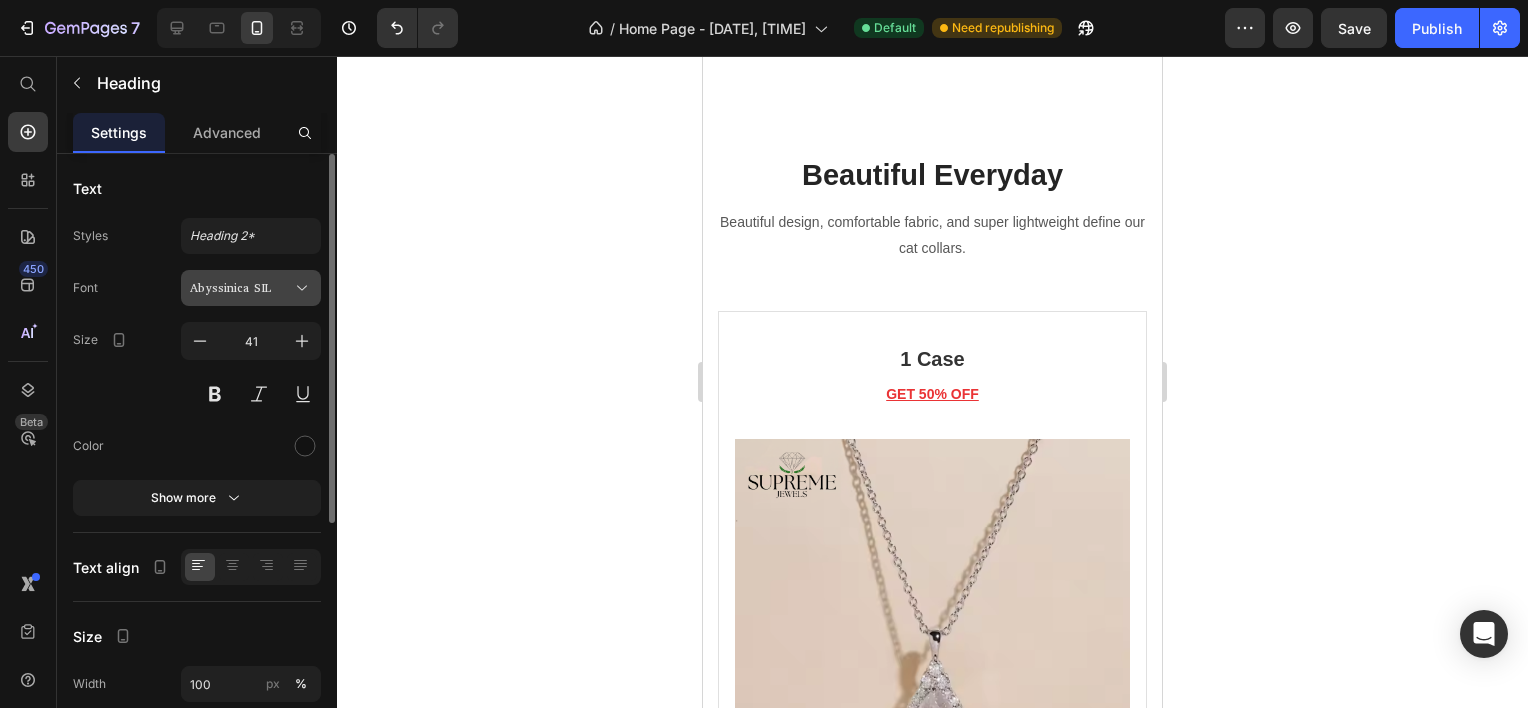 click on "Abyssinica SIL" at bounding box center [241, 288] 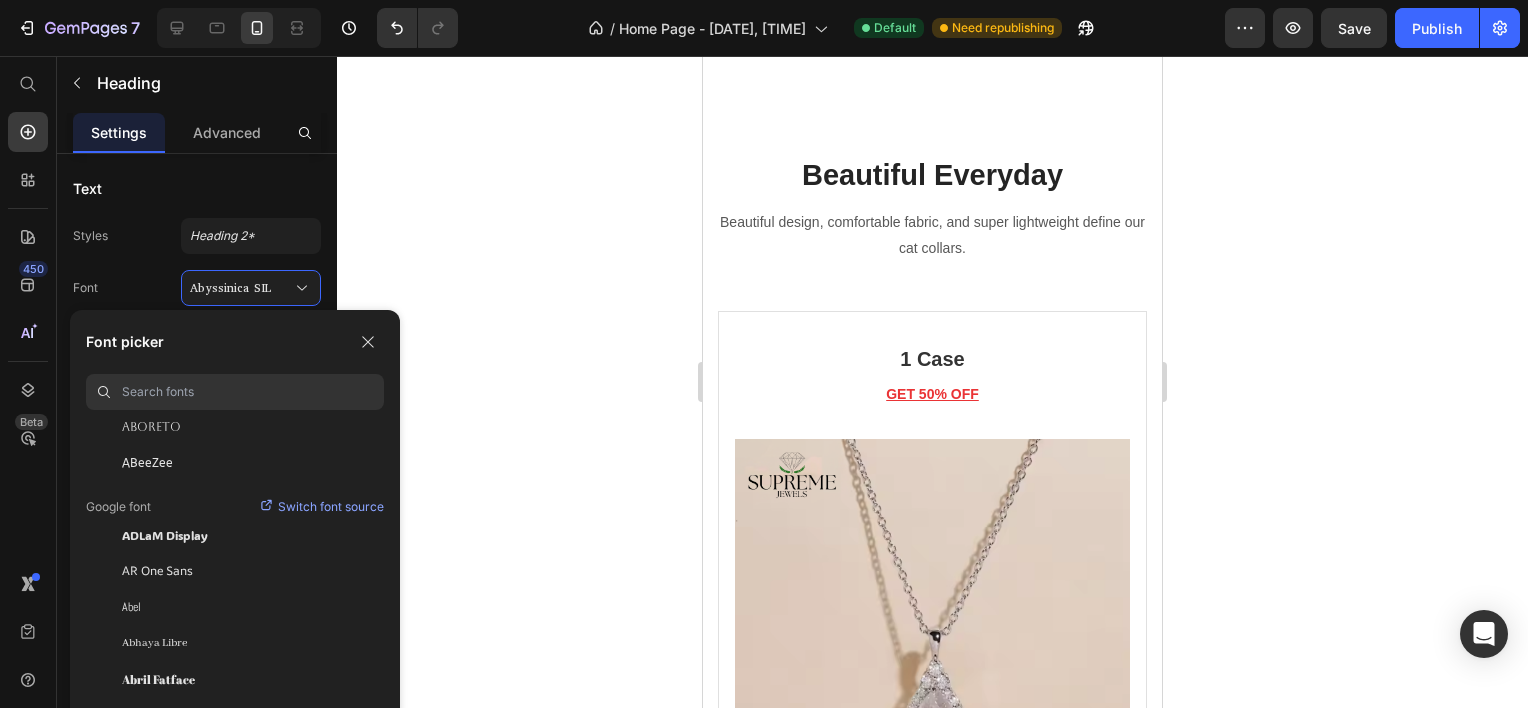 scroll, scrollTop: 300, scrollLeft: 0, axis: vertical 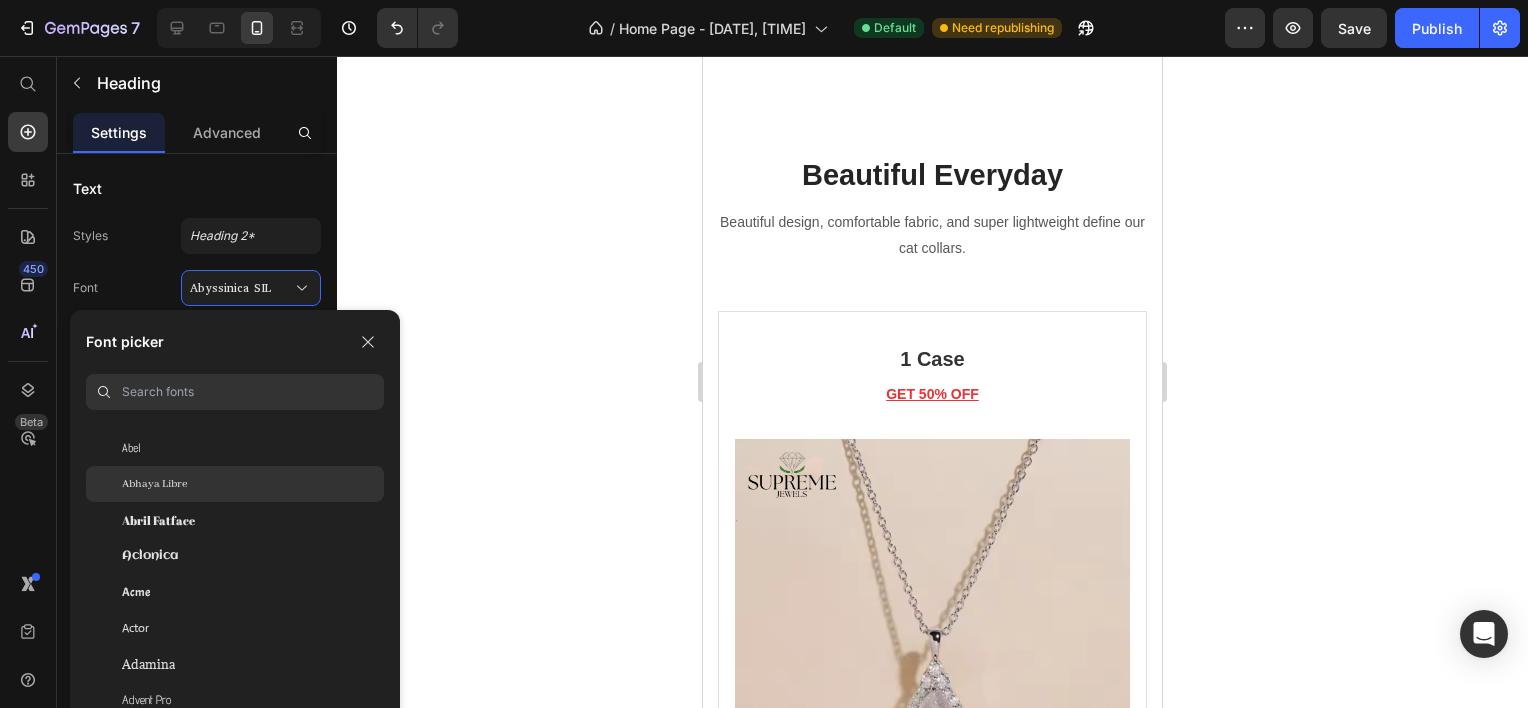 click on "Abhaya Libre" 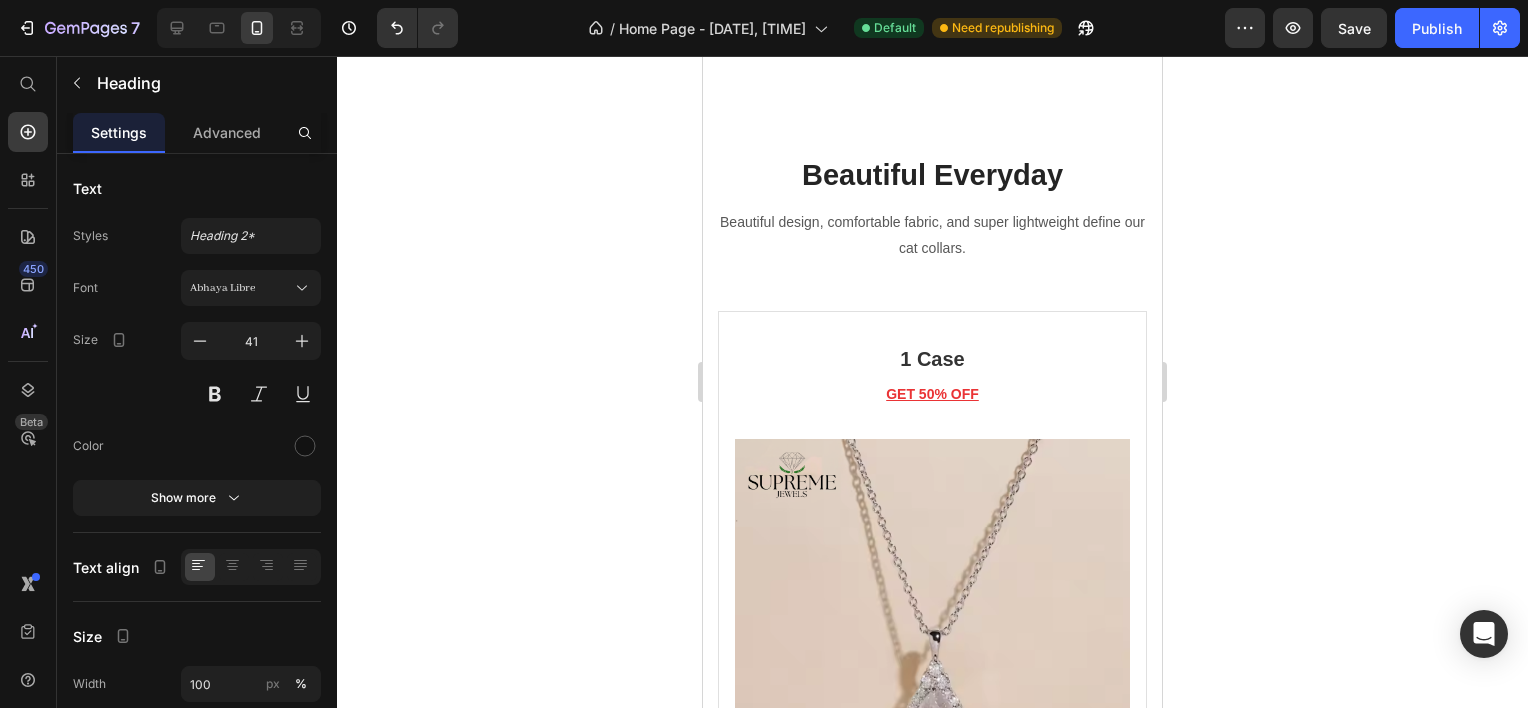 click 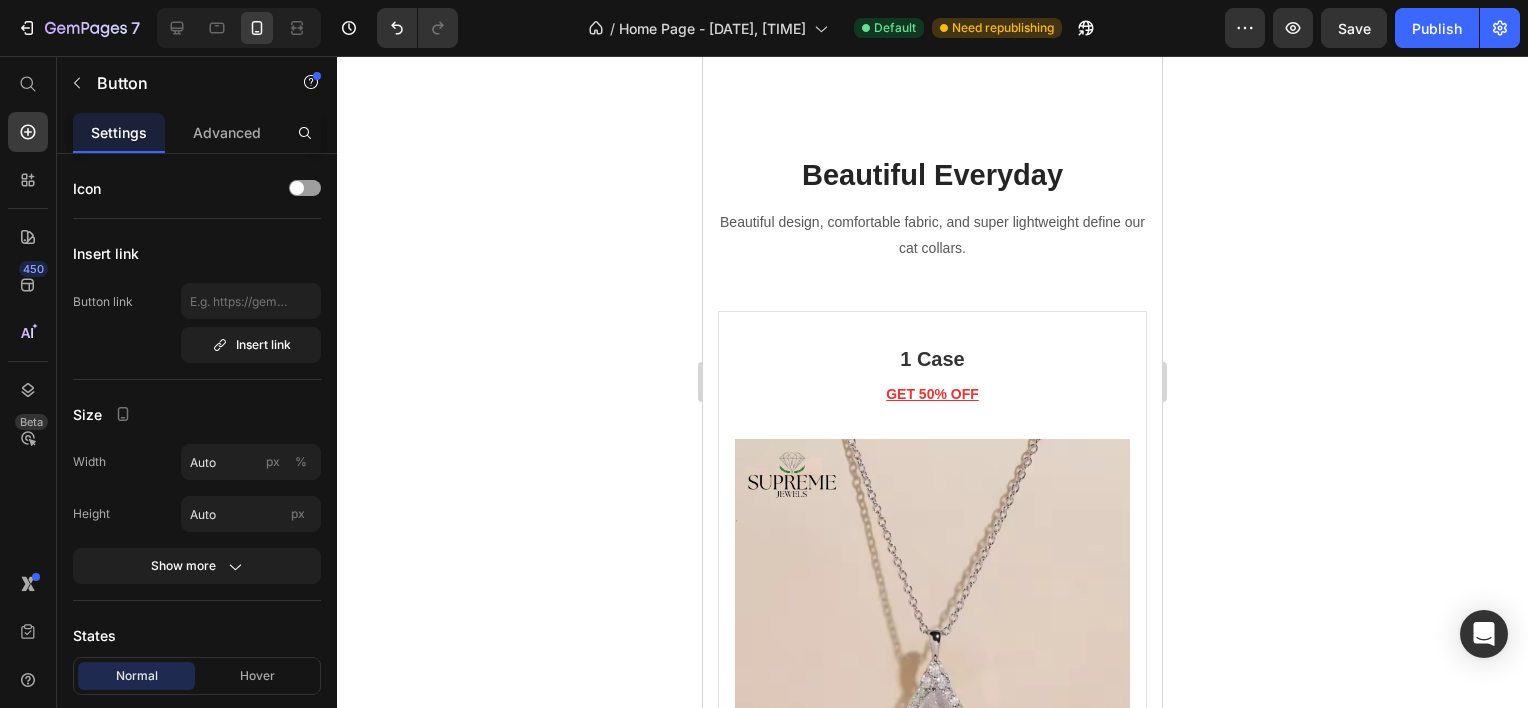 click on "Button Button" at bounding box center (1050, -494) 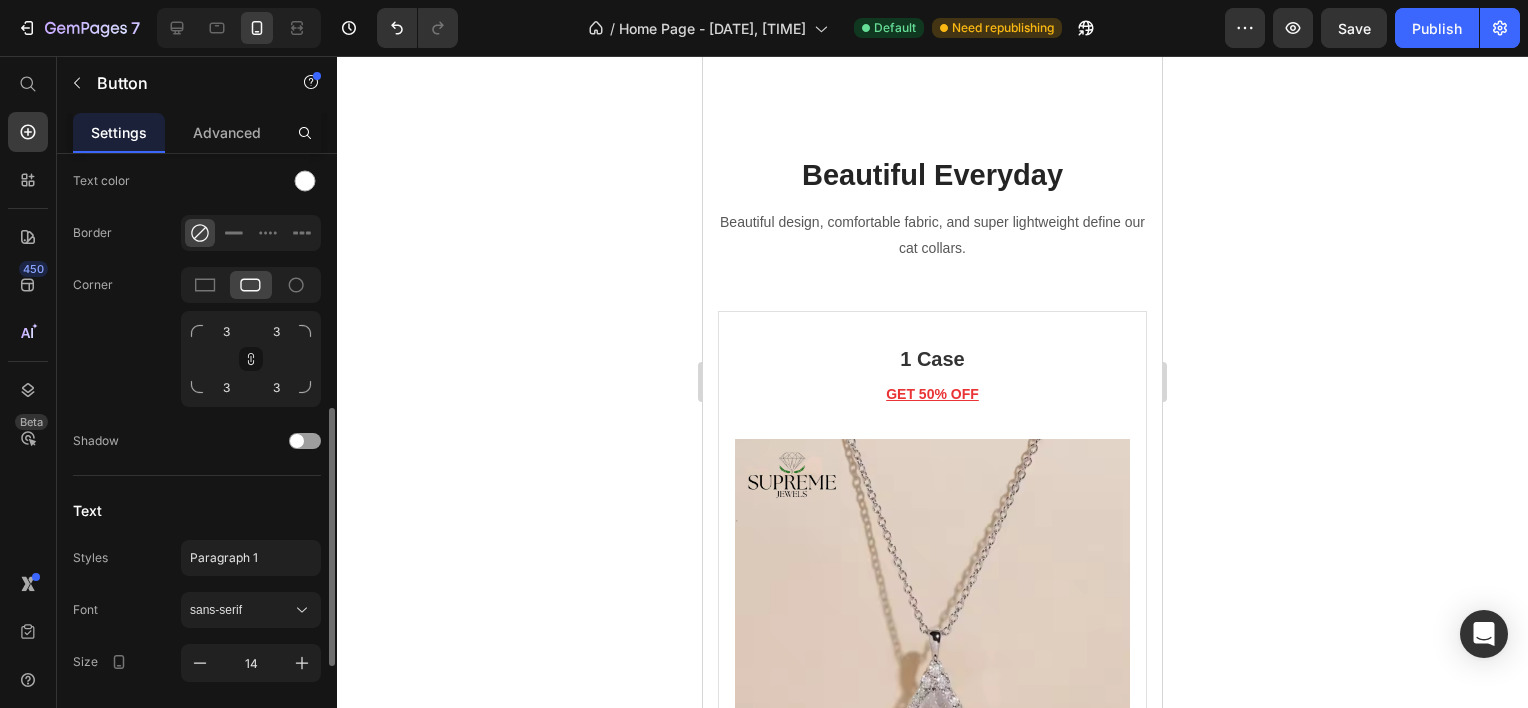 scroll, scrollTop: 832, scrollLeft: 0, axis: vertical 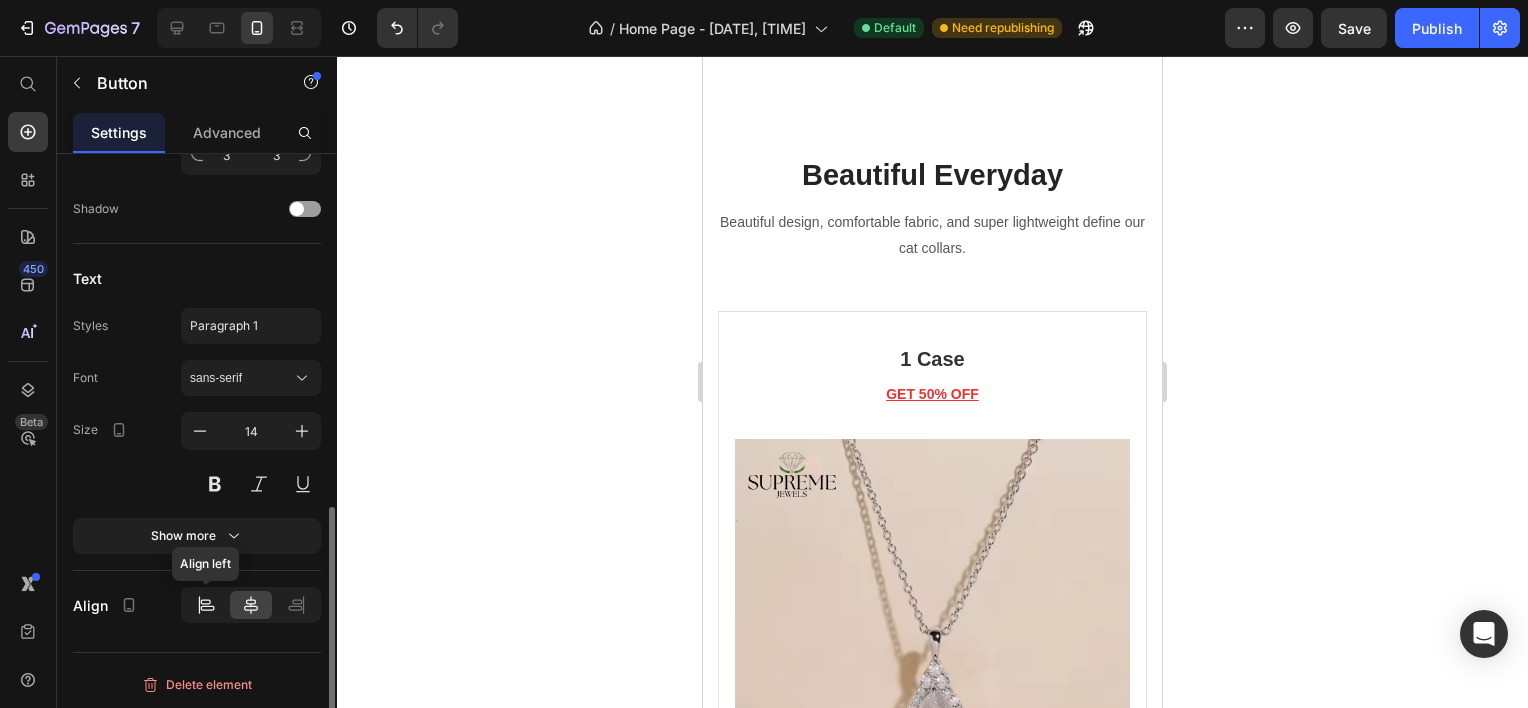 click 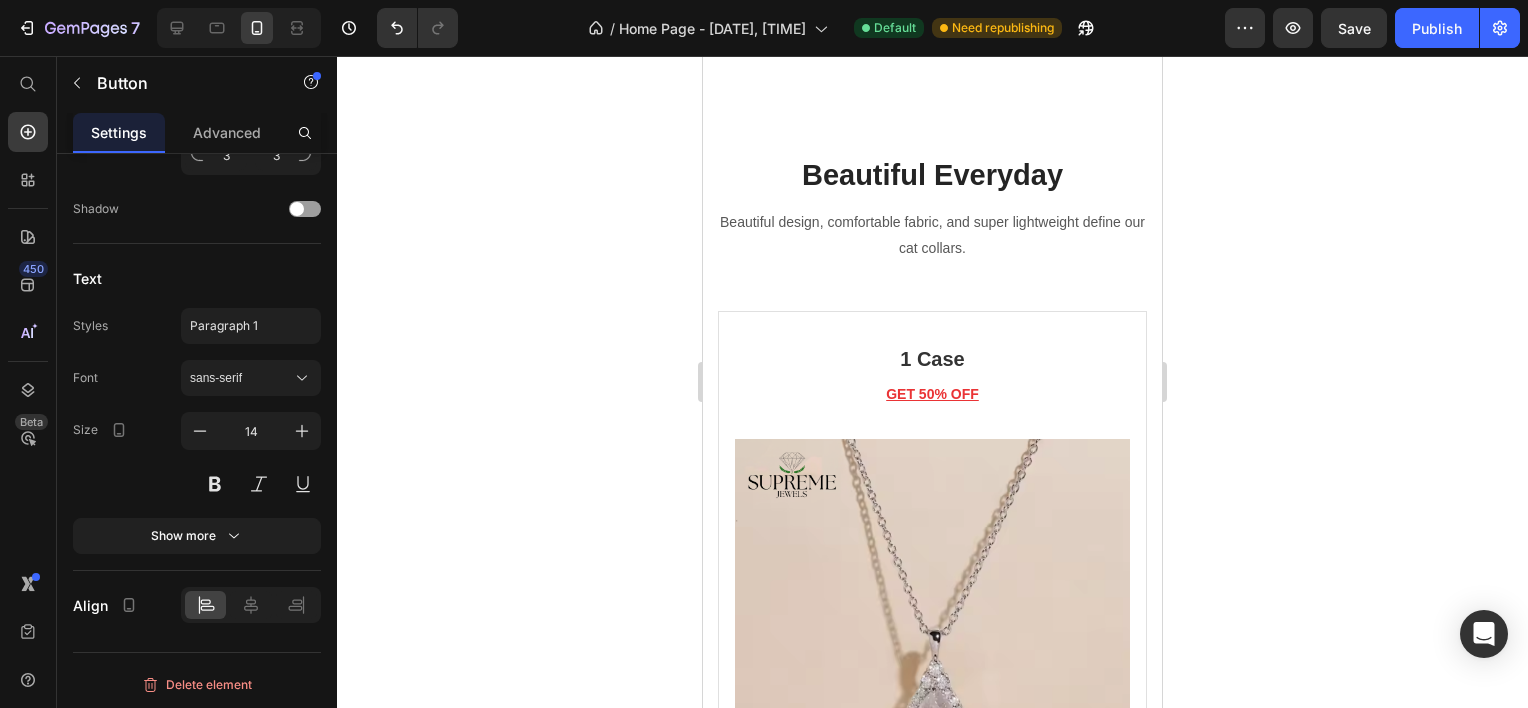 click on "Button Button" at bounding box center [816, -487] 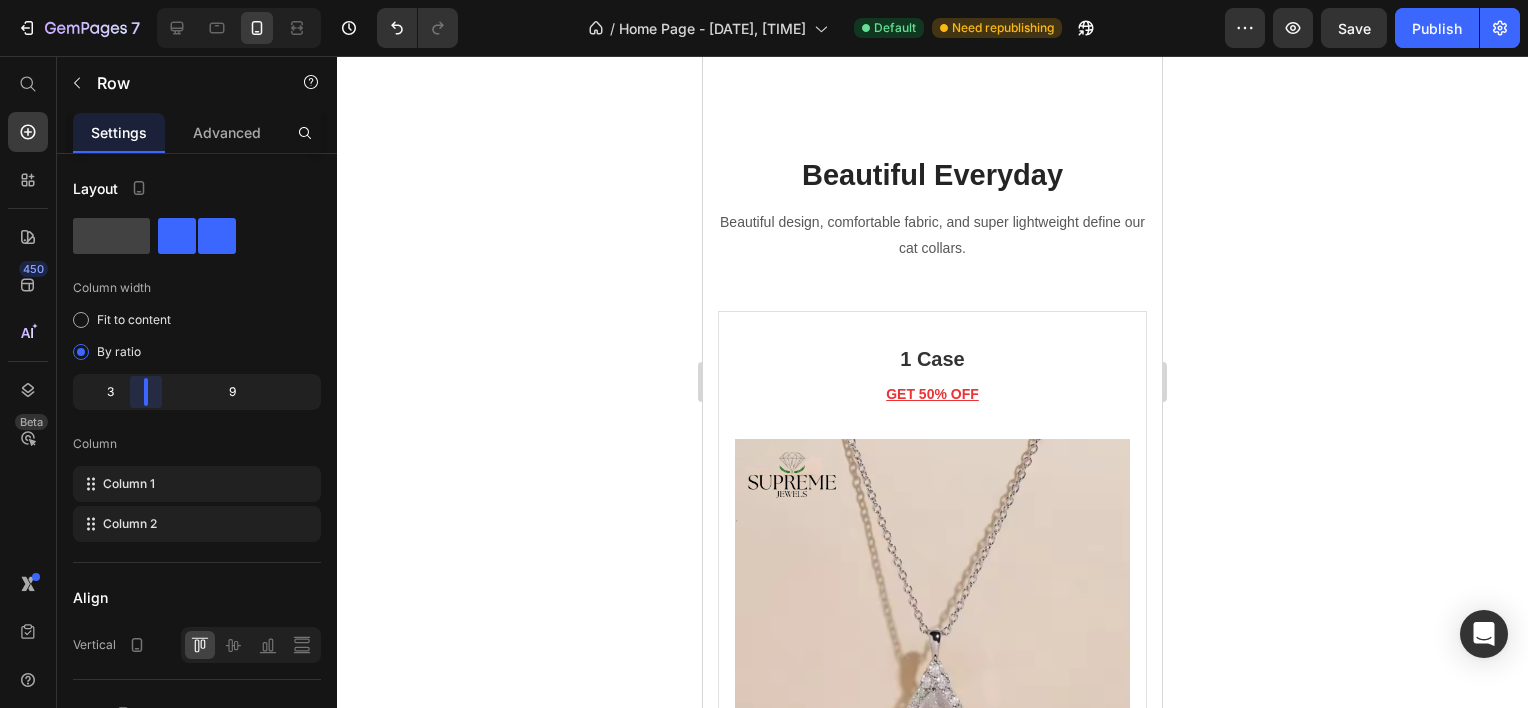 drag, startPoint x: 192, startPoint y: 396, endPoint x: 144, endPoint y: 397, distance: 48.010414 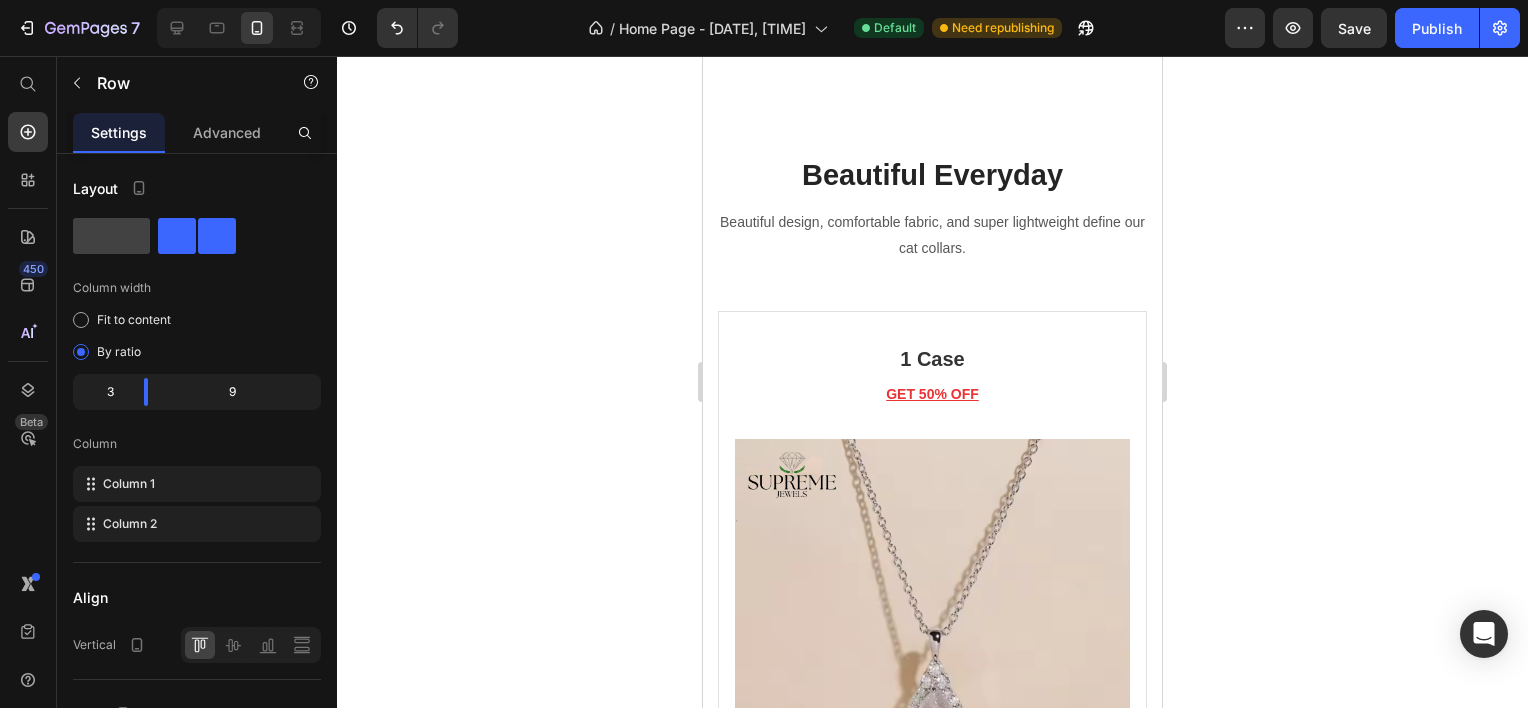 click 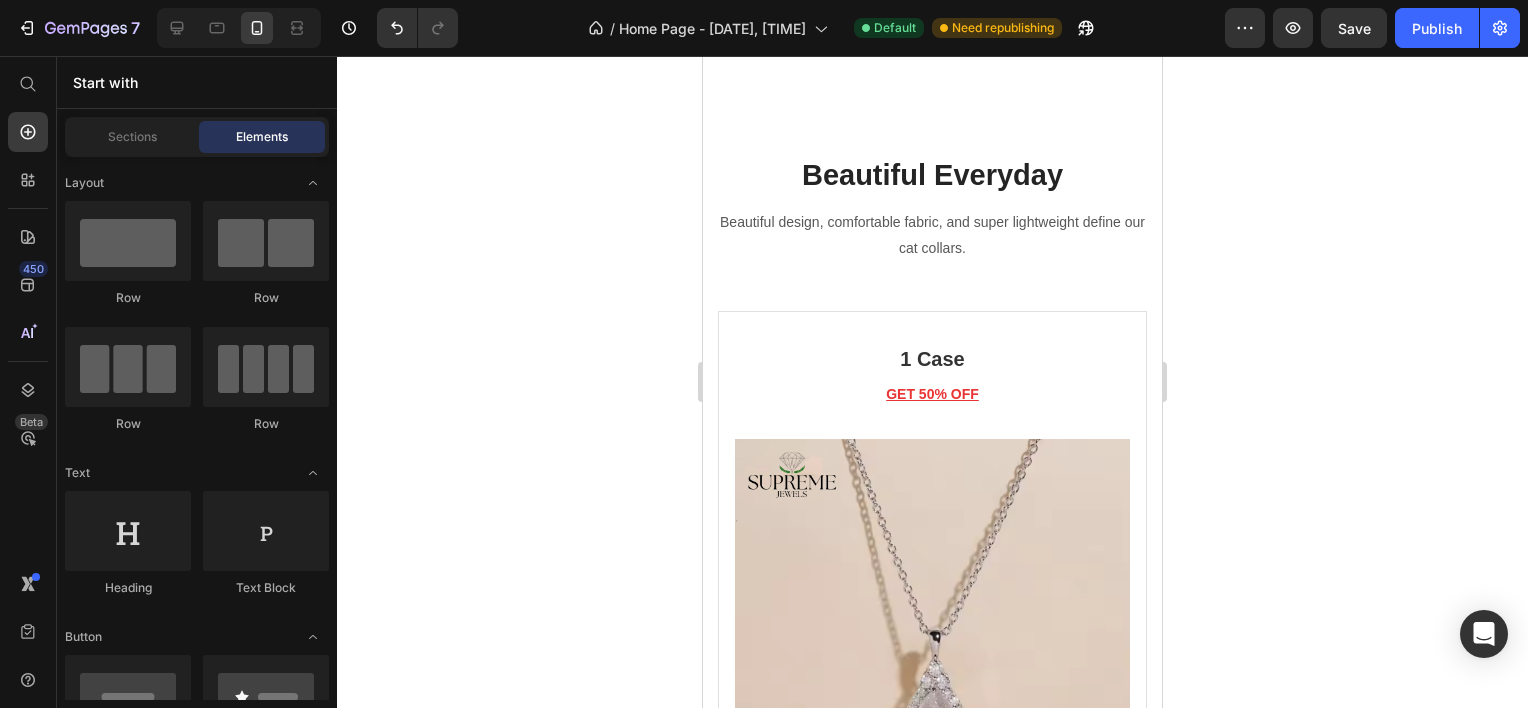 click on "Button" at bounding box center [747, -494] 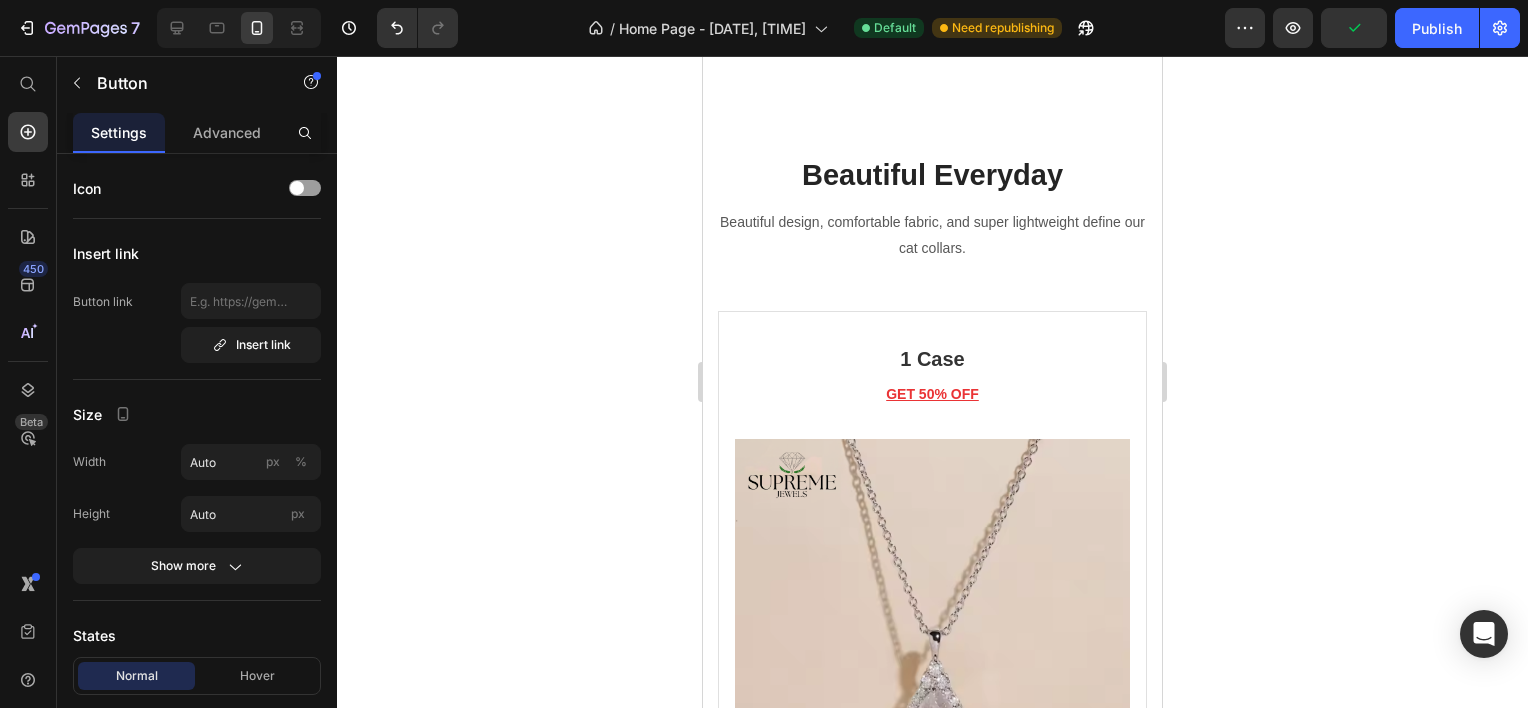 click on "Button" at bounding box center [747, -494] 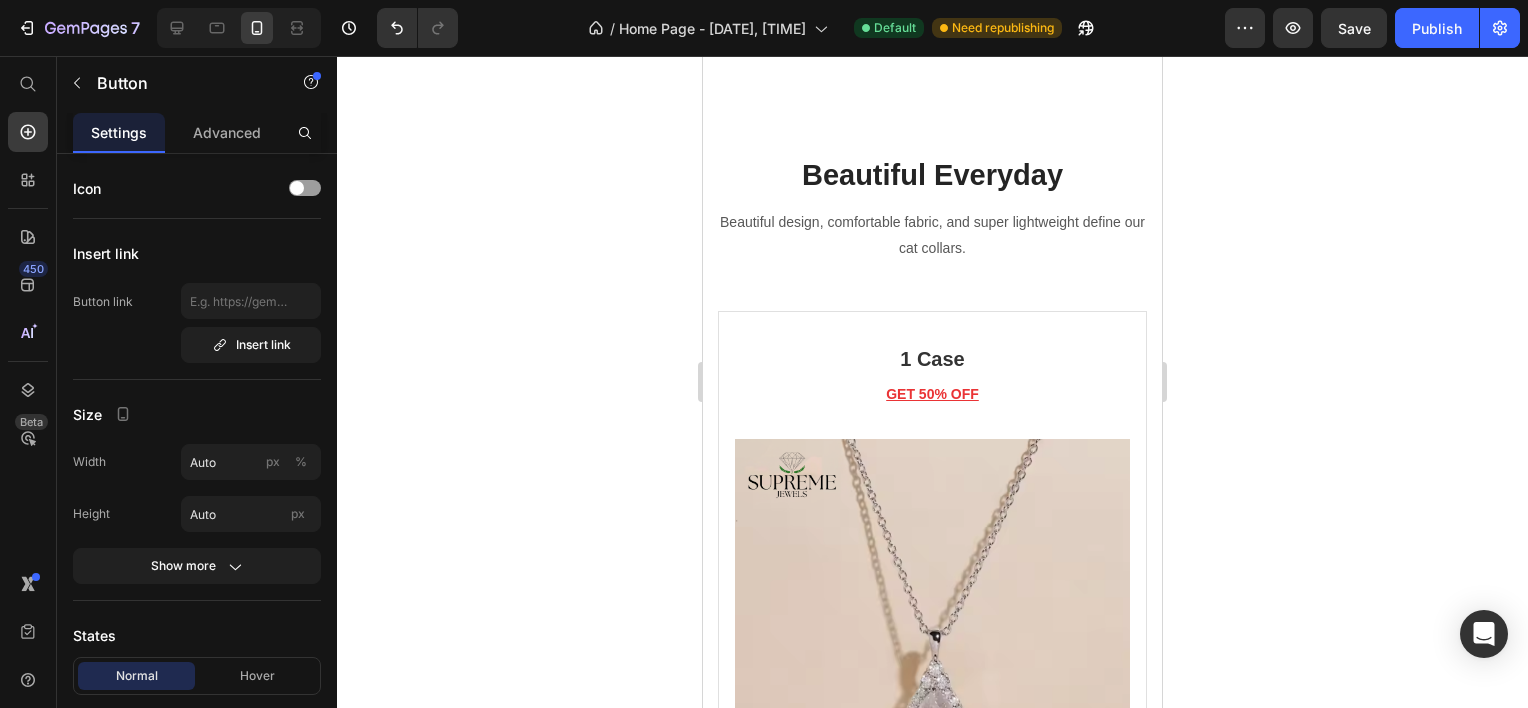 click on "Button" at bounding box center (868, -494) 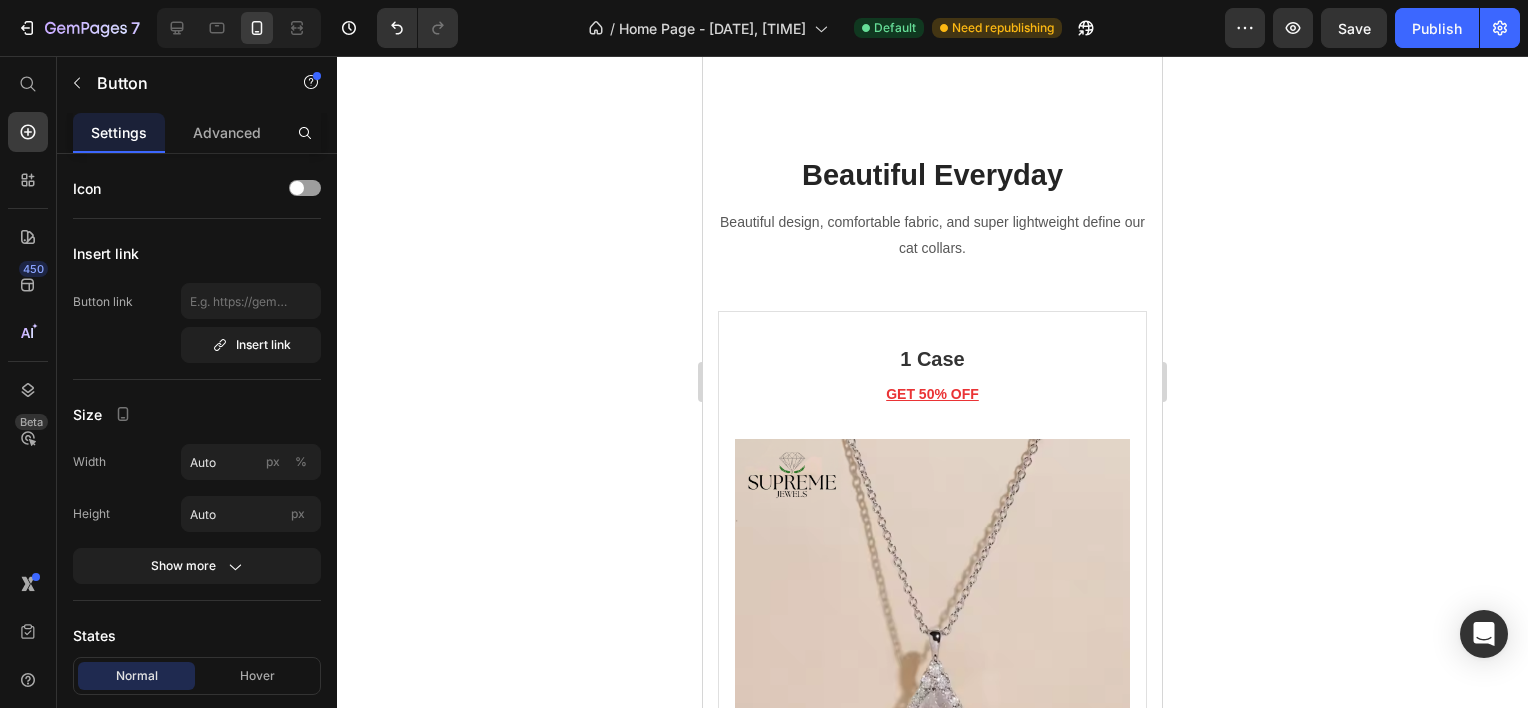 click on "Button" at bounding box center [868, -494] 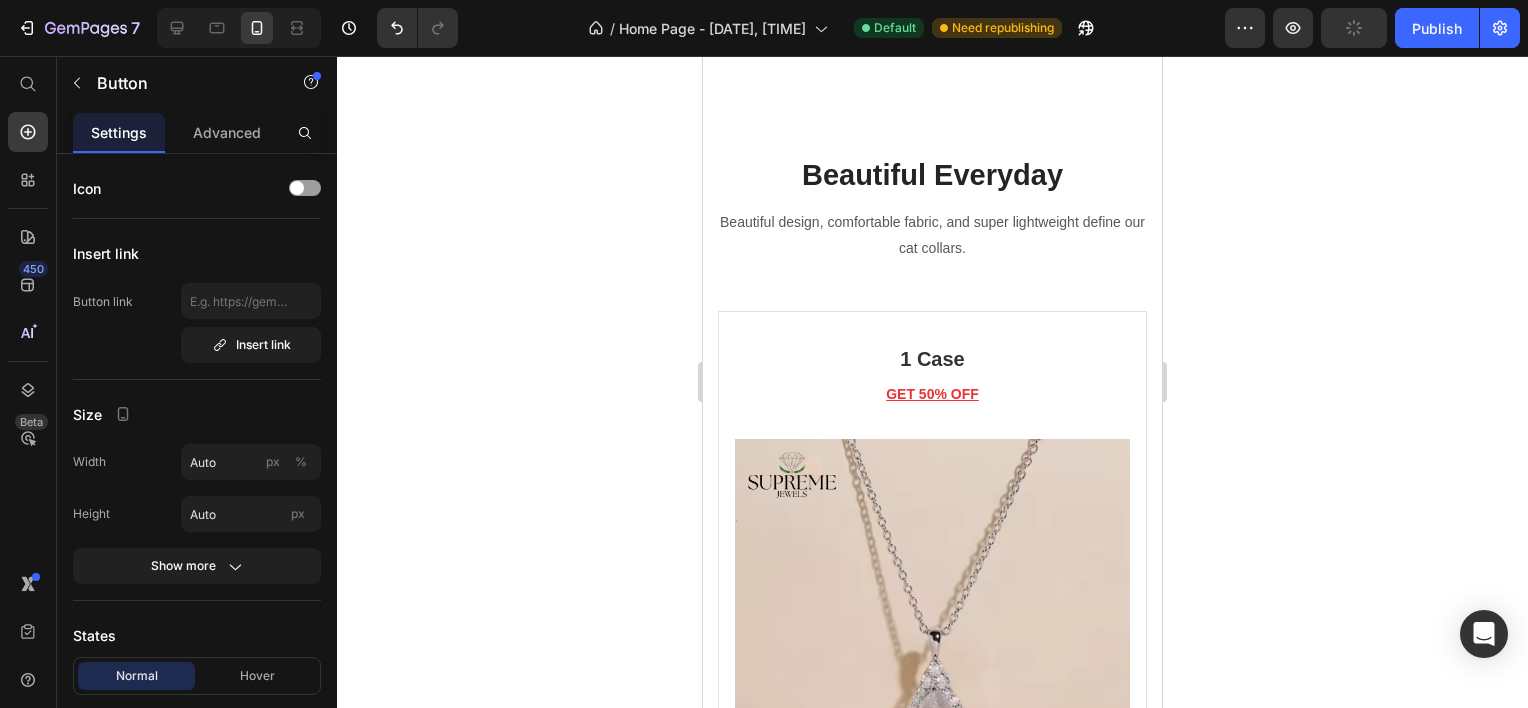 click 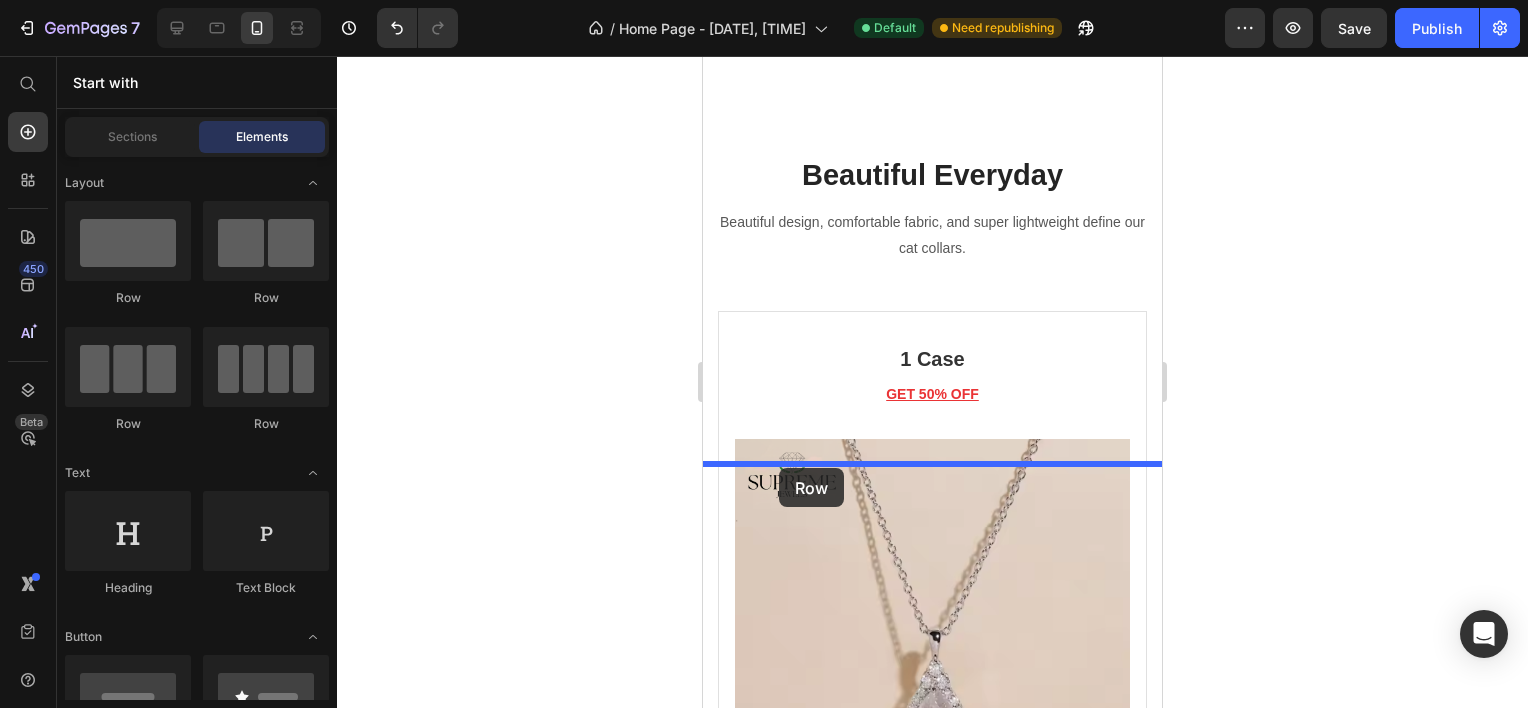 drag, startPoint x: 967, startPoint y: 306, endPoint x: 778, endPoint y: 468, distance: 248.9277 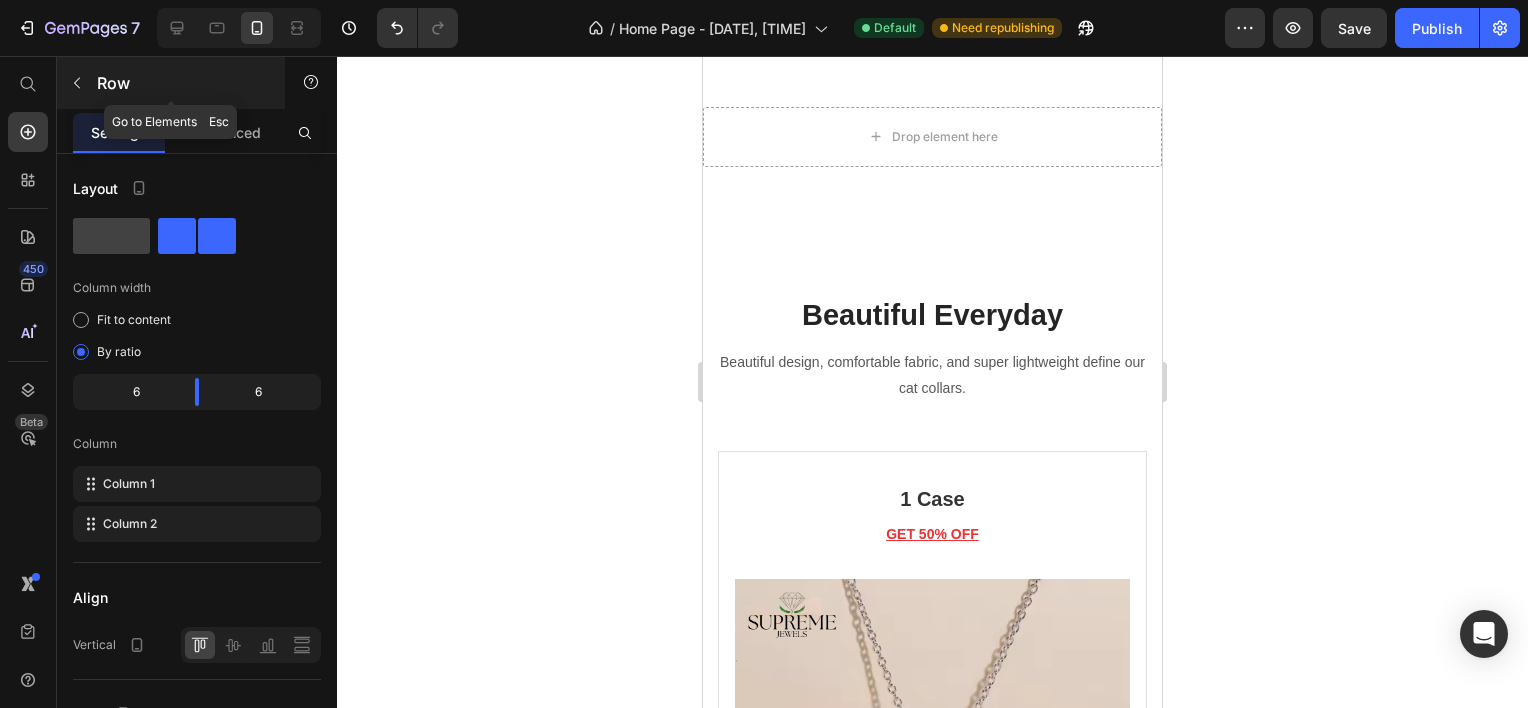 click at bounding box center [77, 83] 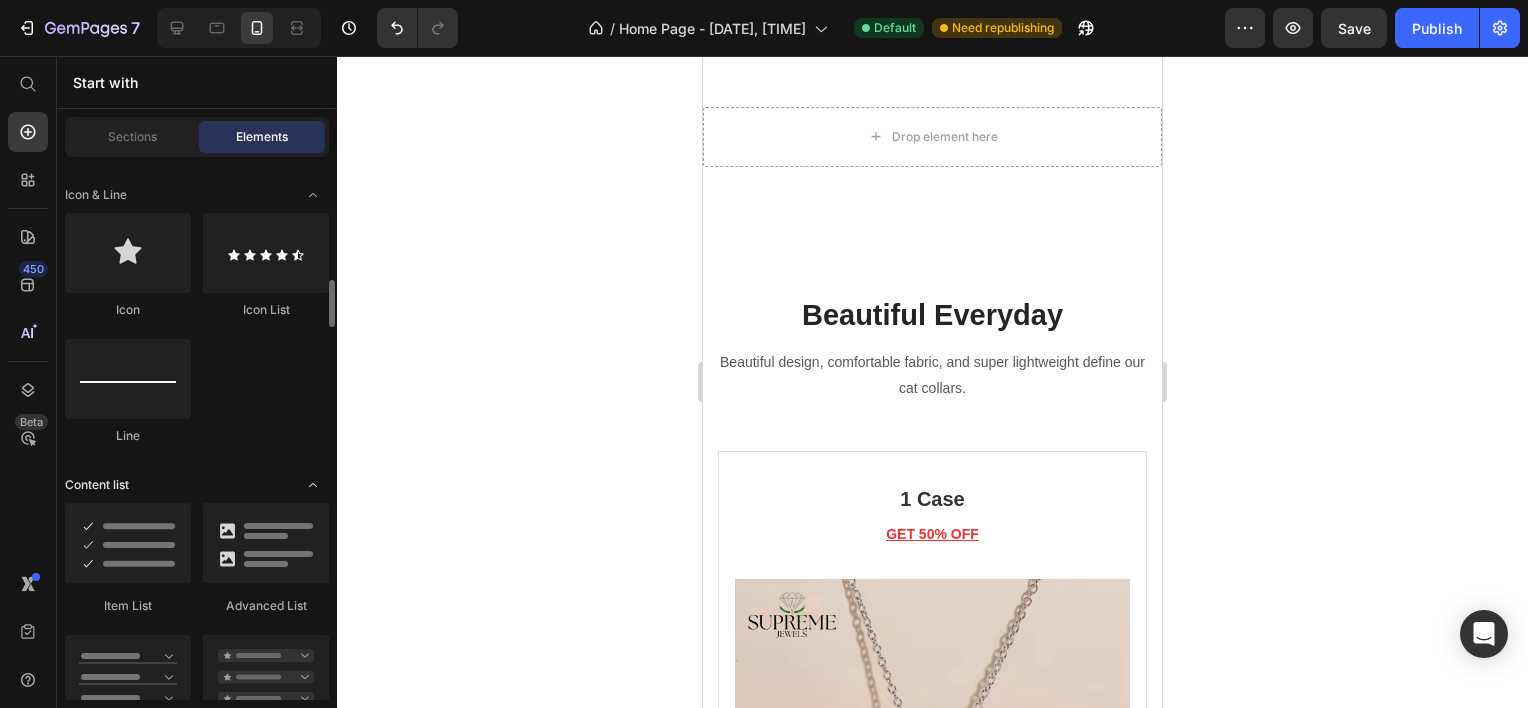 scroll, scrollTop: 1700, scrollLeft: 0, axis: vertical 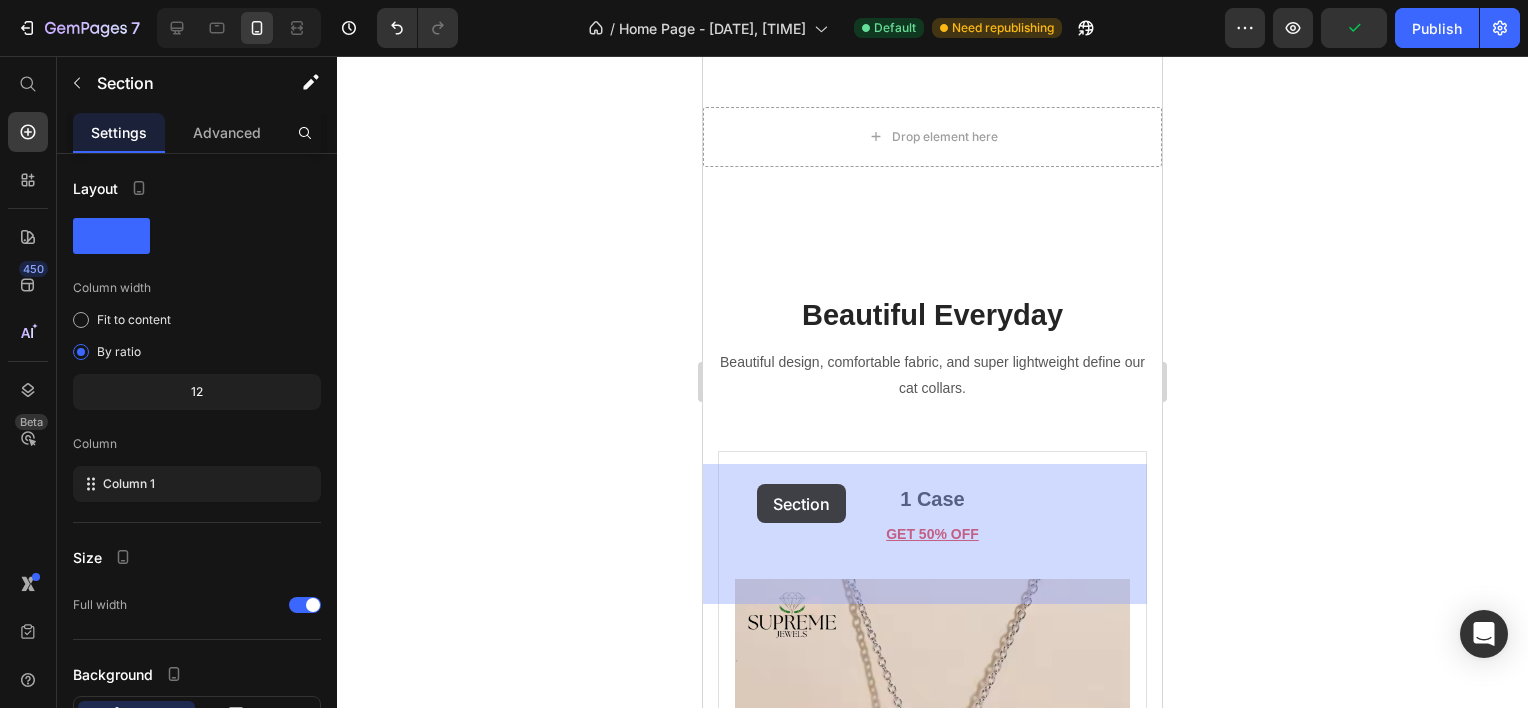 drag, startPoint x: 839, startPoint y: 487, endPoint x: 758, endPoint y: 492, distance: 81.154175 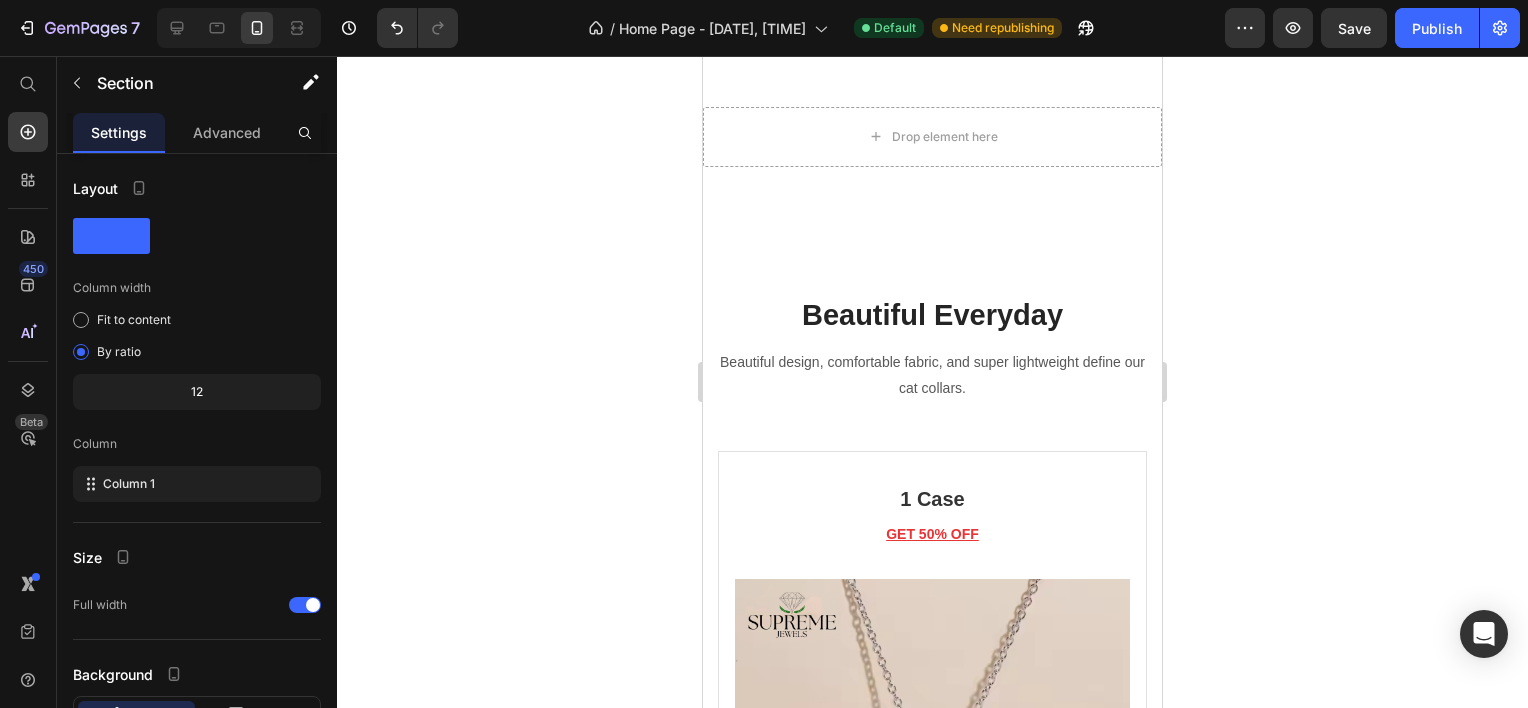click on "men" at bounding box center (740, -494) 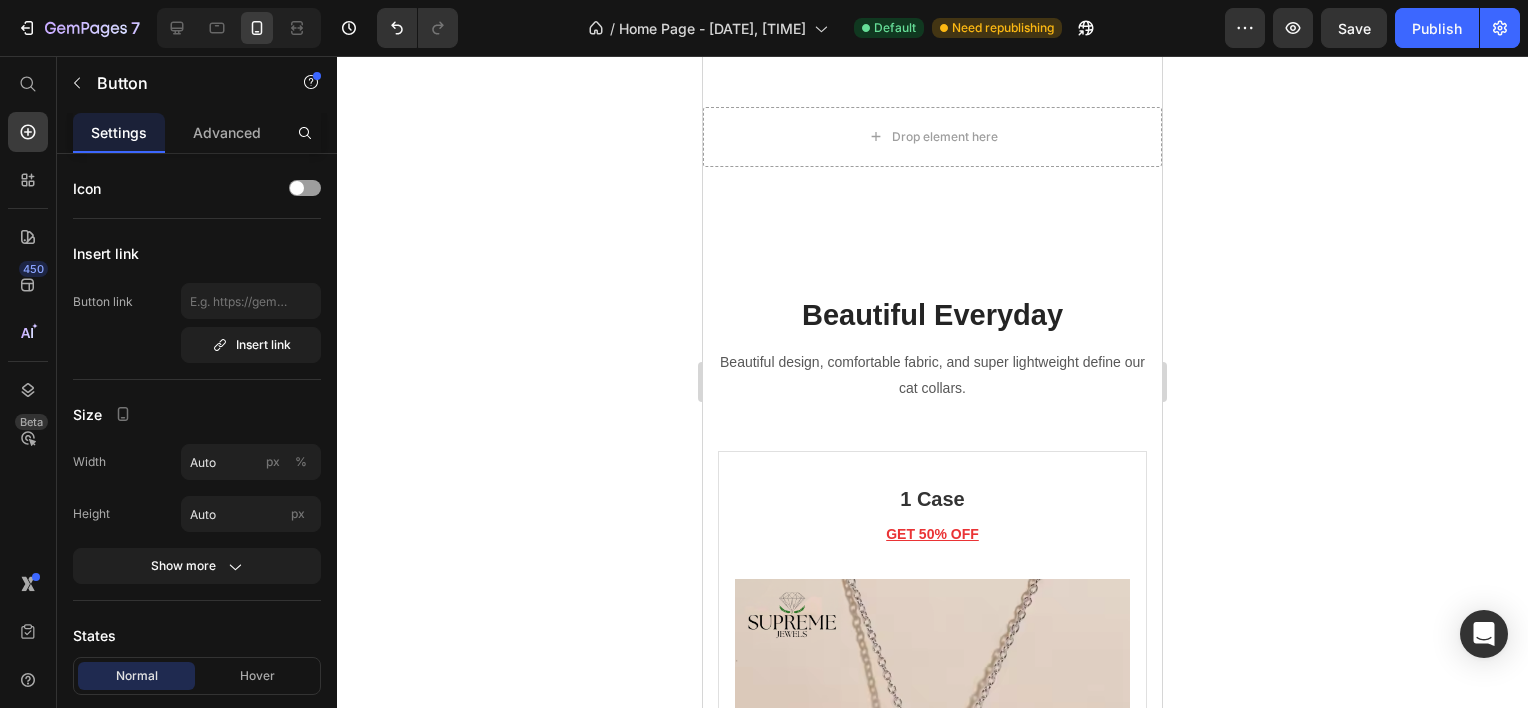 click on "men" at bounding box center [740, -494] 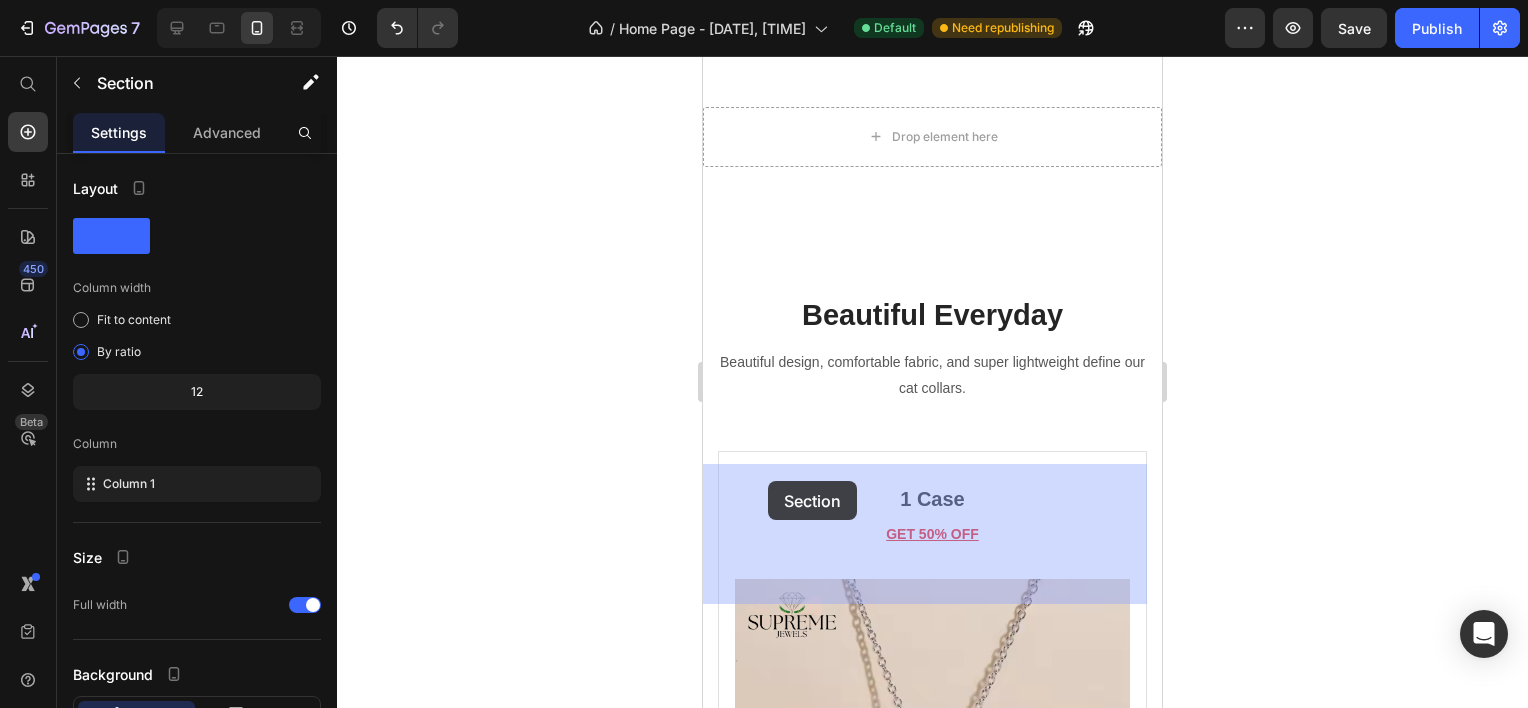 drag, startPoint x: 782, startPoint y: 472, endPoint x: 769, endPoint y: 483, distance: 17.029387 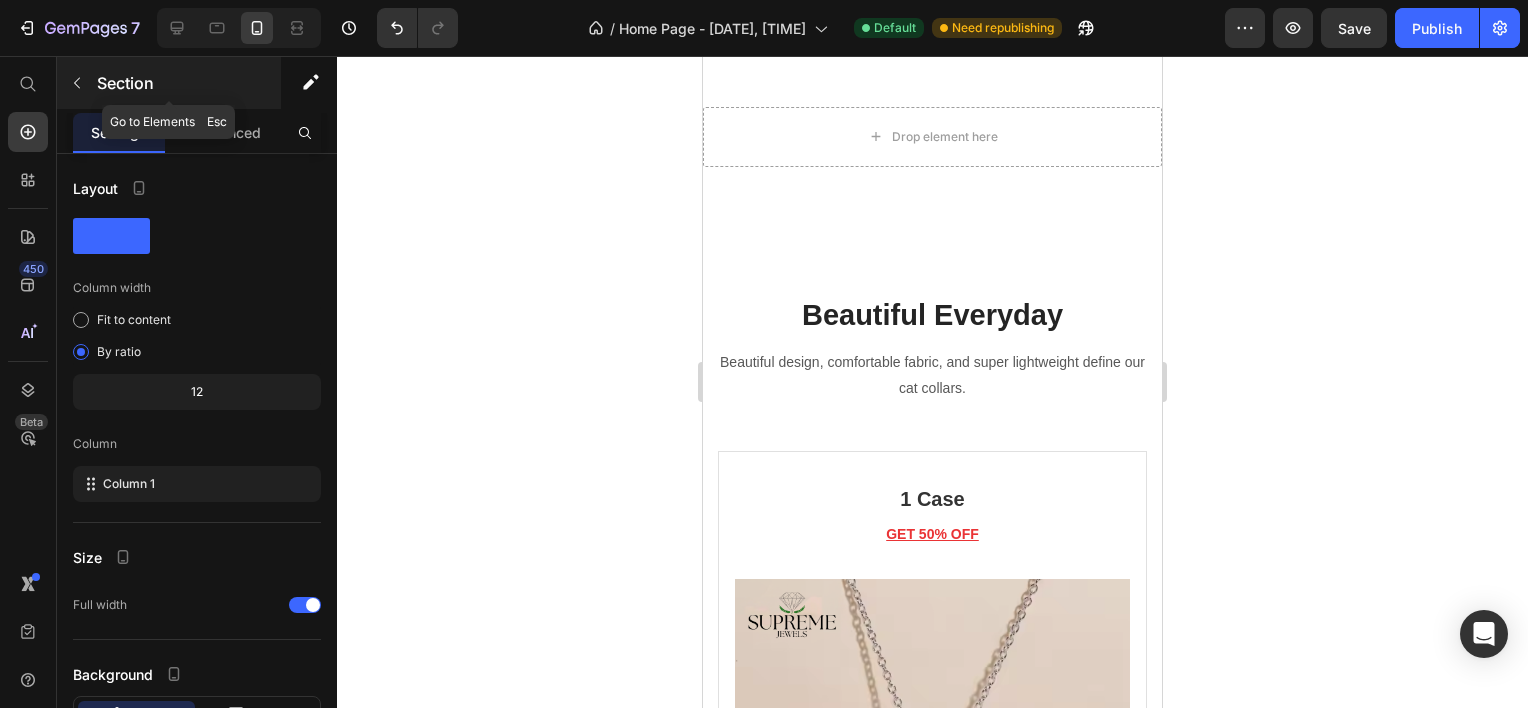 click at bounding box center [77, 83] 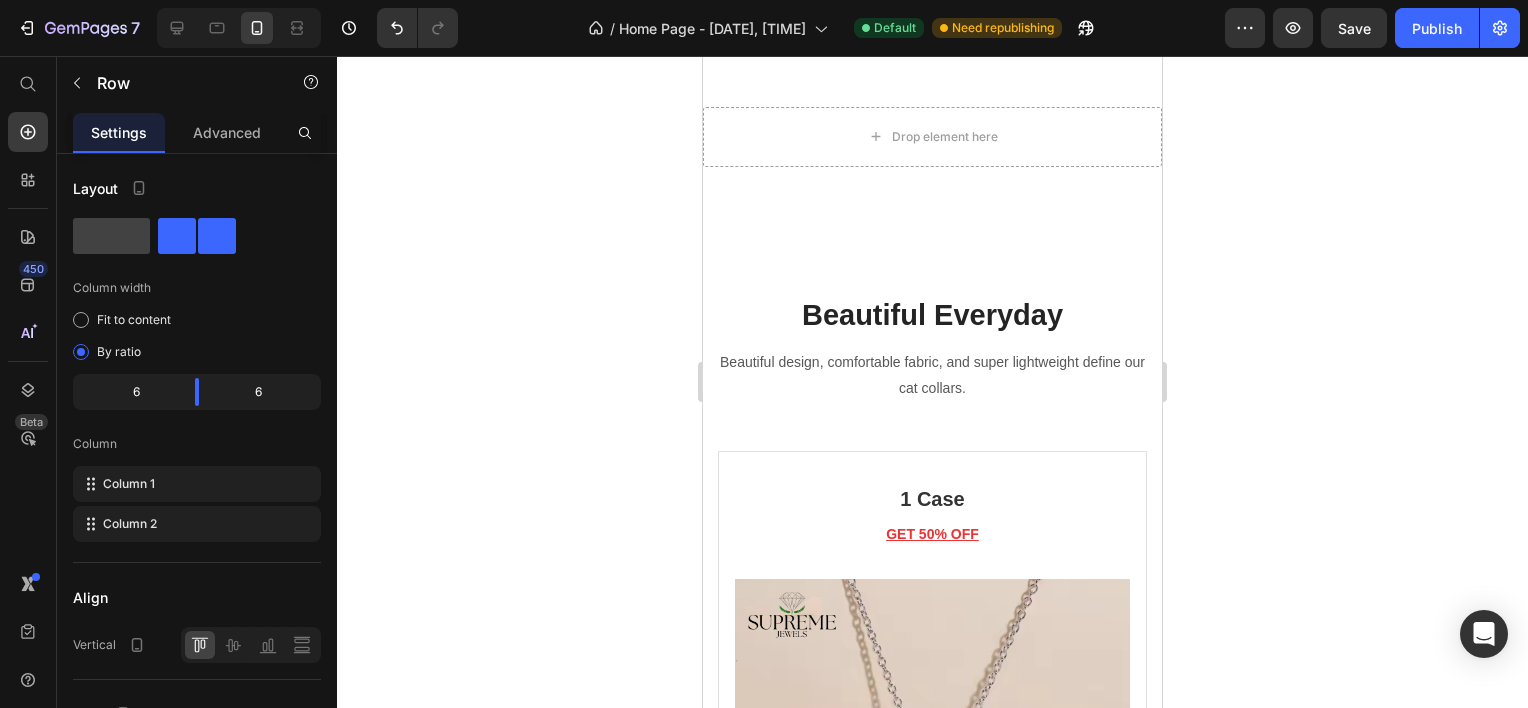 click on "Drop element here
Drop element here Row" at bounding box center (932, -365) 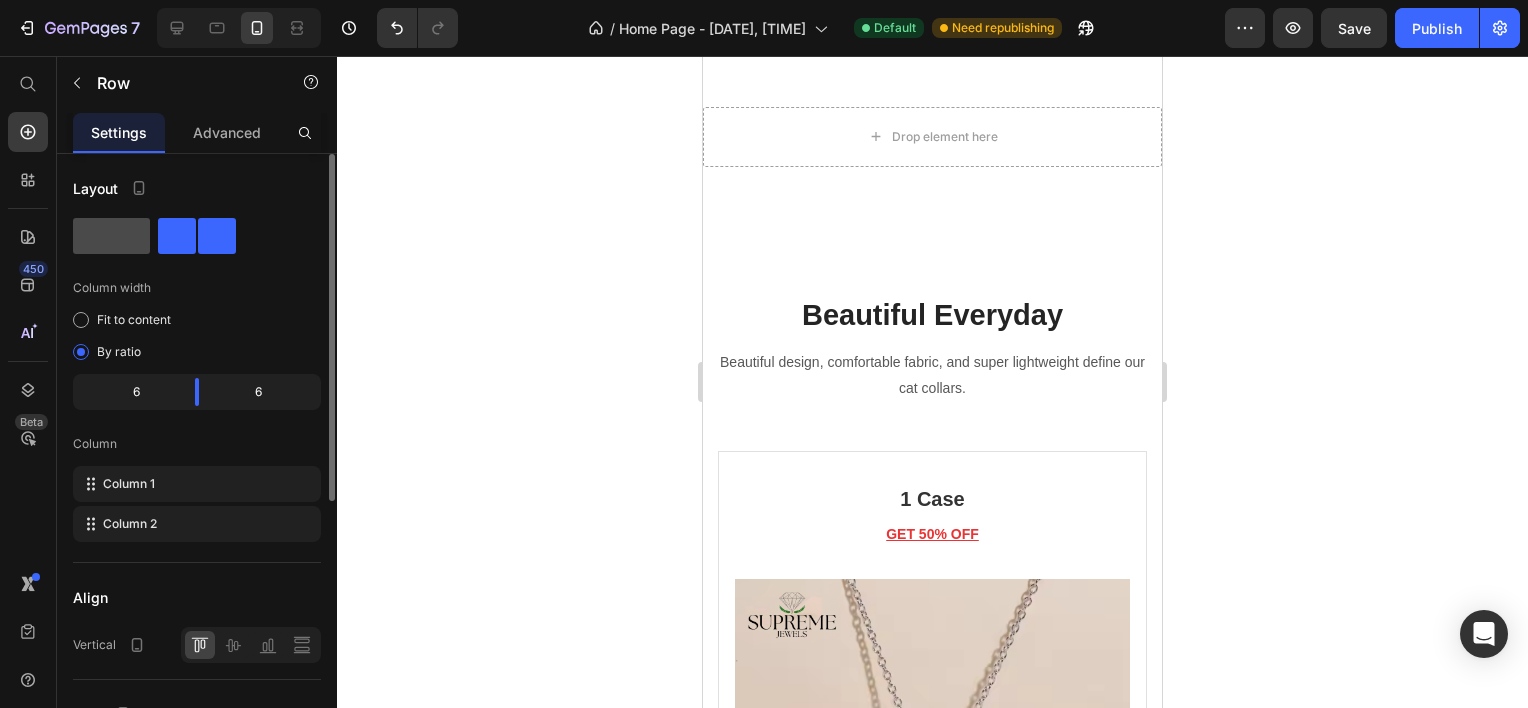 click 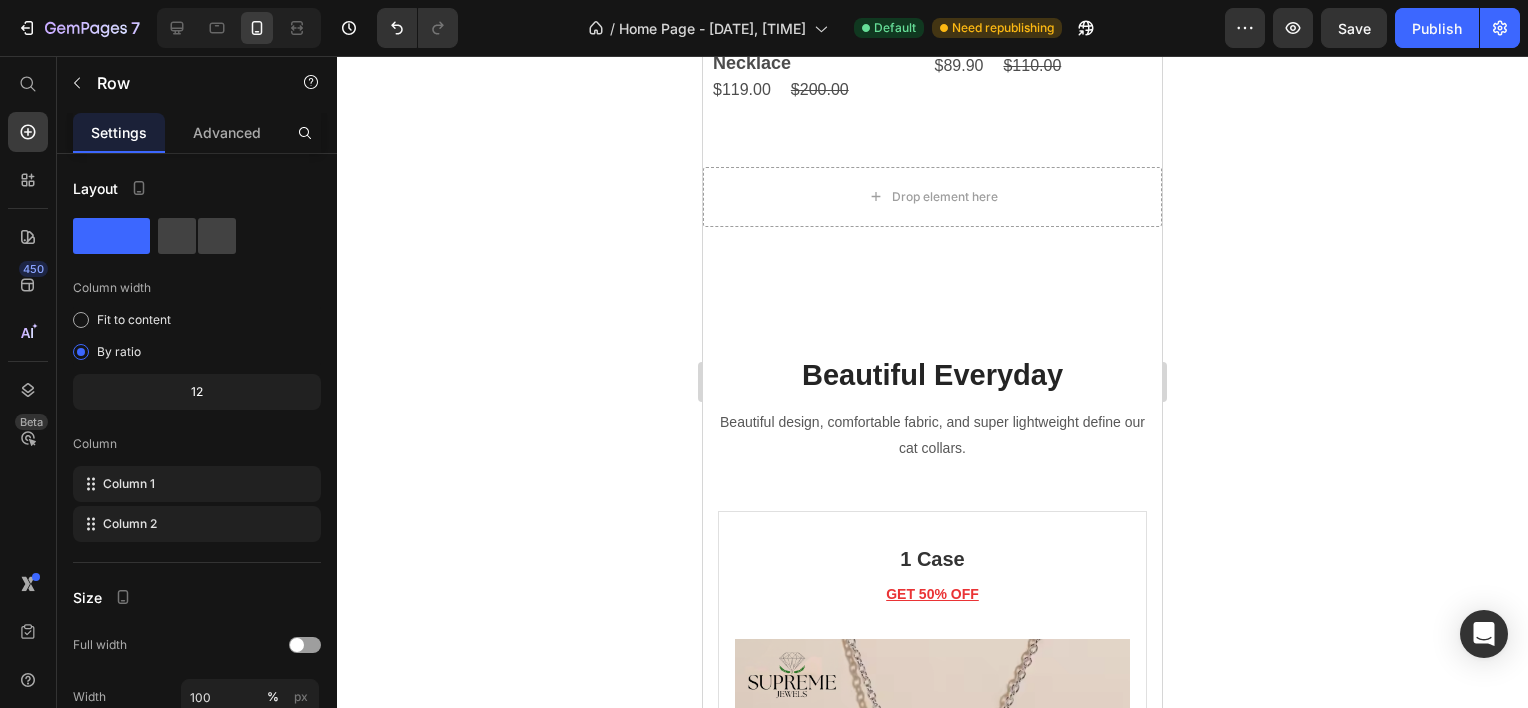 click 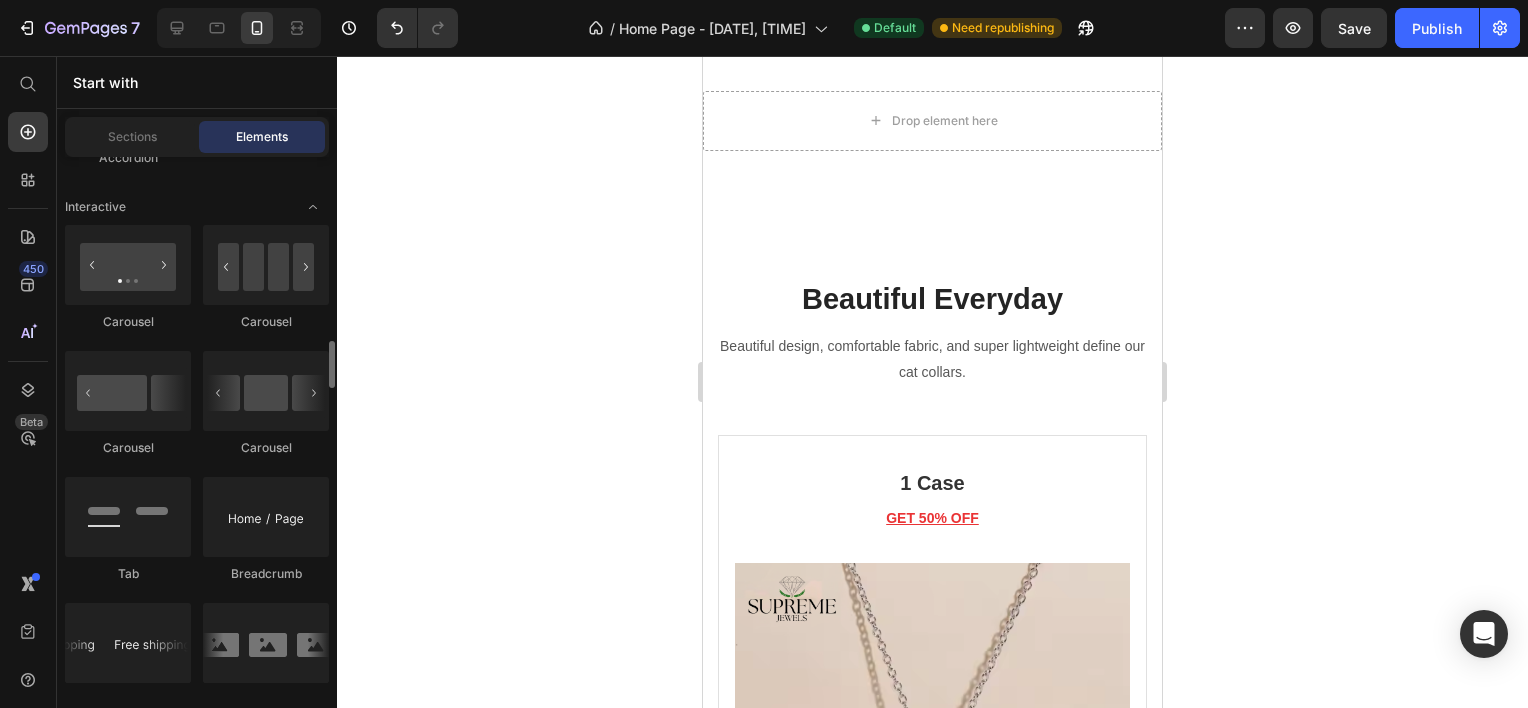 scroll, scrollTop: 2500, scrollLeft: 0, axis: vertical 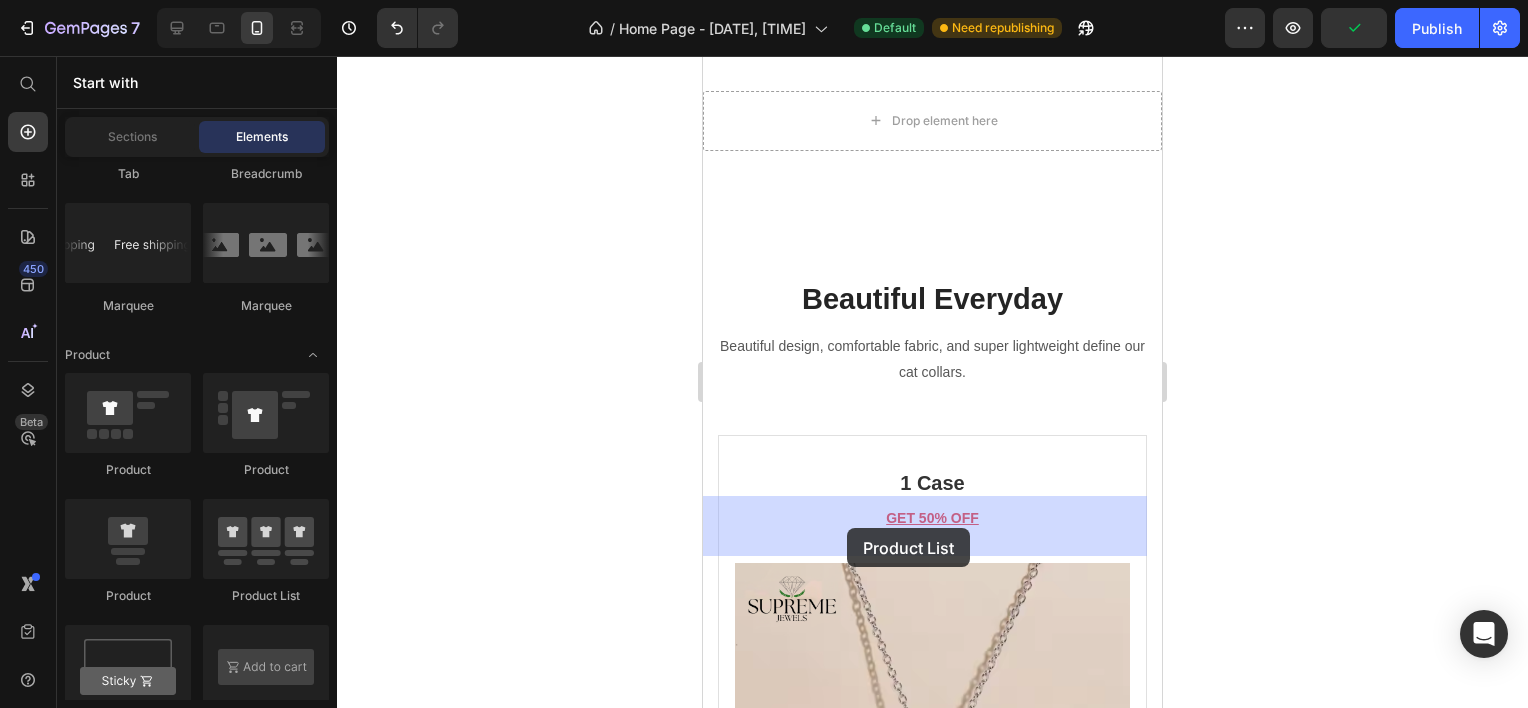 drag, startPoint x: 954, startPoint y: 600, endPoint x: 706, endPoint y: 528, distance: 258.2402 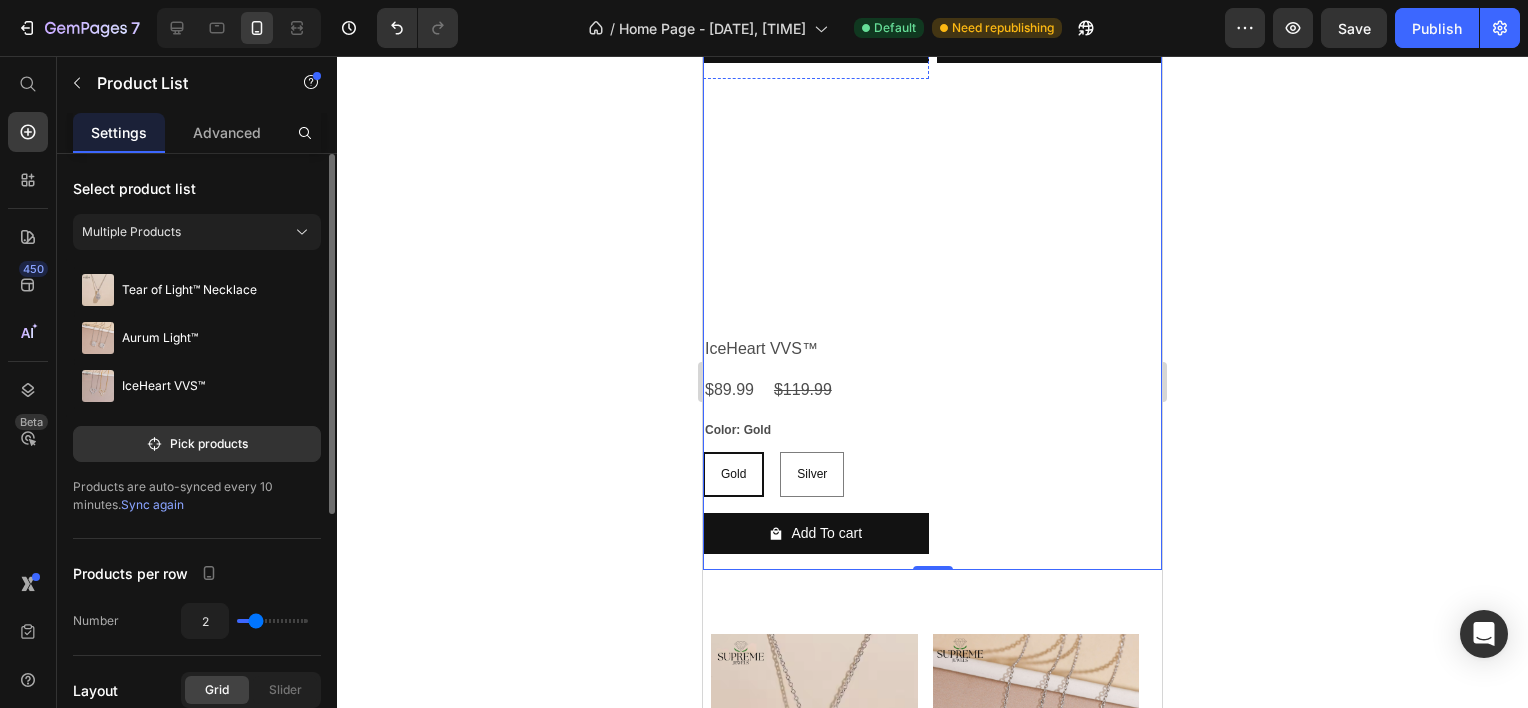 scroll, scrollTop: 424, scrollLeft: 0, axis: vertical 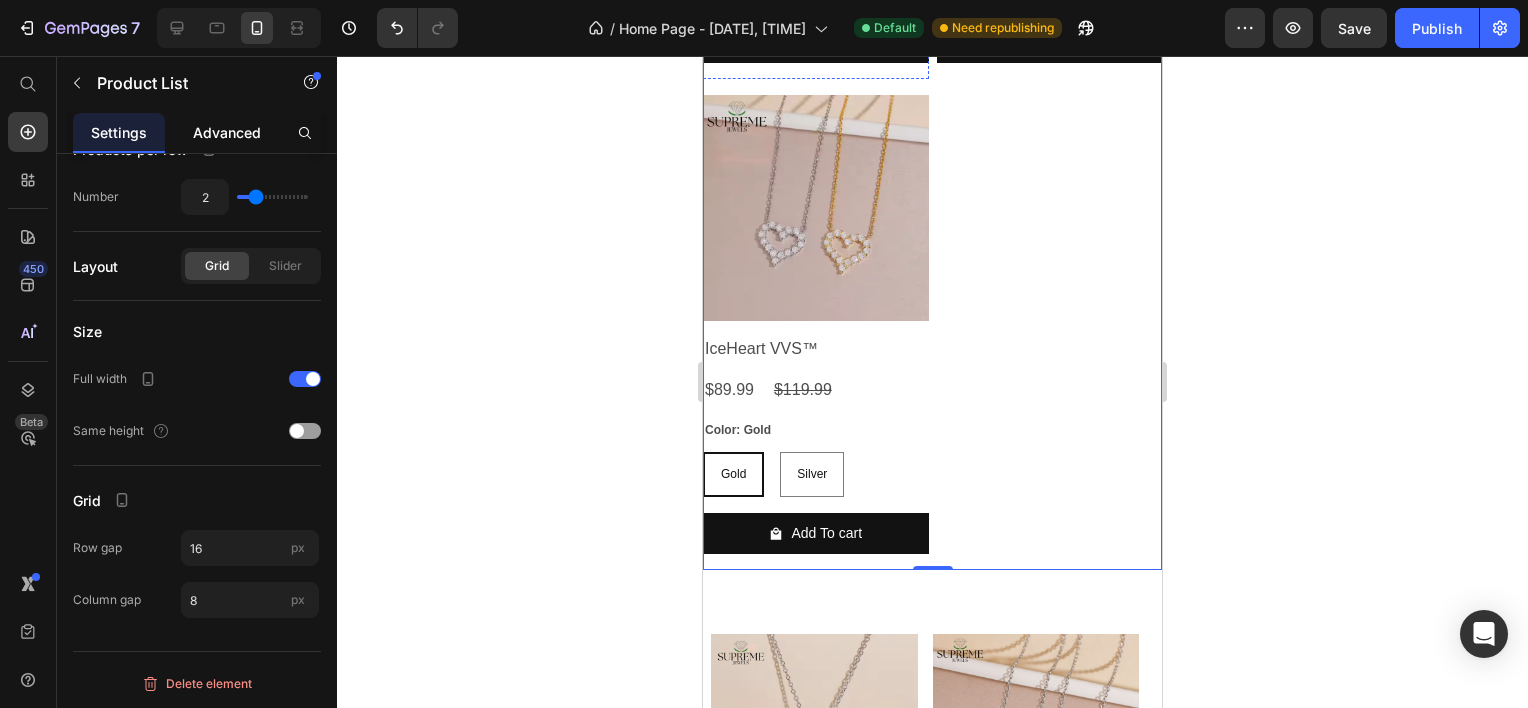 click on "Advanced" at bounding box center [227, 132] 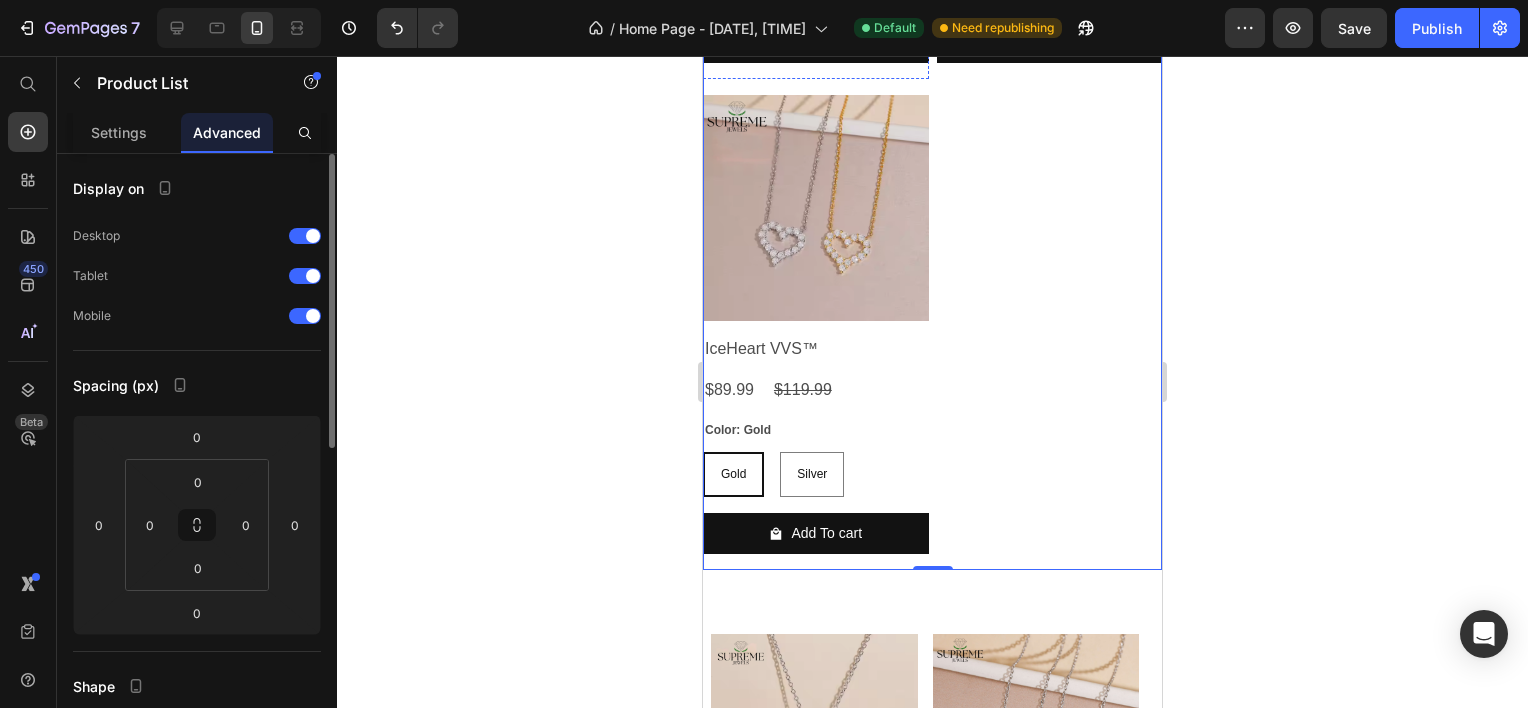 scroll, scrollTop: 656, scrollLeft: 0, axis: vertical 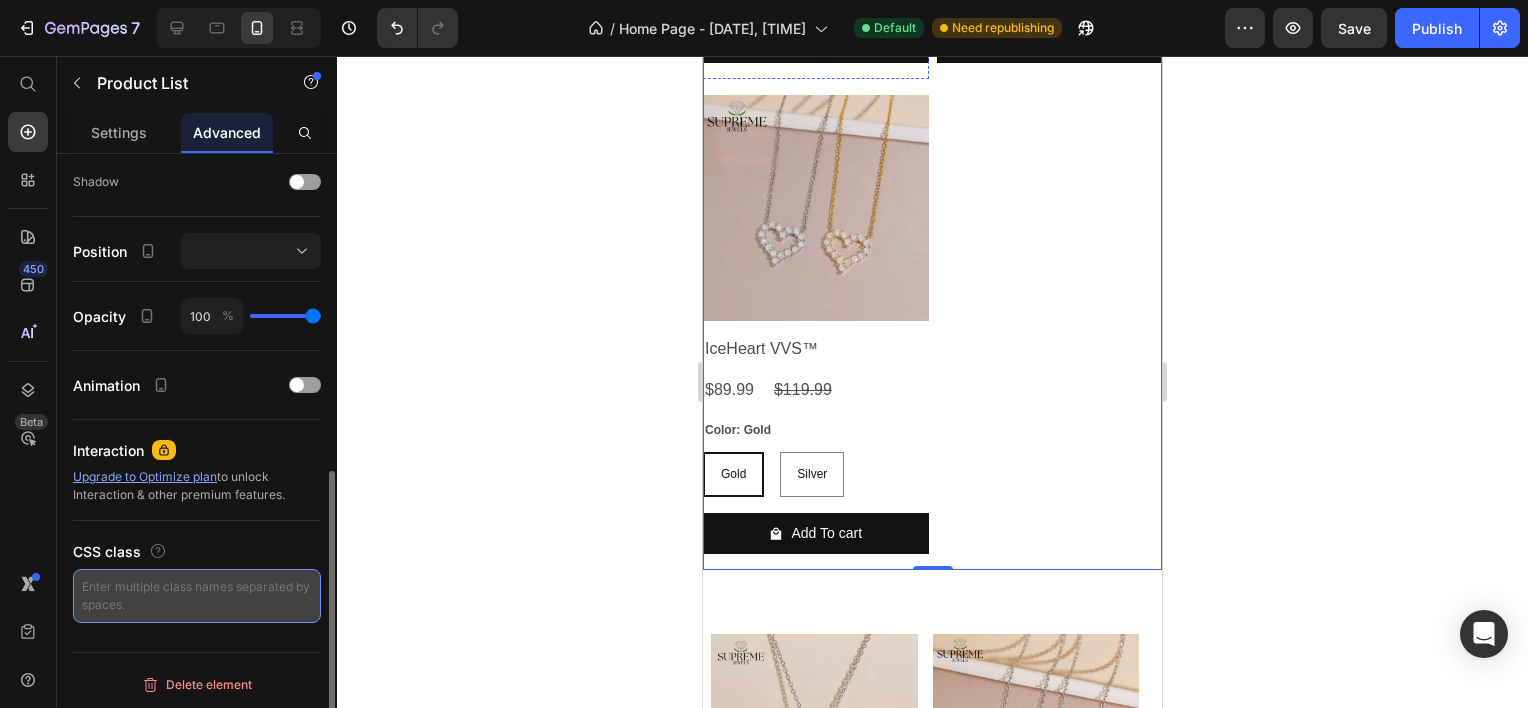 click at bounding box center [197, 596] 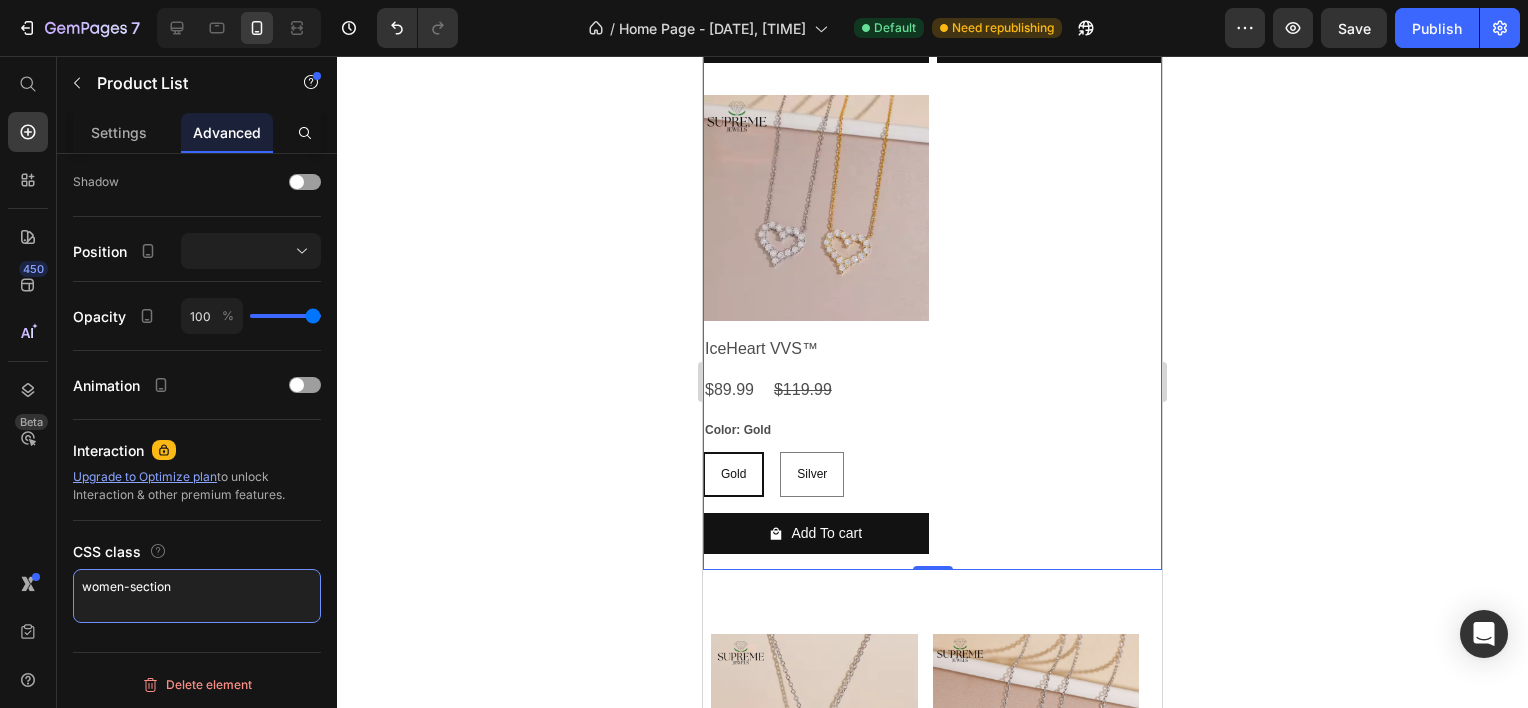 type on "women-section" 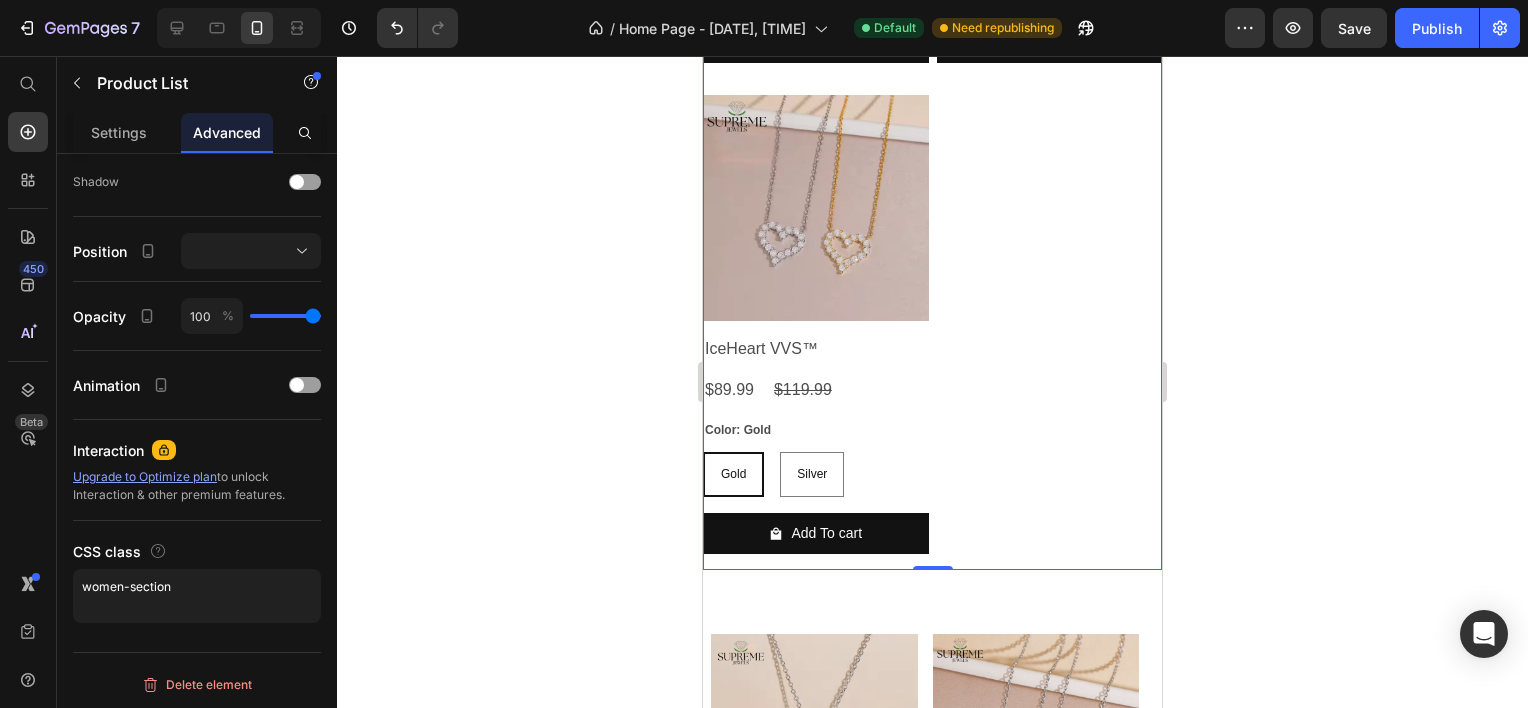 click on "Product List" at bounding box center (766, -414) 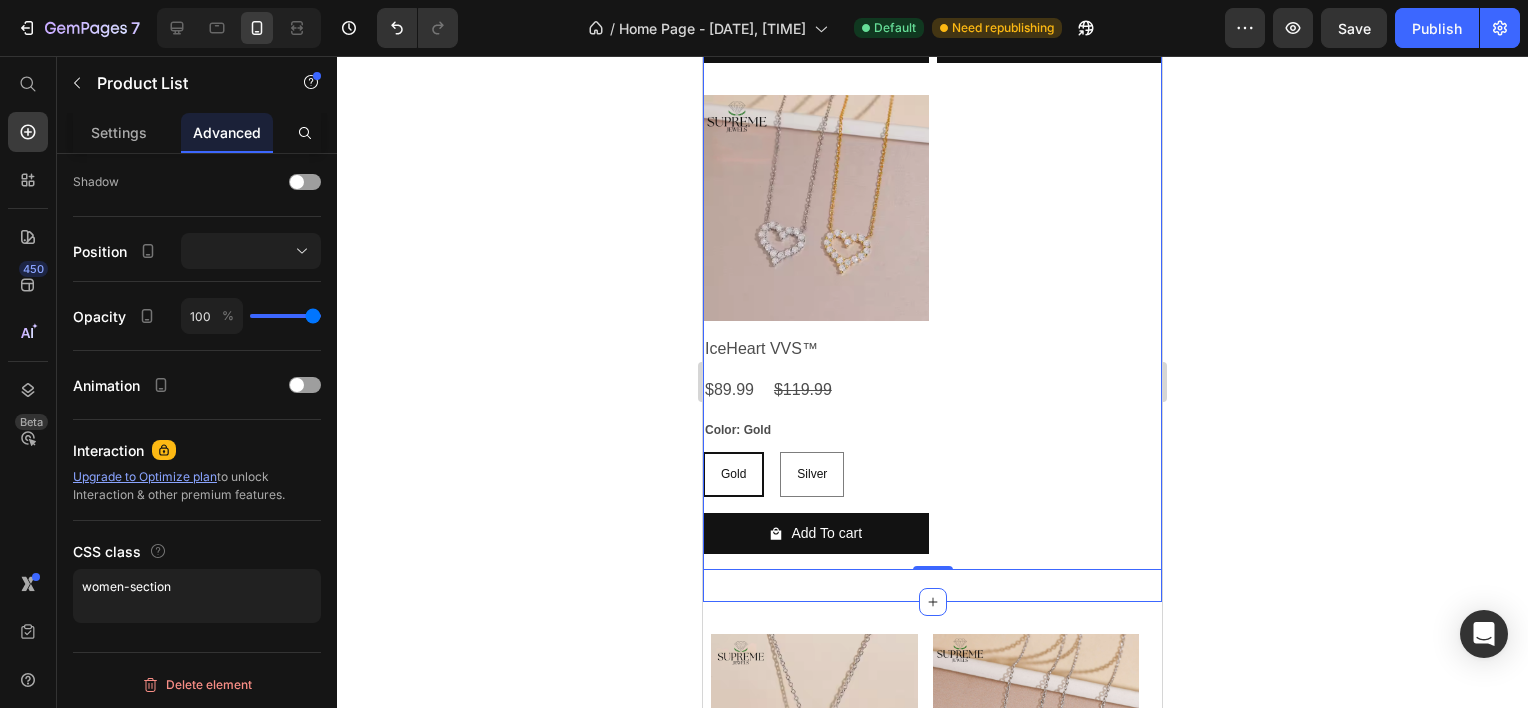 click on "Product Images Tear of Light™ Necklace Product Title $119.00 Product Price $200.00 Product Price Row Color: Silver Silver Silver Silver Product Variants & Swatches Add To cart Product Cart Button Row Product Images Aurum Light™ Product Title $89.90 Product Price $110.00 Product Price Row Color: Silver Silver Silver Silver Product Variants & Swatches Add To cart Product Cart Button Row Product Images IceHeart VVS™ Product Title $89.99 Product Price $119.99 Product Price Row Color: Gold Gold Gold Gold Silver Silver Silver Product Variants & Swatches Add To cart Product Cart Button Row Product List Section   0 Section 3" at bounding box center (932, 88) 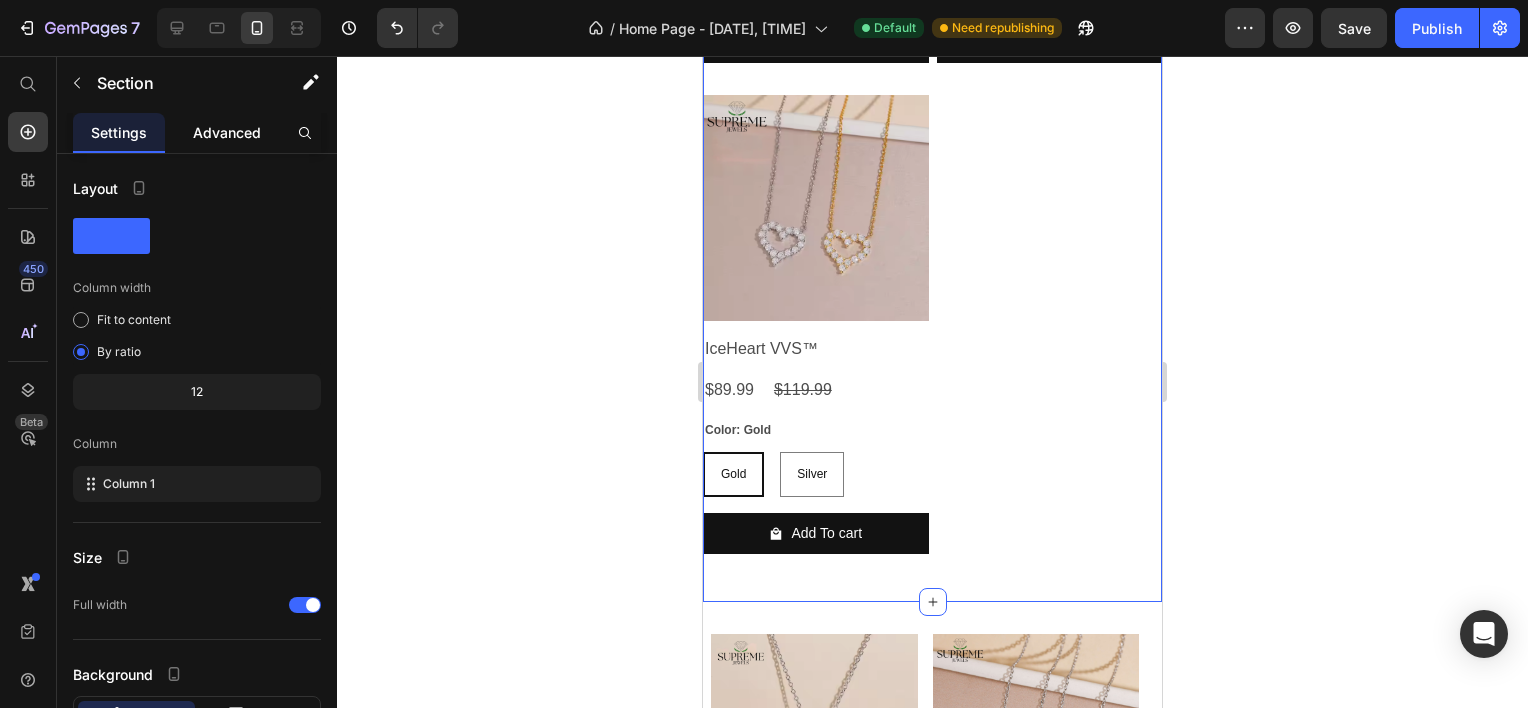 click on "Advanced" 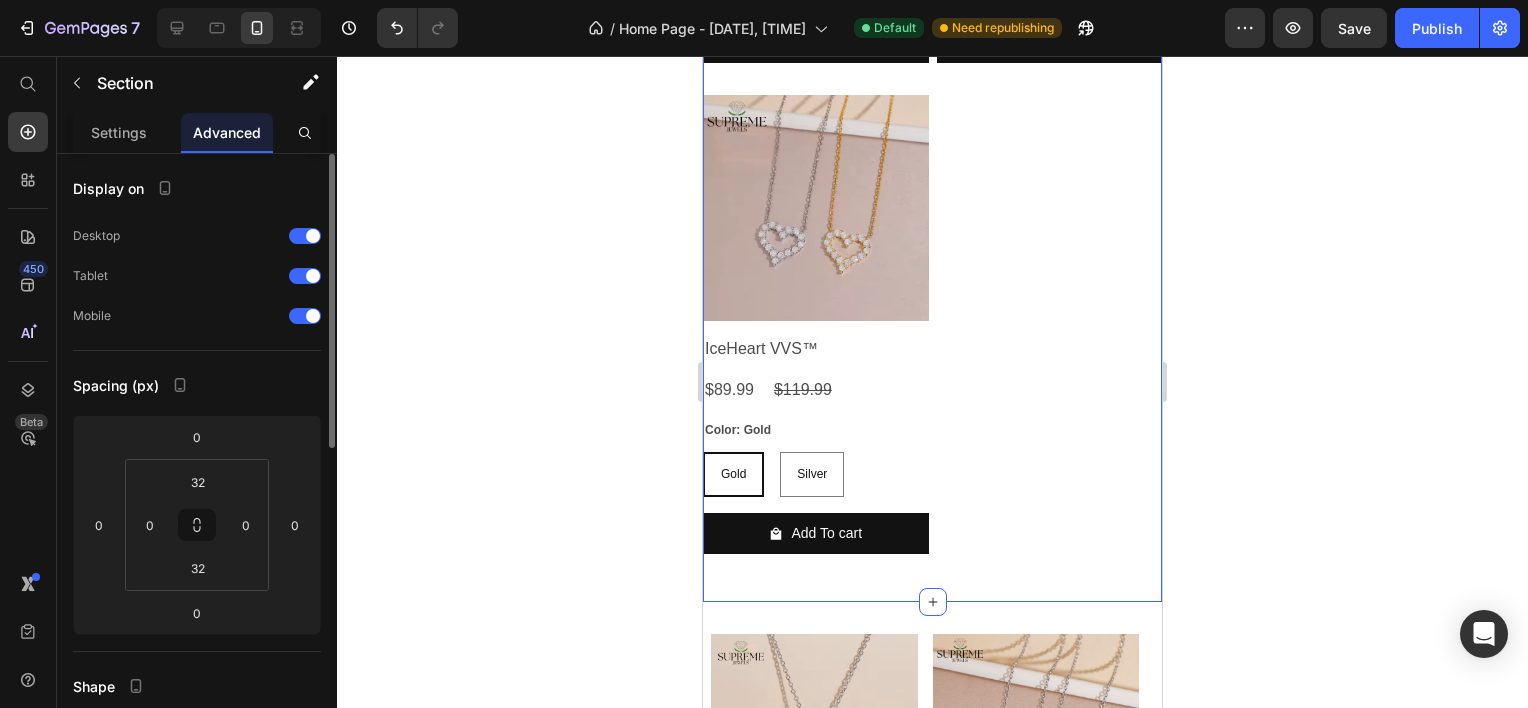 scroll, scrollTop: 656, scrollLeft: 0, axis: vertical 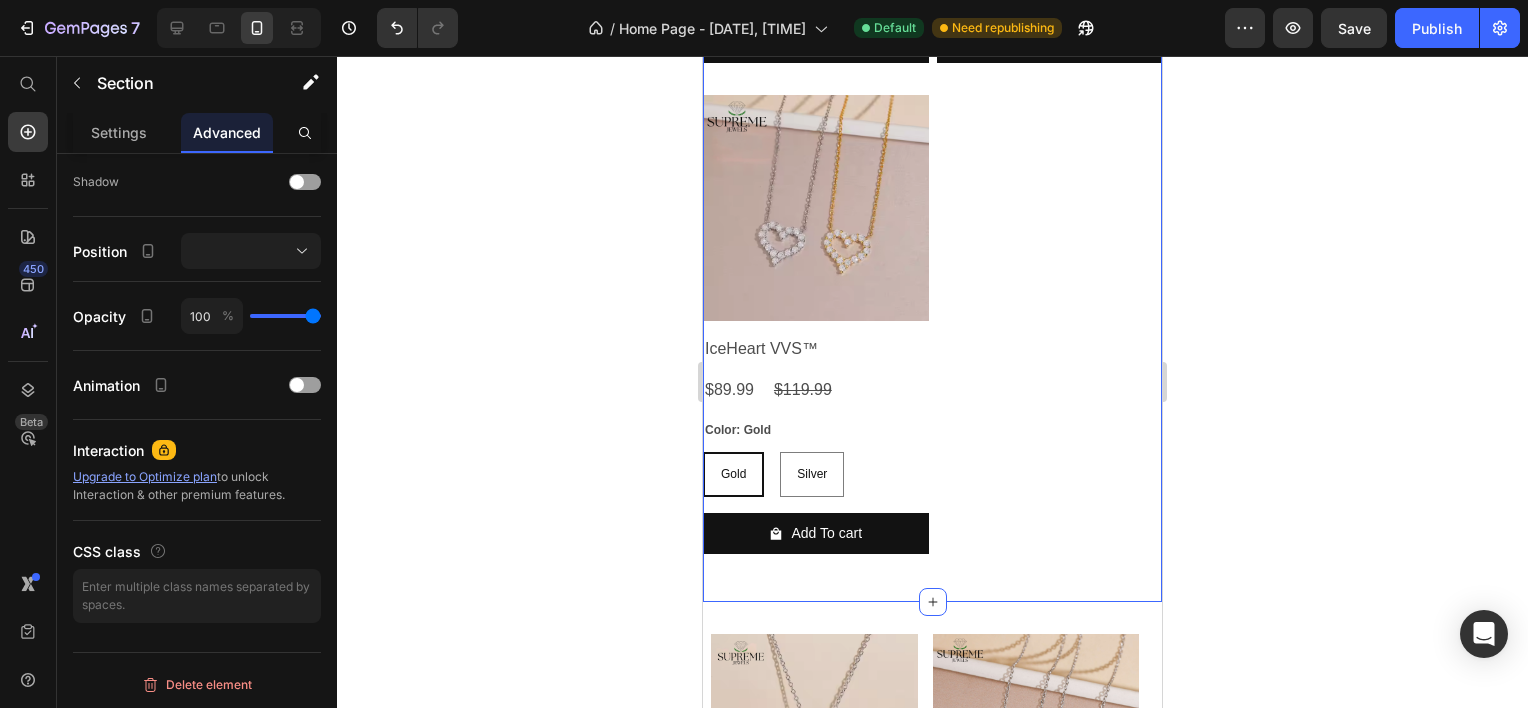 click on "Section 3" at bounding box center [803, -446] 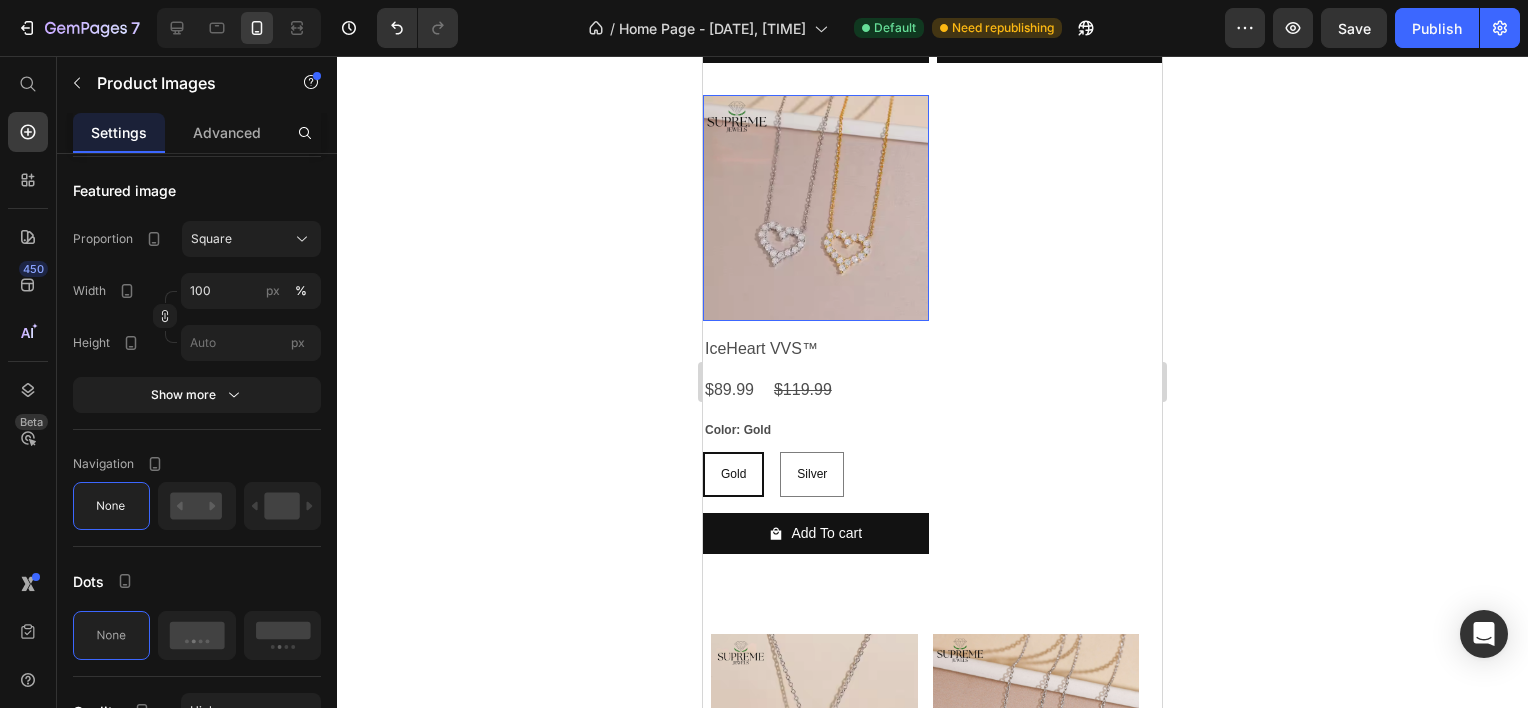 scroll, scrollTop: 0, scrollLeft: 0, axis: both 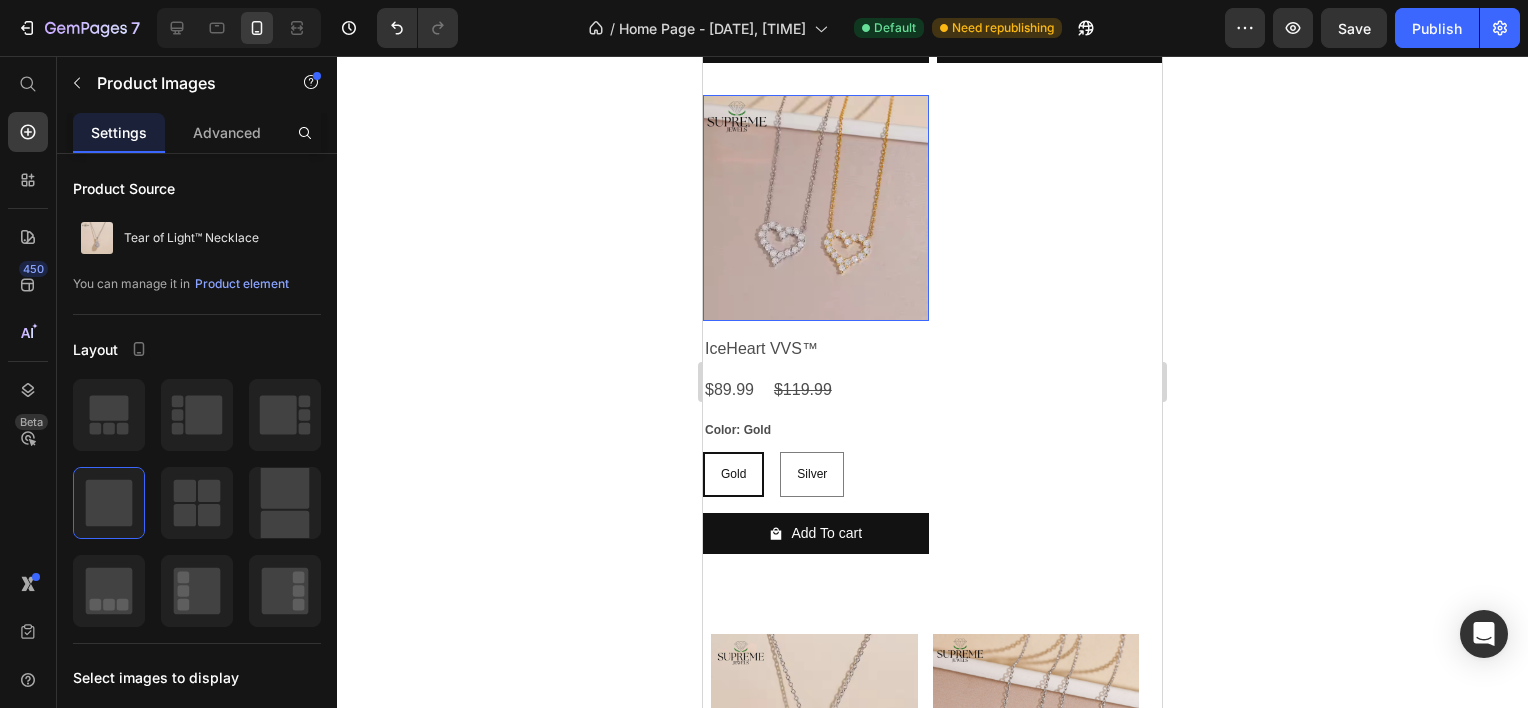 click on "Product Images" at bounding box center [776, -414] 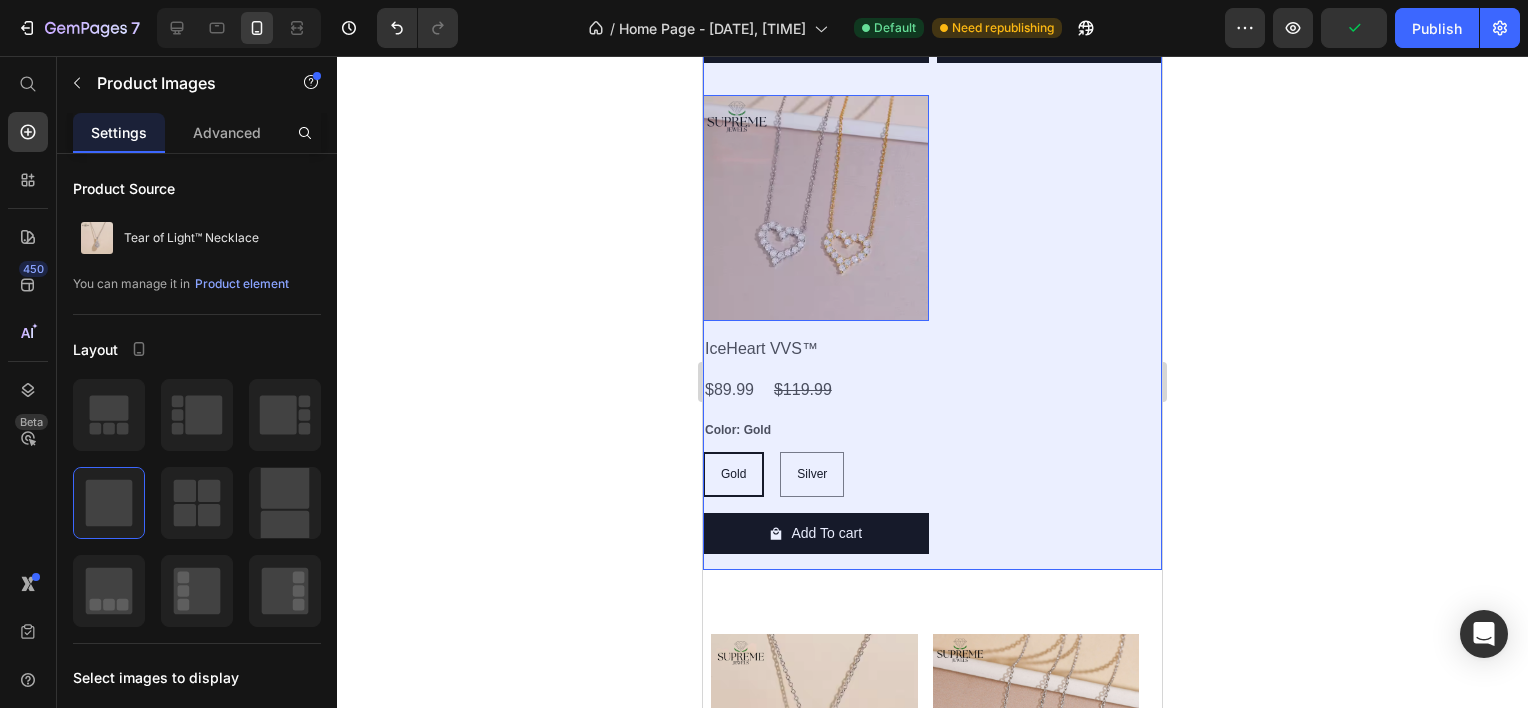 click on "Product List" at bounding box center [750, -485] 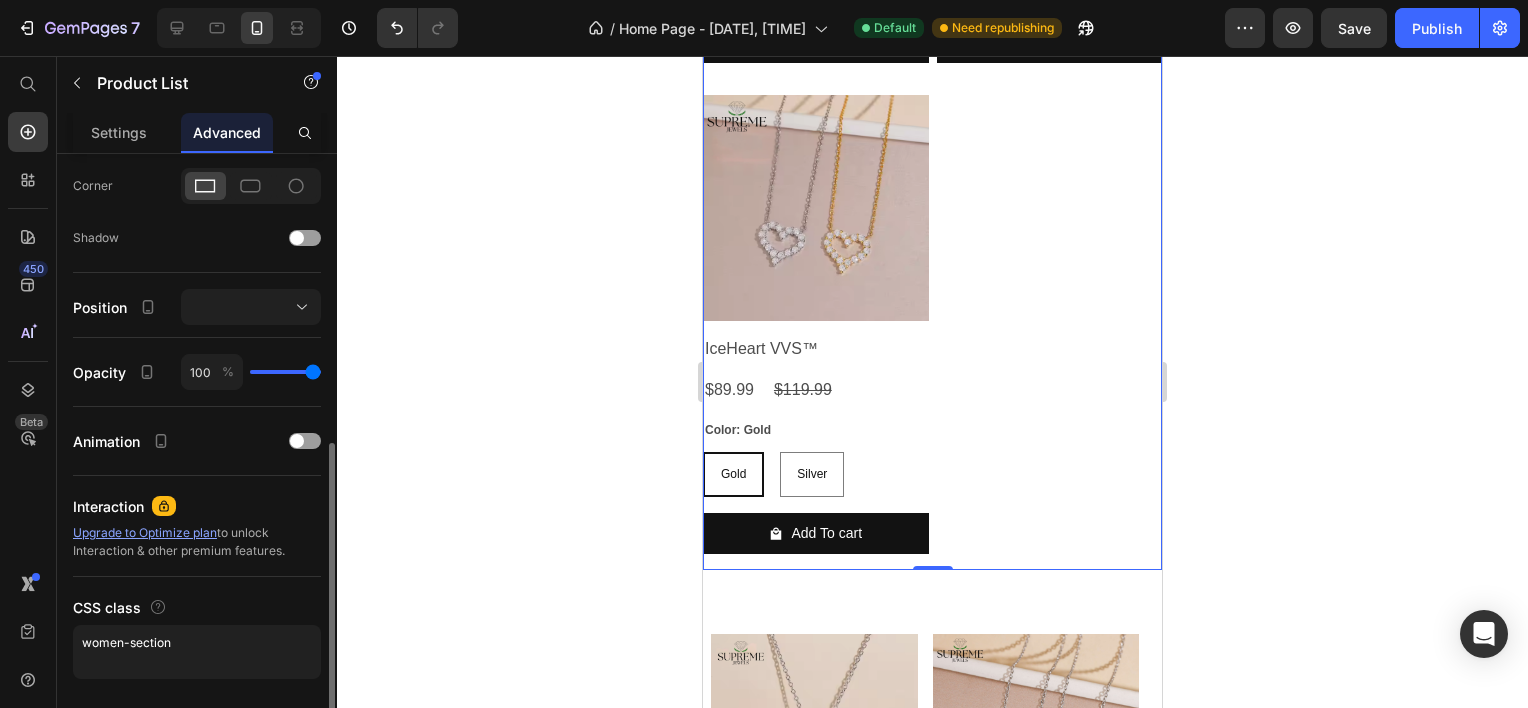 scroll, scrollTop: 656, scrollLeft: 0, axis: vertical 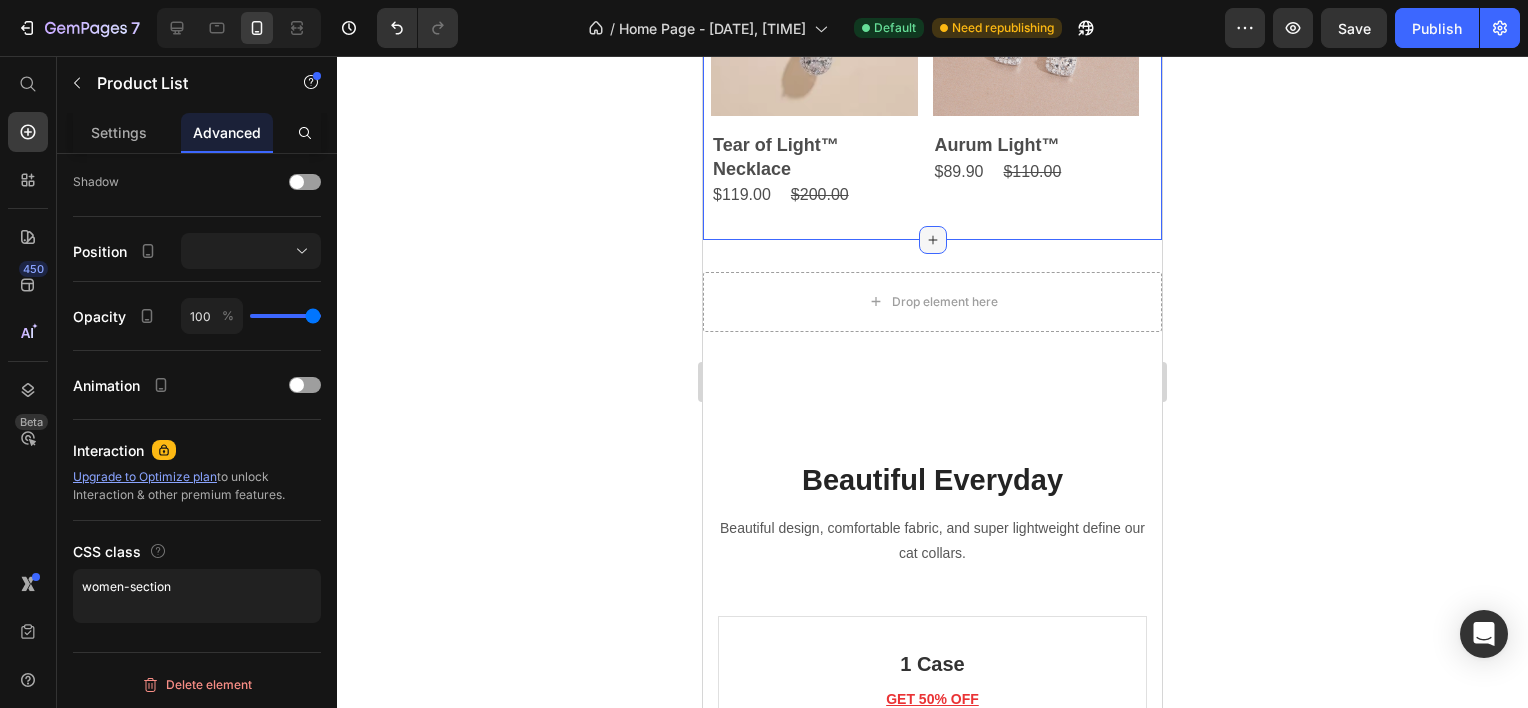 click 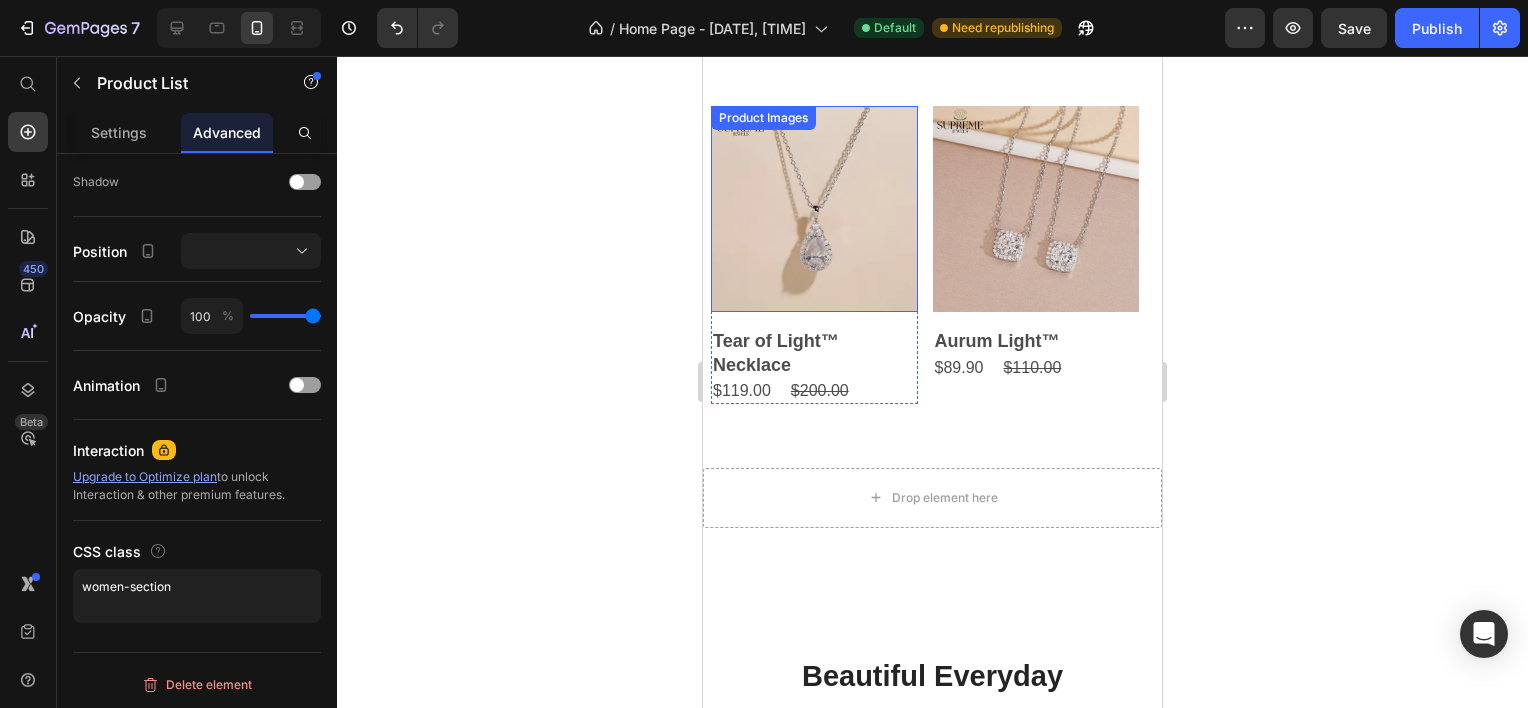 scroll, scrollTop: 1916, scrollLeft: 0, axis: vertical 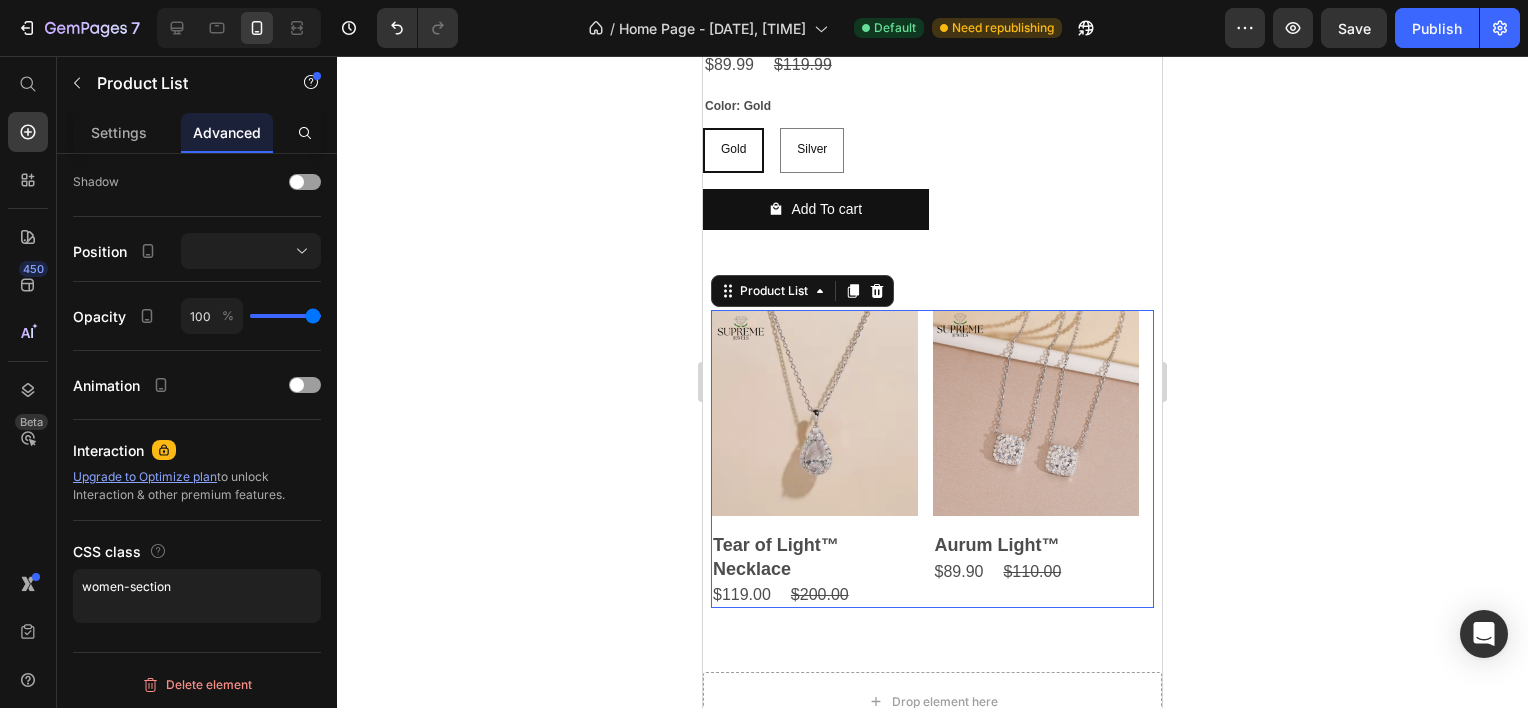 click on "Product Images Tear of Light™ Necklace Product Title $119.00 Product Price $200.00 Product Price Row Row Product Images Aurum Light™ Product Title $89.90 Product Price $110.00 Product Price Row Row Product Images IceHeart VVS™ Product Title $89.99 Product Price $119.99 Product Price Row Row" at bounding box center (932, 459) 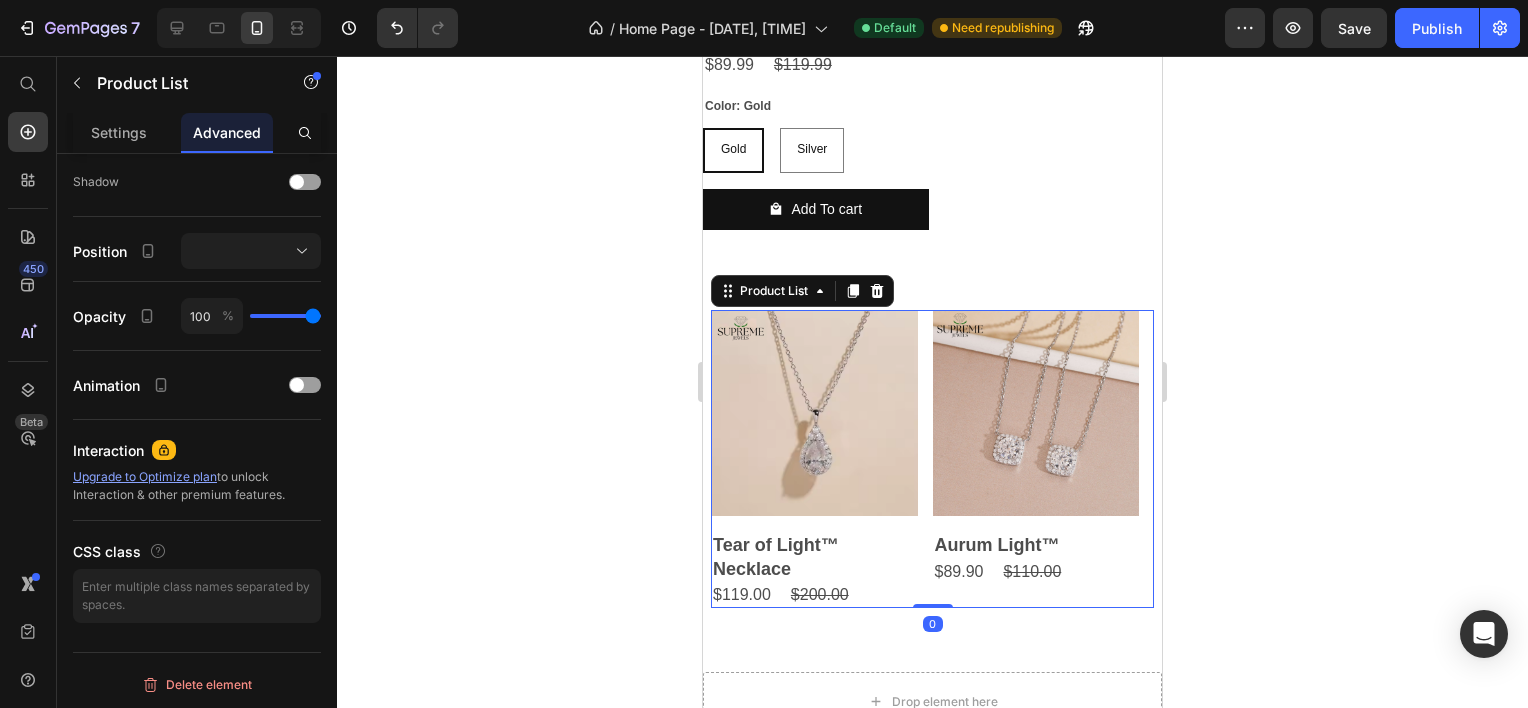 click on "Product Images Tear of Light™ Necklace Product Title $119.00 Product Price $200.00 Product Price Row Row Product Images Aurum Light™ Product Title $89.90 Product Price $110.00 Product Price Row Row Product Images IceHeart VVS™ Product Title $89.99 Product Price $119.99 Product Price Row Row" at bounding box center [932, 459] 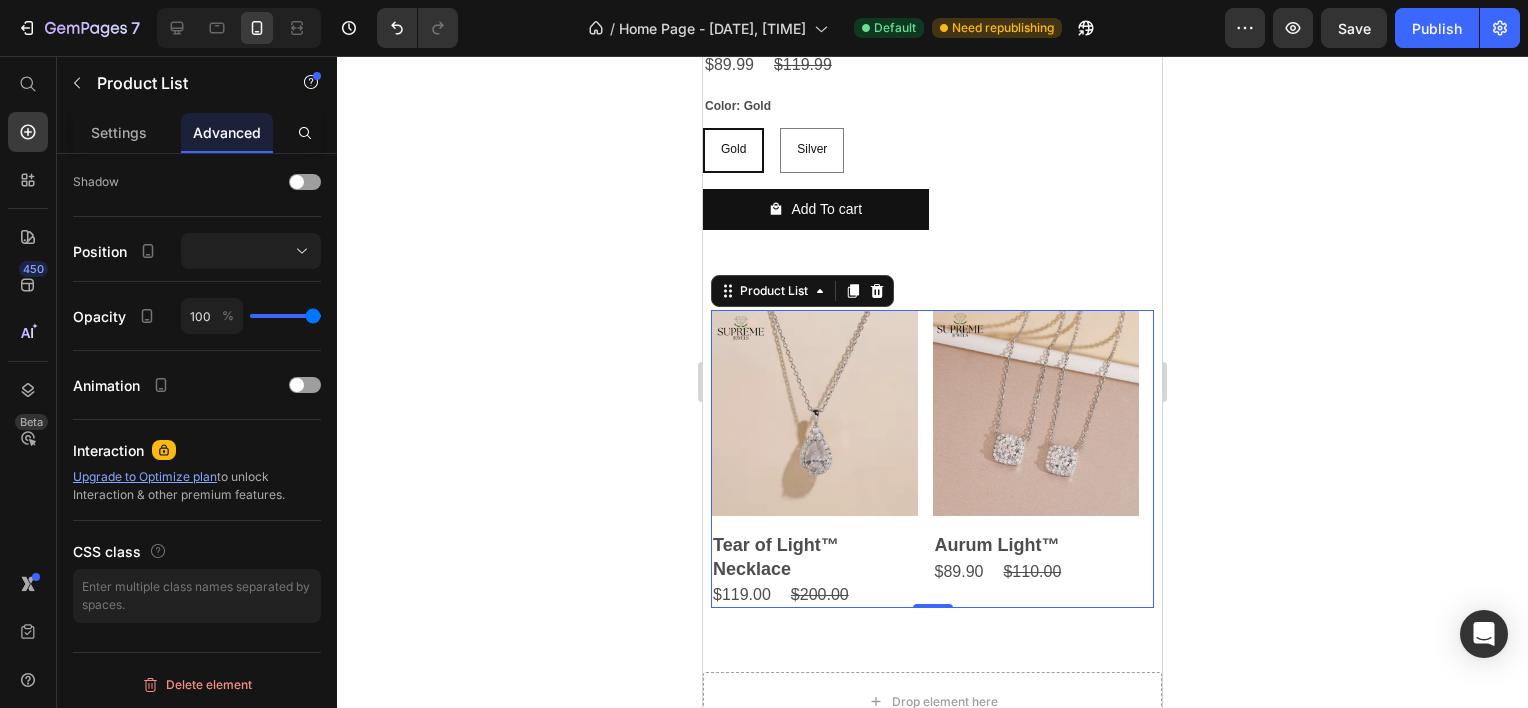click 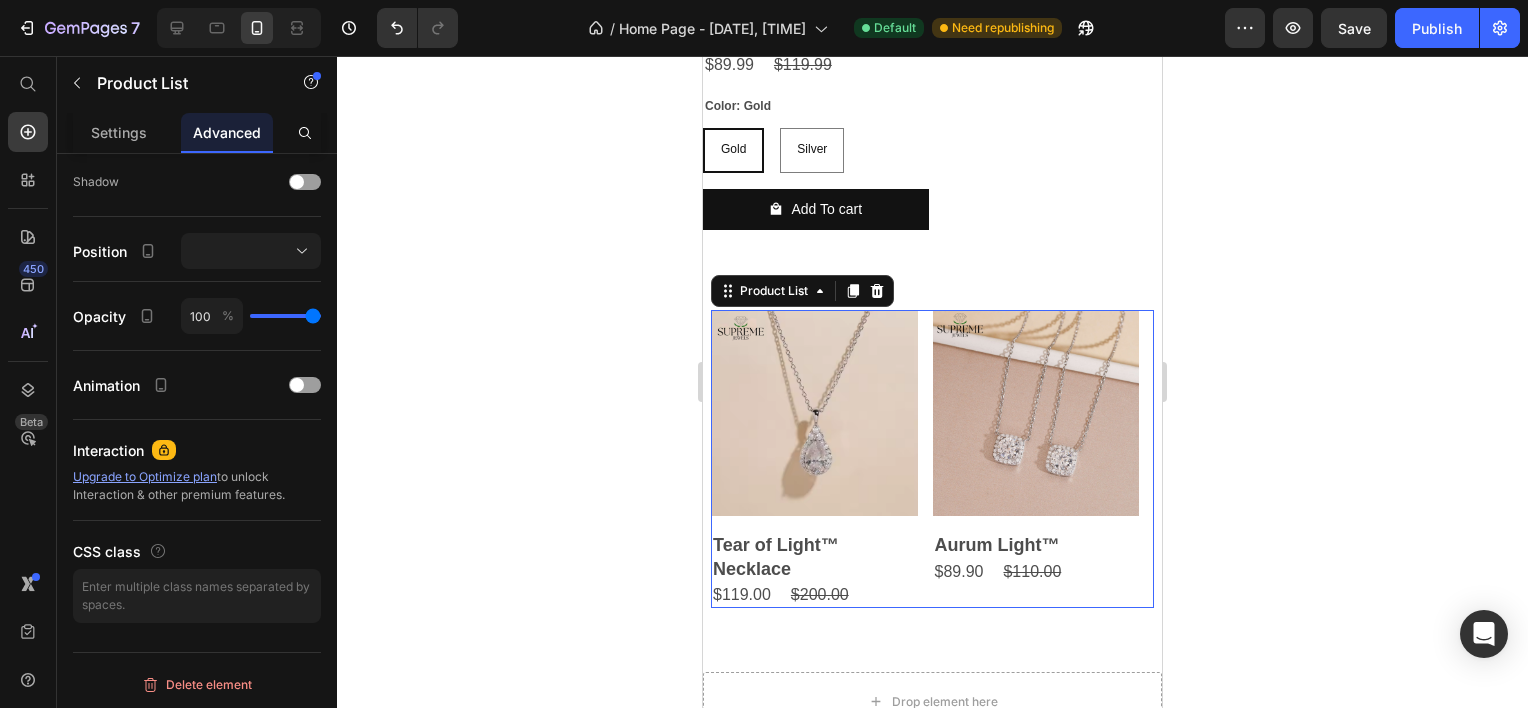 click on "Product Images Tear of Light™ Necklace Product Title $119.00 Product Price $200.00 Product Price Row Row Product Images Aurum Light™ Product Title $89.90 Product Price $110.00 Product Price Row Row Product Images IceHeart VVS™ Product Title $89.99 Product Price $119.99 Product Price Row Row" at bounding box center (932, 459) 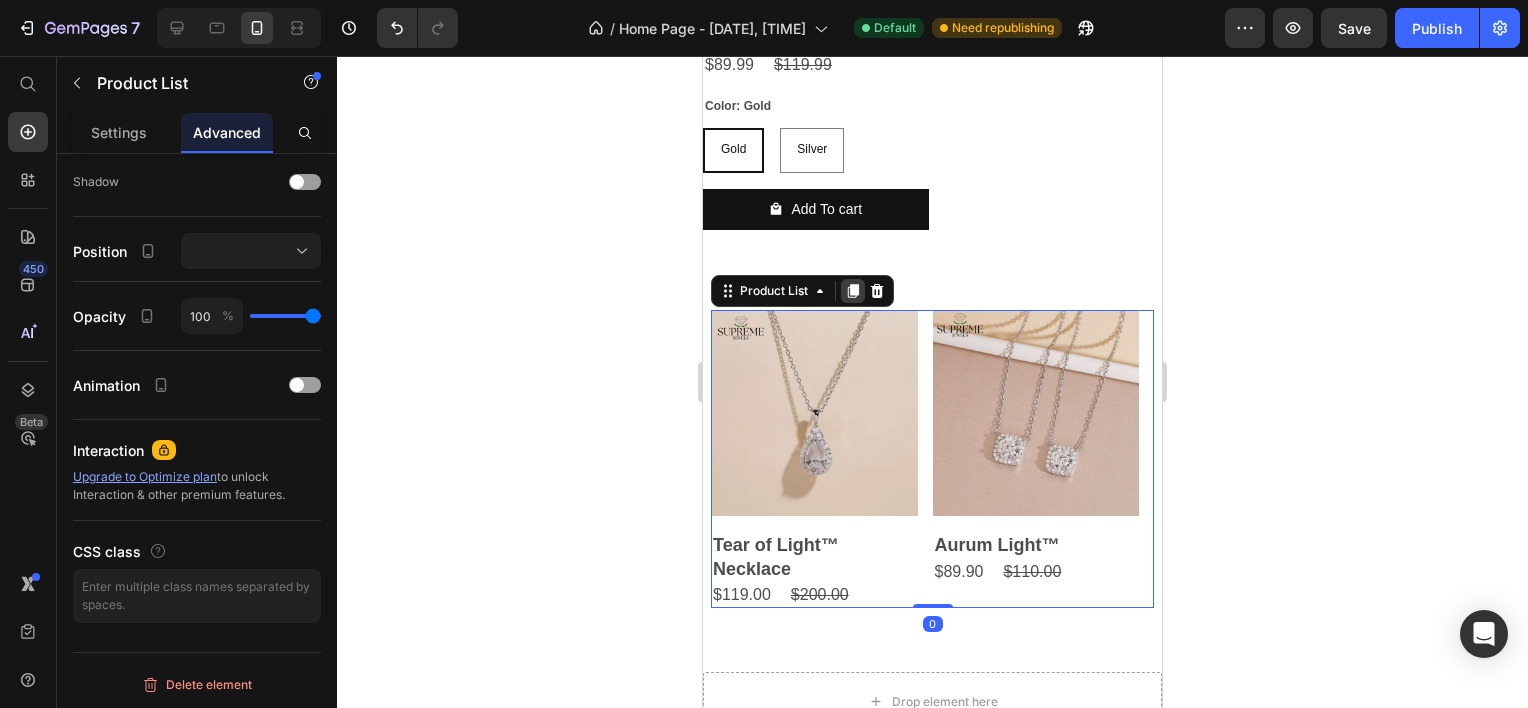 click at bounding box center [853, 291] 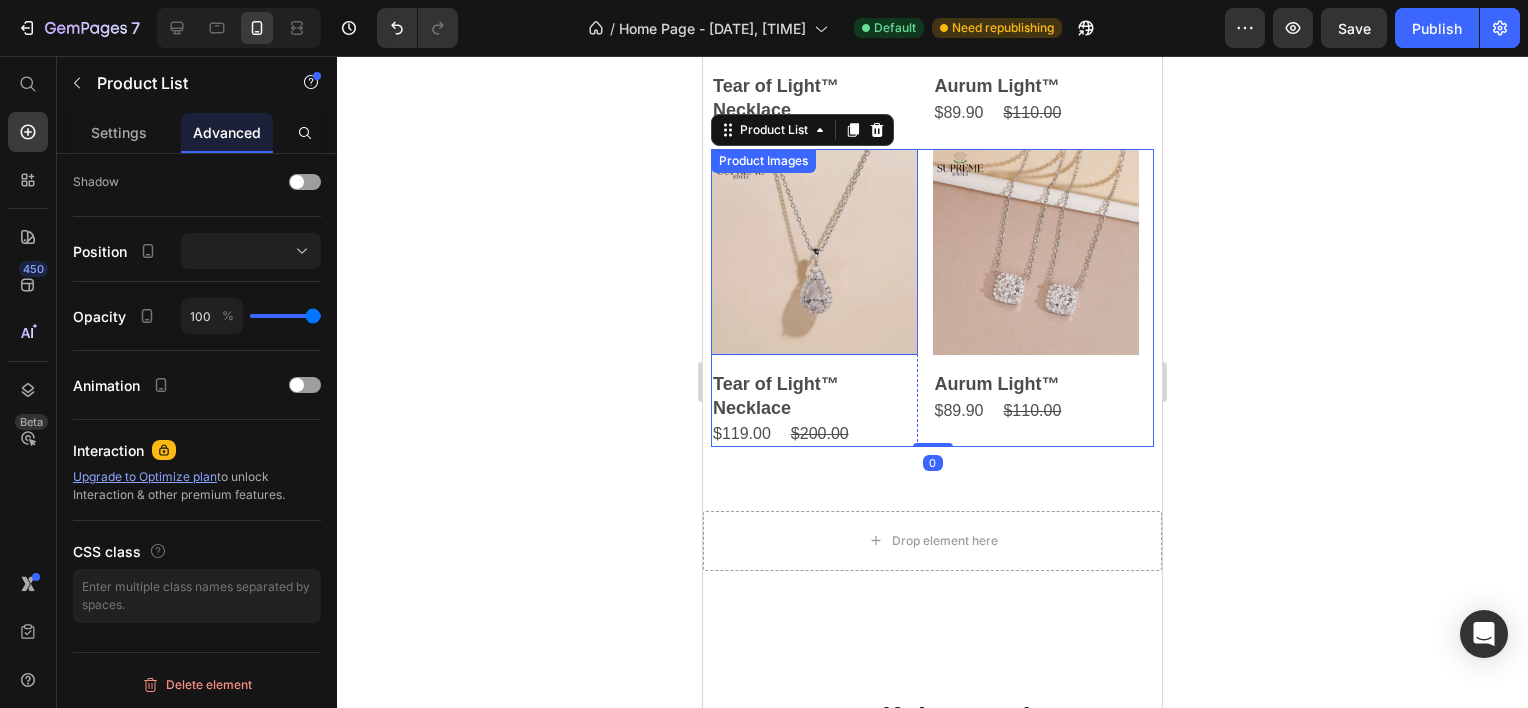scroll, scrollTop: 2382, scrollLeft: 0, axis: vertical 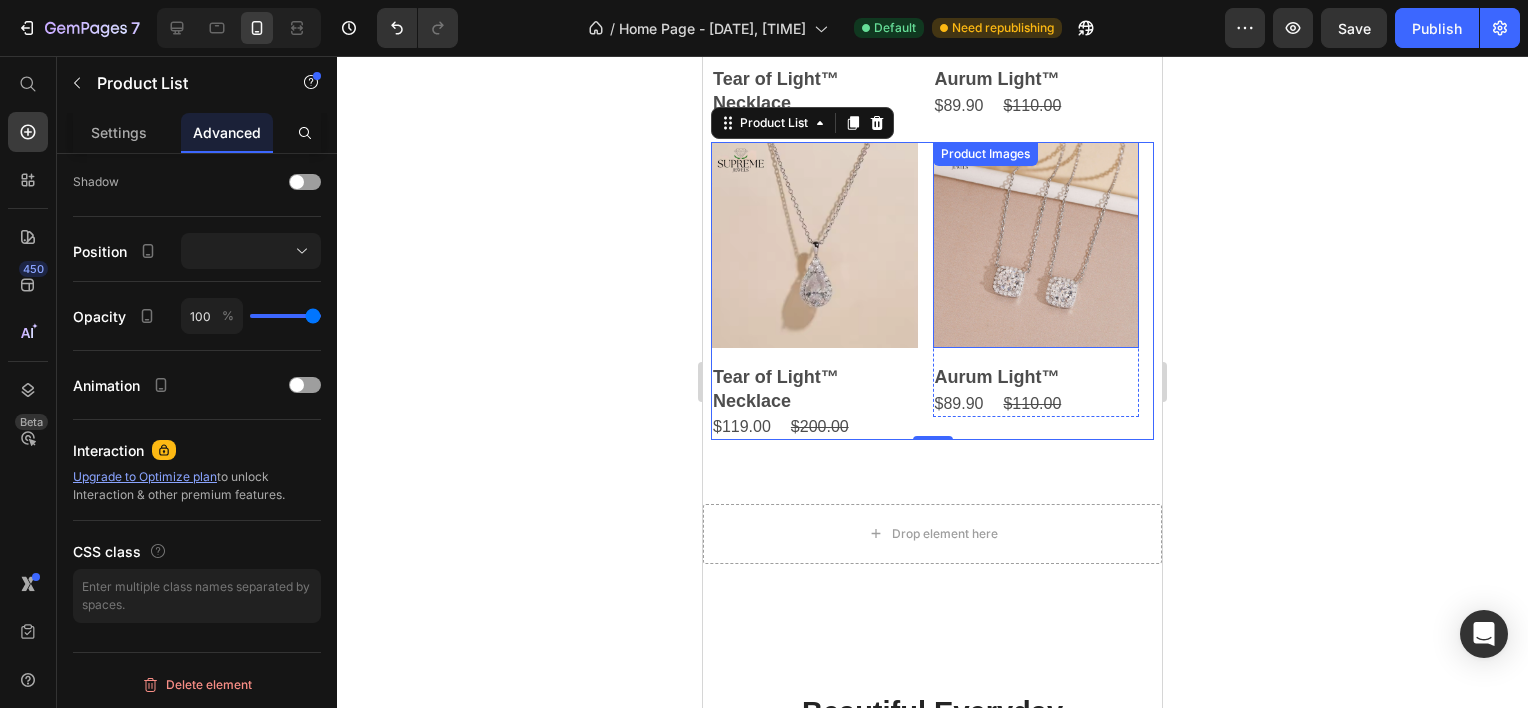 click at bounding box center (1036, 245) 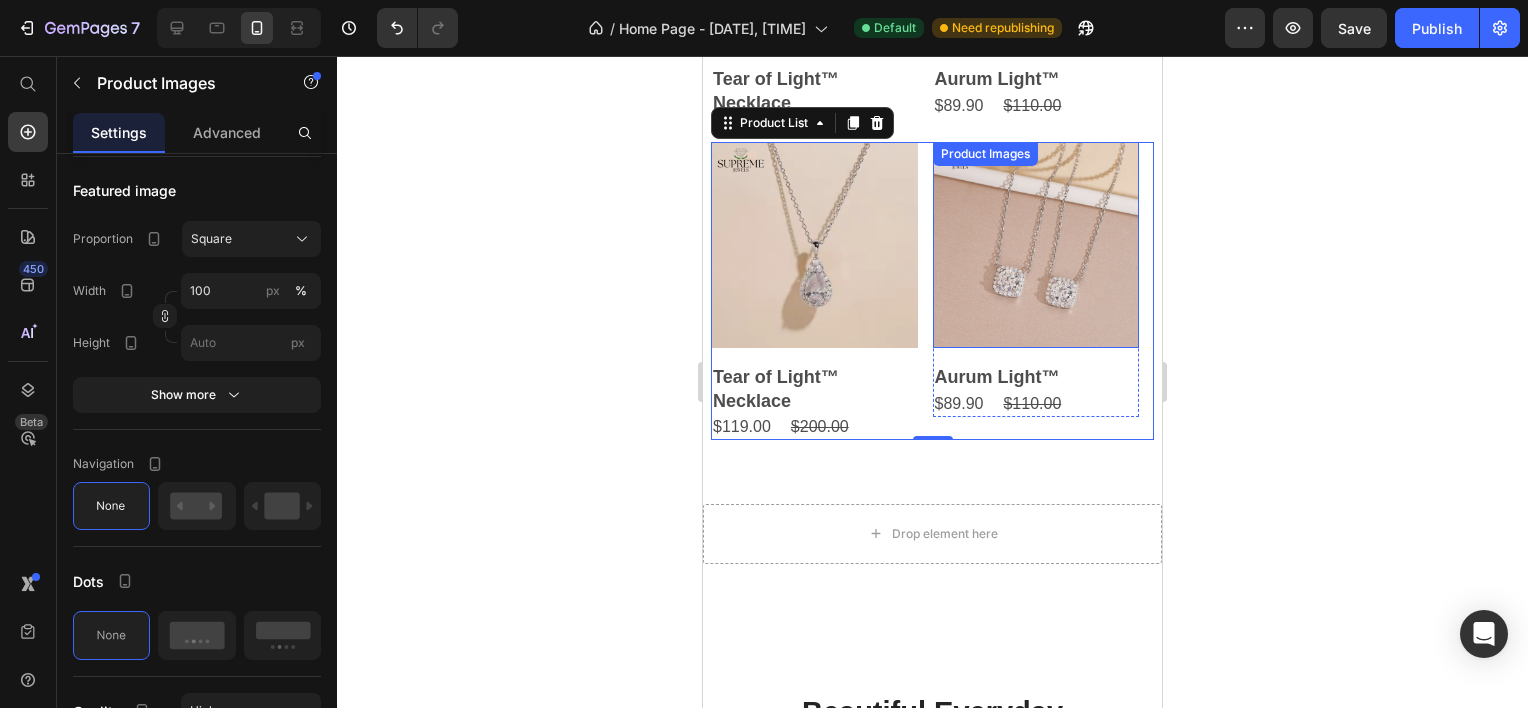 scroll, scrollTop: 0, scrollLeft: 0, axis: both 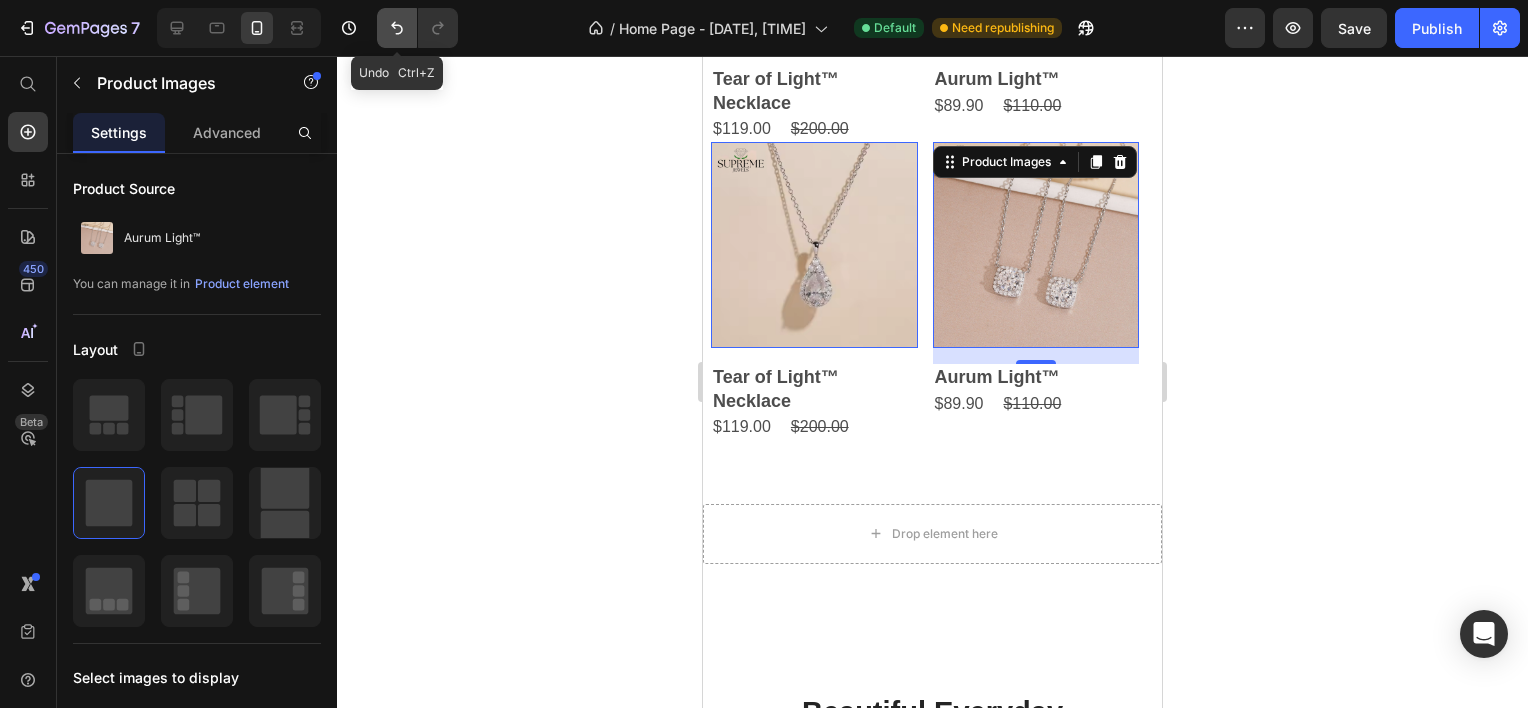 click 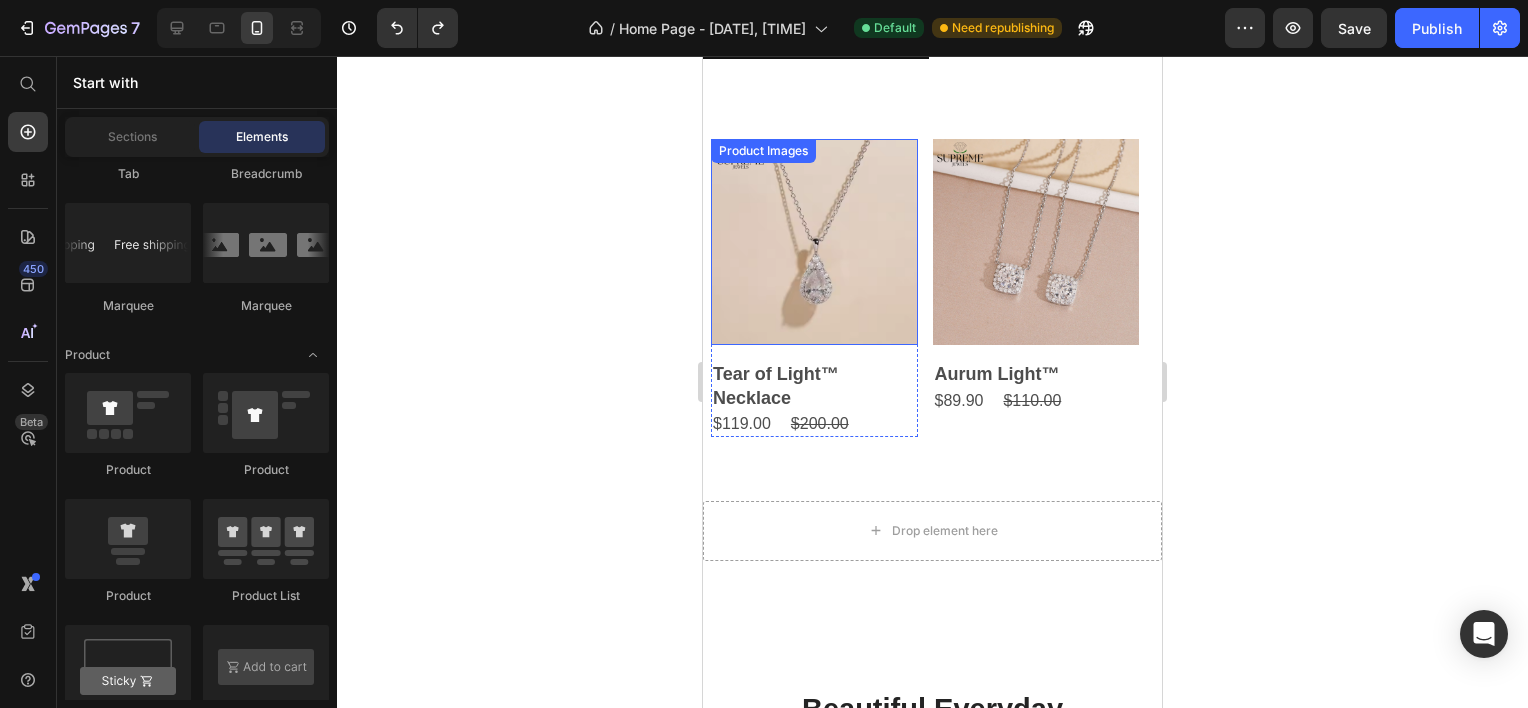 scroll, scrollTop: 2082, scrollLeft: 0, axis: vertical 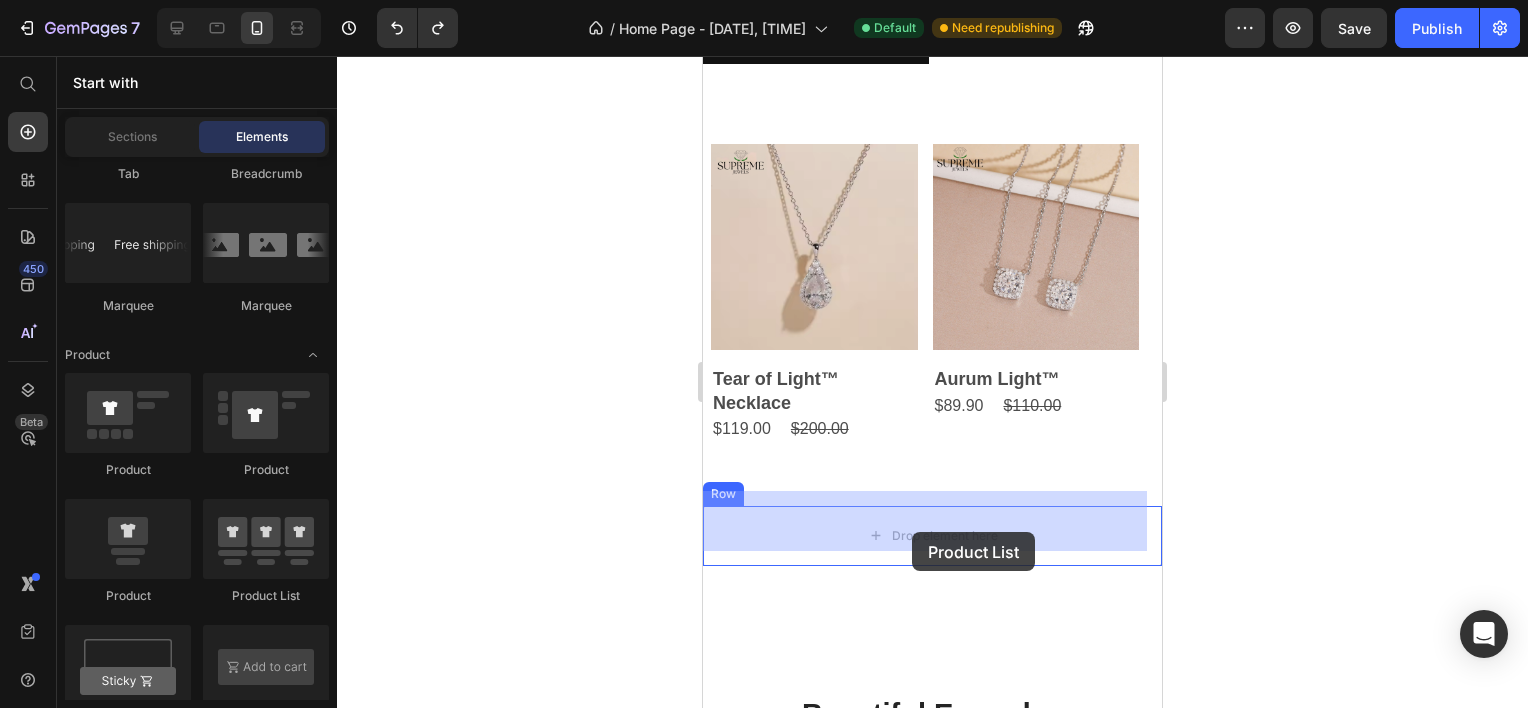 drag, startPoint x: 945, startPoint y: 611, endPoint x: 760, endPoint y: 548, distance: 195.43285 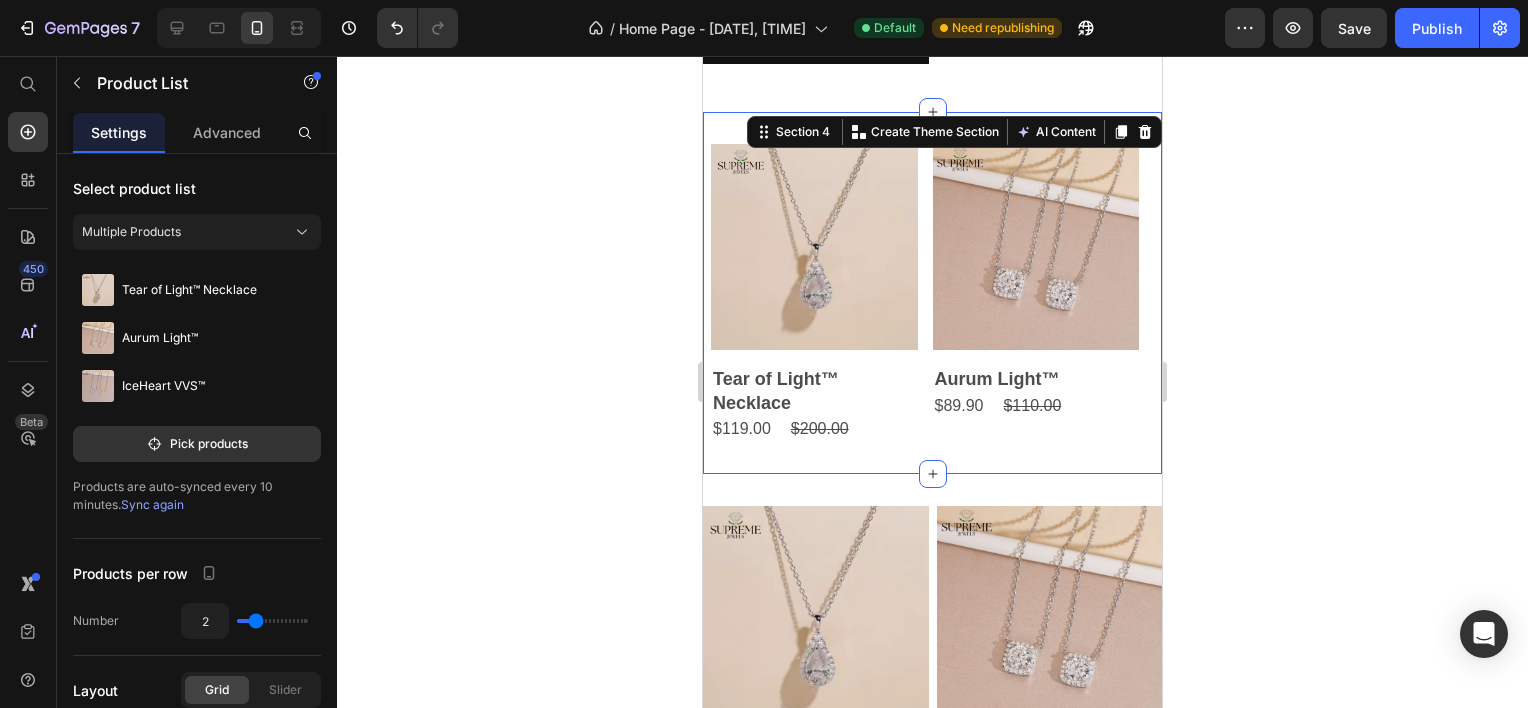 click on "Product Images Tear of Light™ Necklace Product Title $119.00 Product Price $200.00 Product Price Row Row Product Images Aurum Light™ Product Title $89.90 Product Price $110.00 Product Price Row Row Product Images IceHeart VVS™ Product Title $89.99 Product Price $119.99 Product Price Row Row Product List Section 4   You can create reusable sections Create Theme Section AI Content Write with GemAI What would you like to describe here? Tone and Voice Persuasive Product Show more Generate" at bounding box center [932, 293] 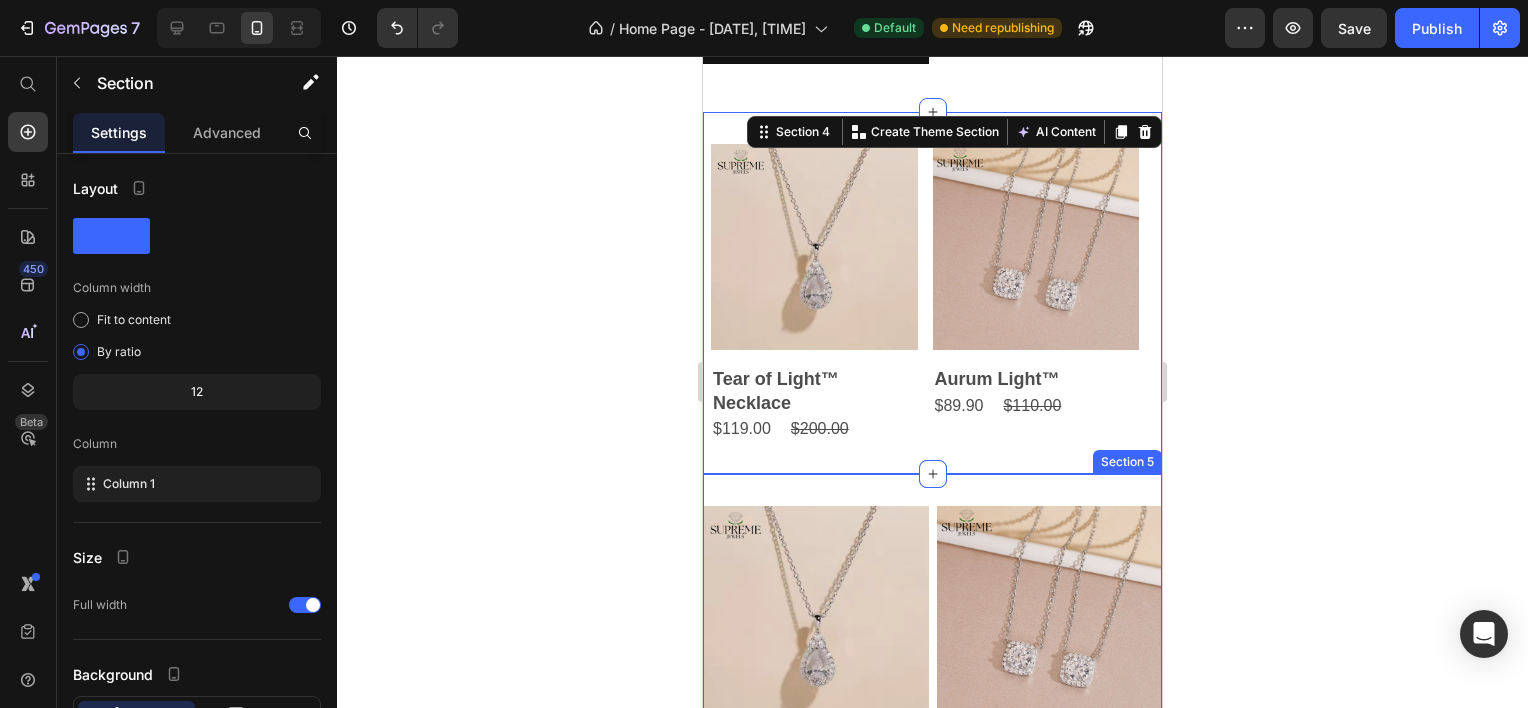 click on "Product Images Tear of Light™ Necklace Product Title $119.00 Product Price $200.00 Product Price Row Color: Silver Silver Silver Silver Product Variants & Swatches Add To cart Product Cart Button Row Product Images Aurum Light™ Product Title $89.90 Product Price $110.00 Product Price Row Color: Silver Silver Silver Silver Product Variants & Swatches Add To cart Product Cart Button Row Product Images IceHeart VVS™ Product Title $89.99 Product Price $119.99 Product Price Row Color: Gold Gold Gold Gold Silver Silver Silver Product Variants & Swatches Add To cart Product Cart Button Row Product List Row Section 5" at bounding box center [932, 997] 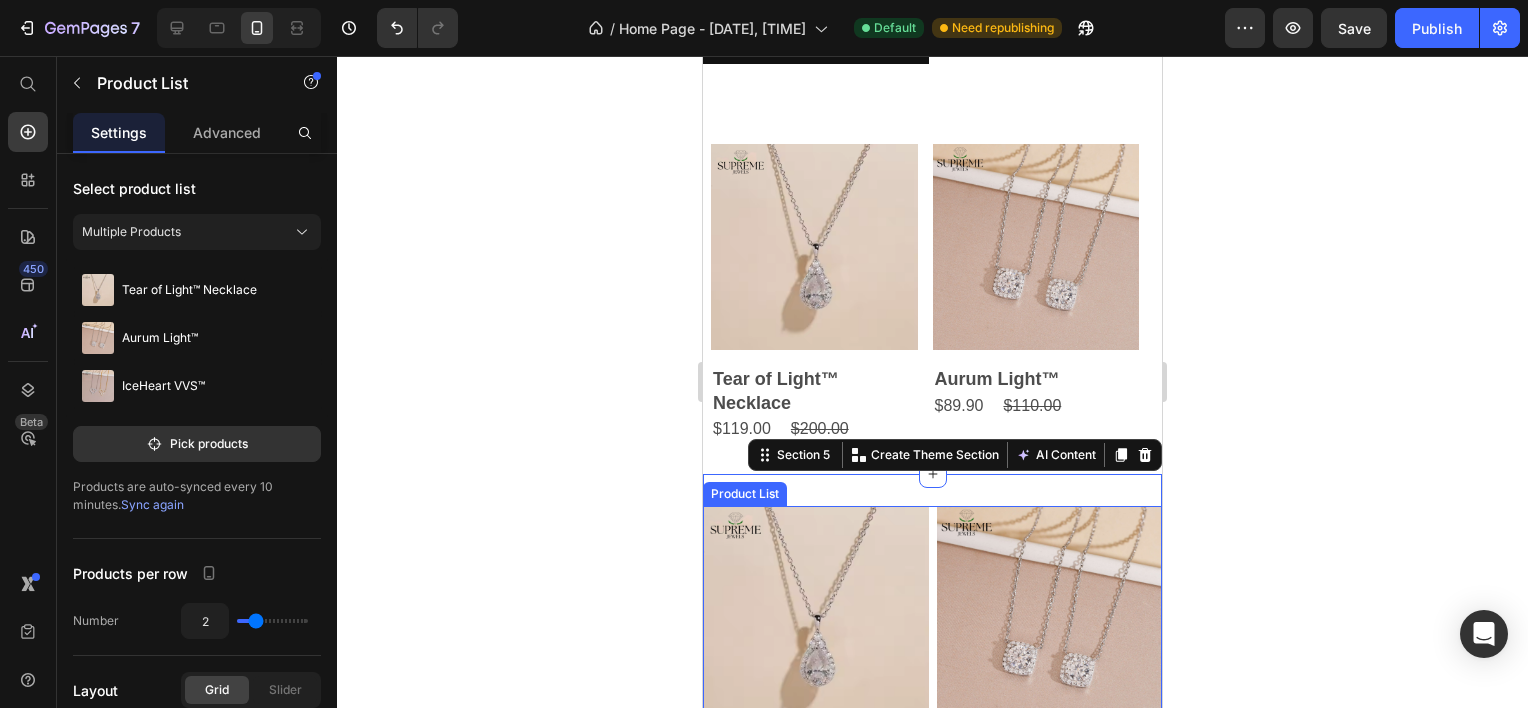 click on "Product Images Tear of Light™ Necklace Product Title $119.00 Product Price $200.00 Product Price Row Color: Silver Silver Silver Silver Product Variants & Swatches Add To cart Product Cart Button Row Product Images Aurum Light™ Product Title $89.90 Product Price $110.00 Product Price Row Color: Silver Silver Silver Silver Product Variants & Swatches Add To cart Product Cart Button Row Product Images IceHeart VVS™ Product Title $89.99 Product Price $119.99 Product Price Row Color: Gold Gold Gold Gold Silver Silver Silver Product Variants & Swatches Add To cart Product Cart Button Row" at bounding box center (932, 989) 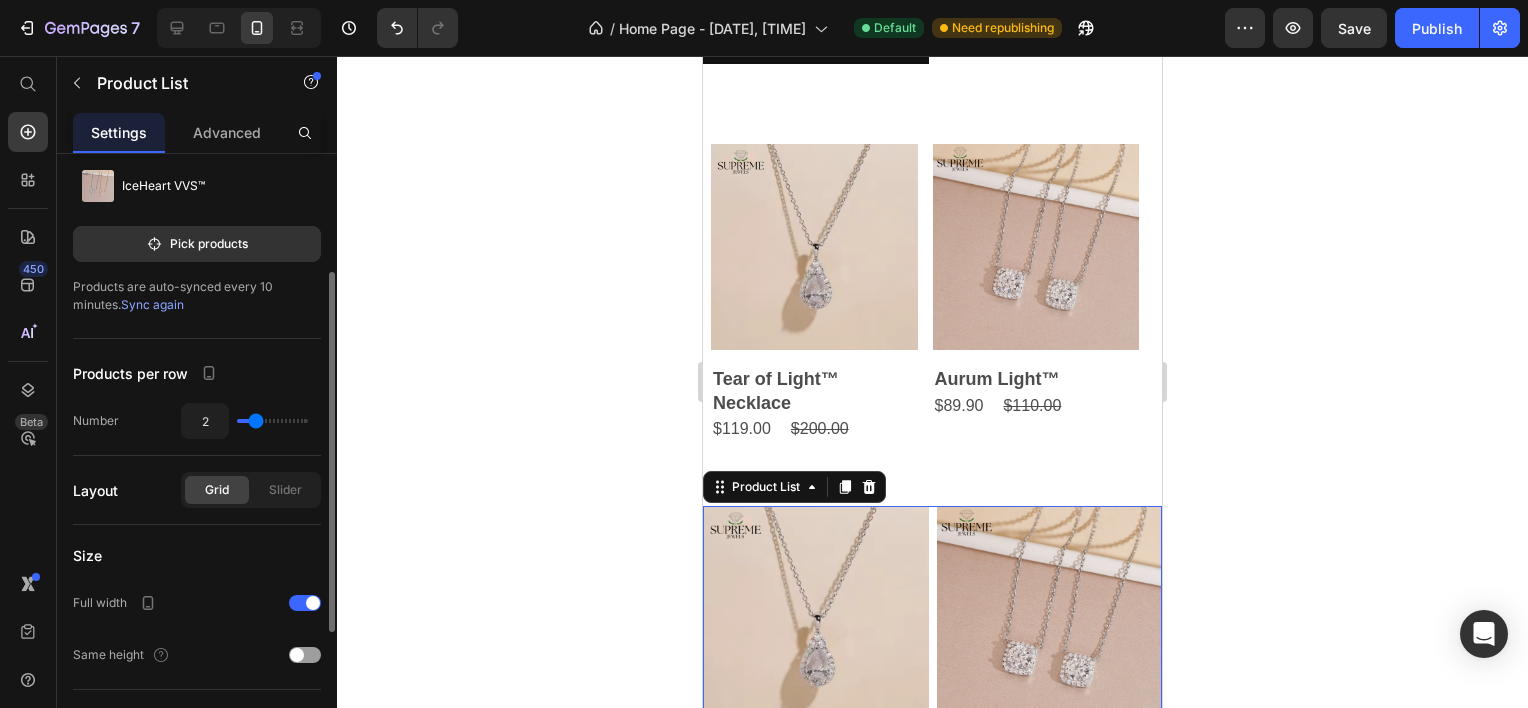 scroll, scrollTop: 424, scrollLeft: 0, axis: vertical 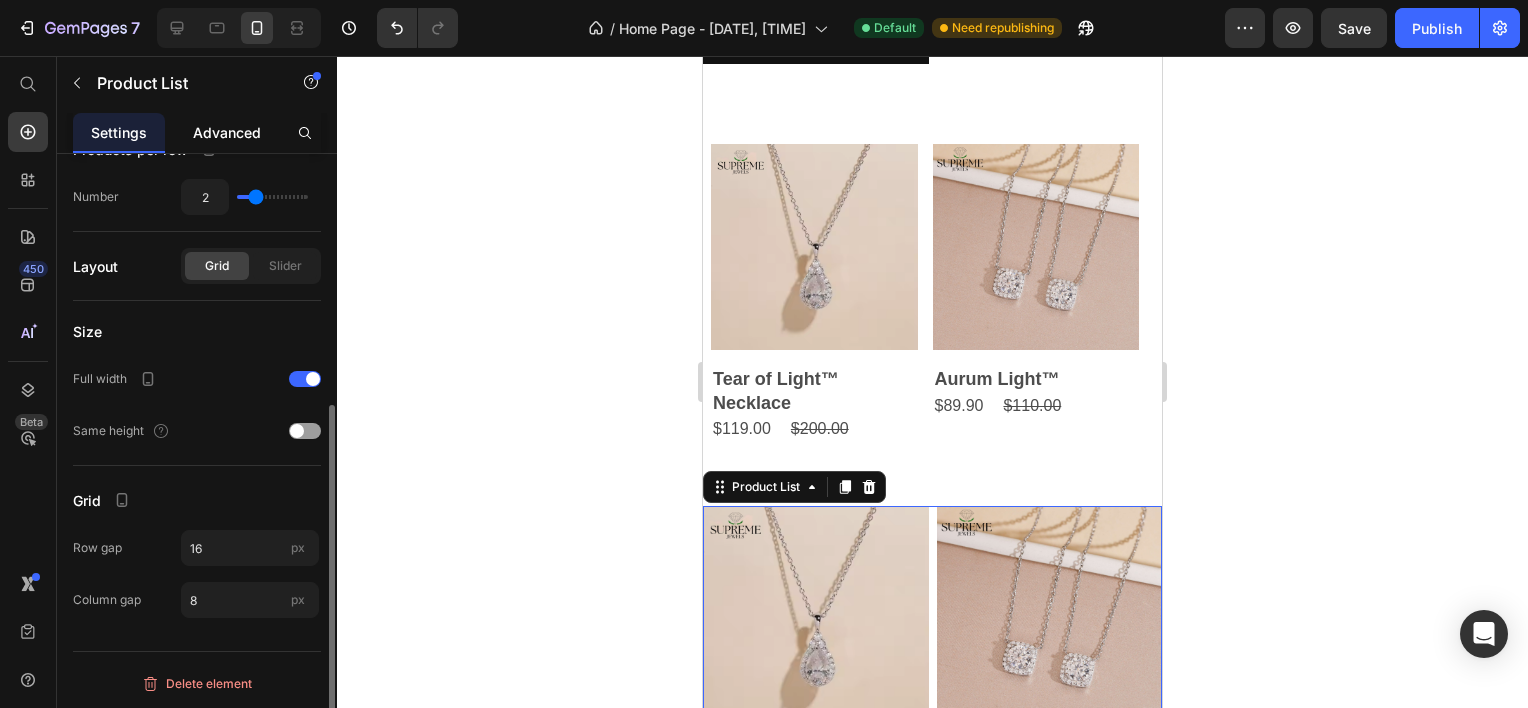 click on "Advanced" 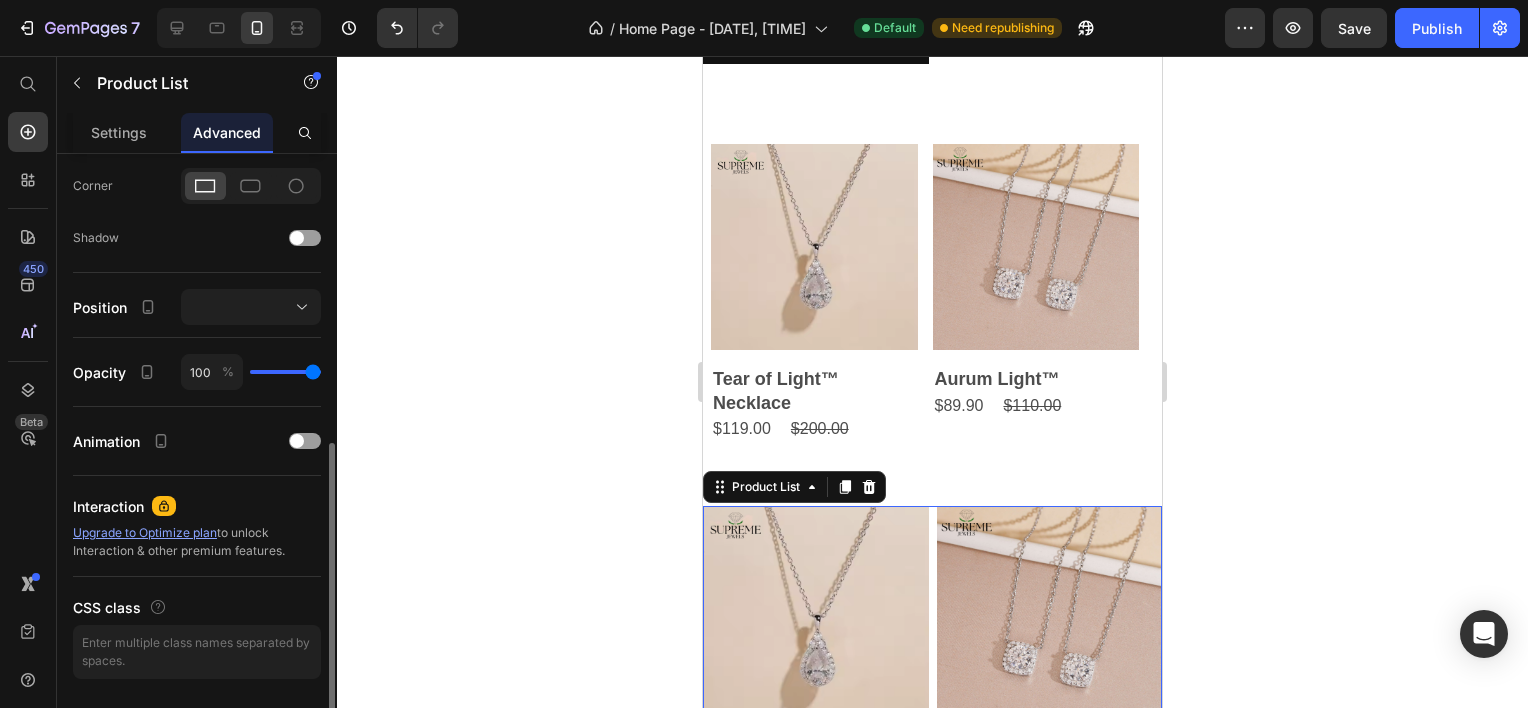 scroll, scrollTop: 656, scrollLeft: 0, axis: vertical 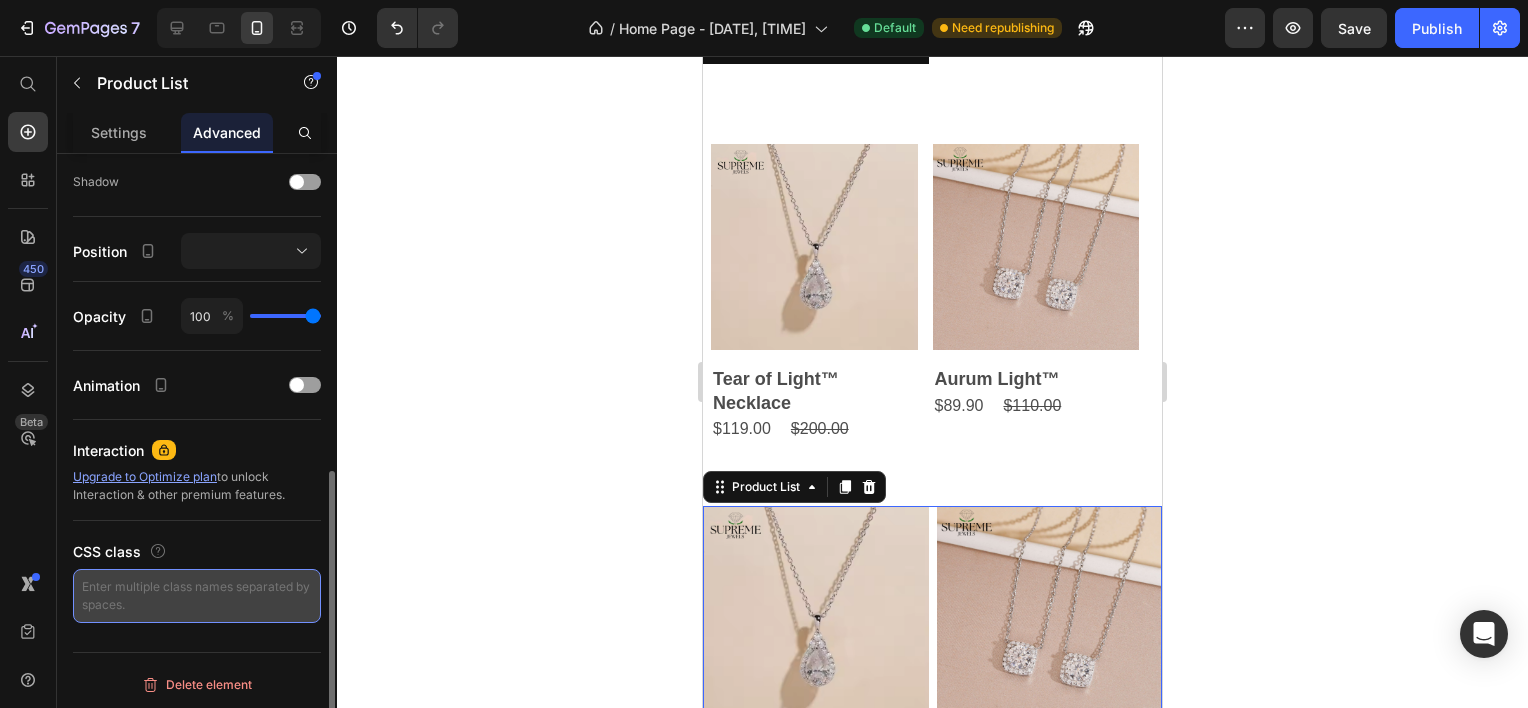 click at bounding box center (197, 596) 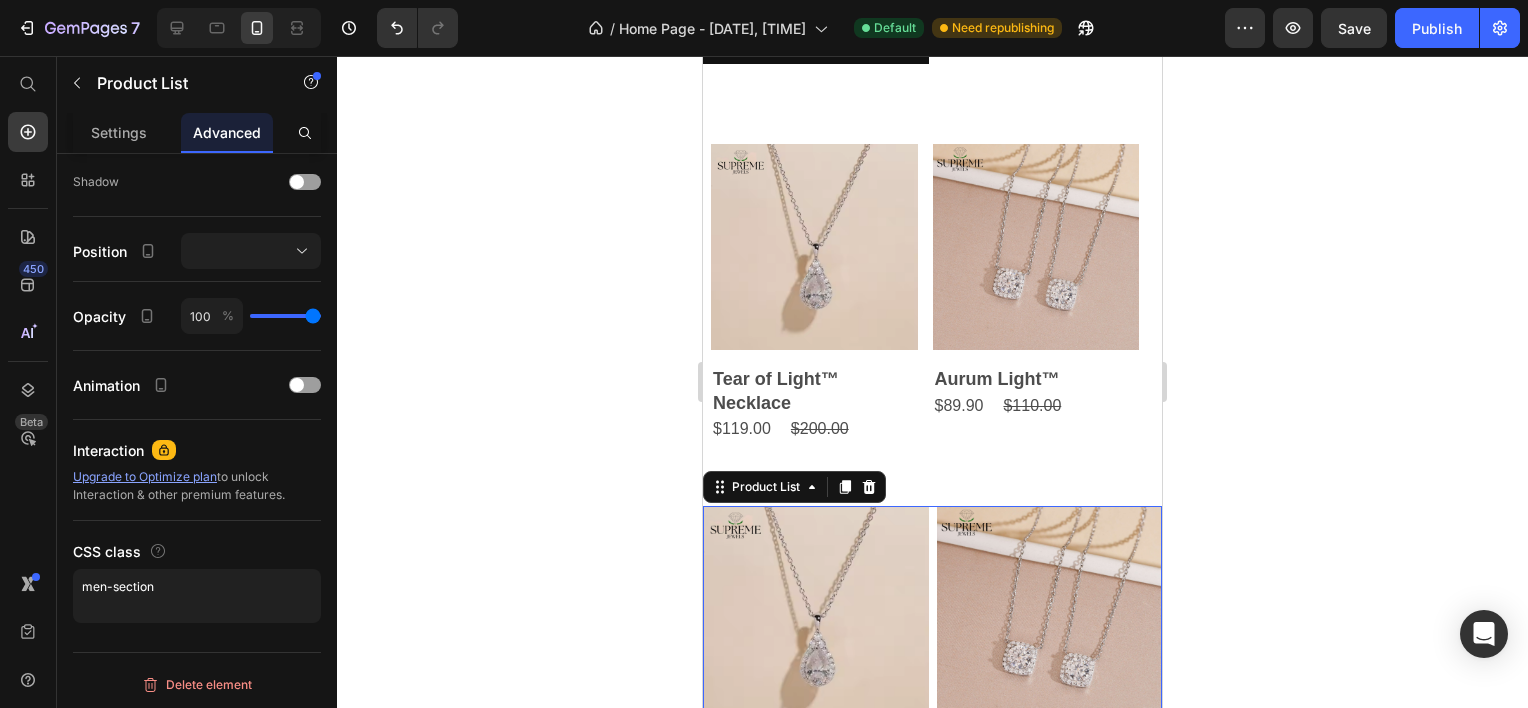 type on "men-section" 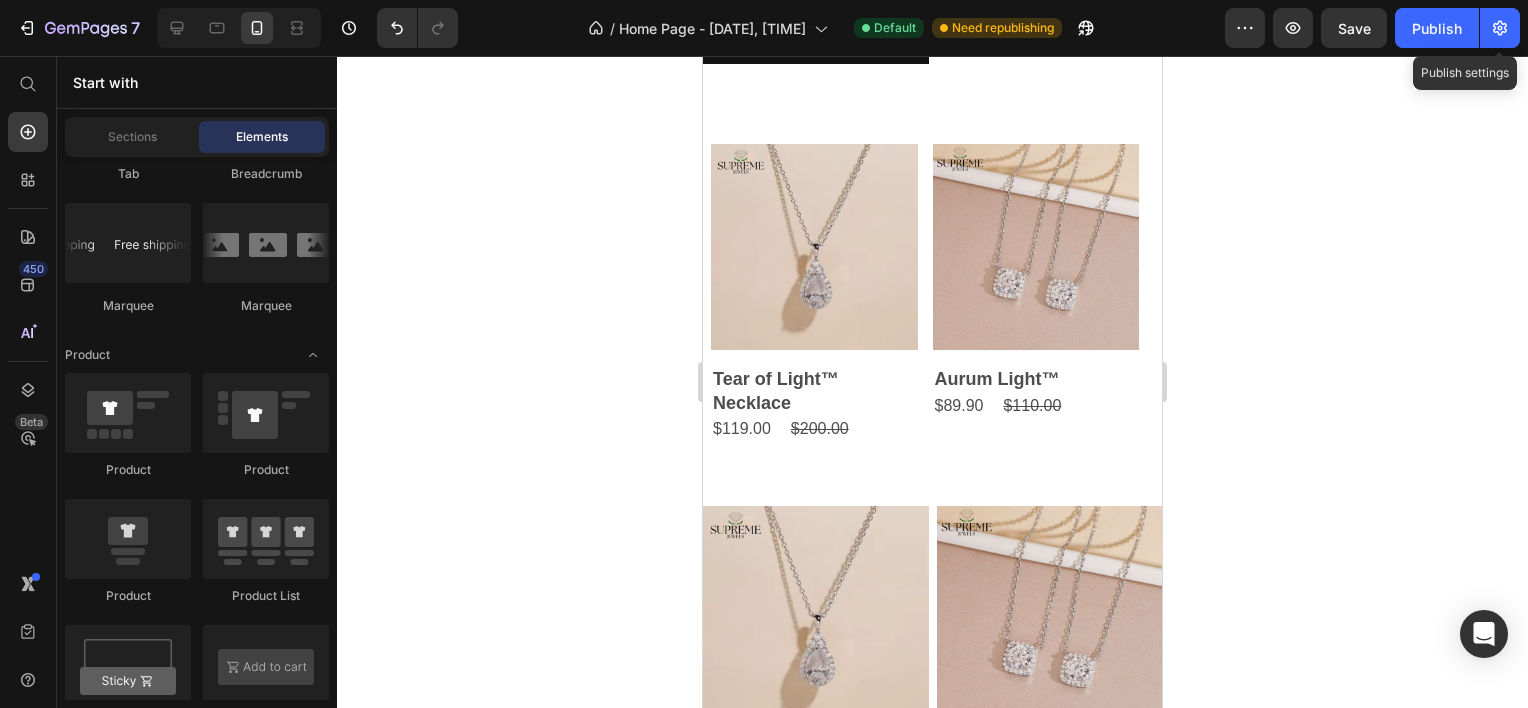 click on "7  Version history  /  Home Page - Jul 10, 14:33:24 Default Need republishing Preview  Save   Publish  Publish settings" 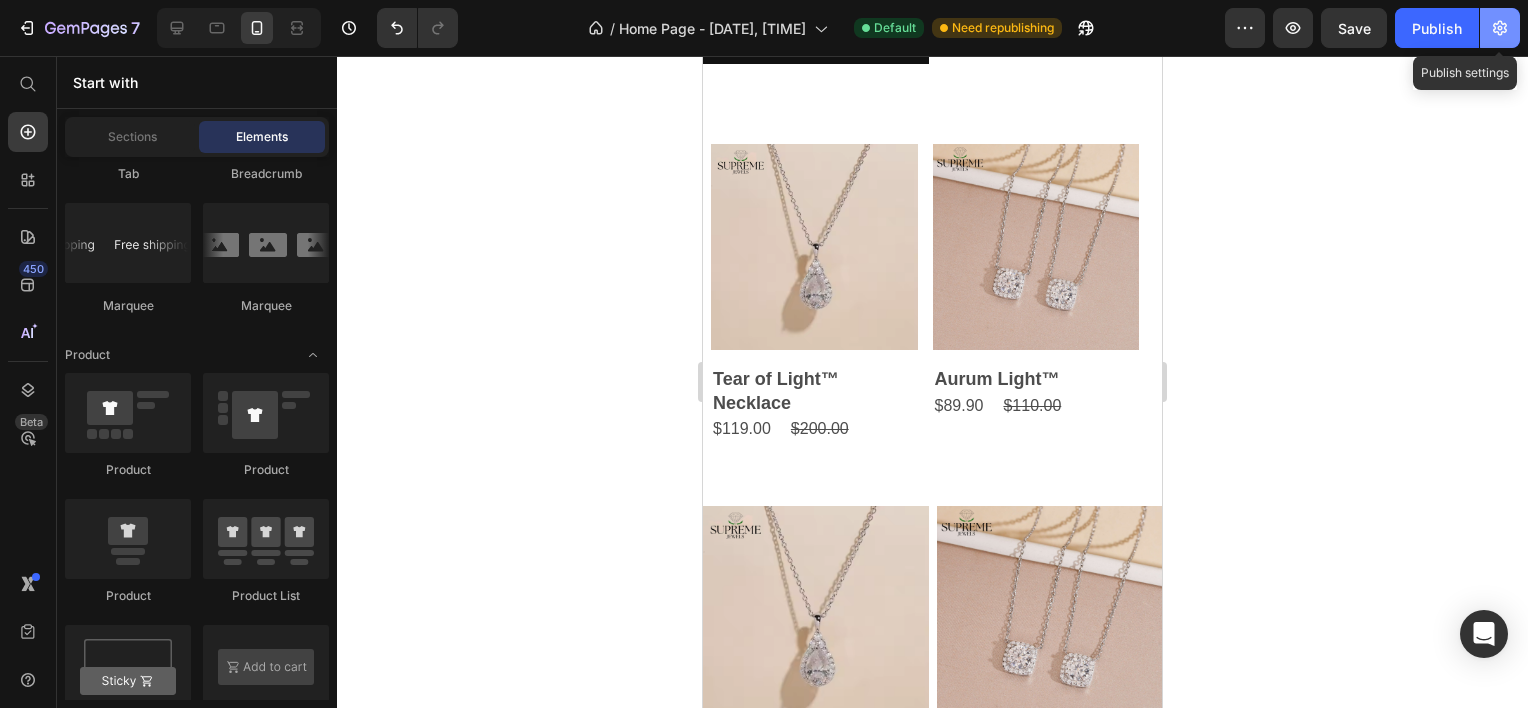 click 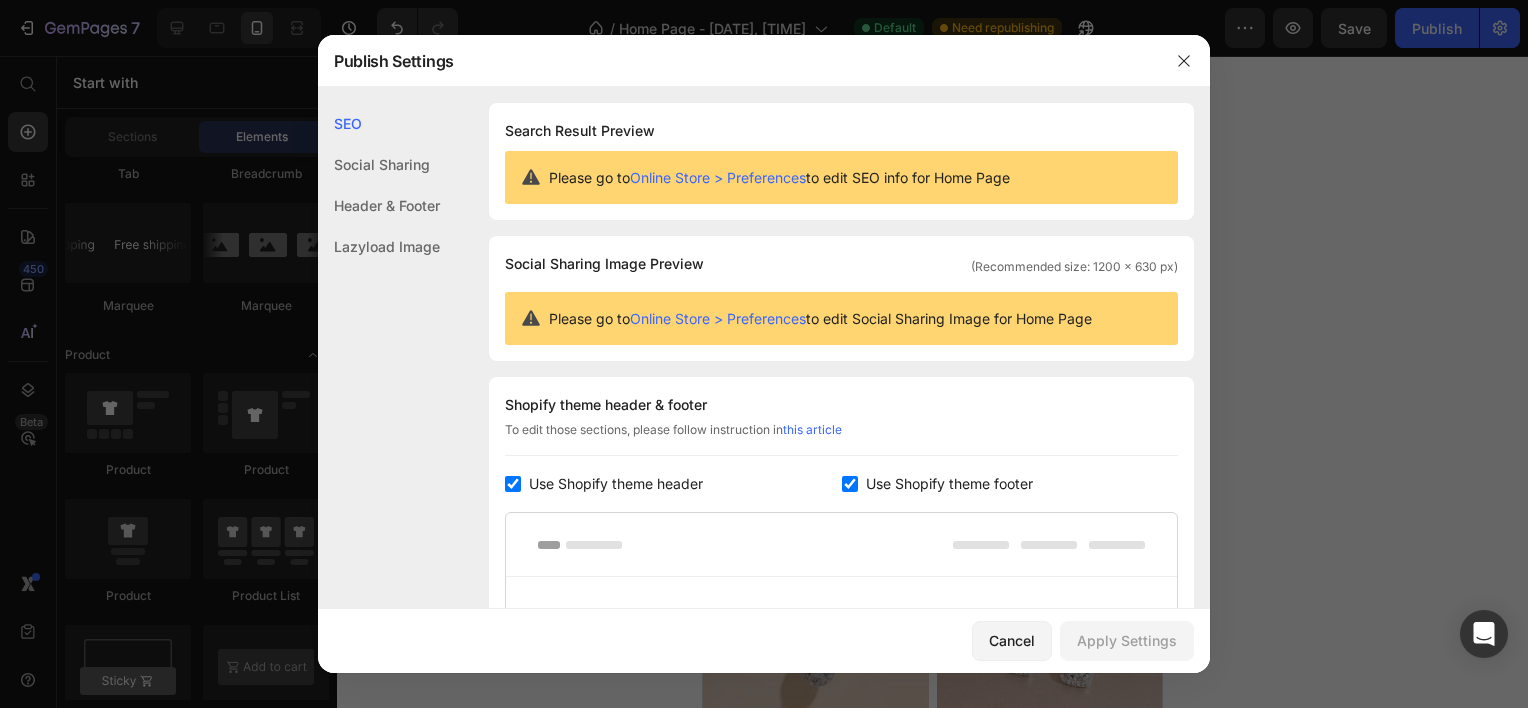 click on "Social Sharing" 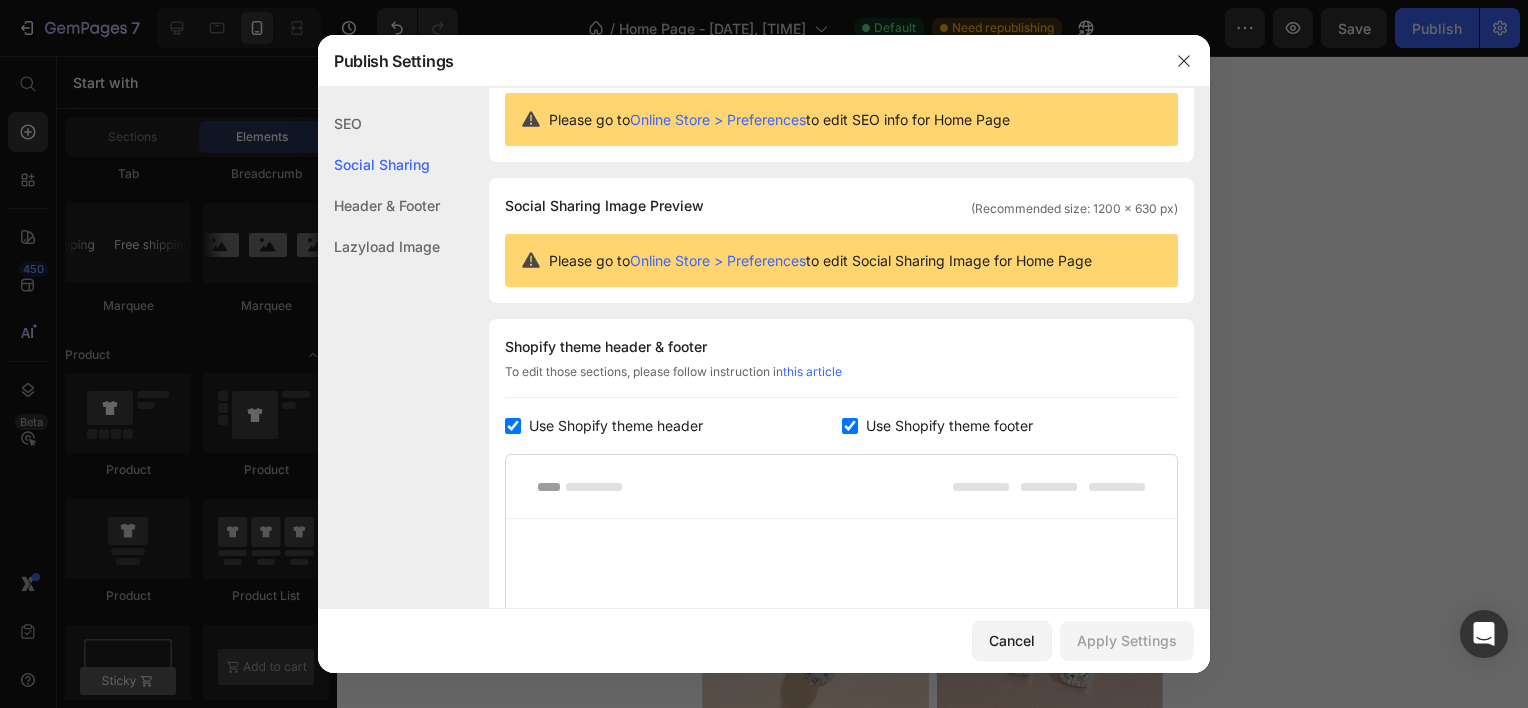 scroll, scrollTop: 128, scrollLeft: 0, axis: vertical 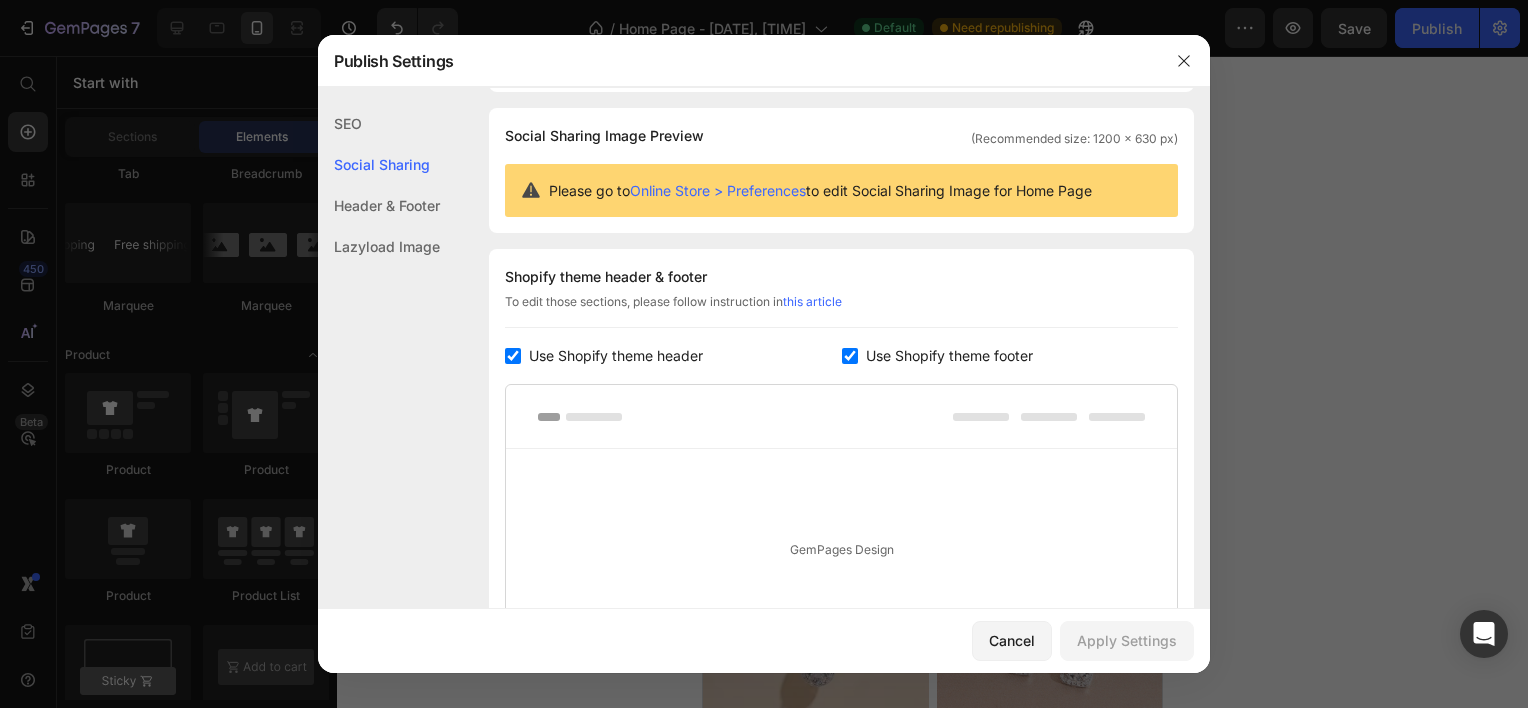 click on "Social Sharing" 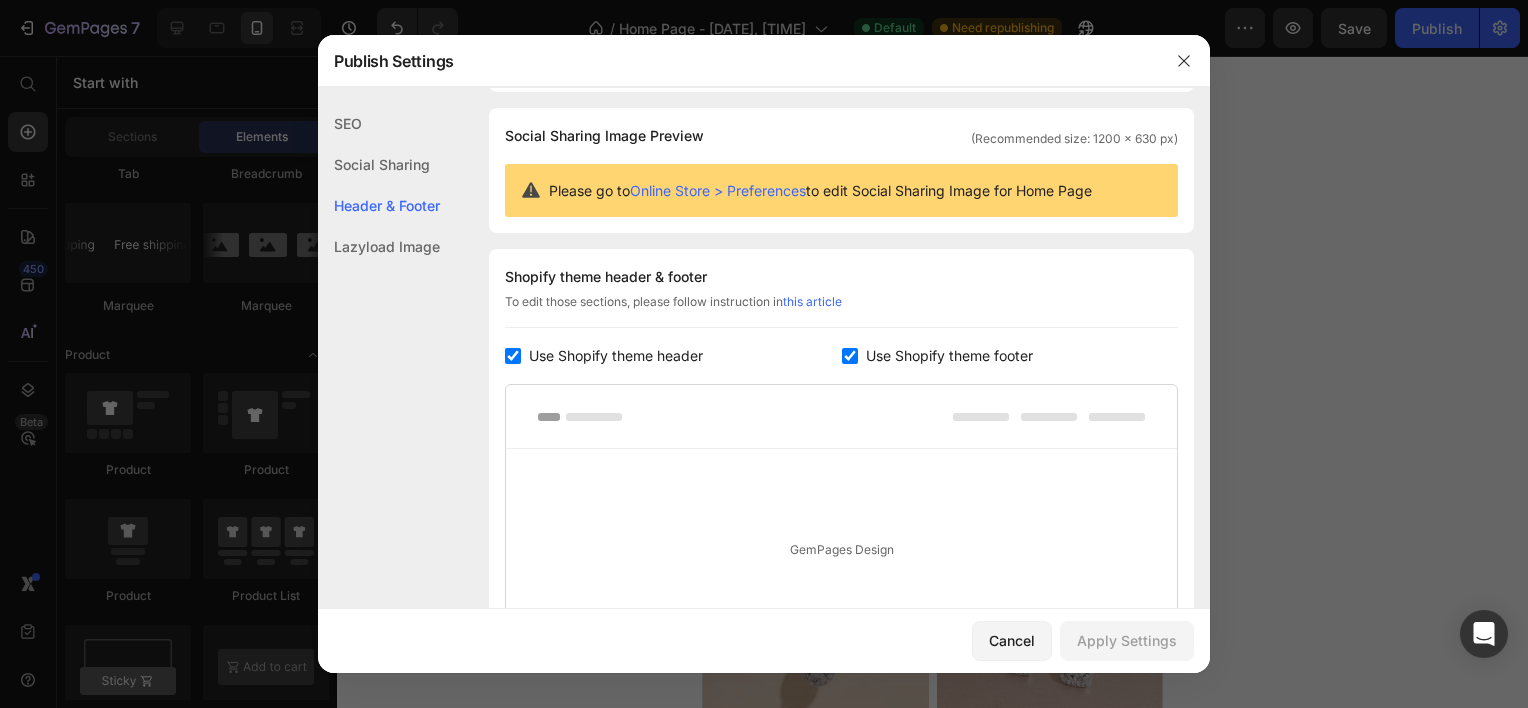 scroll, scrollTop: 270, scrollLeft: 0, axis: vertical 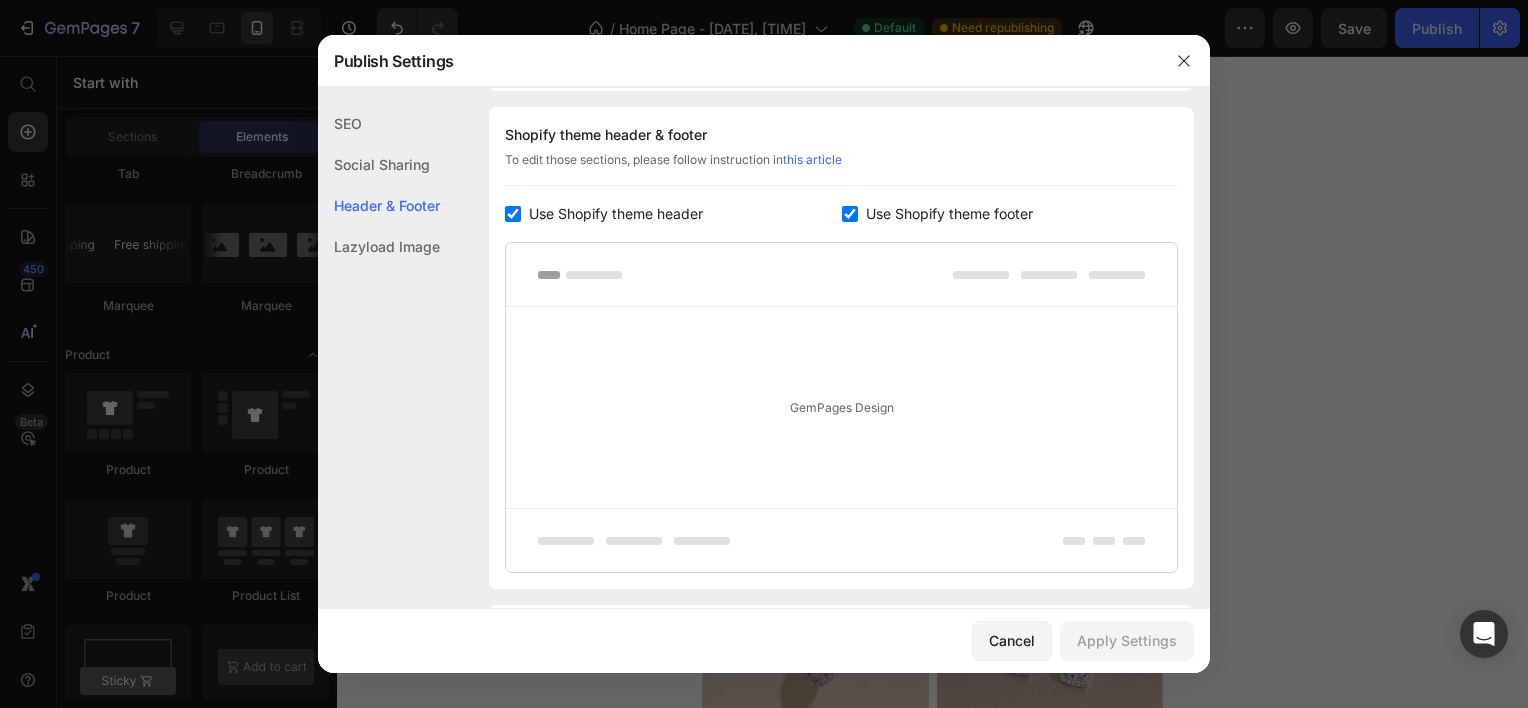 click on "Lazyload Image" 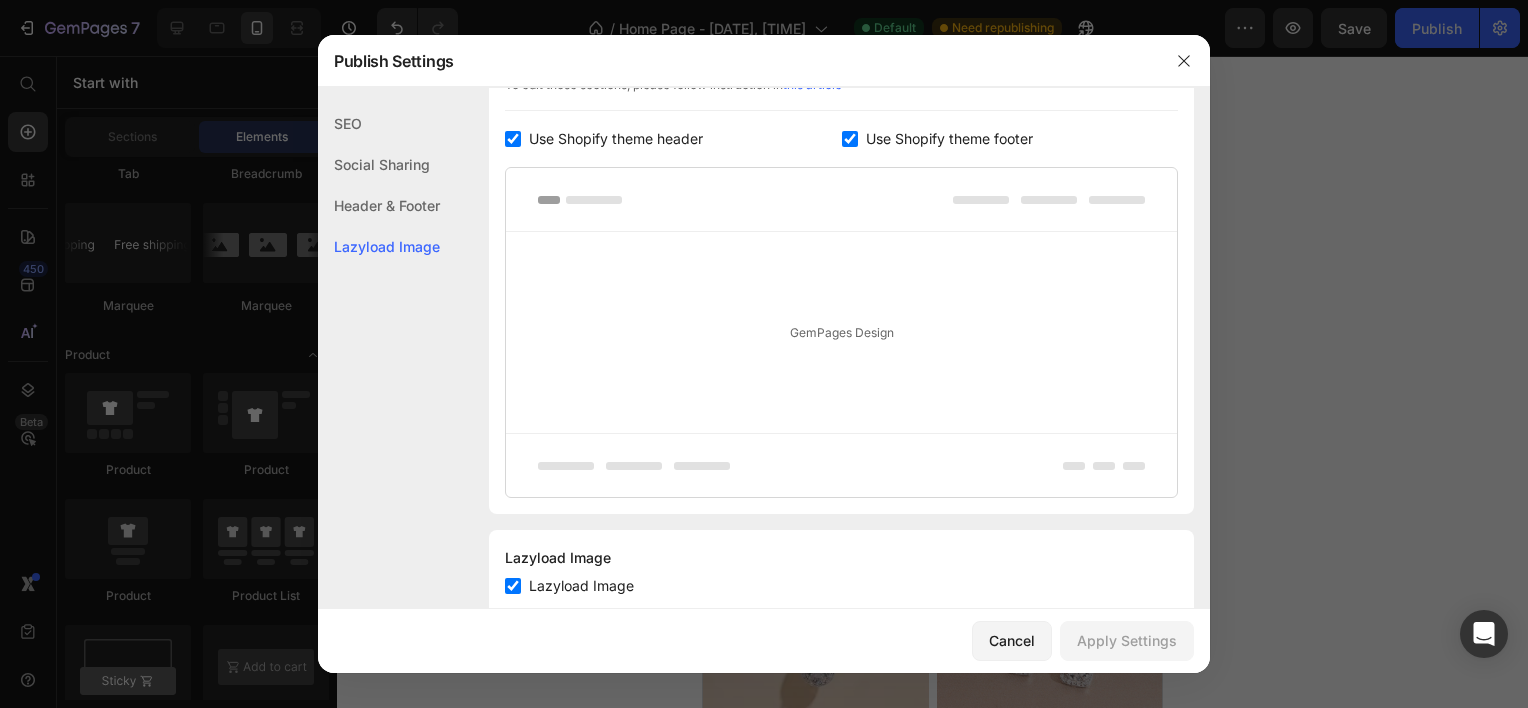 scroll, scrollTop: 397, scrollLeft: 0, axis: vertical 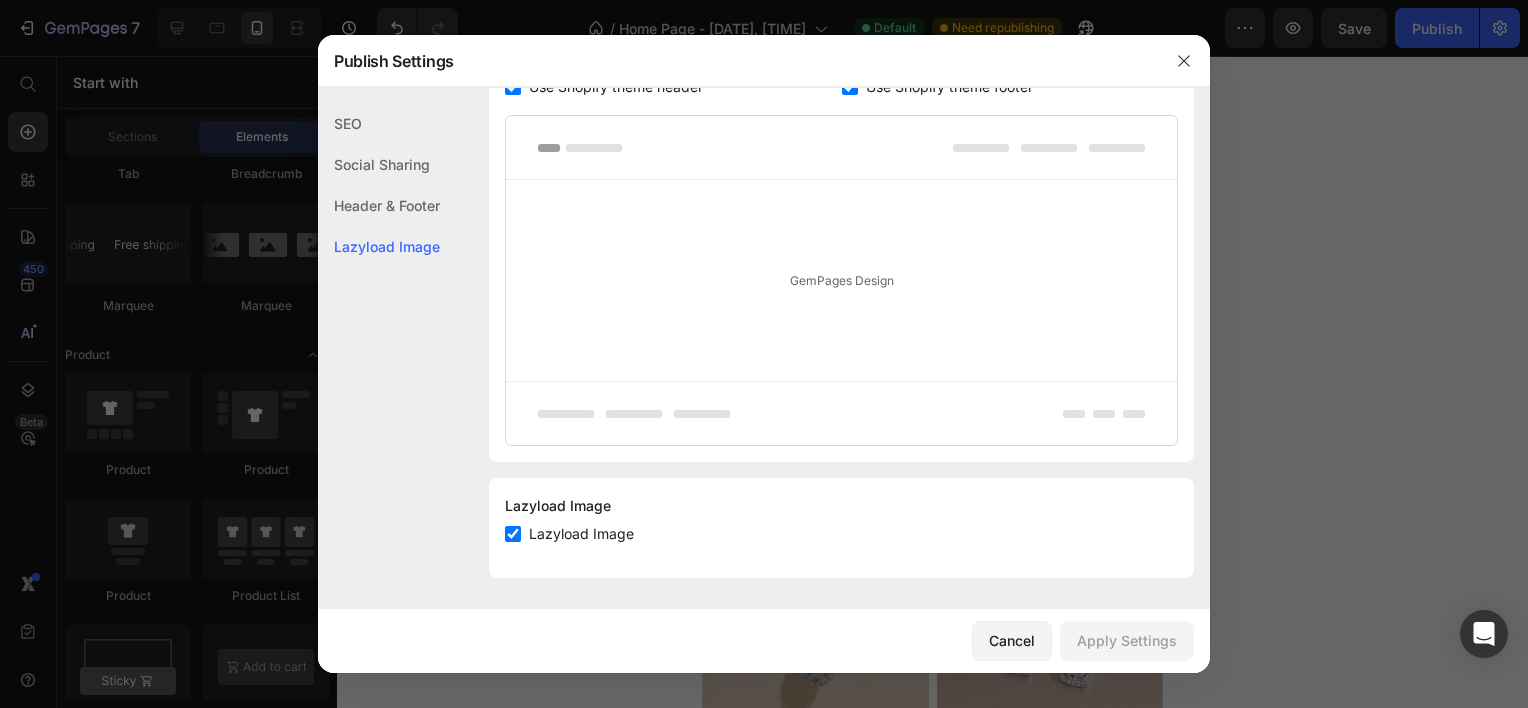 click 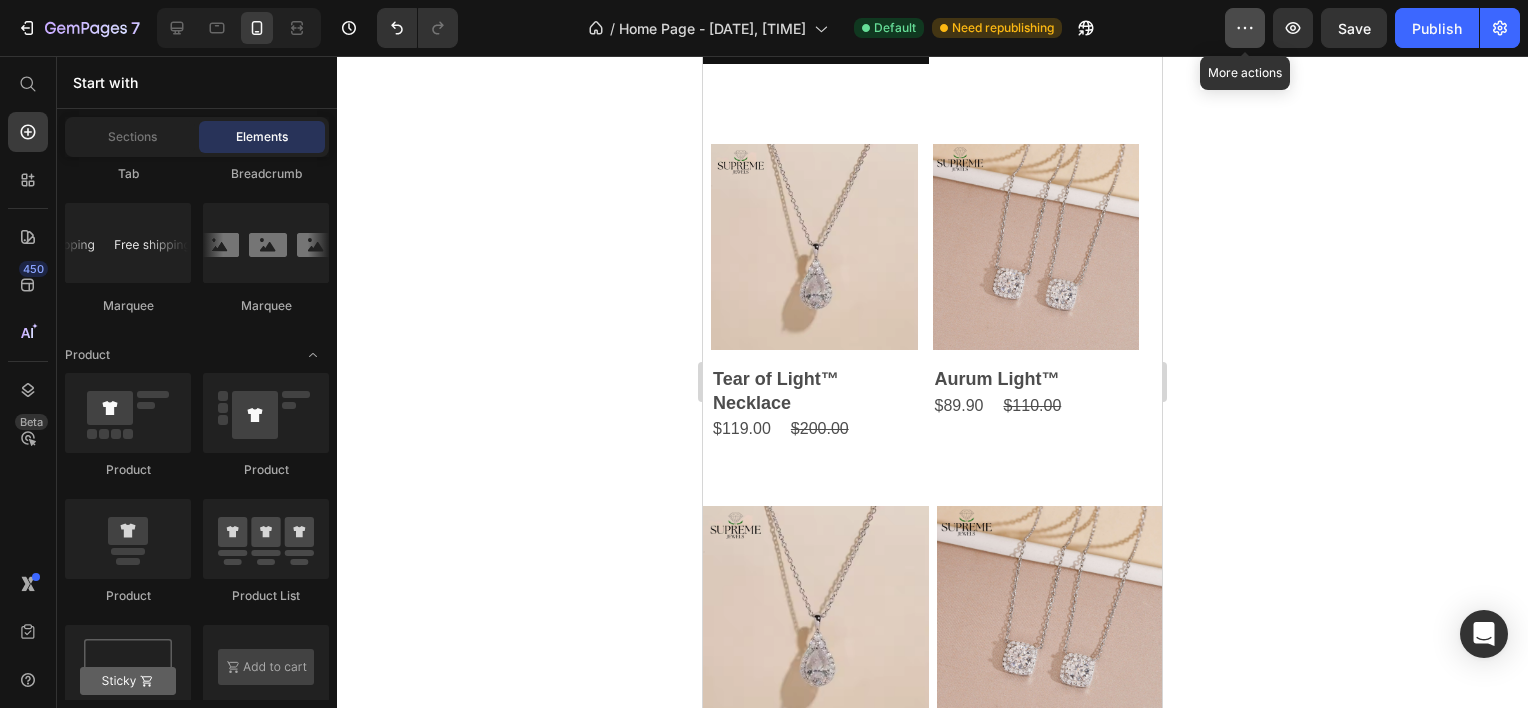 click 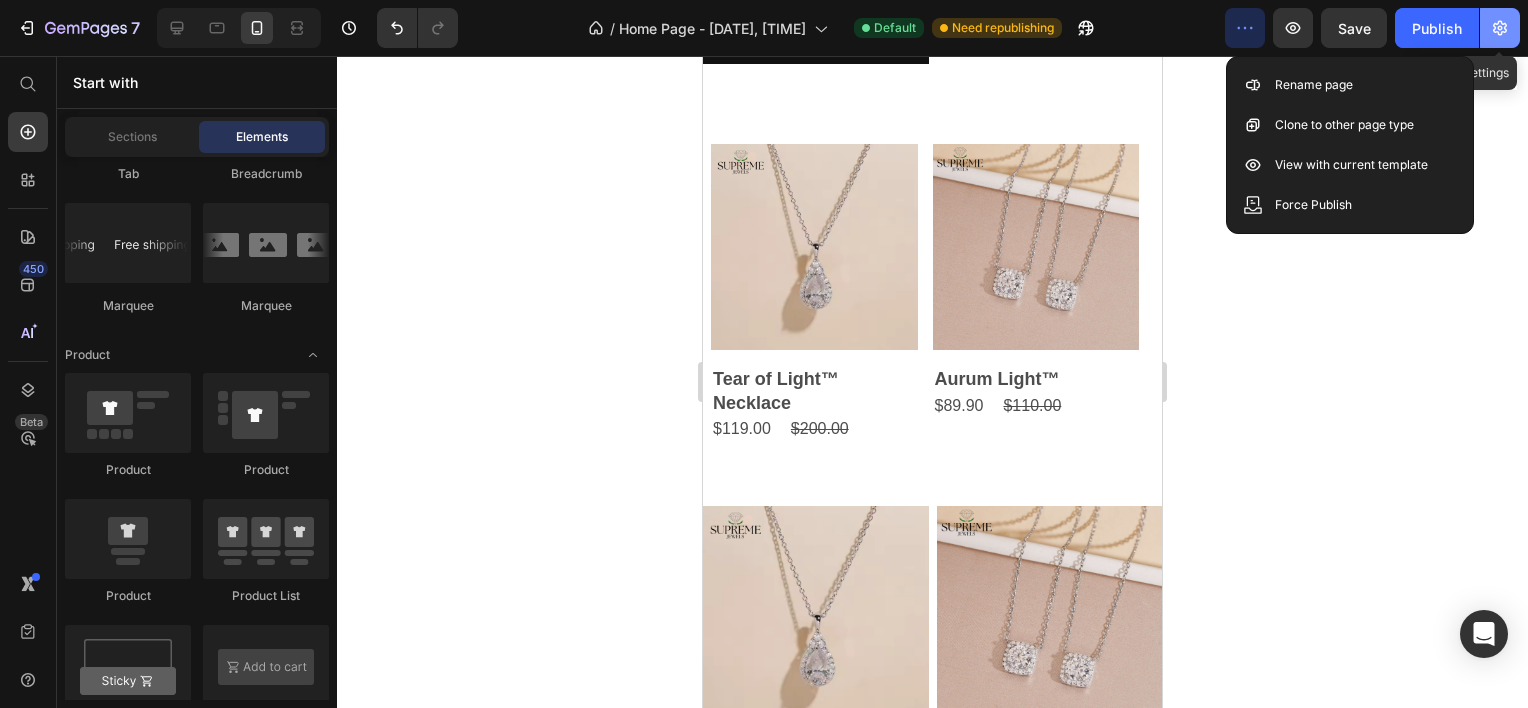 click 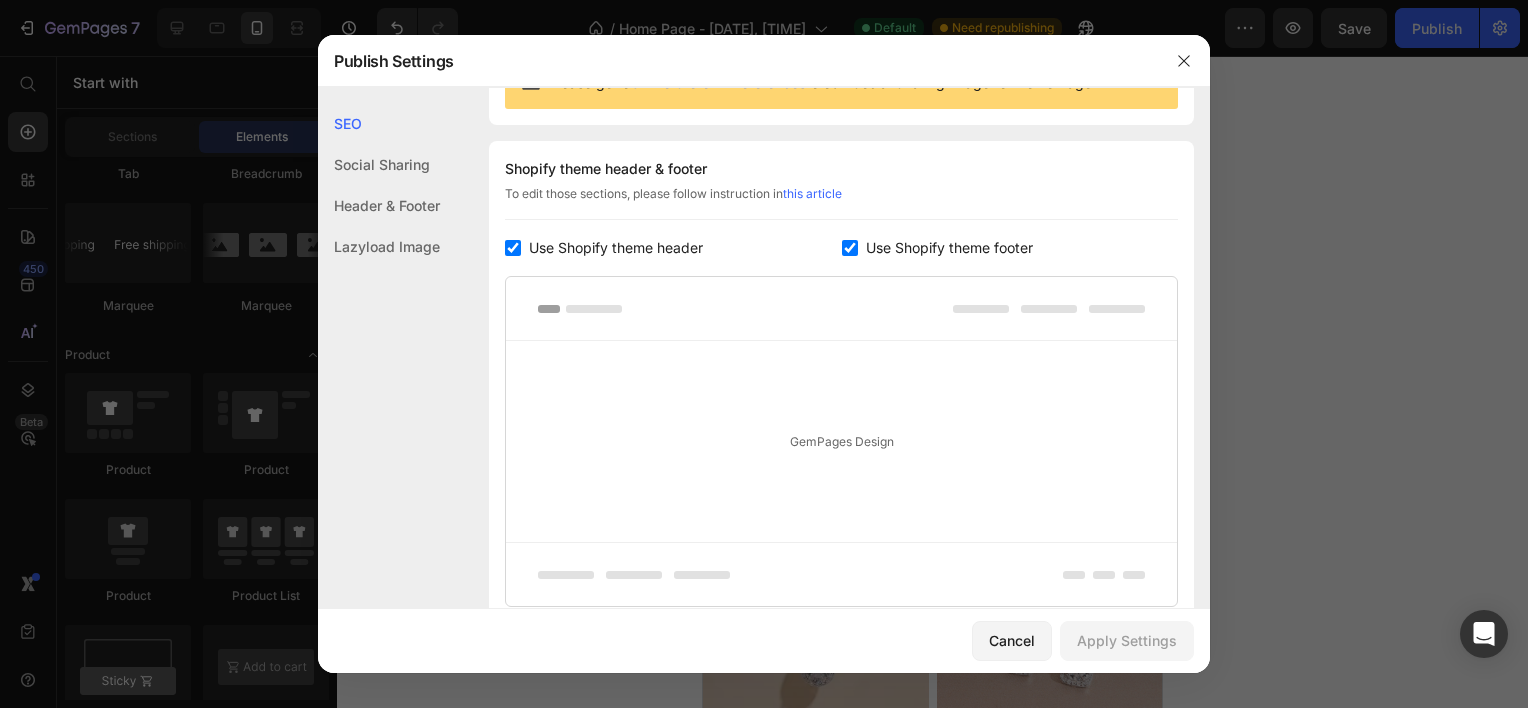 scroll, scrollTop: 397, scrollLeft: 0, axis: vertical 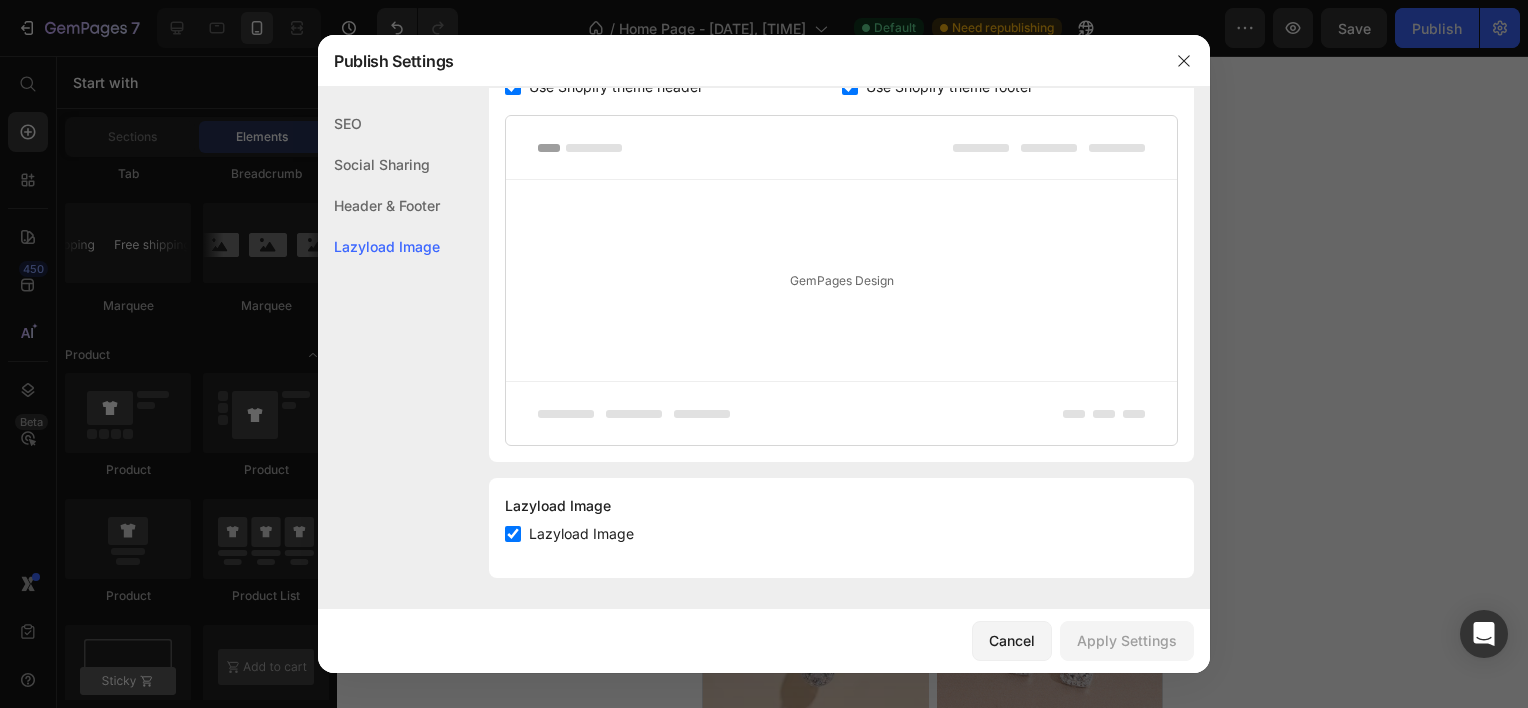 type 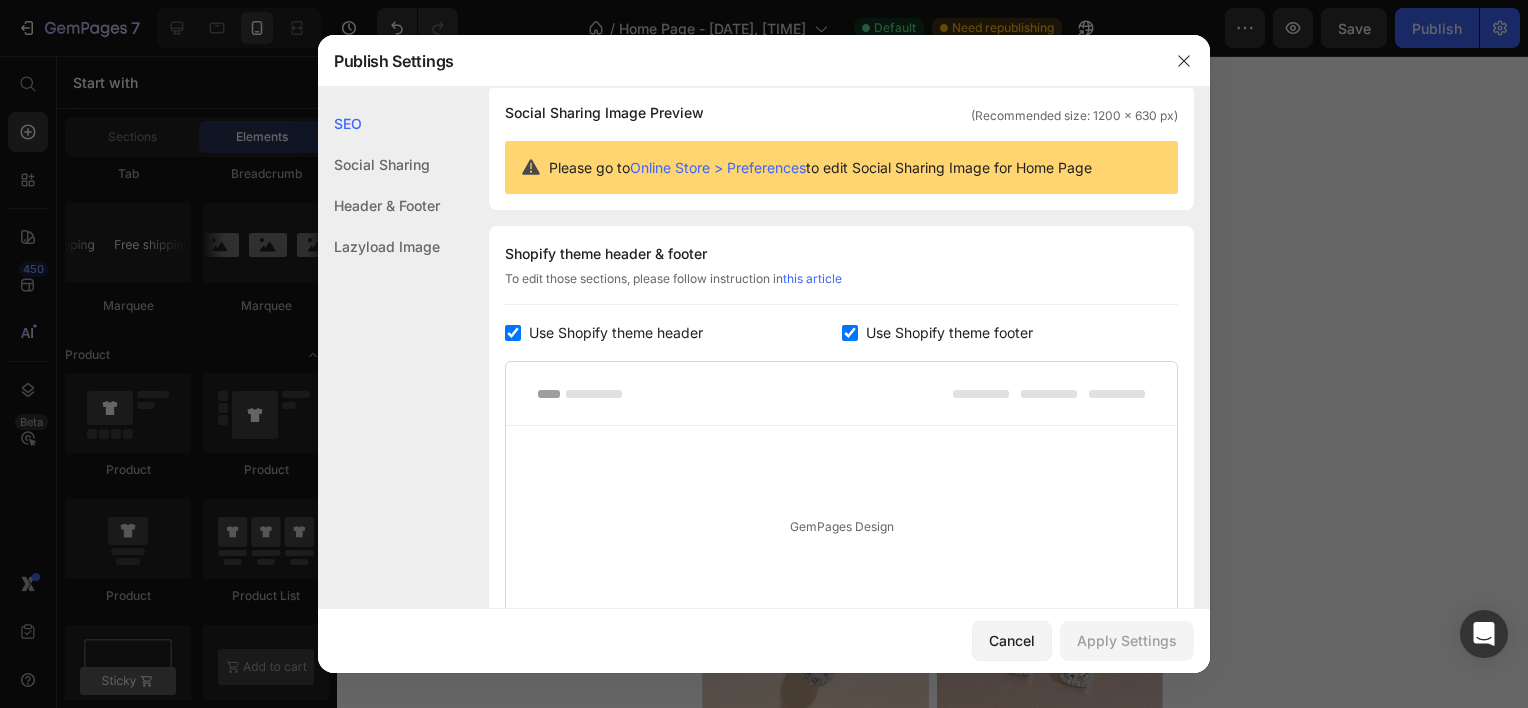 scroll, scrollTop: 0, scrollLeft: 0, axis: both 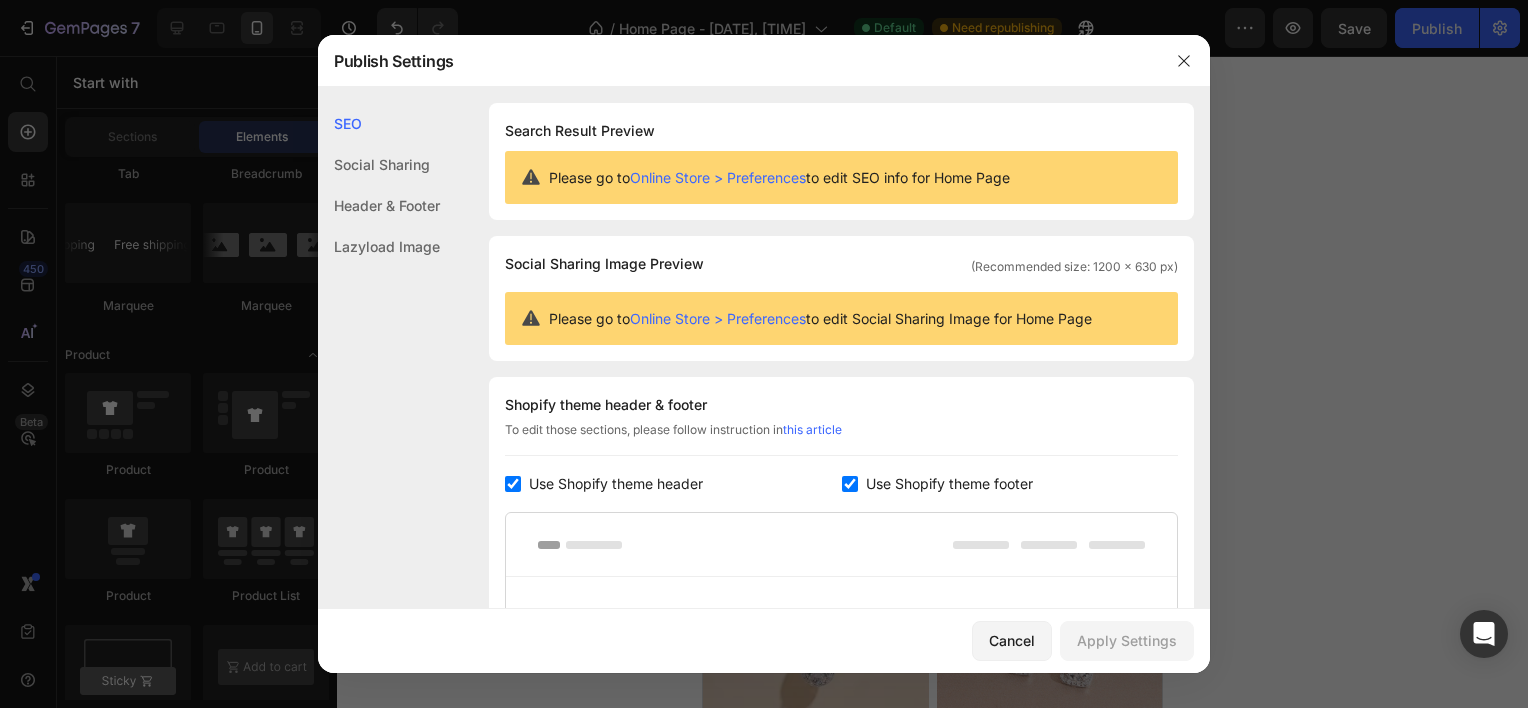 click on "Social Sharing" 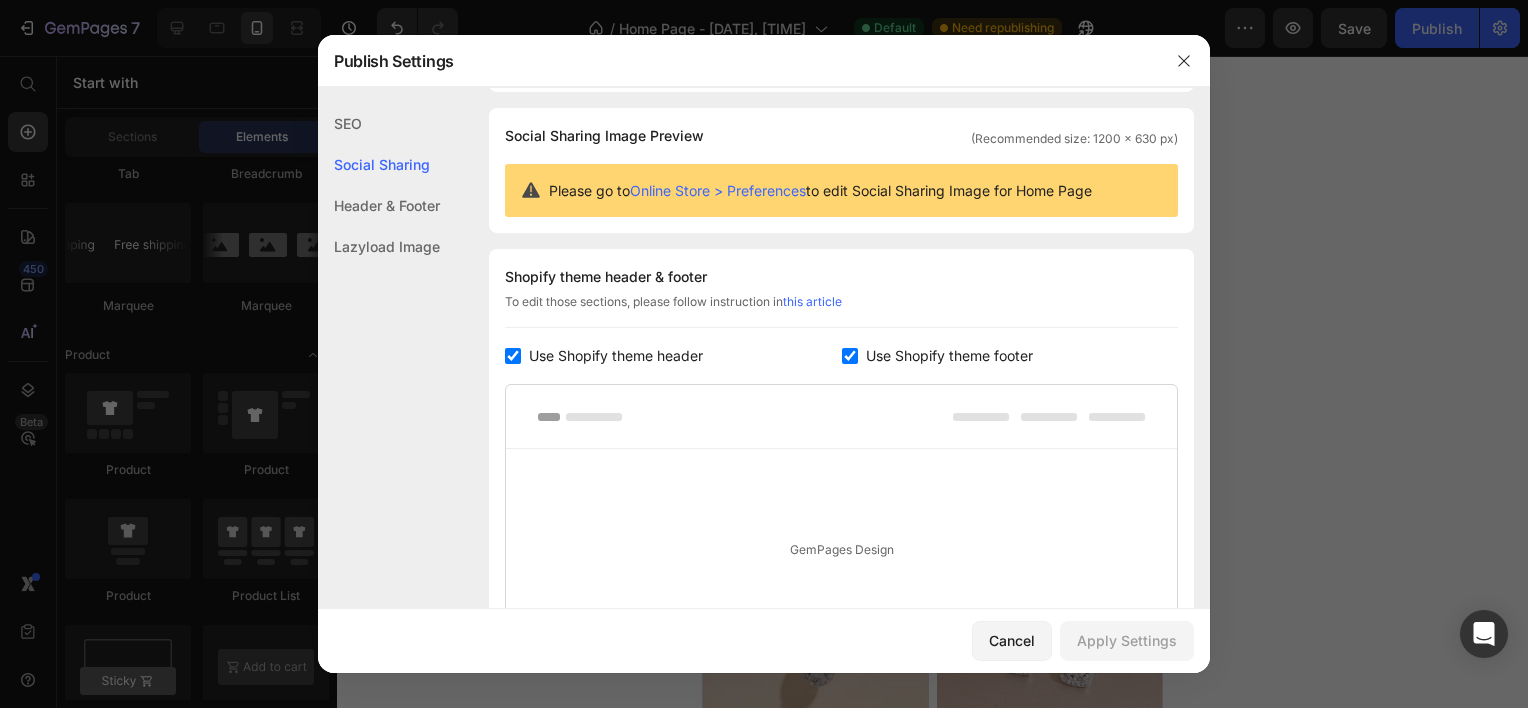 click on "Social Sharing" 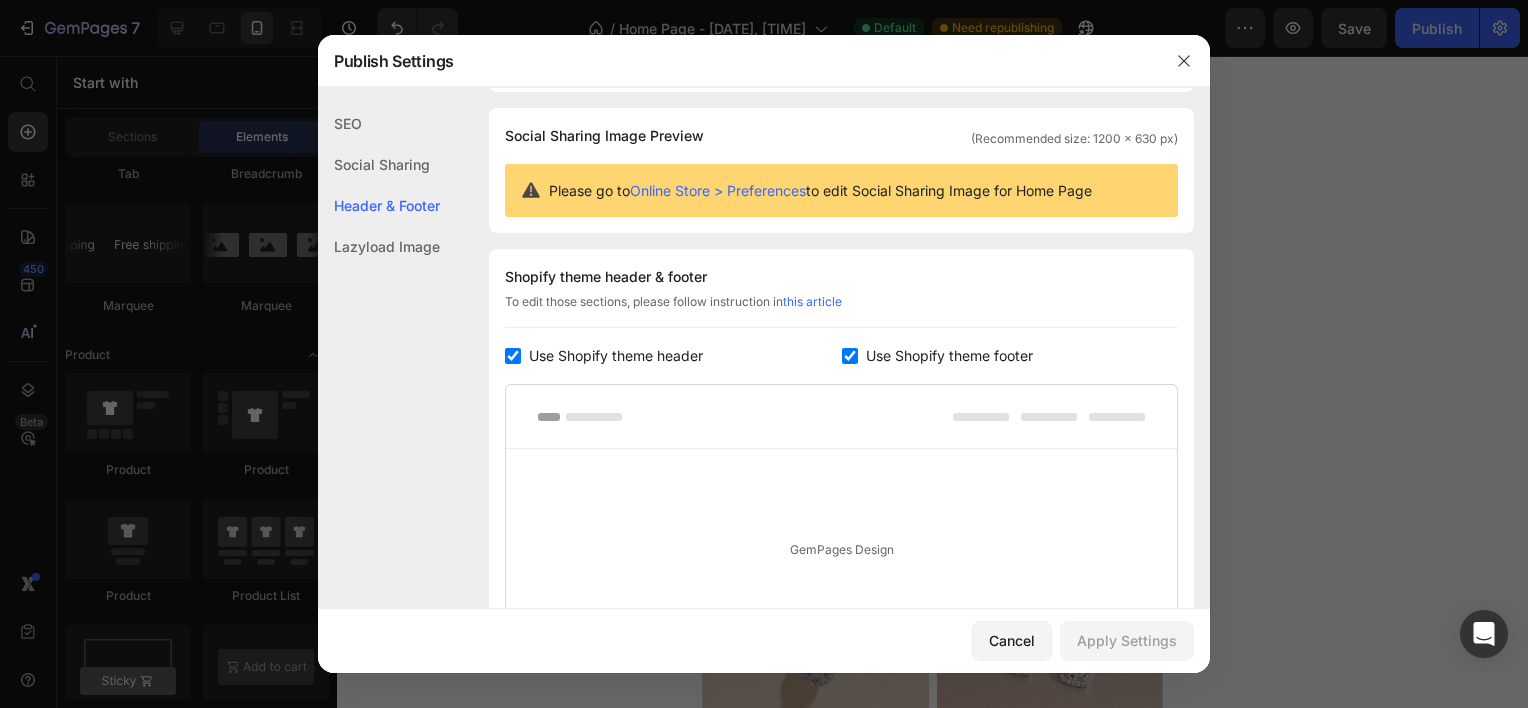scroll, scrollTop: 270, scrollLeft: 0, axis: vertical 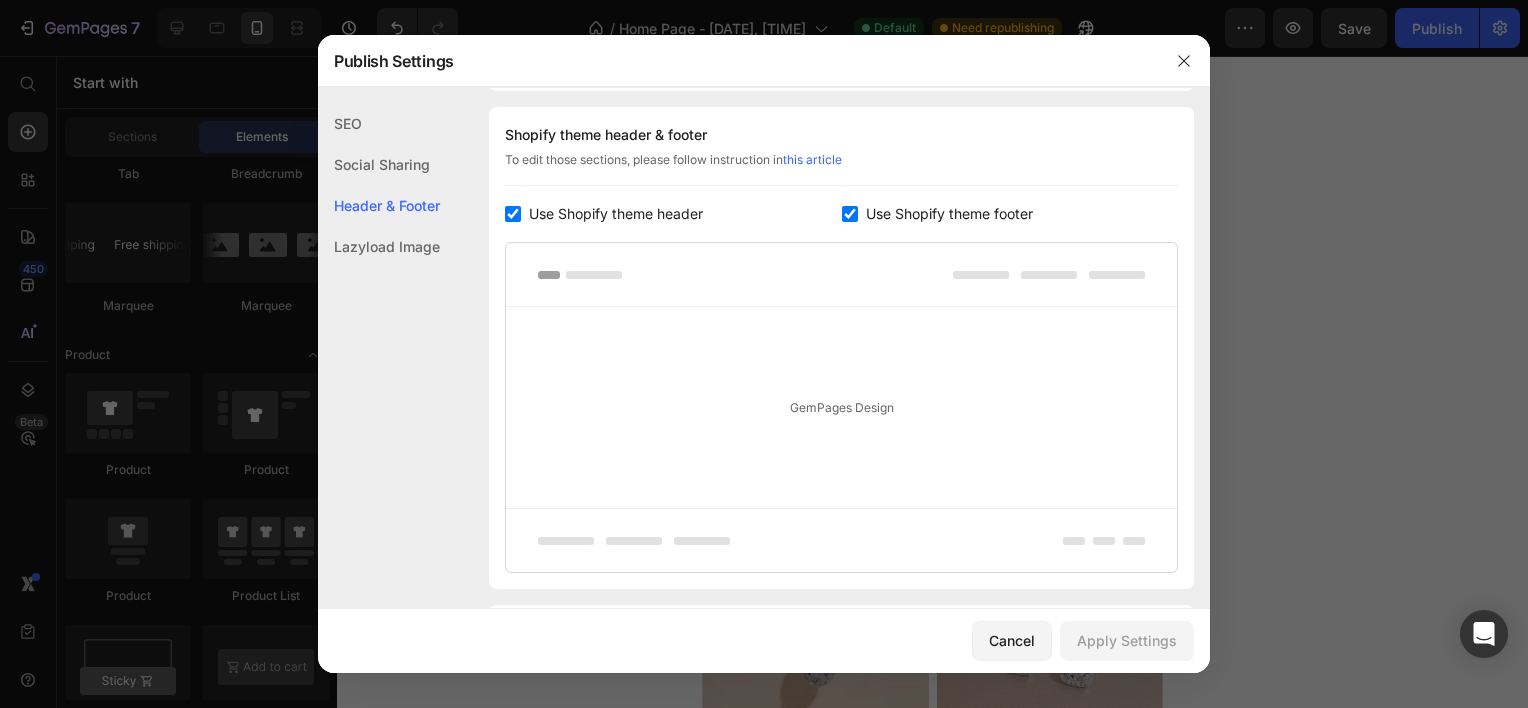 click at bounding box center (764, 354) 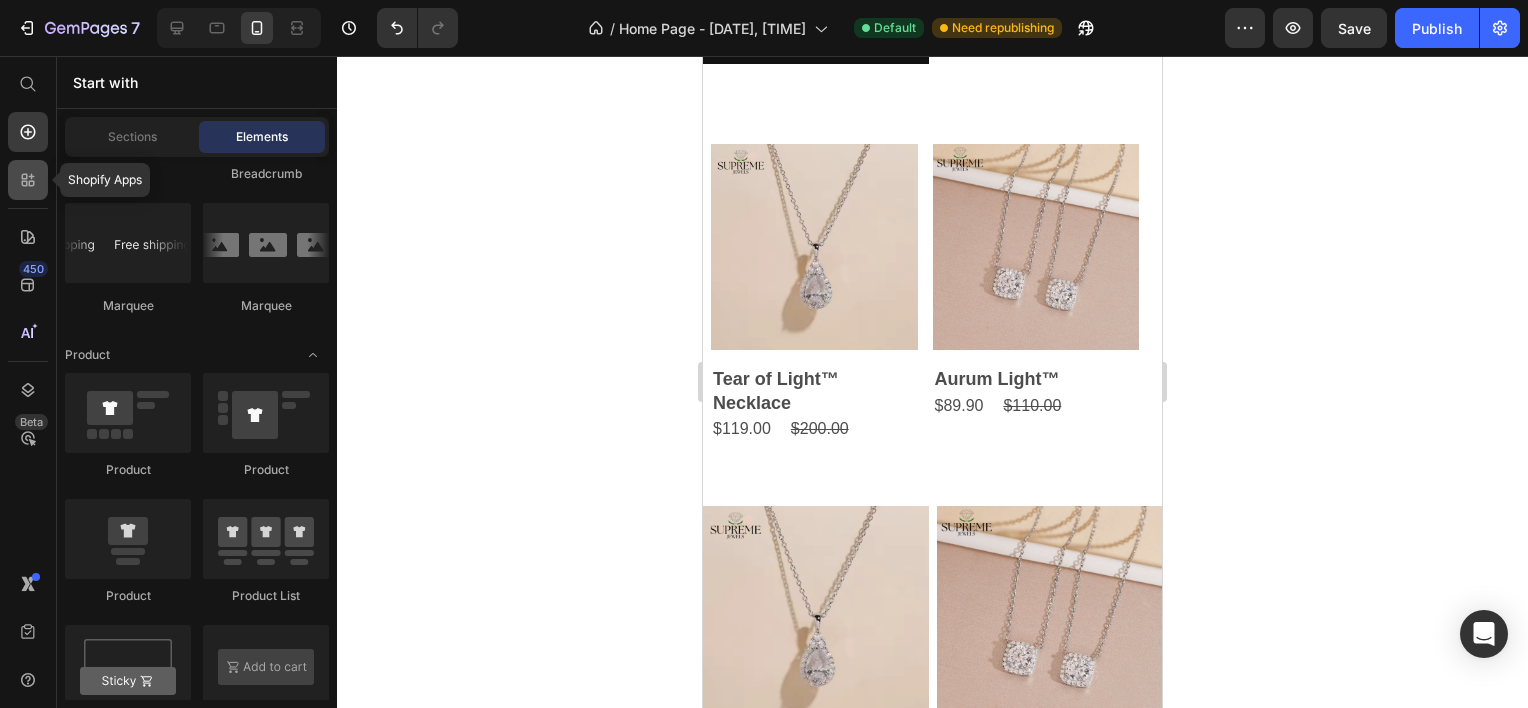 click 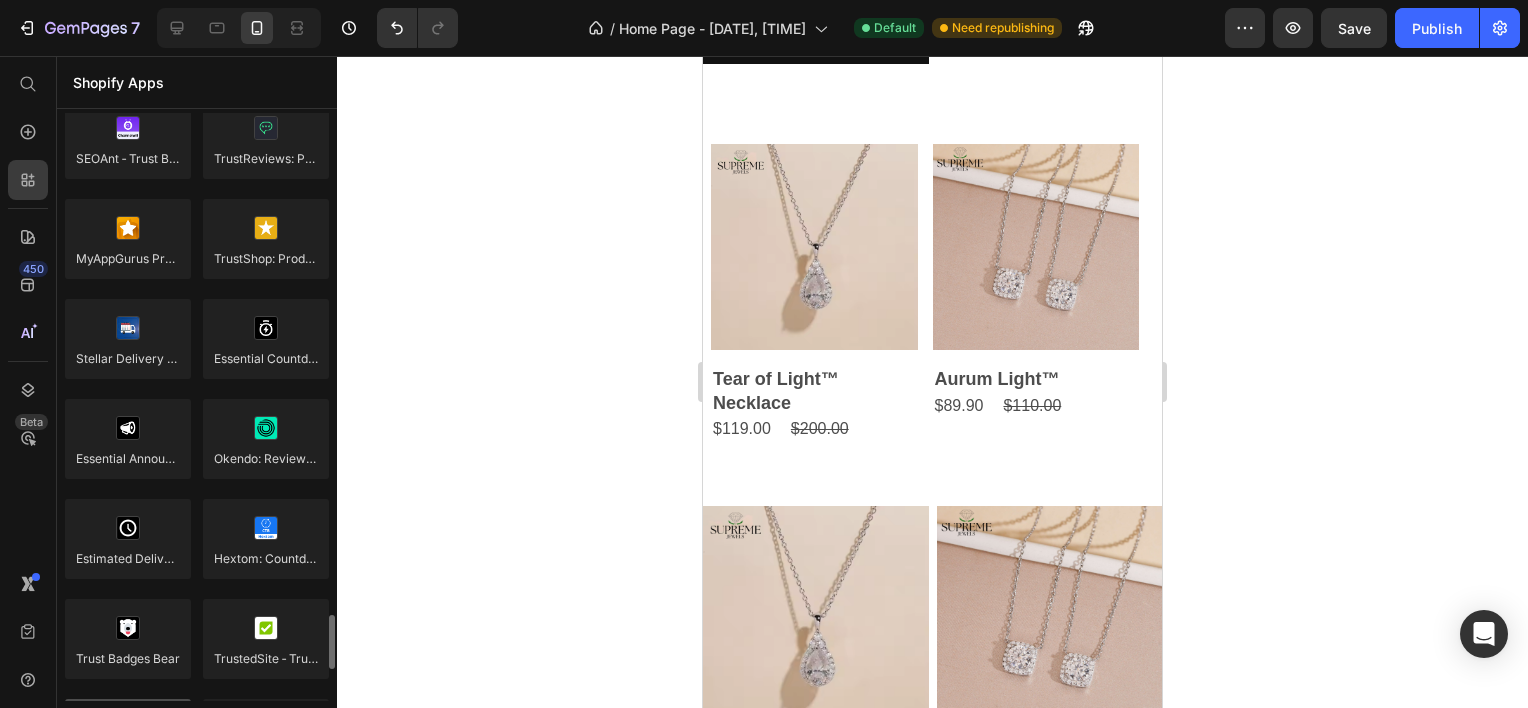 scroll, scrollTop: 5734, scrollLeft: 0, axis: vertical 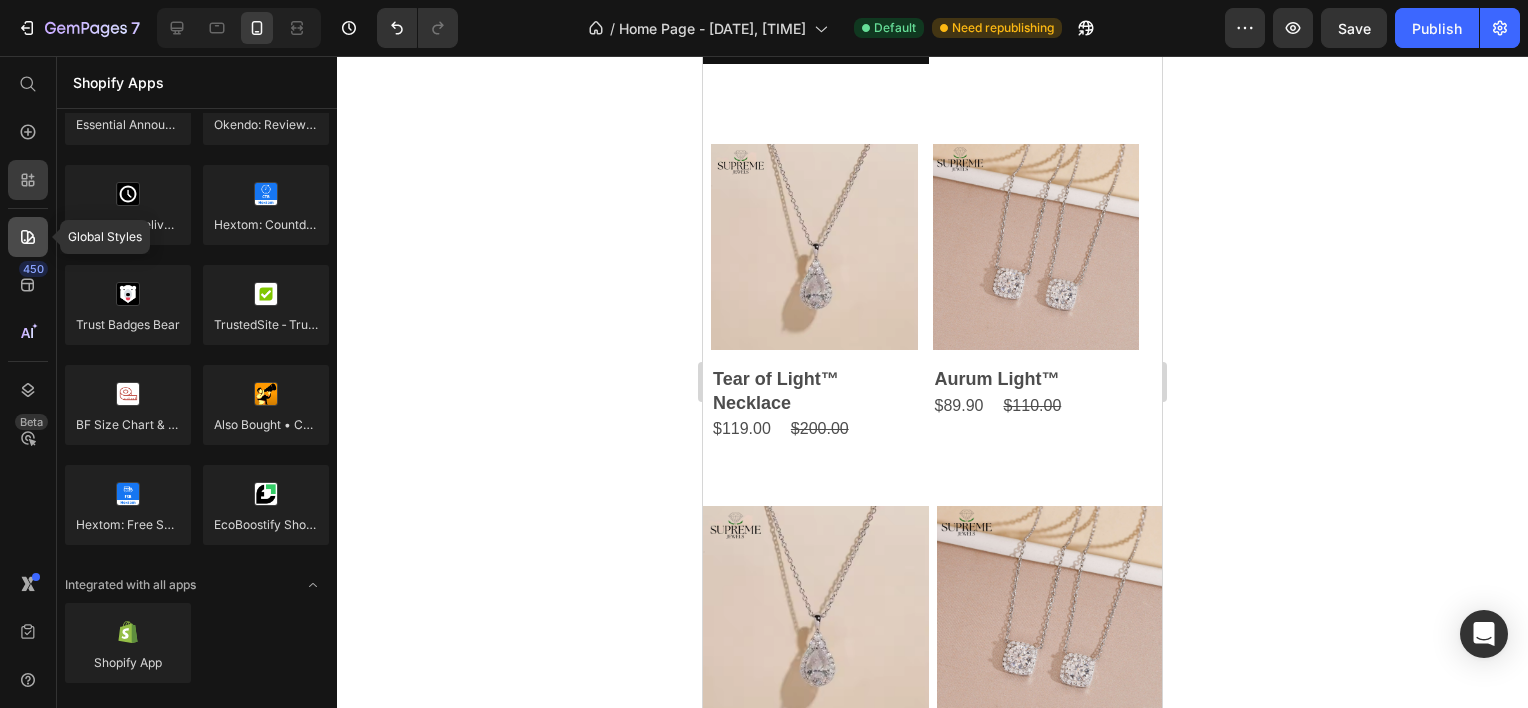 click 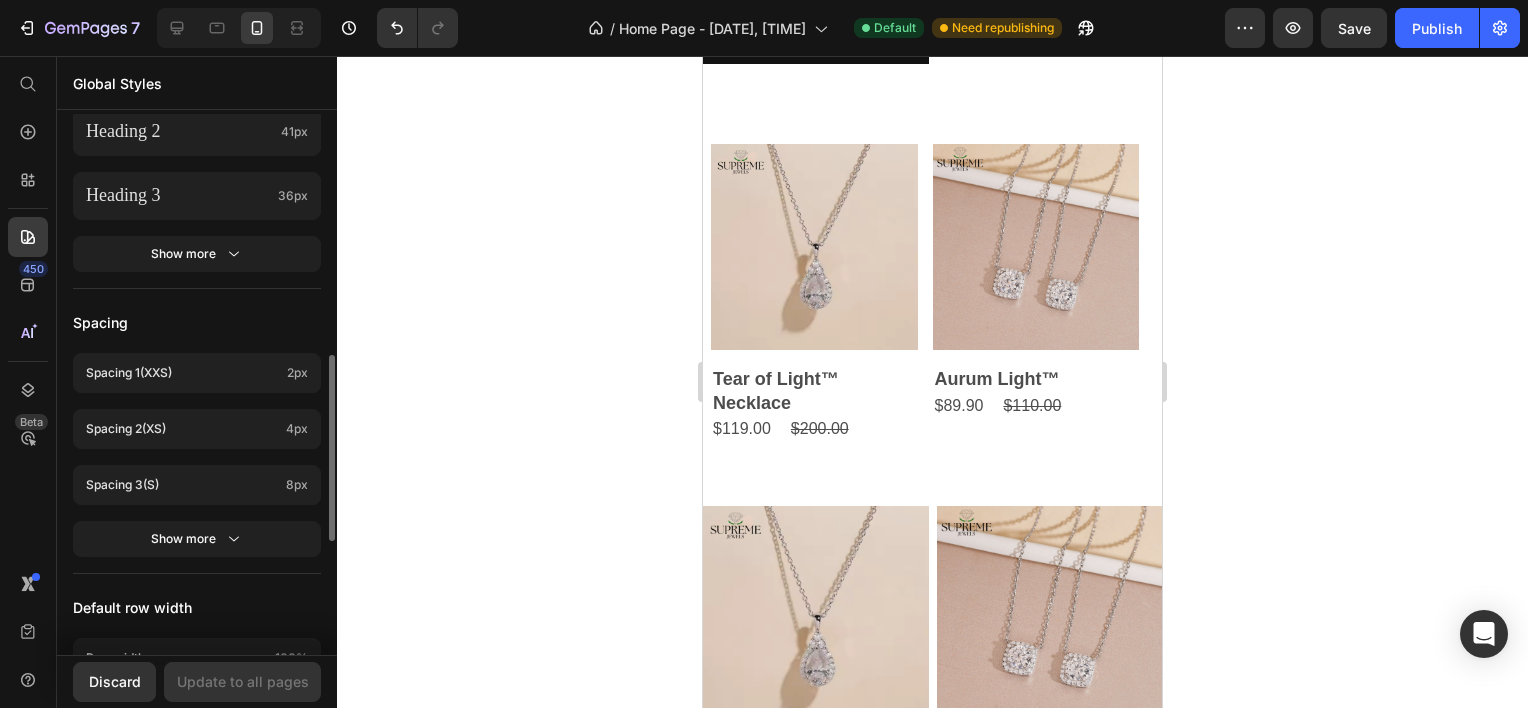 scroll, scrollTop: 1031, scrollLeft: 0, axis: vertical 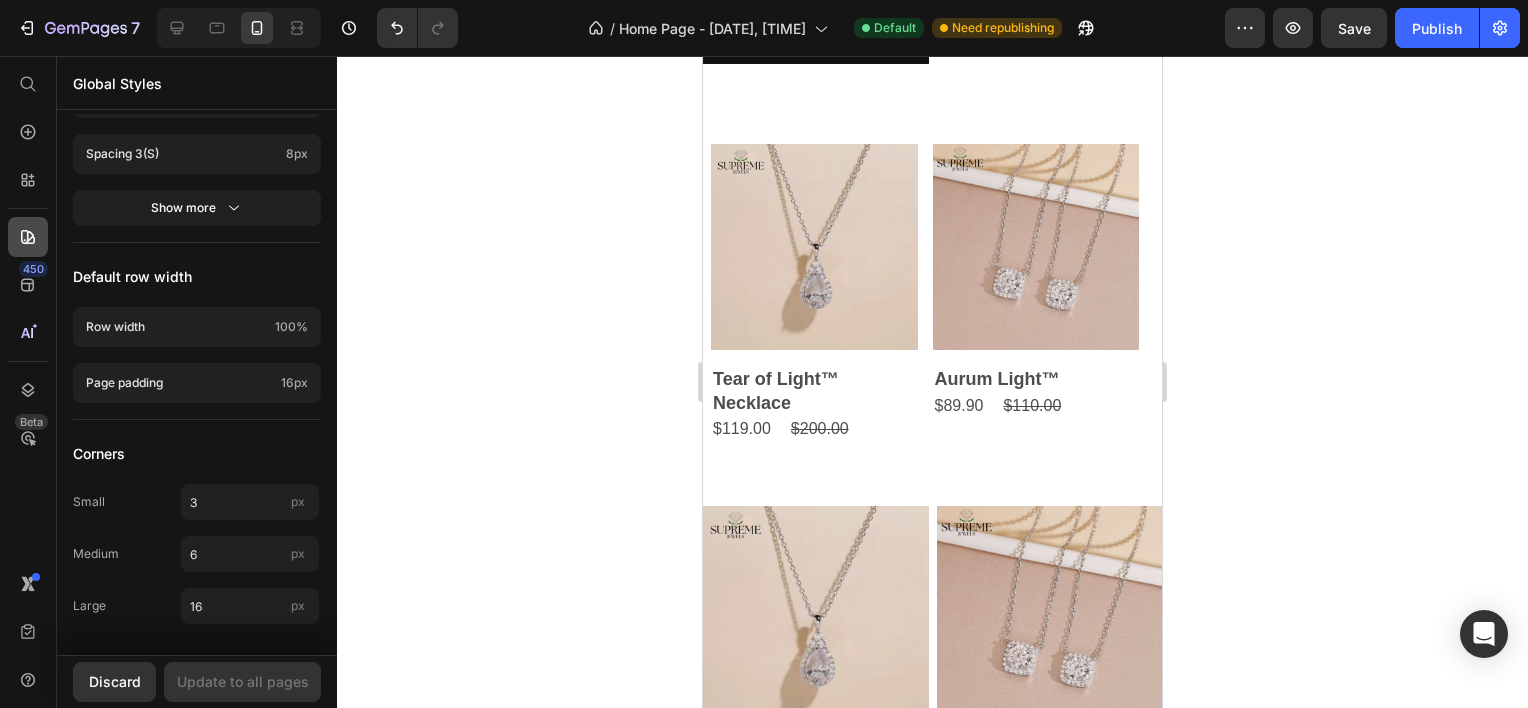 click 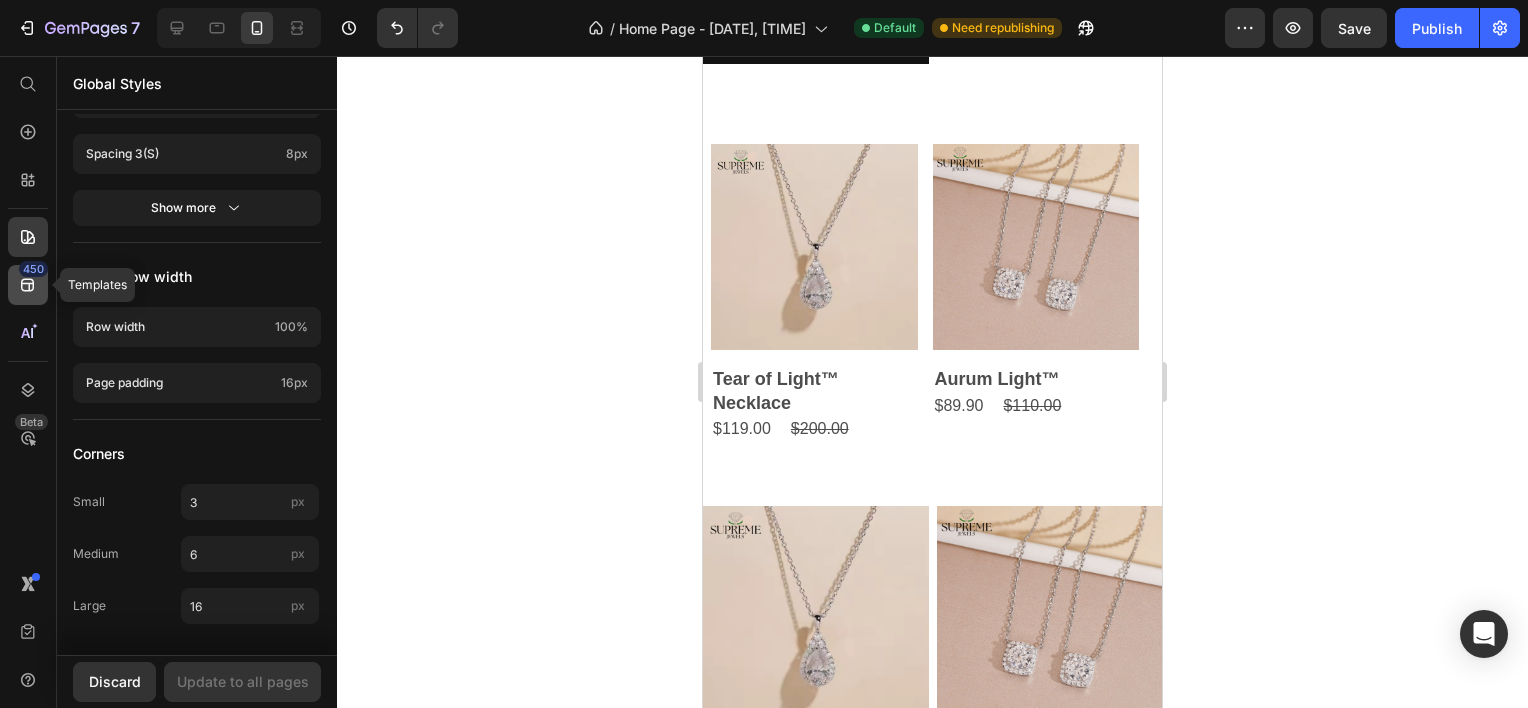 click on "450" at bounding box center (33, 269) 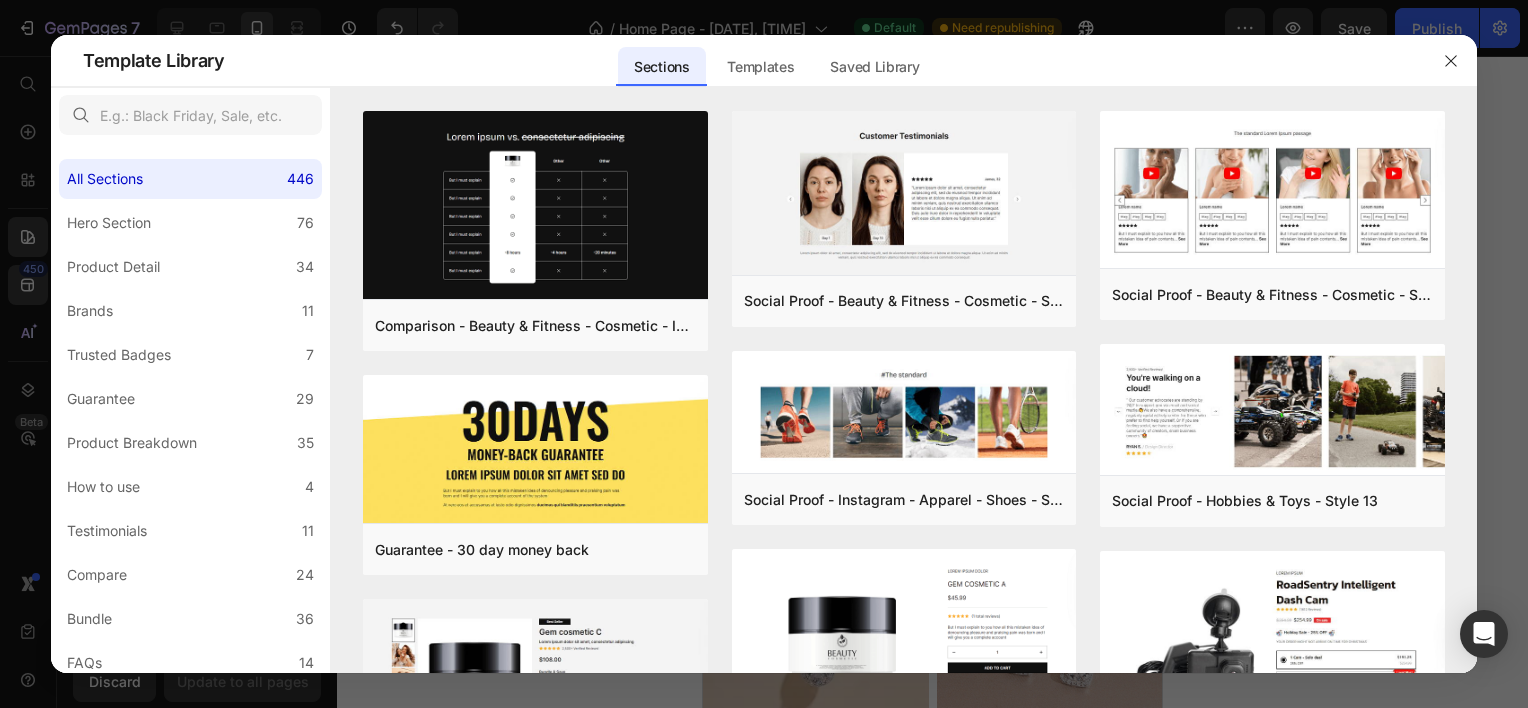 click at bounding box center [764, 354] 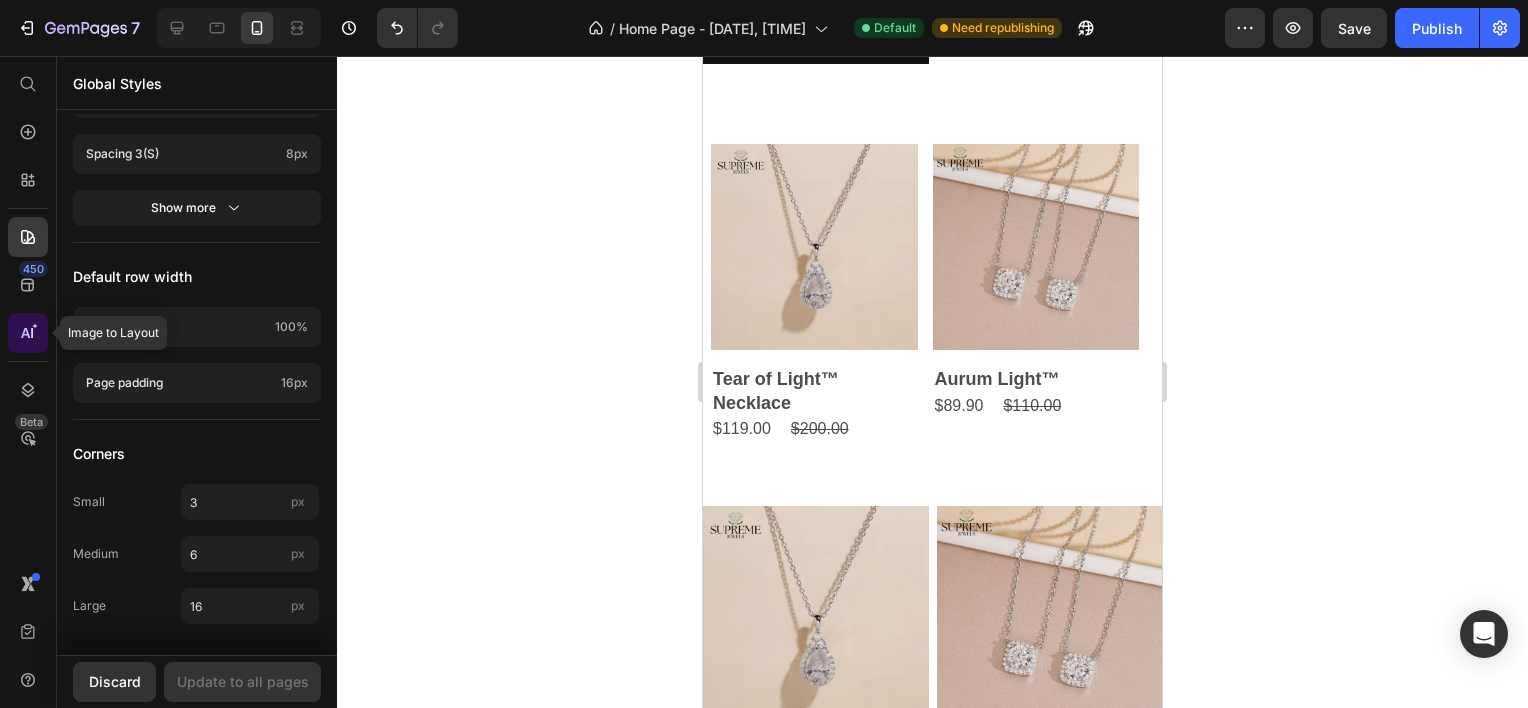 click 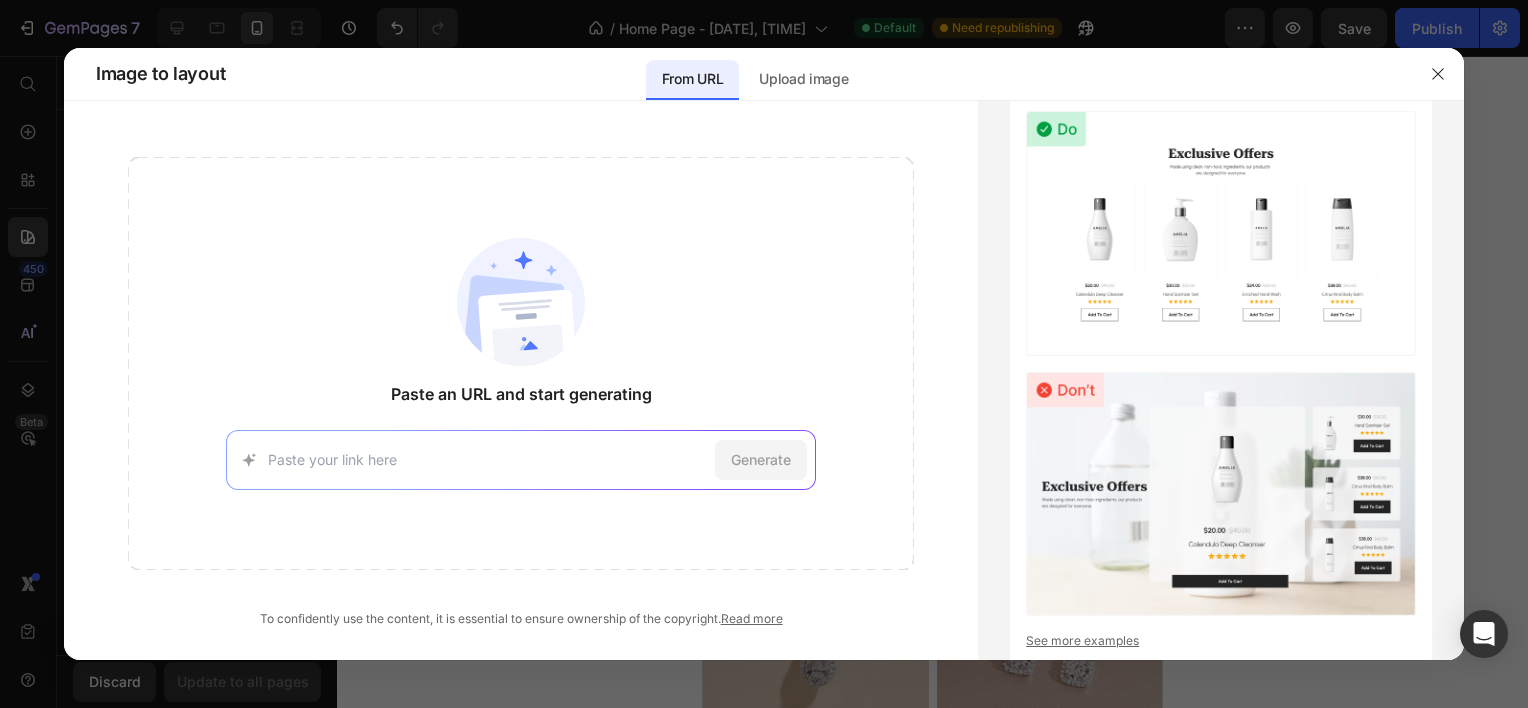 click at bounding box center (764, 354) 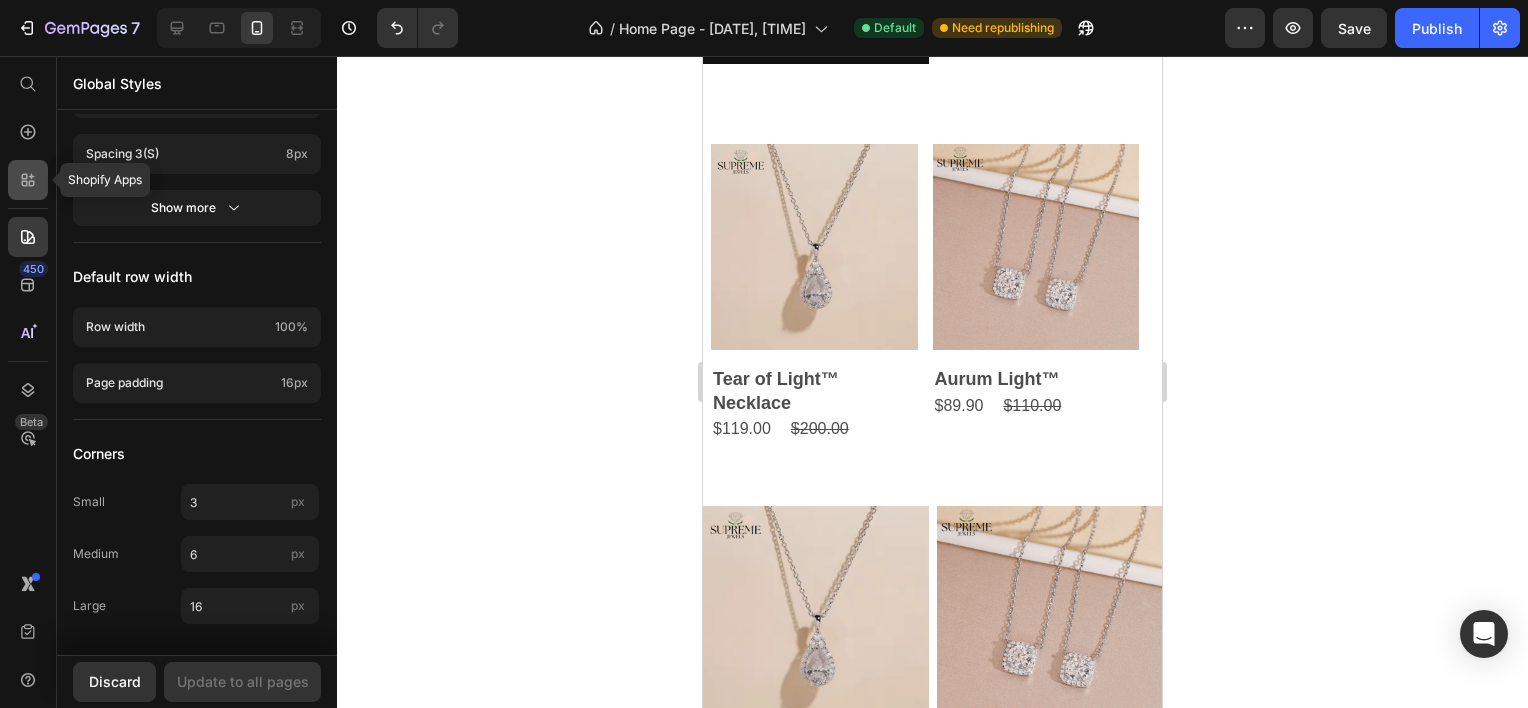 click 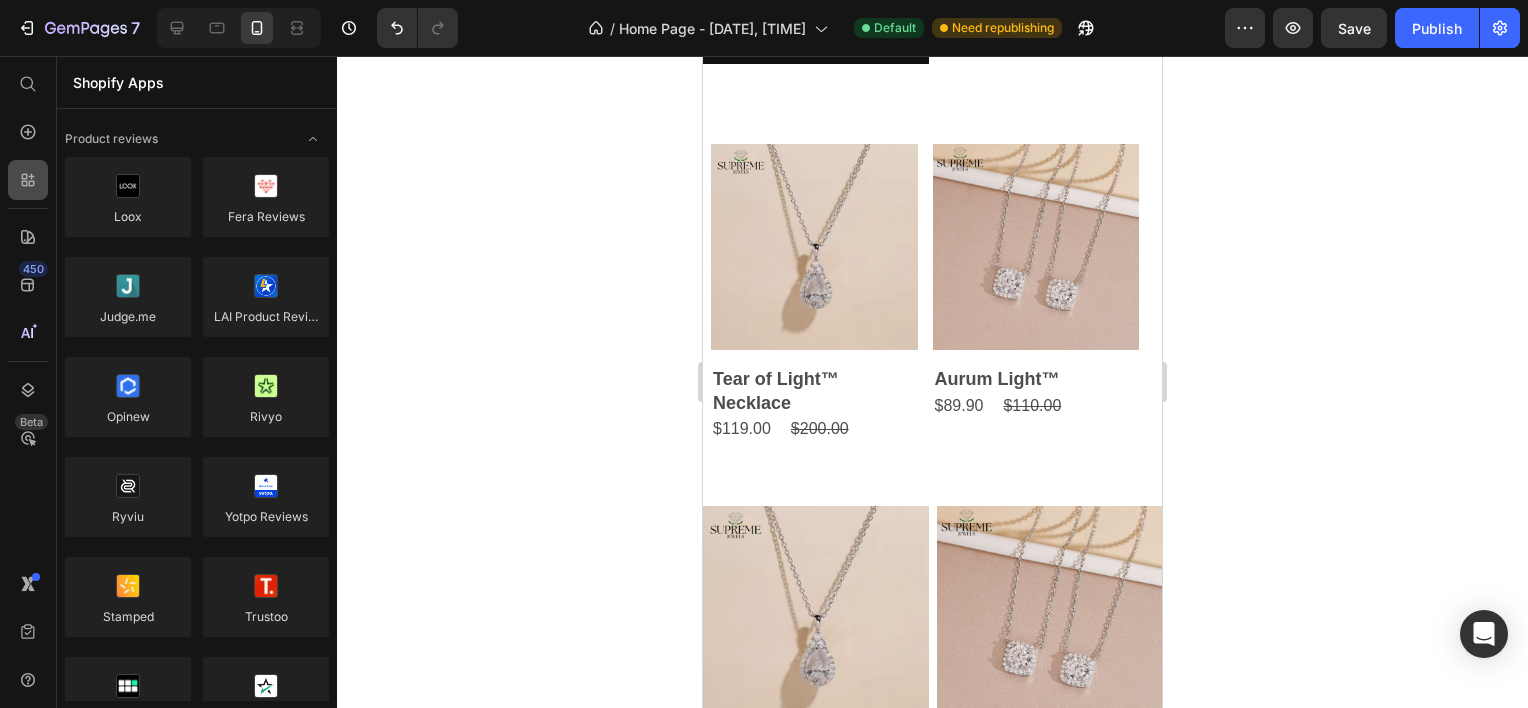 scroll, scrollTop: 5734, scrollLeft: 0, axis: vertical 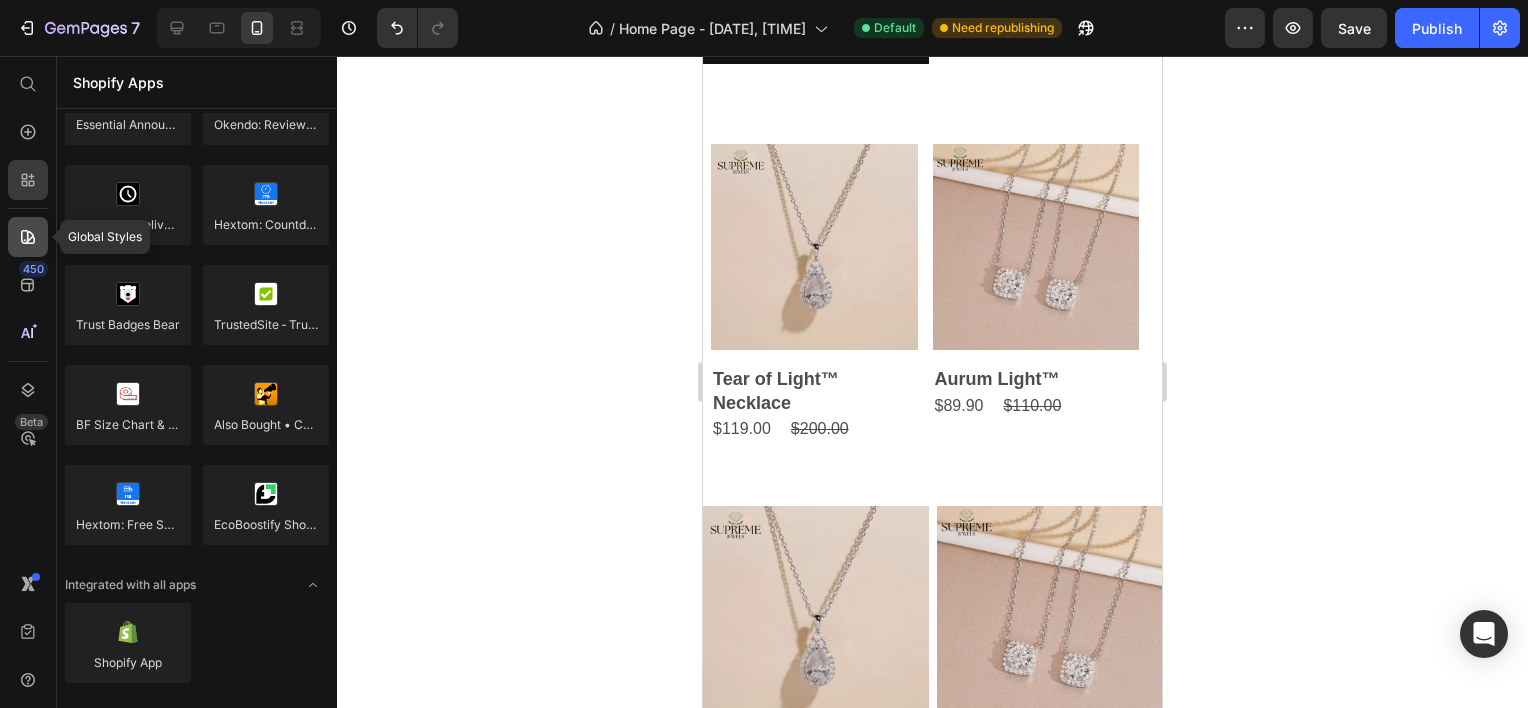 click 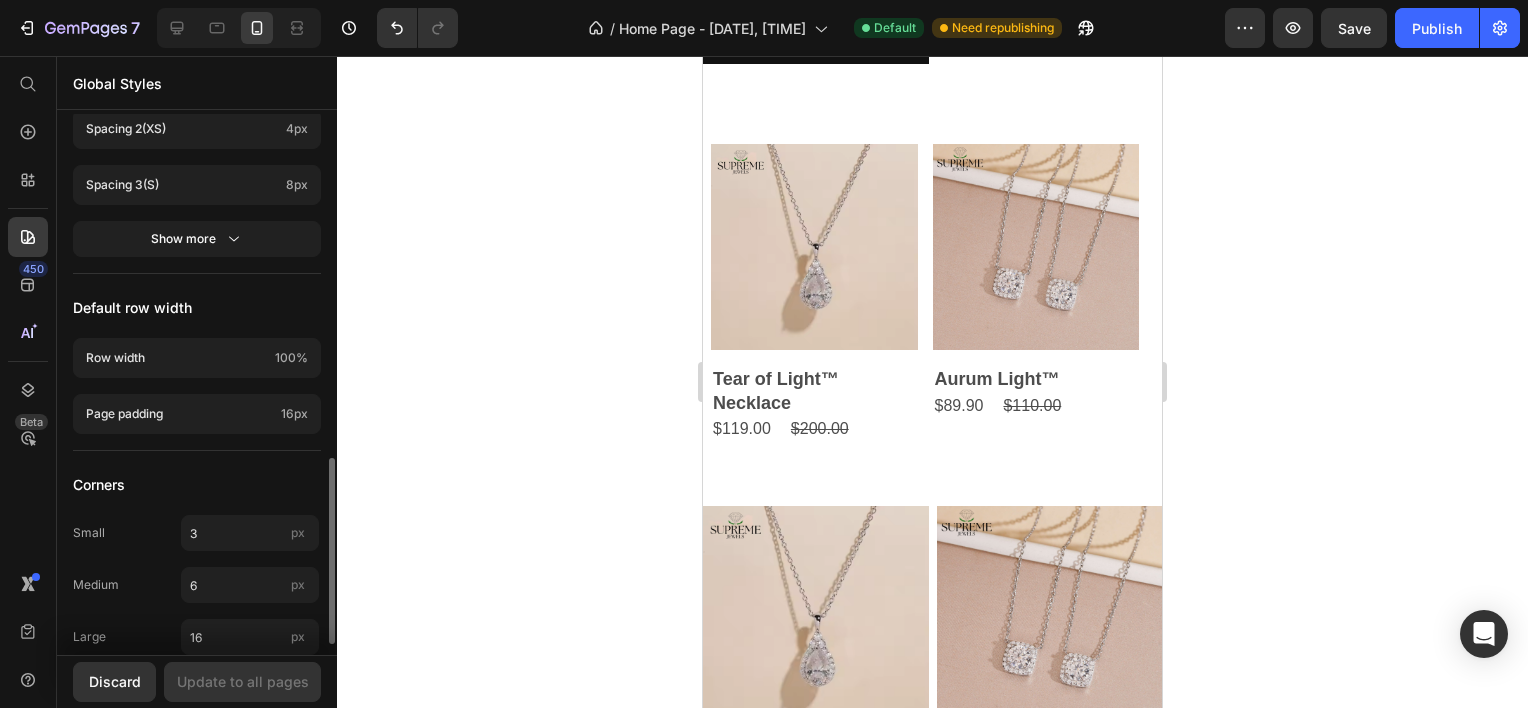 scroll, scrollTop: 1031, scrollLeft: 0, axis: vertical 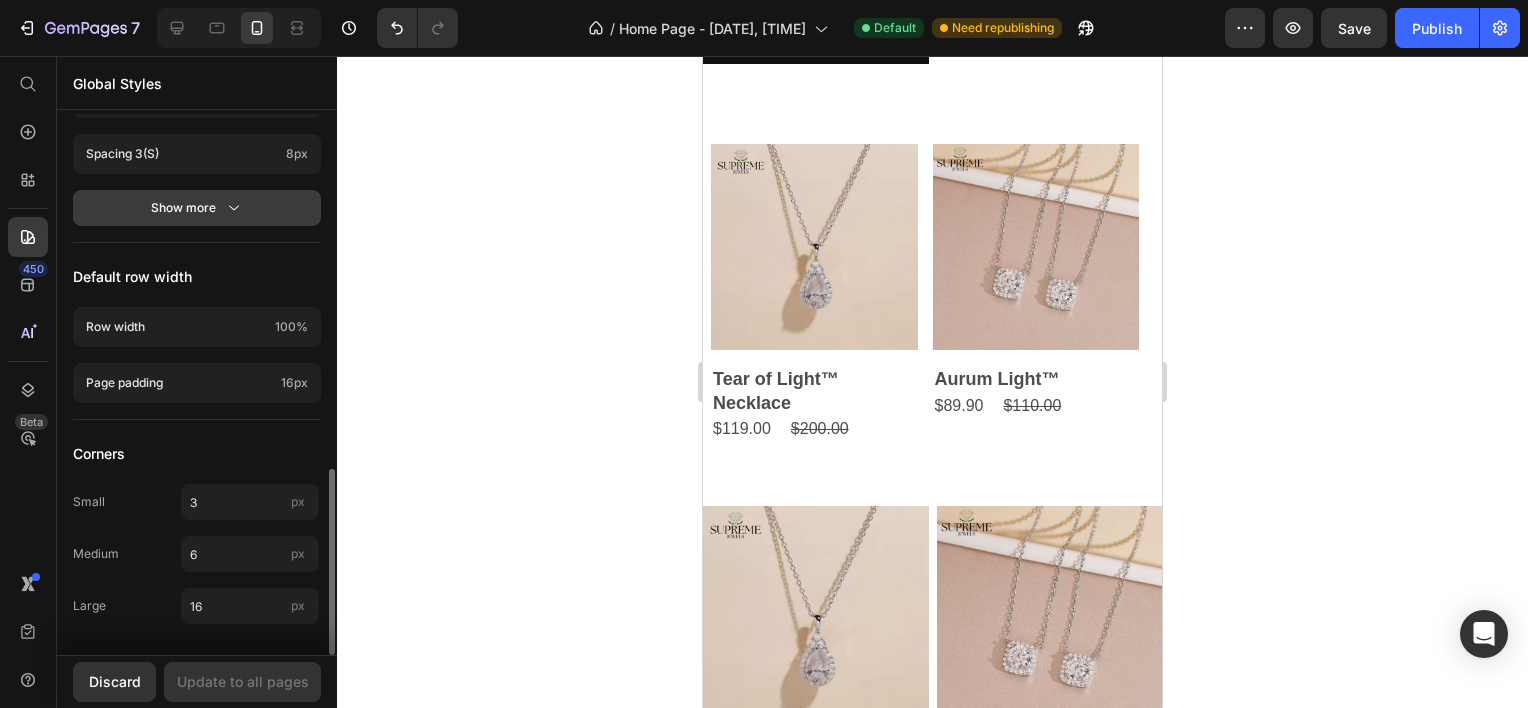 click on "Show more" 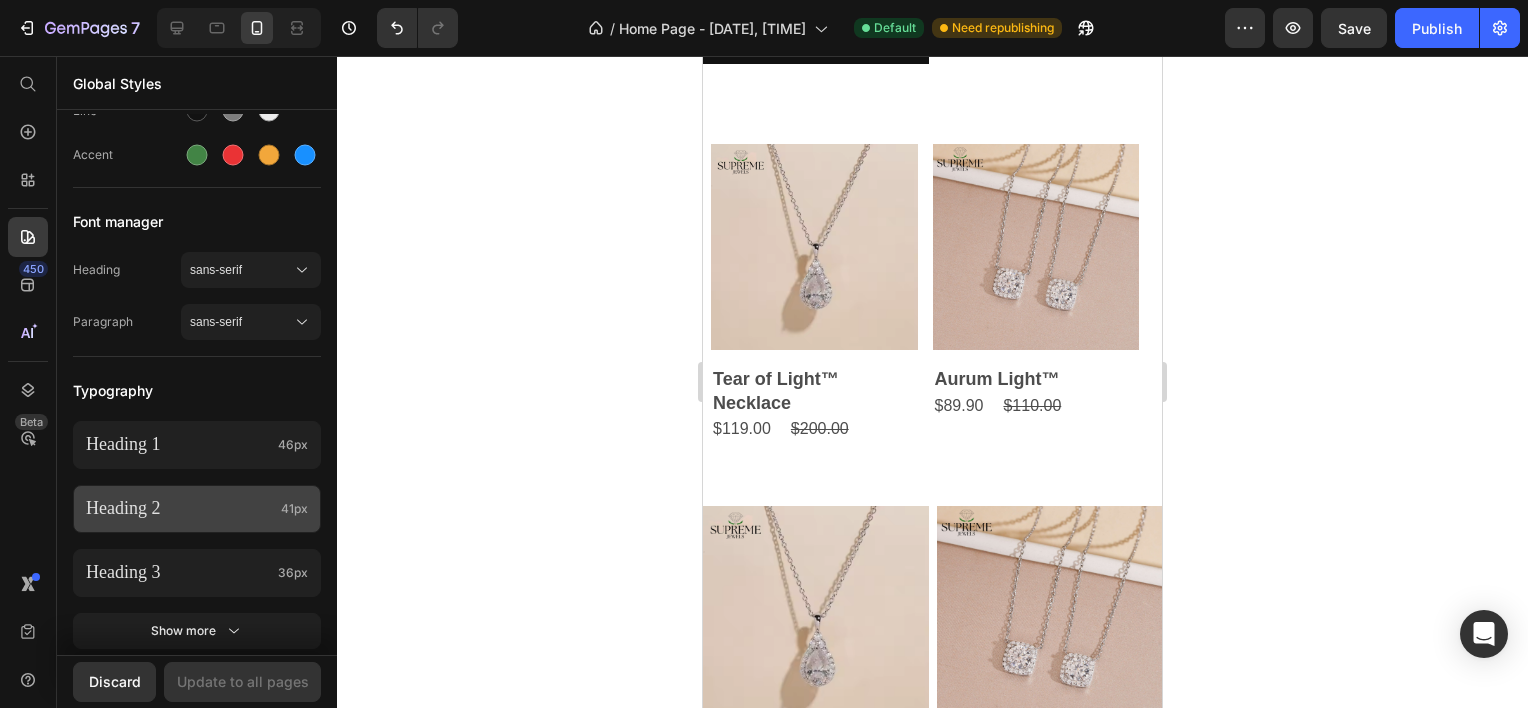 scroll, scrollTop: 0, scrollLeft: 0, axis: both 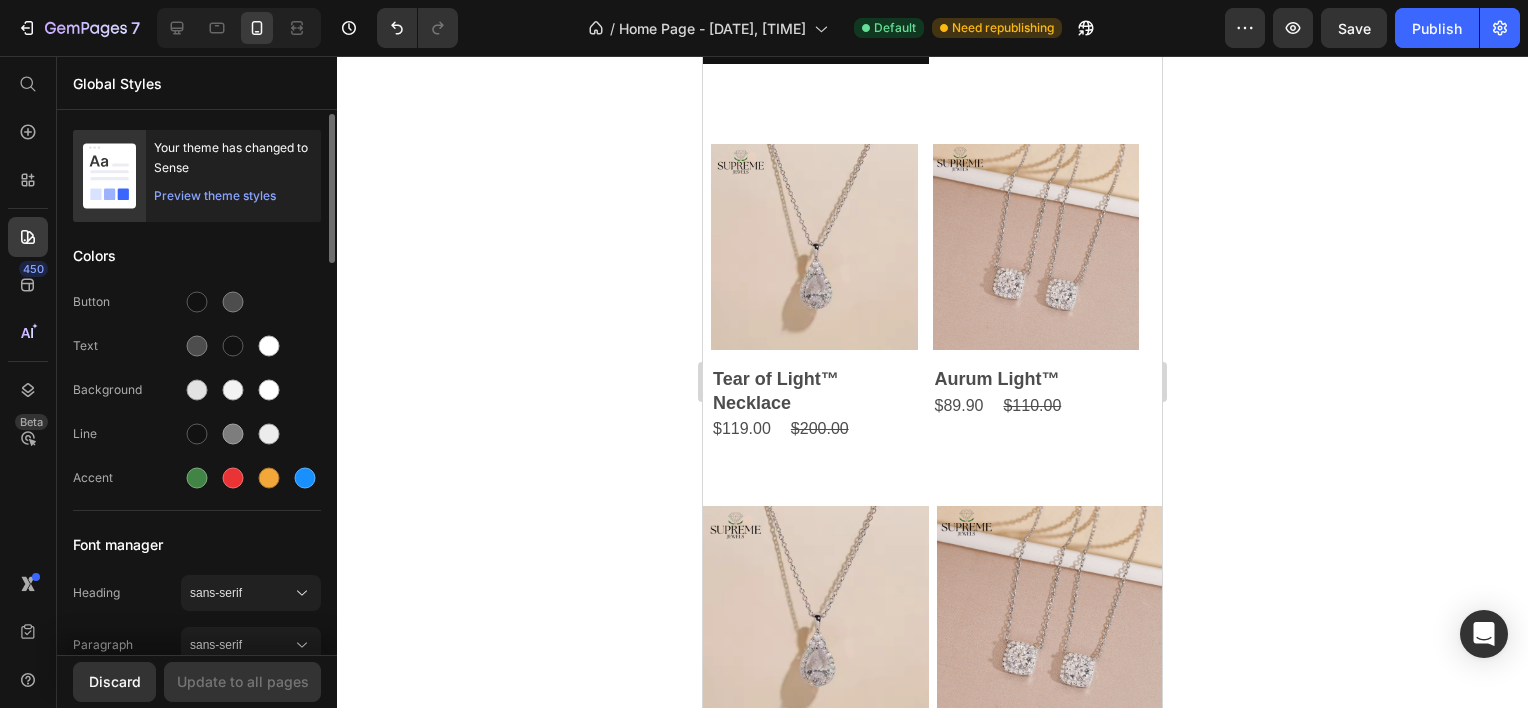 click on "Preview theme styles" 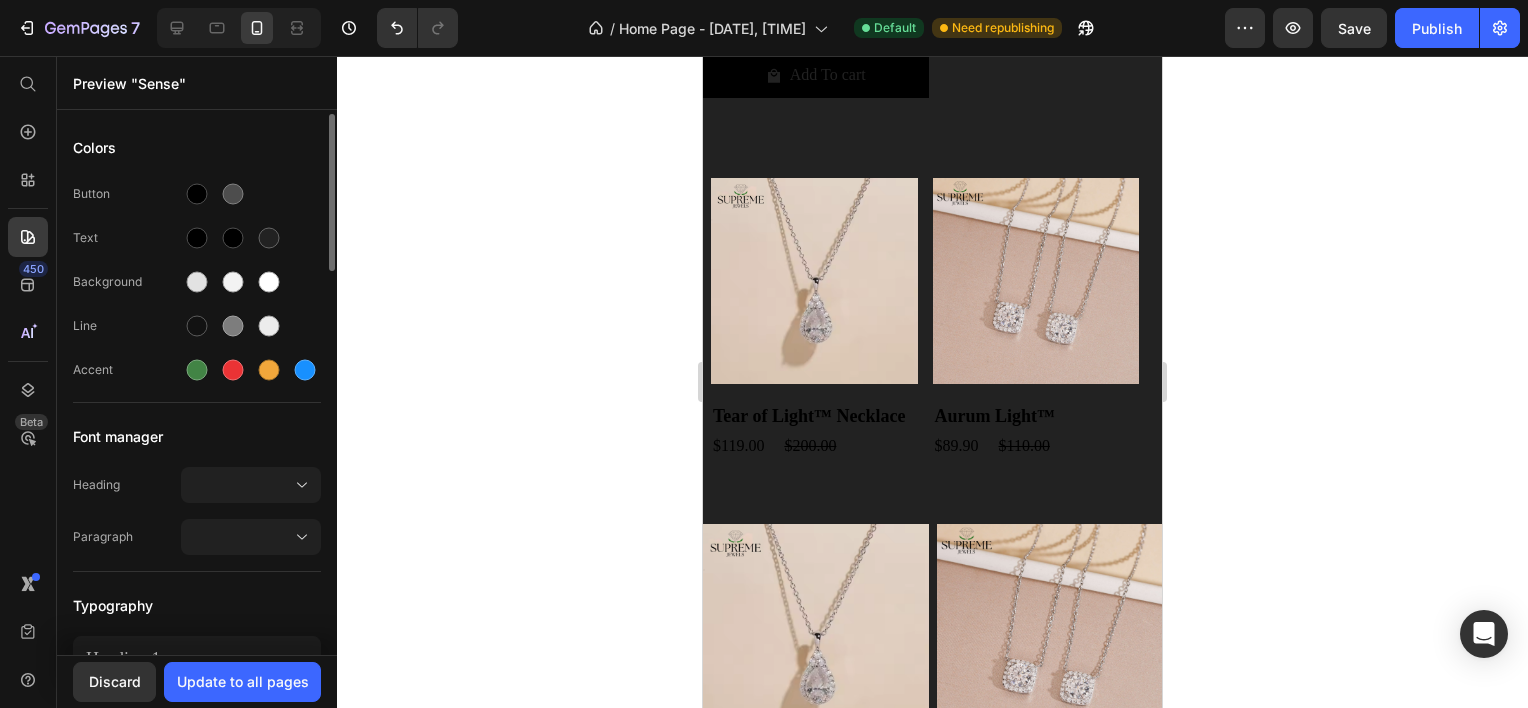 scroll, scrollTop: 2099, scrollLeft: 0, axis: vertical 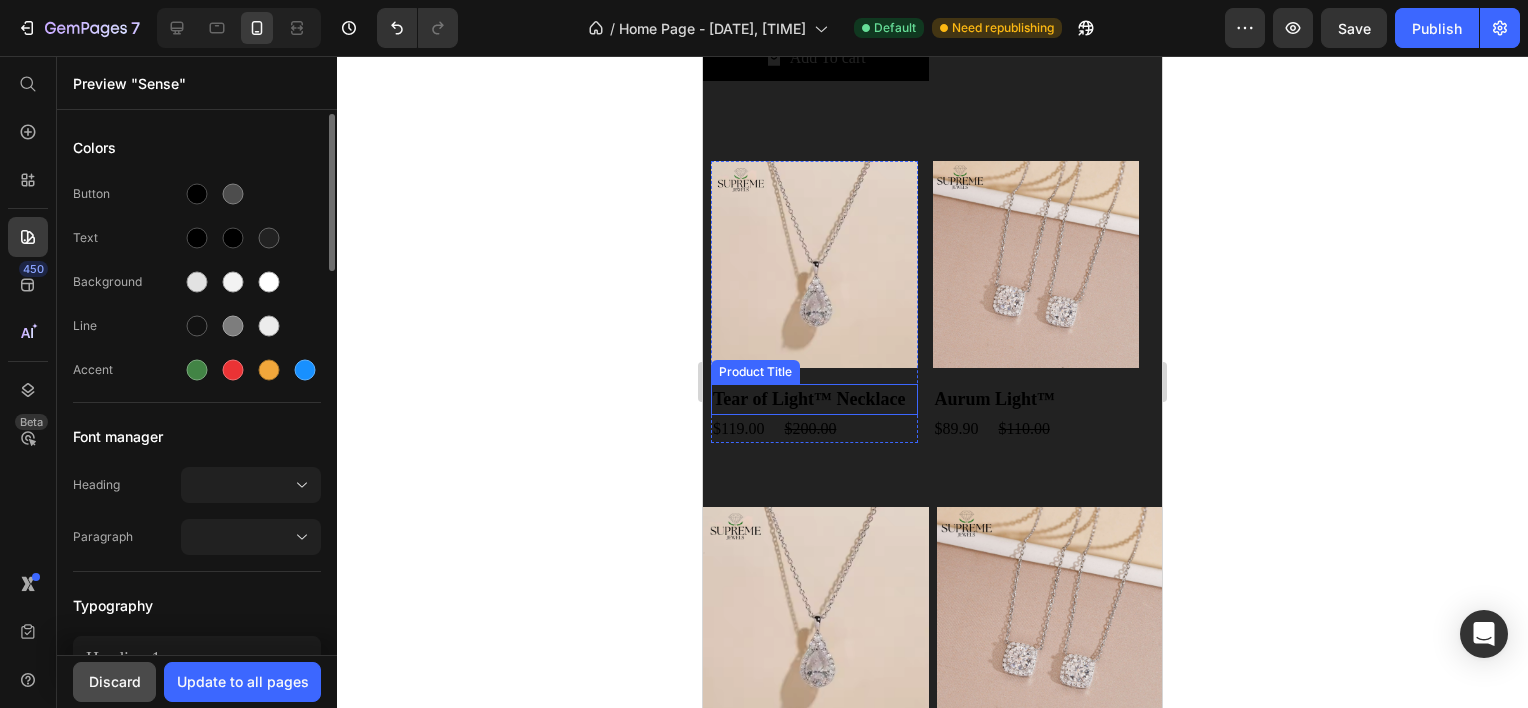 click on "Discard" at bounding box center (115, 681) 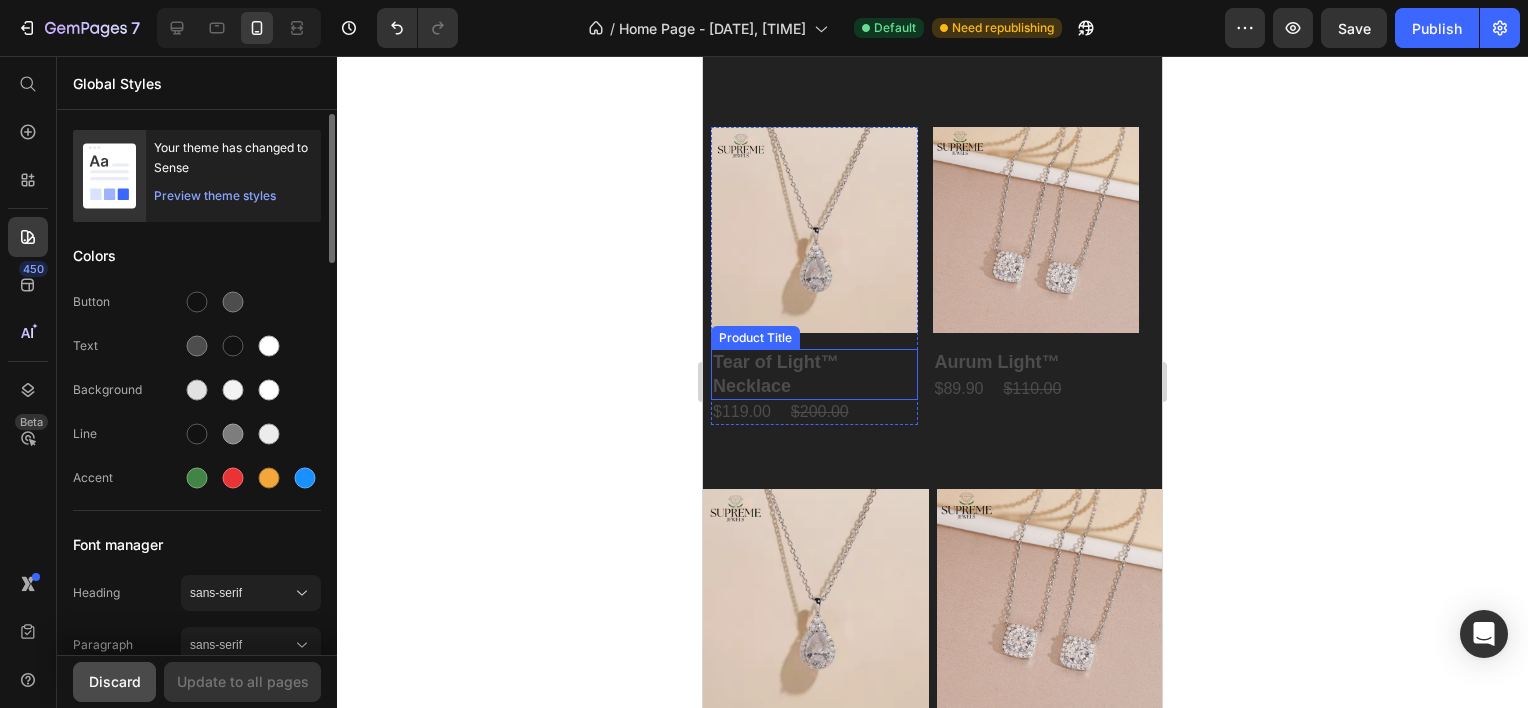 scroll, scrollTop: 2082, scrollLeft: 0, axis: vertical 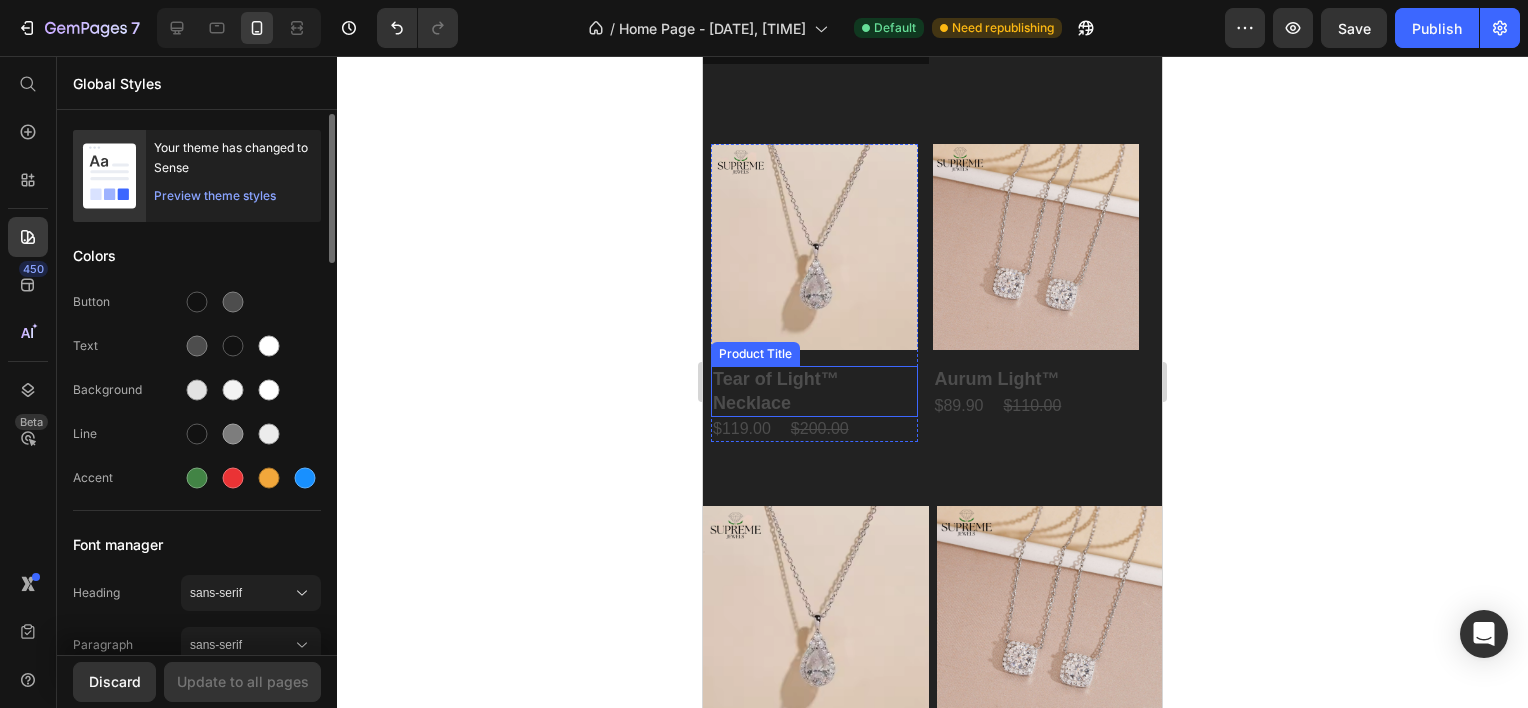 click 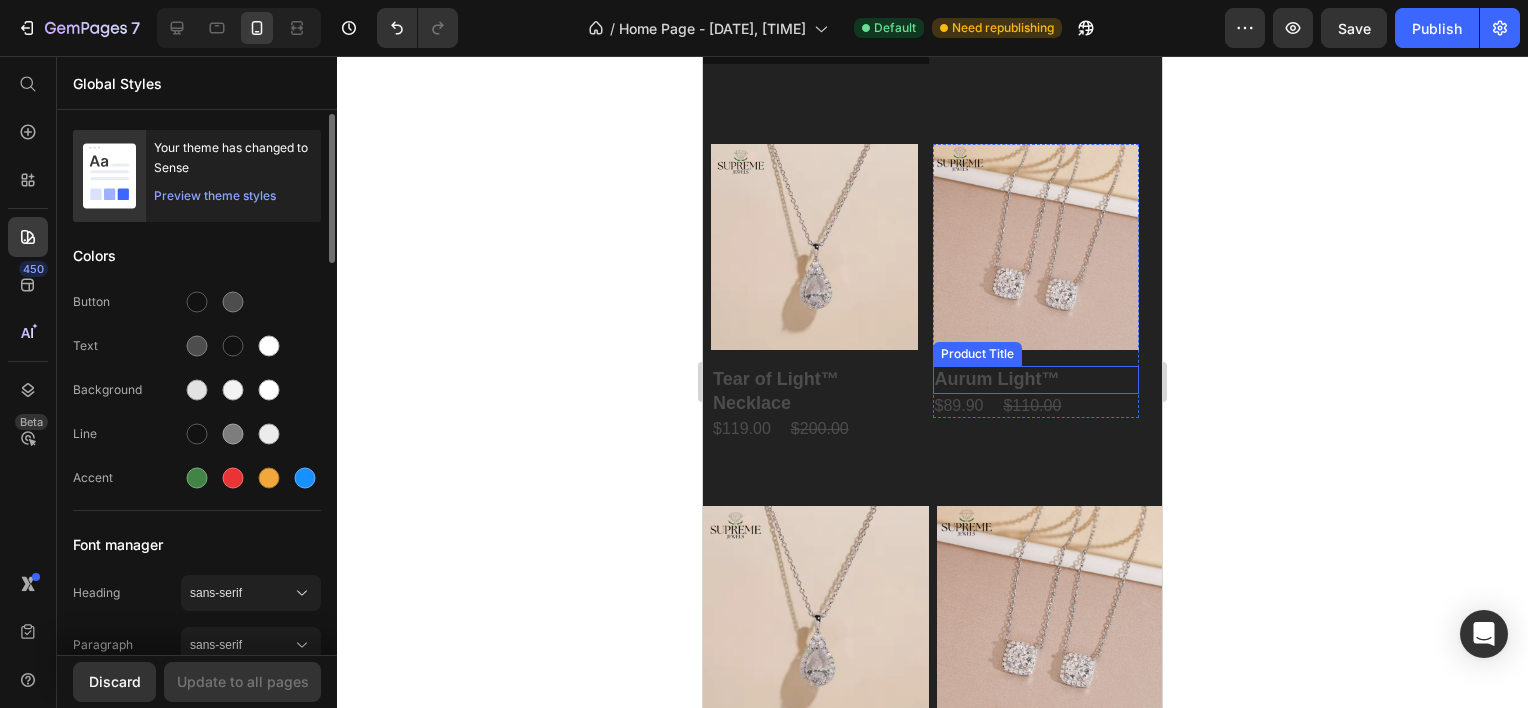 click 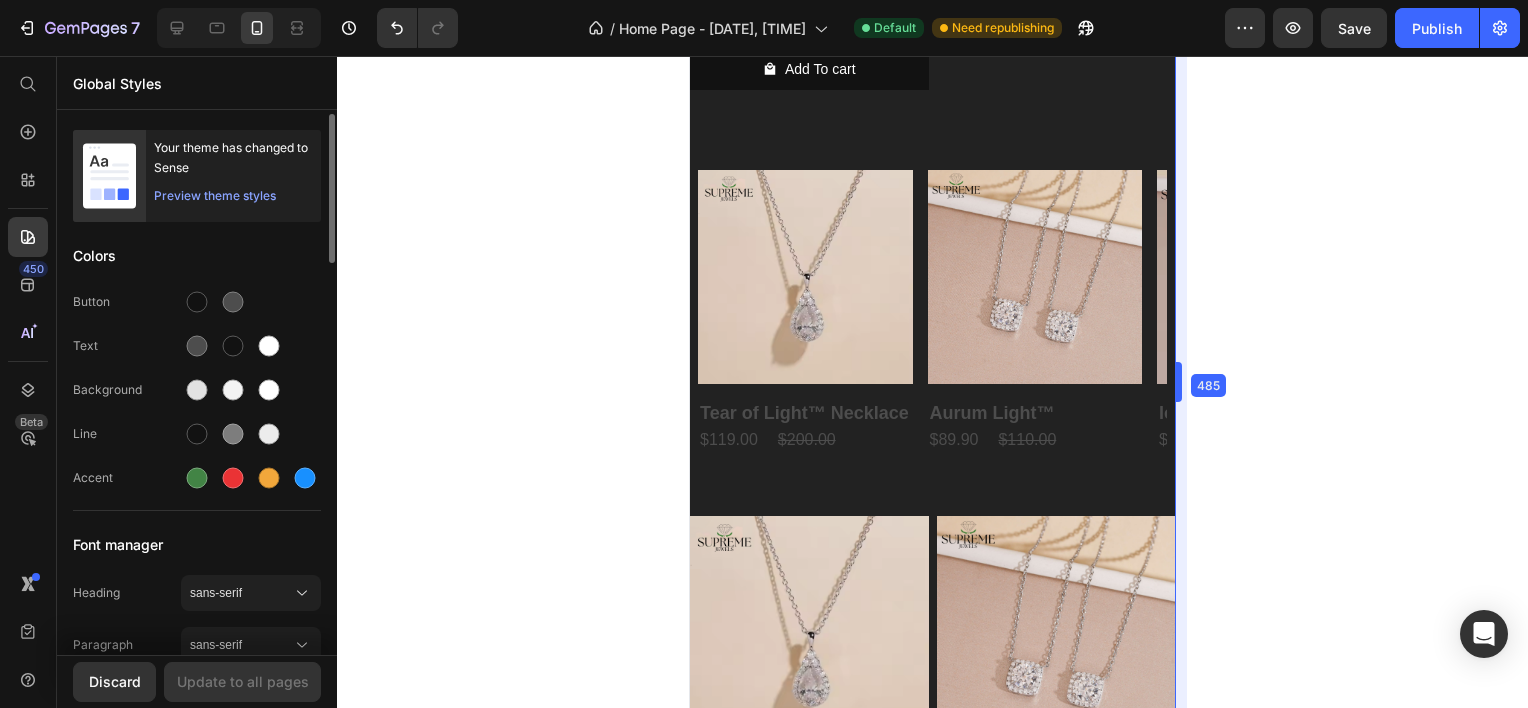 drag, startPoint x: 1170, startPoint y: 308, endPoint x: 1162, endPoint y: 194, distance: 114.28036 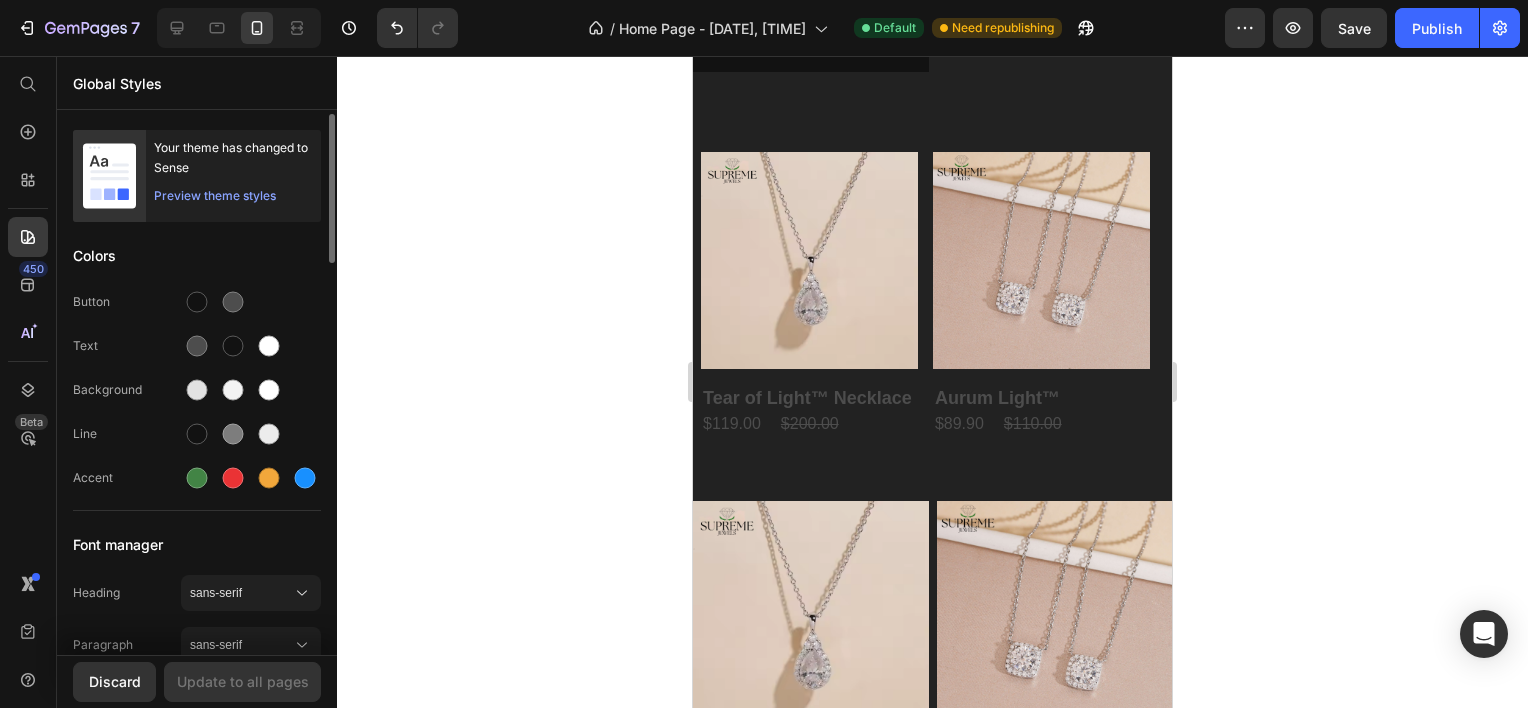 scroll, scrollTop: 2092, scrollLeft: 0, axis: vertical 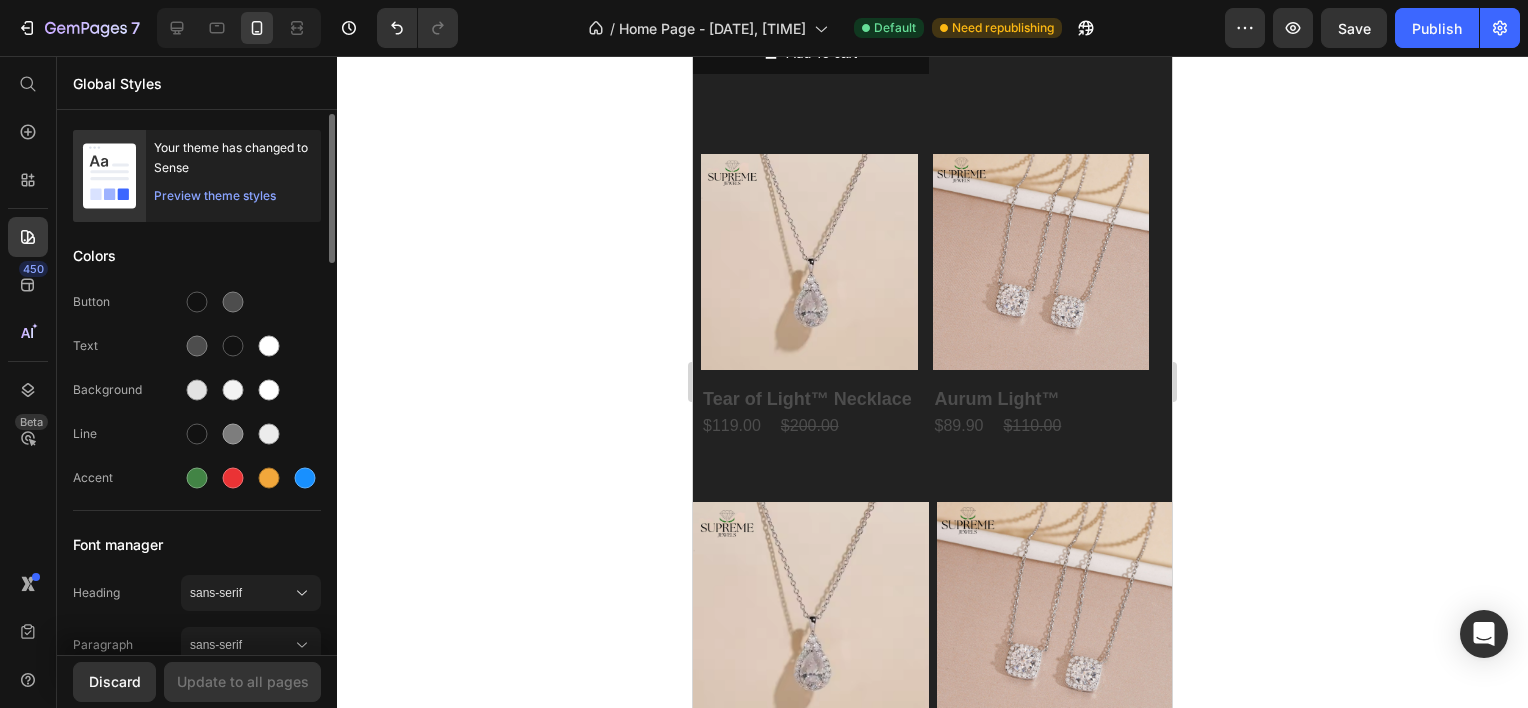 radio on "false" 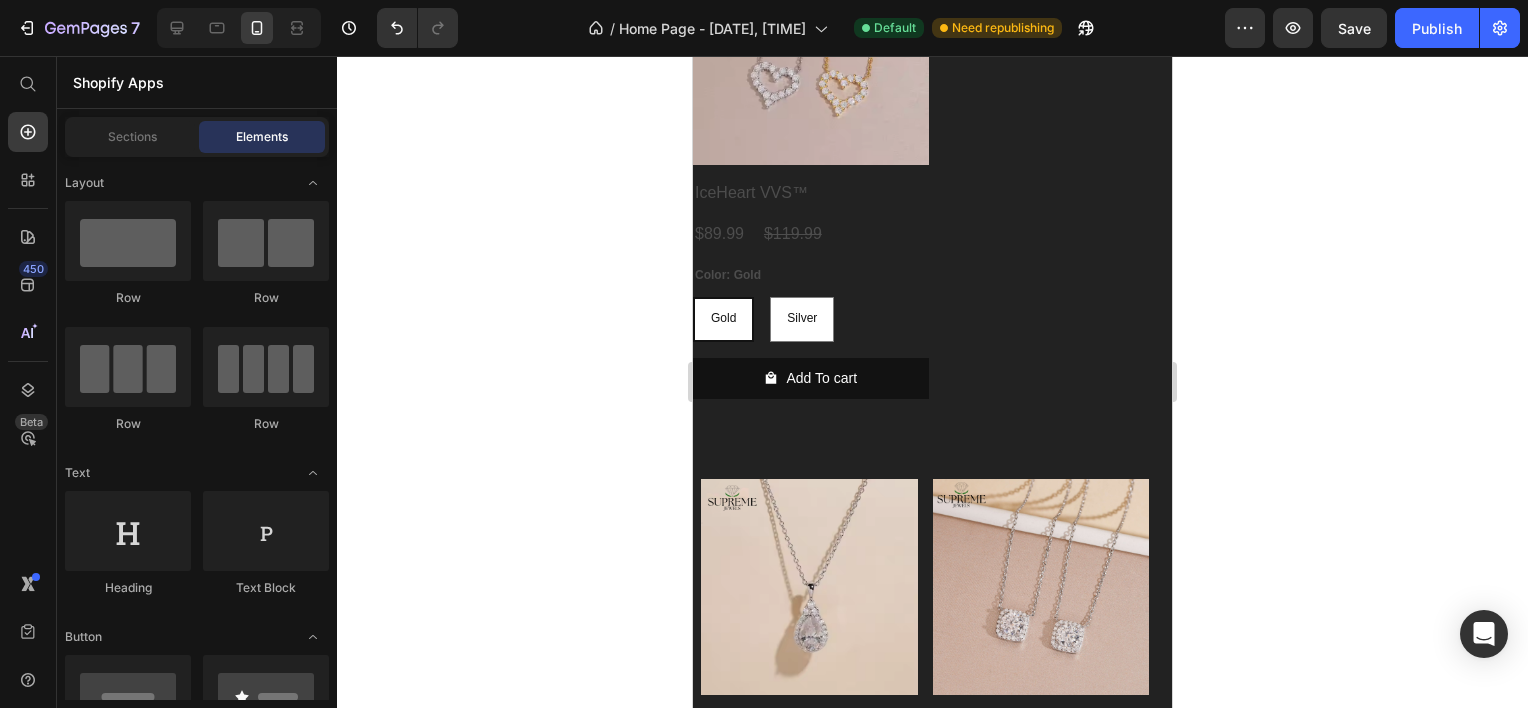 scroll, scrollTop: 5636, scrollLeft: 0, axis: vertical 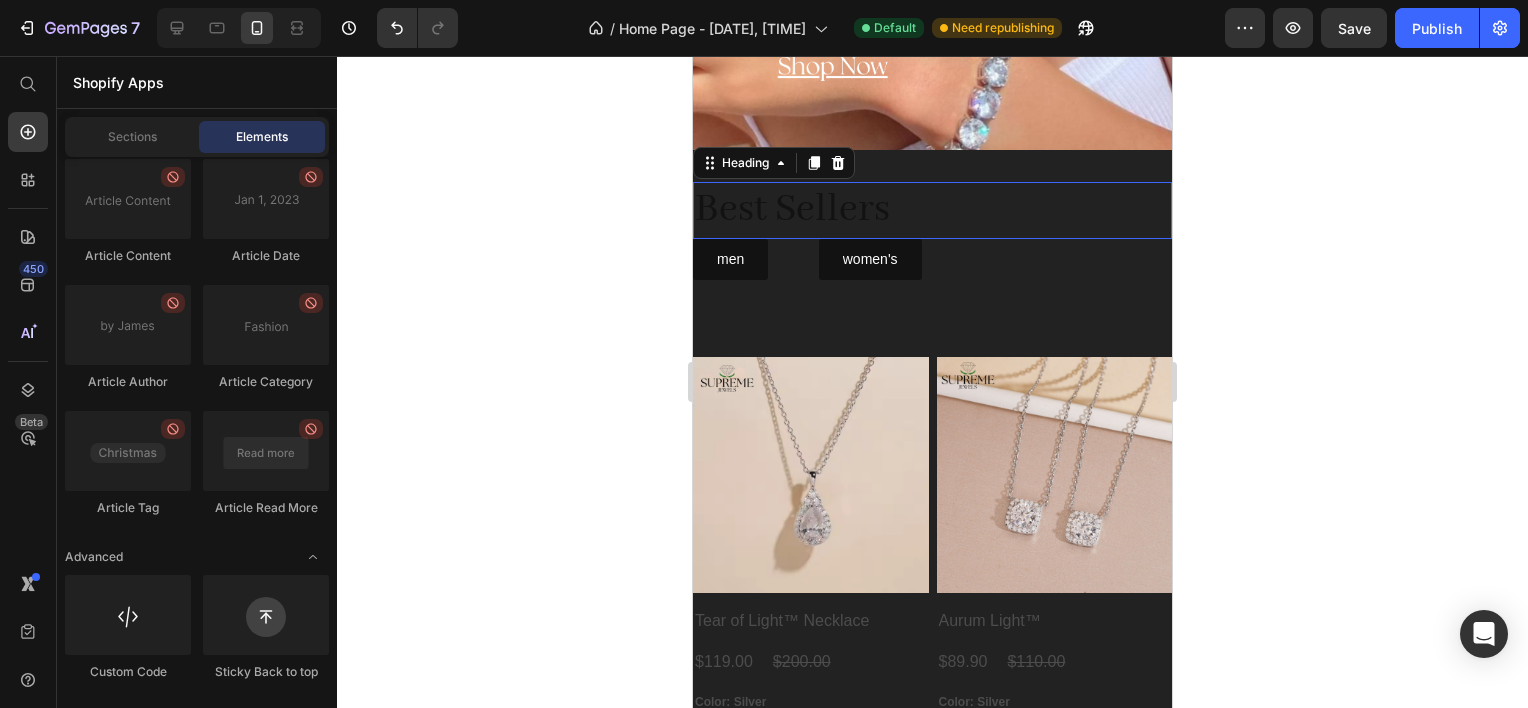 click on "Best Sellers" at bounding box center [932, 210] 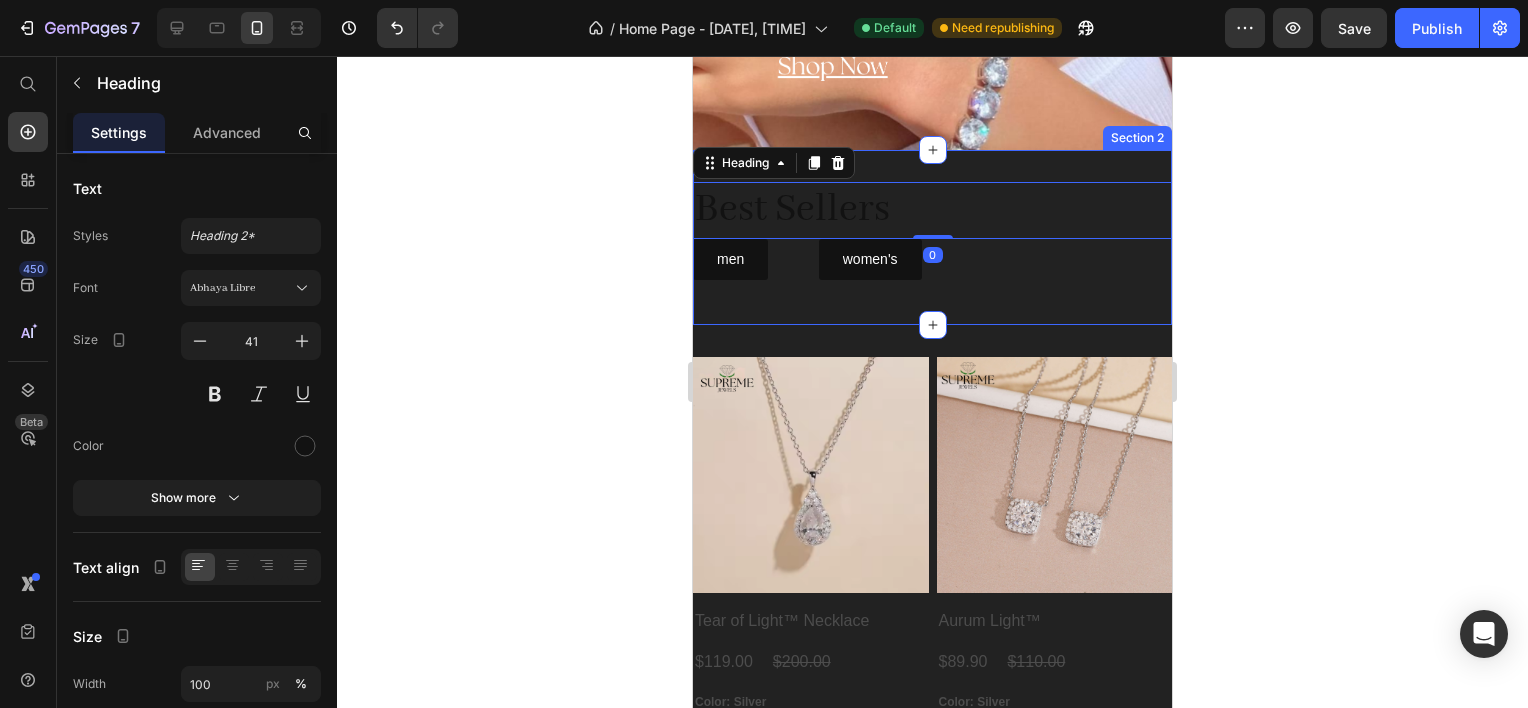 click on "Best Sellers Heading   0 men Button women's Button Row Row Section 2" at bounding box center (932, 238) 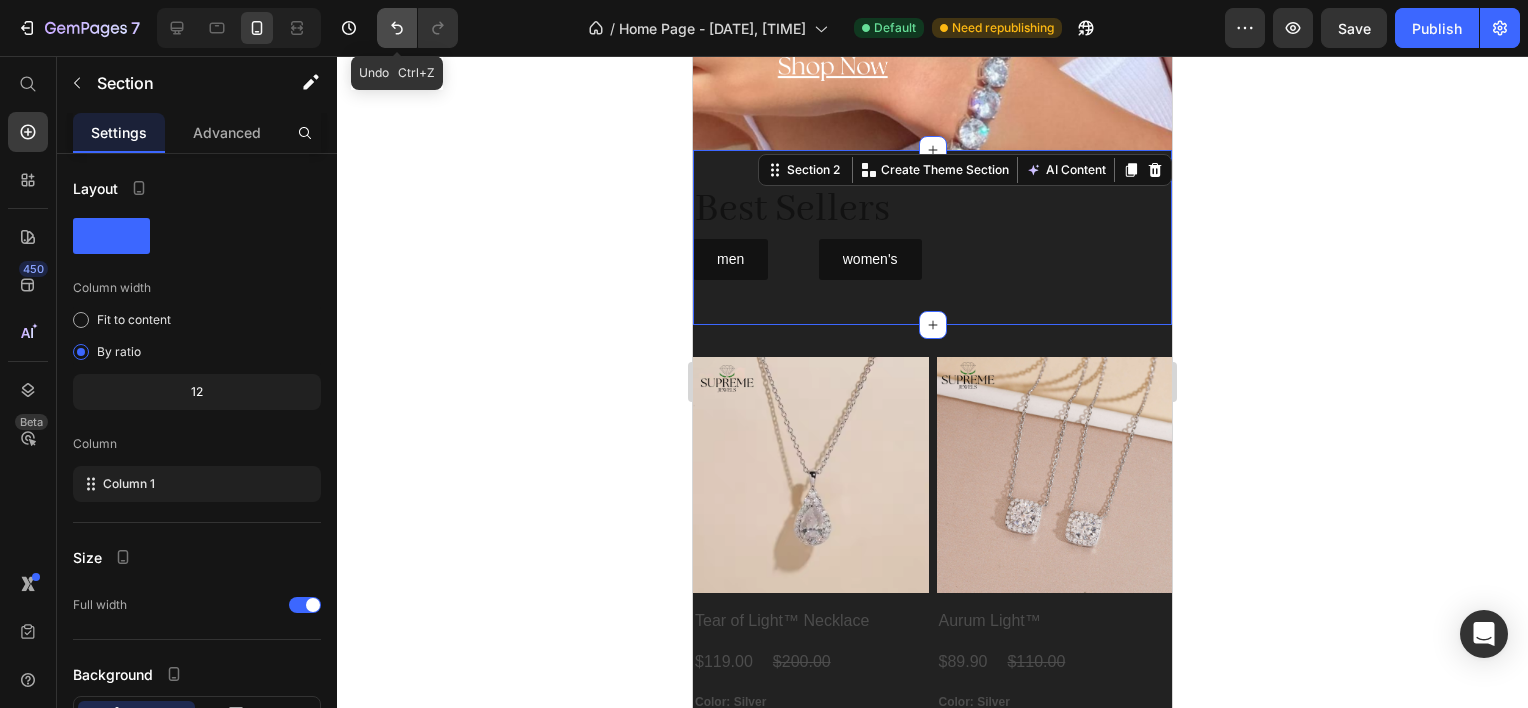 click 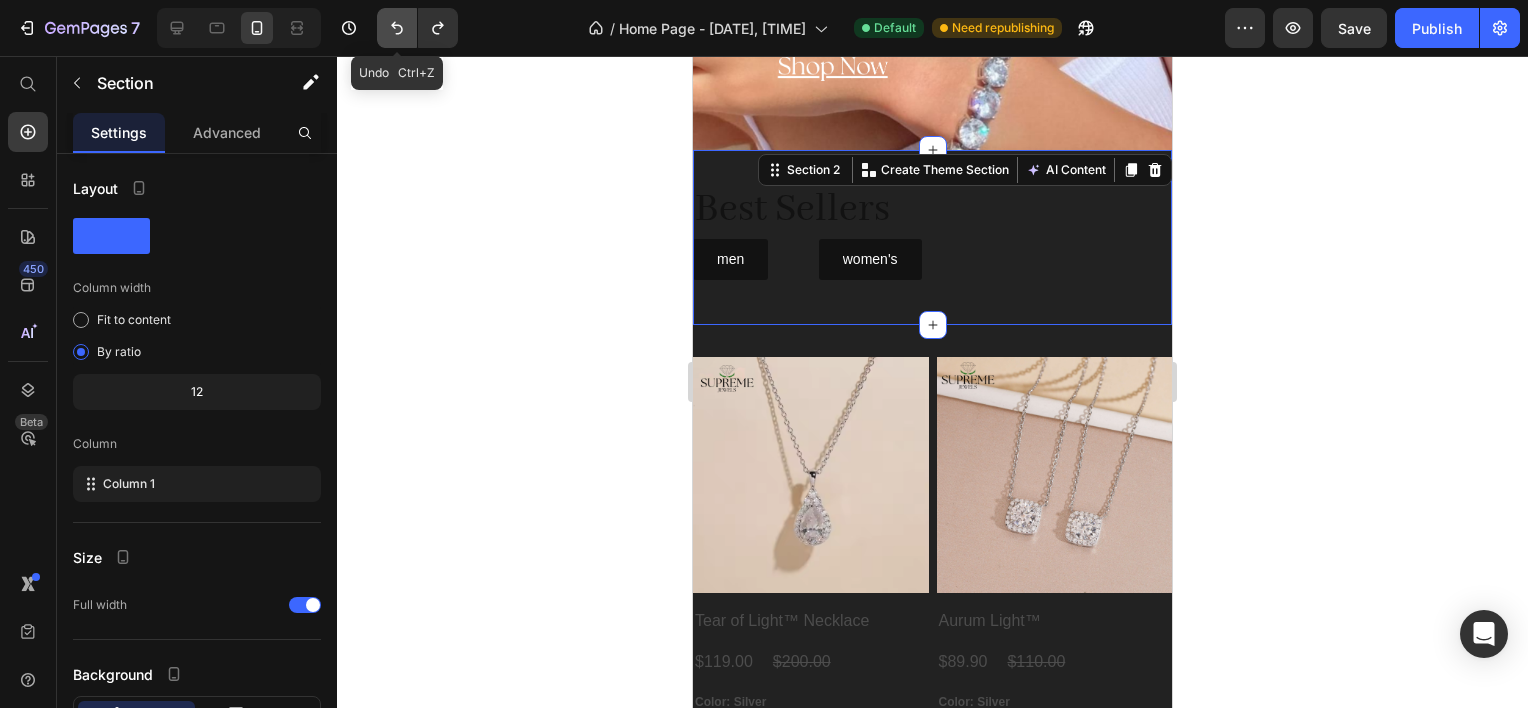click 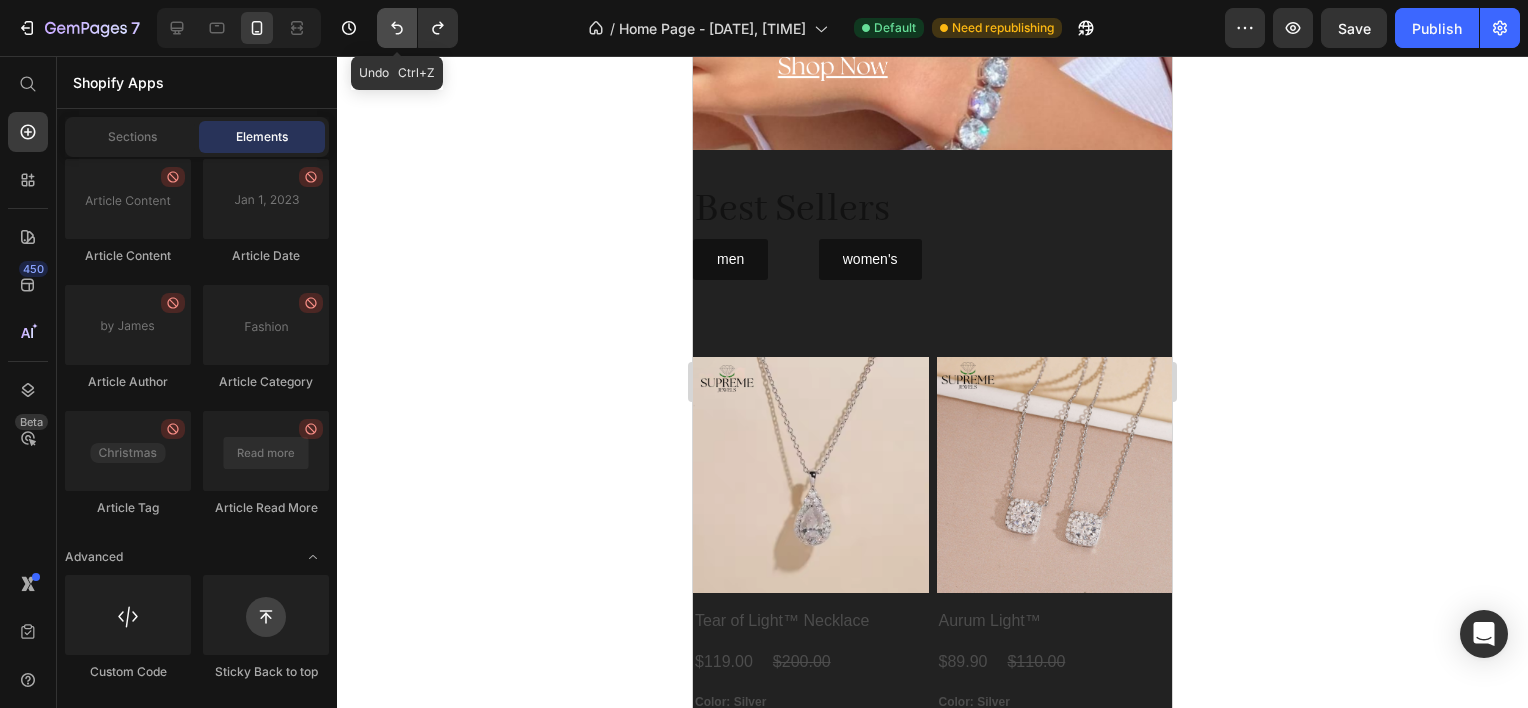 click 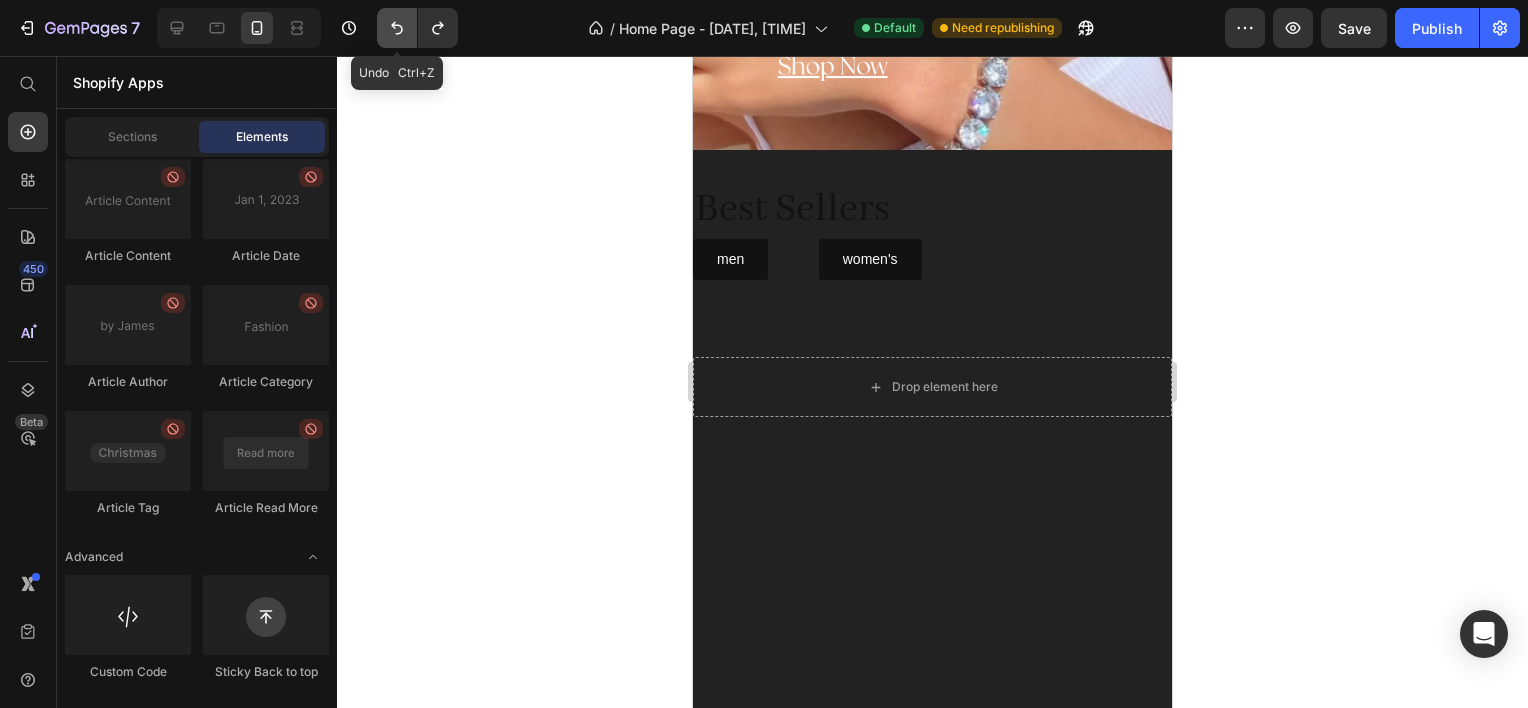 click 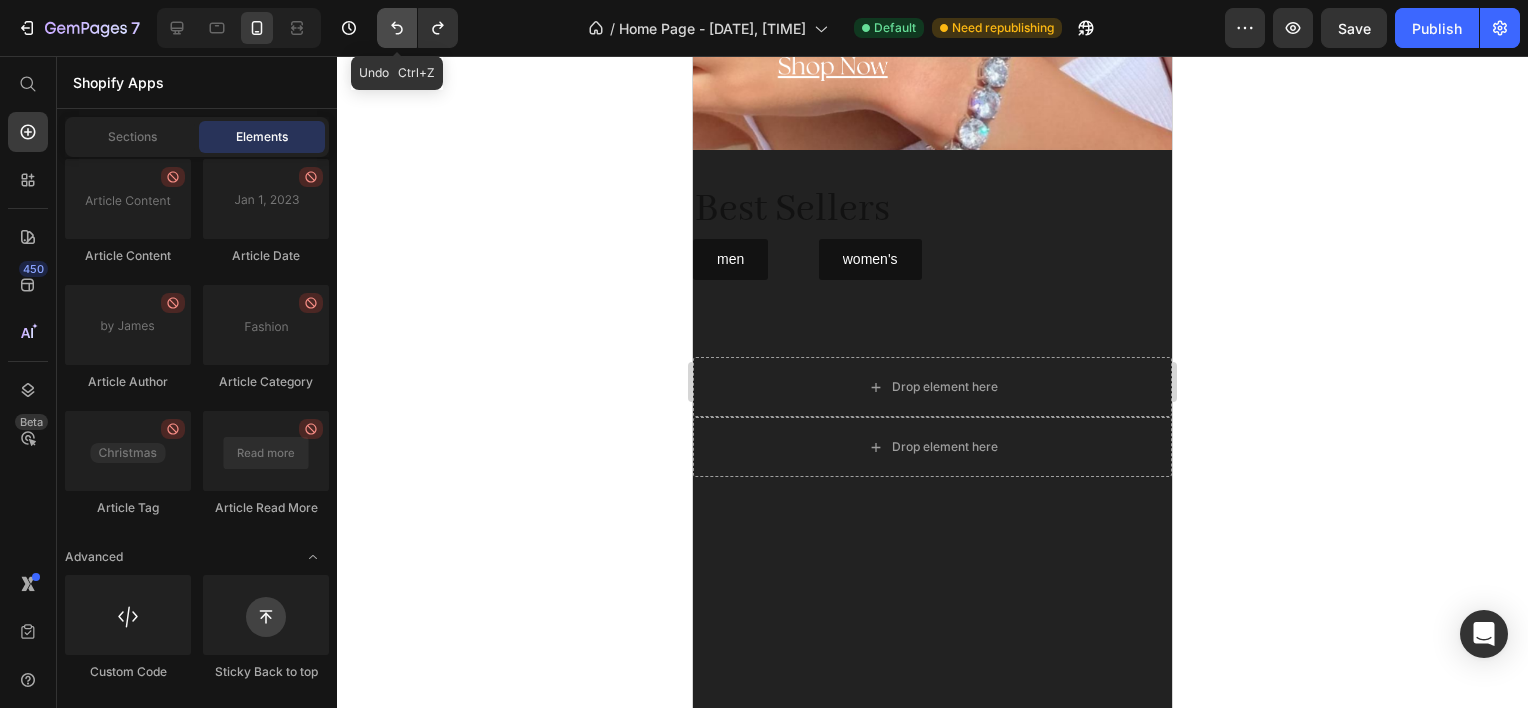 click 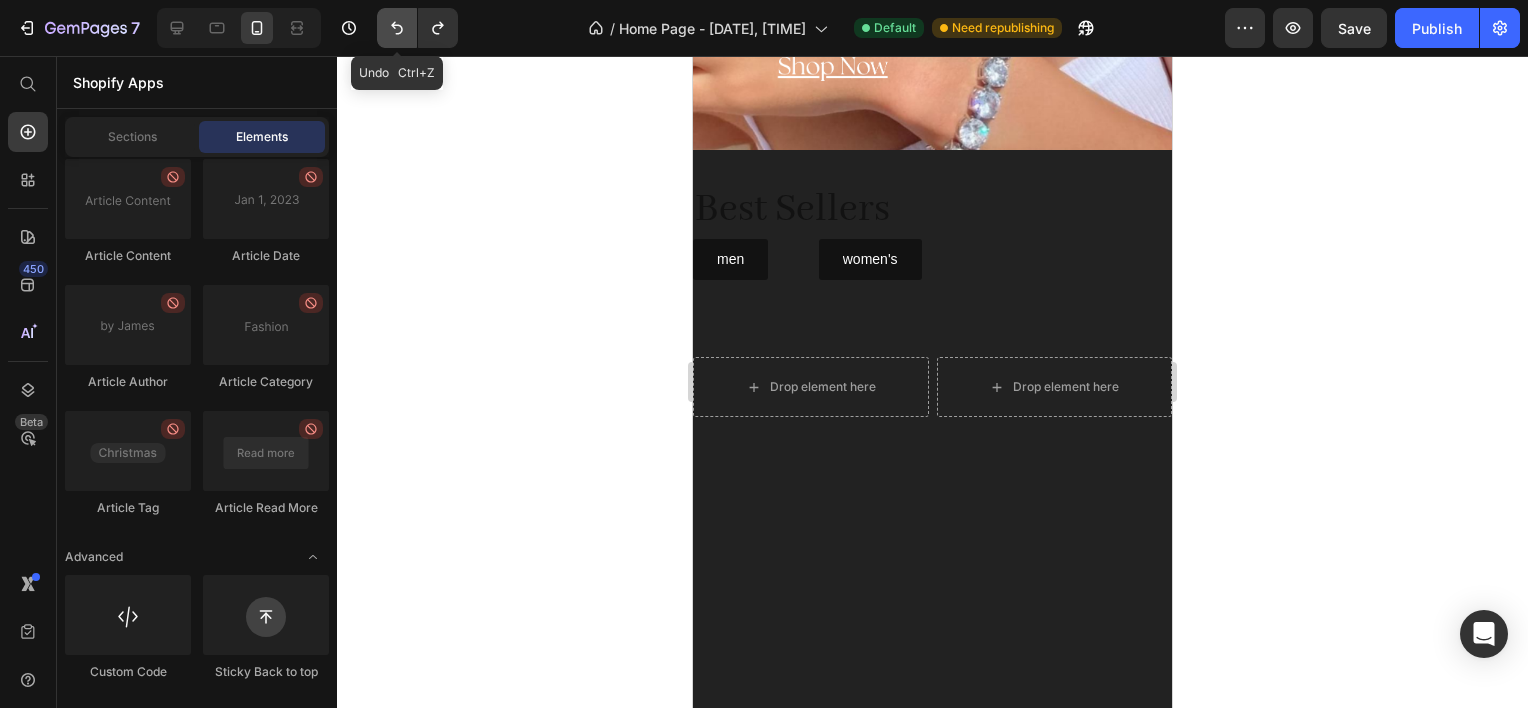 click 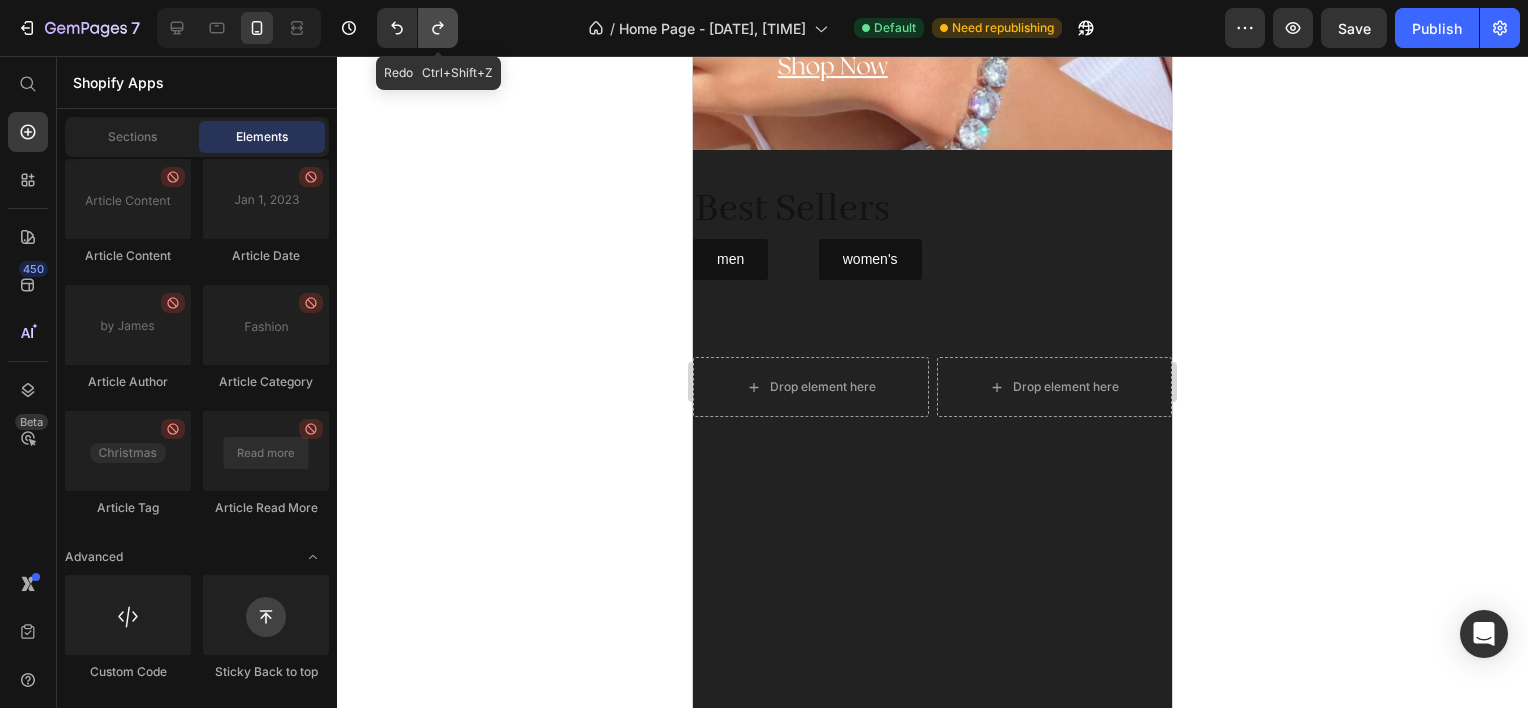 click 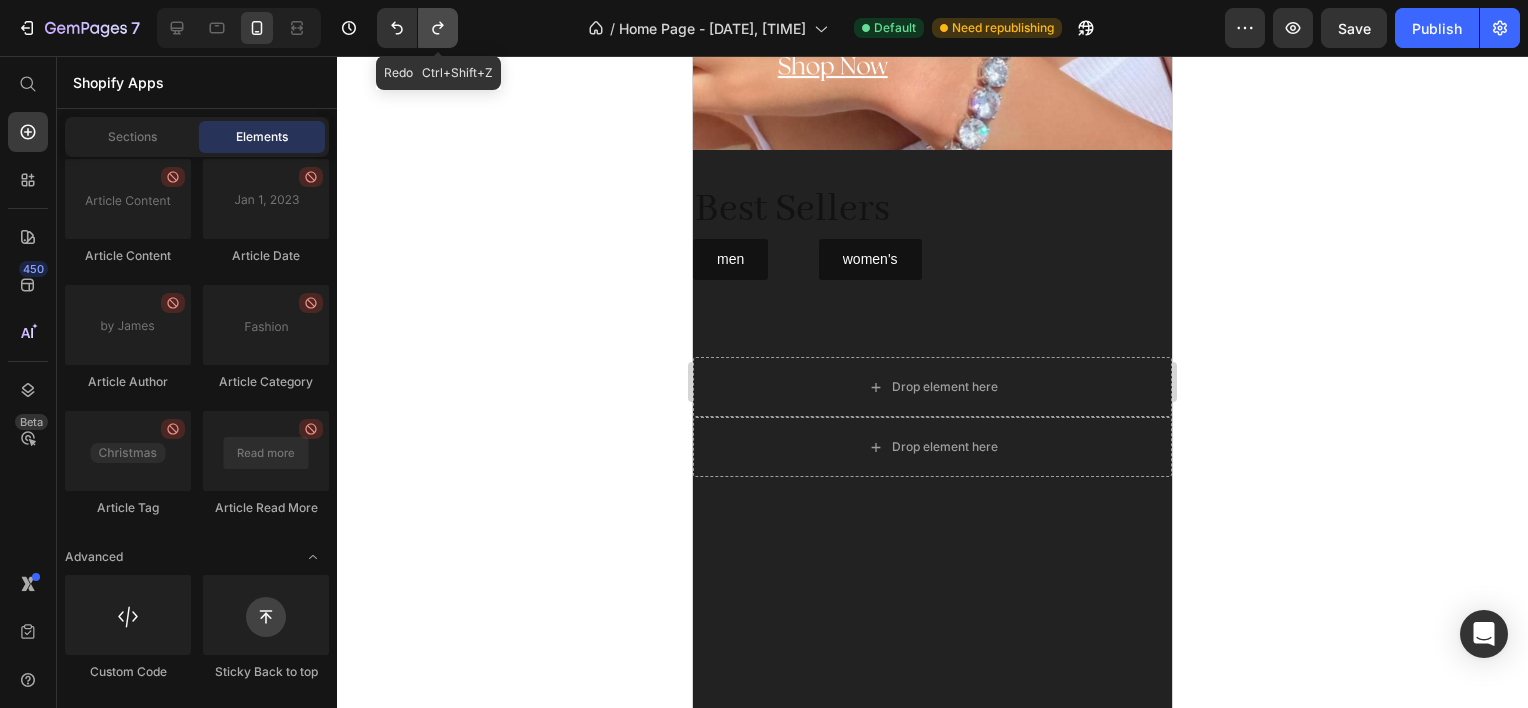 click 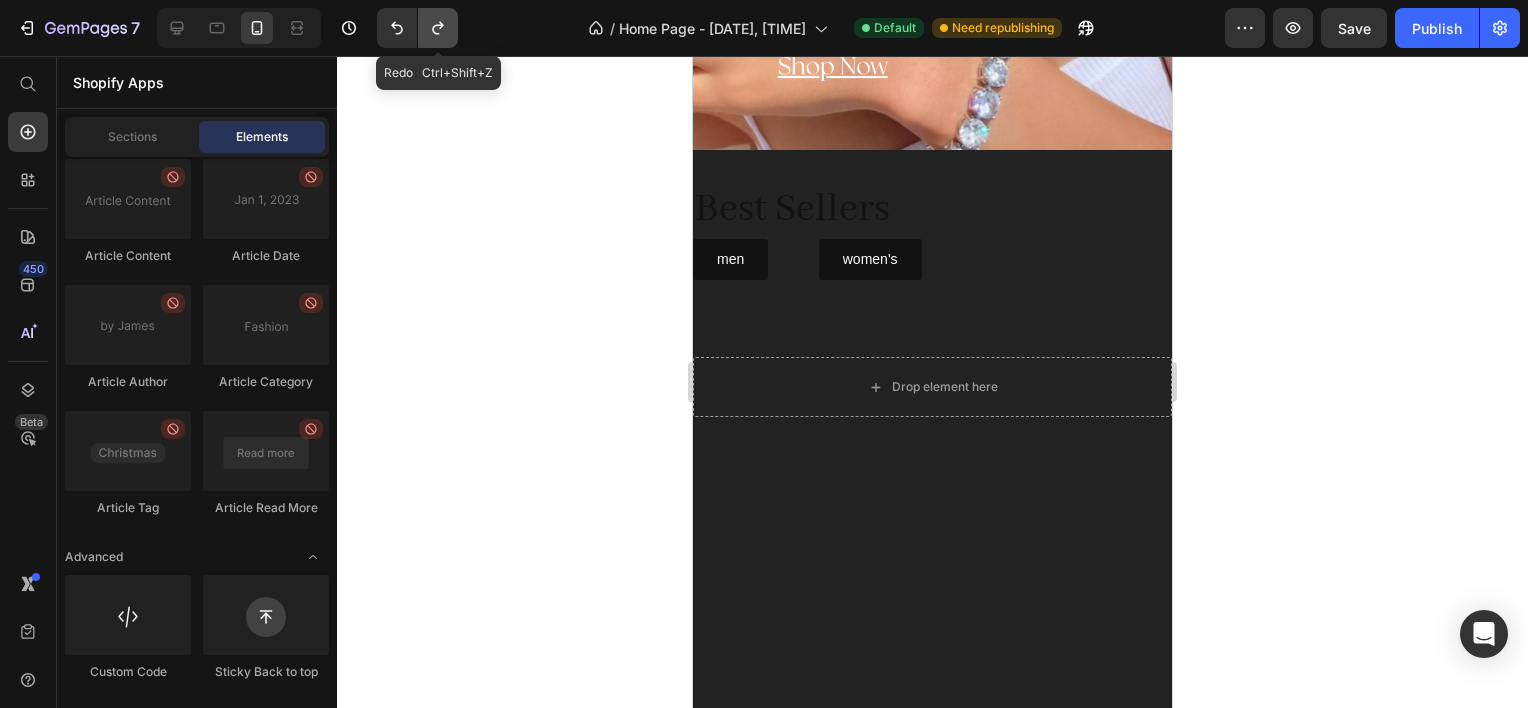 click 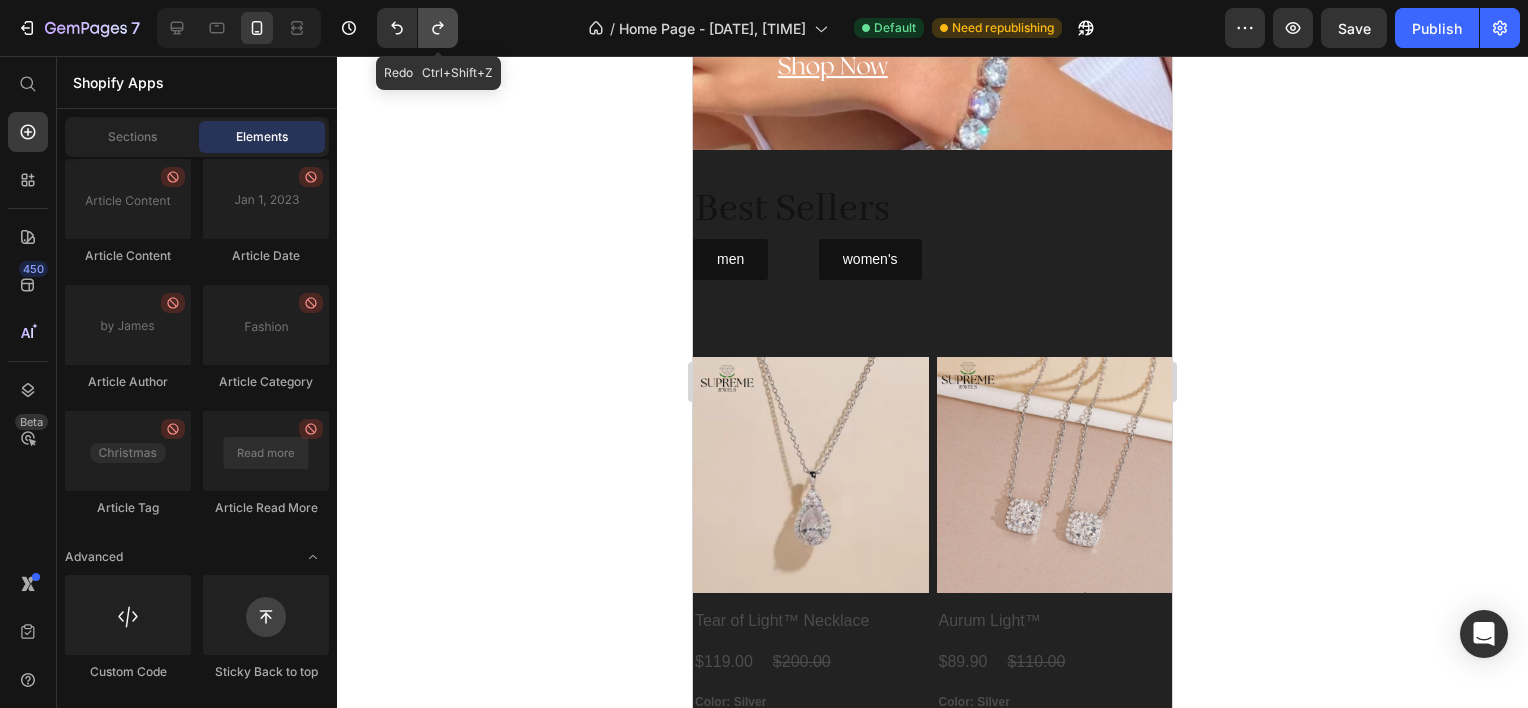 click 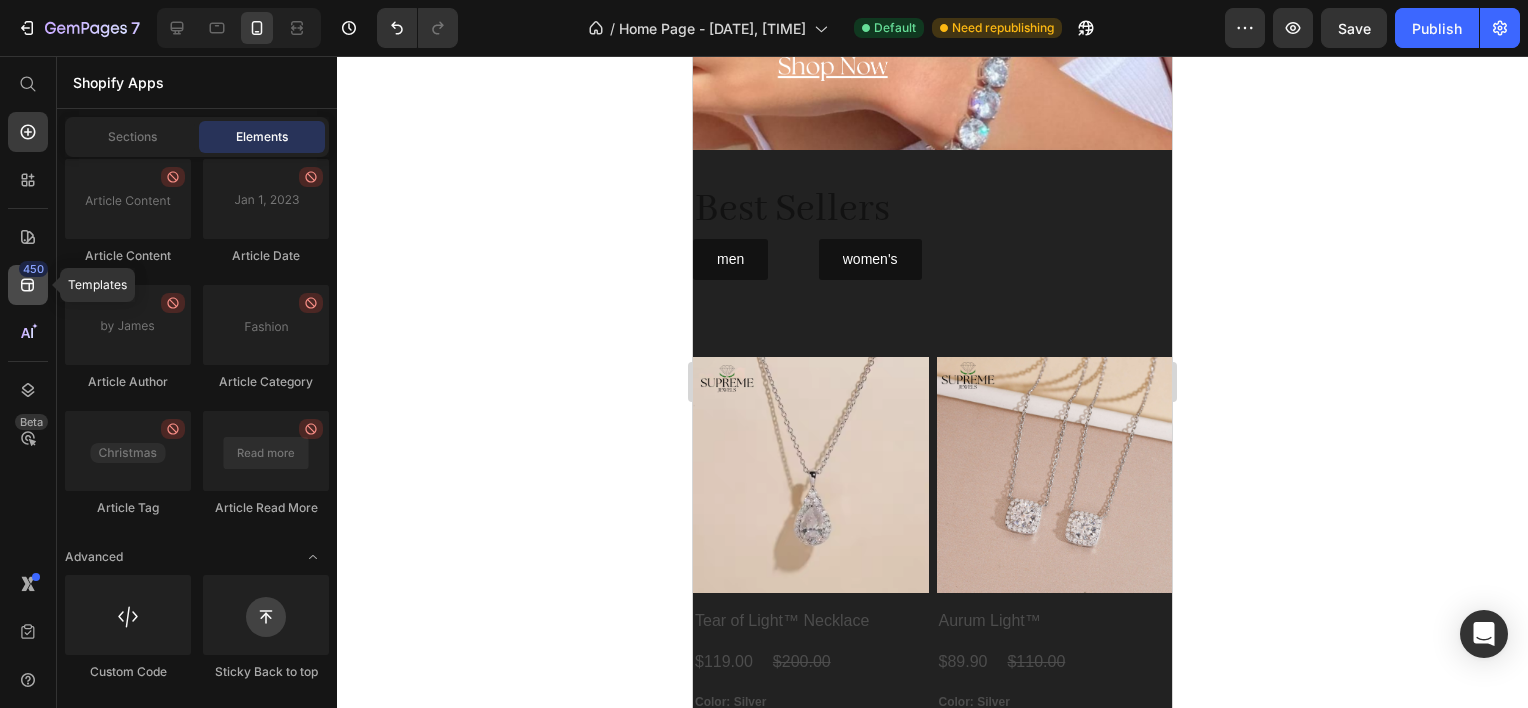 click on "450" at bounding box center (33, 269) 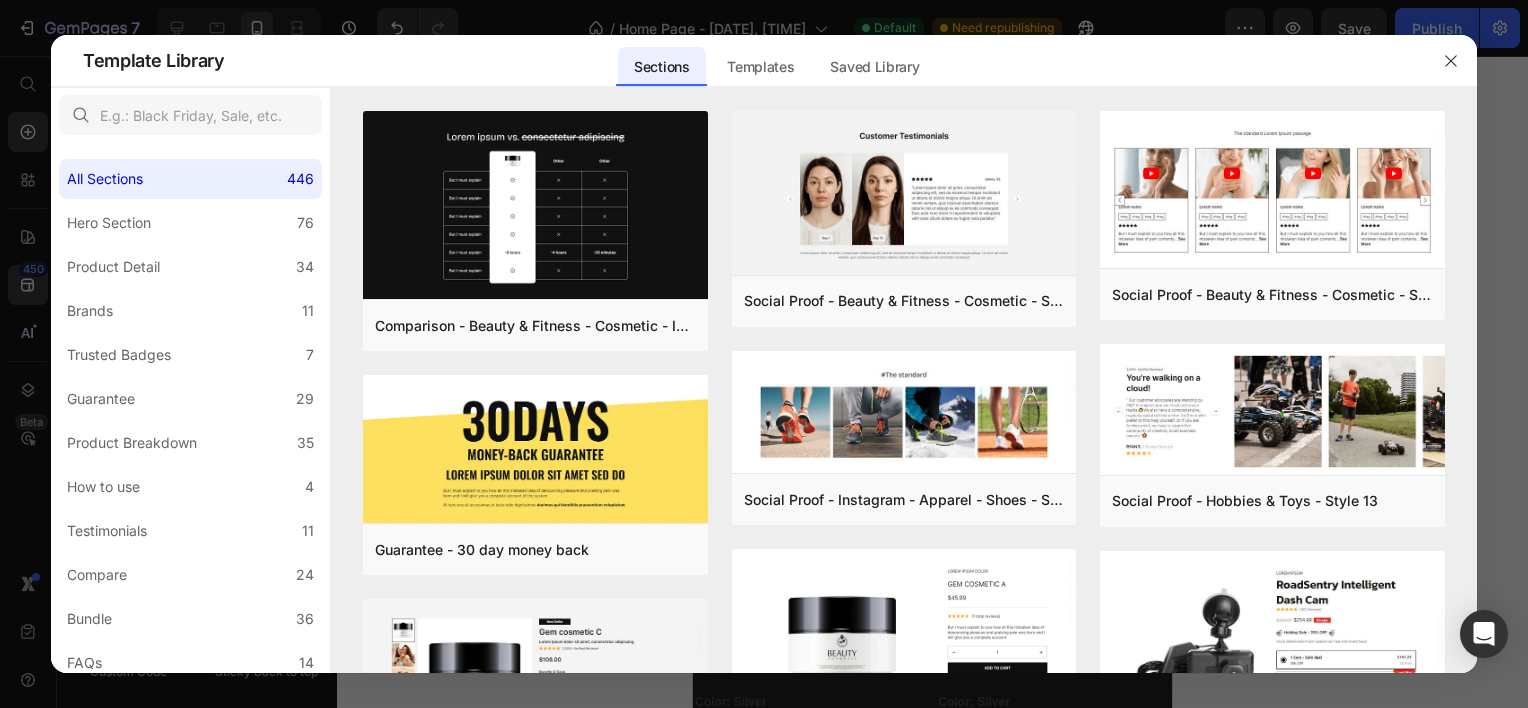 click at bounding box center (764, 354) 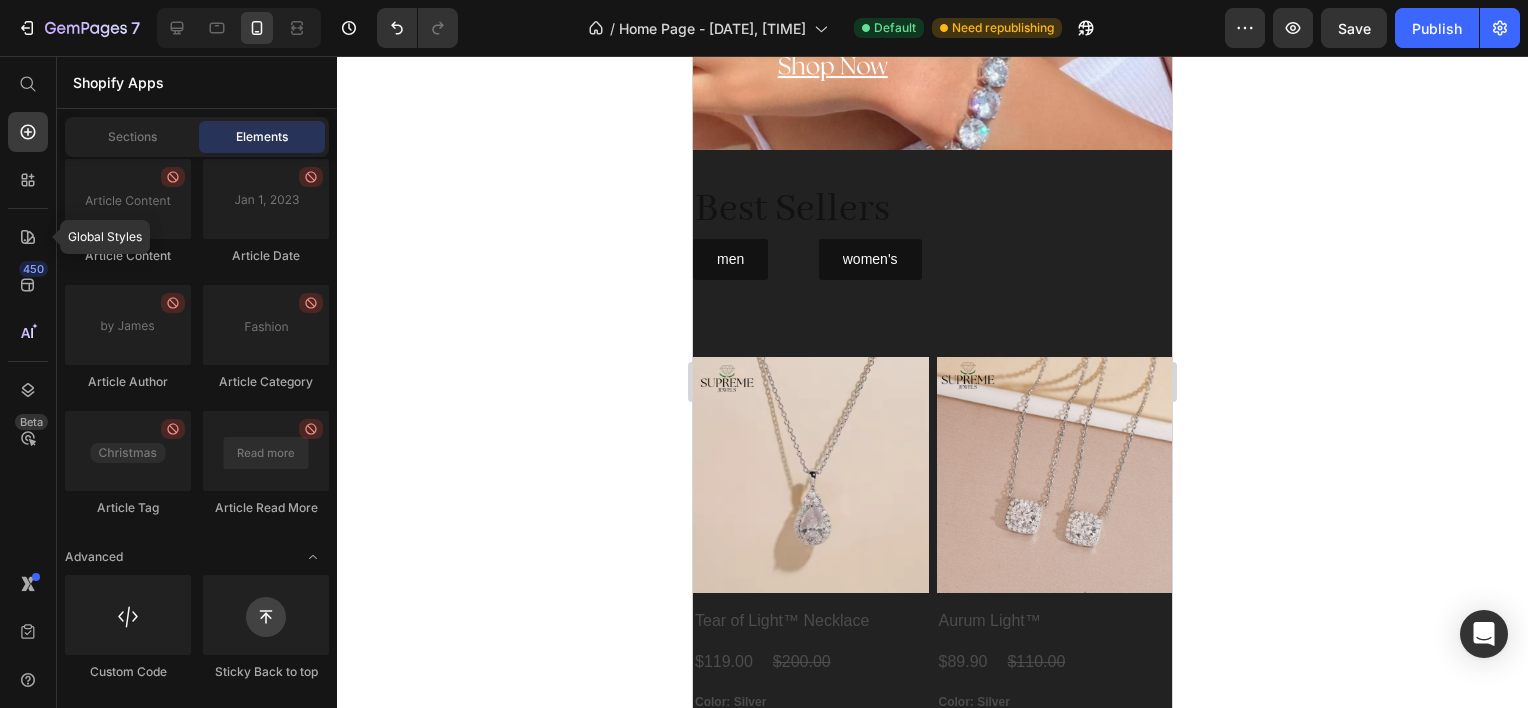 click 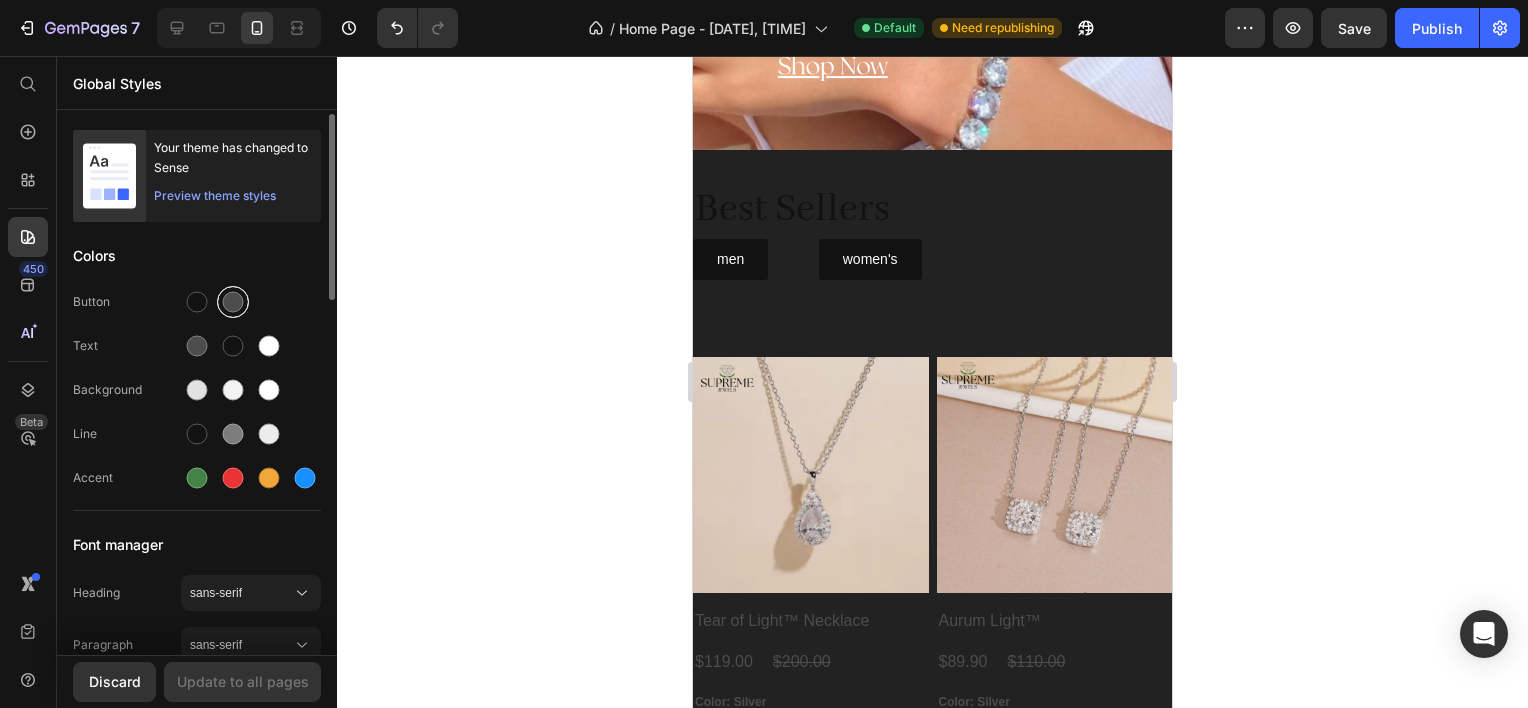 click at bounding box center [233, 302] 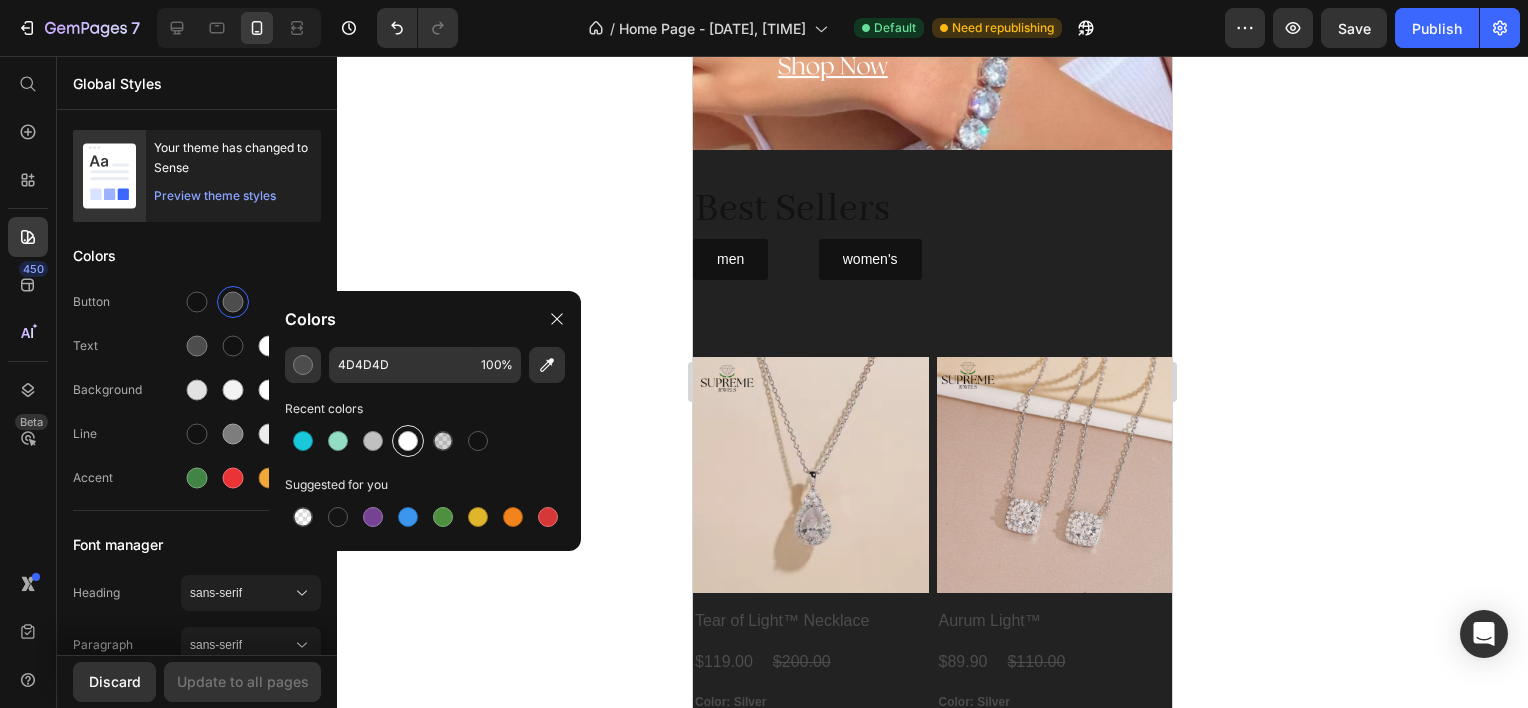 click at bounding box center [408, 441] 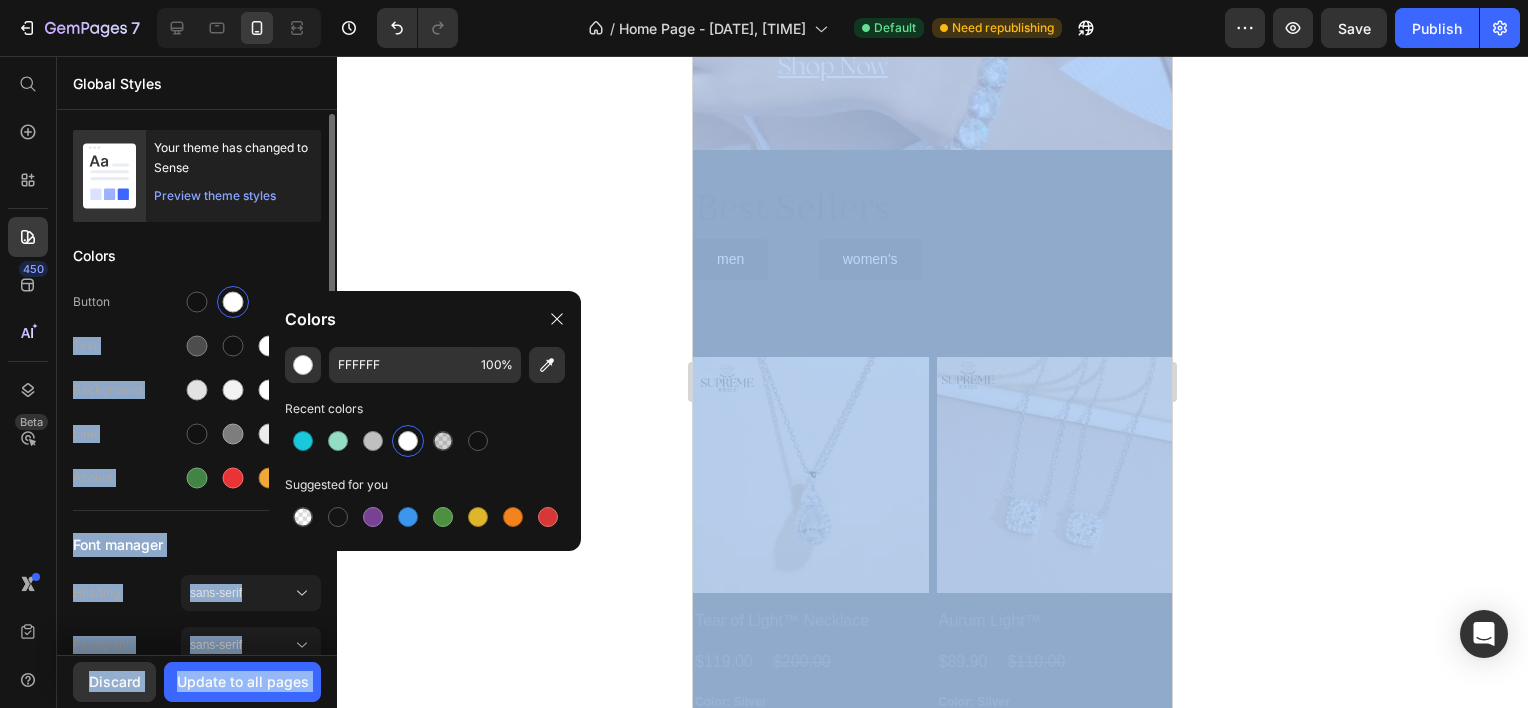 click on "7  Version history  /  Home Page - Jul 10, 14:33:24 Default Need republishing Preview  Save   Publish  450 Beta Global Styles  Your theme has changed to Sense  Preview theme styles  Colors Button Text Background Line Accent Font manager Heading sans-serif Paragraph sans-serif Typography Heading 1 46px Heading 2 41px Heading 3 36px Show more Spacing Spacing 1  (xxs) 2px Spacing 2  (xs) 4px Spacing 3  (s) 8px Show more Default row width Row width  100% Page padding  16px Corners Small 3 px Medium 6 px Large 16 px  Discard   Update to all pages  333333 100 % 333333 100 % We recommend editing on a screen 1024px+ for efficient experience. You can zoom out the browser for more working space. Save Preview View live page View history Rename page
Clone to other page type
View with current template Force Publish All Landing Home Product Collection Blog post Instant landing page Home page Home Page - Jul 10, 14:33:24 Colors" at bounding box center (764, 0) 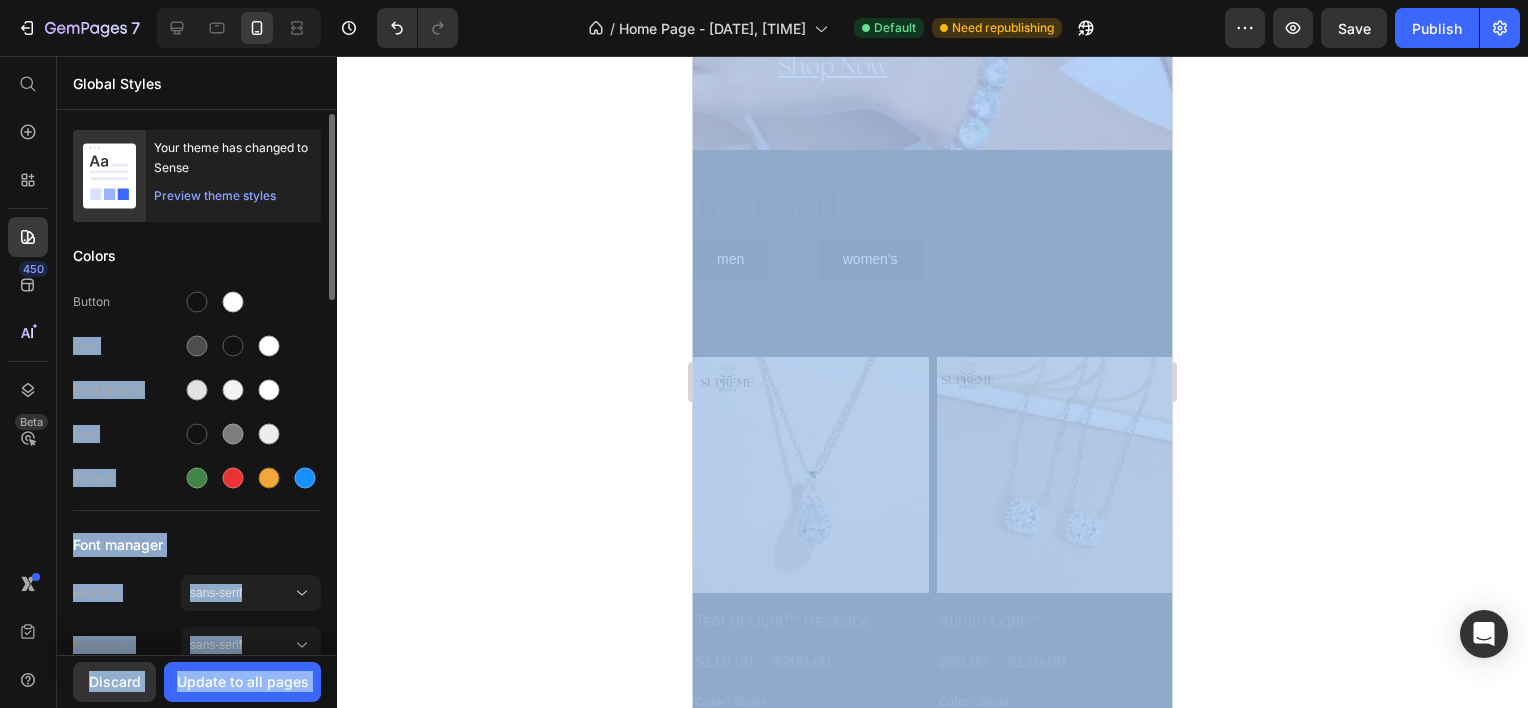 click on "Background" at bounding box center (197, 390) 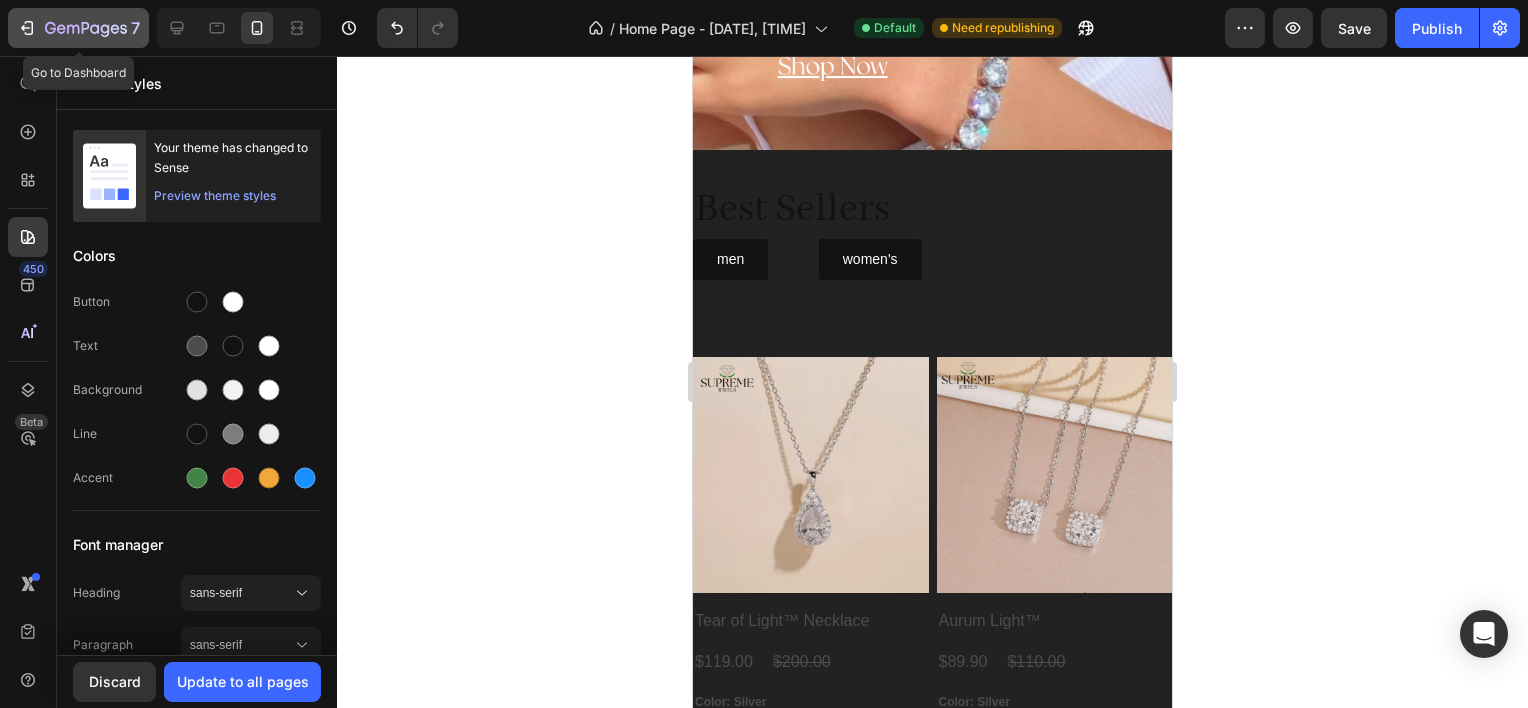 click 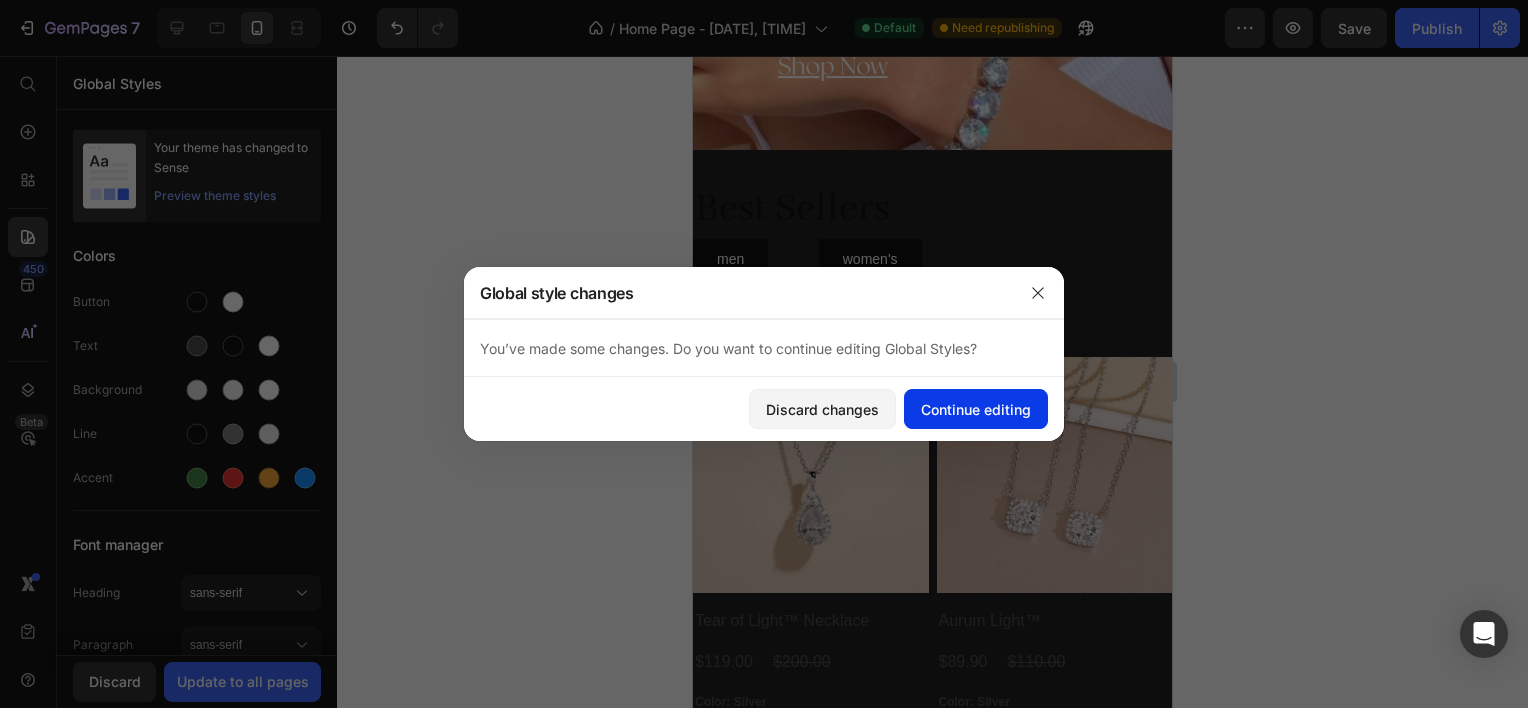 click on "Continue editing" at bounding box center [976, 409] 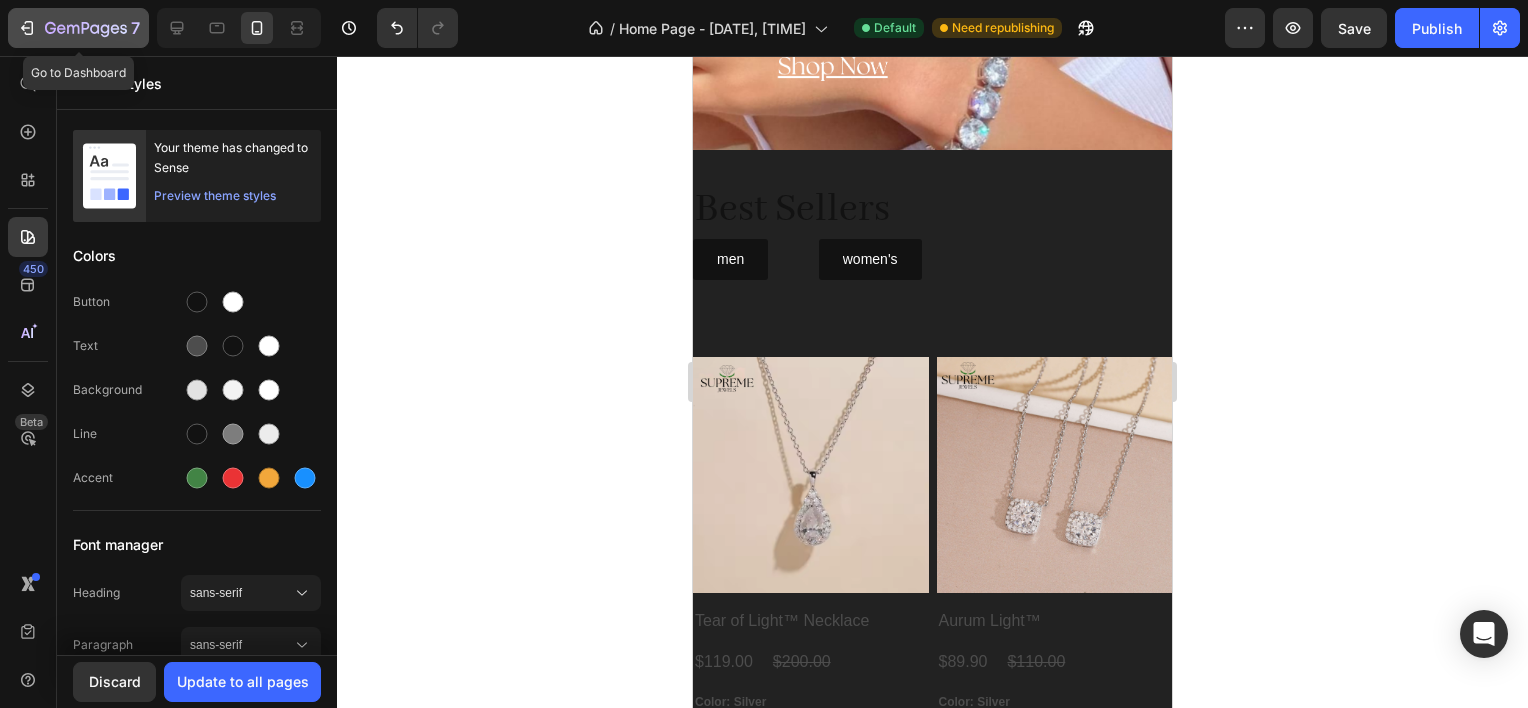 click 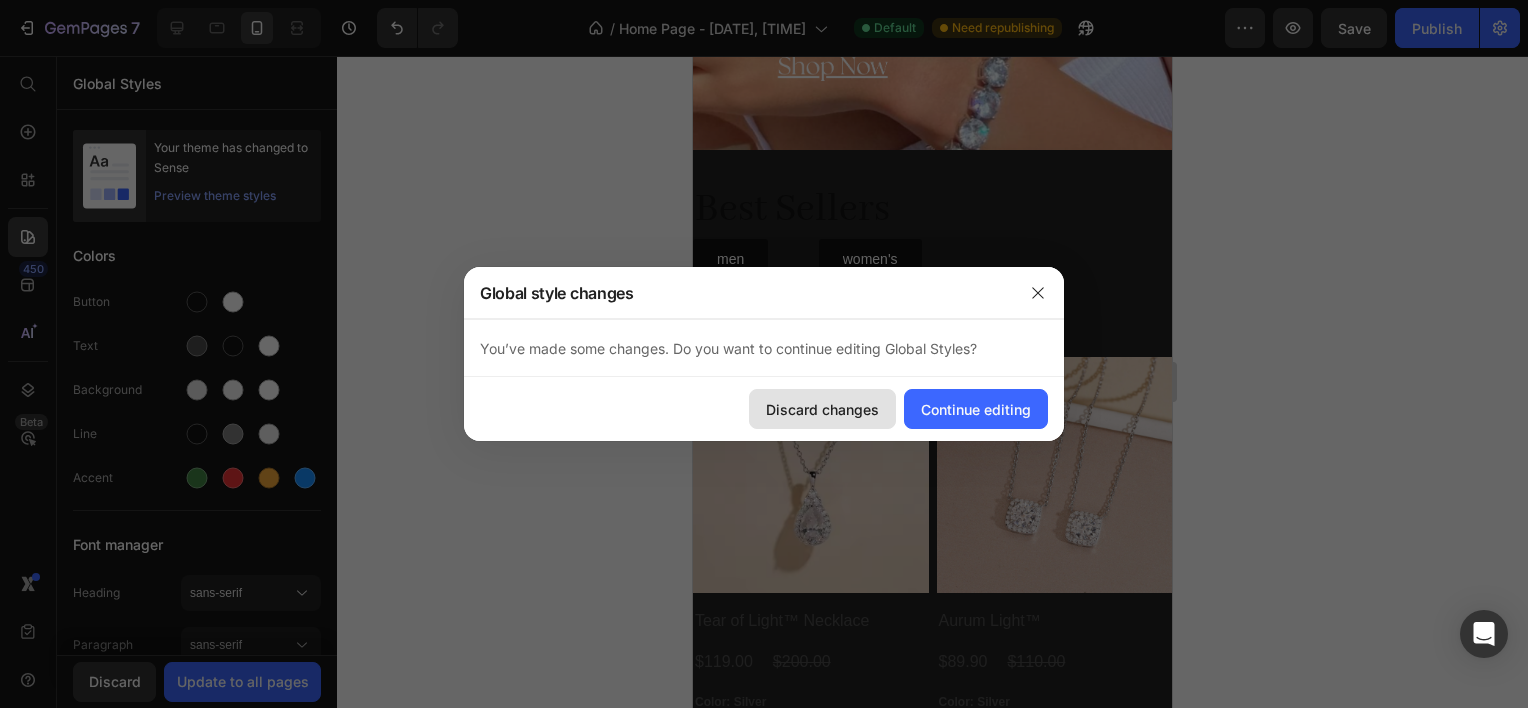 click on "Discard changes" 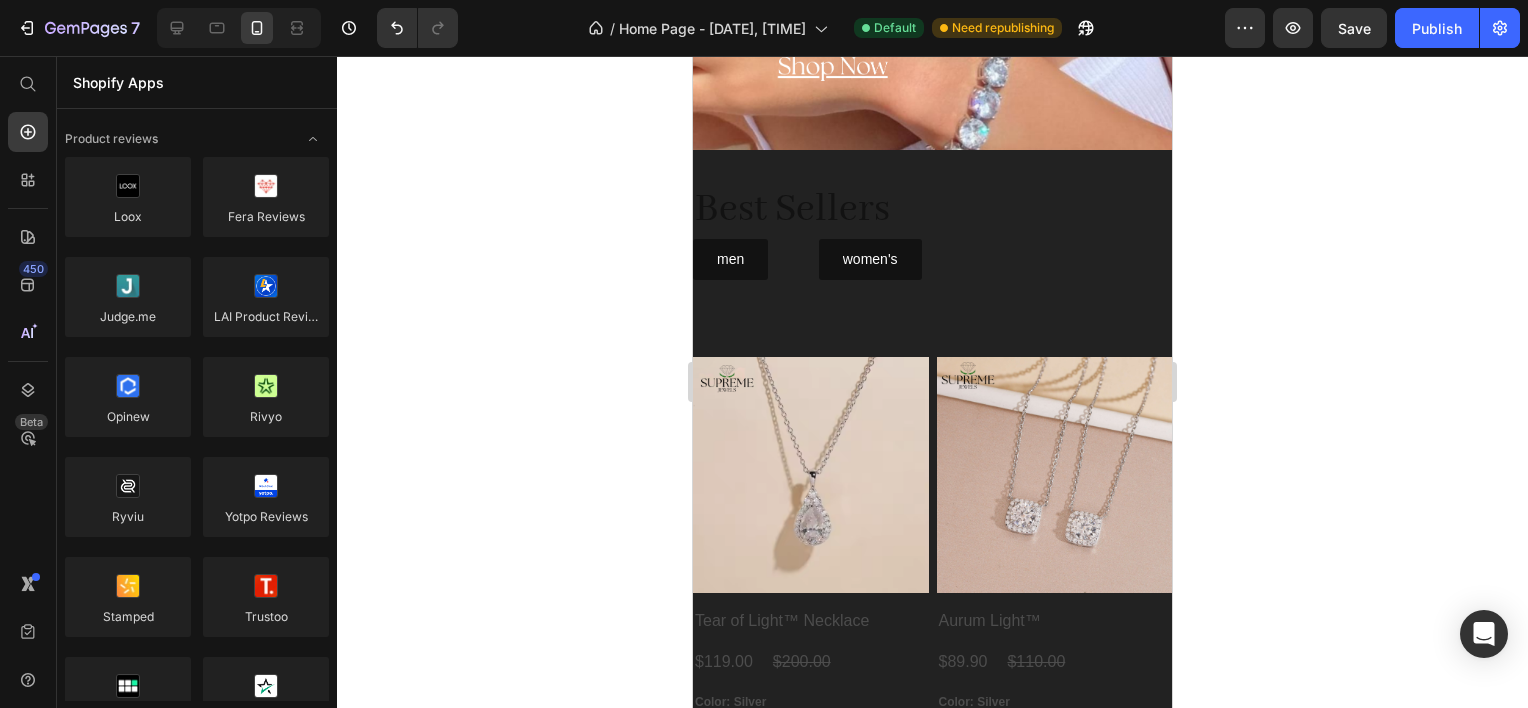 scroll, scrollTop: 5636, scrollLeft: 0, axis: vertical 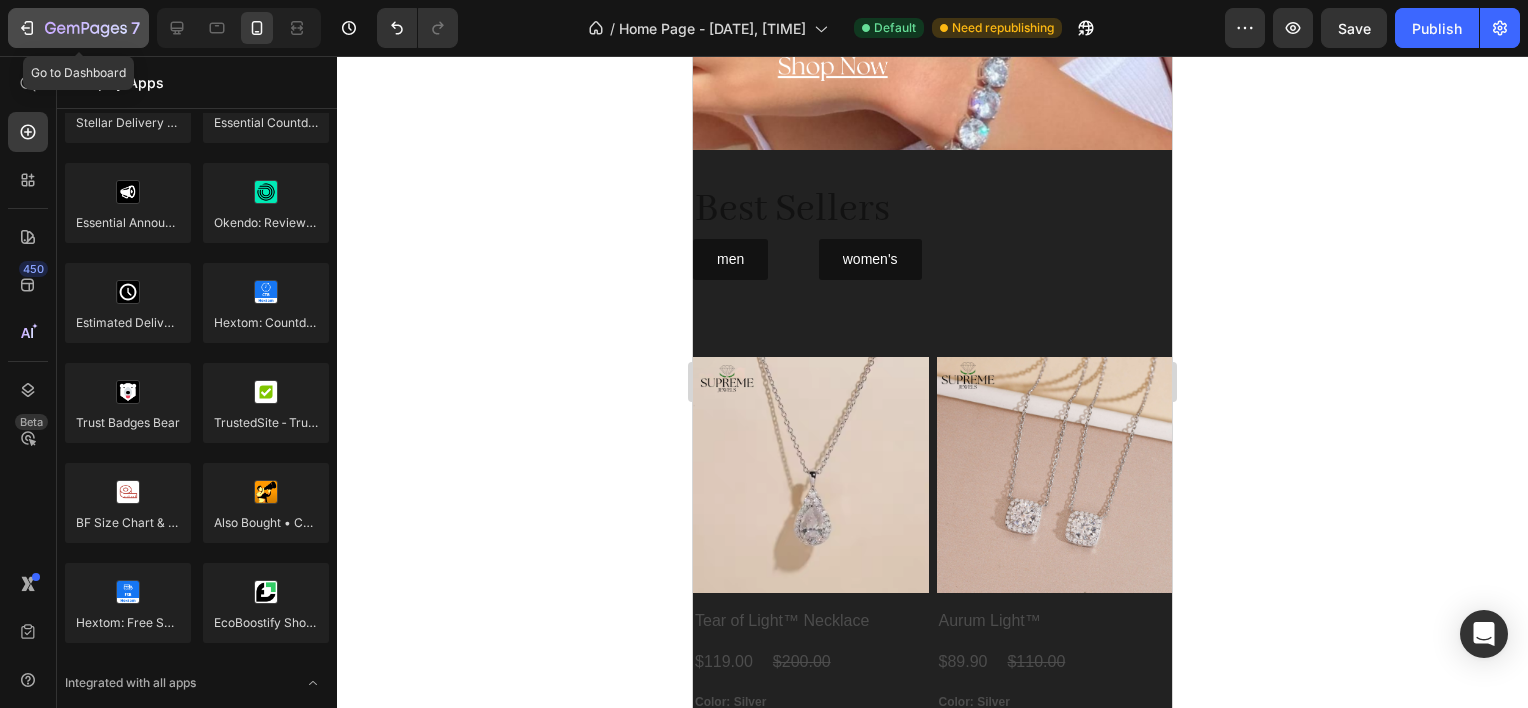 click on "7" 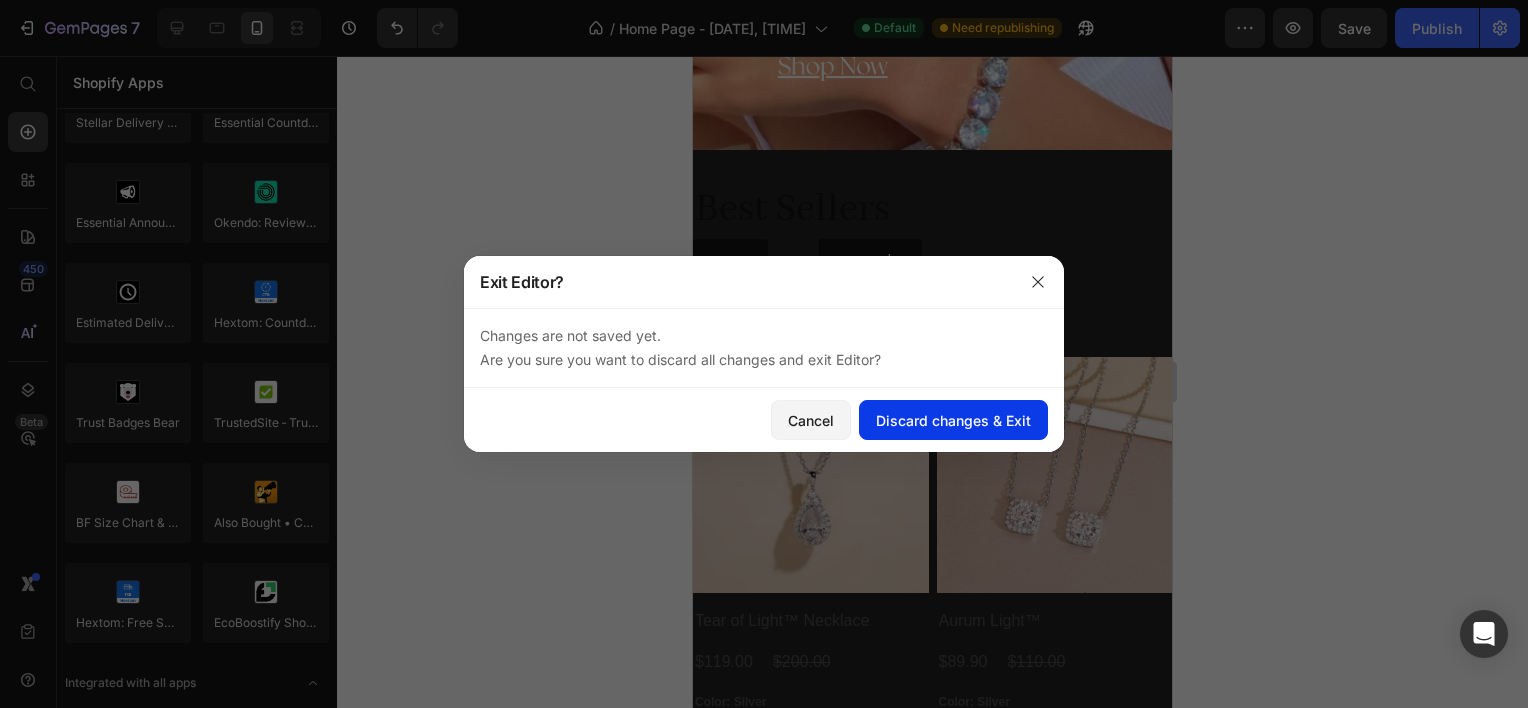 click on "Discard changes & Exit" at bounding box center (953, 420) 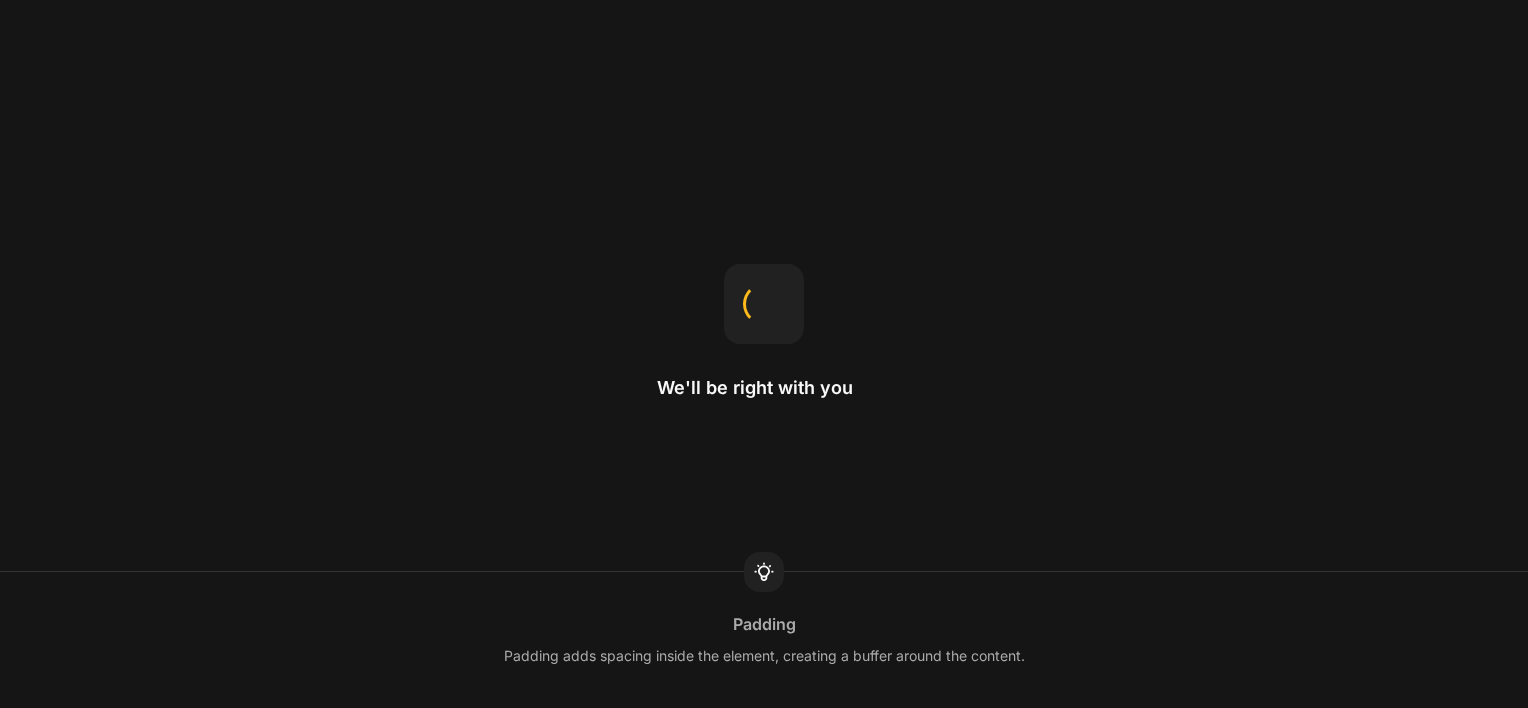 scroll, scrollTop: 0, scrollLeft: 0, axis: both 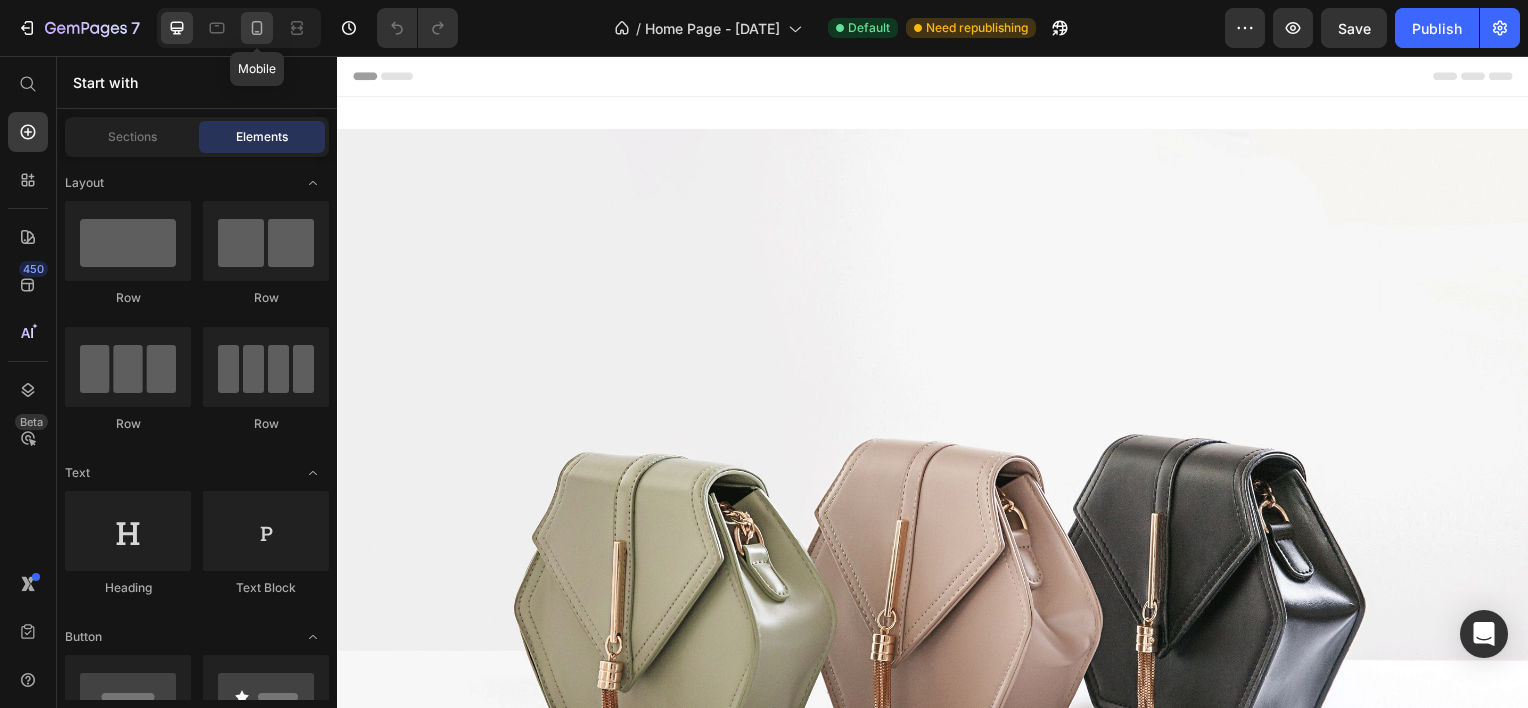 click 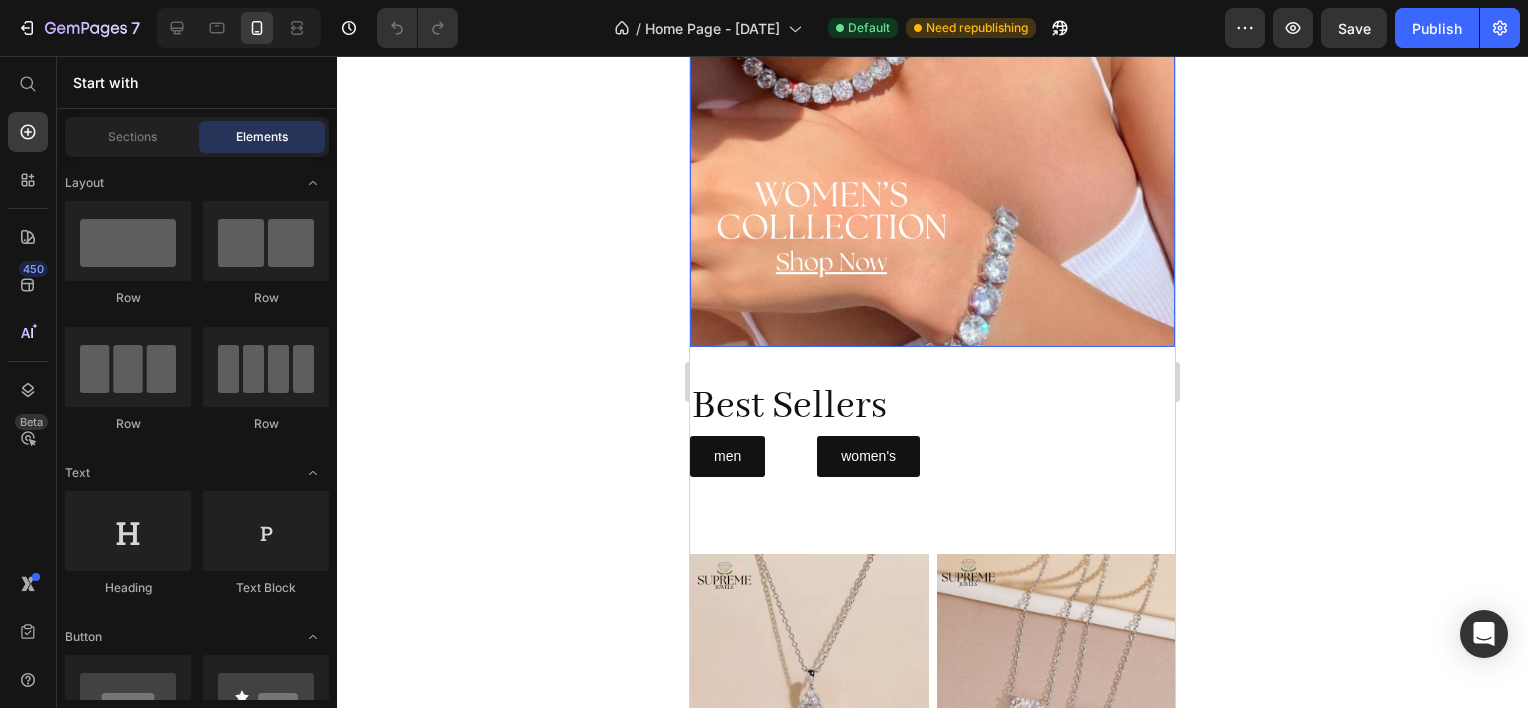 scroll, scrollTop: 1000, scrollLeft: 0, axis: vertical 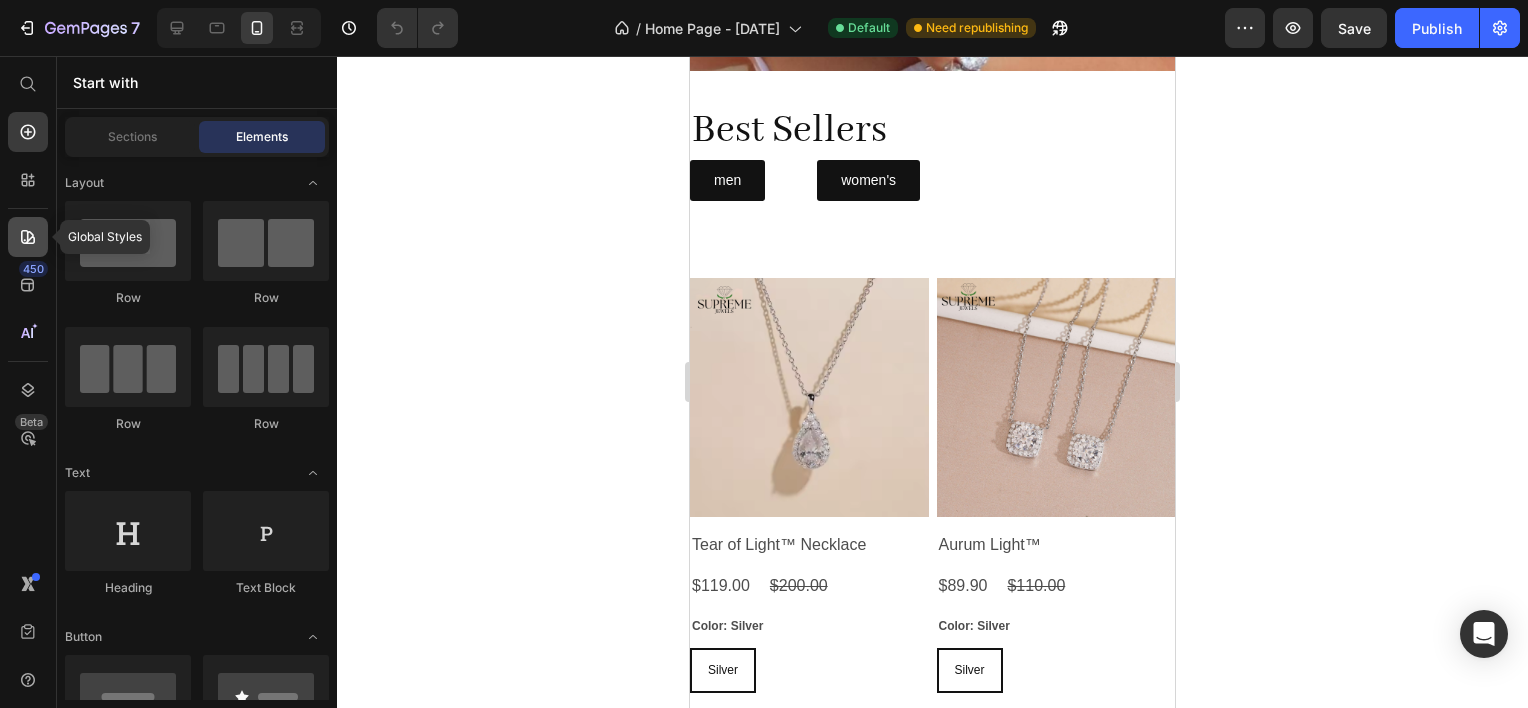 click 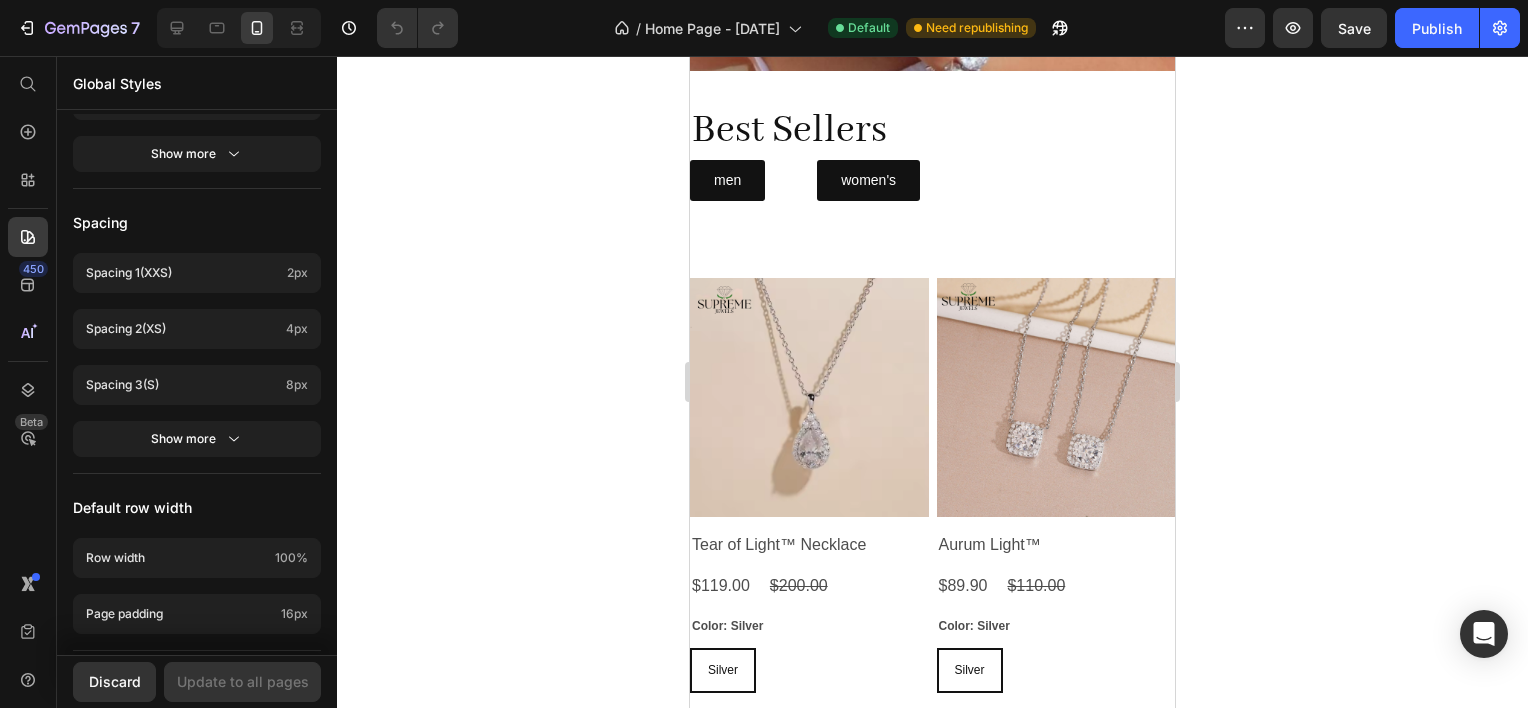 scroll, scrollTop: 1031, scrollLeft: 0, axis: vertical 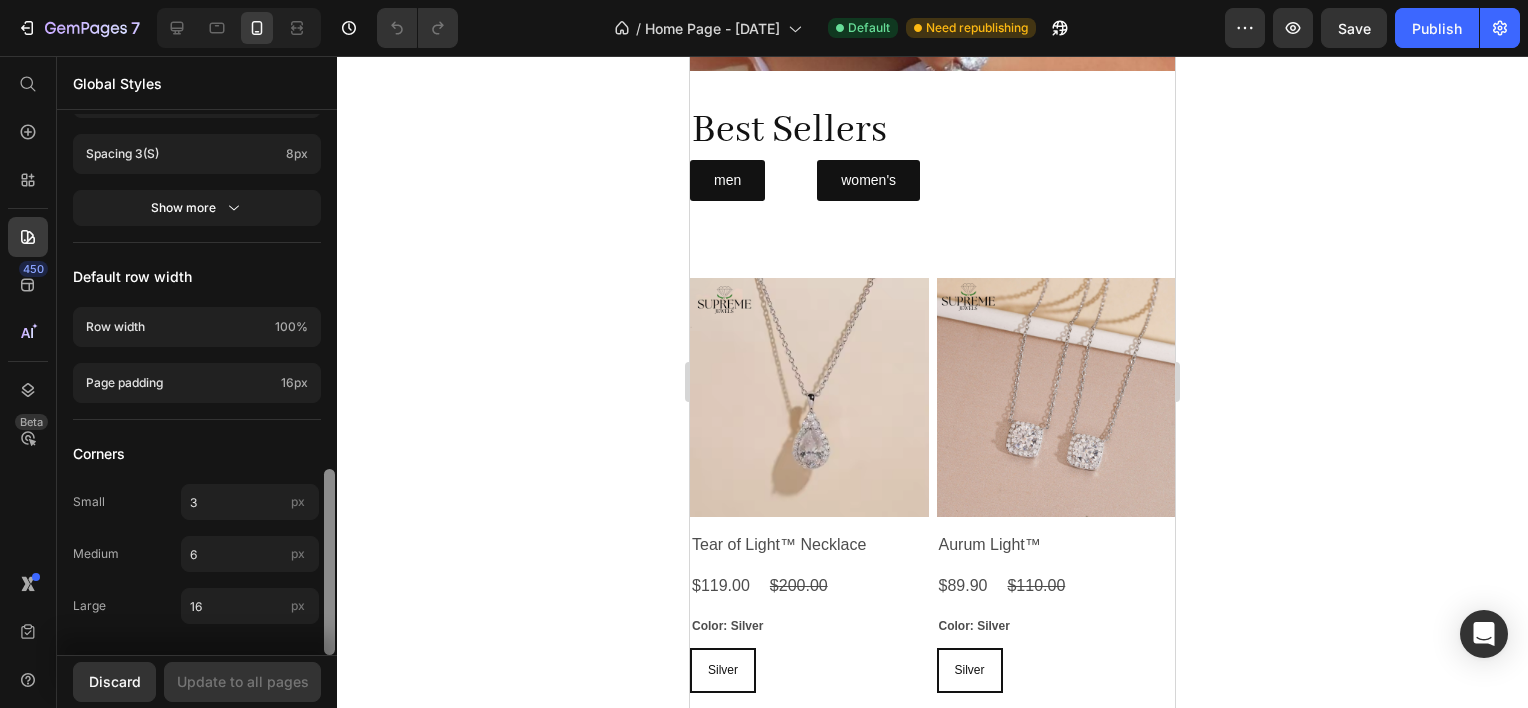 drag, startPoint x: 327, startPoint y: 627, endPoint x: 328, endPoint y: 643, distance: 16.03122 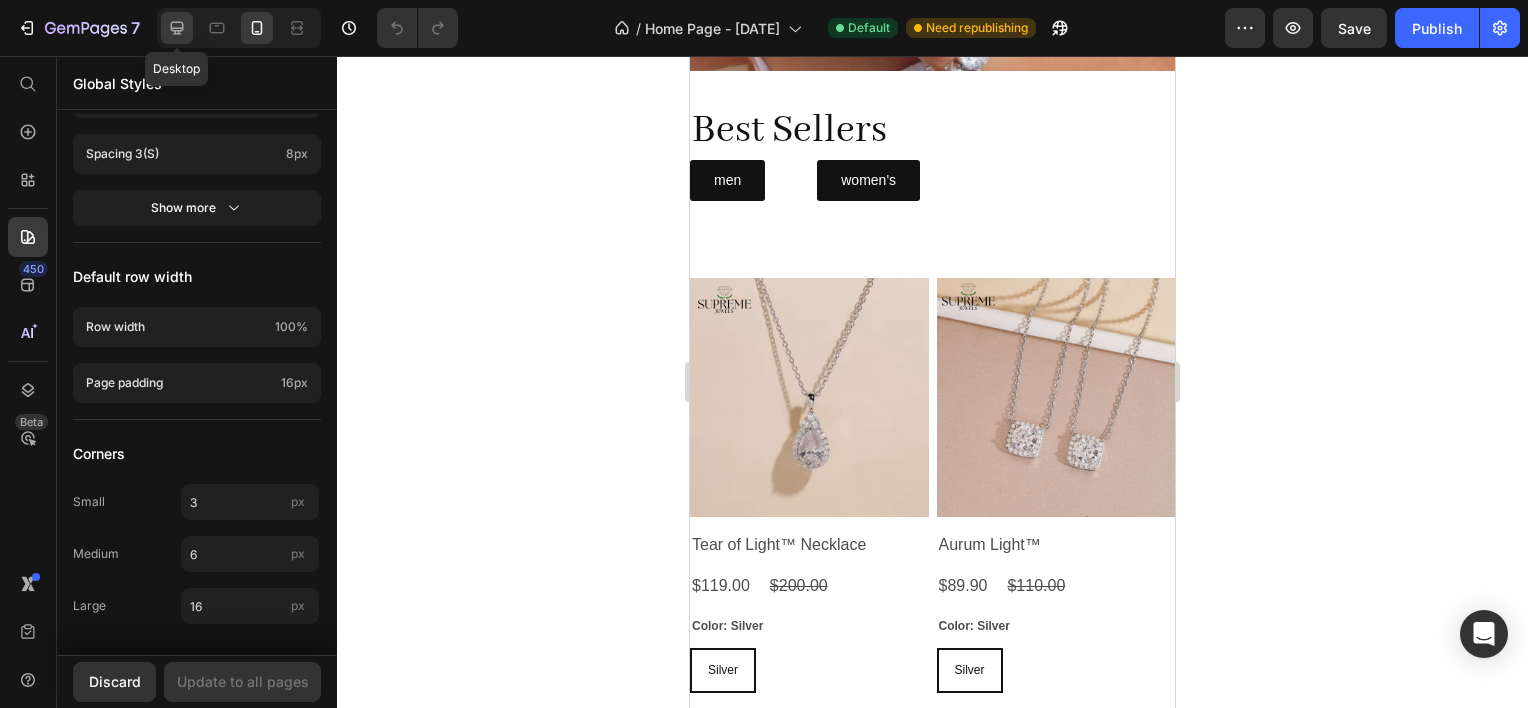 click 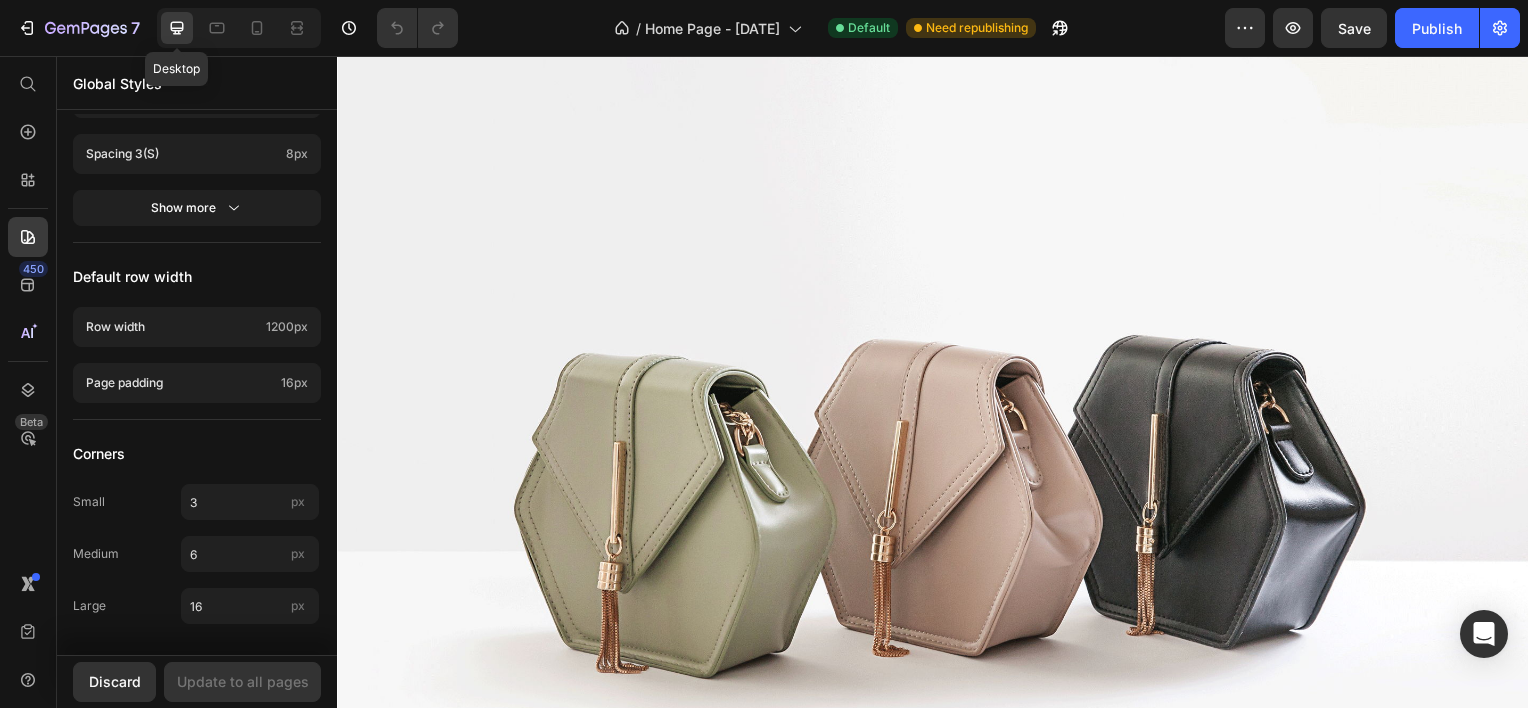 scroll, scrollTop: 1898, scrollLeft: 0, axis: vertical 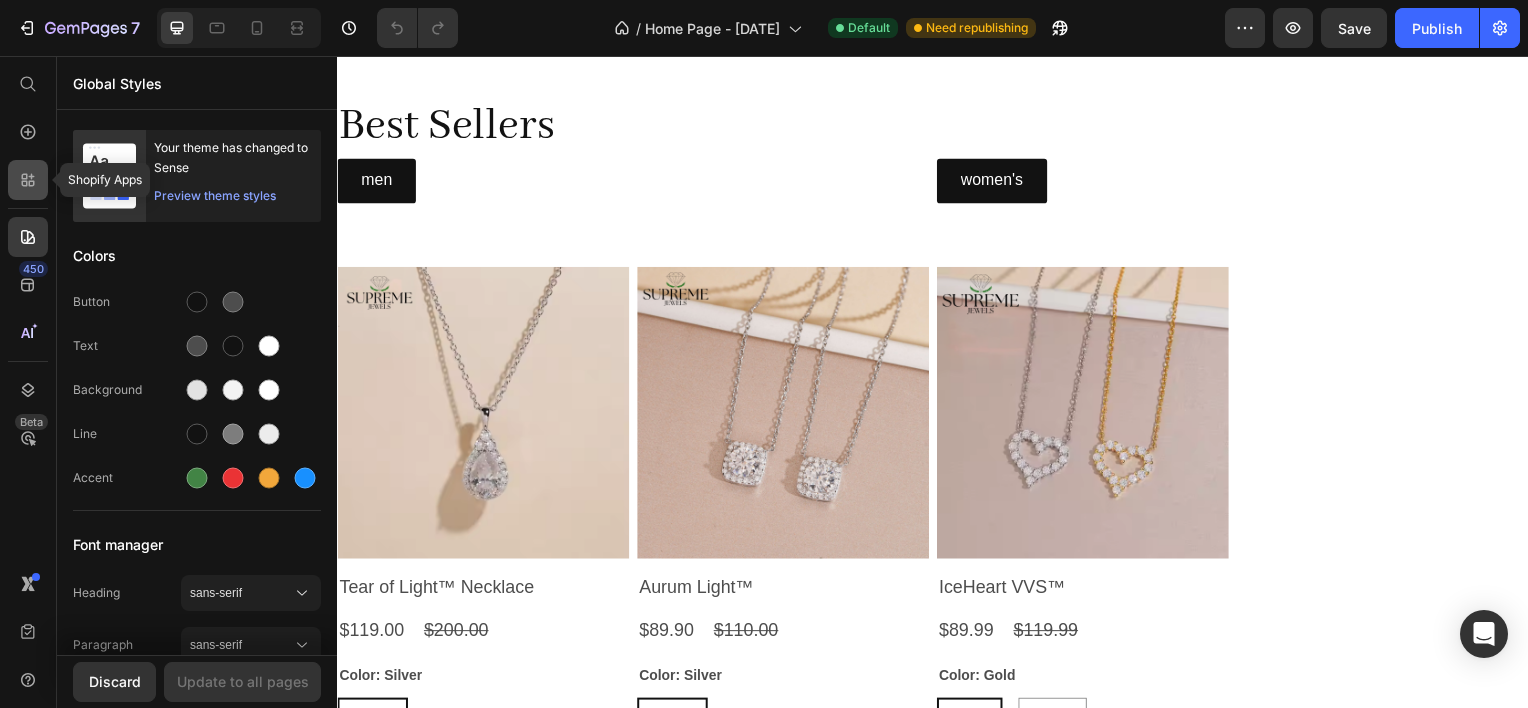 click 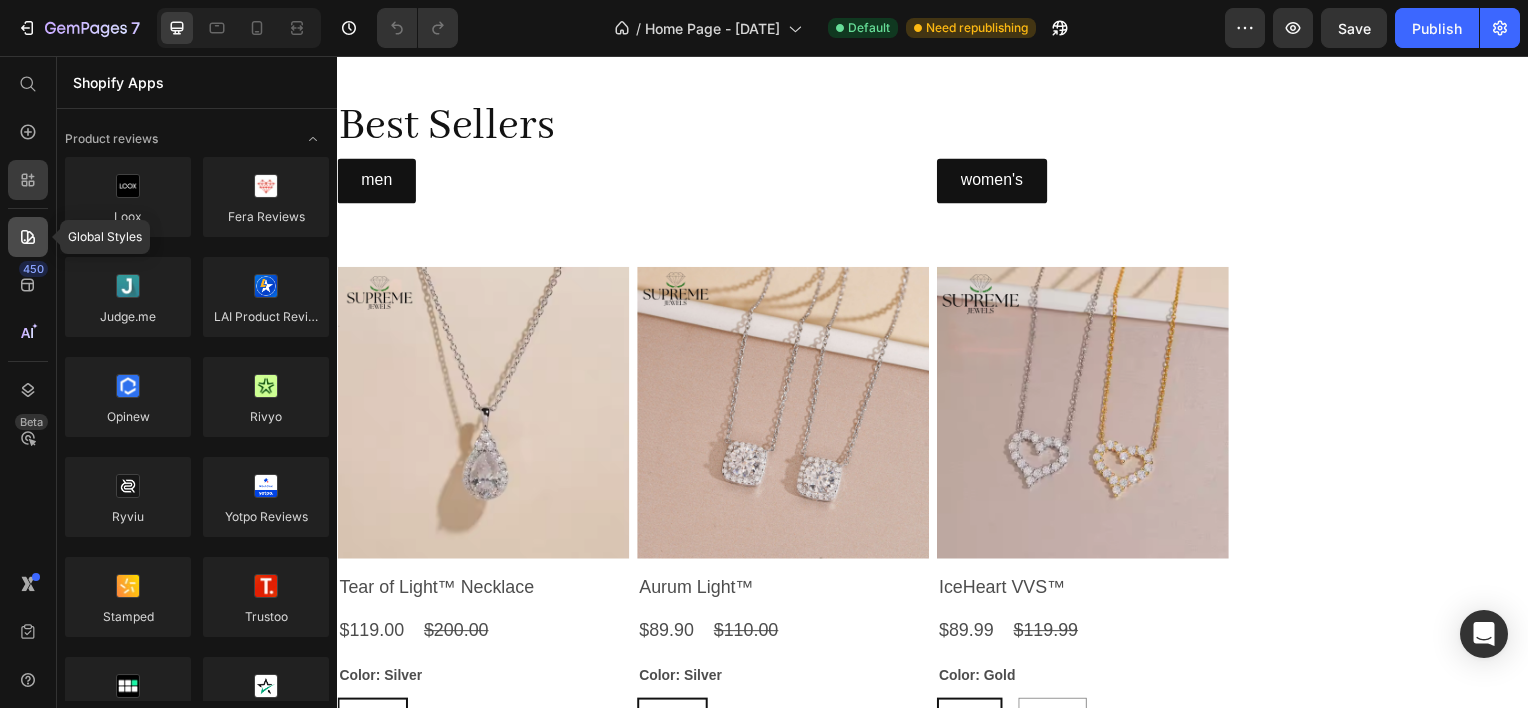 click 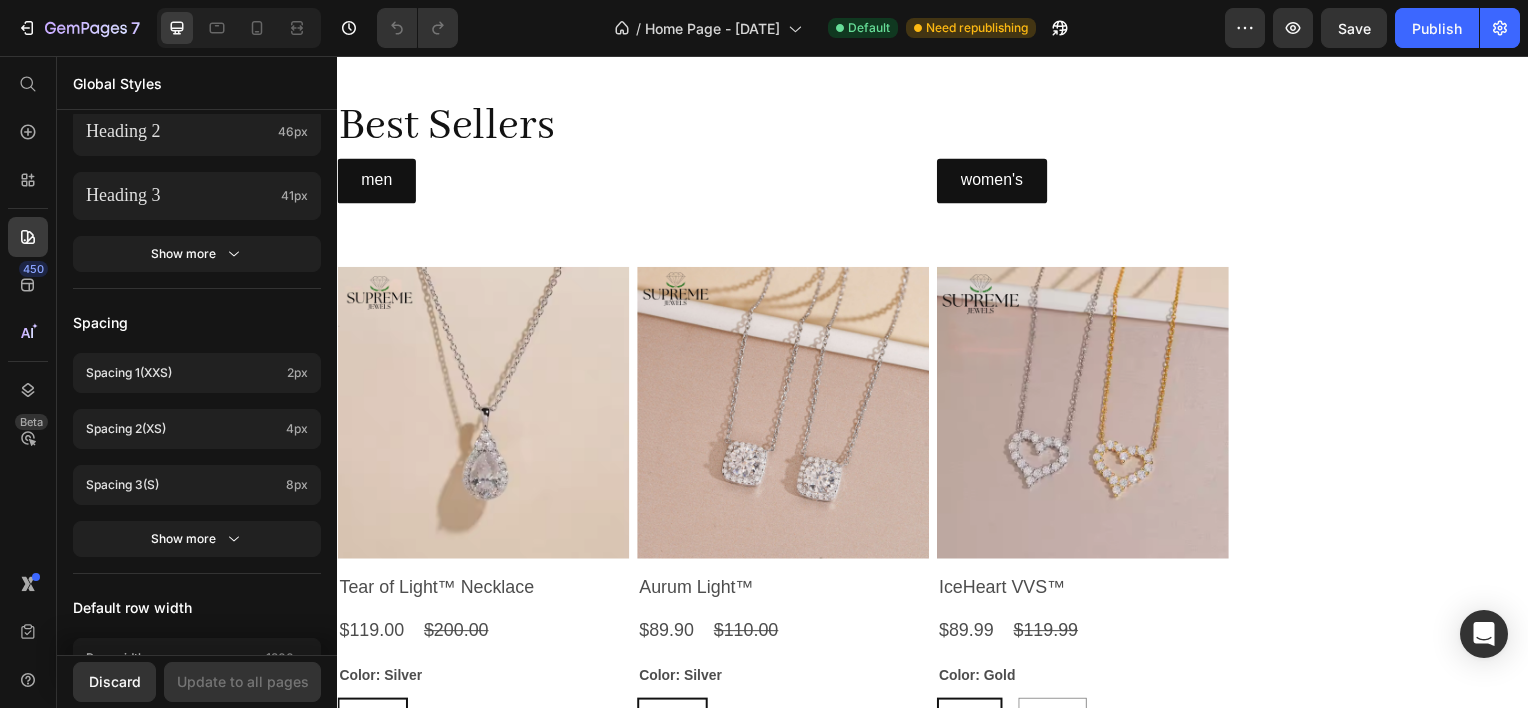 scroll, scrollTop: 1031, scrollLeft: 0, axis: vertical 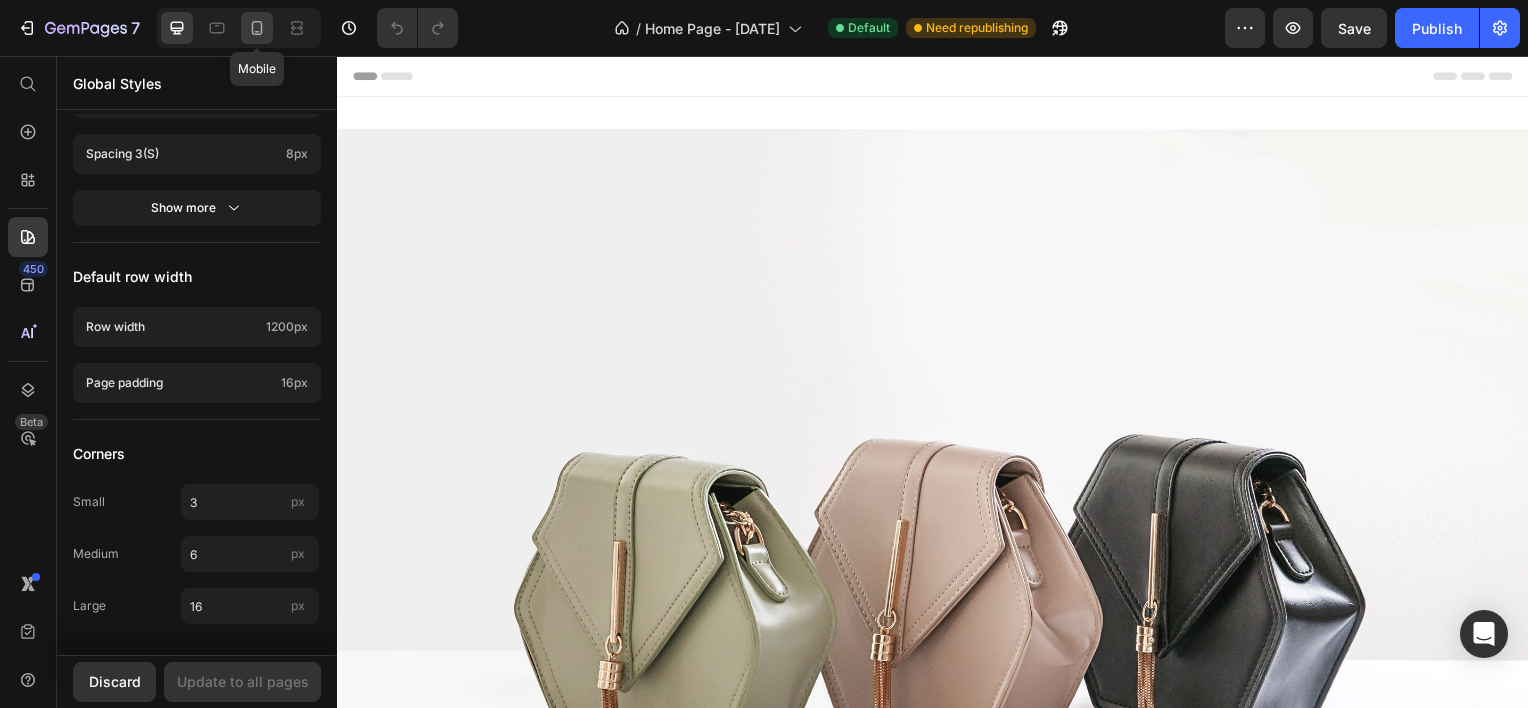 click 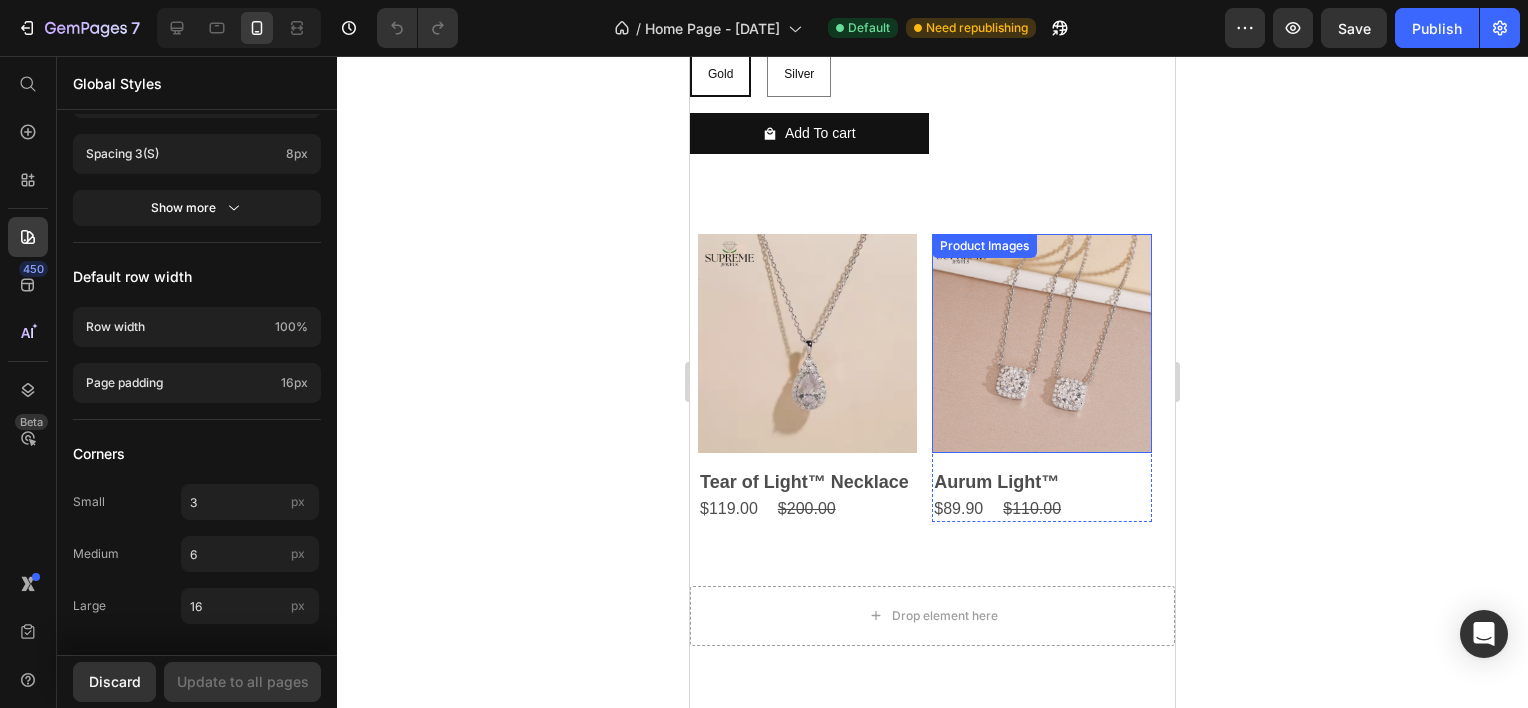 scroll, scrollTop: 2100, scrollLeft: 0, axis: vertical 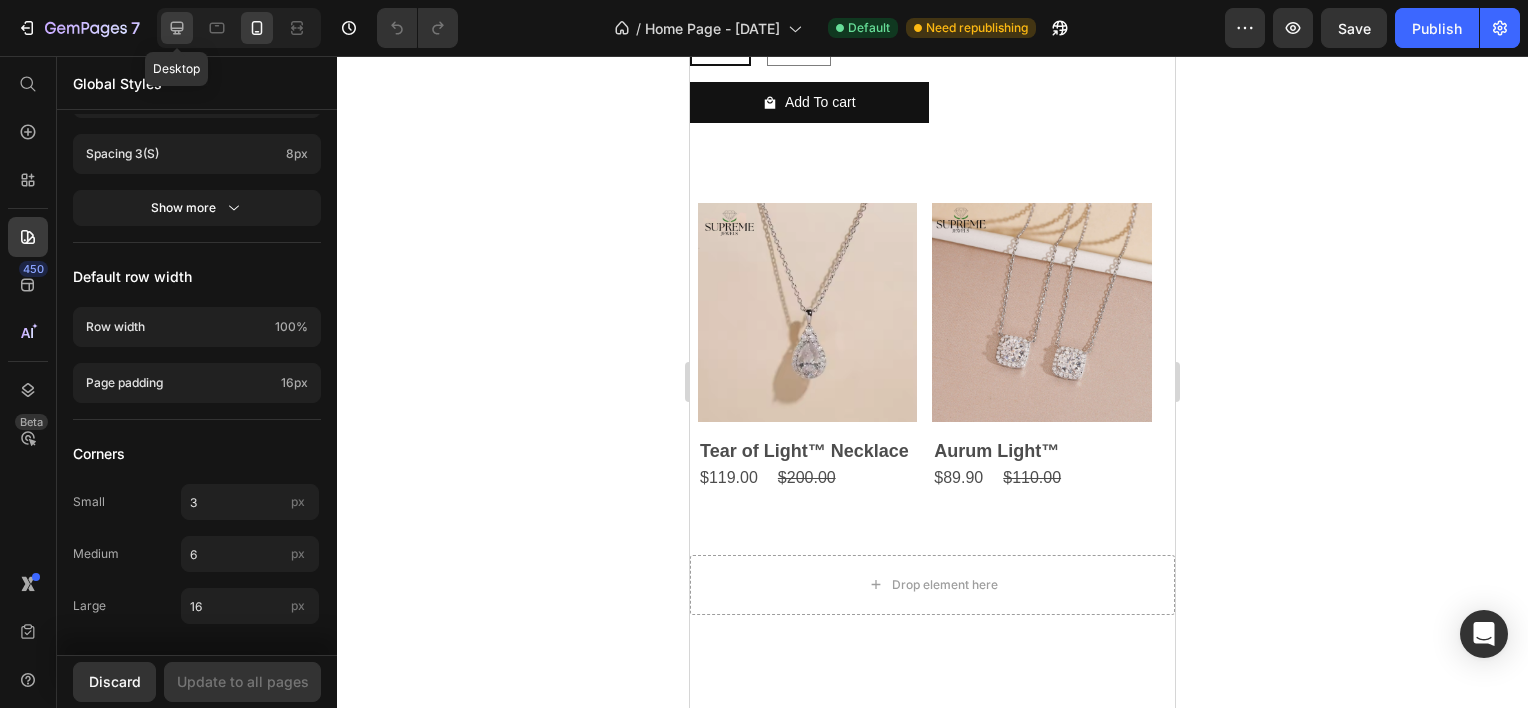 click 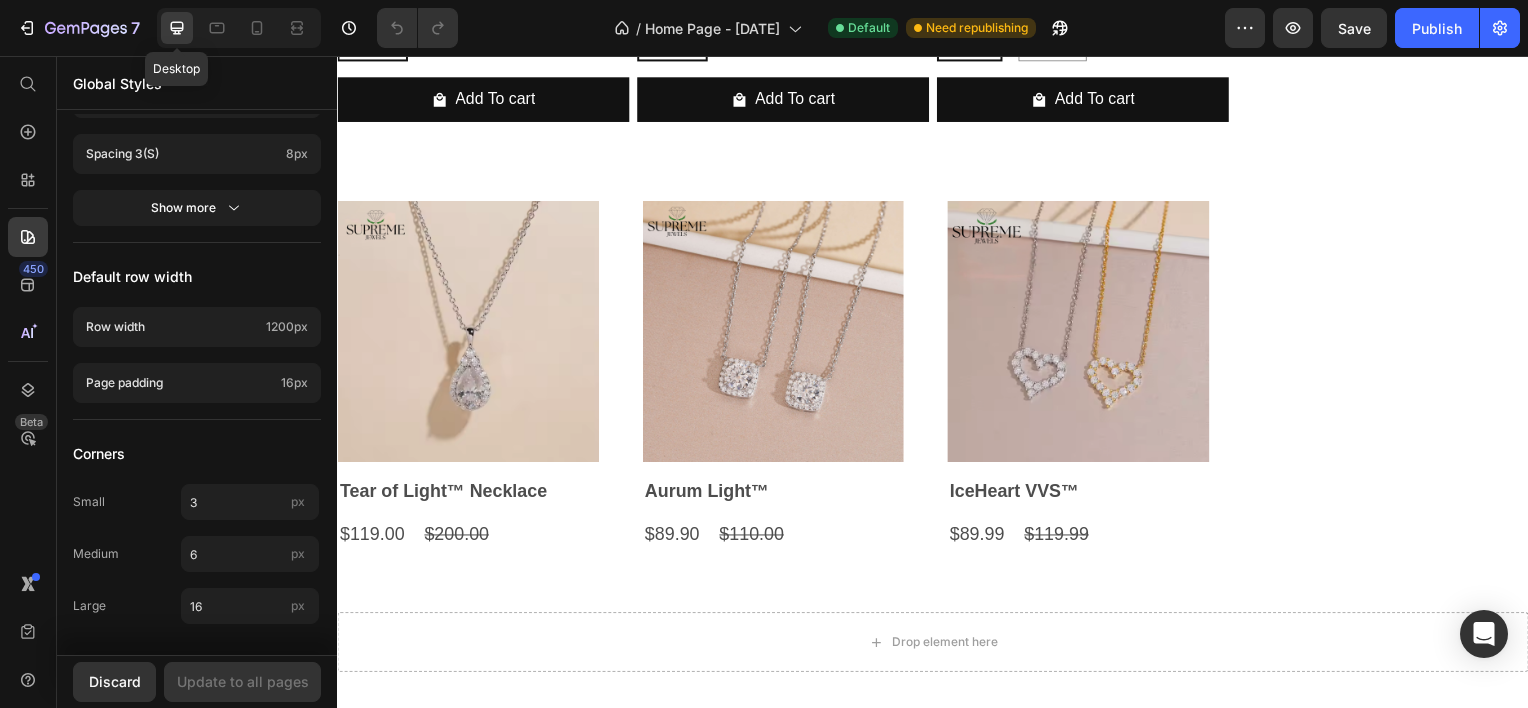 scroll, scrollTop: 1727, scrollLeft: 0, axis: vertical 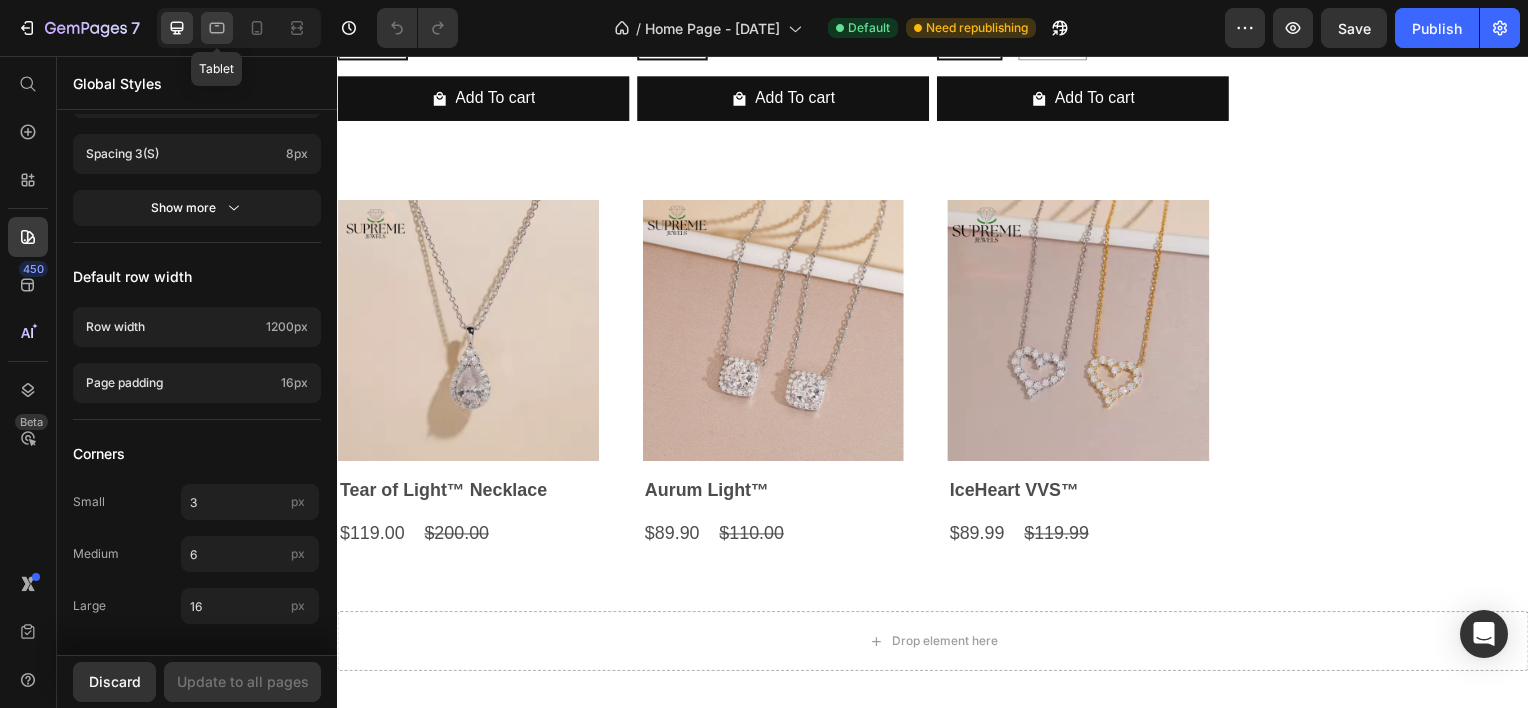 click 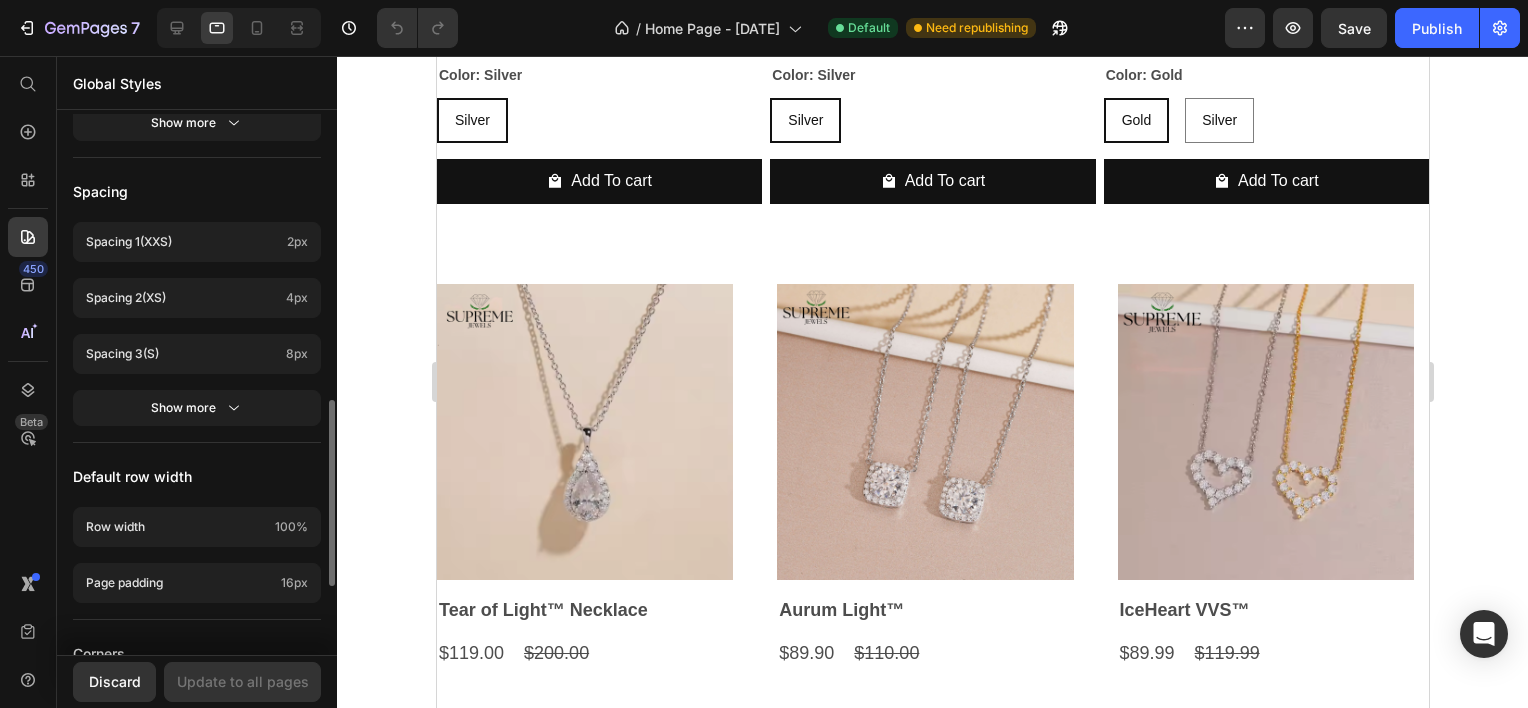 scroll, scrollTop: 431, scrollLeft: 0, axis: vertical 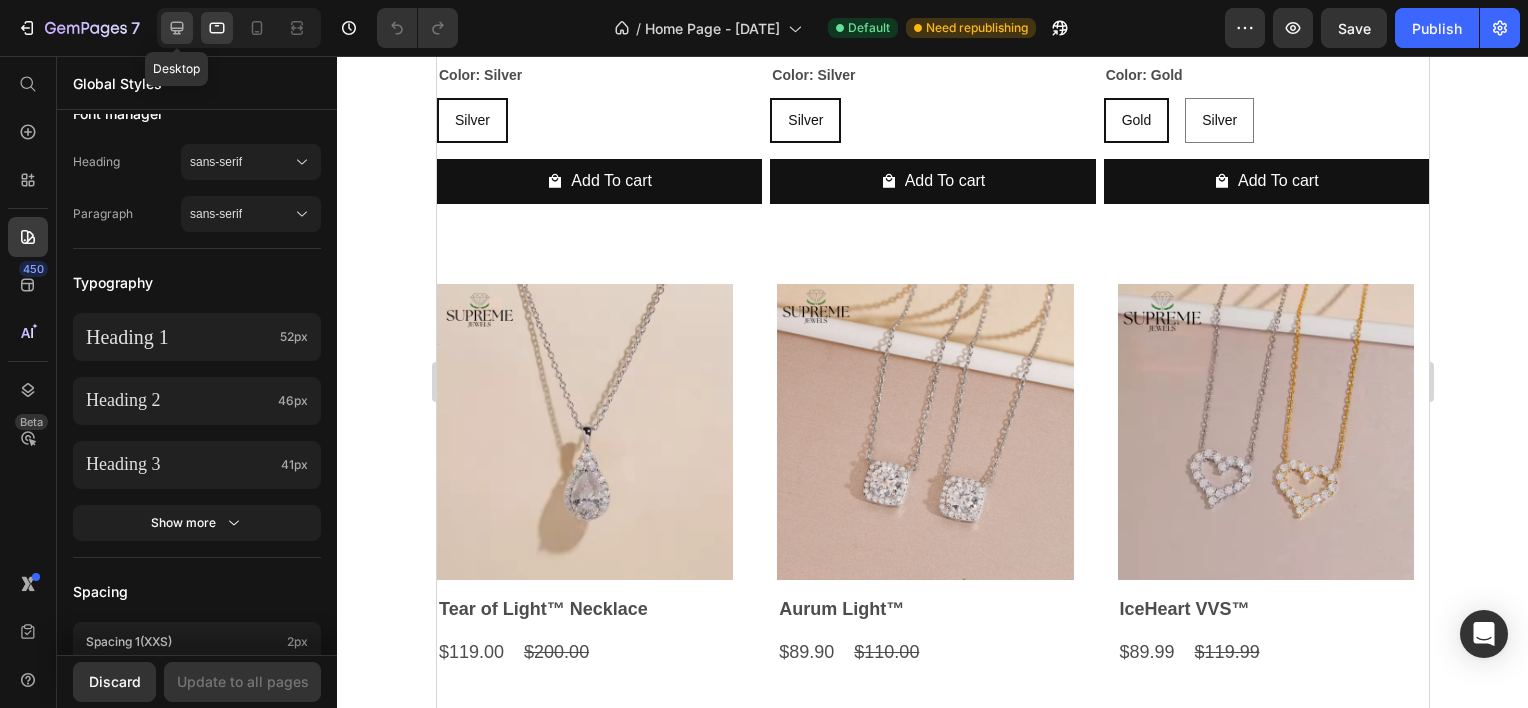 click 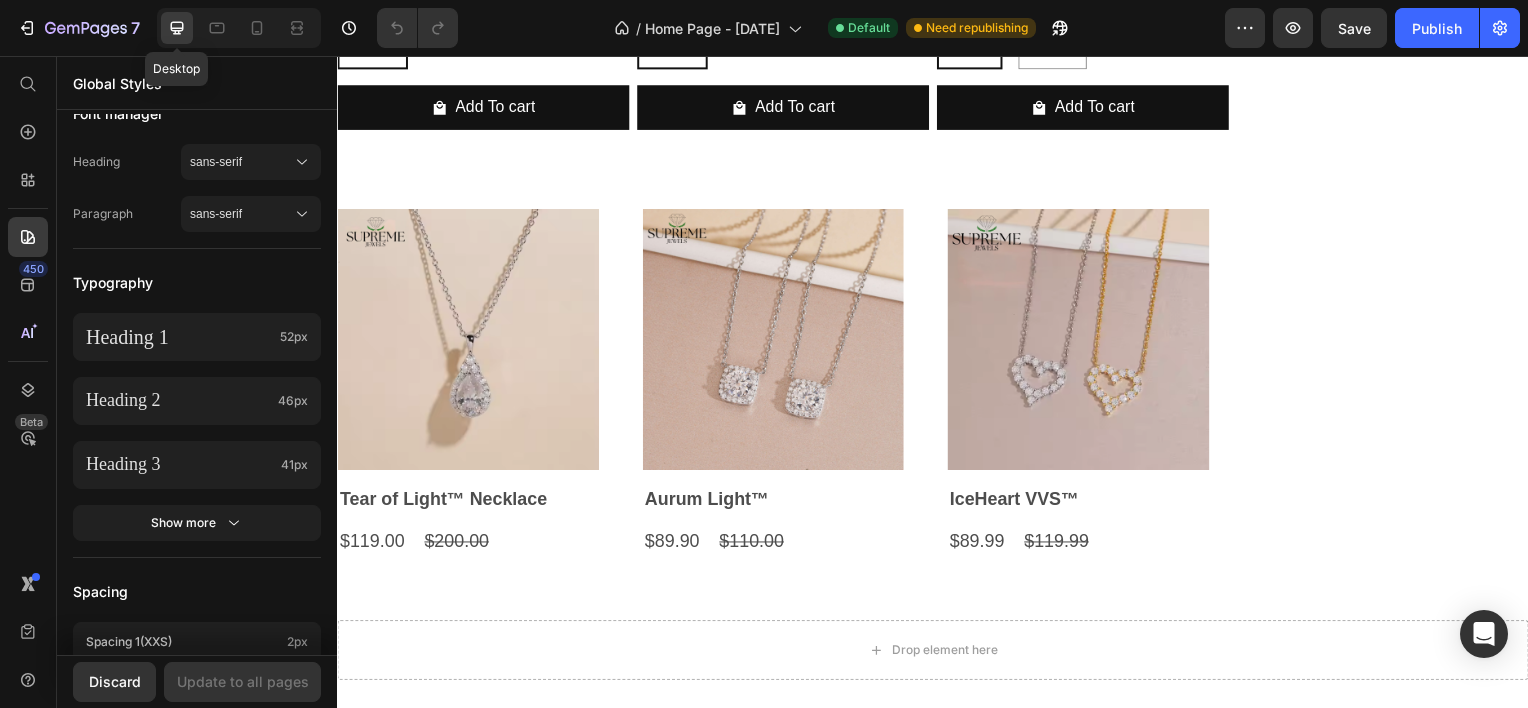 scroll, scrollTop: 1722, scrollLeft: 0, axis: vertical 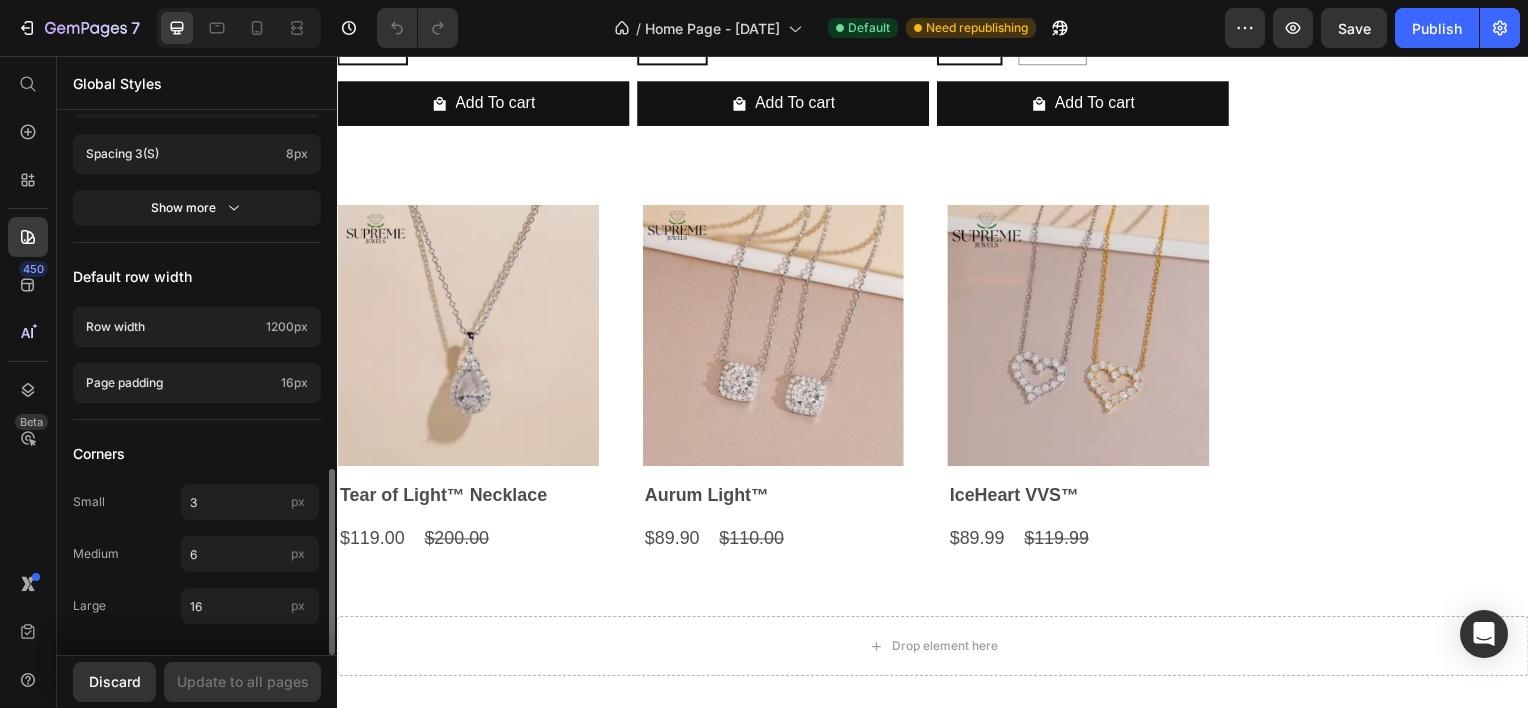 click on "Spacing 1  (xxs) 2px Spacing 2  (xs) 4px Spacing 3  (s) 8px Show more" 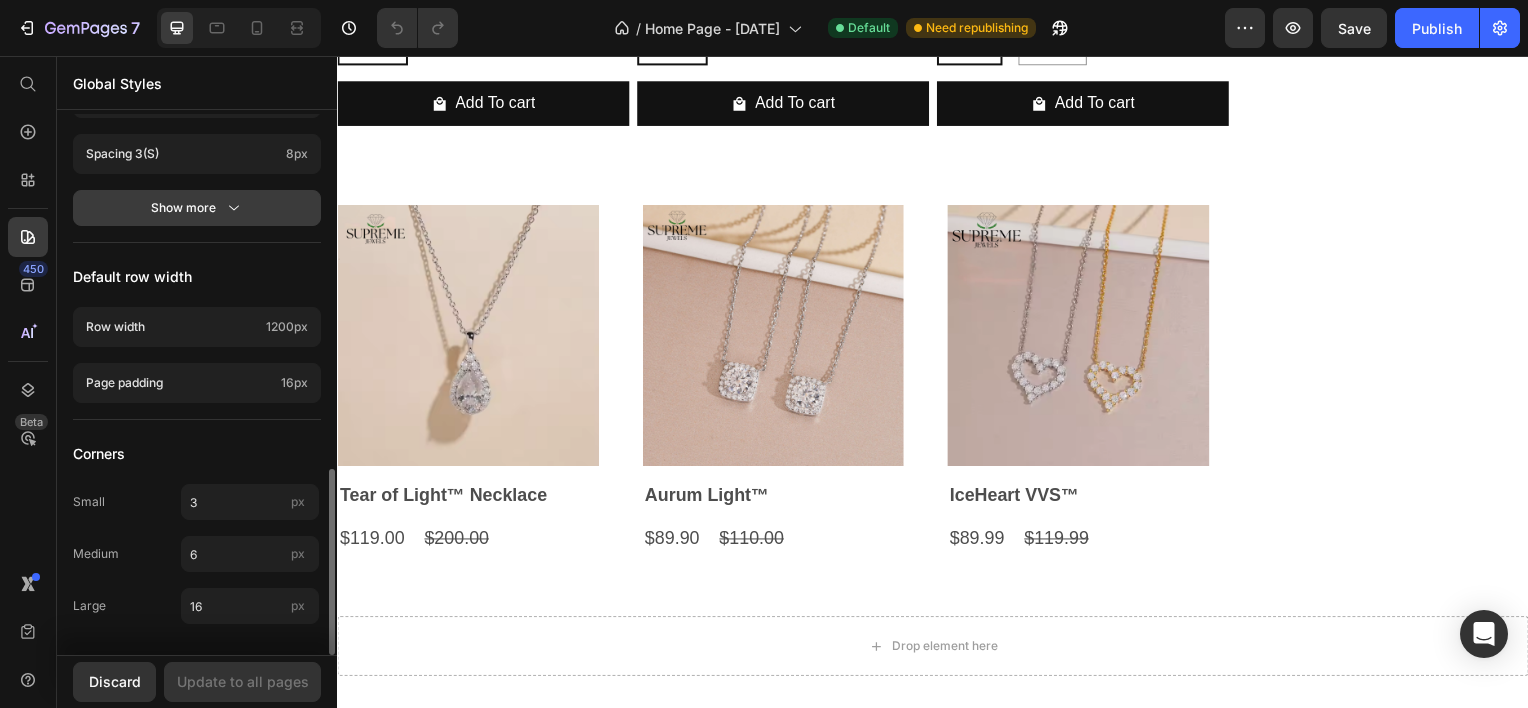 click on "Show more" 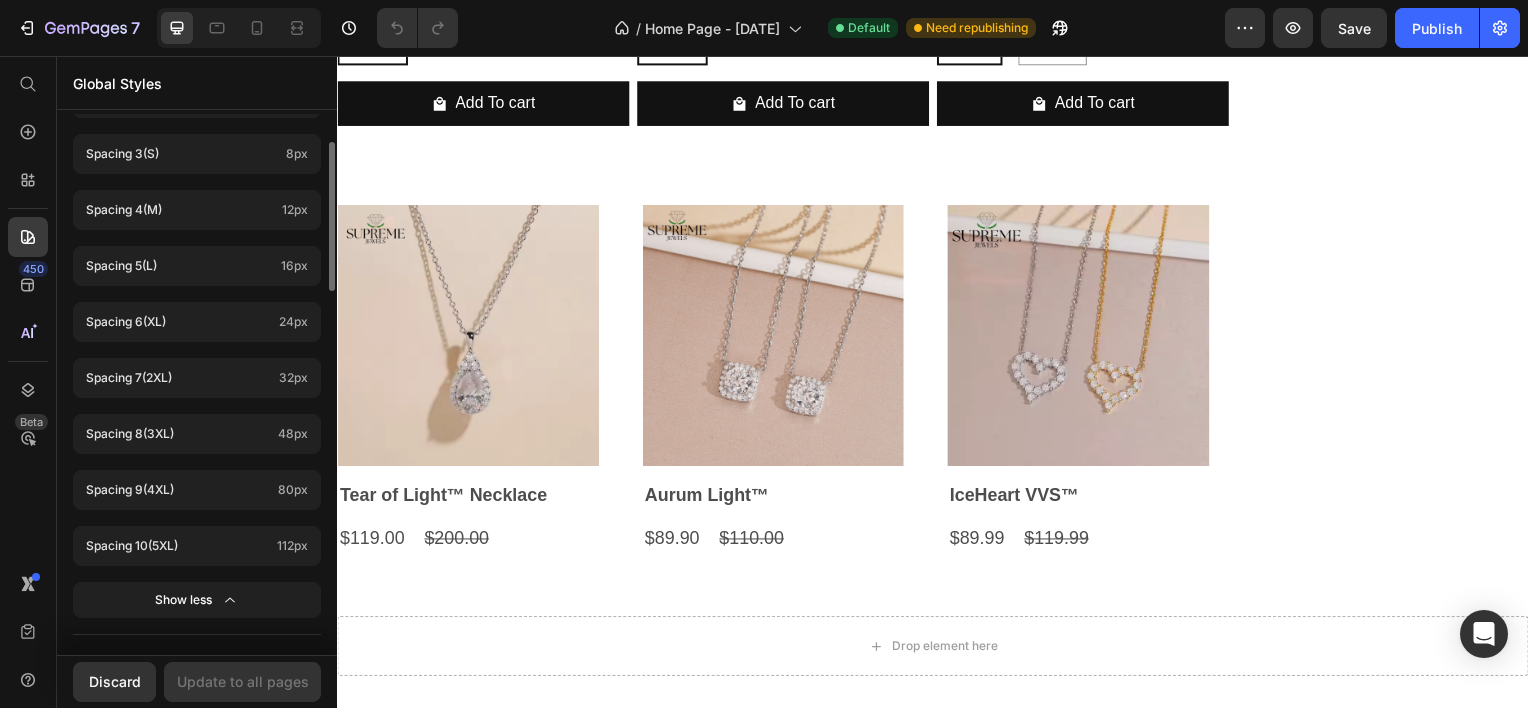 scroll, scrollTop: 631, scrollLeft: 0, axis: vertical 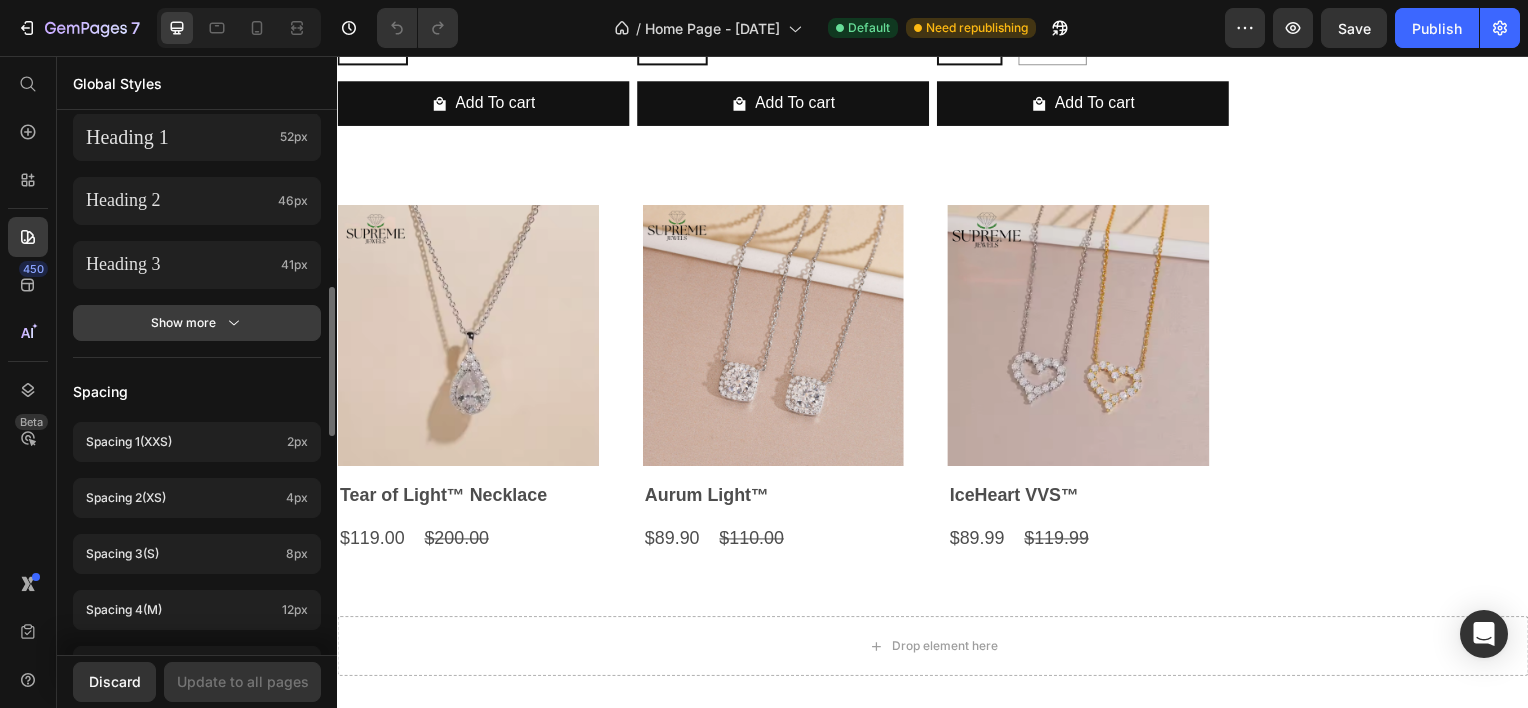click on "Show more" at bounding box center (197, 323) 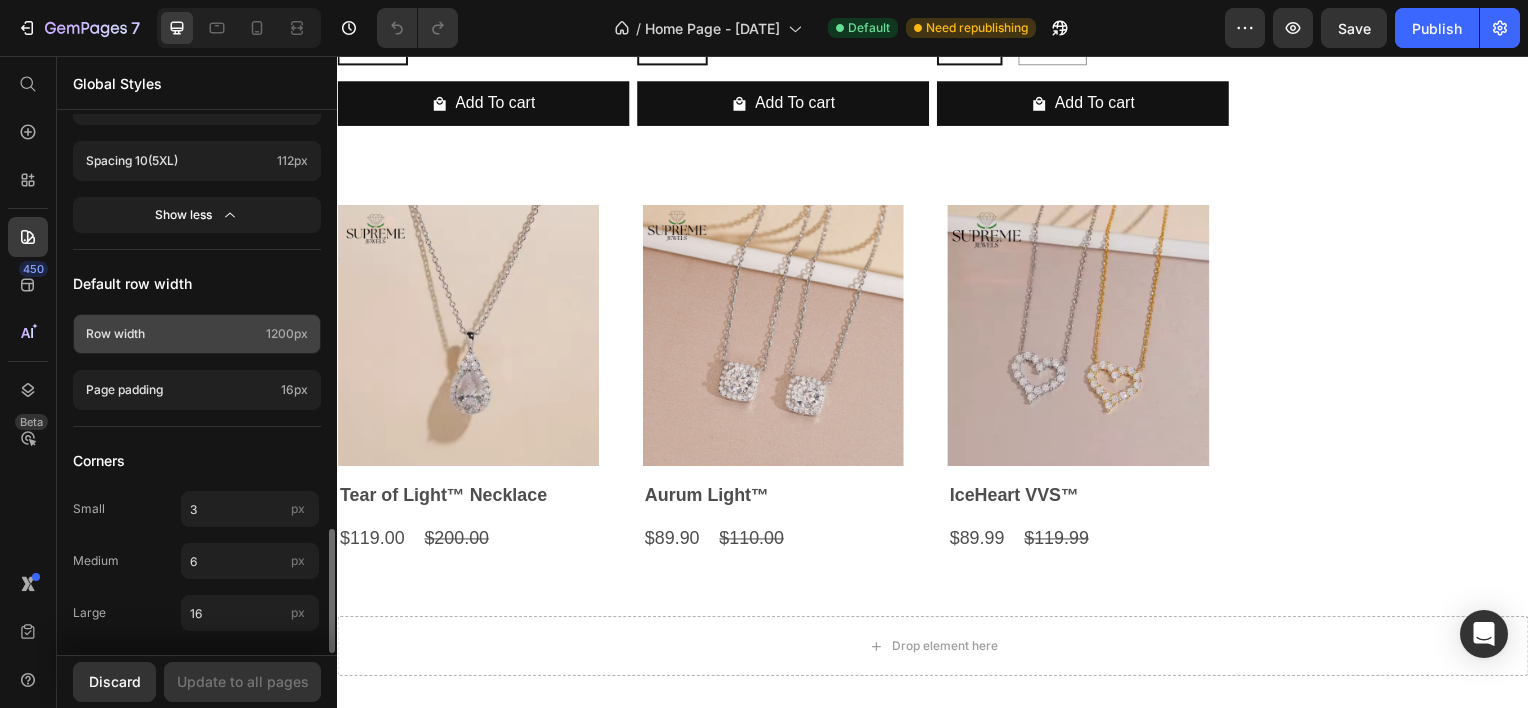 scroll, scrollTop: 1807, scrollLeft: 0, axis: vertical 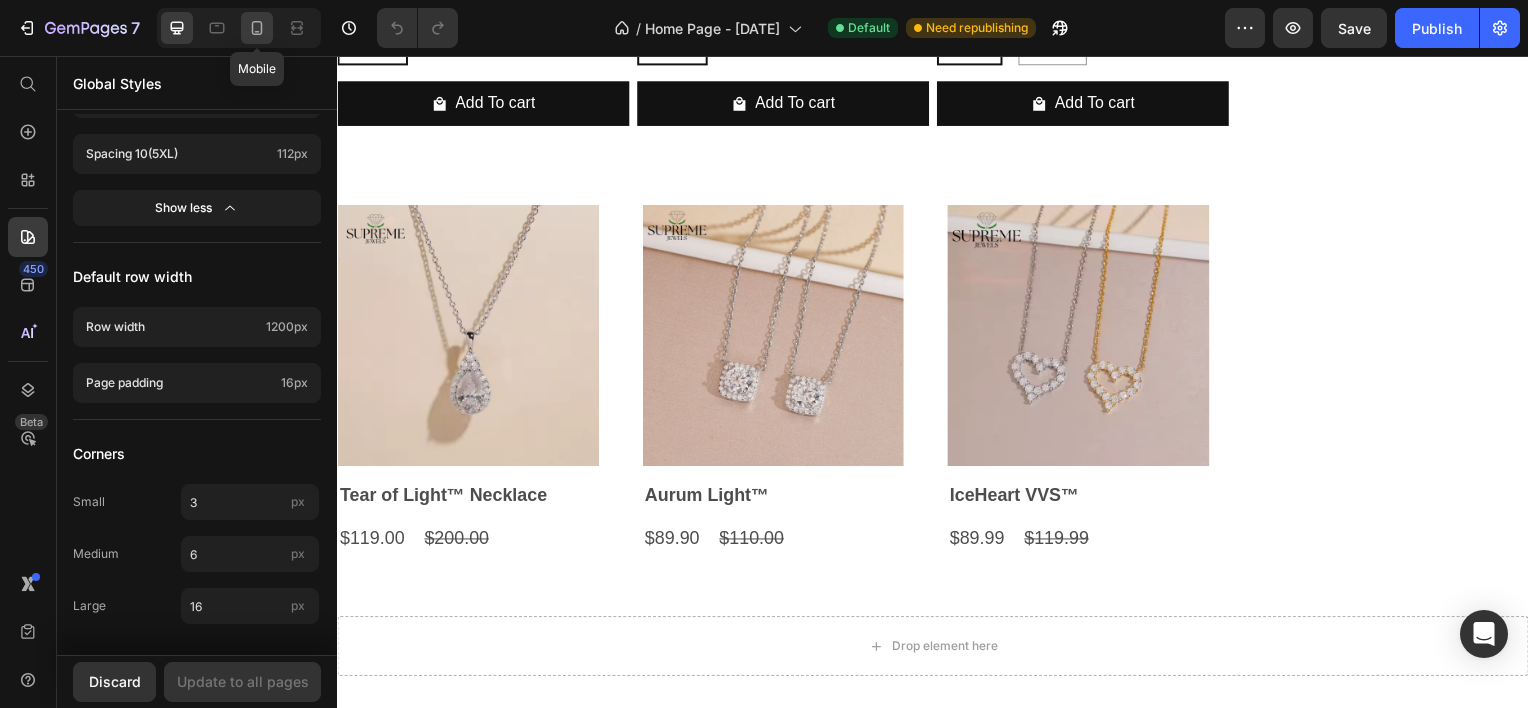 click 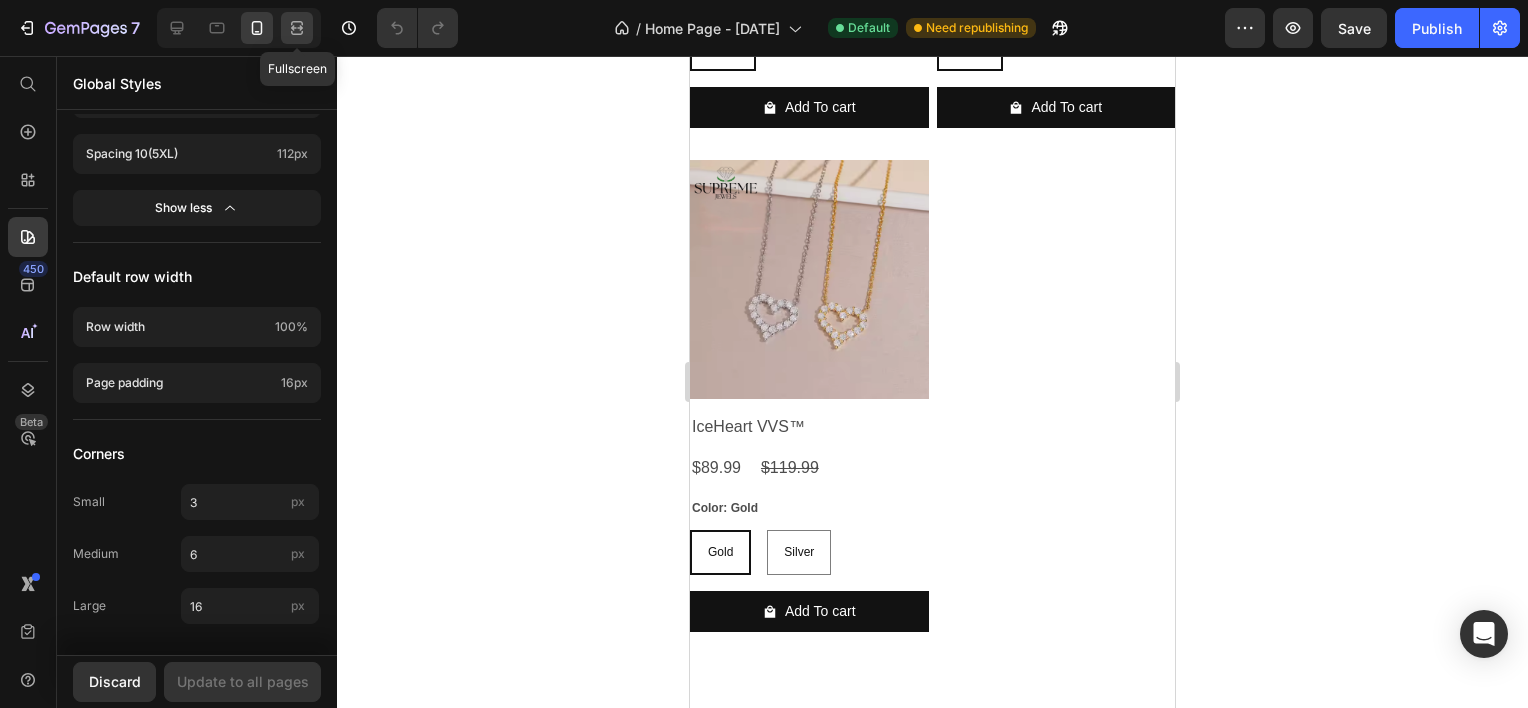 click 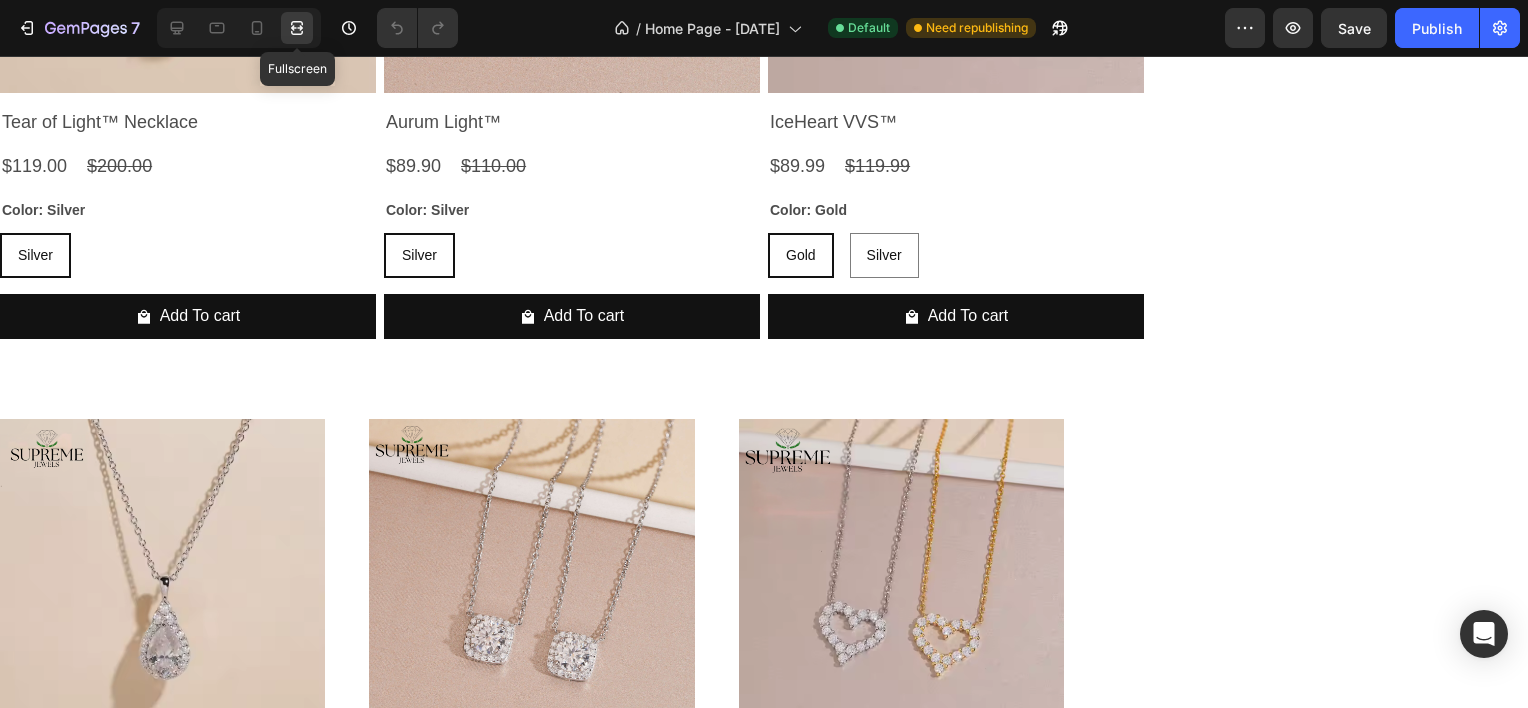 scroll, scrollTop: 1744, scrollLeft: 0, axis: vertical 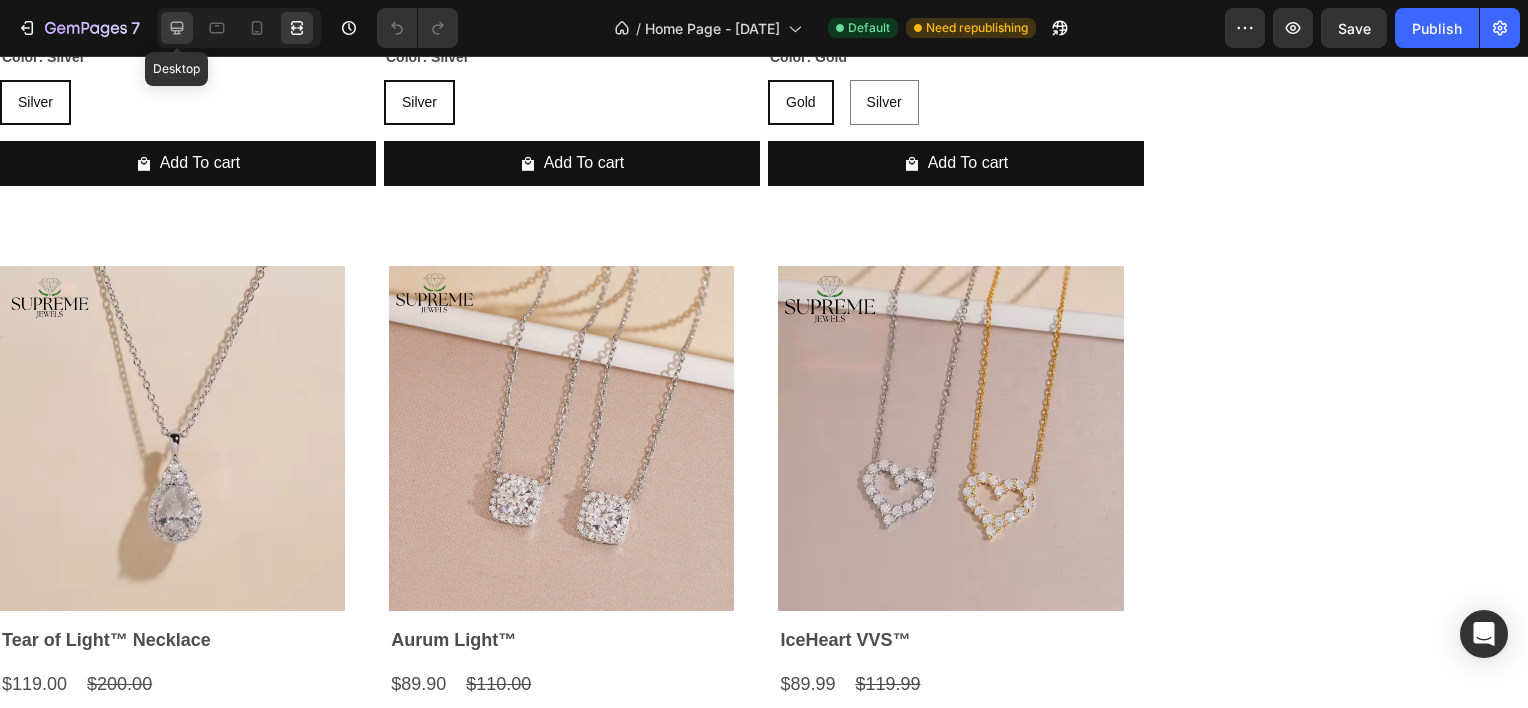 click 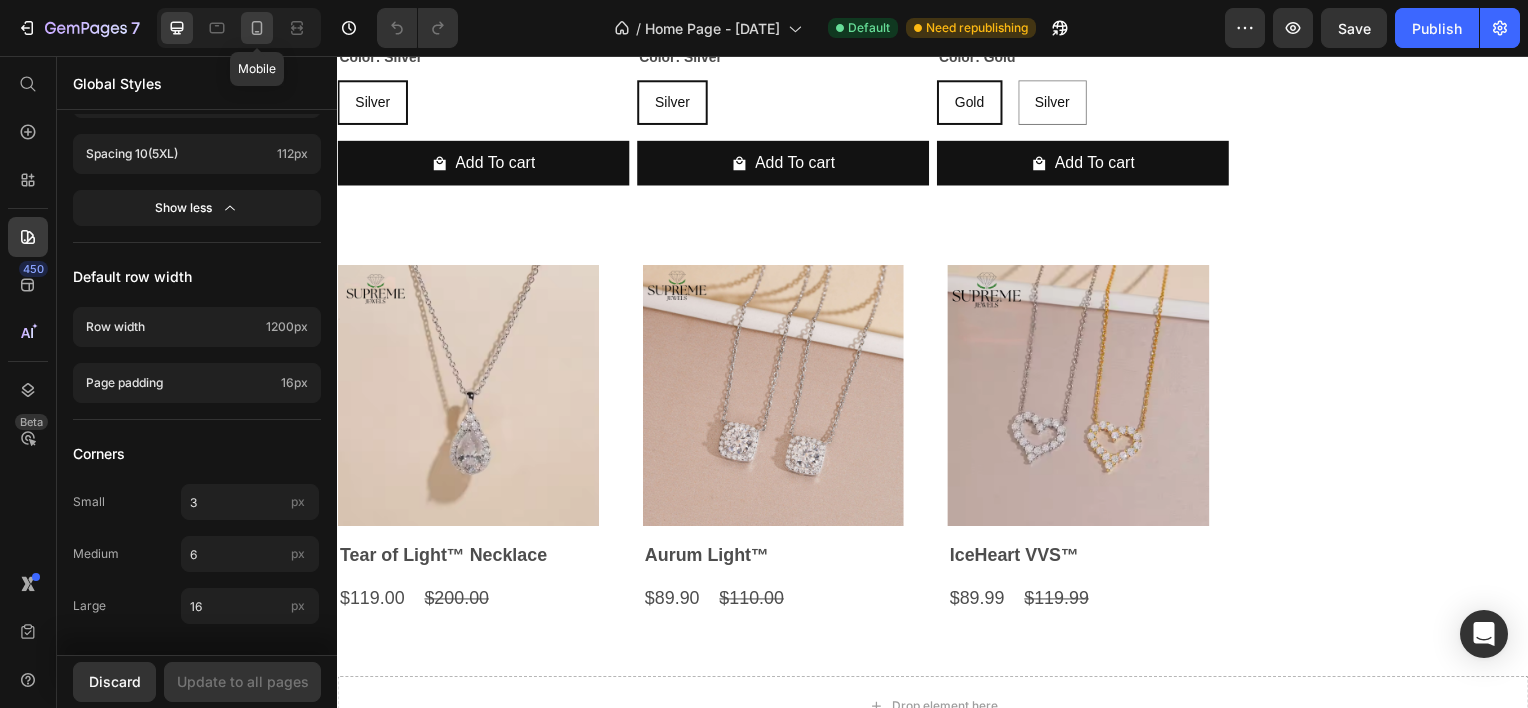 click 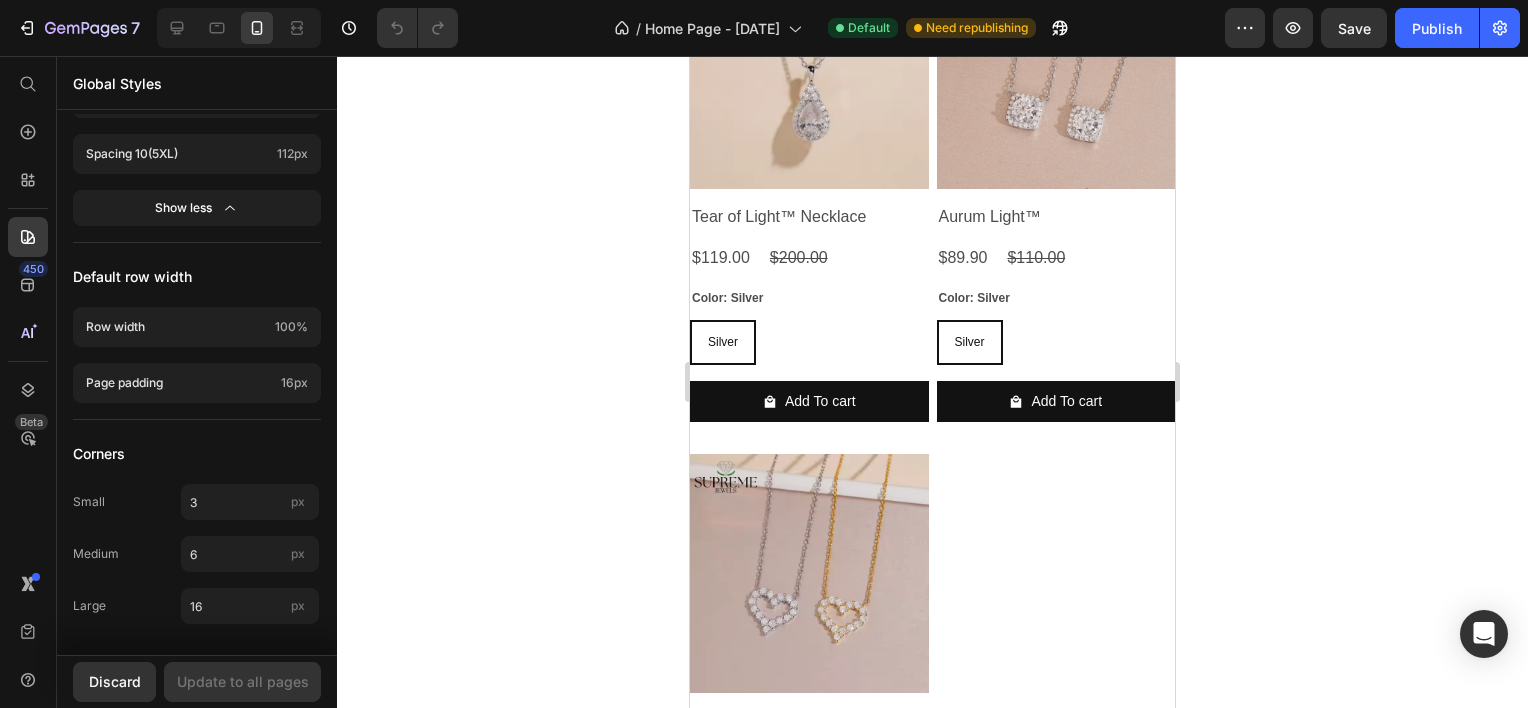 scroll, scrollTop: 2257, scrollLeft: 0, axis: vertical 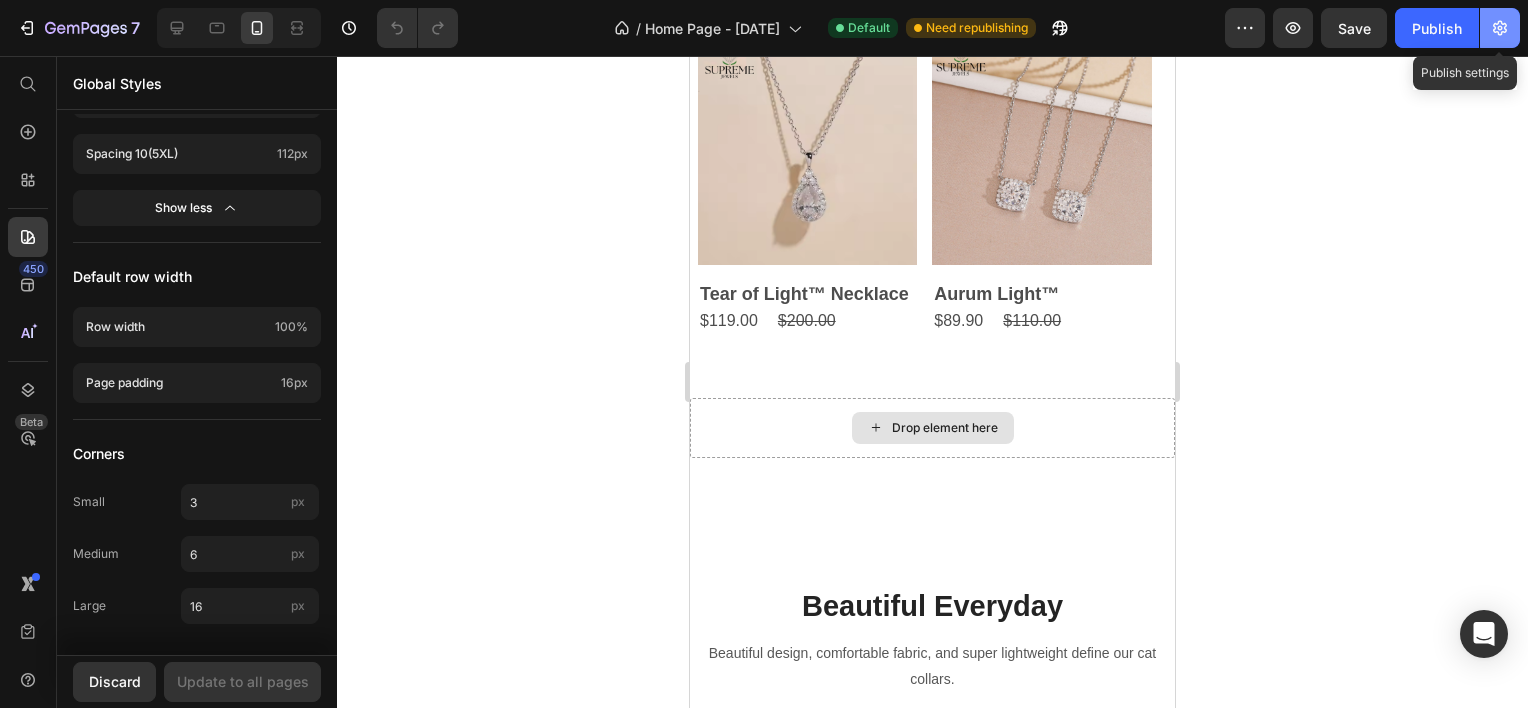 click 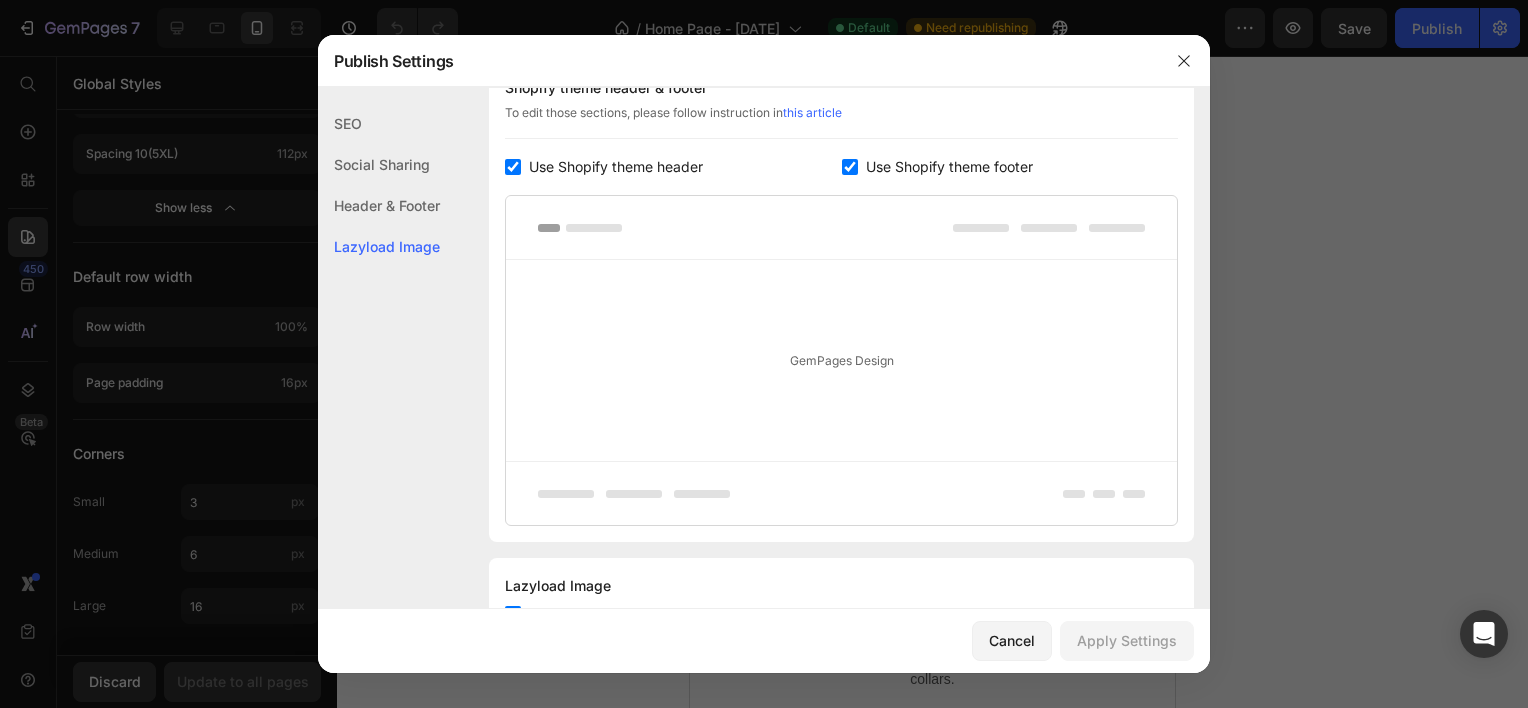 scroll, scrollTop: 397, scrollLeft: 0, axis: vertical 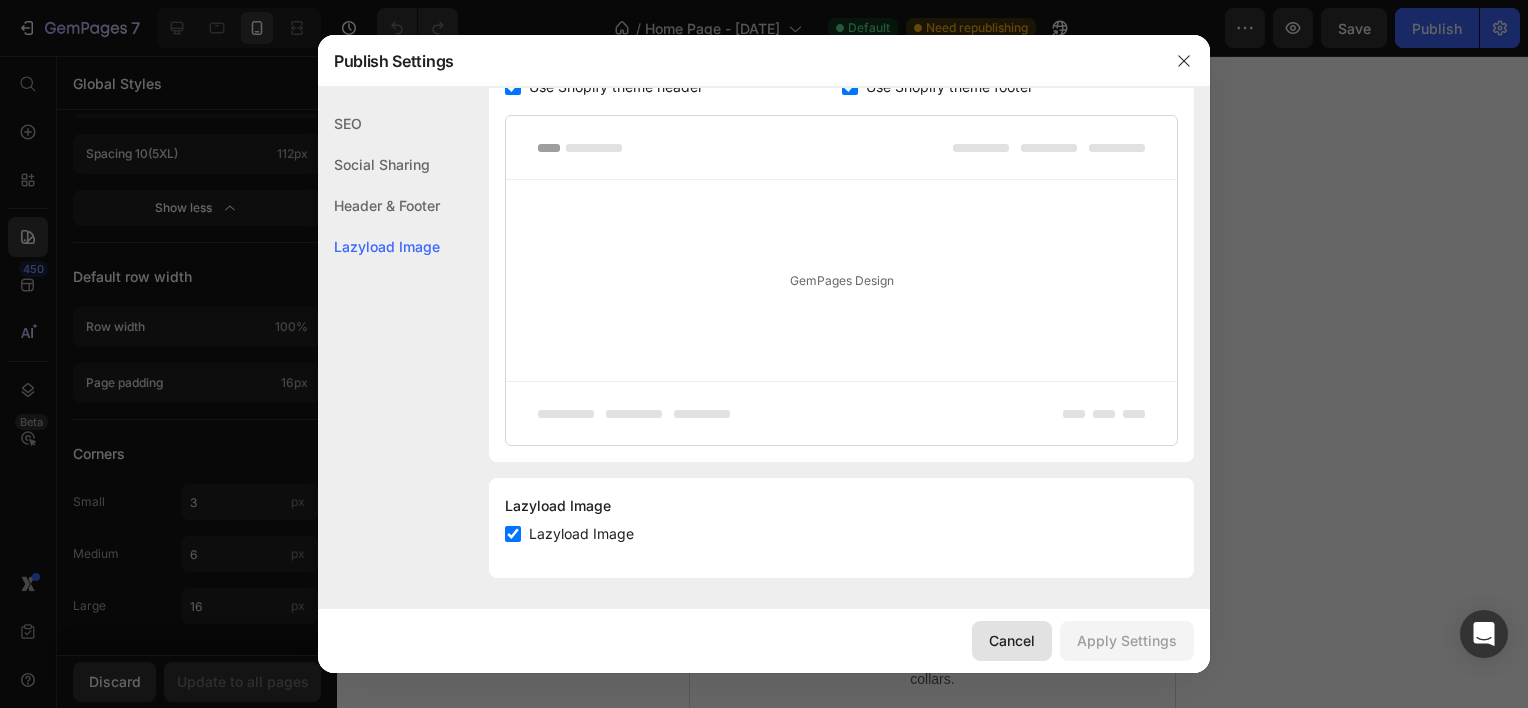 drag, startPoint x: 1032, startPoint y: 640, endPoint x: 331, endPoint y: 583, distance: 703.3136 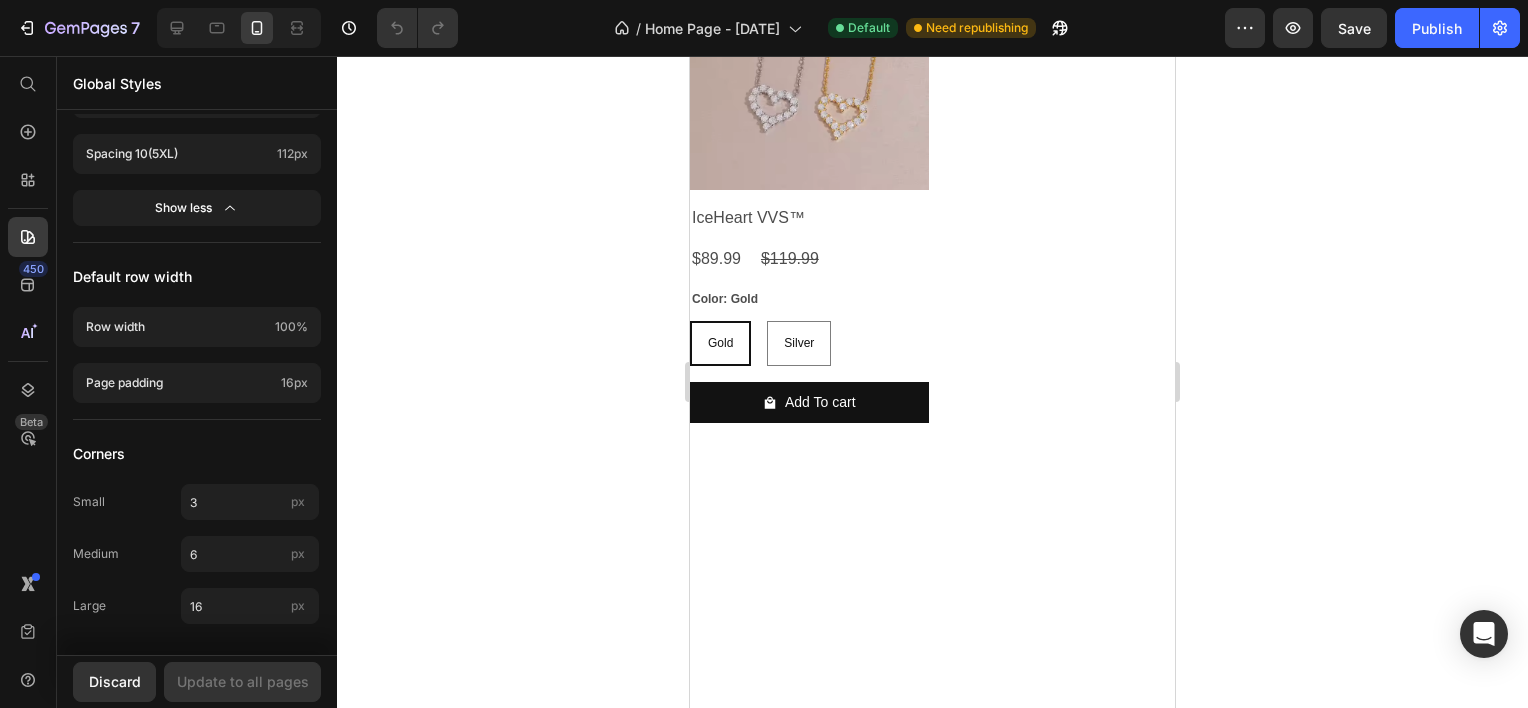 click on "men Button" at bounding box center (749, -651) 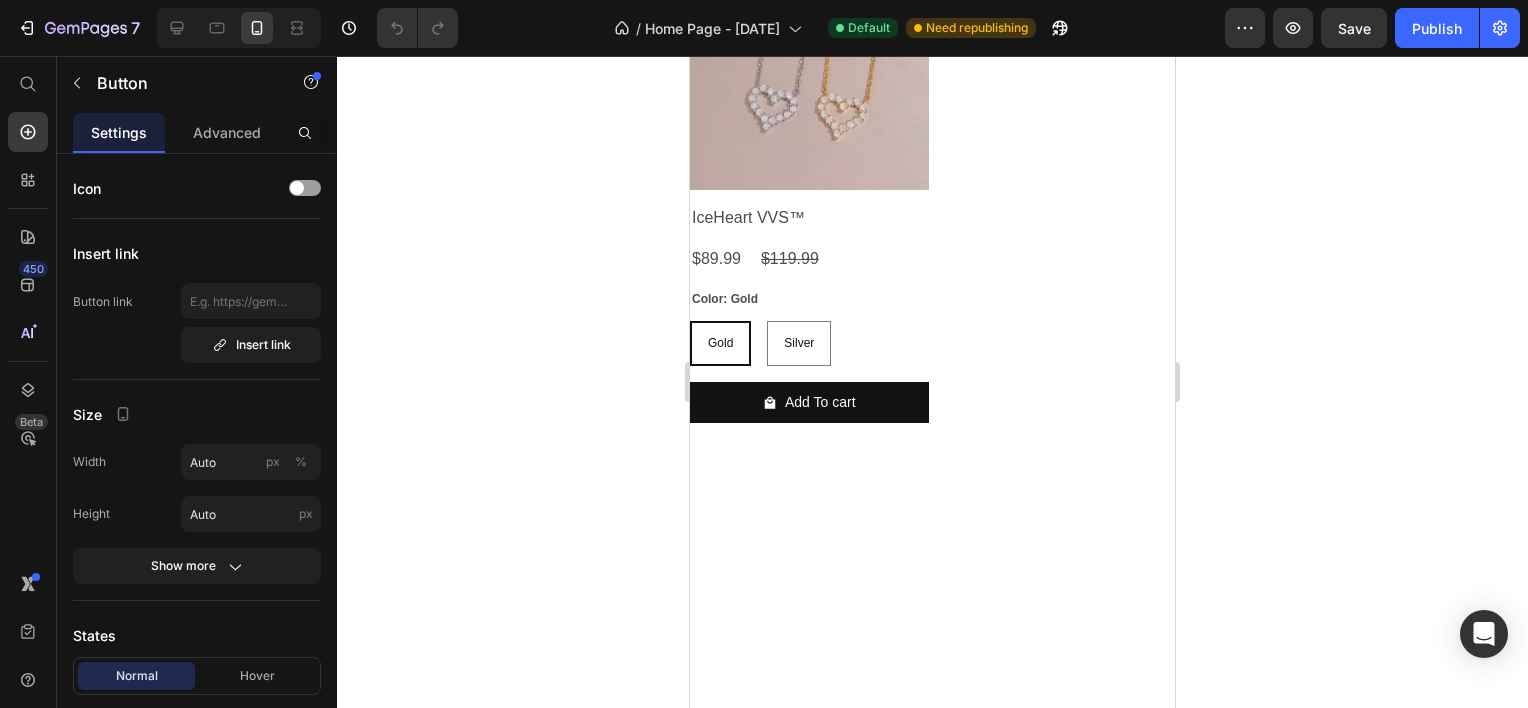 click 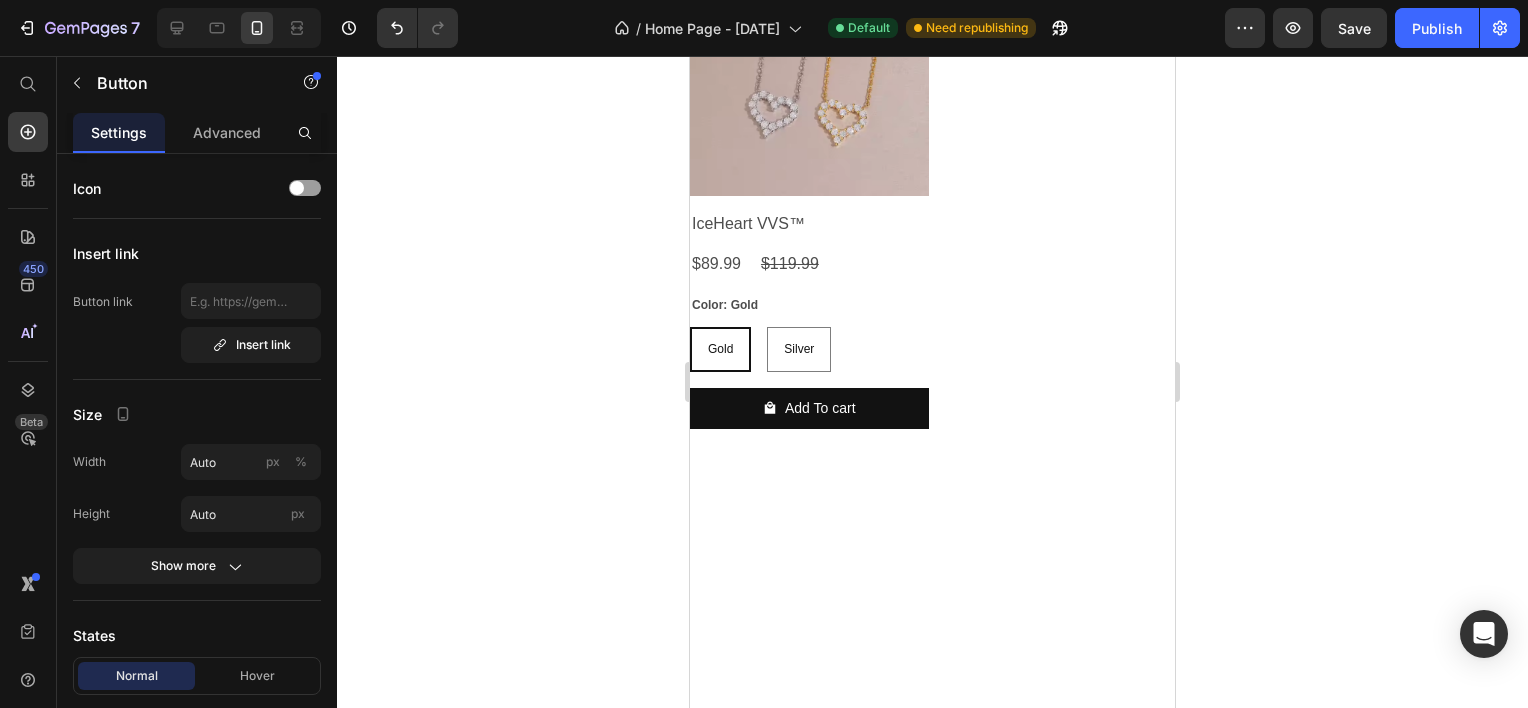 click on "women's Button" at bounding box center [996, -651] 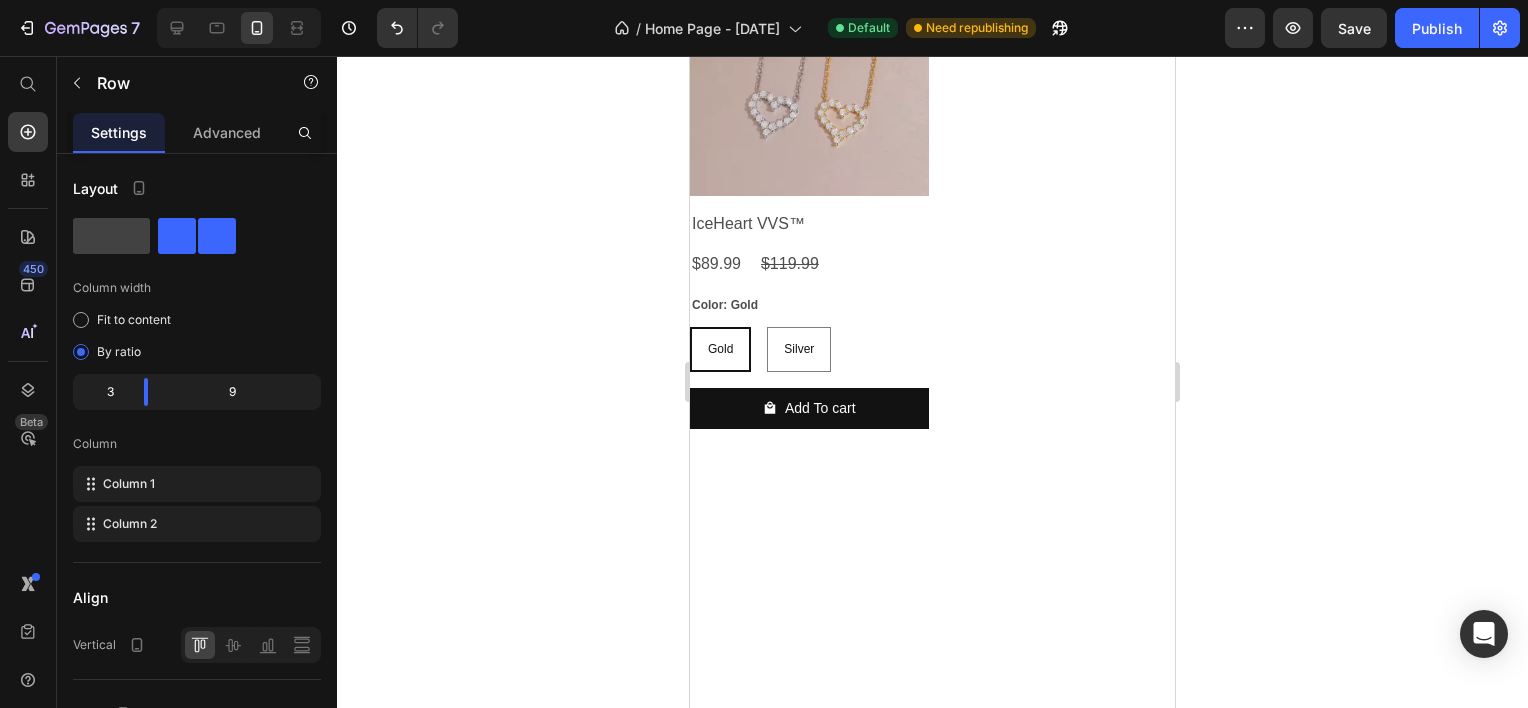 click on "Drop element here" at bounding box center [996, -641] 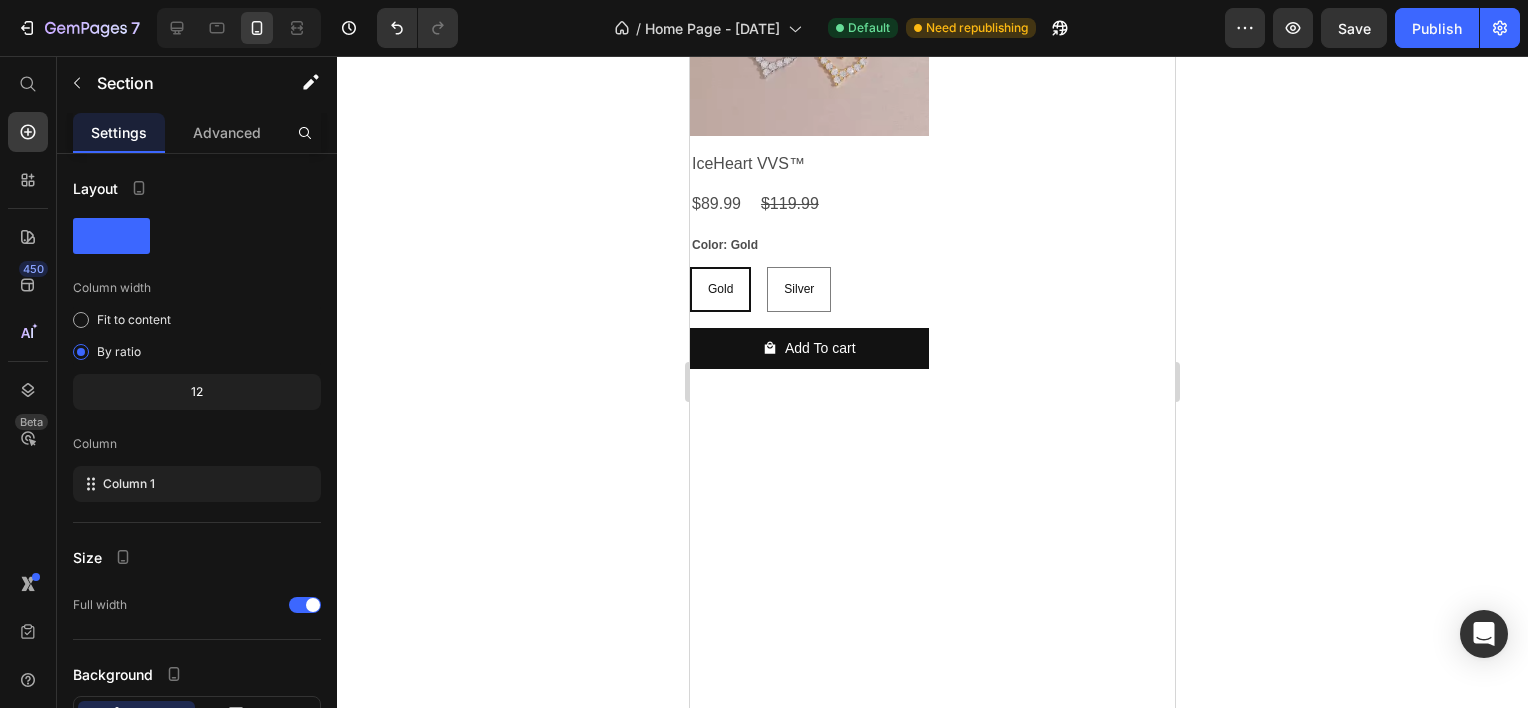 click on "Best Sellers Heading Row Section 2" at bounding box center (932, -700) 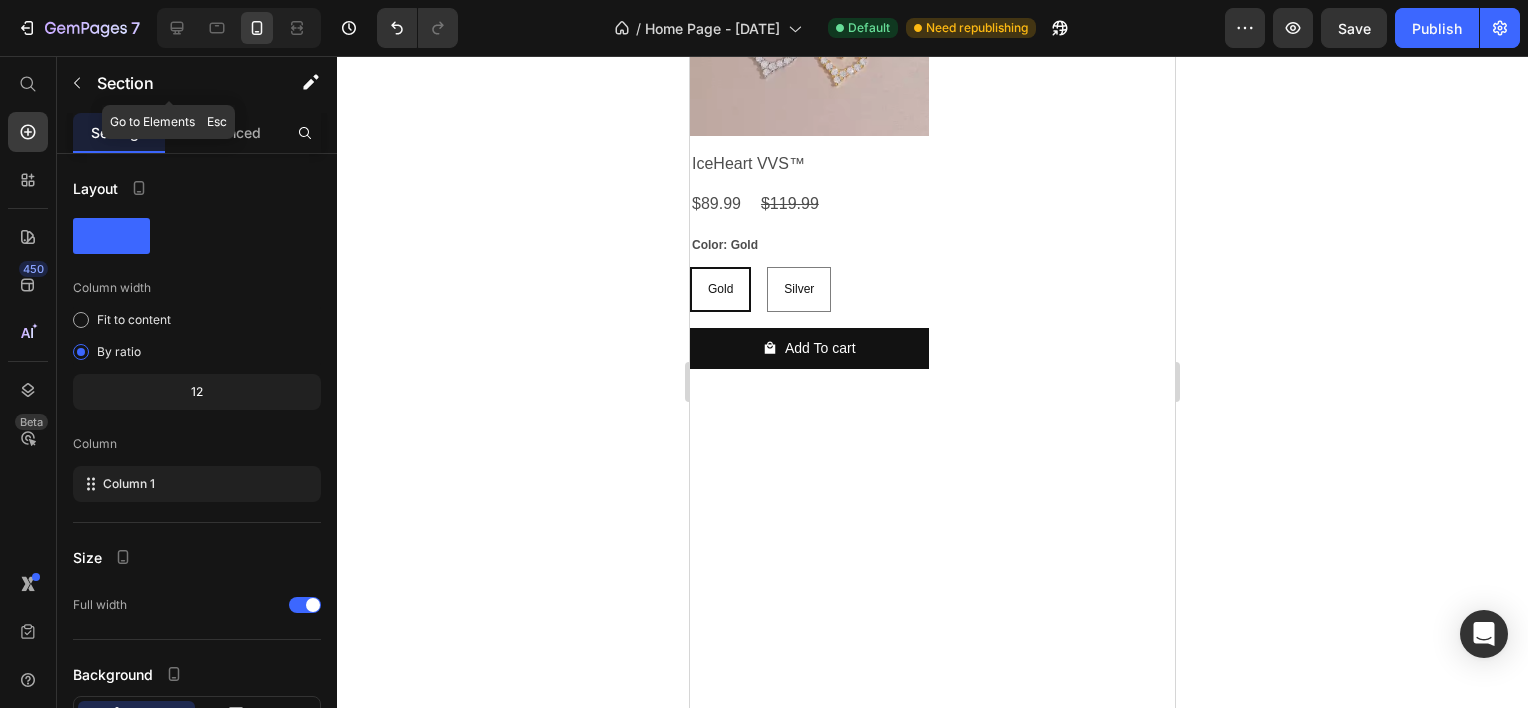 drag, startPoint x: 201, startPoint y: 98, endPoint x: 222, endPoint y: 121, distance: 31.144823 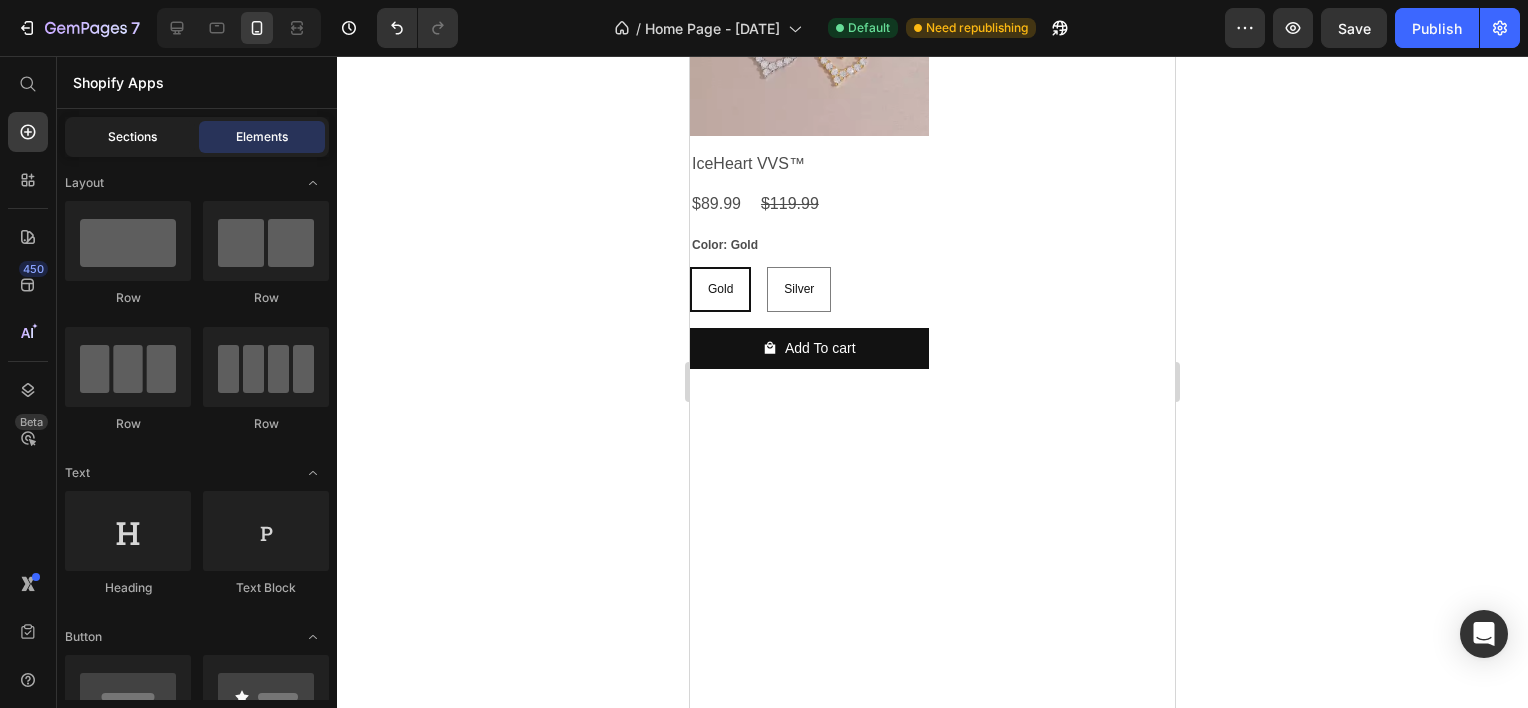 click on "Sections" at bounding box center (132, 137) 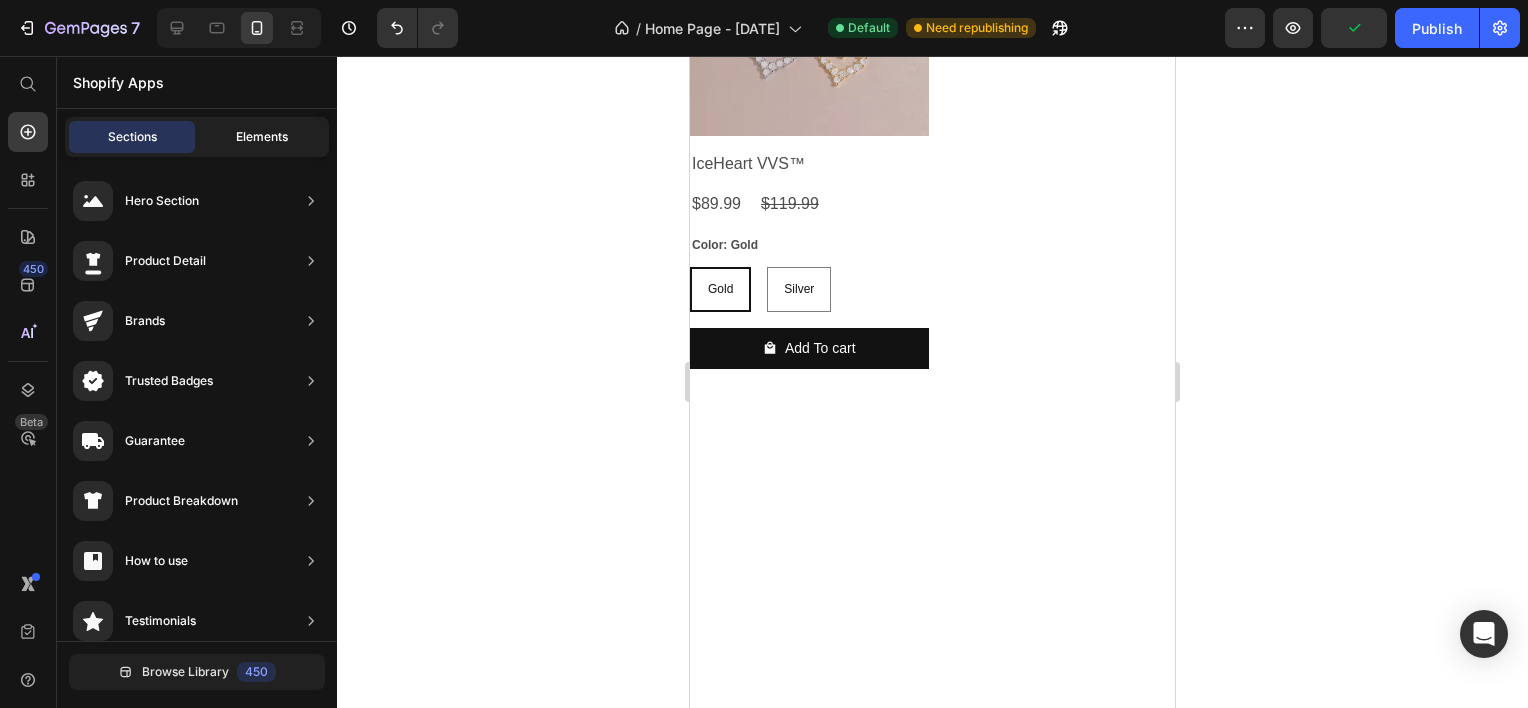 drag, startPoint x: 175, startPoint y: 120, endPoint x: 232, endPoint y: 123, distance: 57.07889 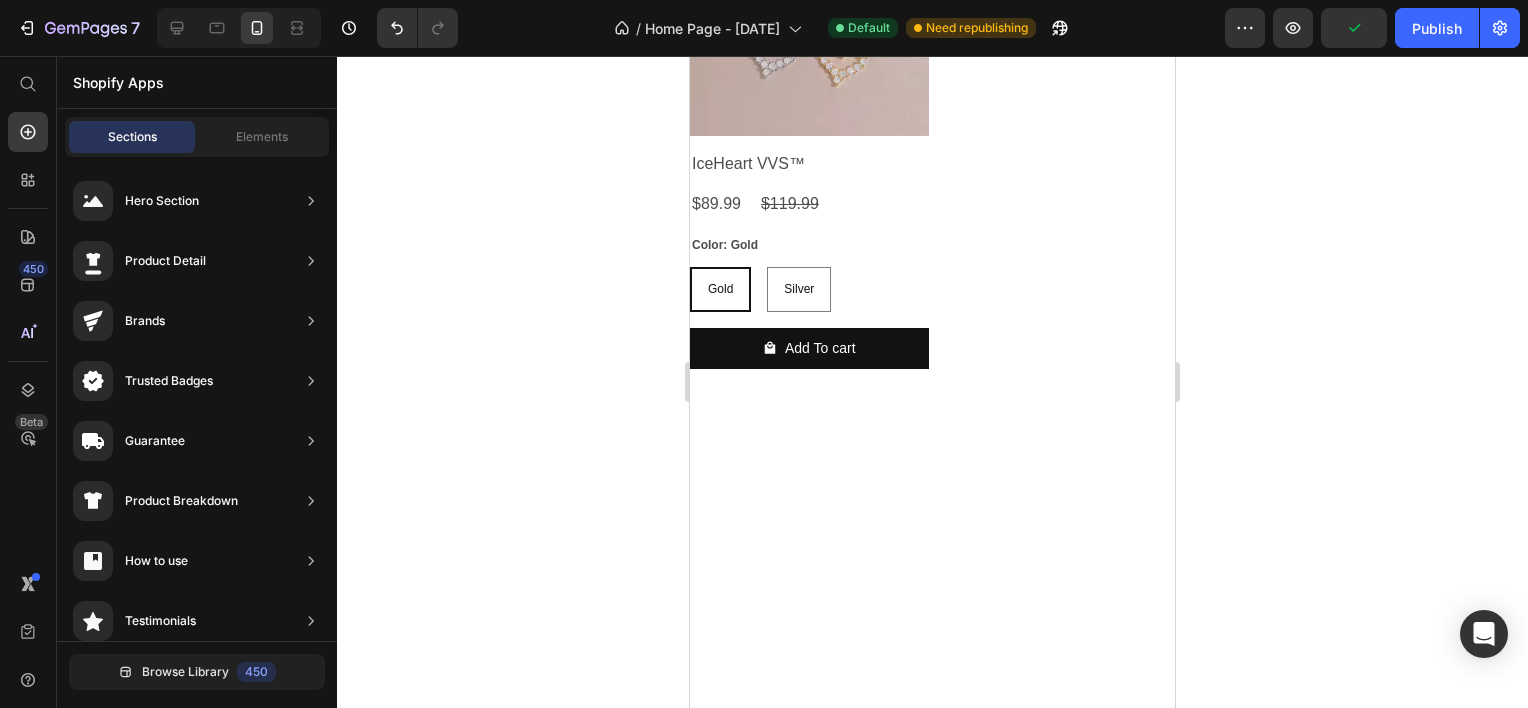 click on "Best Sellers Heading Row Section 2   You can create reusable sections Create Theme Section AI Content Write with GemAI What would you like to describe here? Tone and Voice Persuasive Product Tear of Light™ Necklace Show more Generate" at bounding box center (932, -700) 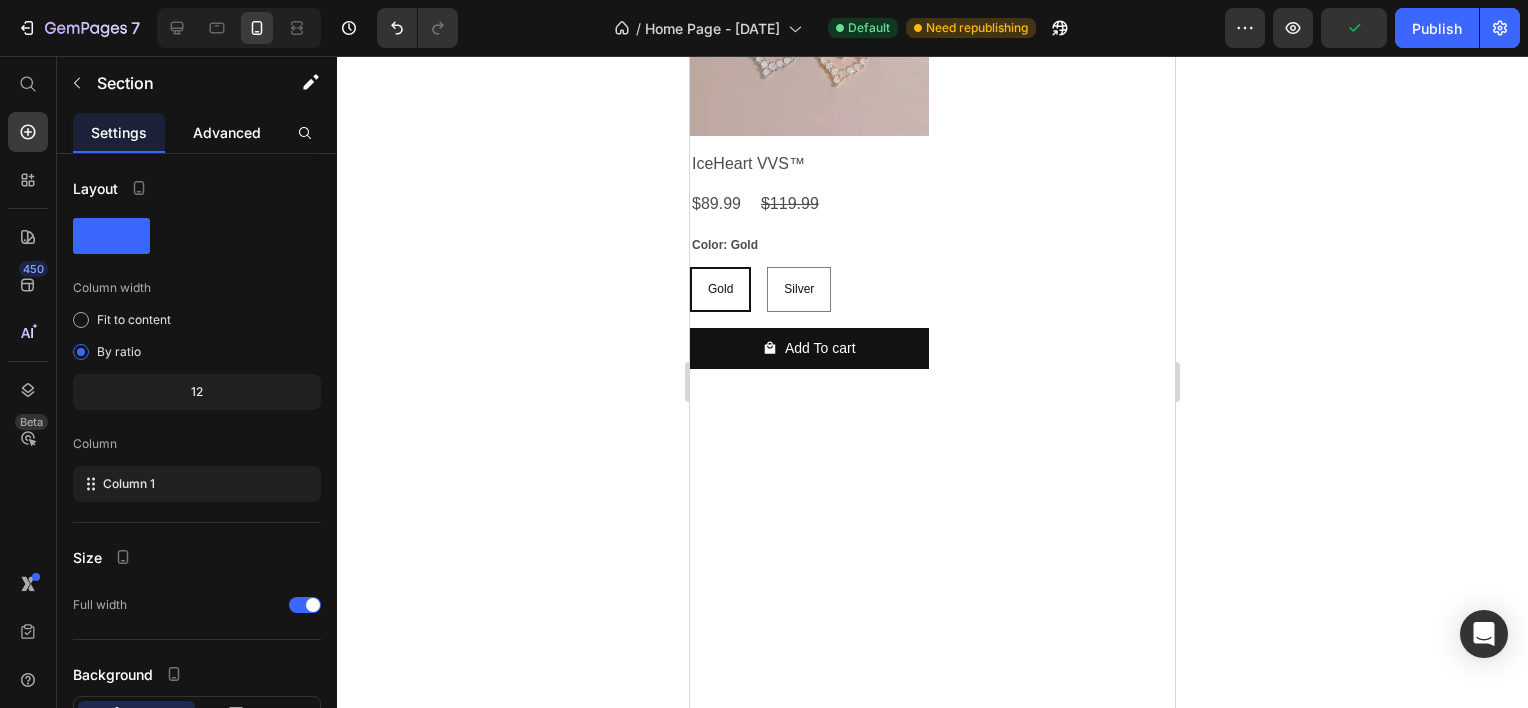 click on "Advanced" 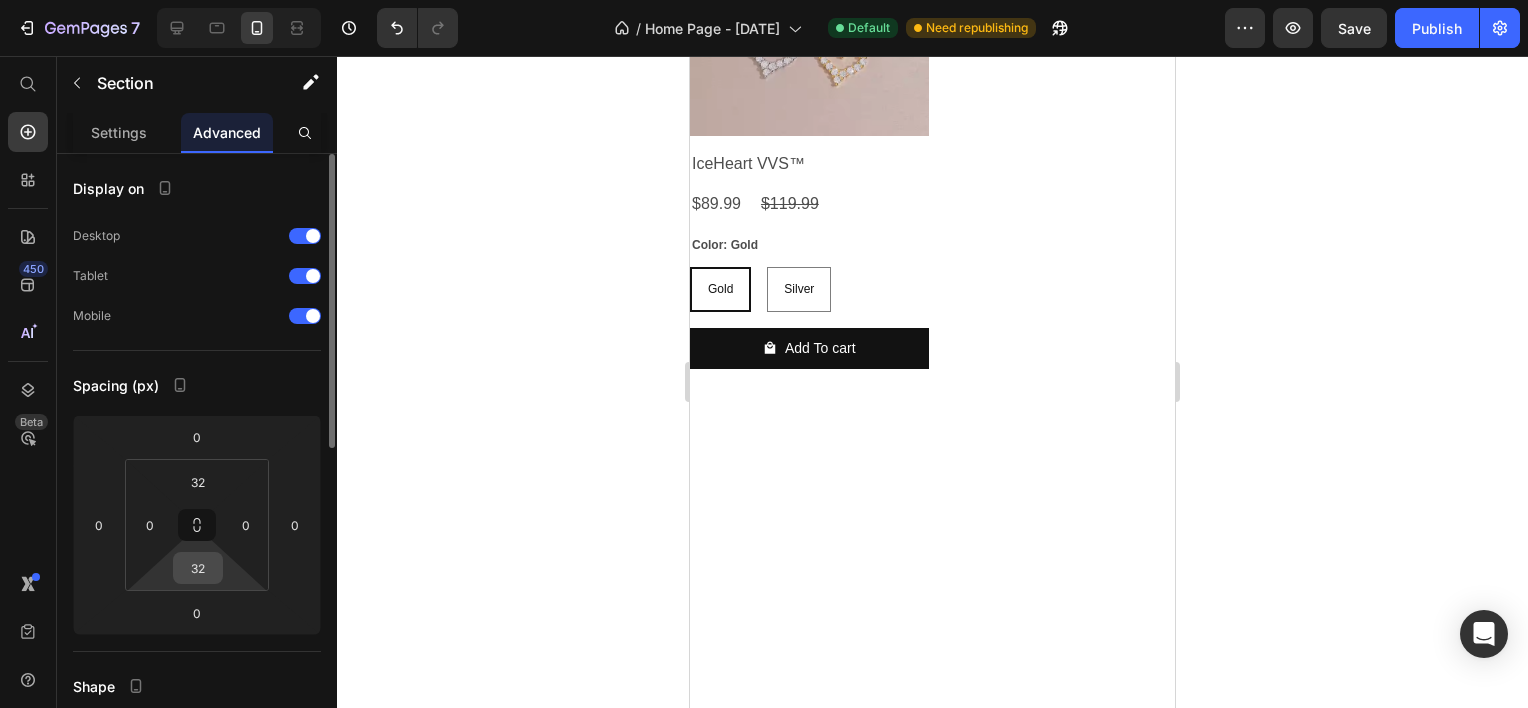 click on "32" at bounding box center [198, 568] 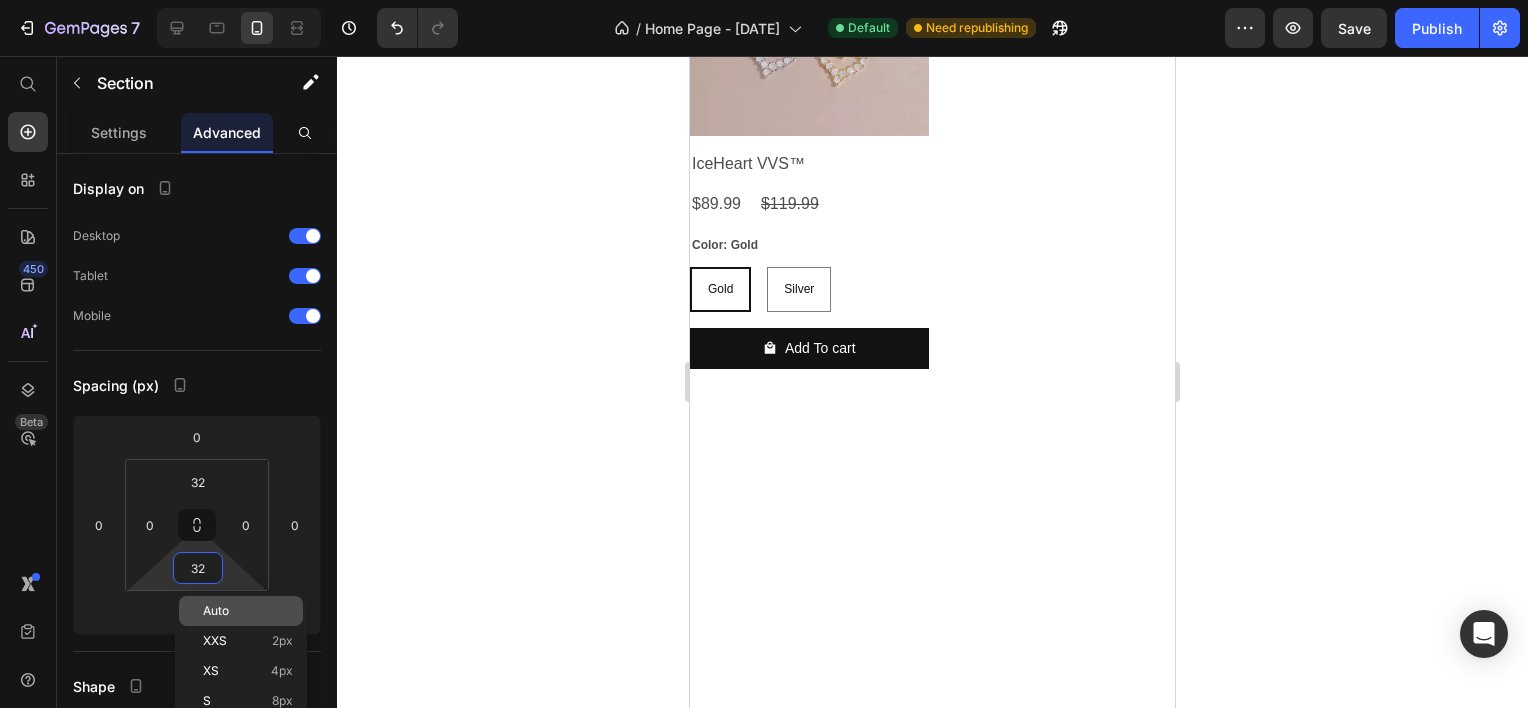 type on "2" 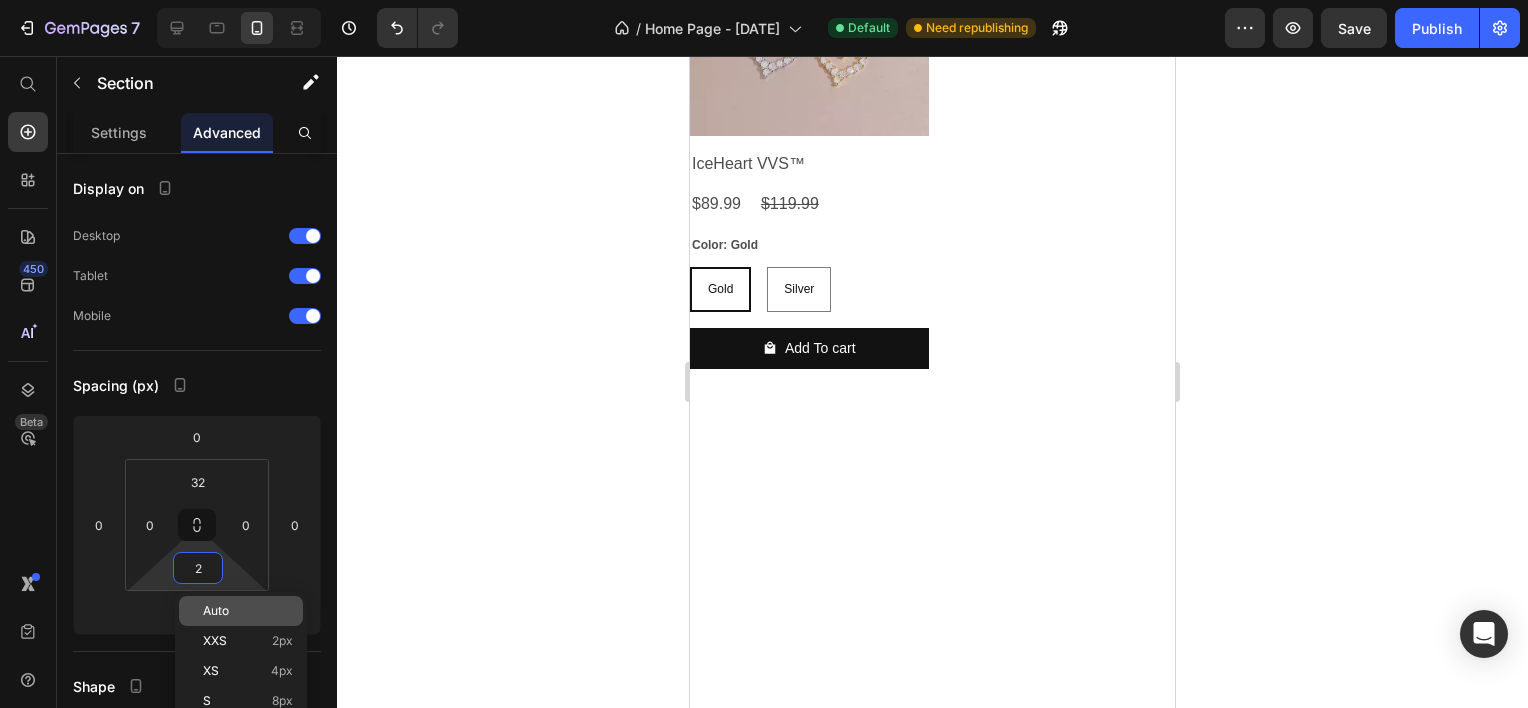 click on "Auto" at bounding box center [248, 611] 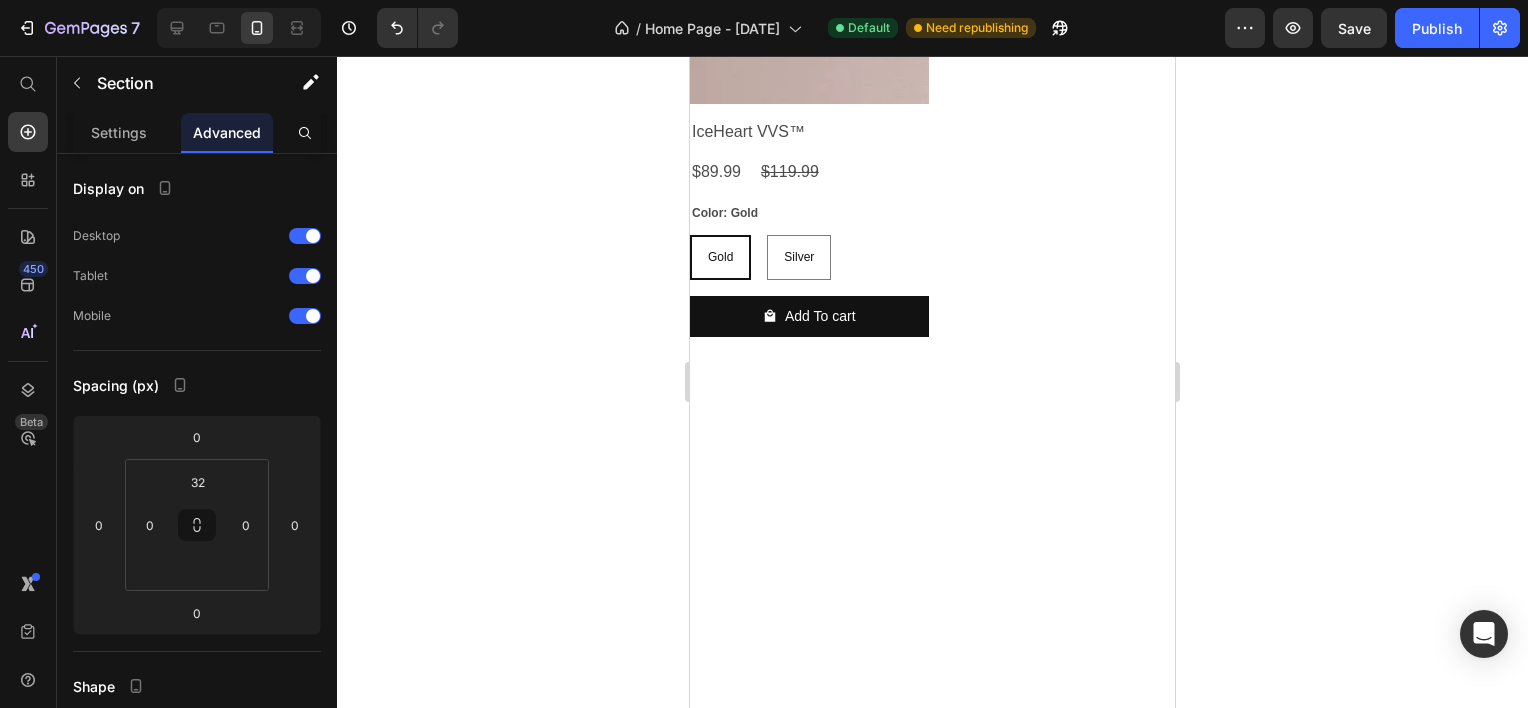click 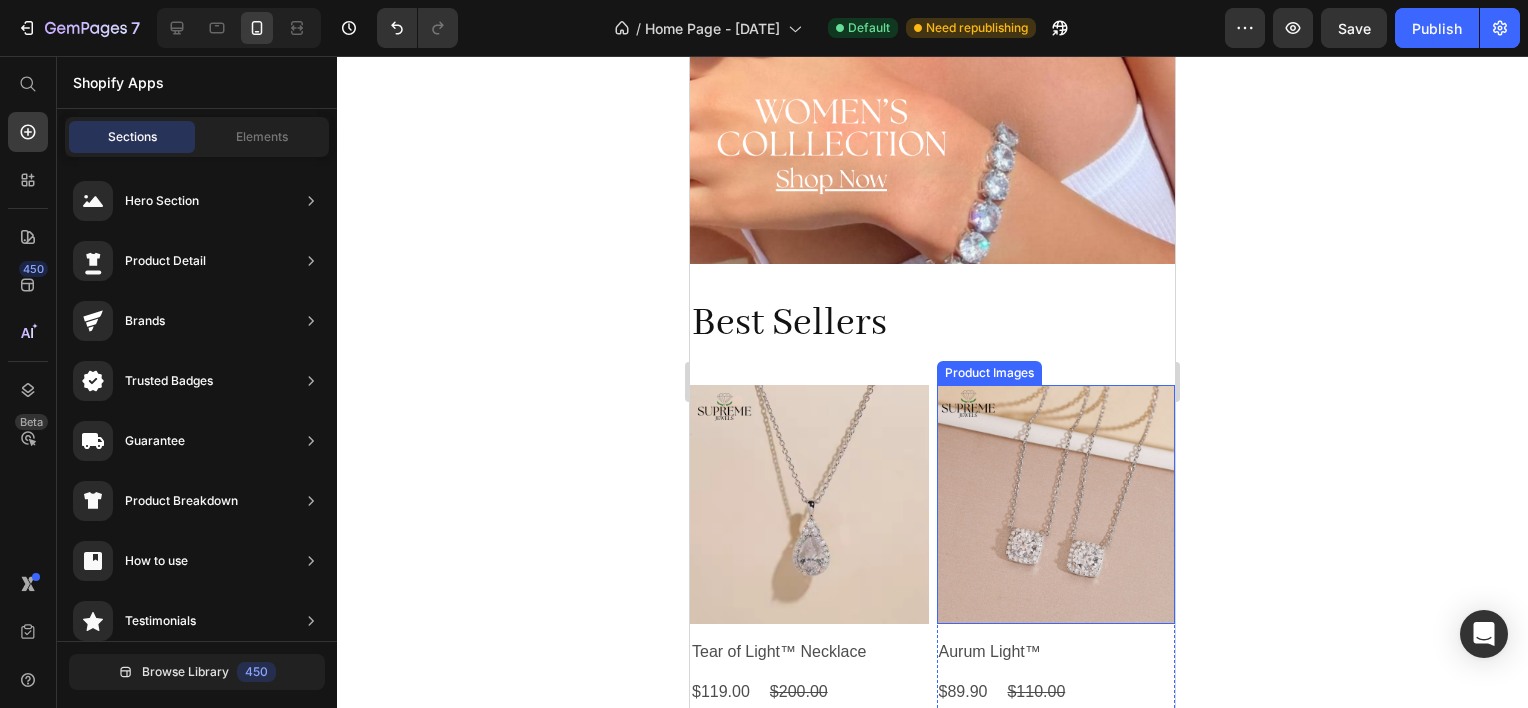 scroll, scrollTop: 790, scrollLeft: 0, axis: vertical 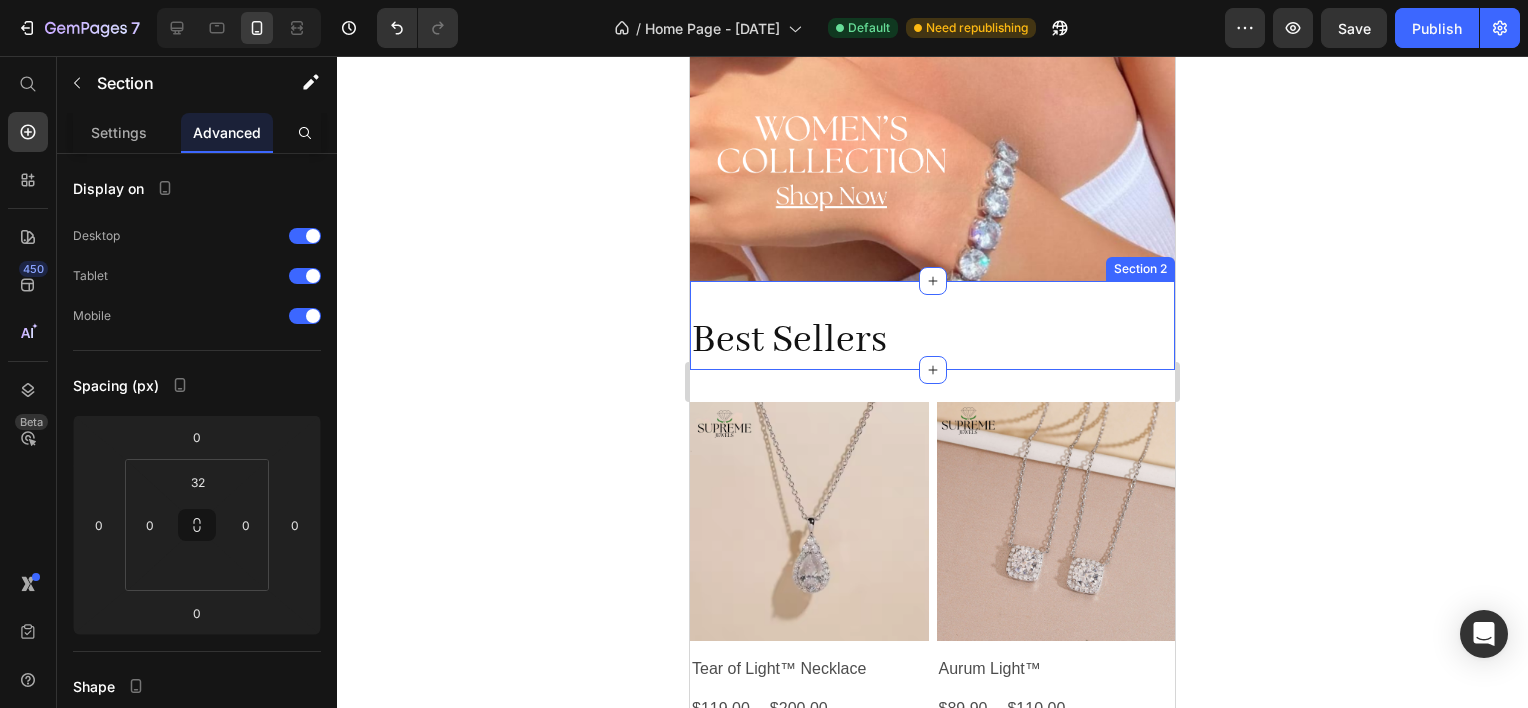 click on "Best Sellers Heading Row Section 2" at bounding box center (932, 325) 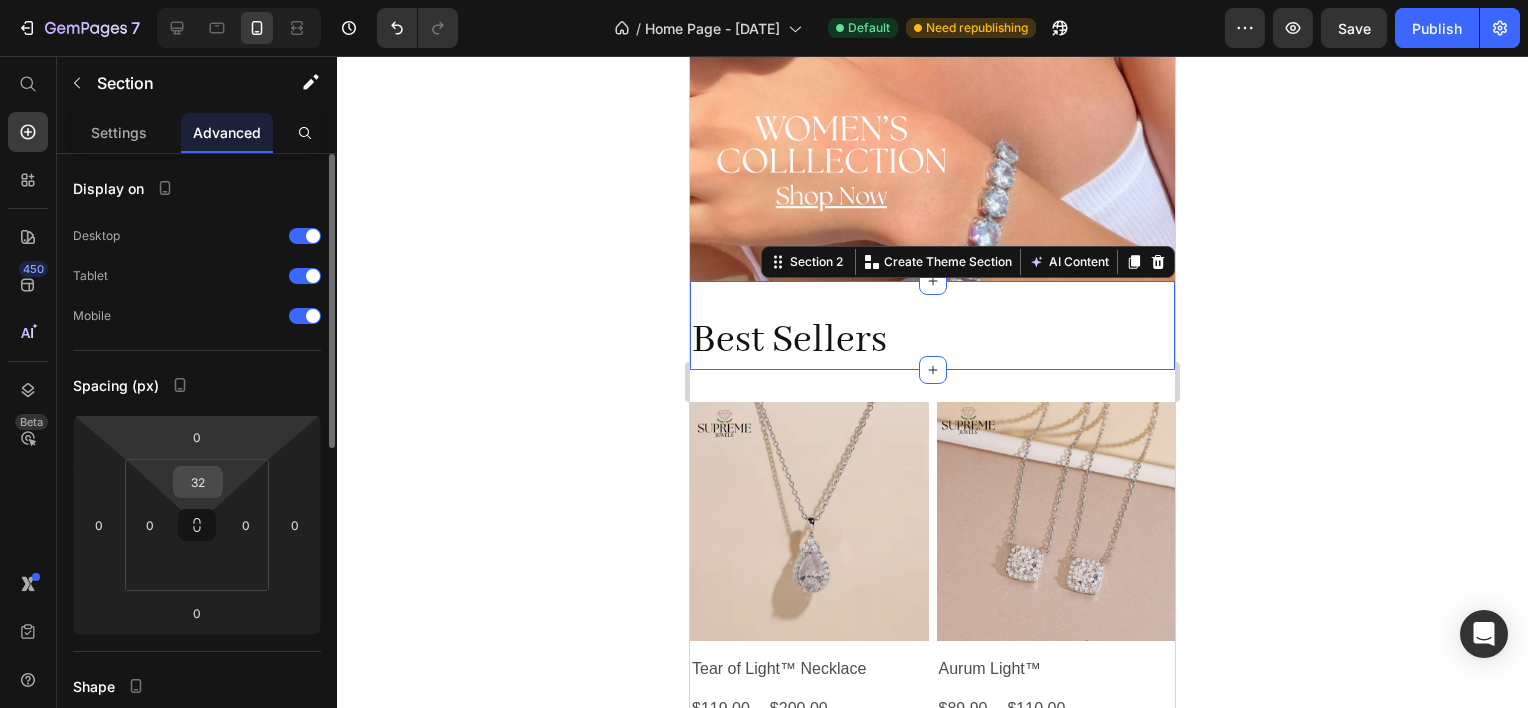 click on "32" at bounding box center [198, 482] 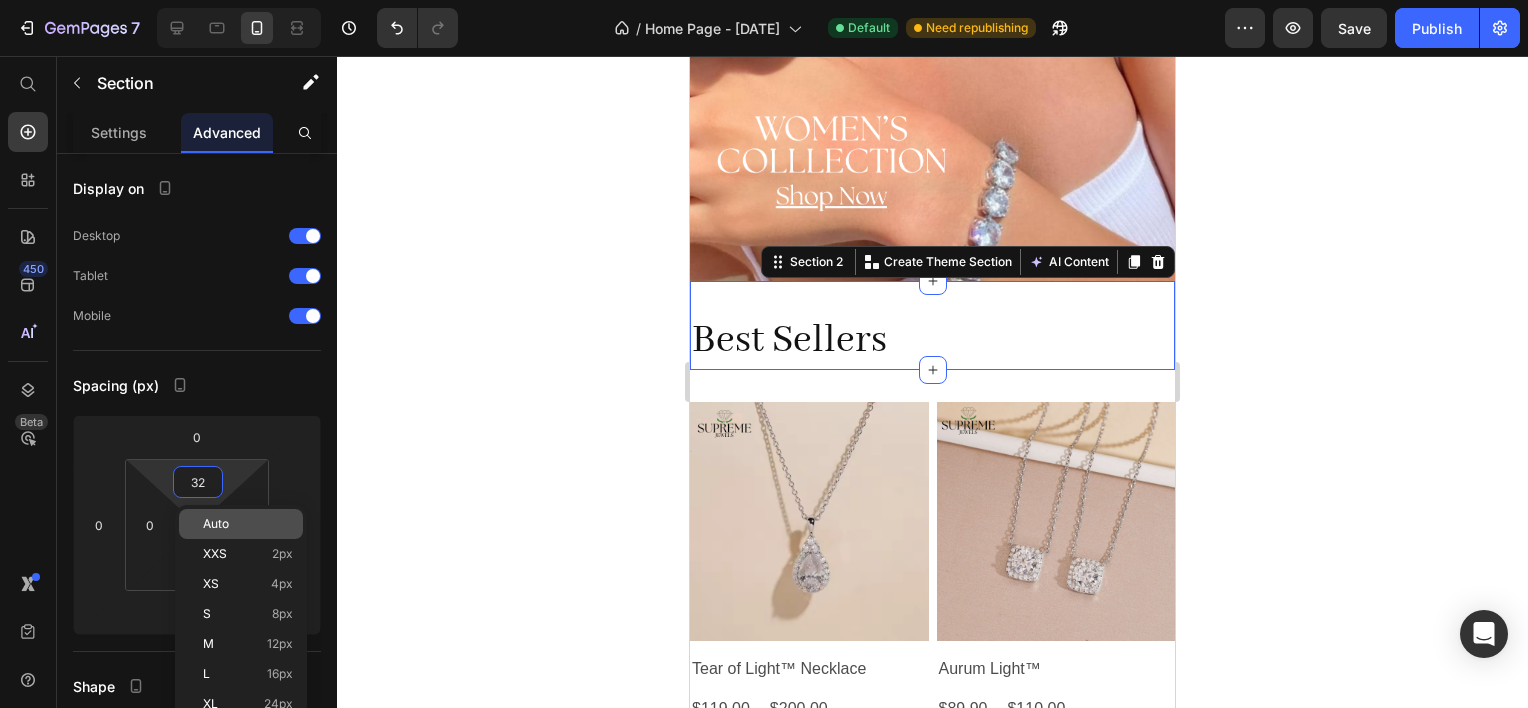 type on "2" 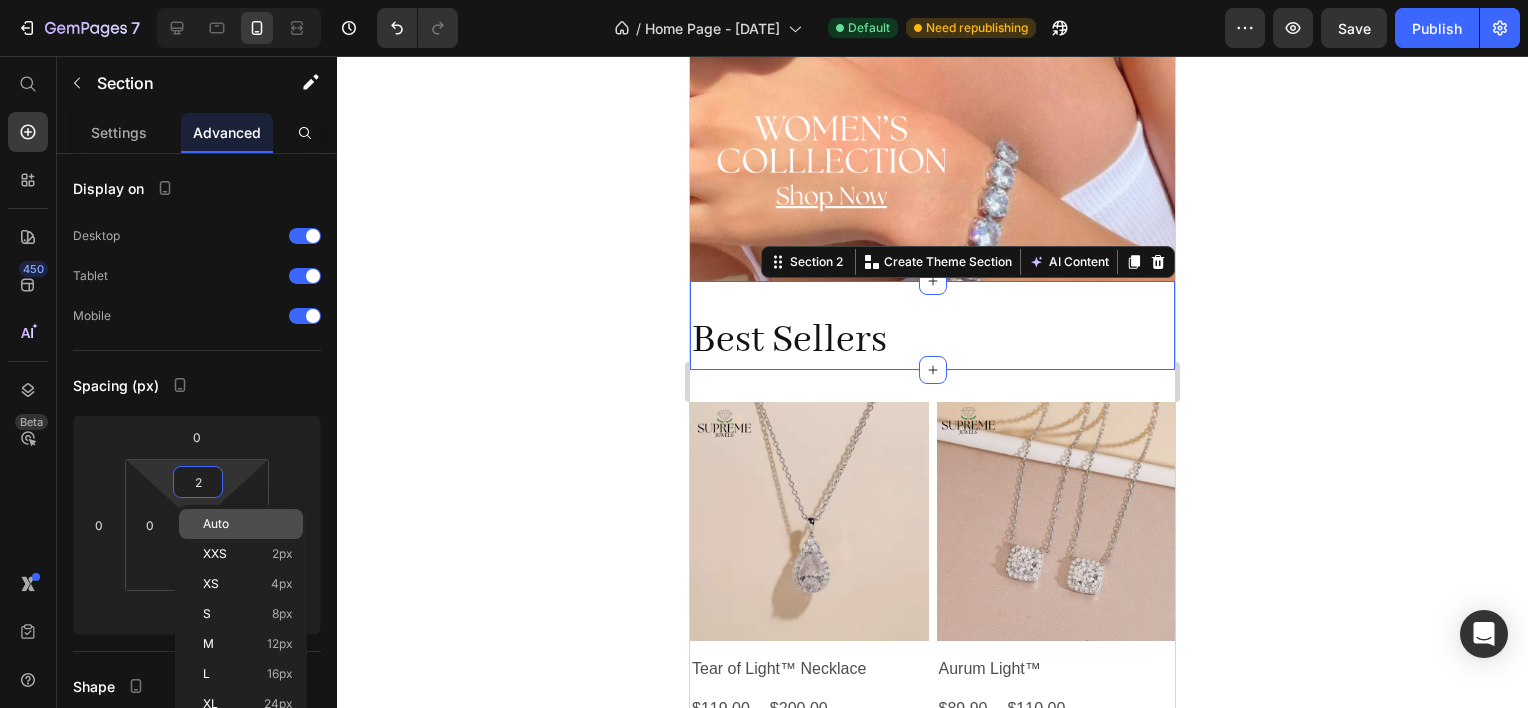 click on "Auto" 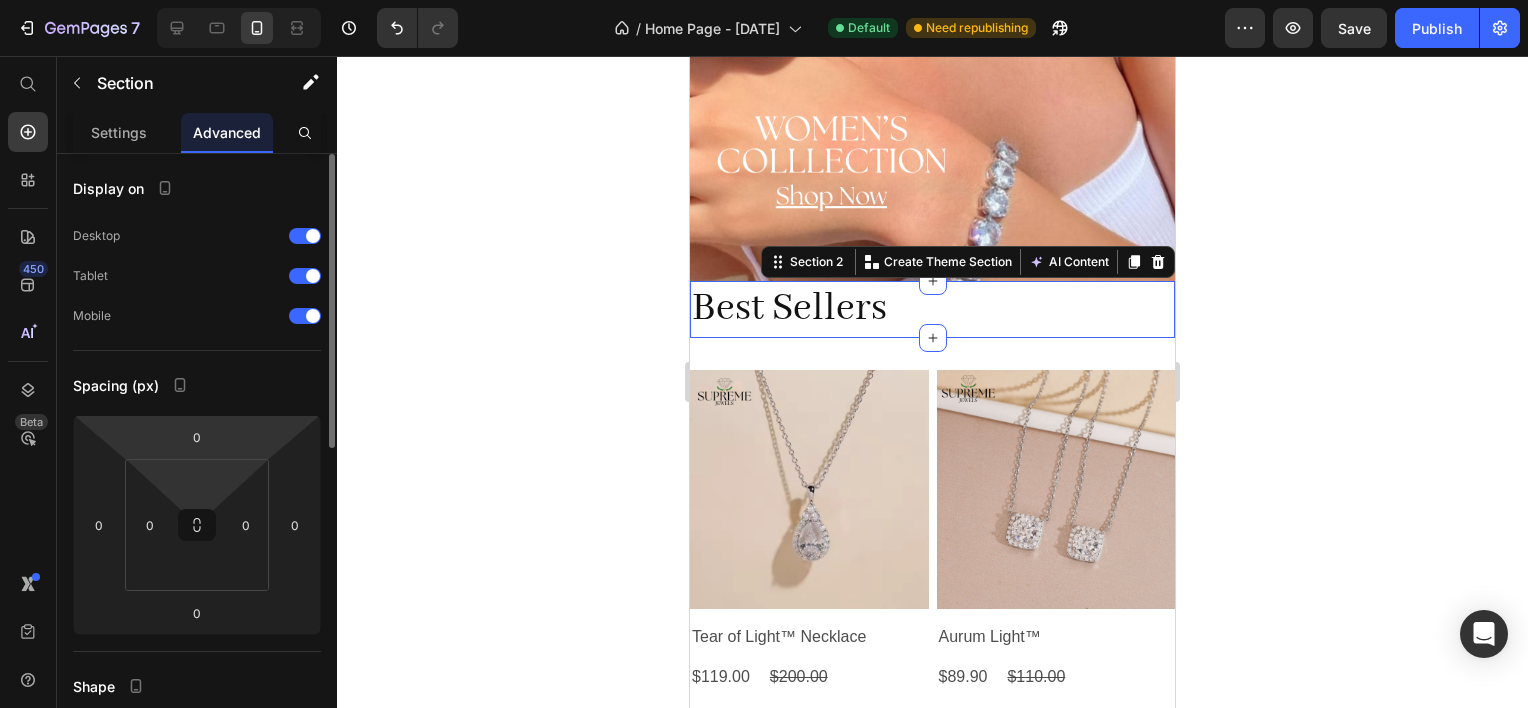click on "7  Version history  /  Home Page - Jul 10, 14:33:24 Default Need republishing Preview  Save   Publish  450 Beta Shopify Apps Sections Elements Hero Section Product Detail Brands Trusted Badges Guarantee Product Breakdown How to use Testimonials Compare Bundle FAQs Social Proof Brand Story Product List Collection Blog List Contact Sticky Add to Cart Custom Footer Browse Library 450 Layout
Row
Row
Row
Row Text
Heading
Text Block Button
Button
Button
Sticky Back to top Media" at bounding box center (764, 0) 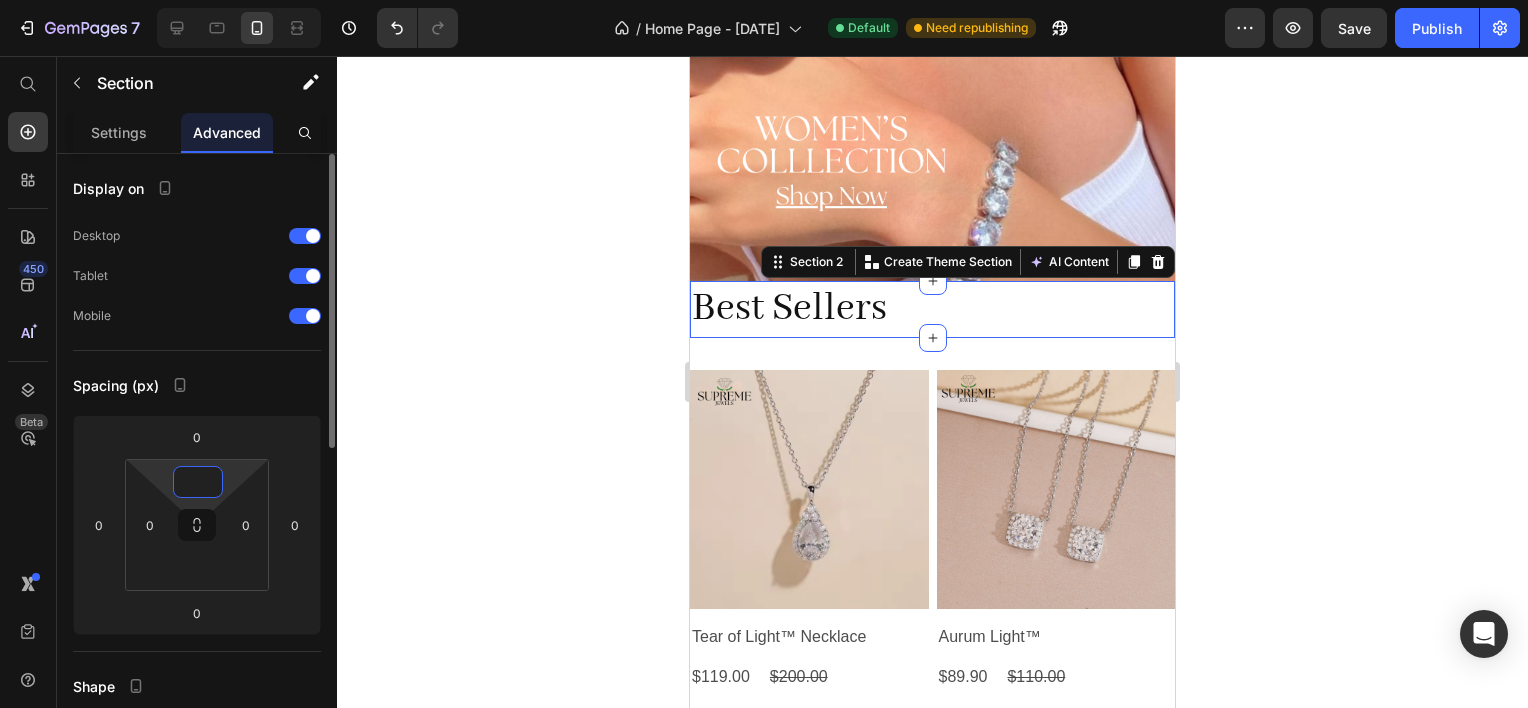 click at bounding box center [198, 482] 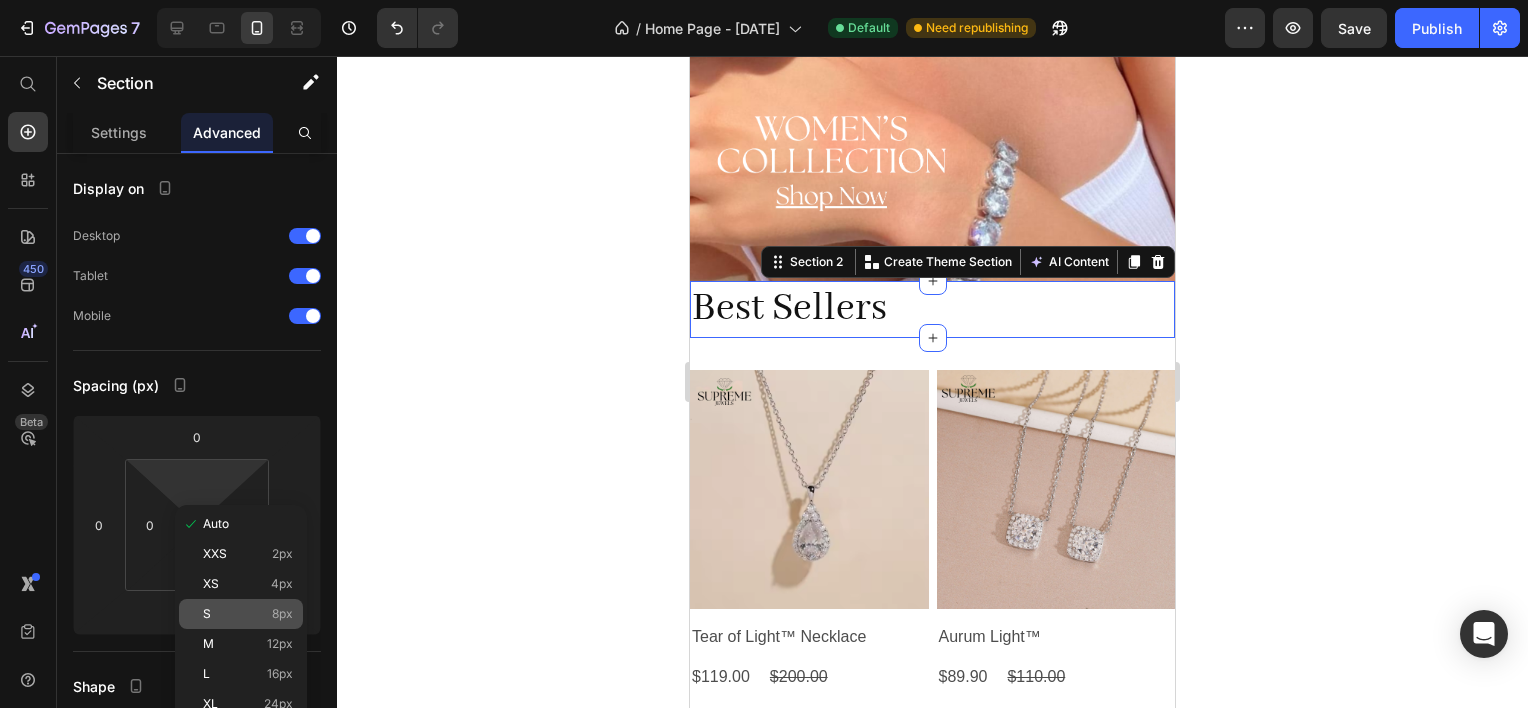 click on "S 8px" 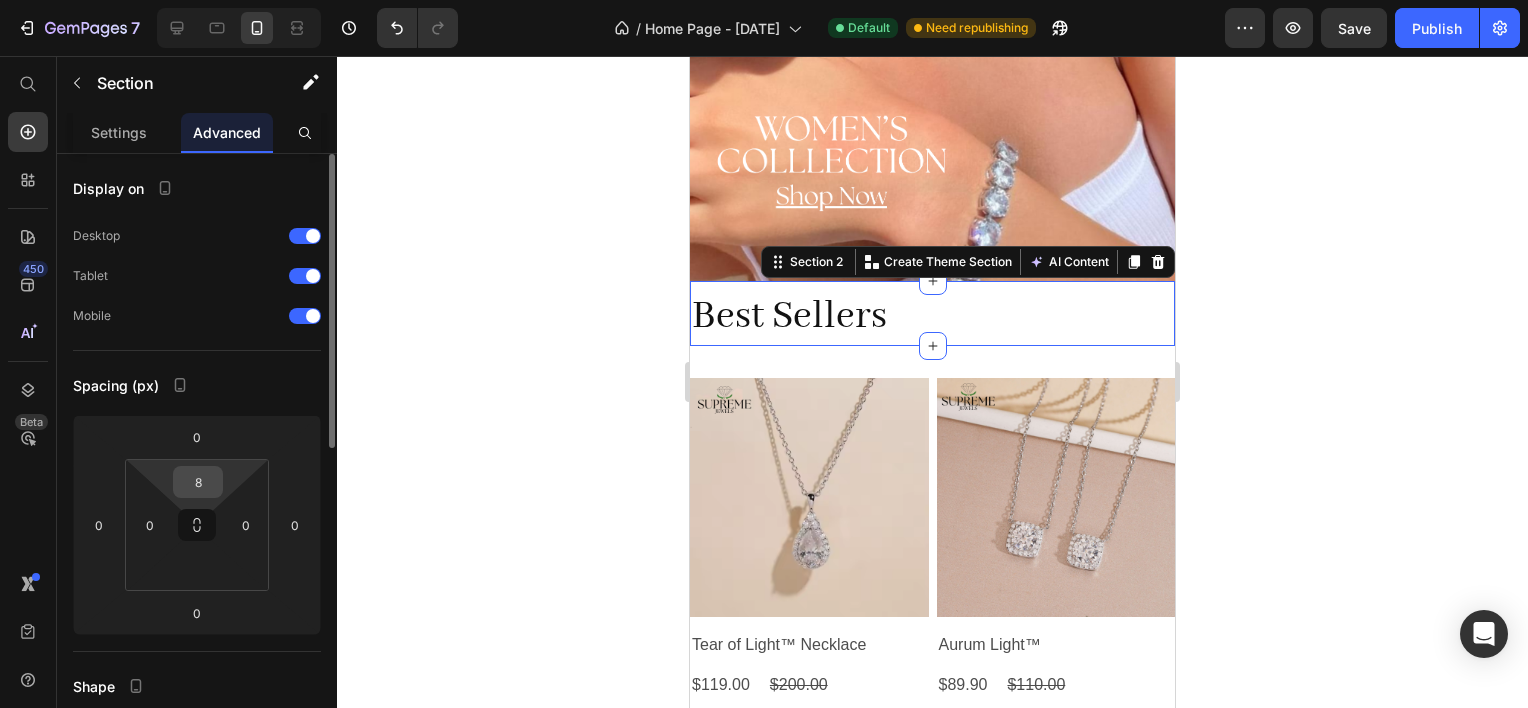 click on "8" at bounding box center (198, 482) 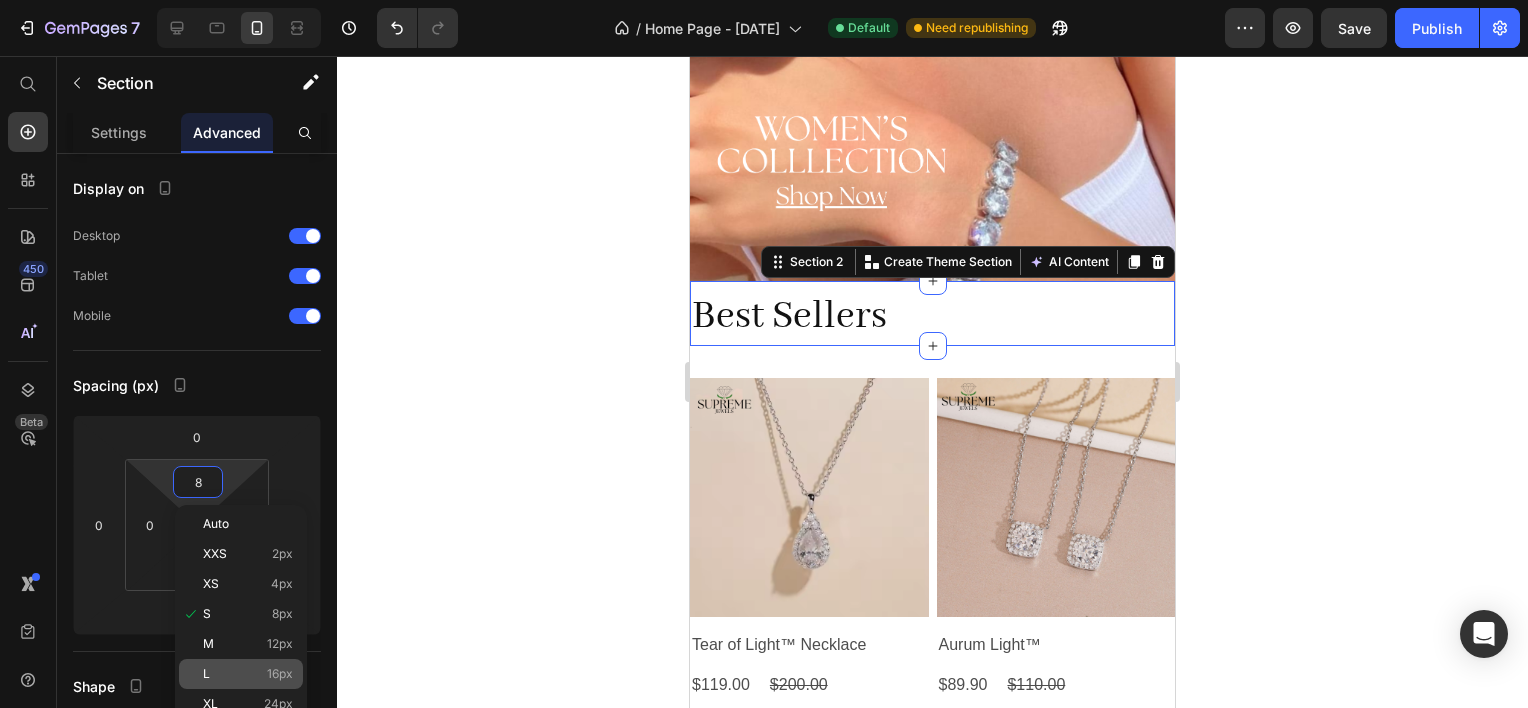 click on "L 16px" at bounding box center [248, 674] 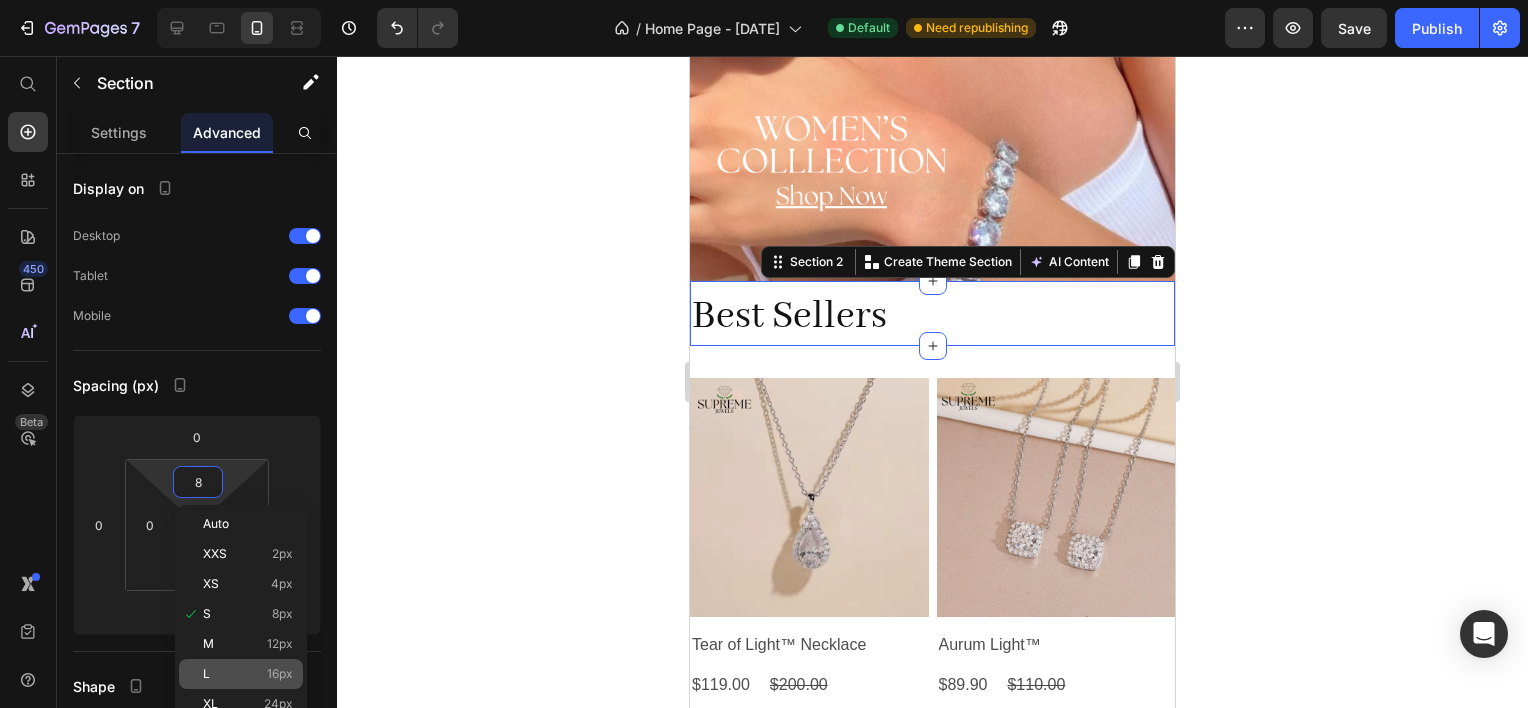 type on "16" 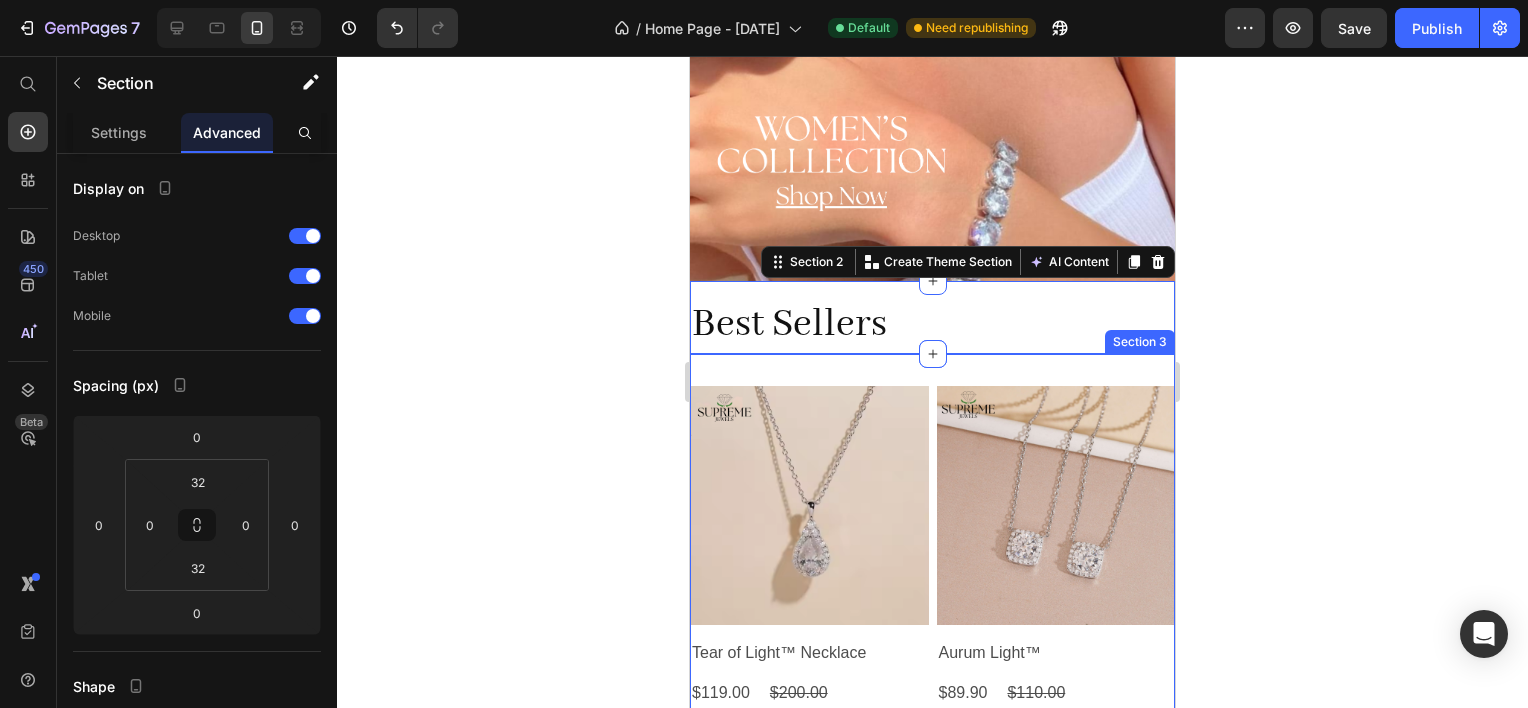 click on "Product Images Tear of Light™ Necklace Product Title $119.00 Product Price $200.00 Product Price Row Color: Silver Silver Silver Silver Product Variants & Swatches Add To cart Product Cart Button Row Product Images Aurum Light™ Product Title $89.90 Product Price $110.00 Product Price Row Color: Silver Silver Silver Silver Product Variants & Swatches Add To cart Product Cart Button Row Product Images IceHeart VVS™ Product Title $89.99 Product Price $119.99 Product Price Row Color: Gold Gold Gold Gold Silver Silver Silver Product Variants & Swatches Add To cart Product Cart Button Row Product List Section 3" at bounding box center [932, 882] 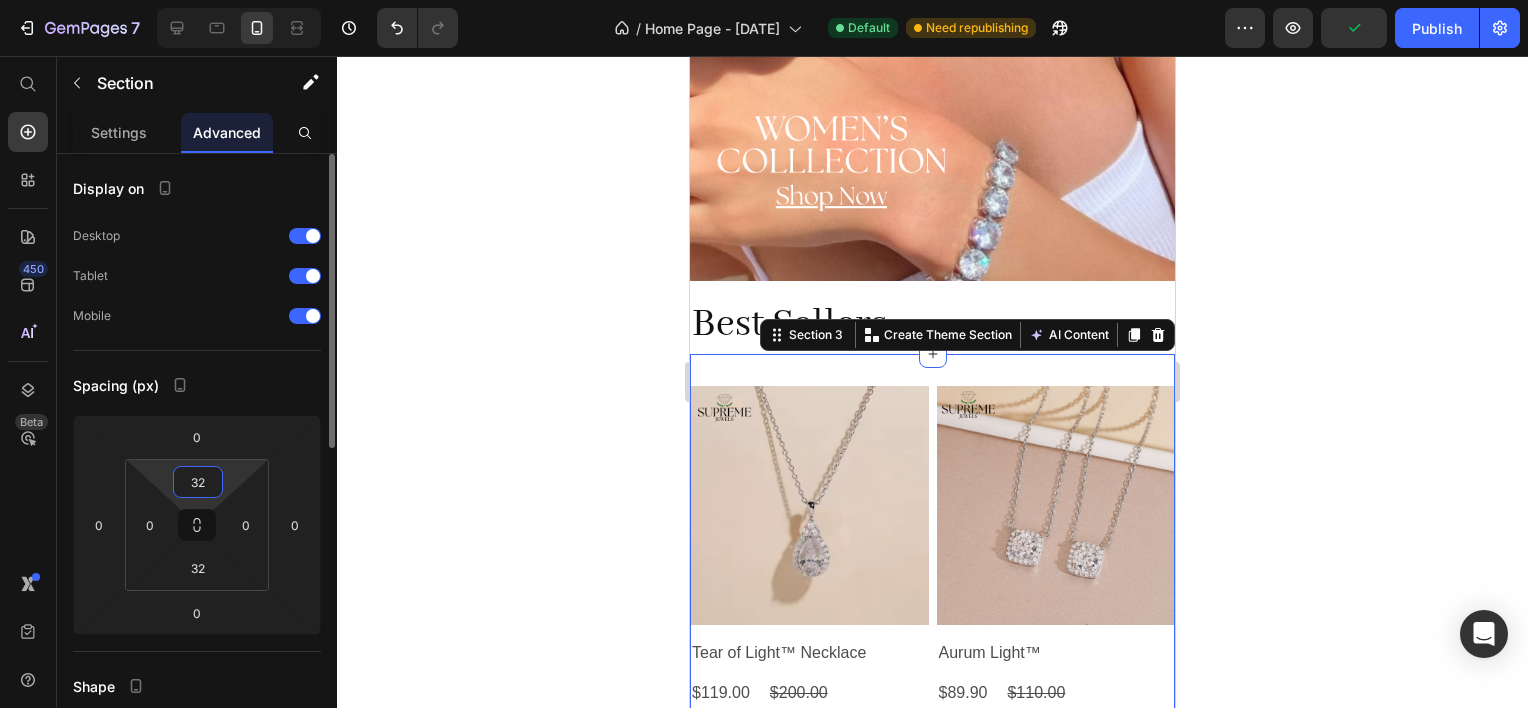 click on "32" at bounding box center (198, 482) 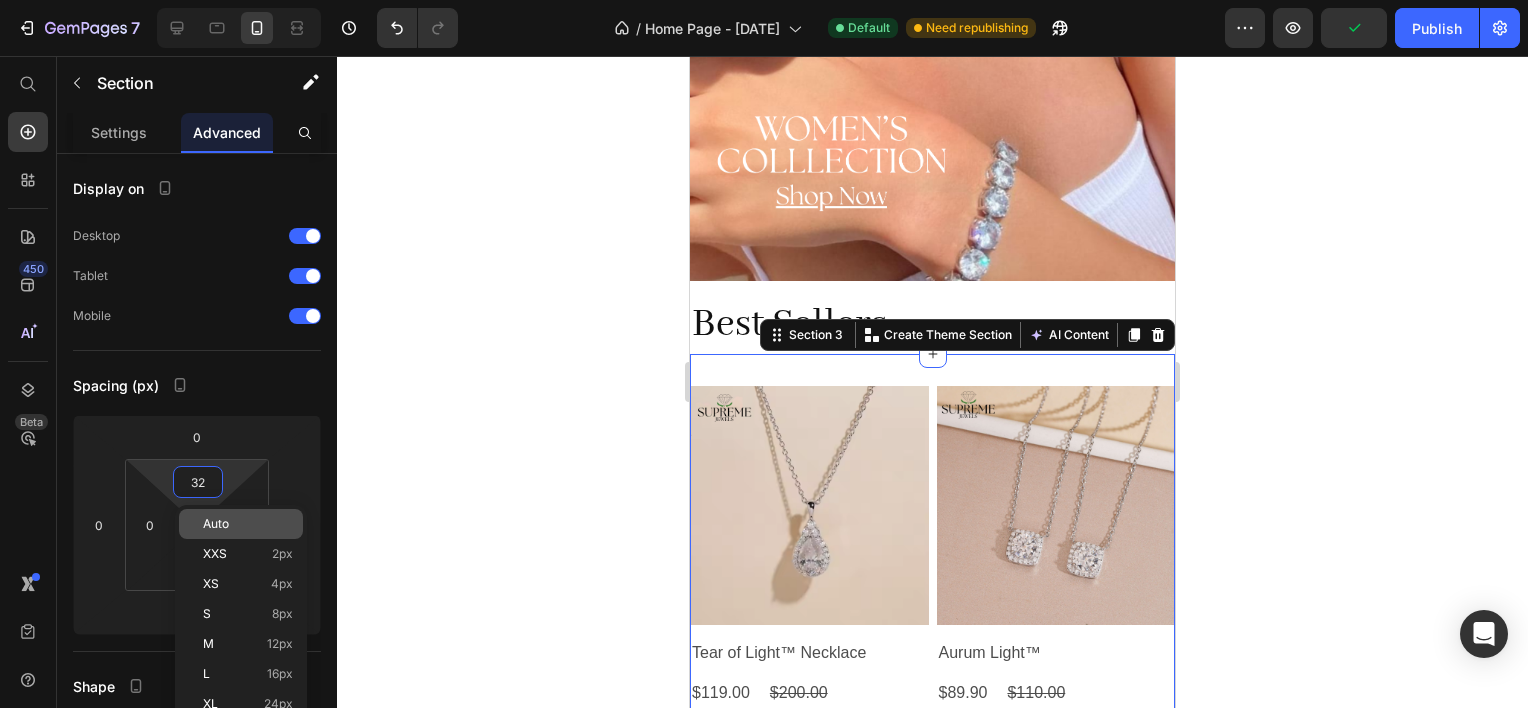 type on "2" 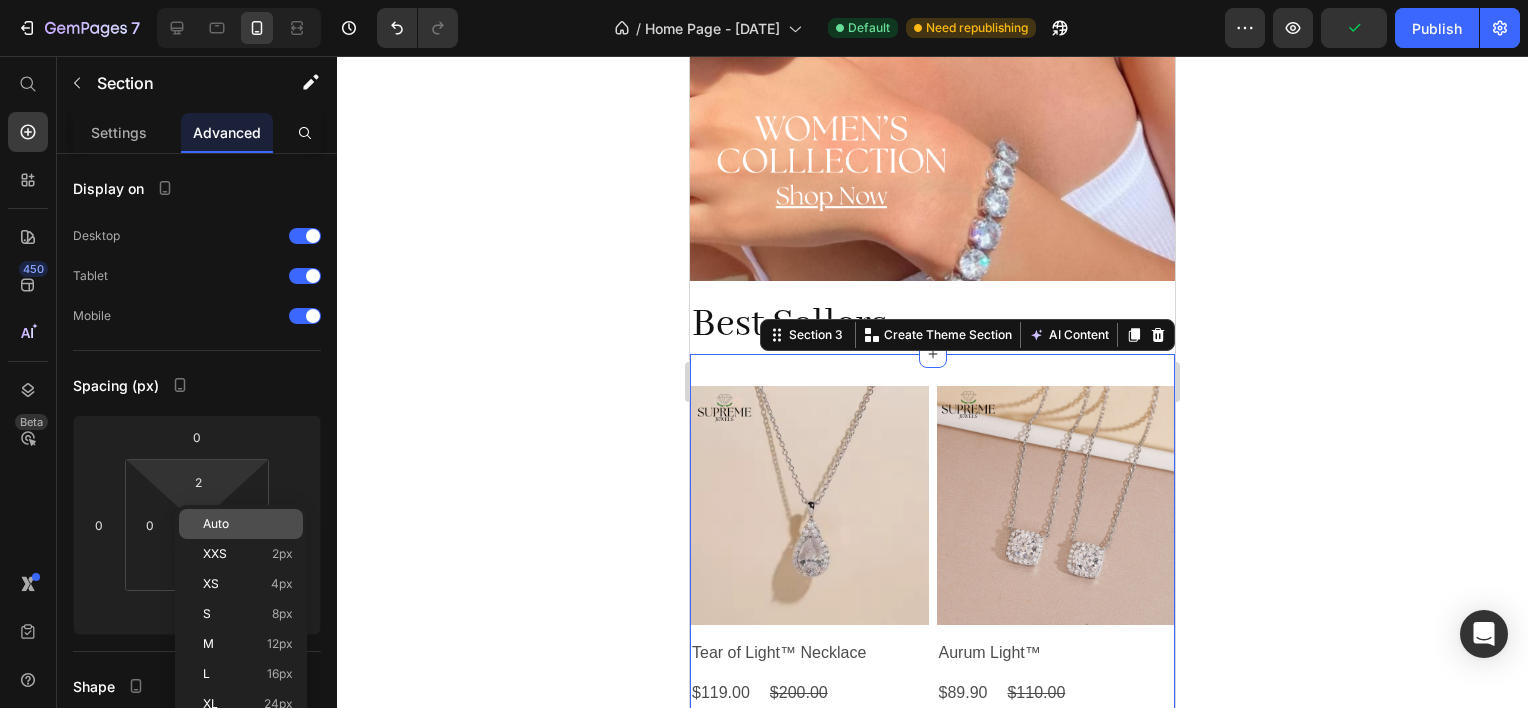 click on "Auto" at bounding box center (248, 524) 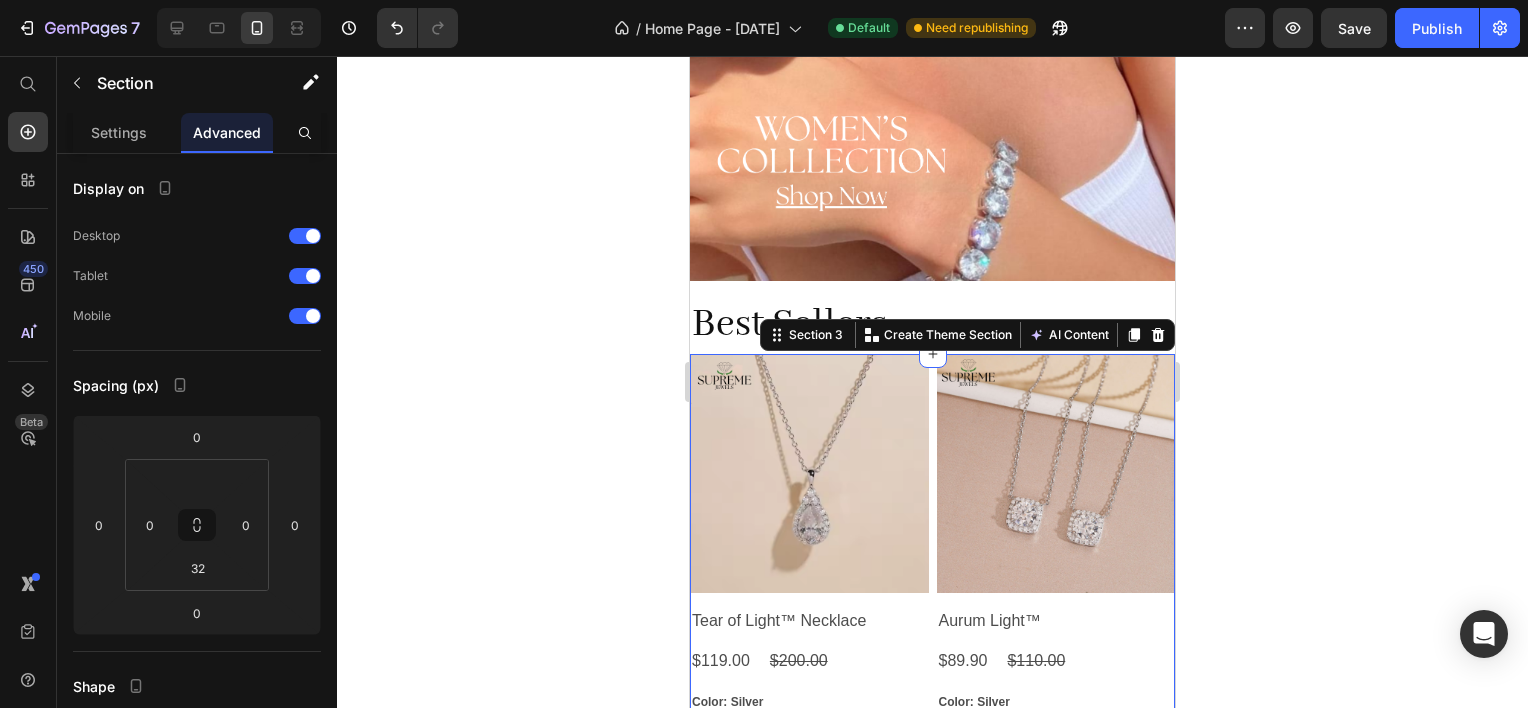 click 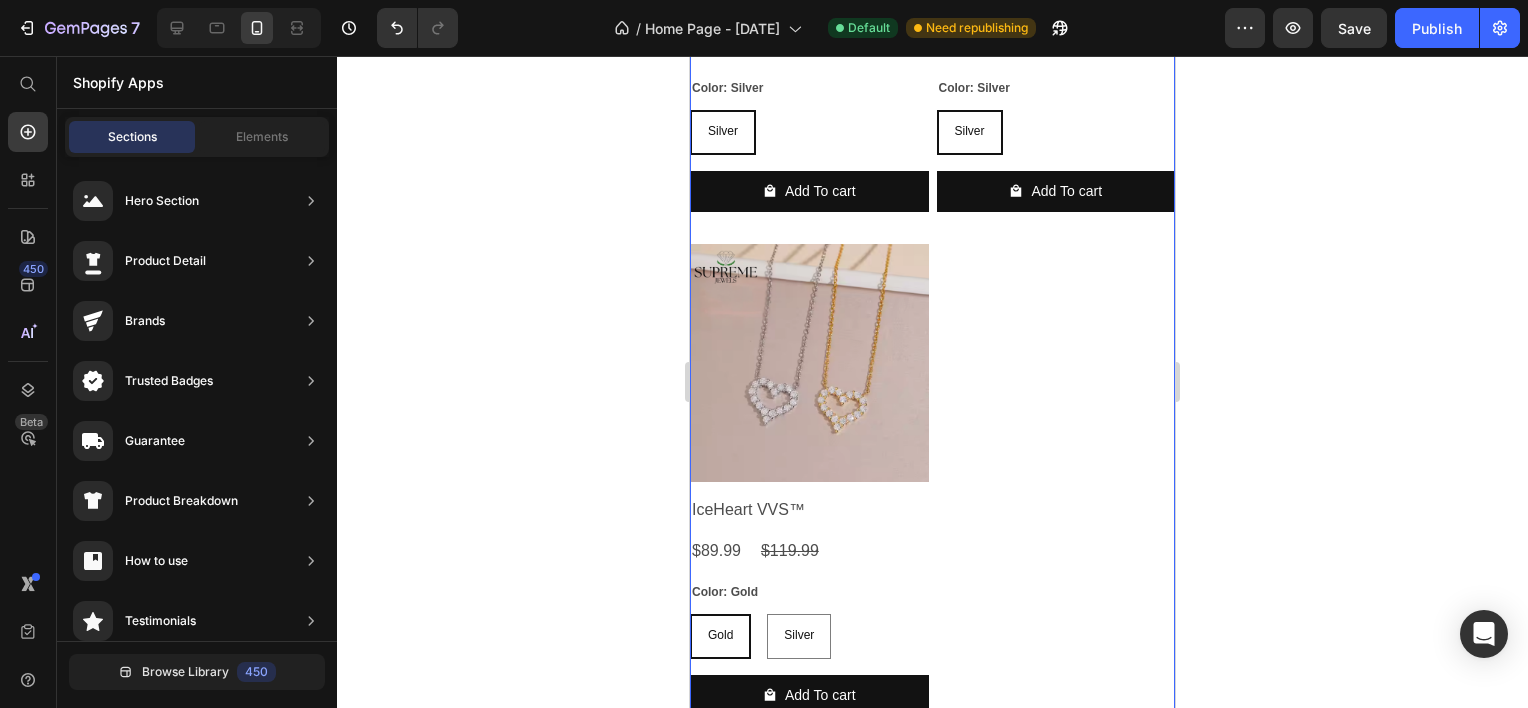 scroll, scrollTop: 1390, scrollLeft: 0, axis: vertical 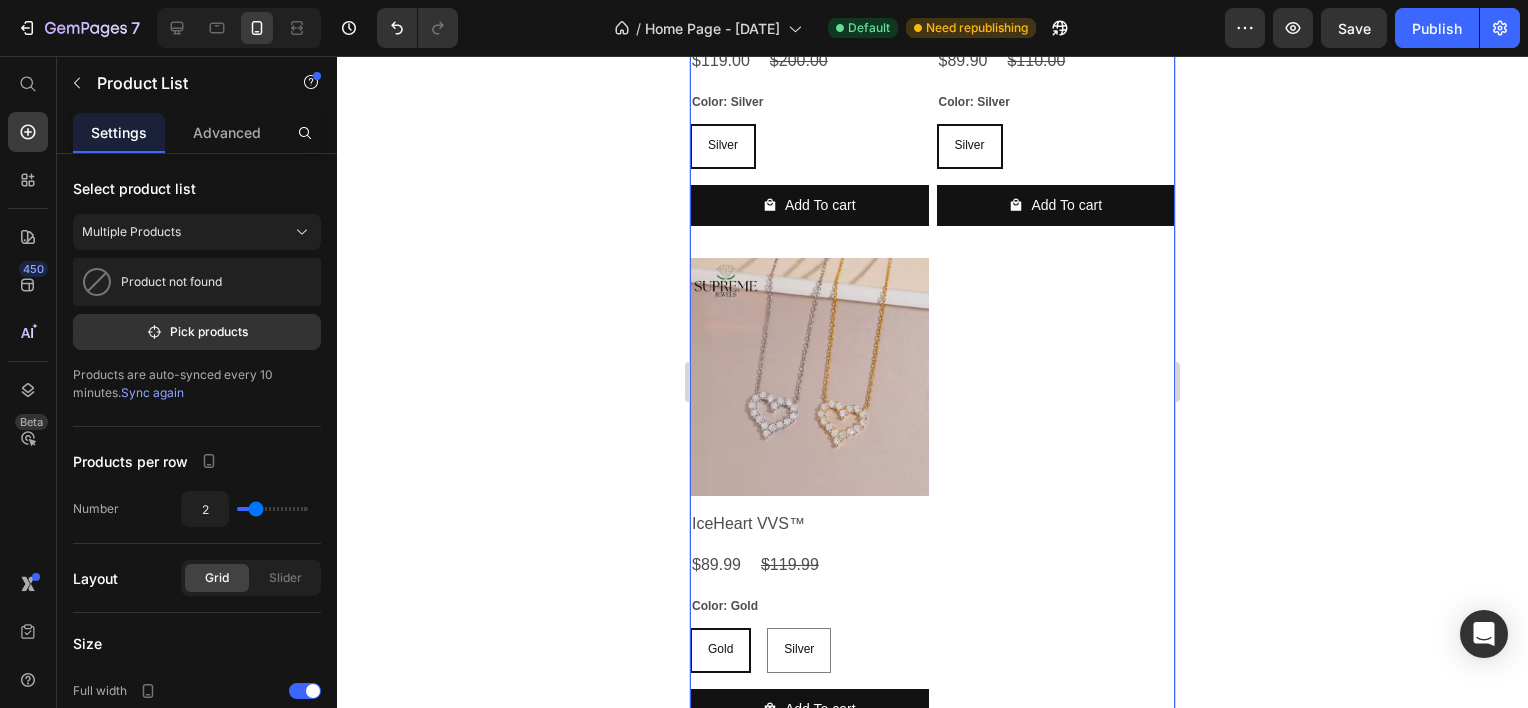 click on "Product Images Tear of Light™ Necklace Product Title $119.00 Product Price $200.00 Product Price Row Color: Silver Silver Silver Silver Product Variants & Swatches Add To cart Product Cart Button Row Product Images Aurum Light™ Product Title $89.90 Product Price $110.00 Product Price Row Color: Silver Silver Silver Silver Product Variants & Swatches Add To cart Product Cart Button Row Product Images IceHeart VVS™ Product Title $89.99 Product Price $119.99 Product Price Row Color: Gold Gold Gold Gold Silver Silver Silver Product Variants & Swatches Add To cart Product Cart Button Row" at bounding box center (932, 250) 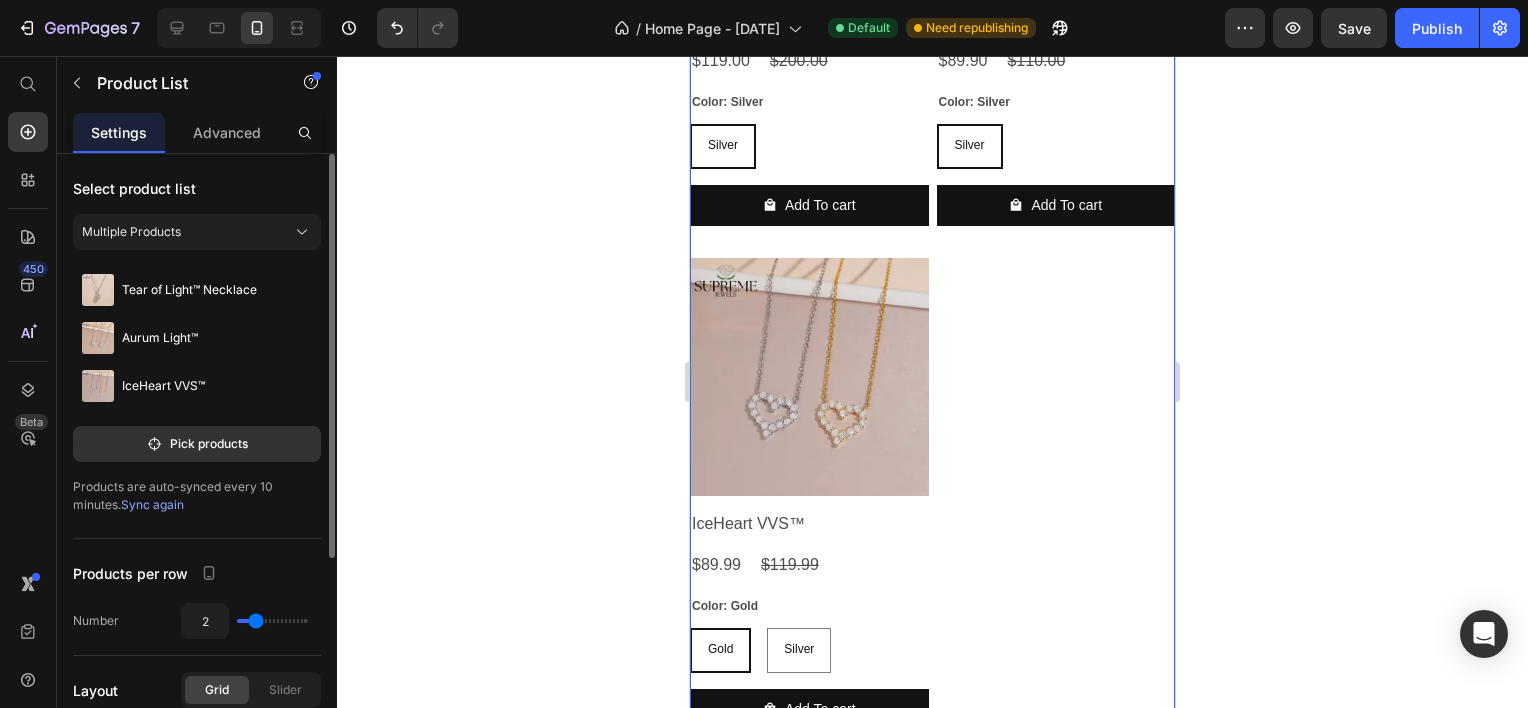 scroll, scrollTop: 200, scrollLeft: 0, axis: vertical 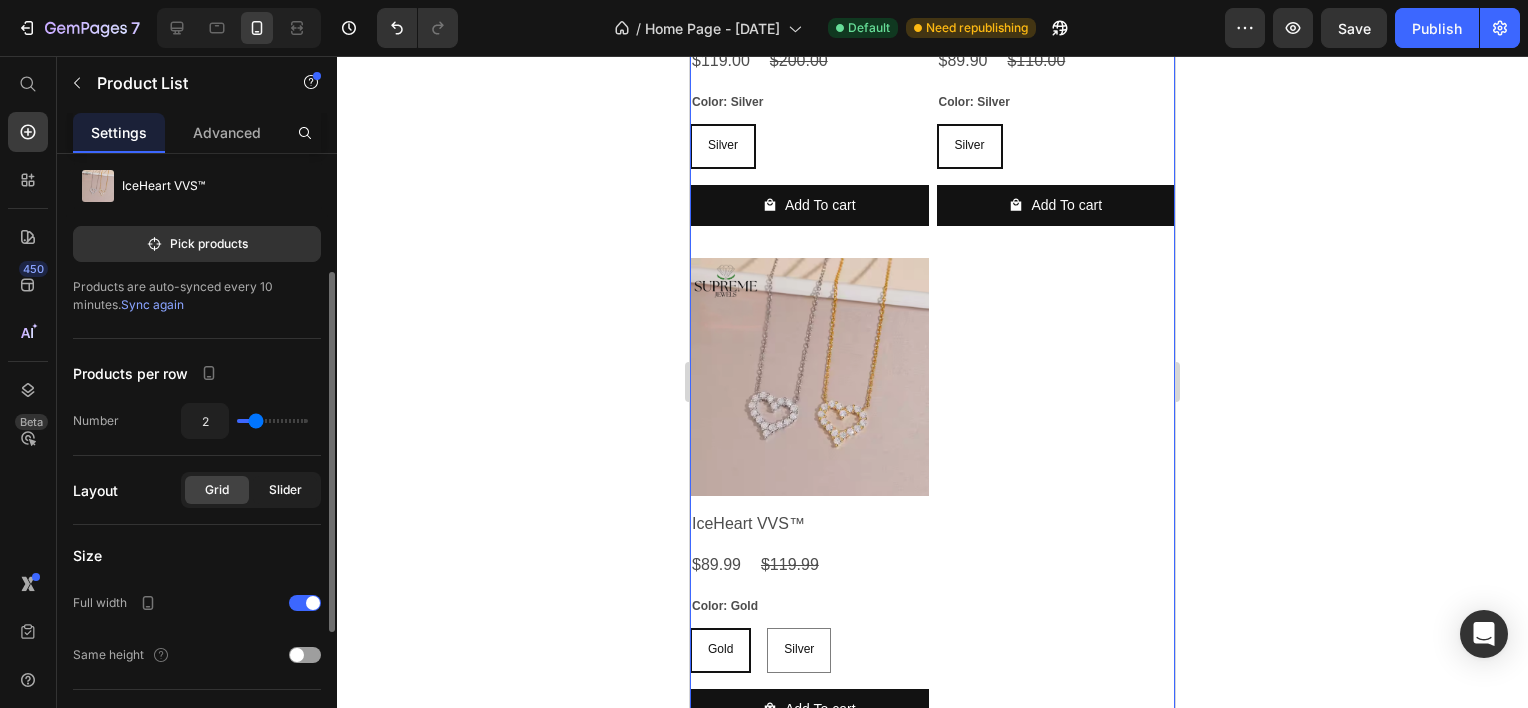 click on "Slider" 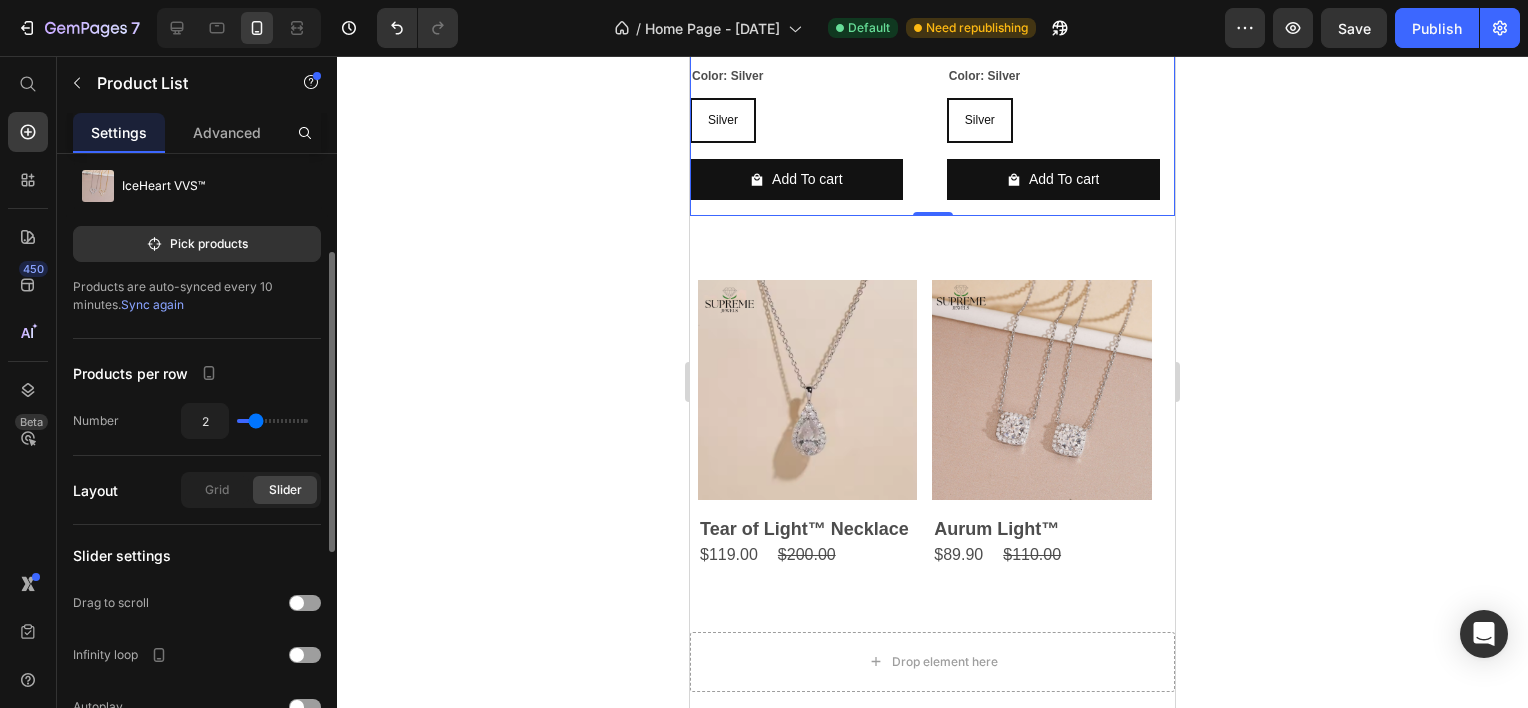 type on "3" 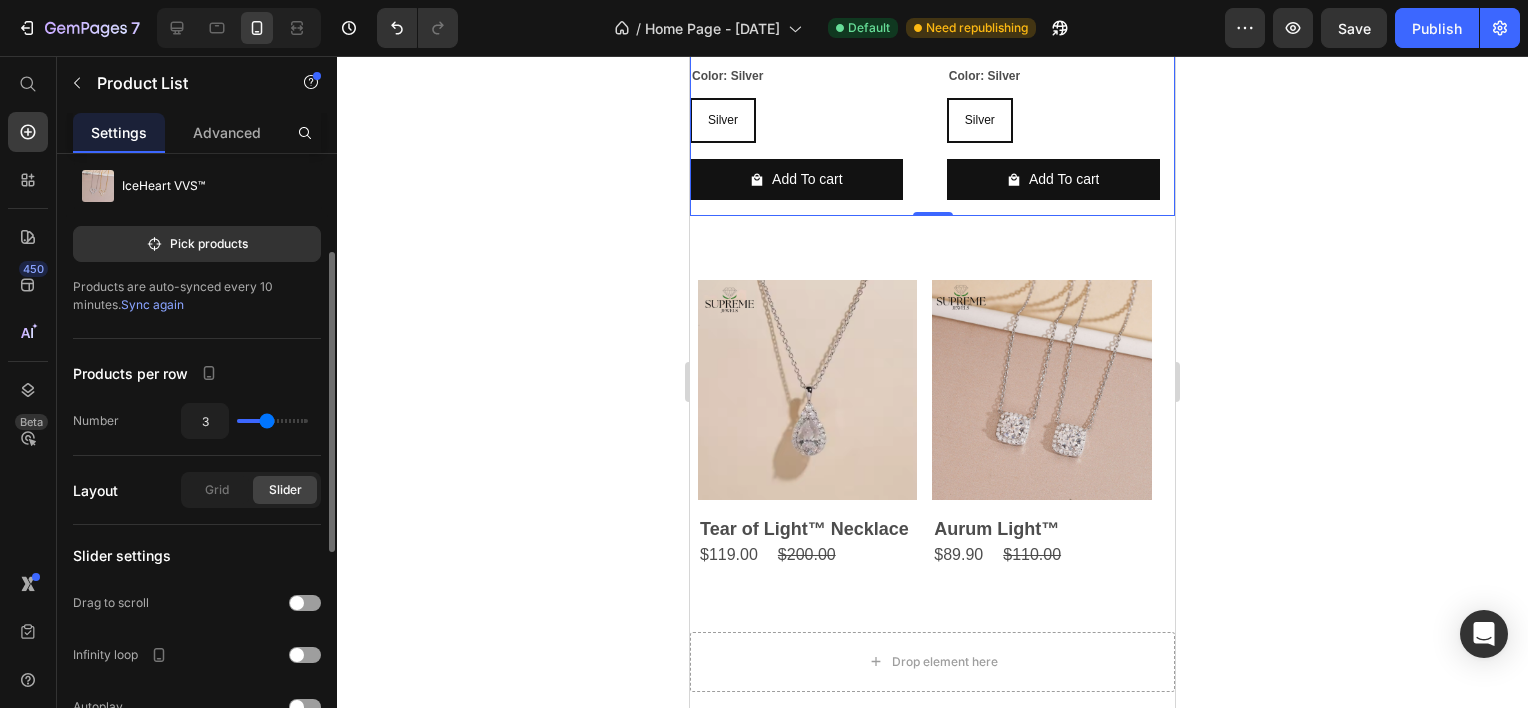 drag, startPoint x: 254, startPoint y: 422, endPoint x: 265, endPoint y: 424, distance: 11.18034 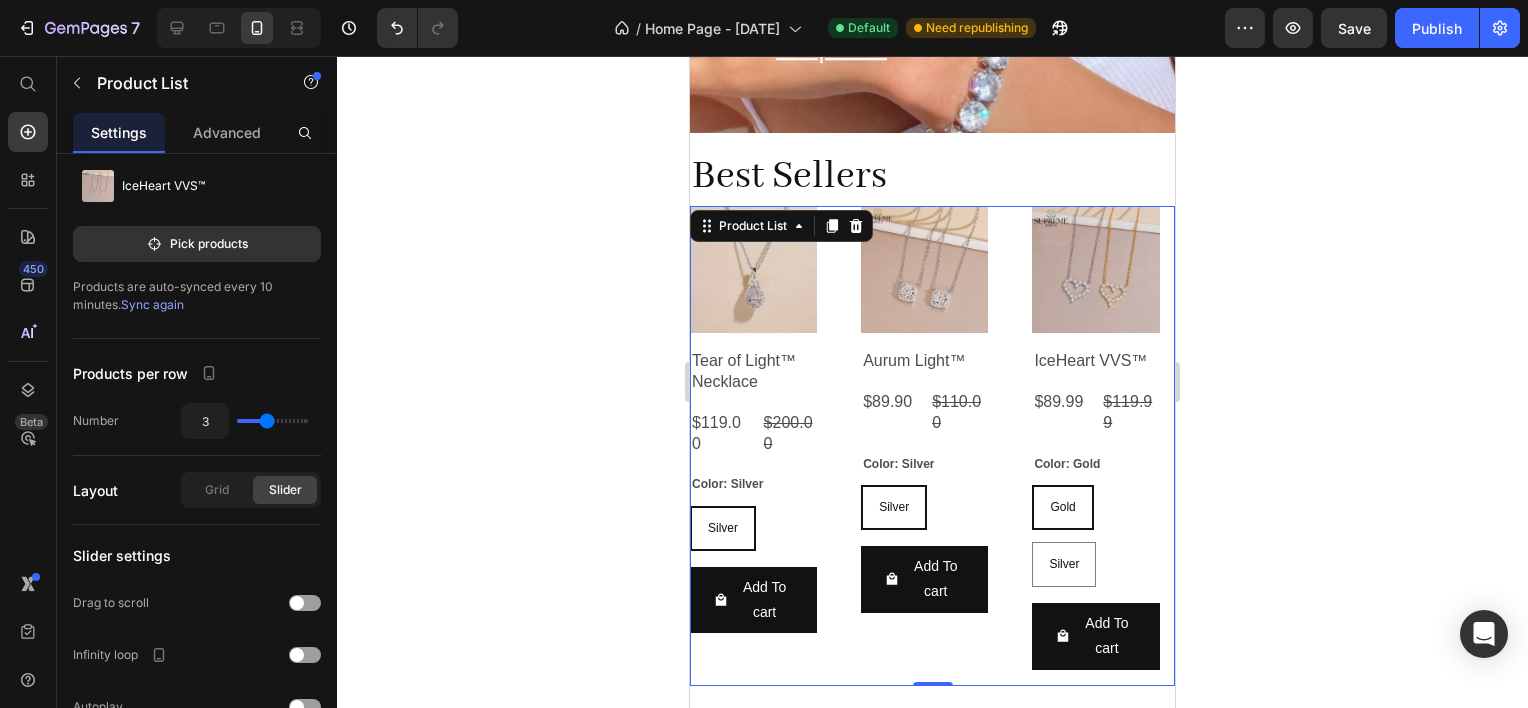 scroll, scrollTop: 890, scrollLeft: 0, axis: vertical 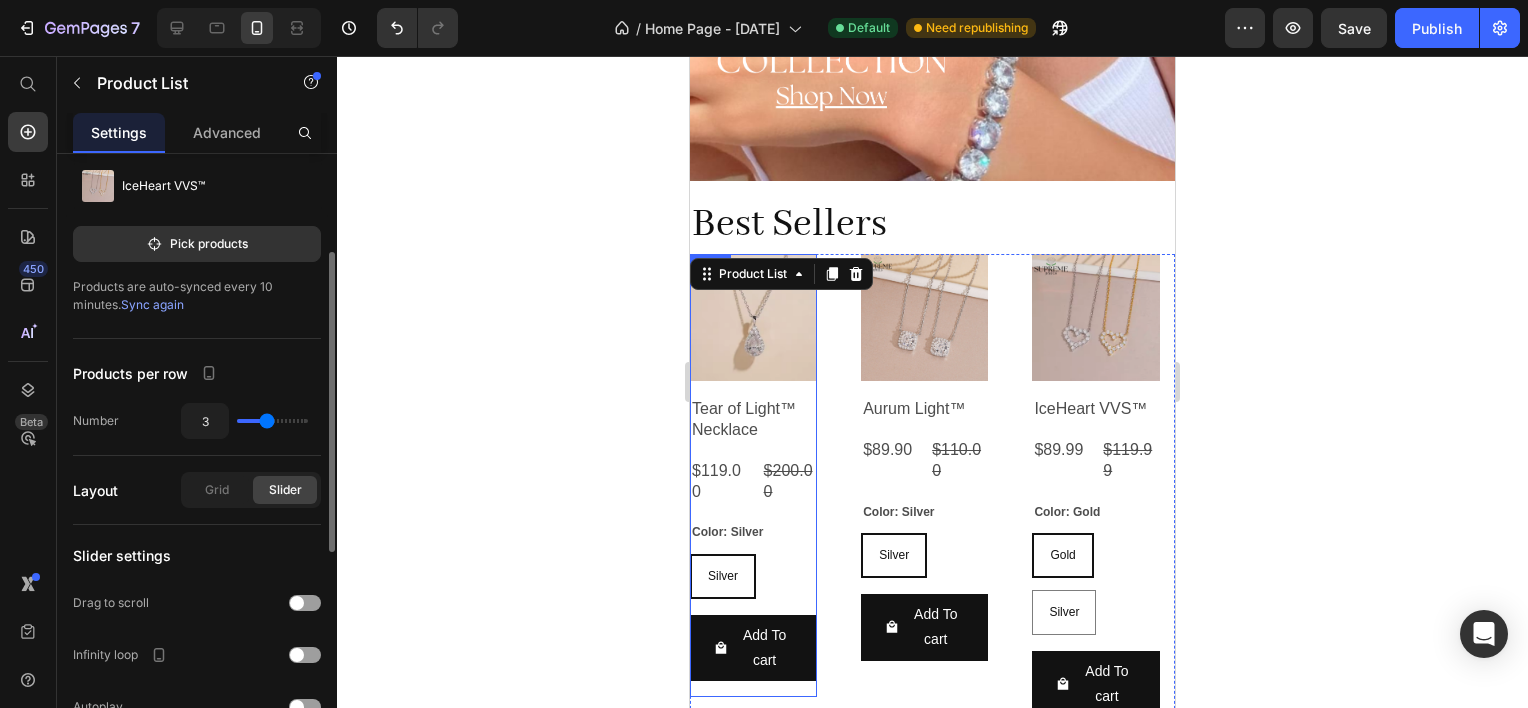 drag, startPoint x: 258, startPoint y: 424, endPoint x: 276, endPoint y: 417, distance: 19.313208 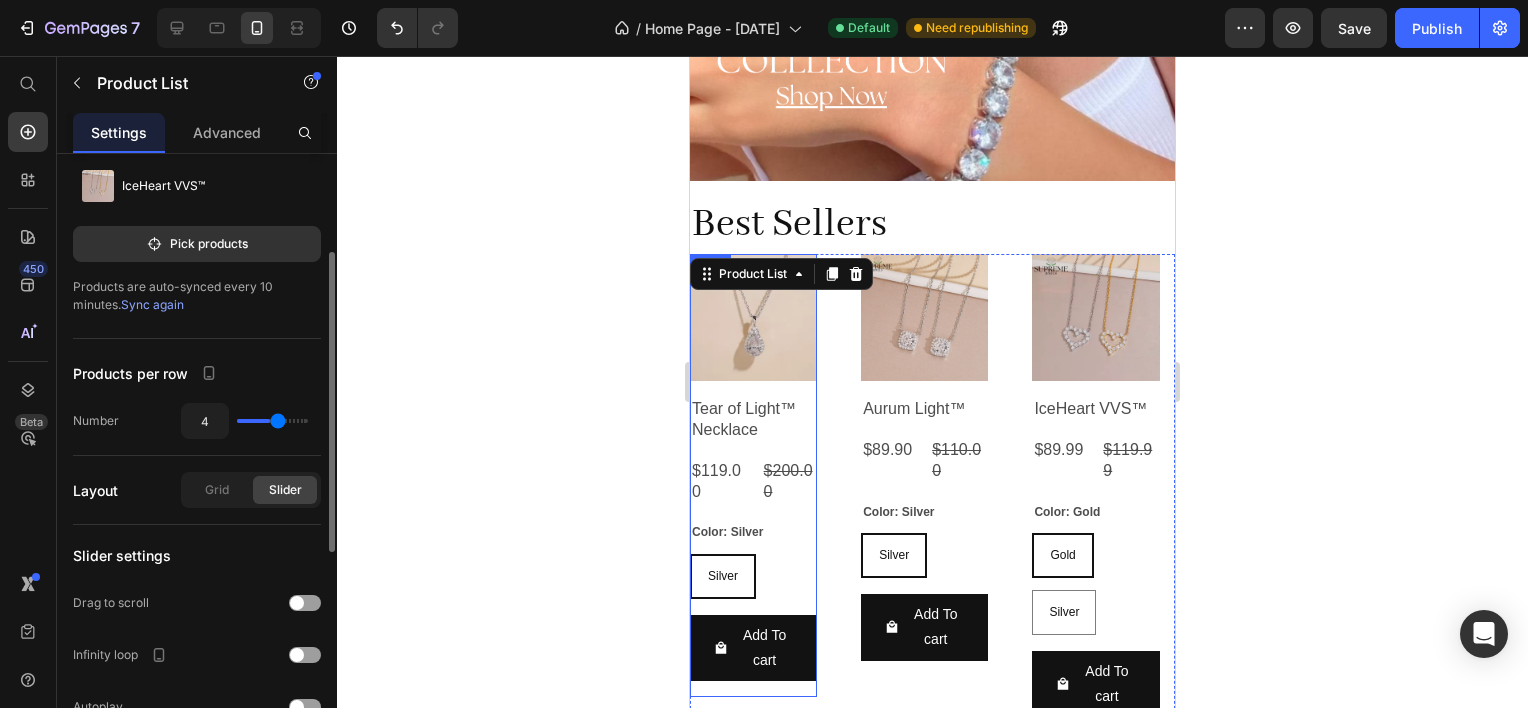 type on "5" 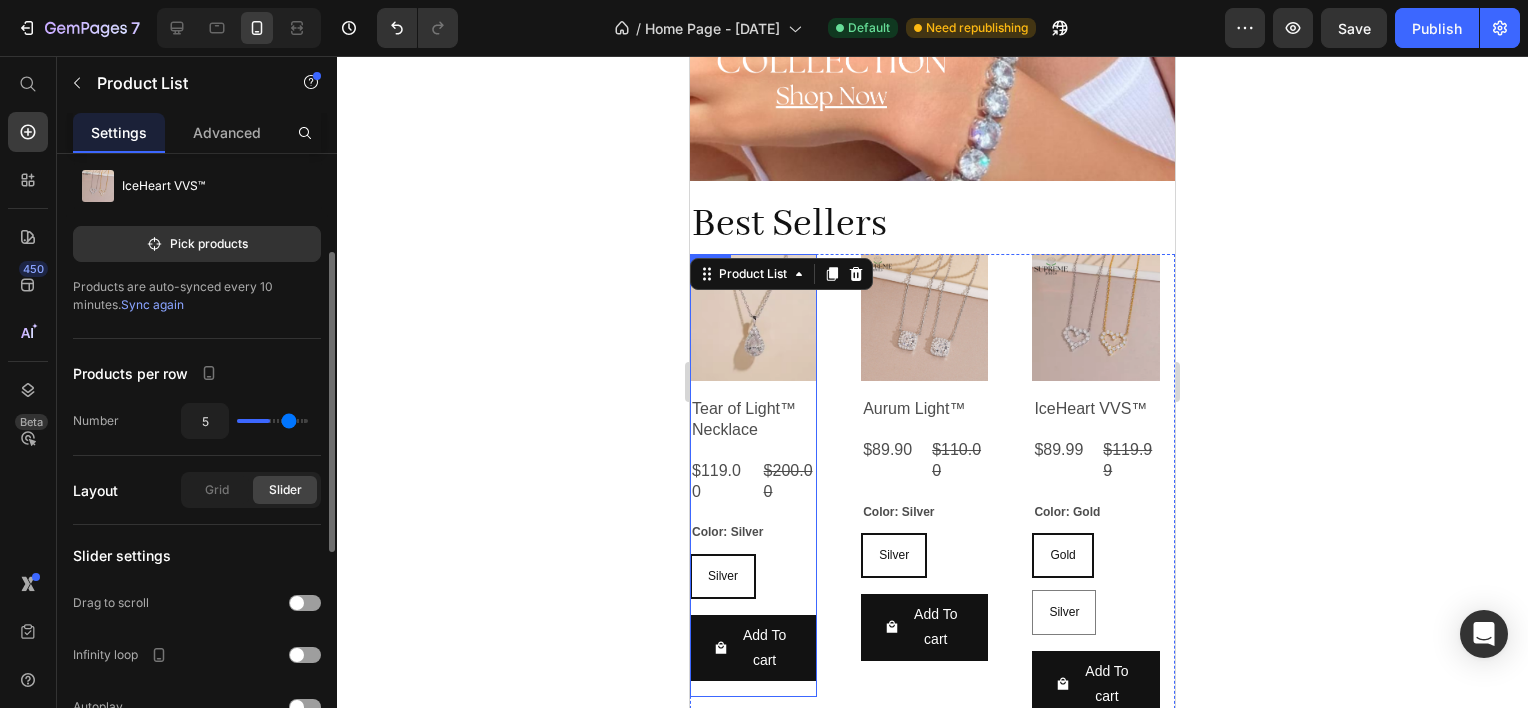 type on "6" 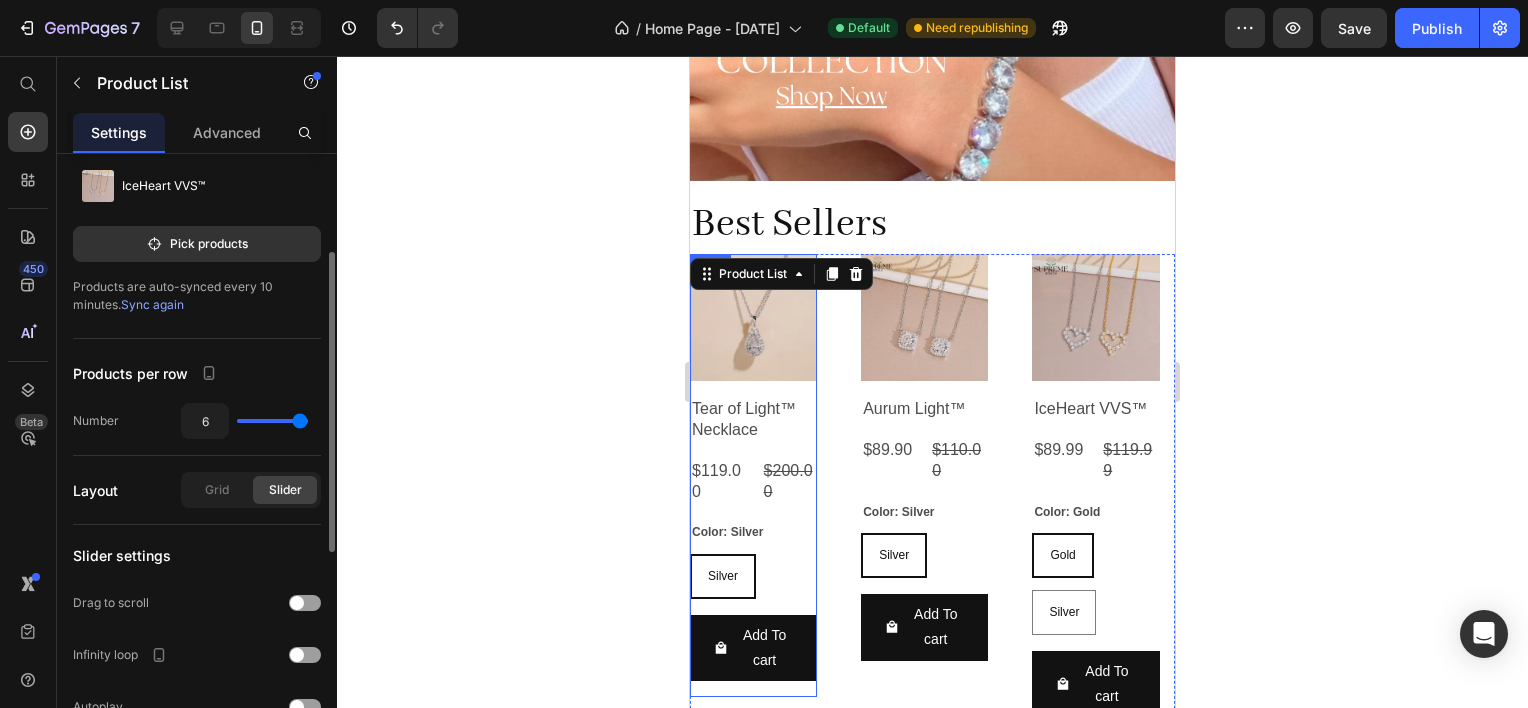 drag, startPoint x: 269, startPoint y: 418, endPoint x: 335, endPoint y: 418, distance: 66 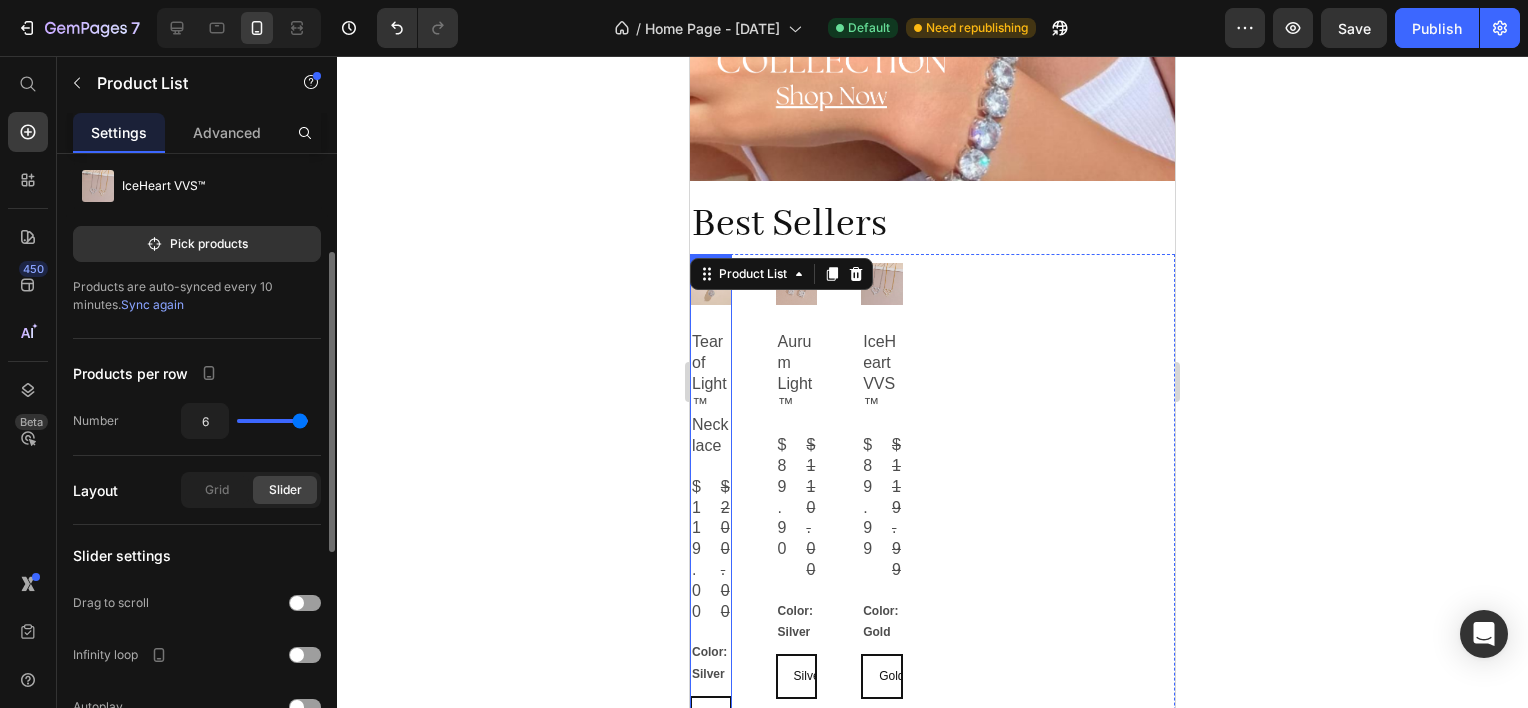 type on "5" 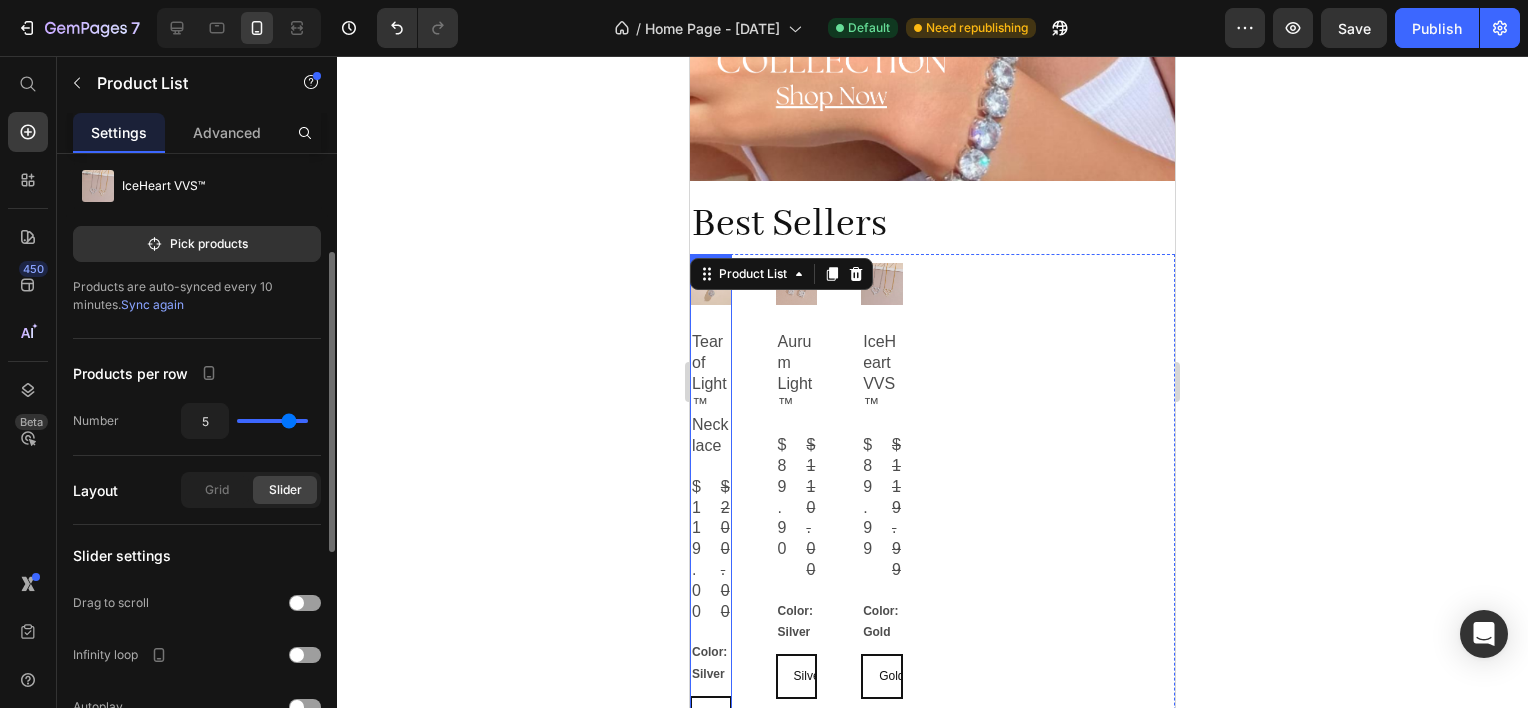 type on "4" 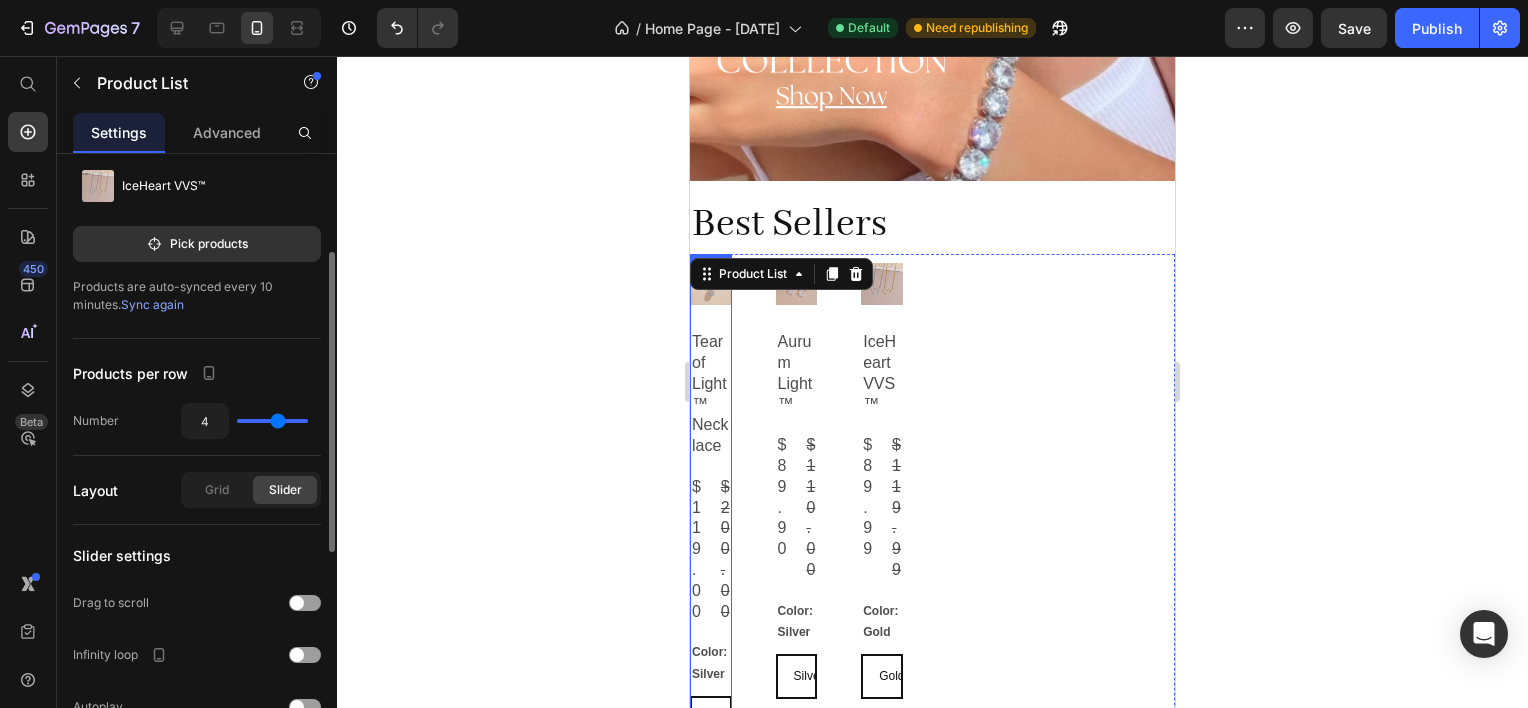 type on "3" 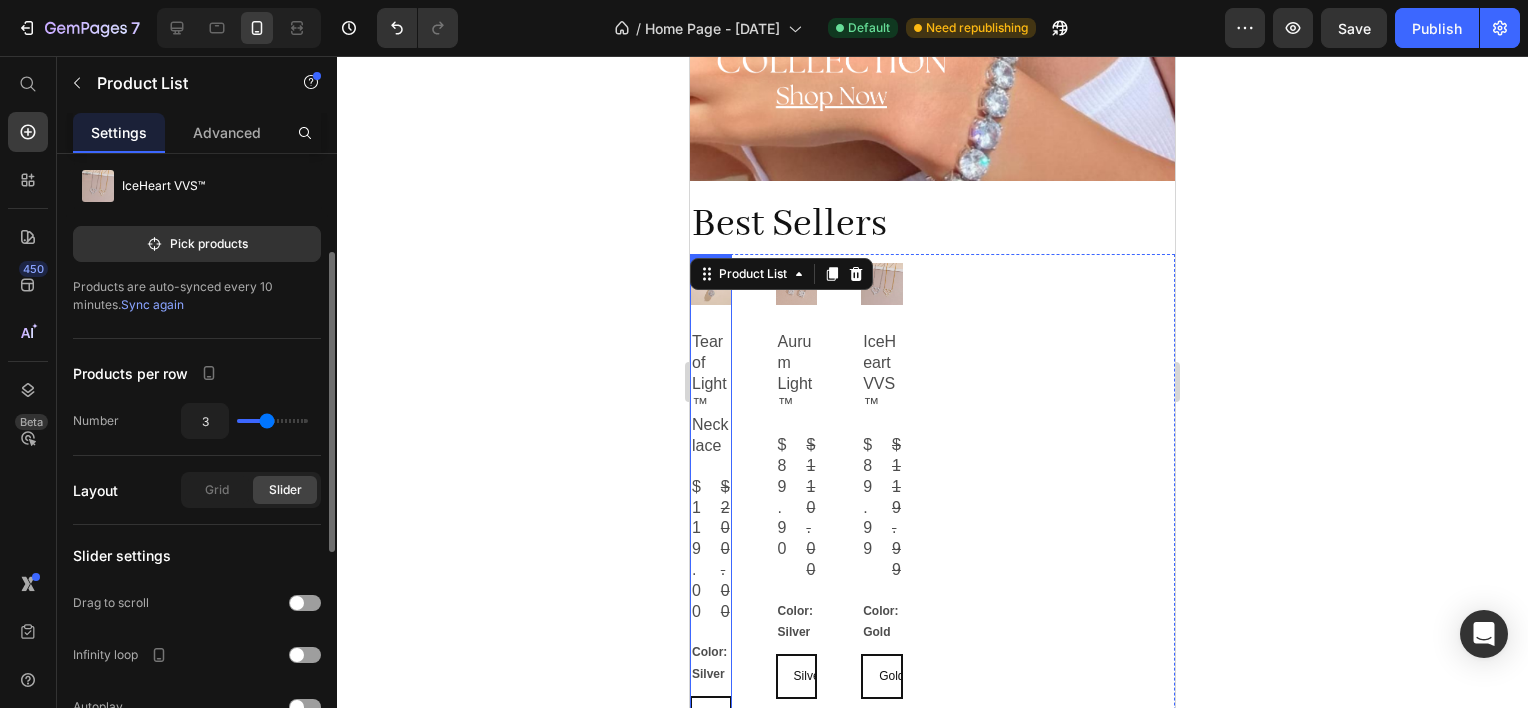 drag, startPoint x: 300, startPoint y: 425, endPoint x: 264, endPoint y: 424, distance: 36.013885 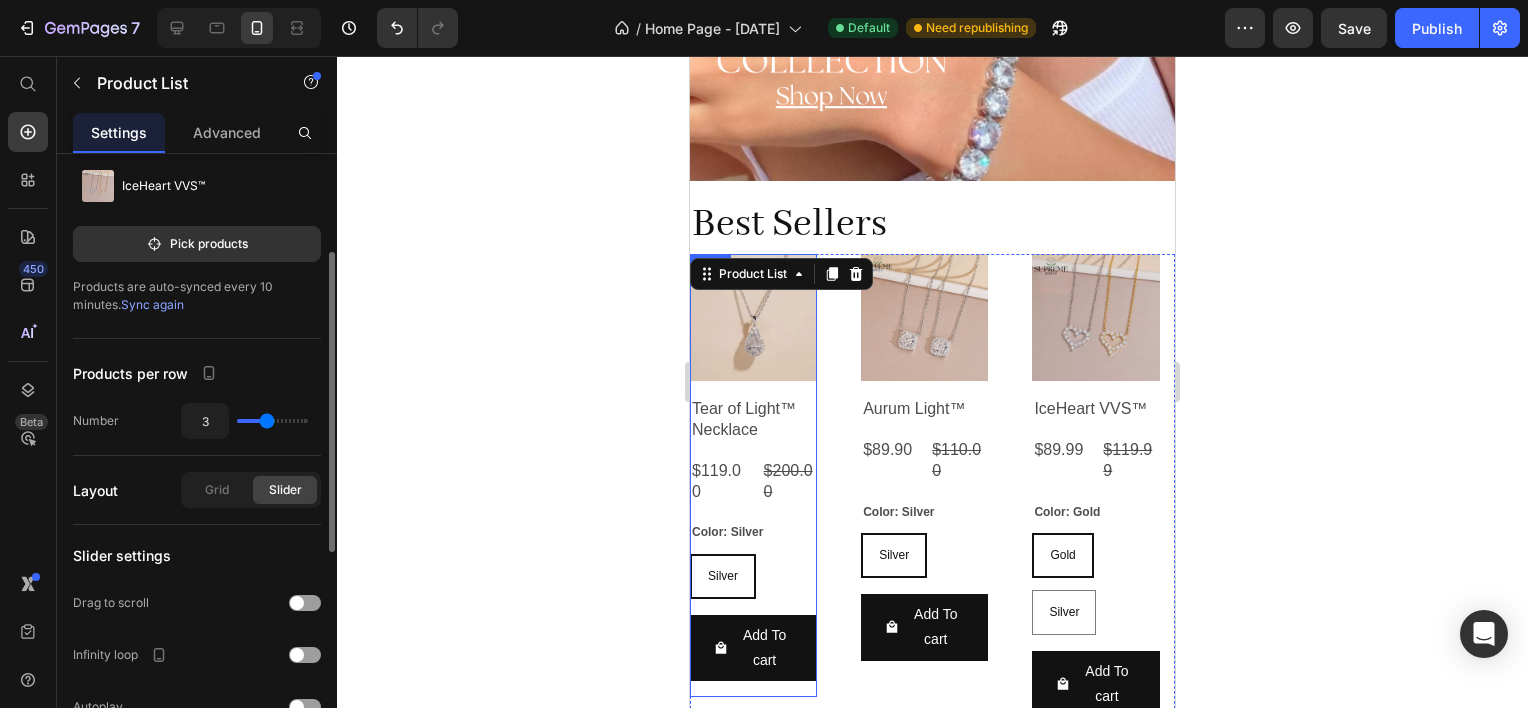type on "2" 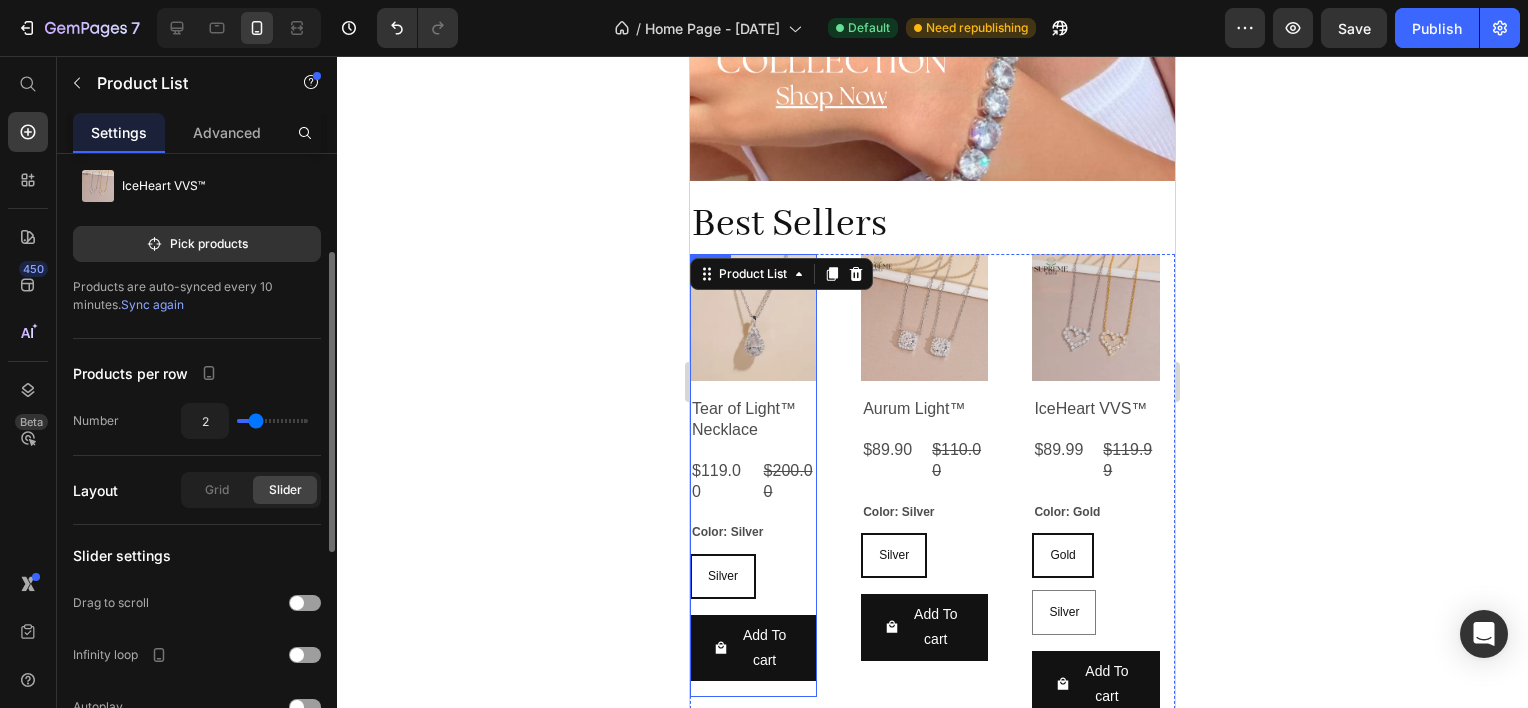 type on "2" 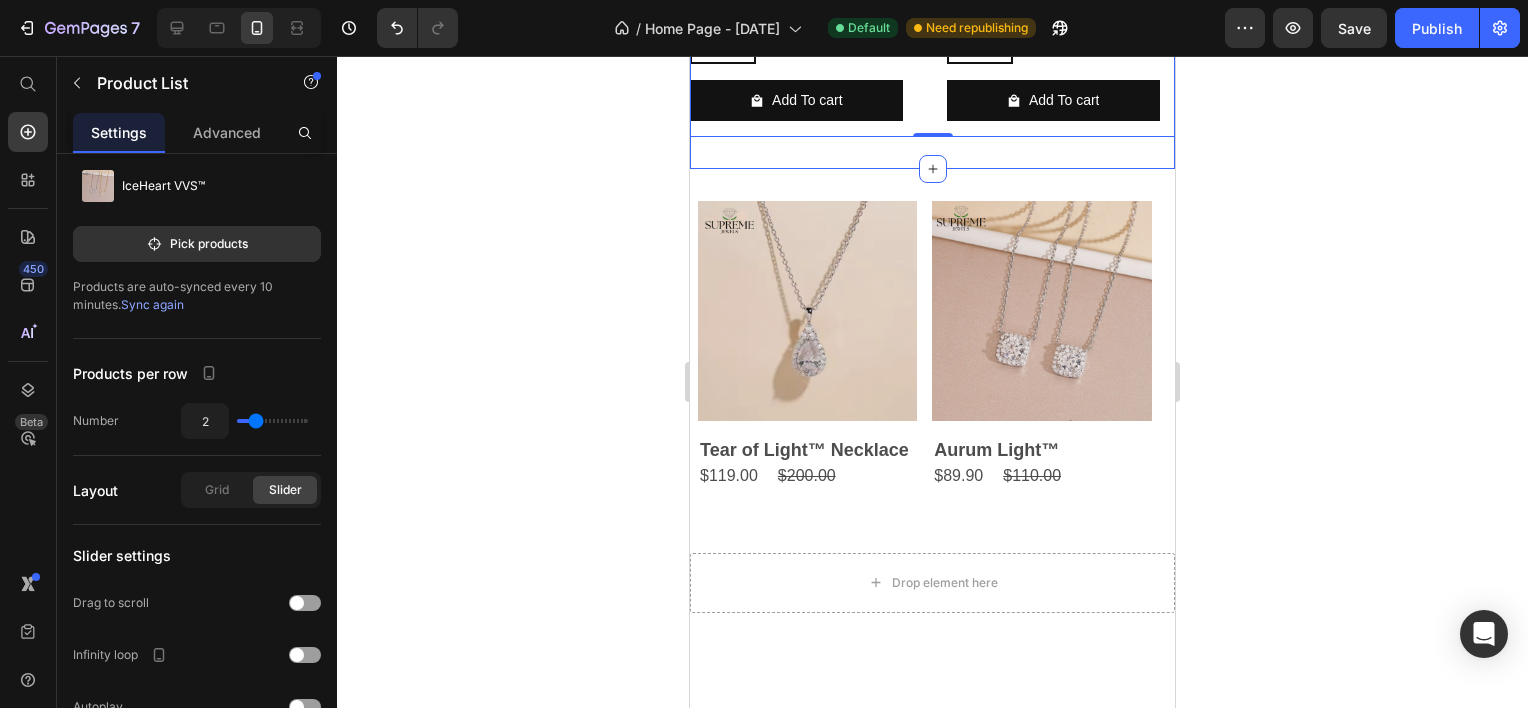 scroll, scrollTop: 1190, scrollLeft: 0, axis: vertical 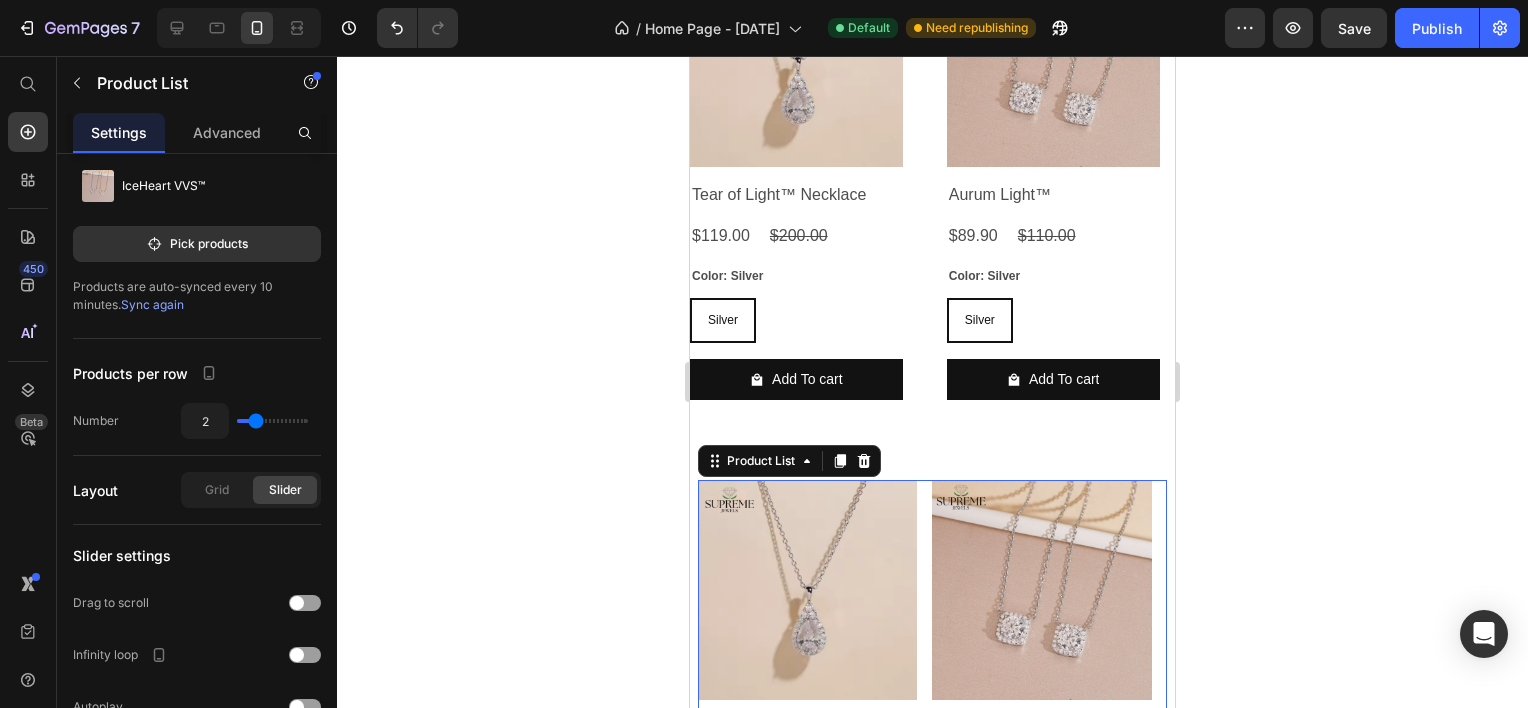 click on "Product Images Tear of Light™ Necklace Product Title $119.00 Product Price $200.00 Product Price Row Row Product Images Aurum Light™ Product Title $89.90 Product Price $110.00 Product Price Row Row Product Images IceHeart VVS™ Product Title $89.99 Product Price $119.99 Product Price Row Row" at bounding box center [932, 624] 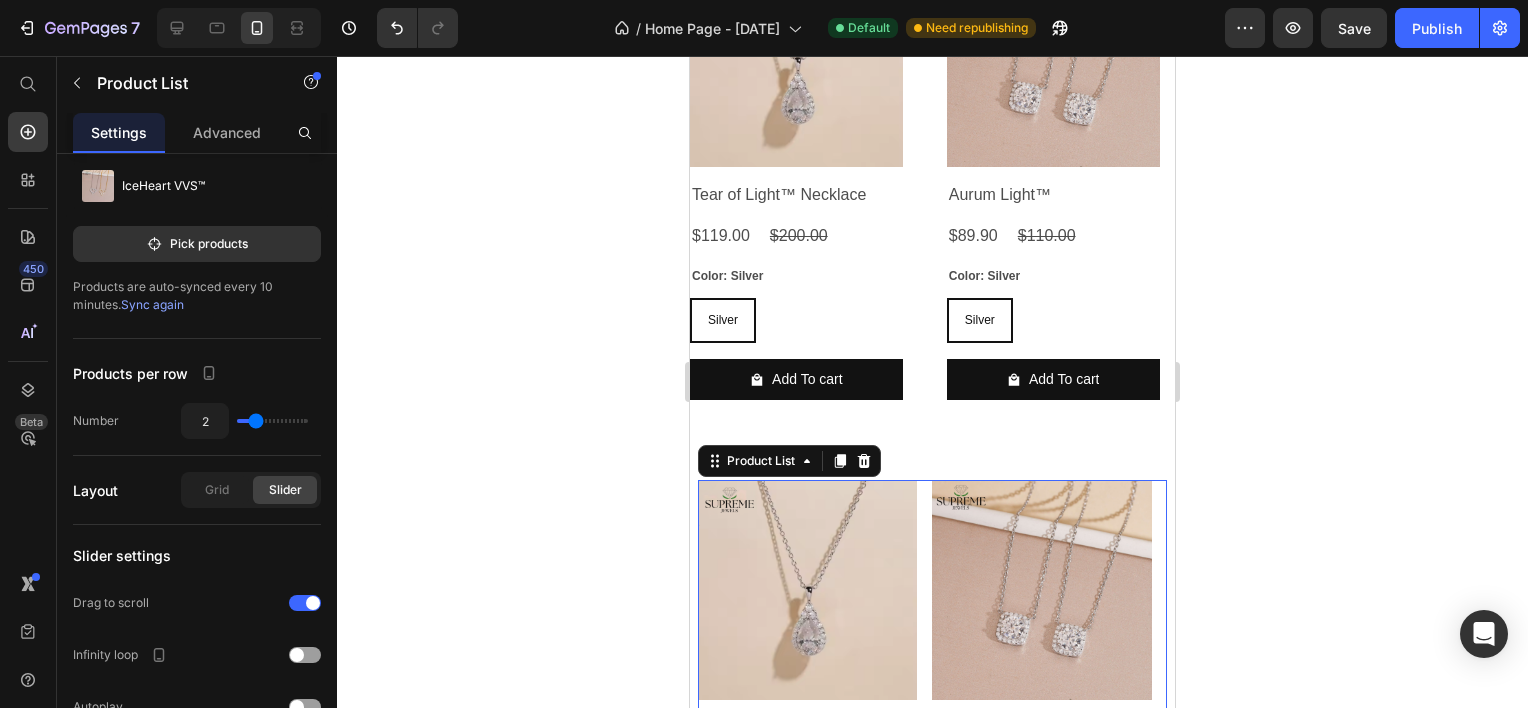 click on "Product Images Tear of Light™ Necklace Product Title $119.00 Product Price $200.00 Product Price Row Row Product Images Aurum Light™ Product Title $89.90 Product Price $110.00 Product Price Row Row Product Images IceHeart VVS™ Product Title $89.99 Product Price $119.99 Product Price Row Row" at bounding box center [932, 624] 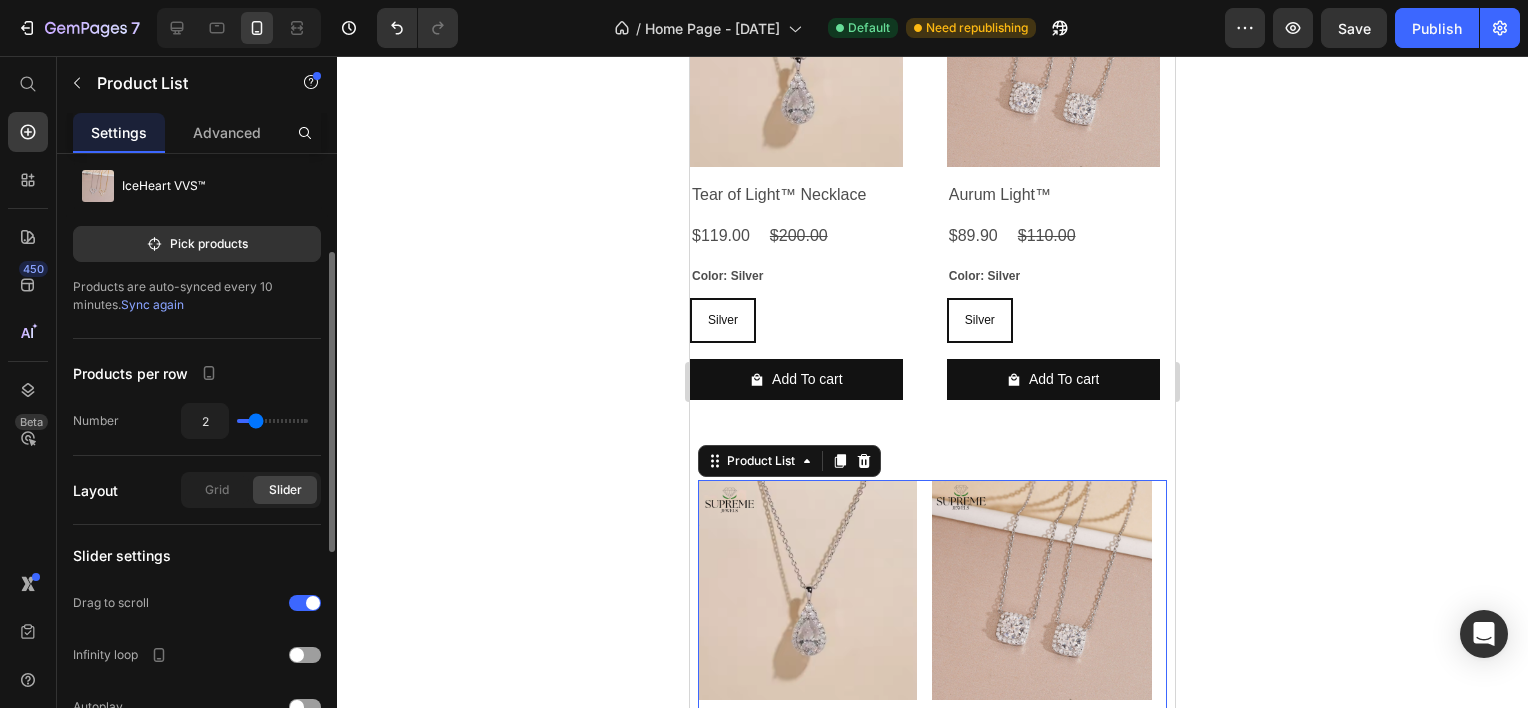 scroll, scrollTop: 632, scrollLeft: 0, axis: vertical 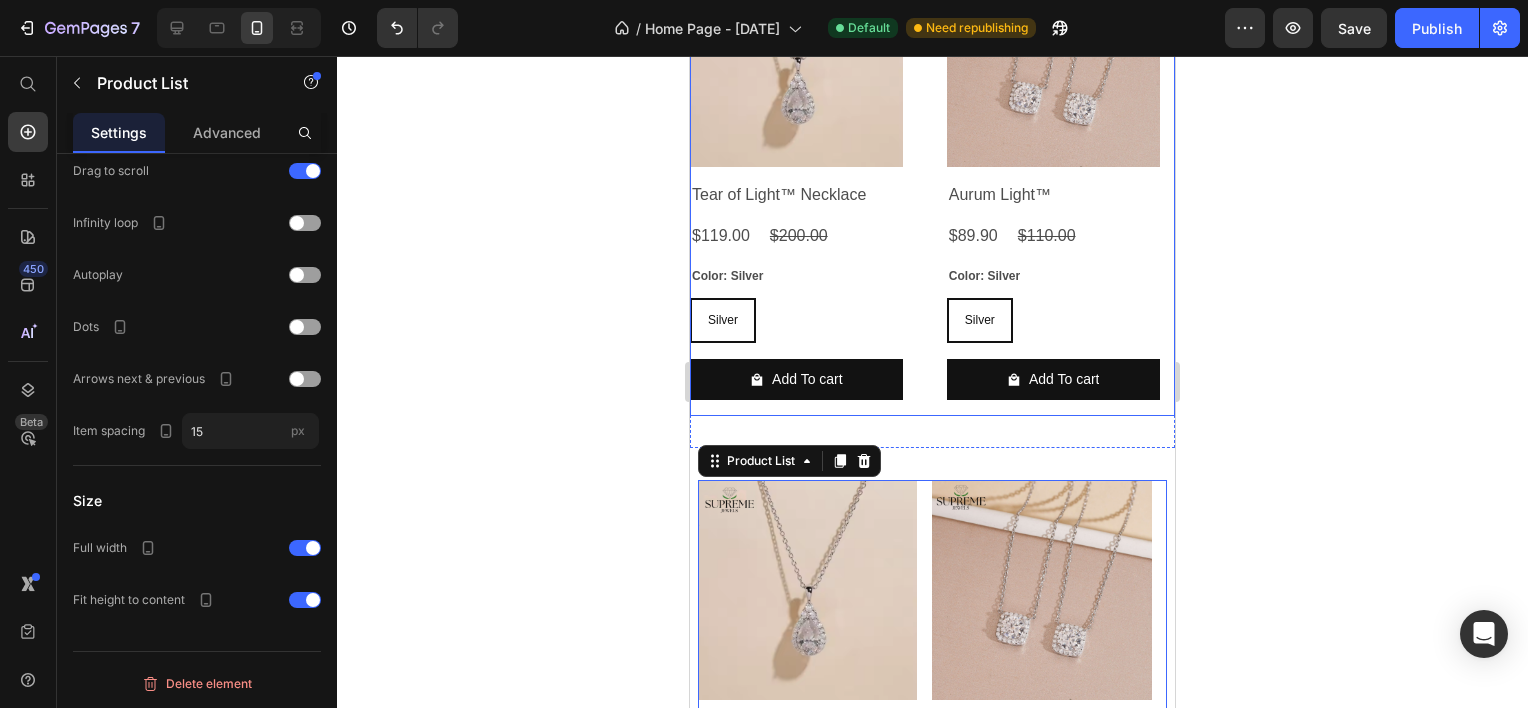 click on "Product Images Tear of Light™ Necklace Product Title $119.00 Product Price $200.00 Product Price Row Color: Silver Silver Silver Silver Product Variants & Swatches Add To cart Product Cart Button Row Product Images Aurum Light™ Product Title $89.90 Product Price $110.00 Product Price Row Color: Silver Silver Silver Silver Product Variants & Swatches Add To cart Product Cart Button Row Product Images IceHeart VVS™ Product Title $89.99 Product Price $119.99 Product Price Row Color: Gold Gold Gold Gold Silver Silver Silver Product Variants & Swatches Add To cart Product Cart Button Row" at bounding box center [932, 185] 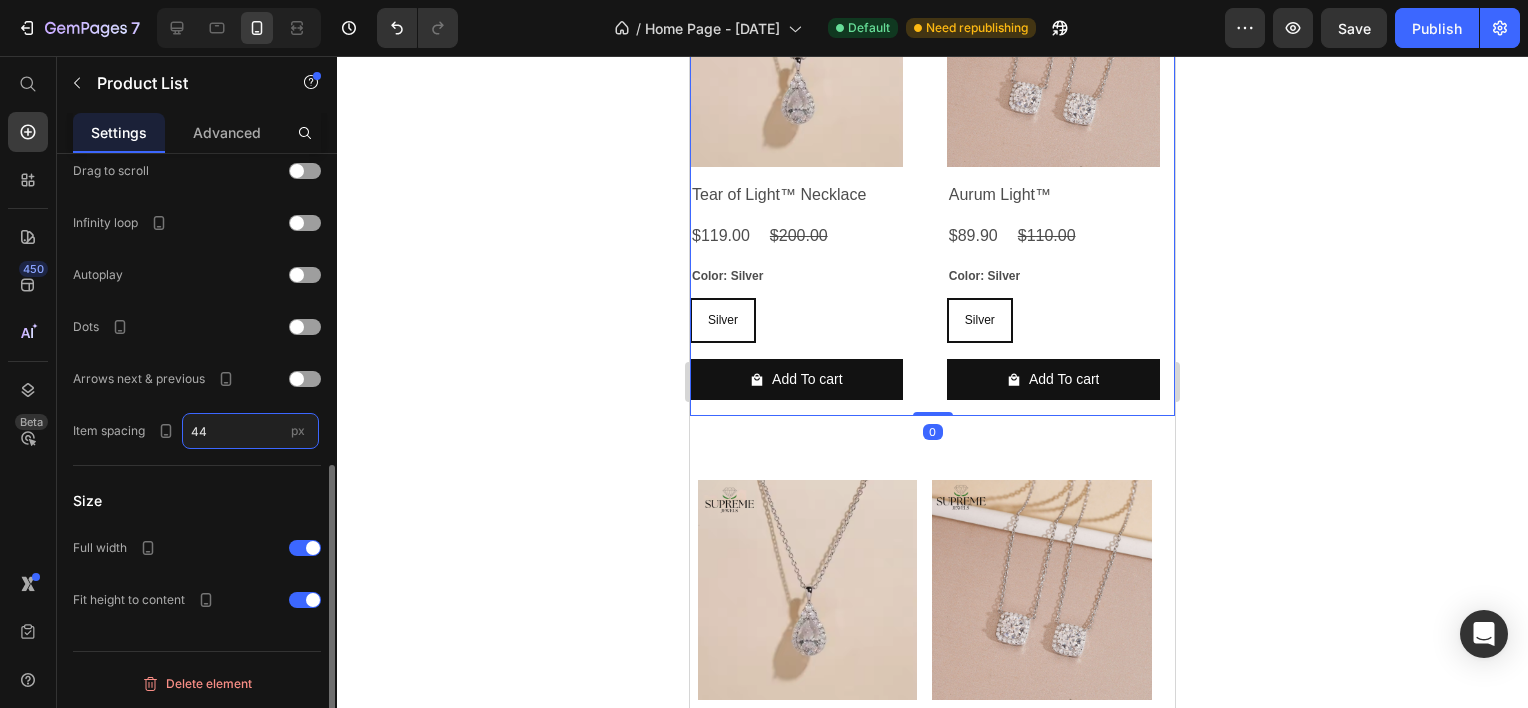 click on "44" at bounding box center [250, 431] 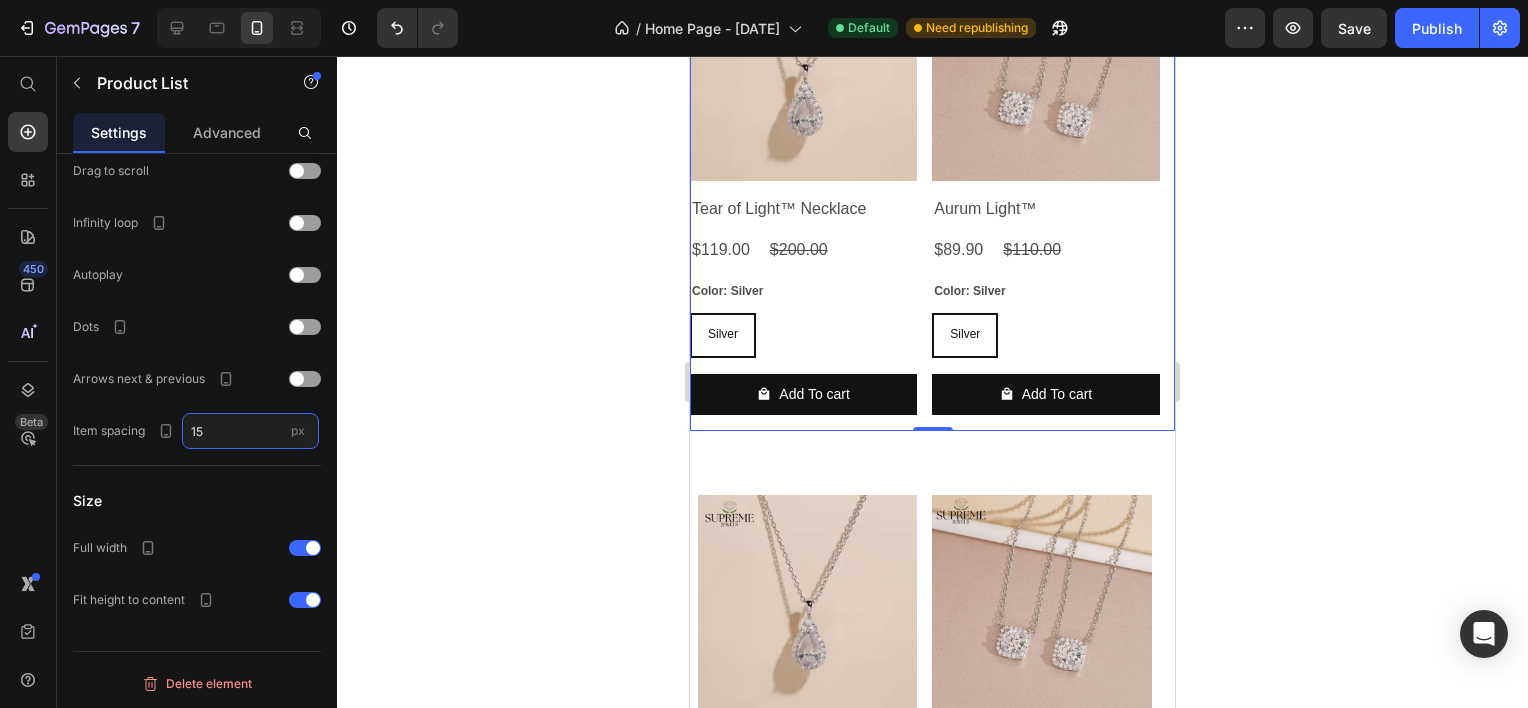 type on "15" 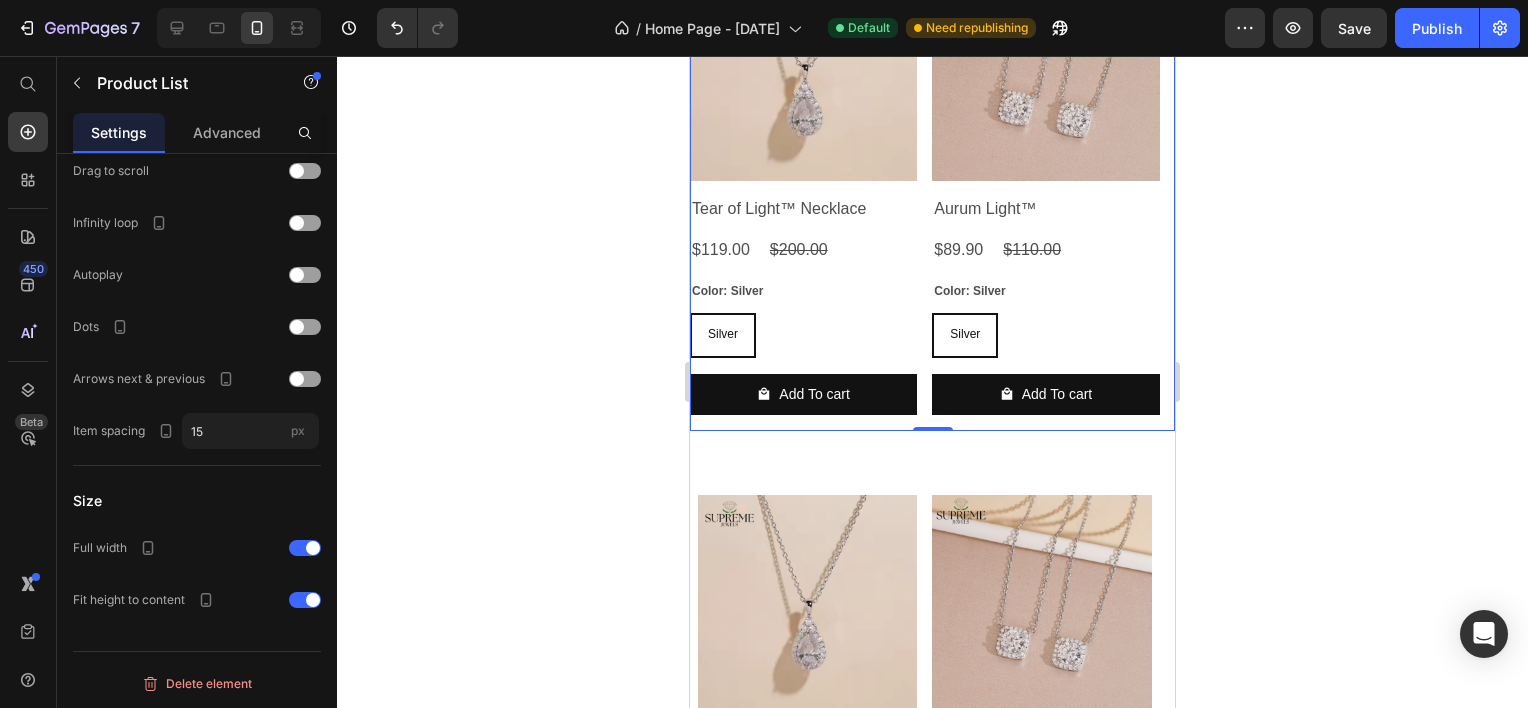 click 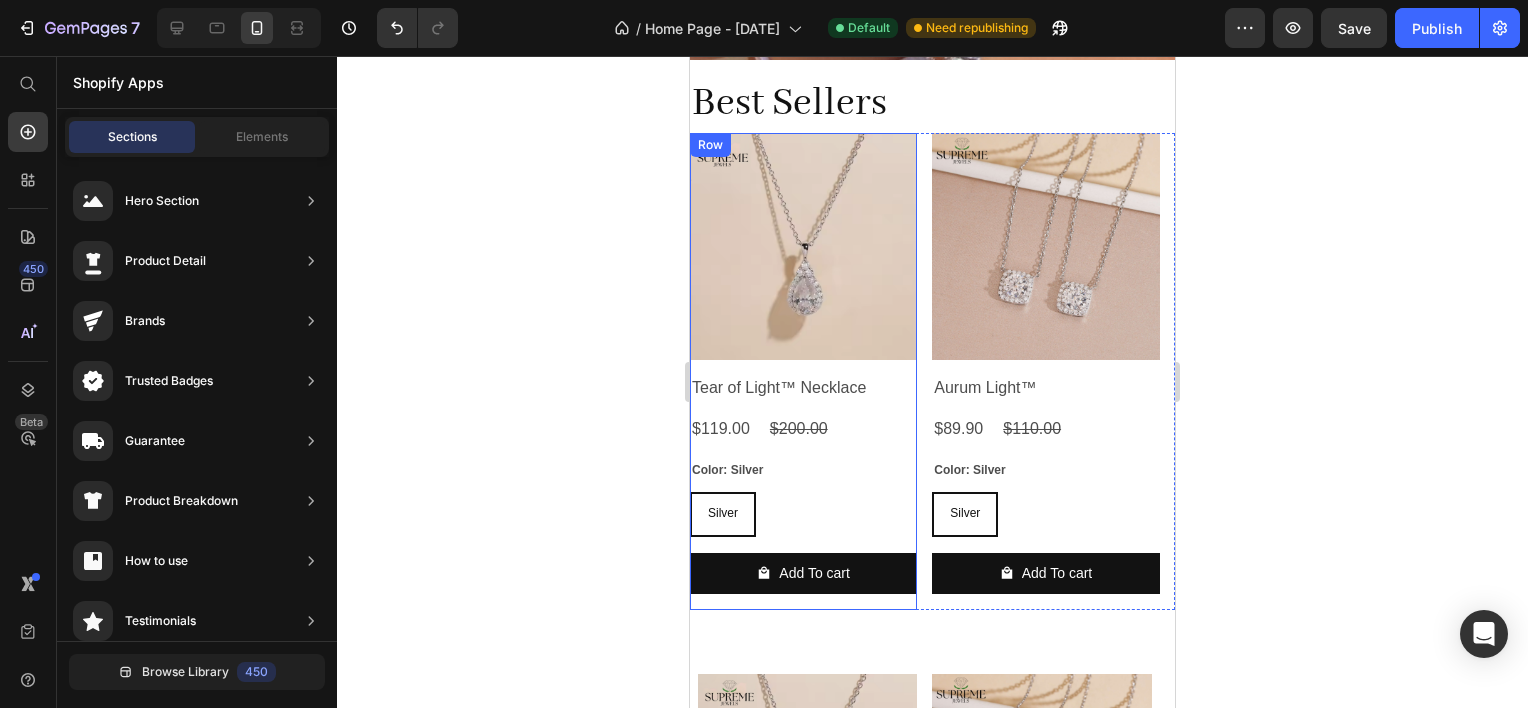 scroll, scrollTop: 990, scrollLeft: 0, axis: vertical 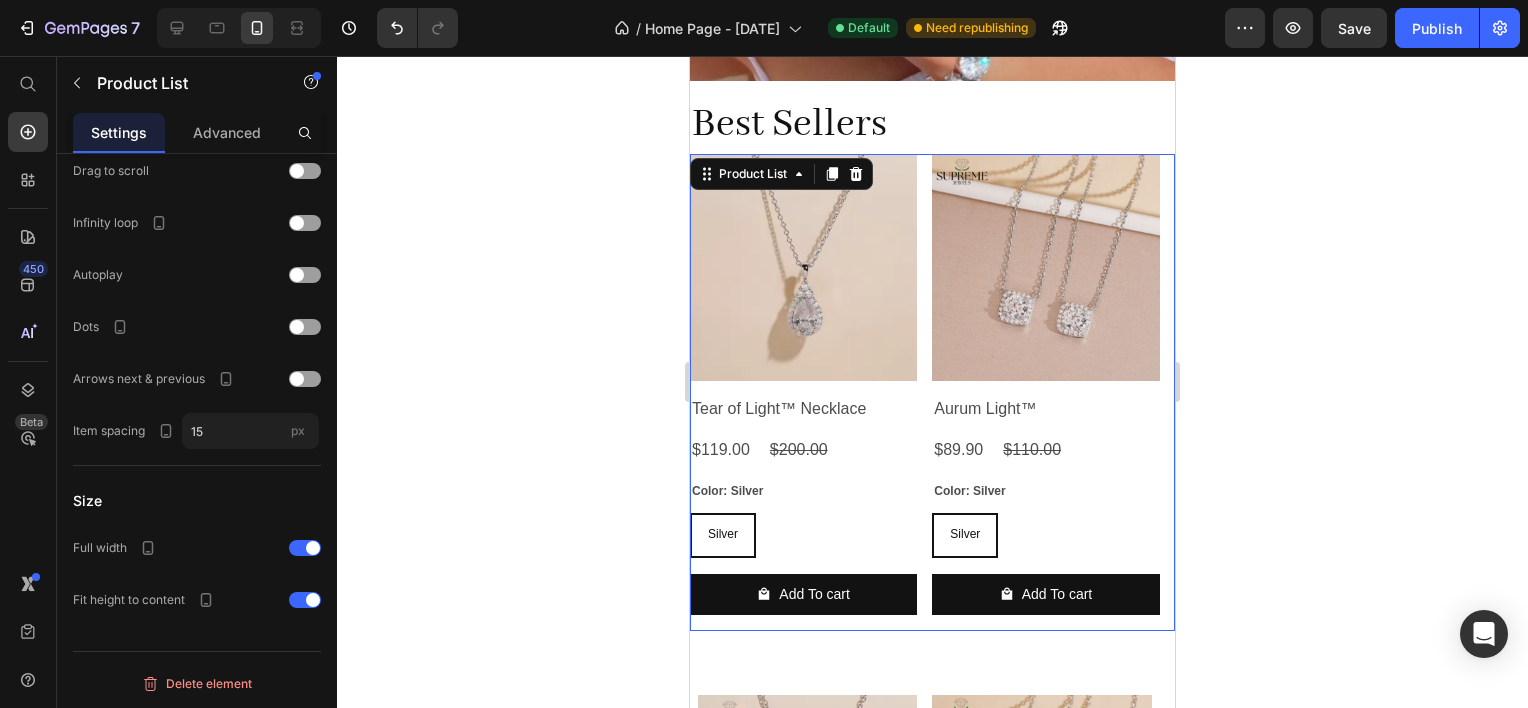 click on "Product Images Tear of Light™ Necklace Product Title $119.00 Product Price $200.00 Product Price Row Color: Silver Silver Silver Silver Product Variants & Swatches Add To cart Product Cart Button Row Product Images Aurum Light™ Product Title $89.90 Product Price $110.00 Product Price Row Color: Silver Silver Silver Silver Product Variants & Swatches Add To cart Product Cart Button Row Product Images IceHeart VVS™ Product Title $89.99 Product Price $119.99 Product Price Row Color: Gold Gold Gold Gold Silver Silver Silver Product Variants & Swatches Add To cart Product Cart Button Row" at bounding box center (932, 392) 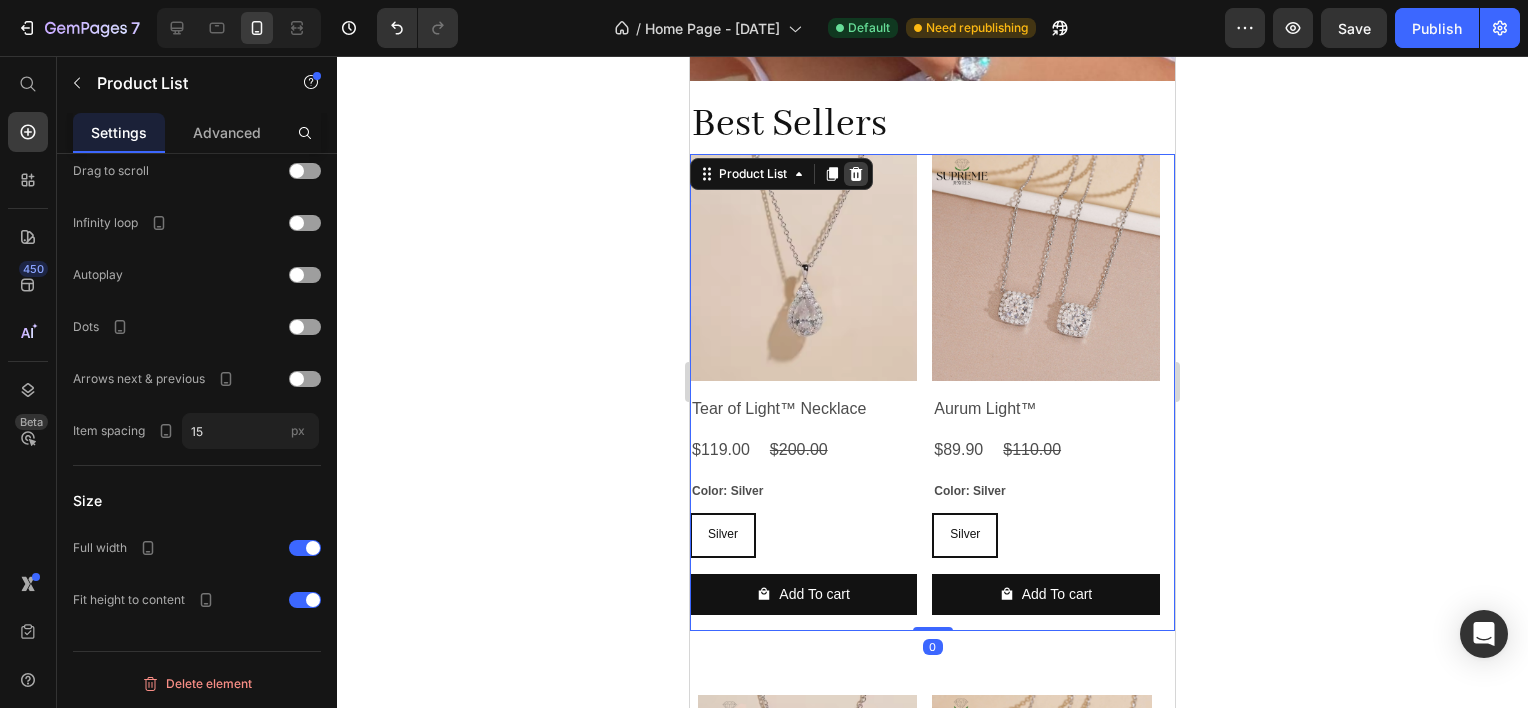 click 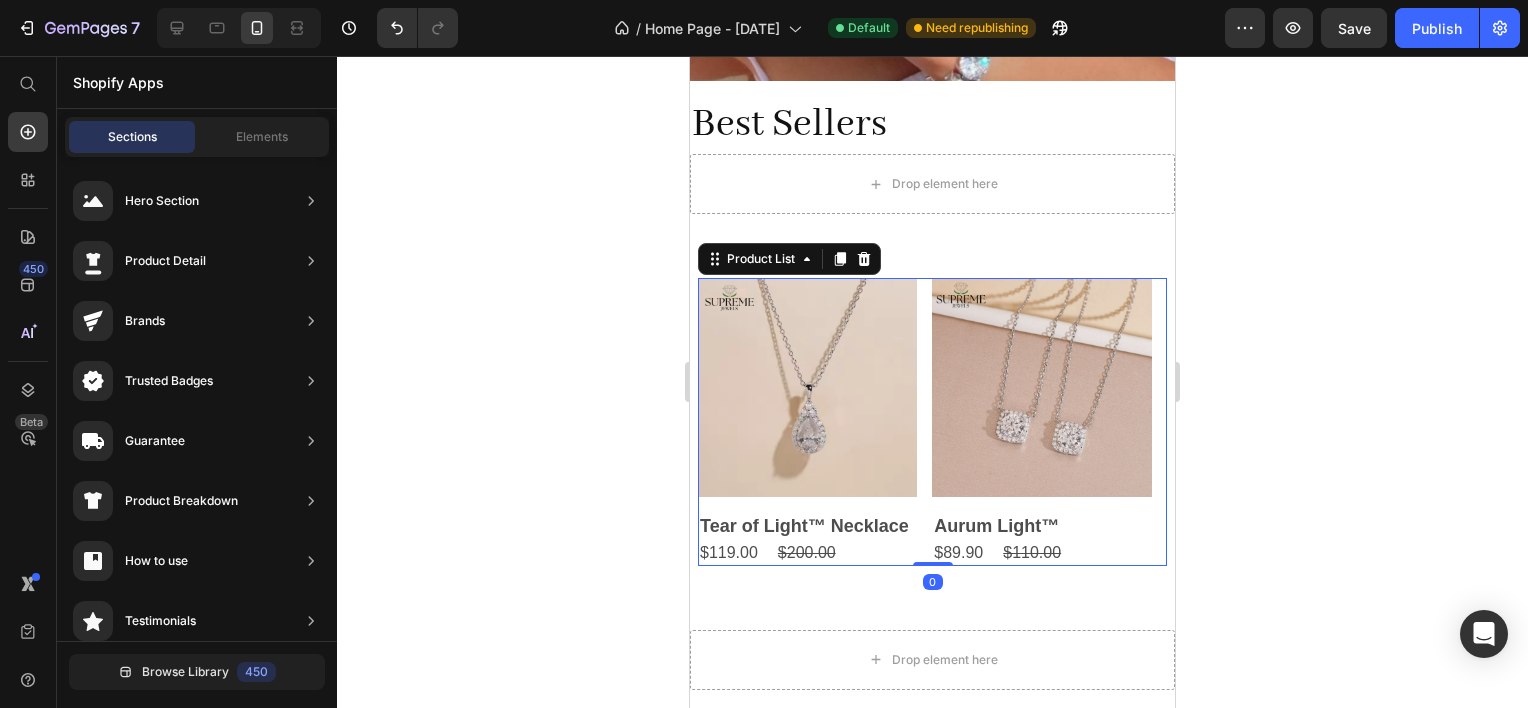 click on "Product Images Tear of Light™ Necklace Product Title $119.00 Product Price $200.00 Product Price Row Row Product Images Aurum Light™ Product Title $89.90 Product Price $110.00 Product Price Row Row Product Images IceHeart VVS™ Product Title $89.99 Product Price $119.99 Product Price Row Row" at bounding box center (932, 422) 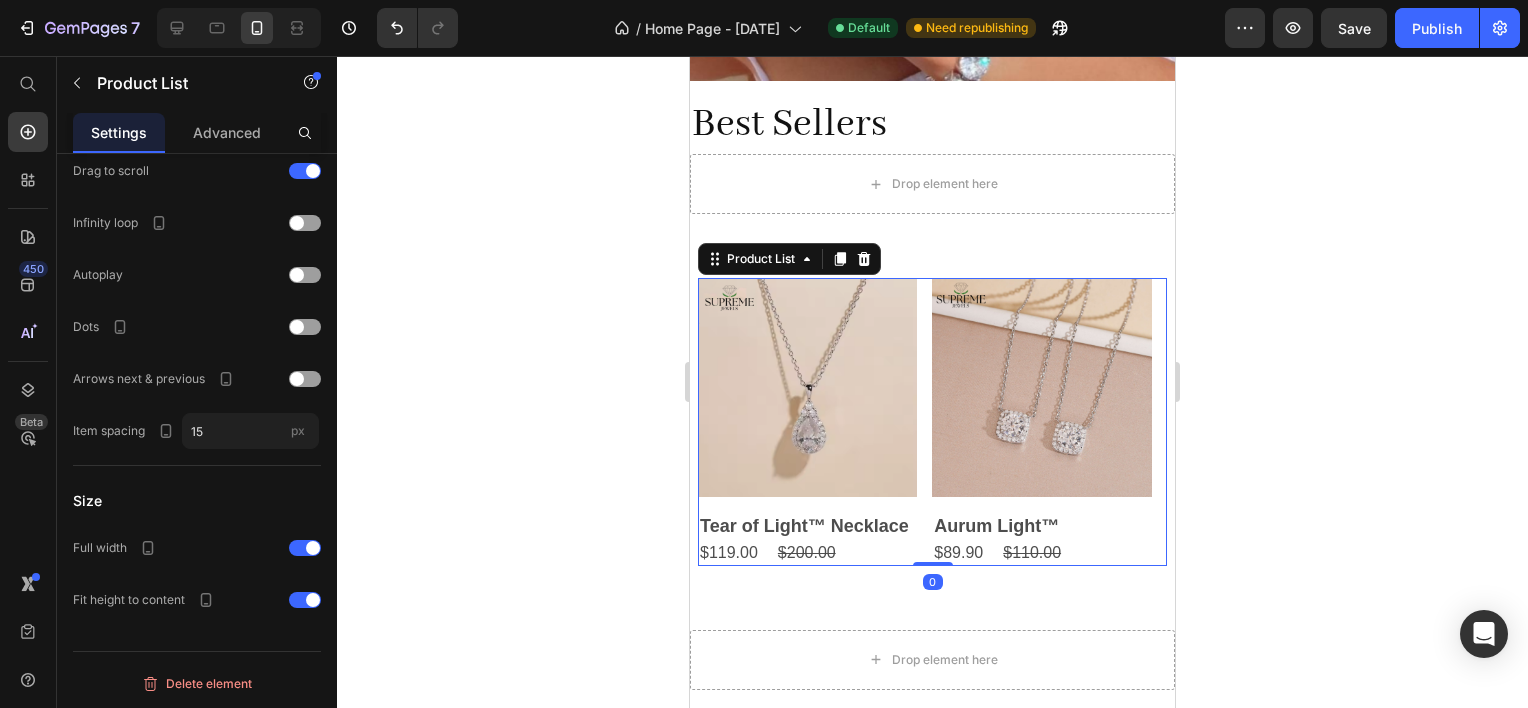 click 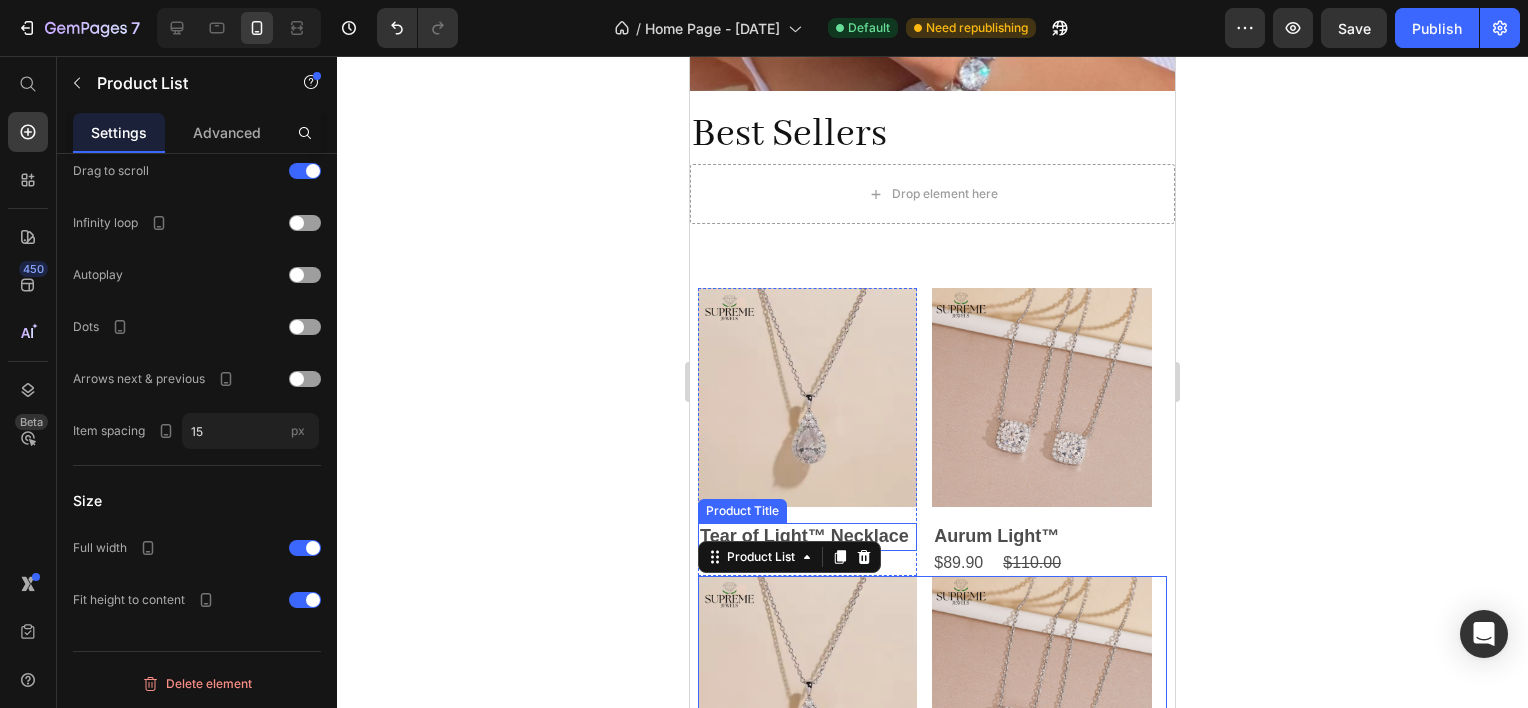 scroll, scrollTop: 998, scrollLeft: 0, axis: vertical 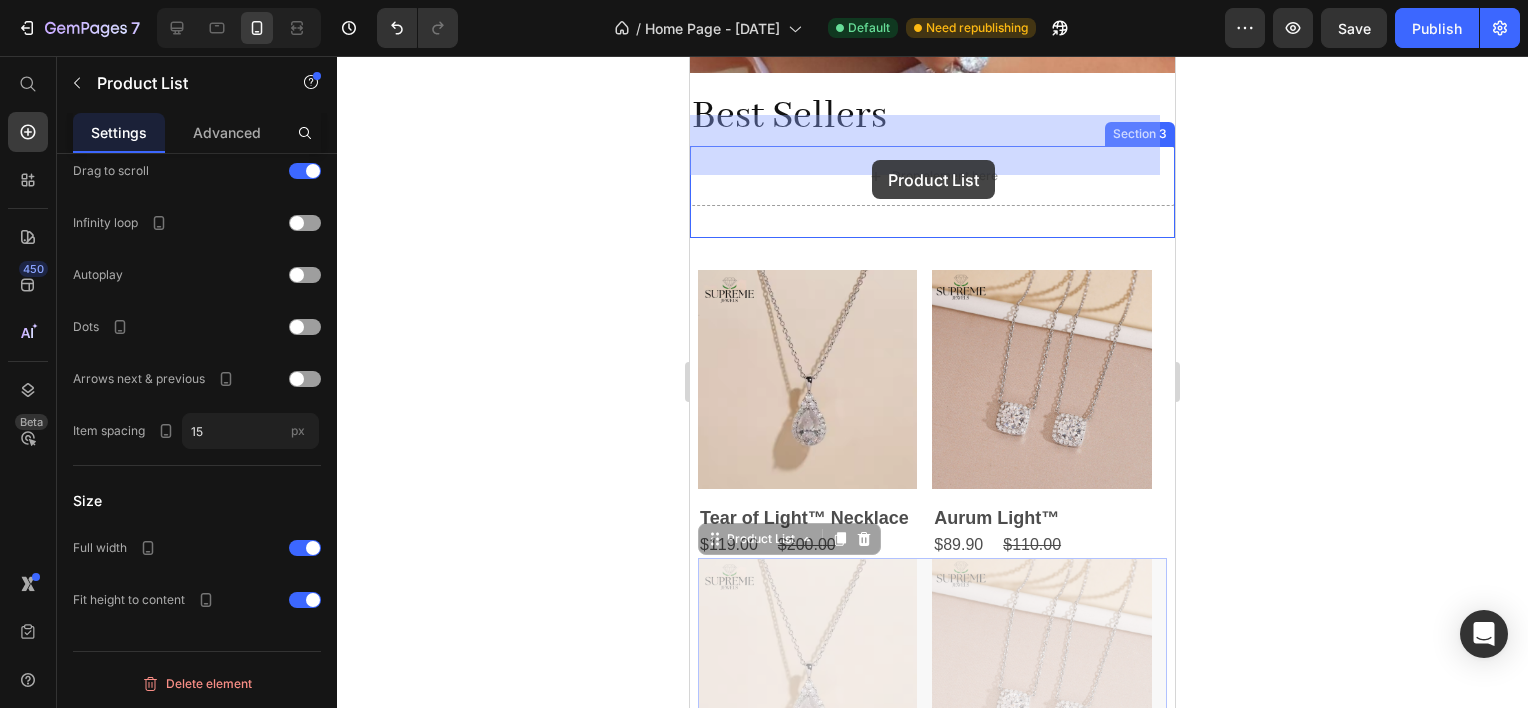 drag, startPoint x: 921, startPoint y: 572, endPoint x: 872, endPoint y: 160, distance: 414.9036 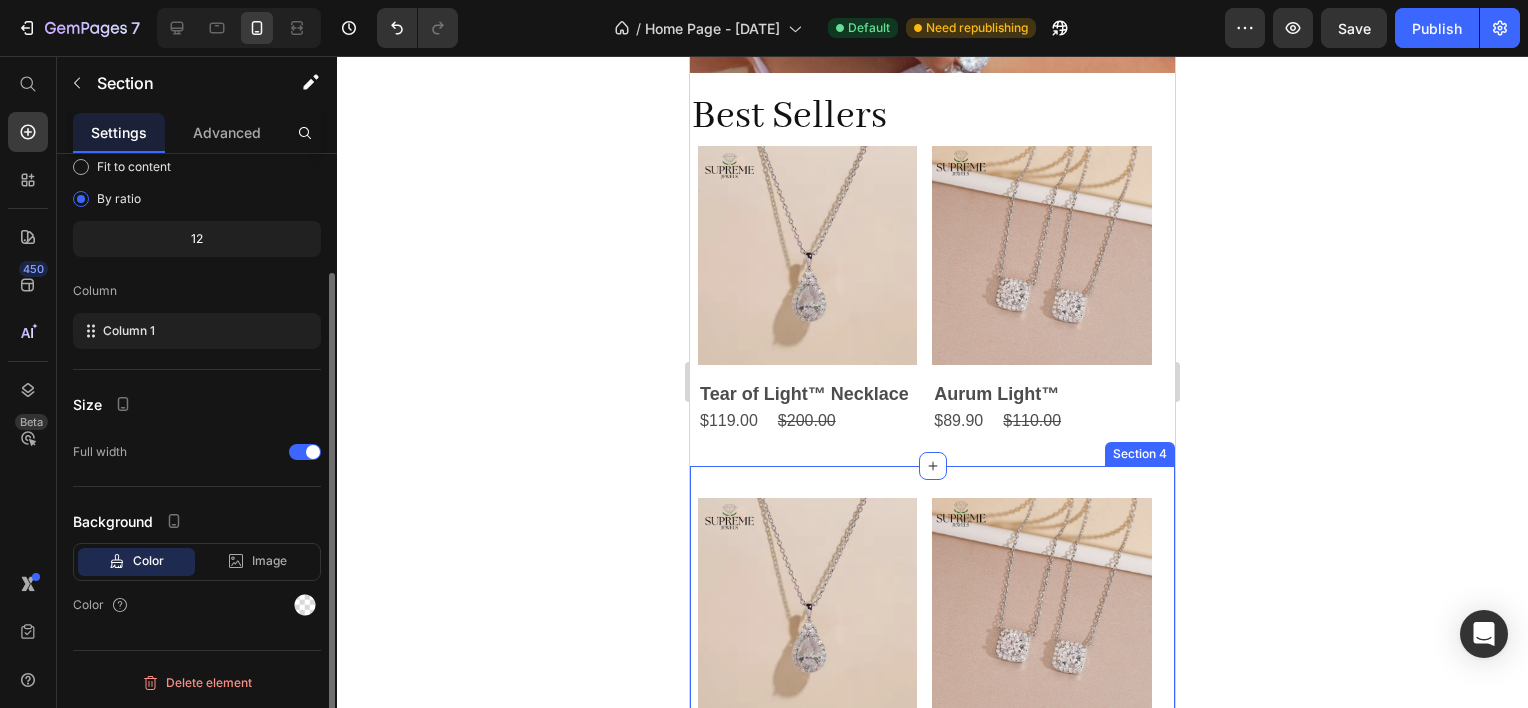 scroll, scrollTop: 0, scrollLeft: 0, axis: both 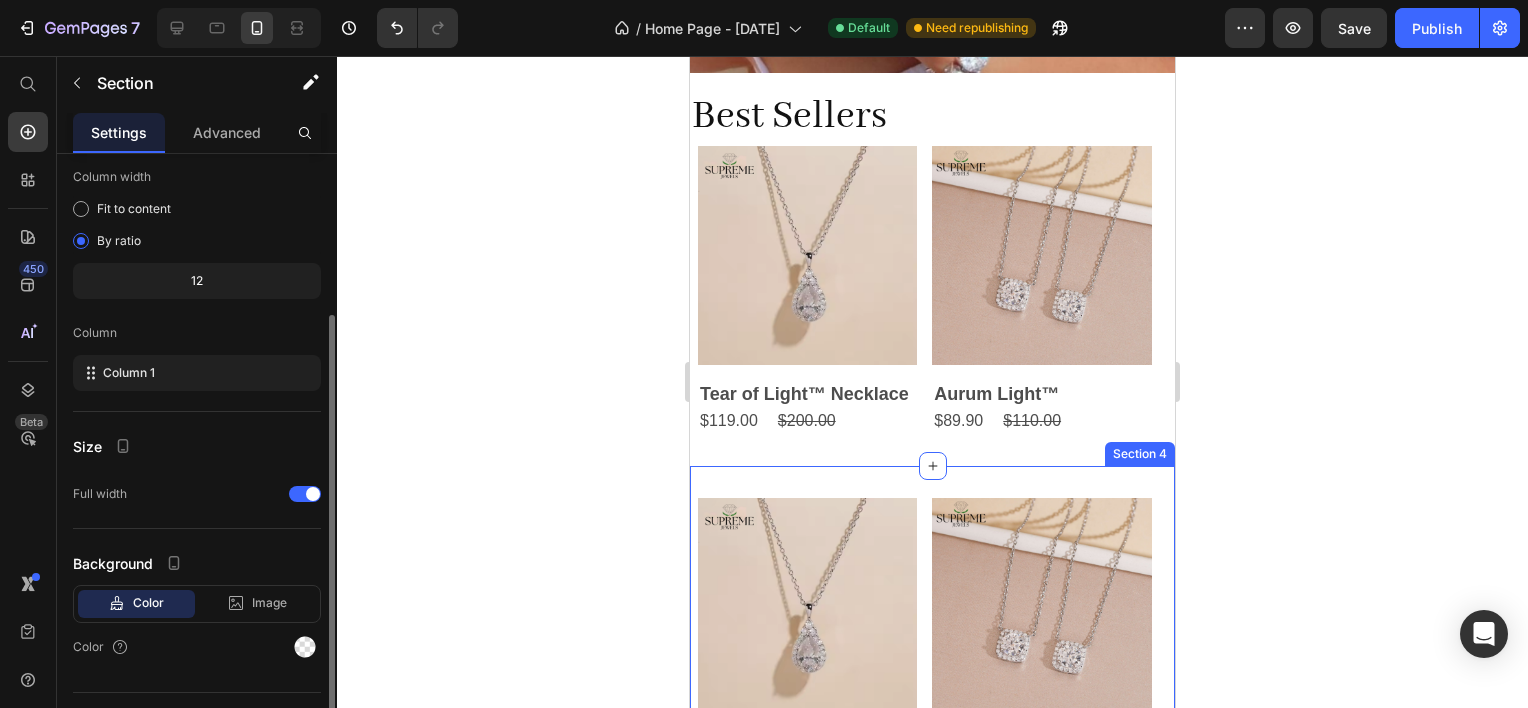 click on "Product Images Tear of Light™ Necklace Product Title $119.00 Product Price $200.00 Product Price Row Row Product Images Aurum Light™ Product Title $89.90 Product Price $110.00 Product Price Row Row Product Images IceHeart VVS™ Product Title $89.99 Product Price $119.99 Product Price Row Row Product List Section 4" at bounding box center [932, 642] 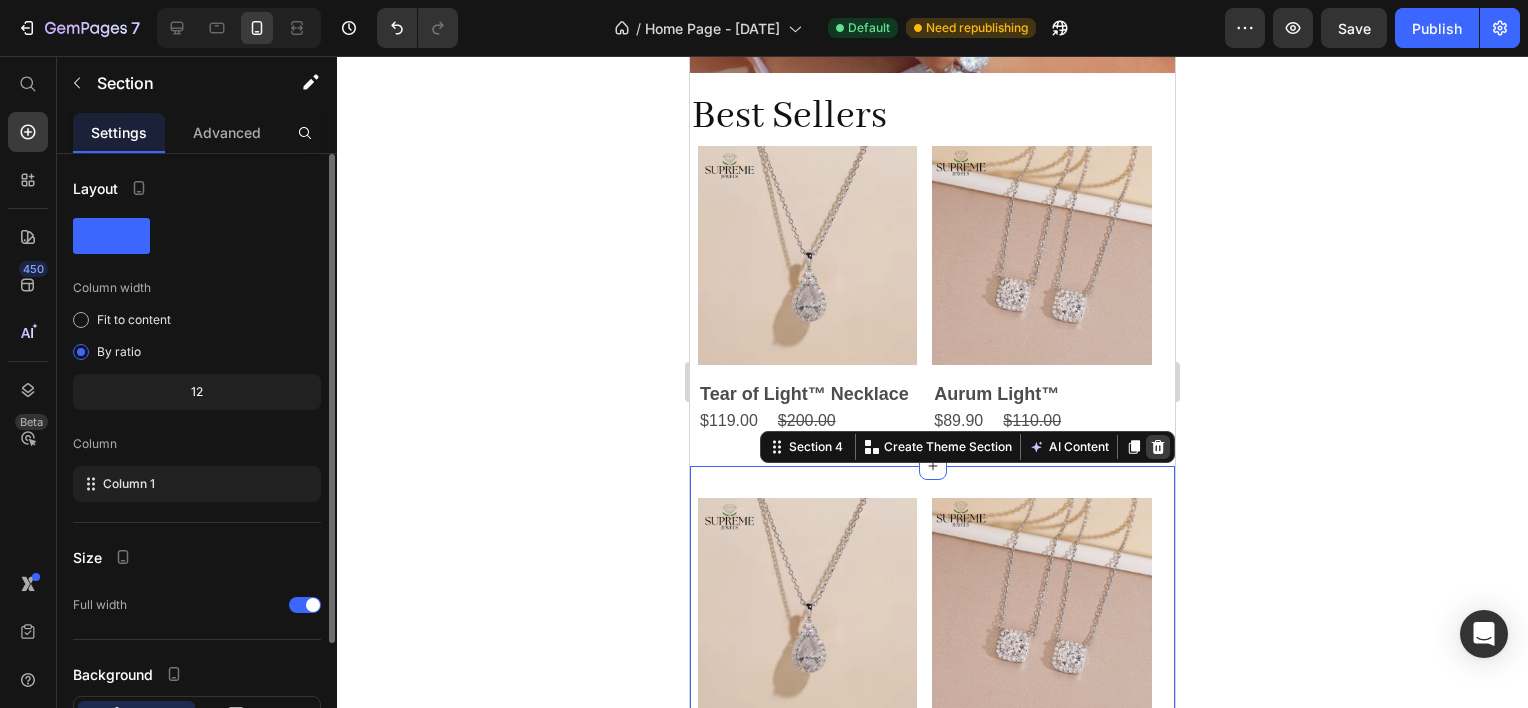 click 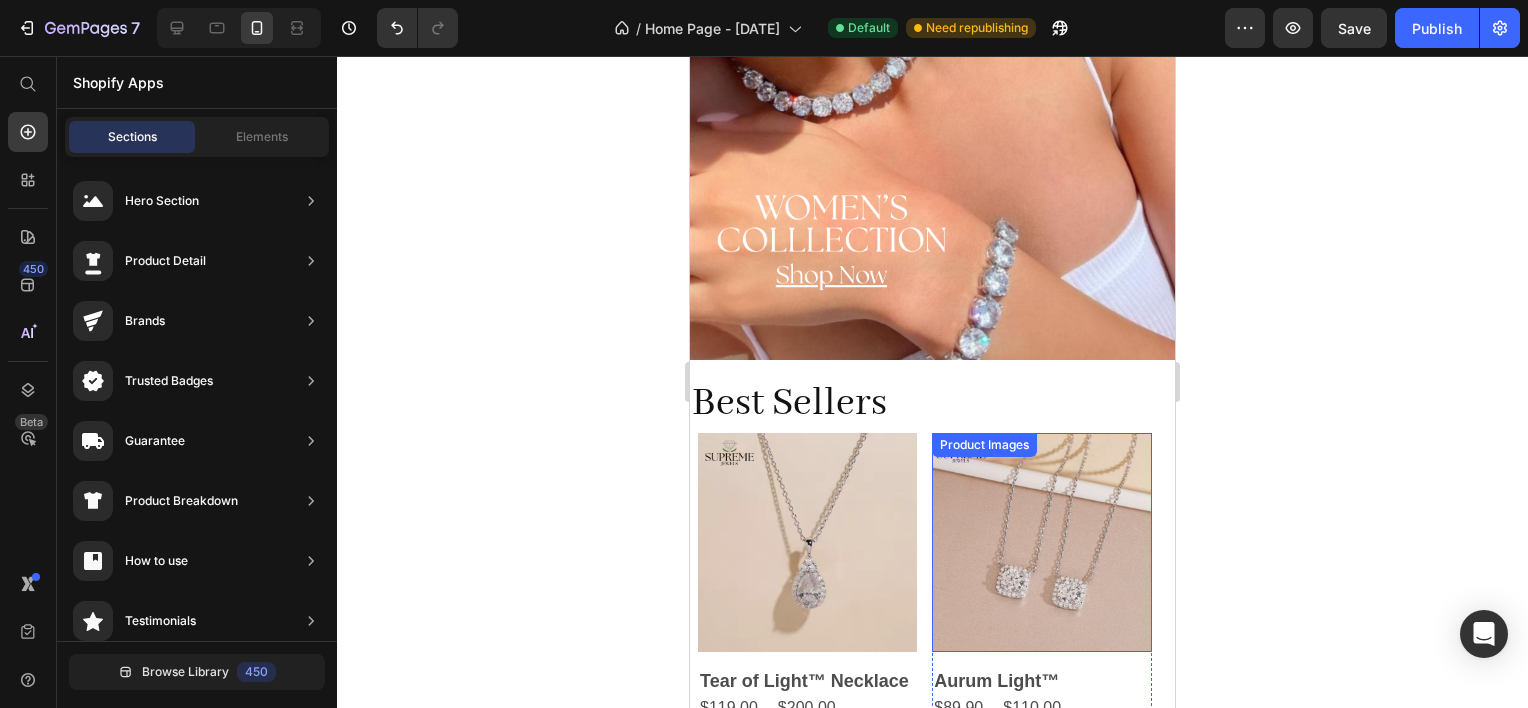 scroll, scrollTop: 698, scrollLeft: 0, axis: vertical 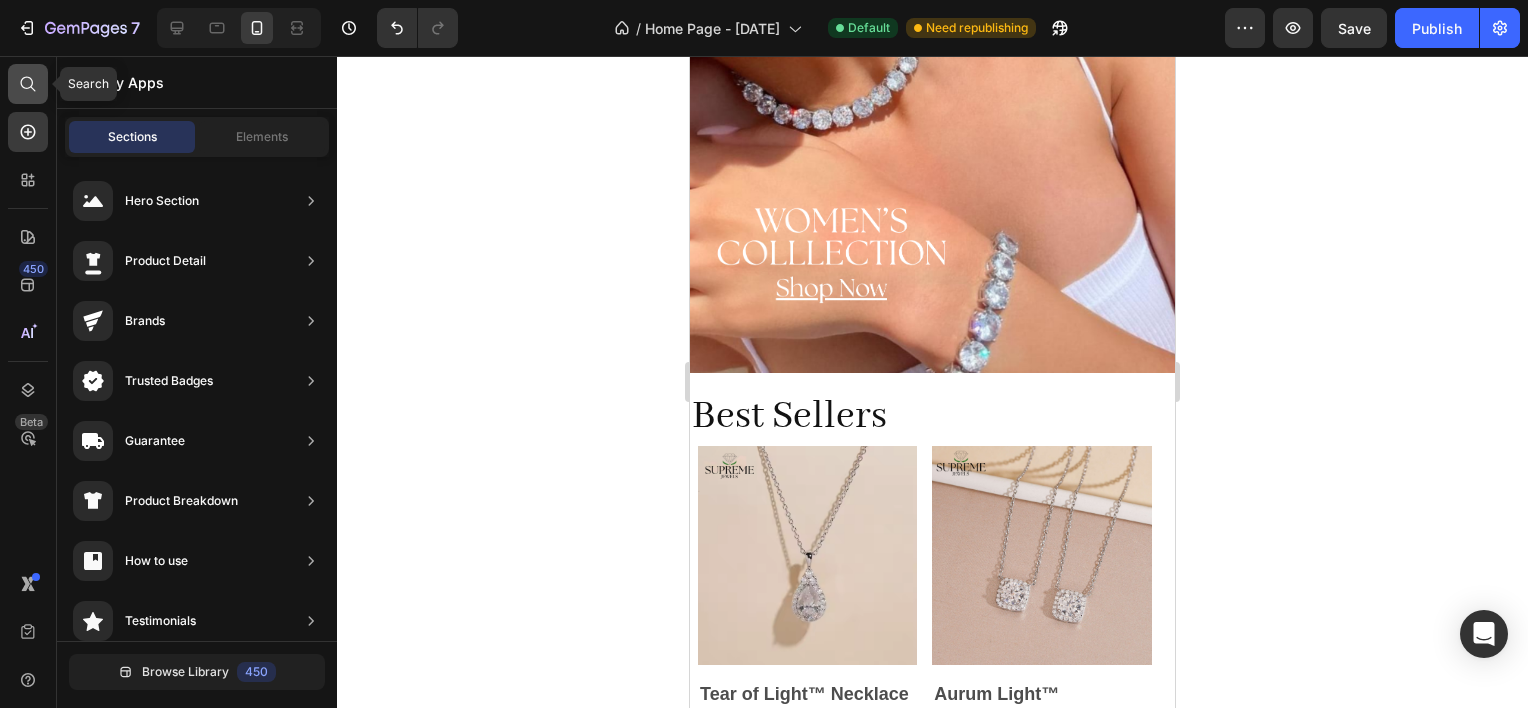 click 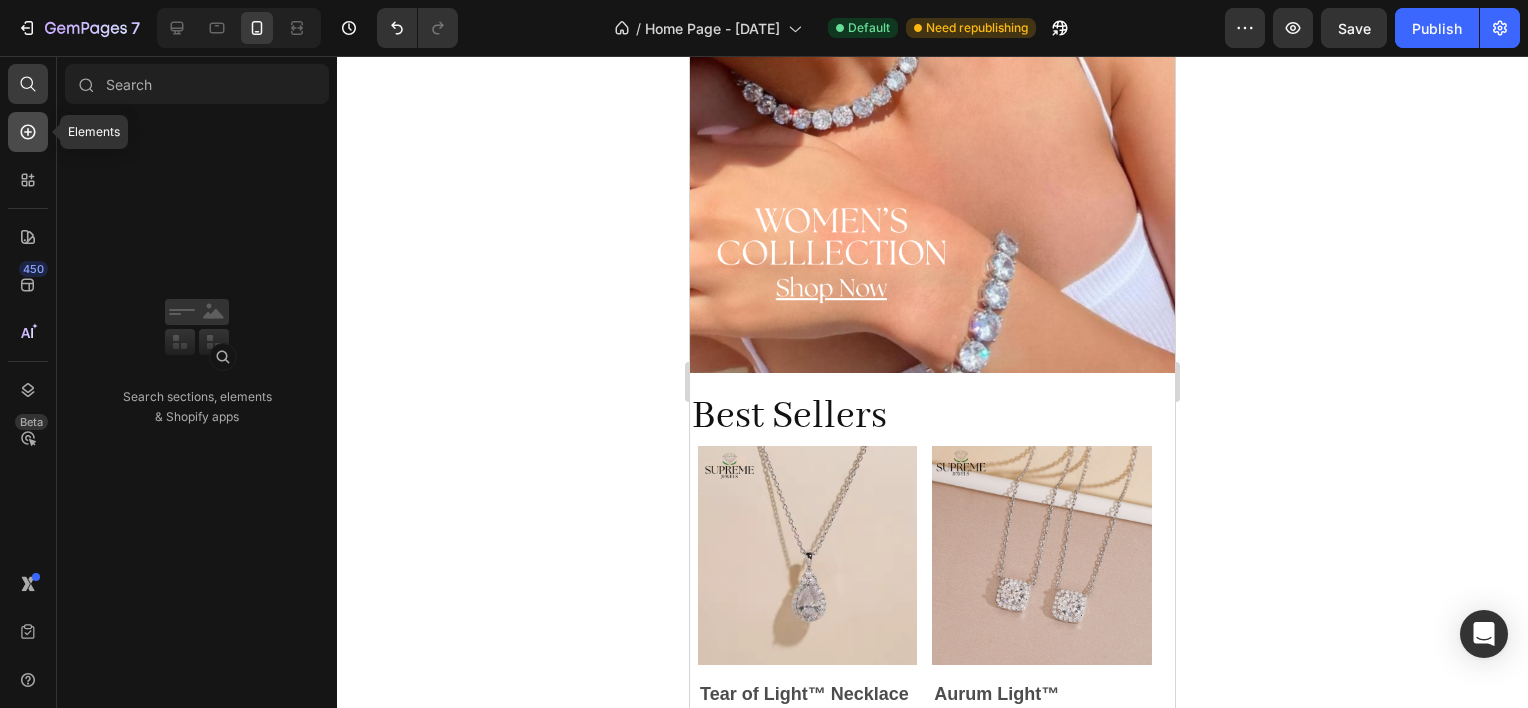 click 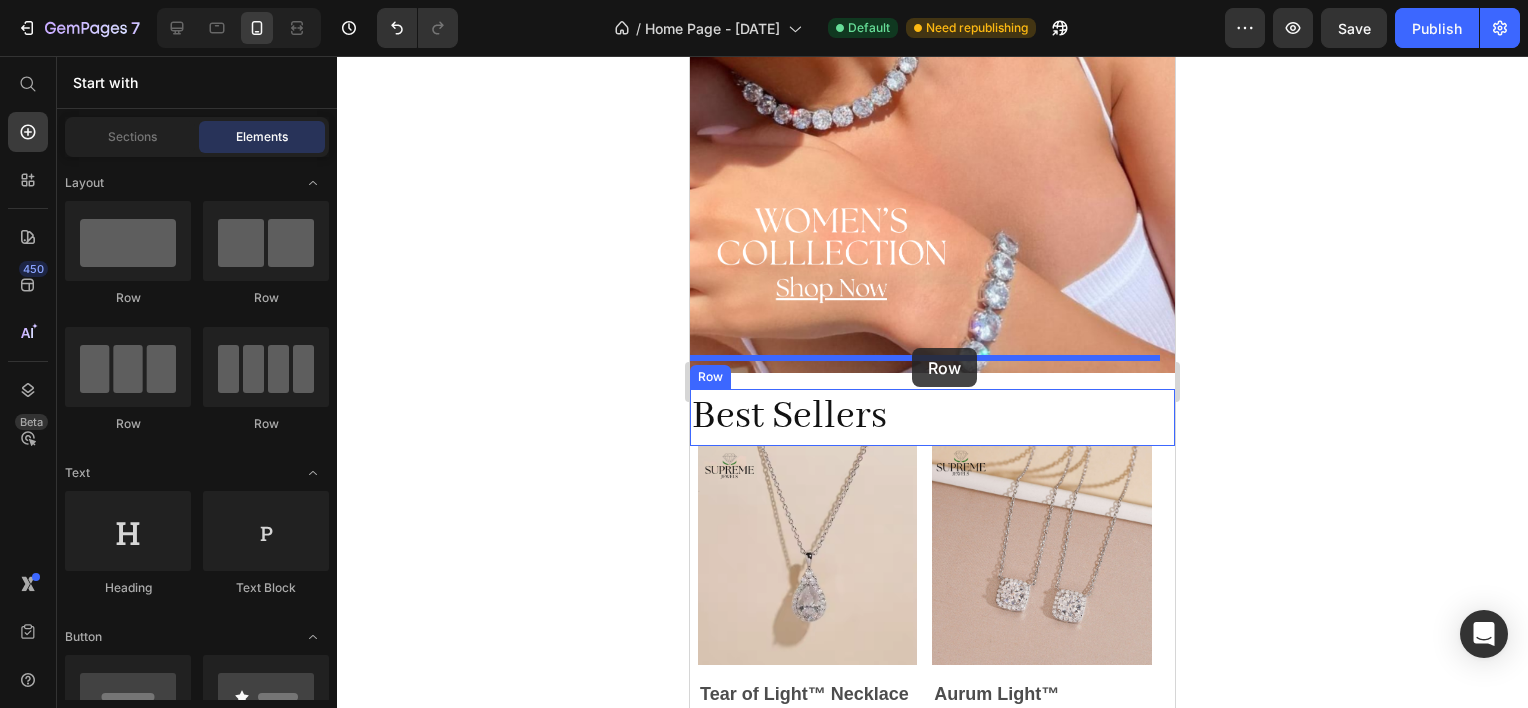 drag, startPoint x: 834, startPoint y: 302, endPoint x: 912, endPoint y: 348, distance: 90.55385 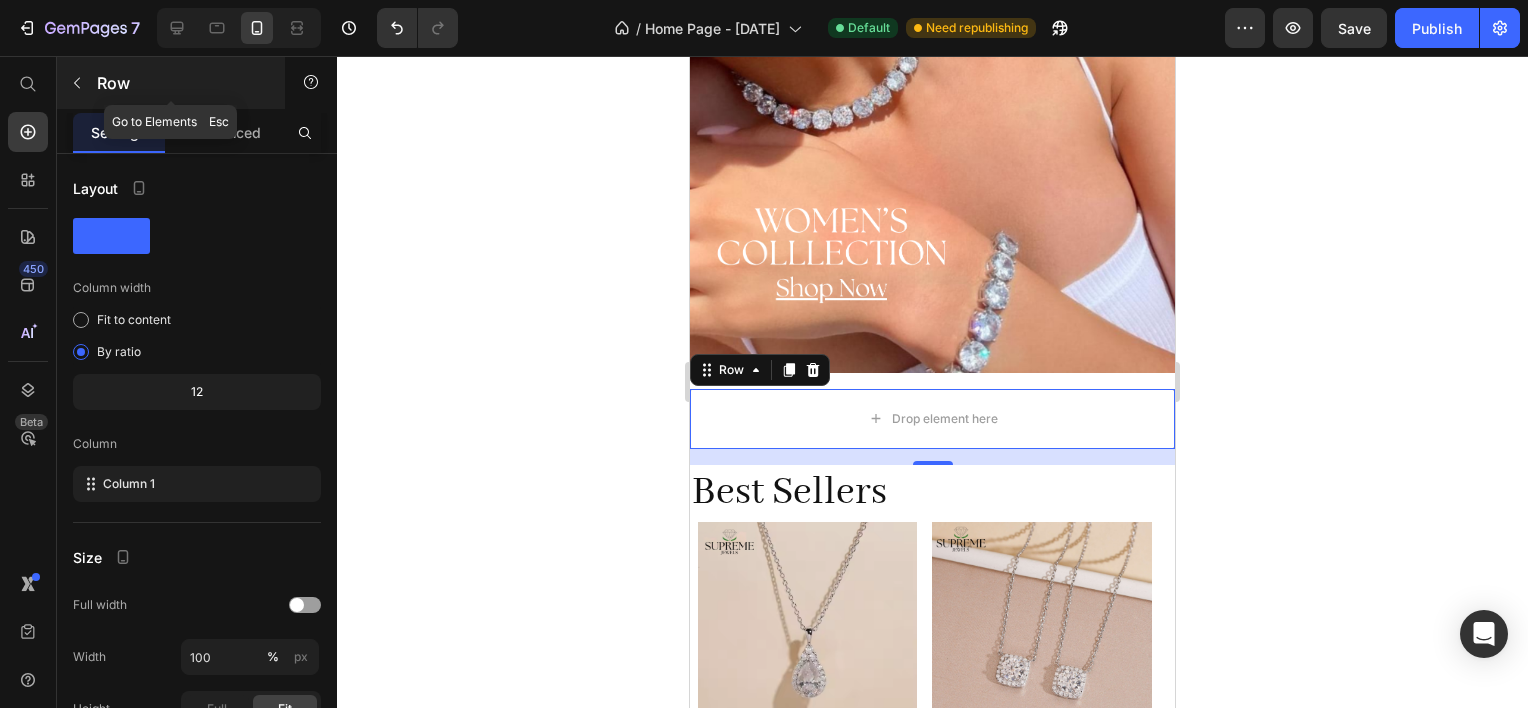 click on "Row" at bounding box center [171, 83] 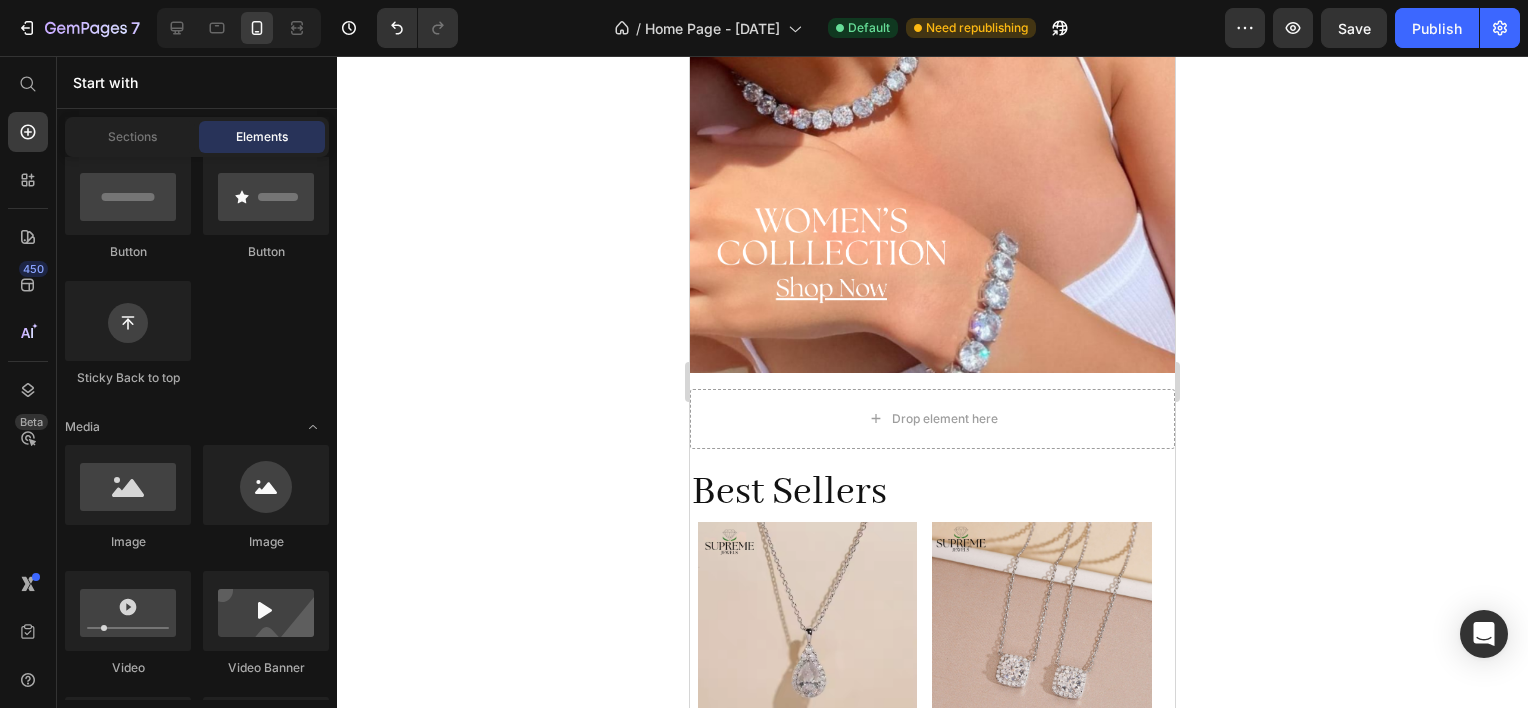 scroll, scrollTop: 1000, scrollLeft: 0, axis: vertical 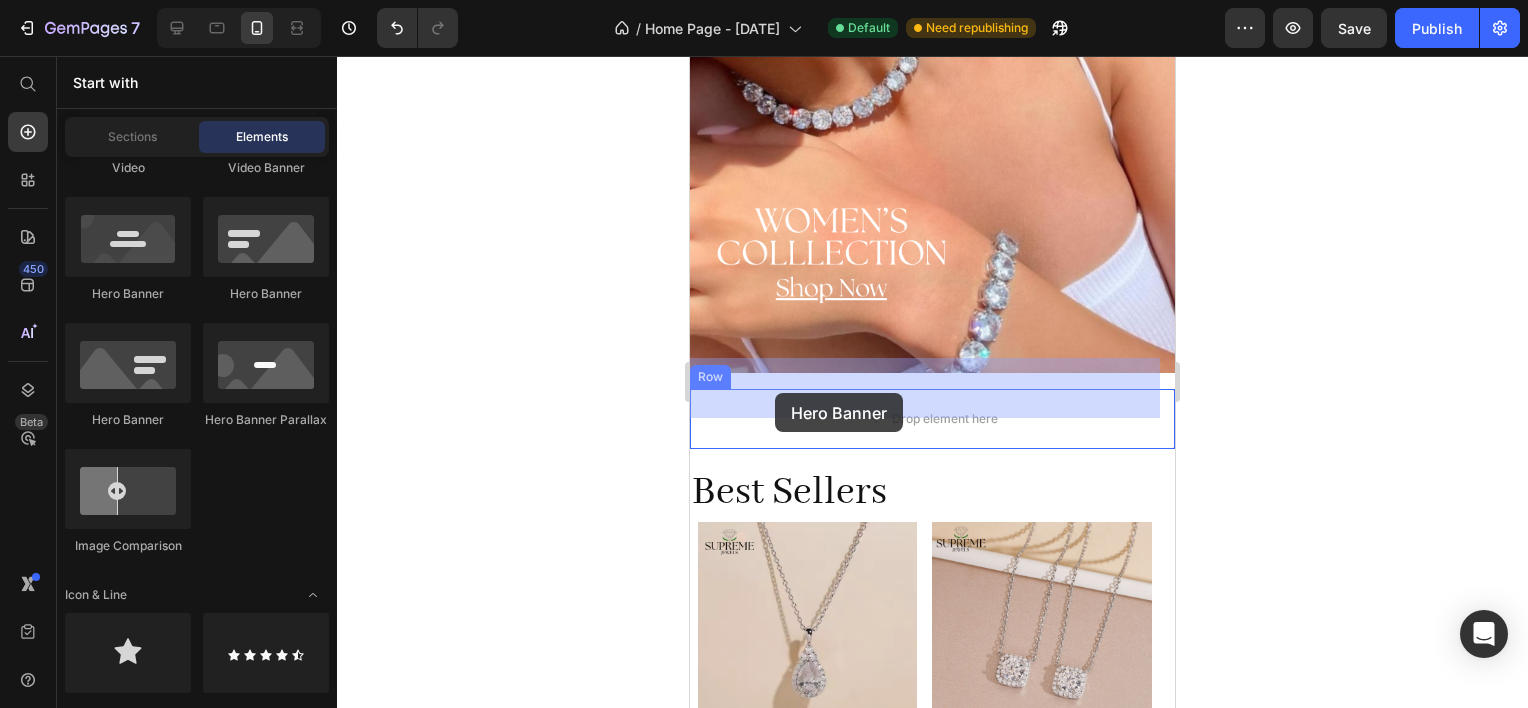 drag, startPoint x: 836, startPoint y: 310, endPoint x: 775, endPoint y: 393, distance: 103.00485 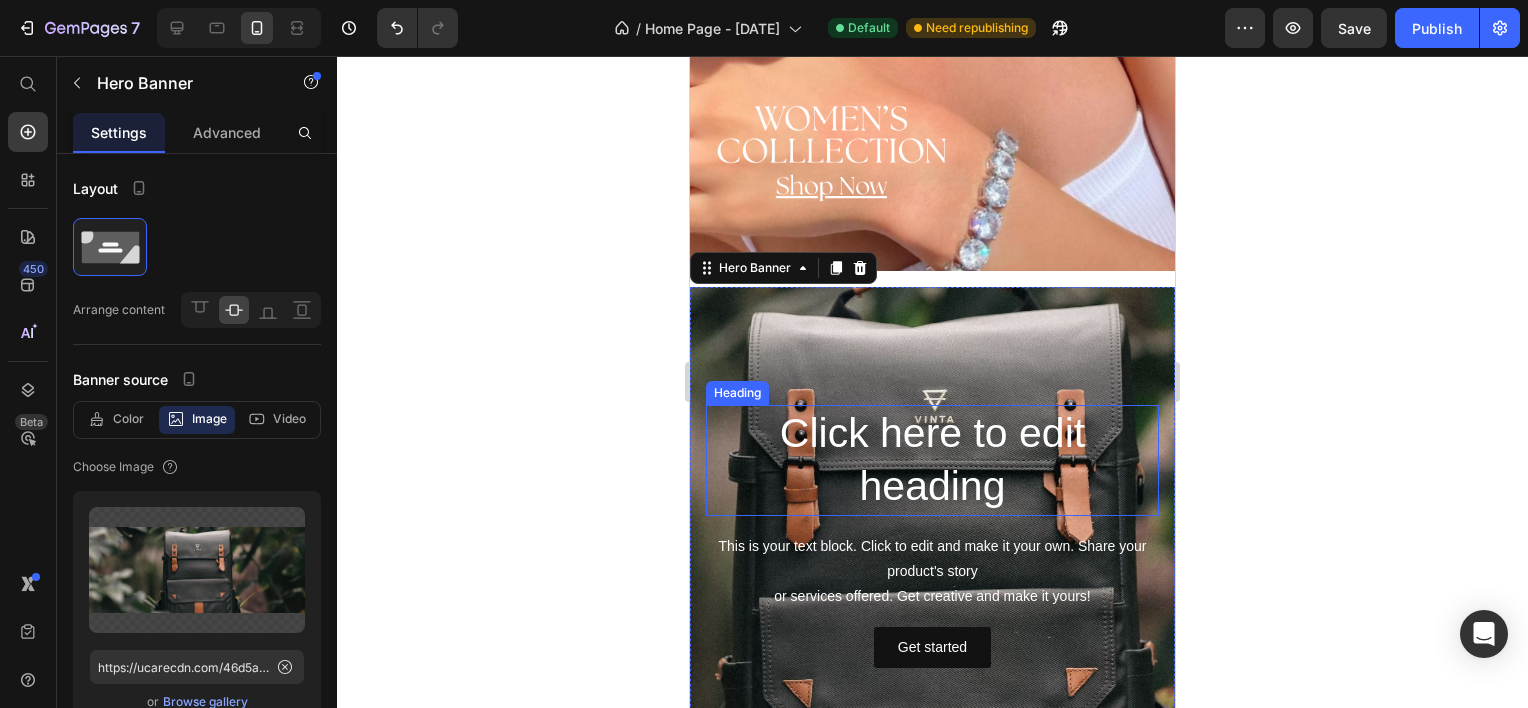 scroll, scrollTop: 1098, scrollLeft: 0, axis: vertical 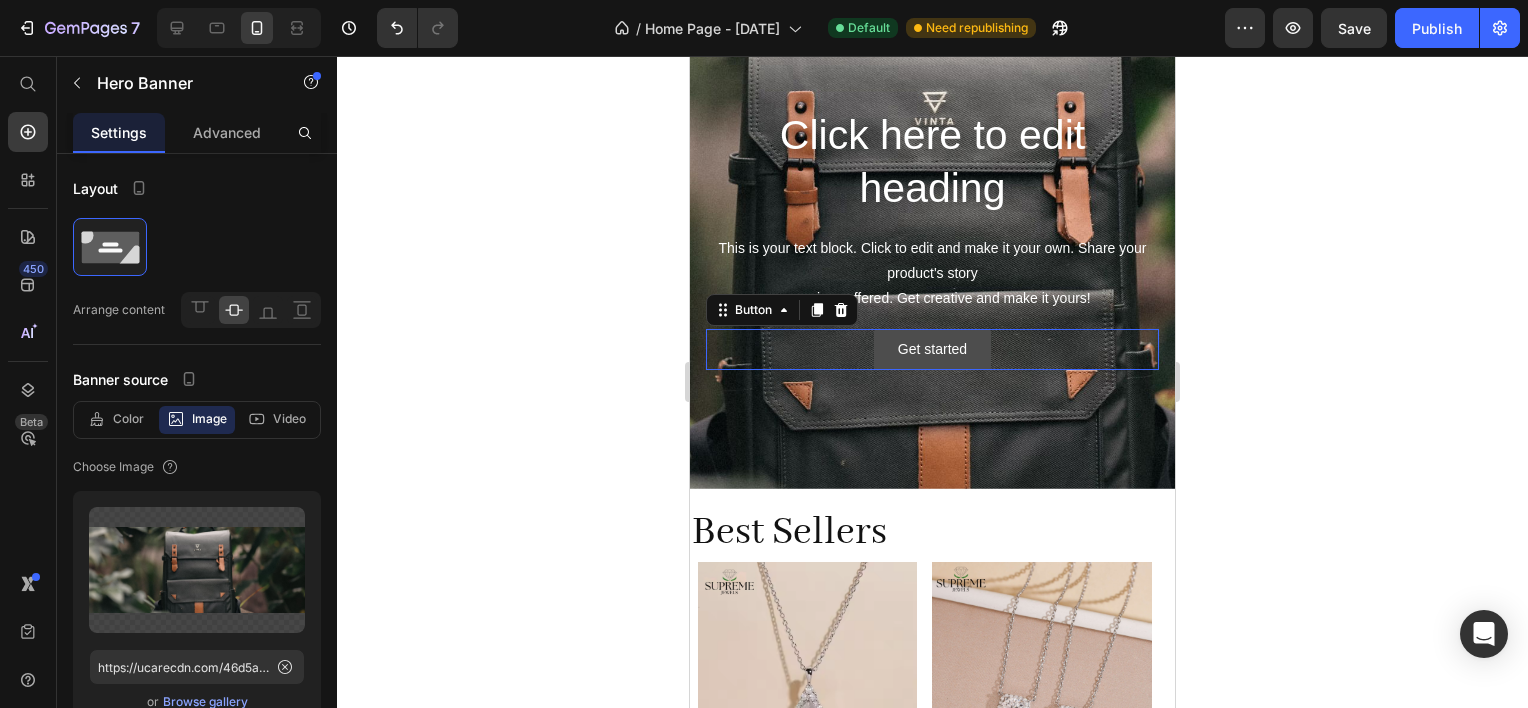 click on "Get started" at bounding box center [932, 349] 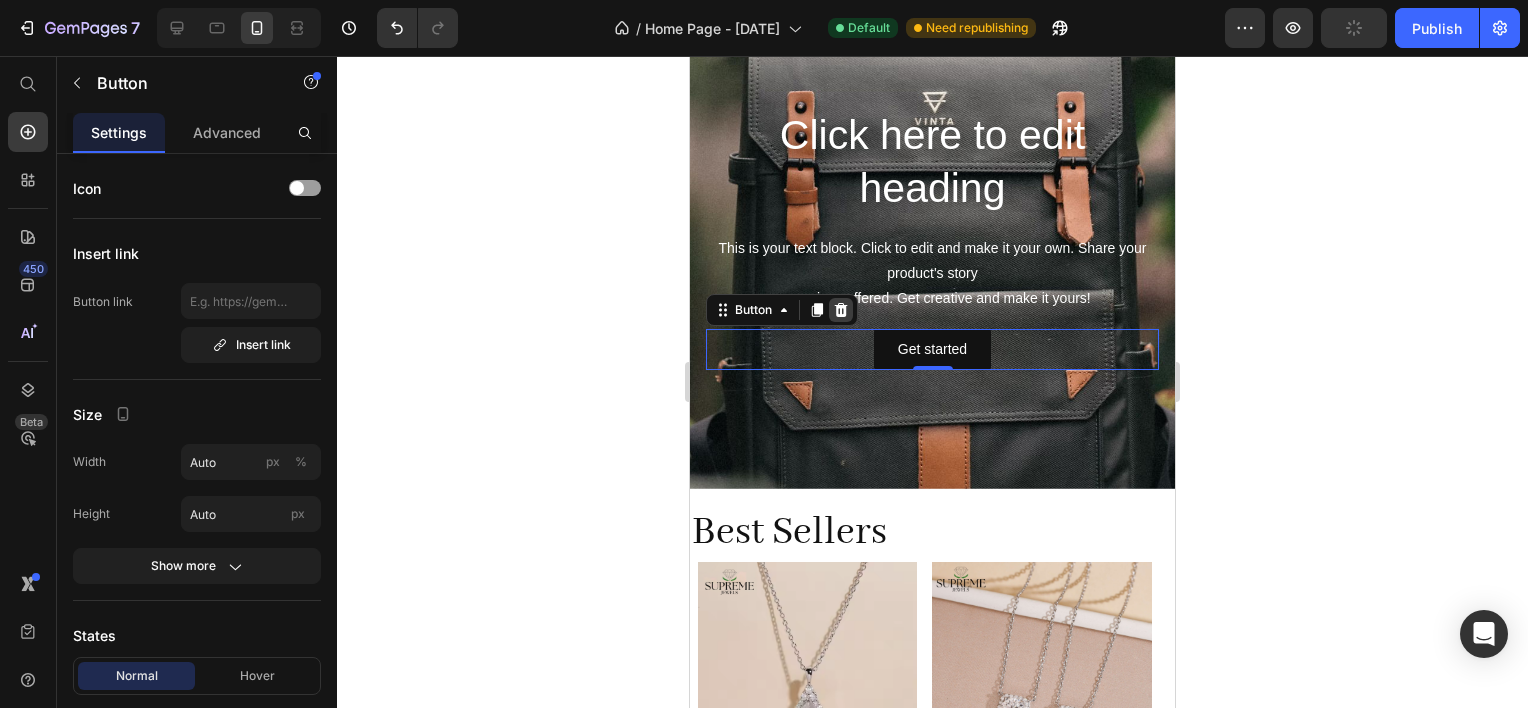 click 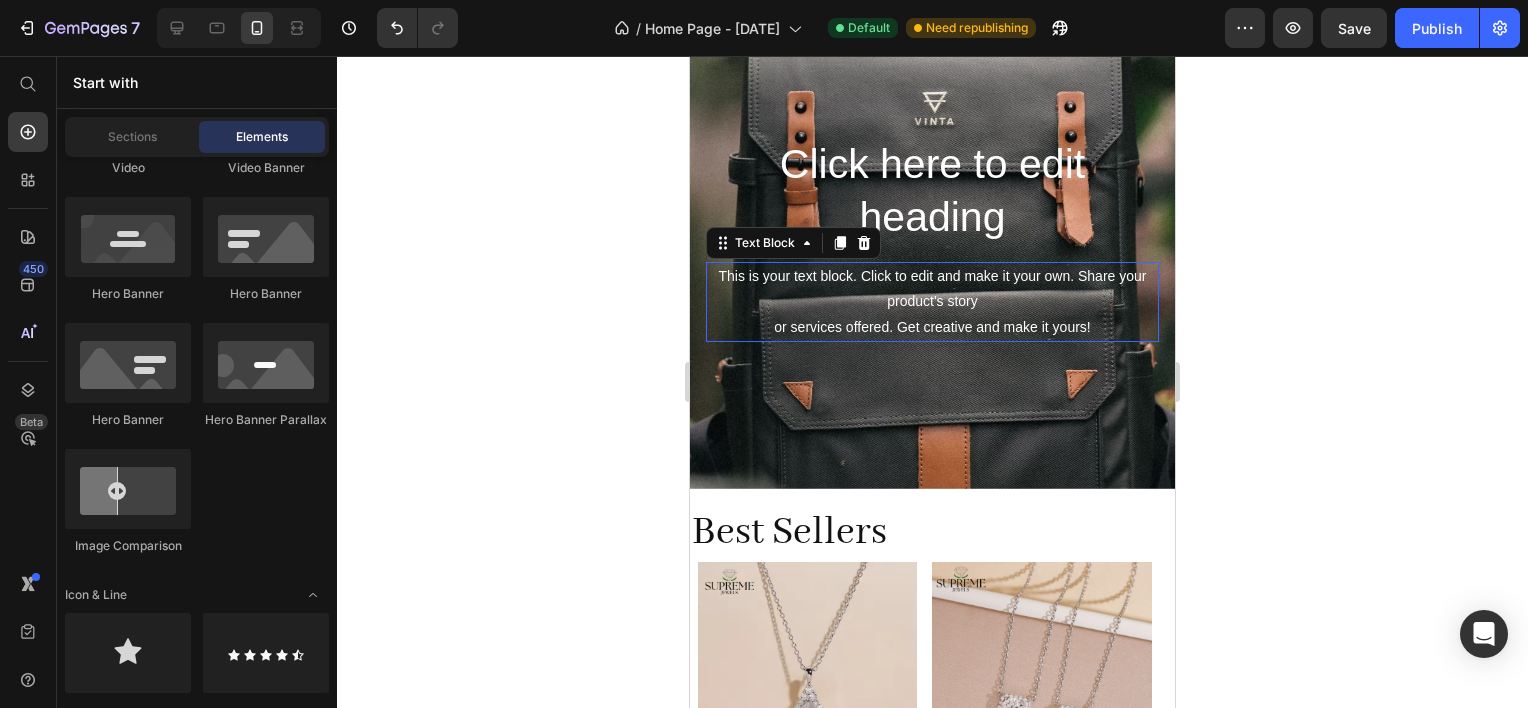 click on "This is your text block. Click to edit and make it your own. Share your product's story                   or services offered. Get creative and make it yours!" at bounding box center (932, 302) 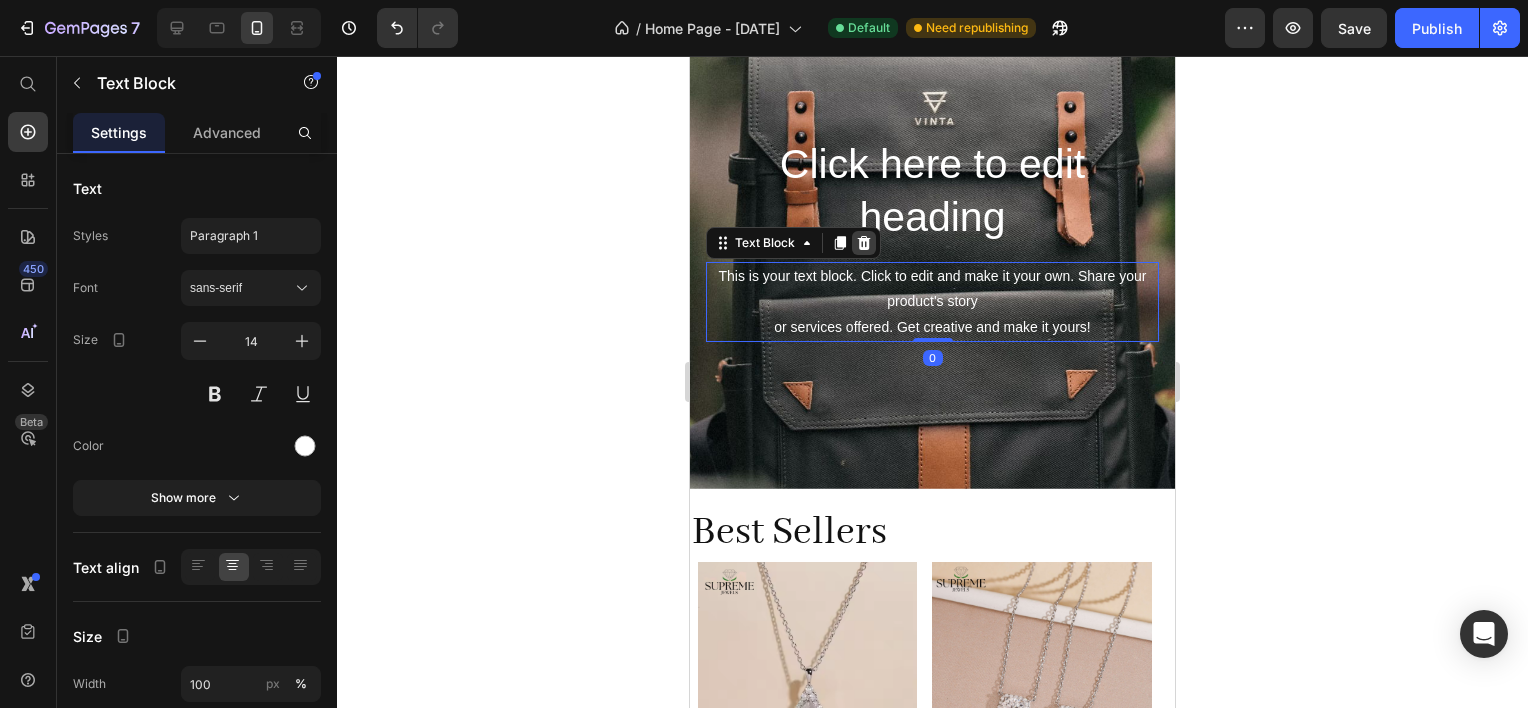 click 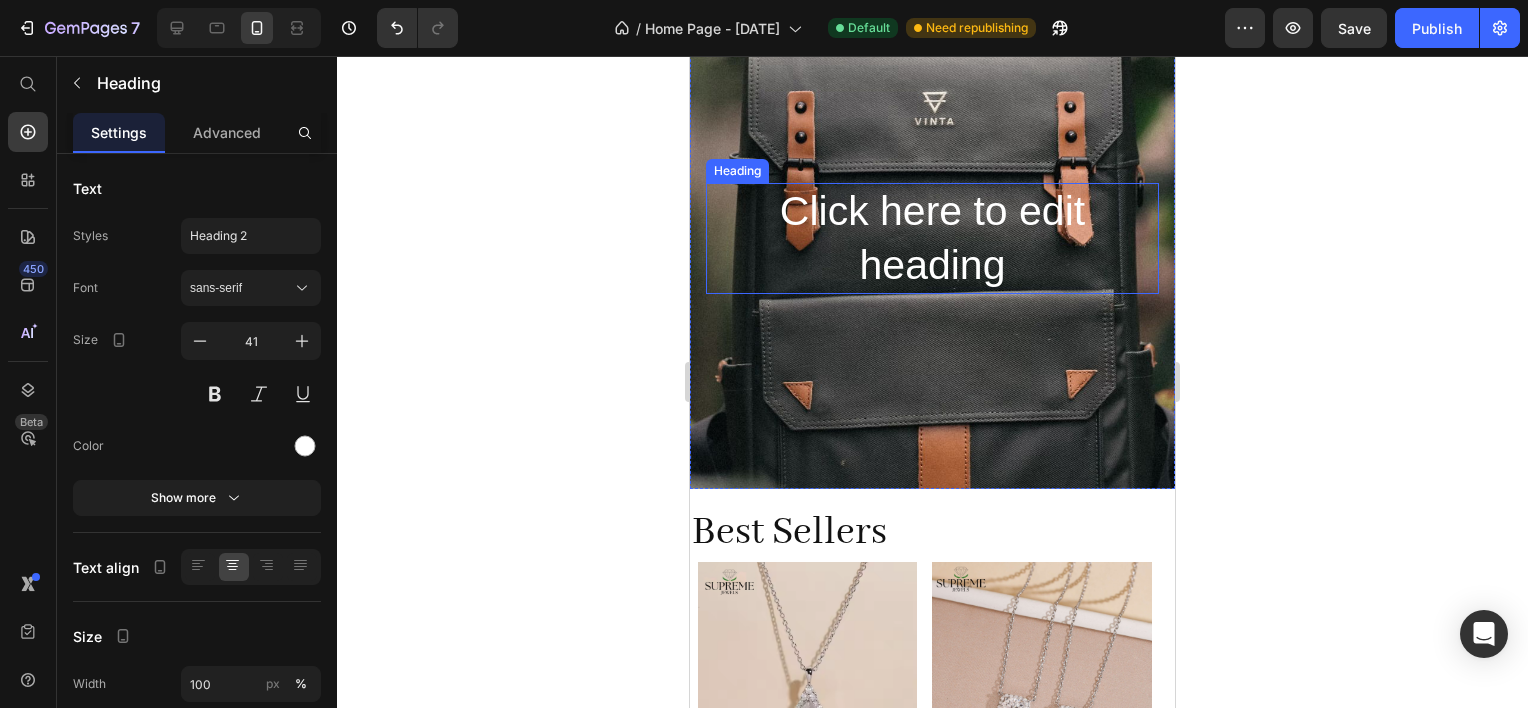 click on "Click here to edit heading" at bounding box center (932, 238) 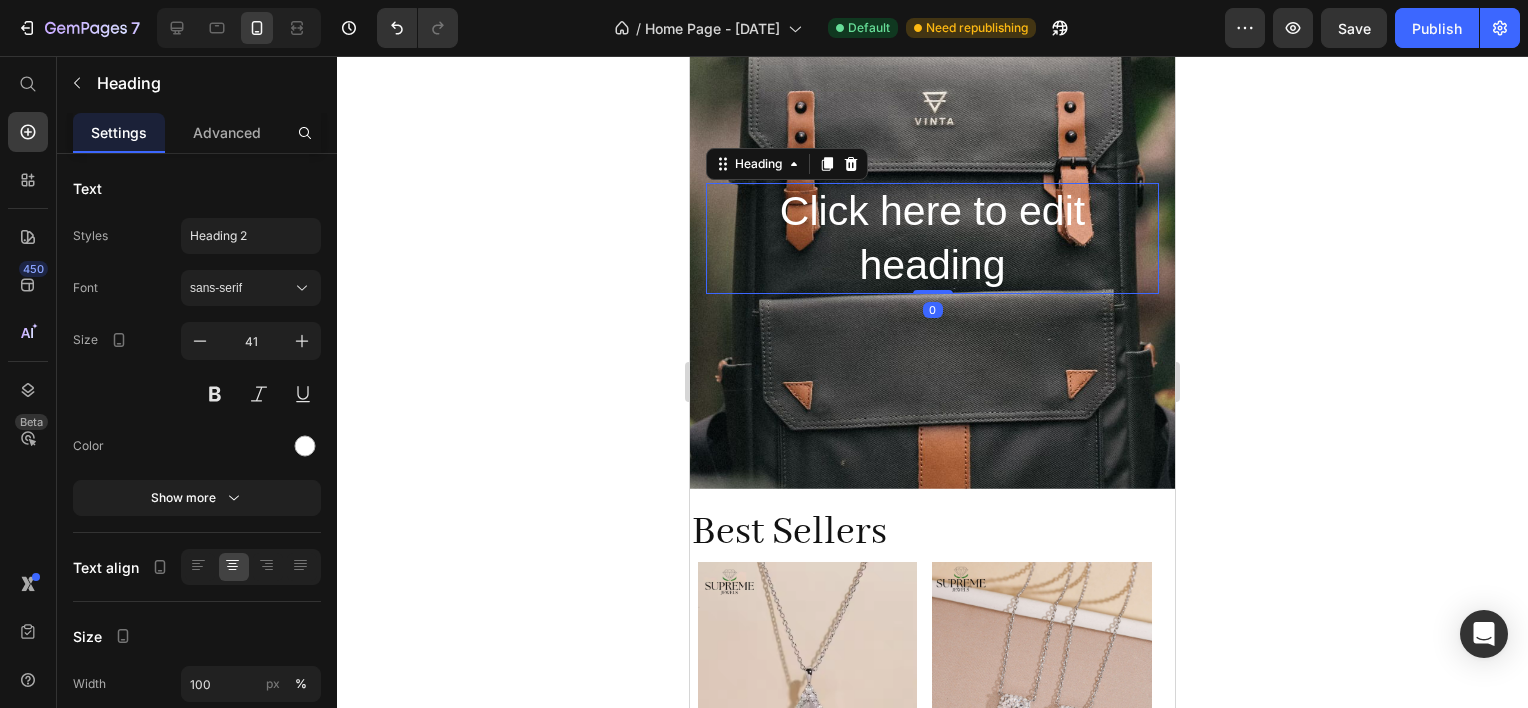 drag, startPoint x: 848, startPoint y: 133, endPoint x: 857, endPoint y: 144, distance: 14.21267 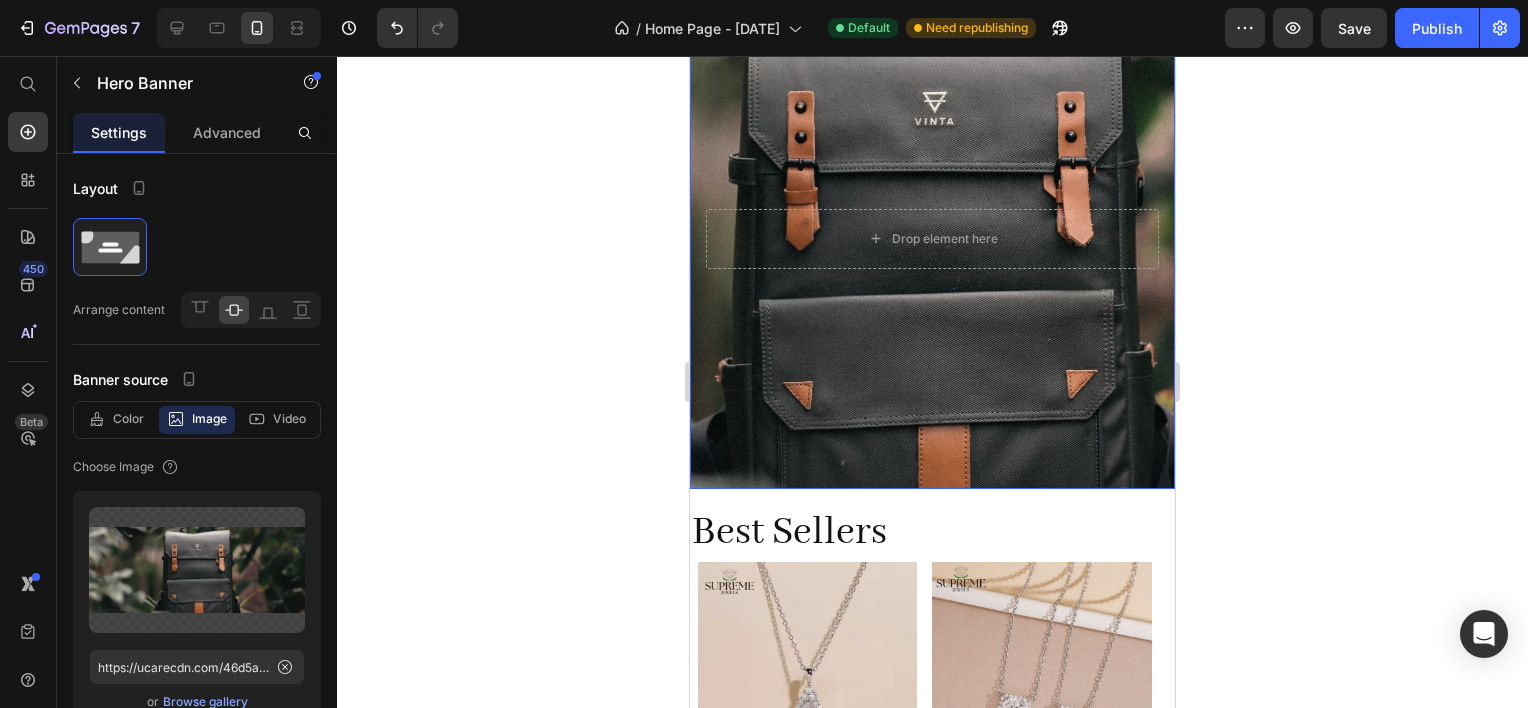 click at bounding box center (932, 239) 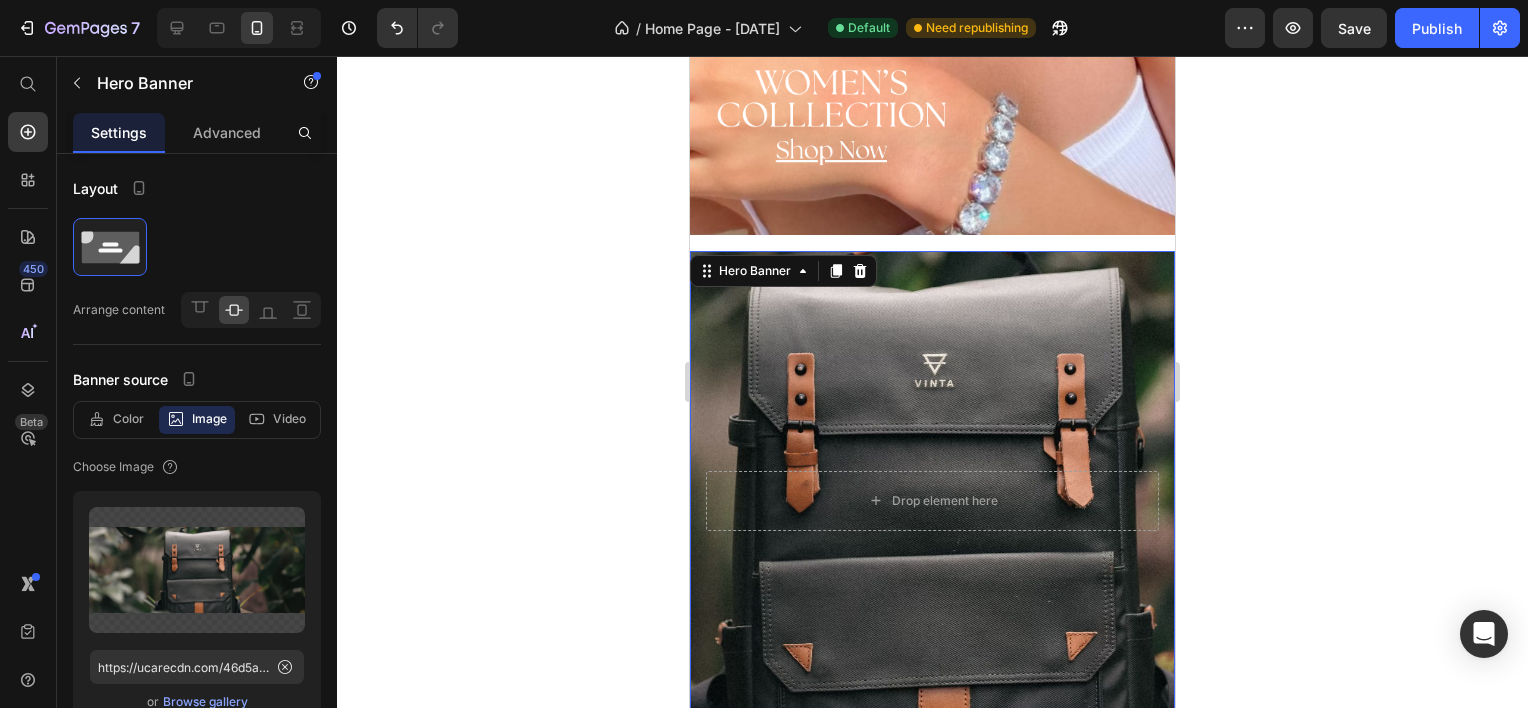 scroll, scrollTop: 798, scrollLeft: 0, axis: vertical 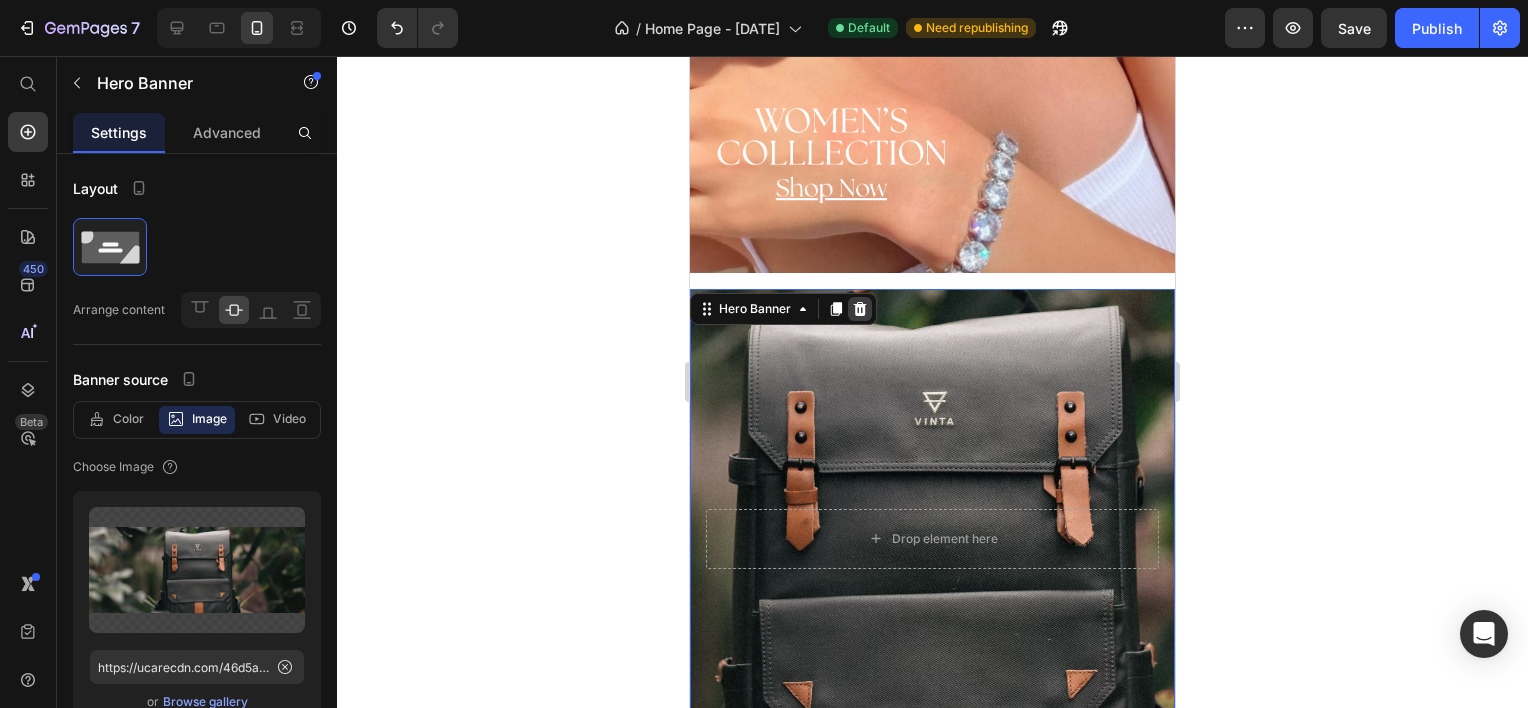 click 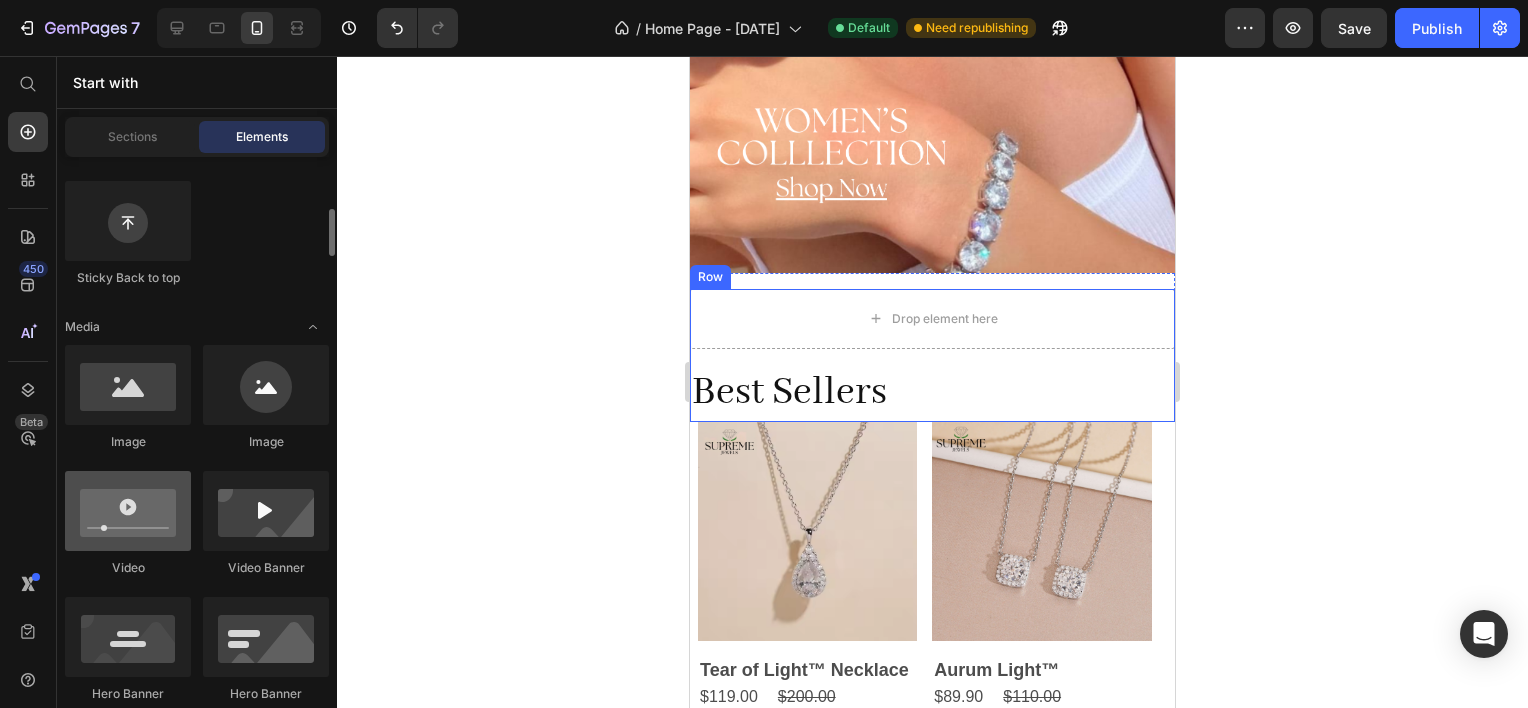 scroll, scrollTop: 700, scrollLeft: 0, axis: vertical 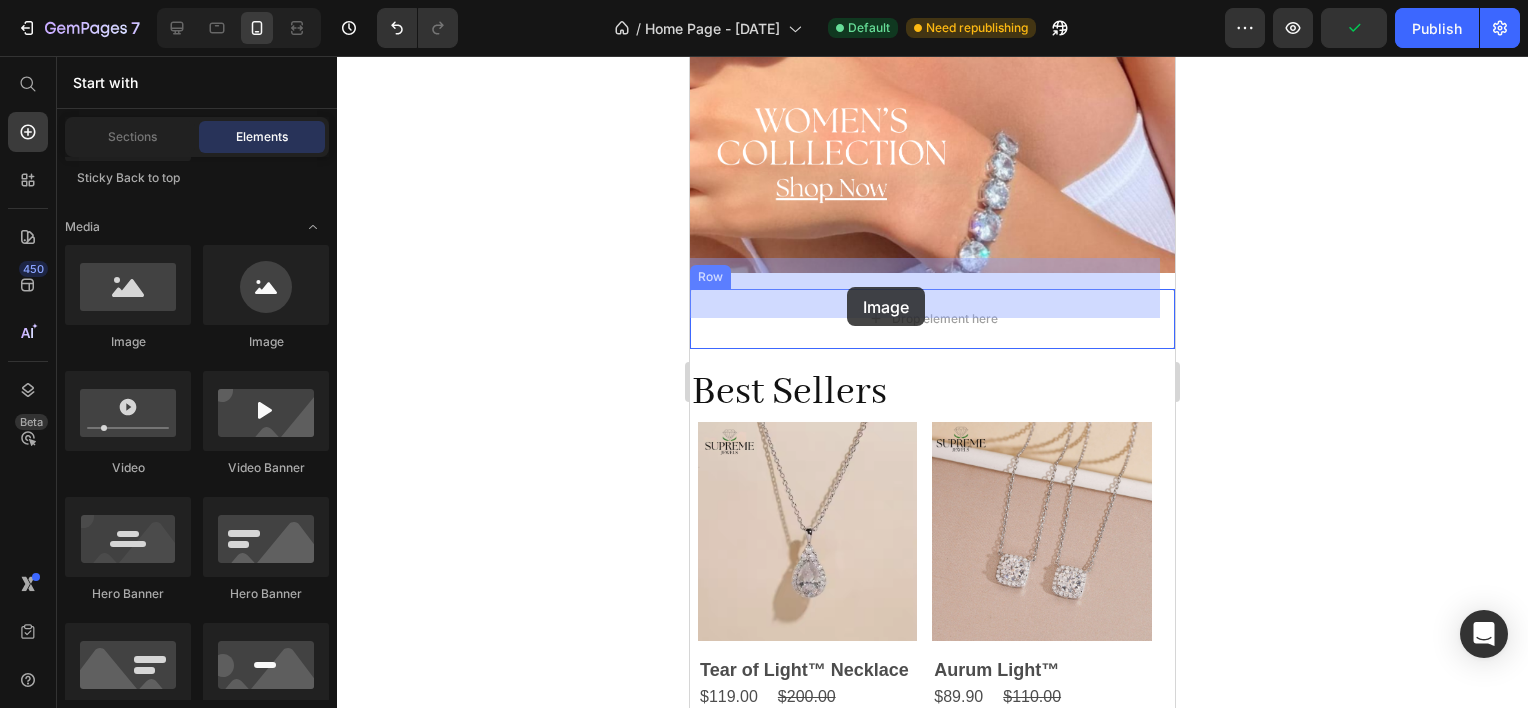 drag, startPoint x: 829, startPoint y: 360, endPoint x: 847, endPoint y: 287, distance: 75.18643 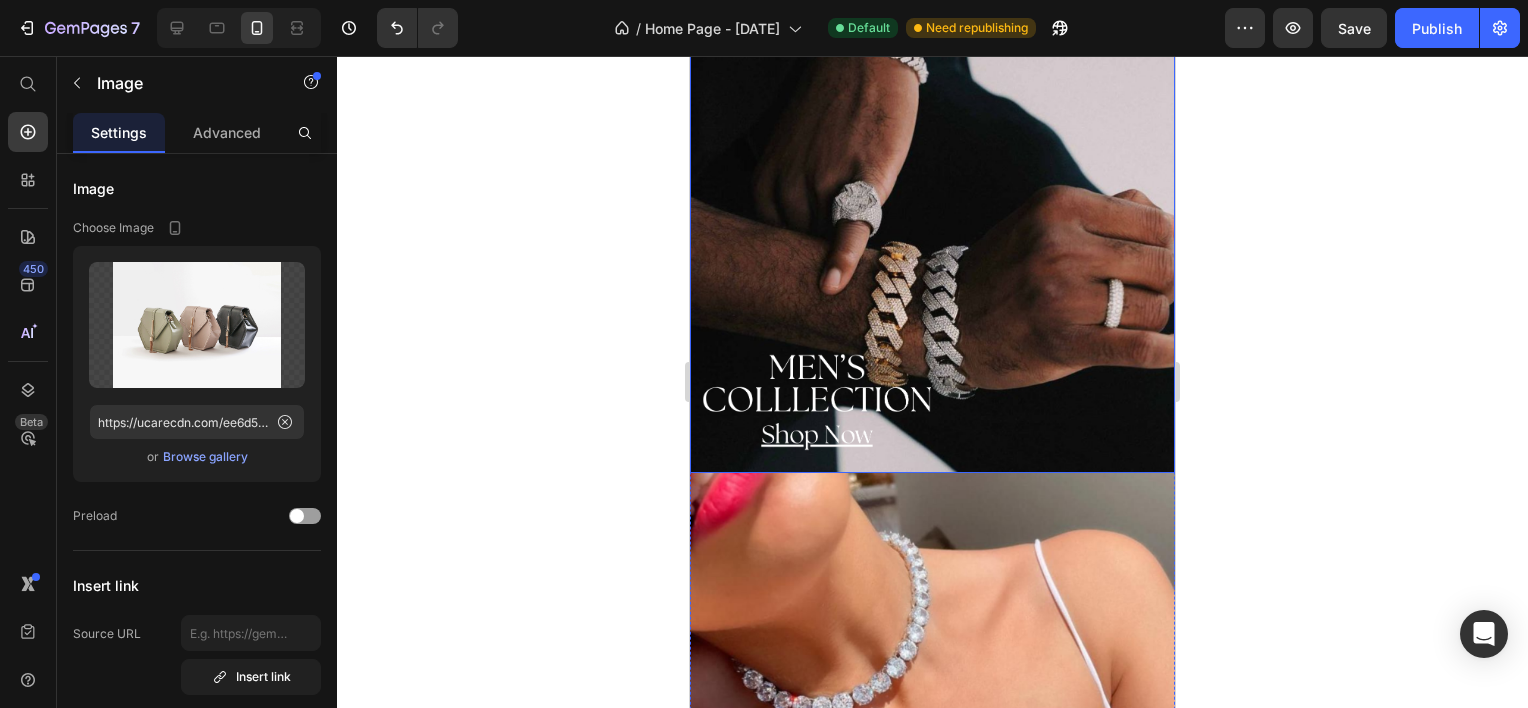 scroll, scrollTop: 0, scrollLeft: 0, axis: both 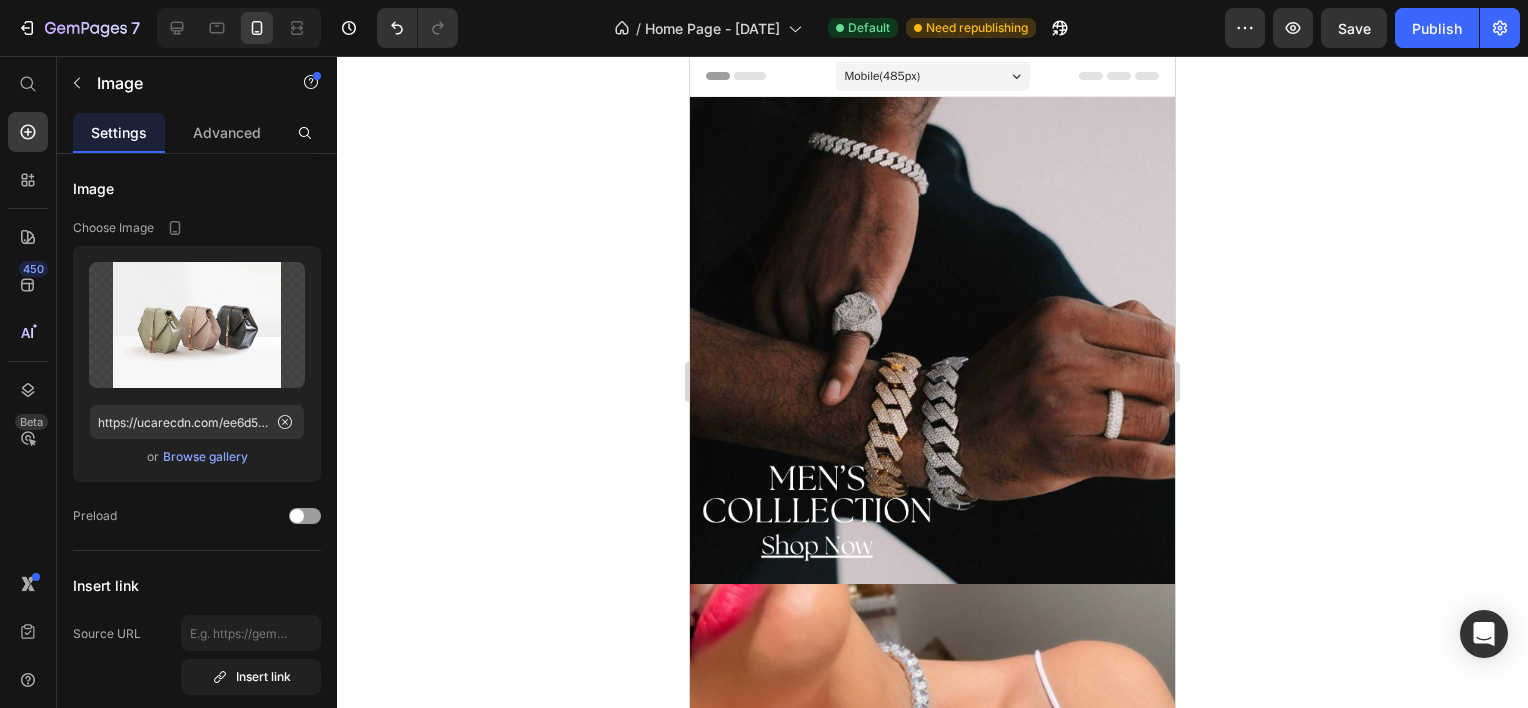 drag, startPoint x: 432, startPoint y: 389, endPoint x: 553, endPoint y: 508, distance: 169.71152 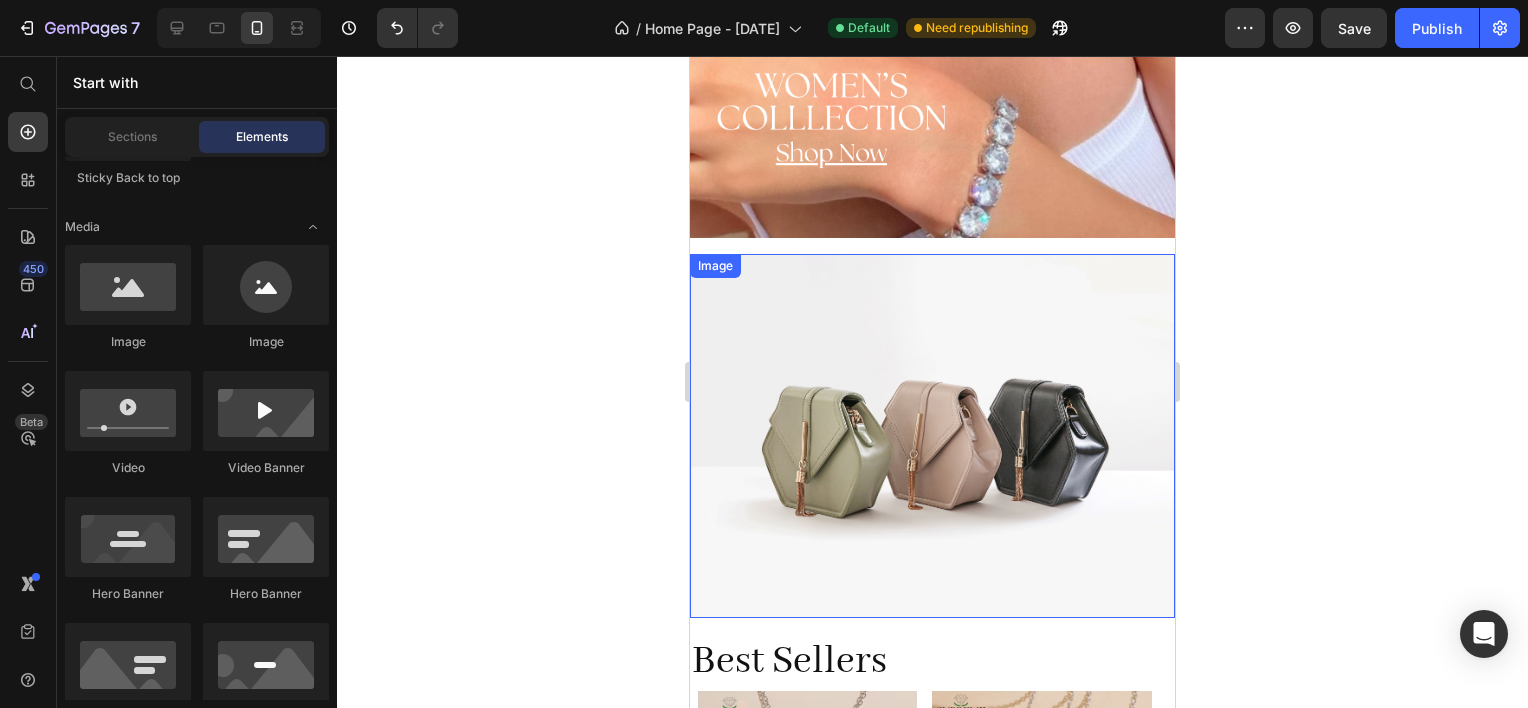 scroll, scrollTop: 800, scrollLeft: 0, axis: vertical 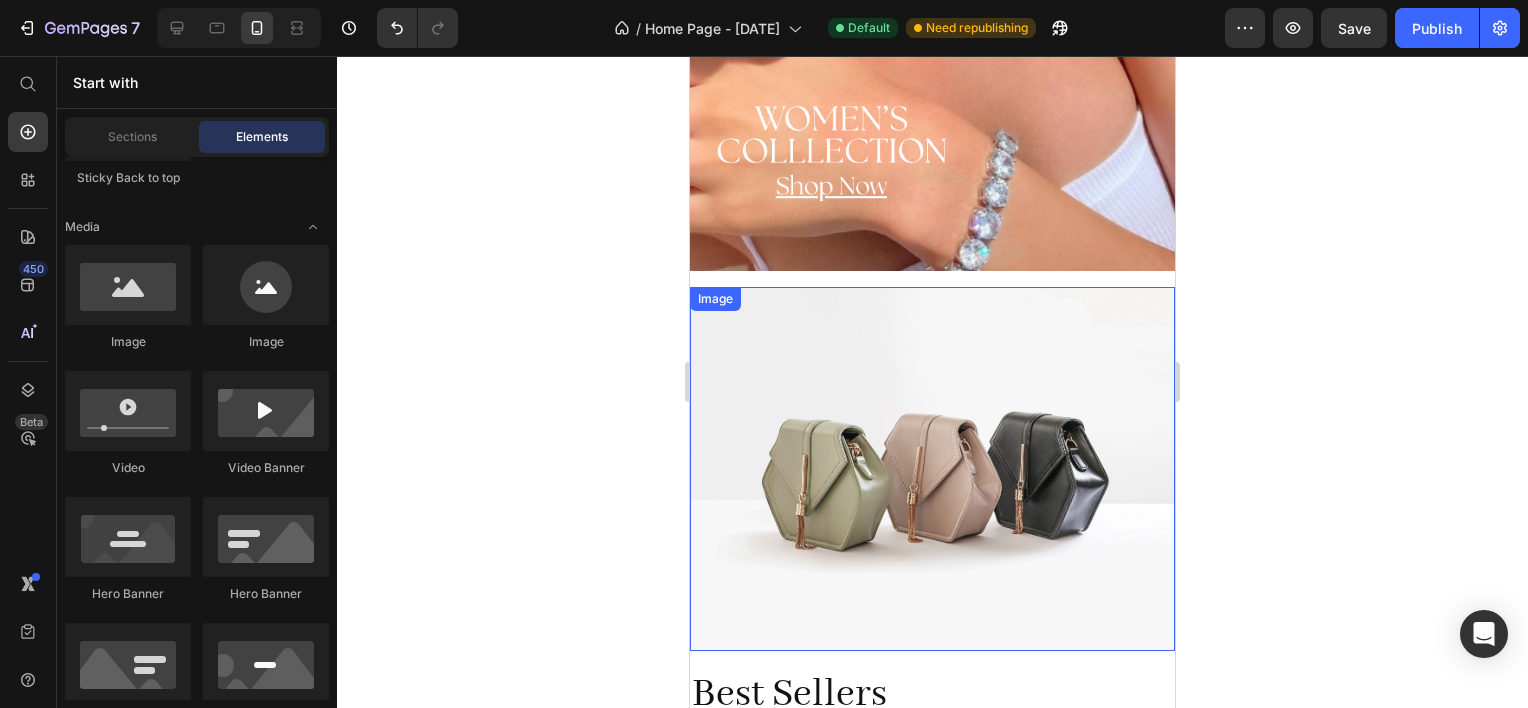 click at bounding box center [932, 469] 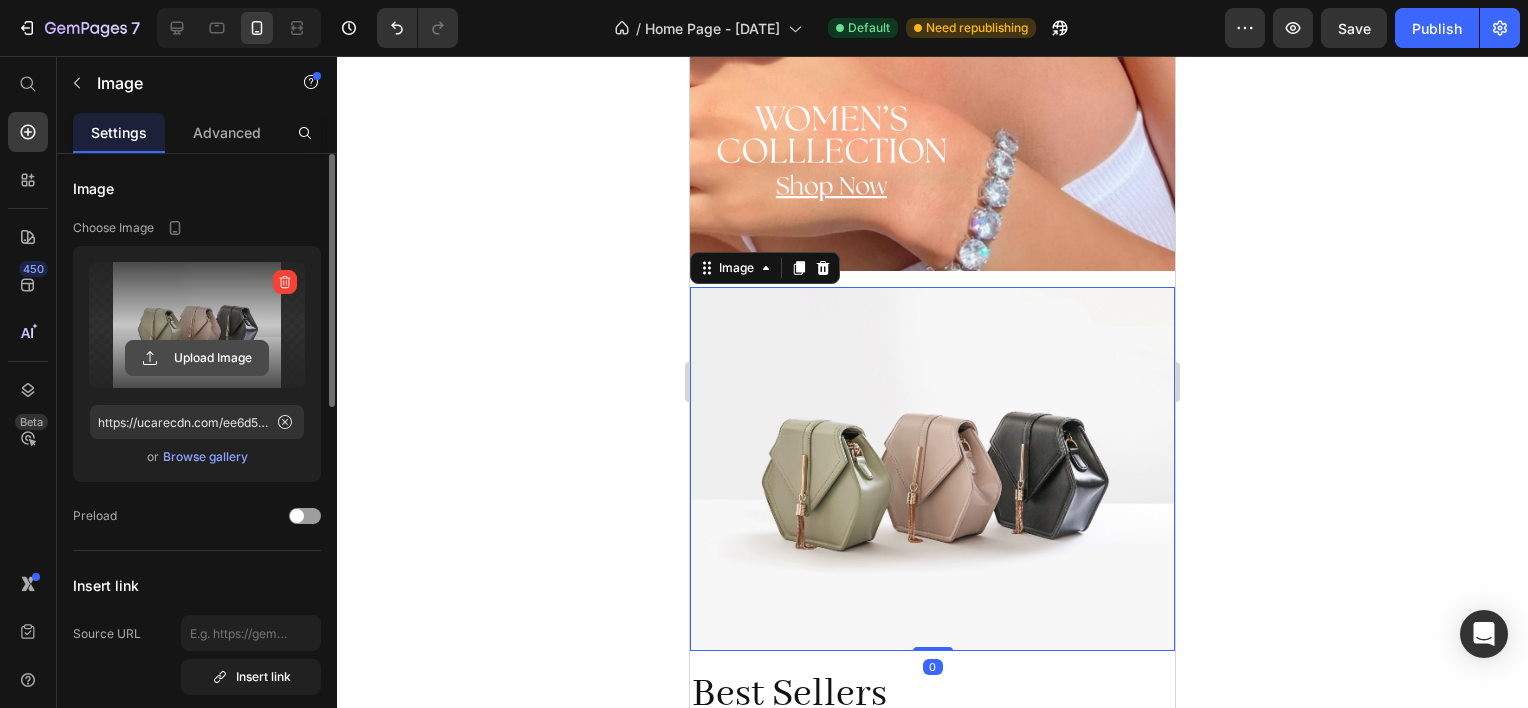 click 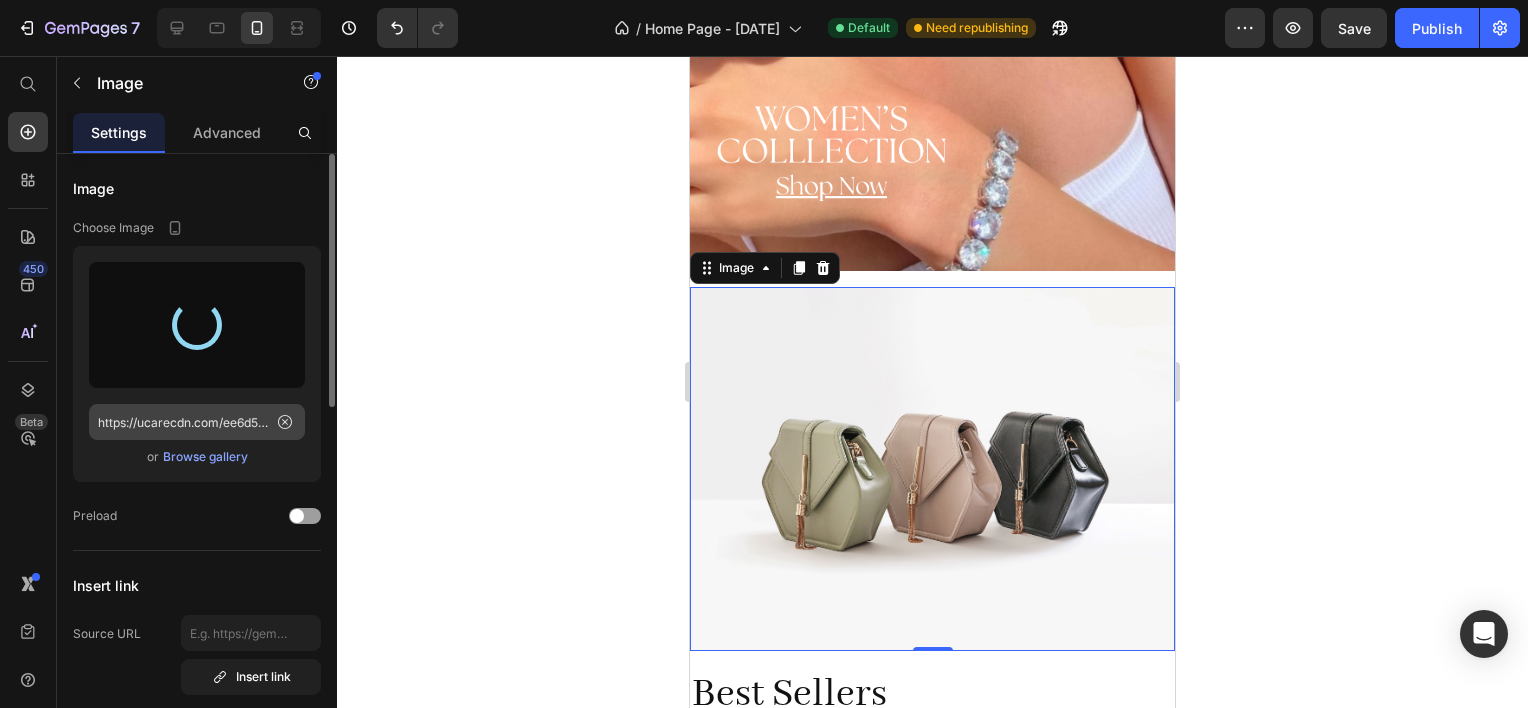 type on "https://cdn.shopify.com/s/files/1/0882/1951/7231/files/gempages_552807413015643077-c9b85586-5f39-4c5a-aaf0-eae130b2470c.png" 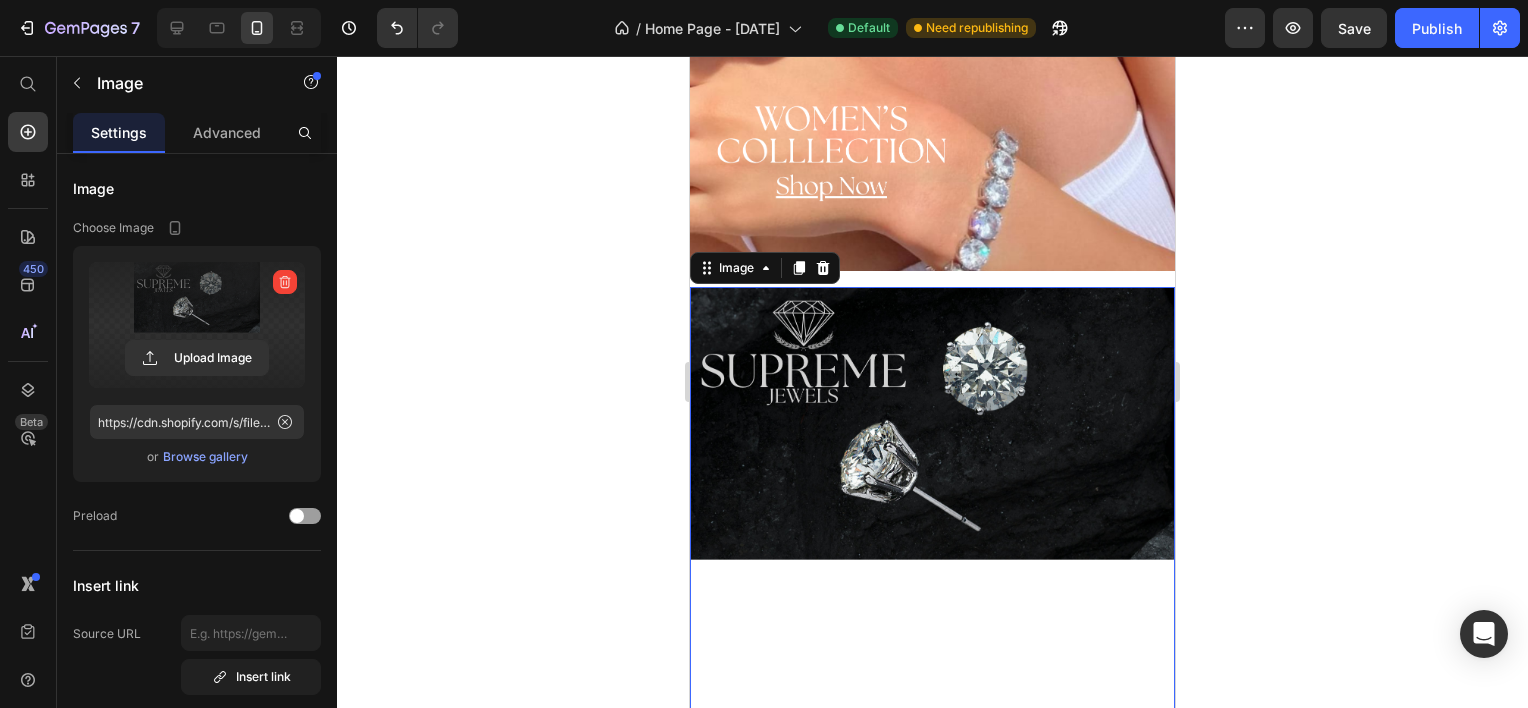 click on "Settings Advanced" at bounding box center [197, 133] 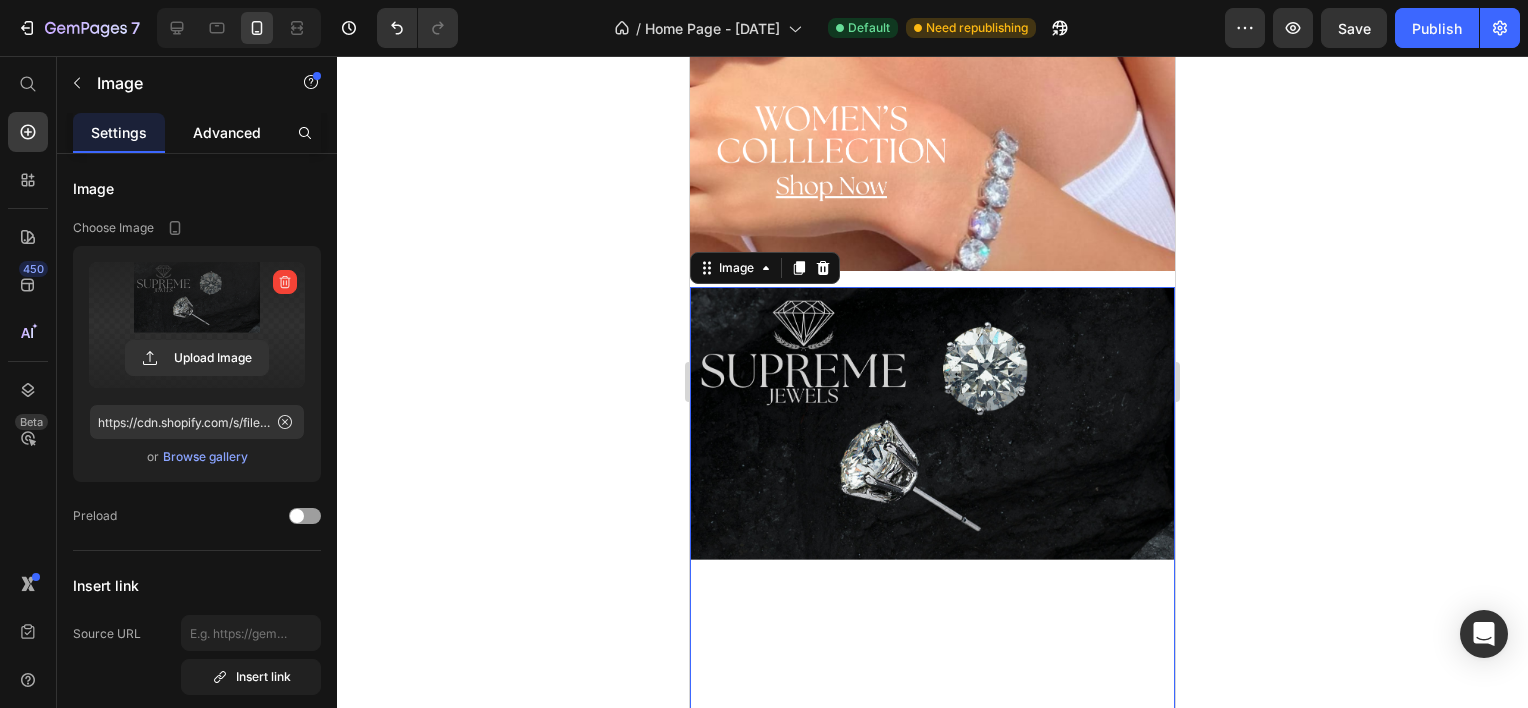 click on "Advanced" 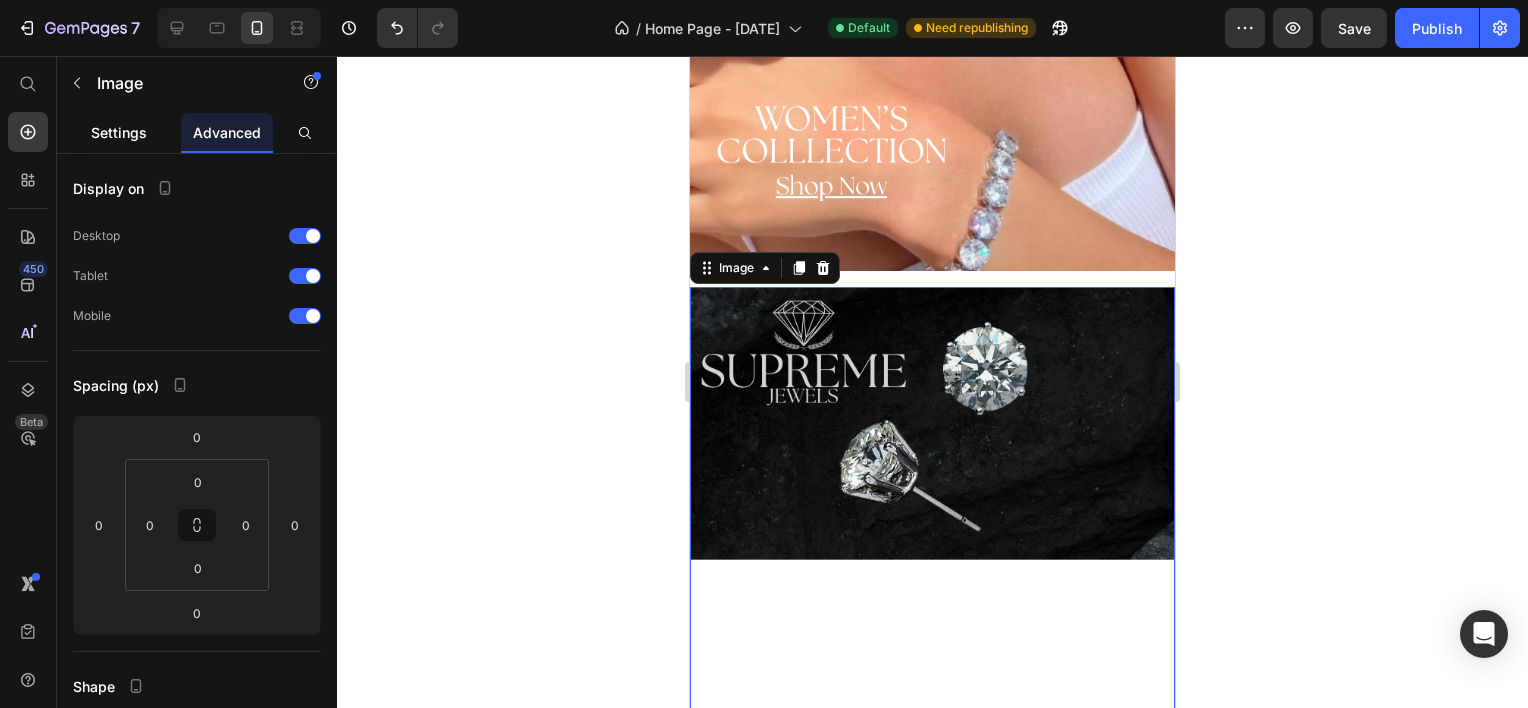 click on "Settings" 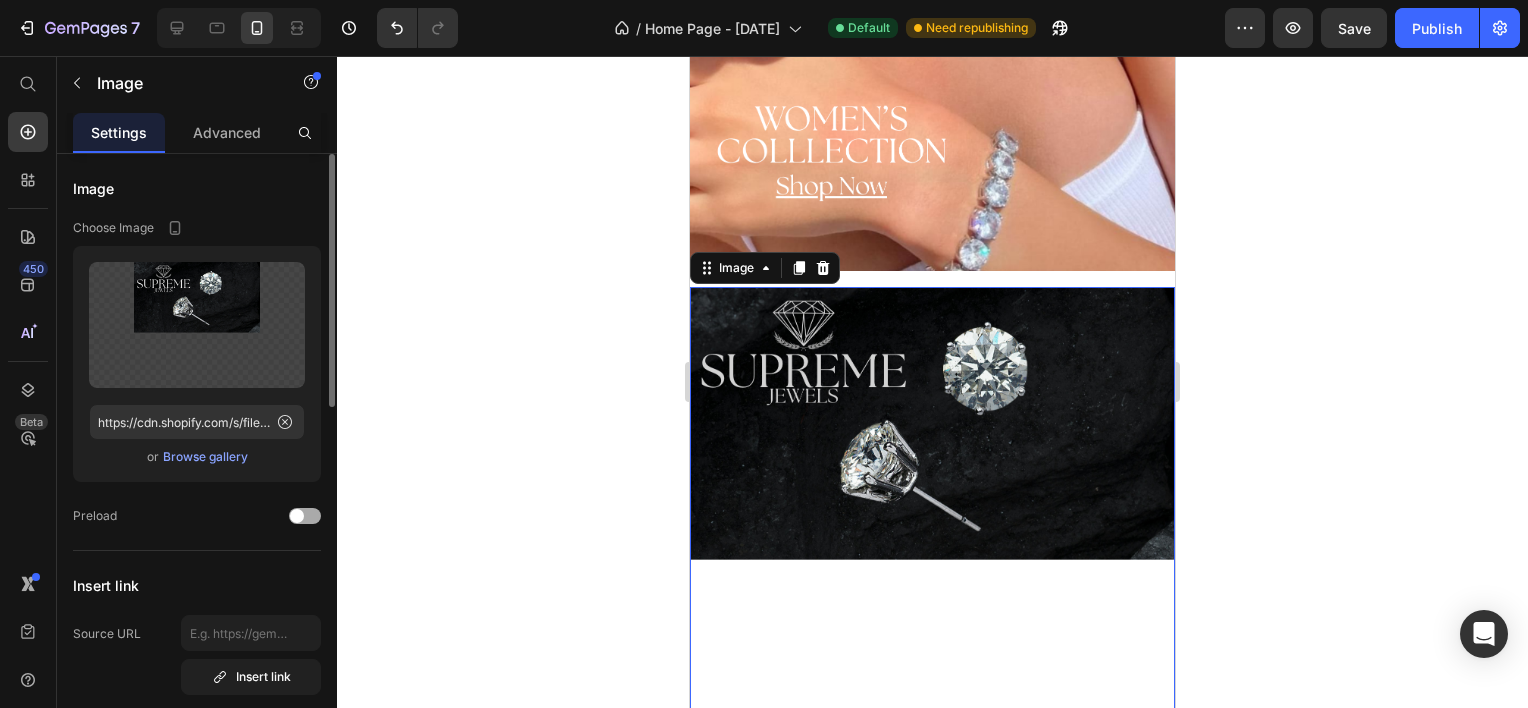 click on "Preload" 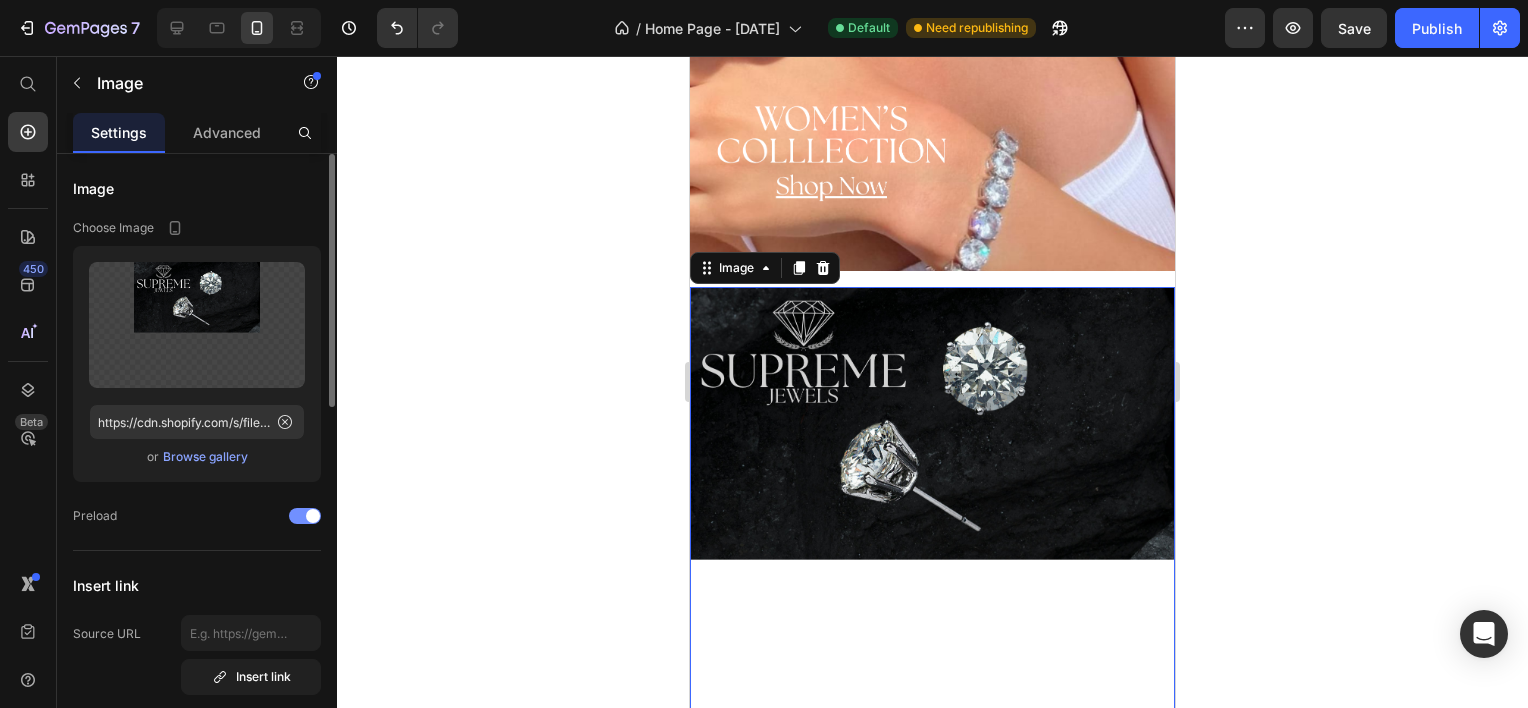 click at bounding box center (305, 516) 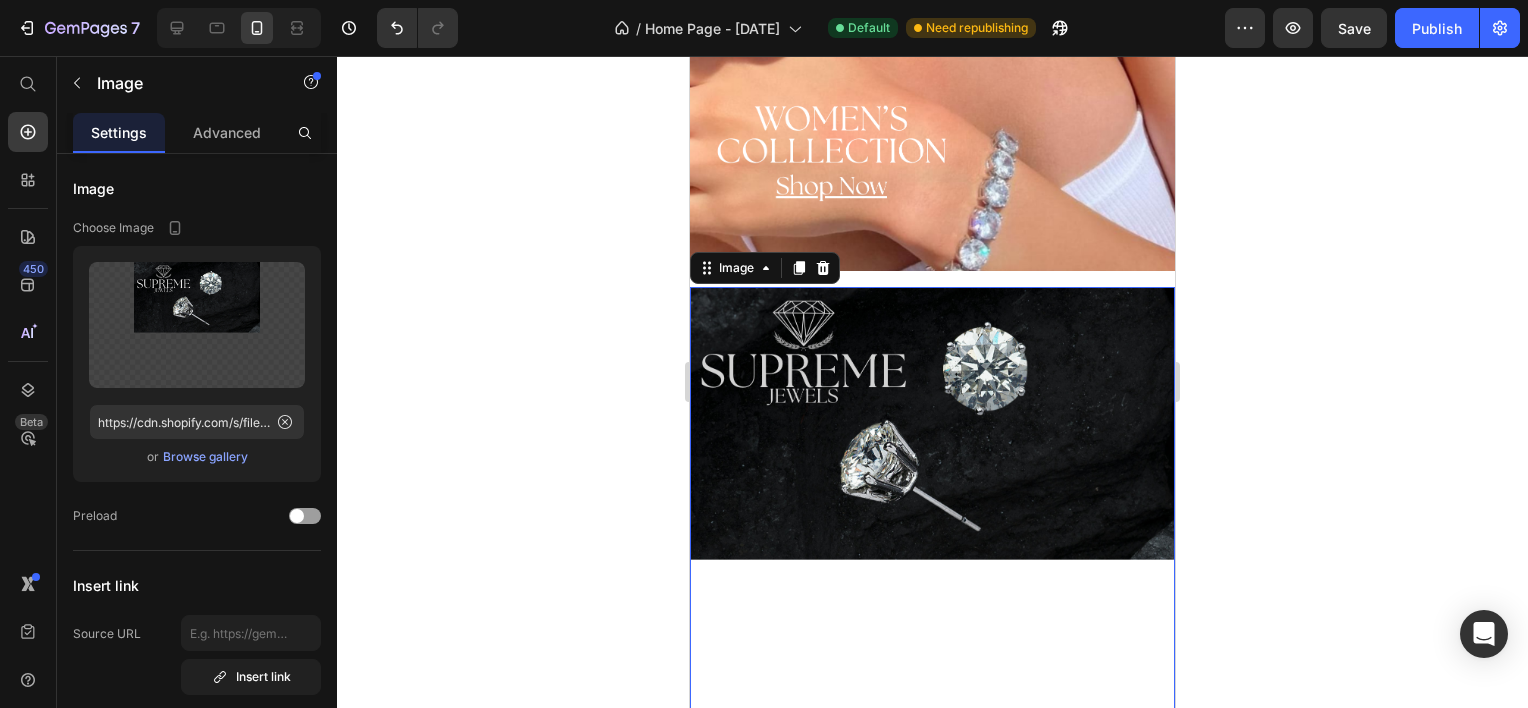 click at bounding box center [932, 530] 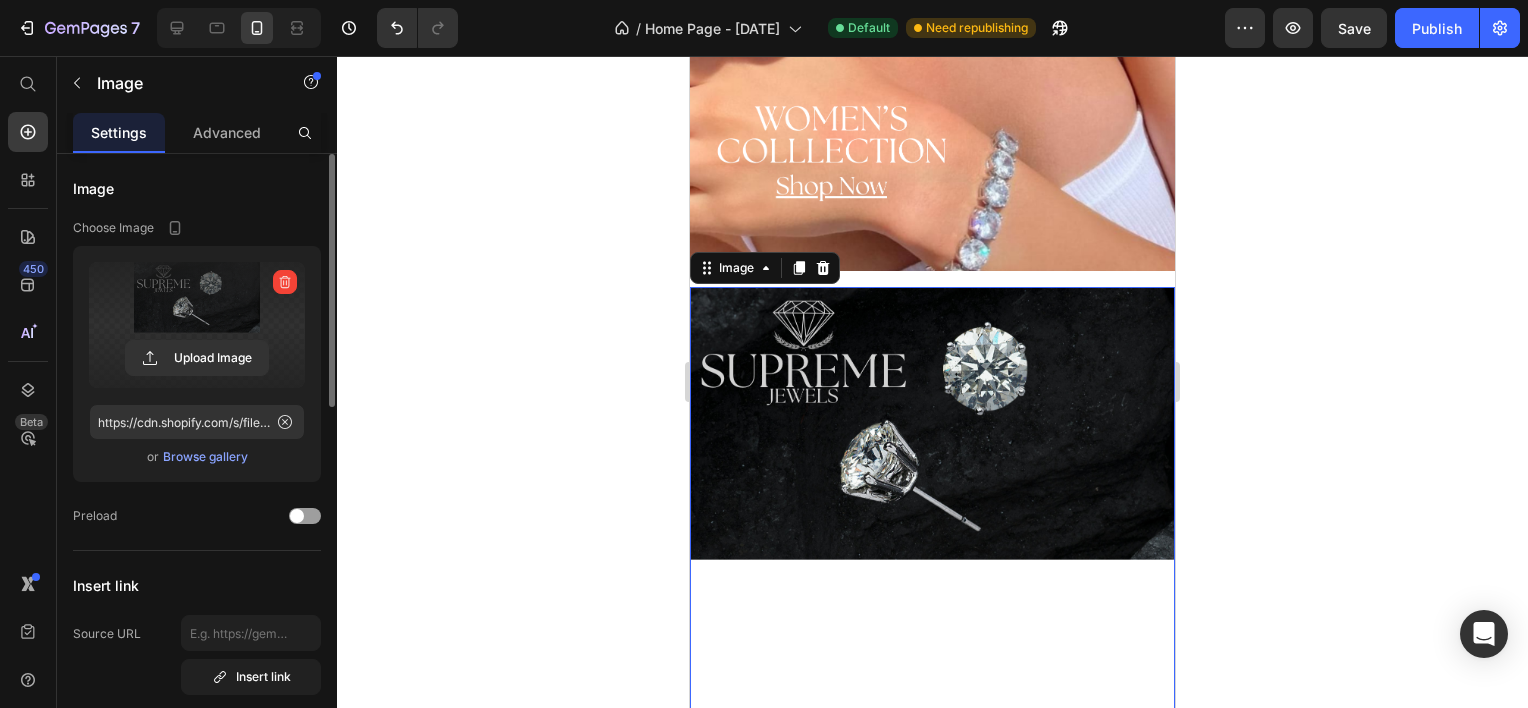 click at bounding box center (197, 325) 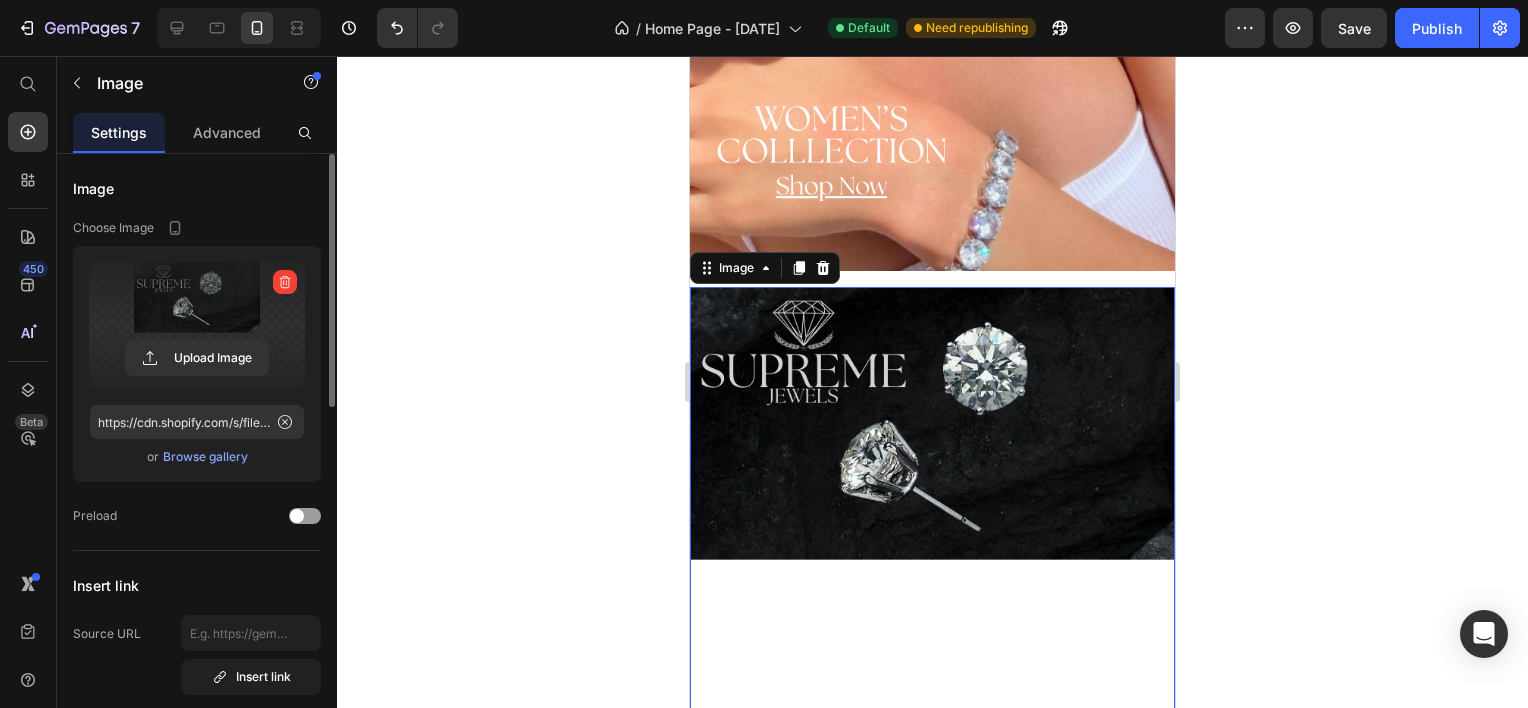 click 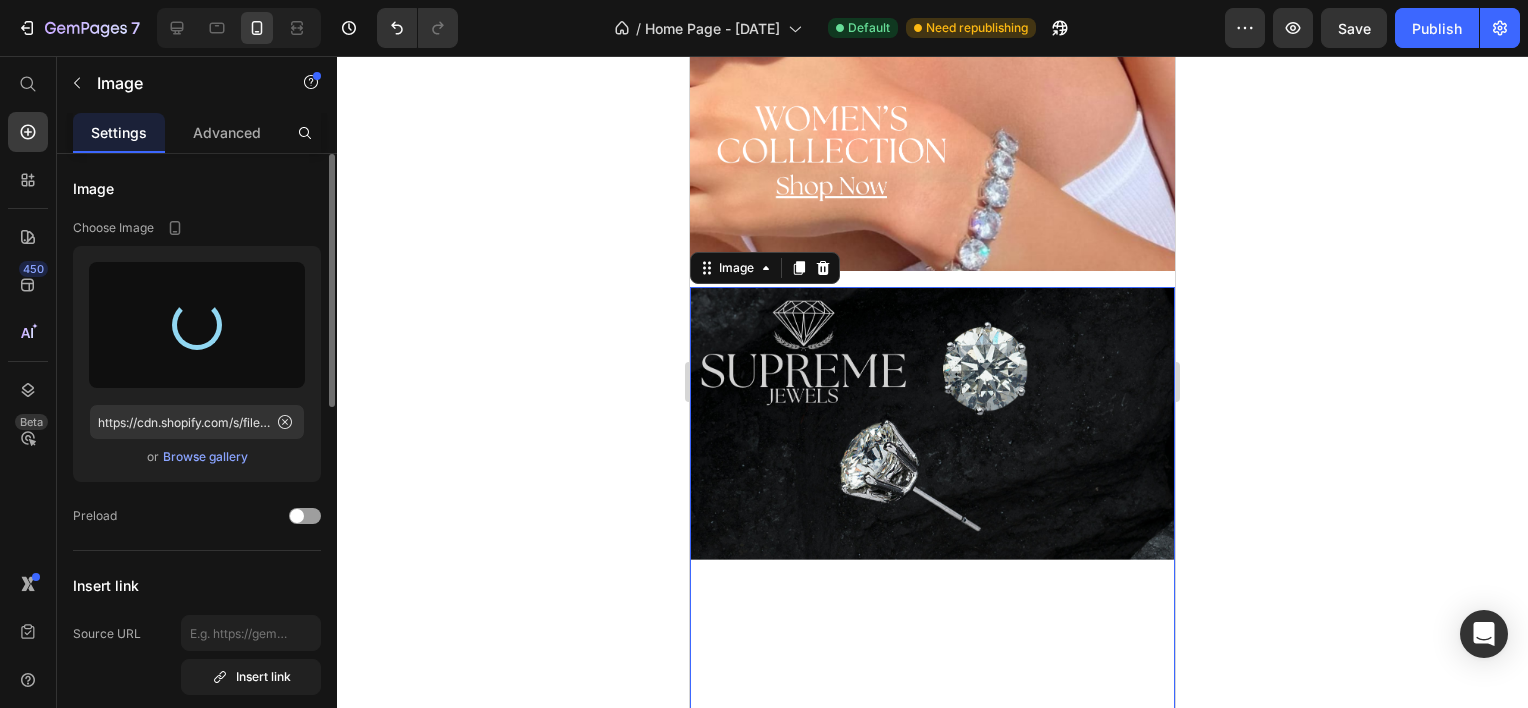 type on "https://cdn.shopify.com/s/files/1/0882/1951/7231/files/gempages_552807413015643077-808d0fe5-49ff-4261-868c-ba9406d10844.png" 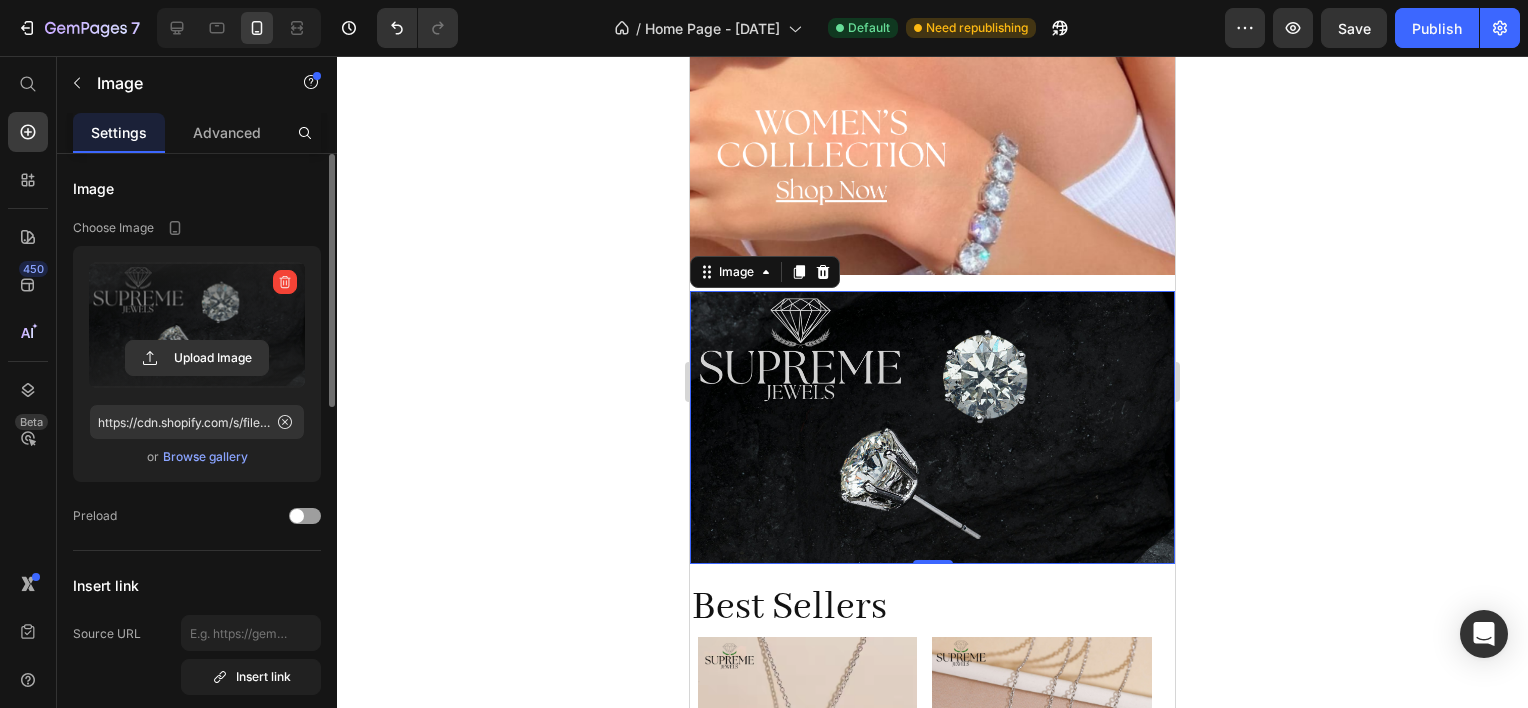 scroll, scrollTop: 900, scrollLeft: 0, axis: vertical 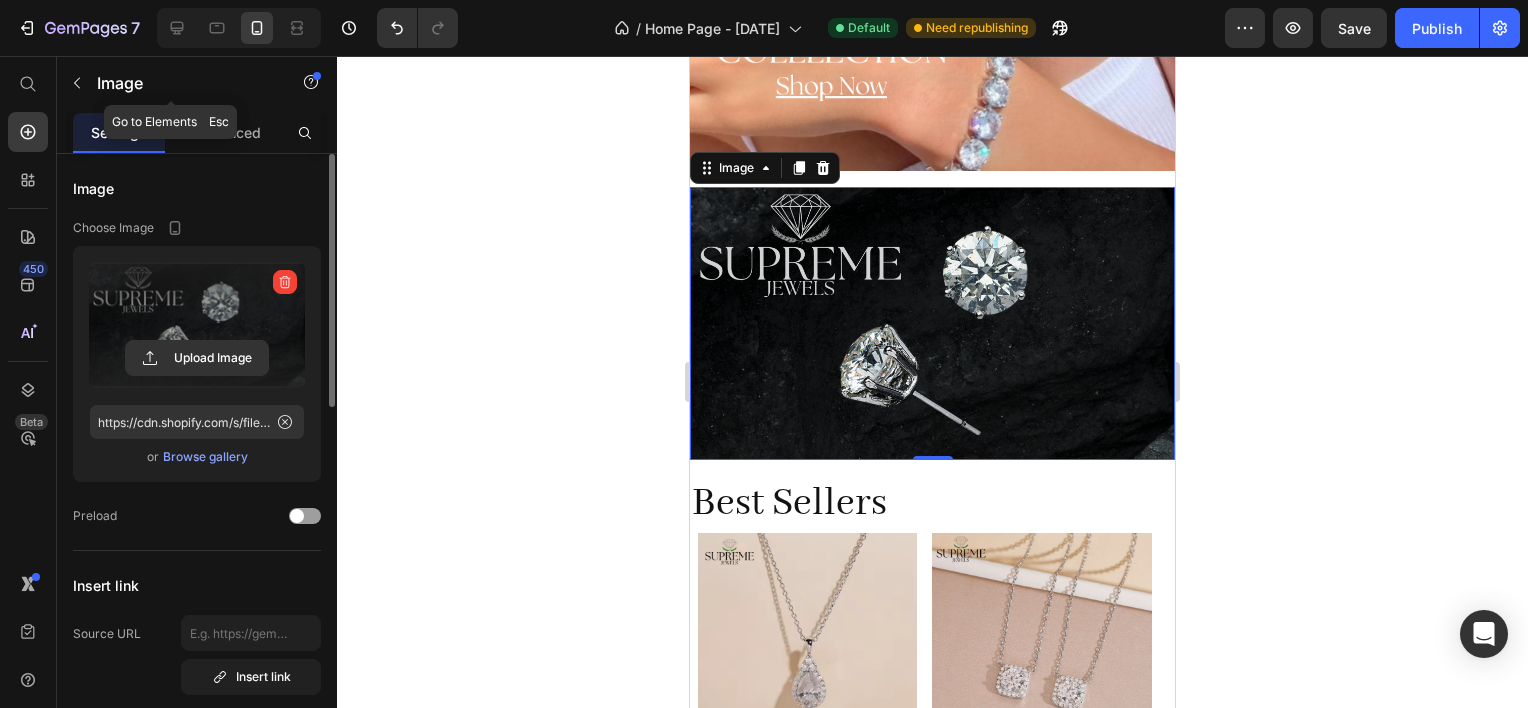 click on "Image" at bounding box center (182, 83) 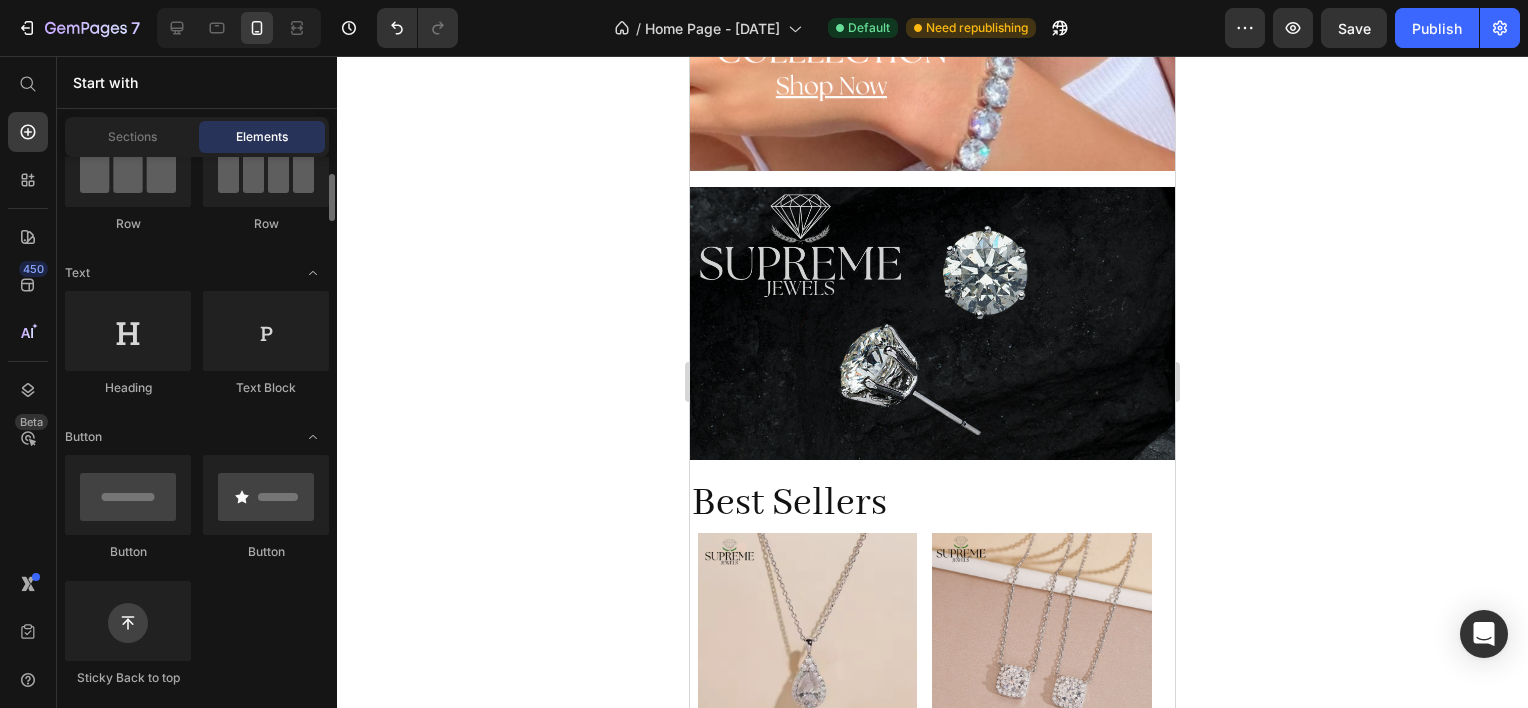 scroll, scrollTop: 300, scrollLeft: 0, axis: vertical 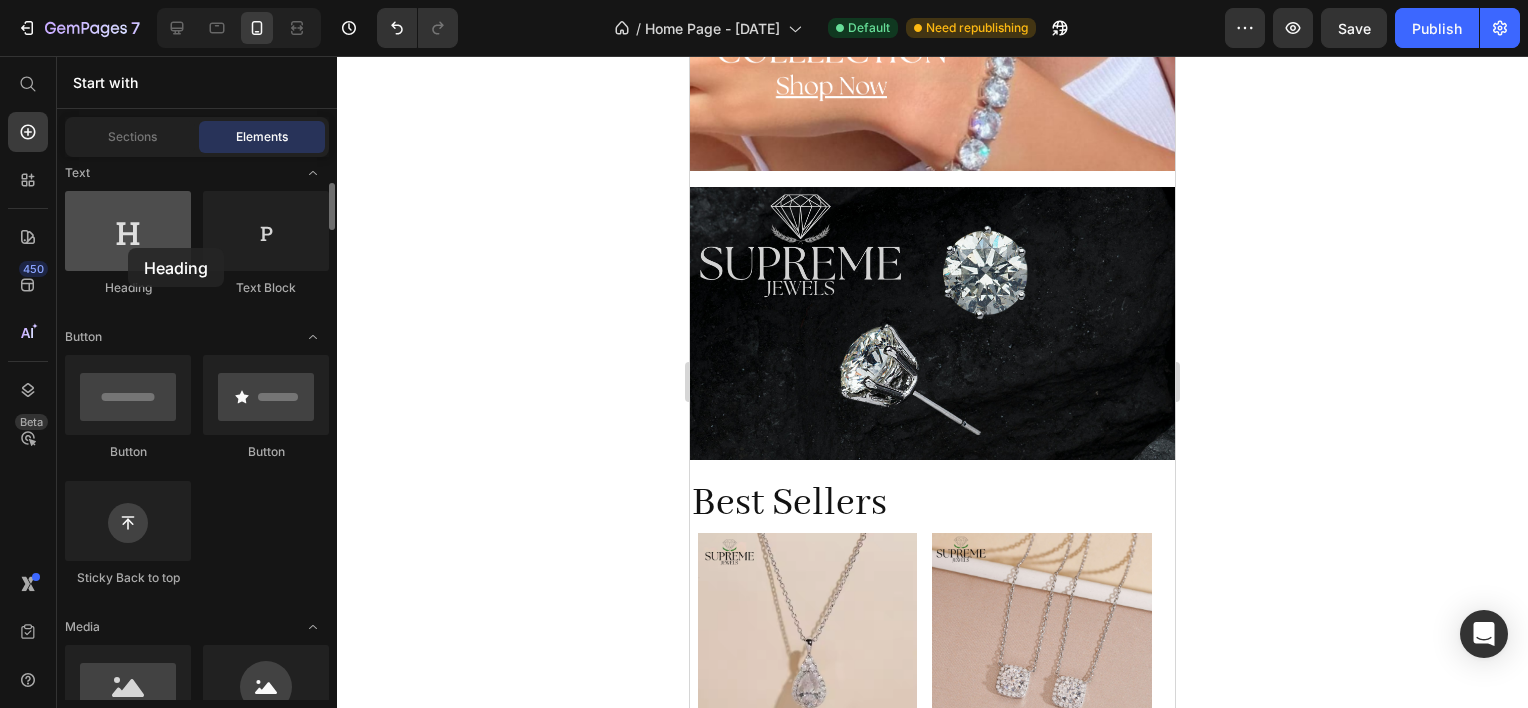 drag, startPoint x: 120, startPoint y: 256, endPoint x: 128, endPoint y: 247, distance: 12.0415945 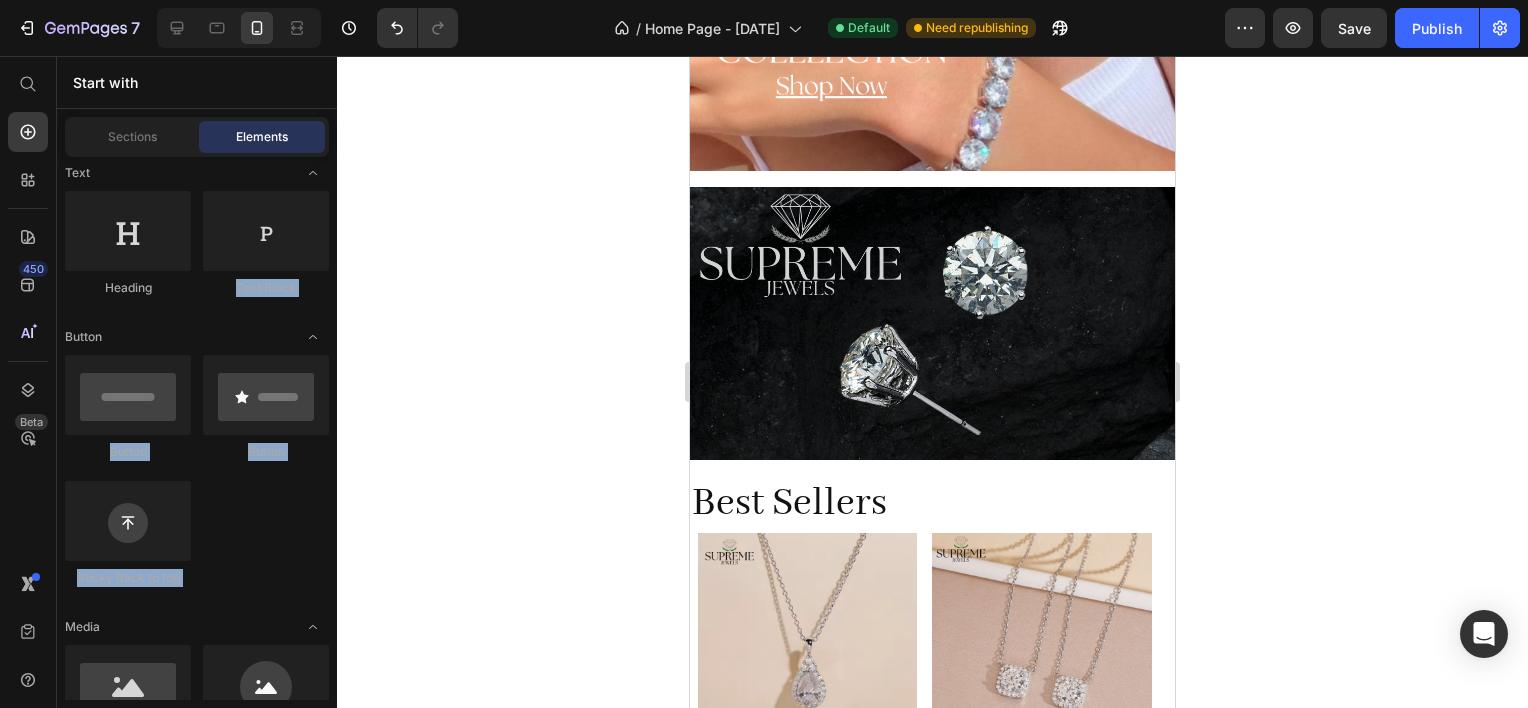 drag, startPoint x: 201, startPoint y: 244, endPoint x: 344, endPoint y: 274, distance: 146.11298 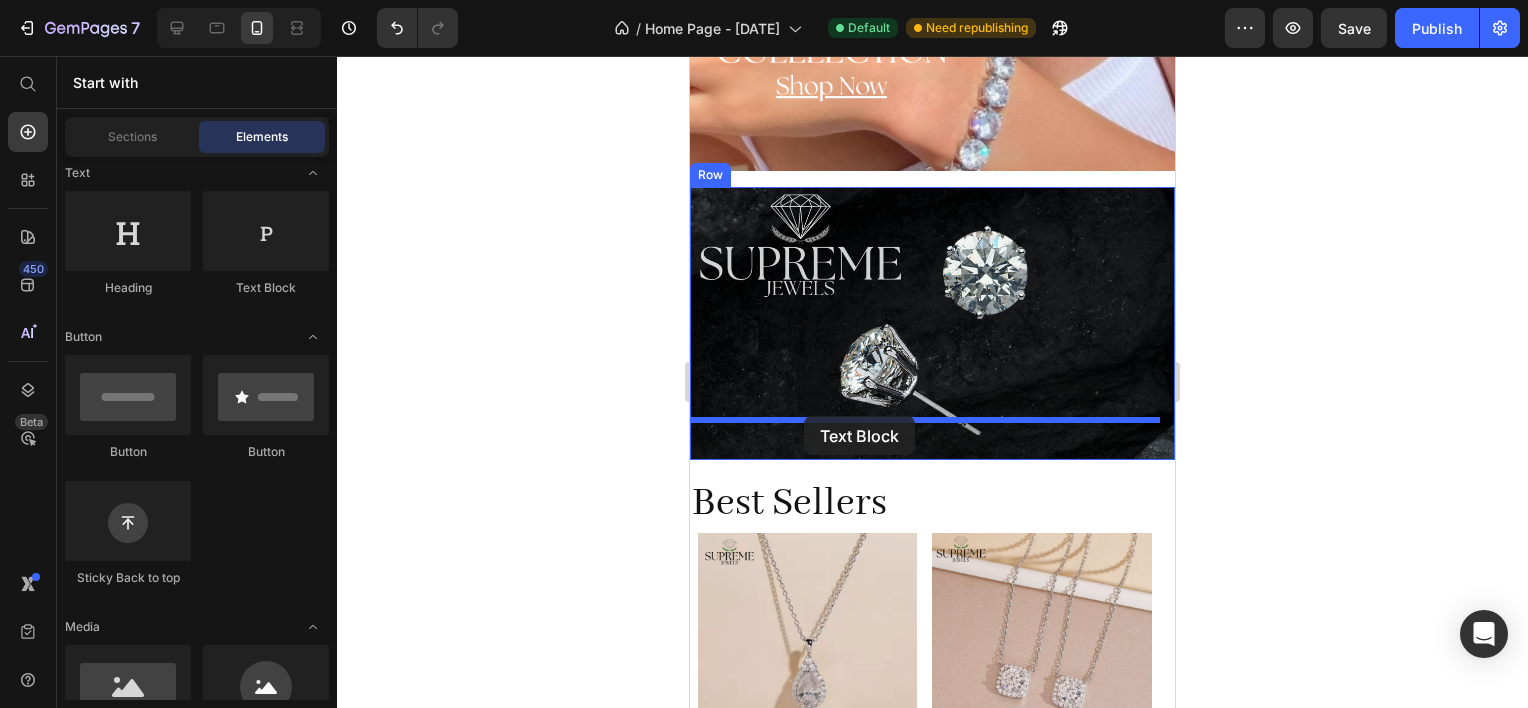 drag, startPoint x: 1034, startPoint y: 330, endPoint x: 804, endPoint y: 416, distance: 245.55244 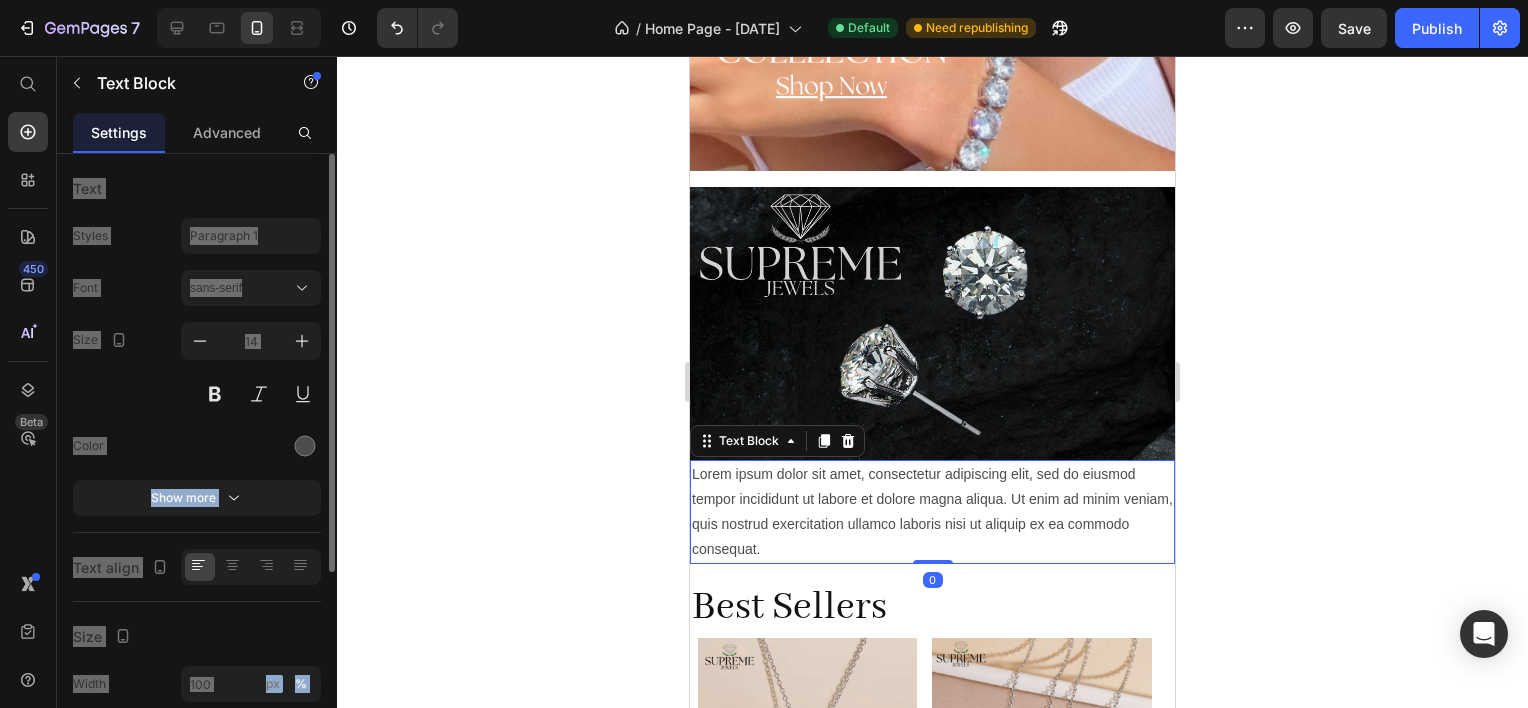click on "Lorem ipsum dolor sit amet, consectetur adipiscing elit, sed do eiusmod tempor incididunt ut labore et dolore magna aliqua. Ut enim ad minim veniam, quis nostrud exercitation ullamco laboris nisi ut aliquip ex ea commodo consequat." at bounding box center [932, 512] 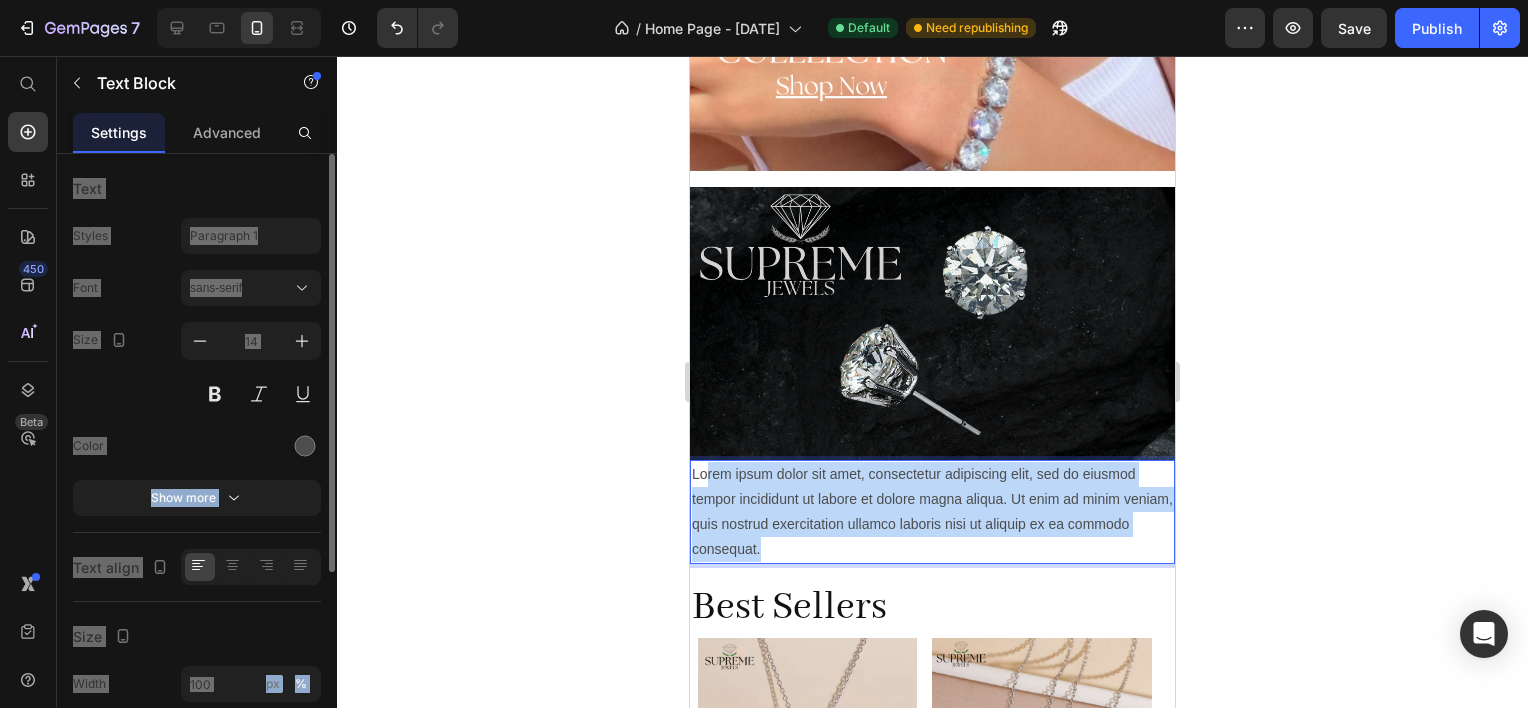 drag, startPoint x: 832, startPoint y: 506, endPoint x: 704, endPoint y: 428, distance: 149.8933 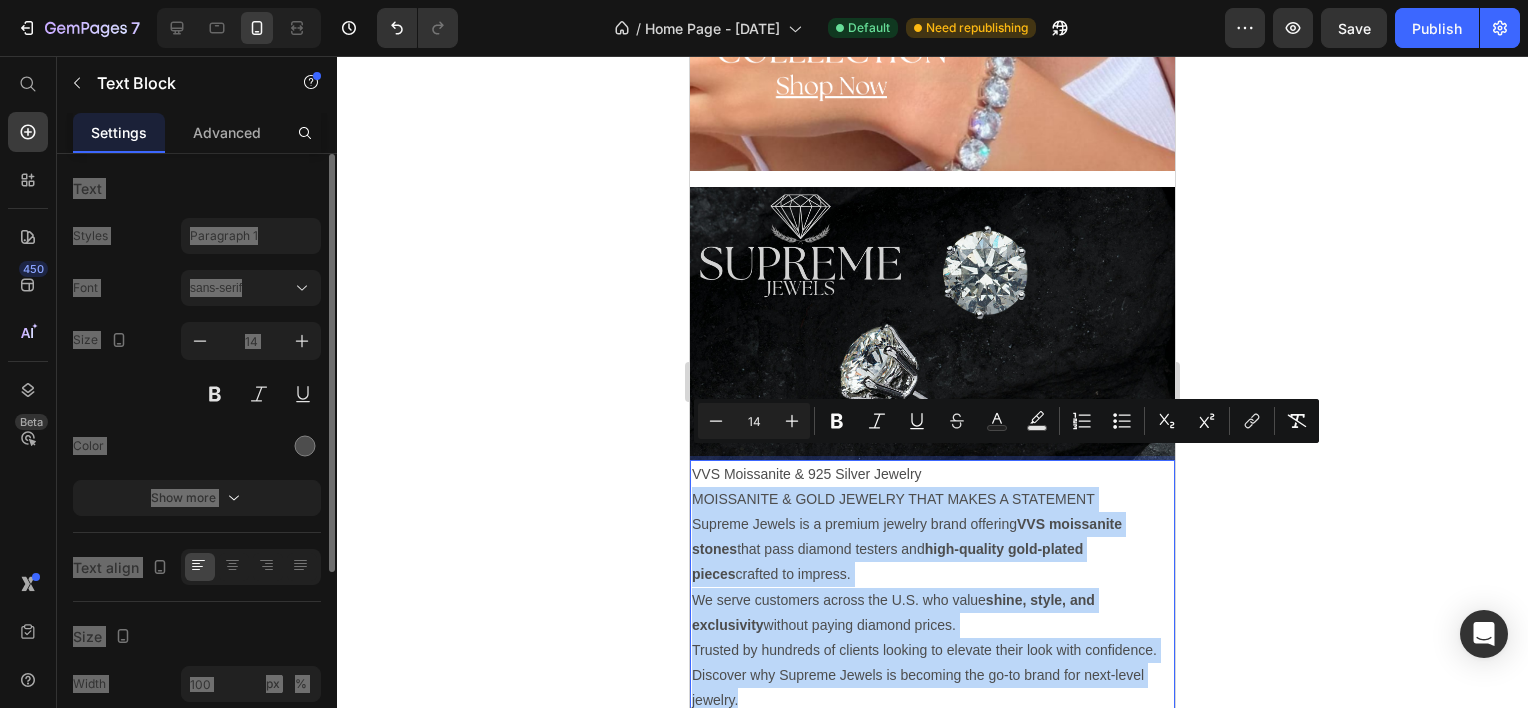 drag, startPoint x: 747, startPoint y: 664, endPoint x: 685, endPoint y: 464, distance: 209.38959 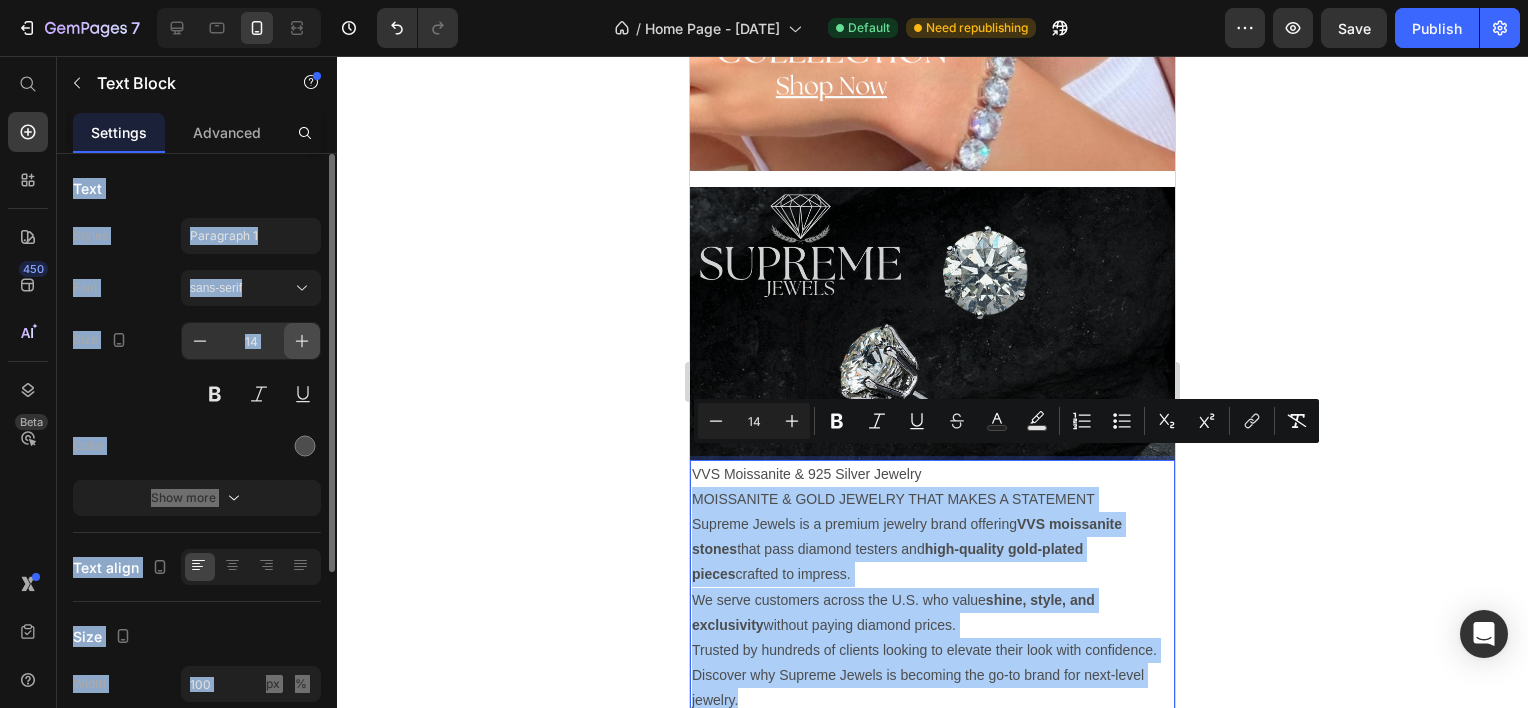click 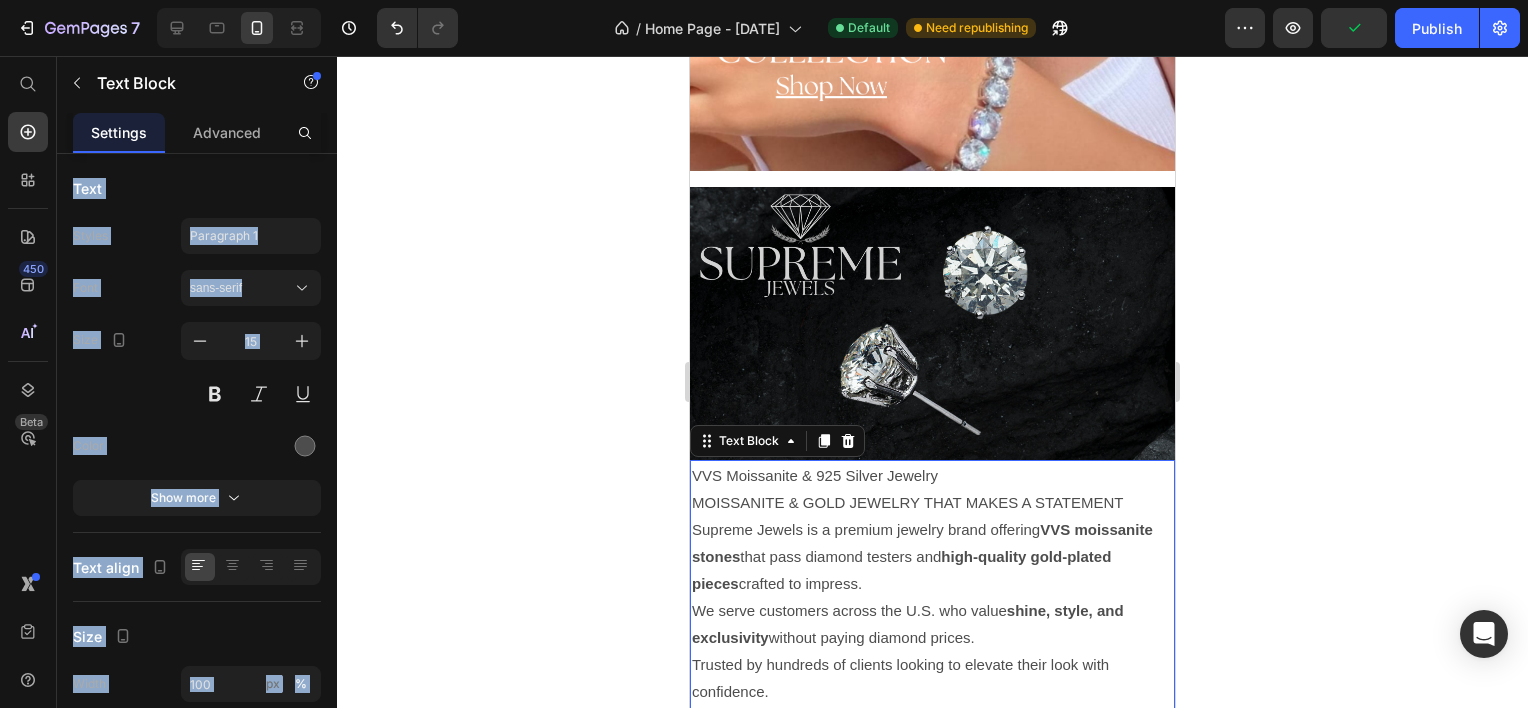 click 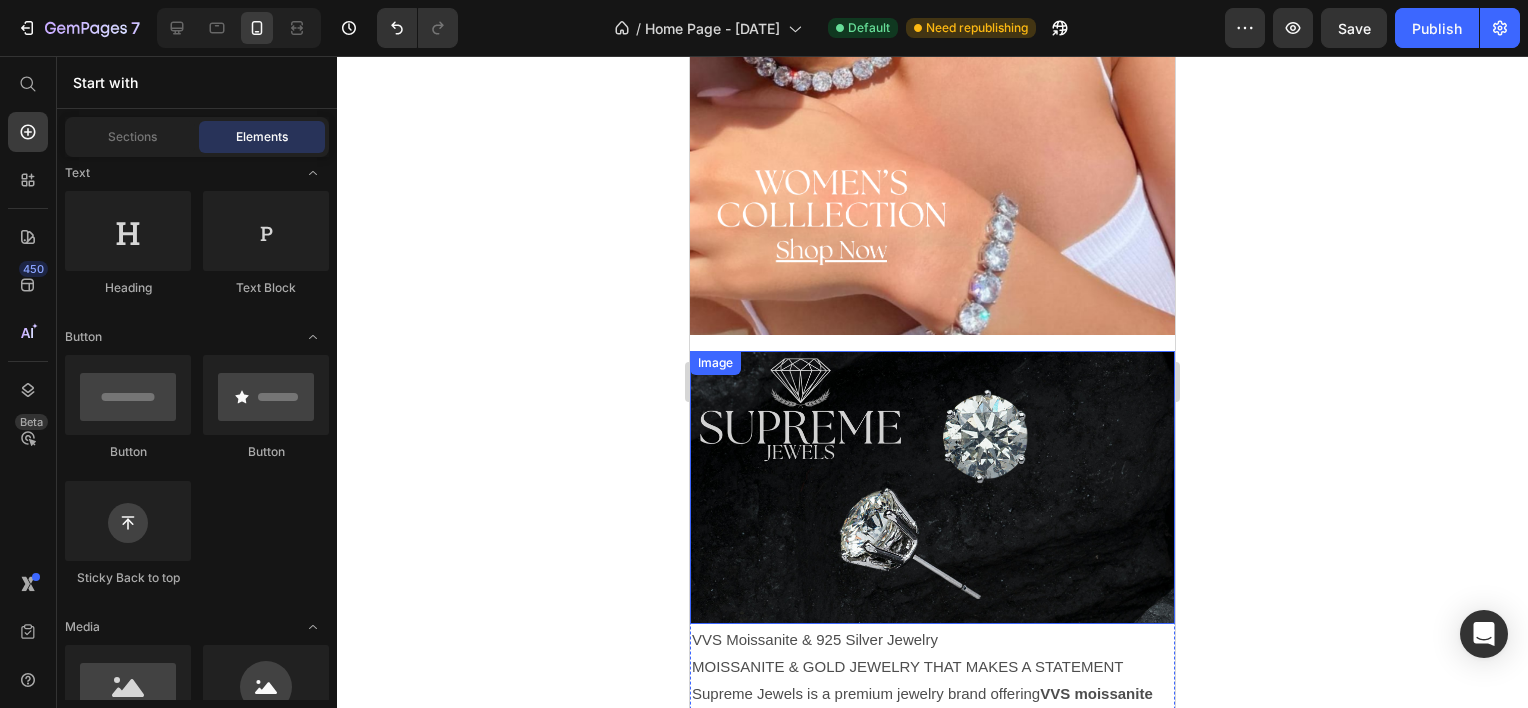 scroll, scrollTop: 1000, scrollLeft: 0, axis: vertical 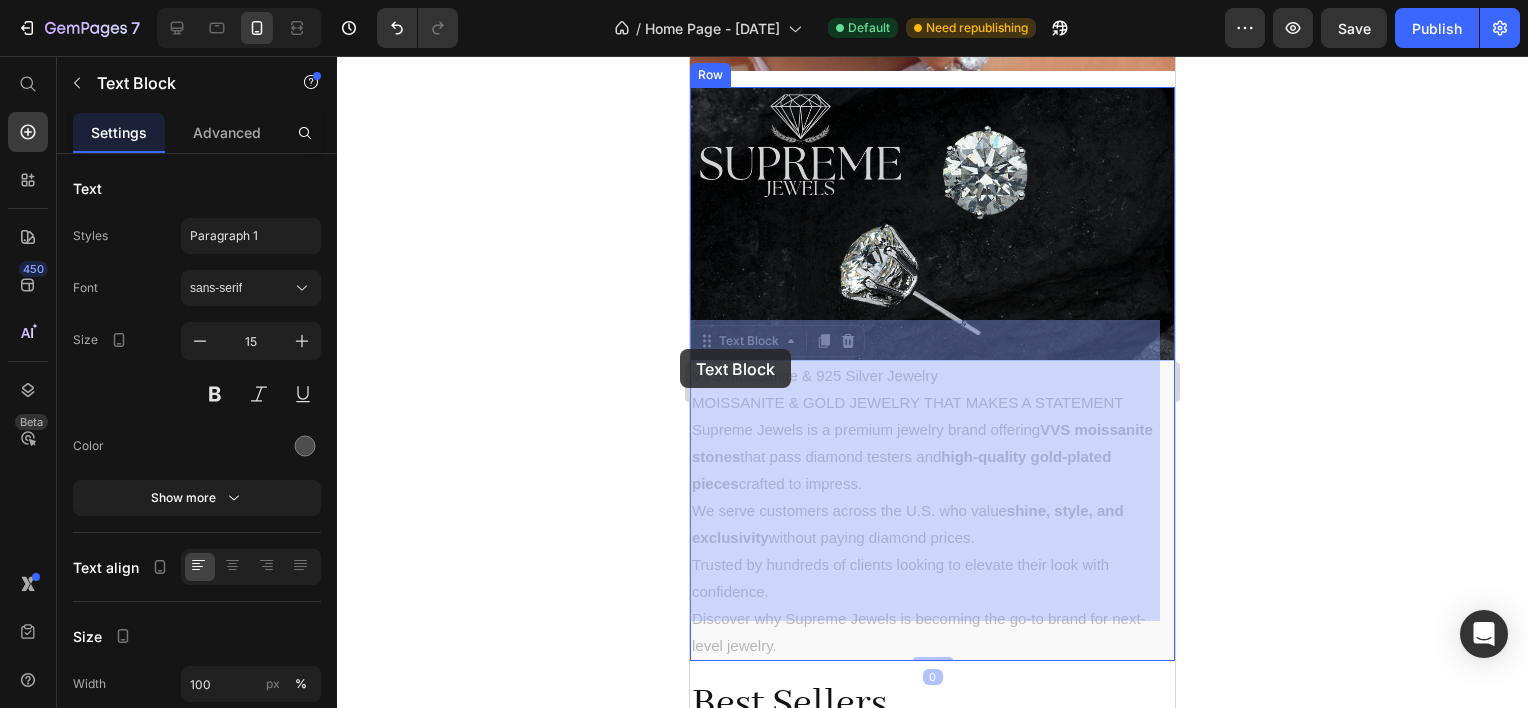 drag, startPoint x: 787, startPoint y: 610, endPoint x: 681, endPoint y: 351, distance: 279.85175 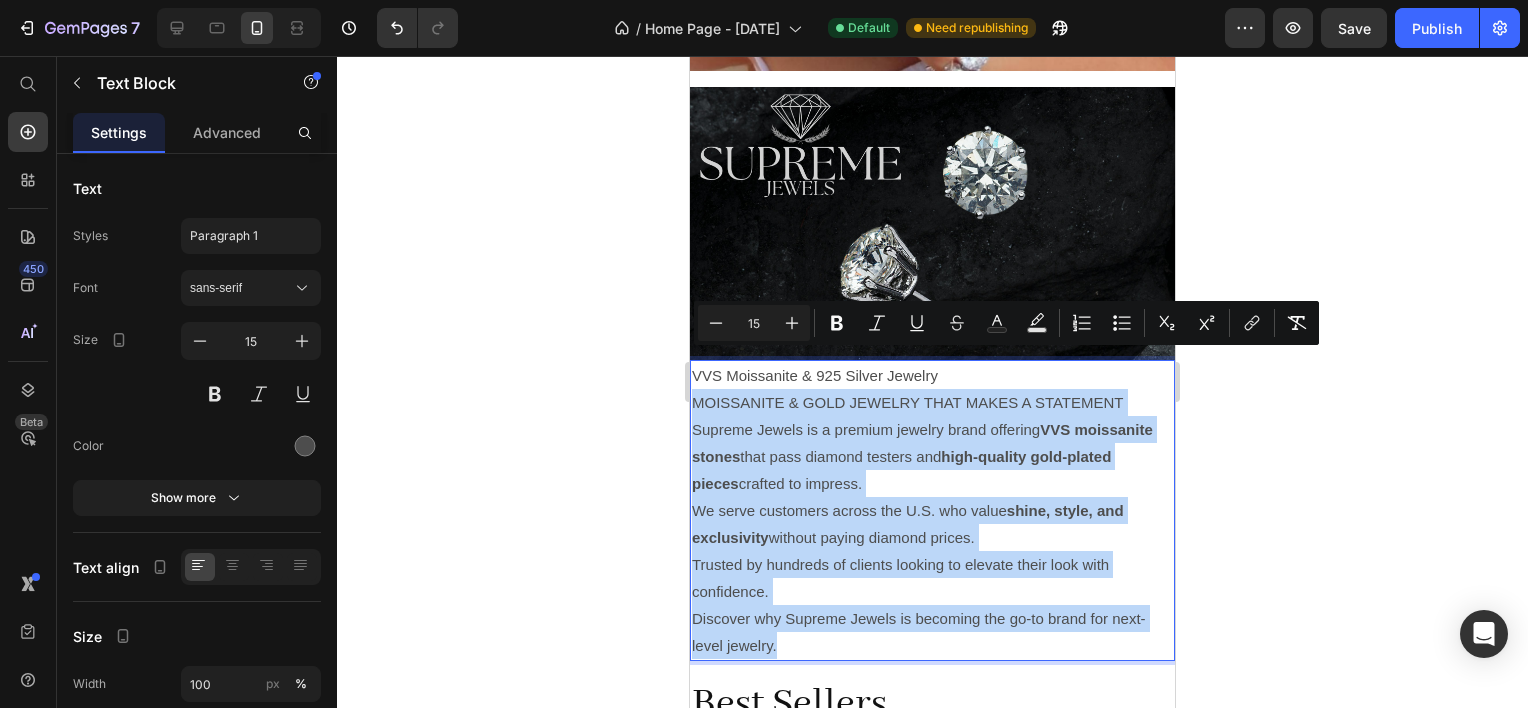 drag, startPoint x: 774, startPoint y: 607, endPoint x: 661, endPoint y: 360, distance: 271.62106 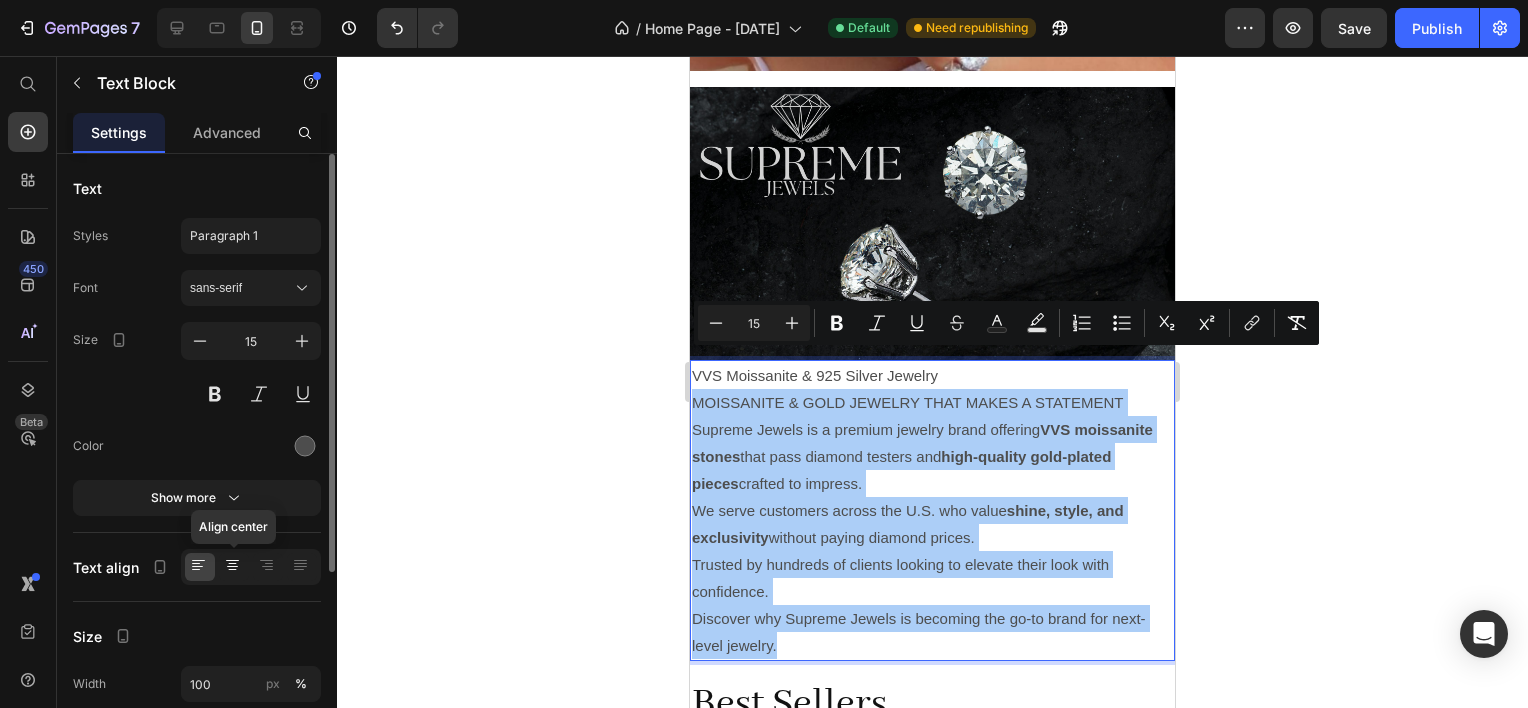 click 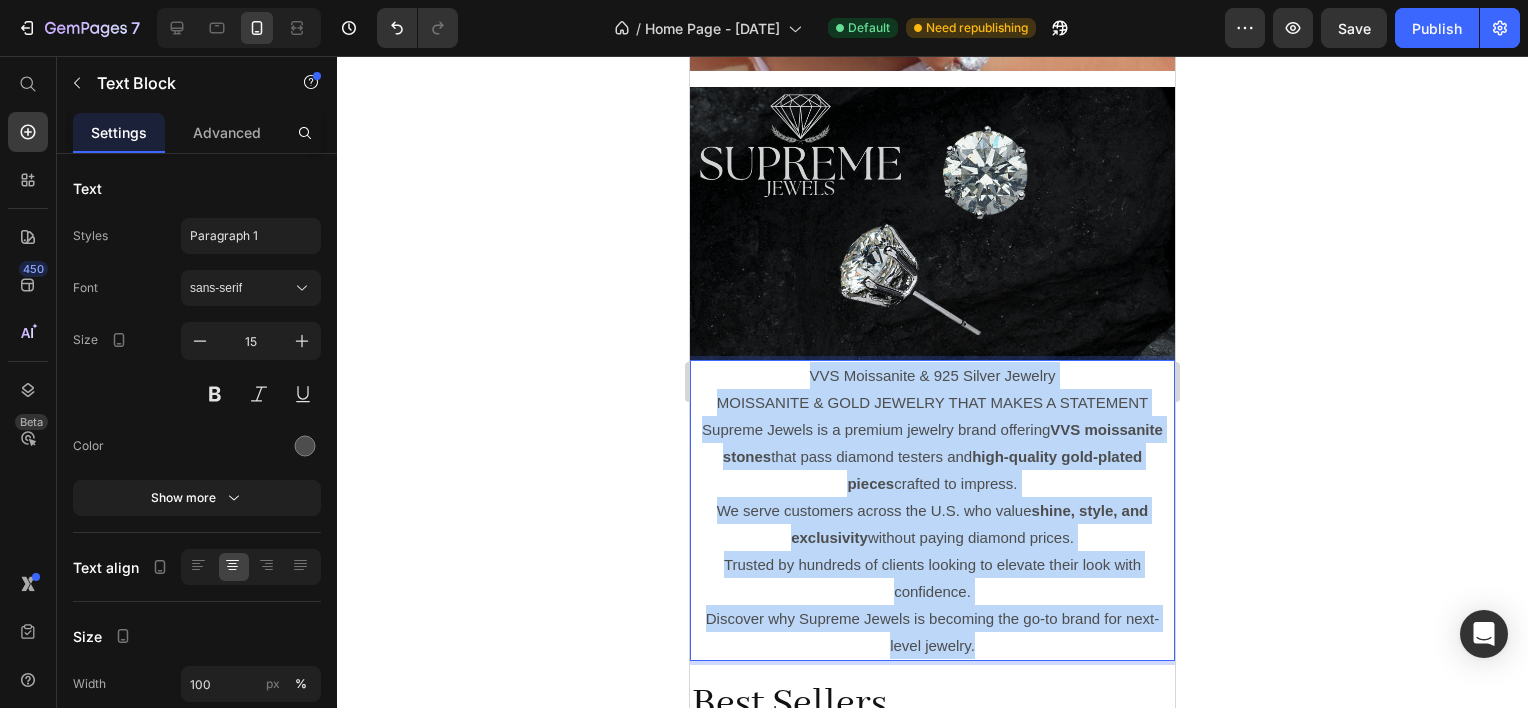 drag, startPoint x: 979, startPoint y: 609, endPoint x: 788, endPoint y: 324, distance: 343.08307 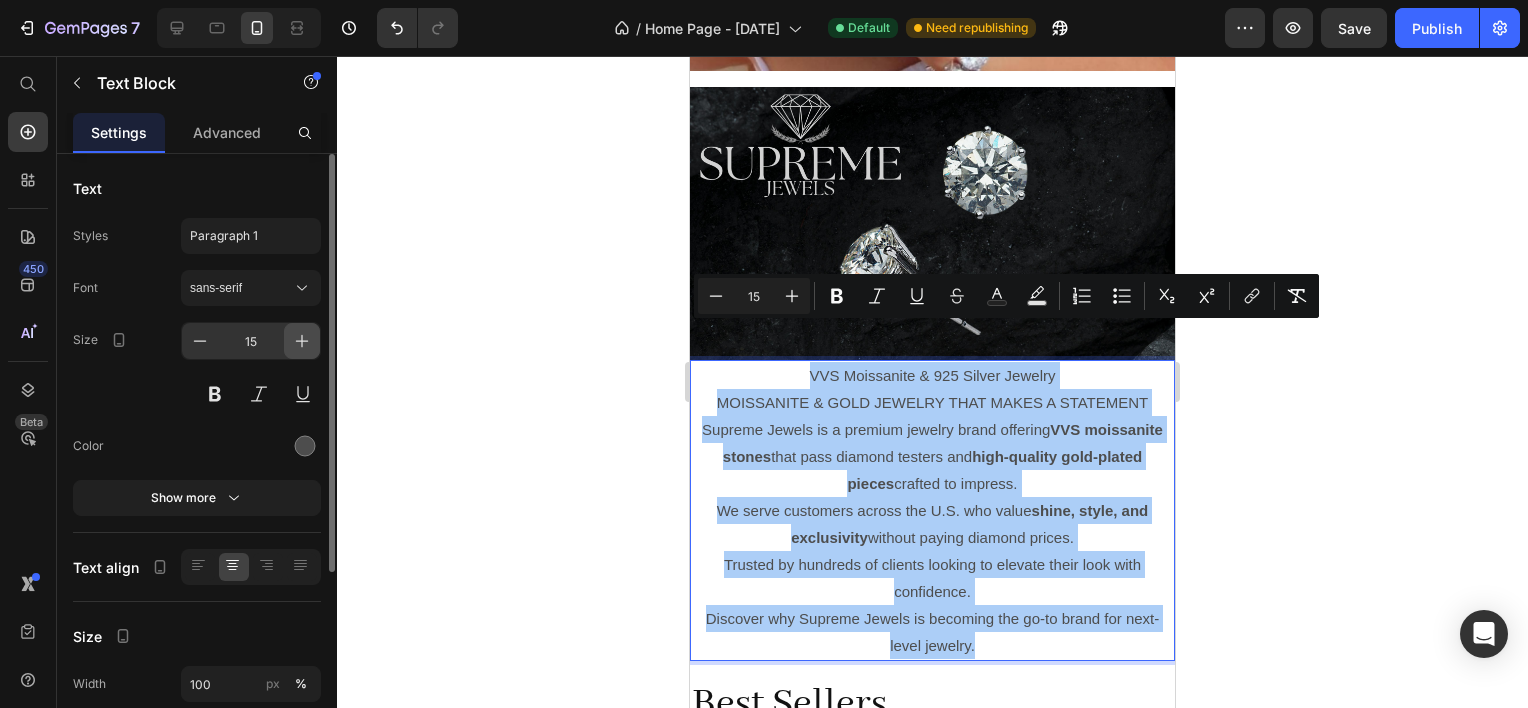 click at bounding box center (302, 341) 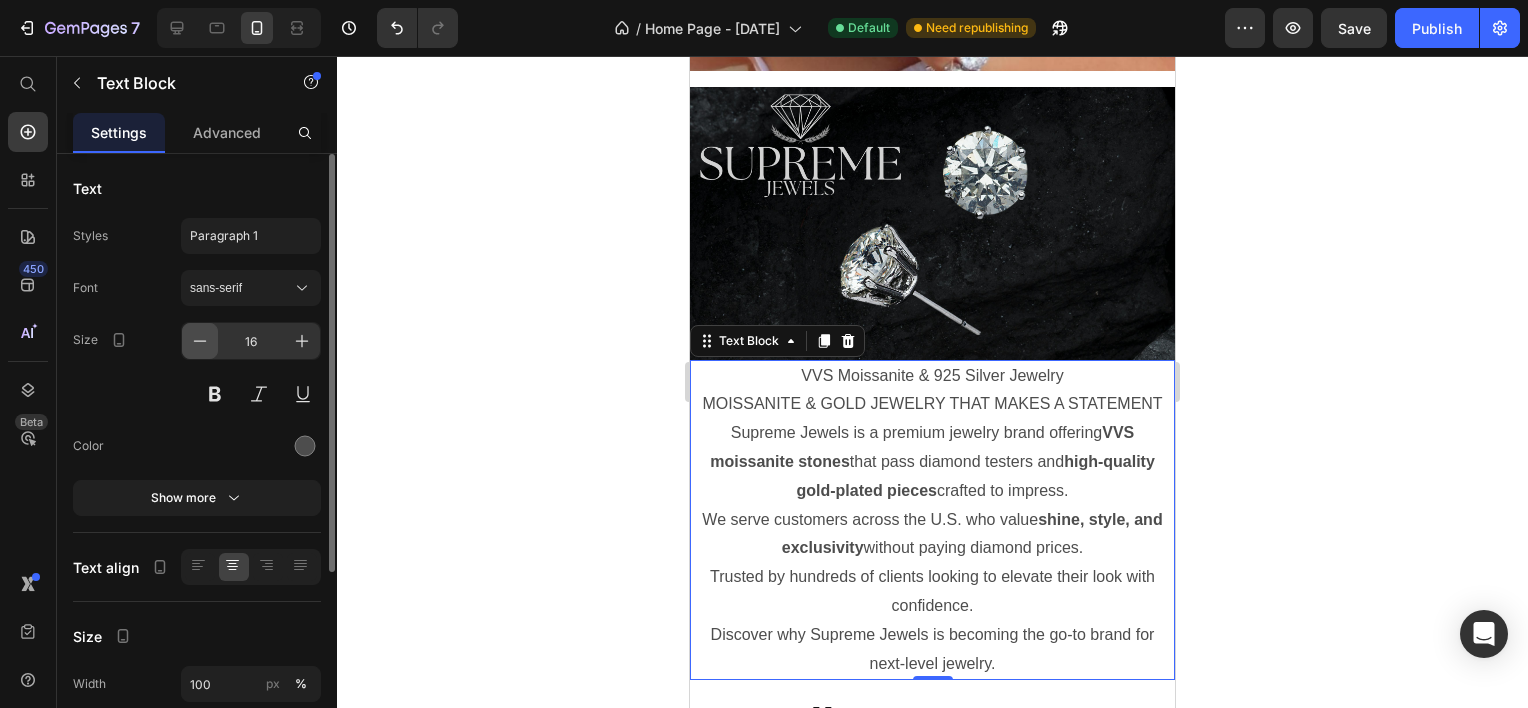 click 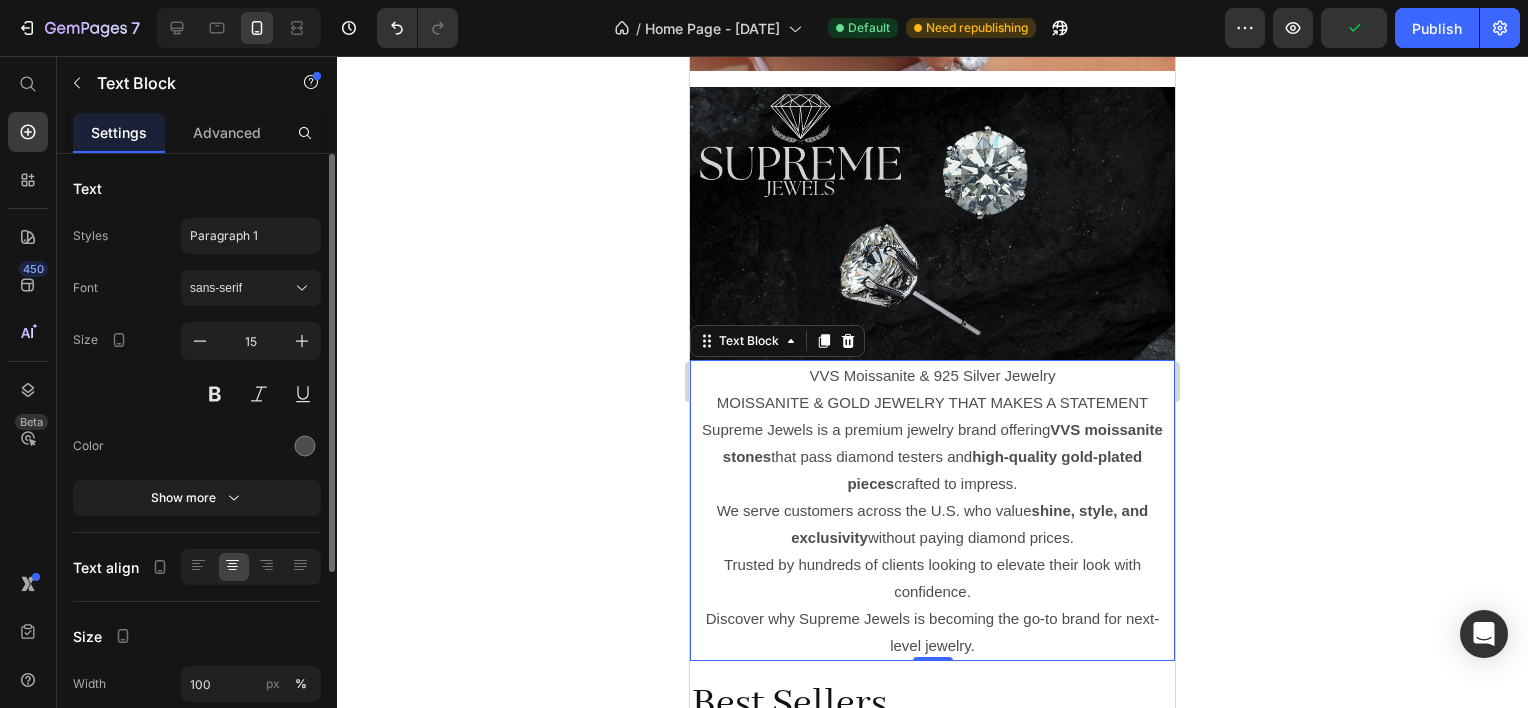 scroll, scrollTop: 200, scrollLeft: 0, axis: vertical 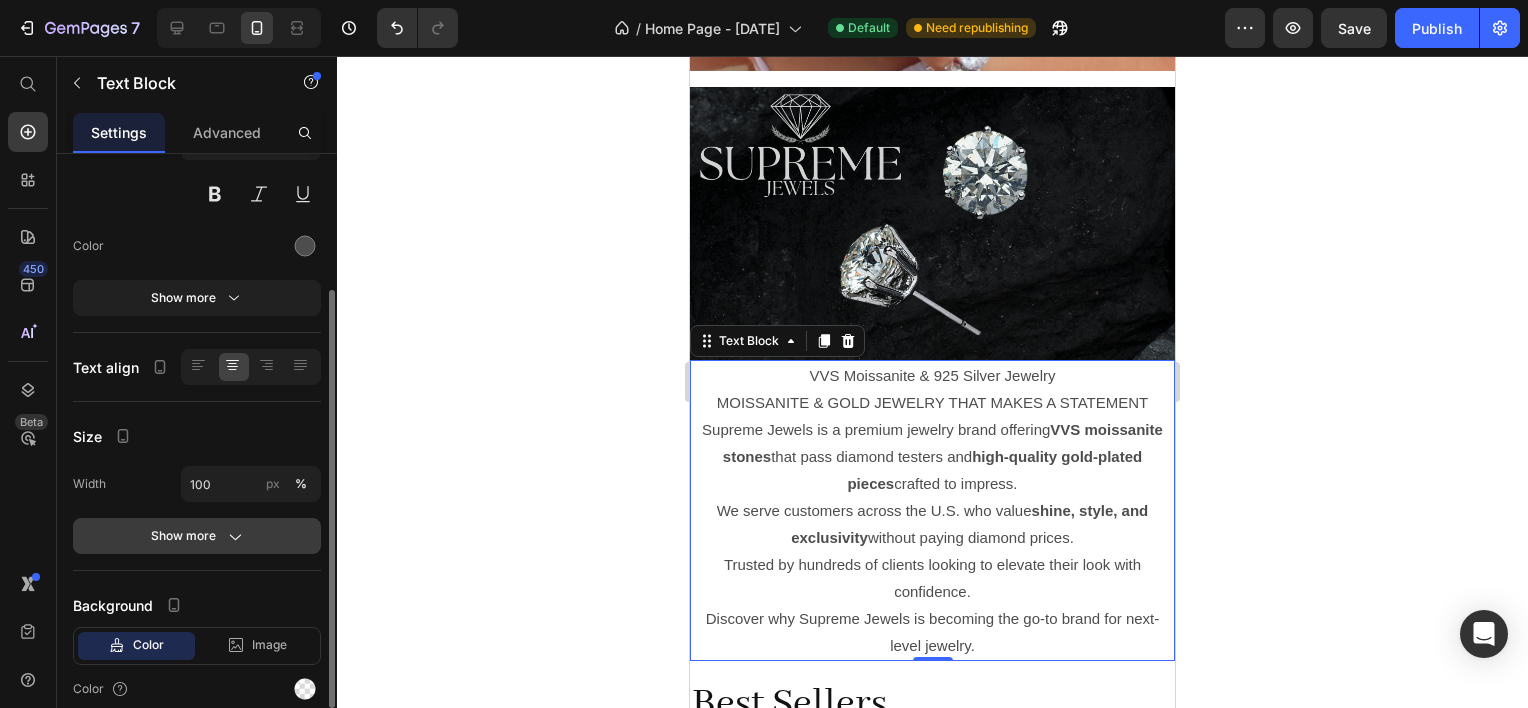 click on "Show more" at bounding box center [197, 536] 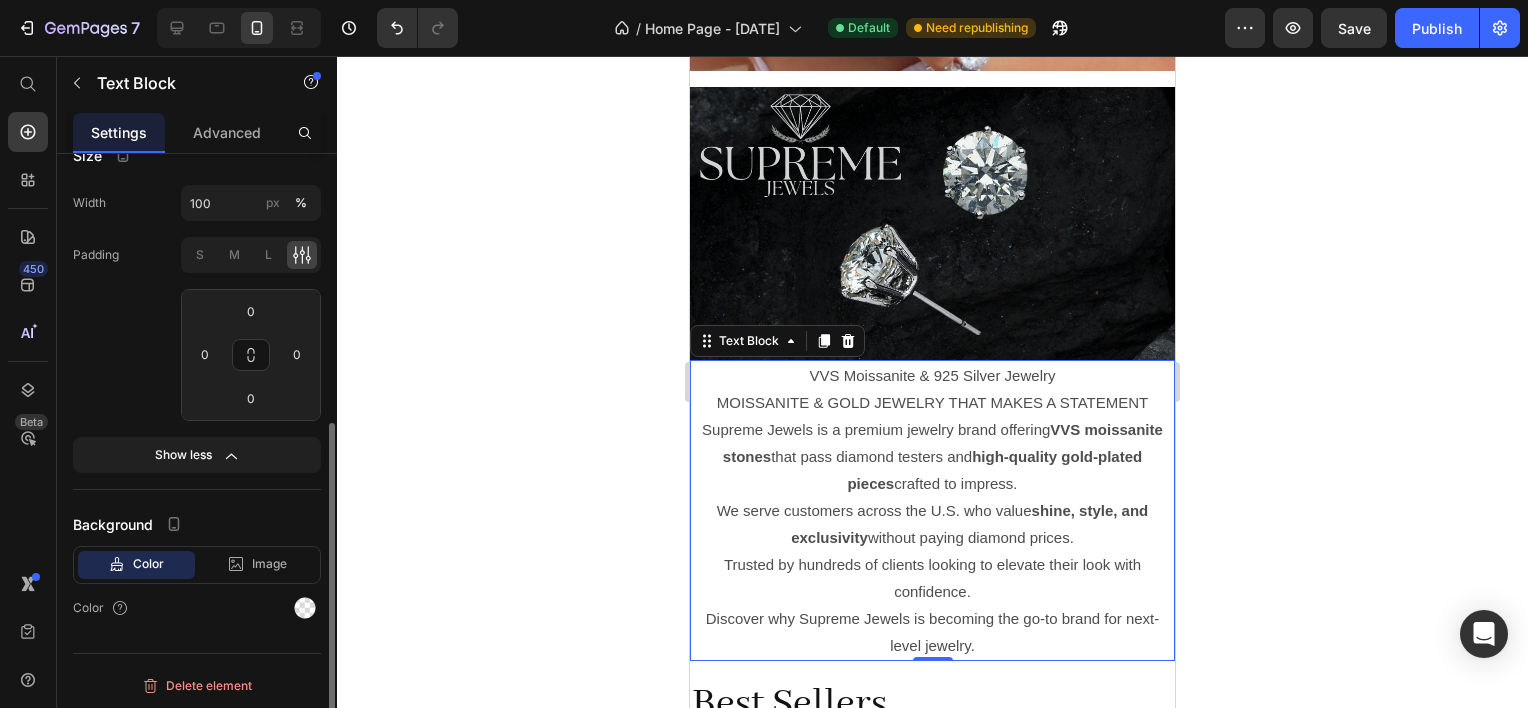 scroll, scrollTop: 181, scrollLeft: 0, axis: vertical 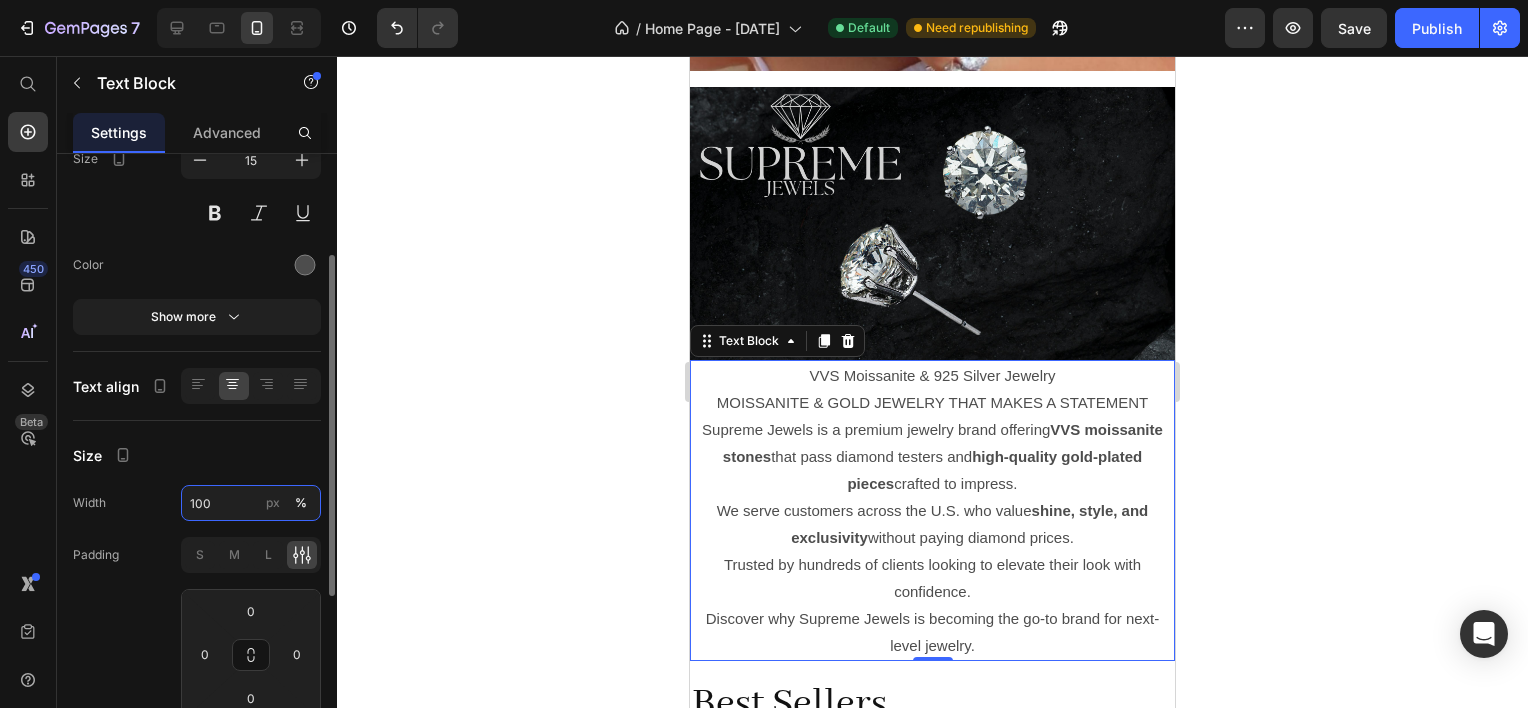 click on "100" at bounding box center [251, 503] 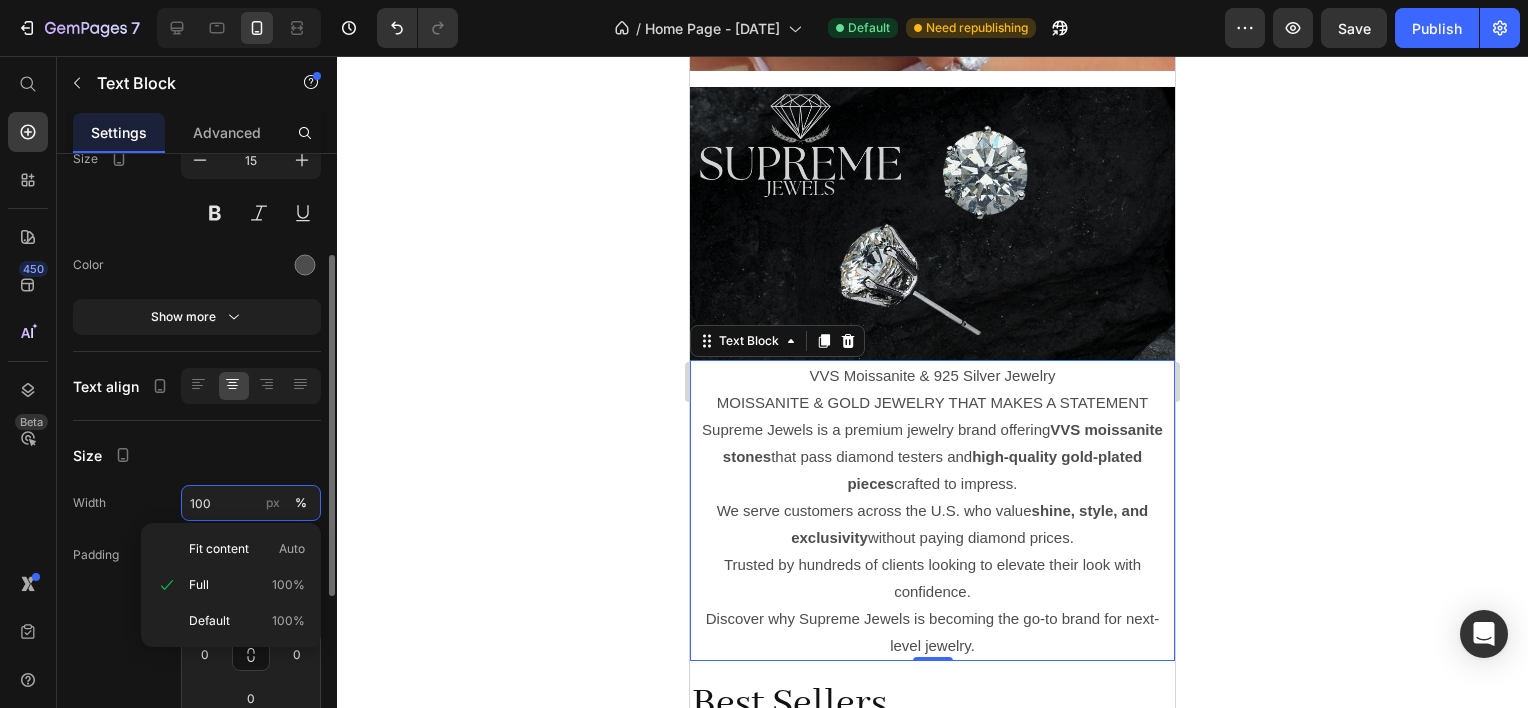 scroll, scrollTop: 0, scrollLeft: 0, axis: both 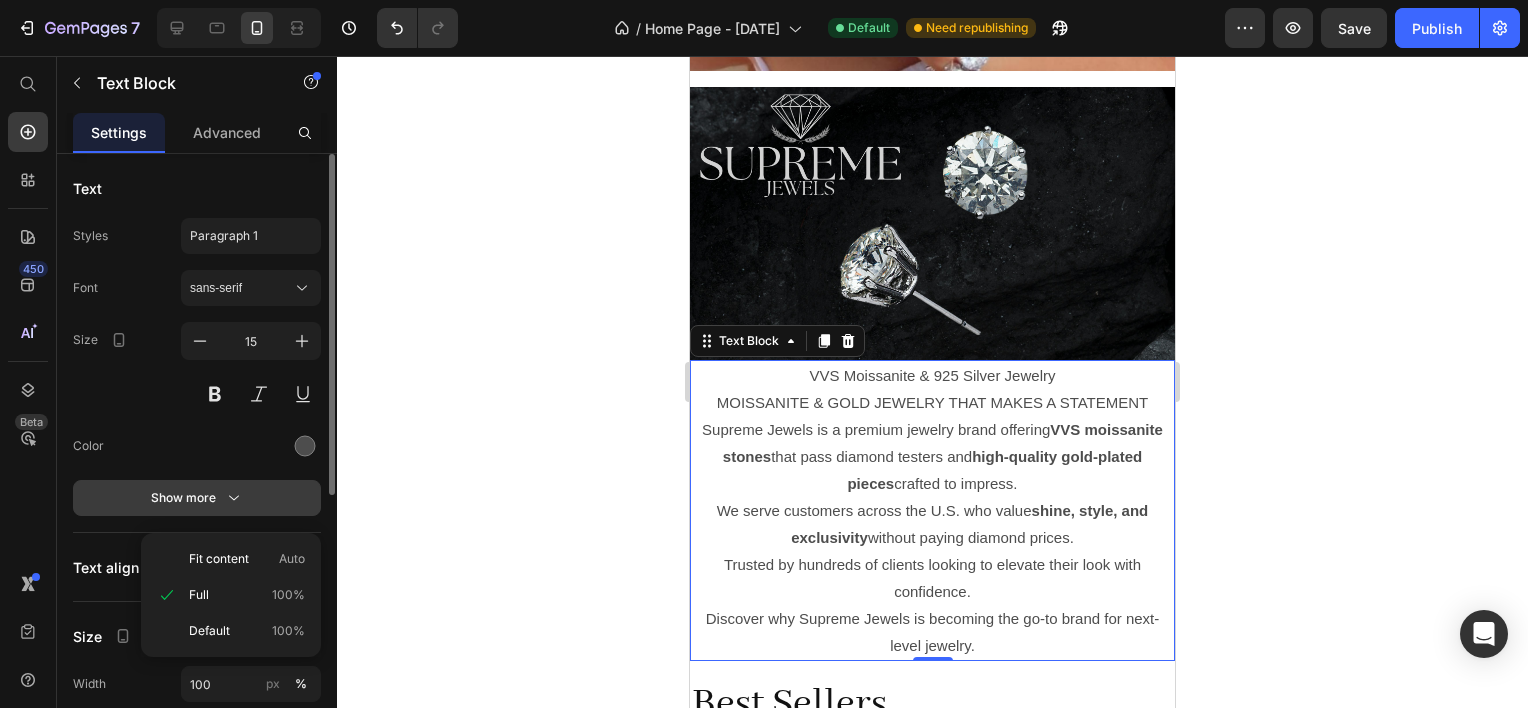 click on "Show more" at bounding box center [197, 498] 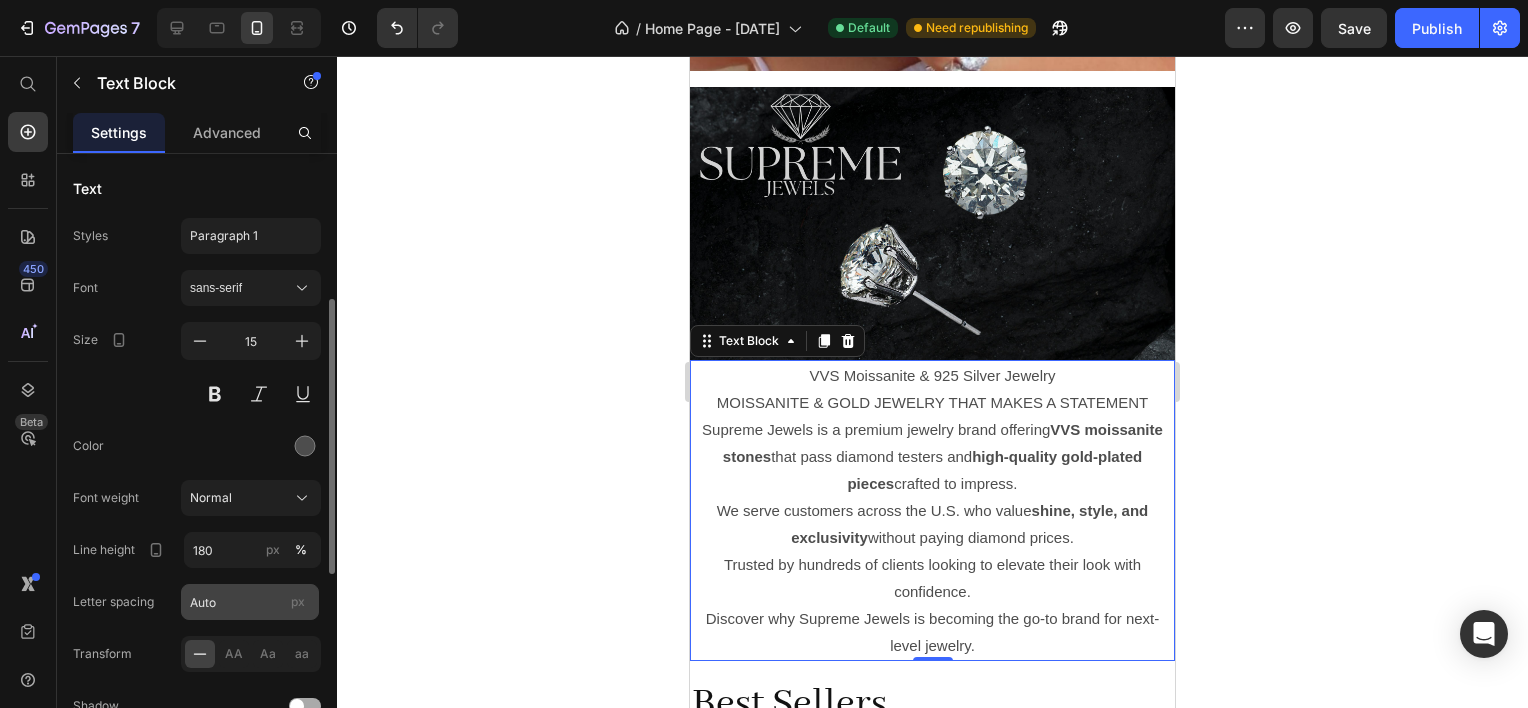 scroll, scrollTop: 100, scrollLeft: 0, axis: vertical 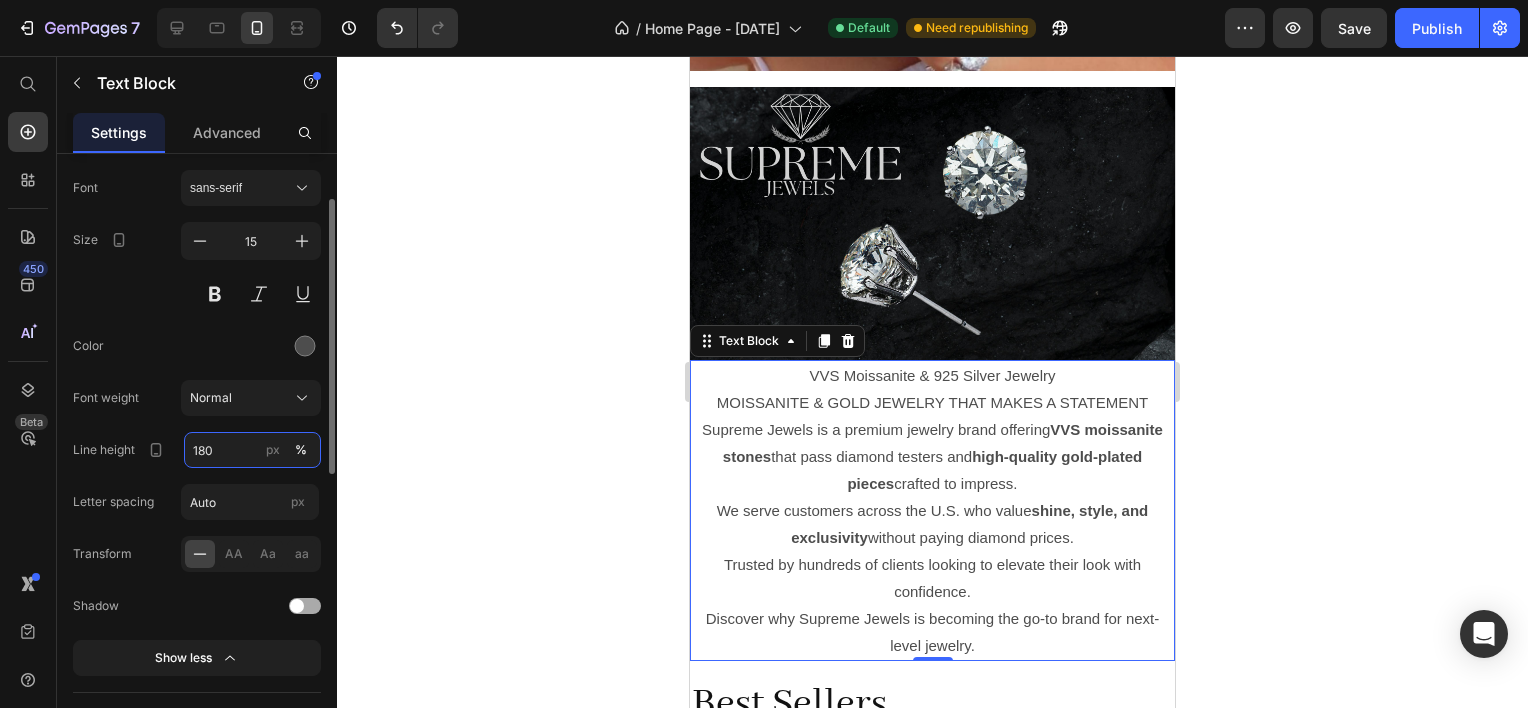 click on "180" at bounding box center (252, 450) 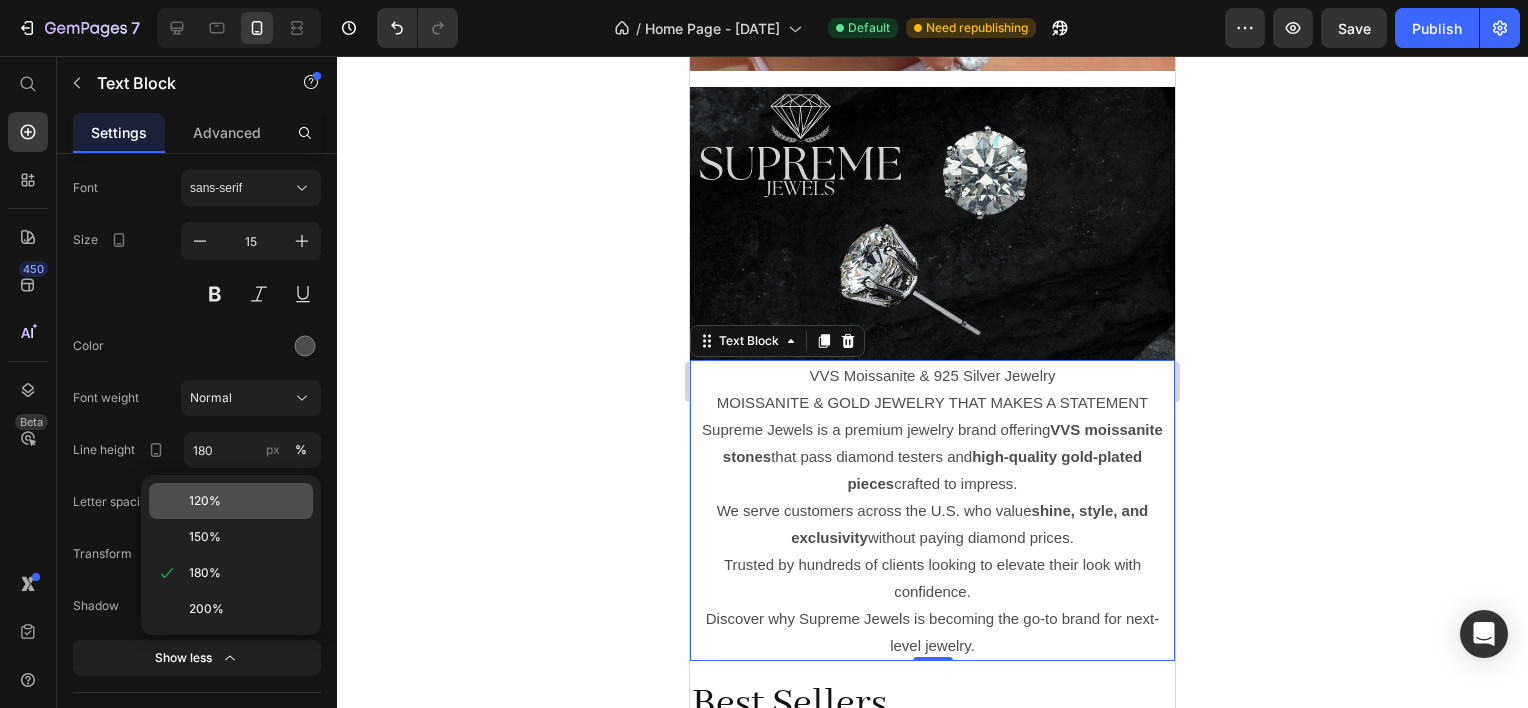 click on "120%" at bounding box center (247, 501) 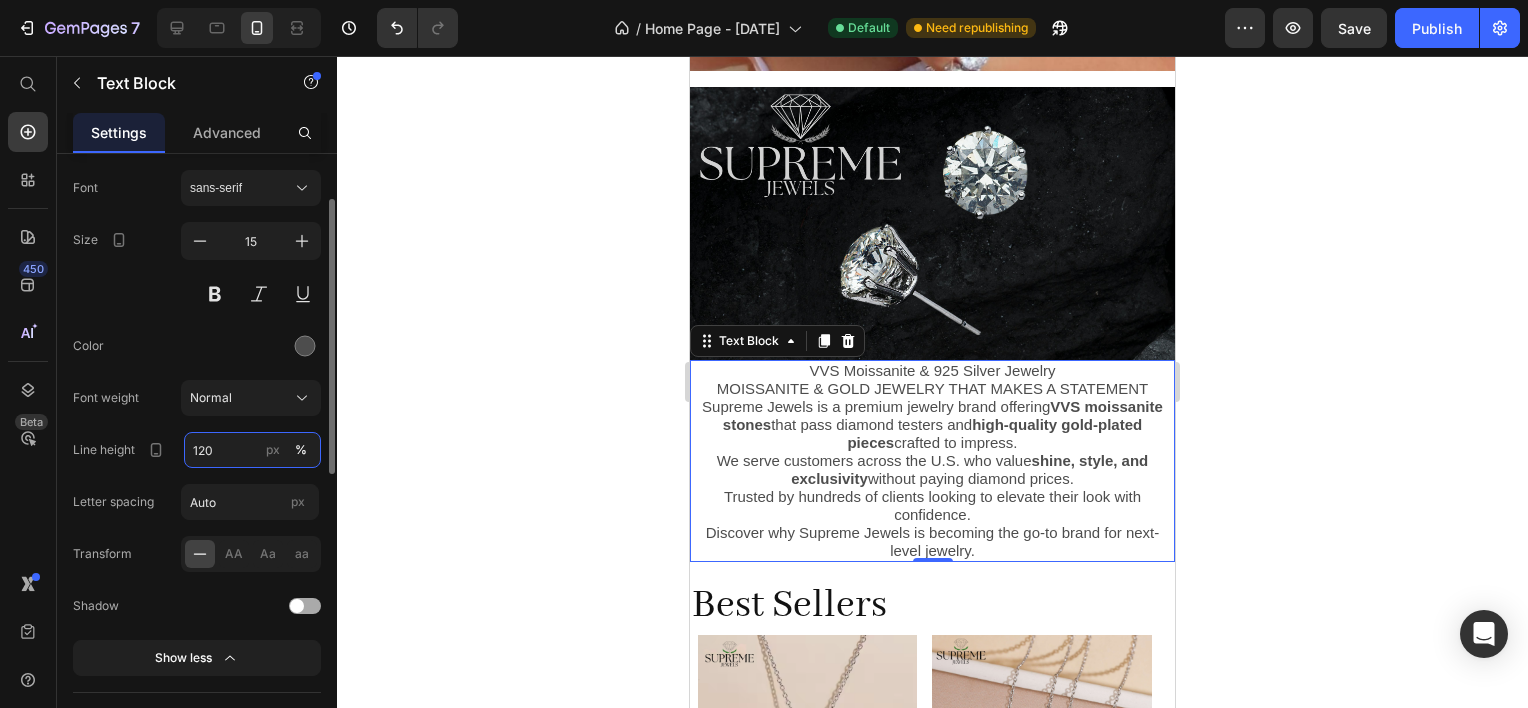 click on "120" at bounding box center [252, 450] 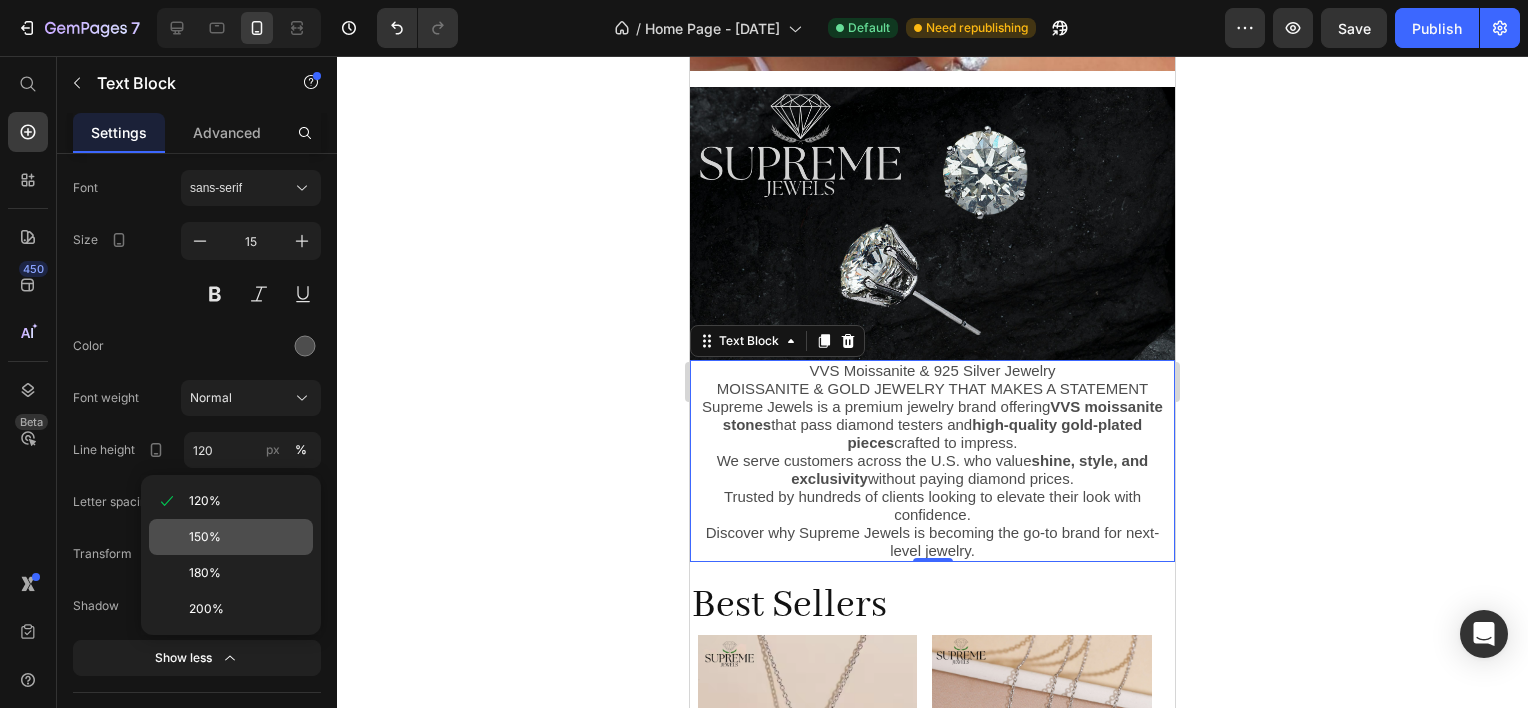 click on "150%" 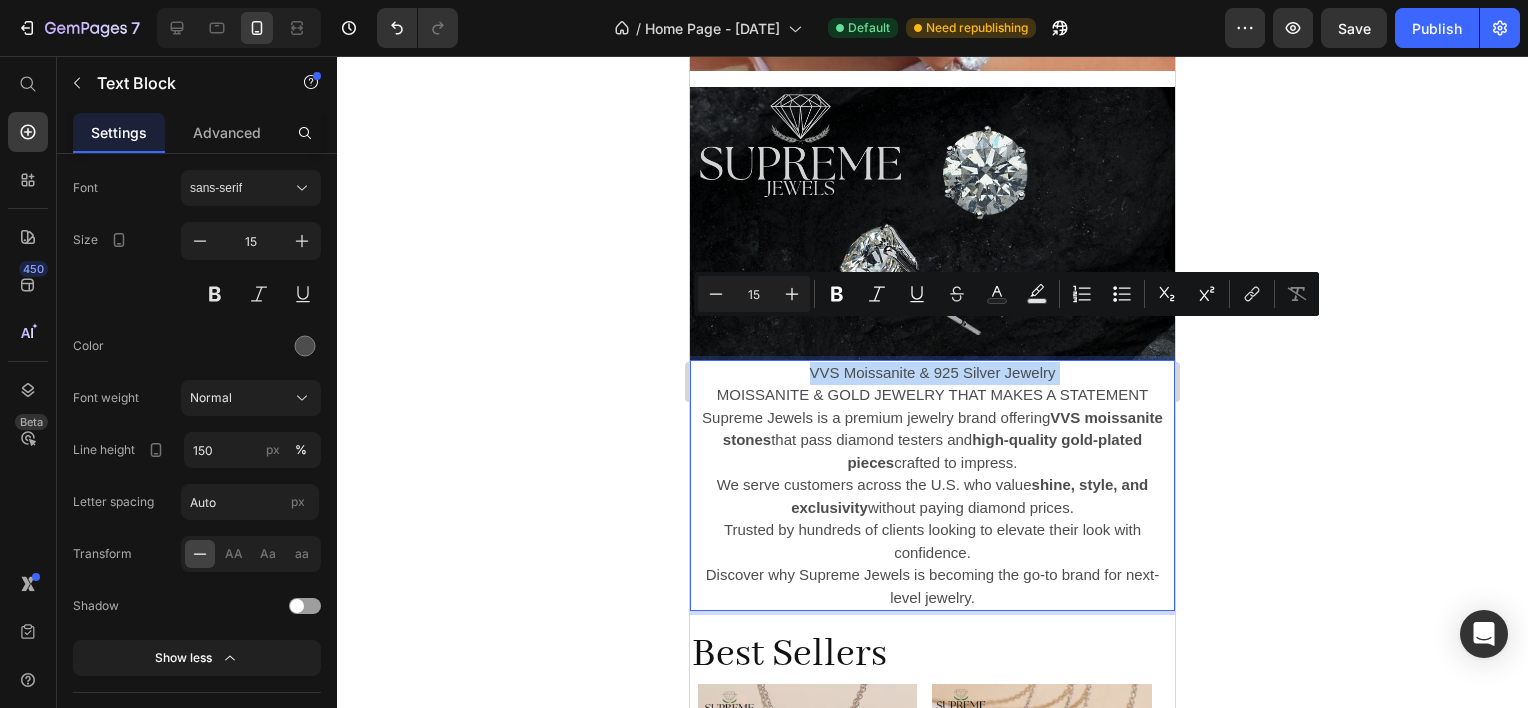drag, startPoint x: 1051, startPoint y: 333, endPoint x: 788, endPoint y: 334, distance: 263.0019 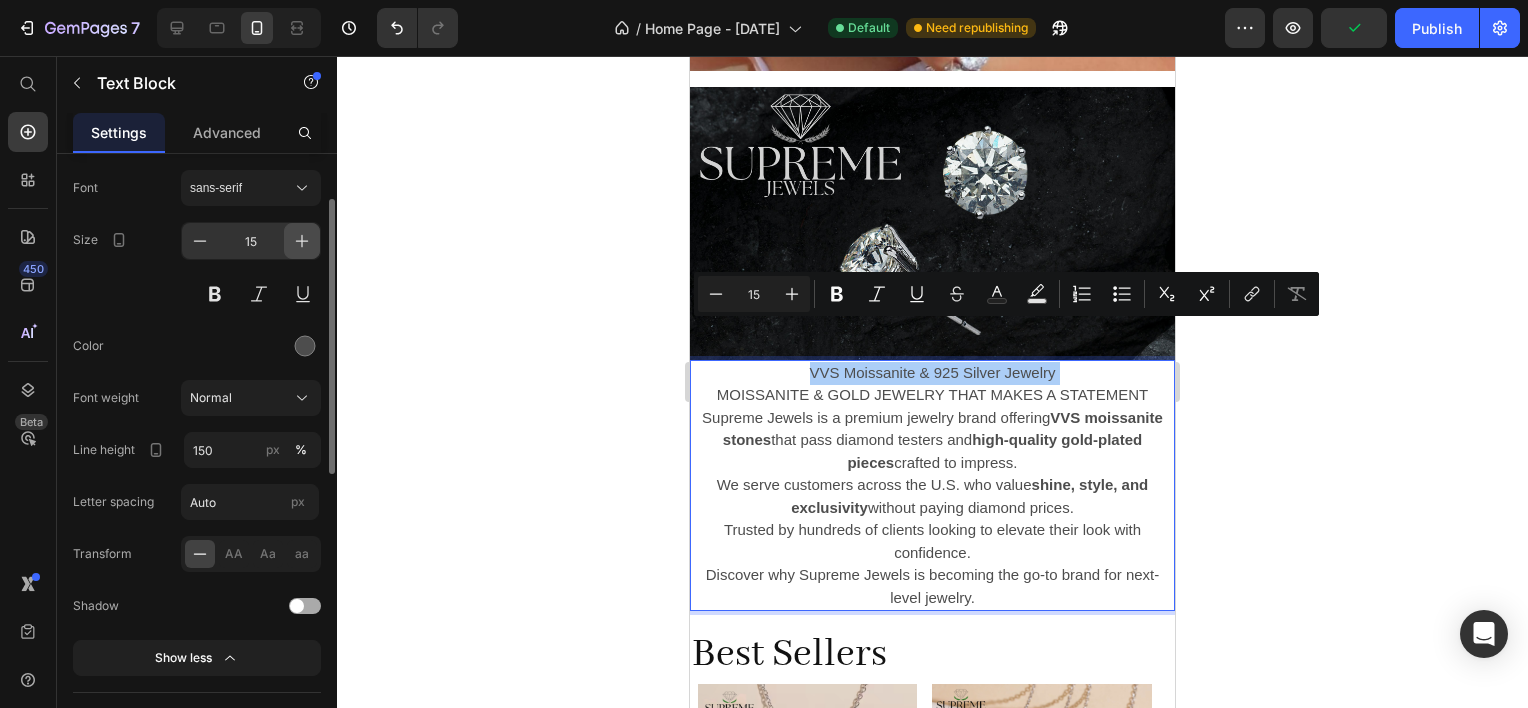click 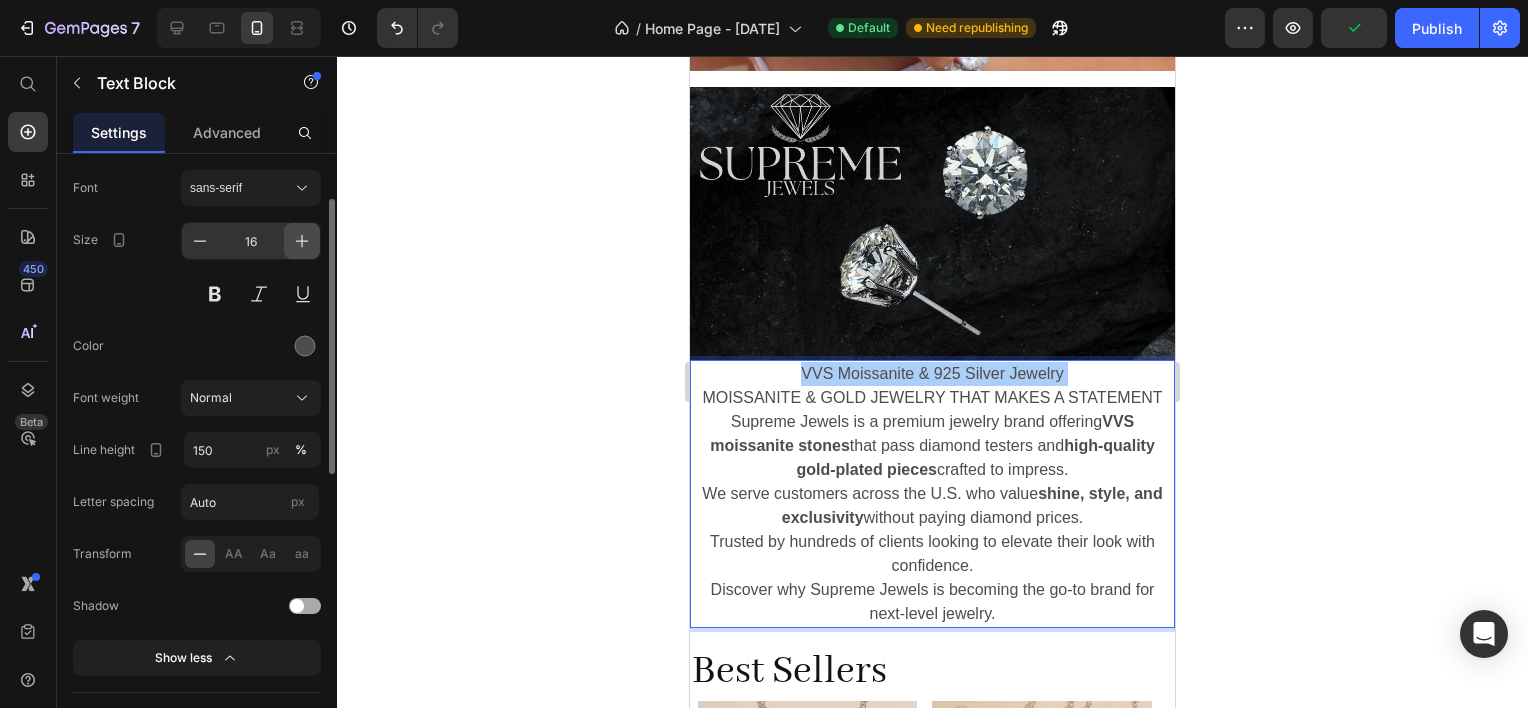 click 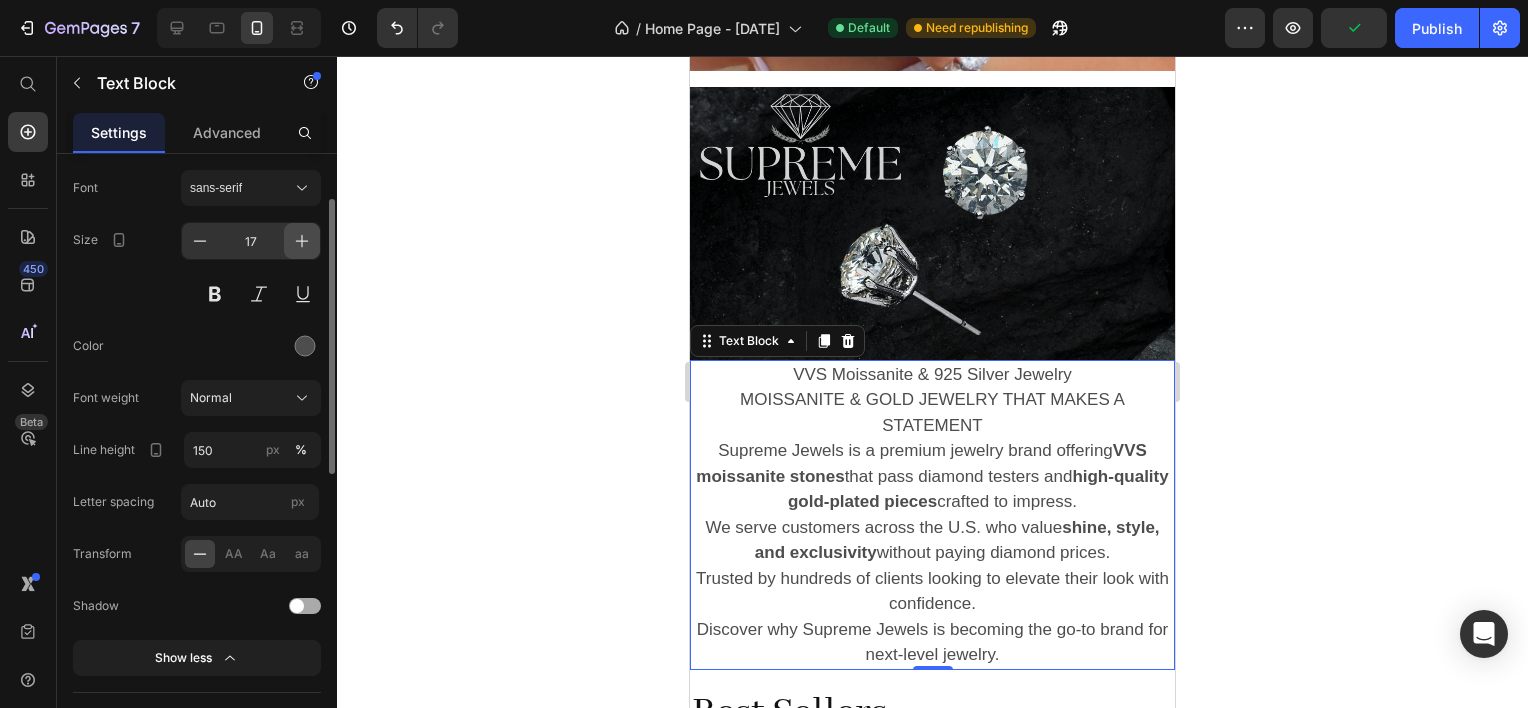 click 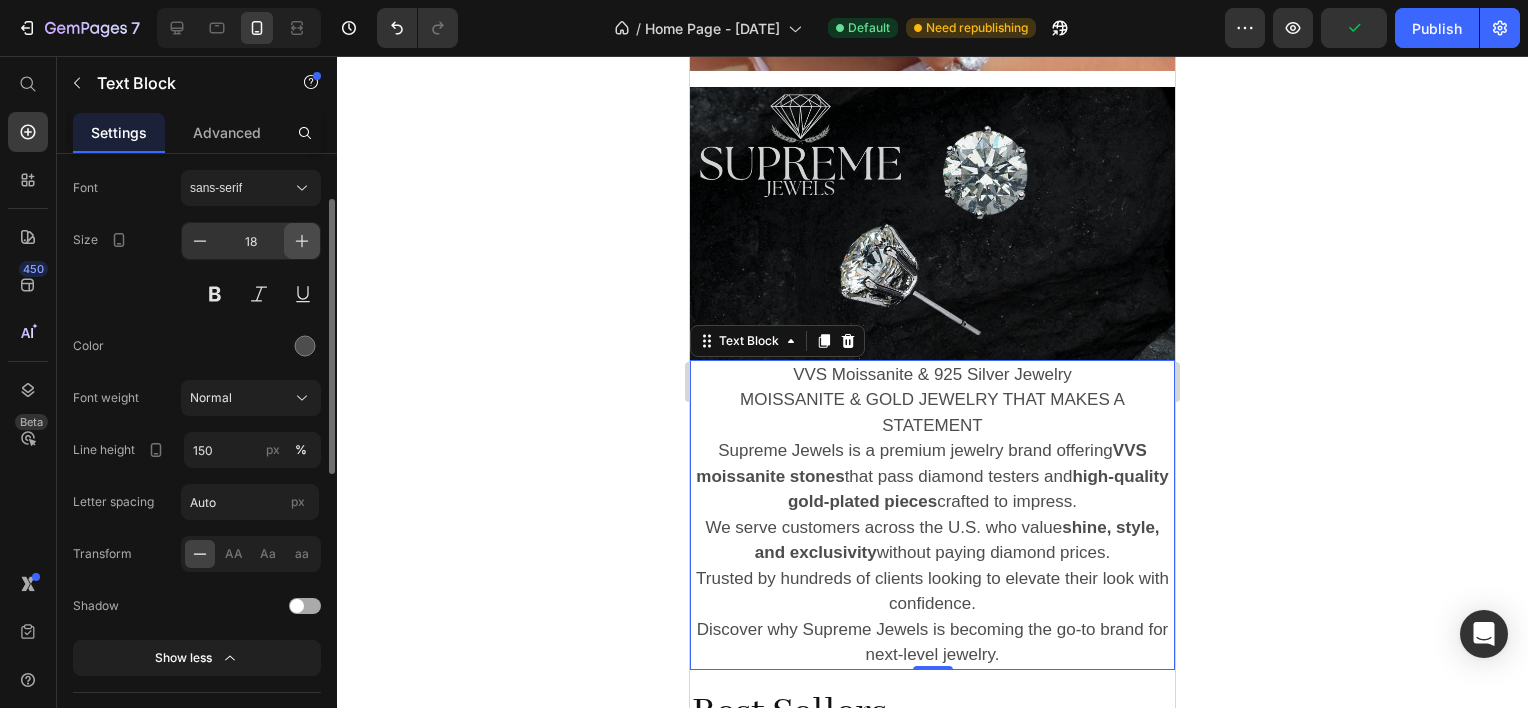 click 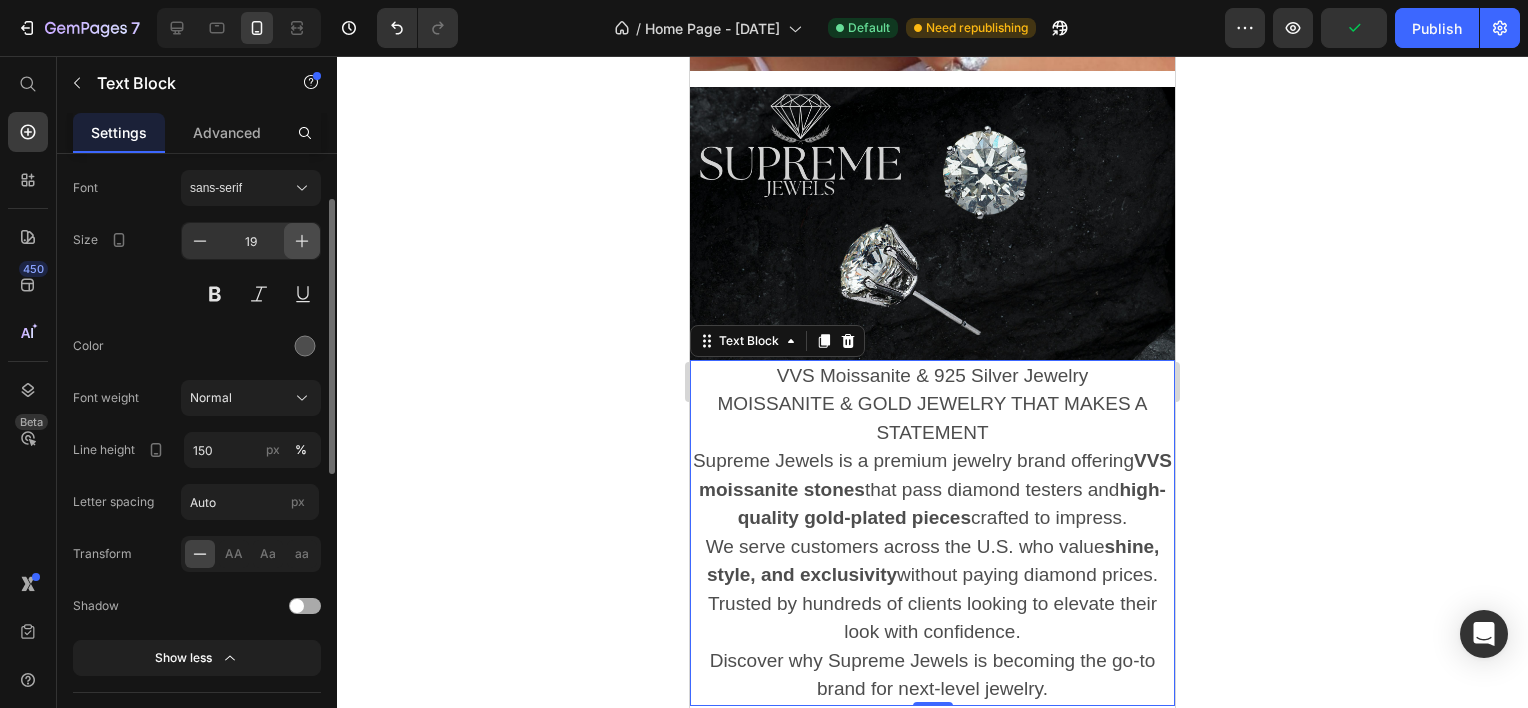 click 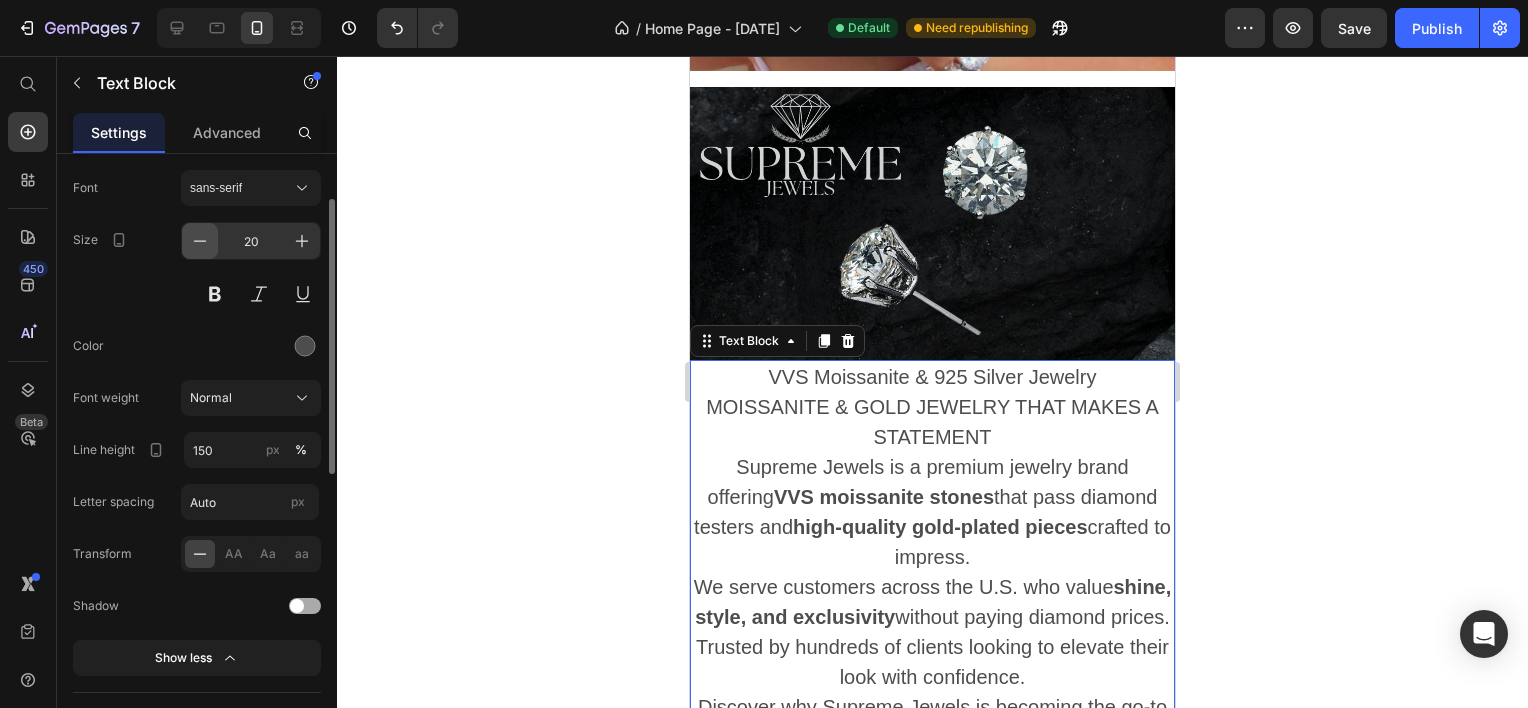 click 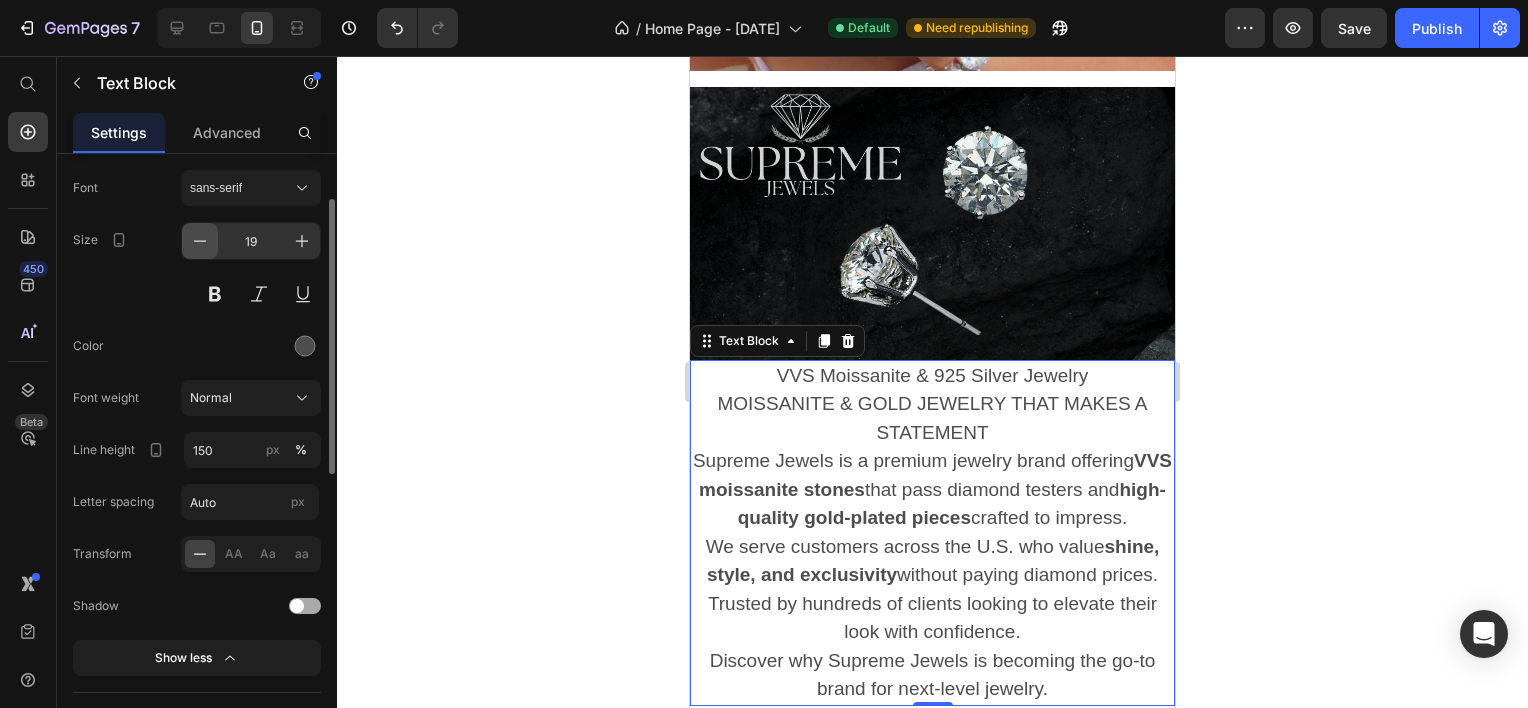 click 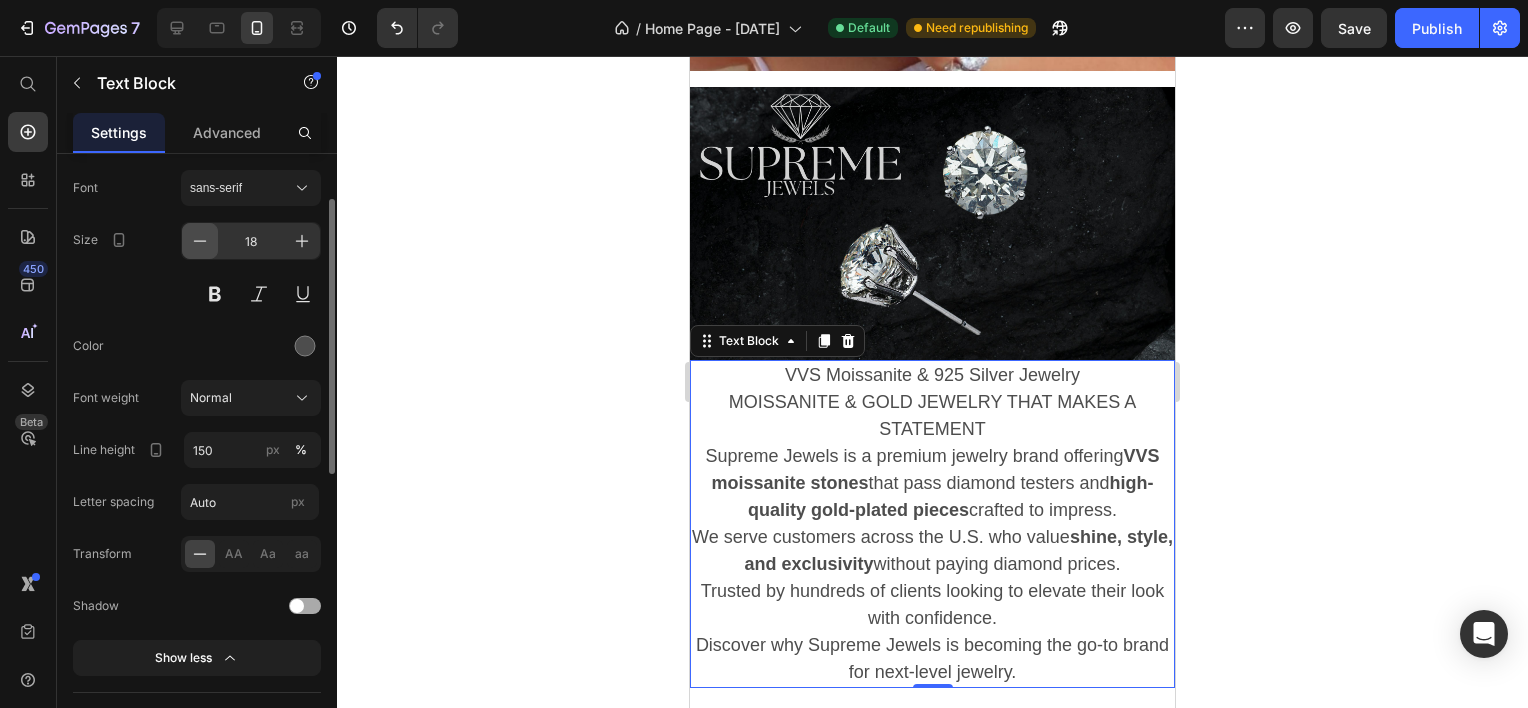 click 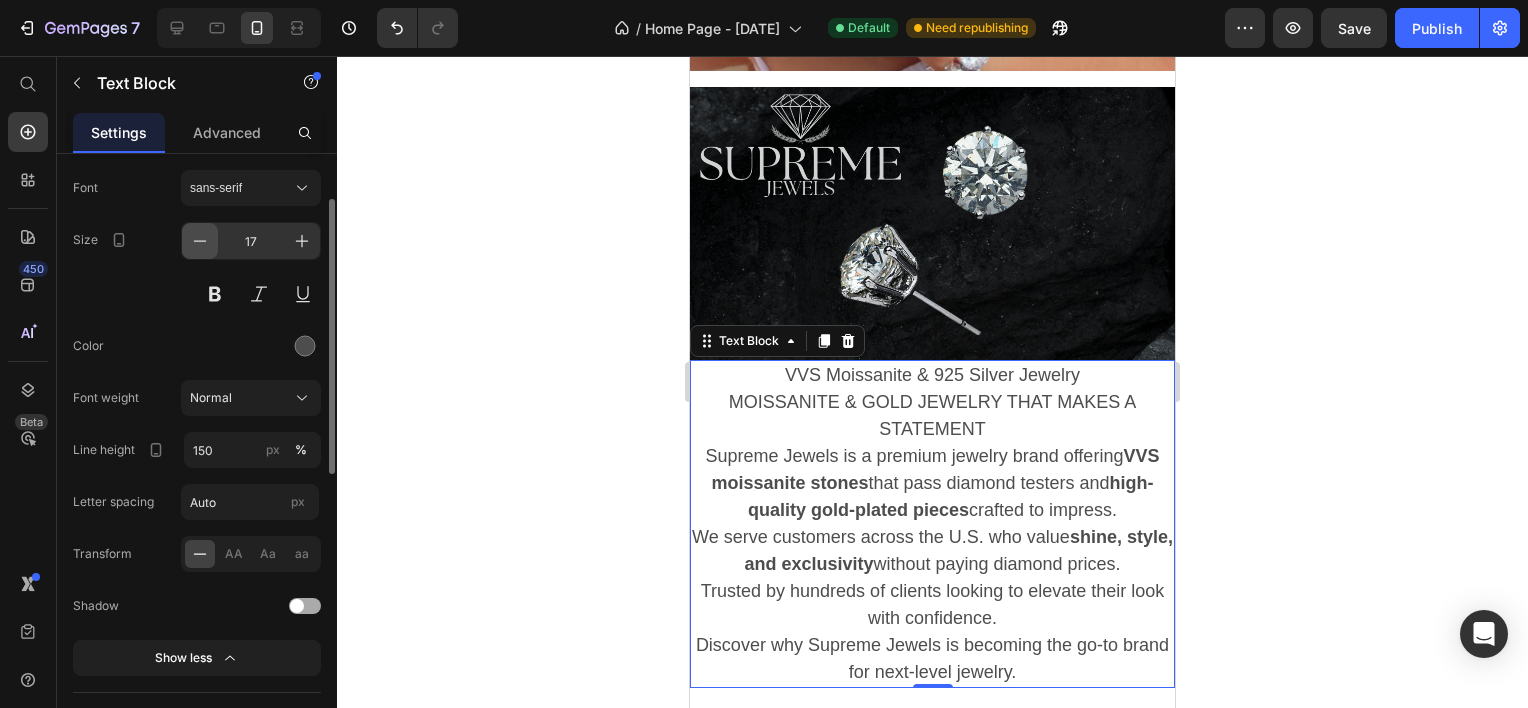 click 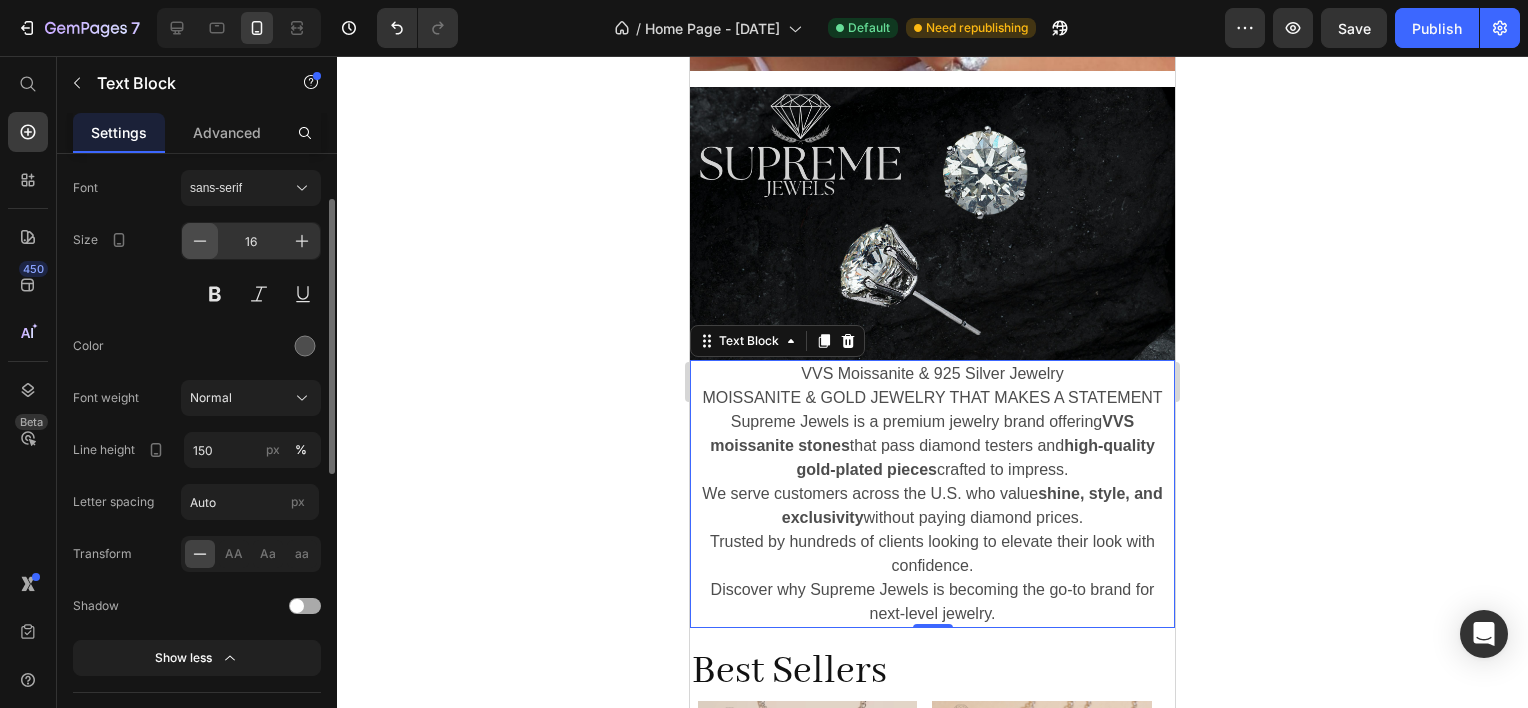 click 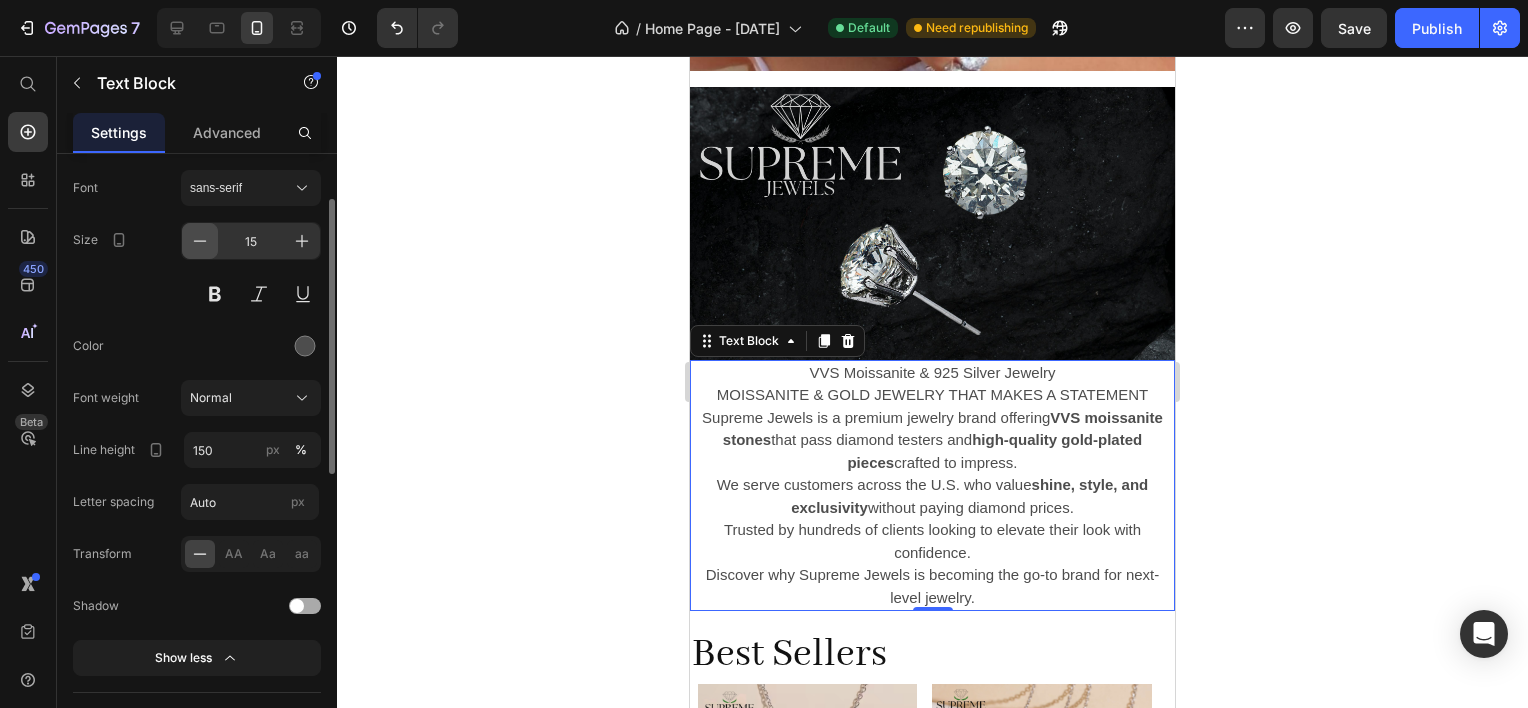 click 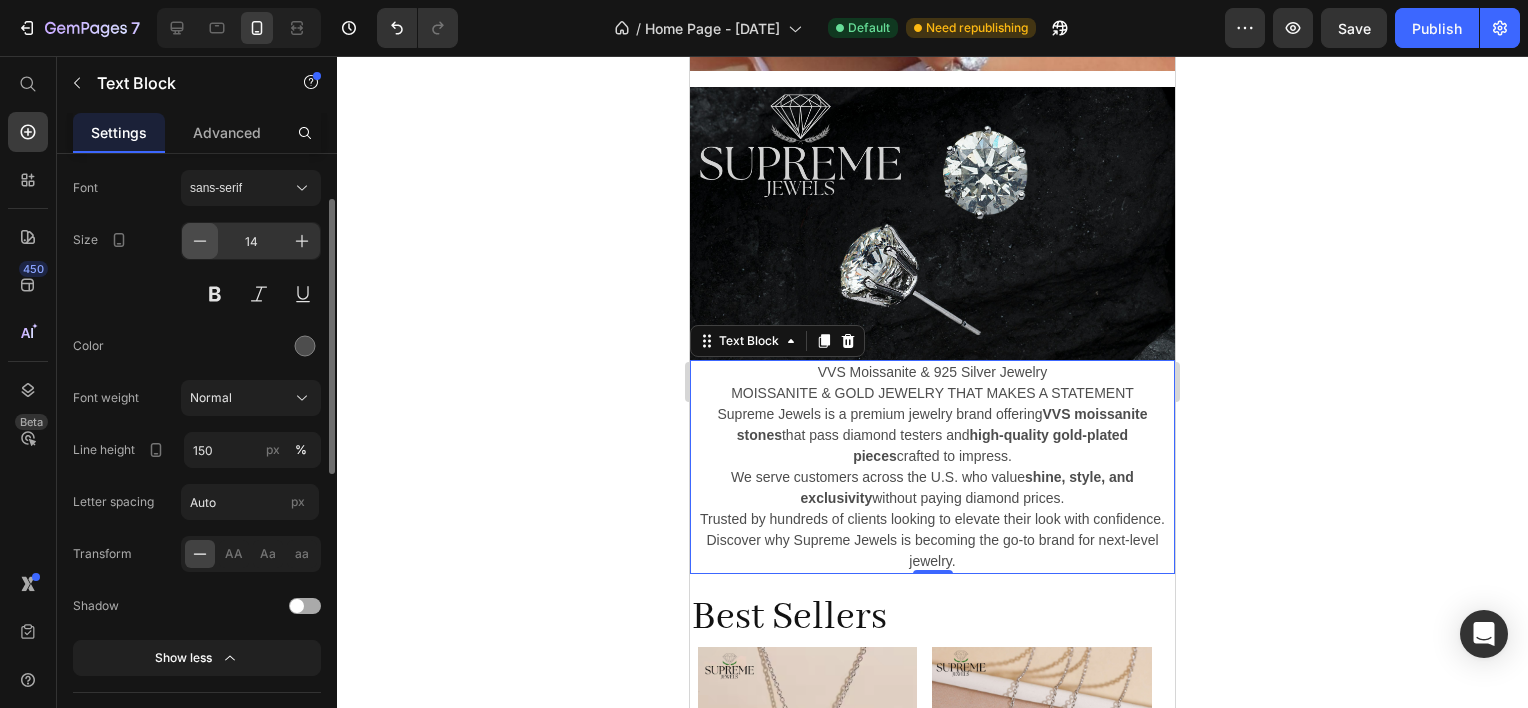click 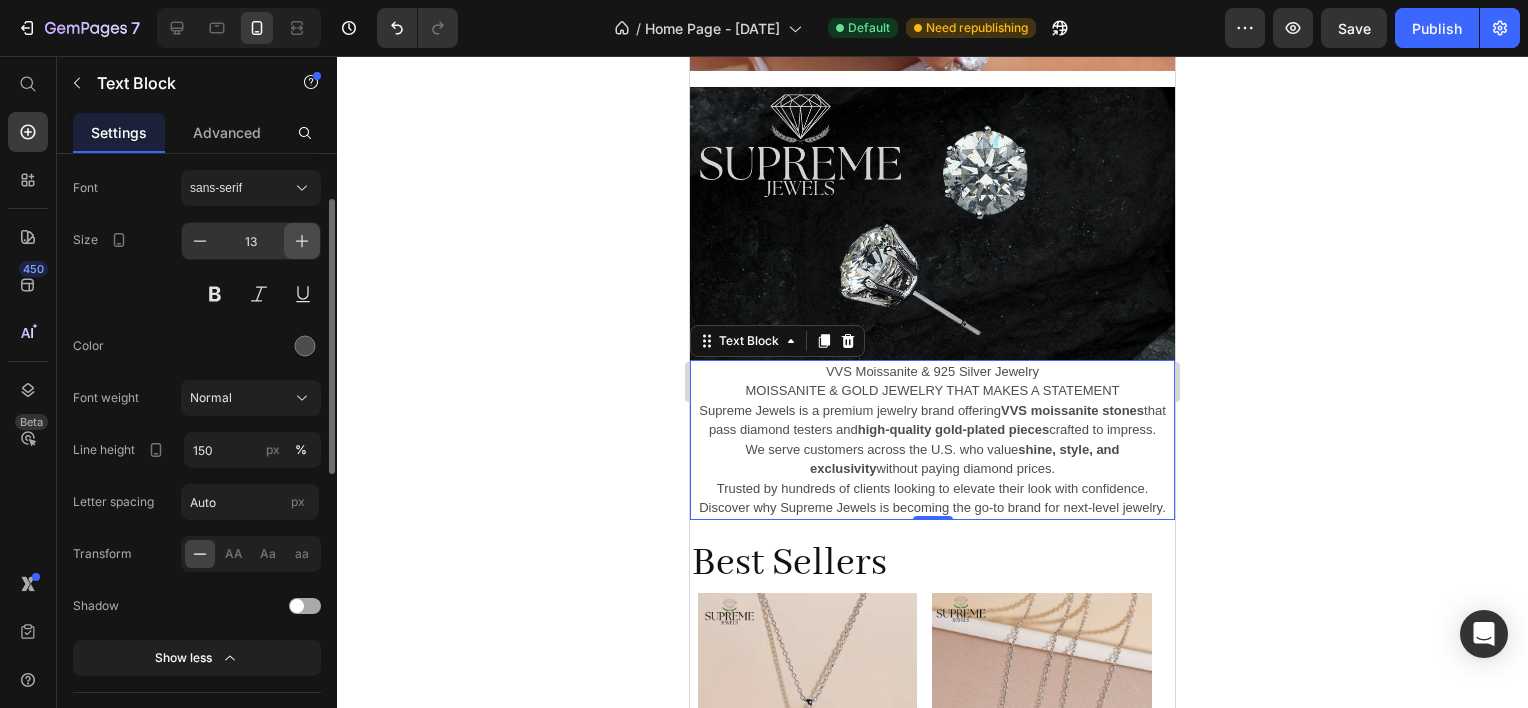 click 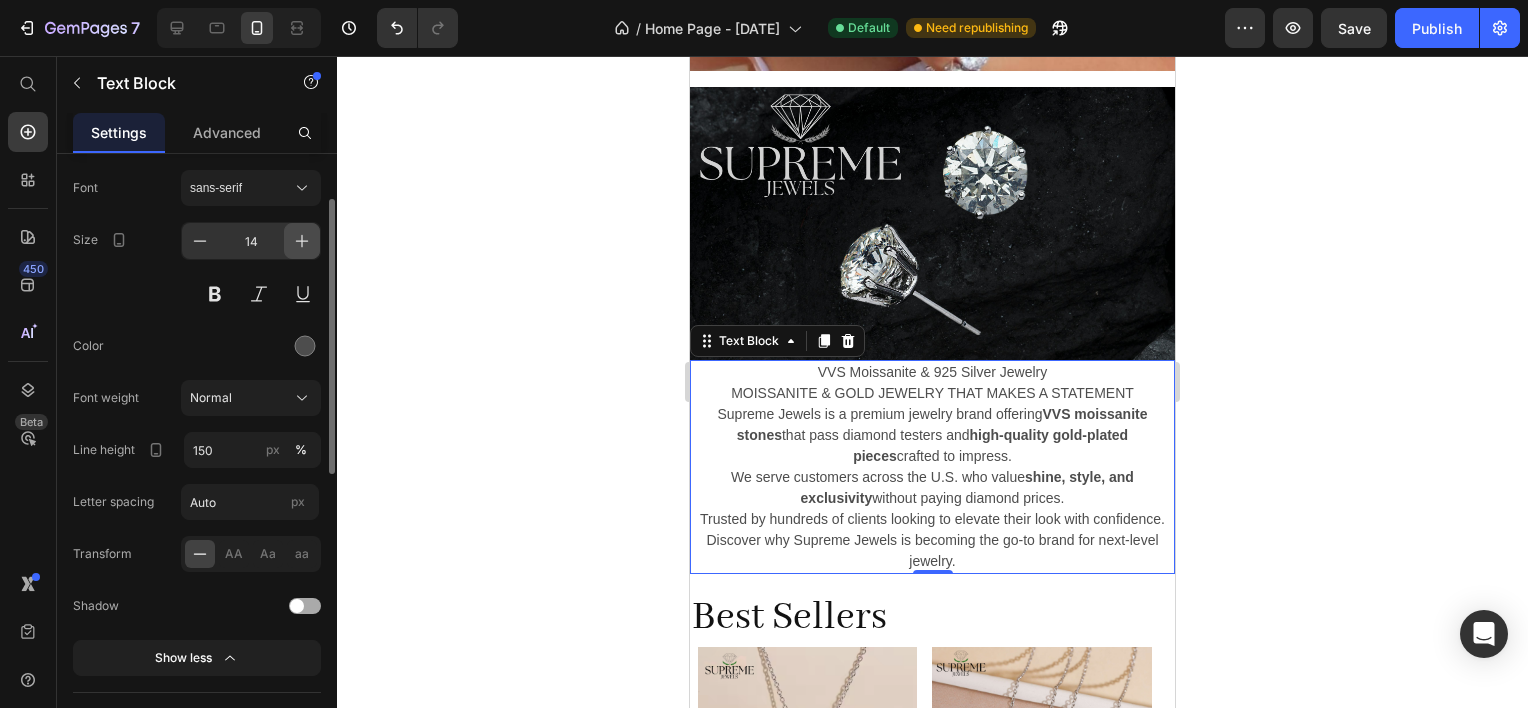click 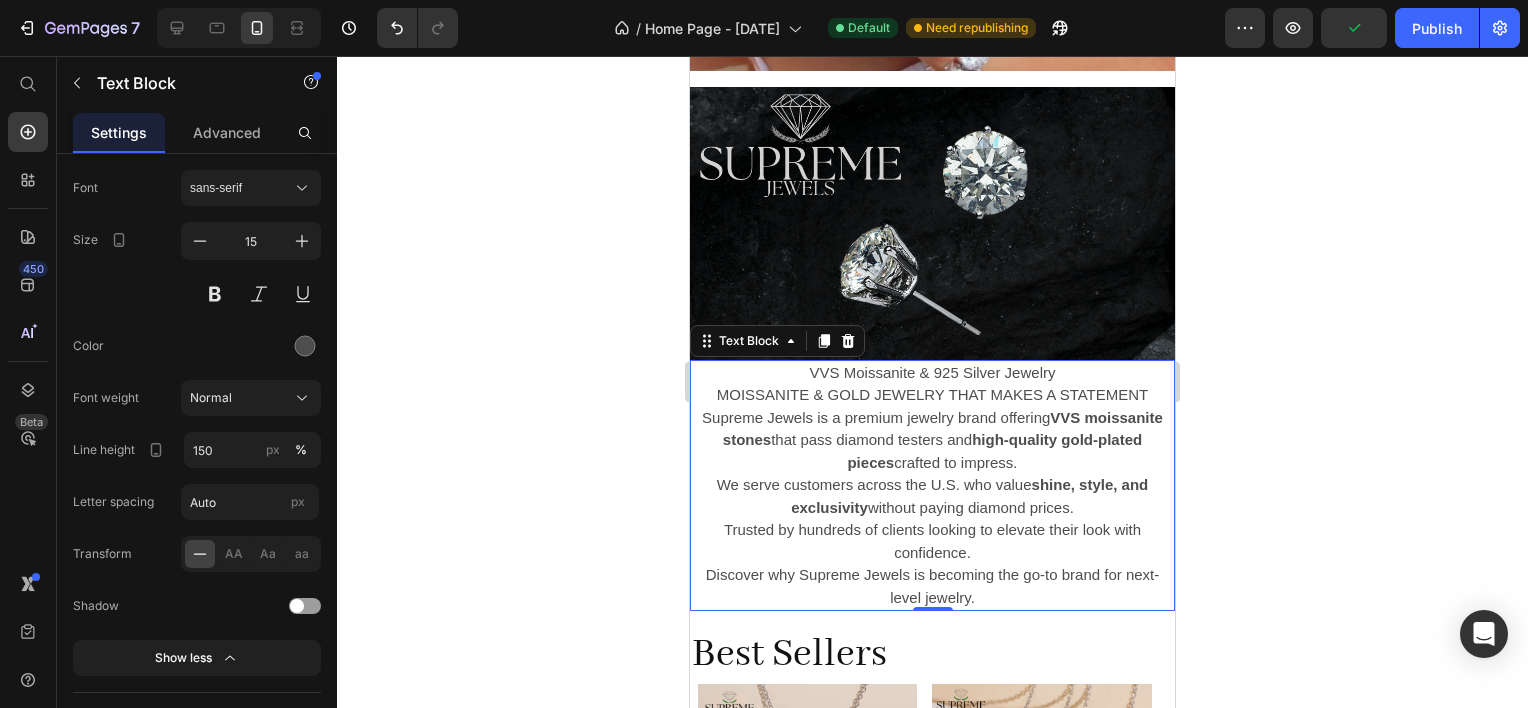 click 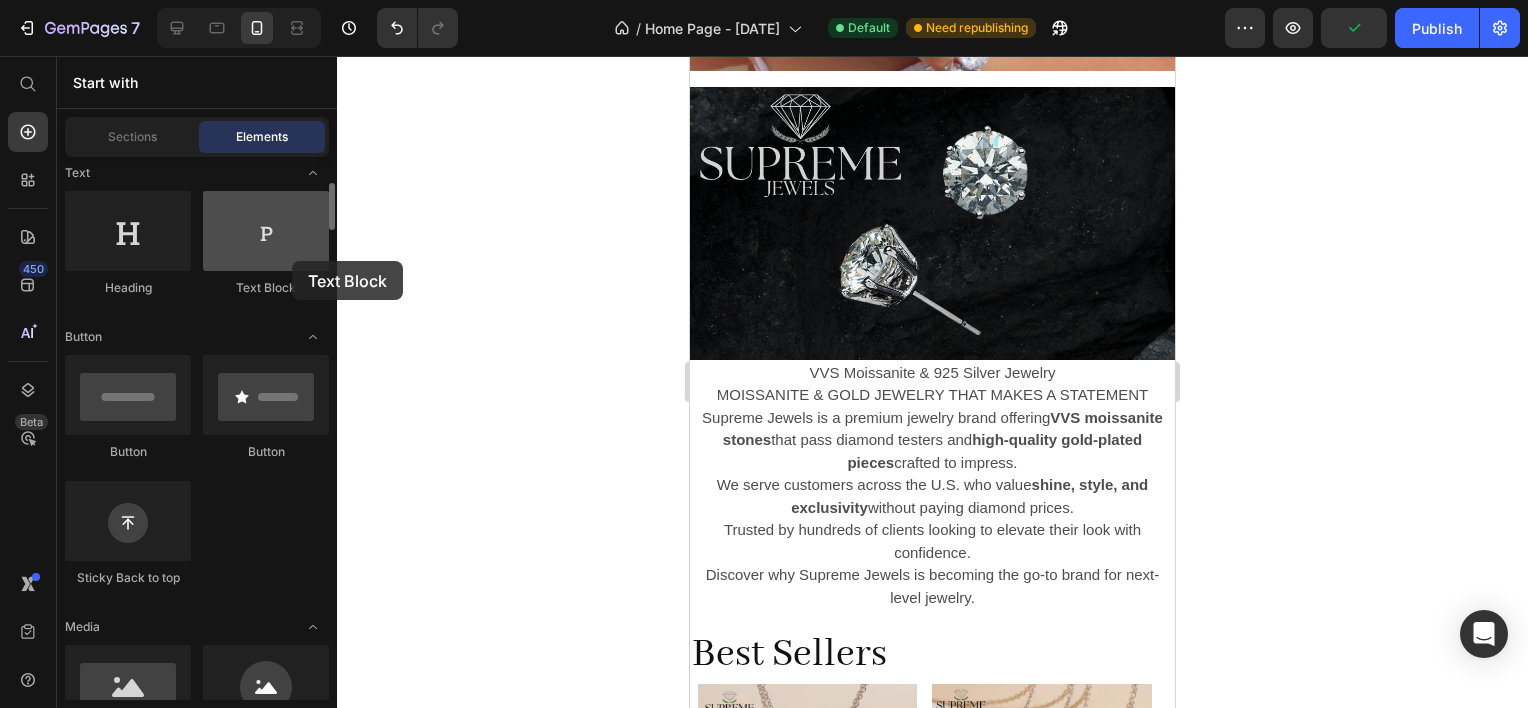 click at bounding box center [266, 231] 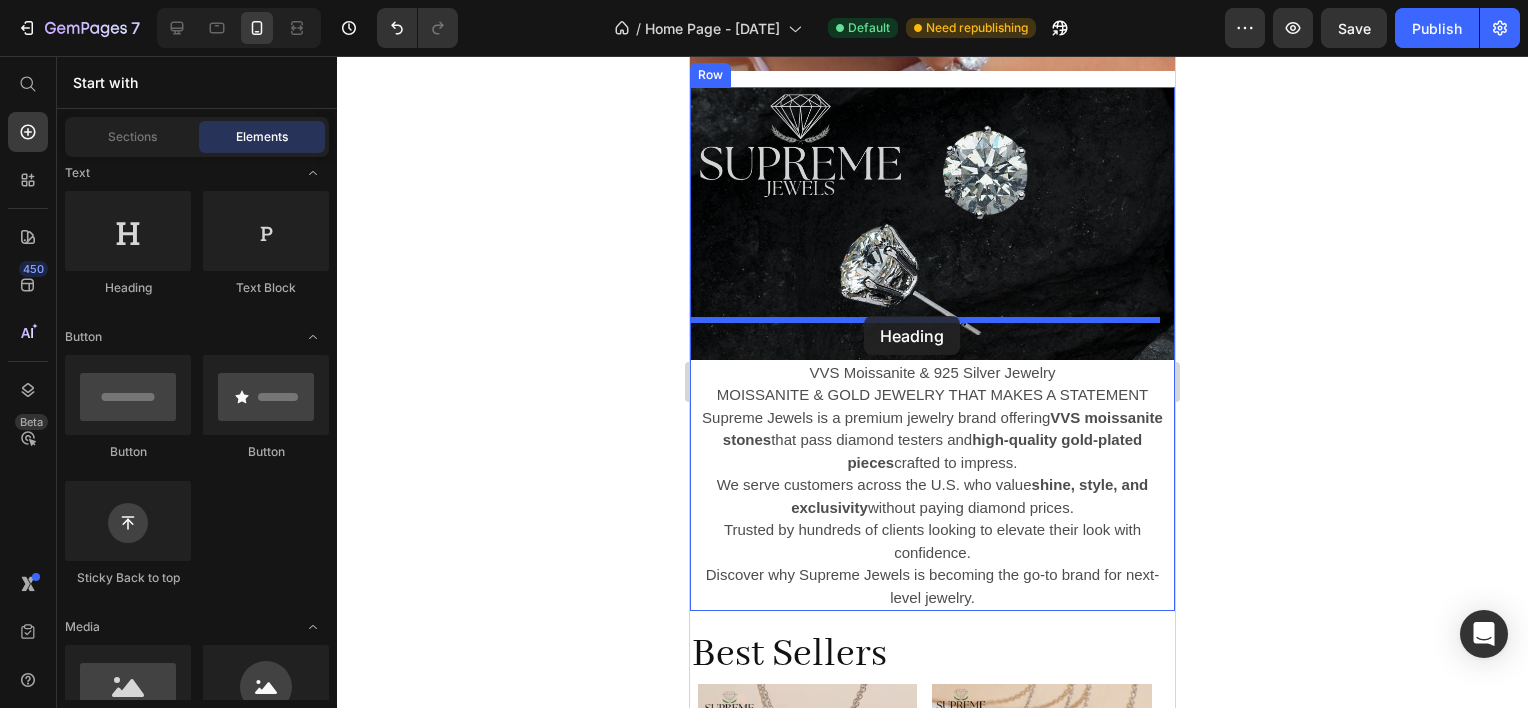 drag, startPoint x: 821, startPoint y: 312, endPoint x: 864, endPoint y: 316, distance: 43.185646 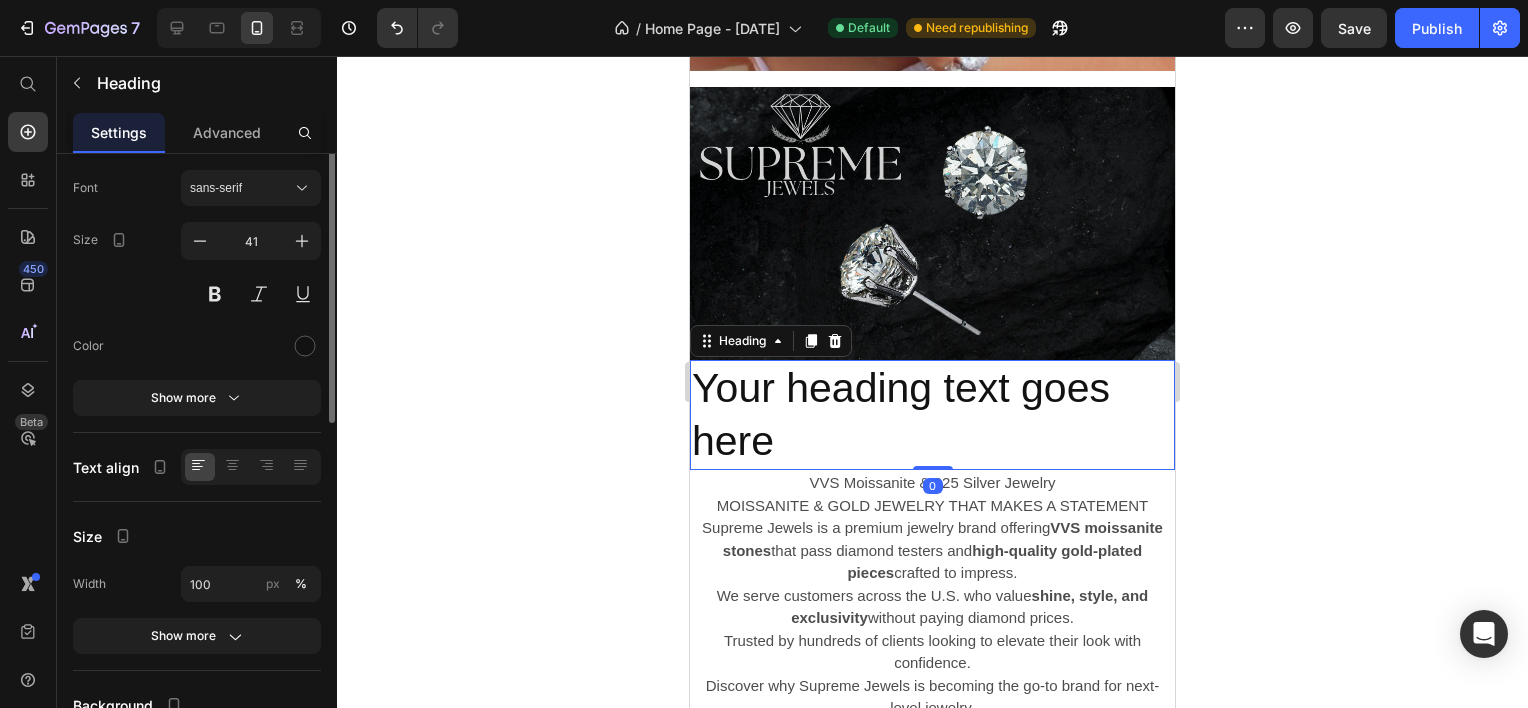 scroll, scrollTop: 0, scrollLeft: 0, axis: both 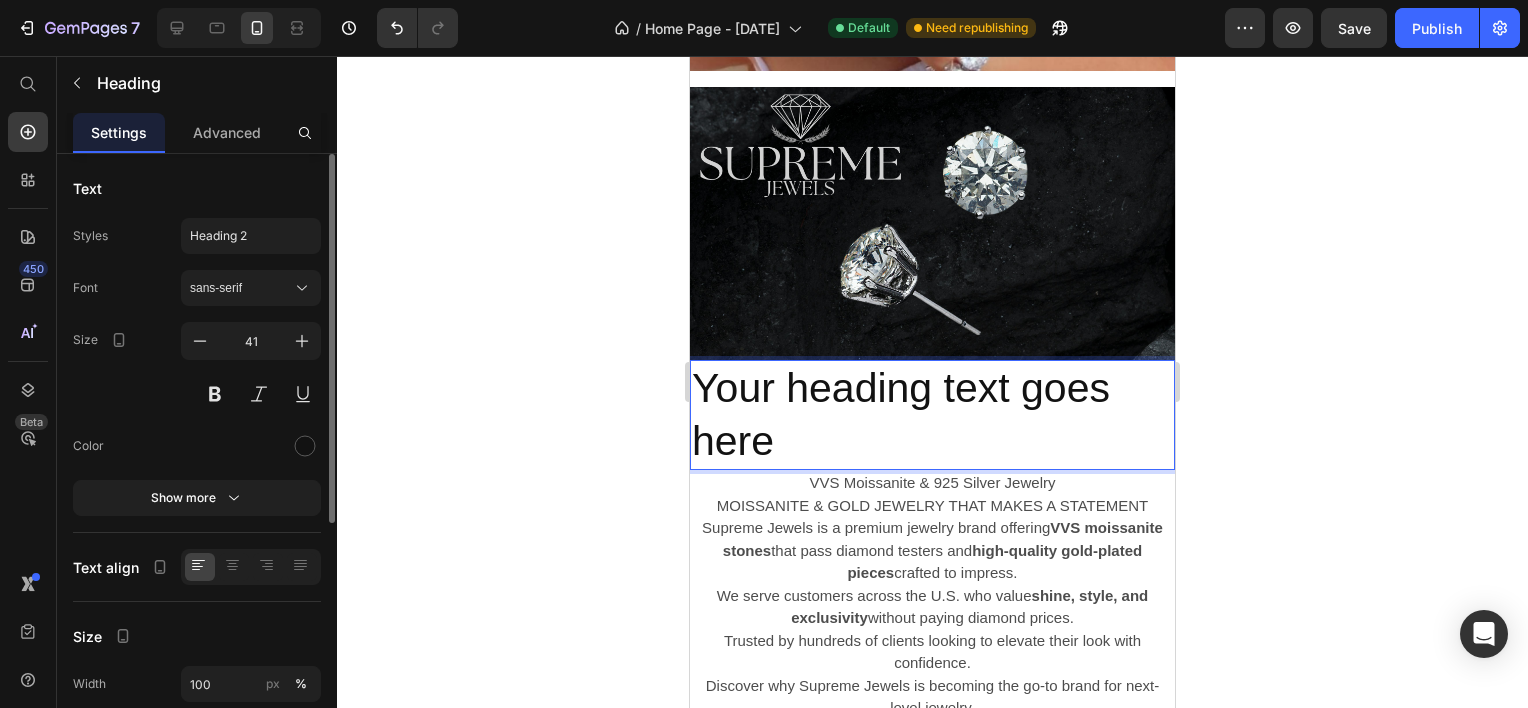 click on "Your heading text goes here" at bounding box center (932, 415) 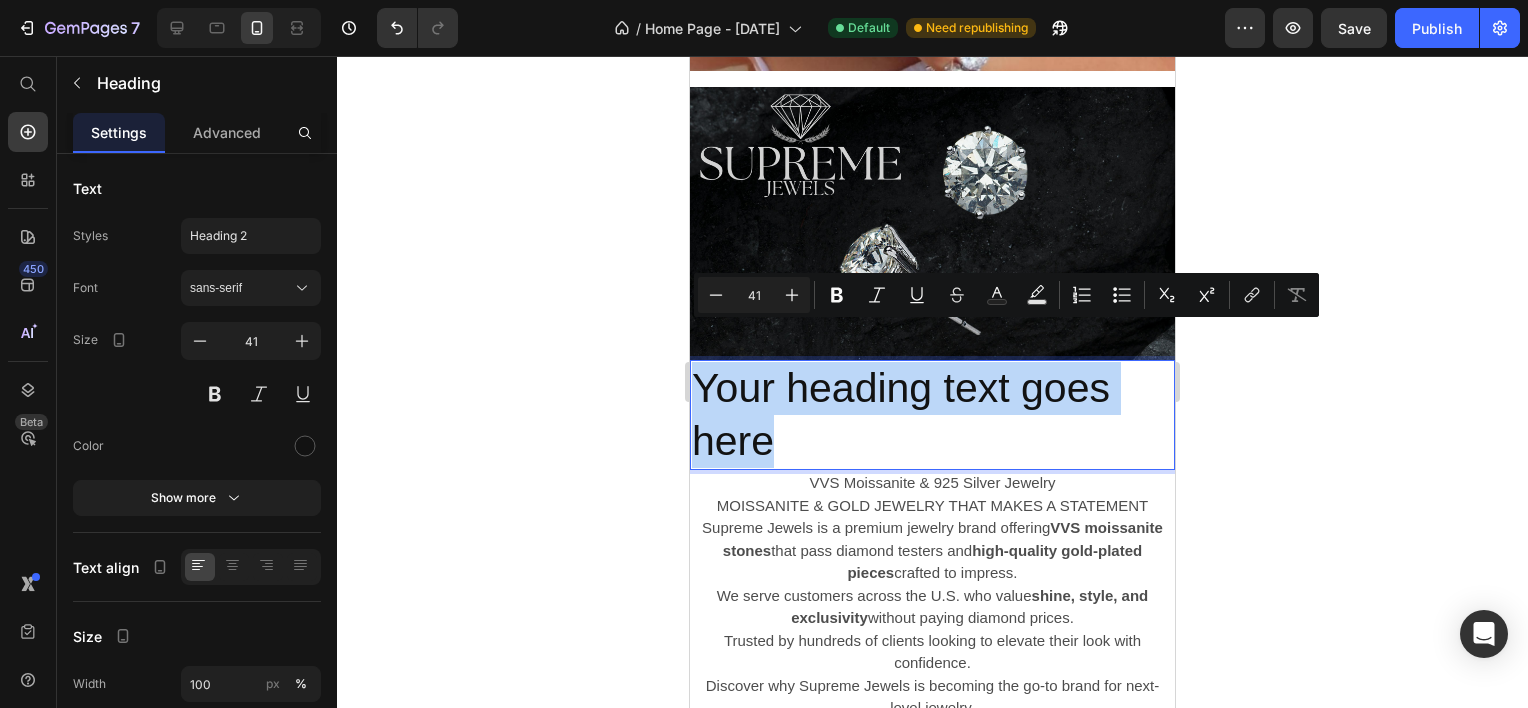 drag, startPoint x: 717, startPoint y: 364, endPoint x: 698, endPoint y: 348, distance: 24.839485 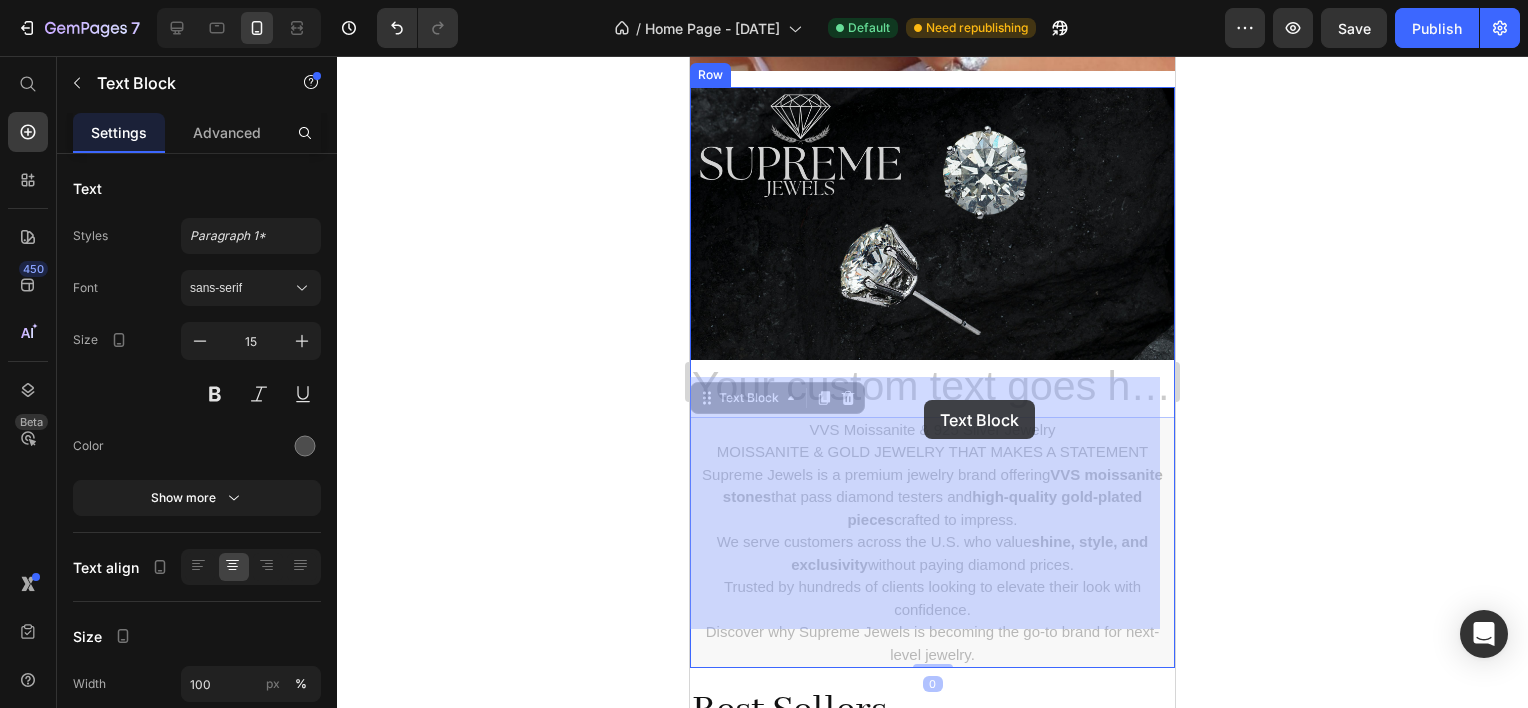 drag, startPoint x: 1051, startPoint y: 393, endPoint x: 881, endPoint y: 402, distance: 170.23807 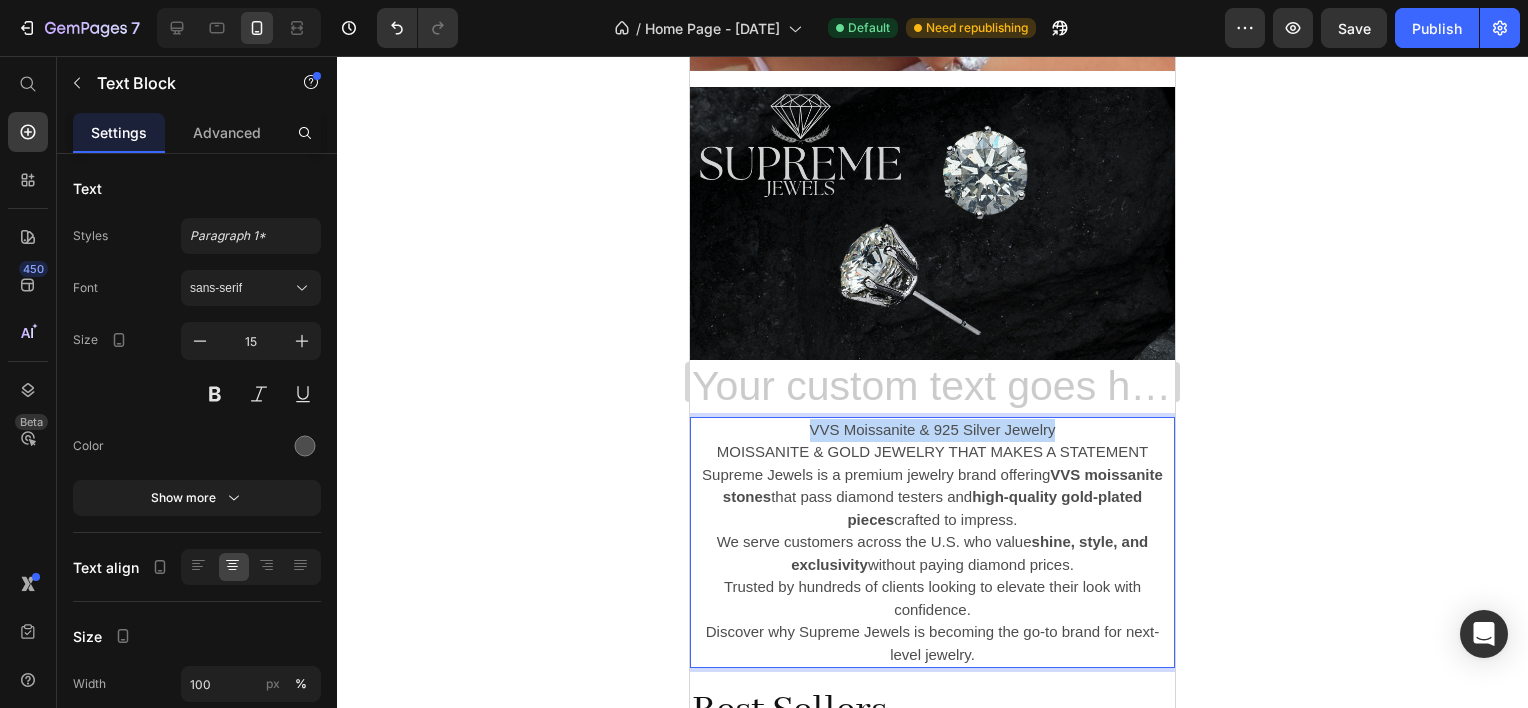 drag, startPoint x: 1046, startPoint y: 387, endPoint x: 801, endPoint y: 390, distance: 245.01837 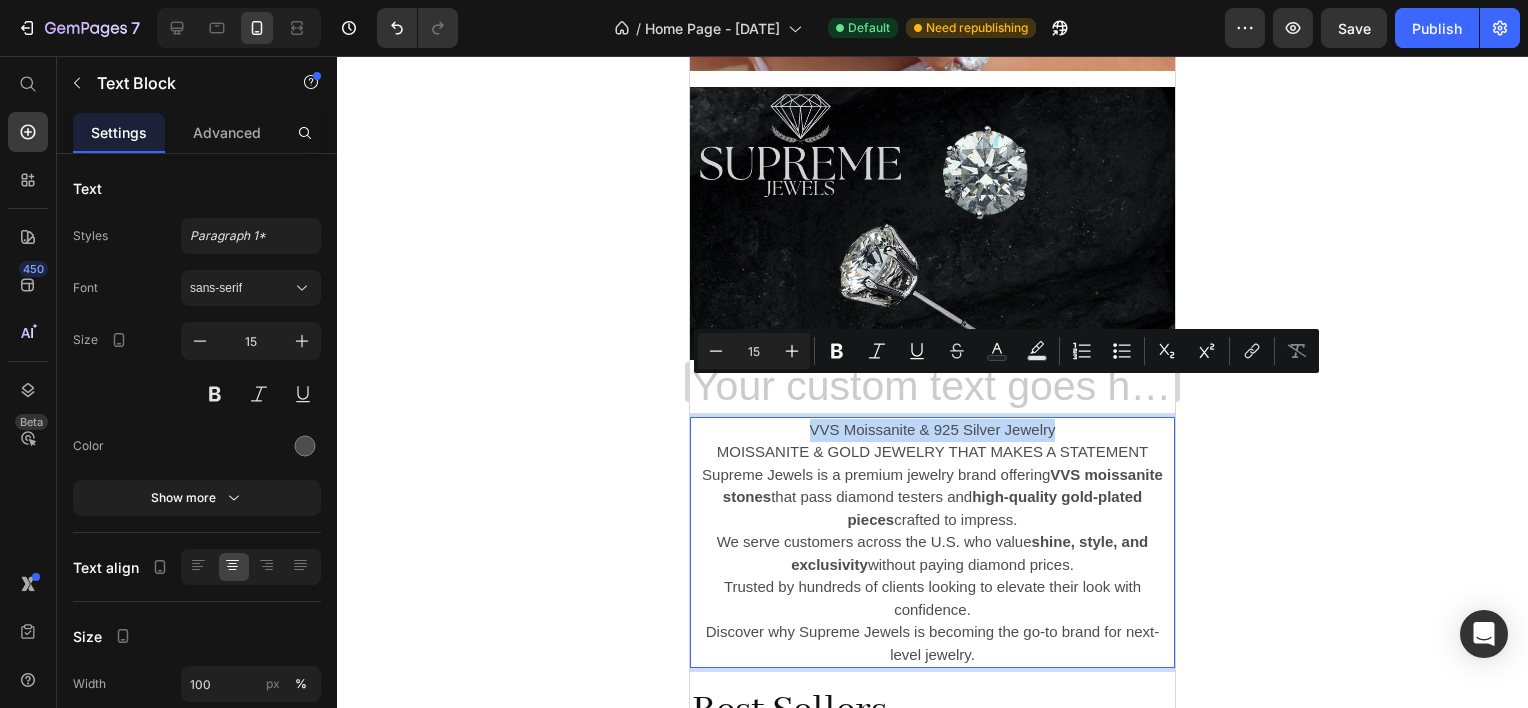 copy on "VVS Moissanite & 925 Silver Jewelry" 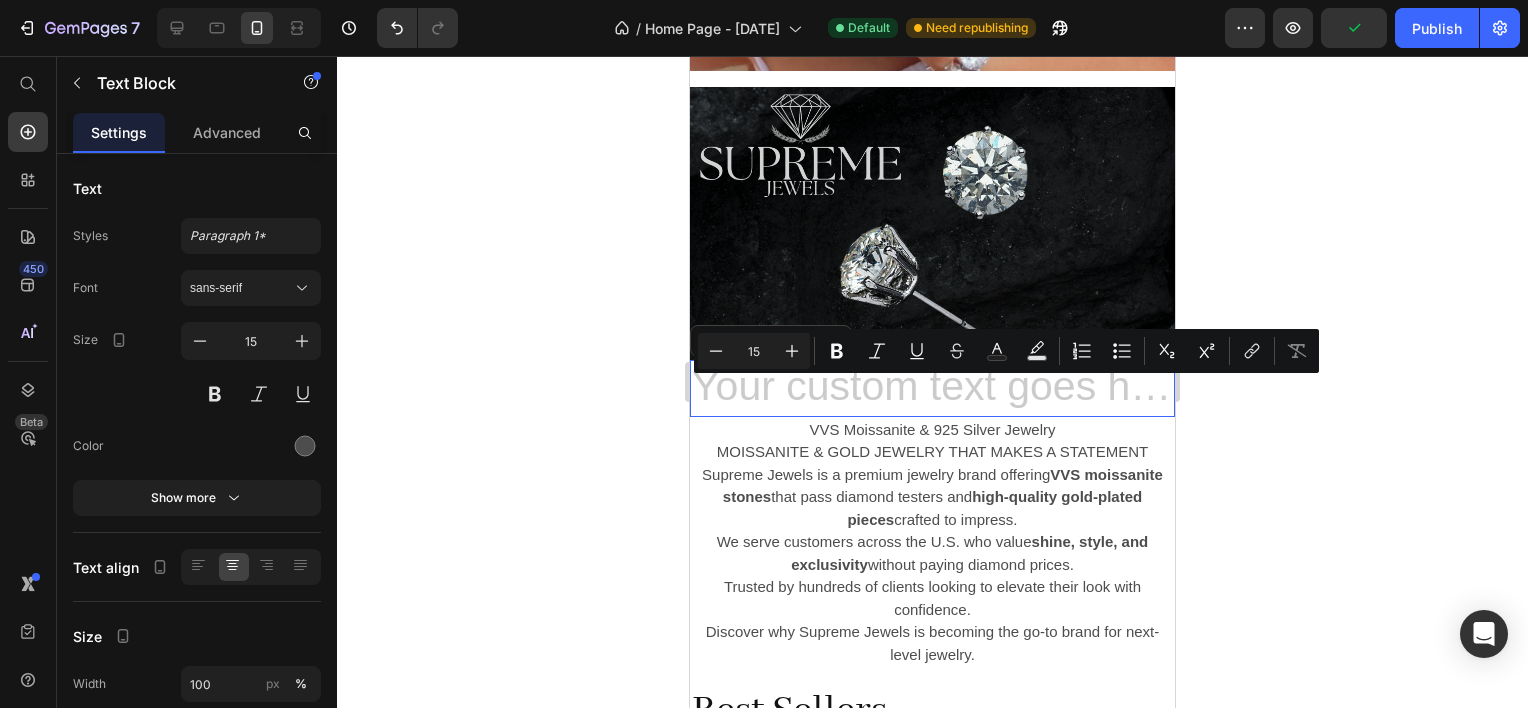 click at bounding box center [932, 388] 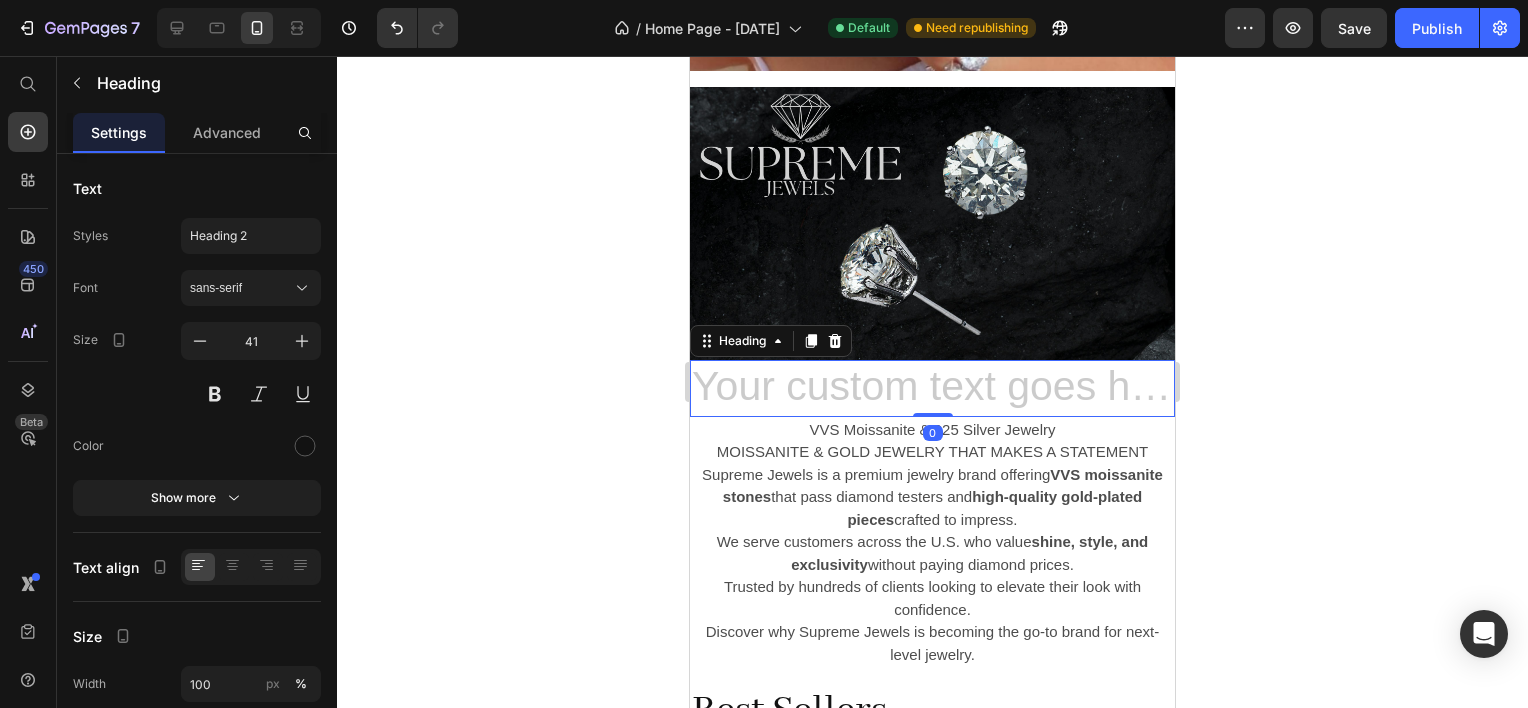 click at bounding box center (932, 388) 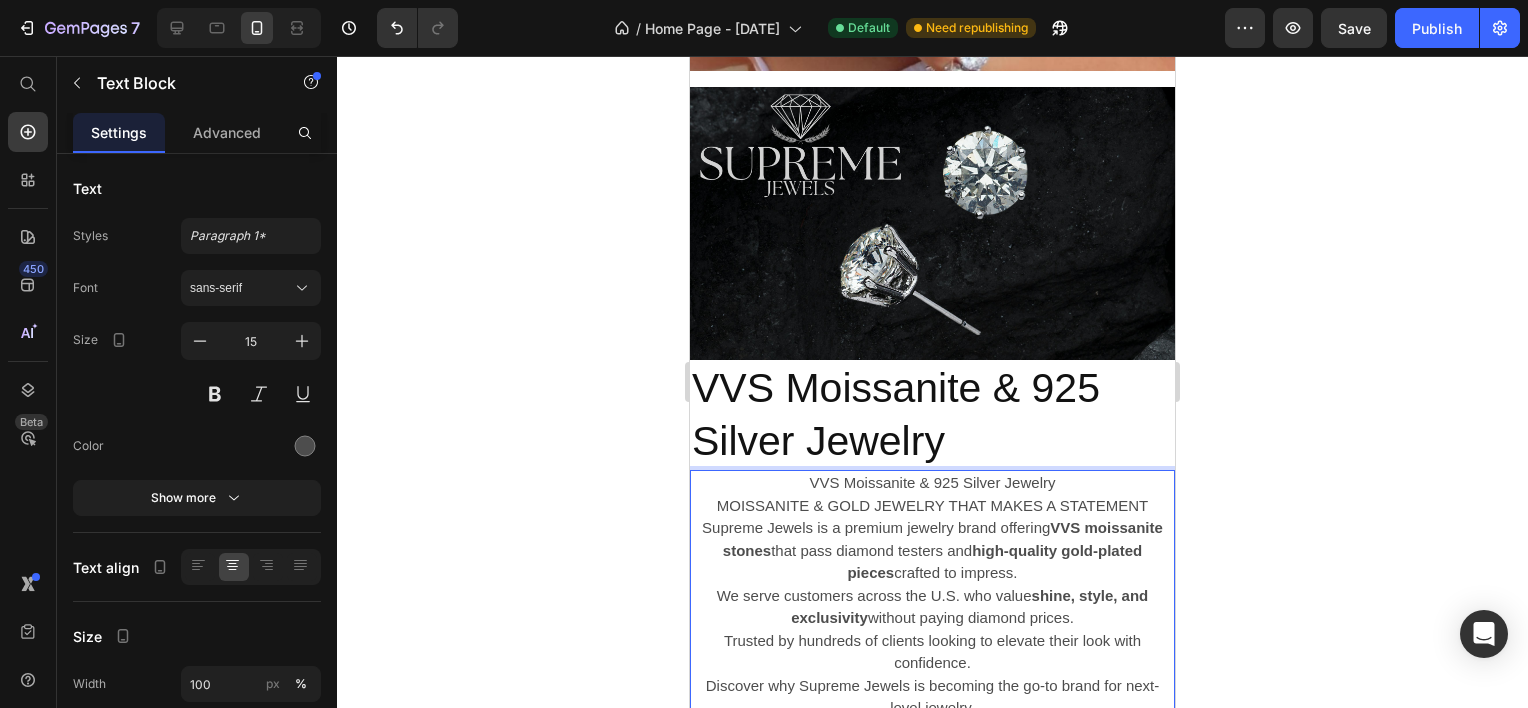 click on "VVS Moissanite & 925 Silver Jewelry" at bounding box center [932, 483] 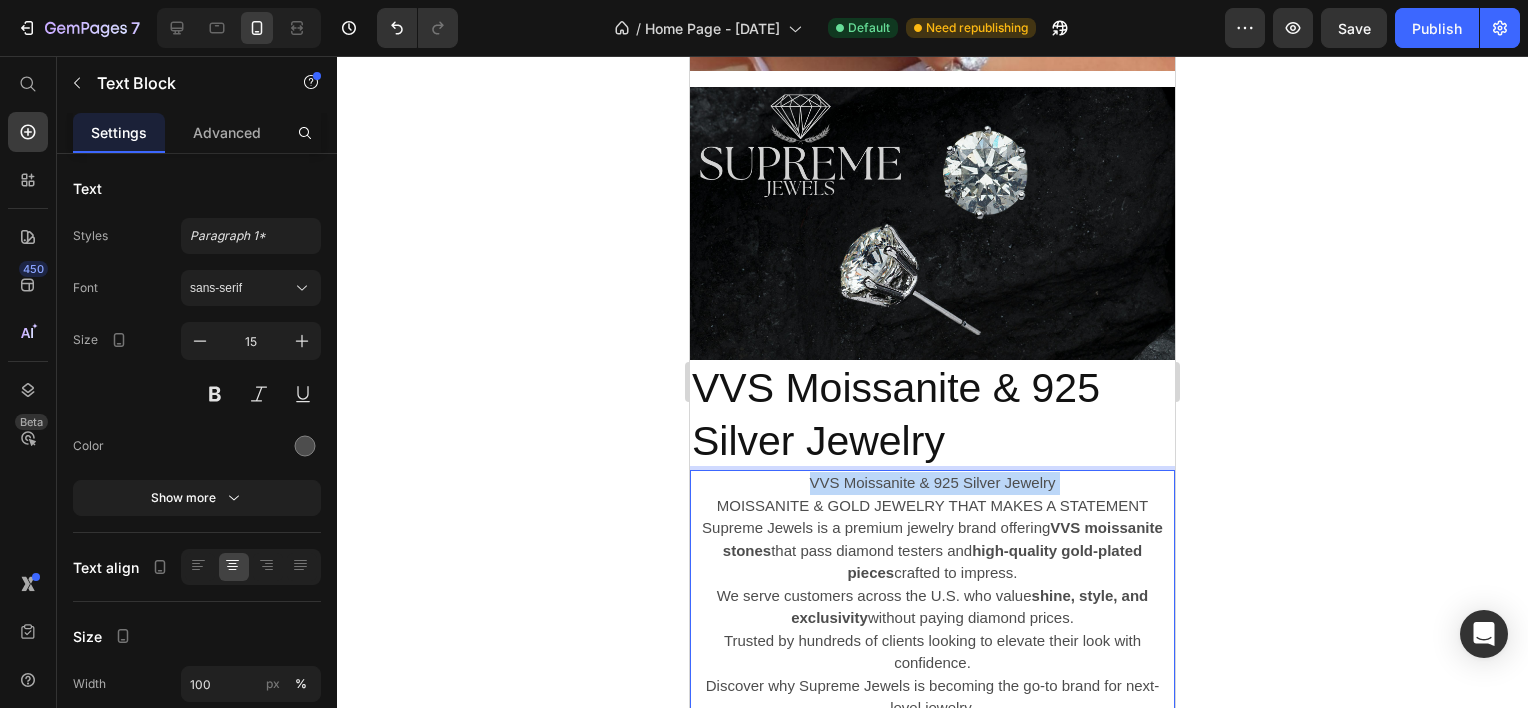 drag, startPoint x: 1044, startPoint y: 443, endPoint x: 803, endPoint y: 443, distance: 241 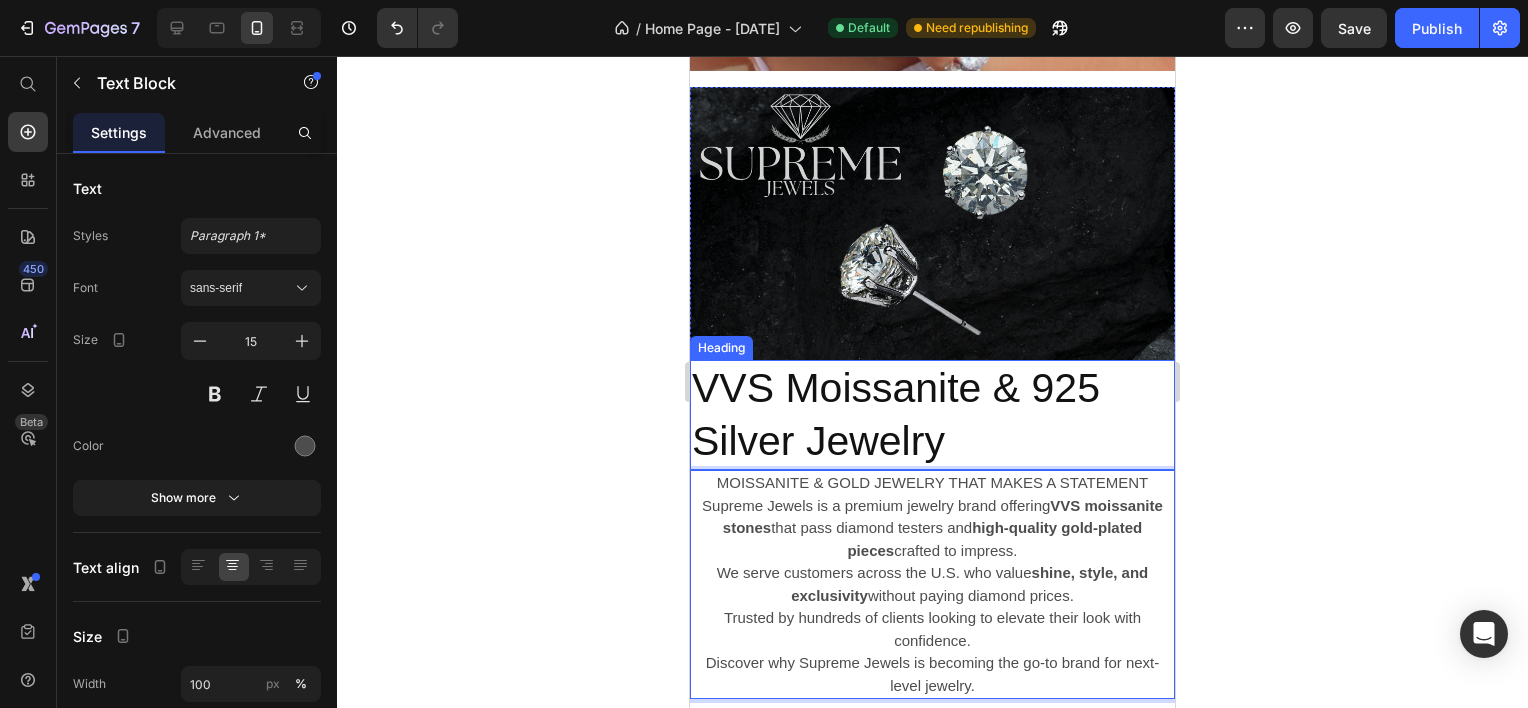 click on "VVS Moissanite & 925 Silver Jewelry" at bounding box center [932, 415] 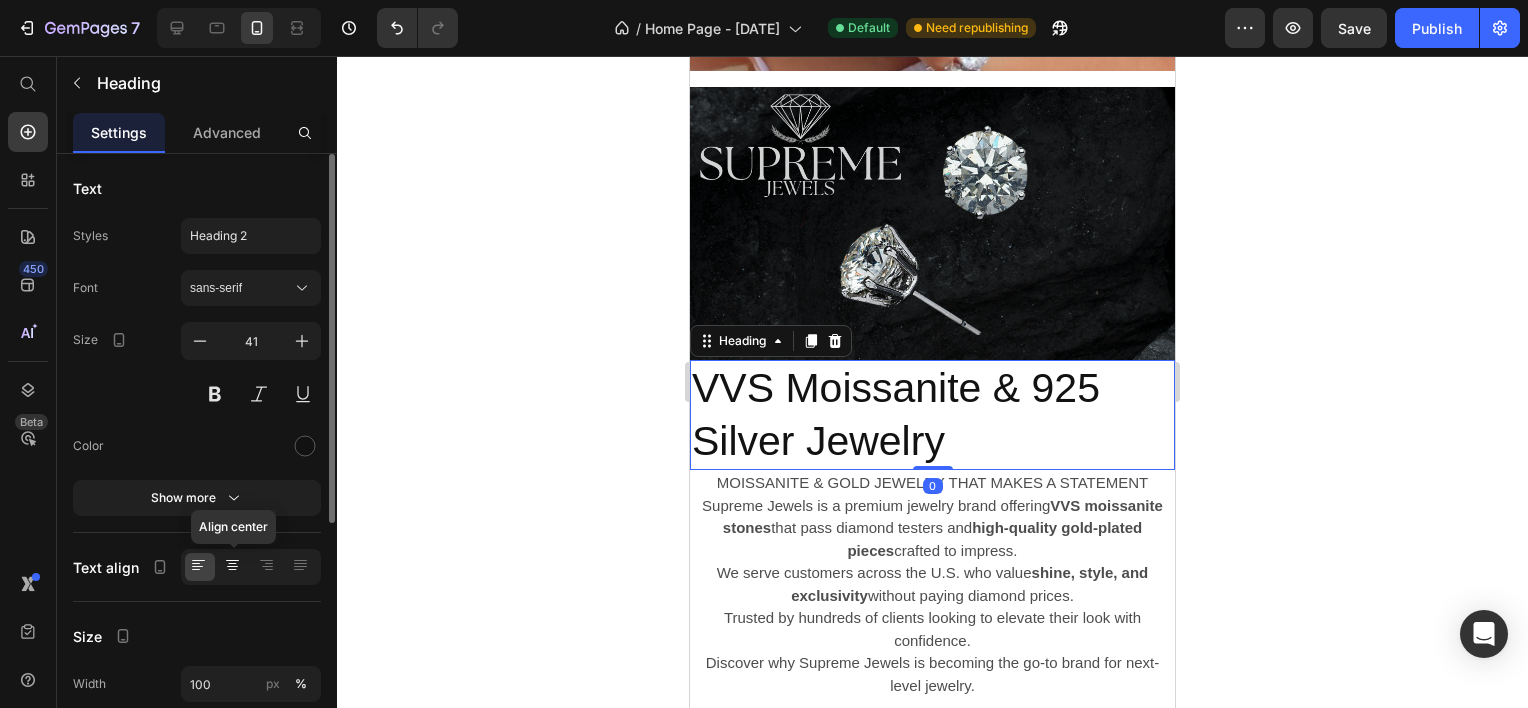 click 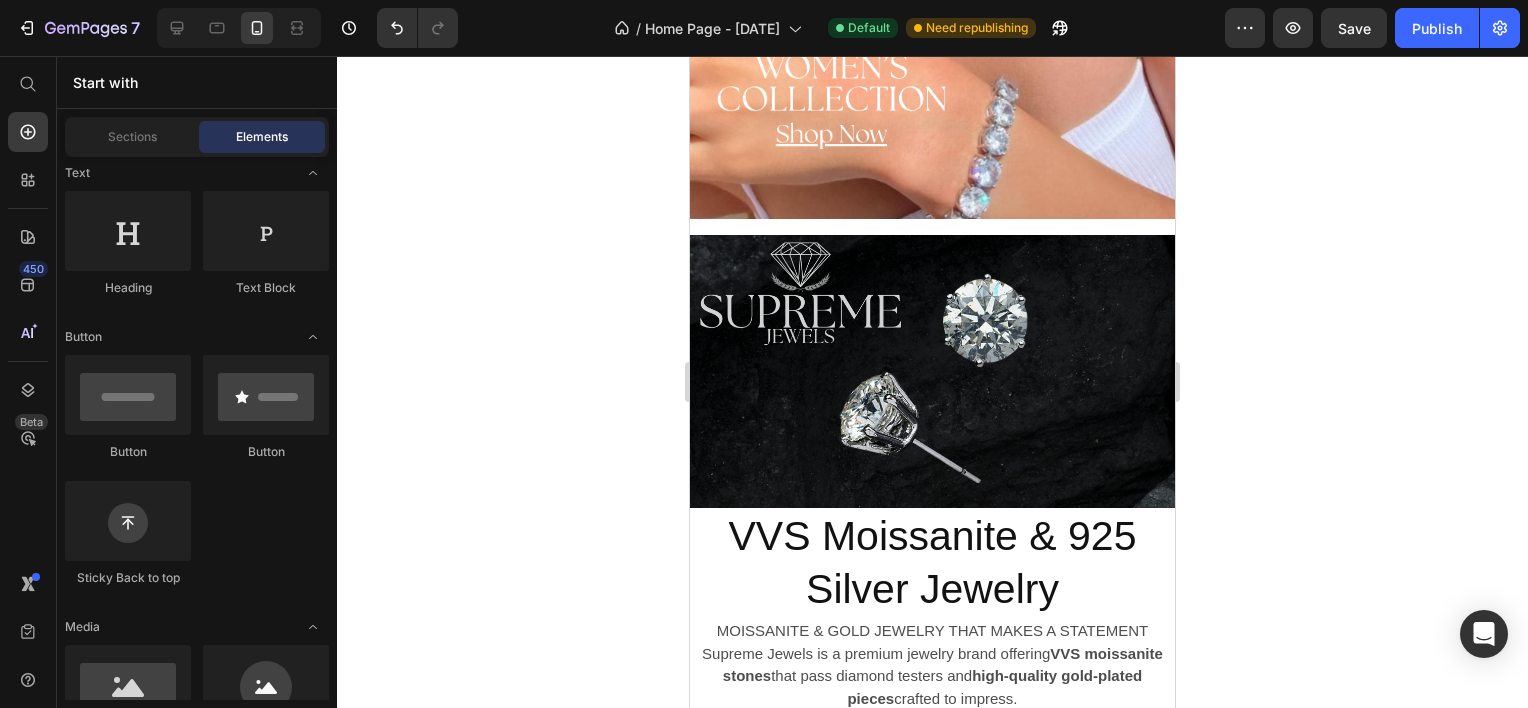 scroll, scrollTop: 776, scrollLeft: 0, axis: vertical 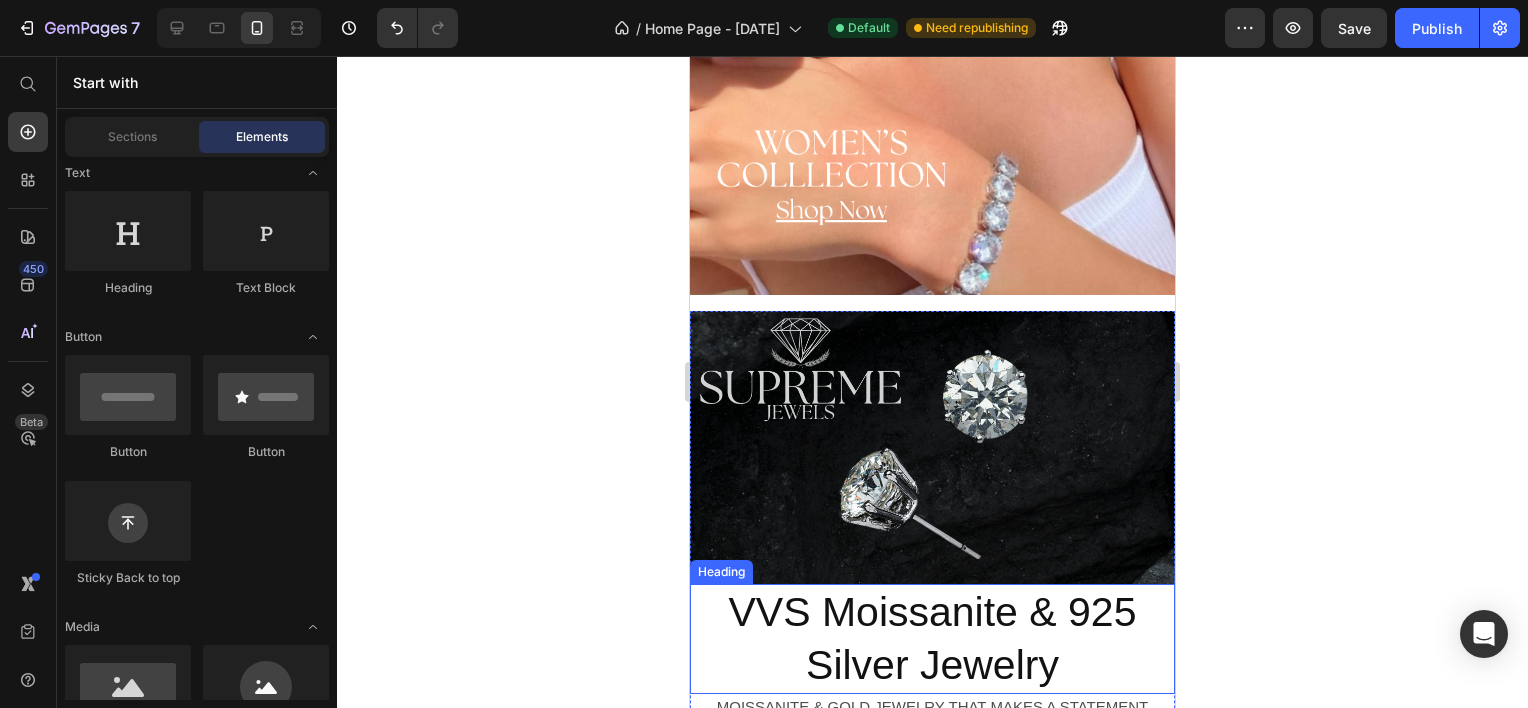 click on "VVS Moissanite & 925 Silver Jewelry" at bounding box center (932, 639) 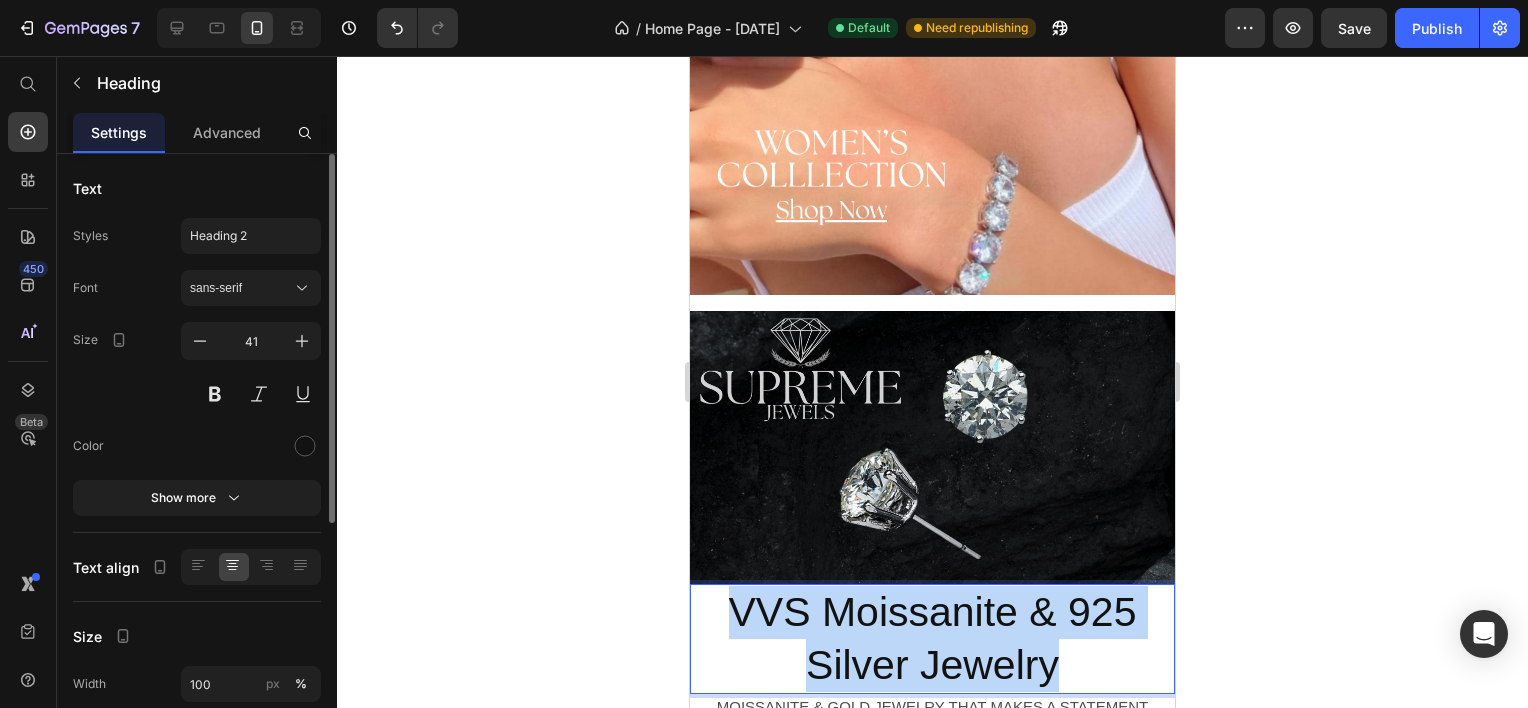 drag, startPoint x: 728, startPoint y: 576, endPoint x: 1049, endPoint y: 629, distance: 325.34598 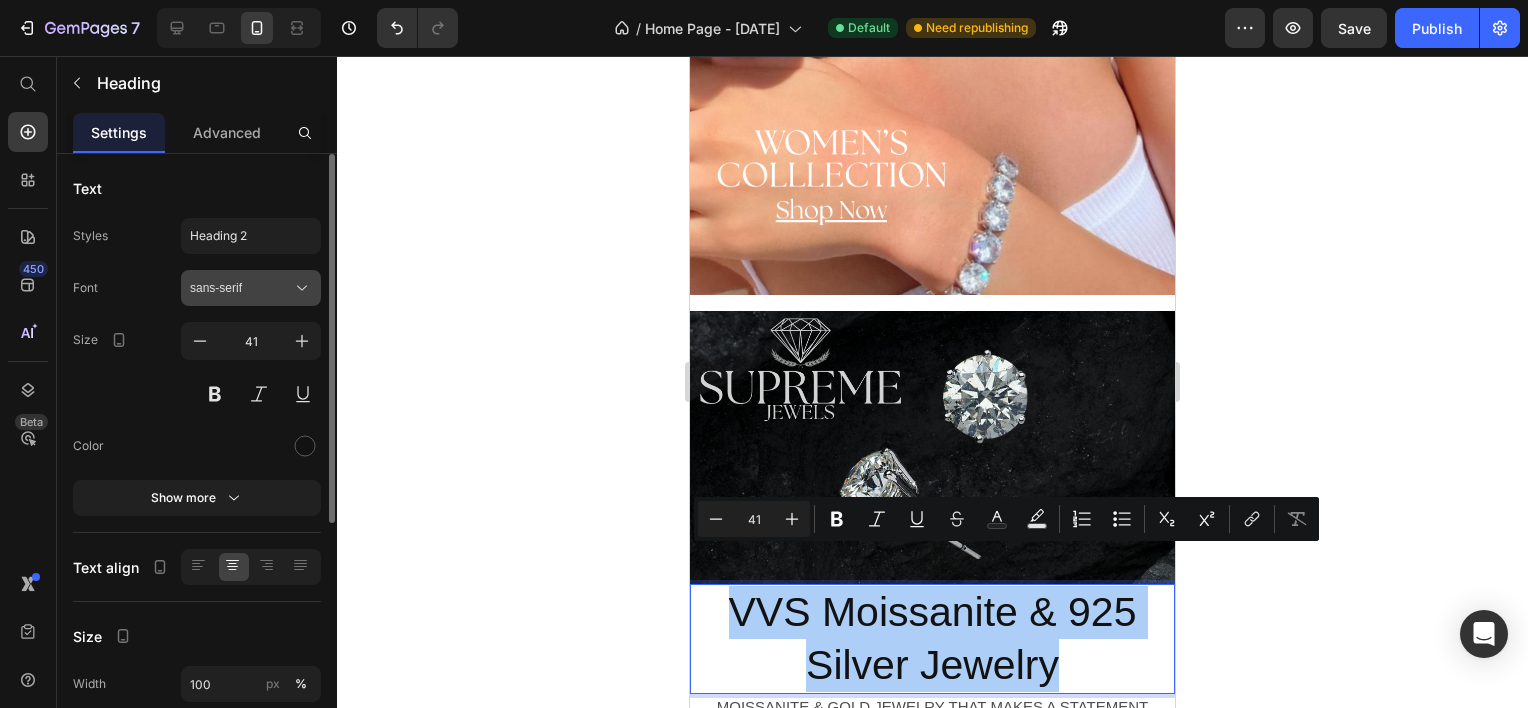click on "sans-serif" at bounding box center [241, 288] 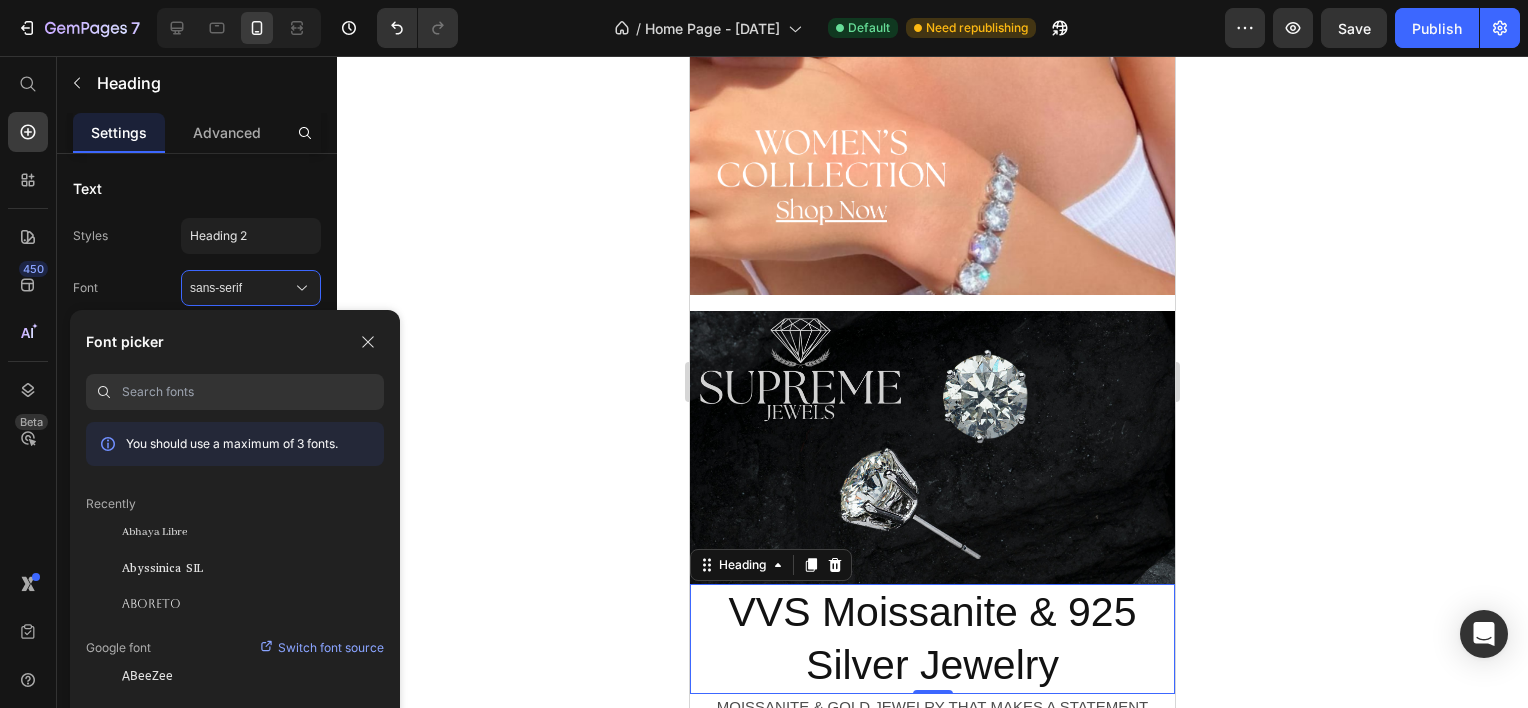 paste on "Playfair Display" 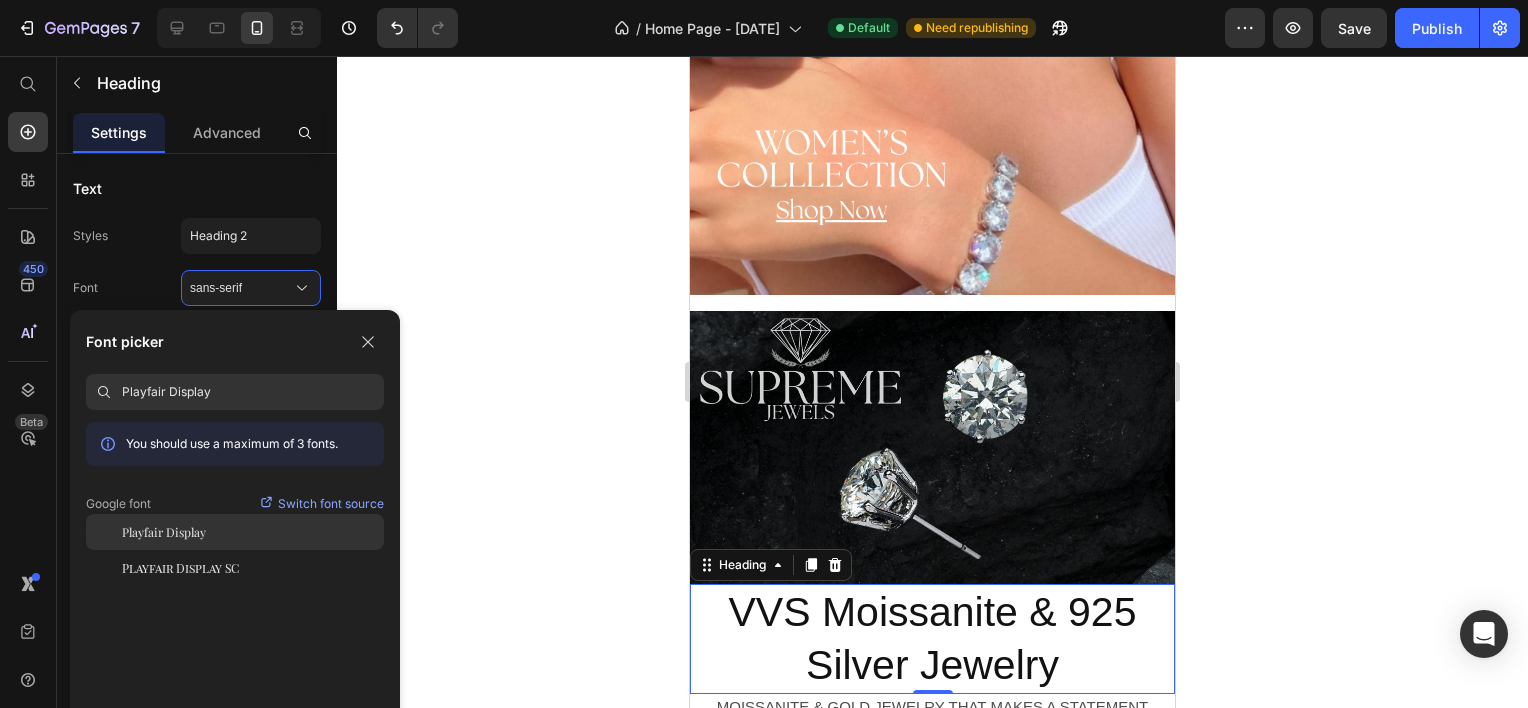 type on "Playfair Display" 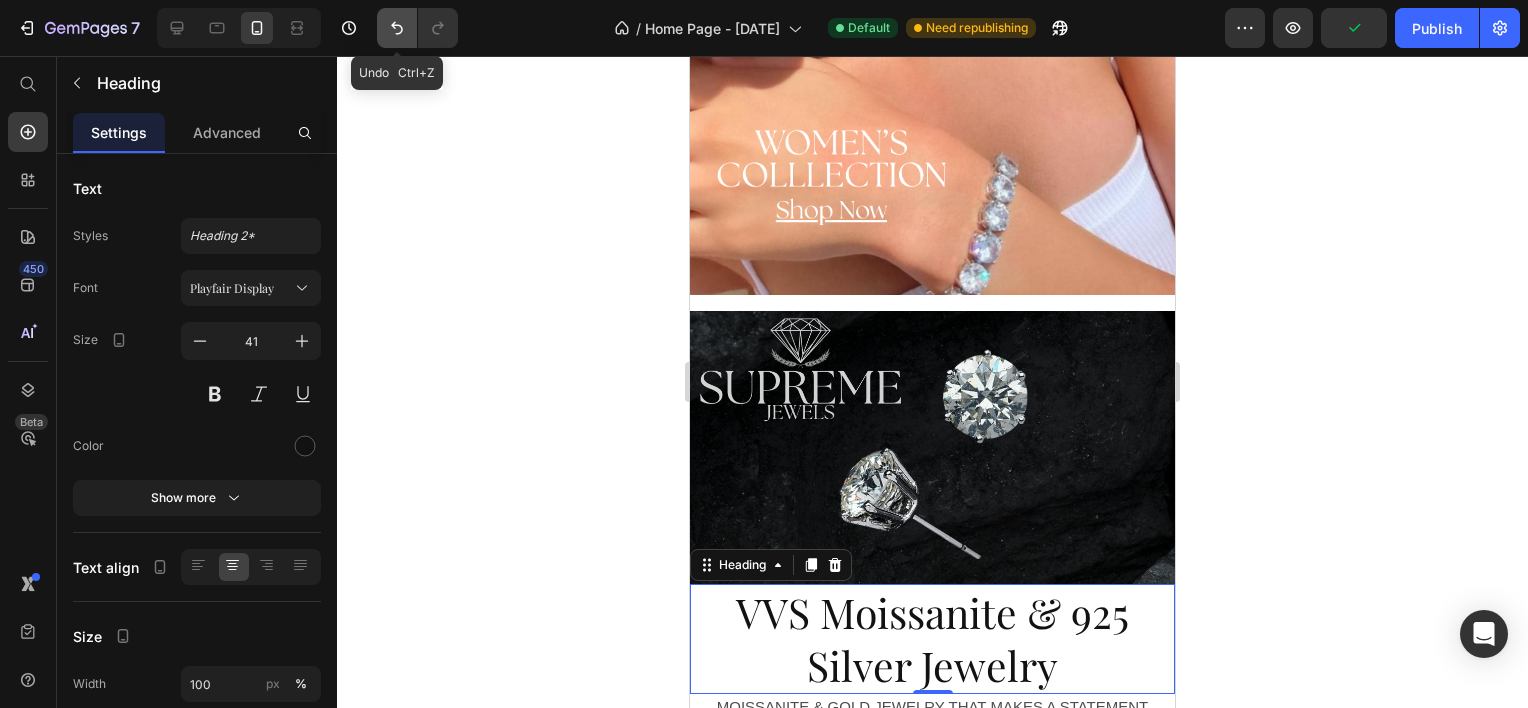 click 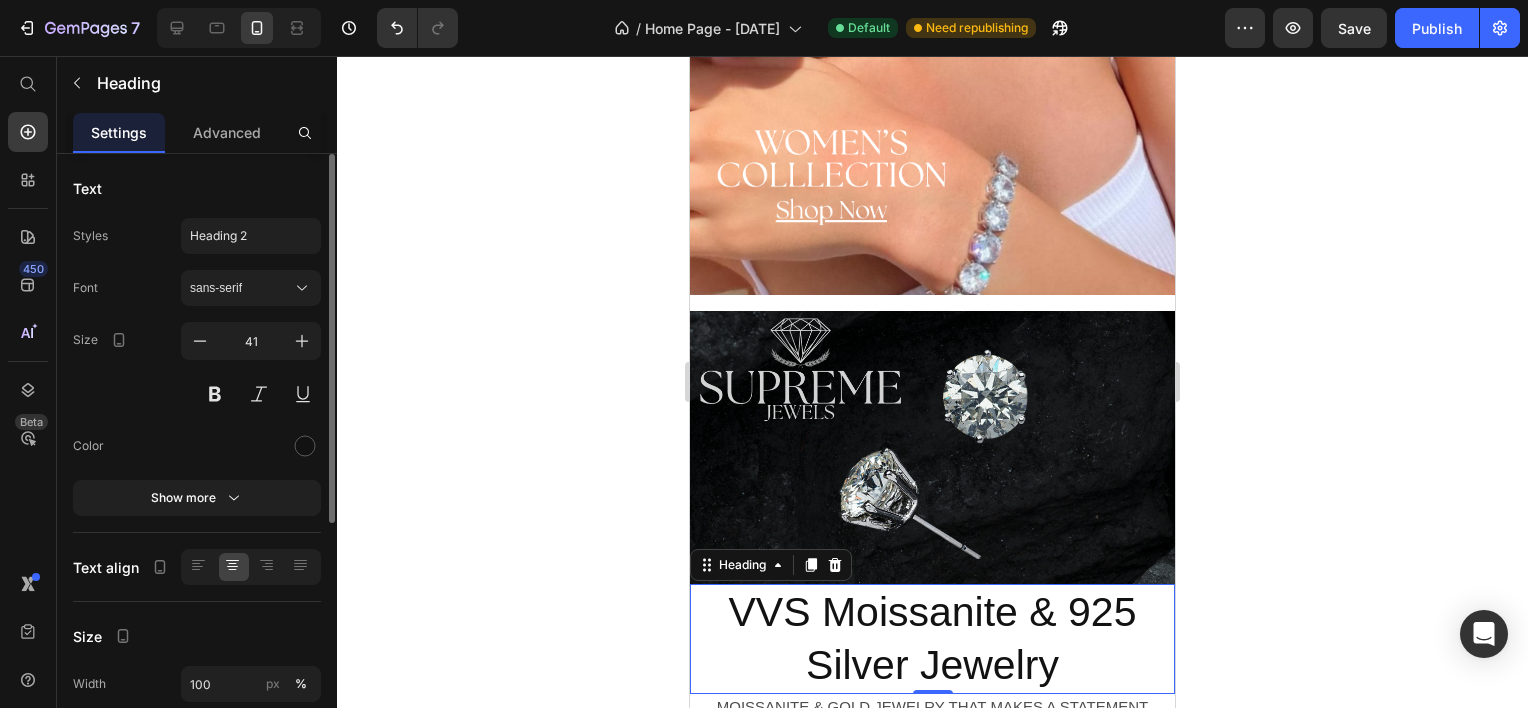 click on "Styles Heading 2 Font sans-serif Size 41 Color Show more" 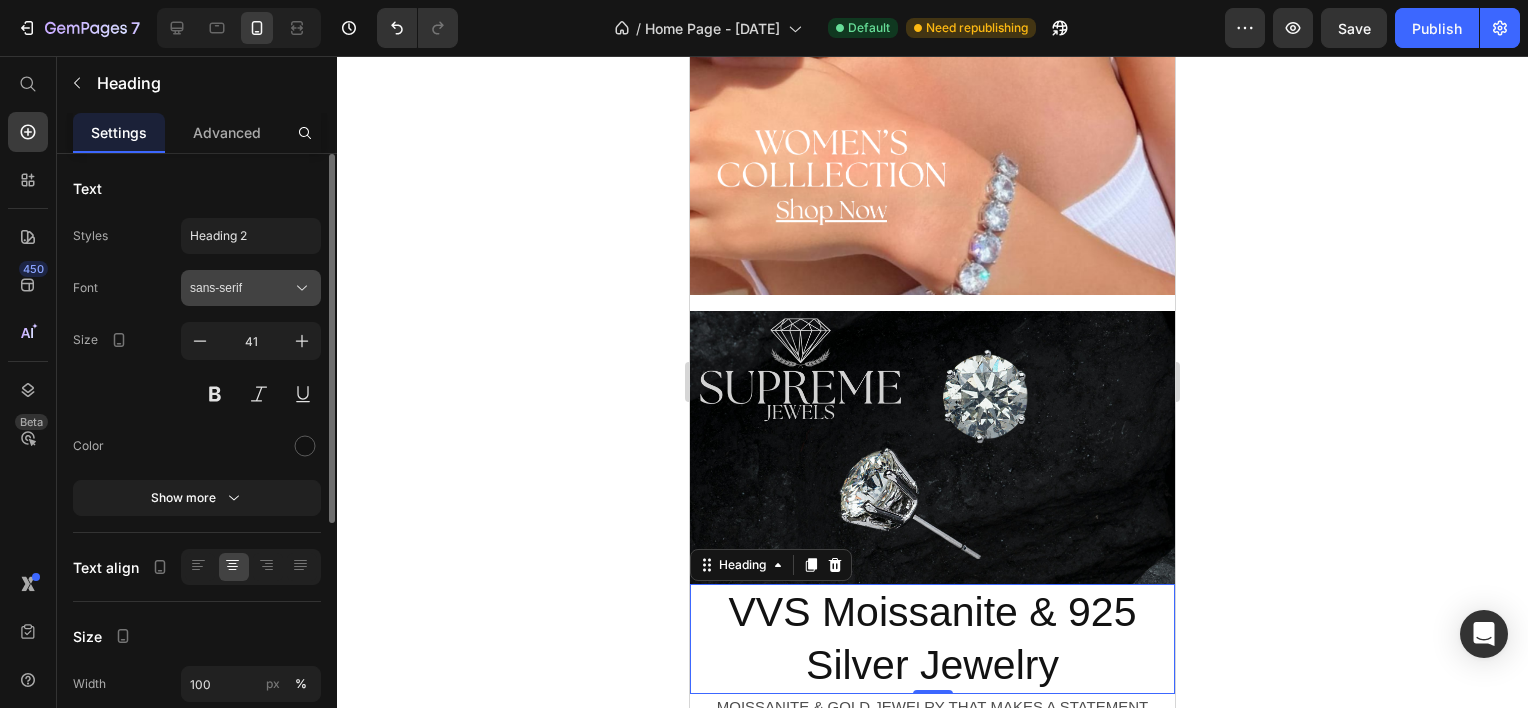 click on "sans-serif" at bounding box center [241, 288] 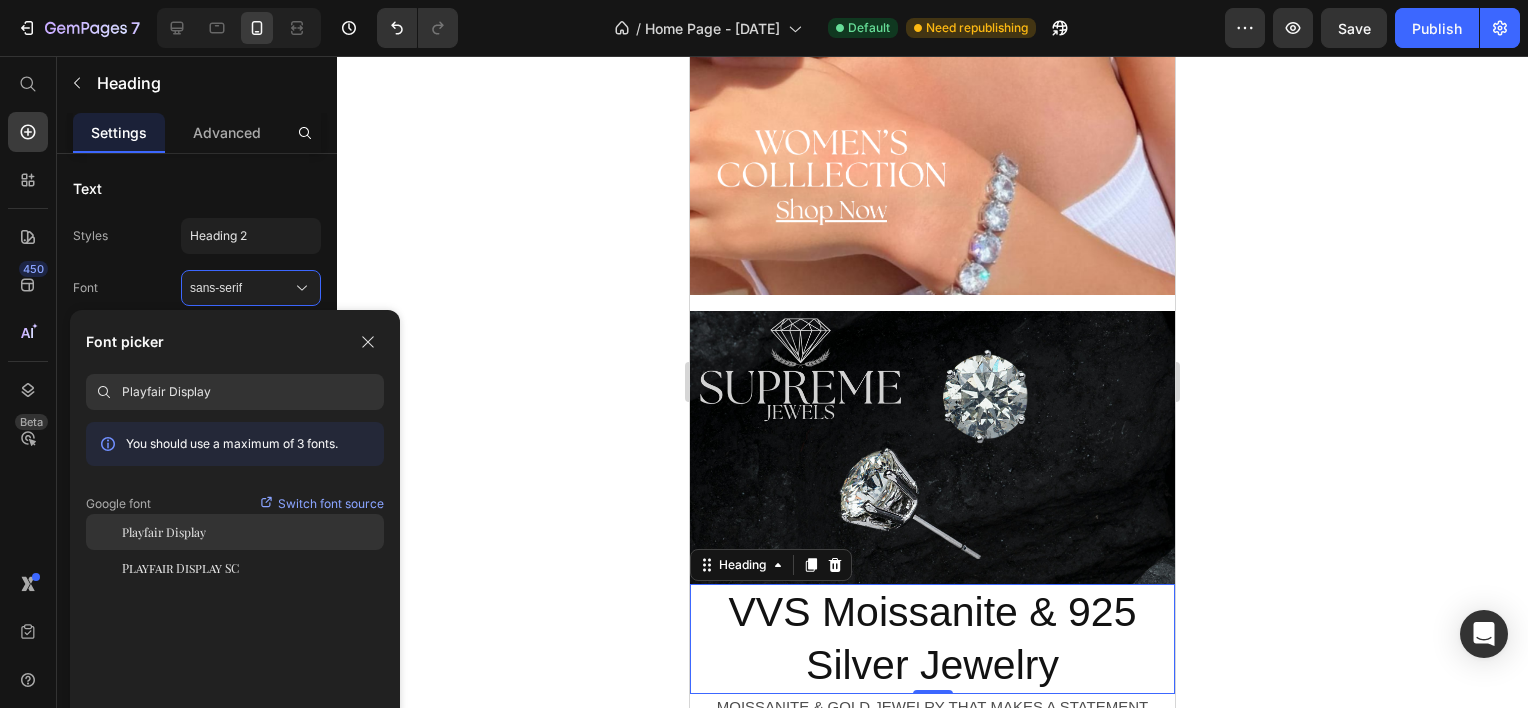 click on "Playfair Display" 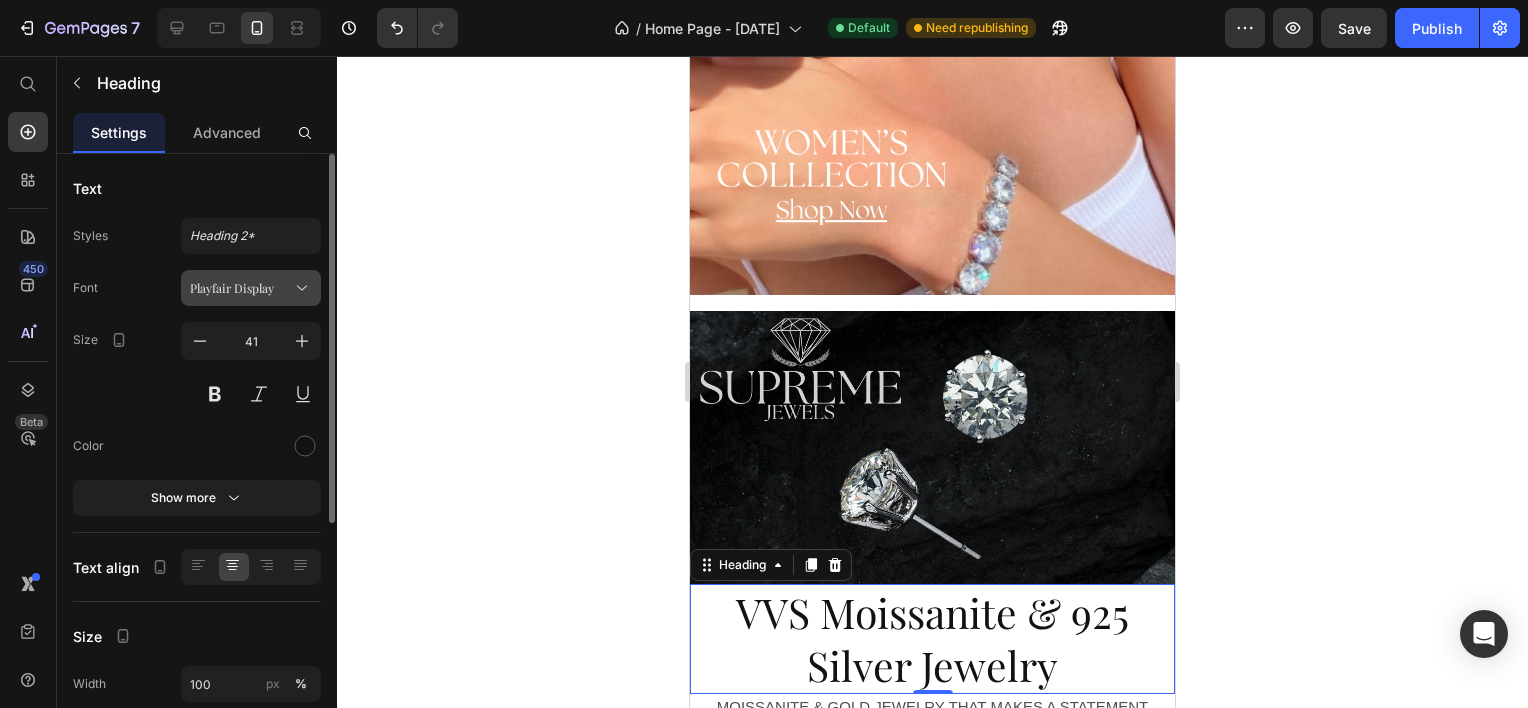 click 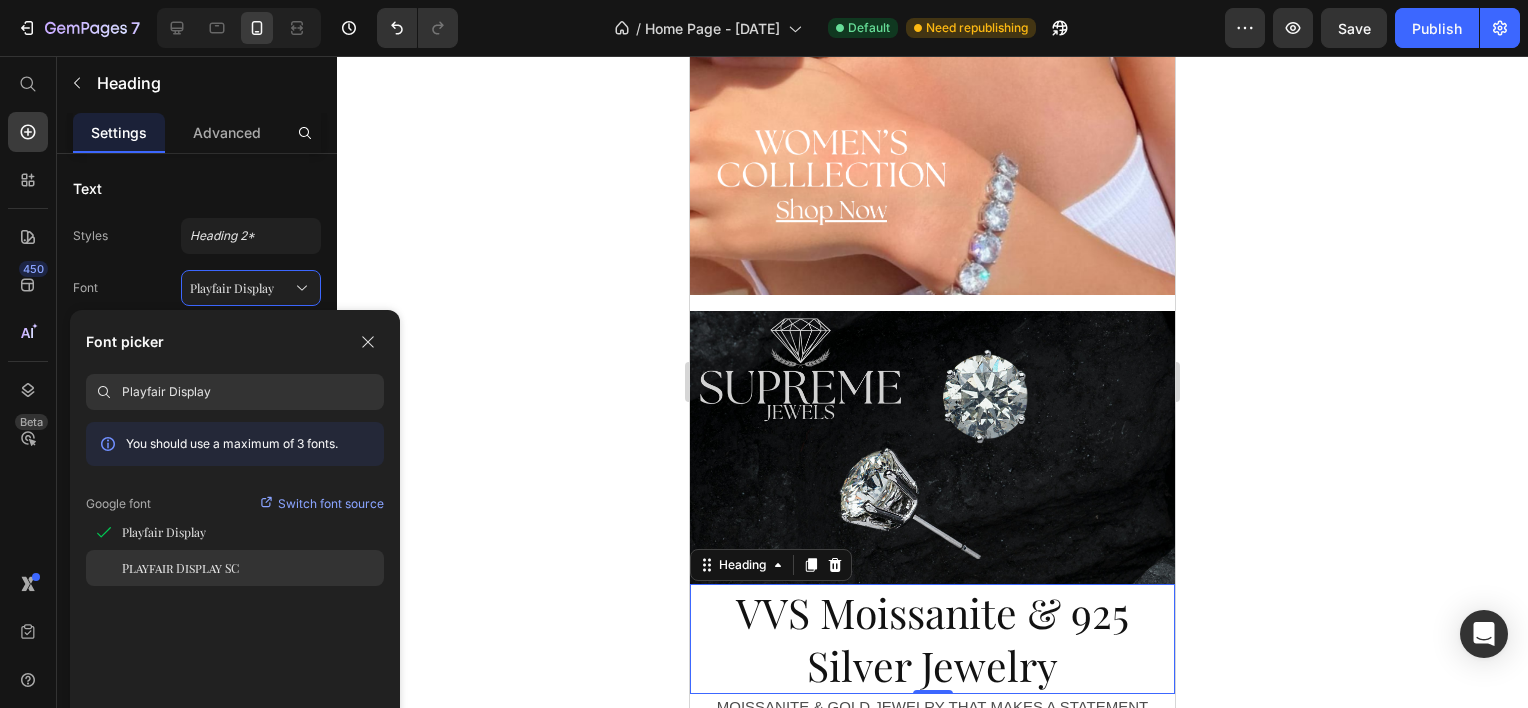 click on "Playfair Display SC" at bounding box center [180, 568] 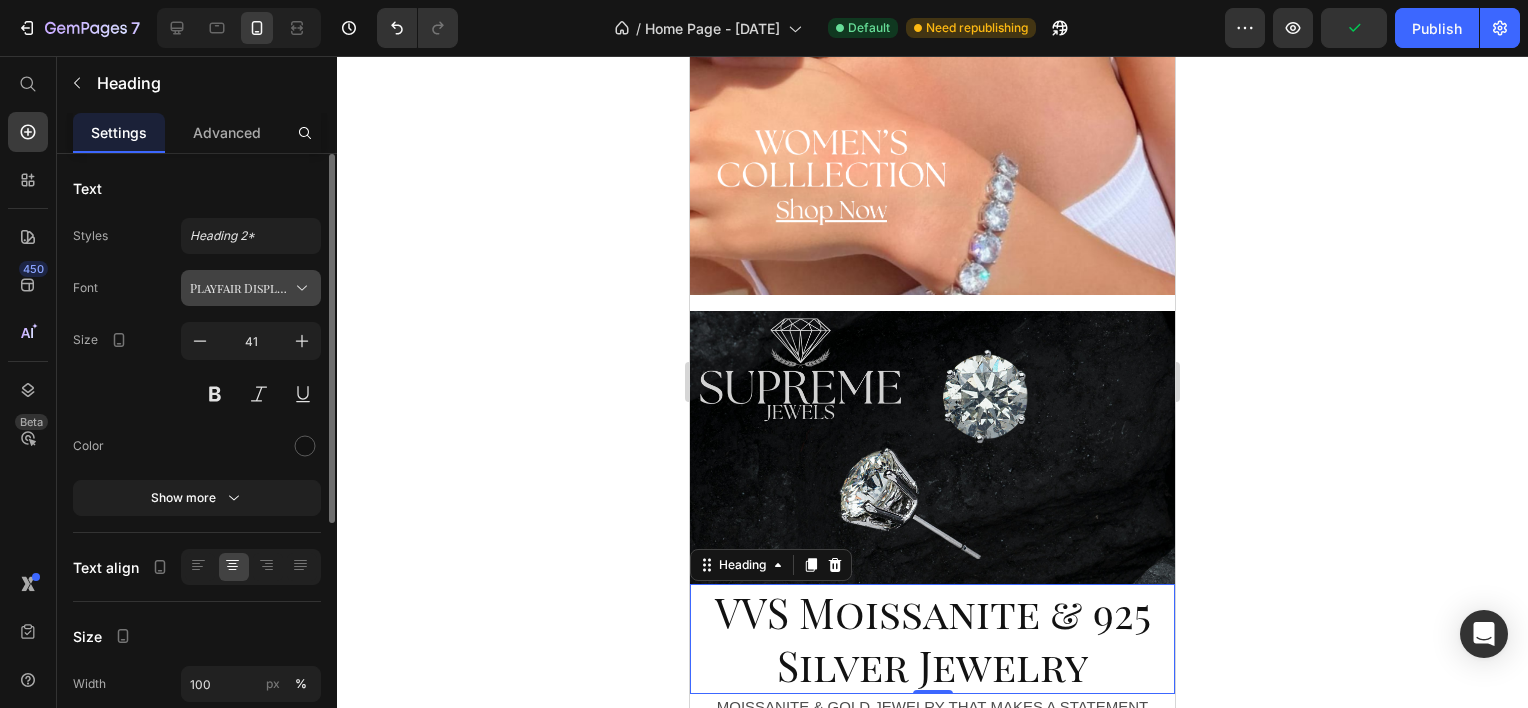 click on "Playfair Display SC" at bounding box center [241, 288] 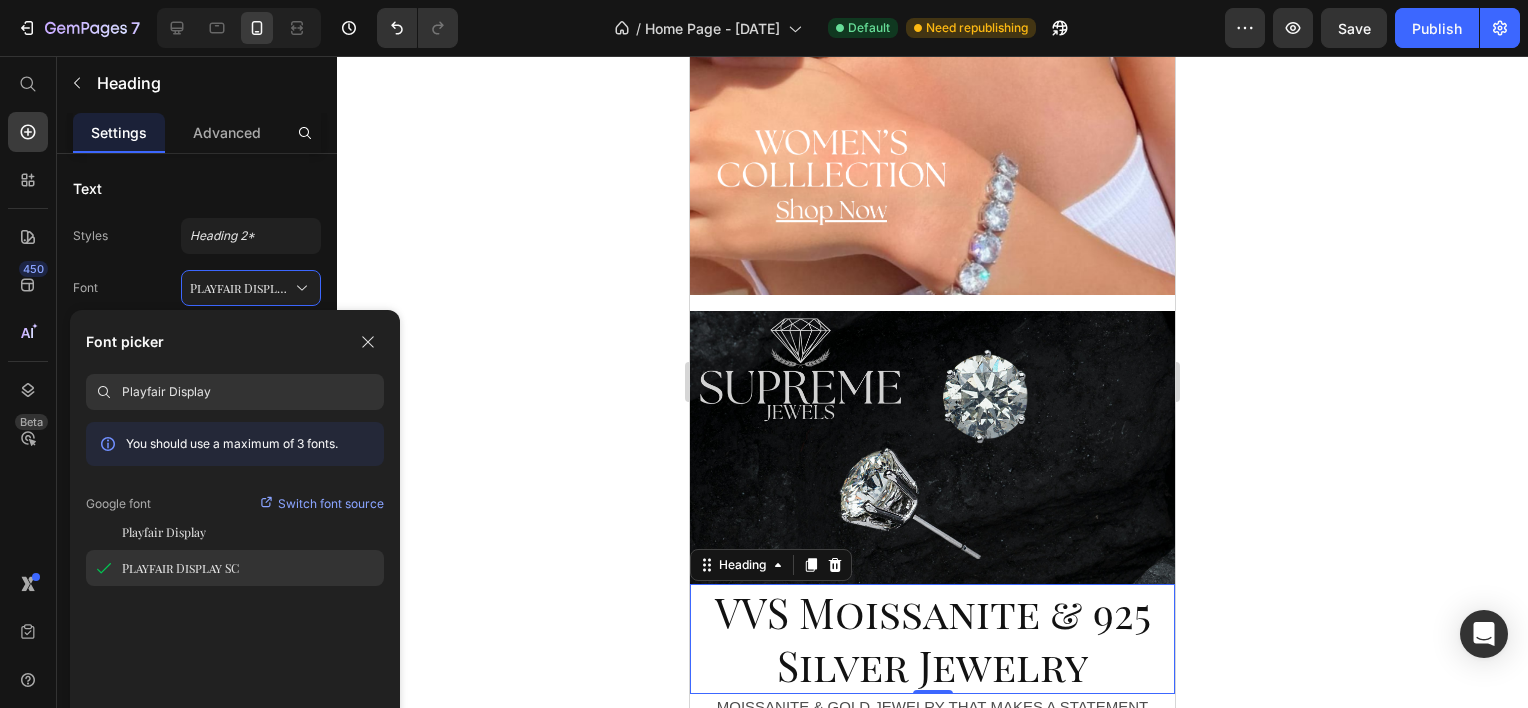 click on "You should use a maximum of 3 fonts. Google font Switch font source Playfair Display Playfair Display SC" at bounding box center [235, 476] 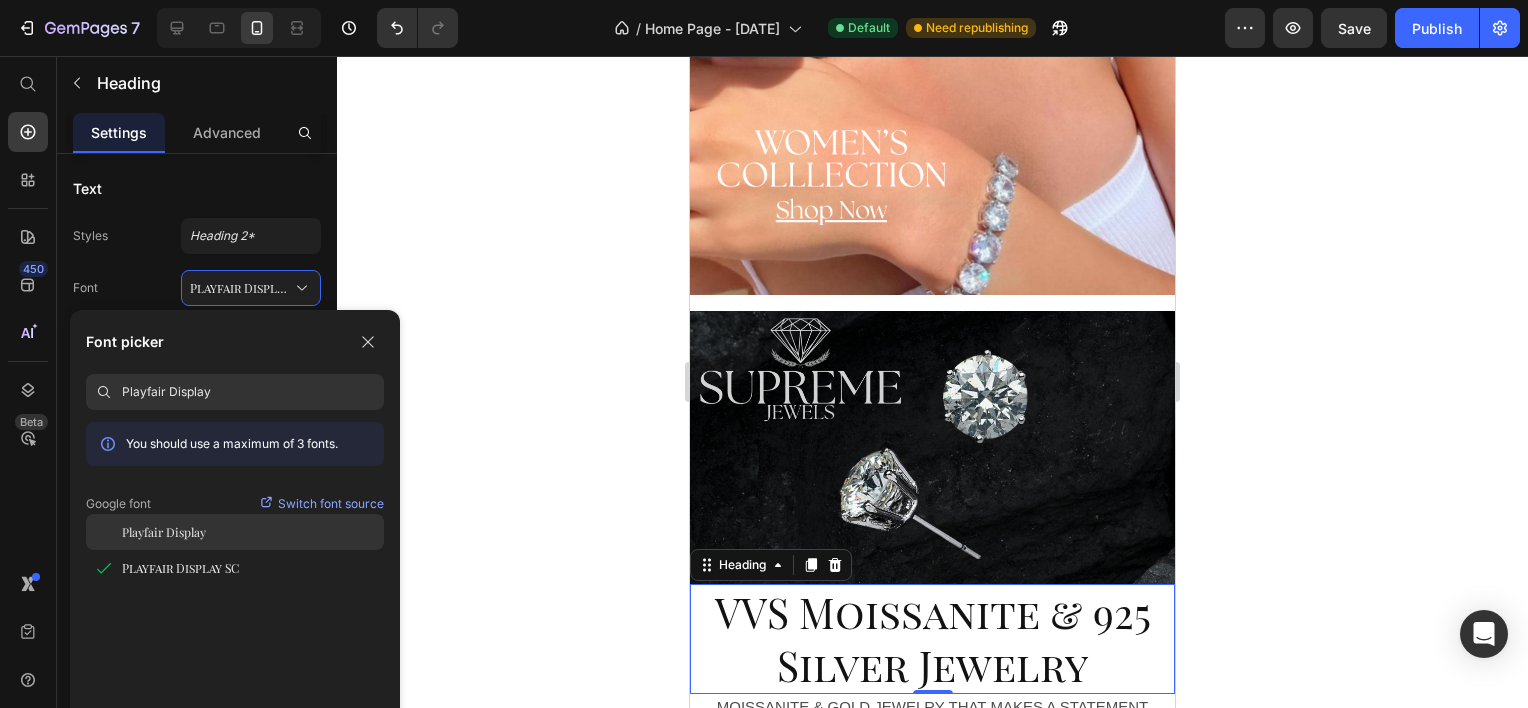 click on "Playfair Display" at bounding box center (164, 532) 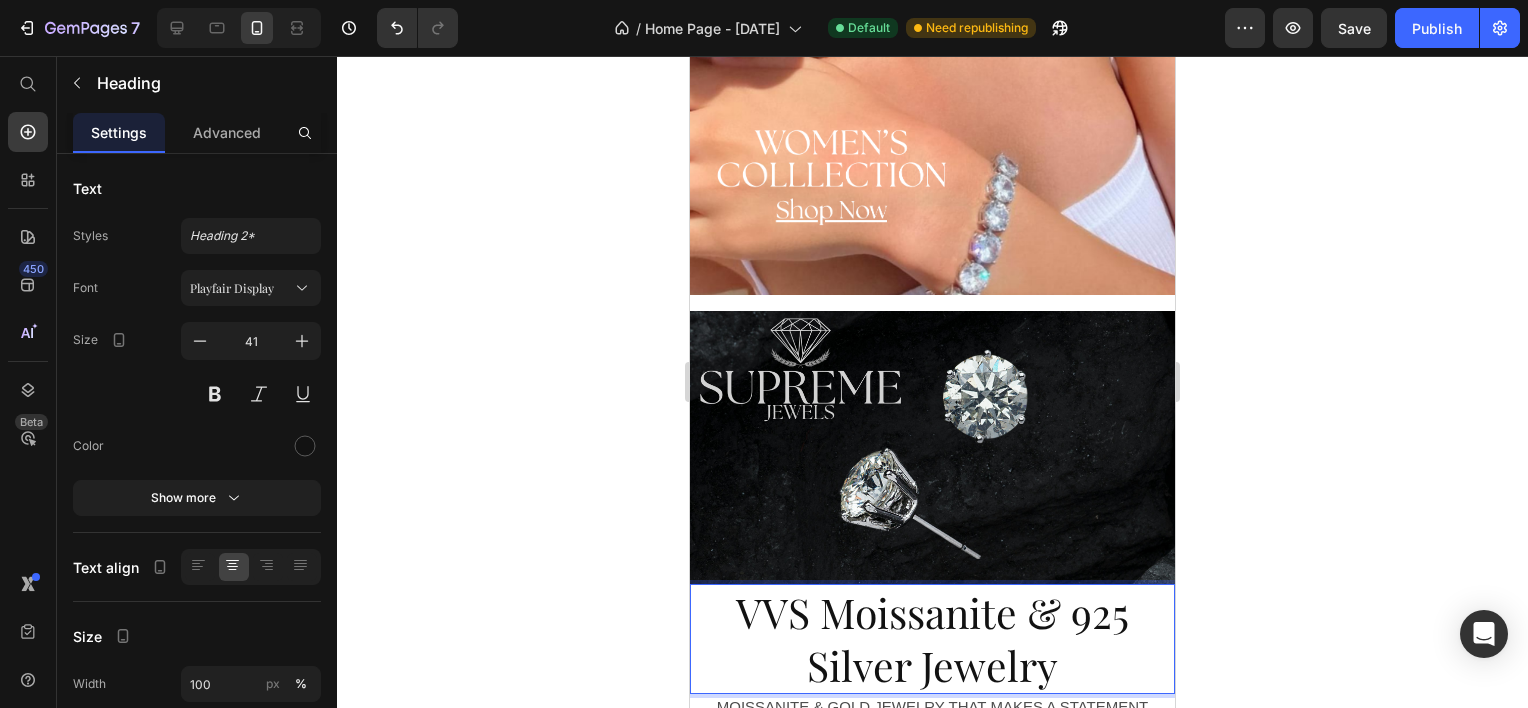 click on "VVS Moissanite & 925 Silver Jewelry" at bounding box center (932, 639) 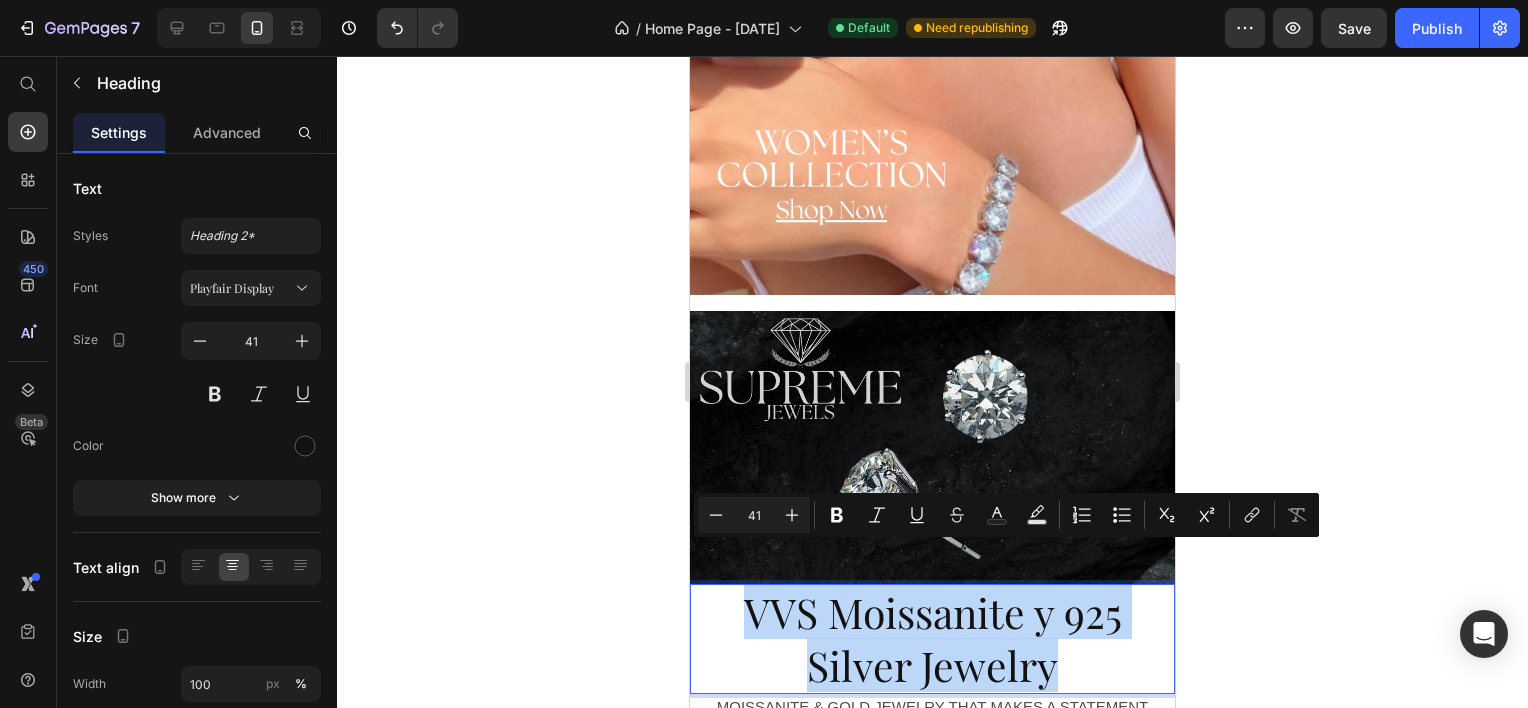 drag, startPoint x: 1045, startPoint y: 639, endPoint x: 728, endPoint y: 564, distance: 325.75143 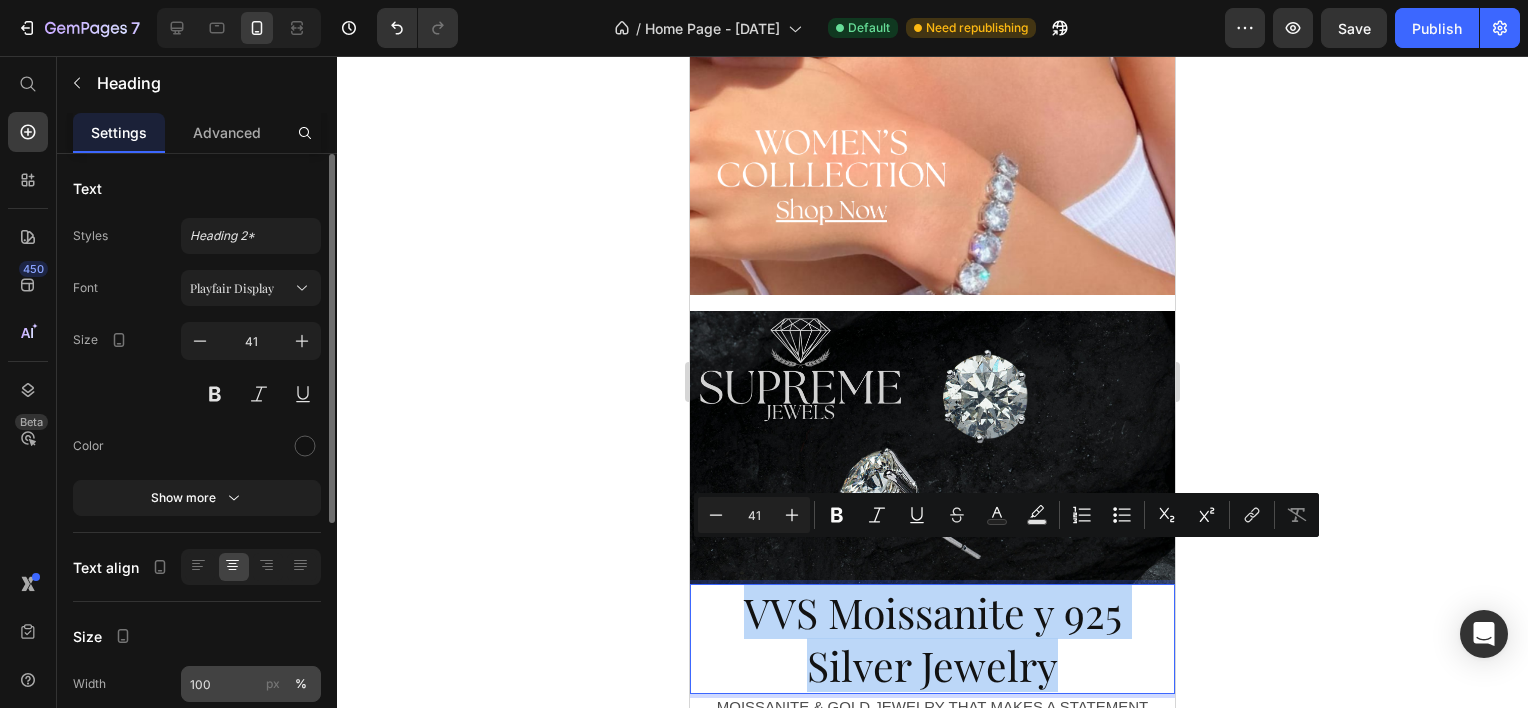 scroll, scrollTop: 300, scrollLeft: 0, axis: vertical 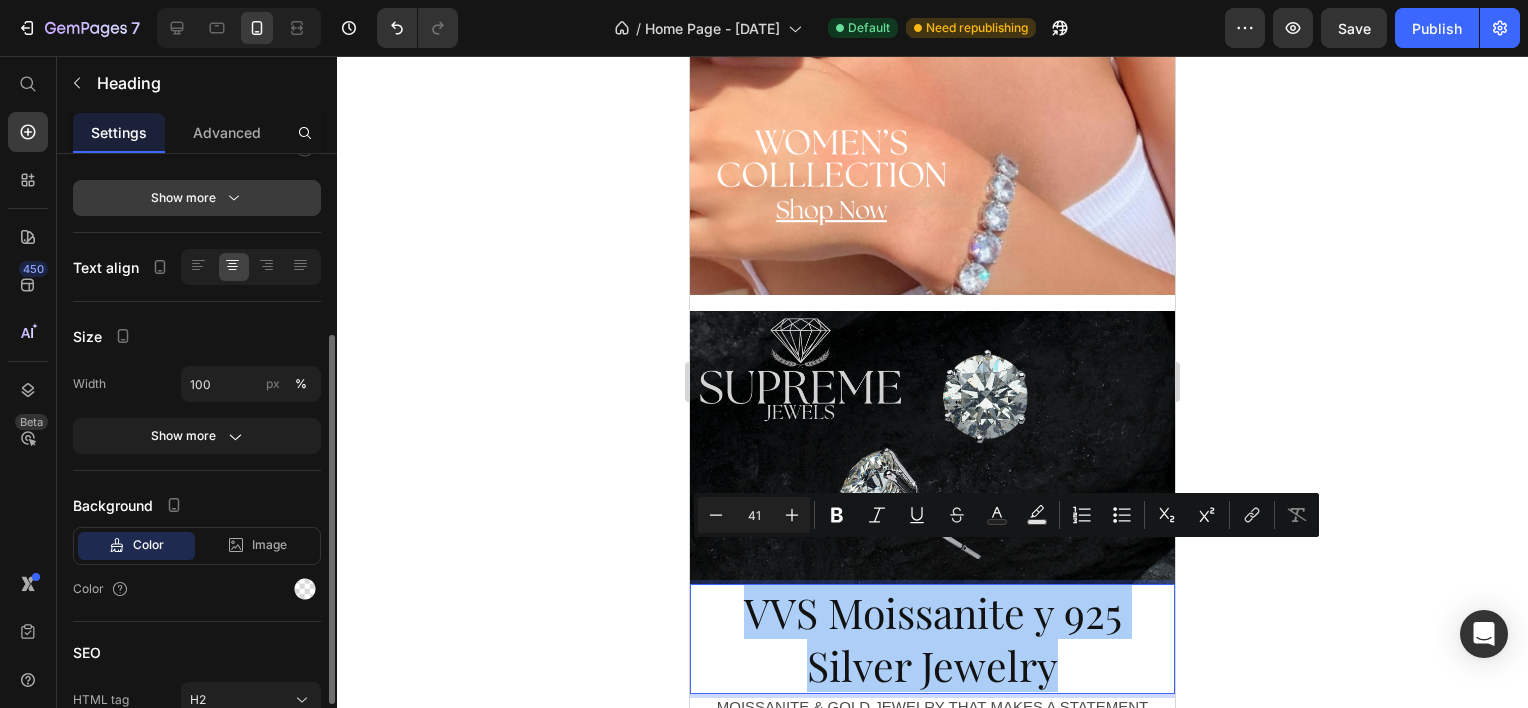 click on "Show more" at bounding box center [197, 198] 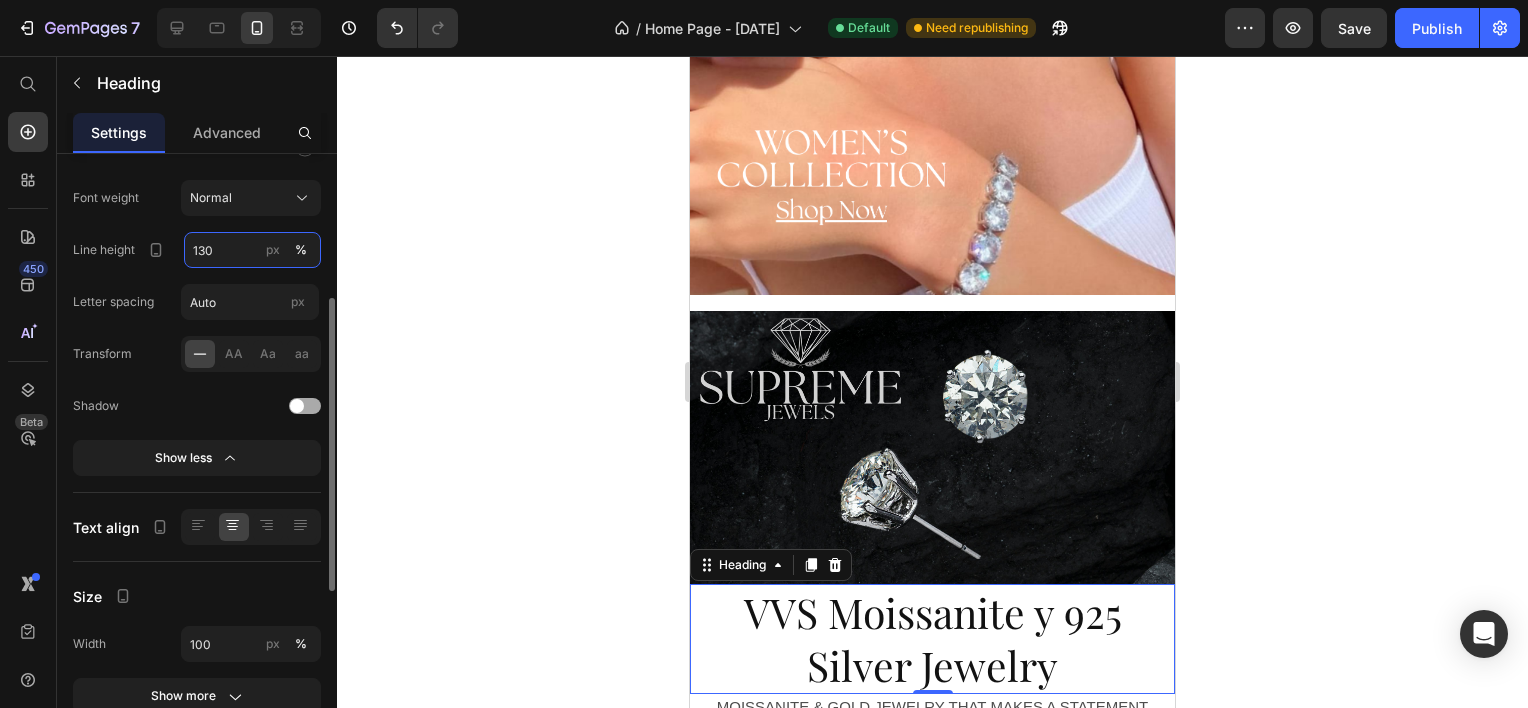 click on "130" at bounding box center [252, 250] 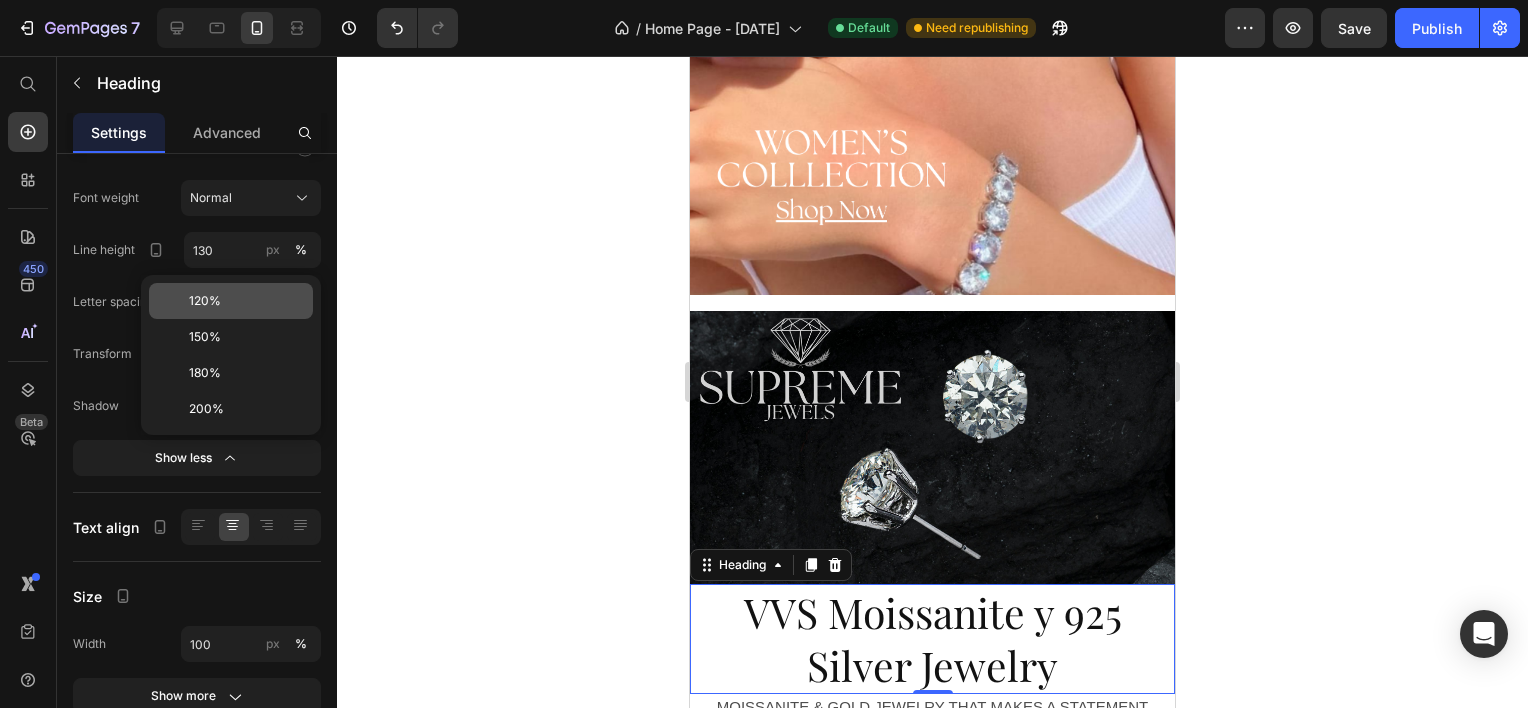 click on "120%" at bounding box center (247, 301) 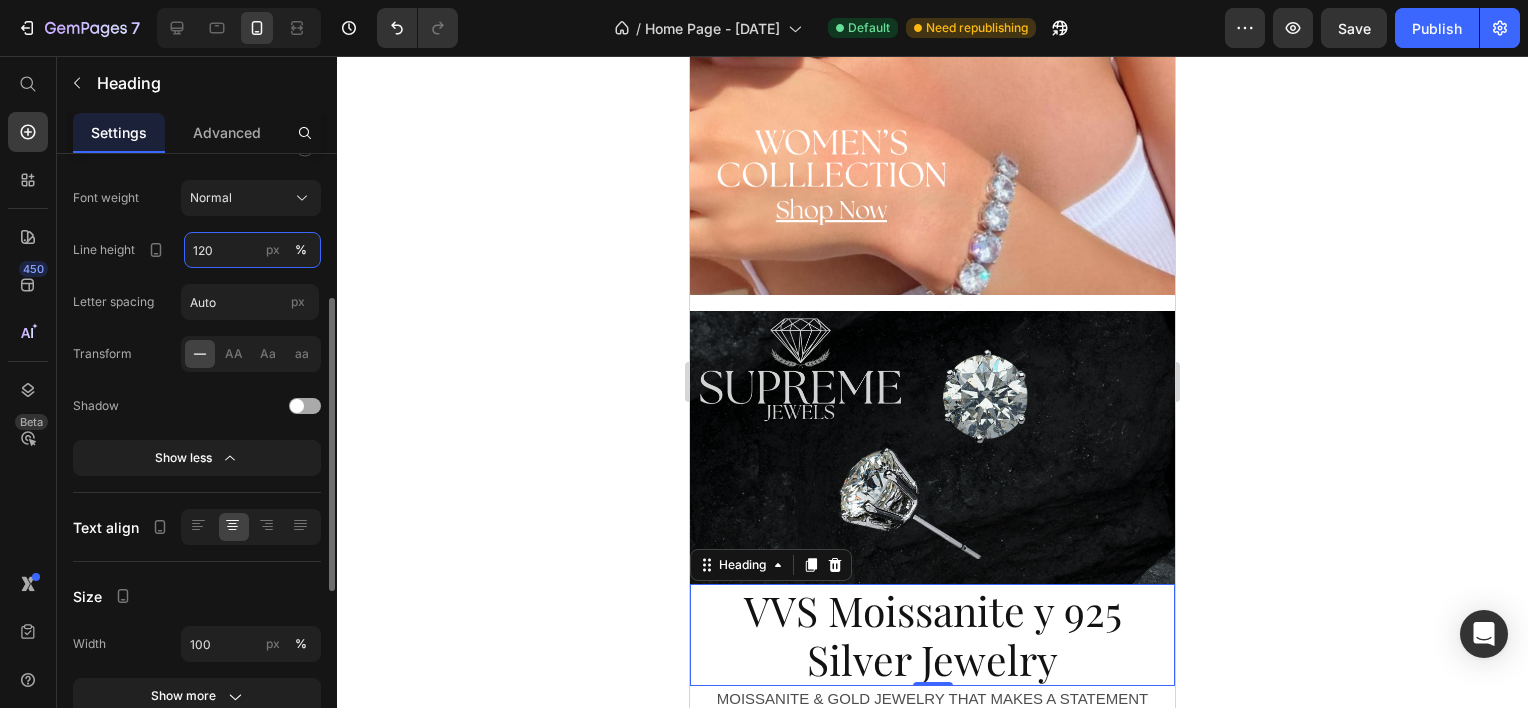 click on "120" at bounding box center [252, 250] 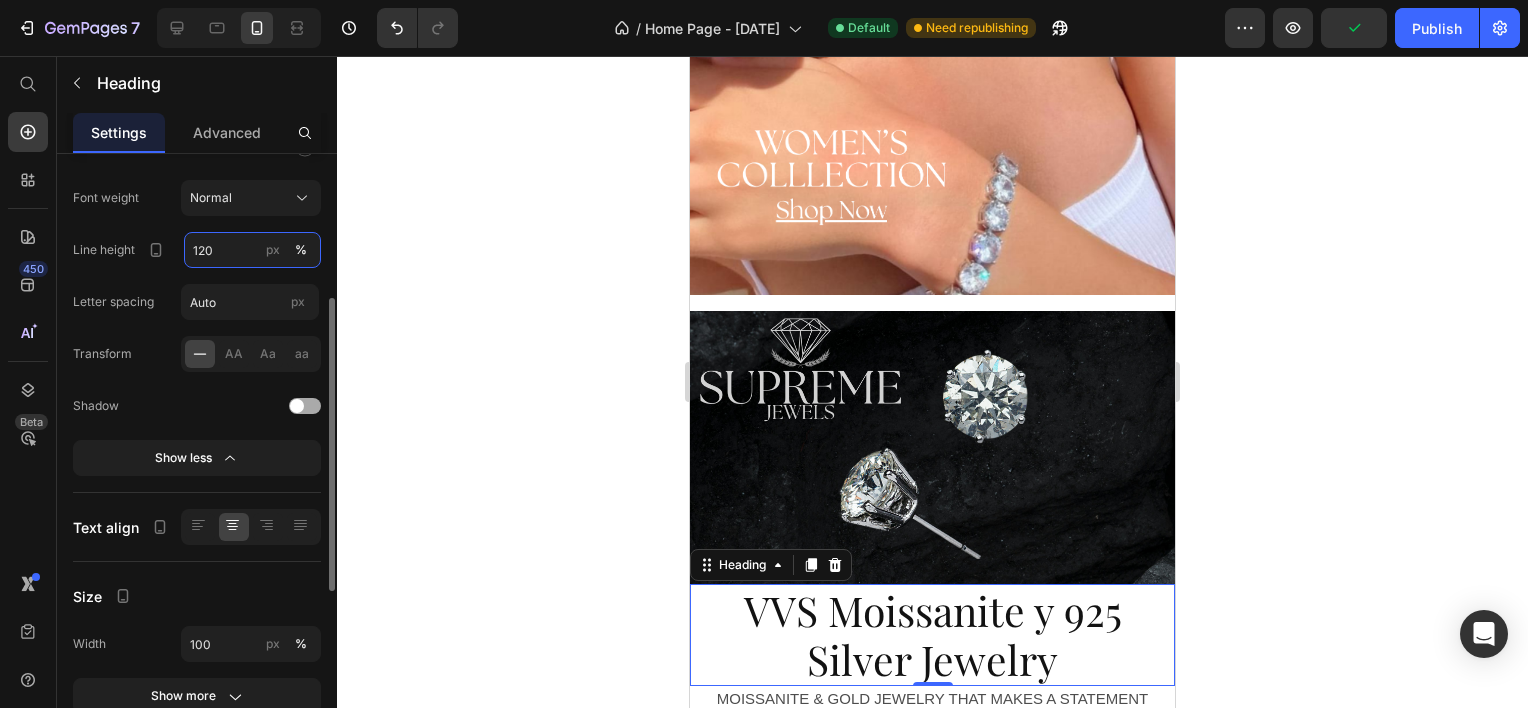 click on "120" at bounding box center [252, 250] 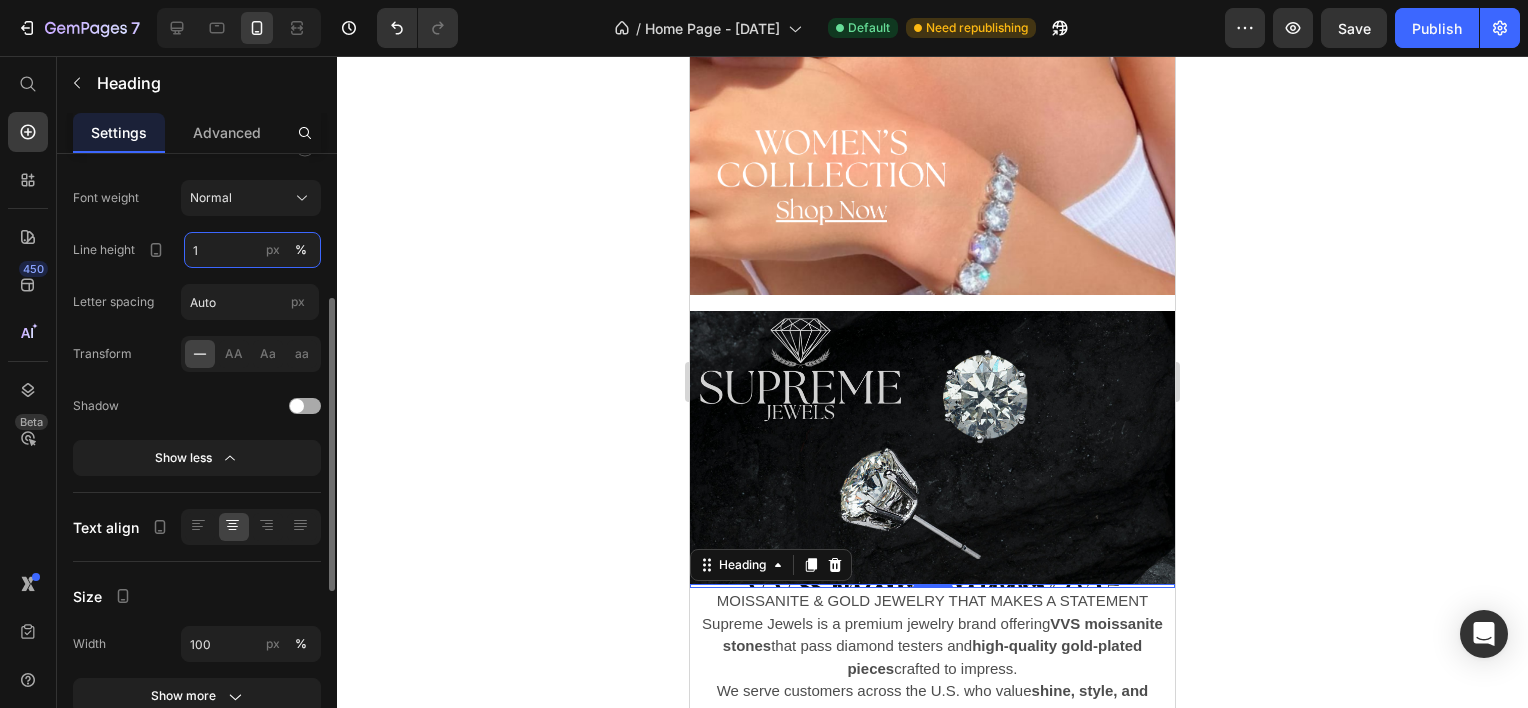 click on "1" at bounding box center (252, 250) 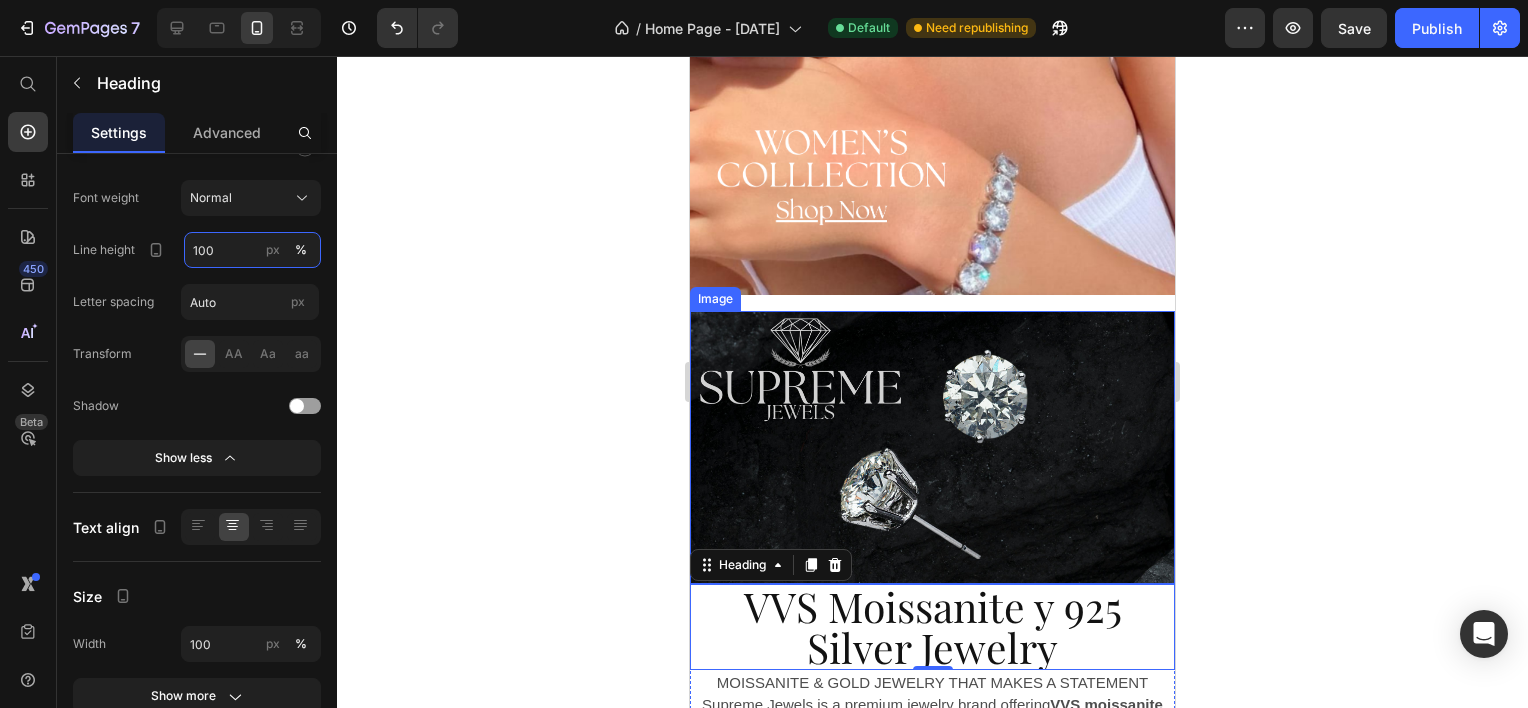 type on "100" 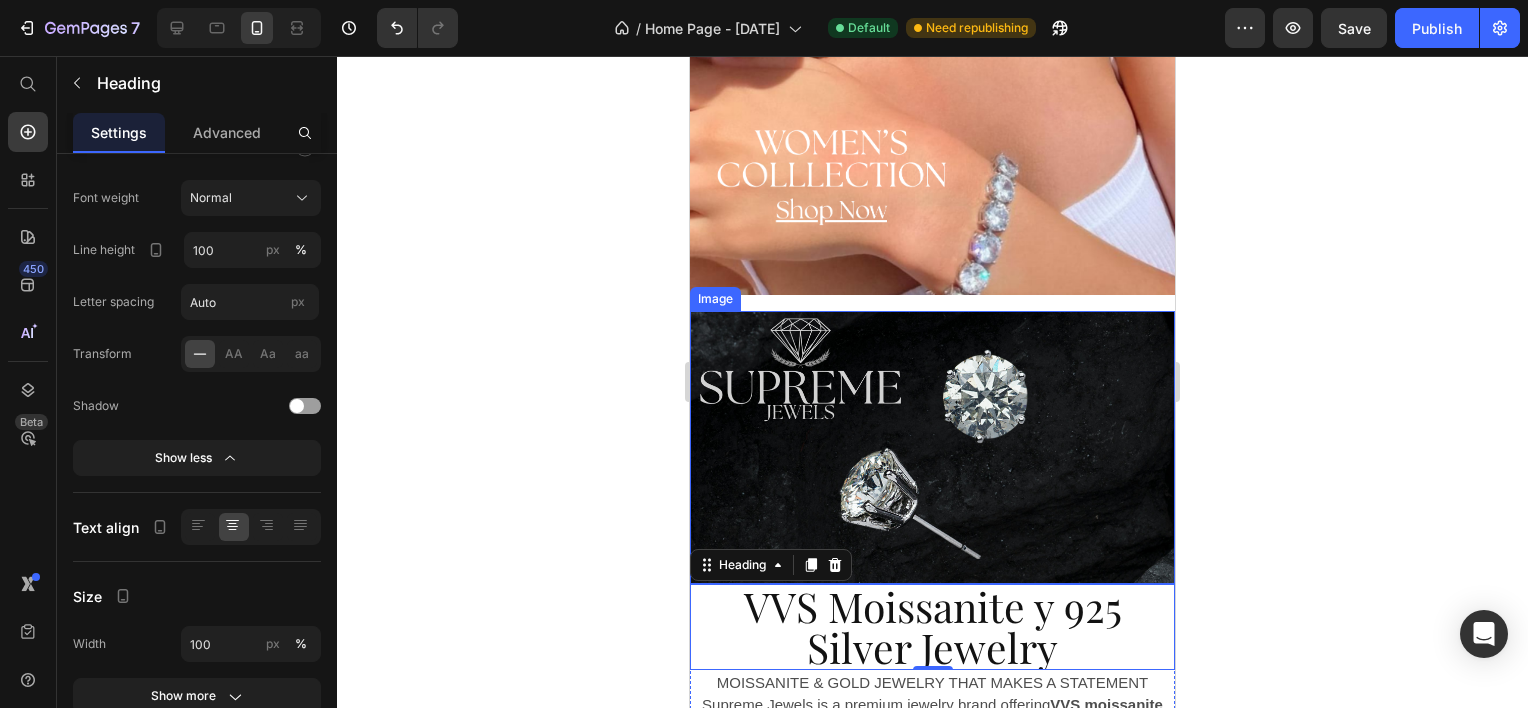 click 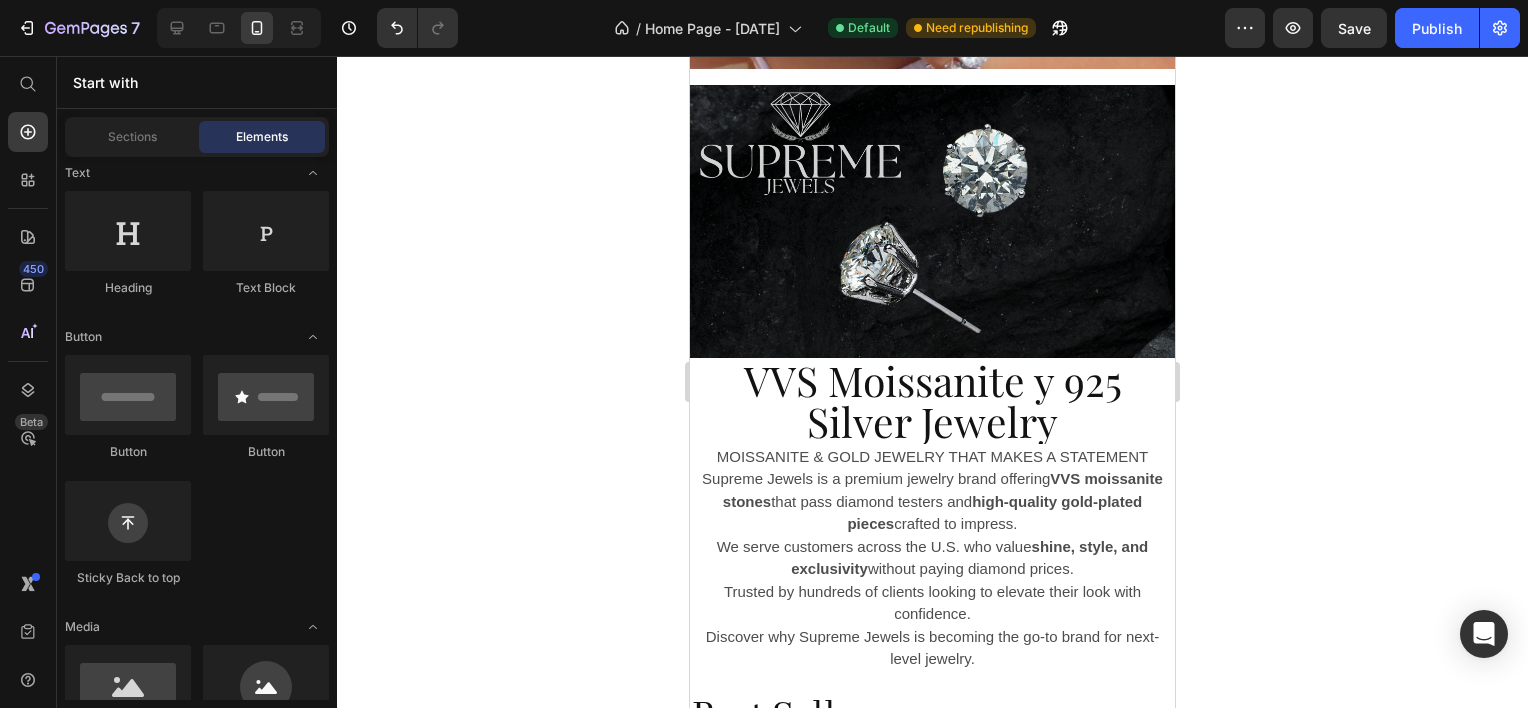 scroll, scrollTop: 1176, scrollLeft: 0, axis: vertical 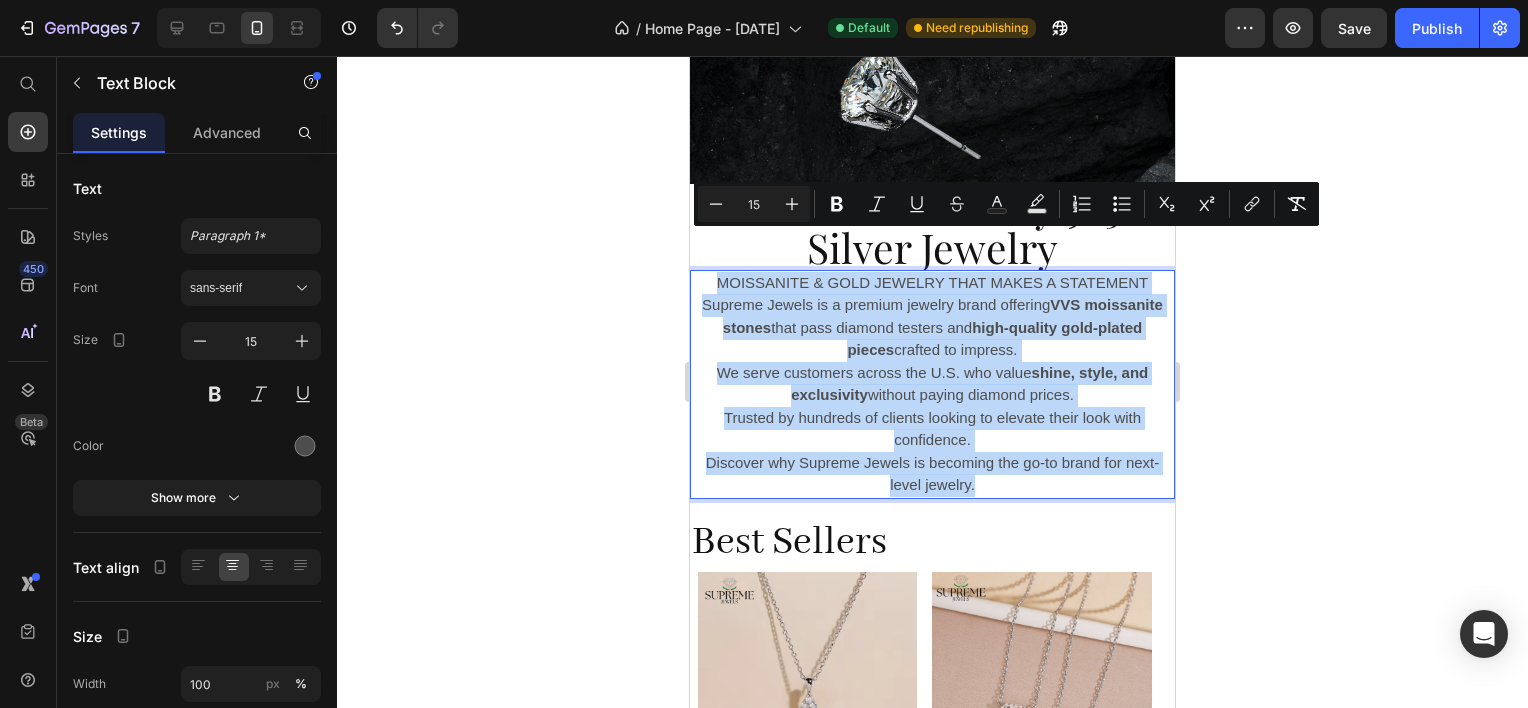 drag, startPoint x: 710, startPoint y: 240, endPoint x: 1045, endPoint y: 440, distance: 390.16022 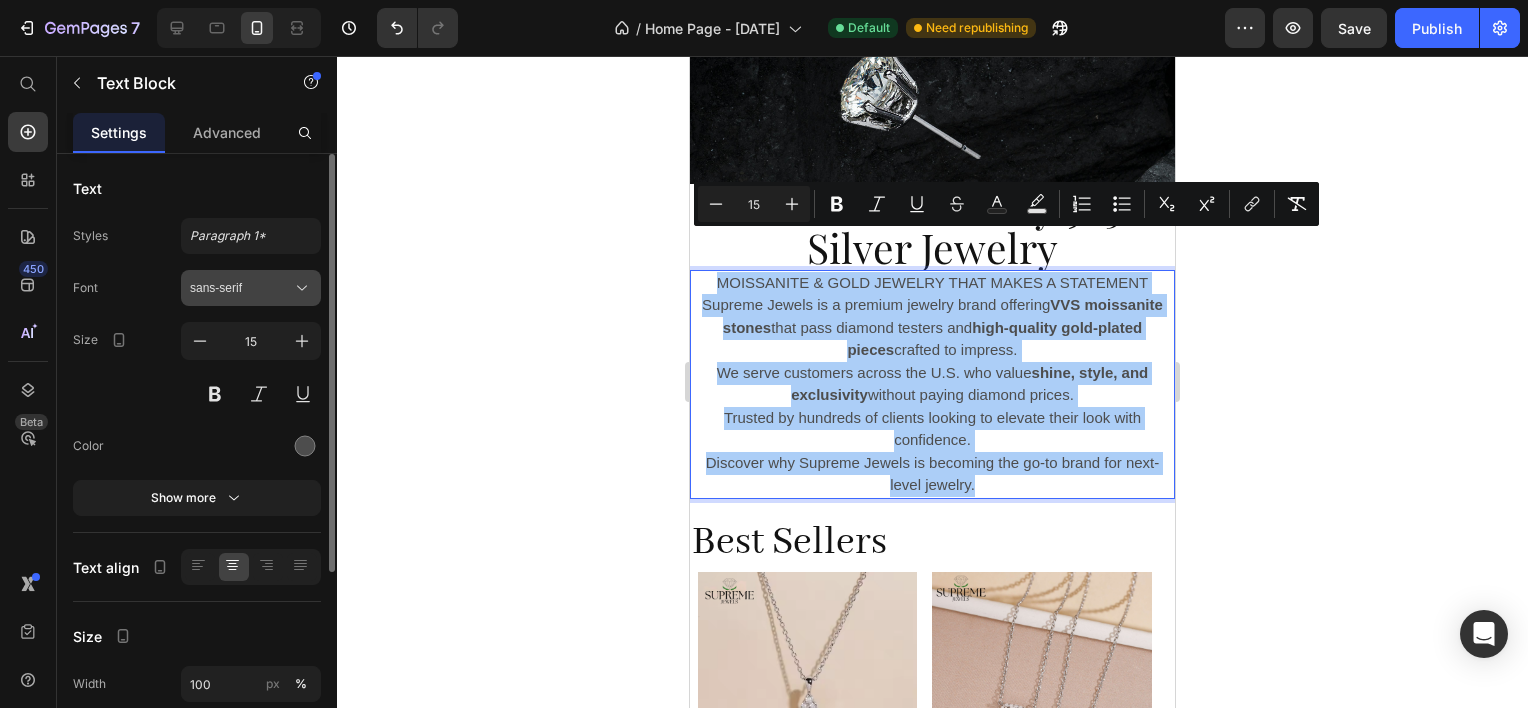 click on "sans-serif" at bounding box center [241, 288] 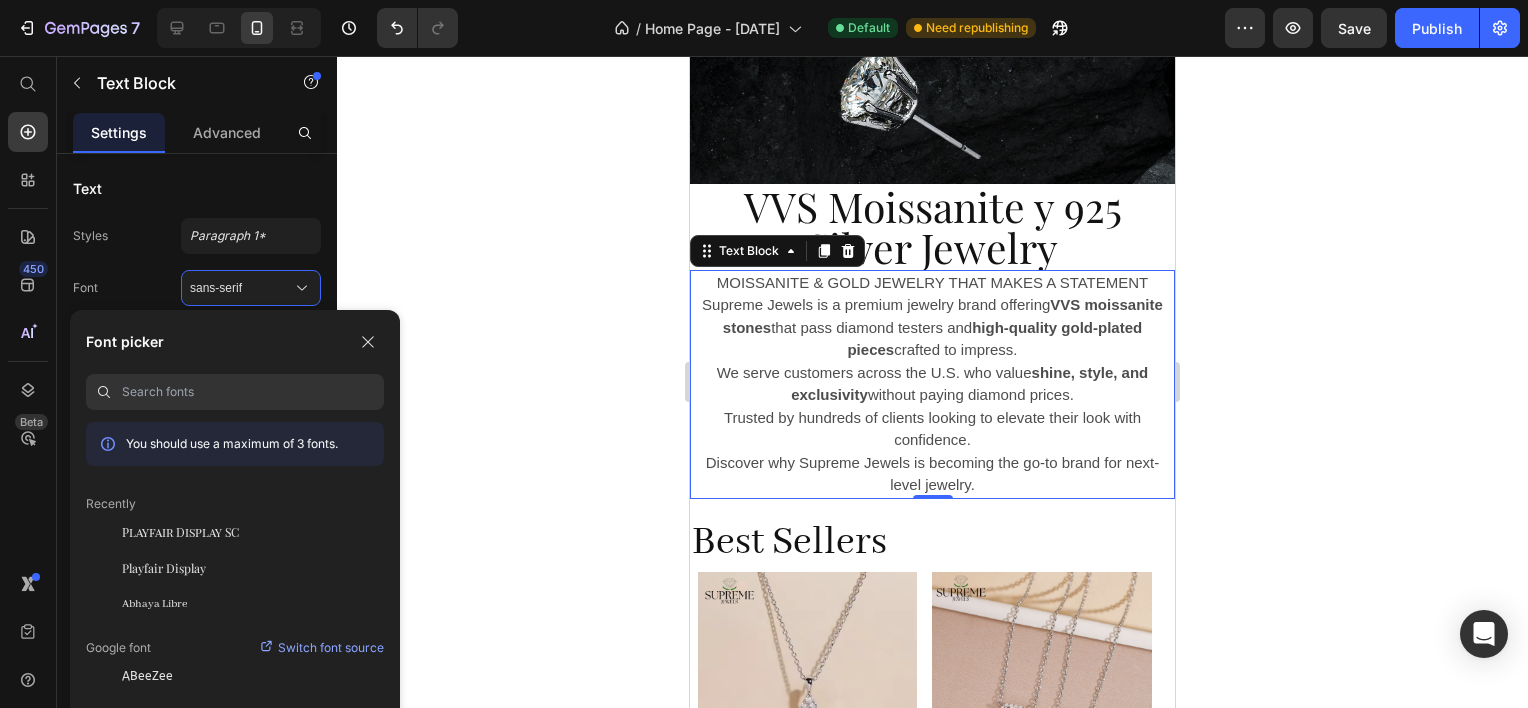 paste on "Lato" 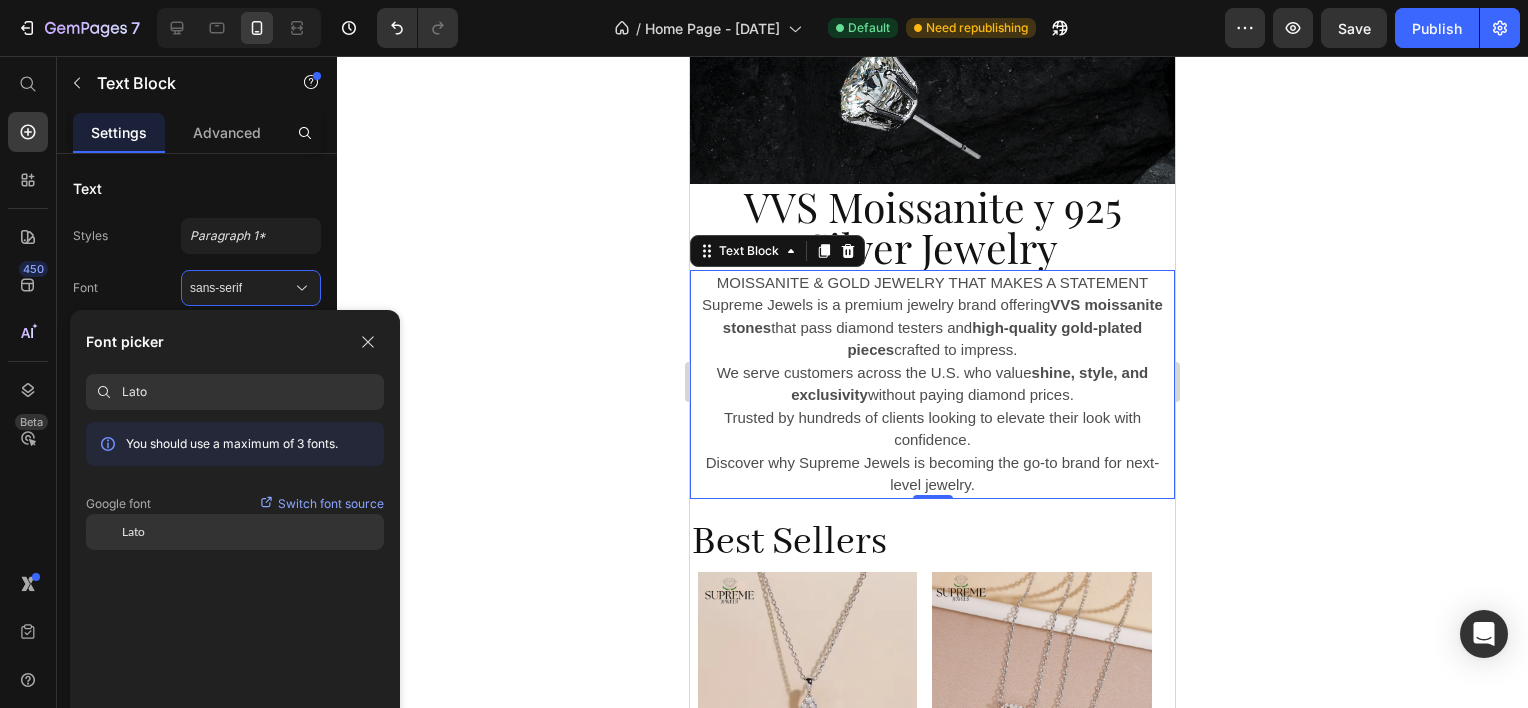 click on "Lato" 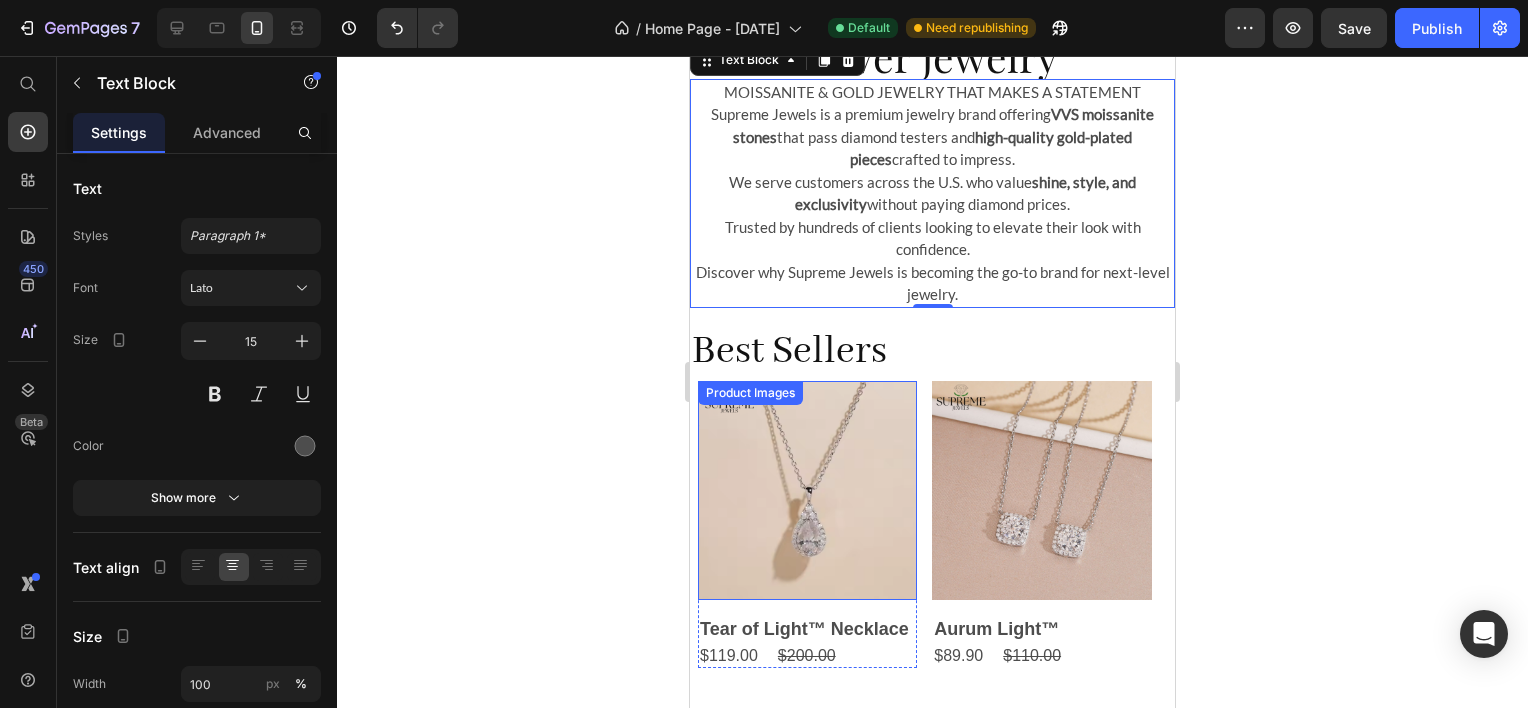 scroll, scrollTop: 1676, scrollLeft: 0, axis: vertical 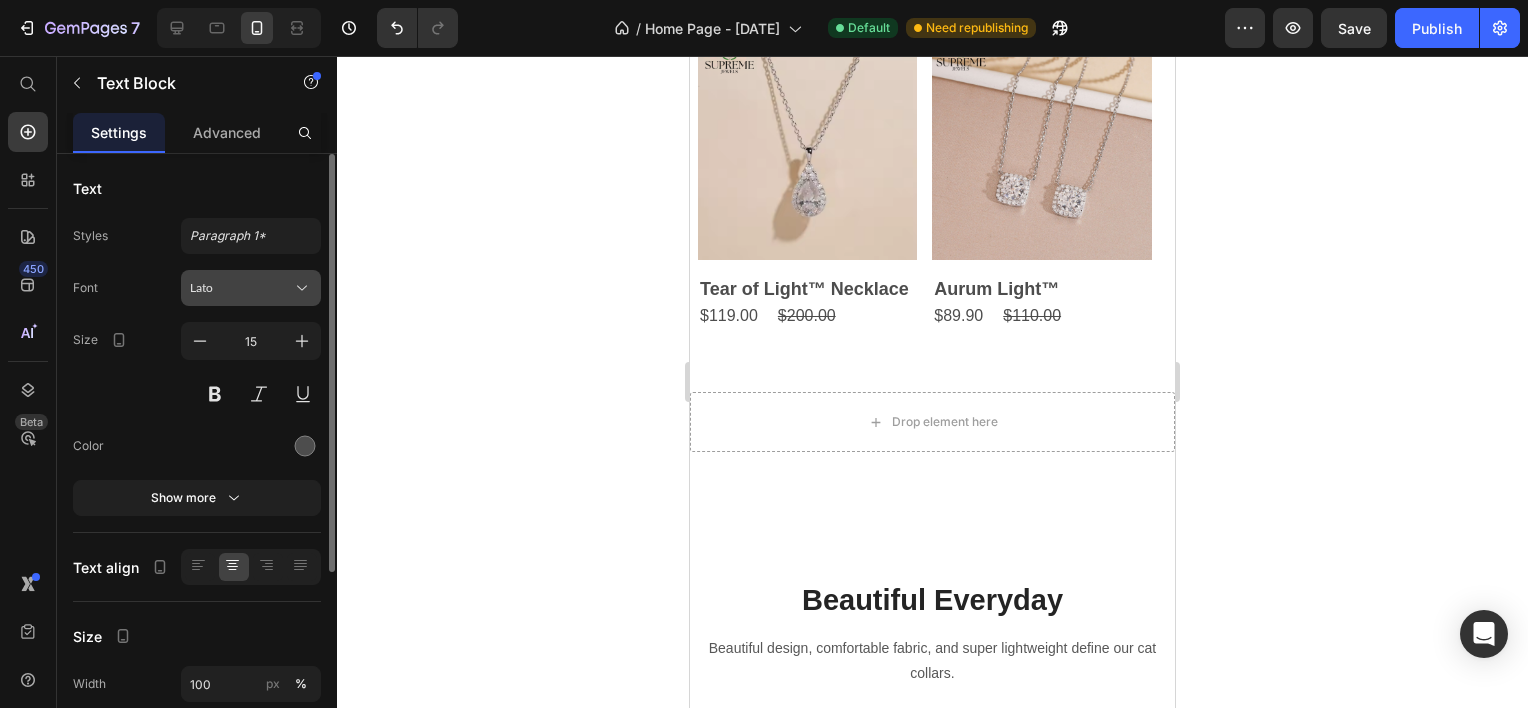 click 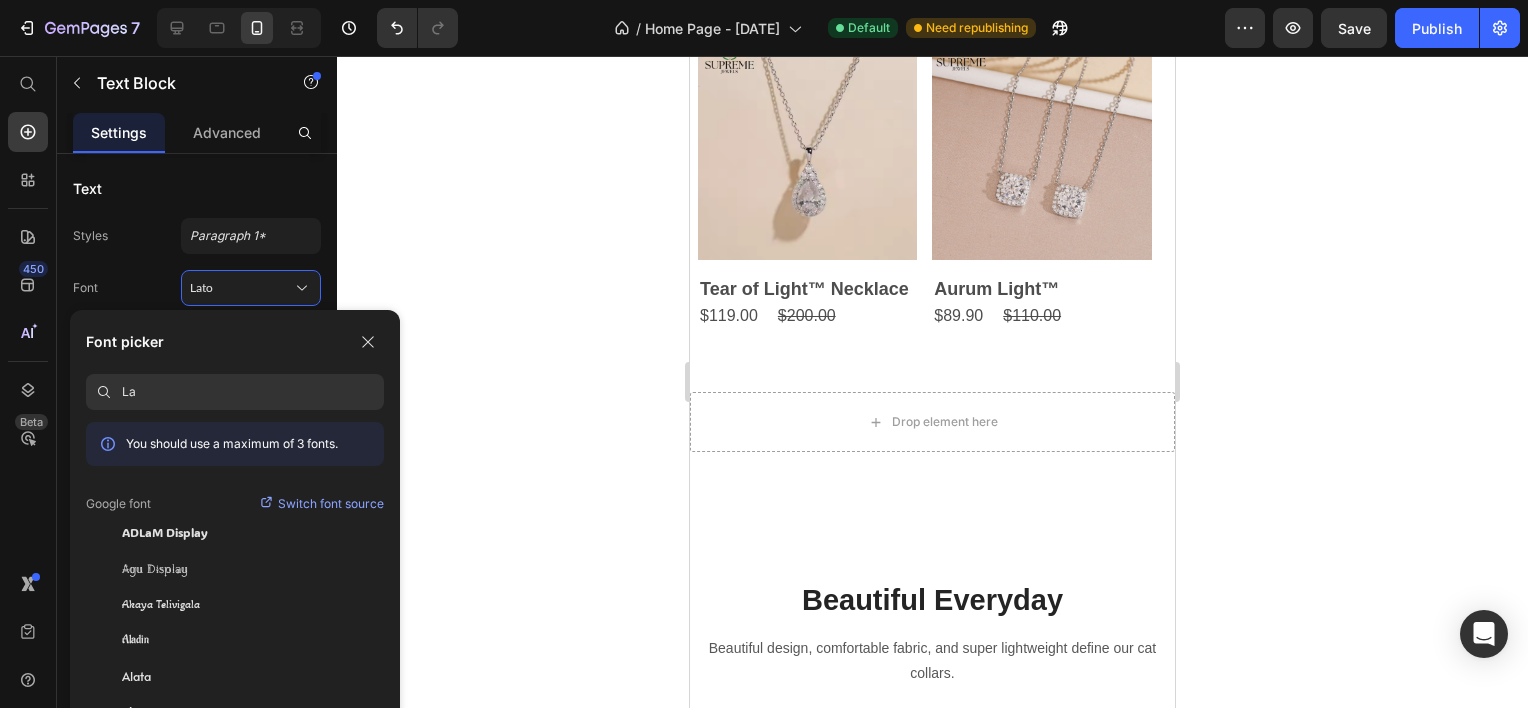 type on "L" 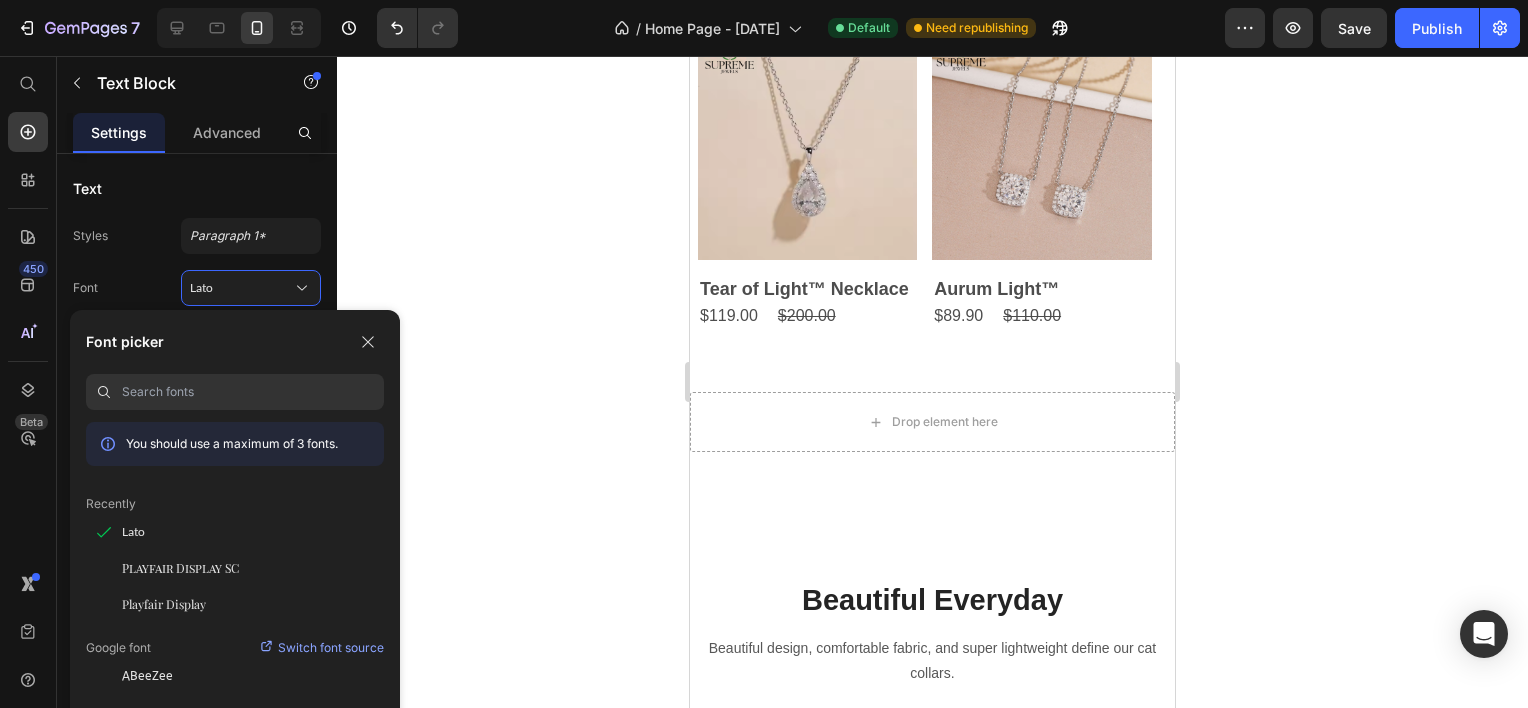 paste on "Inter" 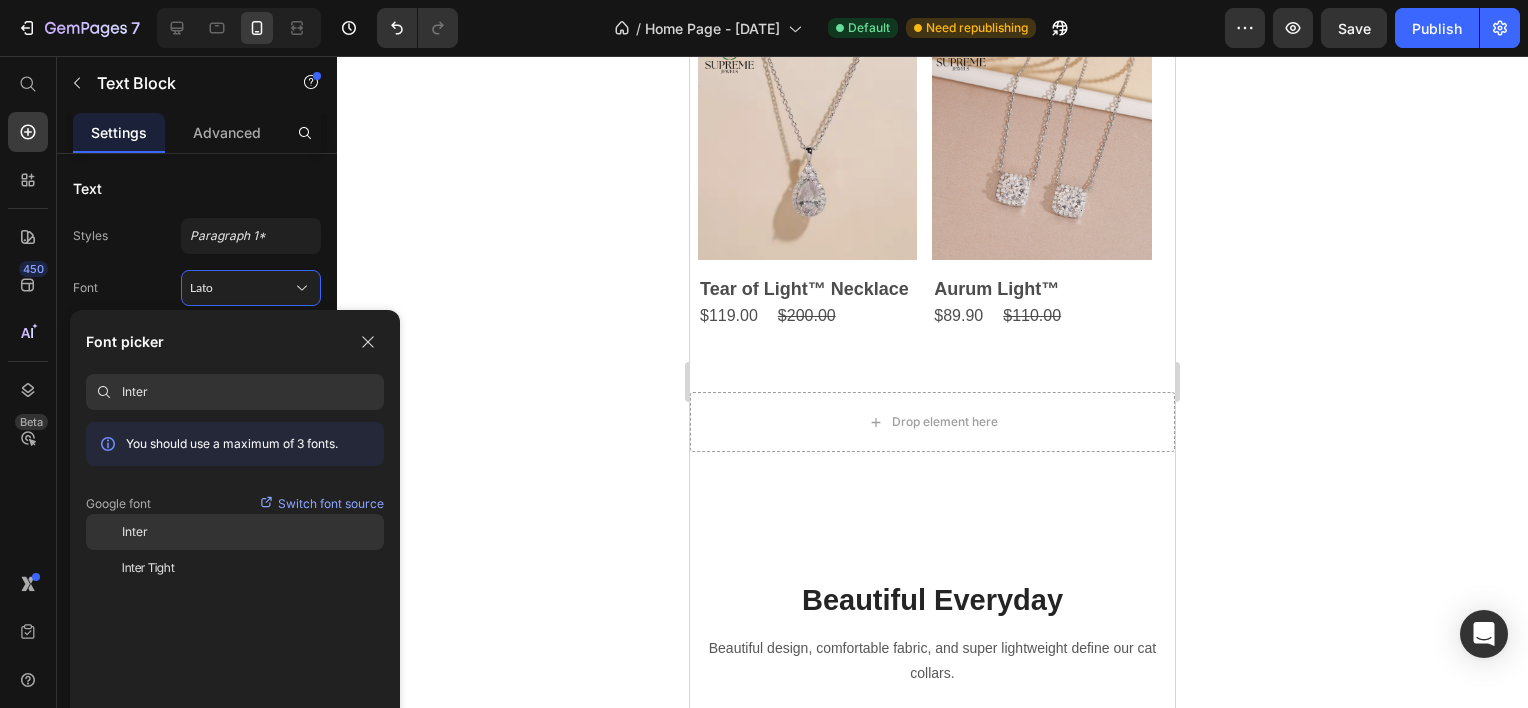 type on "Inter" 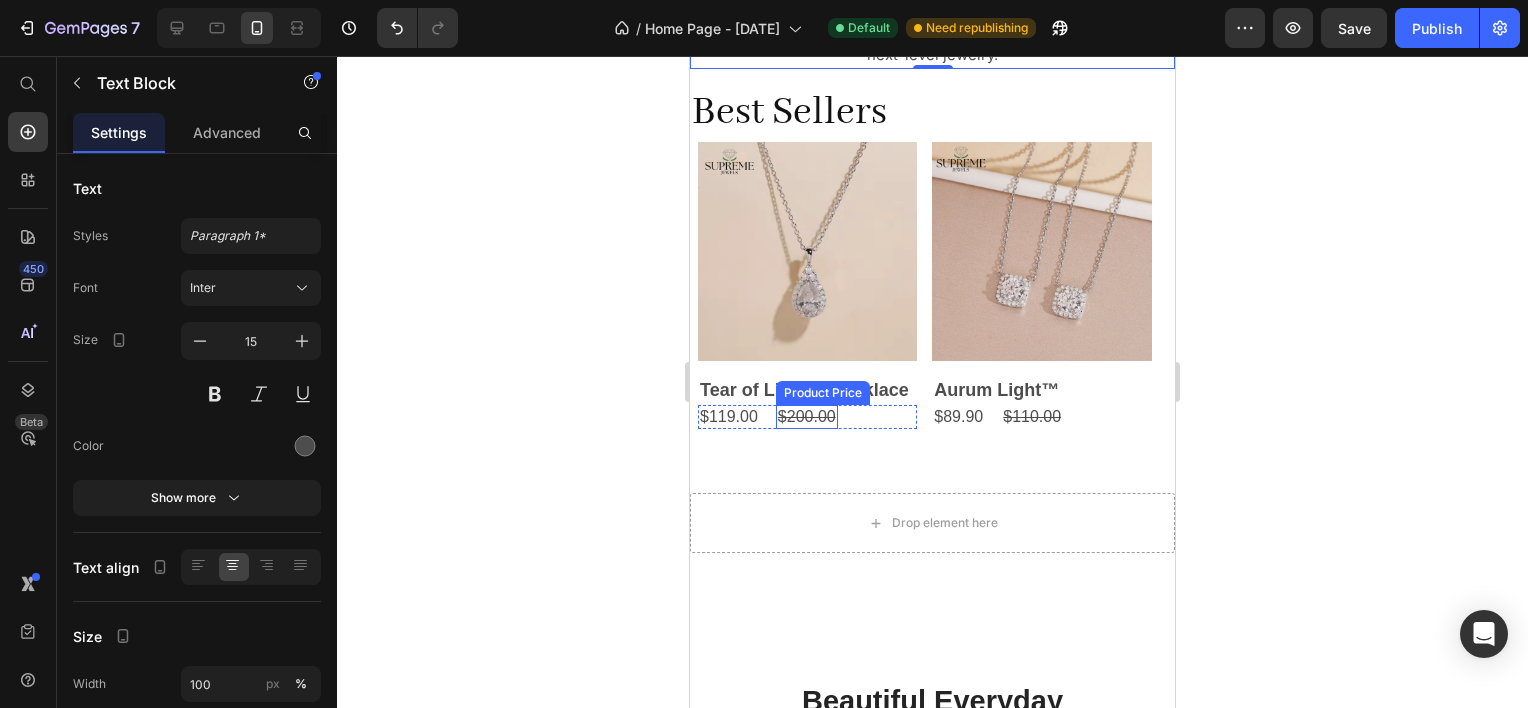 scroll, scrollTop: 1576, scrollLeft: 0, axis: vertical 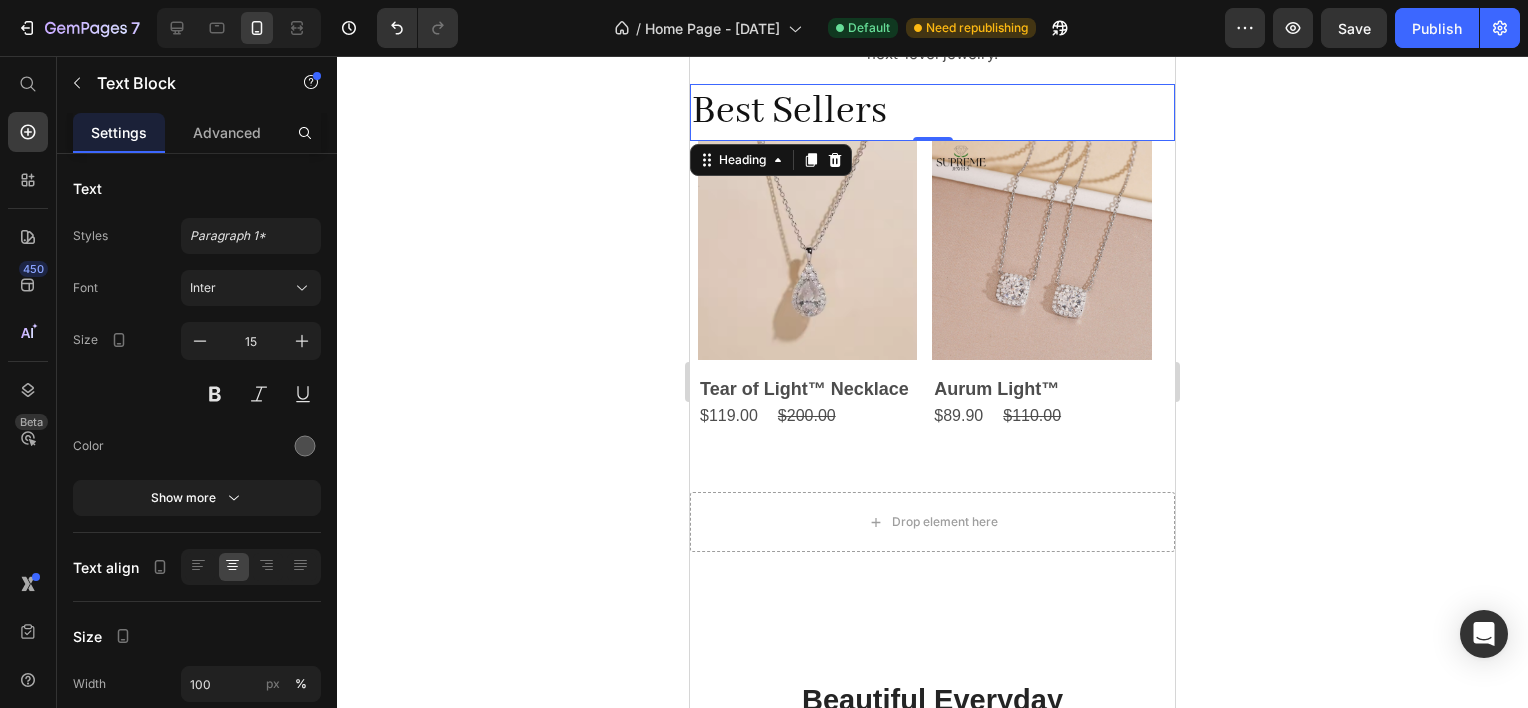 click on "Best Sellers" at bounding box center [932, 112] 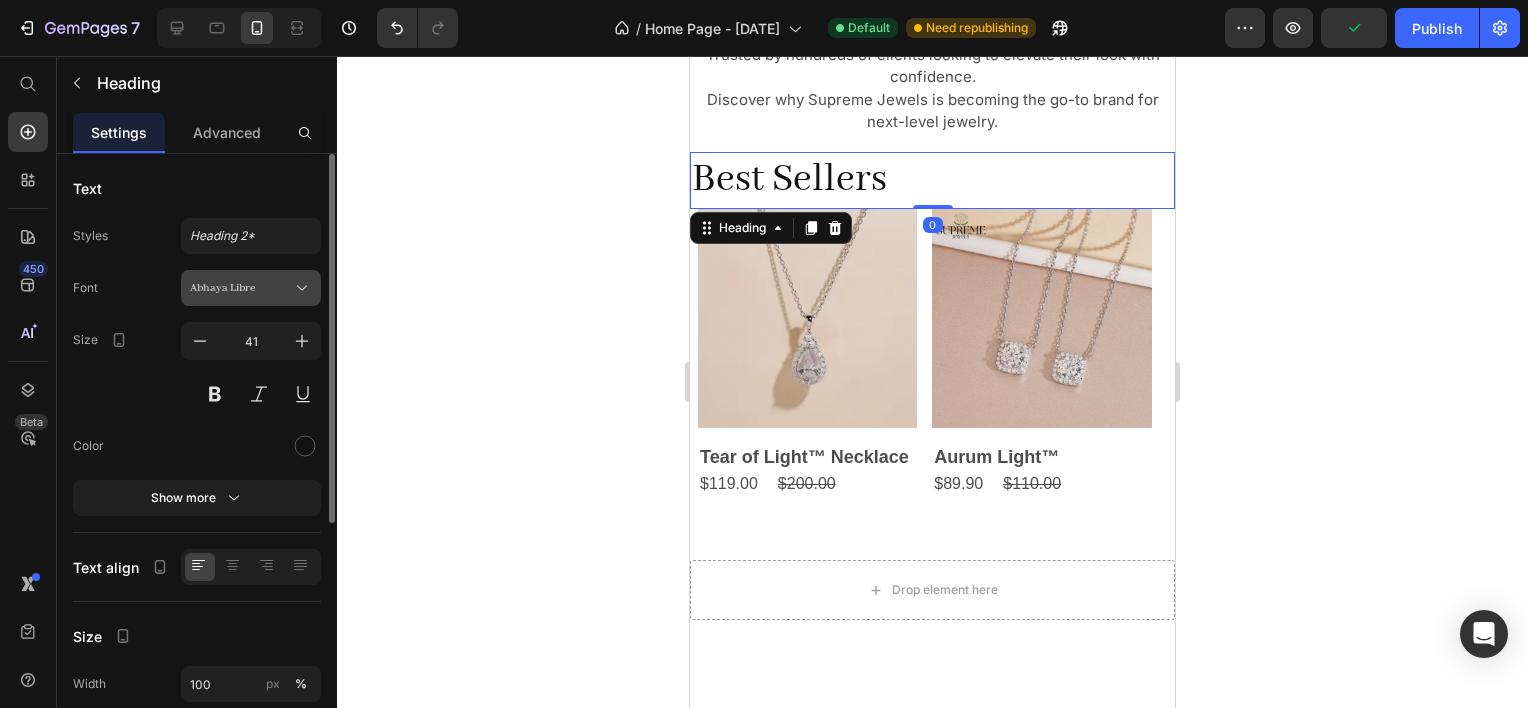 scroll, scrollTop: 1476, scrollLeft: 0, axis: vertical 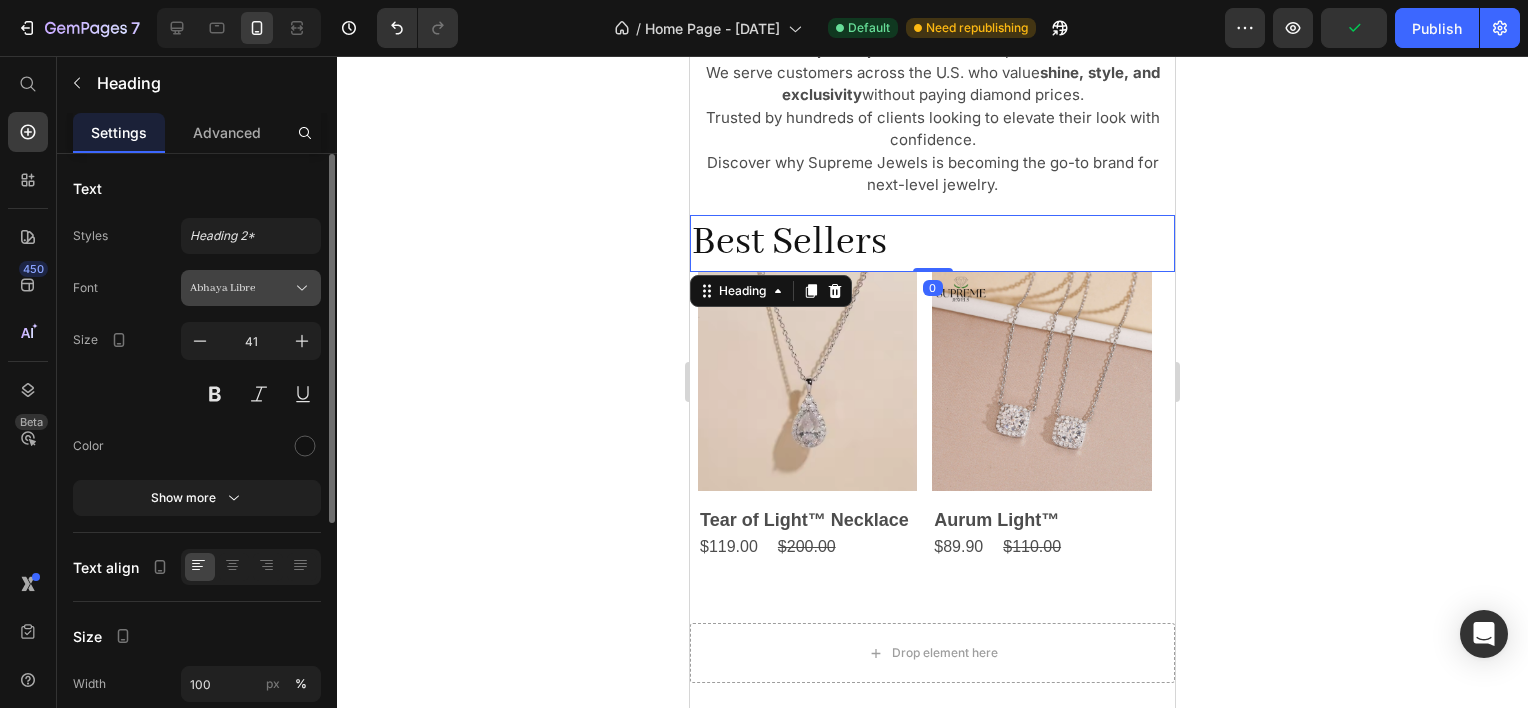 click on "Abhaya Libre" at bounding box center [251, 288] 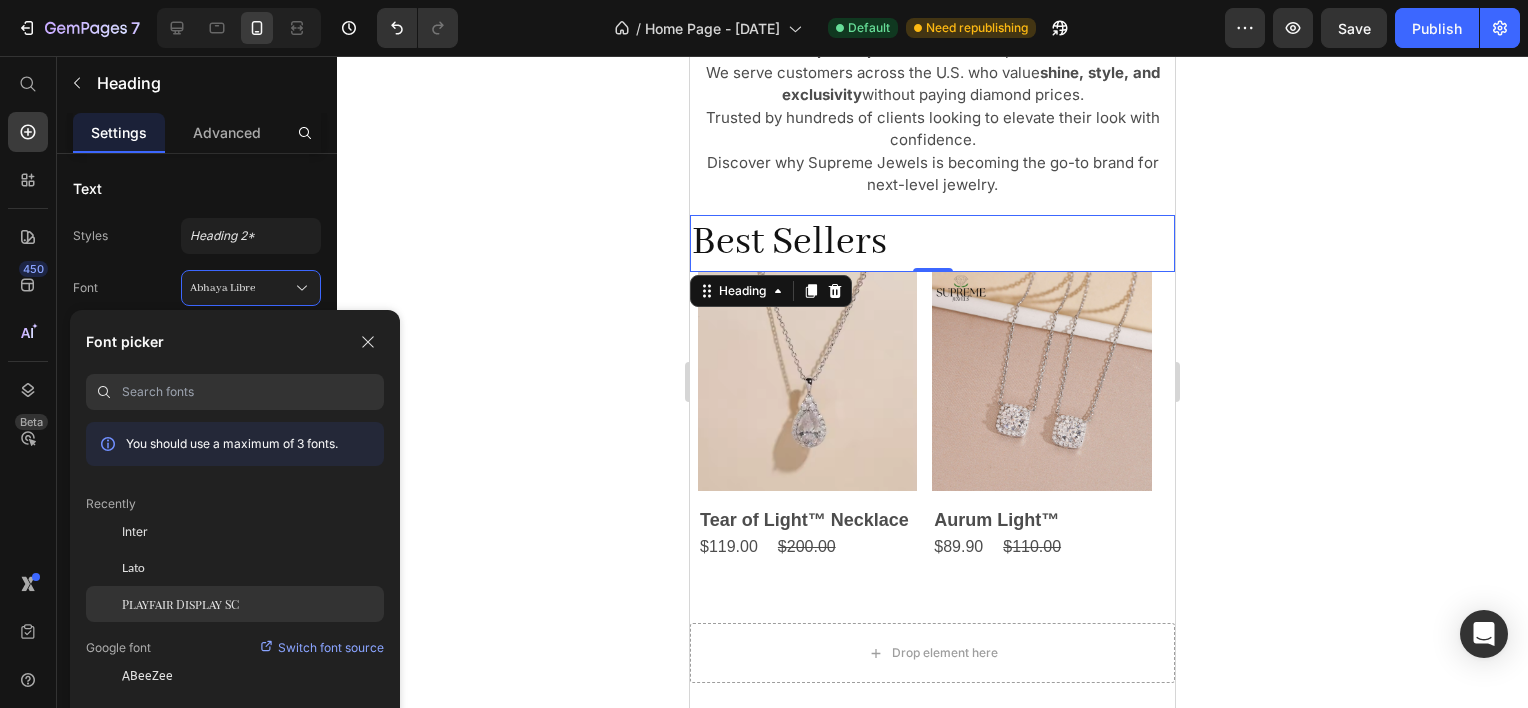 click on "Playfair Display SC" 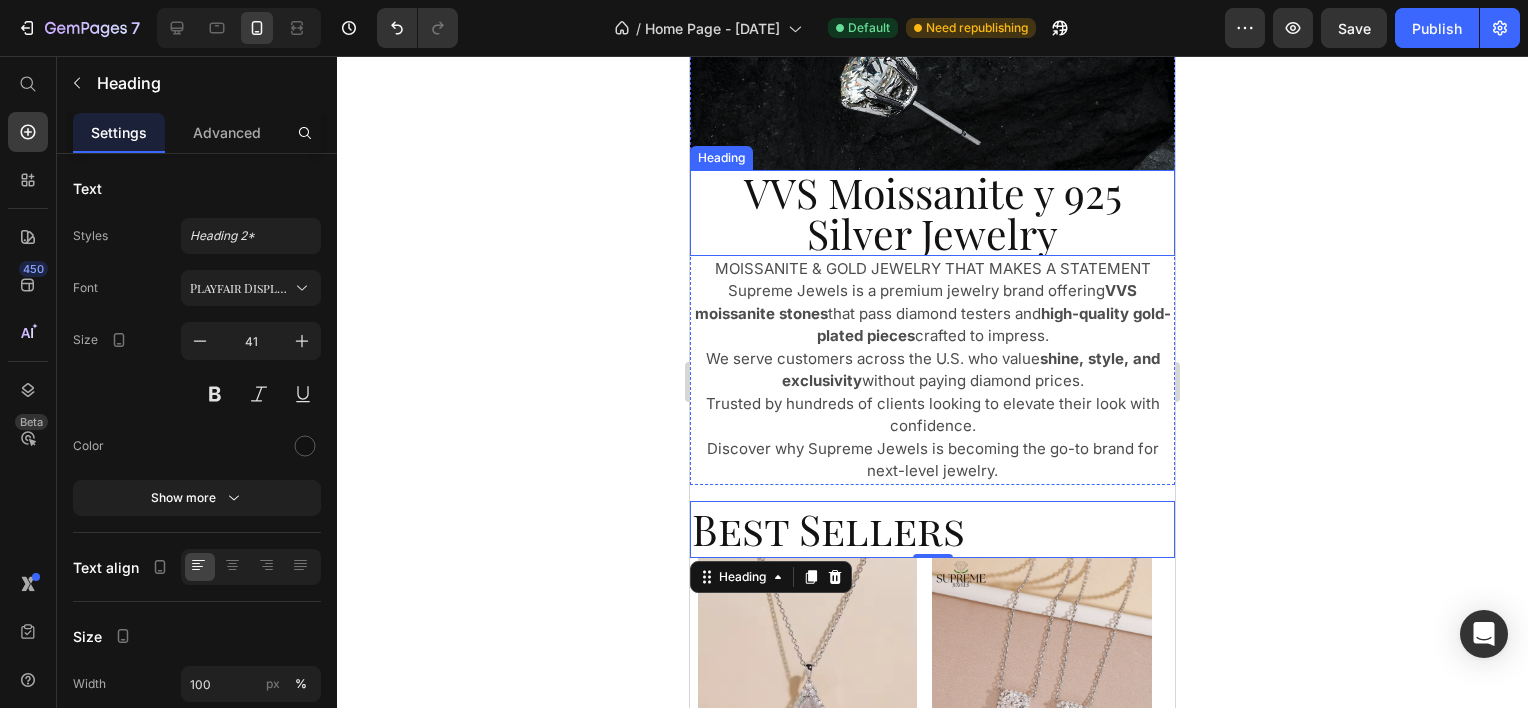 scroll, scrollTop: 1176, scrollLeft: 0, axis: vertical 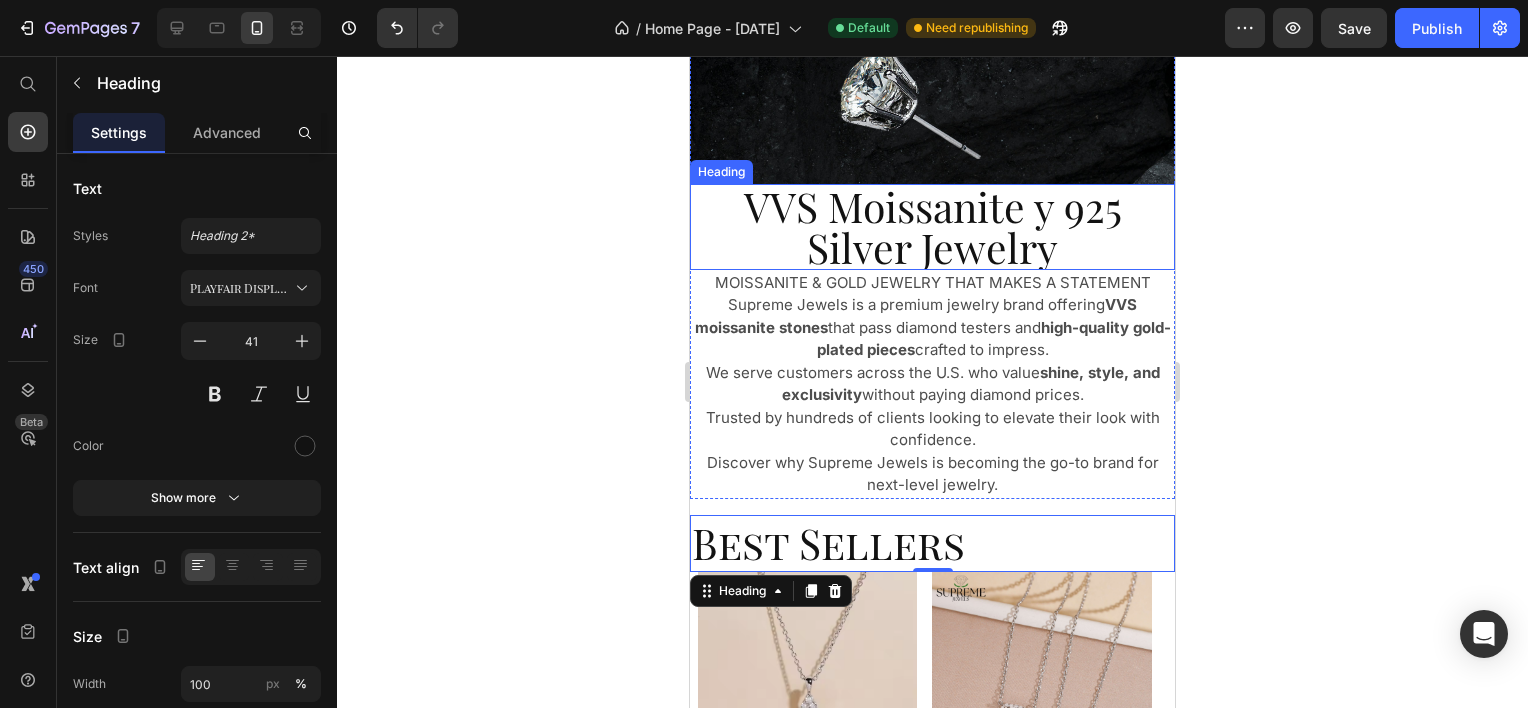 click on "VVS Moissanite y 925 Silver Jewelry" at bounding box center [932, 227] 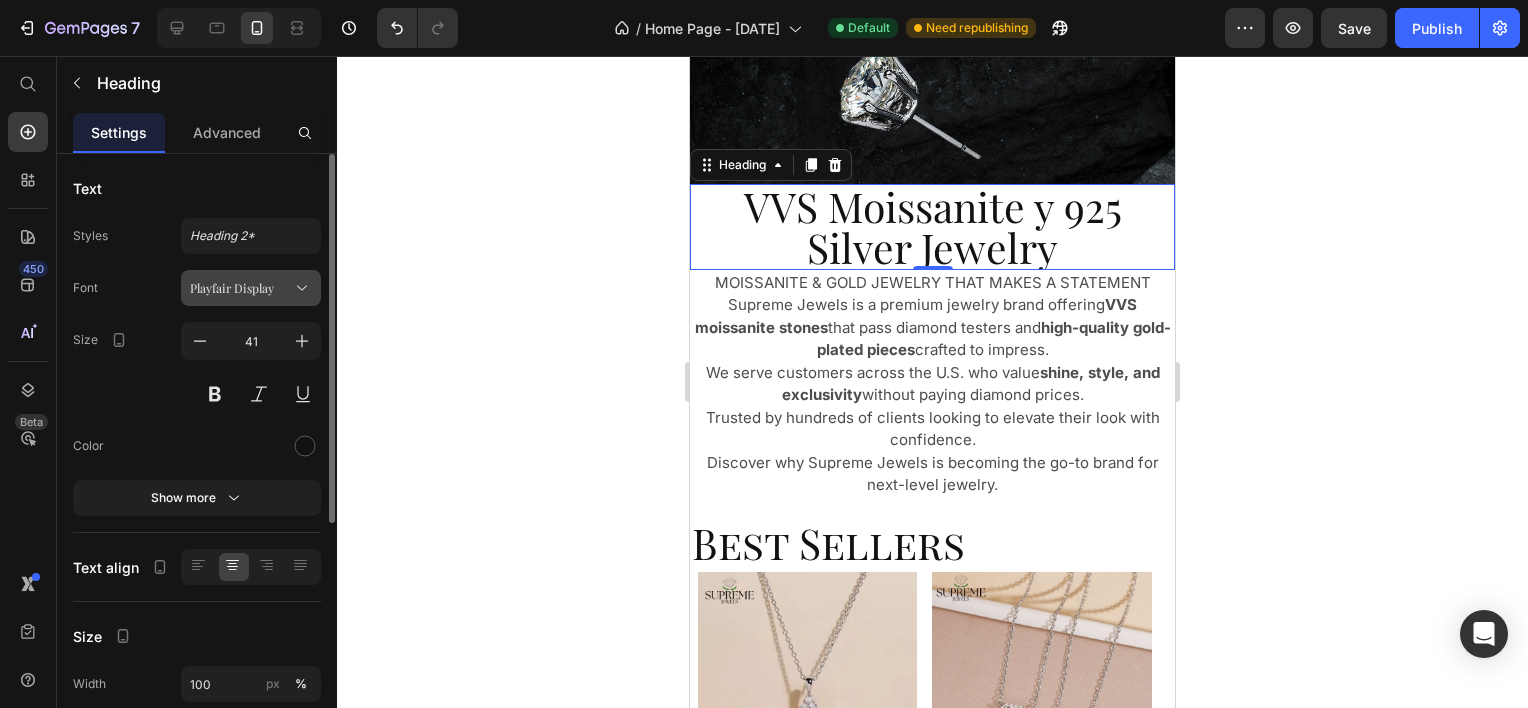 click on "Playfair Display" at bounding box center [251, 288] 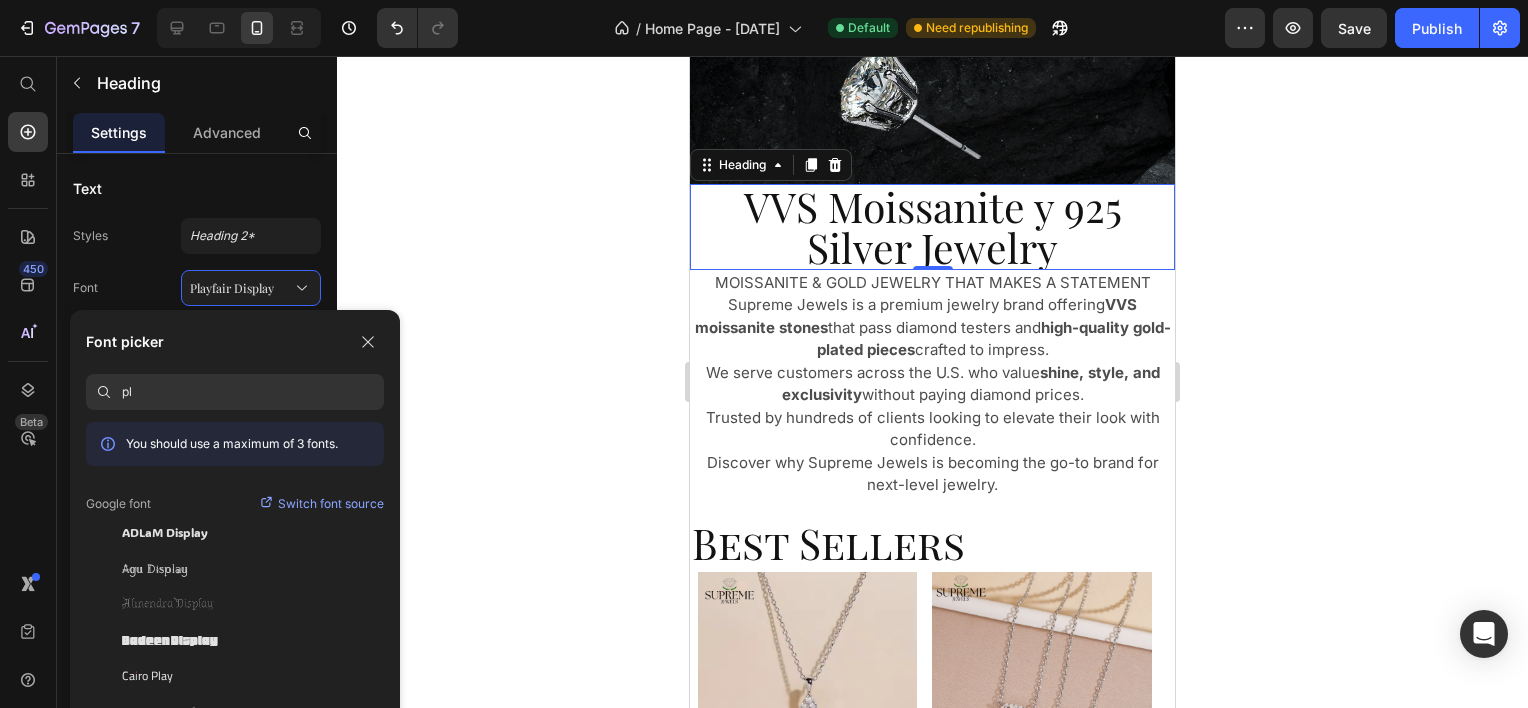 type on "p" 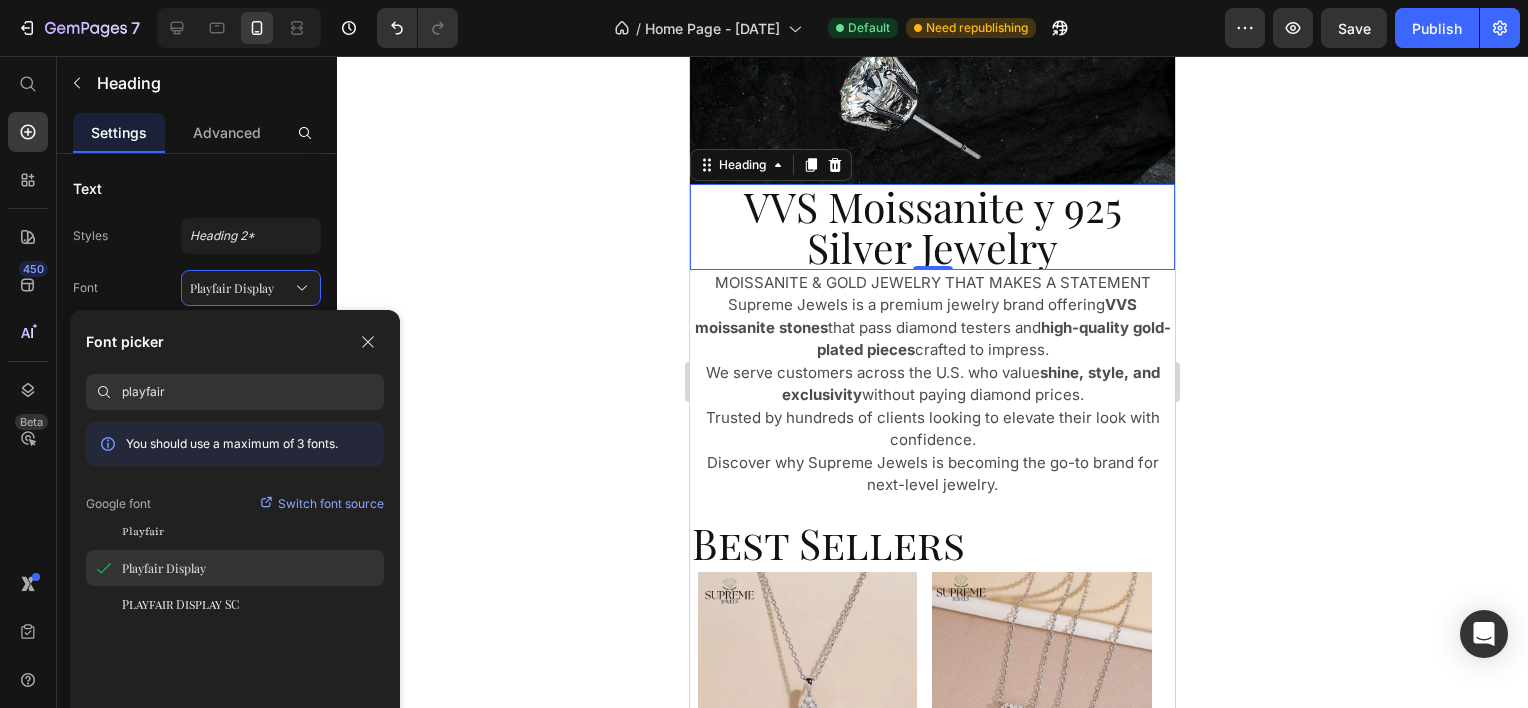 type on "playfair" 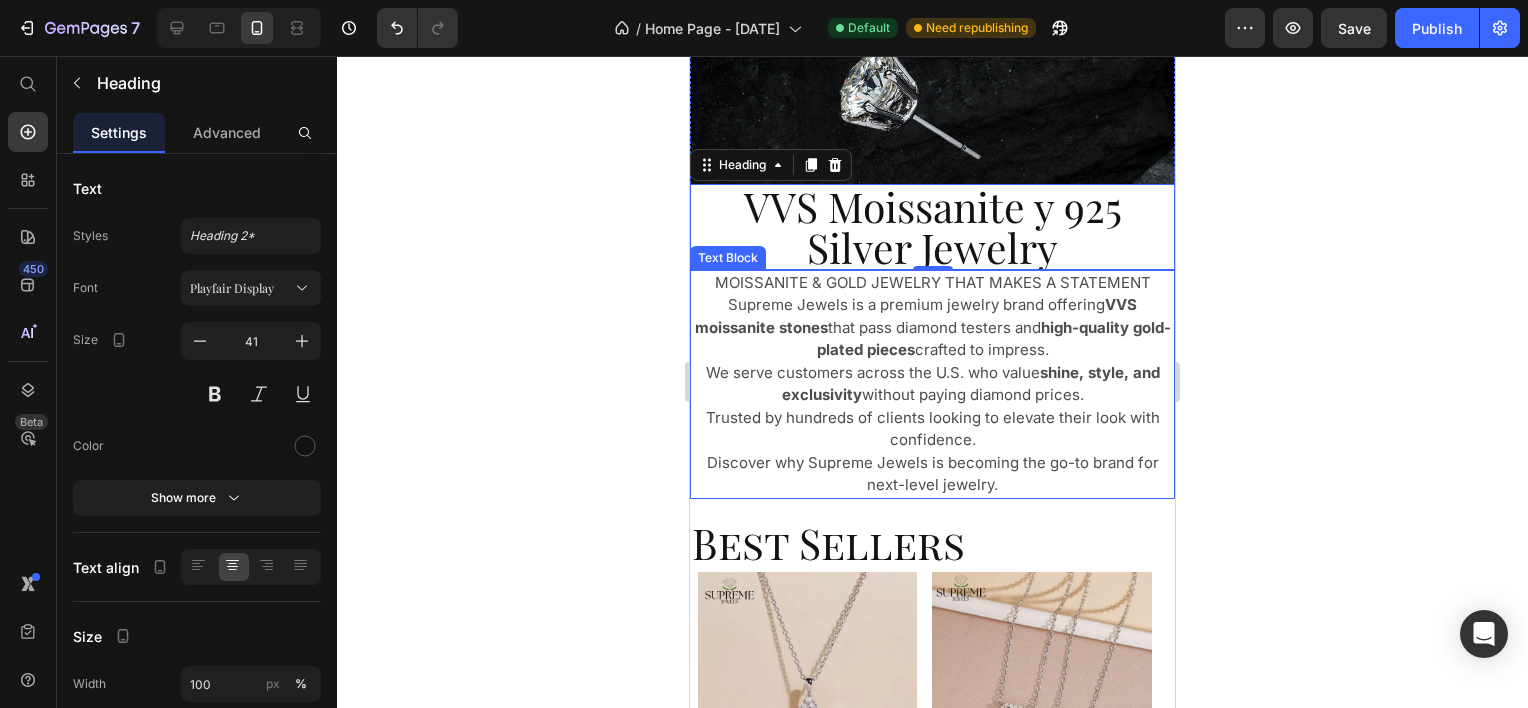 click on "Supreme Jewels is a premium jewelry brand offering  VVS moissanite stones  that pass diamond testers and  high-quality gold-plated pieces  crafted to impress." at bounding box center (932, 328) 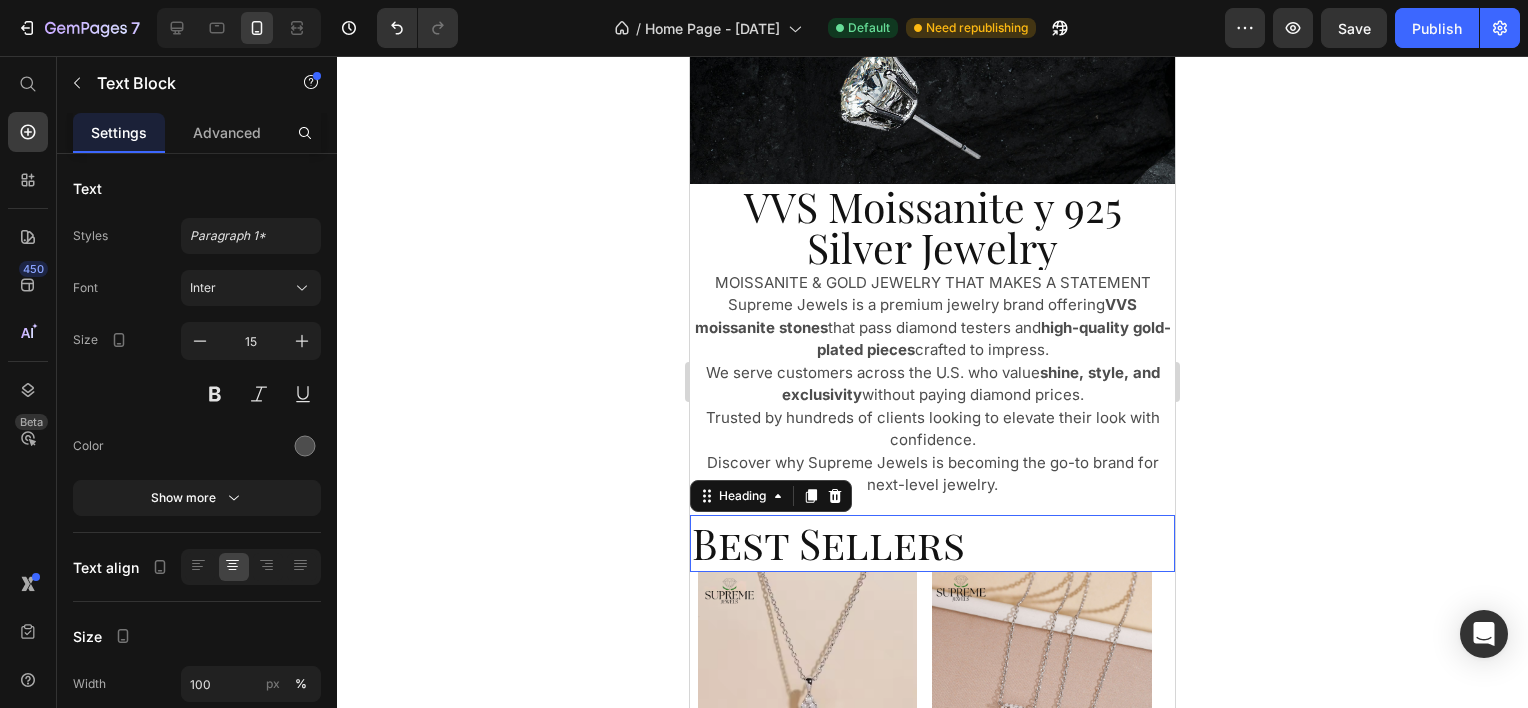click on "Best Sellers" at bounding box center [932, 543] 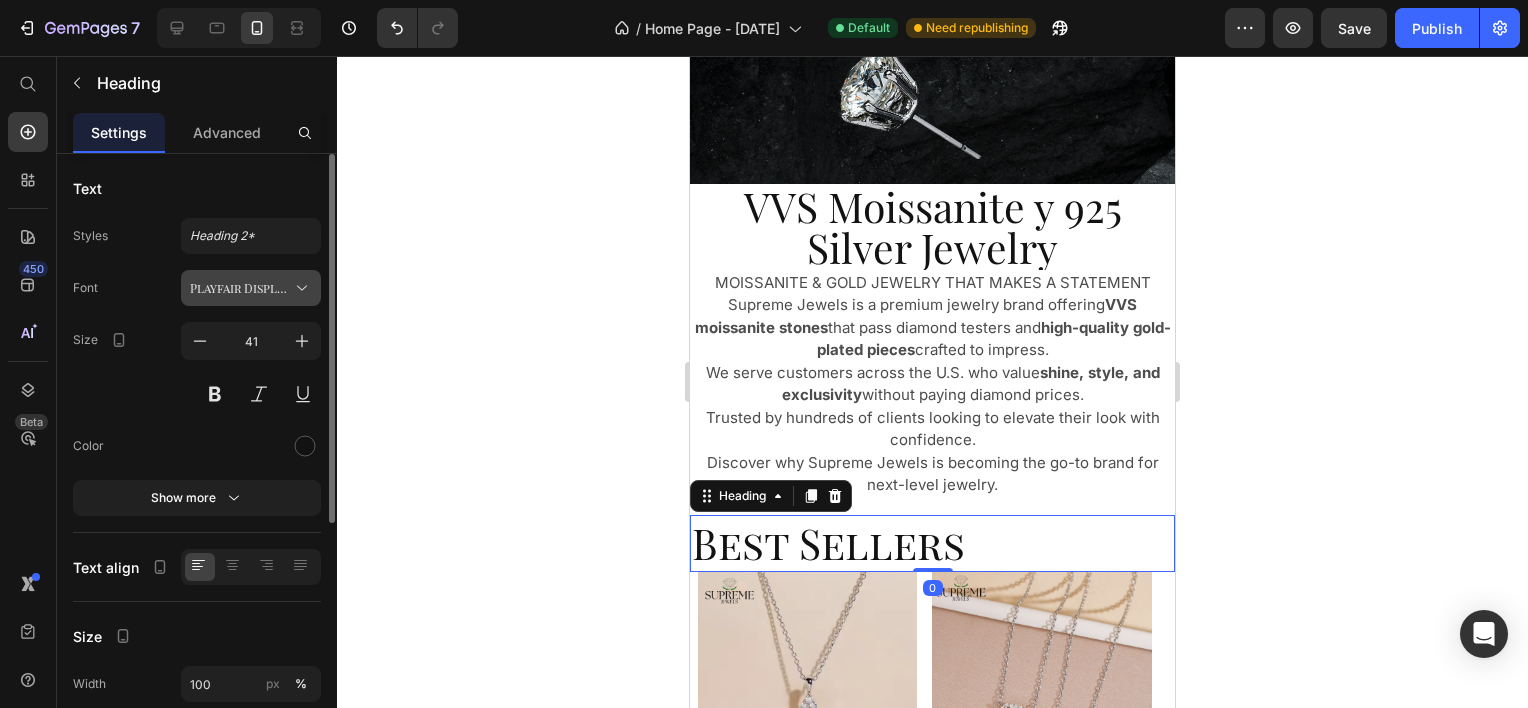 click on "Playfair Display SC" at bounding box center [251, 288] 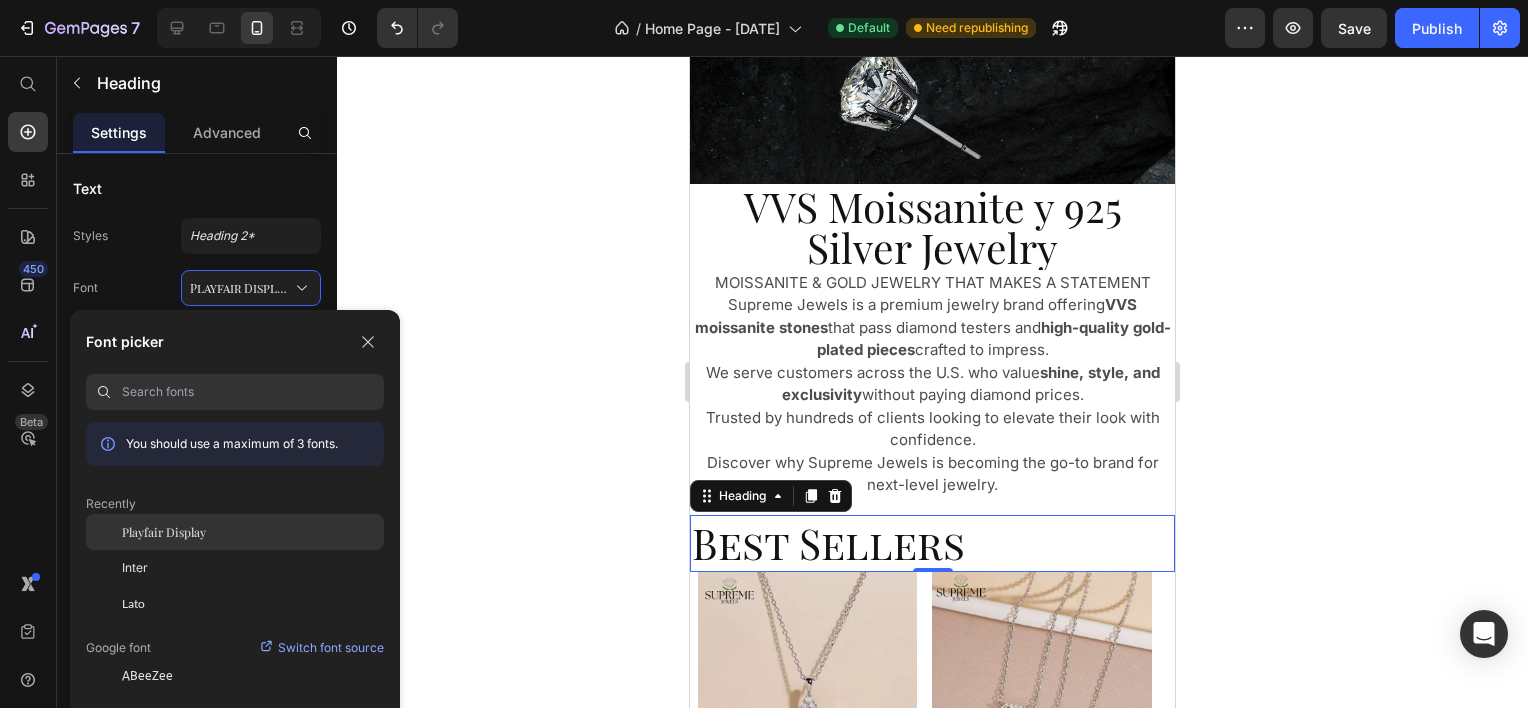 click on "Playfair Display" 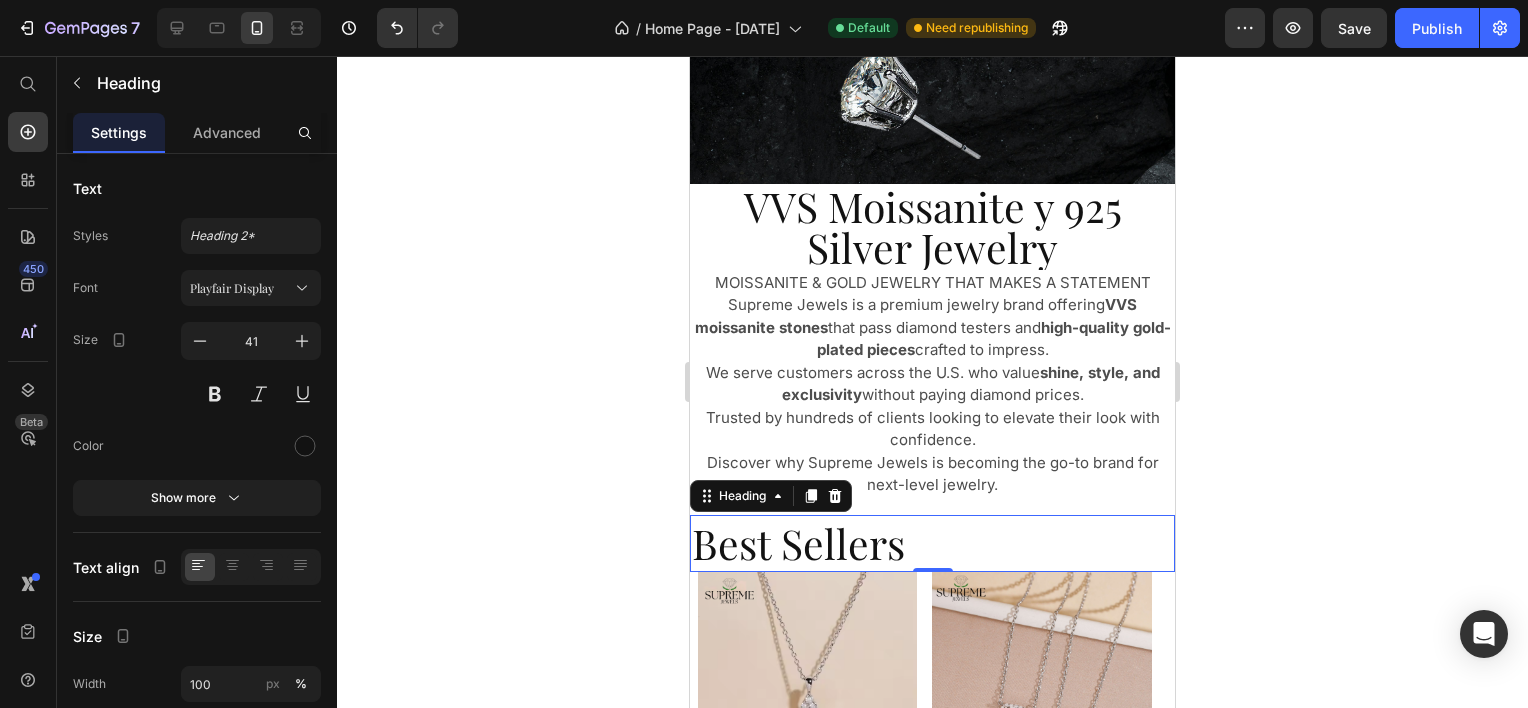 click 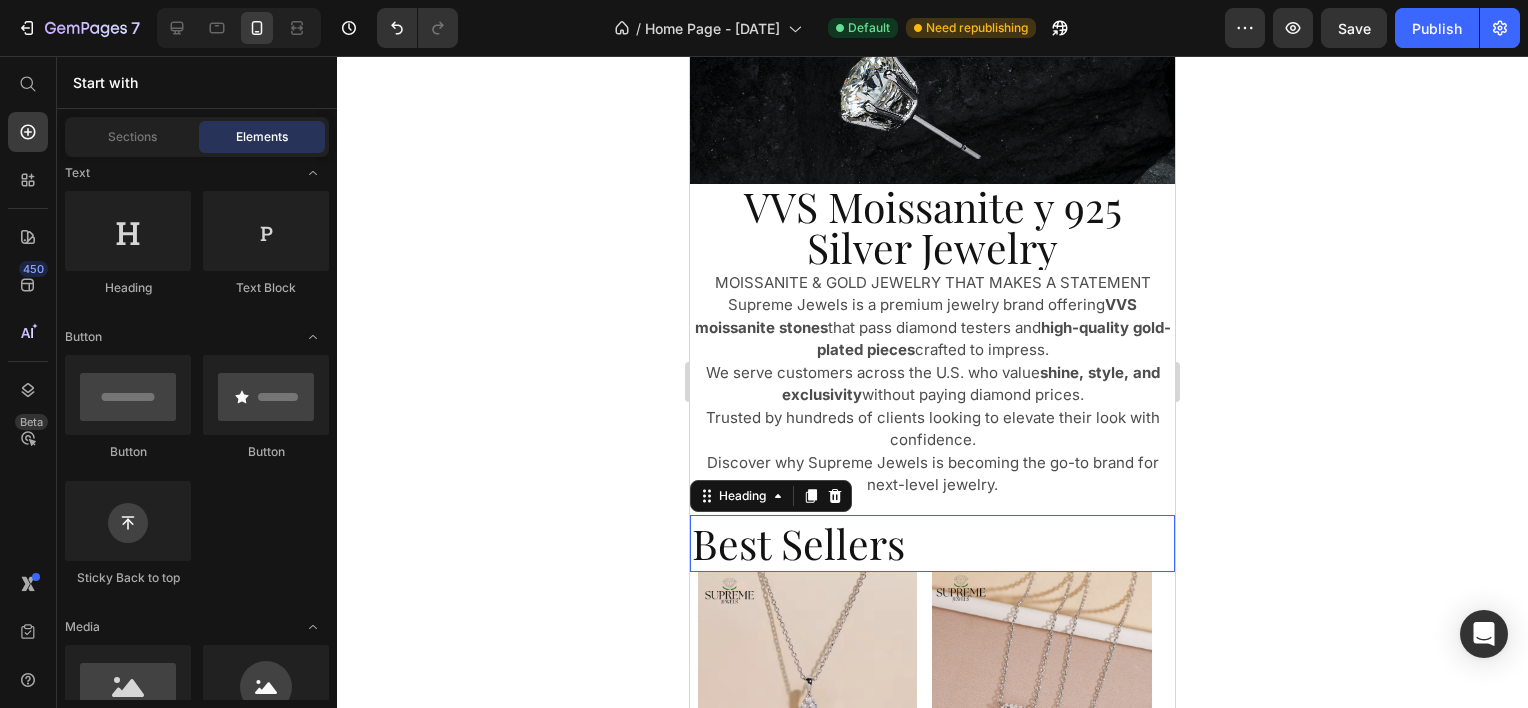 click on "Best Sellers" at bounding box center [932, 543] 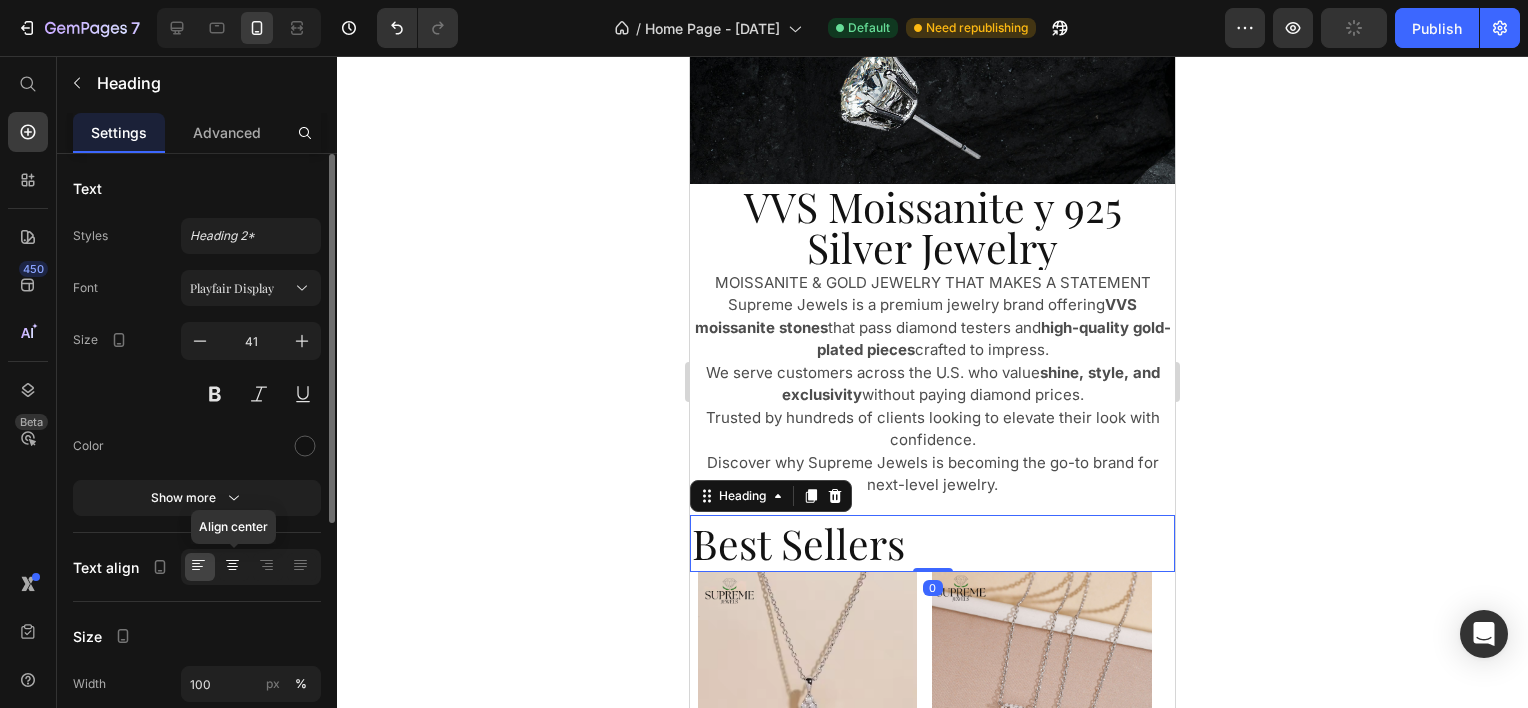 click 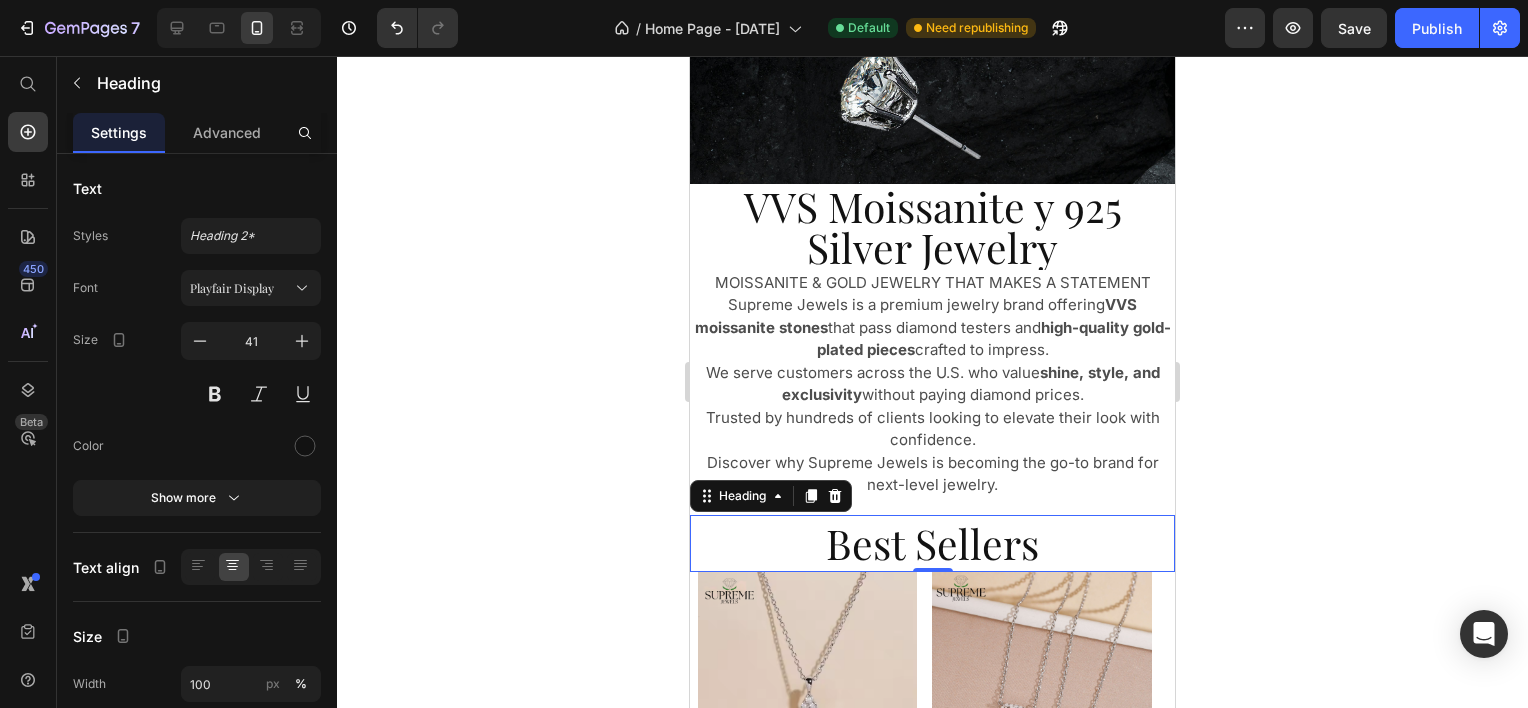 click 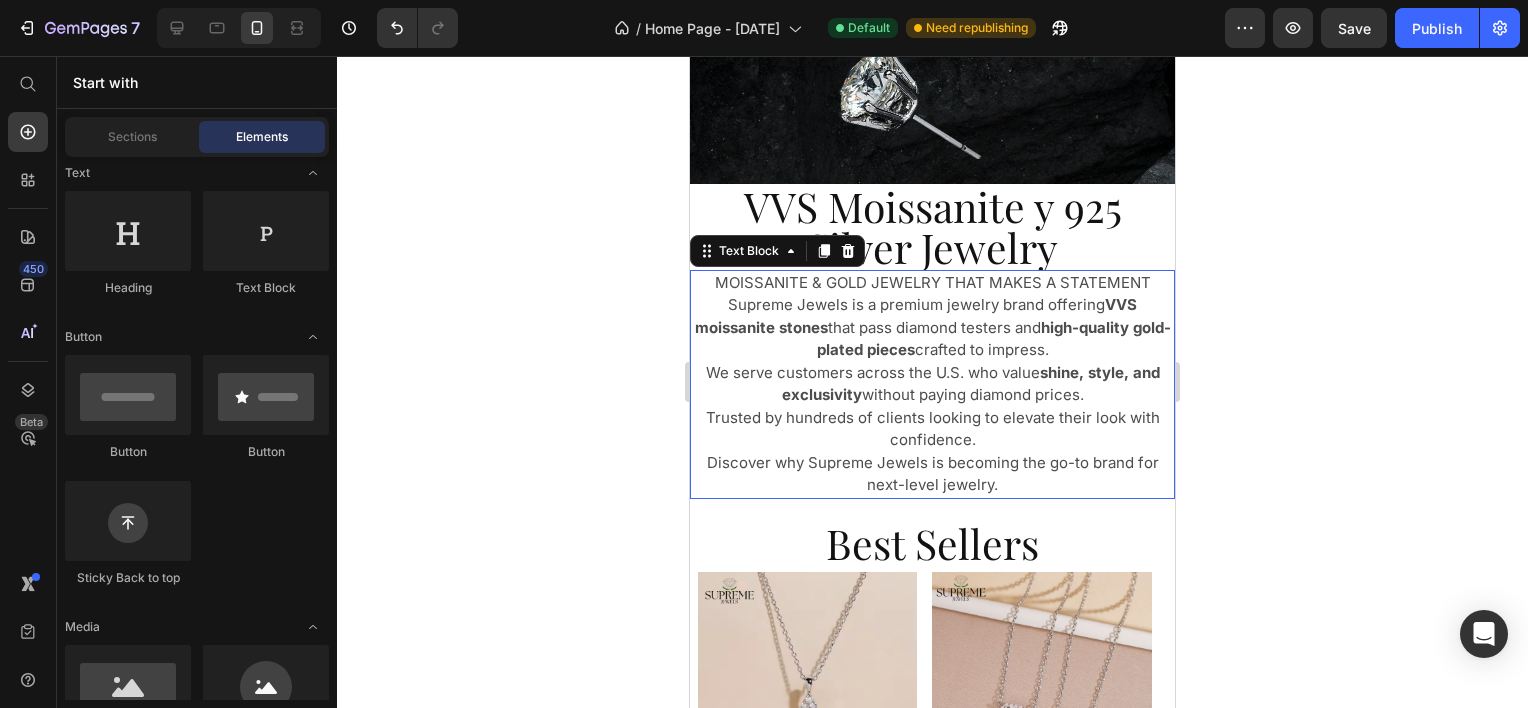 click on "shine, style, and exclusivity" at bounding box center [971, 384] 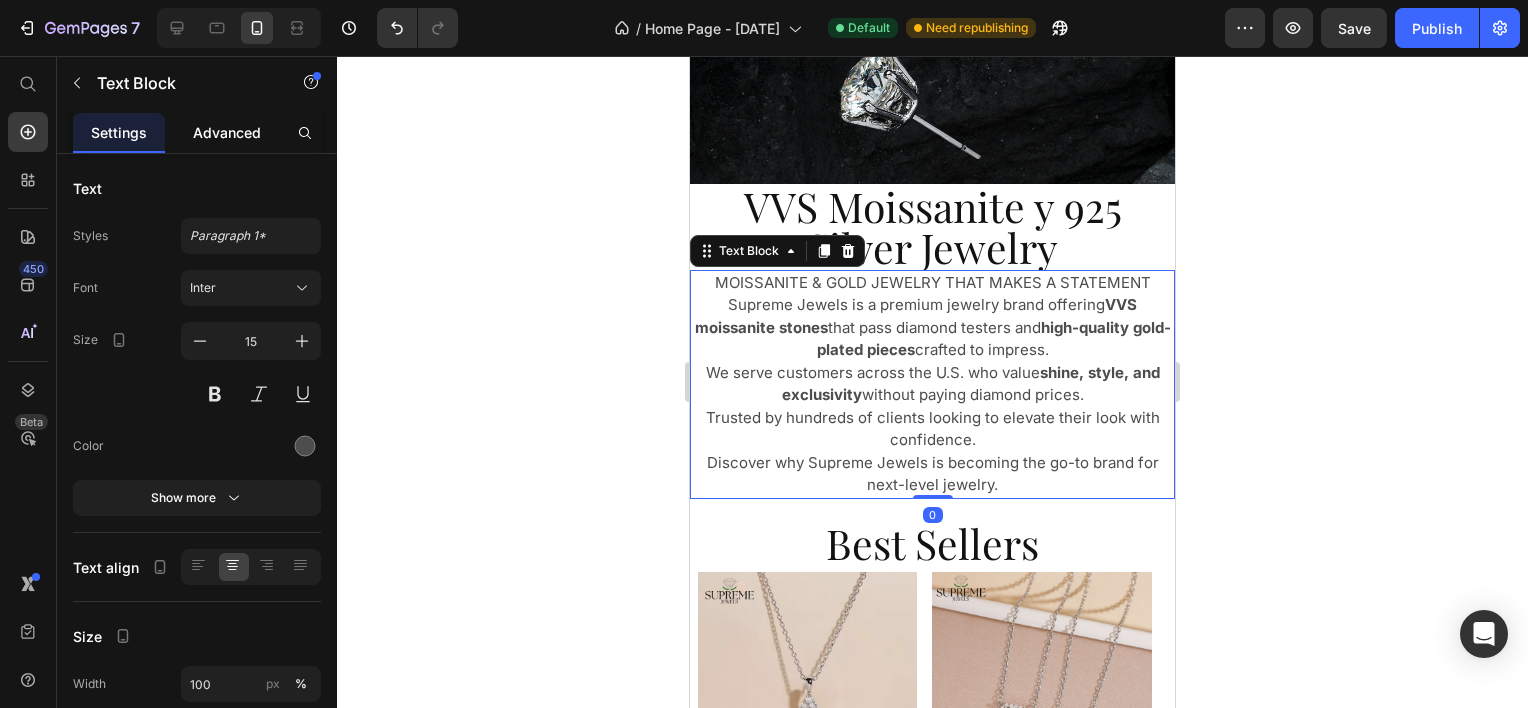 click on "Advanced" at bounding box center (227, 132) 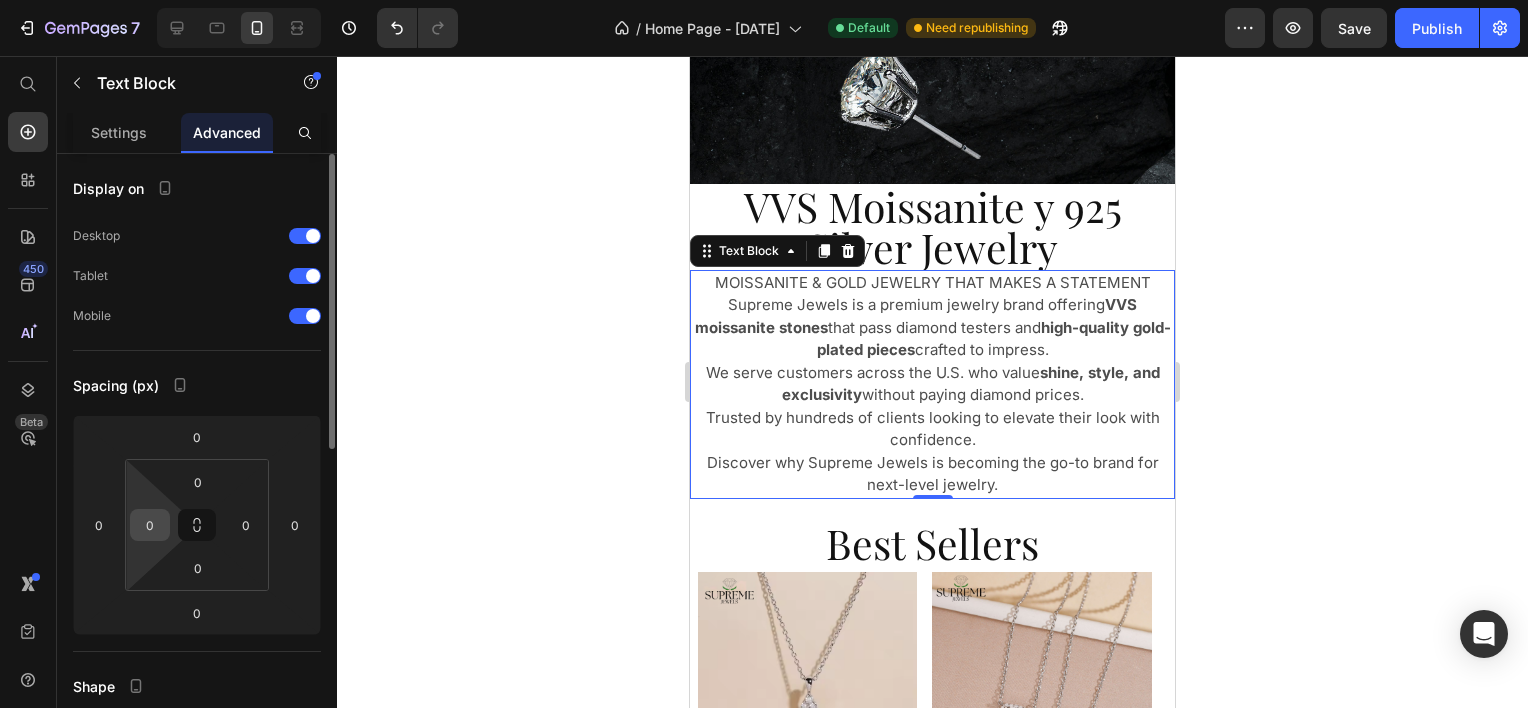 click on "0" at bounding box center [150, 525] 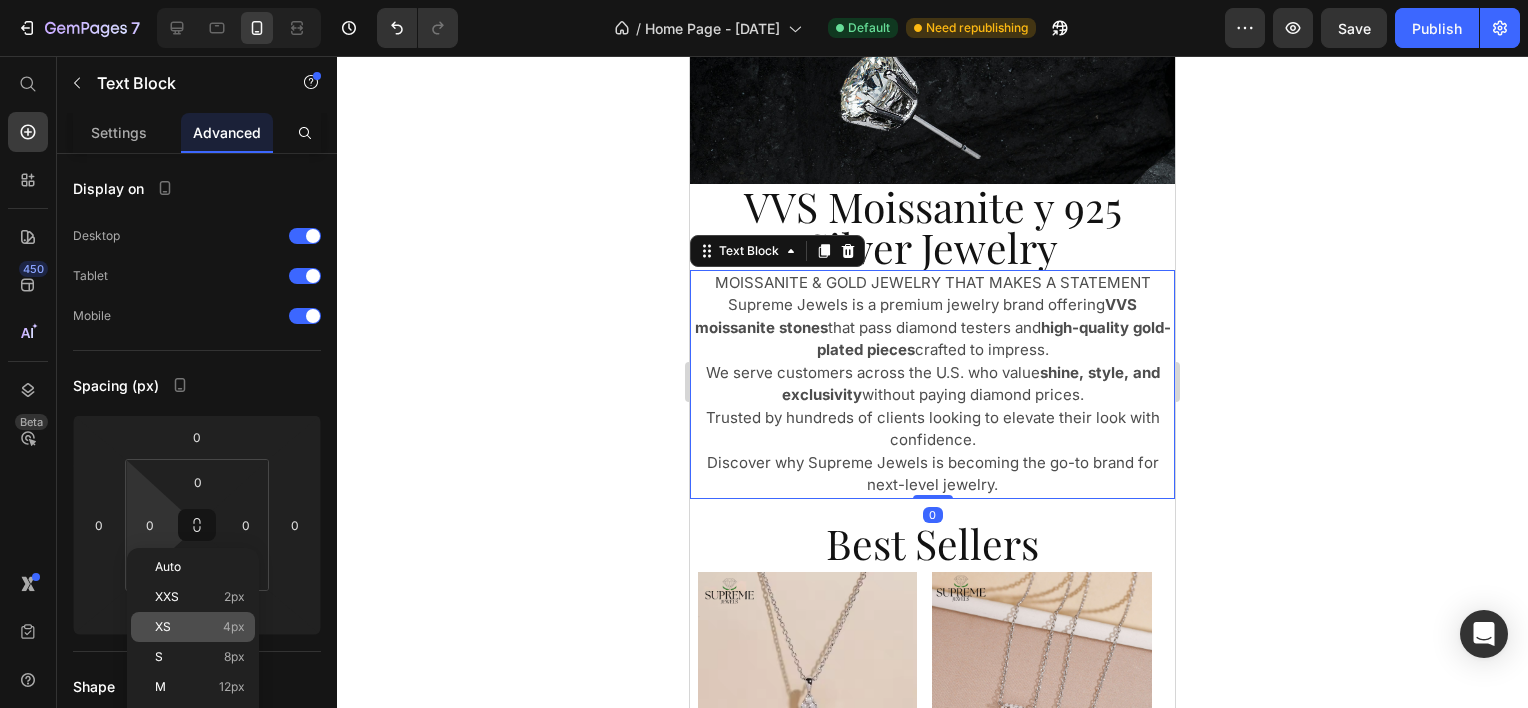 click on "XS 4px" 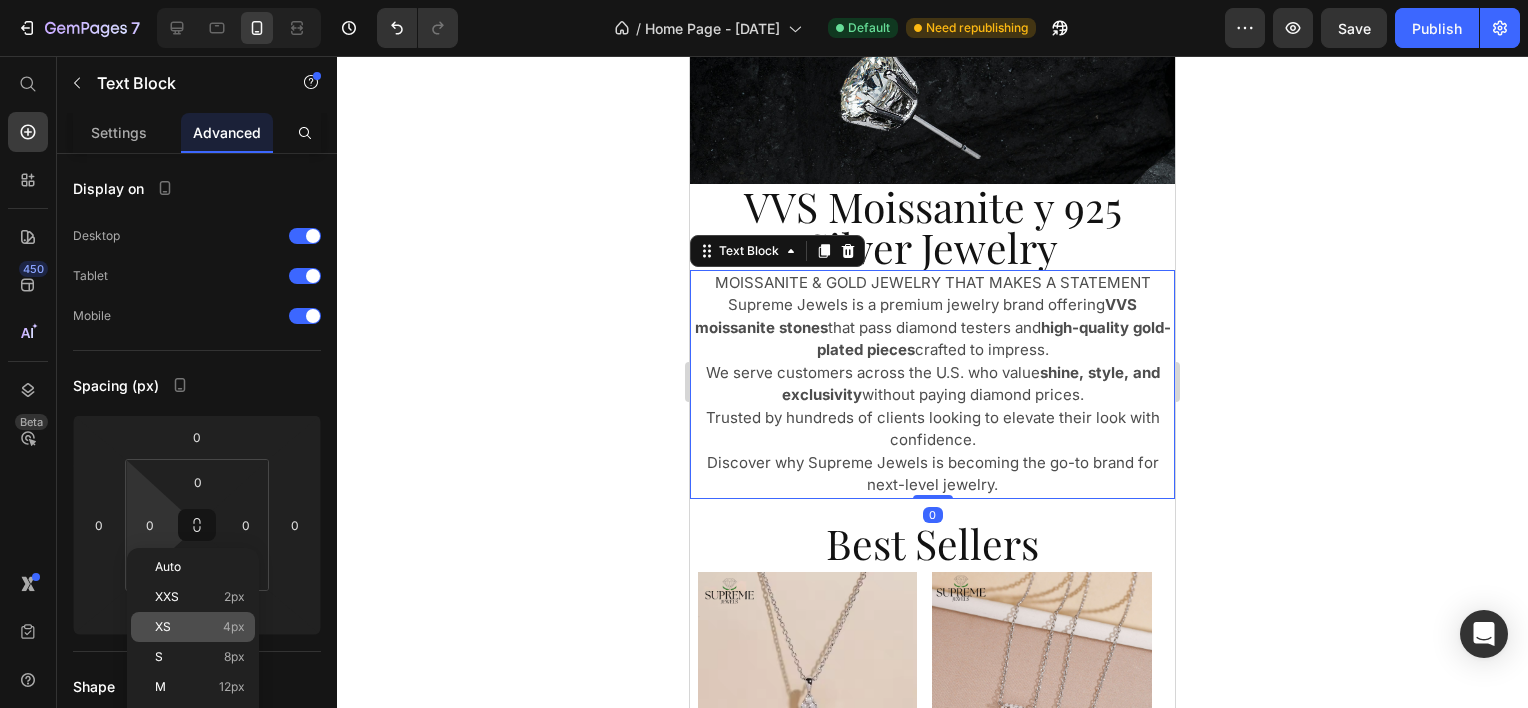 type on "4" 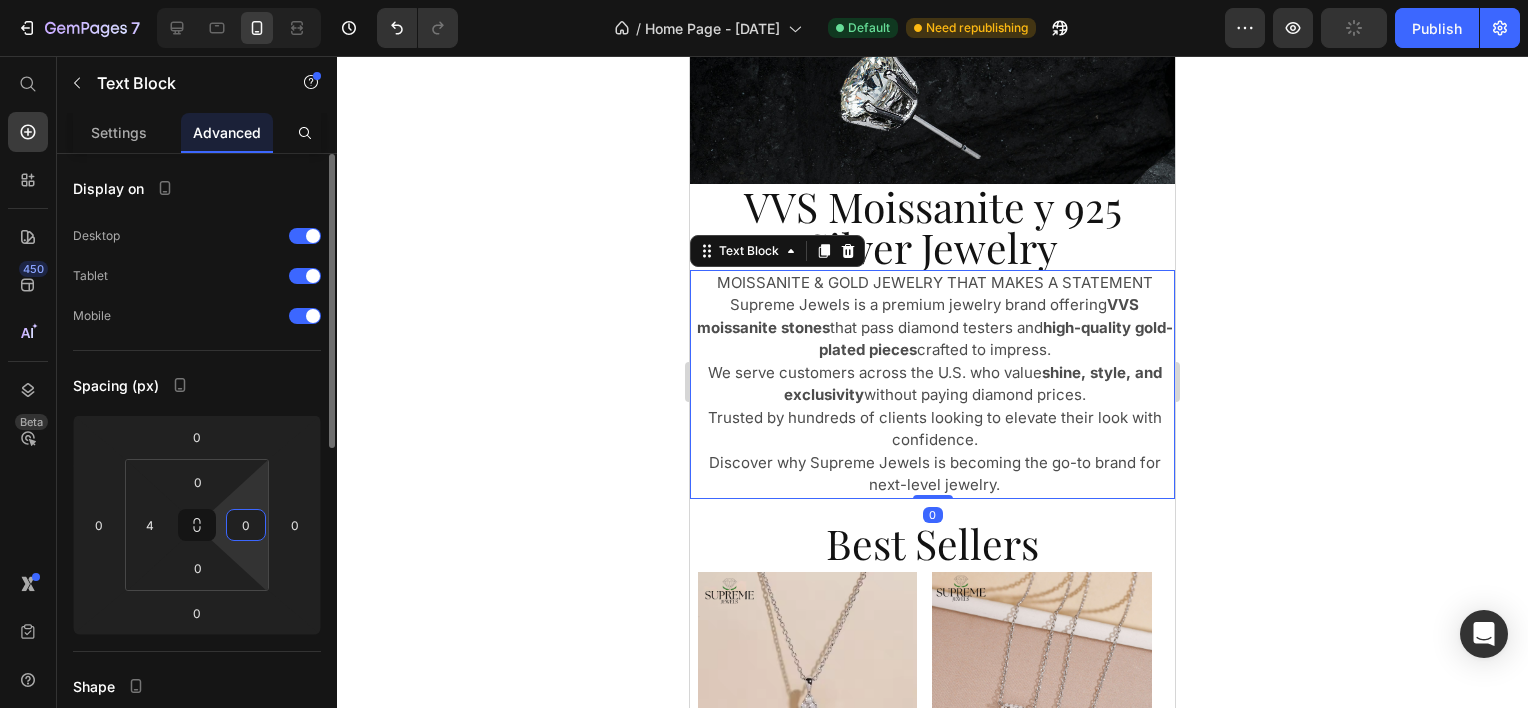 click on "0" at bounding box center [246, 525] 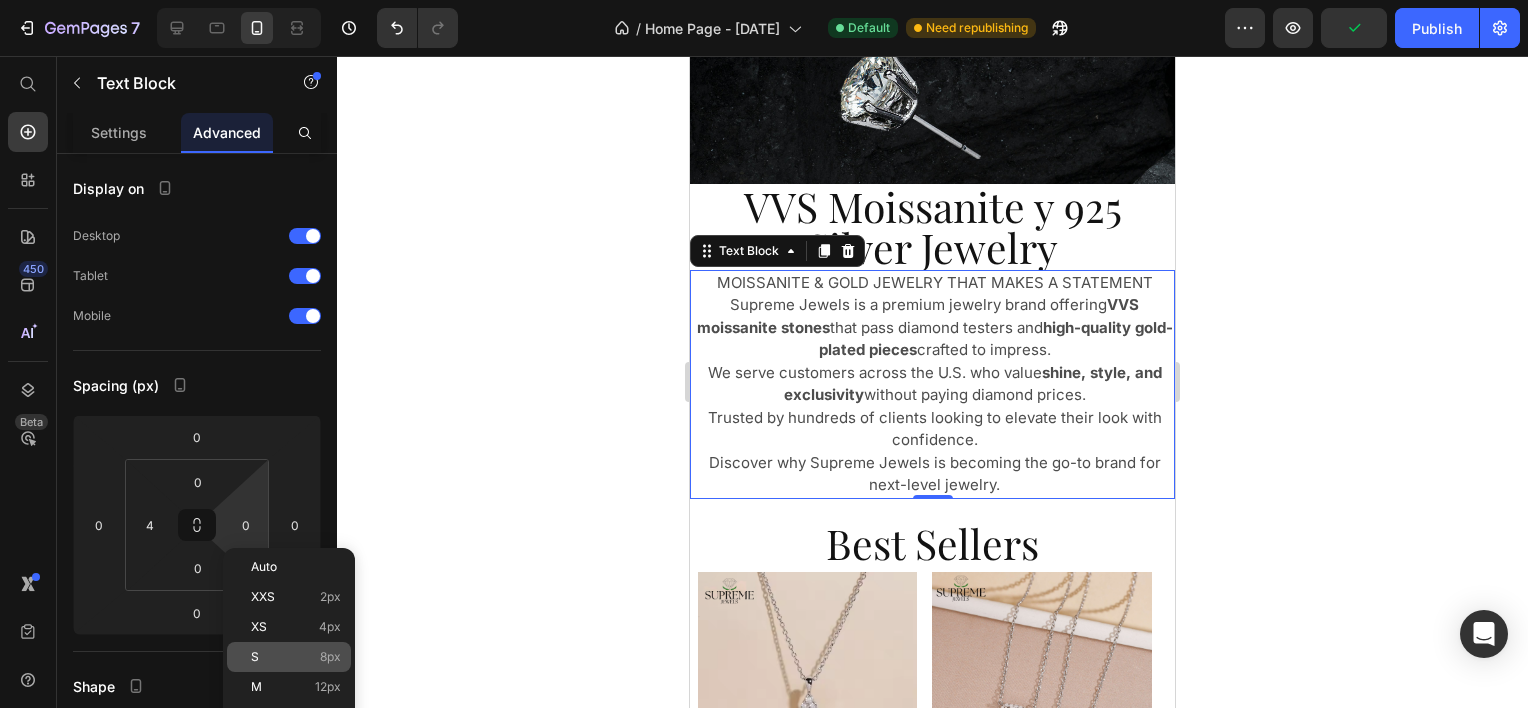 click on "S 8px" at bounding box center (296, 657) 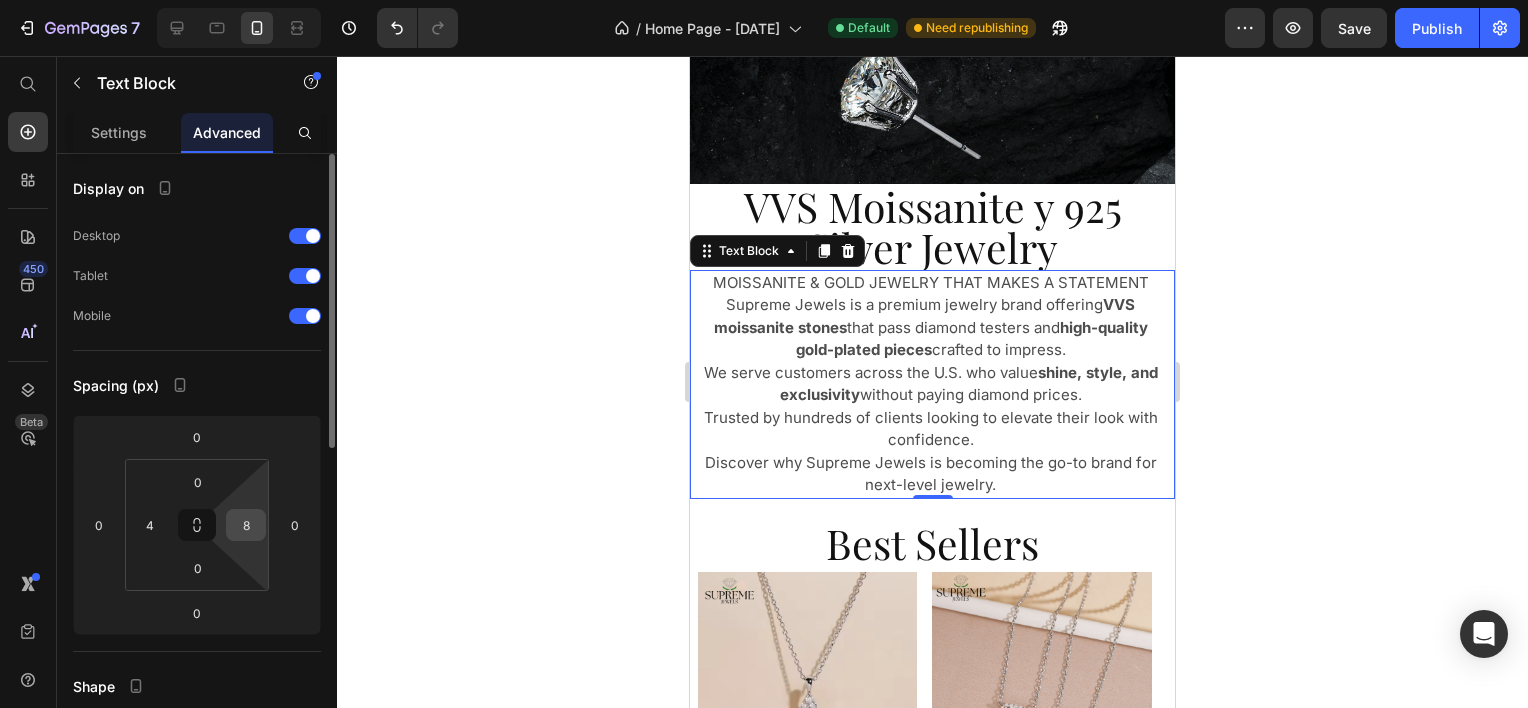 click on "8" at bounding box center [246, 525] 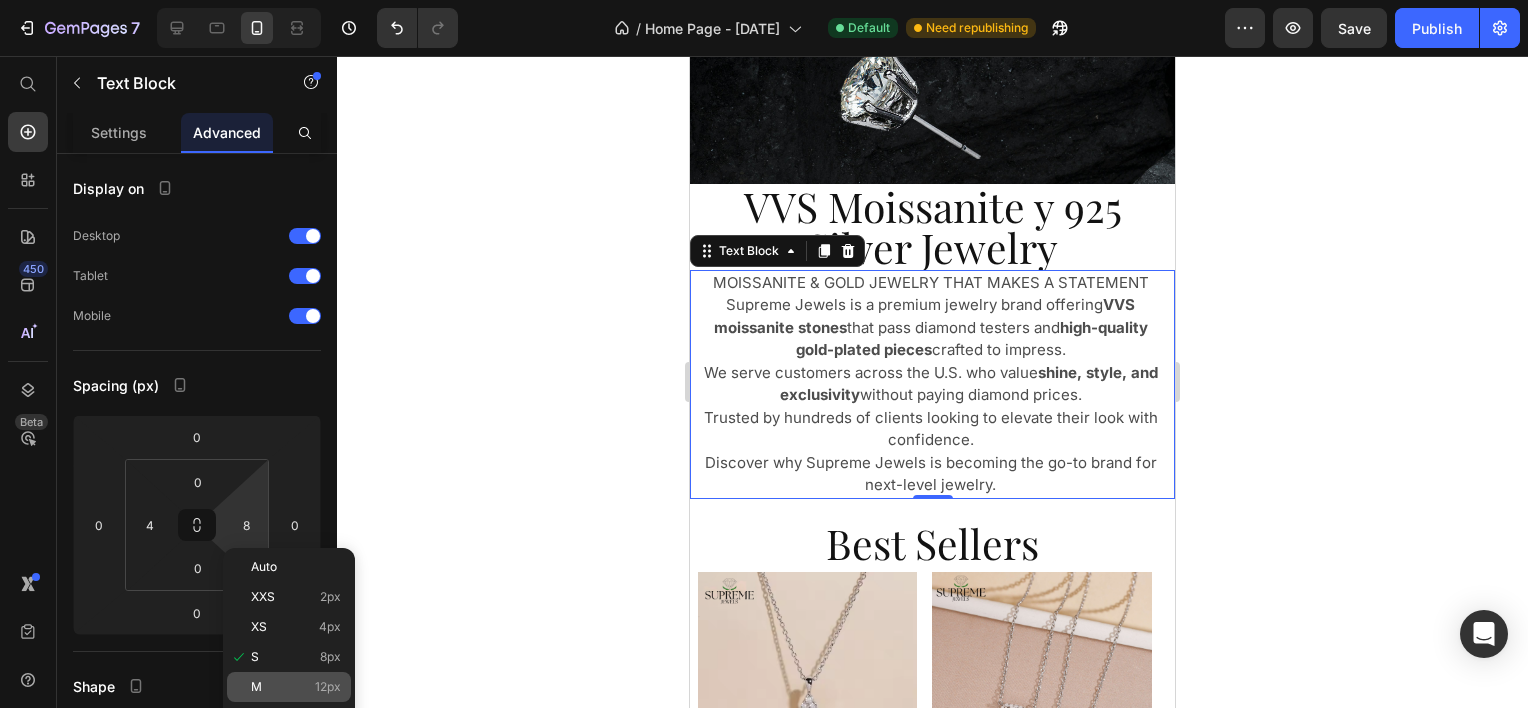 click on "M 12px" at bounding box center [296, 687] 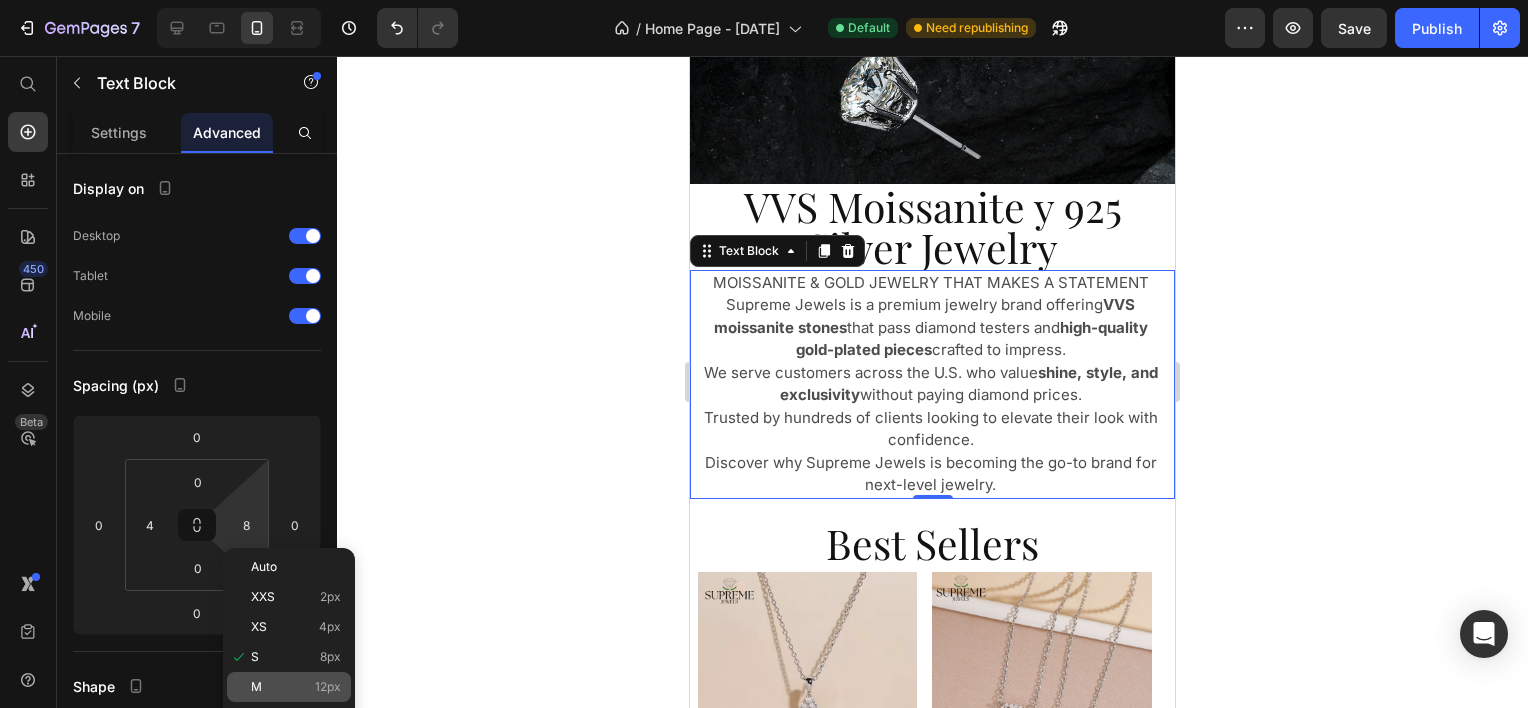 type on "12" 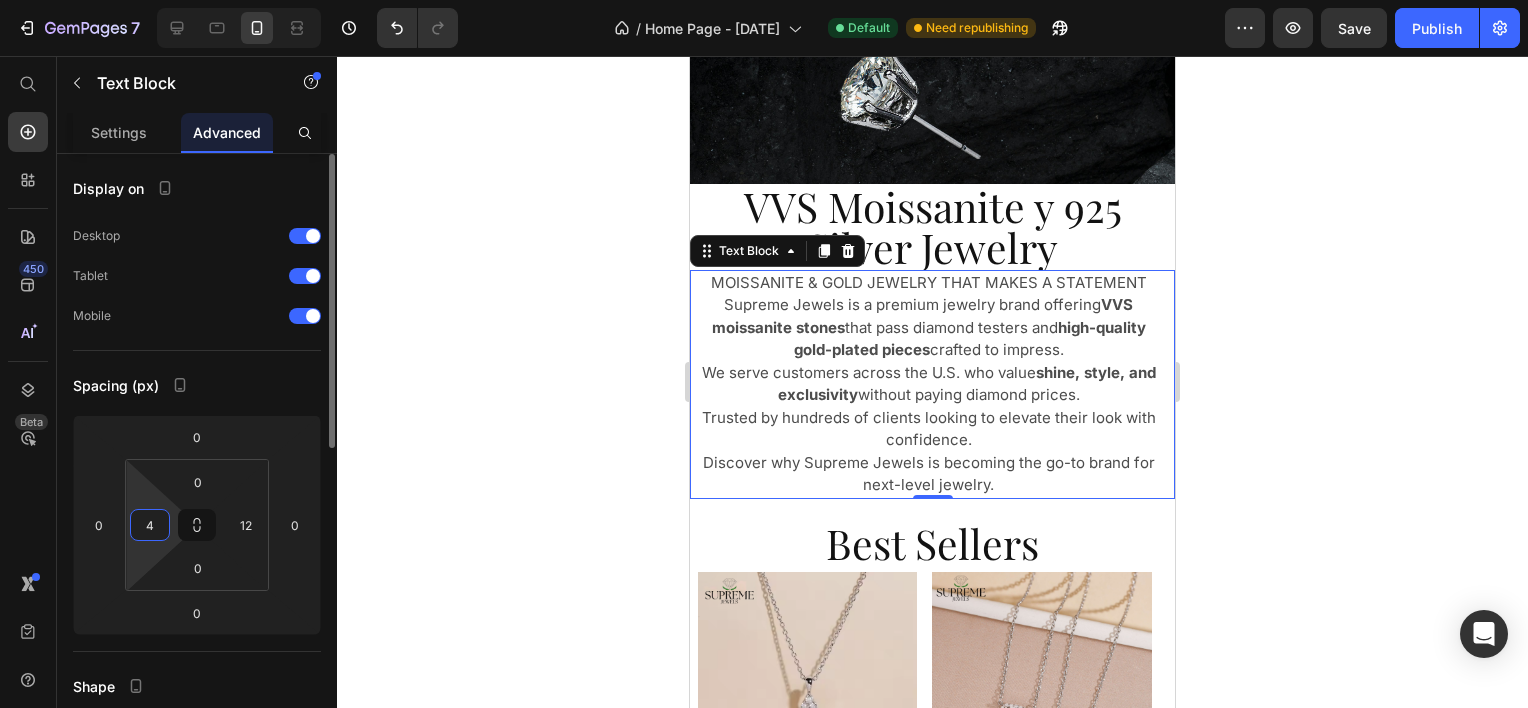 click on "4" at bounding box center (150, 525) 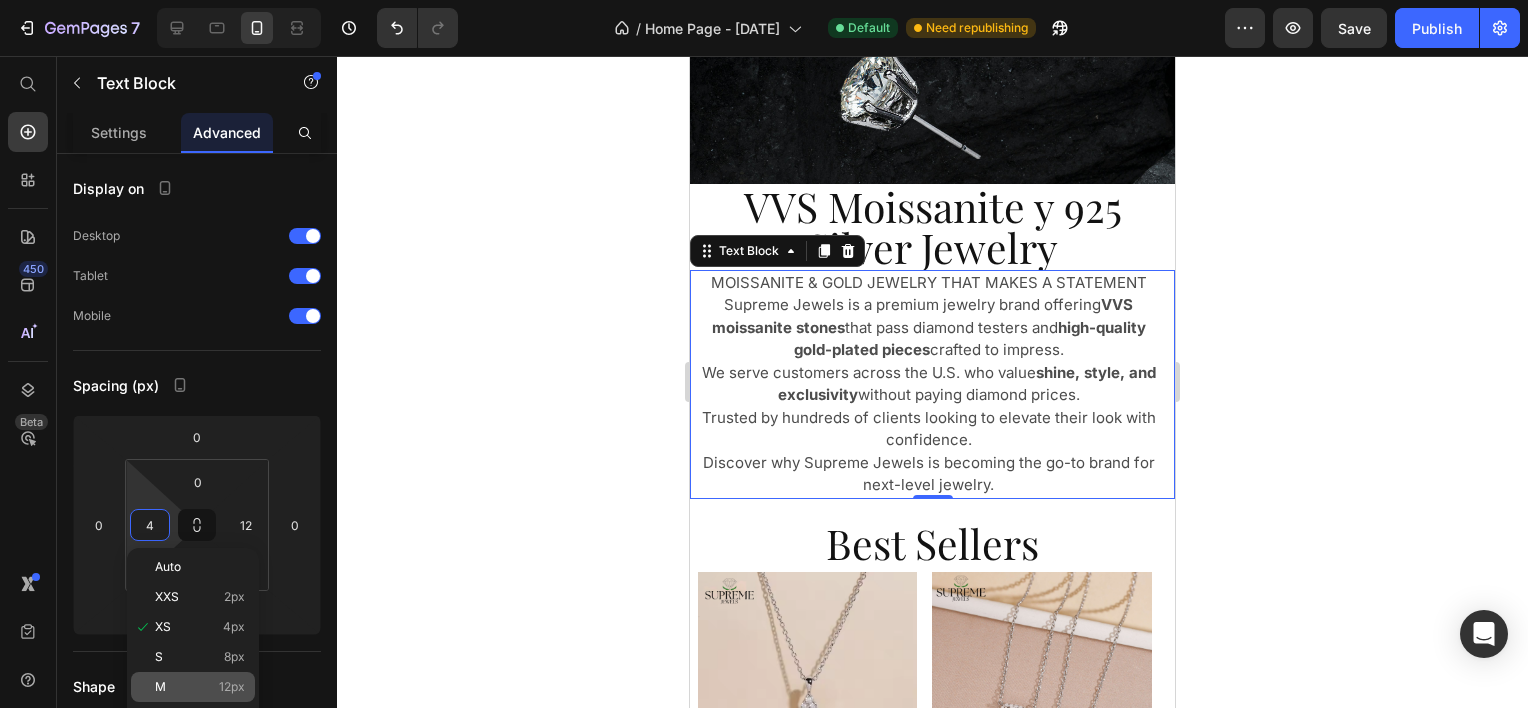click on "M 12px" at bounding box center [200, 687] 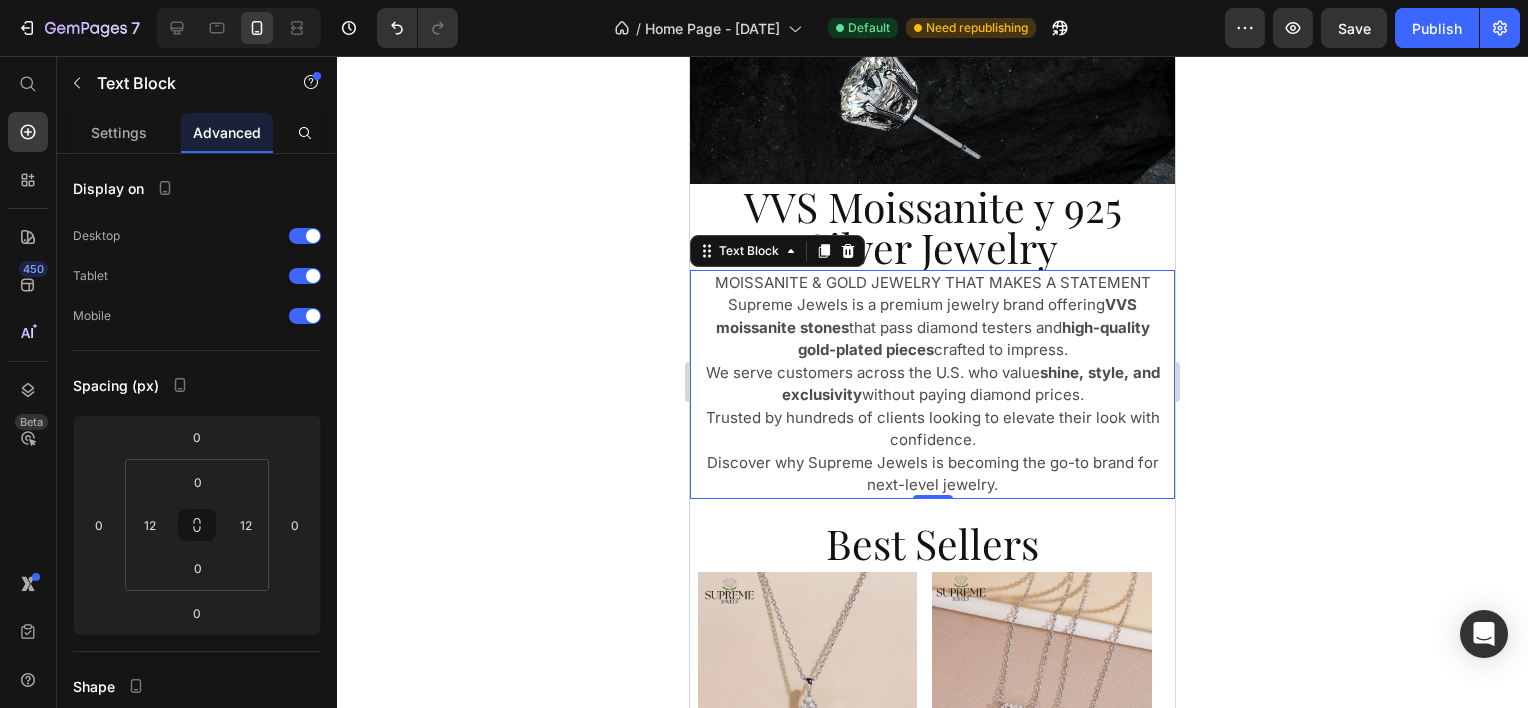 click 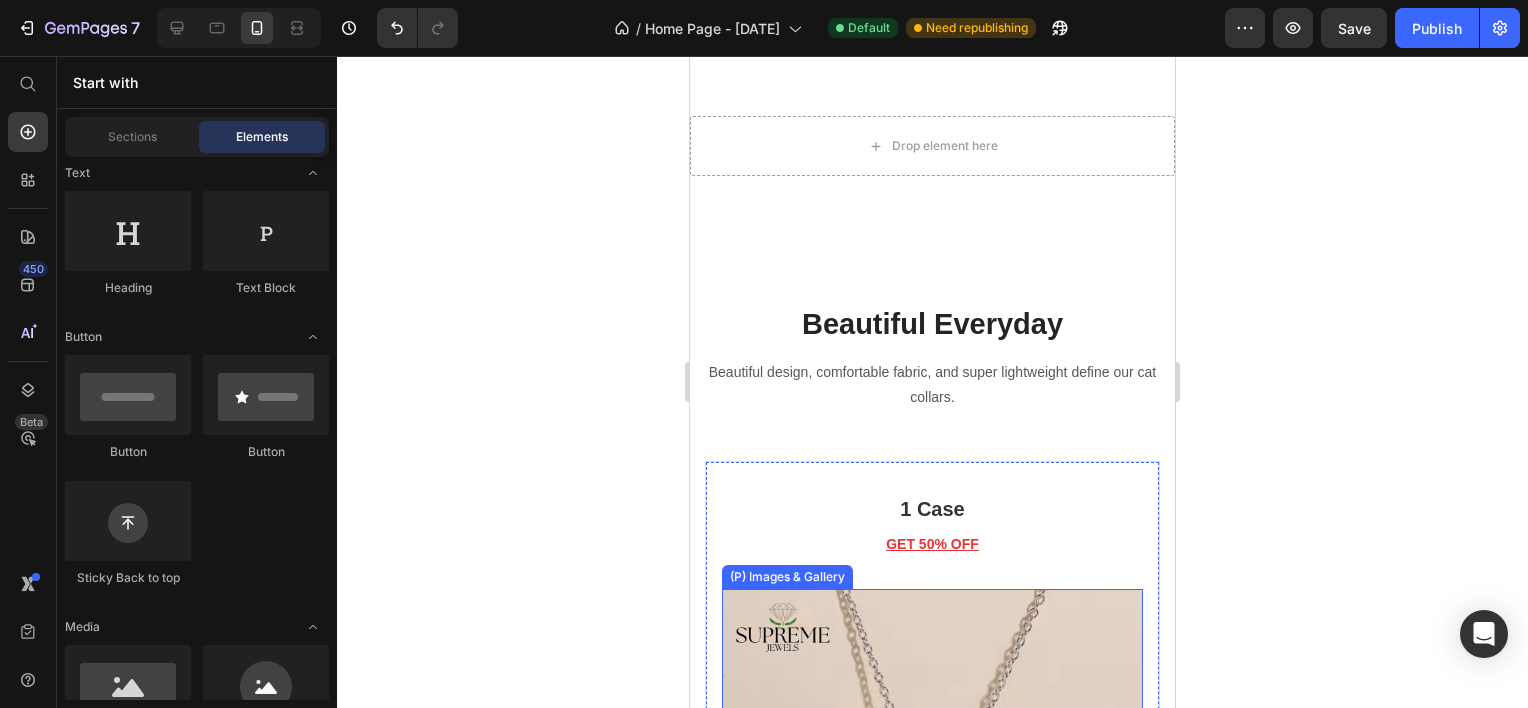 scroll, scrollTop: 1676, scrollLeft: 0, axis: vertical 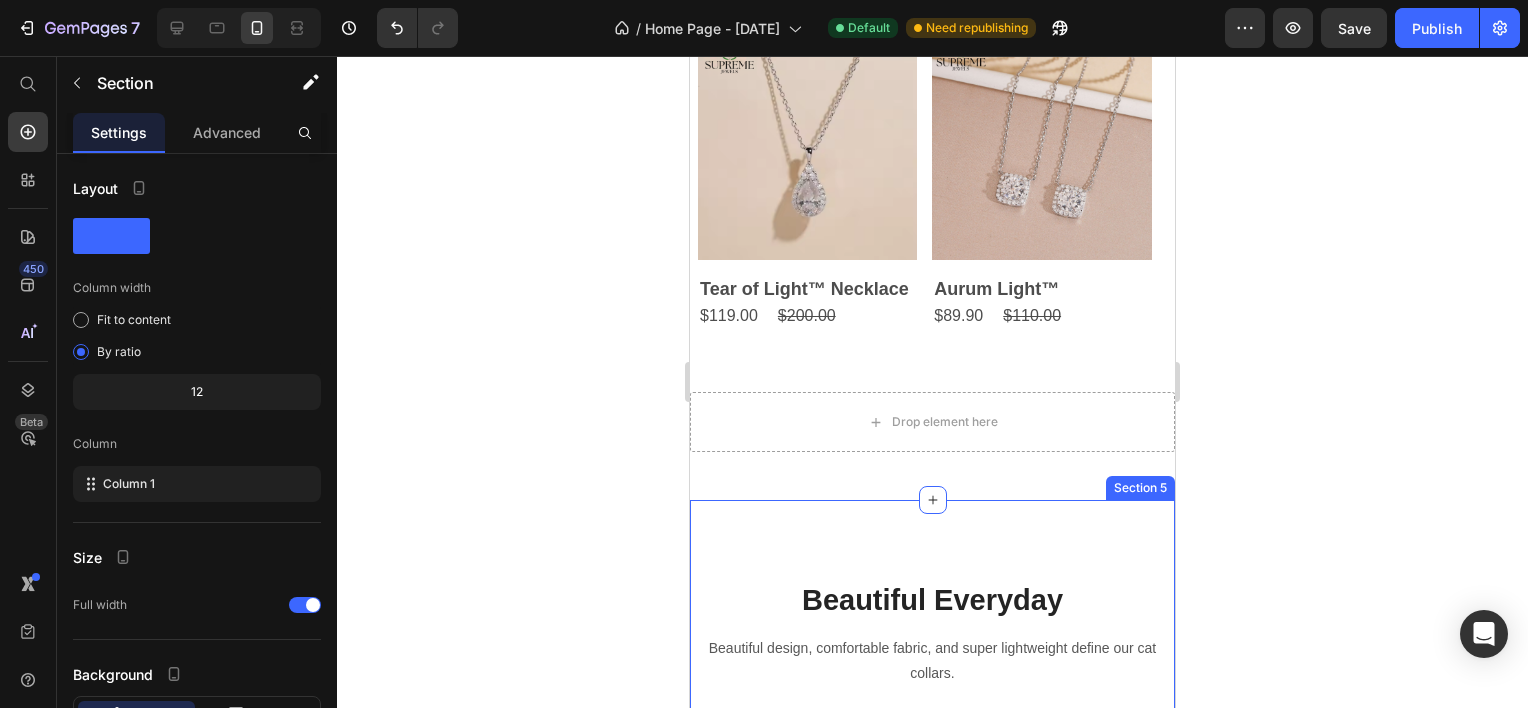 click on "Beautiful Everyday Heading Beautiful design, comfortable fabric, and super lightweight define our cat collars. Text block Row 1 Case Heading GET 50% OFF Text block (P) Images & Gallery $200.00 (P) Price $119.00 (P) Price Row Only $20.00 each Text block BUY NOW! (P) Cart Button Image Product 3 Case Heading FREE SHIPPING AND EXTRA 15% OFF Text block (P) Images & Gallery $200.00 (P) Price $119.00 (P) Price Row Only $14.00 each Text block BEST PRICE. BUY NOW! (P) Cart Button Image Product 2 Case Heading FREE SHIPPING AND EXTRA 10% OFF Text block (P) Images & Gallery $200.00 (P) Price $119.00 (P) Price Row Only $16.00 each Text block BUY NOW! (P) Cart Button Image Product Row Section 5" at bounding box center (932, 1857) 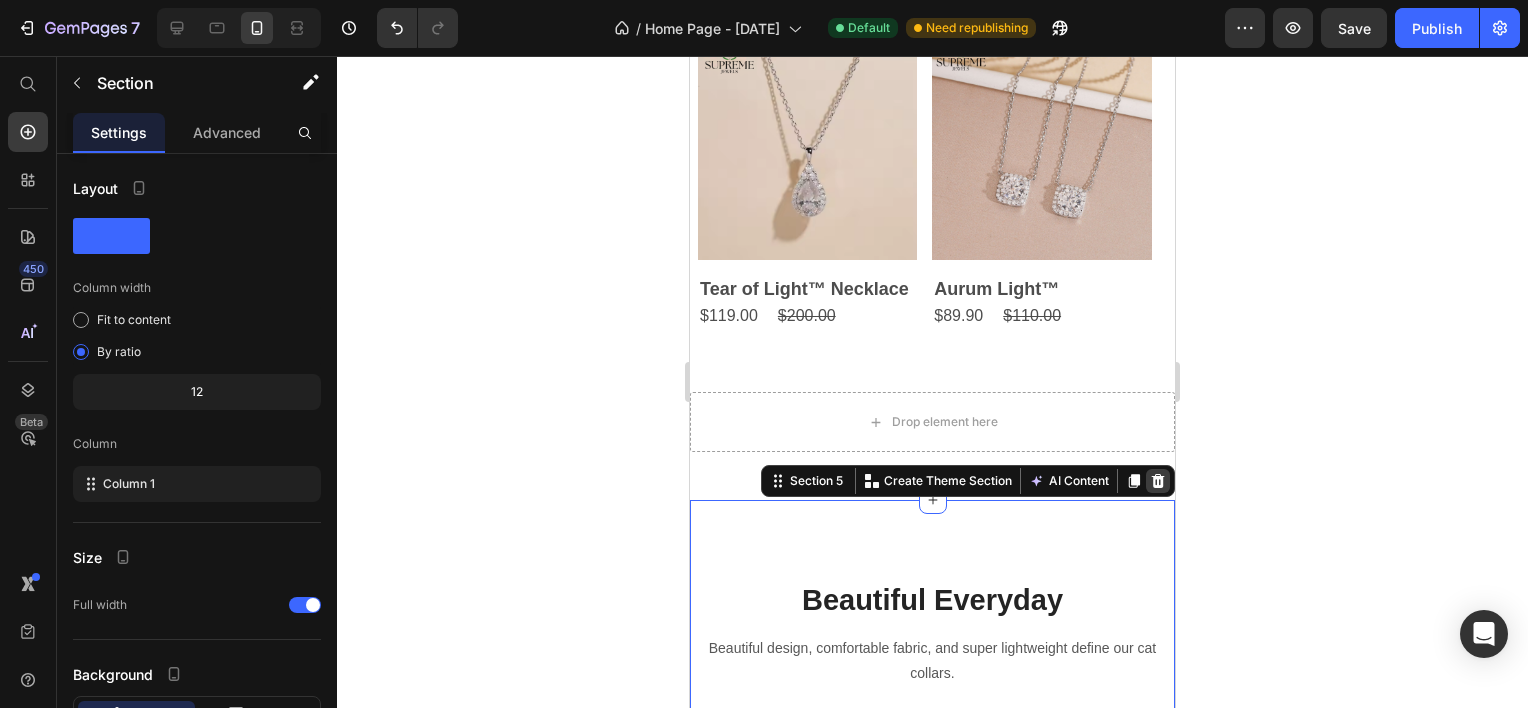 click 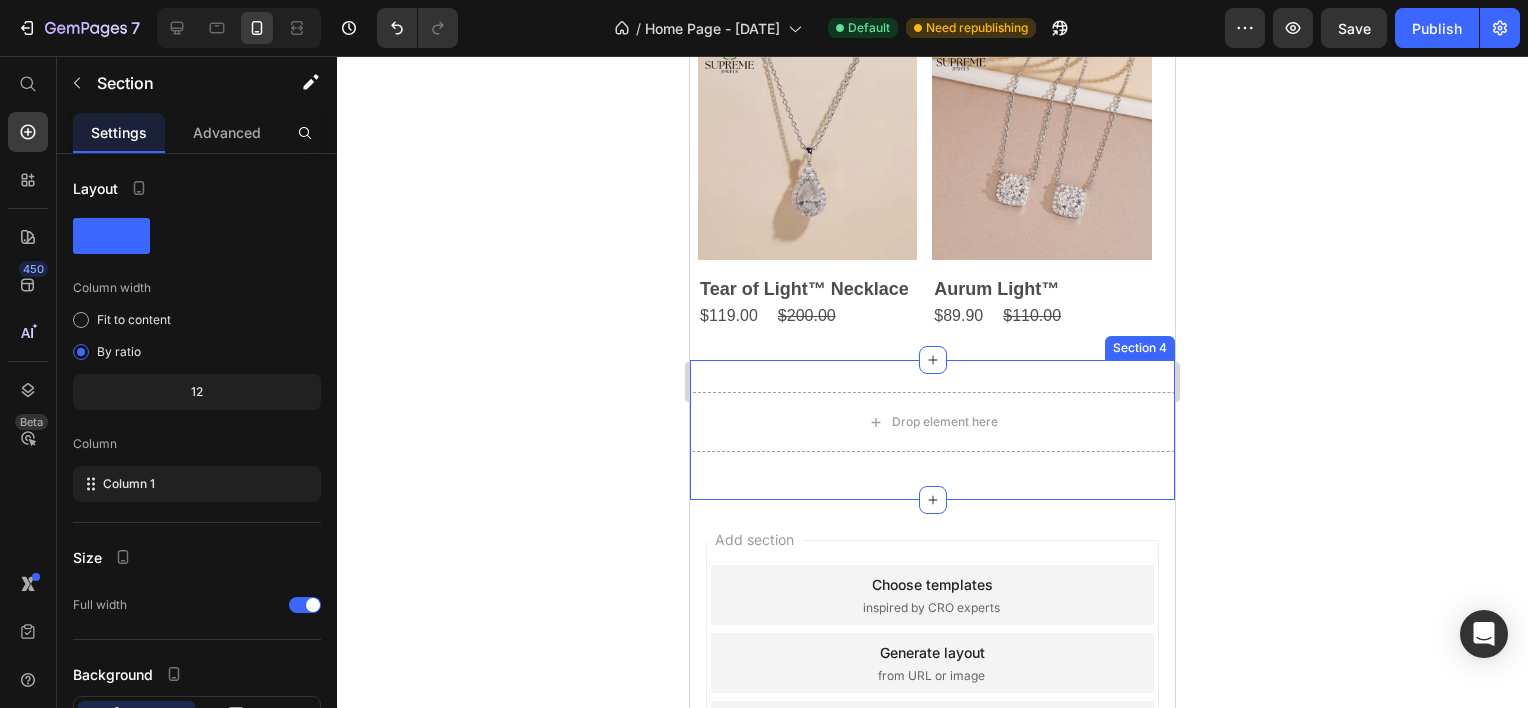 click on "Drop element here Row Section 4" at bounding box center [932, 430] 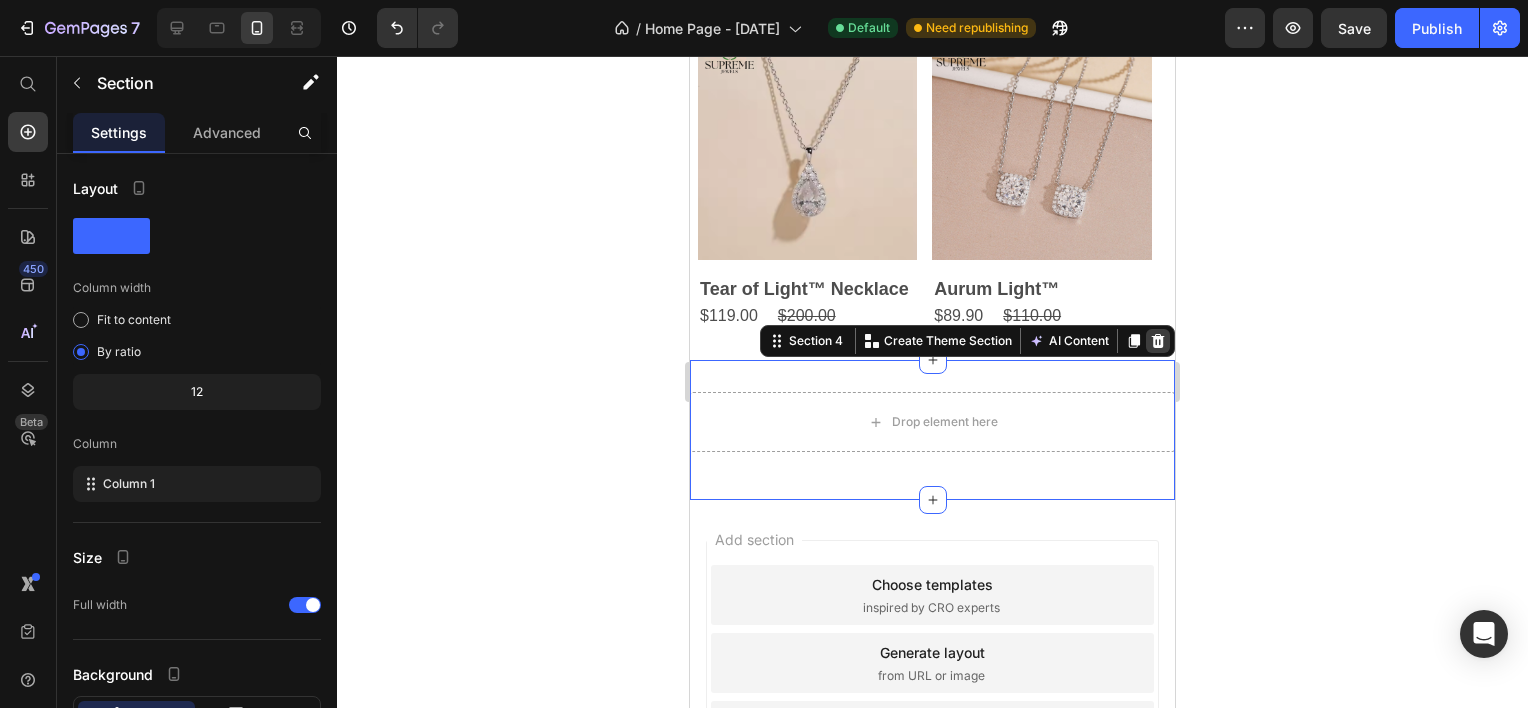 click 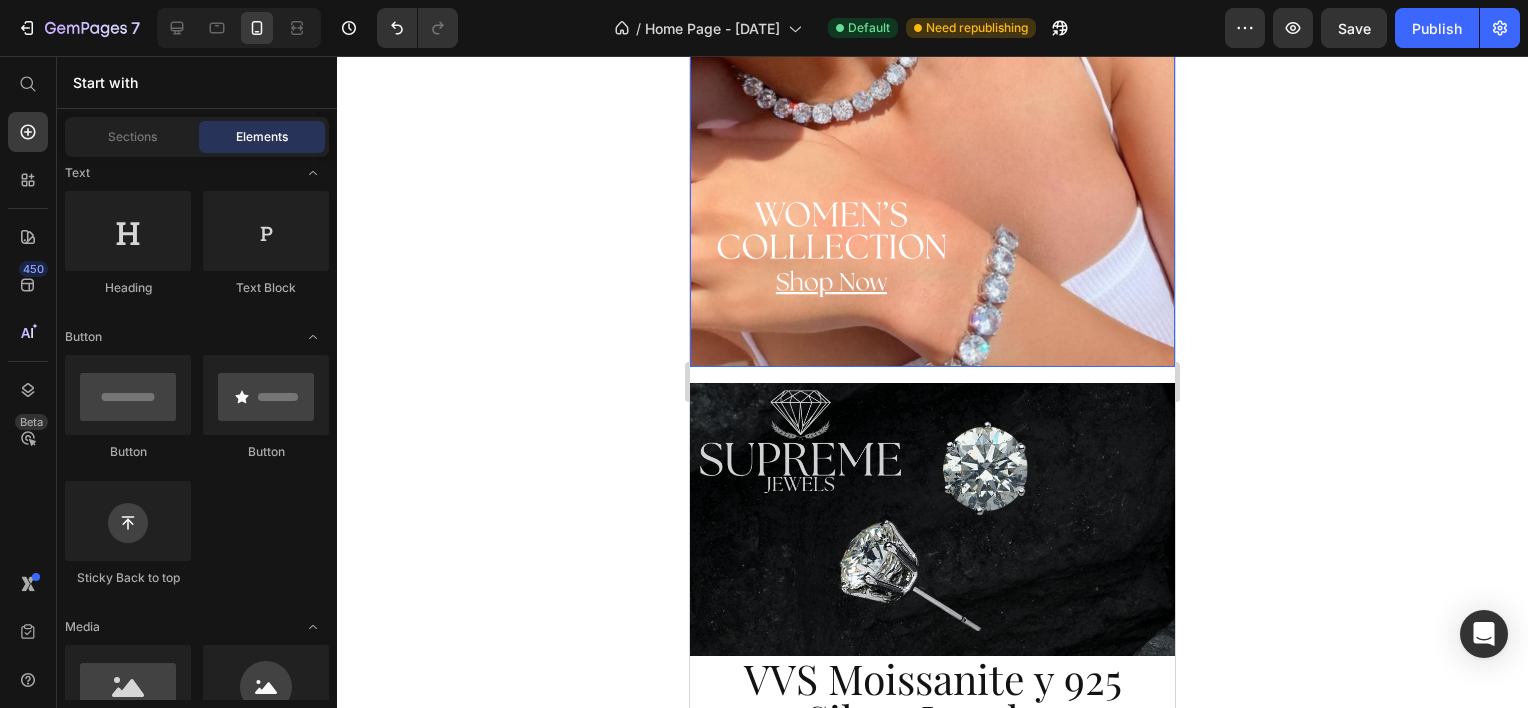 scroll, scrollTop: 376, scrollLeft: 0, axis: vertical 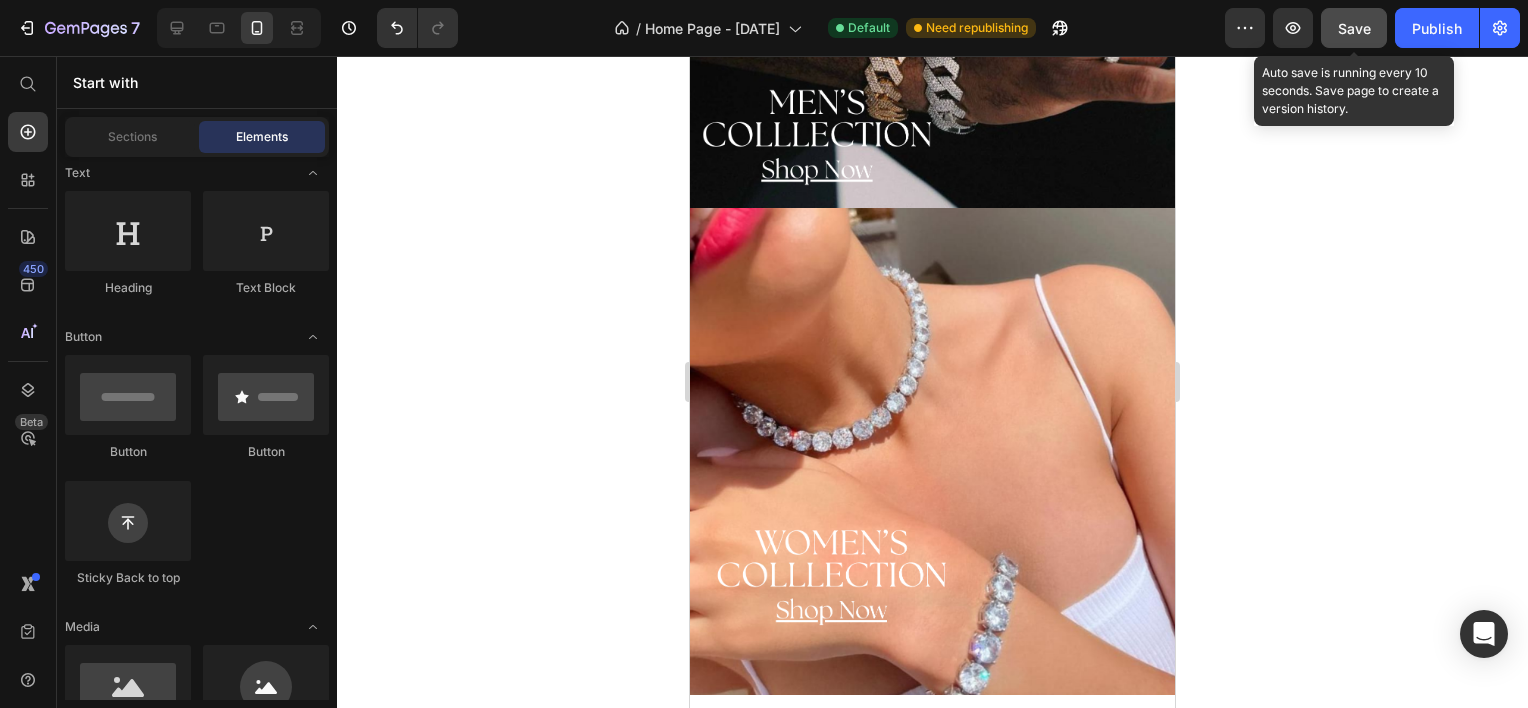 click on "Save" 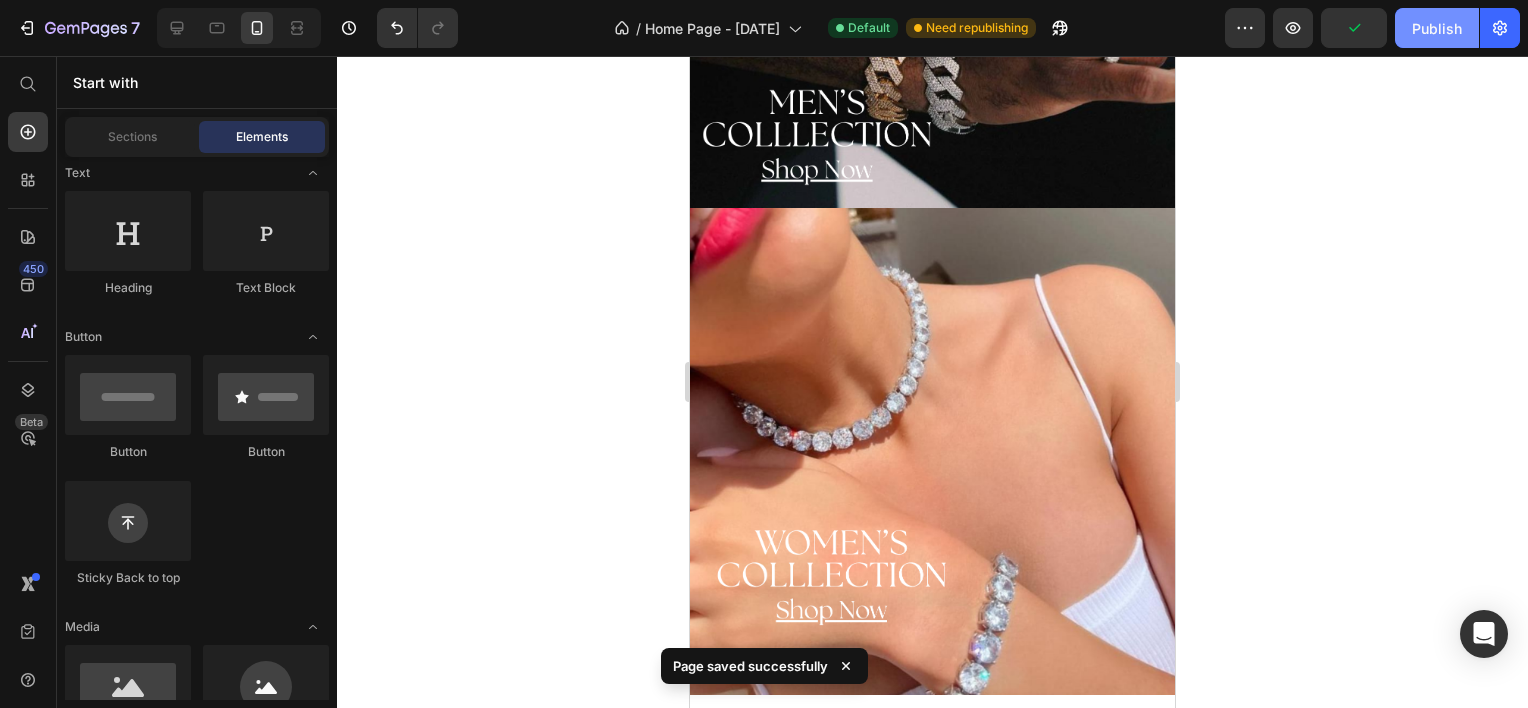click on "Publish" at bounding box center (1437, 28) 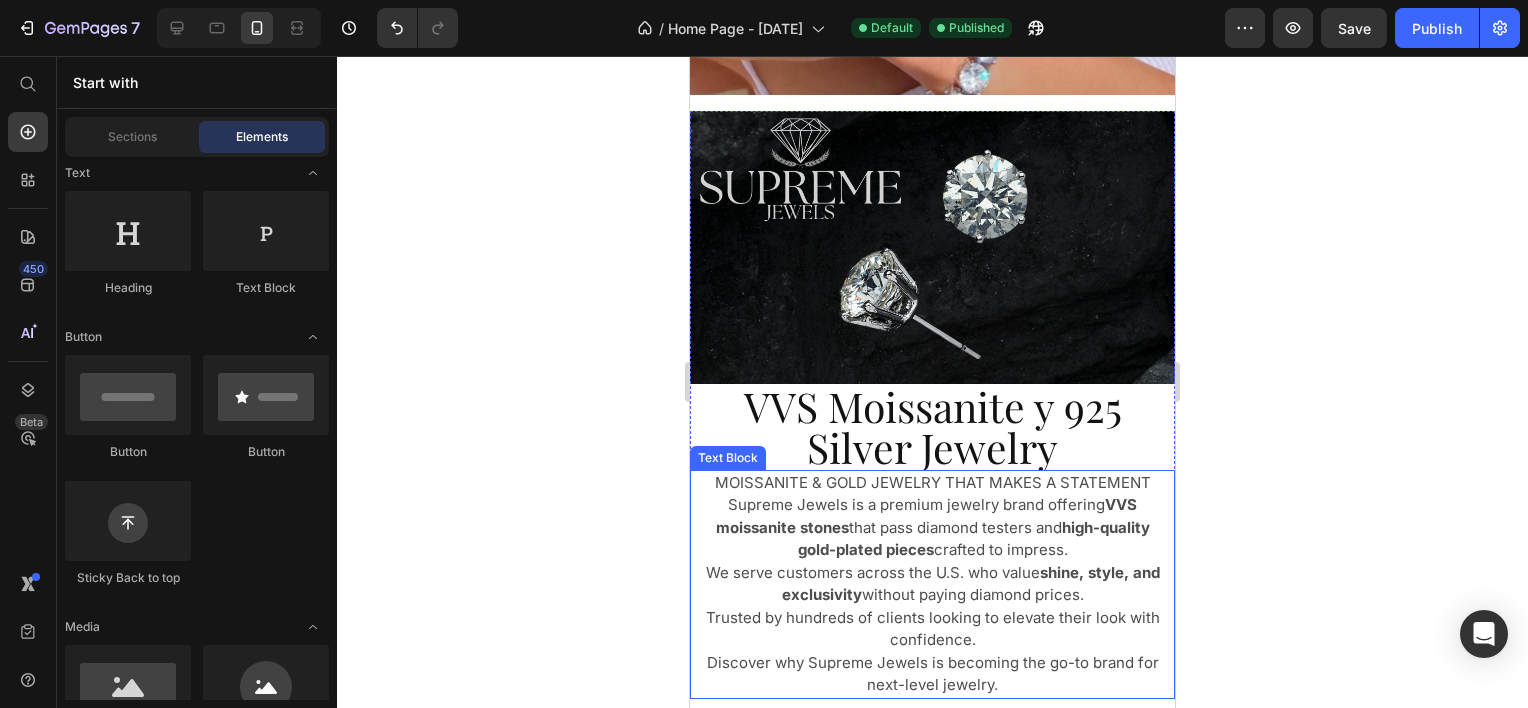 scroll, scrollTop: 1076, scrollLeft: 0, axis: vertical 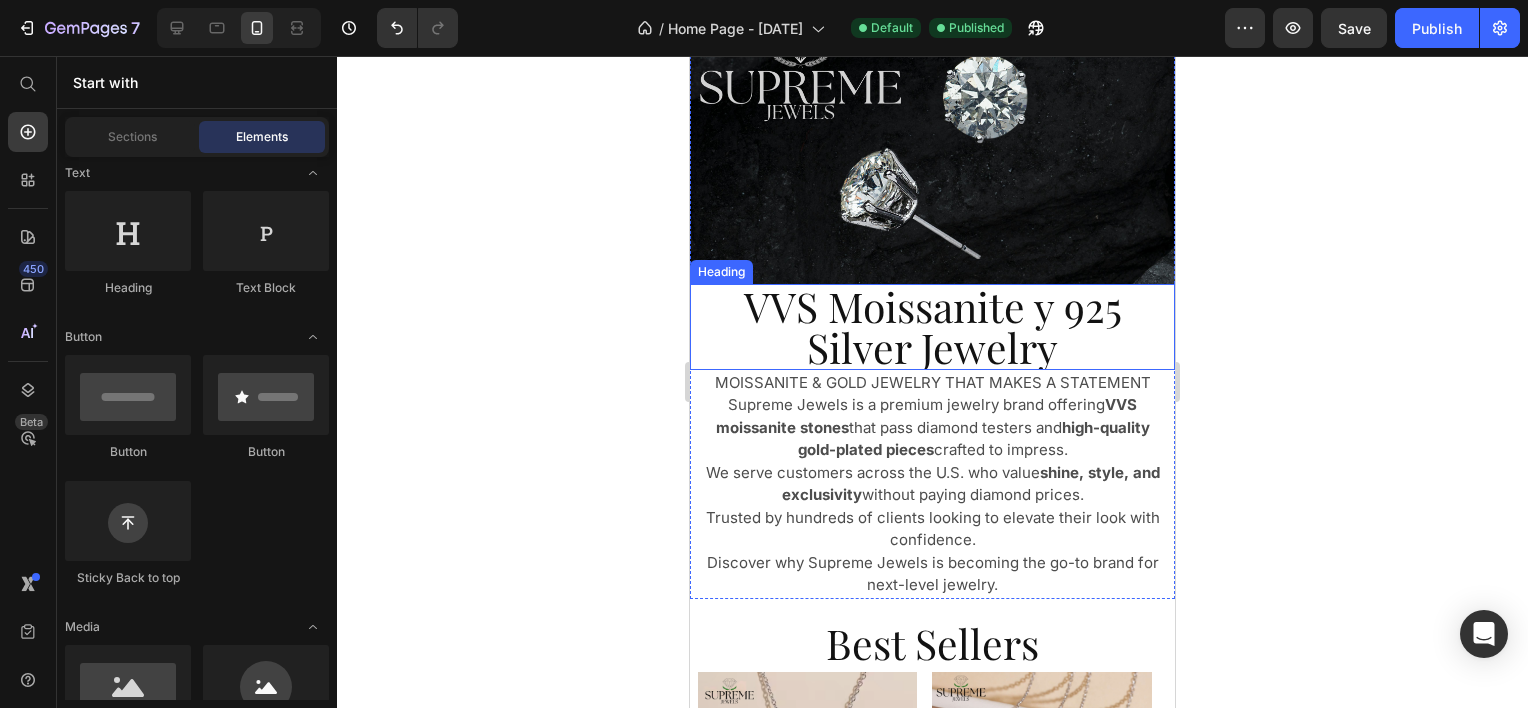 click on "VVS Moissanite y 925 Silver Jewelry" at bounding box center (932, 327) 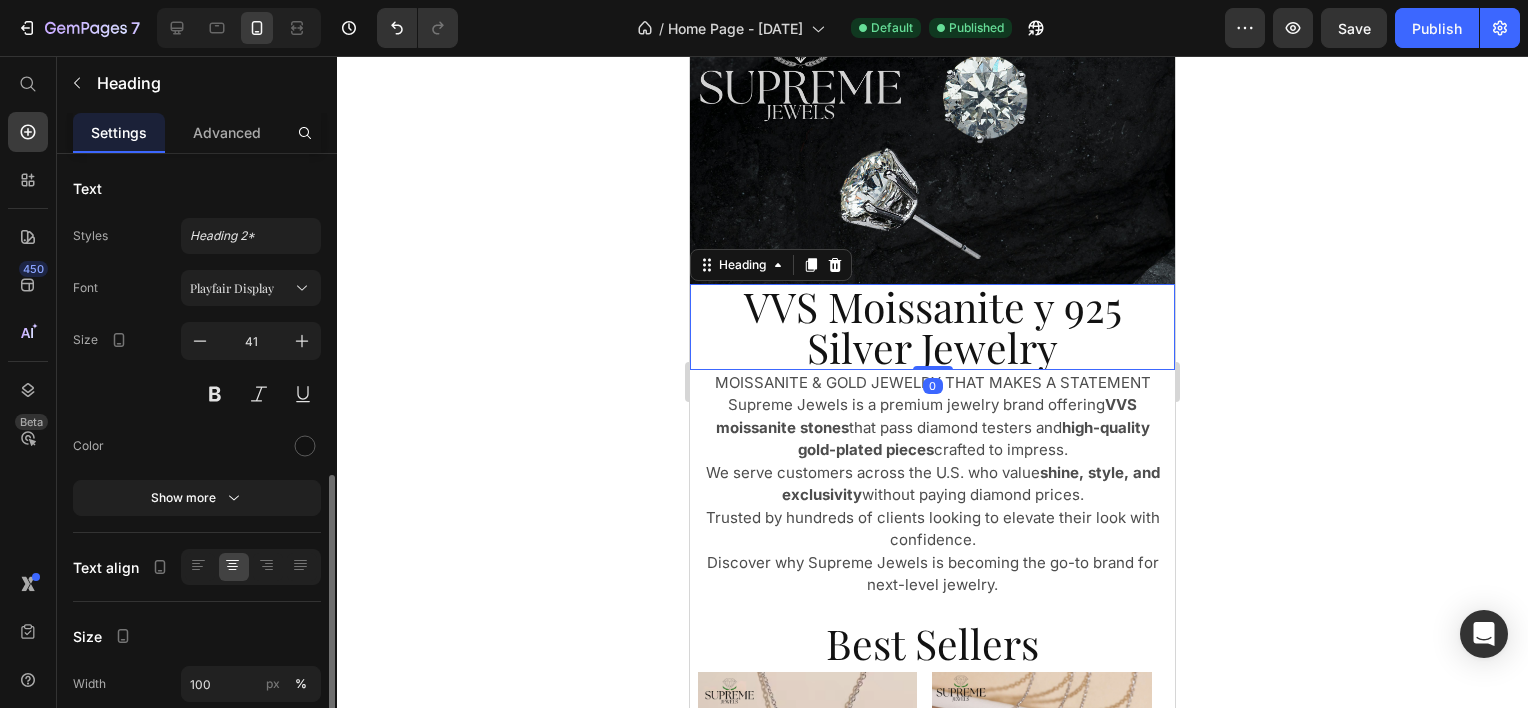 scroll, scrollTop: 300, scrollLeft: 0, axis: vertical 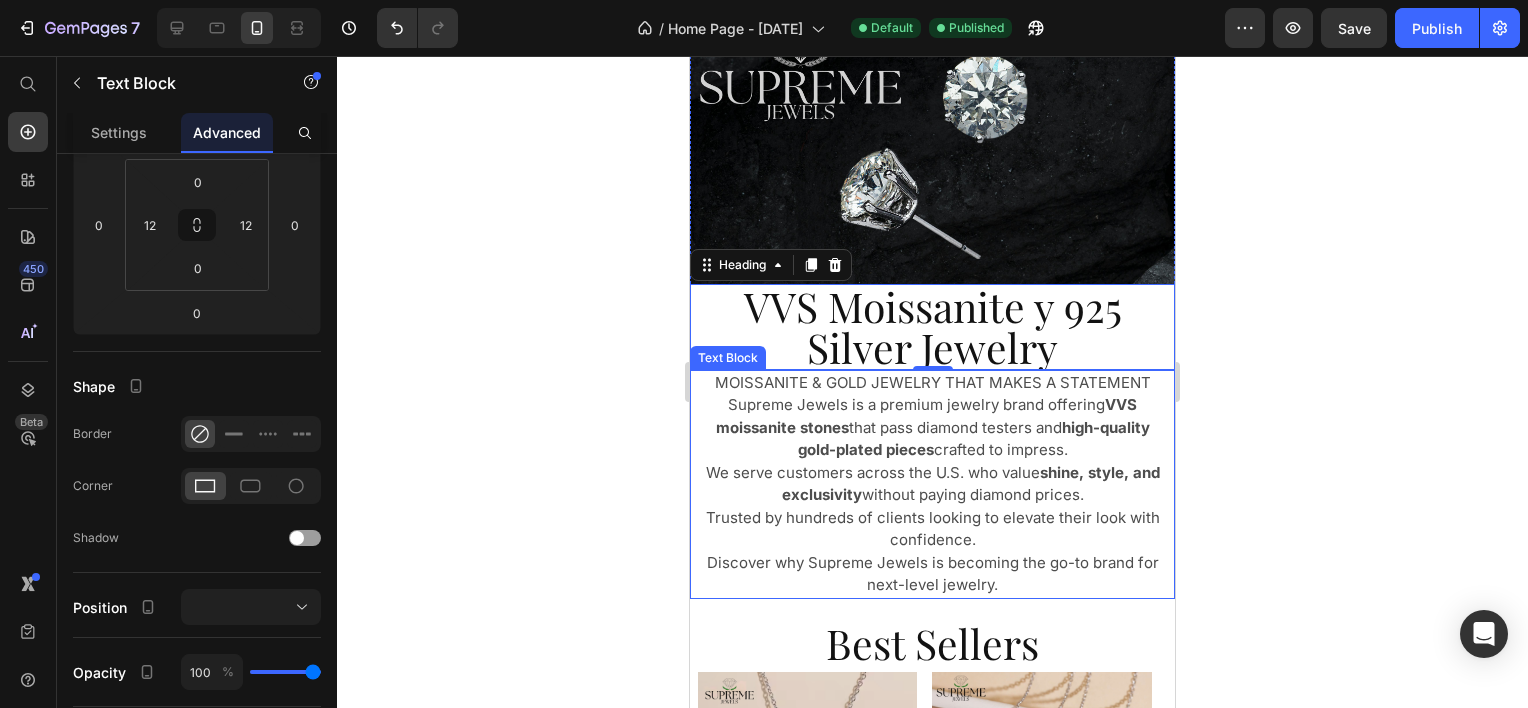click on "MOISSANITE & GOLD JEWELRY THAT MAKES A STATEMENT" at bounding box center [932, 383] 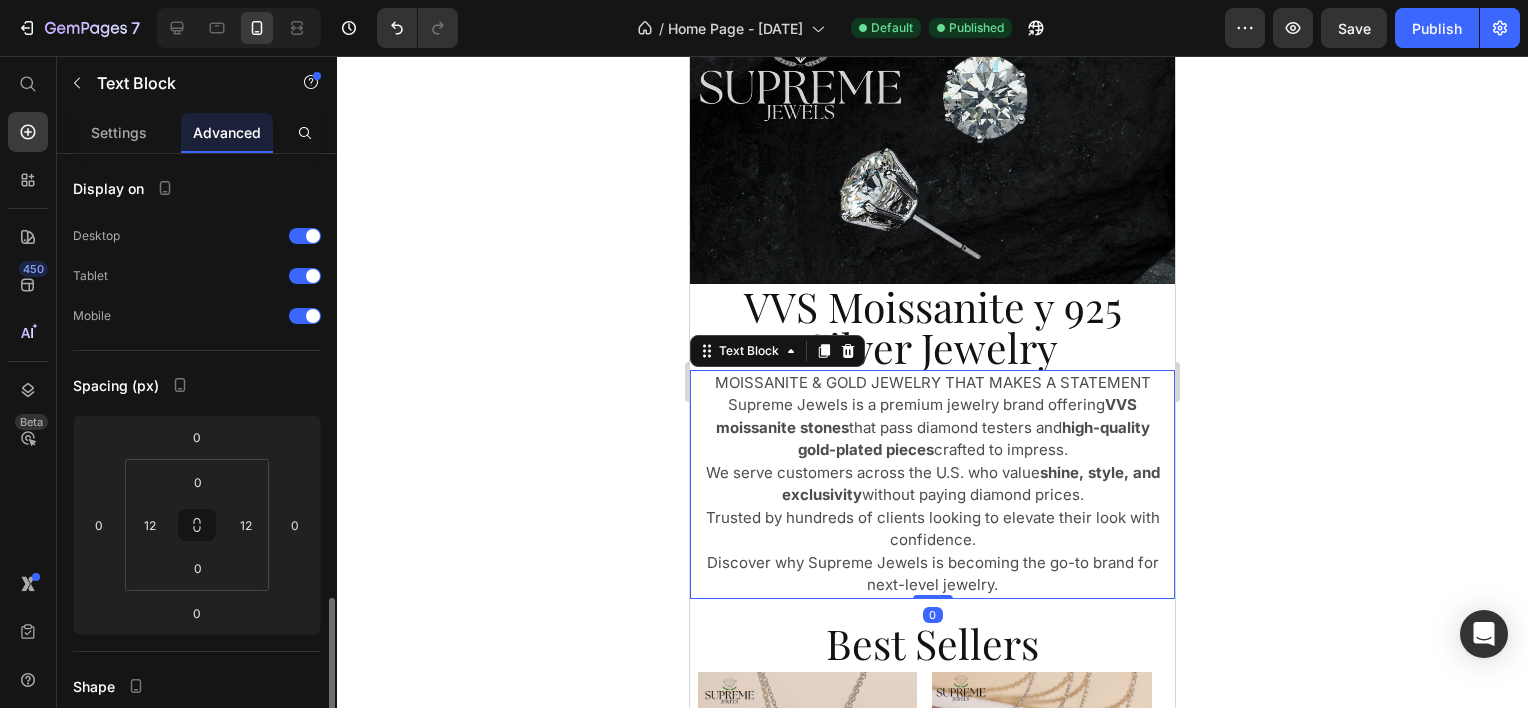 scroll, scrollTop: 400, scrollLeft: 0, axis: vertical 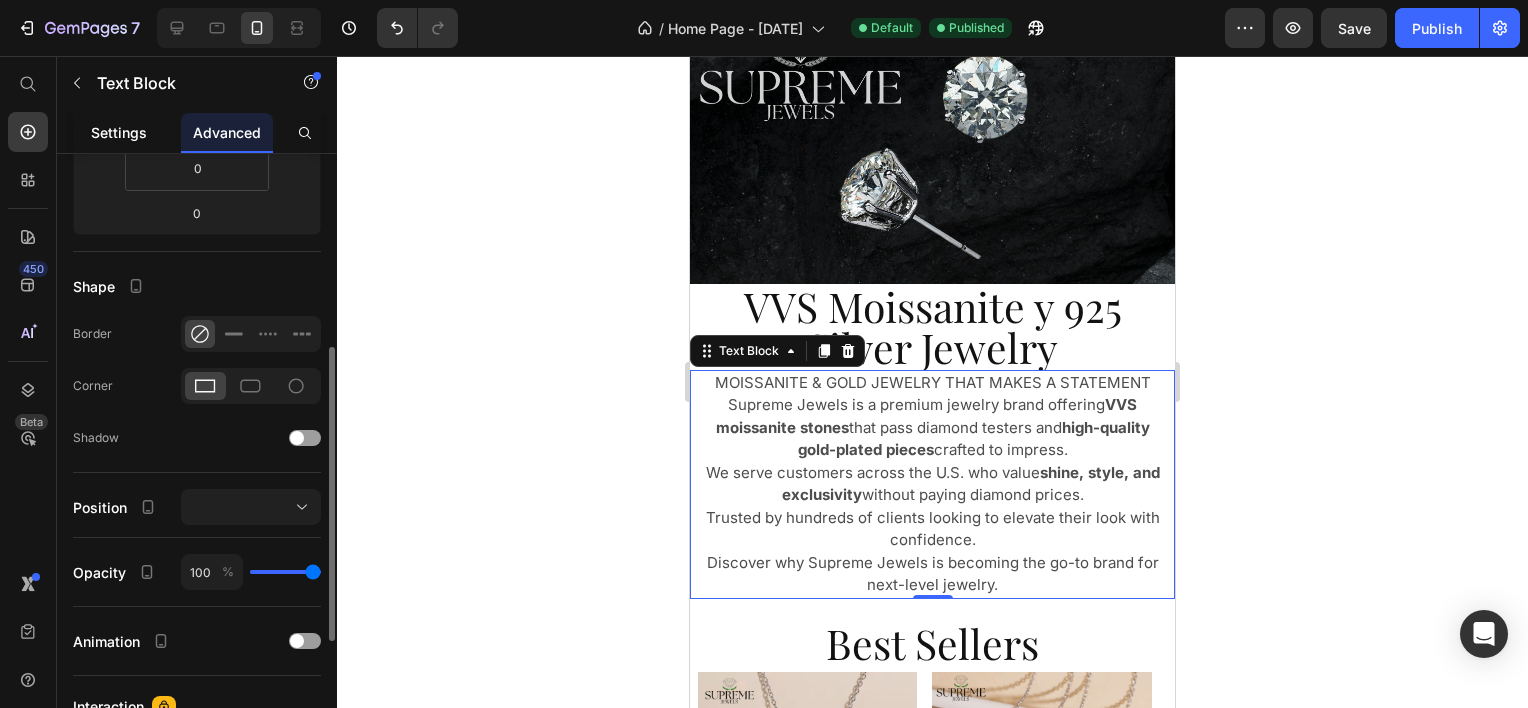 click on "Settings" 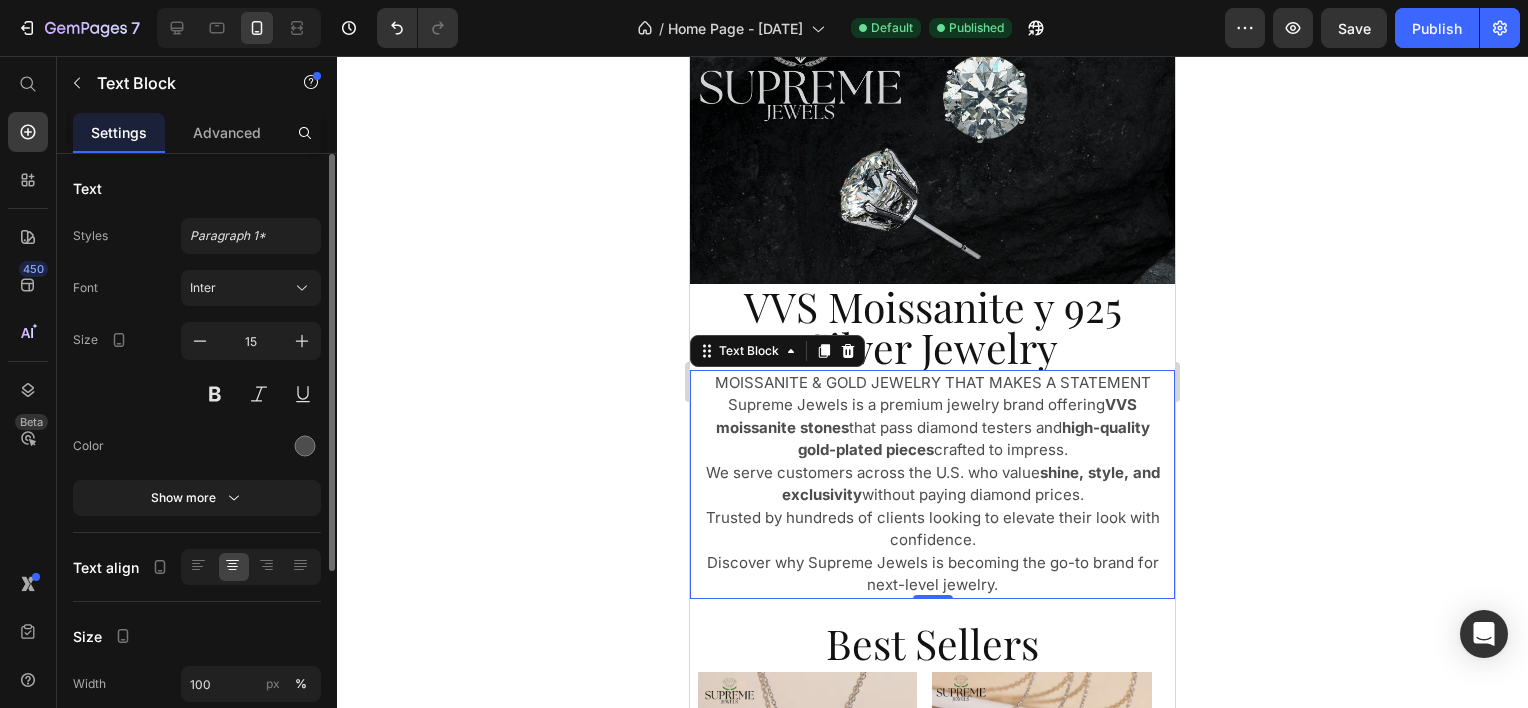 scroll, scrollTop: 200, scrollLeft: 0, axis: vertical 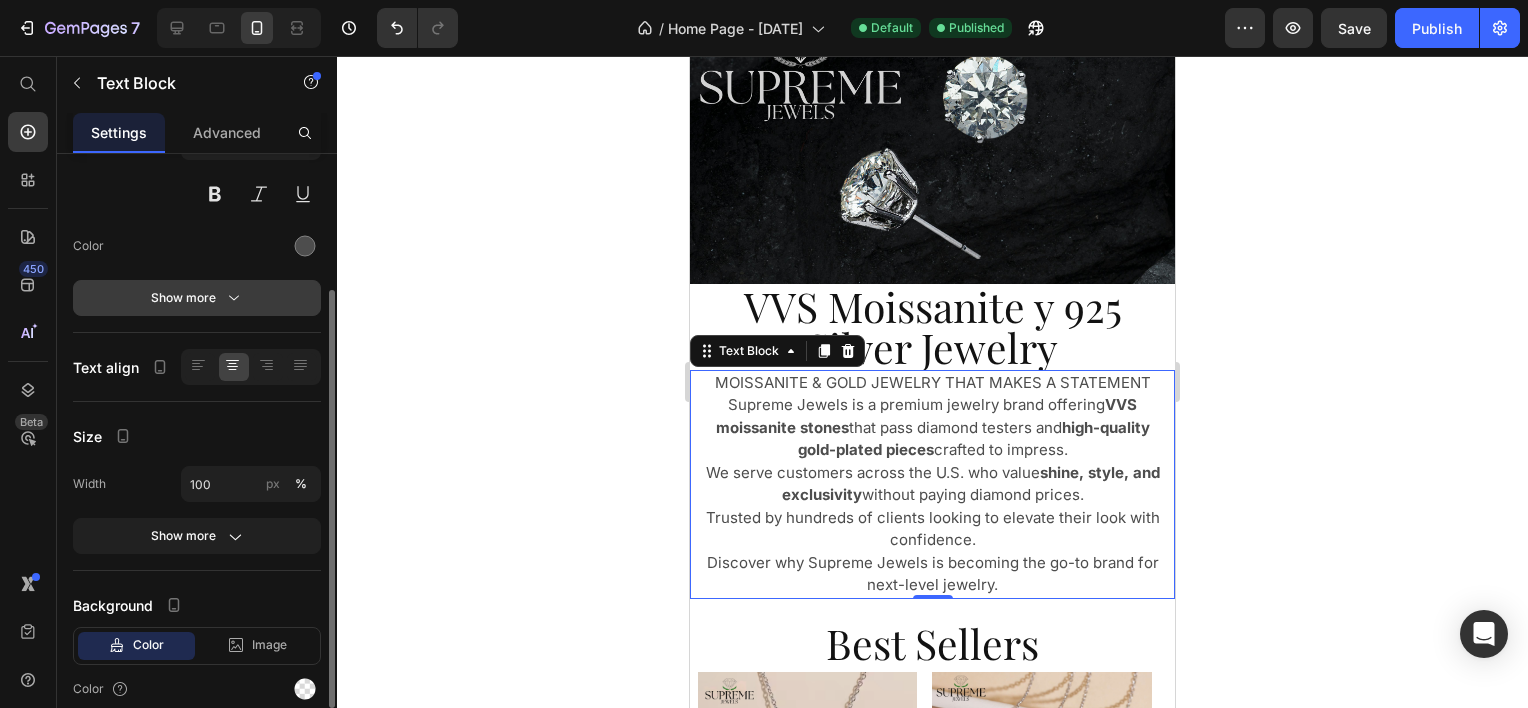 click 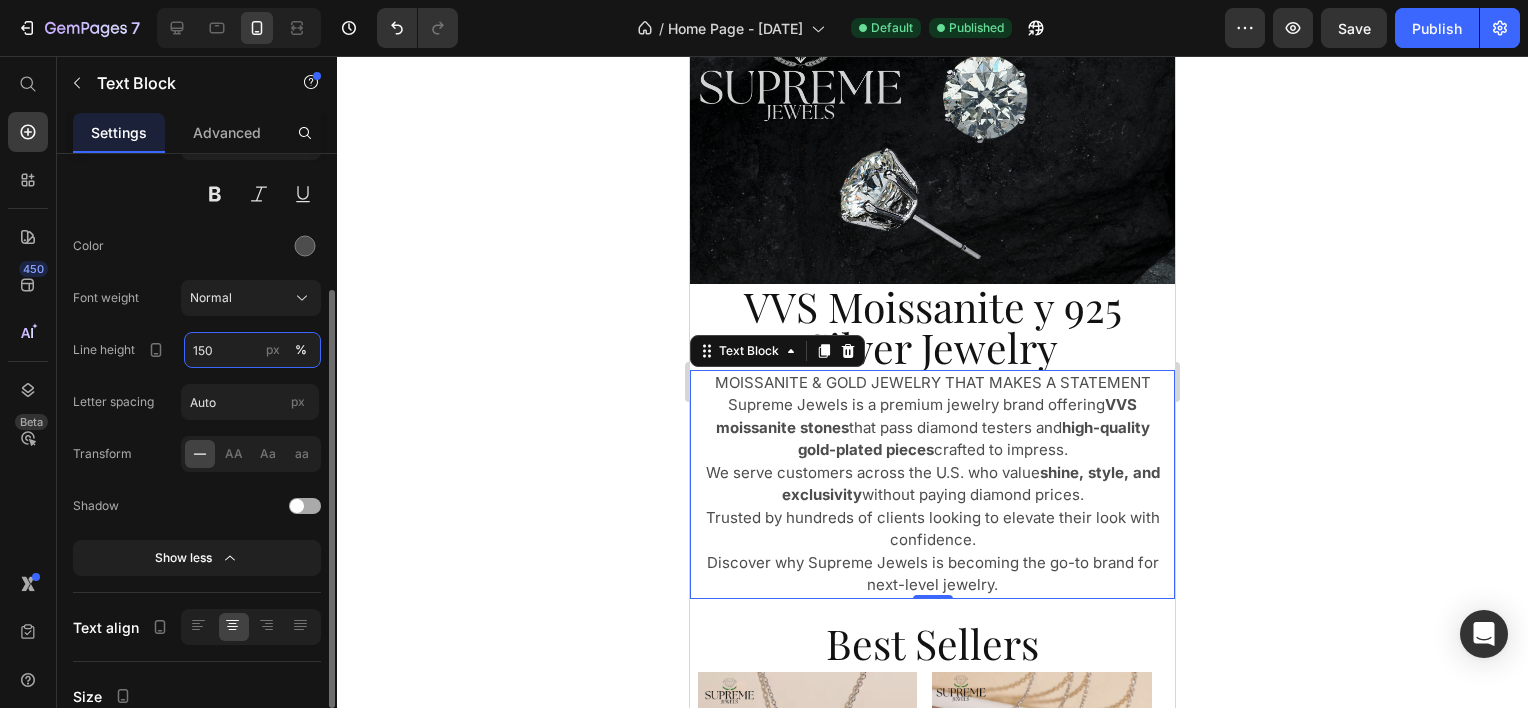 click on "150" at bounding box center (252, 350) 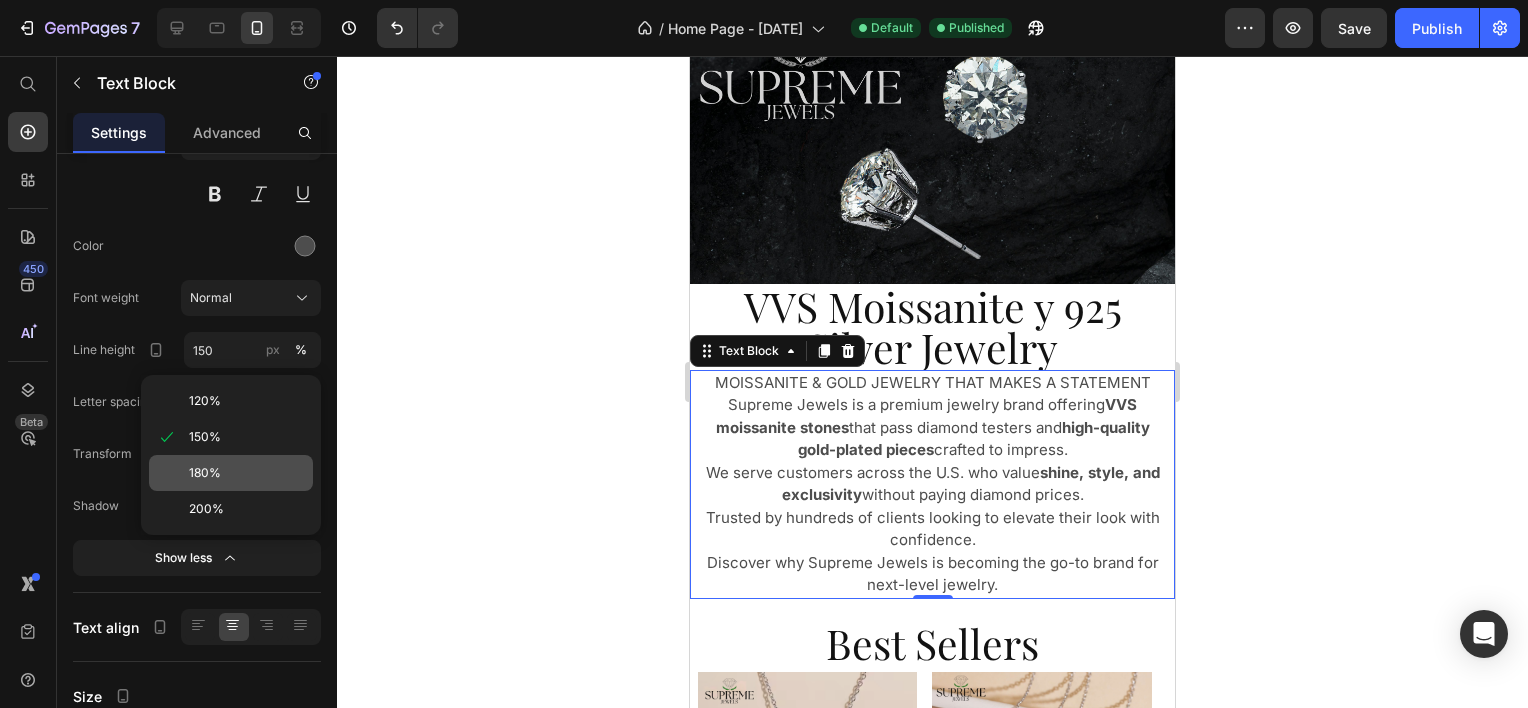 click on "180%" 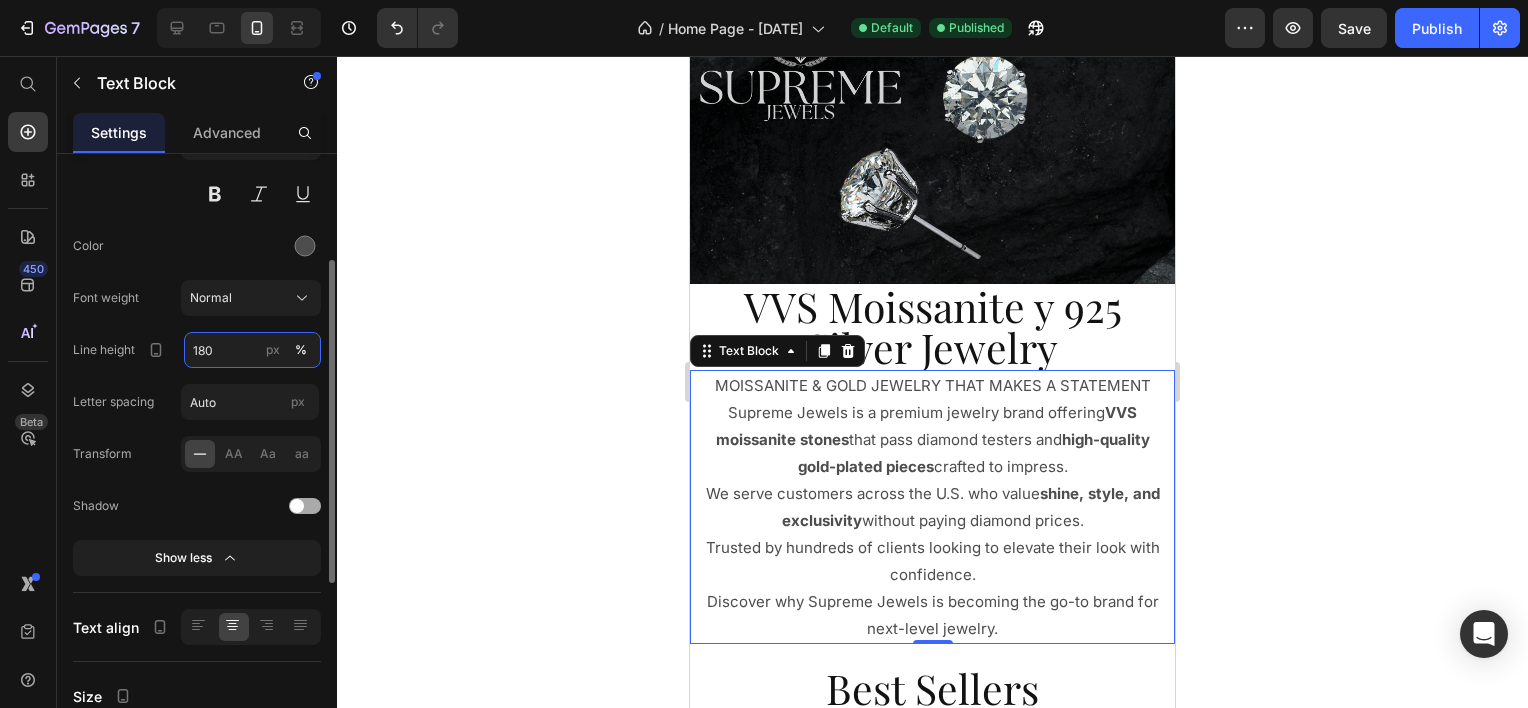 click on "180" at bounding box center [252, 350] 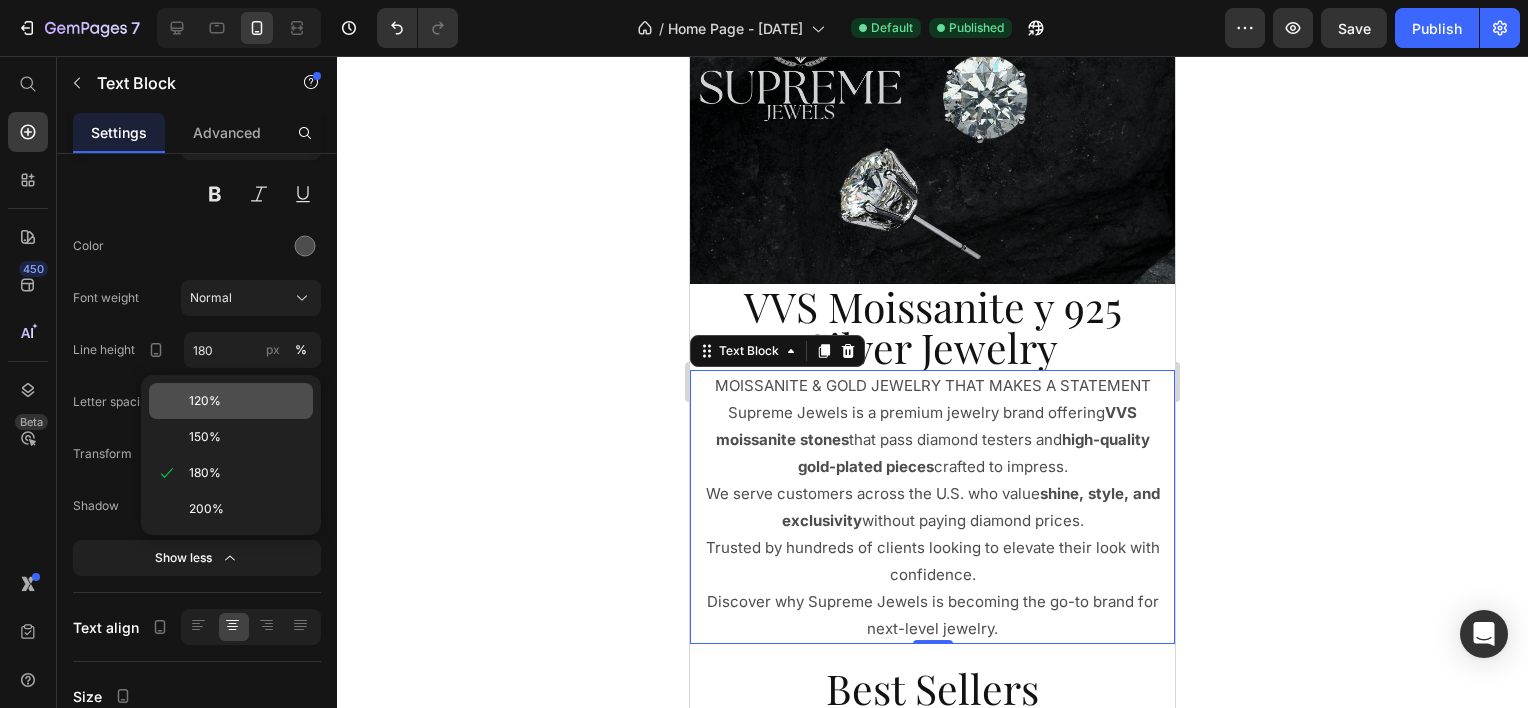 click on "120%" at bounding box center [247, 401] 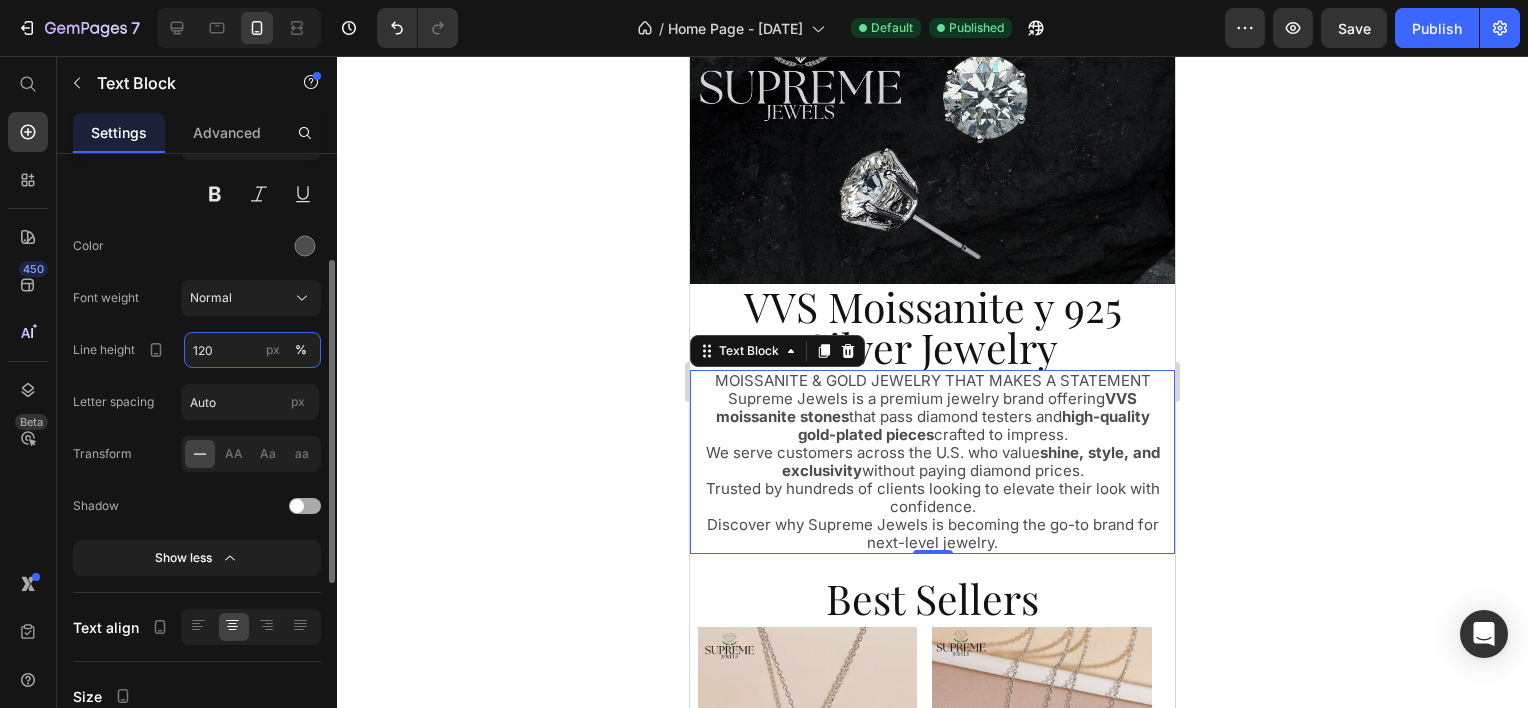 click on "120" at bounding box center (252, 350) 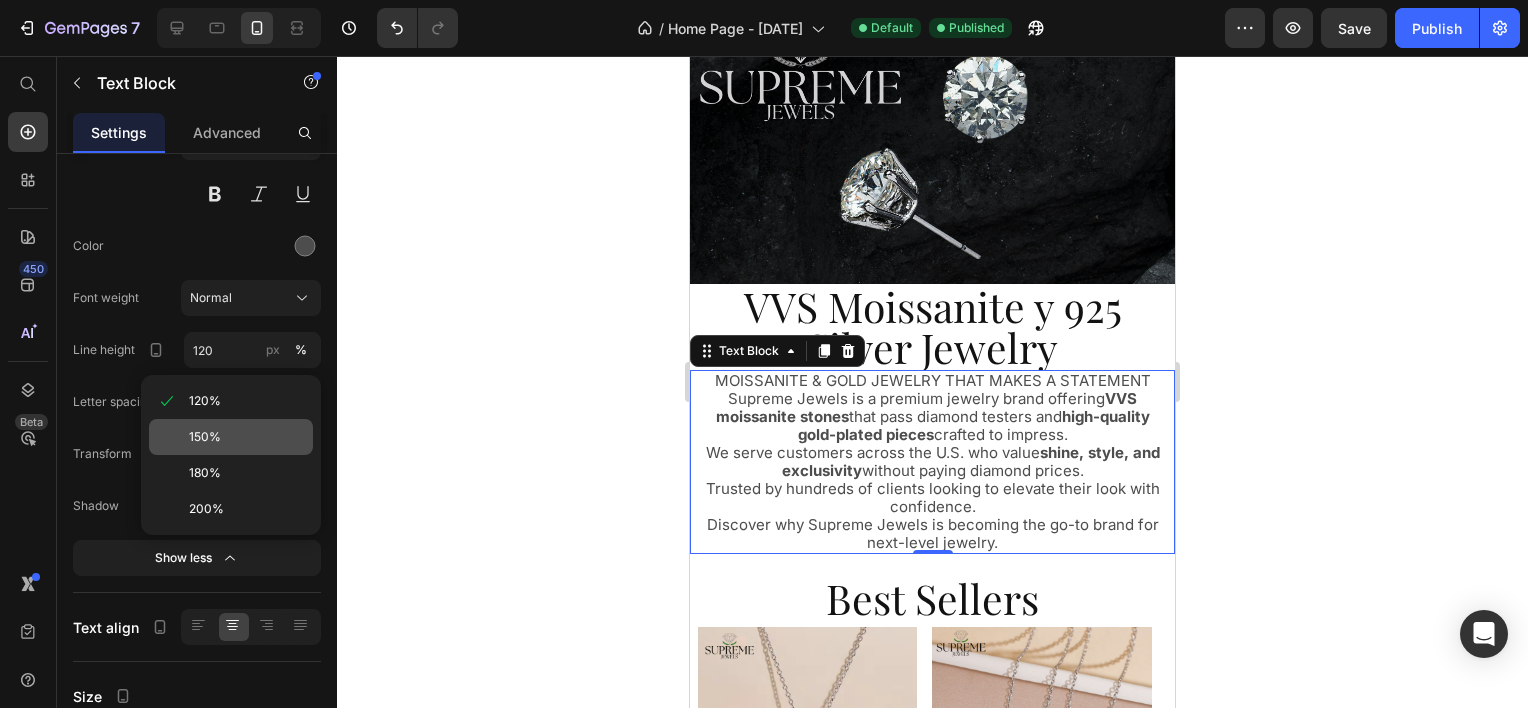 click on "150%" 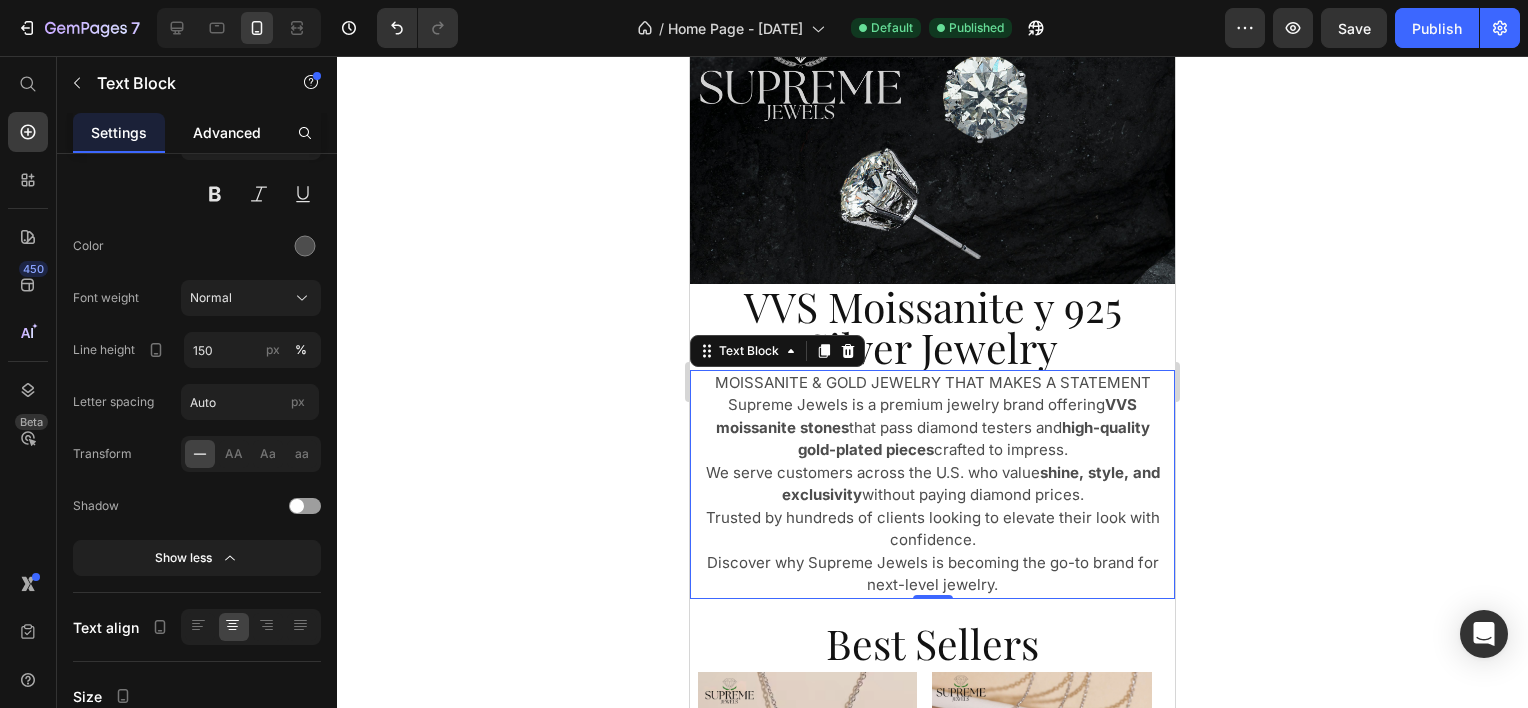 click on "Advanced" 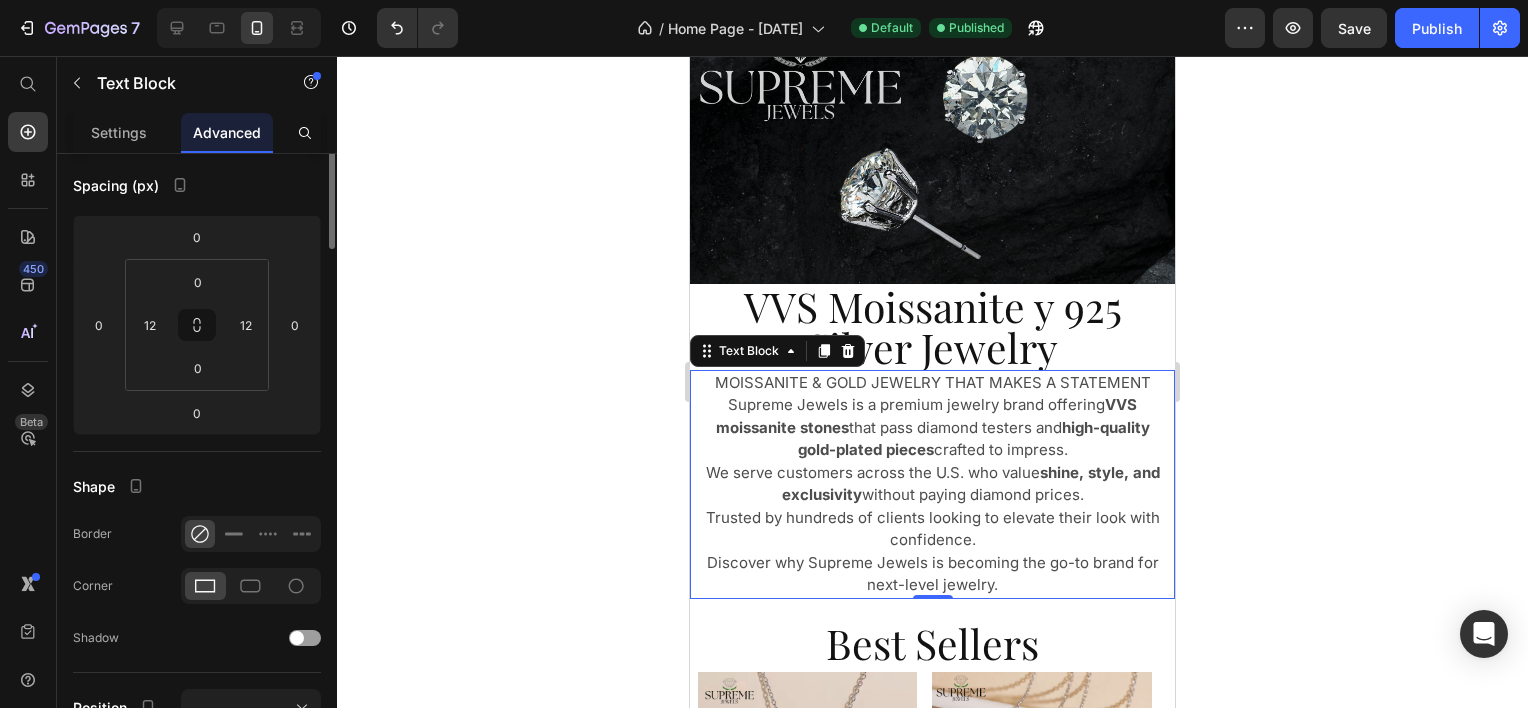 scroll, scrollTop: 0, scrollLeft: 0, axis: both 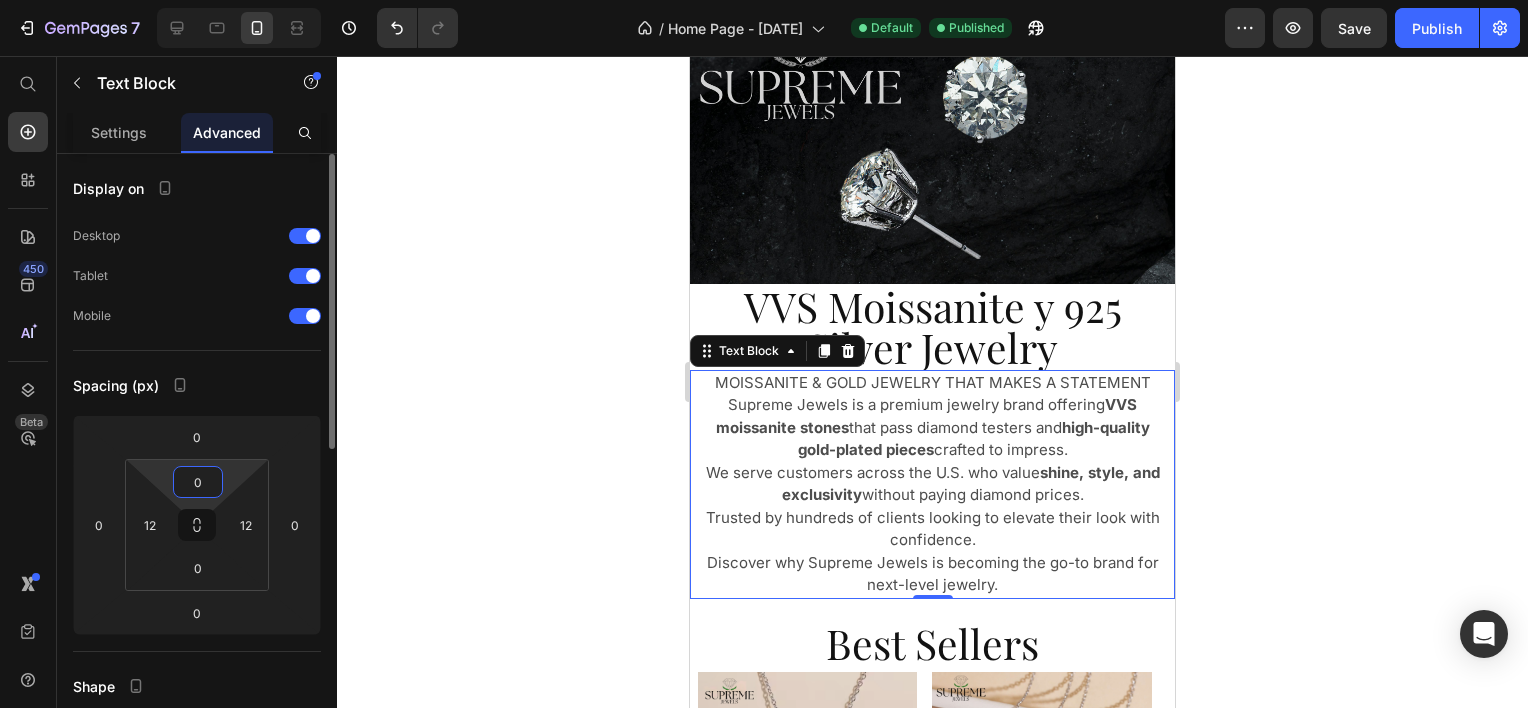 click on "0" at bounding box center (198, 482) 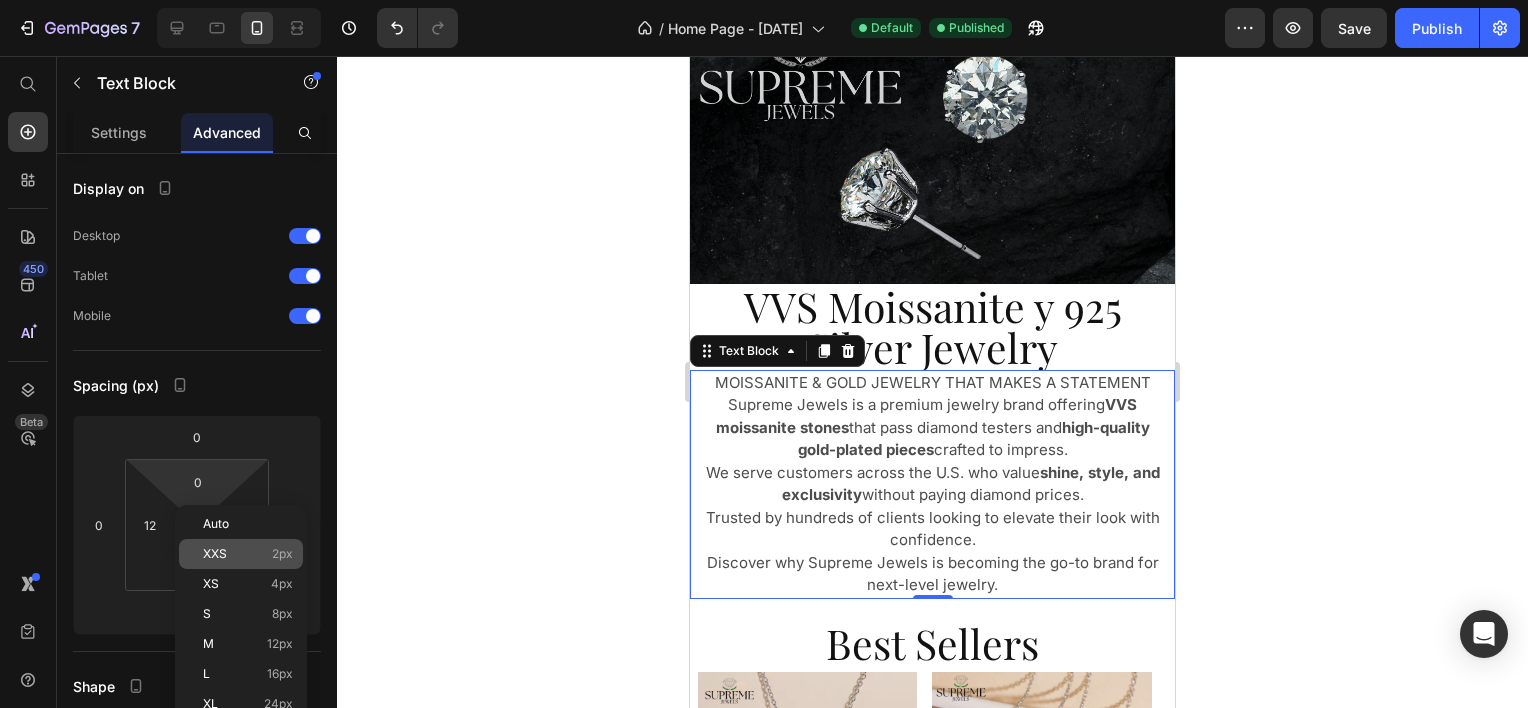 click on "XXS" at bounding box center [215, 554] 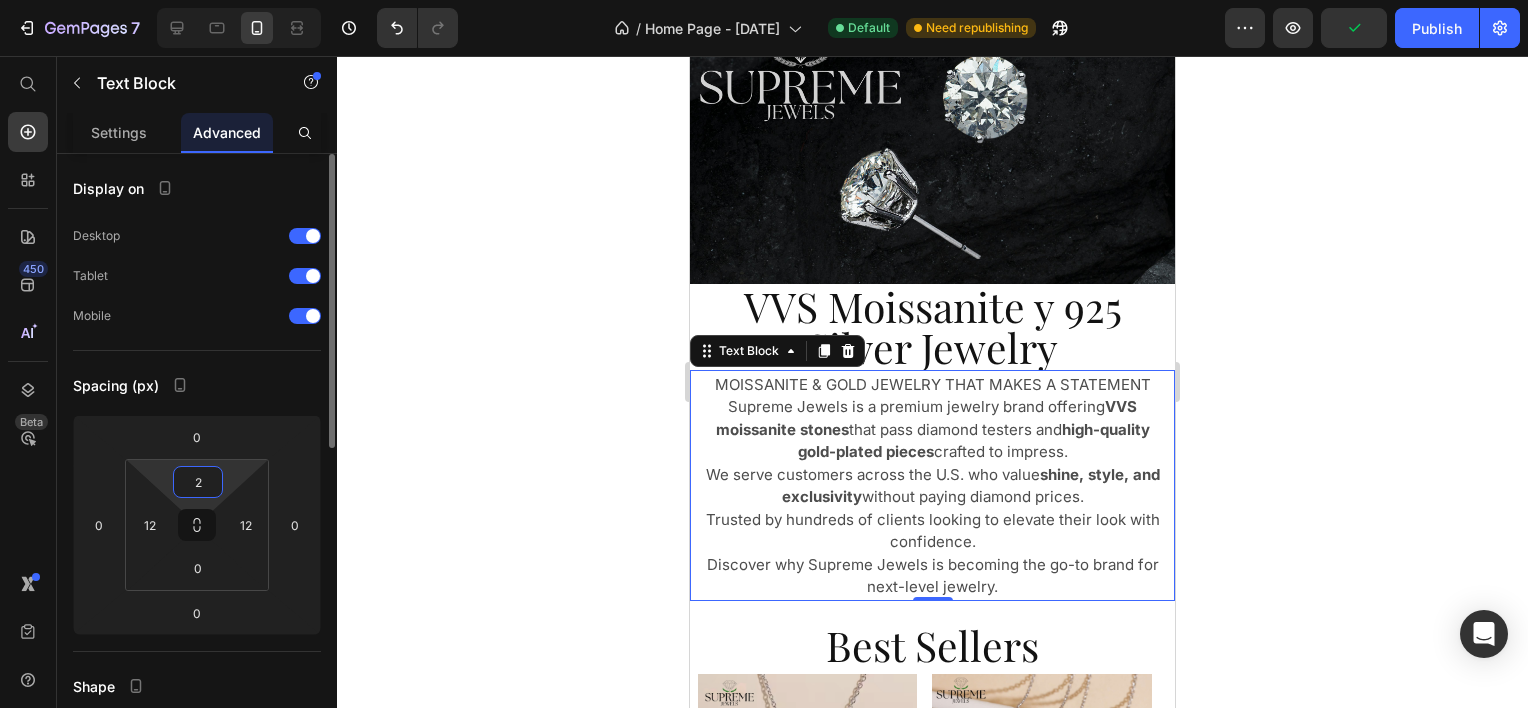 click on "2" at bounding box center (198, 482) 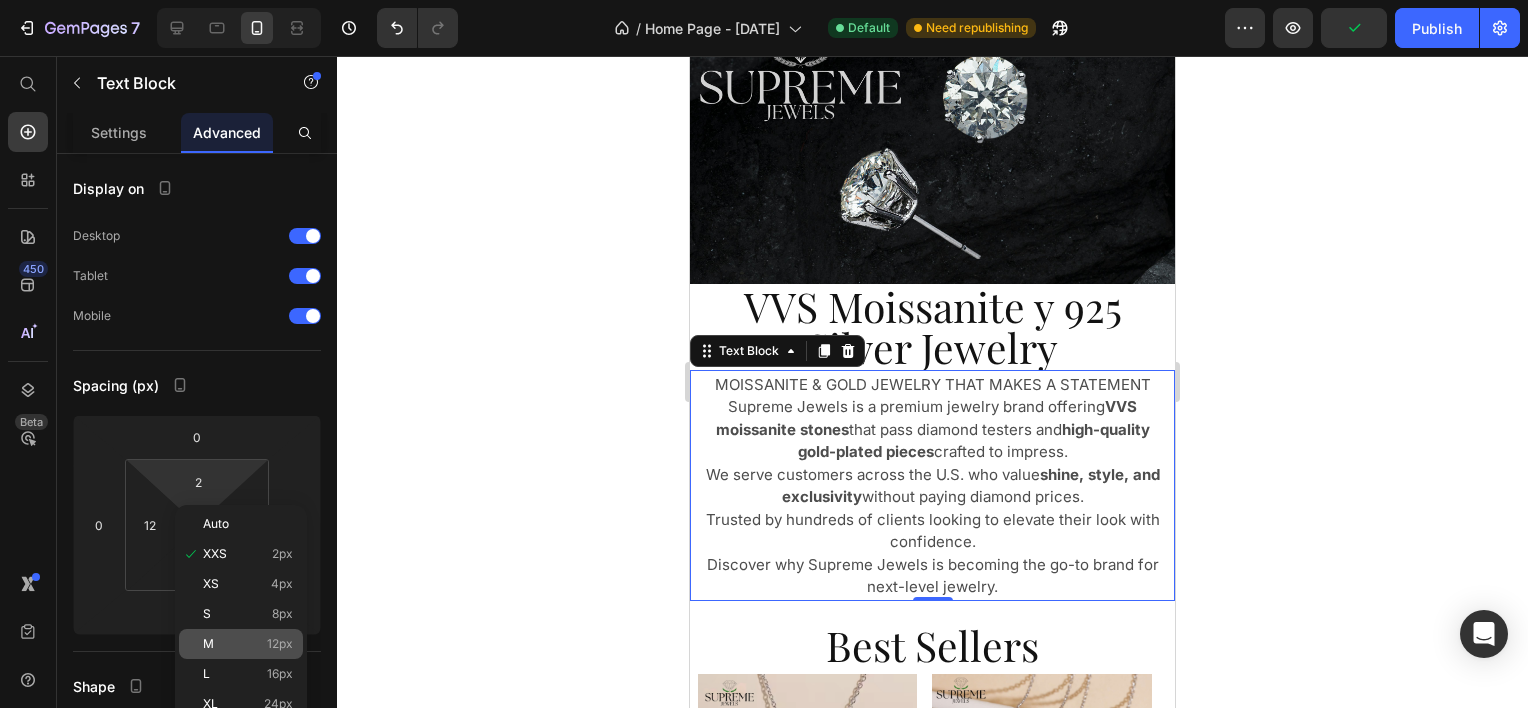 click on "M 12px" 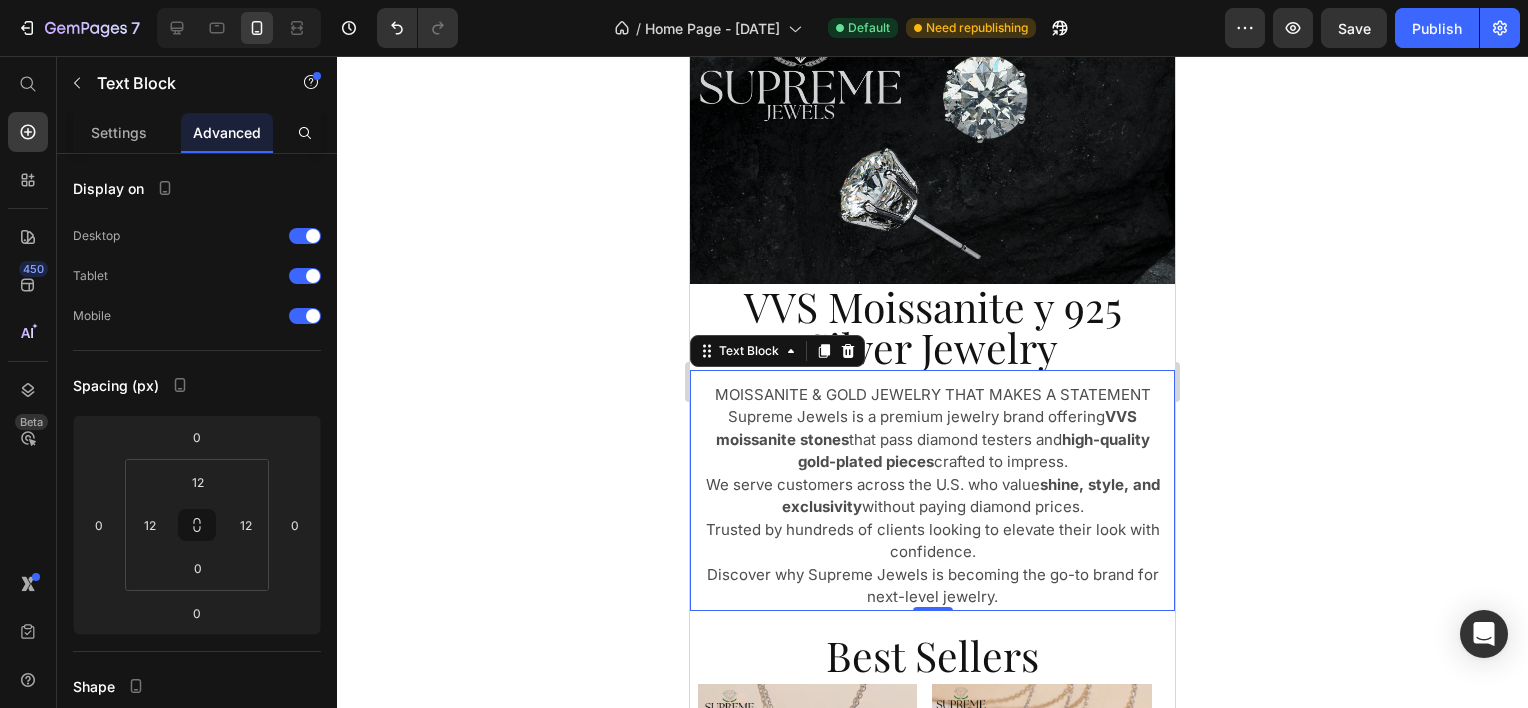 click 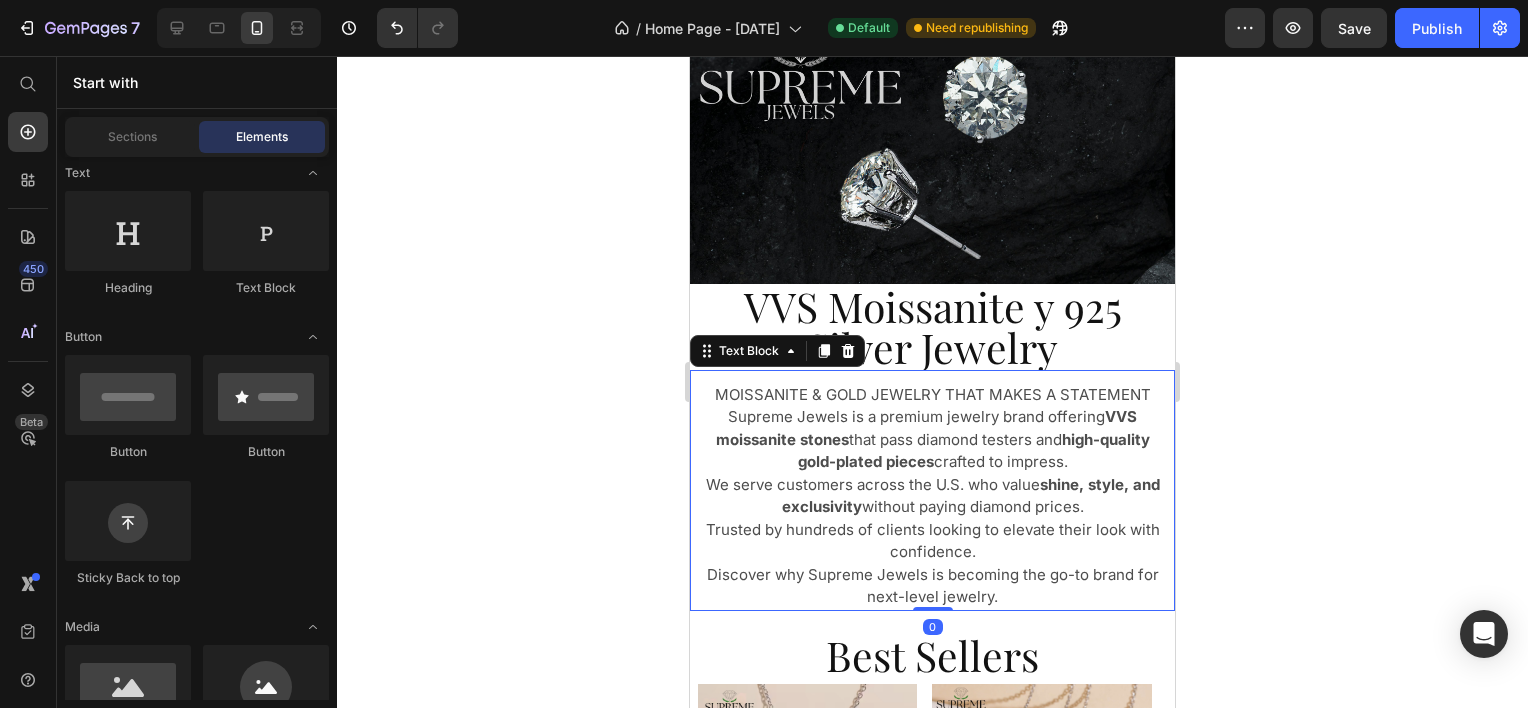 click on "MOISSANITE & GOLD JEWELRY THAT MAKES A STATEMENT" at bounding box center (932, 395) 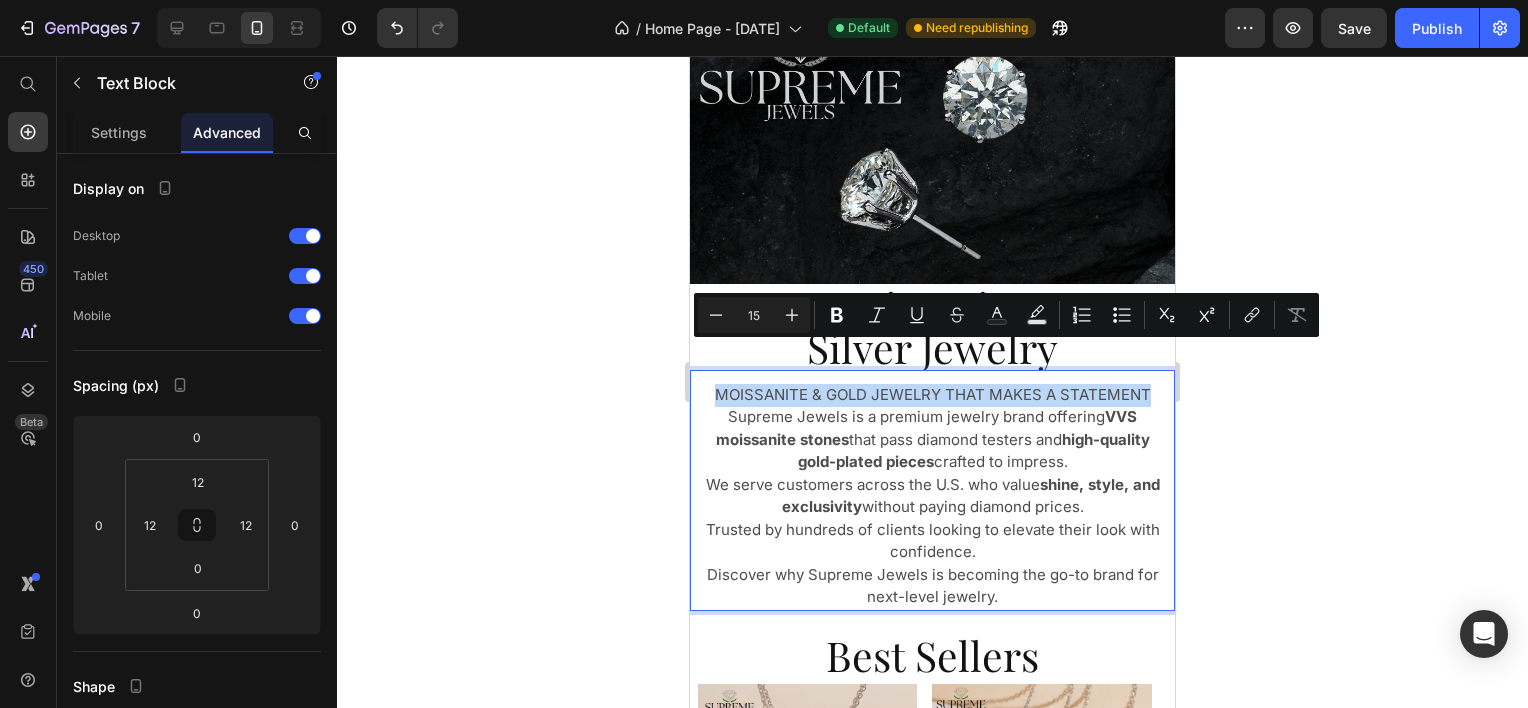 drag, startPoint x: 712, startPoint y: 355, endPoint x: 1152, endPoint y: 357, distance: 440.00455 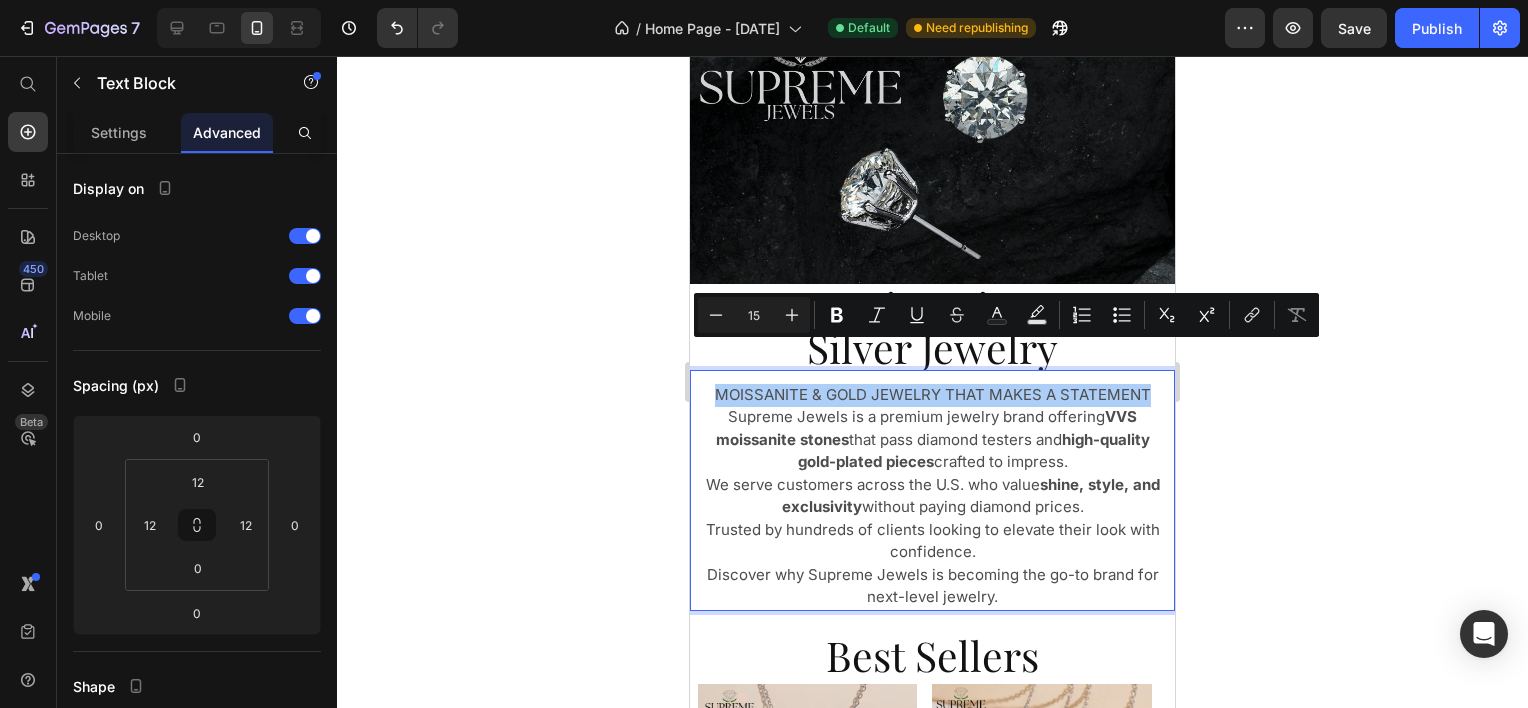 click 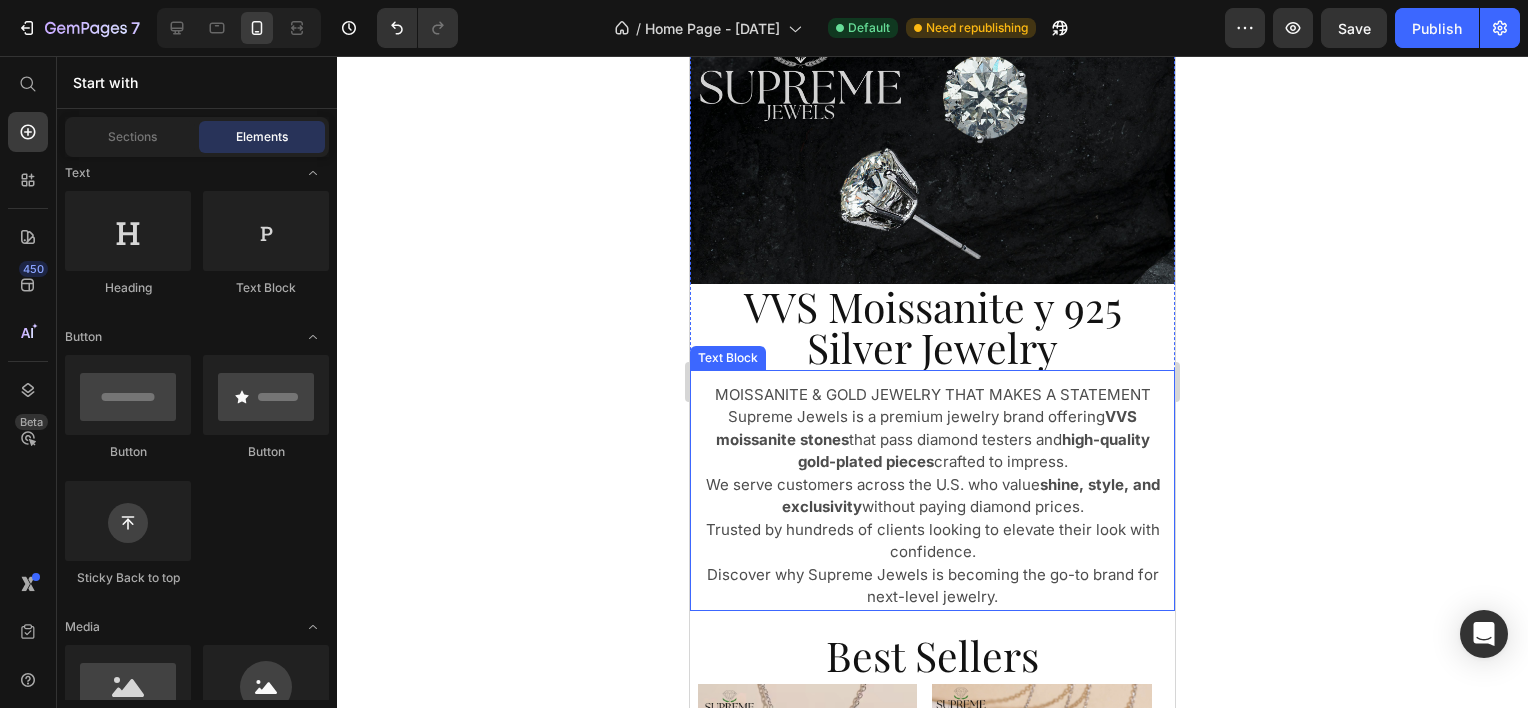 click on "Supreme Jewels is a premium jewelry brand offering  VVS moissanite stones  that pass diamond testers and  high-quality gold-plated pieces  crafted to impress." at bounding box center [932, 440] 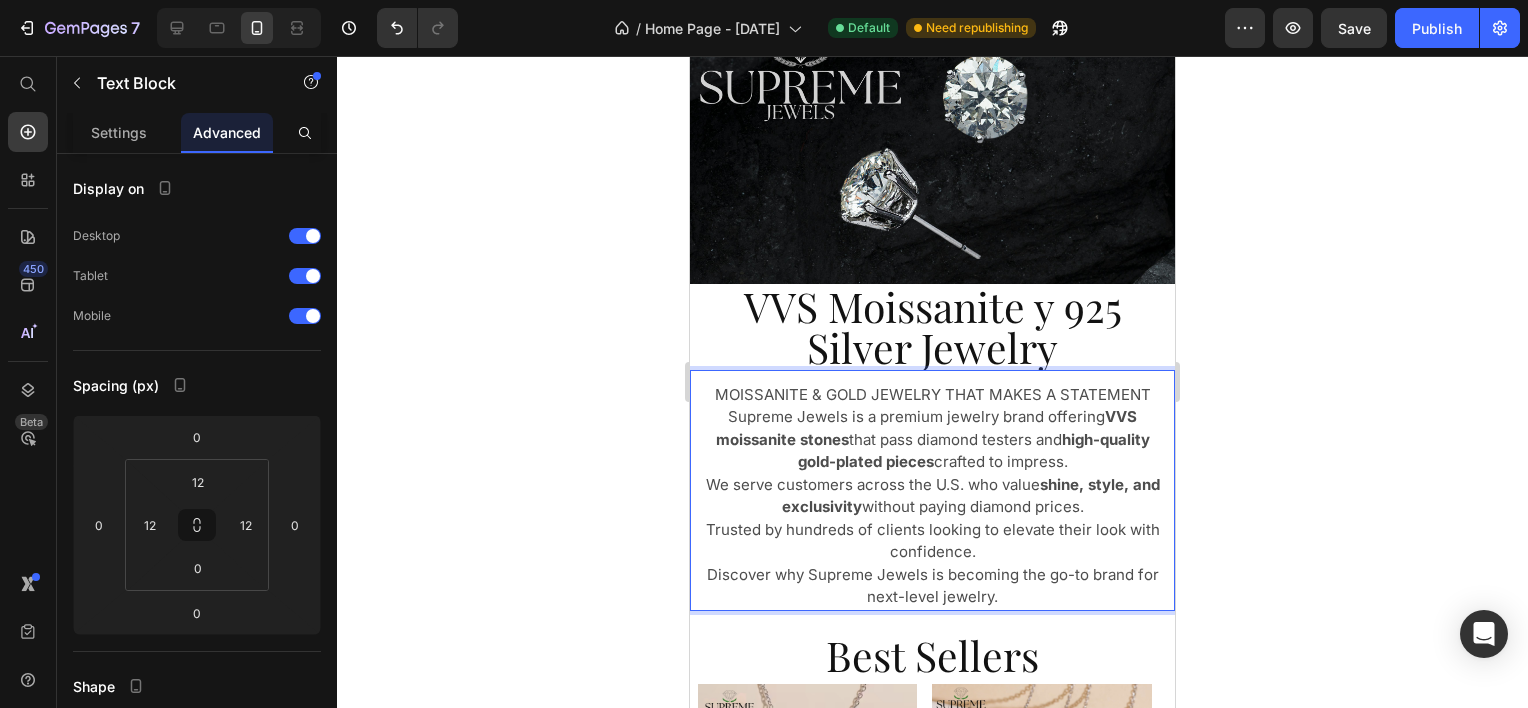 click on "Supreme Jewels is a premium jewelry brand offering  VVS moissanite stones  that pass diamond testers and  high-quality gold-plated pieces  crafted to impress." at bounding box center [932, 440] 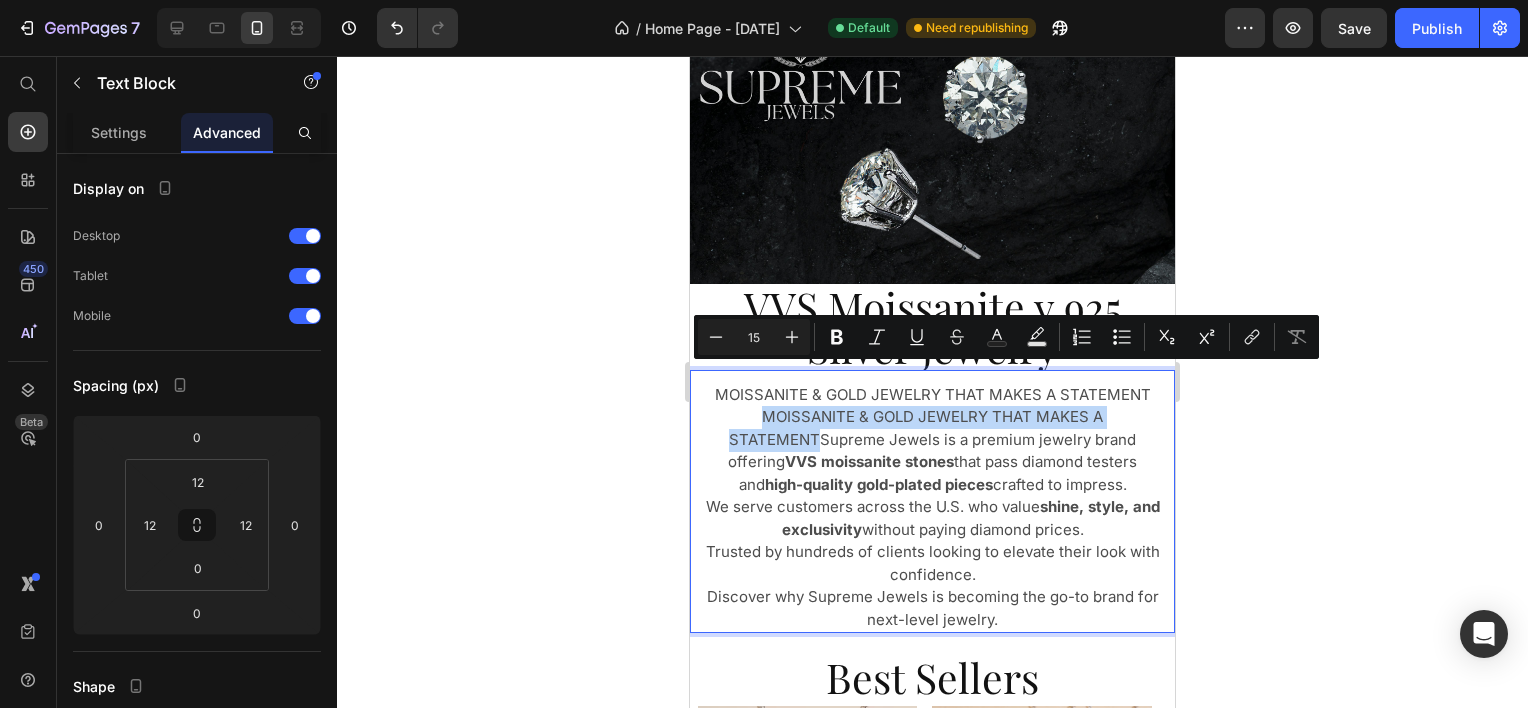 drag, startPoint x: 810, startPoint y: 401, endPoint x: 741, endPoint y: 384, distance: 71.063354 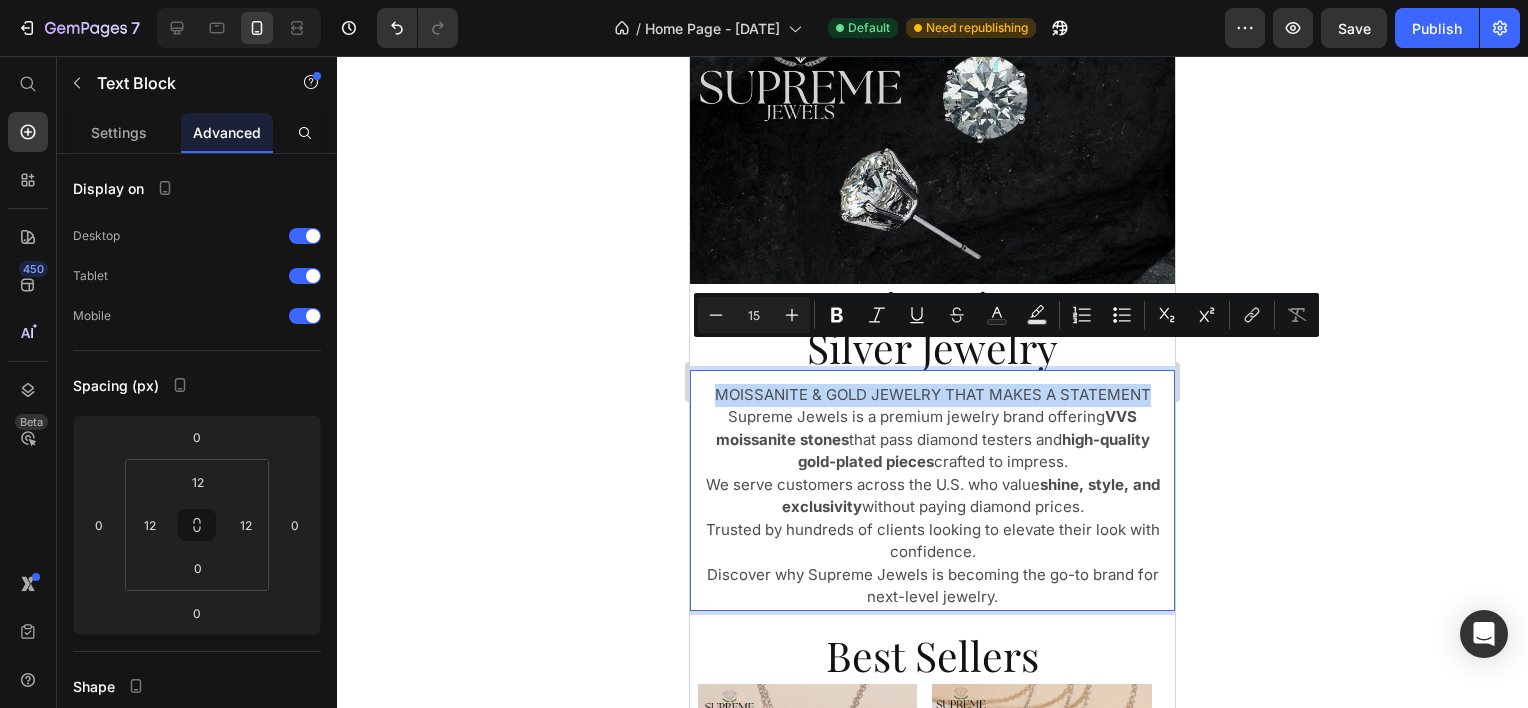 drag, startPoint x: 708, startPoint y: 352, endPoint x: 1142, endPoint y: 357, distance: 434.0288 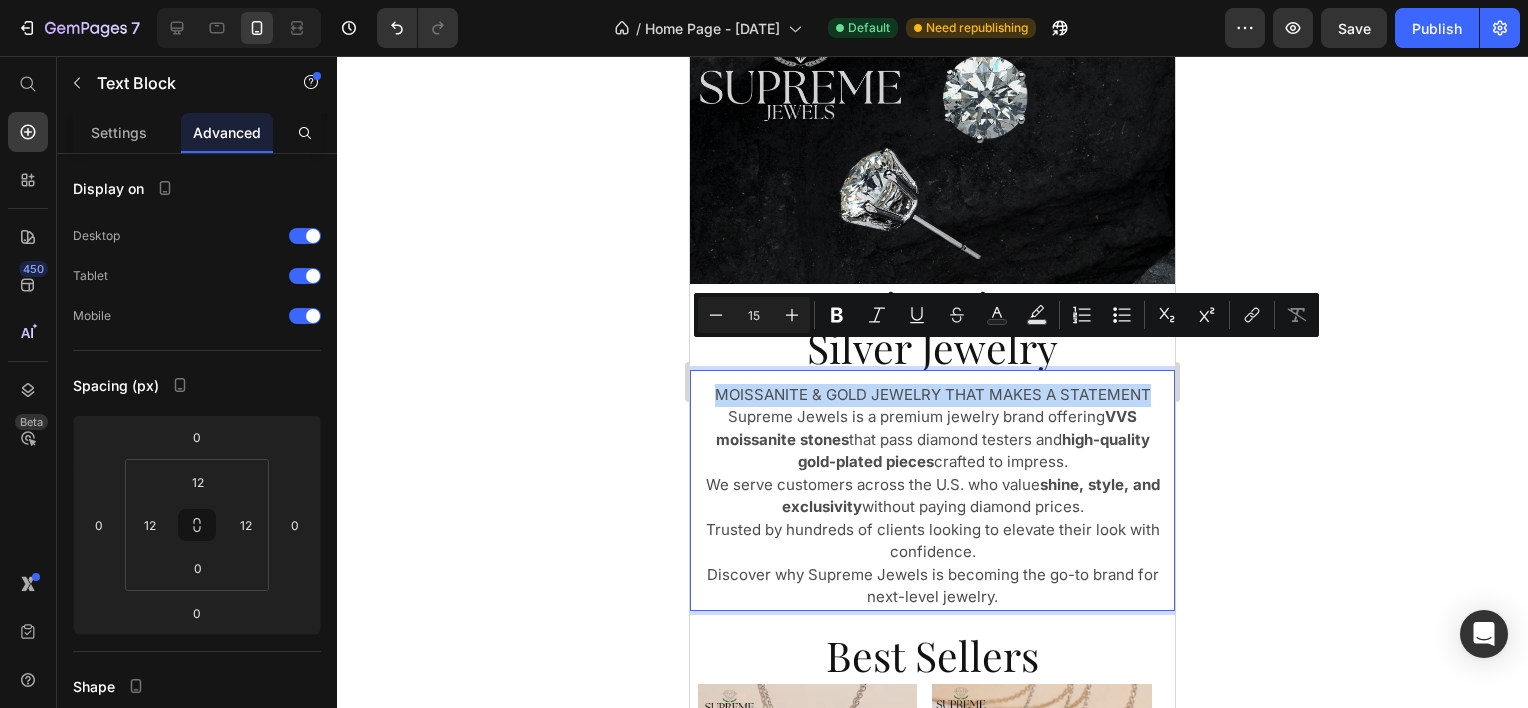 click on "MOISSANITE & GOLD JEWELRY THAT MAKES A STATEMENT" at bounding box center (932, 395) 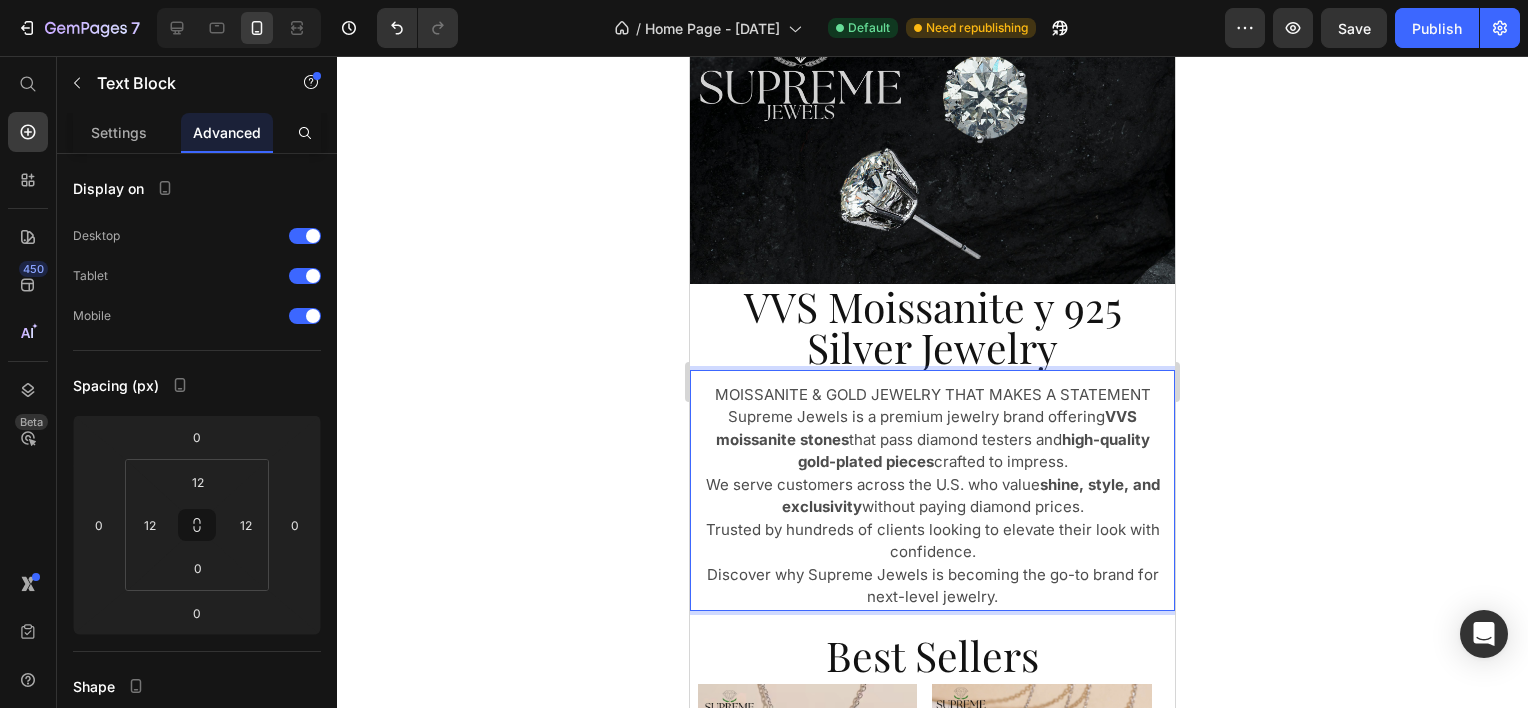 click on "MOISSANITE & GOLD JEWELRY THAT MAKES A STATEMENT" at bounding box center [932, 395] 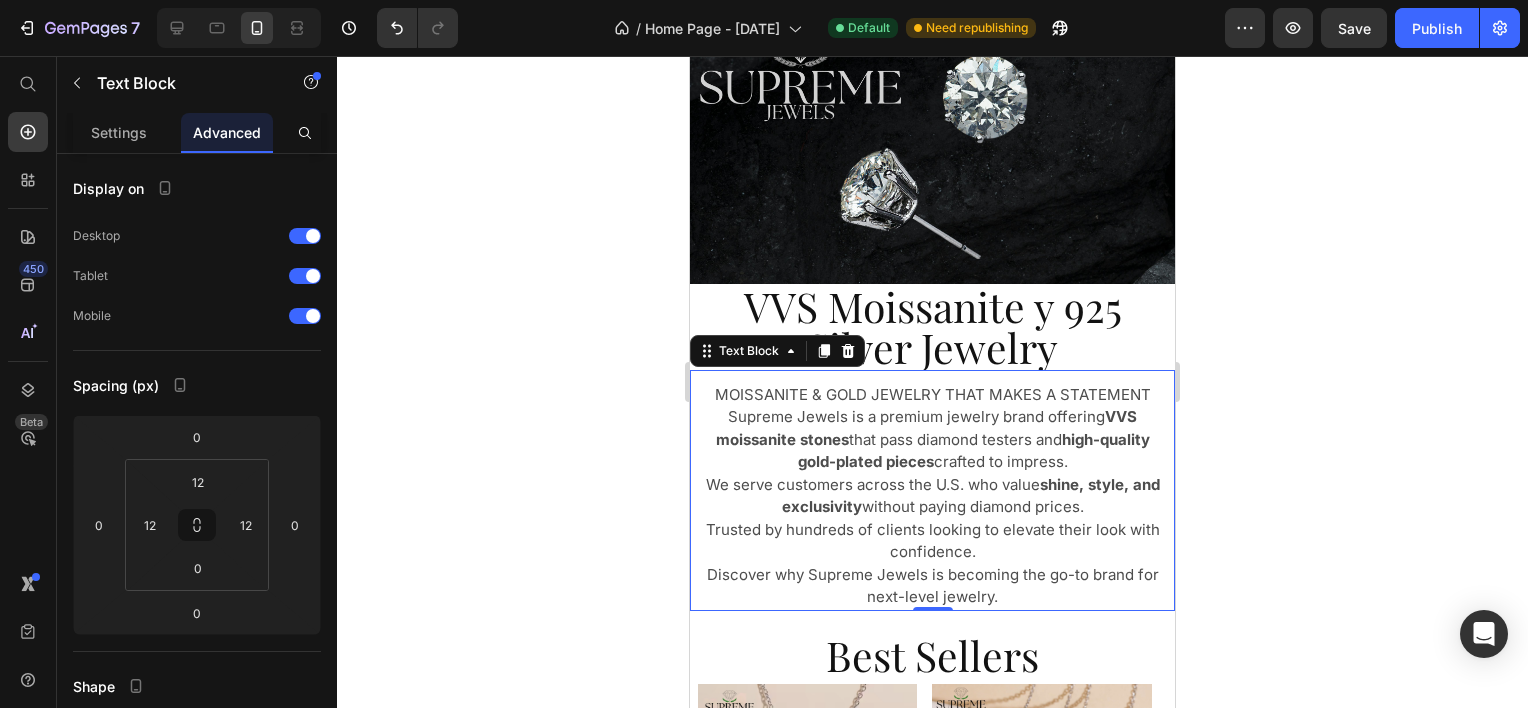 click on "MOISSANITE & GOLD JEWELRY THAT MAKES A STATEMENT Supreme Jewels is a premium jewelry brand offering  VVS moissanite stones  that pass diamond testers and  high-quality gold-plated pieces  crafted to impress. We serve customers across the U.S. who value  shine, style, and exclusivity  without paying diamond prices. Trusted by hundreds of clients looking to elevate their look with confidence. Discover why Supreme Jewels is becoming the go-to brand for next-level jewelry. Text Block   0" at bounding box center (932, 490) 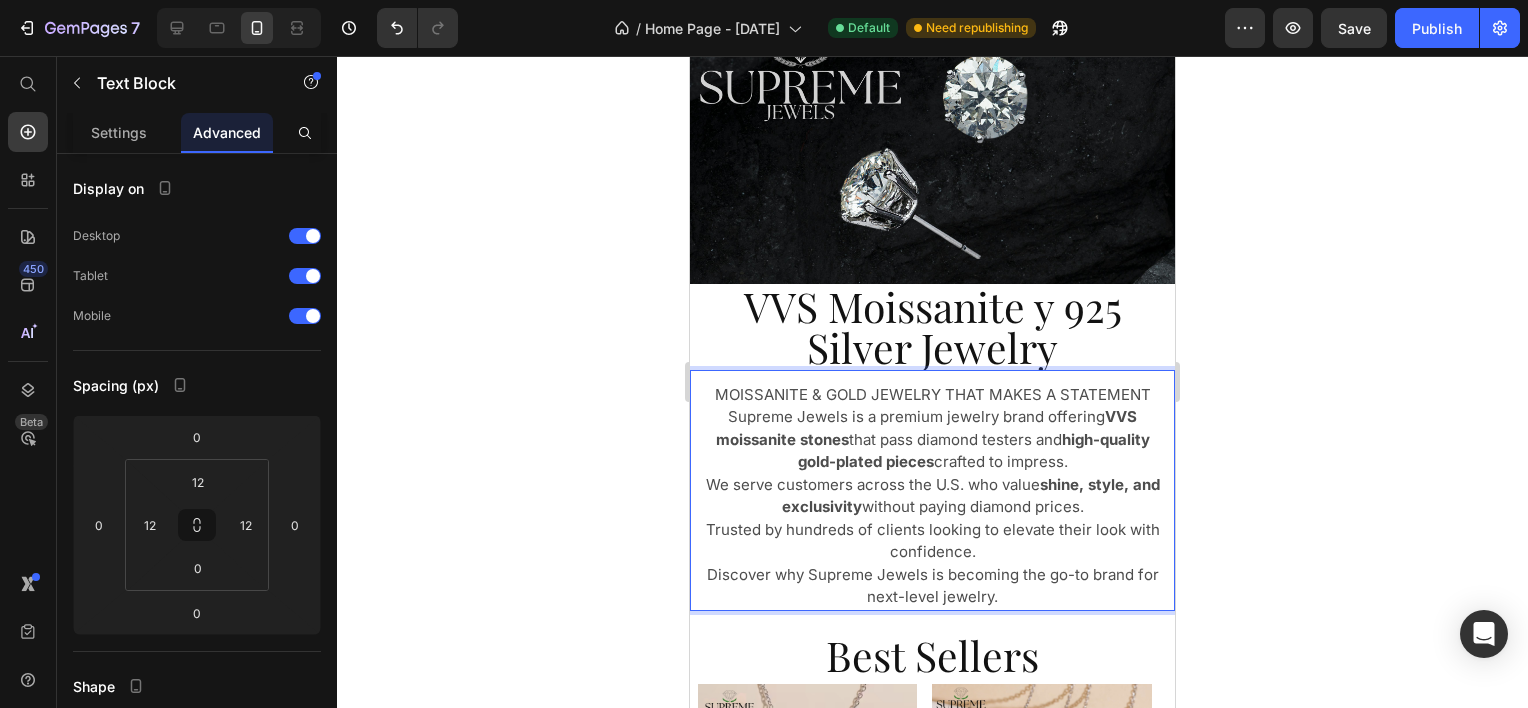 click on "MOISSANITE & GOLD JEWELRY THAT MAKES A STATEMENT" at bounding box center [932, 395] 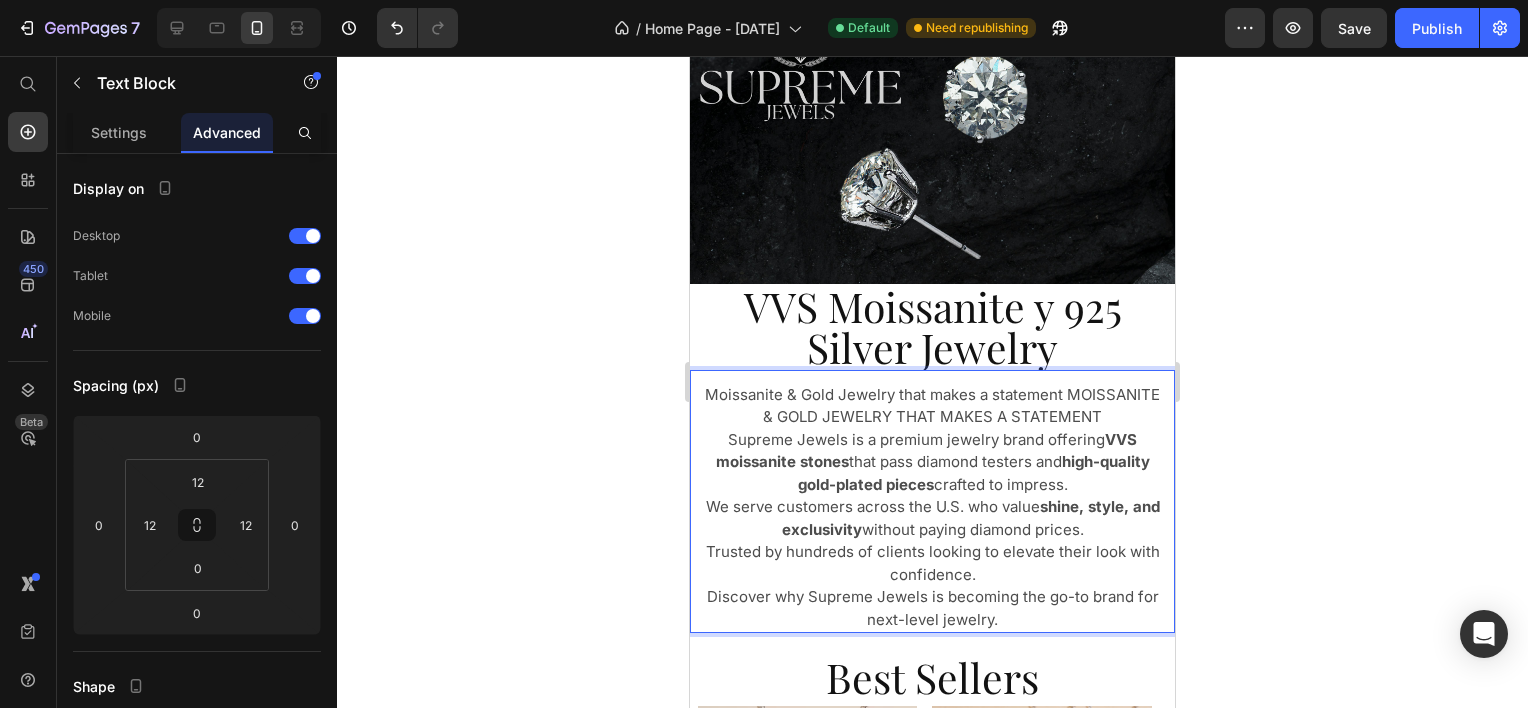 drag, startPoint x: 710, startPoint y: 377, endPoint x: 1108, endPoint y: 391, distance: 398.24615 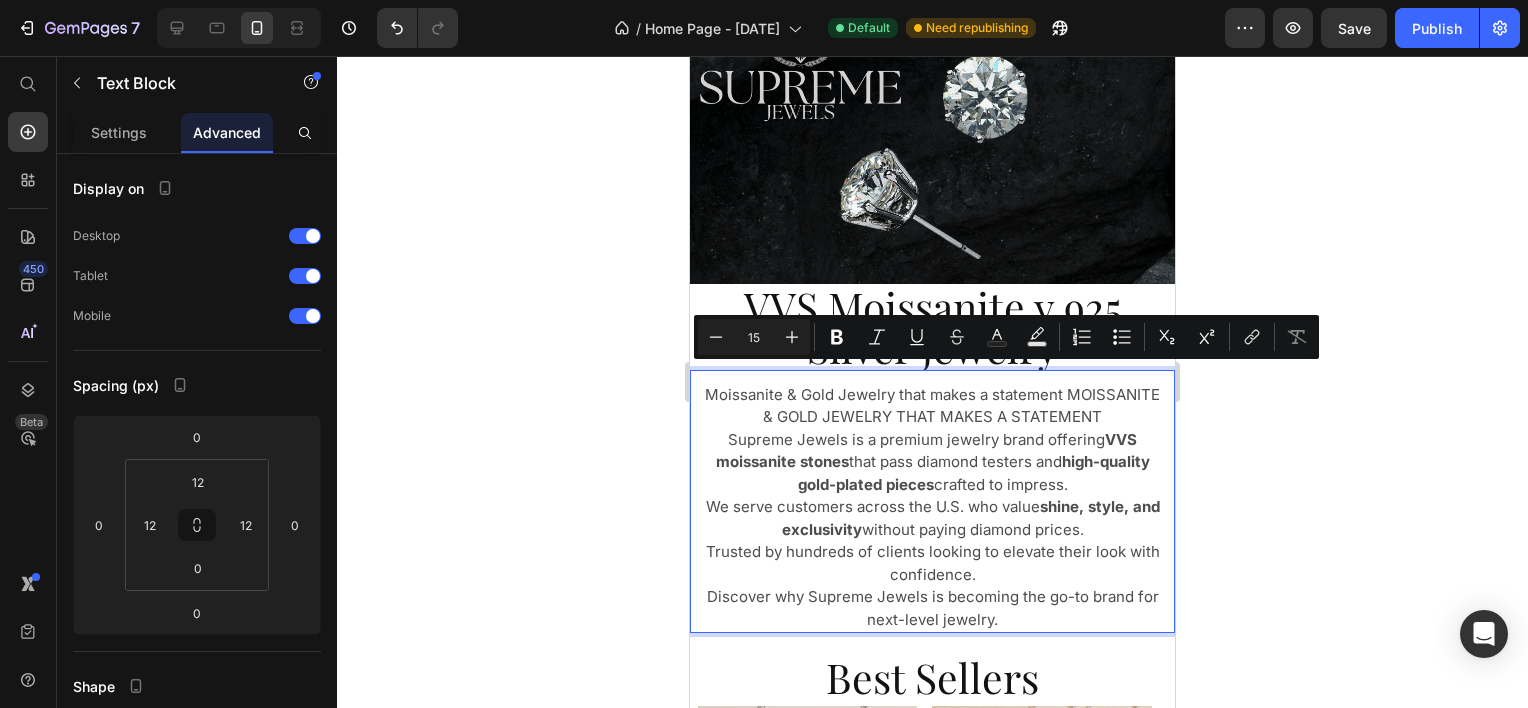 click on "Moissanite & Gold Jewelry that makes a statement MOISSANITE & GOLD JEWELRY THAT MAKES A STATEMENT" at bounding box center (932, 406) 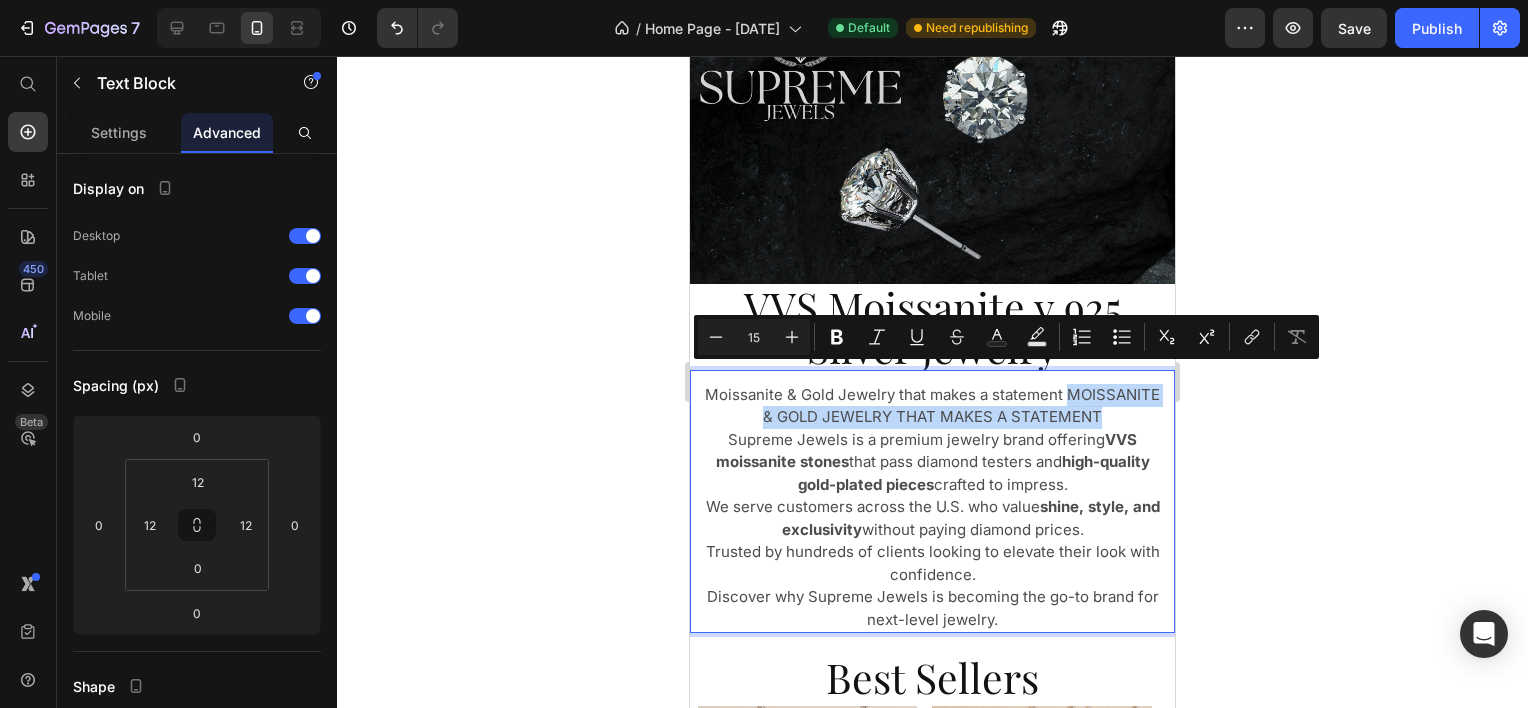 drag, startPoint x: 1142, startPoint y: 381, endPoint x: 699, endPoint y: 380, distance: 443.00113 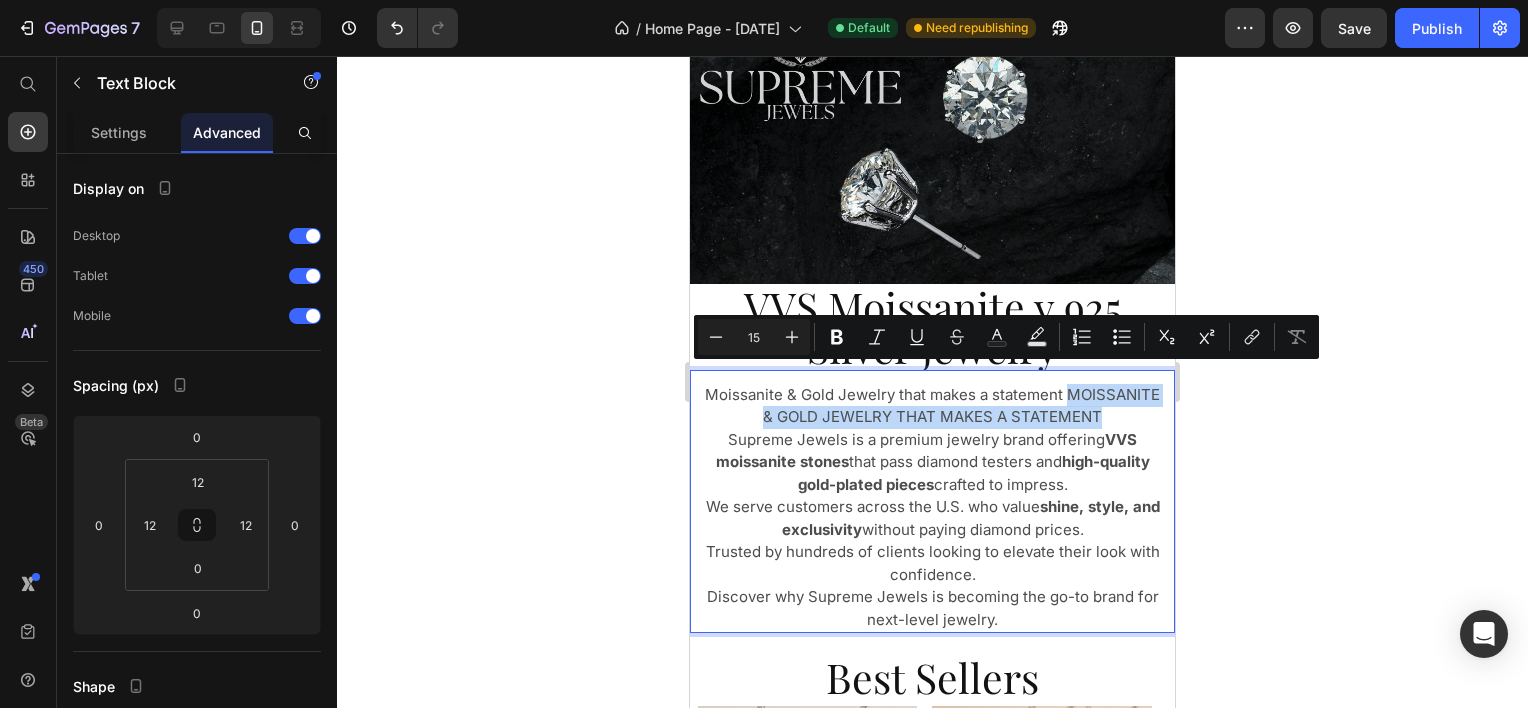 click on "Moissanite & Gold Jewelry that makes a statement MOISSANITE & GOLD JEWELRY THAT MAKES A STATEMENT Supreme Jewels is a premium jewelry brand offering  VVS moissanite stones  that pass diamond testers and  high-quality gold-plated pieces  crafted to impress. We serve customers across the U.S. who value  shine, style, and exclusivity  without paying diamond prices. Trusted by hundreds of clients looking to elevate their look with confidence. Discover why Supreme Jewels is becoming the go-to brand for next-level jewelry. Text Block   0" at bounding box center [932, 502] 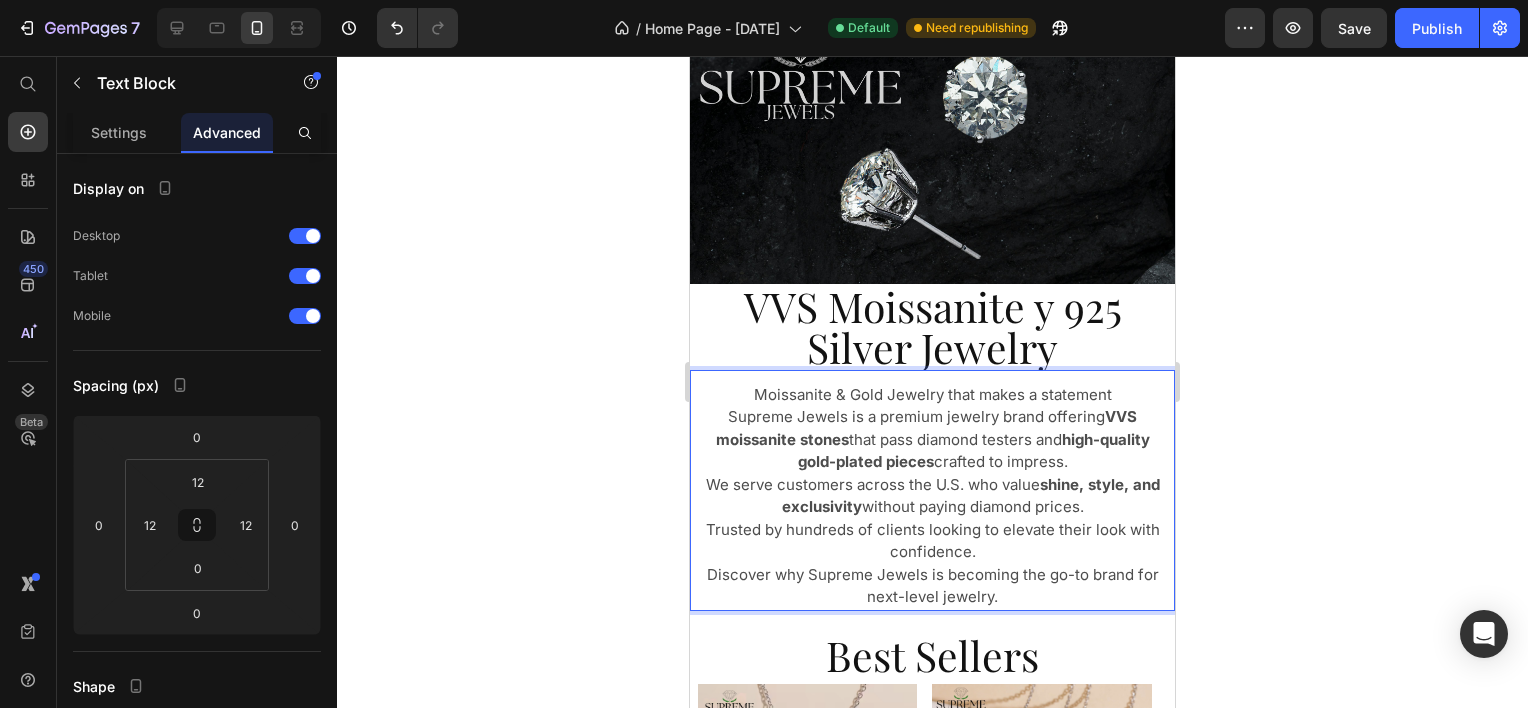 click 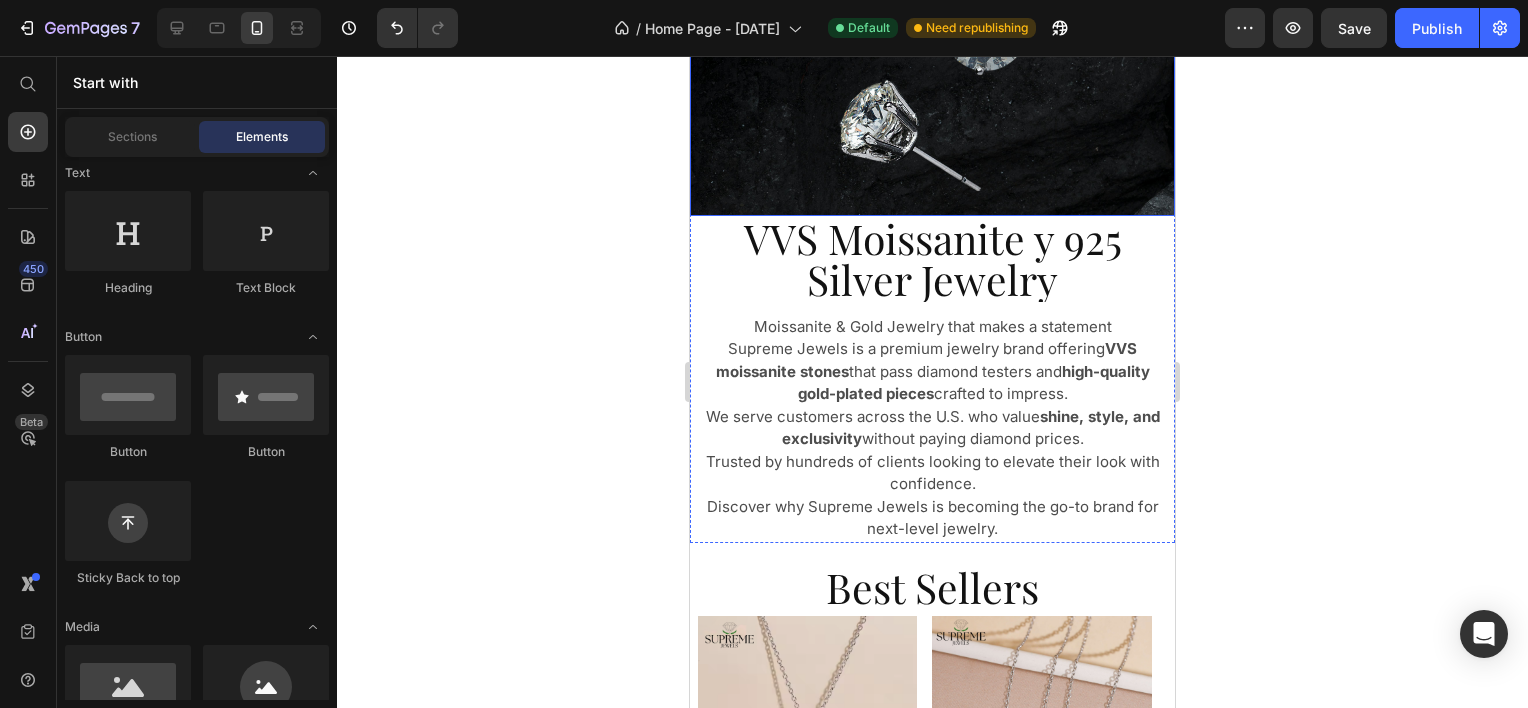 scroll, scrollTop: 1176, scrollLeft: 0, axis: vertical 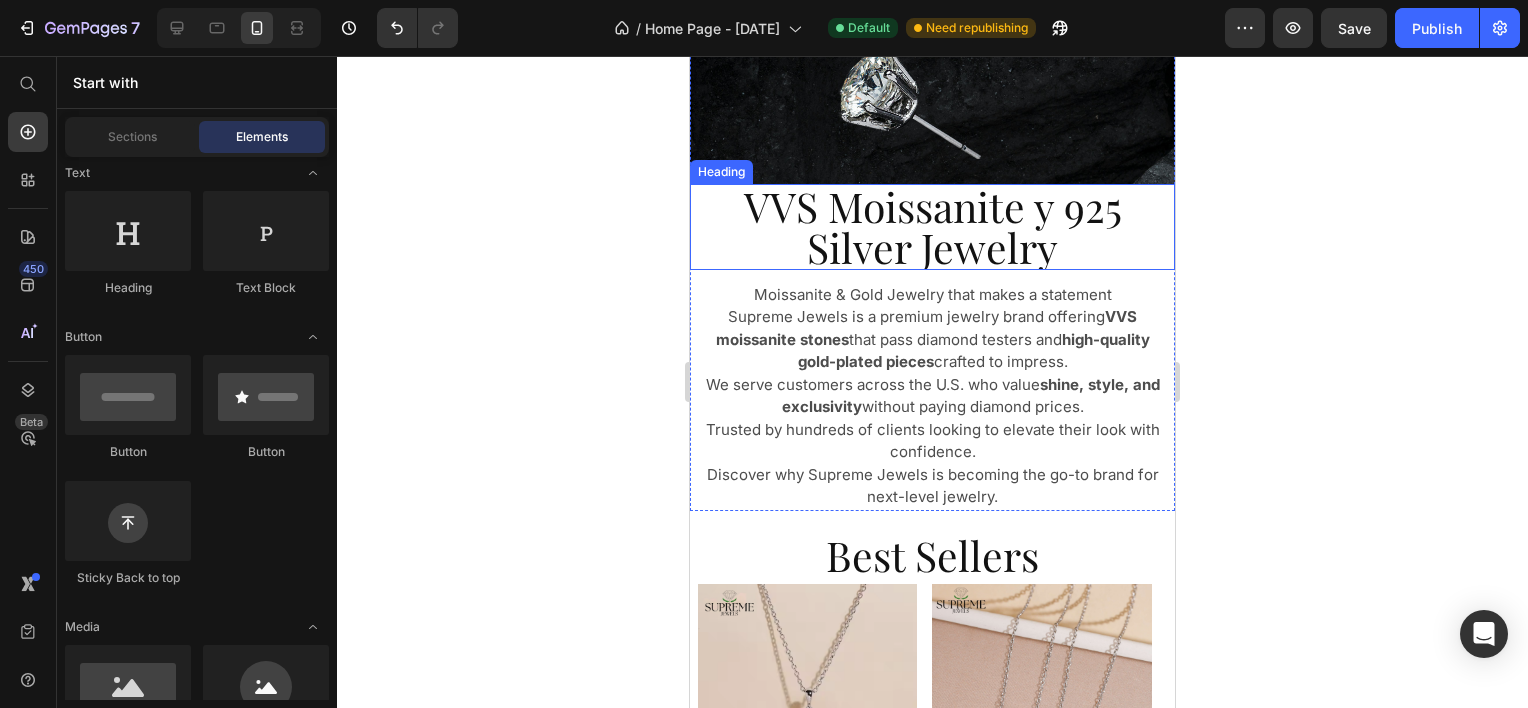 click on "VVS Moissanite y 925 Silver Jewelry" at bounding box center (932, 227) 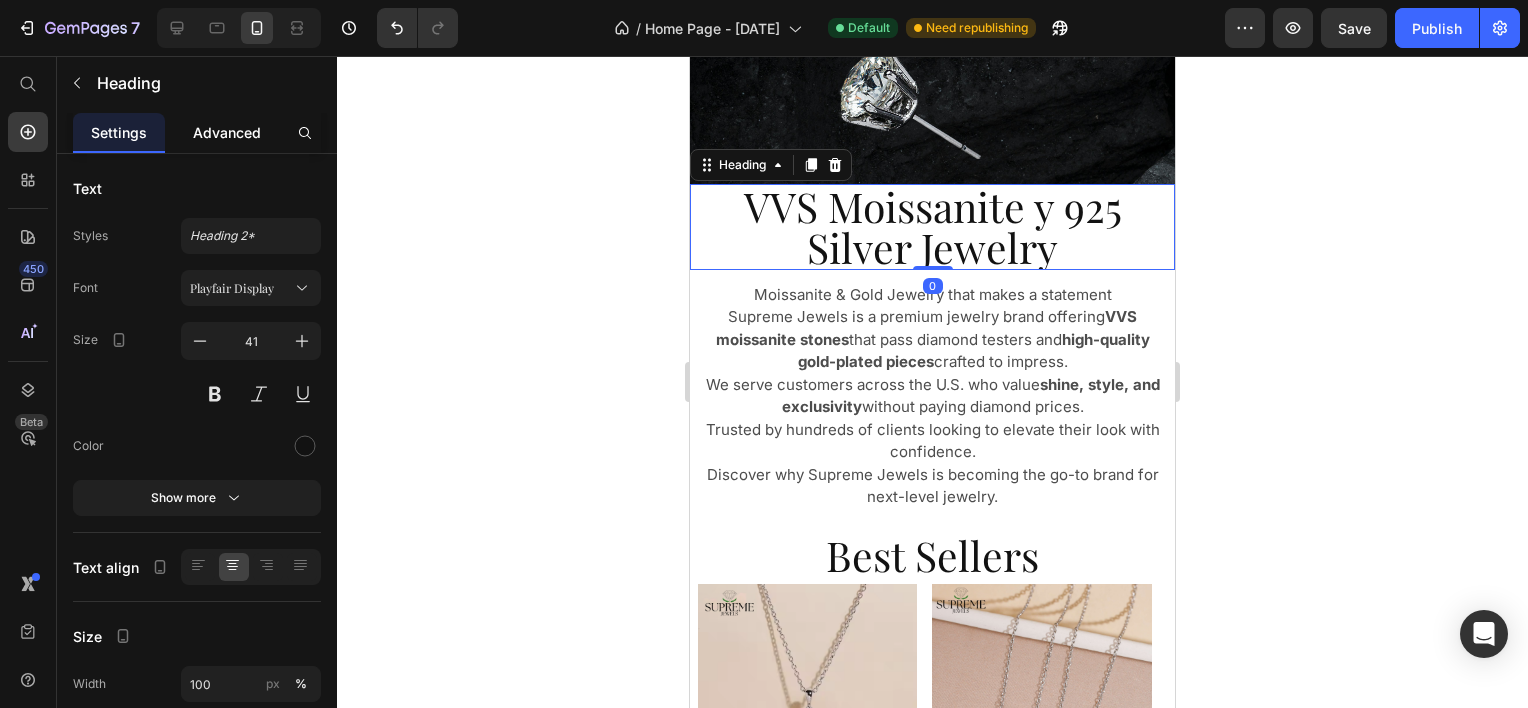 click on "Advanced" 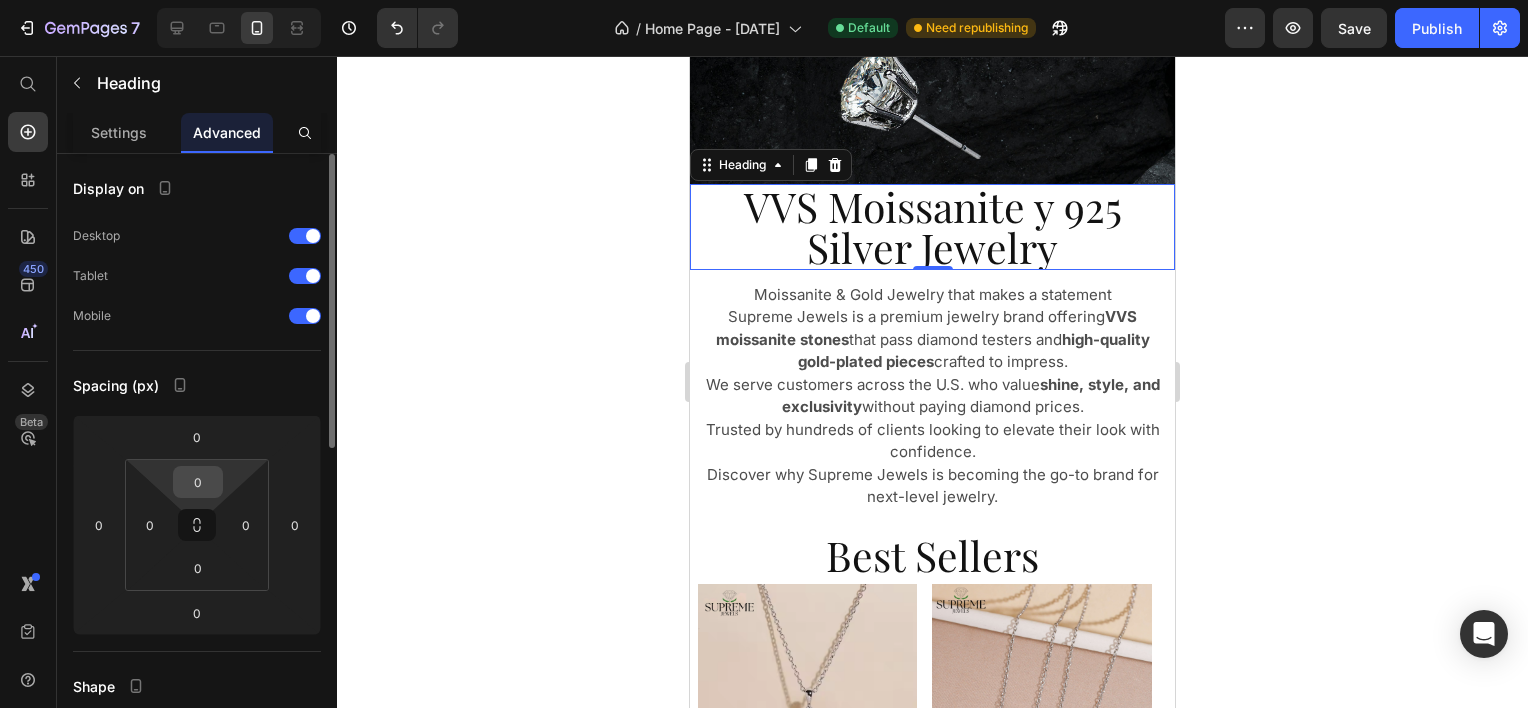 click on "0" at bounding box center [198, 482] 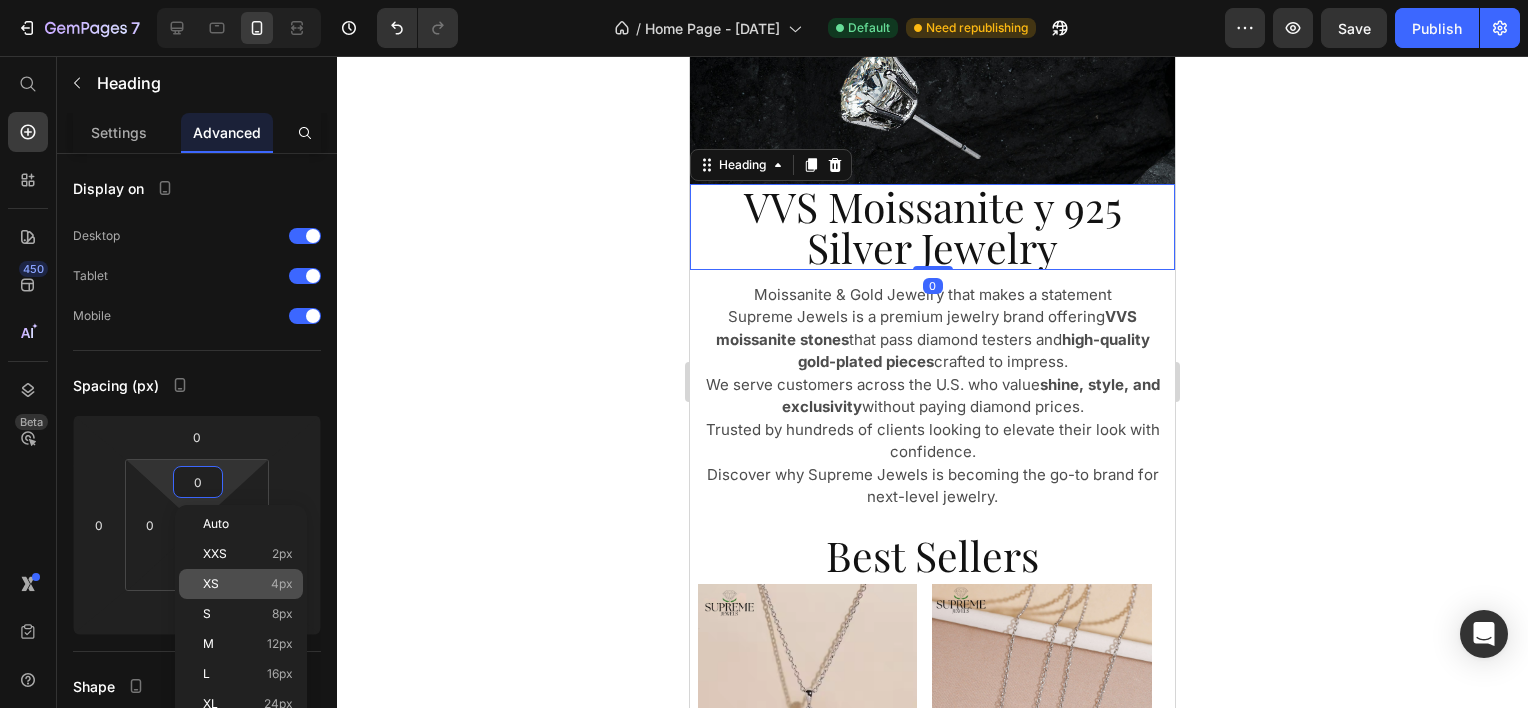 click on "XS 4px" 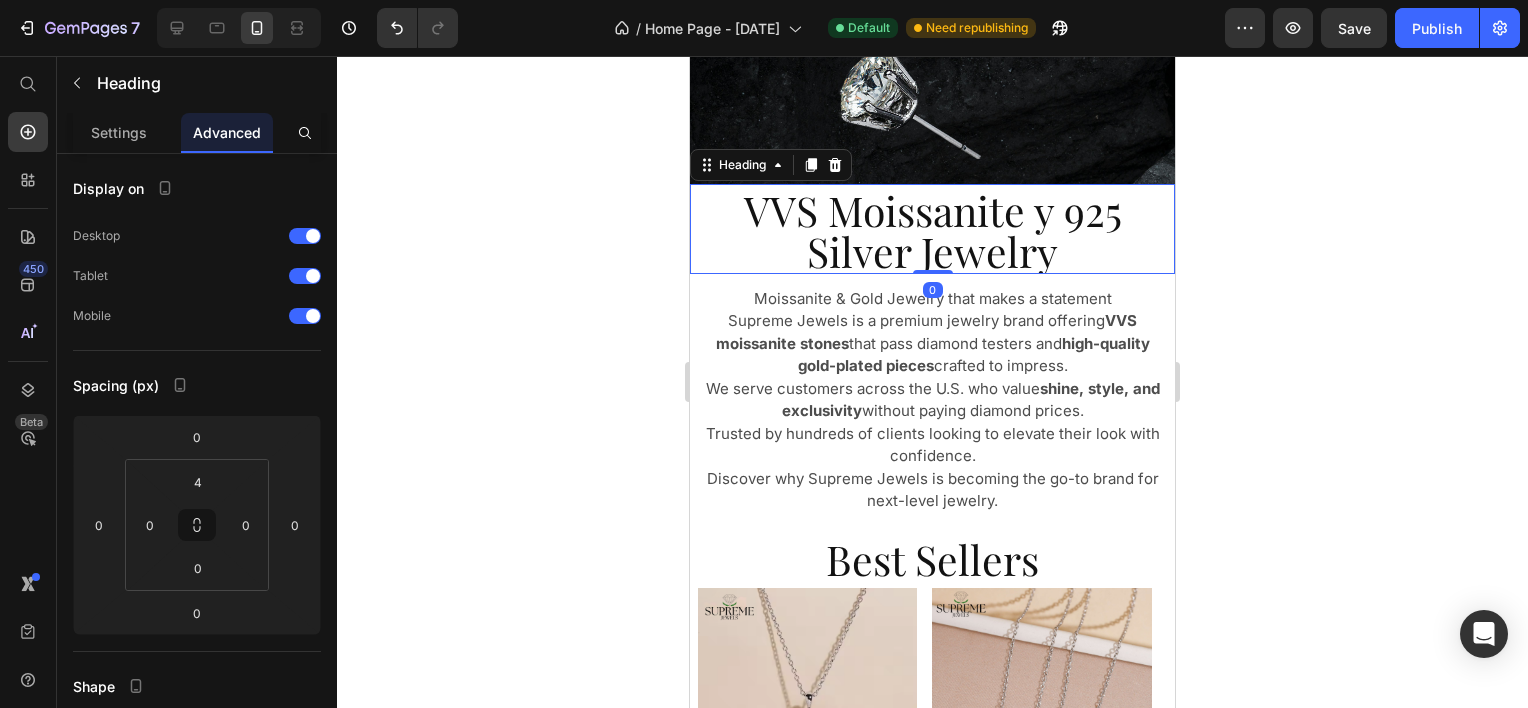 drag, startPoint x: 441, startPoint y: 474, endPoint x: 613, endPoint y: 462, distance: 172.41809 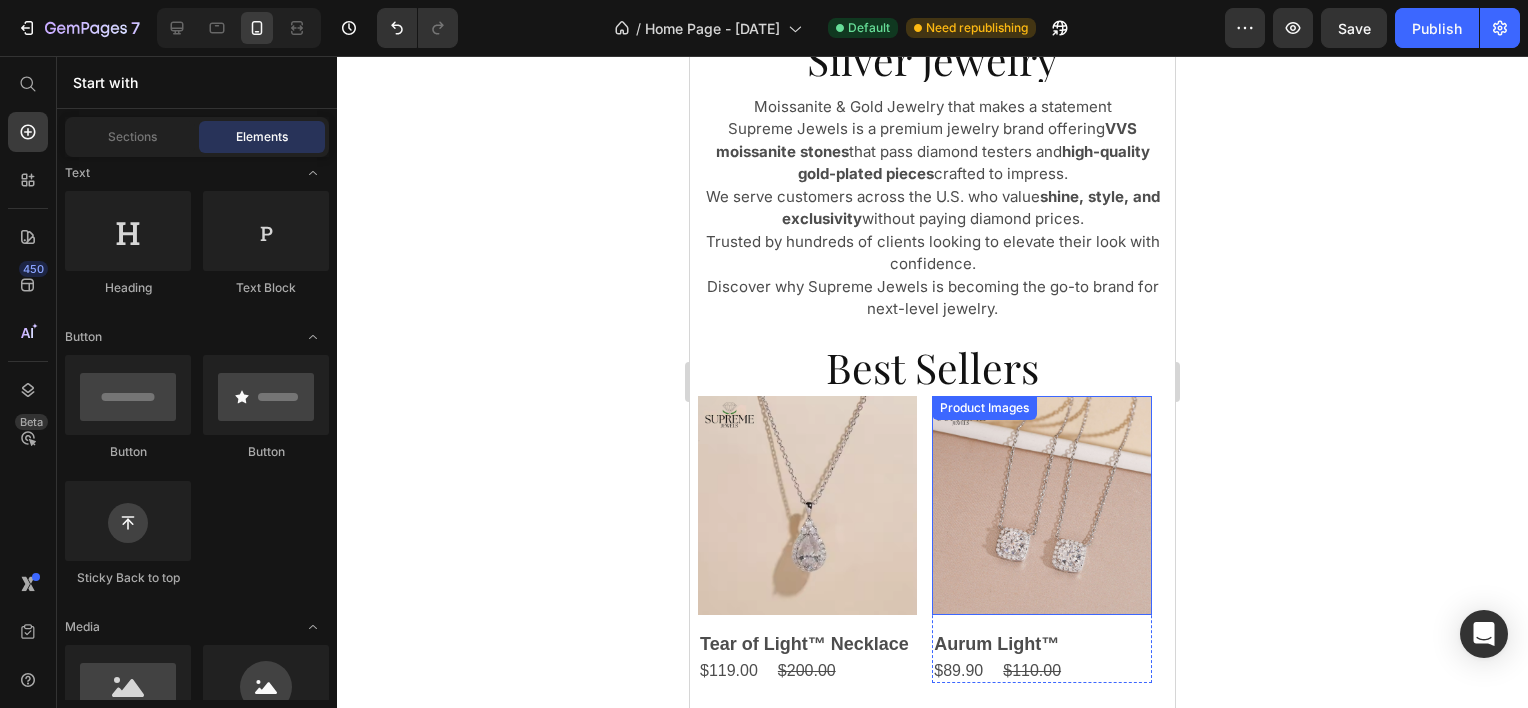 scroll, scrollTop: 1376, scrollLeft: 0, axis: vertical 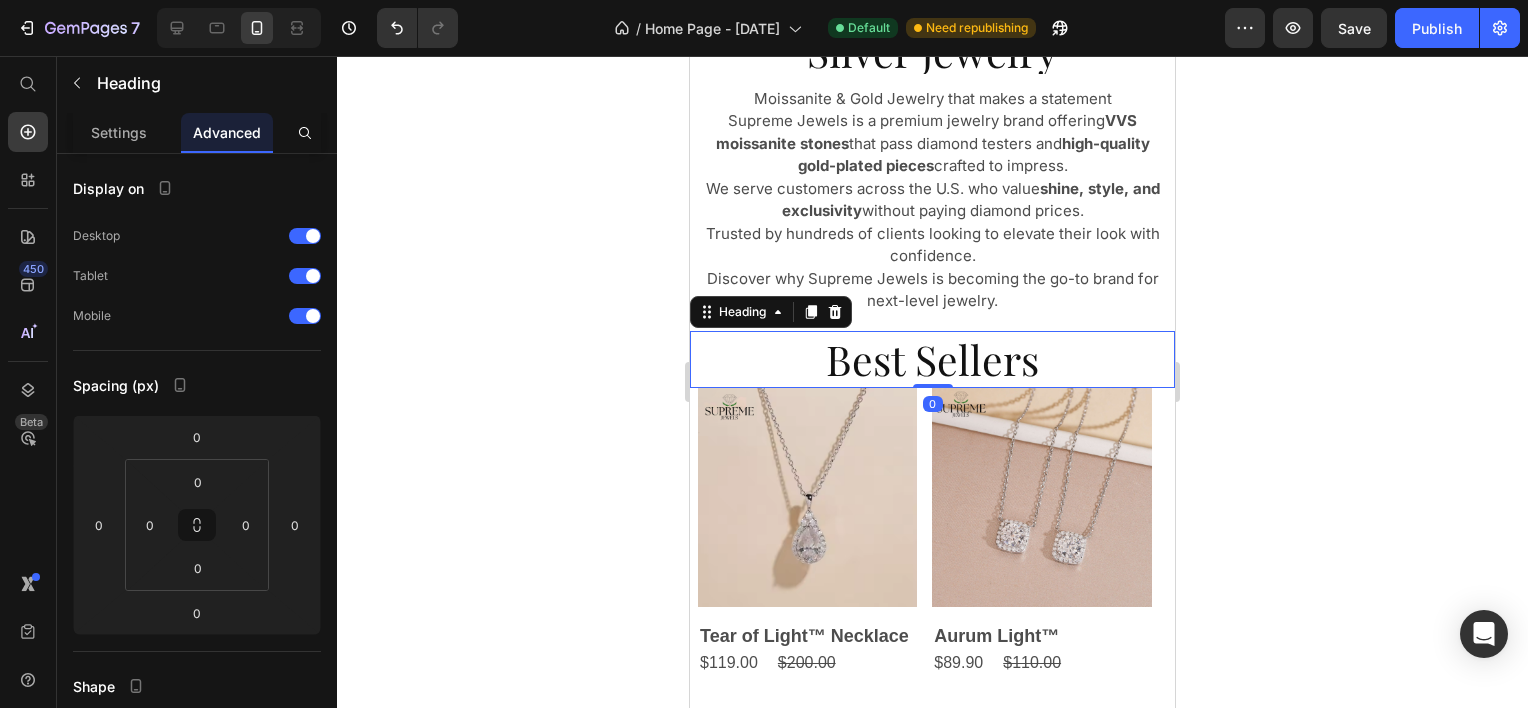 click on "Best Sellers" at bounding box center (932, 359) 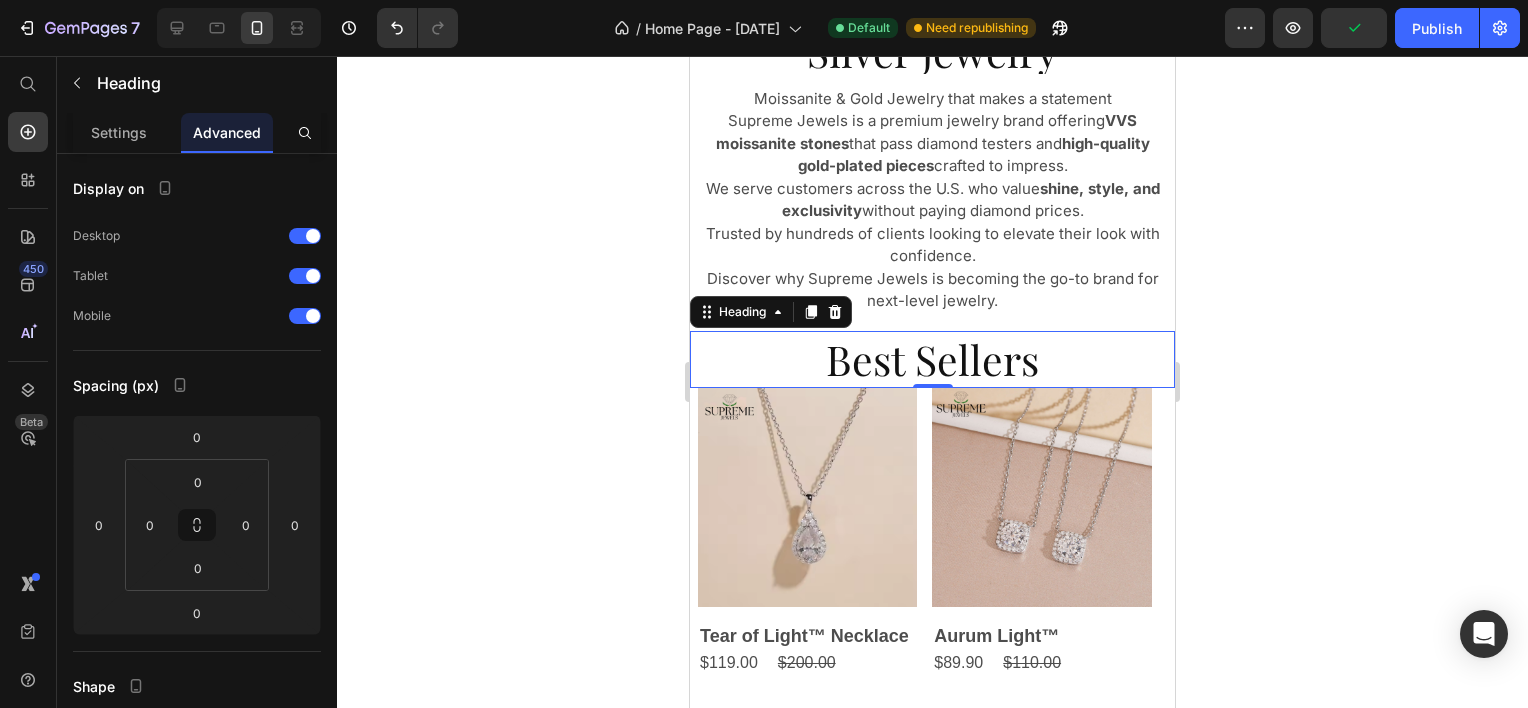 click 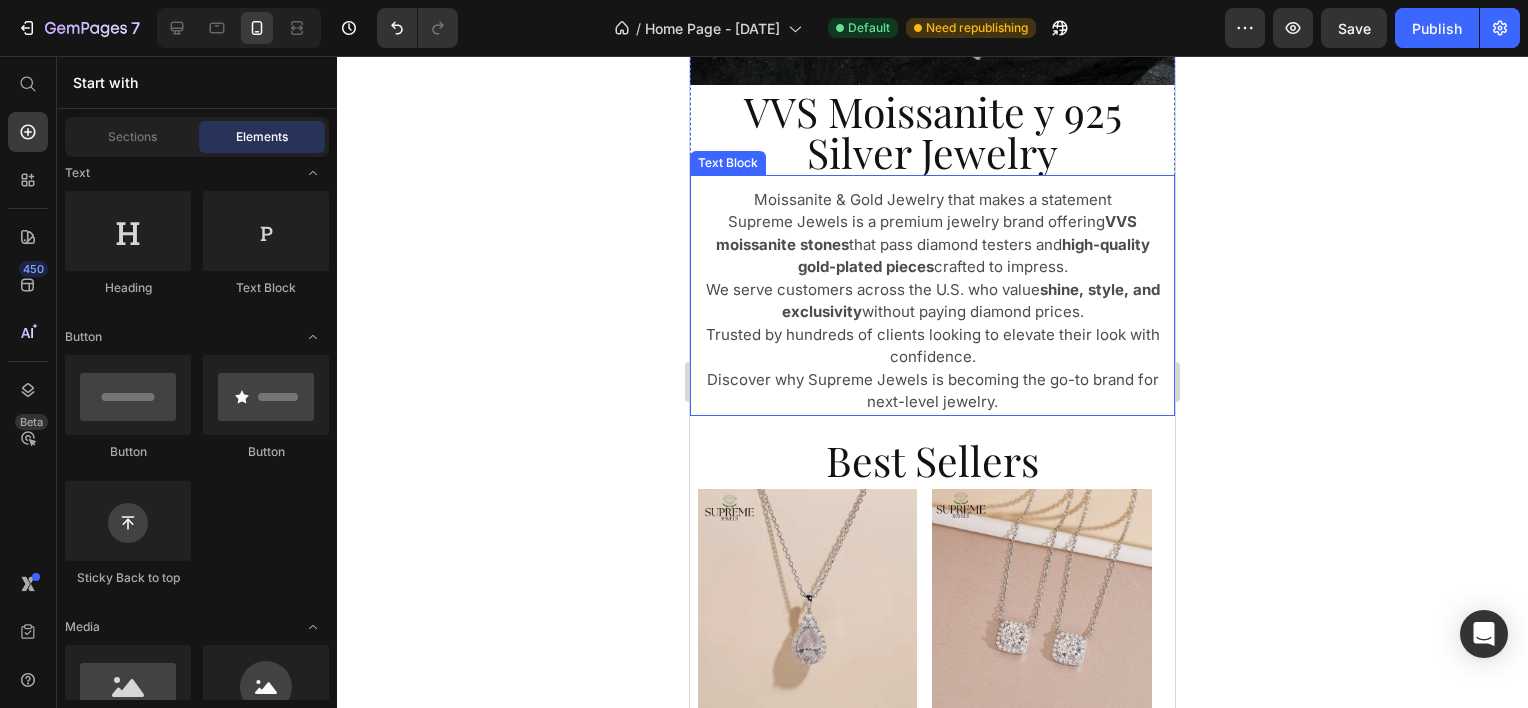 scroll, scrollTop: 1476, scrollLeft: 0, axis: vertical 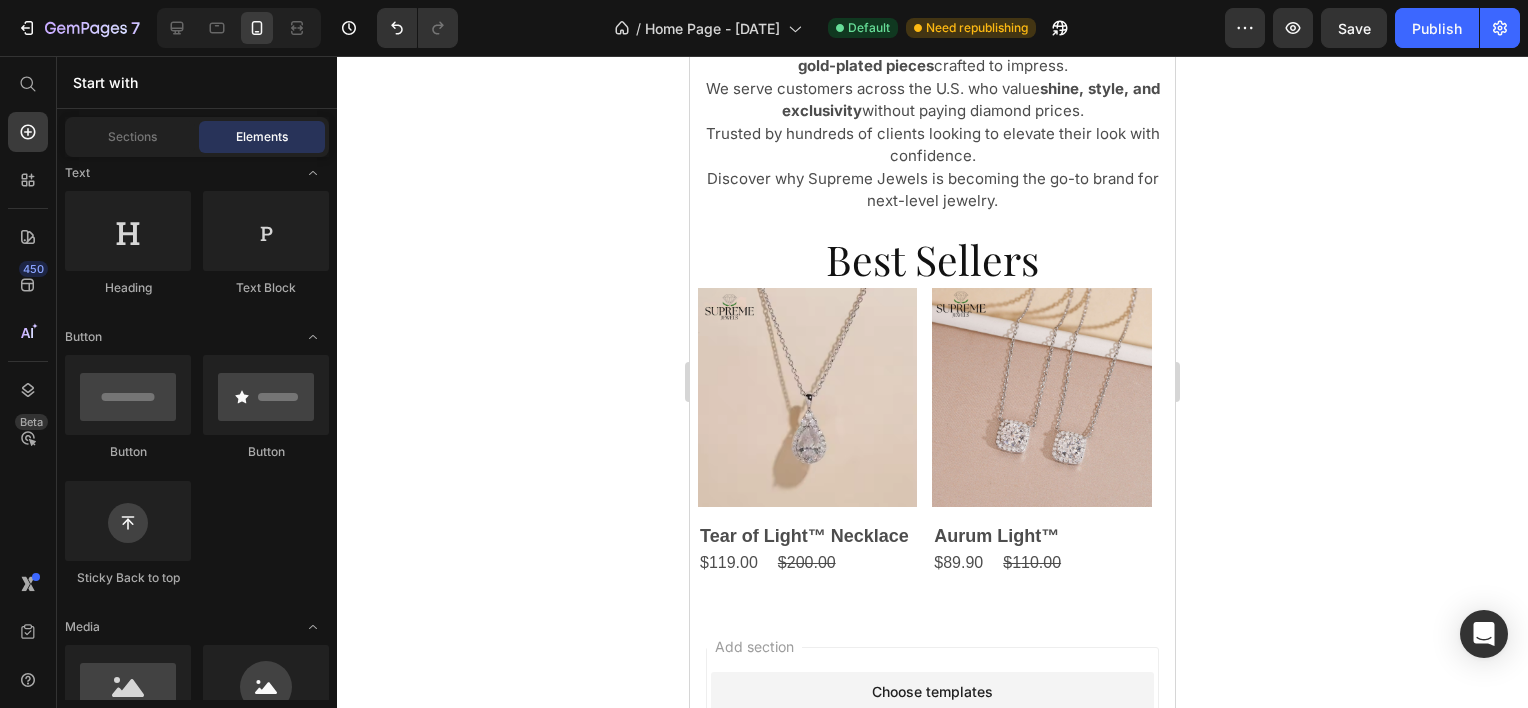 click on "7  Version history  /  Home Page - Jul 10, 14:33:24 Default Need republishing Preview  Save   Publish" 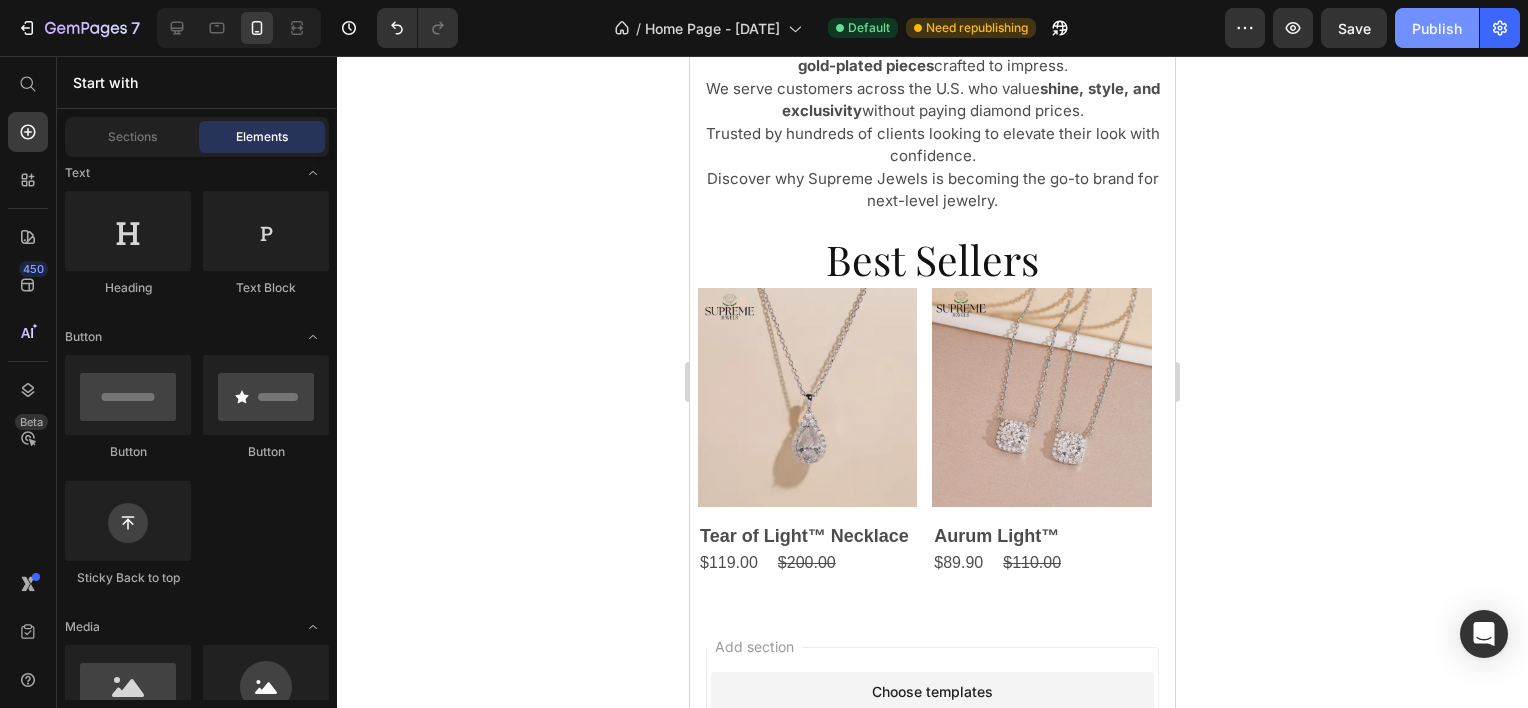 click on "Publish" at bounding box center (1437, 28) 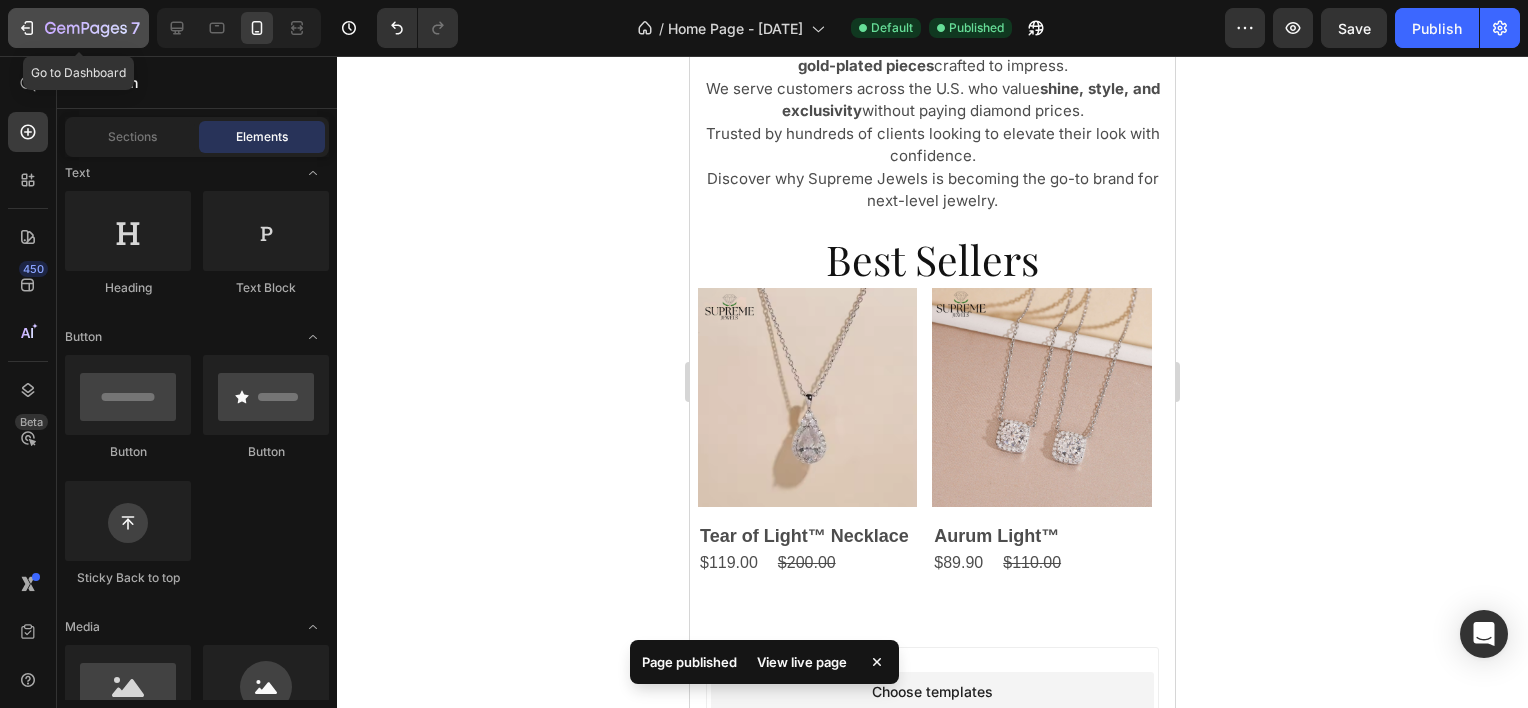 click 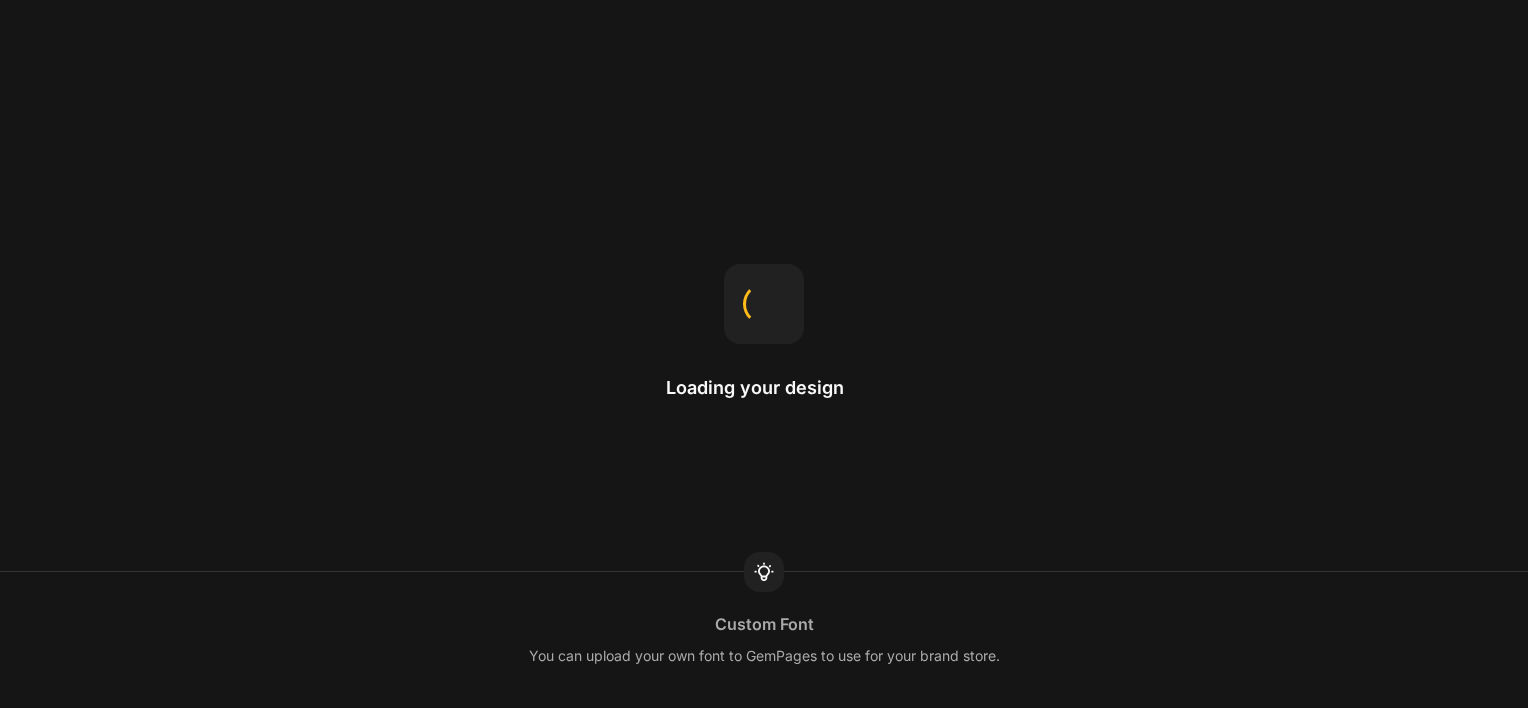 scroll, scrollTop: 0, scrollLeft: 0, axis: both 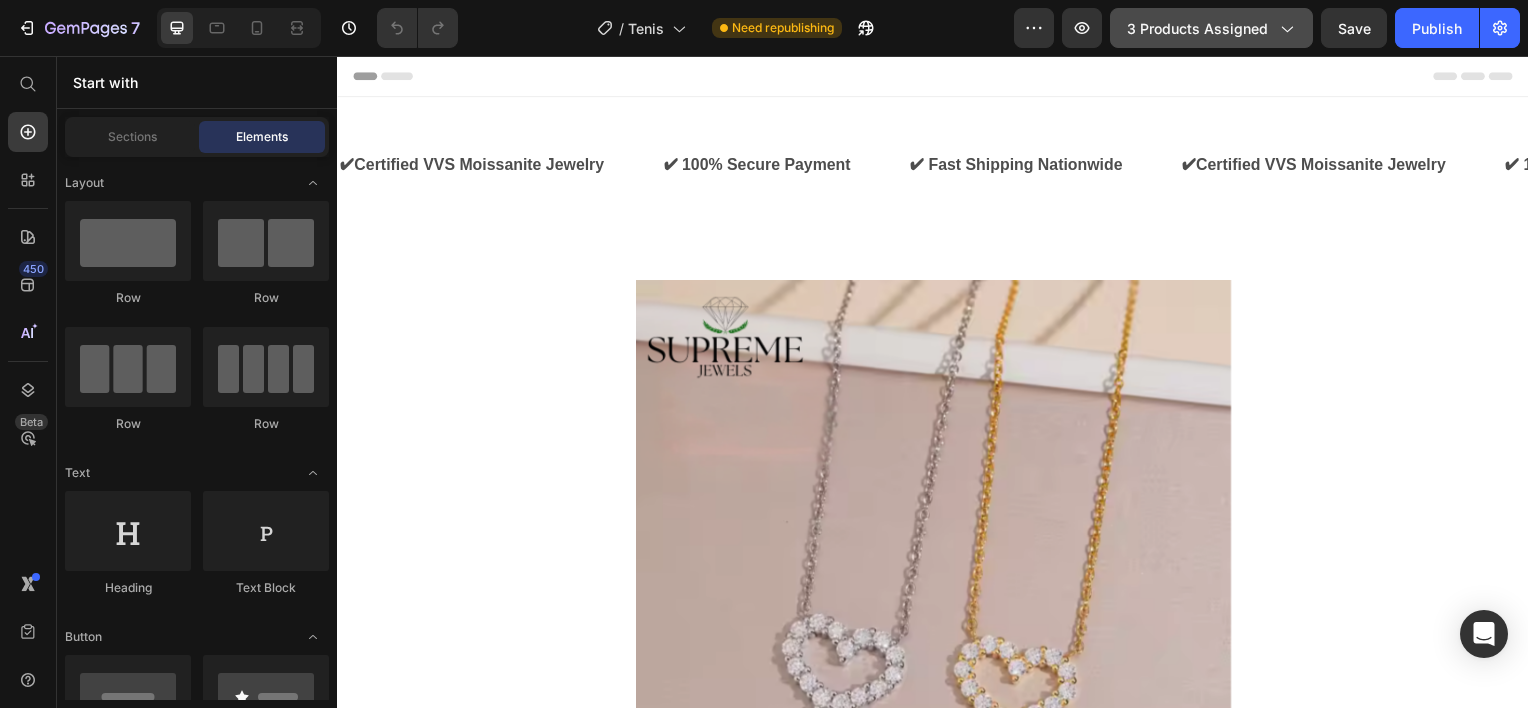click on "3 products assigned" at bounding box center [1211, 28] 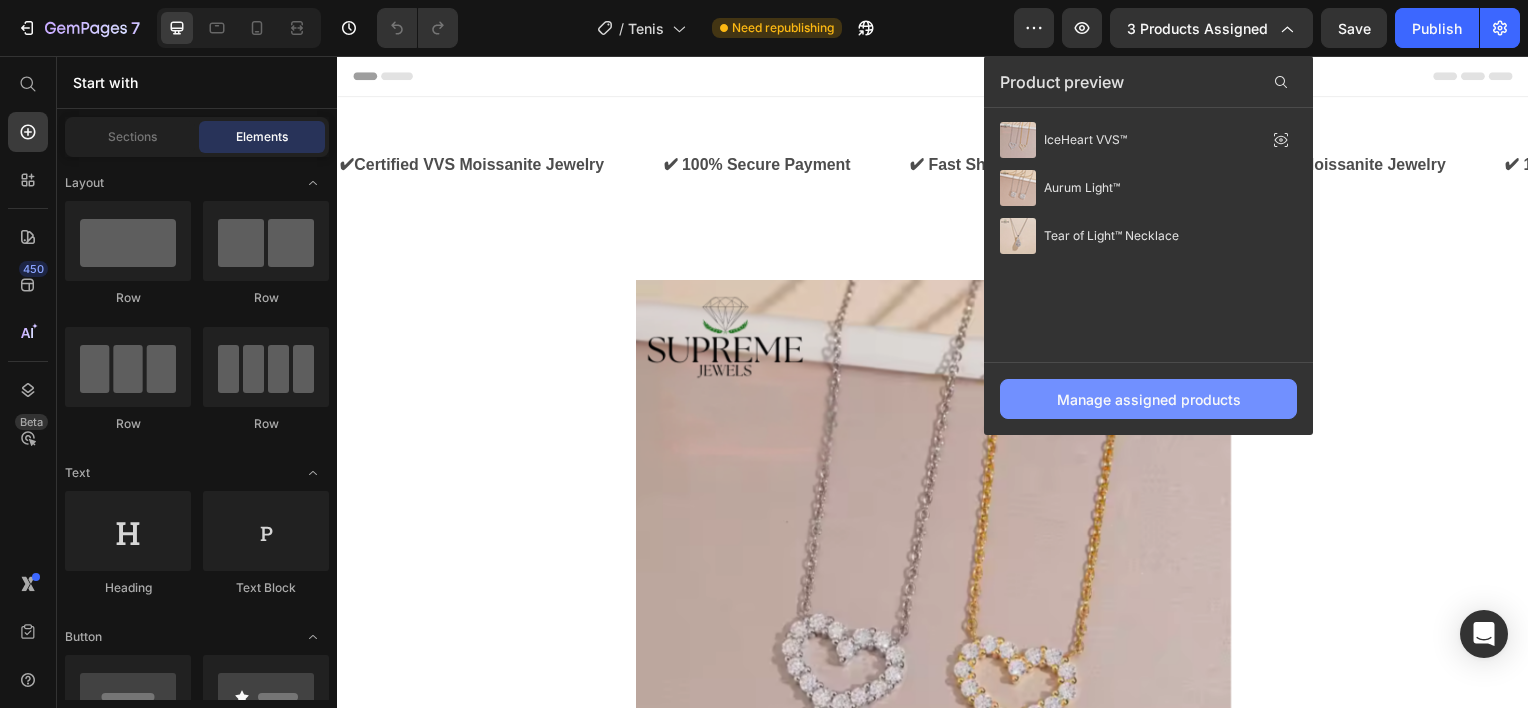 click on "Manage assigned products" at bounding box center (1149, 399) 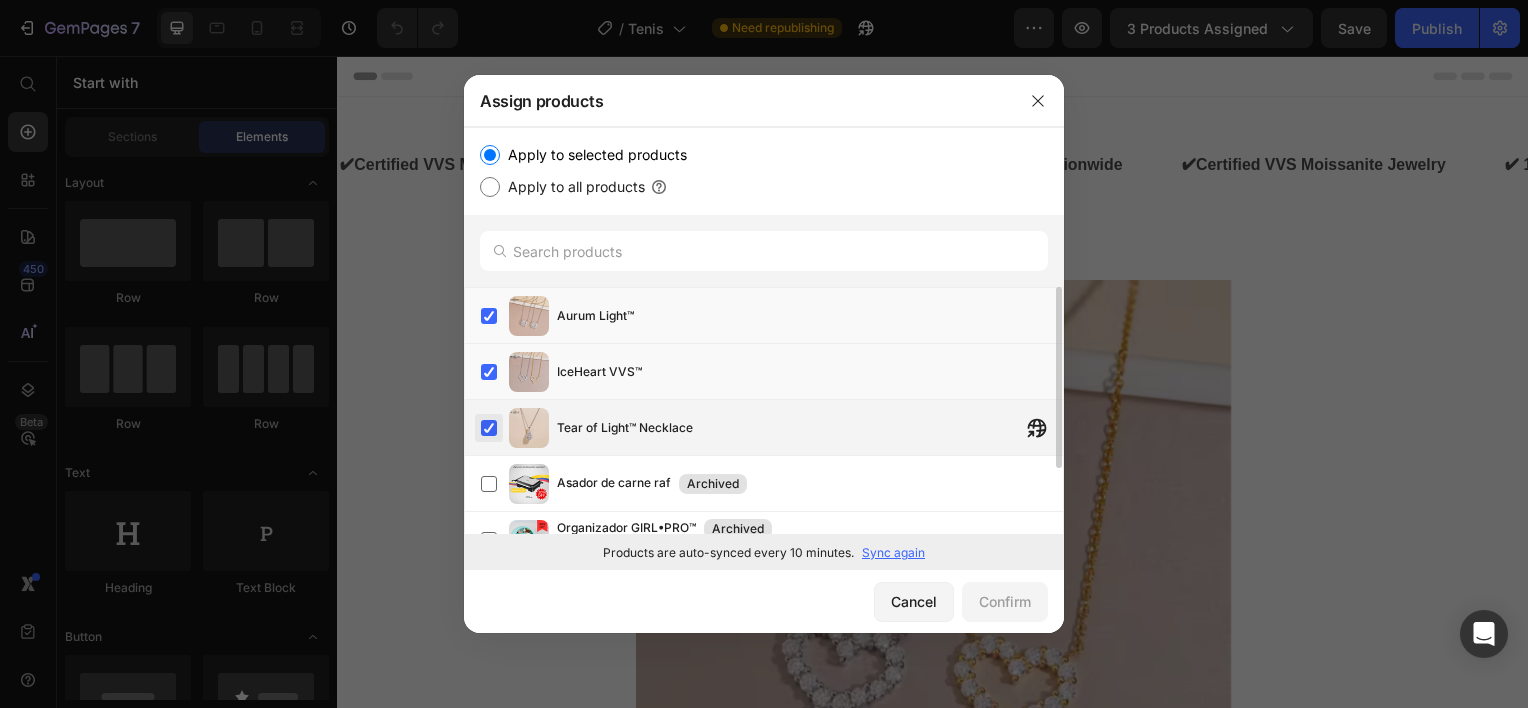 click at bounding box center (489, 428) 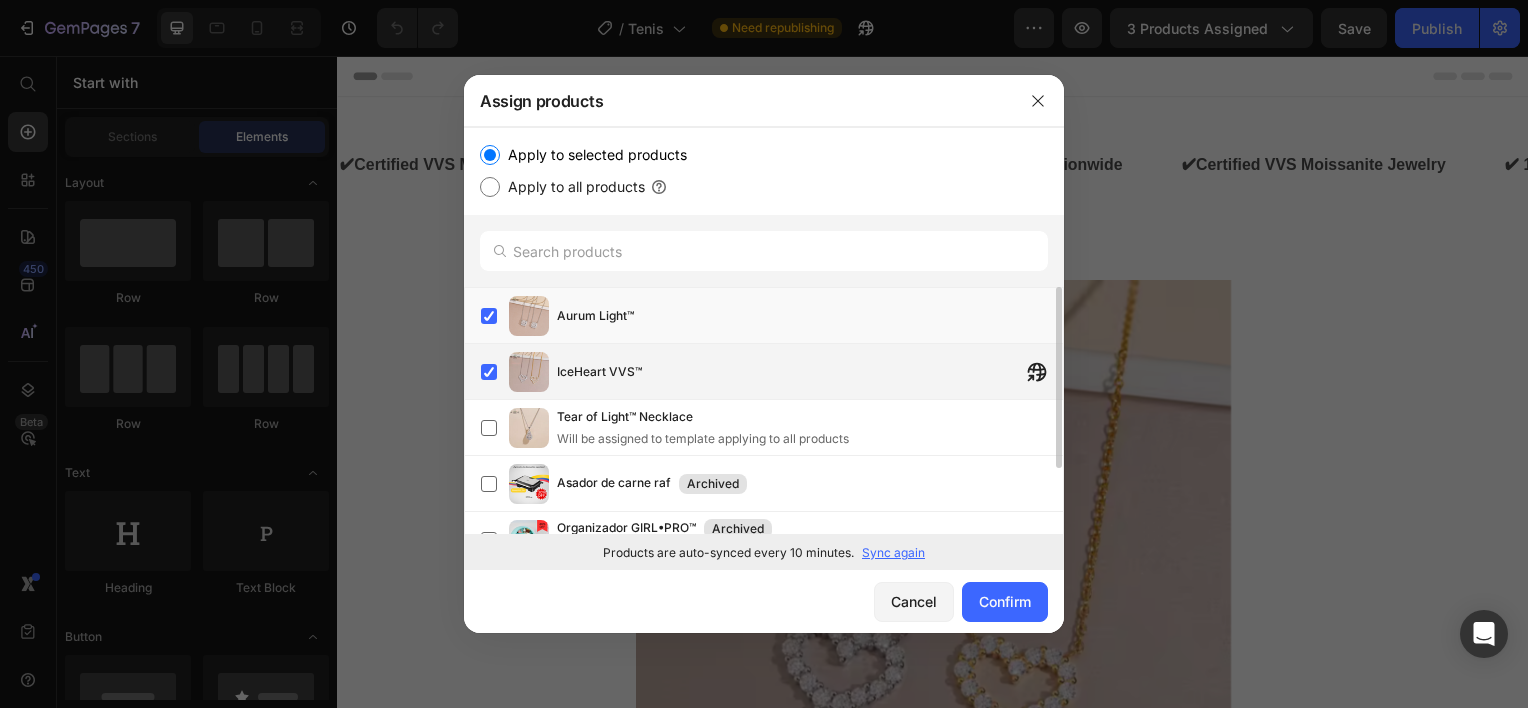 click on "IceHeart VVS™" 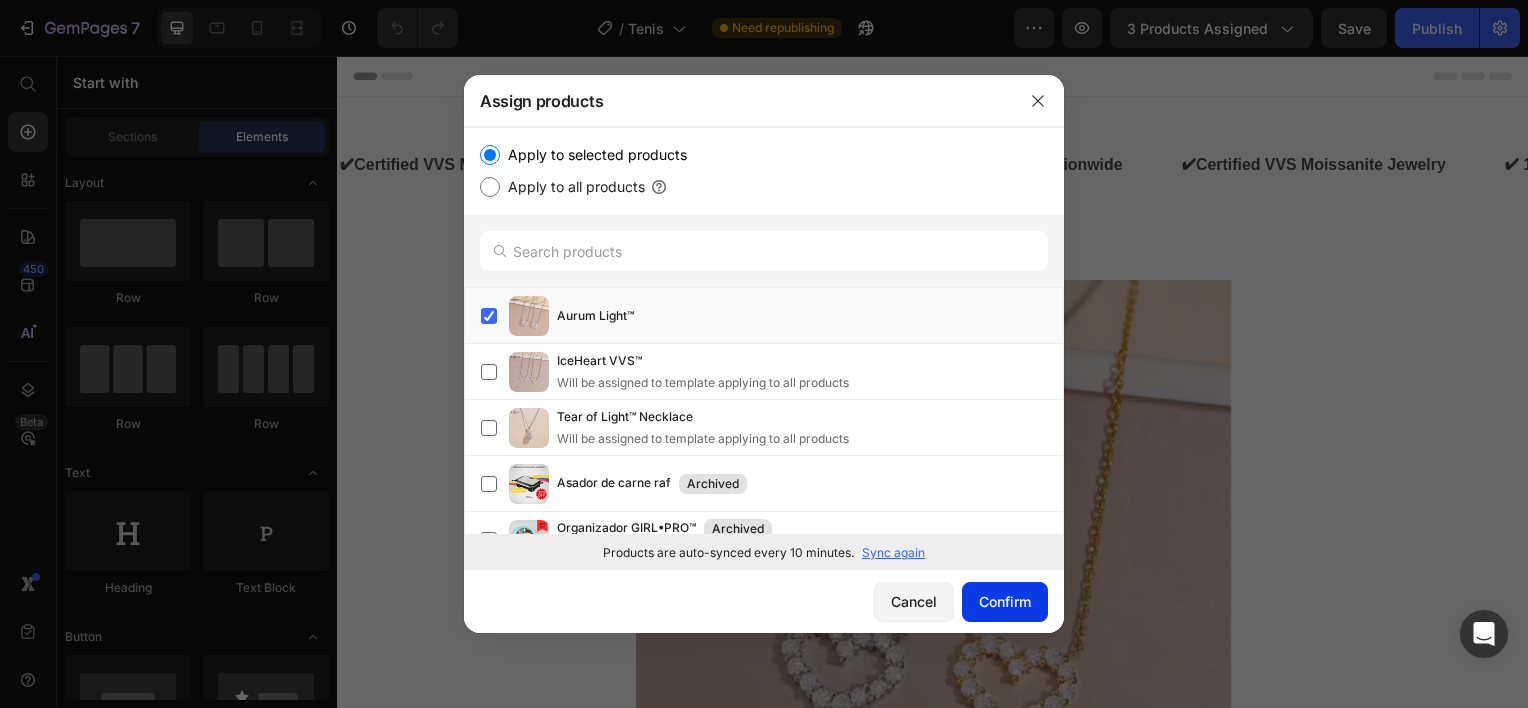 click on "Confirm" at bounding box center (1005, 601) 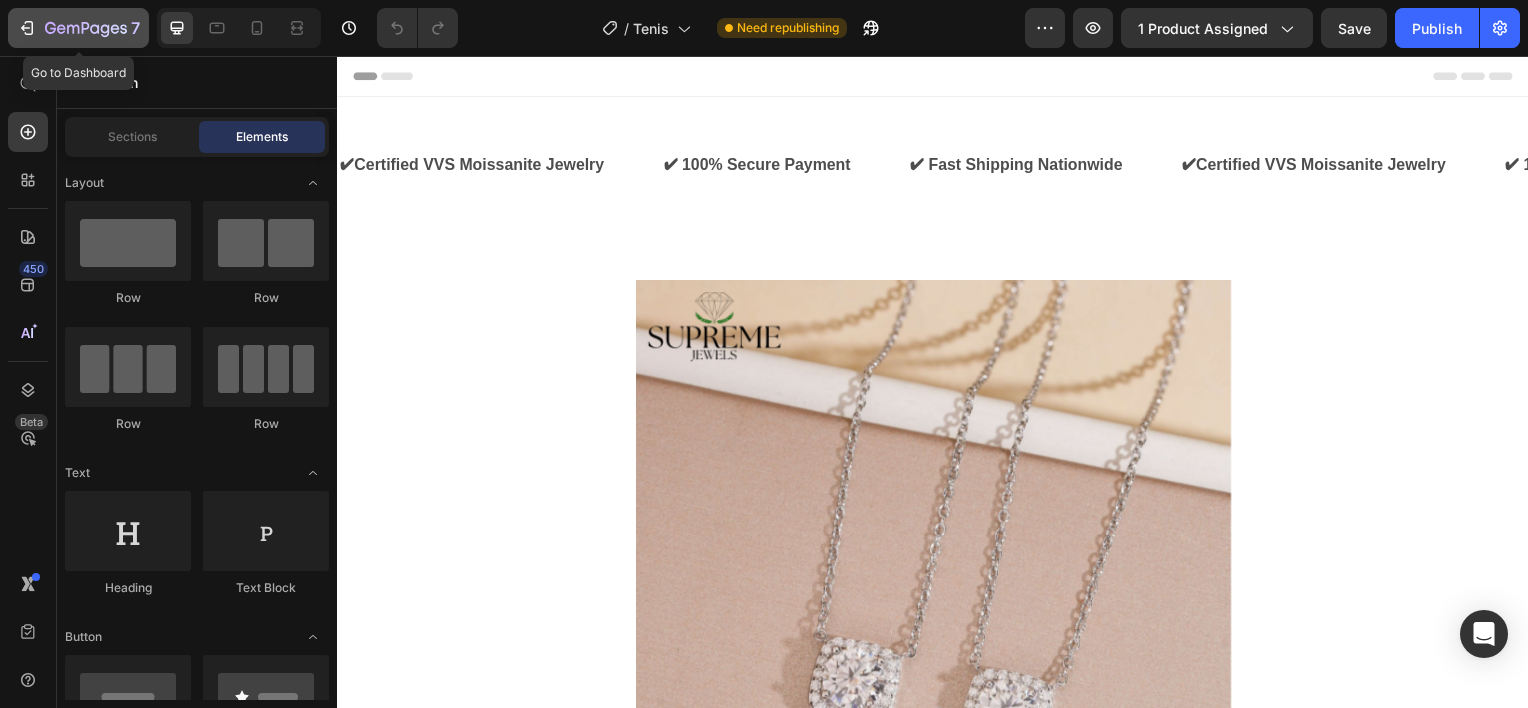 click on "7" at bounding box center (78, 28) 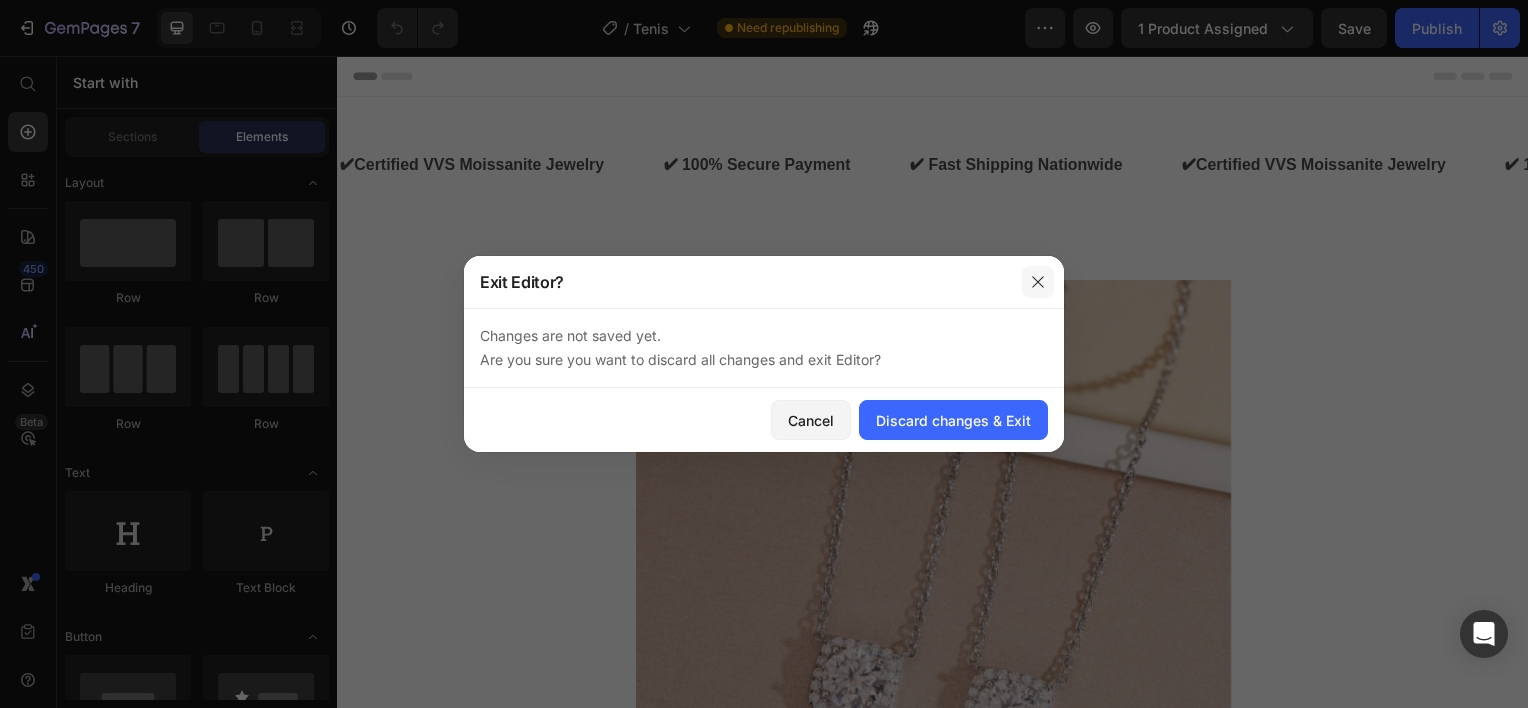 click at bounding box center (1038, 282) 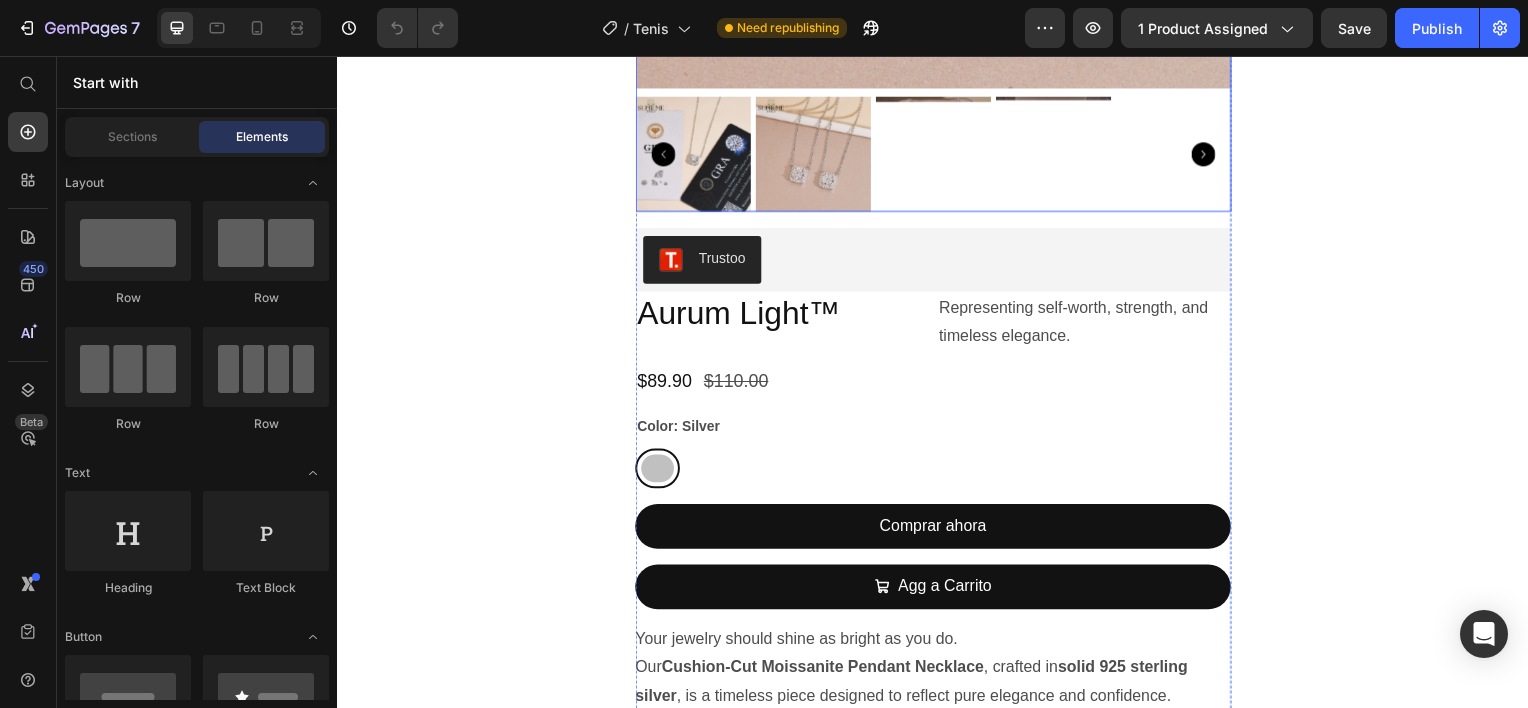 scroll, scrollTop: 800, scrollLeft: 0, axis: vertical 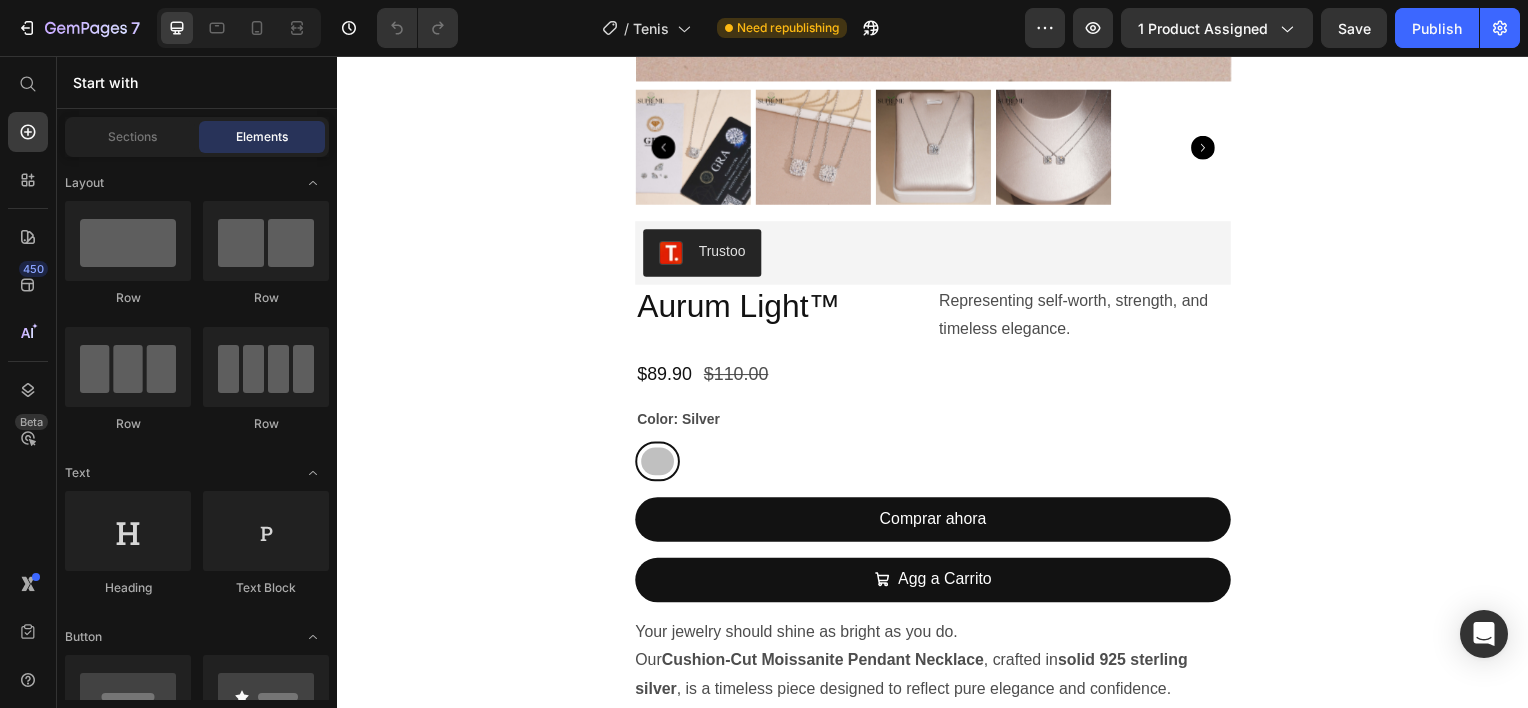 click at bounding box center [239, 28] 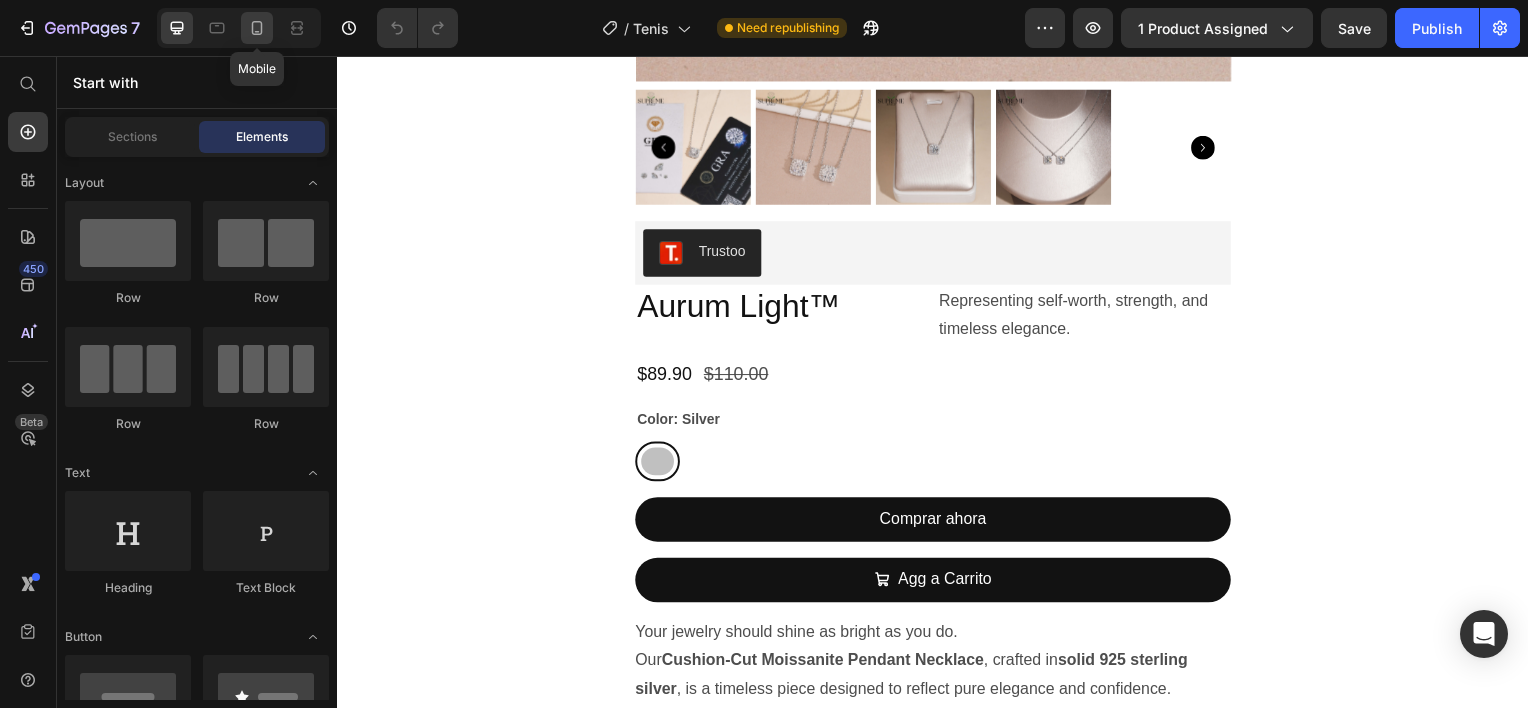 click 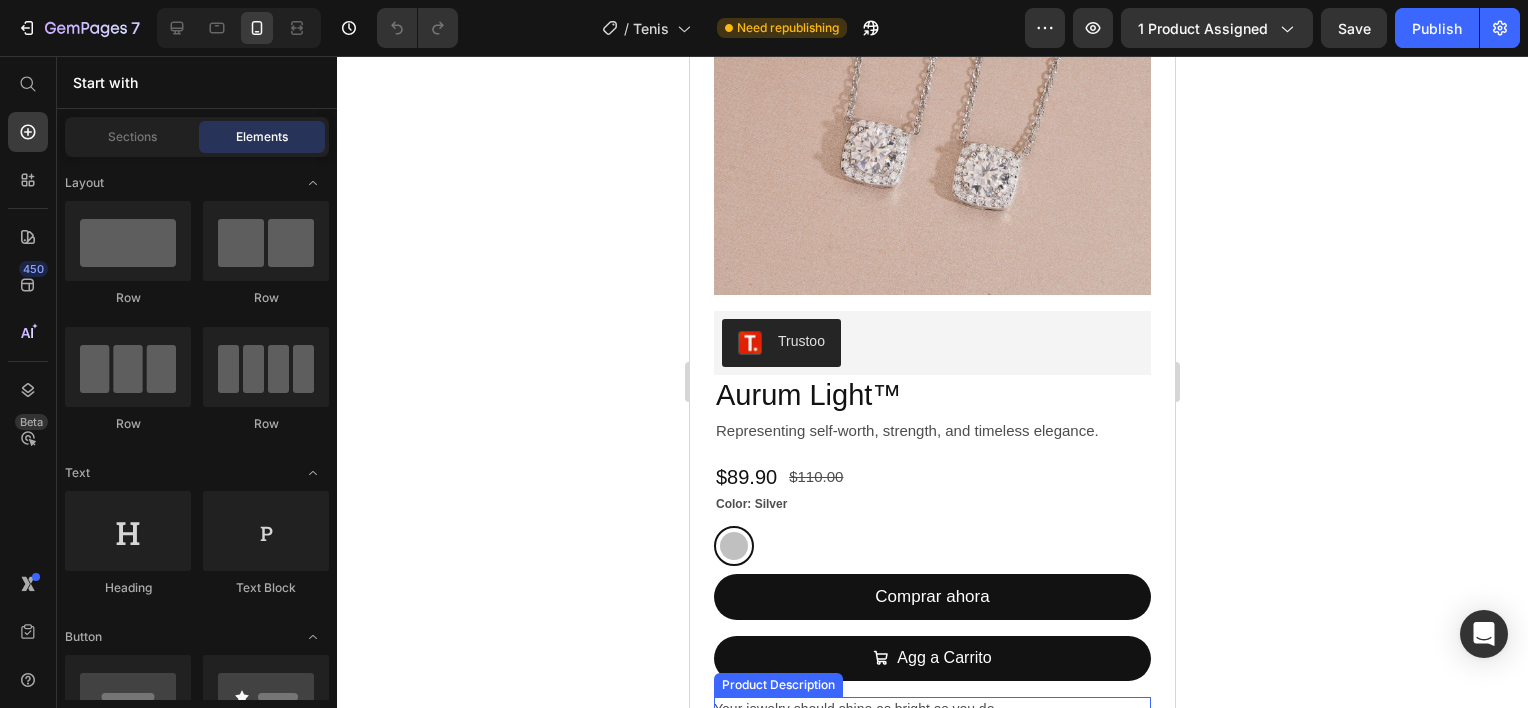 scroll, scrollTop: 609, scrollLeft: 0, axis: vertical 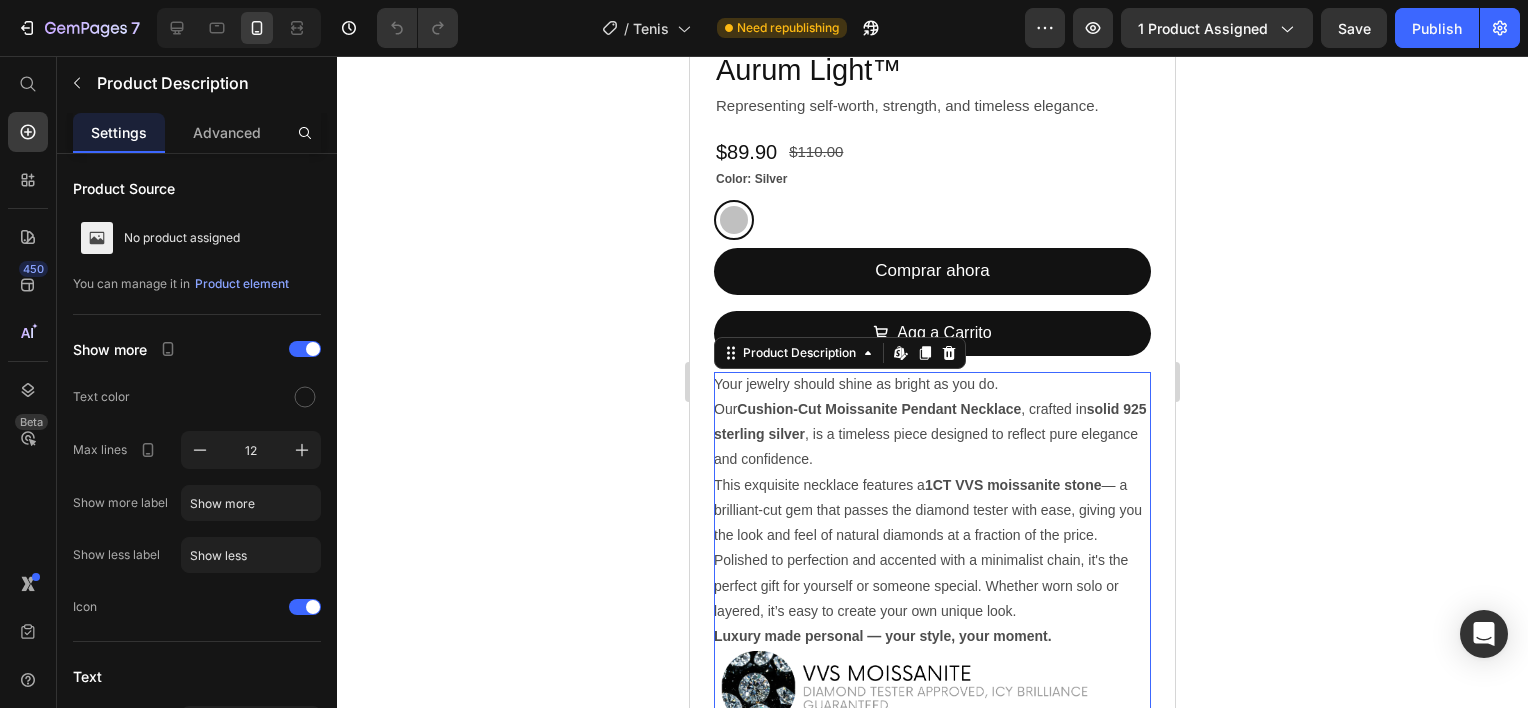 click on "Your jewelry should shine as bright as you do.  Our  Cushion-Cut Moissanite Pendant Necklace , crafted in  solid 925 sterling silver , is a timeless piece designed to reflect pure elegance and confidence.
This exquisite necklace features a  1CT VVS moissanite stone  — a brilliant-cut gem that passes the diamond tester with ease, giving you the look and feel of natural diamonds at a fraction of the price.
Polished to perfection and accented with a minimalist chain, it's the perfect gift for yourself or someone special. Whether worn solo or layered, it’s easy to create your own unique look.
Luxury made personal — your style, your moment." at bounding box center (932, 540) 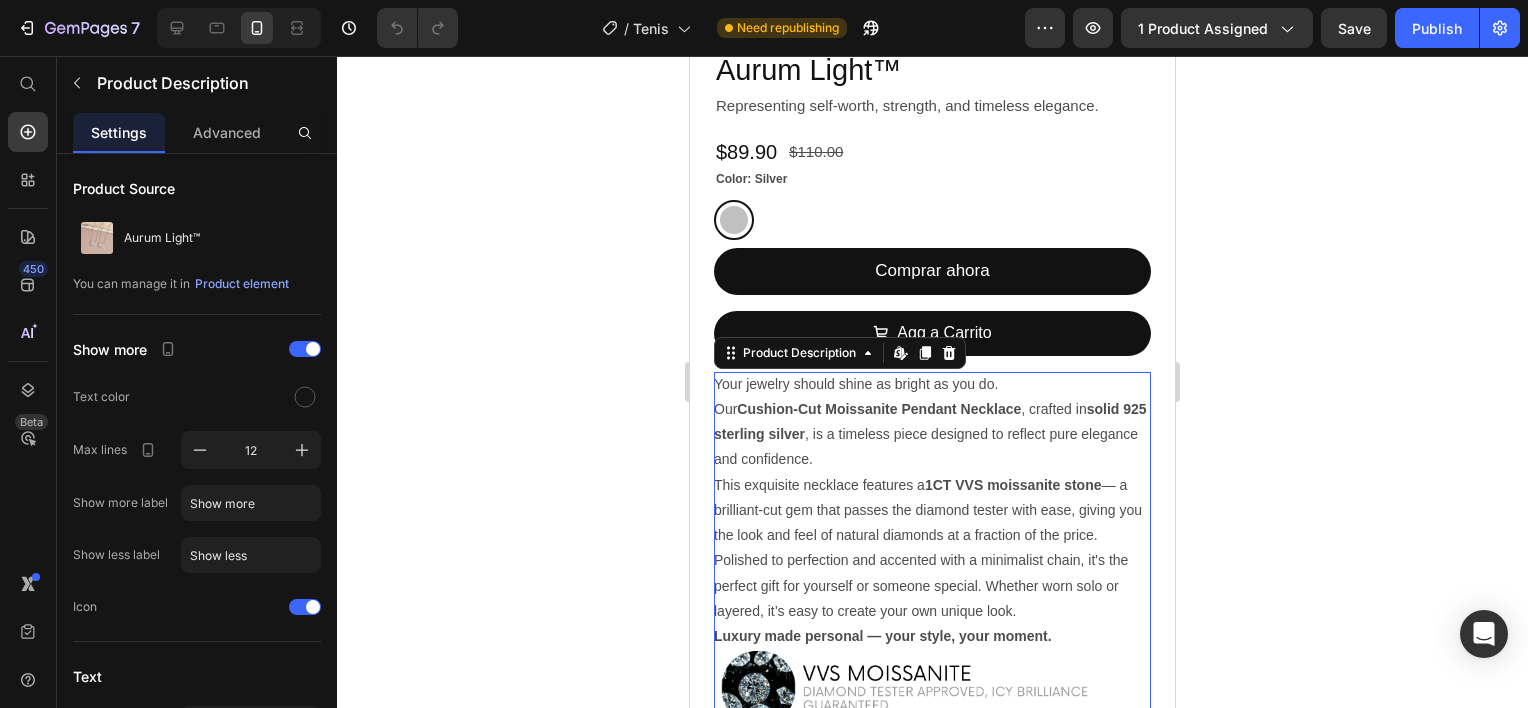 click on "Your jewelry should shine as bright as you do.  Our  Cushion-Cut Moissanite Pendant Necklace , crafted in  solid 925 sterling silver , is a timeless piece designed to reflect pure elegance and confidence.
This exquisite necklace features a  1CT VVS moissanite stone  — a brilliant-cut gem that passes the diamond tester with ease, giving you the look and feel of natural diamonds at a fraction of the price.
Polished to perfection and accented with a minimalist chain, it's the perfect gift for yourself or someone special. Whether worn solo or layered, it’s easy to create your own unique look.
Luxury made personal — your style, your moment." at bounding box center [932, 540] 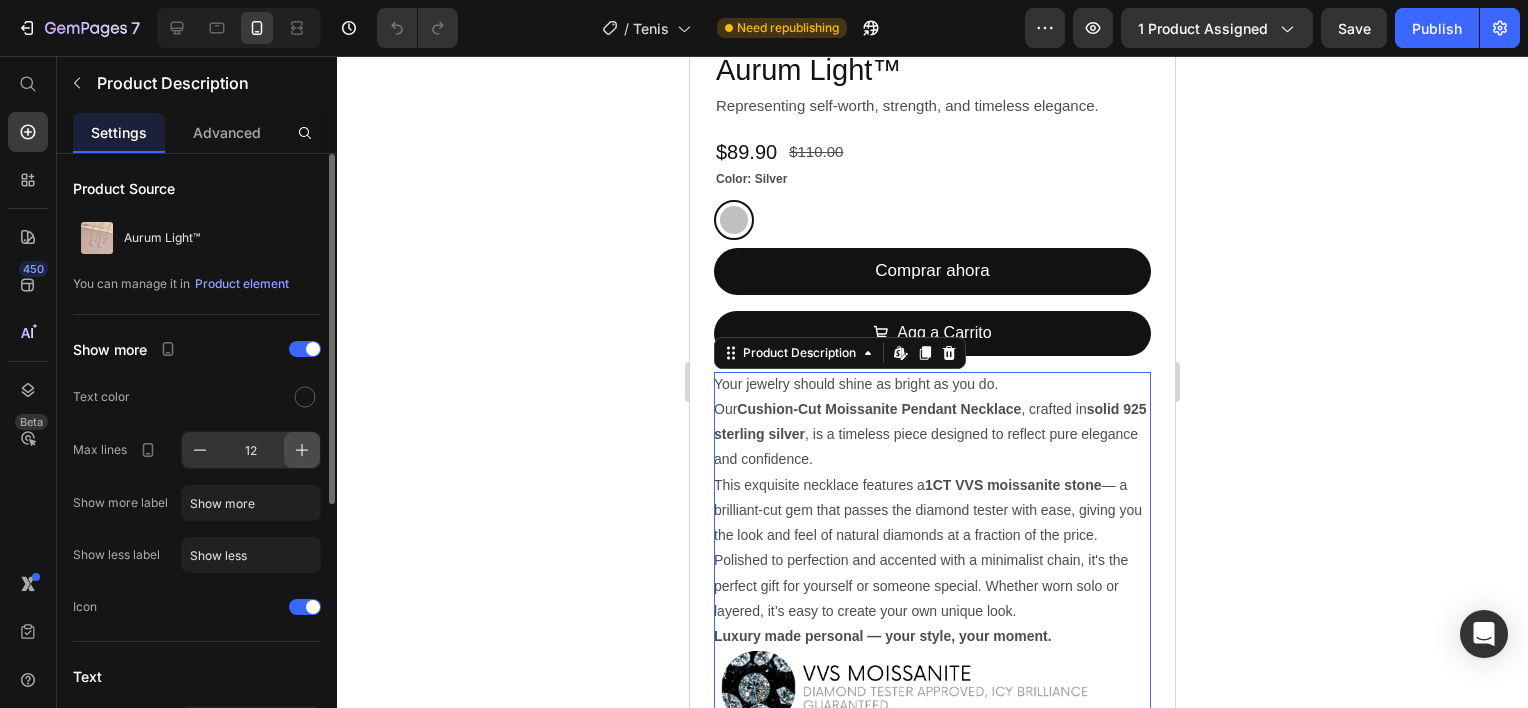 click 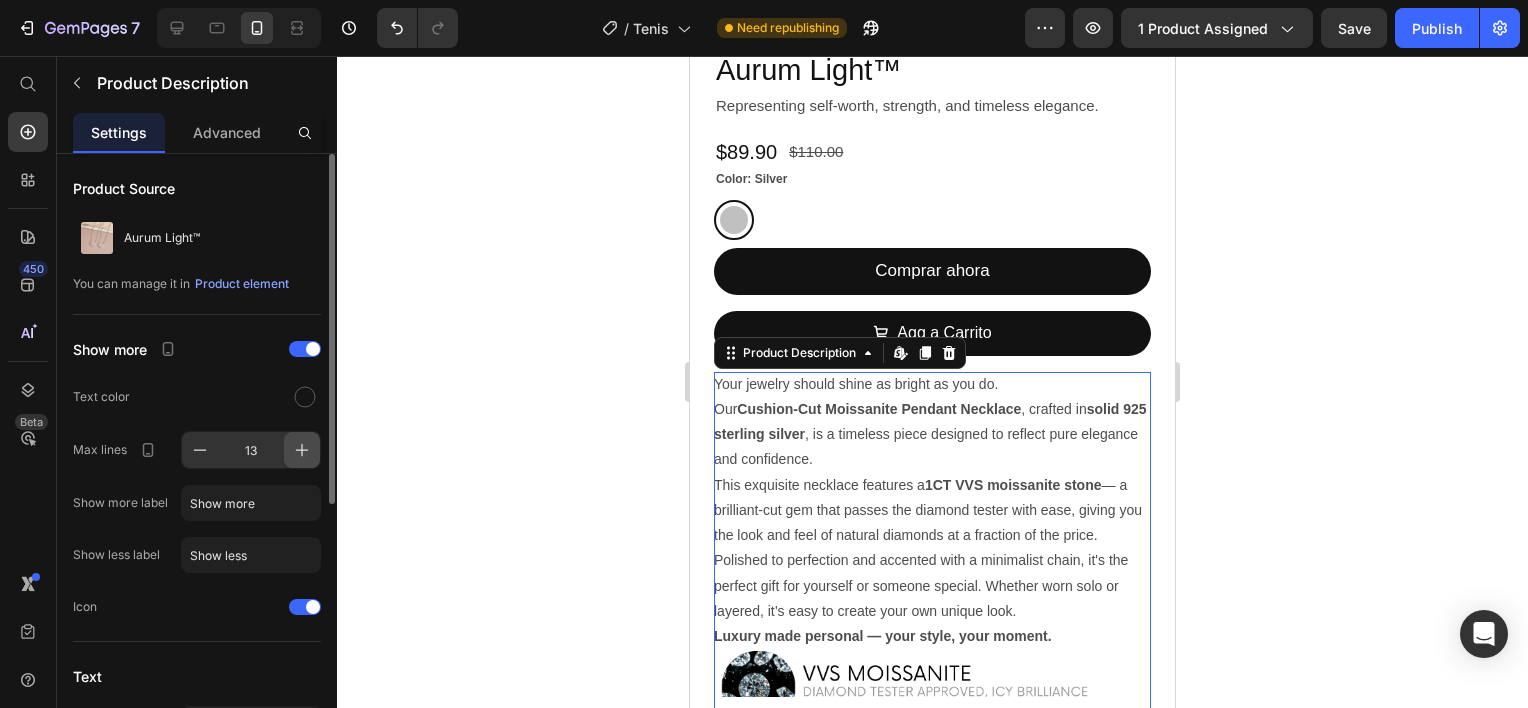 click 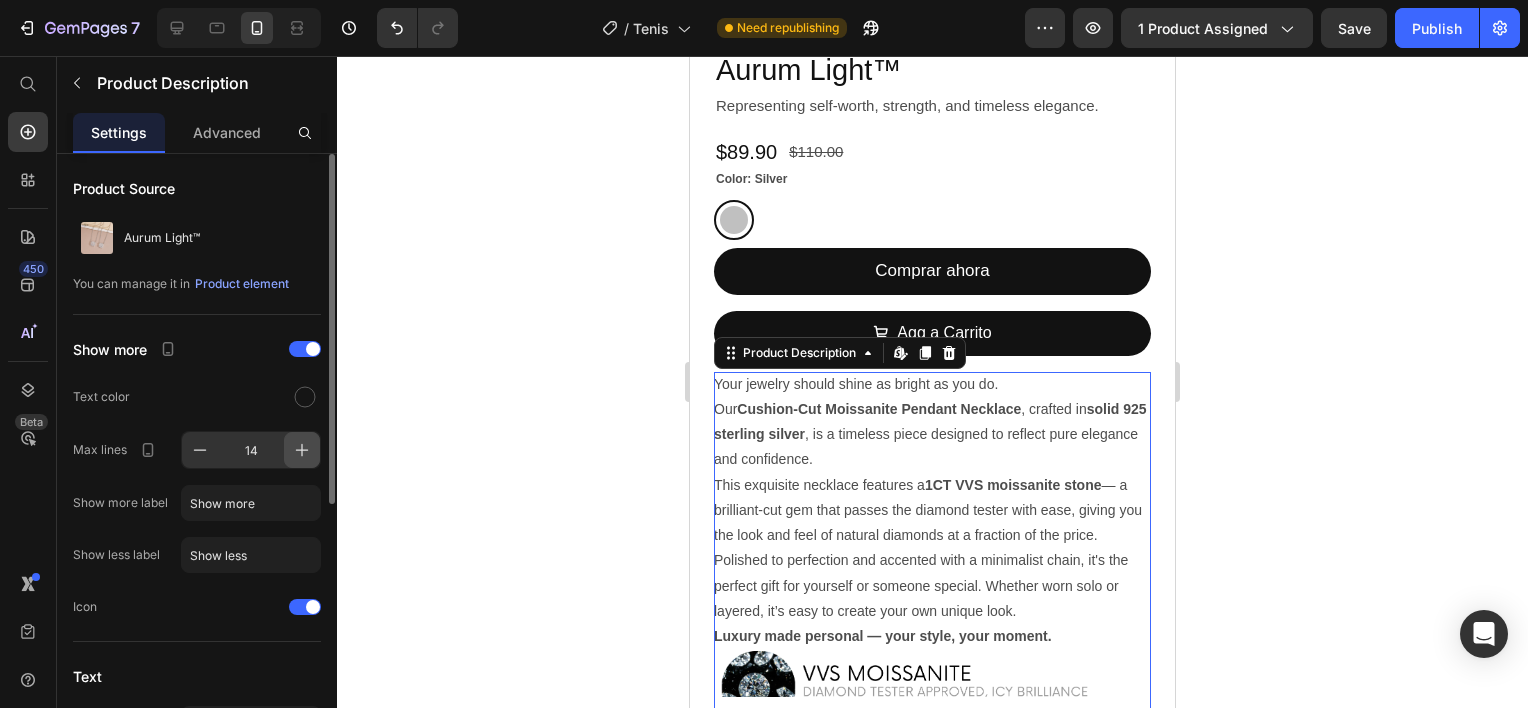 click 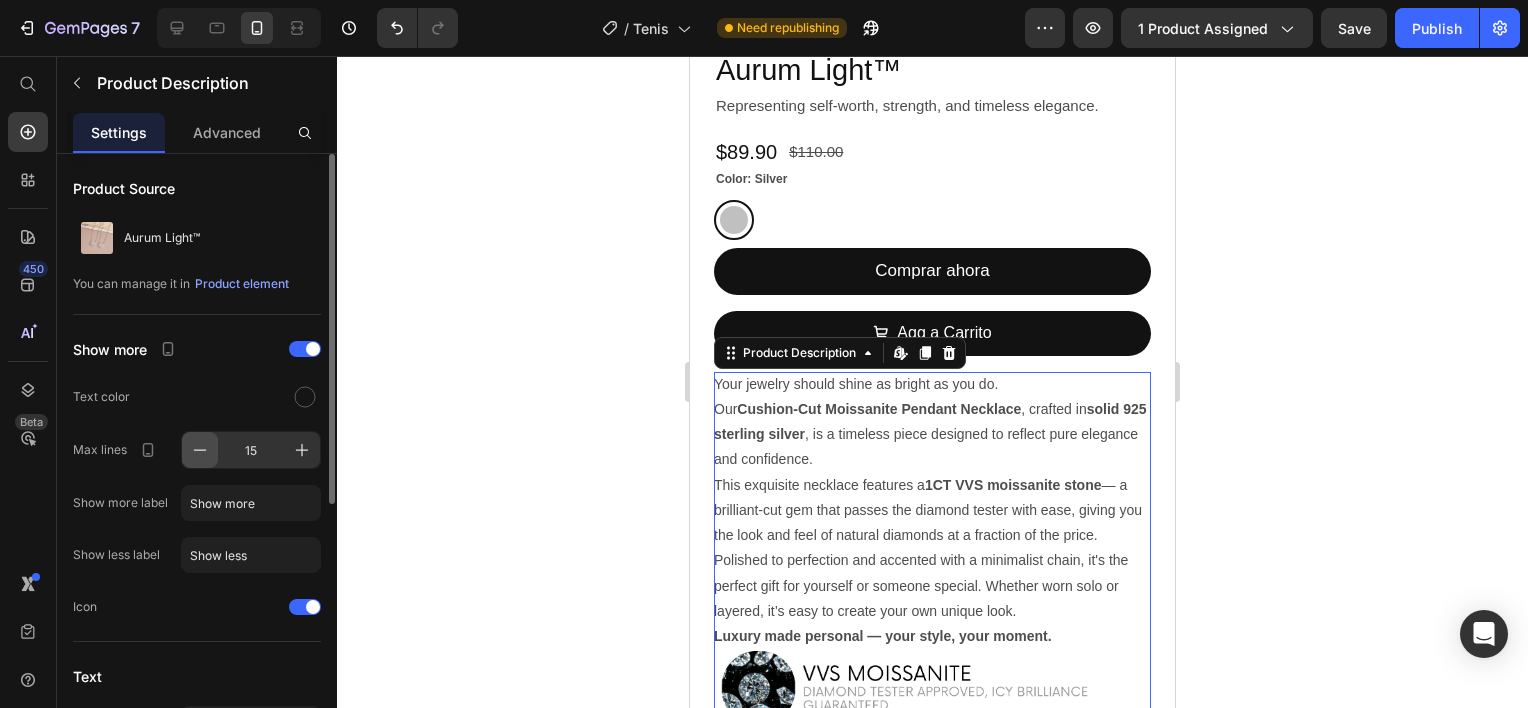 click 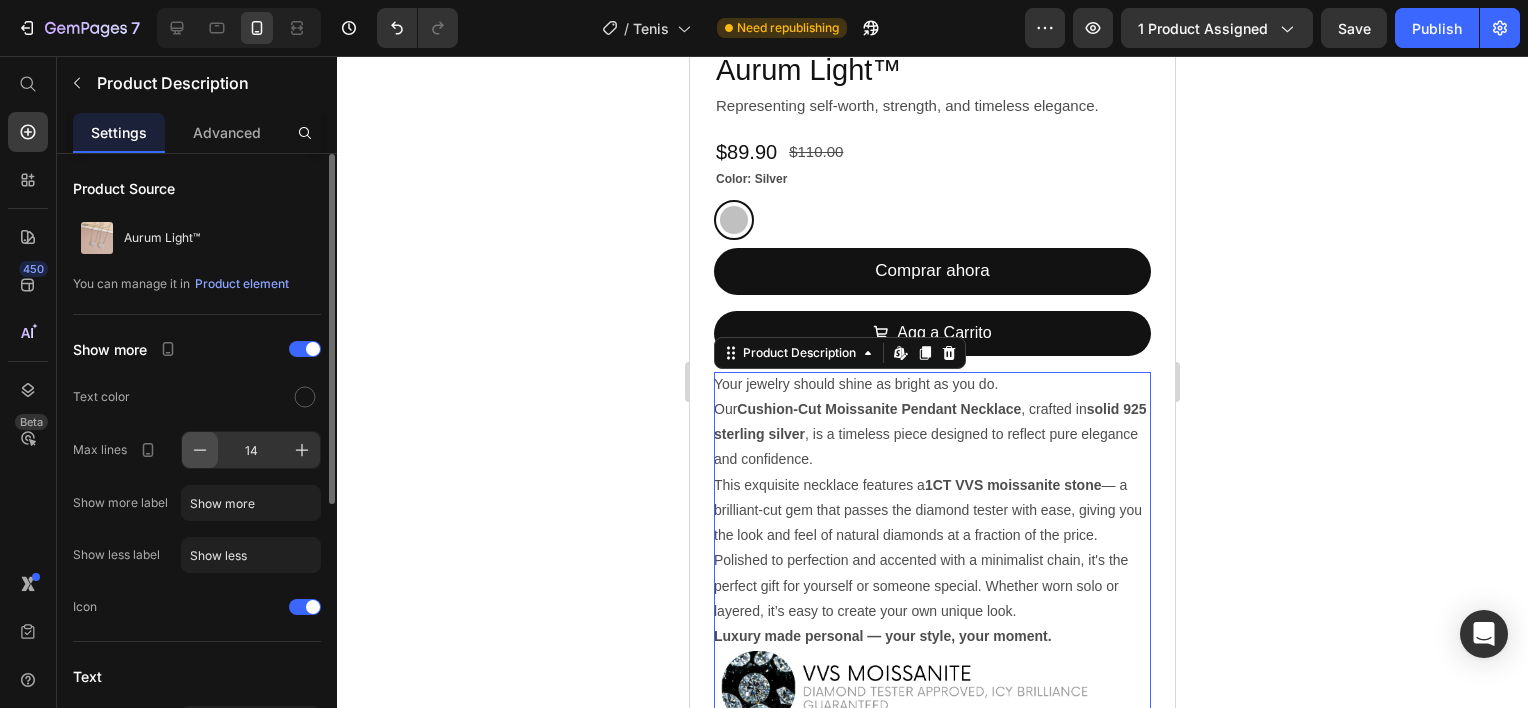 click 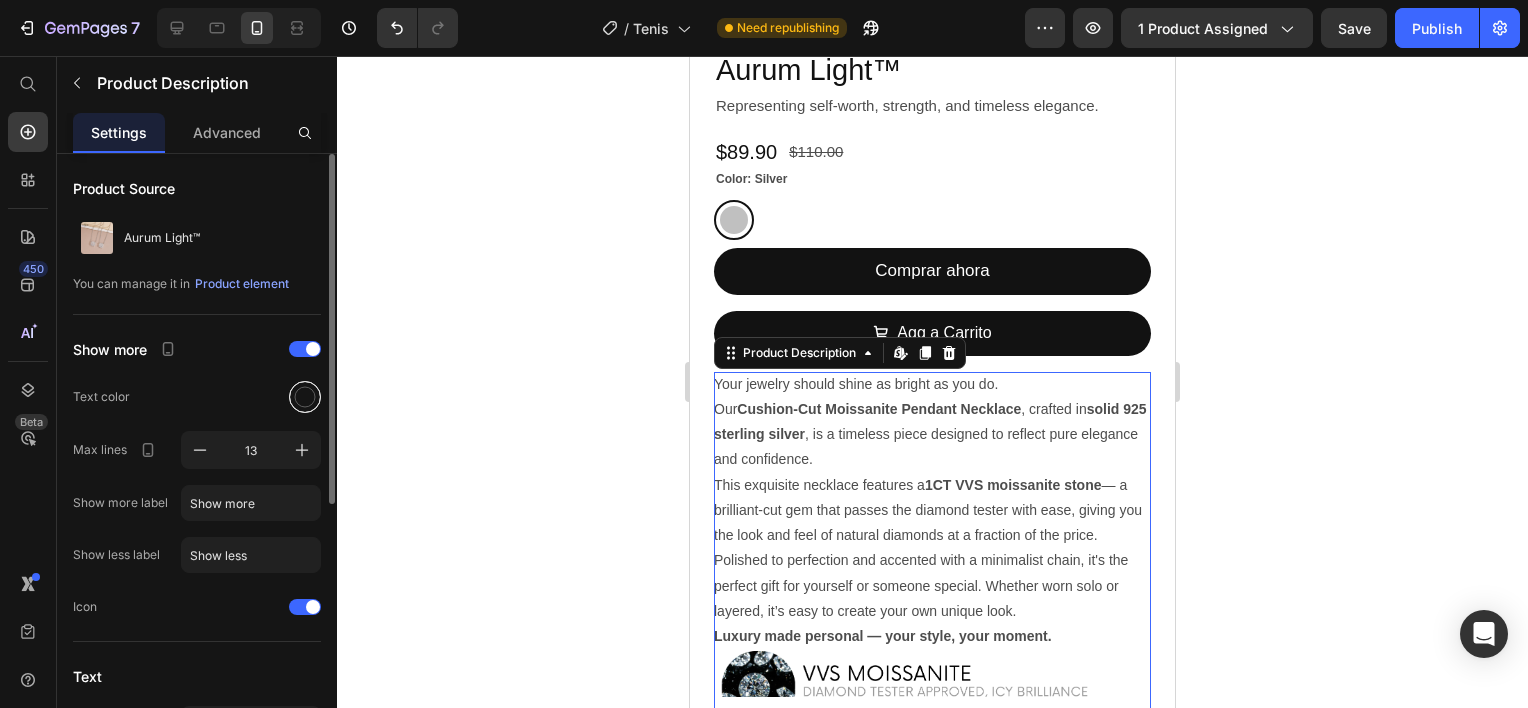click at bounding box center [305, 397] 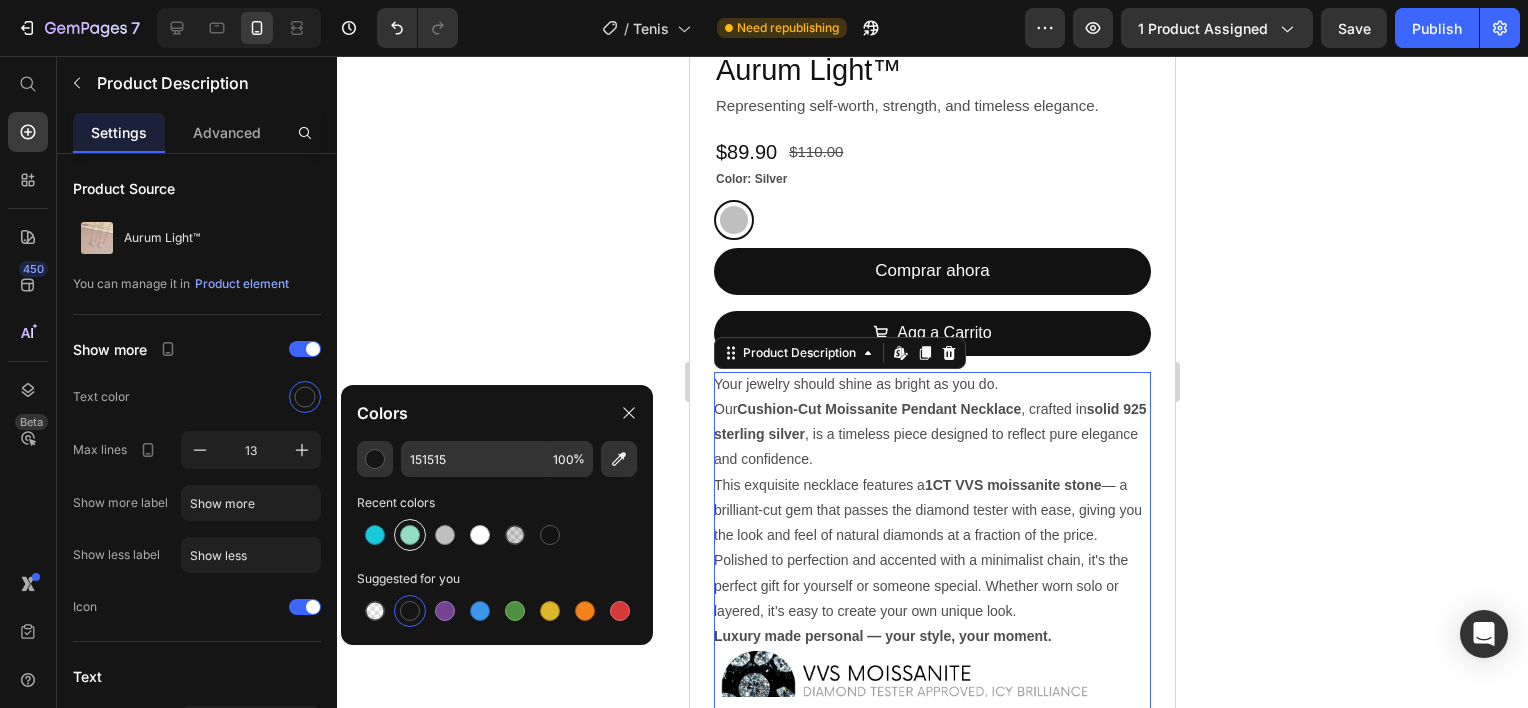 click at bounding box center (410, 535) 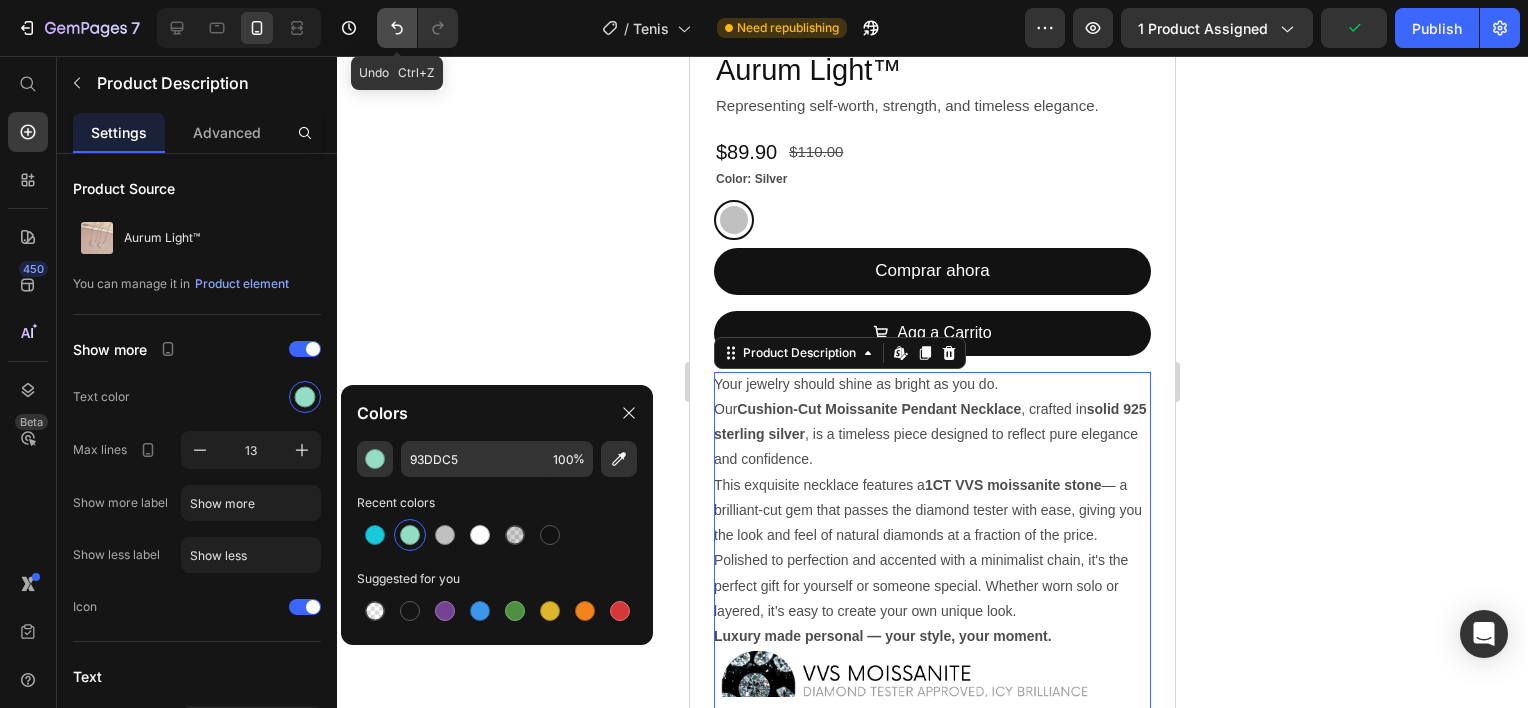 click 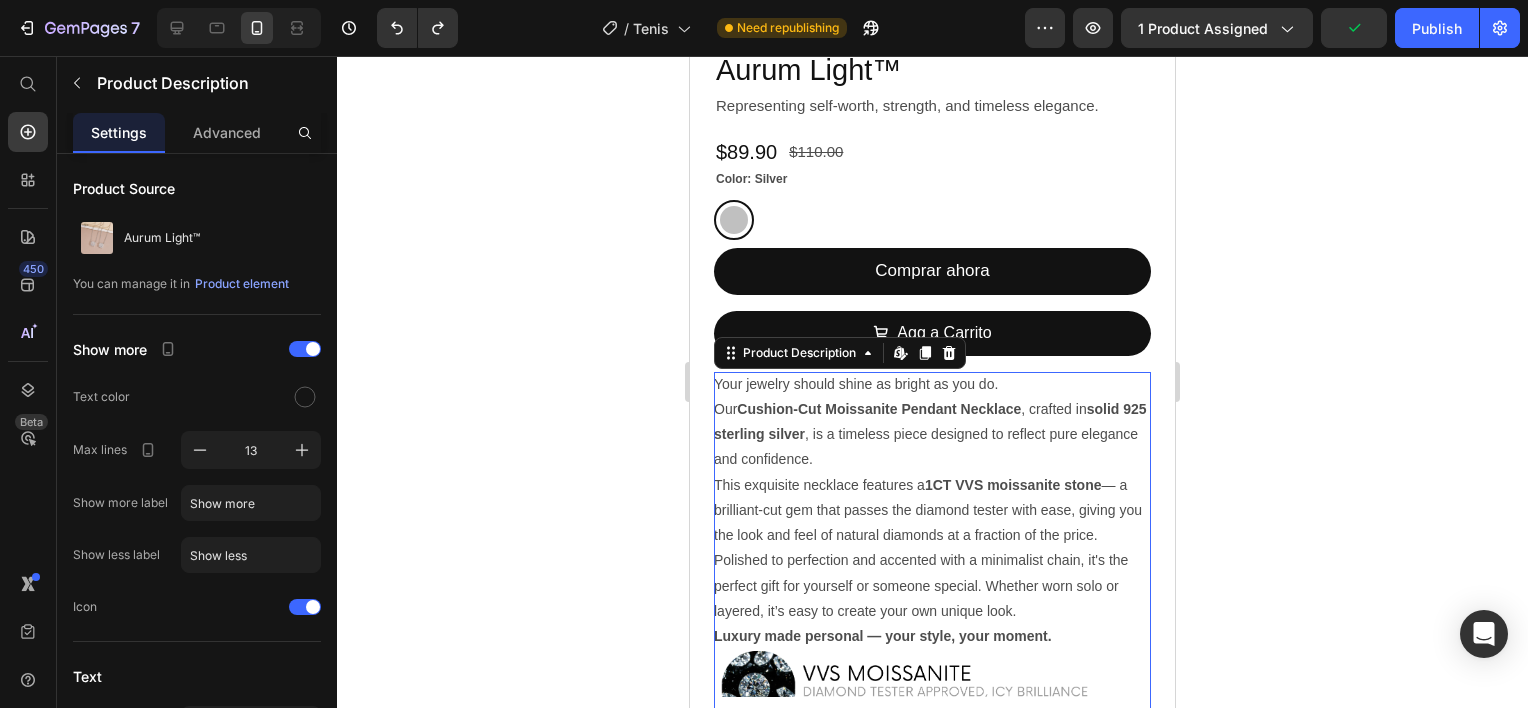 click 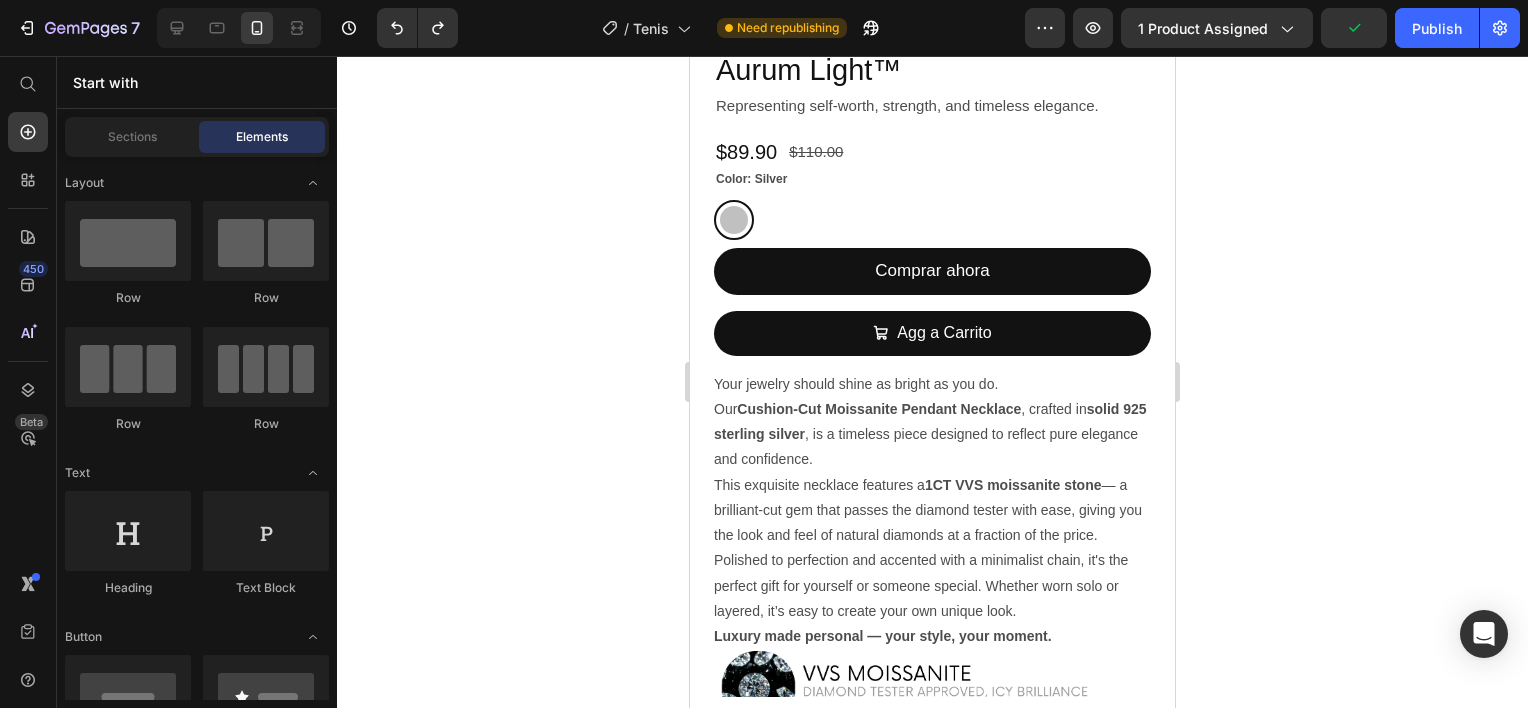 scroll, scrollTop: 200, scrollLeft: 0, axis: vertical 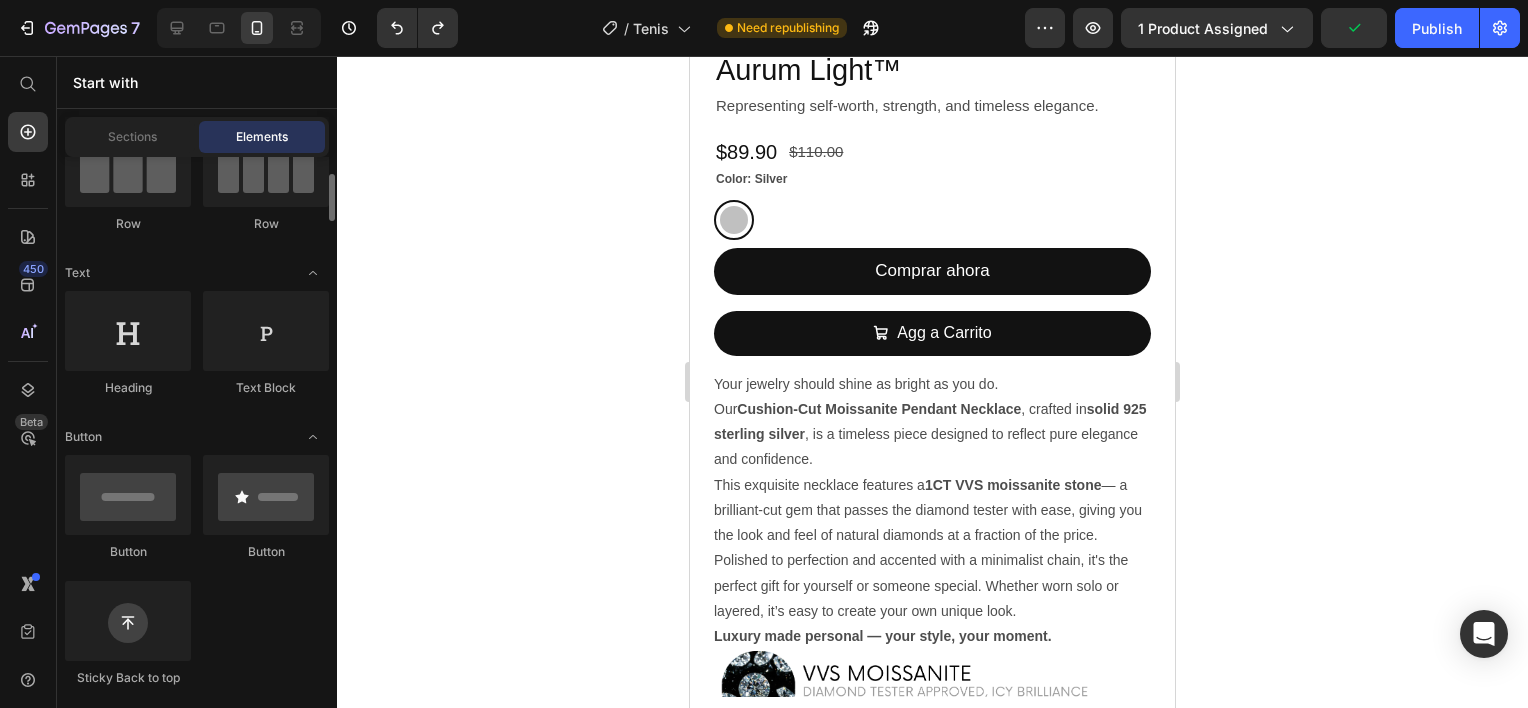 click on "Your jewelry should shine as bright as you do.  Our  Cushion-Cut Moissanite Pendant Necklace , crafted in  solid 925 sterling silver , is a timeless piece designed to reflect pure elegance and confidence." at bounding box center [930, 422] 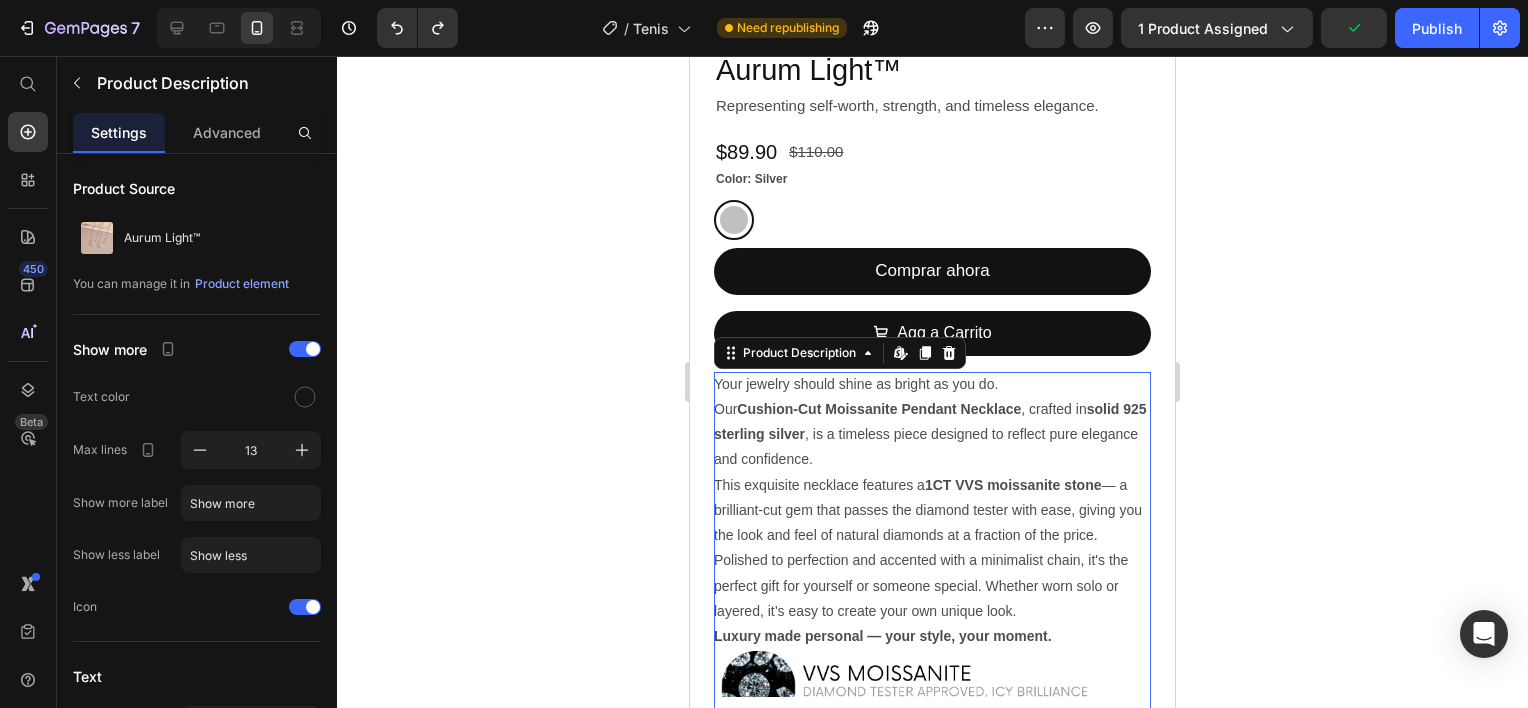 click on "Your jewelry should shine as bright as you do.  Our  Cushion-Cut Moissanite Pendant Necklace , crafted in  solid 925 sterling silver , is a timeless piece designed to reflect pure elegance and confidence.
This exquisite necklace features a  1CT VVS moissanite stone  — a brilliant-cut gem that passes the diamond tester with ease, giving you the look and feel of natural diamonds at a fraction of the price.
Polished to perfection and accented with a minimalist chain, it's the perfect gift for yourself or someone special. Whether worn solo or layered, it’s easy to create your own unique look.
Luxury made personal — your style, your moment." at bounding box center [932, 534] 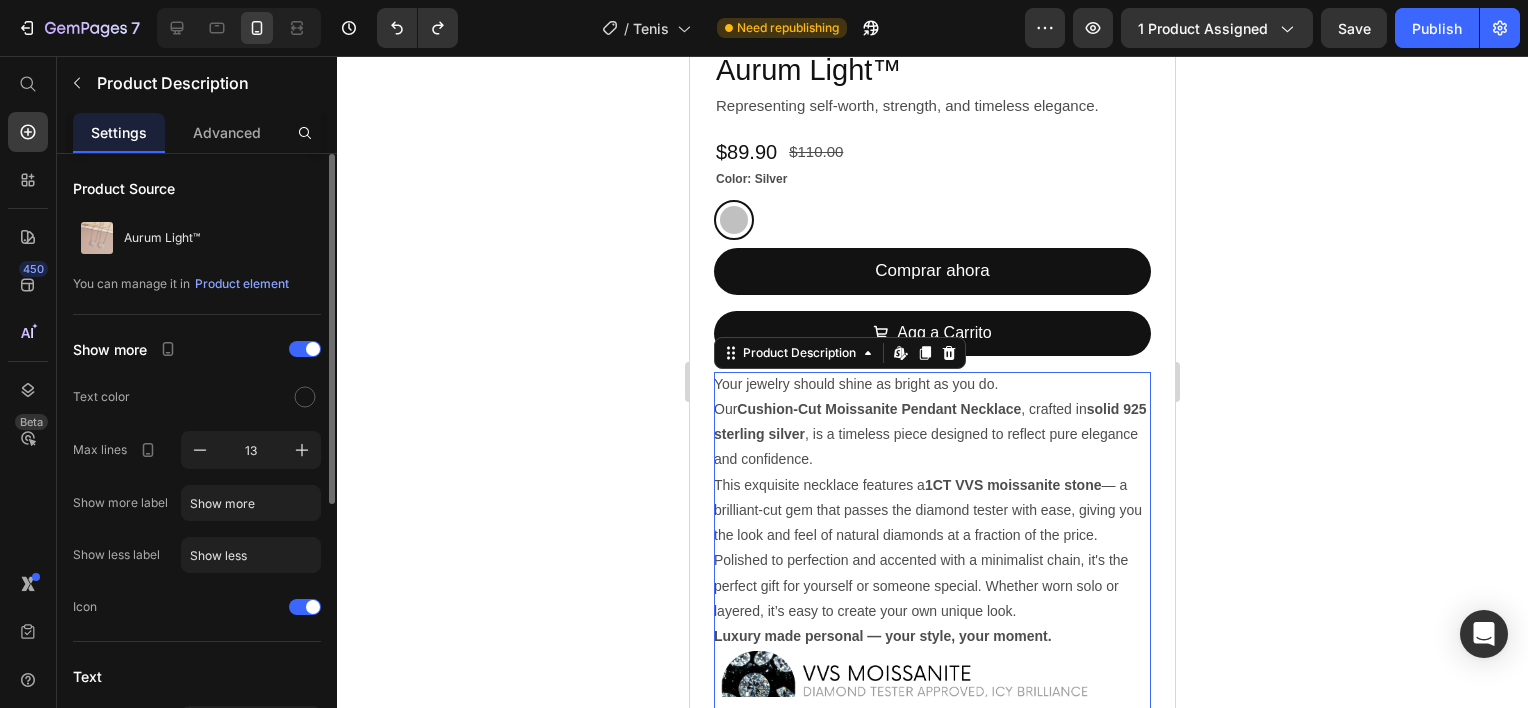scroll, scrollTop: 200, scrollLeft: 0, axis: vertical 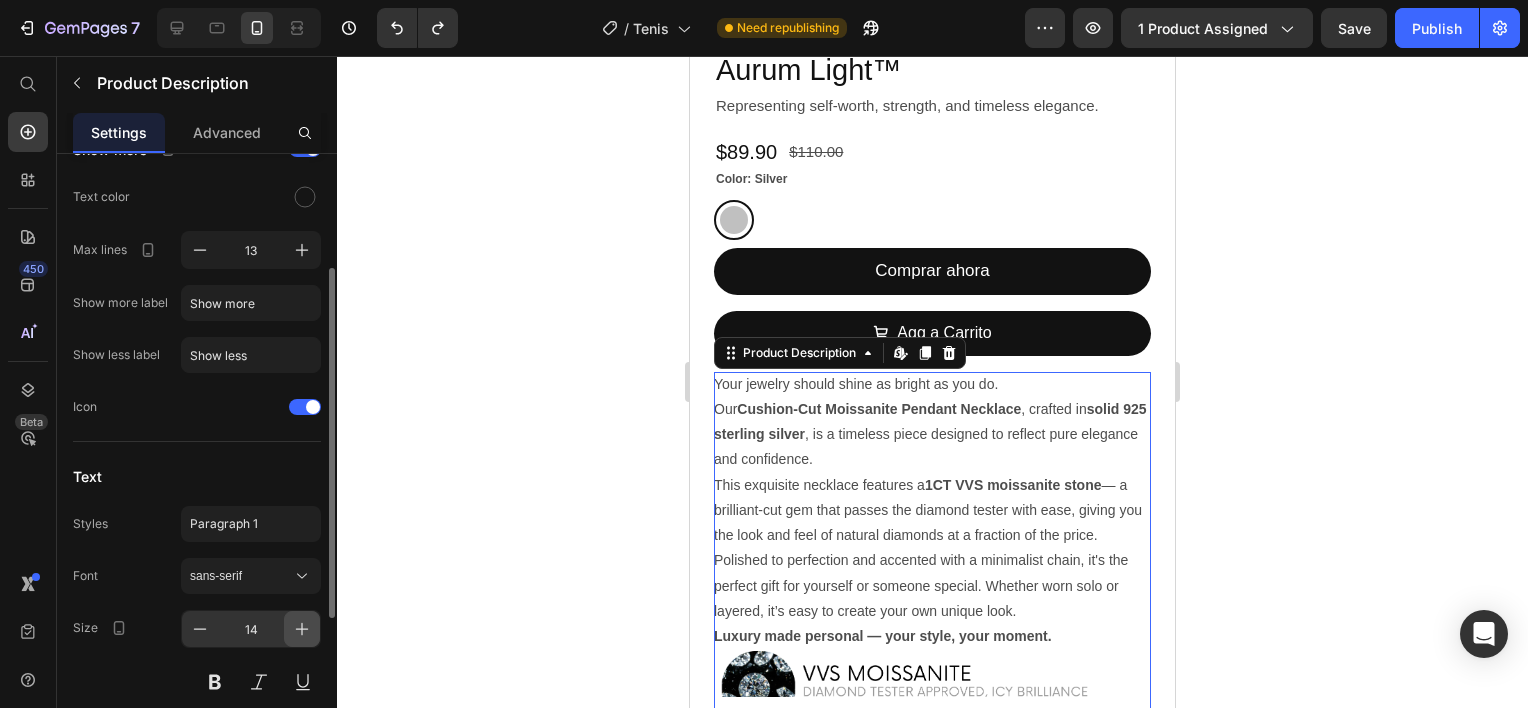 click at bounding box center [302, 629] 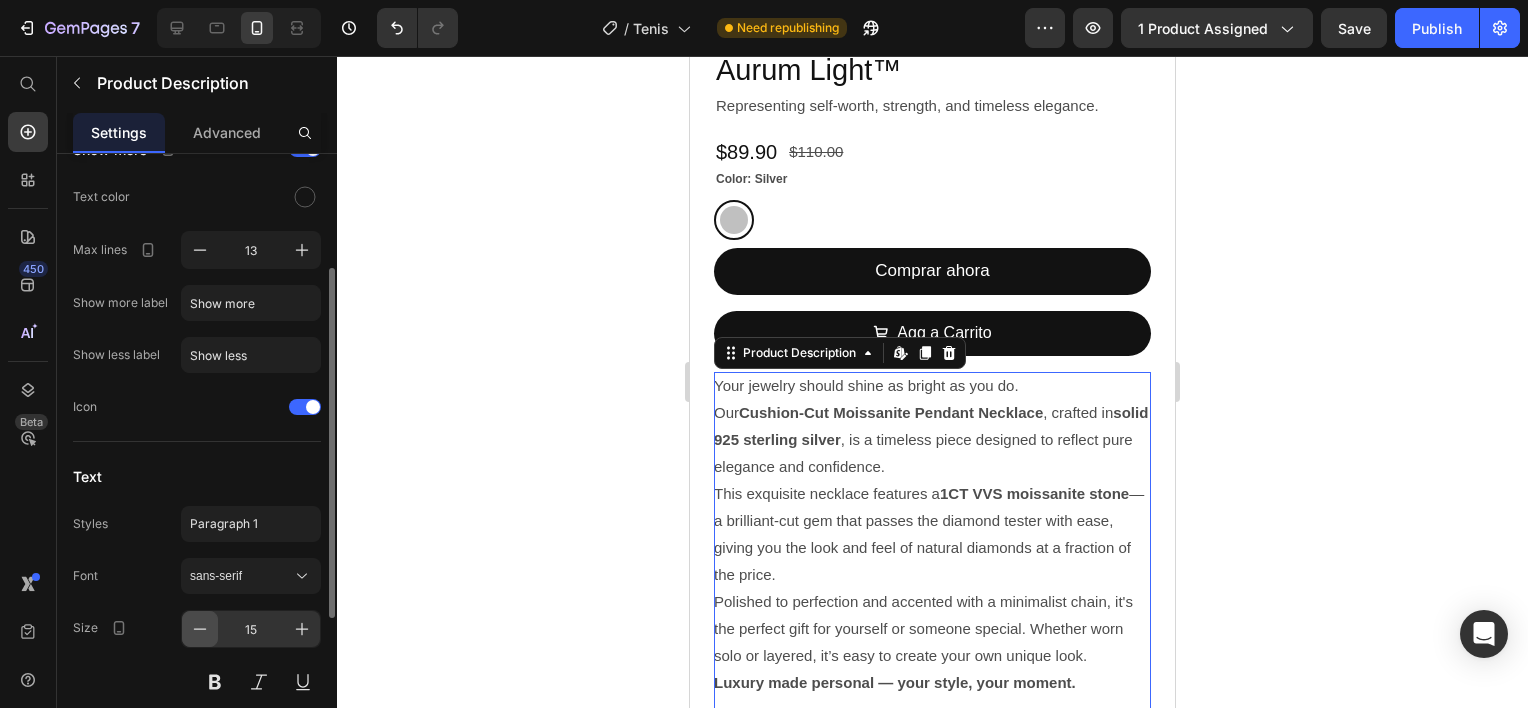 click 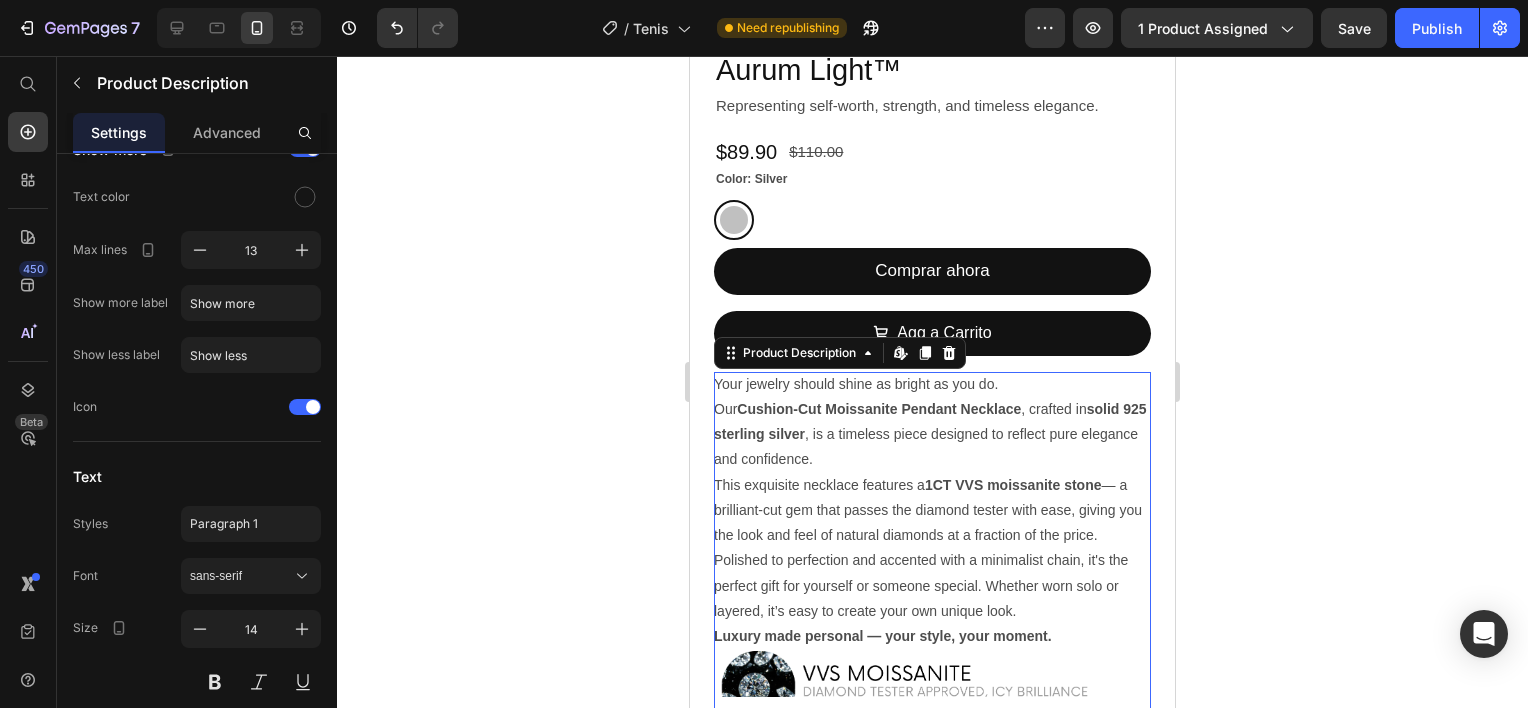 click 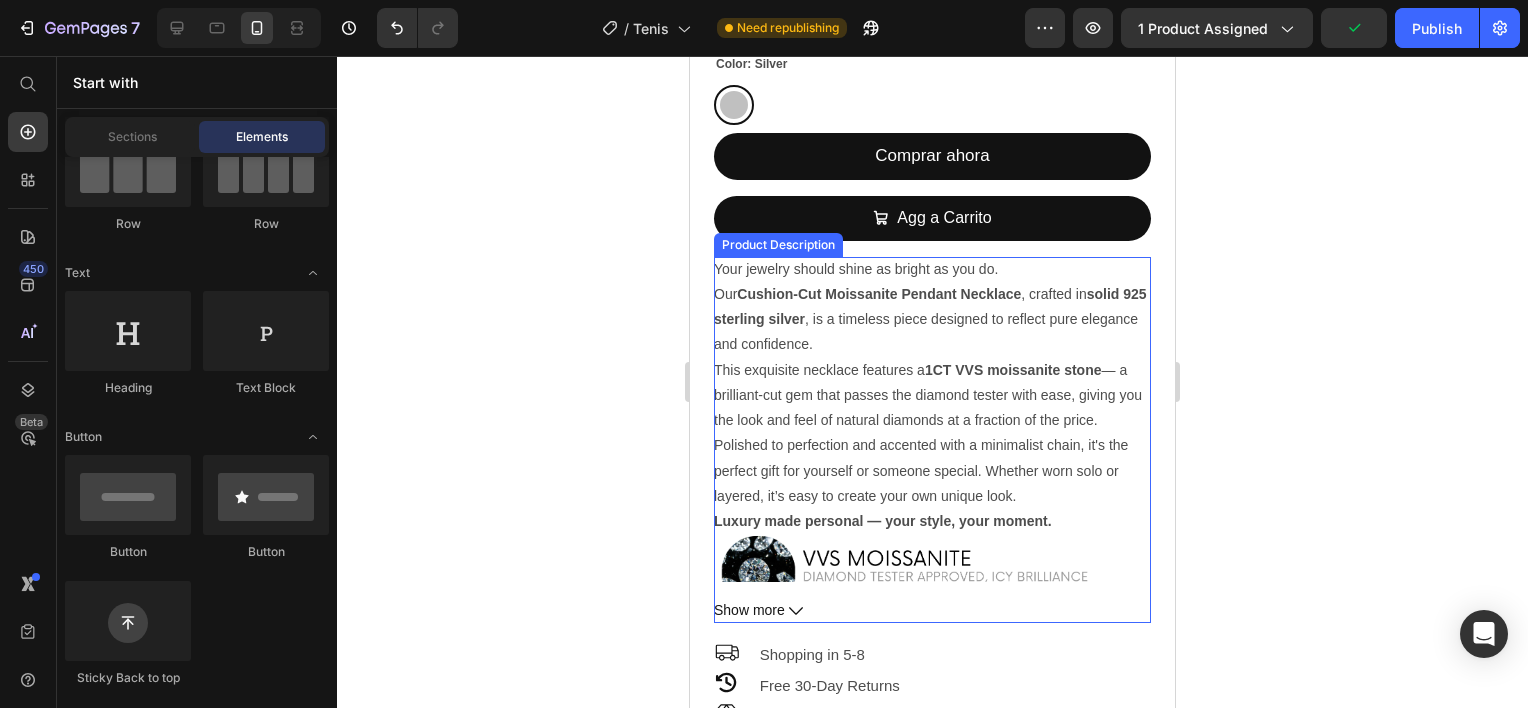 scroll, scrollTop: 1009, scrollLeft: 0, axis: vertical 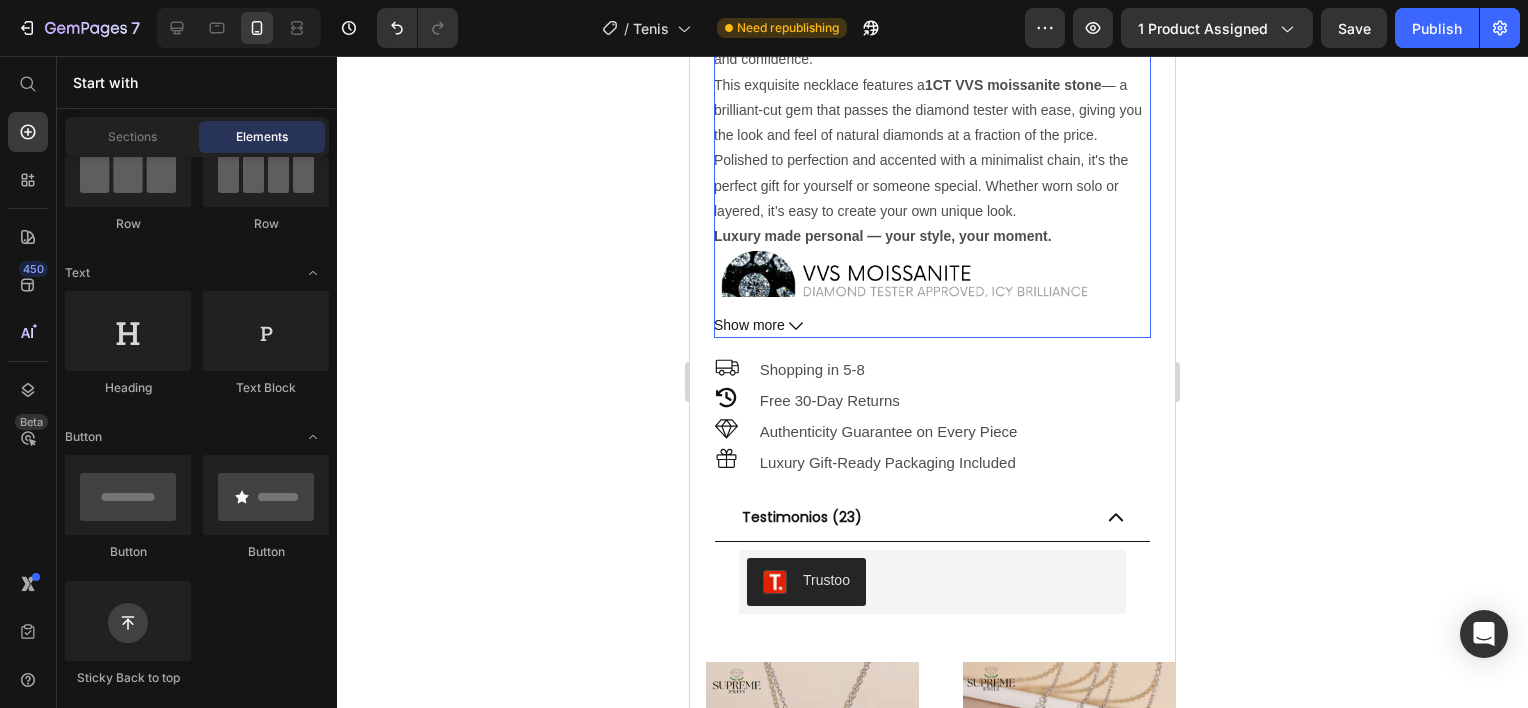 click on "Show more" at bounding box center [932, 325] 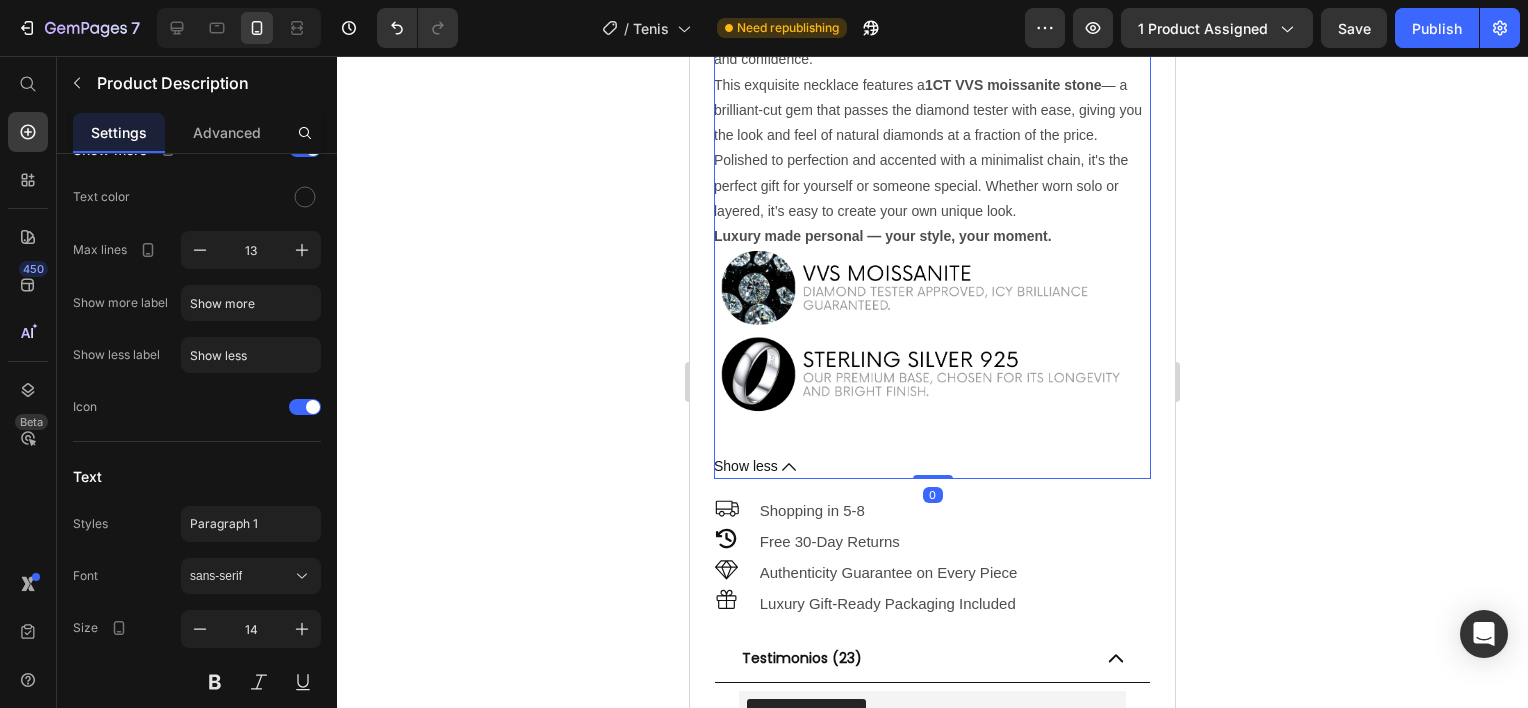 click on "Show less" at bounding box center [932, 466] 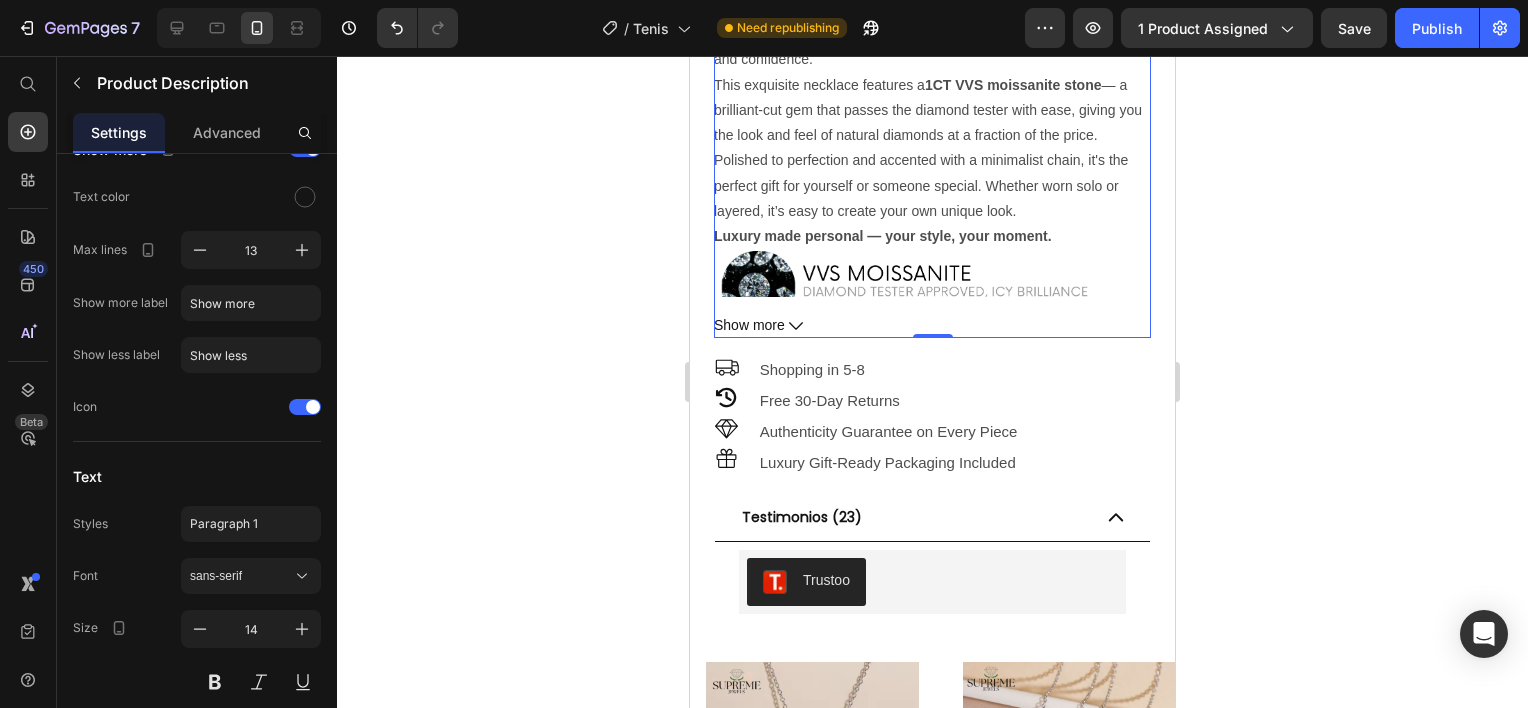 click on "Luxury made personal — your style, your moment." at bounding box center (883, 236) 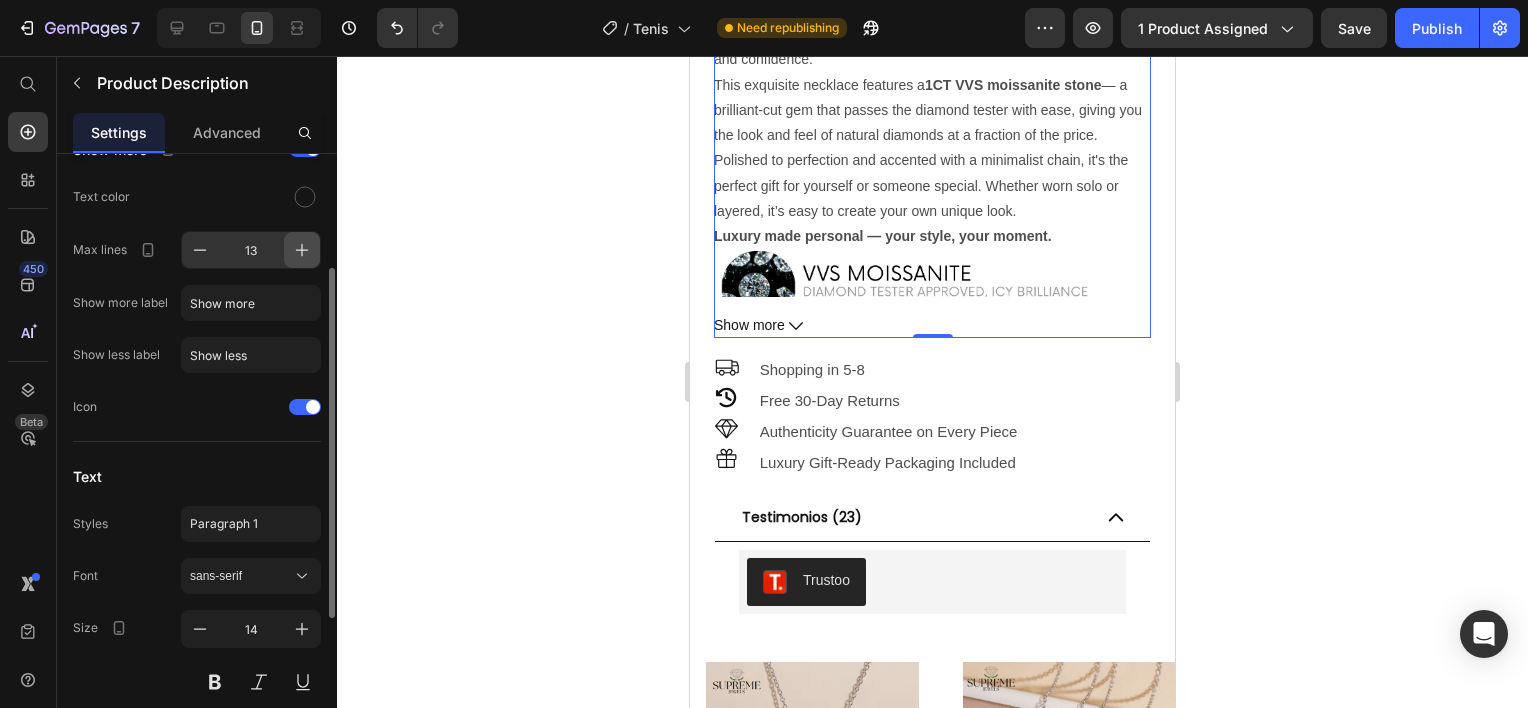click 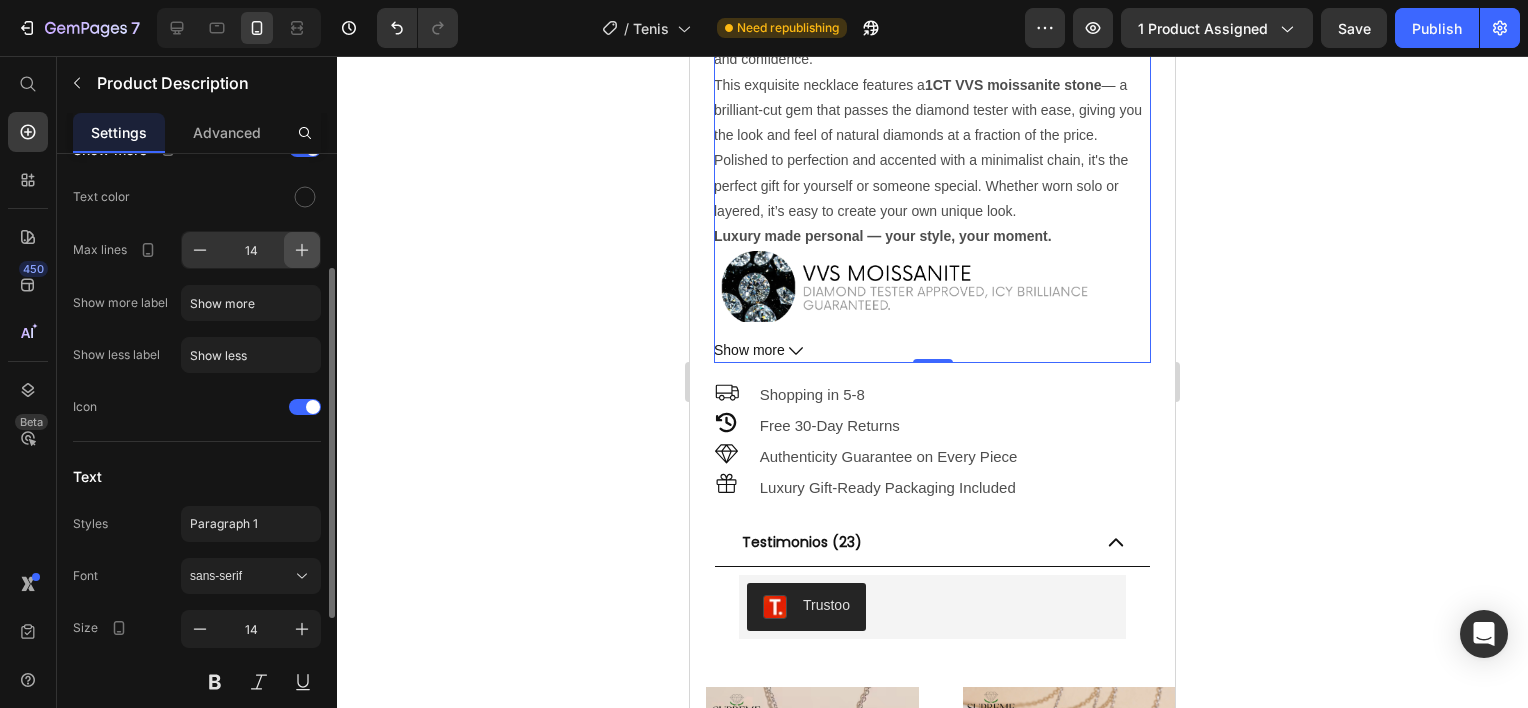 click 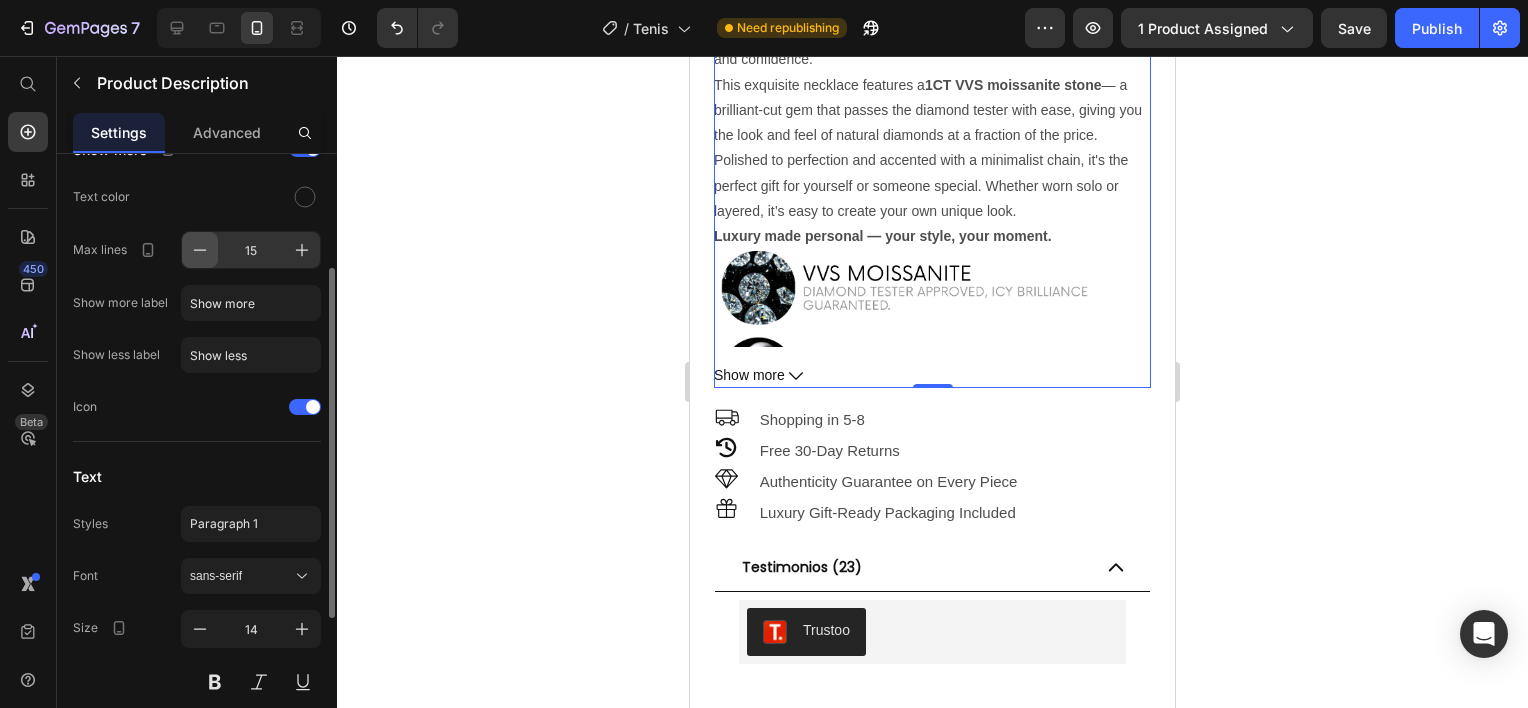 click 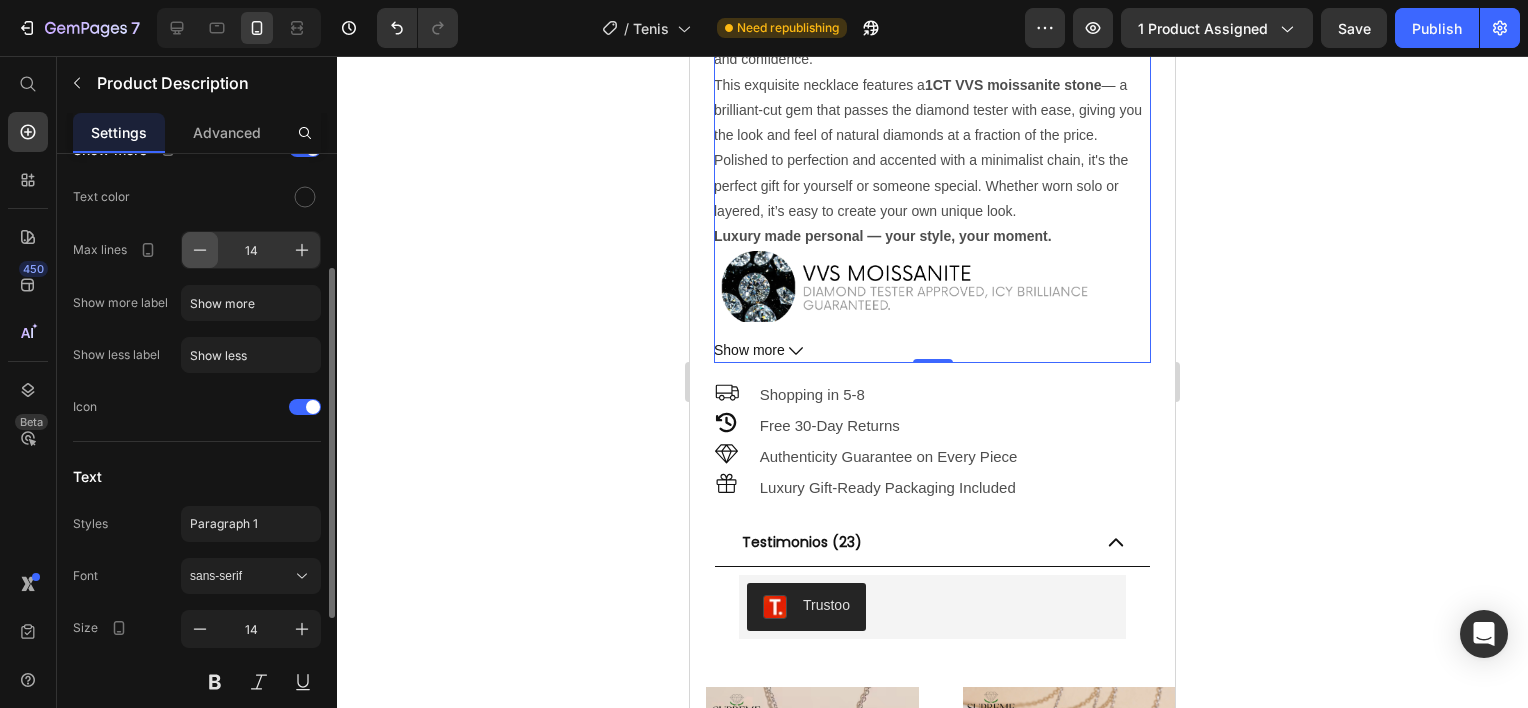 click 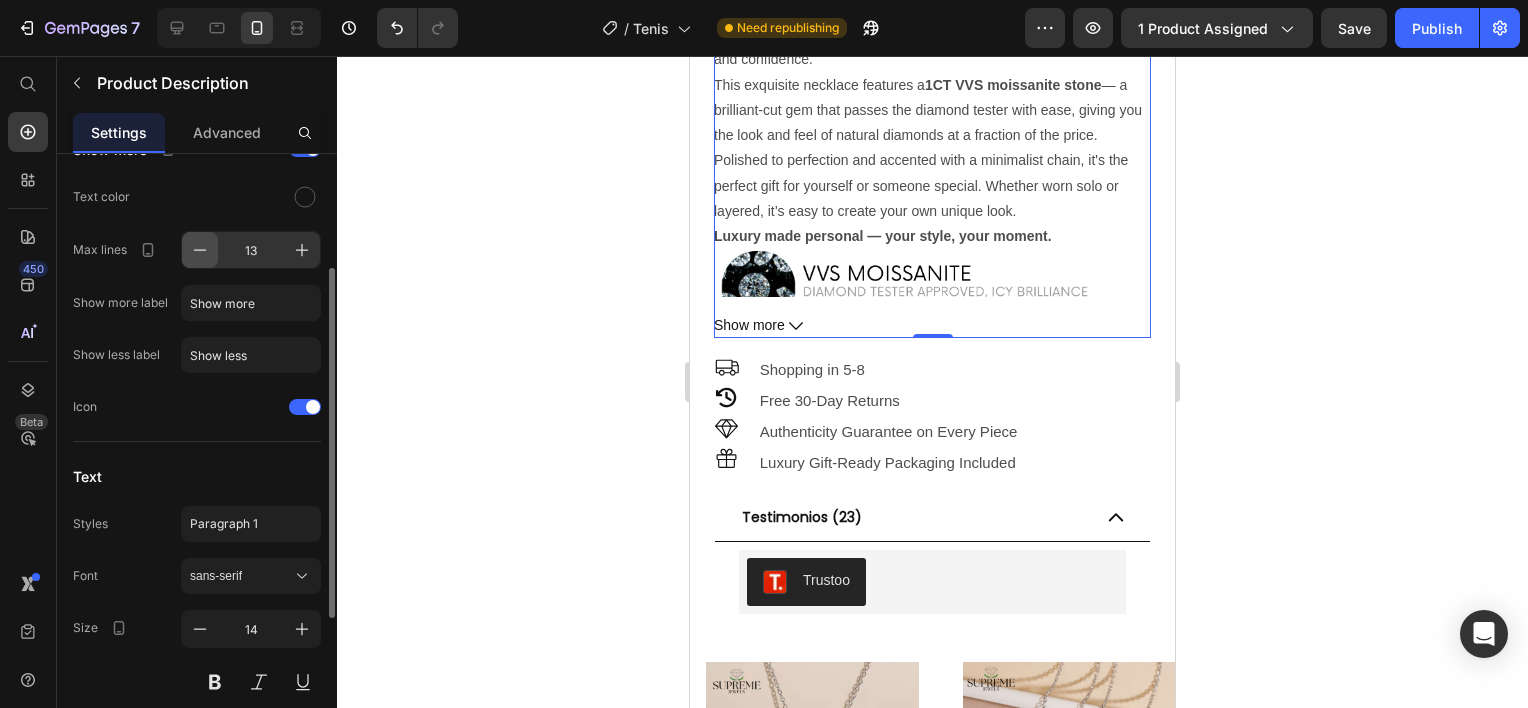 click 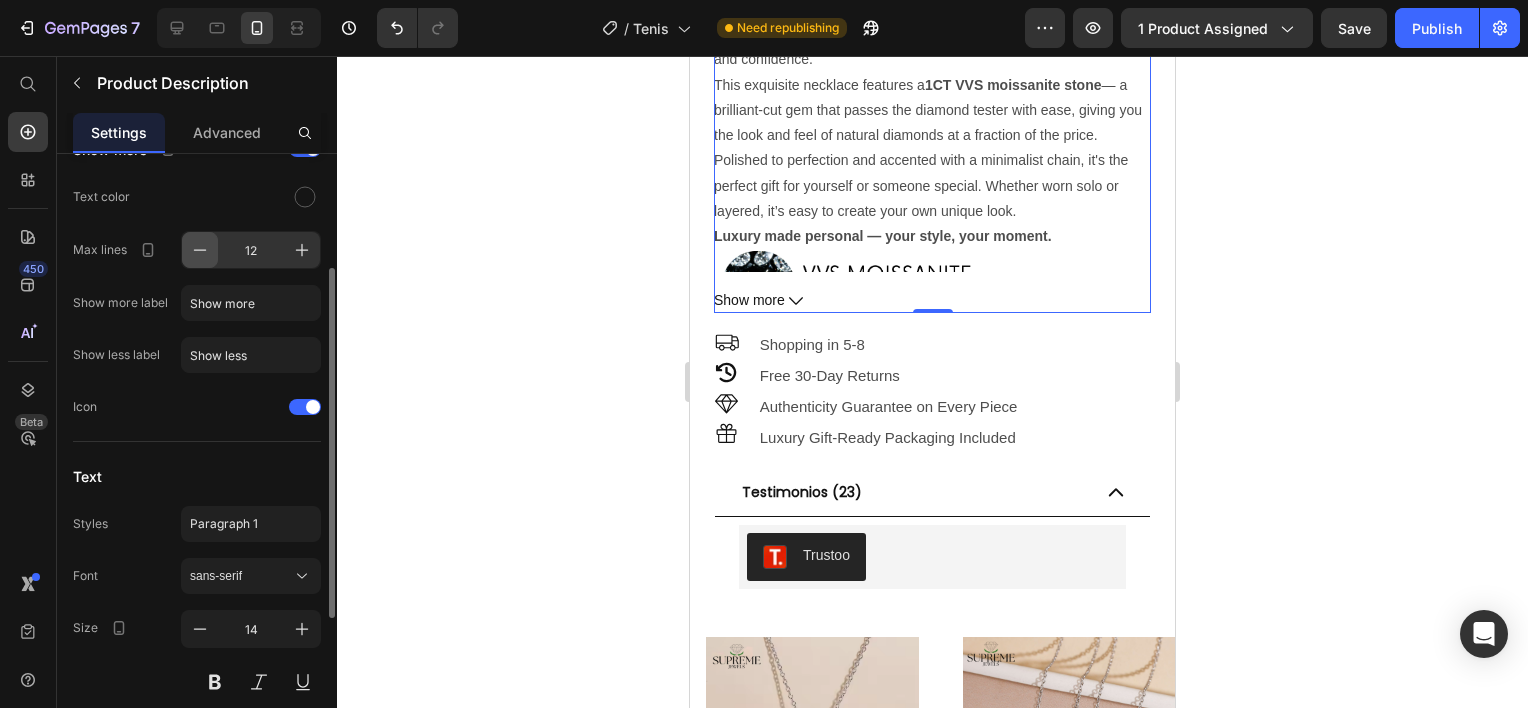 click 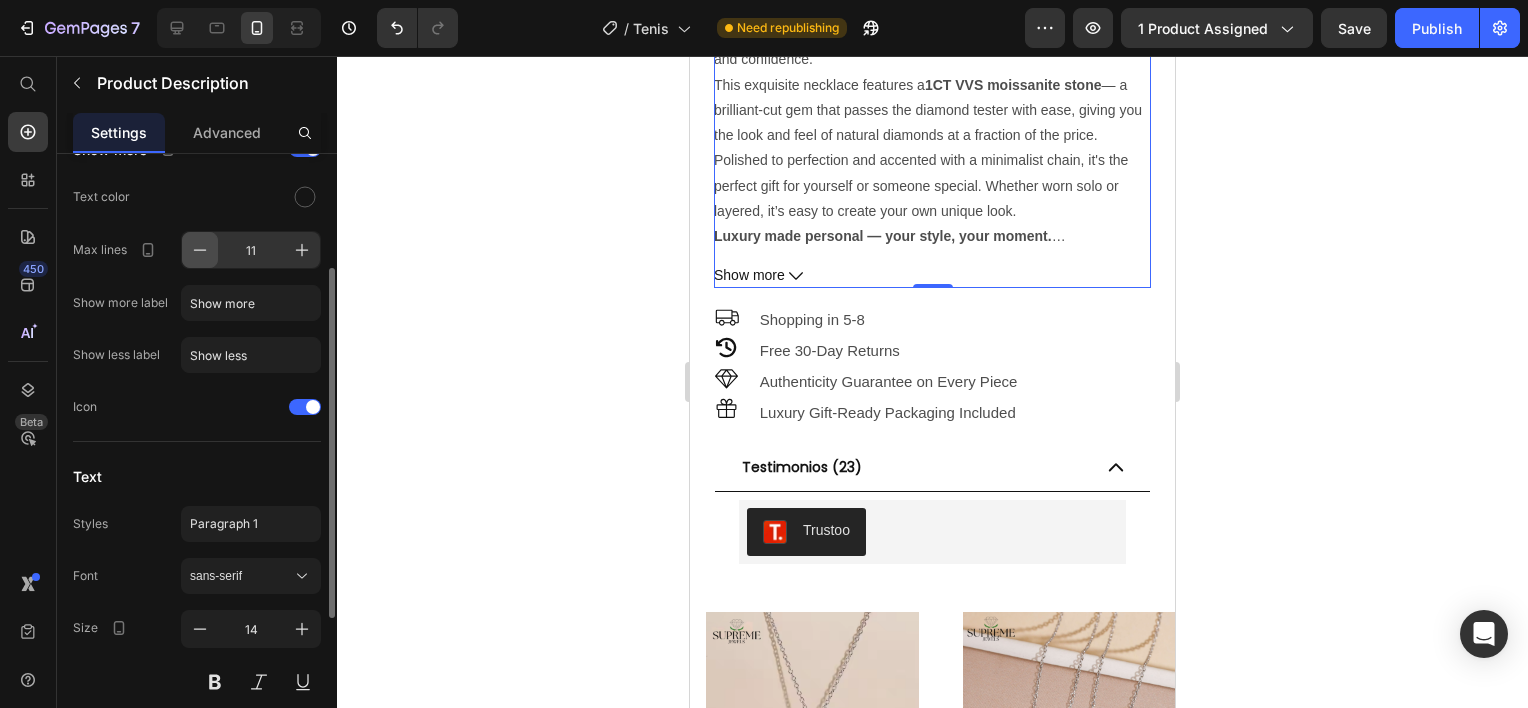 click 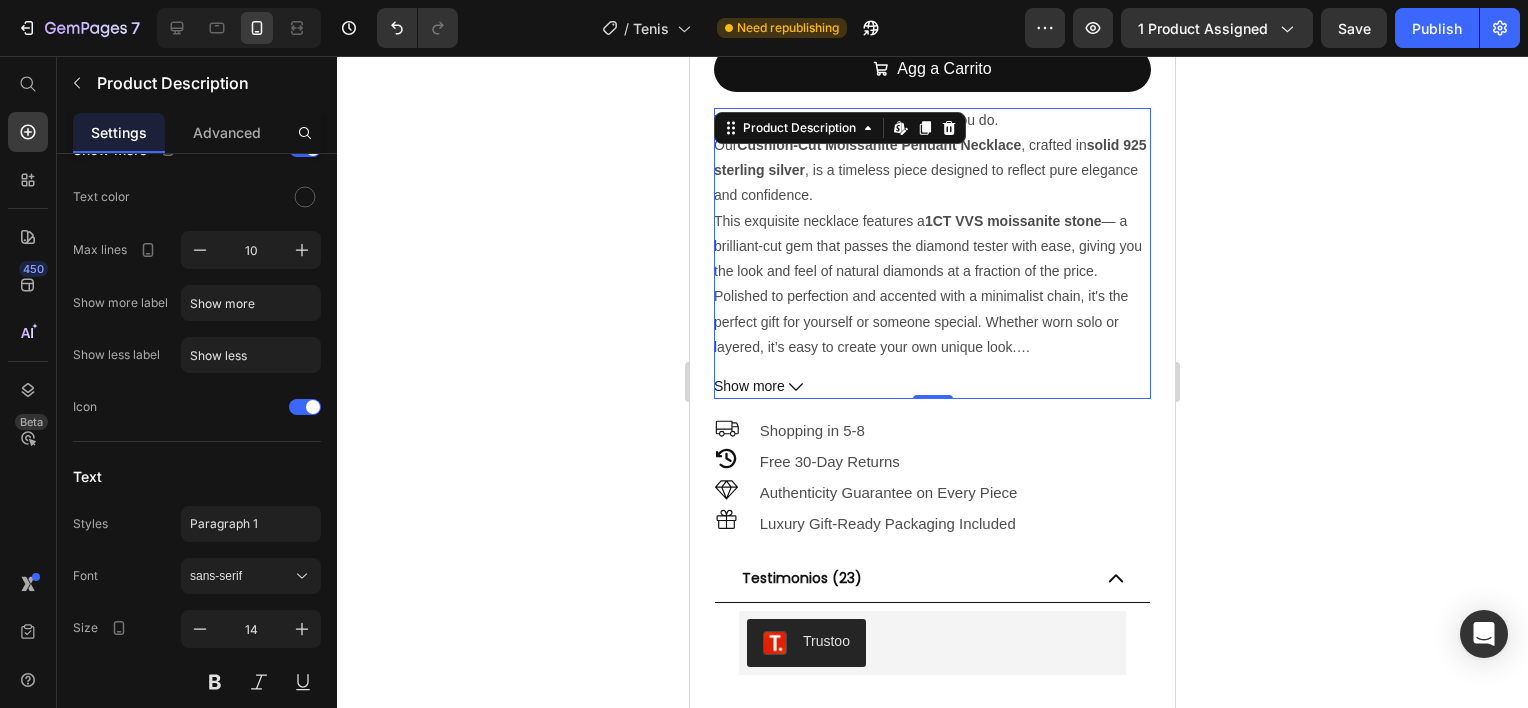 scroll, scrollTop: 709, scrollLeft: 0, axis: vertical 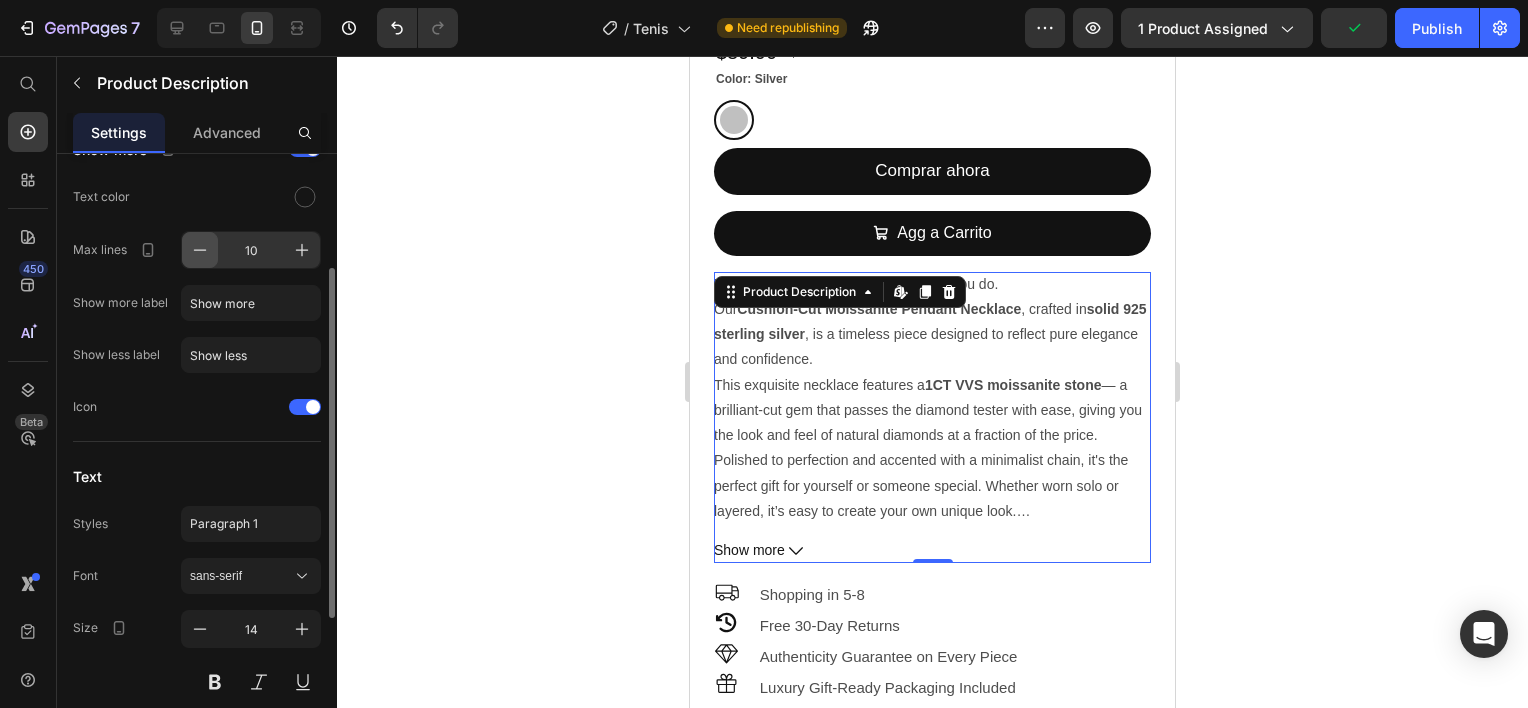click 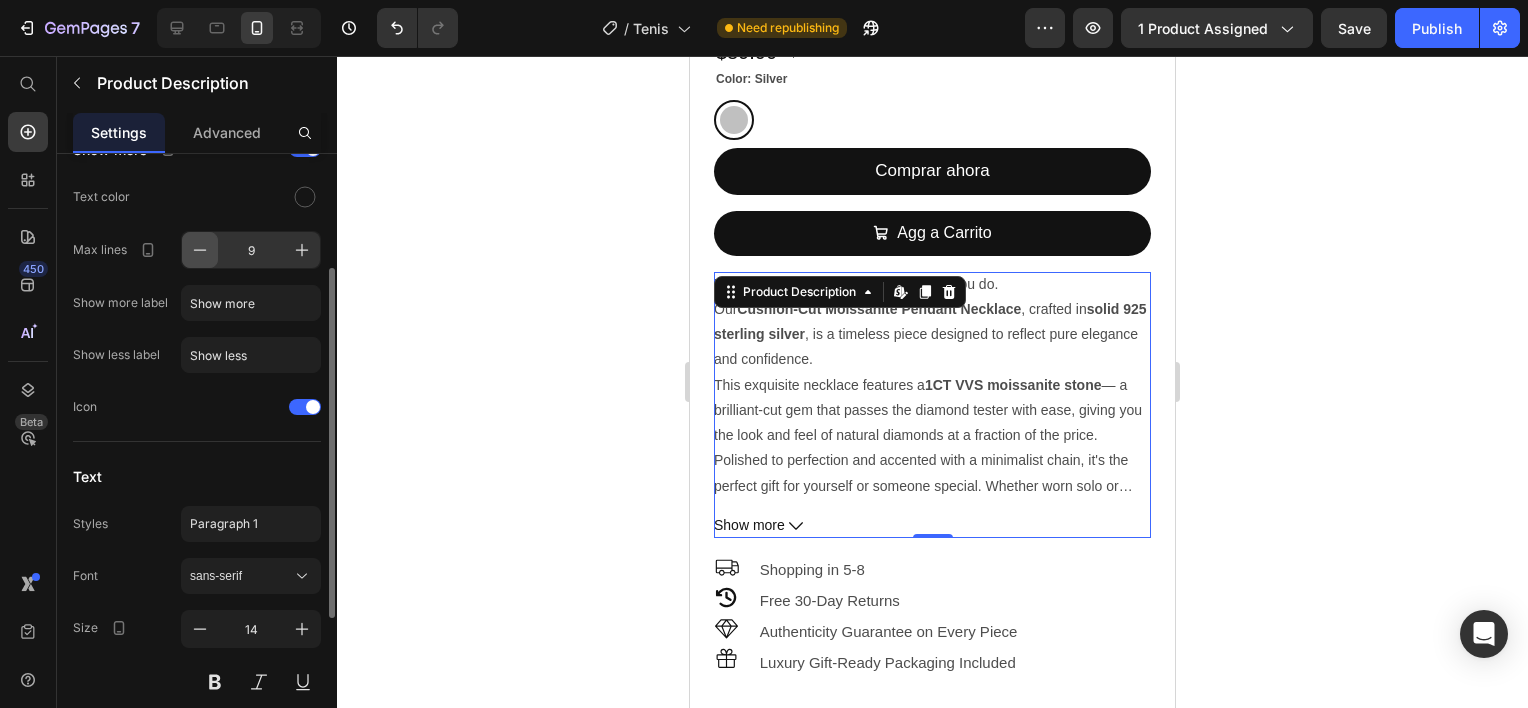 click 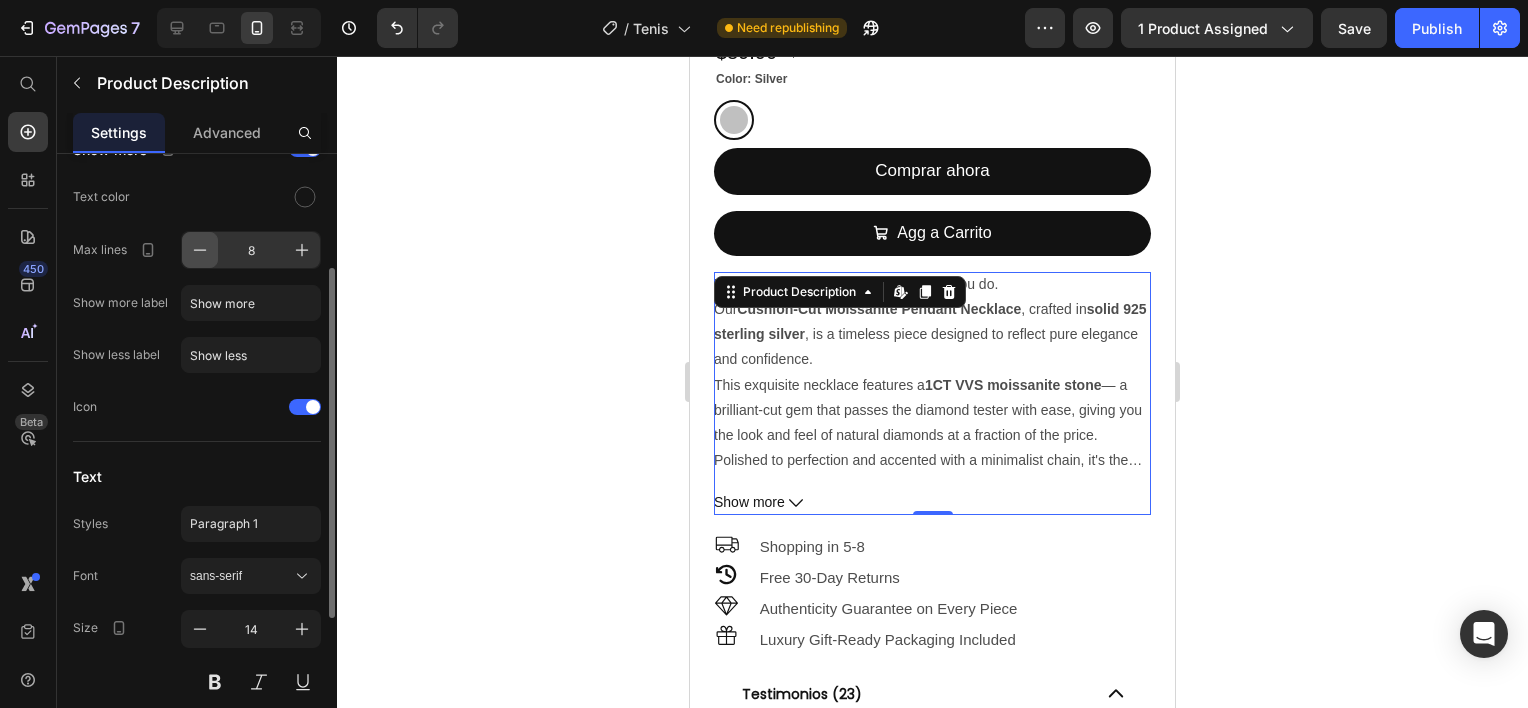 click 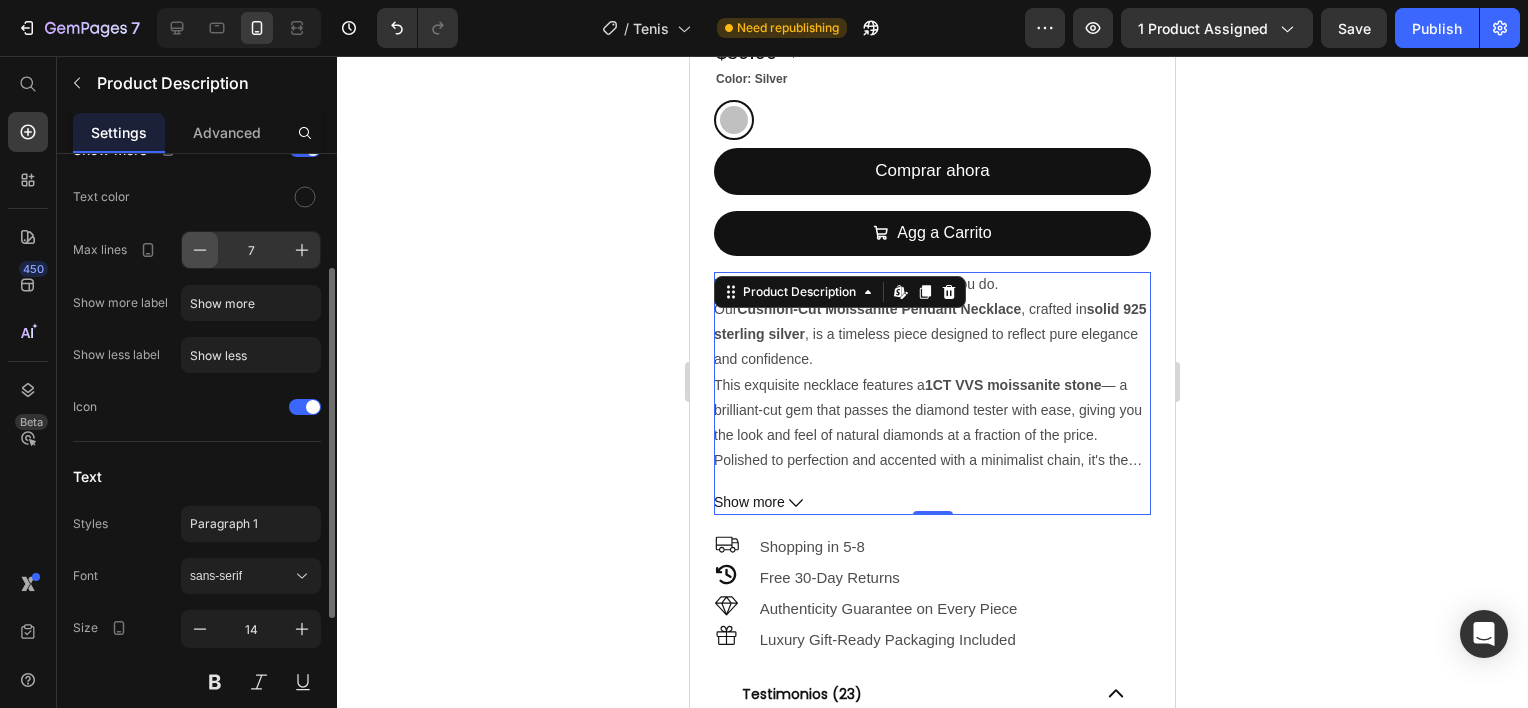 click 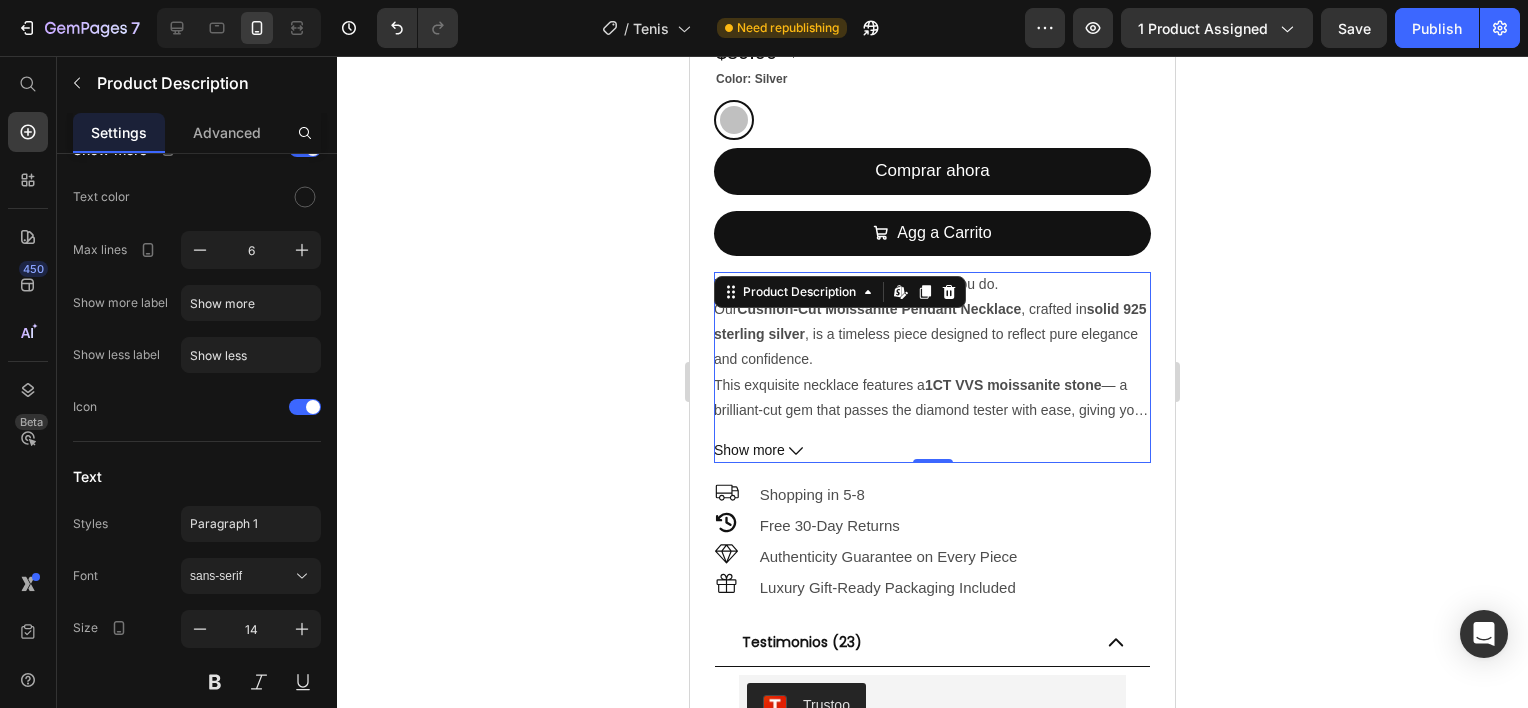 click 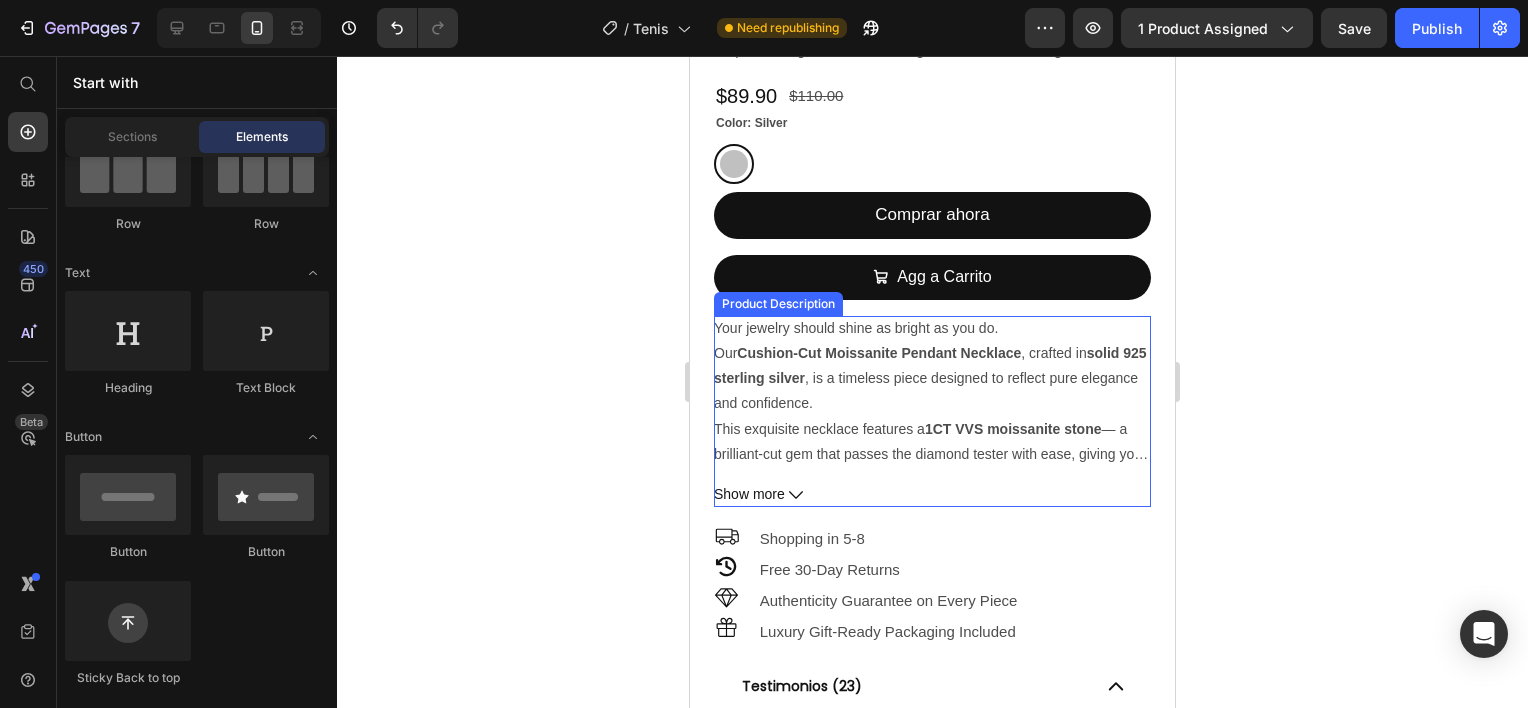 scroll, scrollTop: 700, scrollLeft: 0, axis: vertical 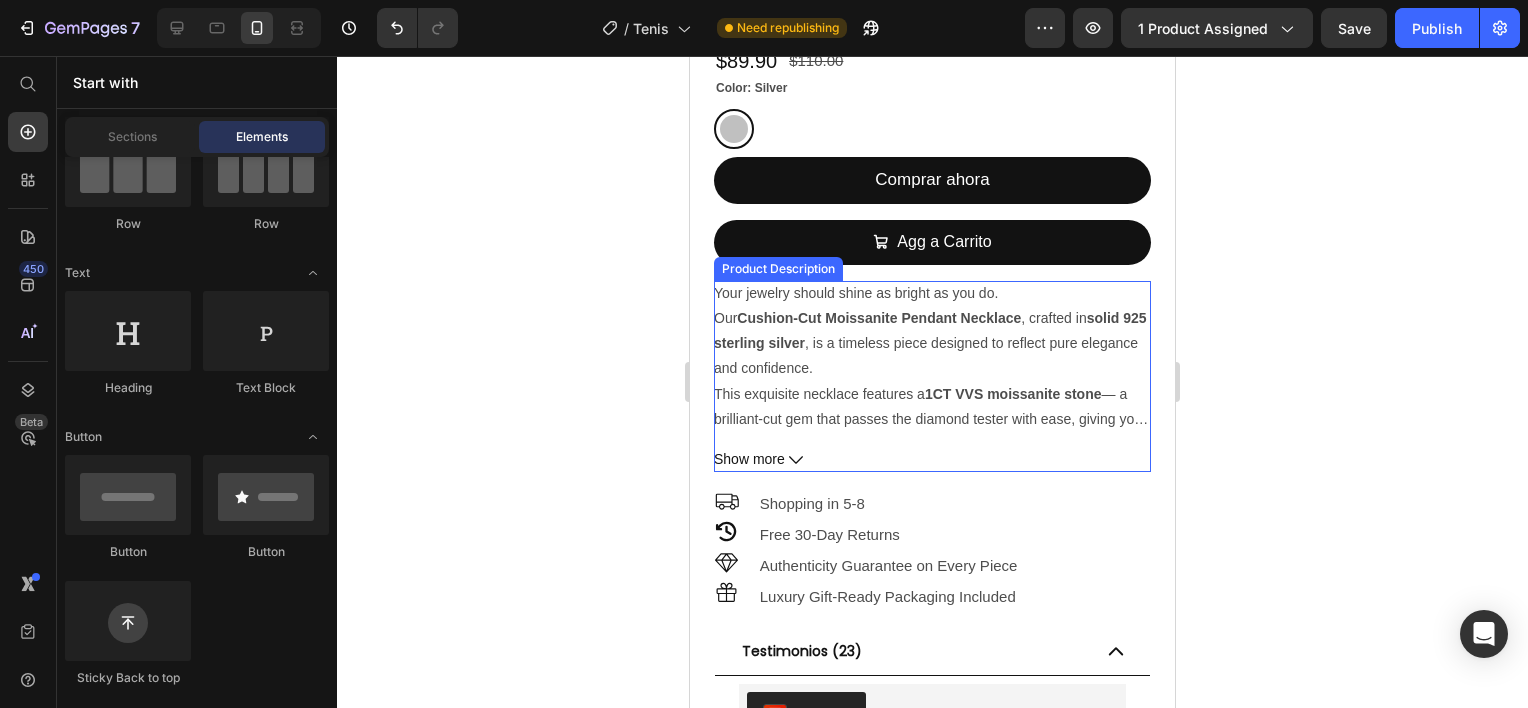 click on "Show more" at bounding box center [932, 459] 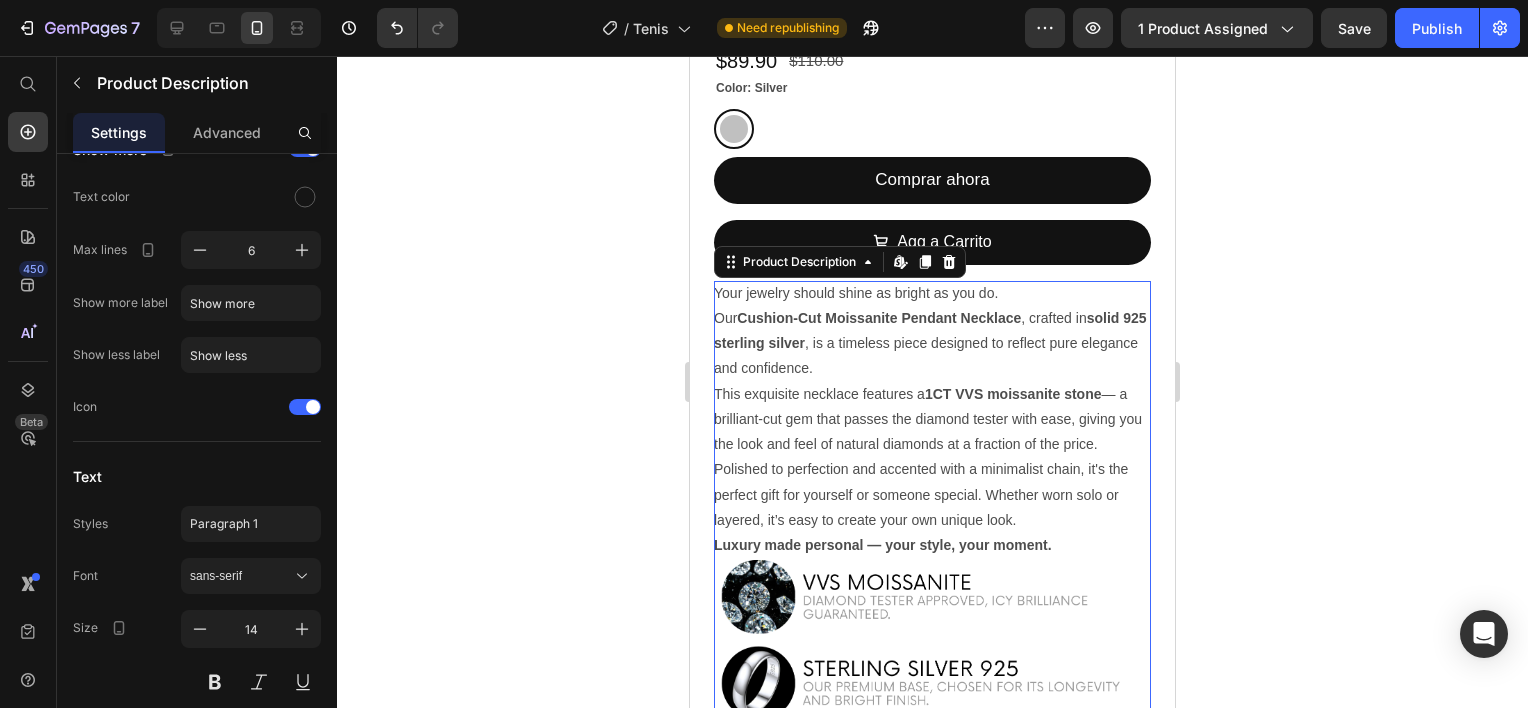 scroll, scrollTop: 1100, scrollLeft: 0, axis: vertical 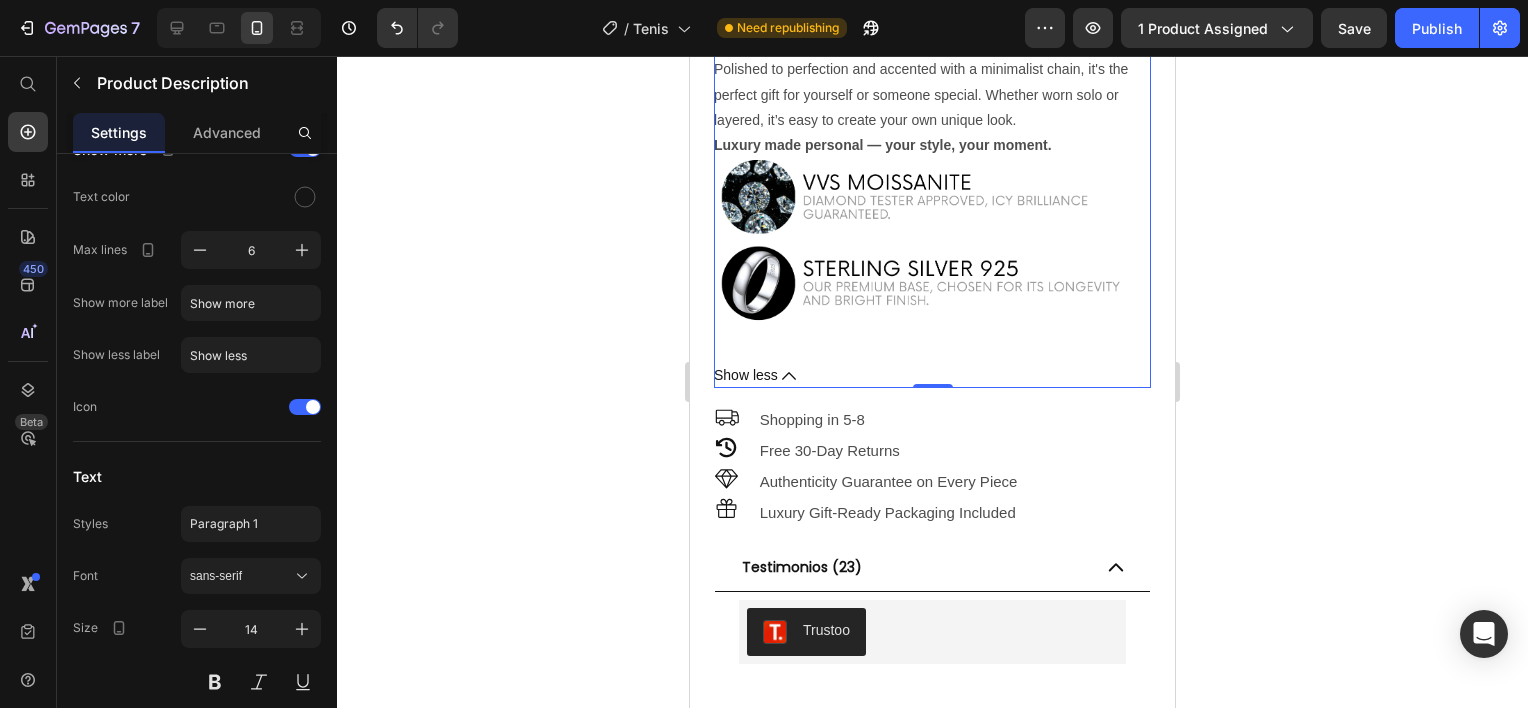 click on "Show less" at bounding box center (932, 375) 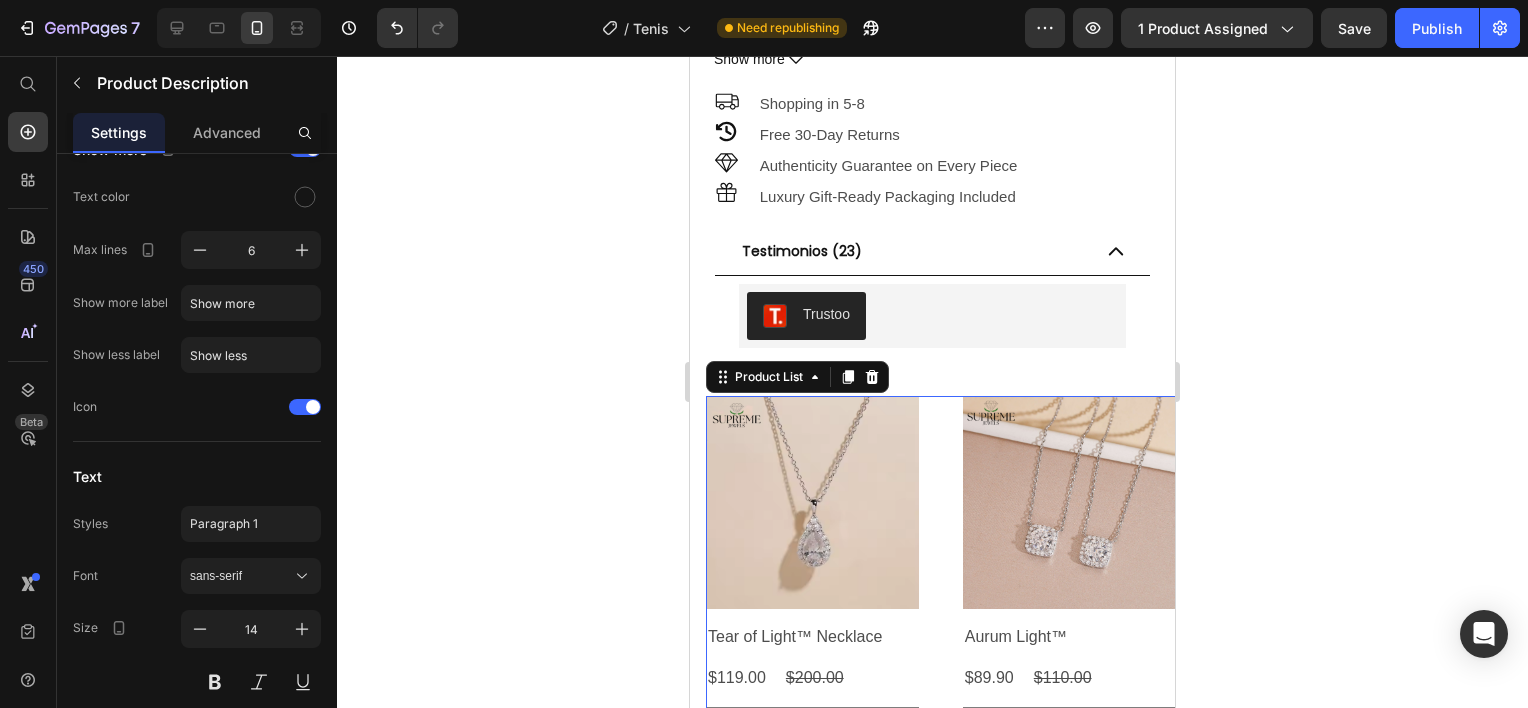 click on "Product Images Tear of Light™ Necklace Product Title $119.00 Product Price $200.00 Product Price Row Silver - $119.00  Product Variants & Swatches Add To cart Product Cart Button Row Product Images Aurum Light™ Product Title $89.90 Product Price $110.00 Product Price Row Silver - $89.90  Product Variants & Swatches Add To cart Product Cart Button Row Product Images IceHeart VVS™ Product Title $89.99 Product Price $119.99 Product Price Row Gold - $89.99  Silver - $89.99  Product Variants & Swatches Add To cart Product Cart Button Row" at bounding box center (948, 610) 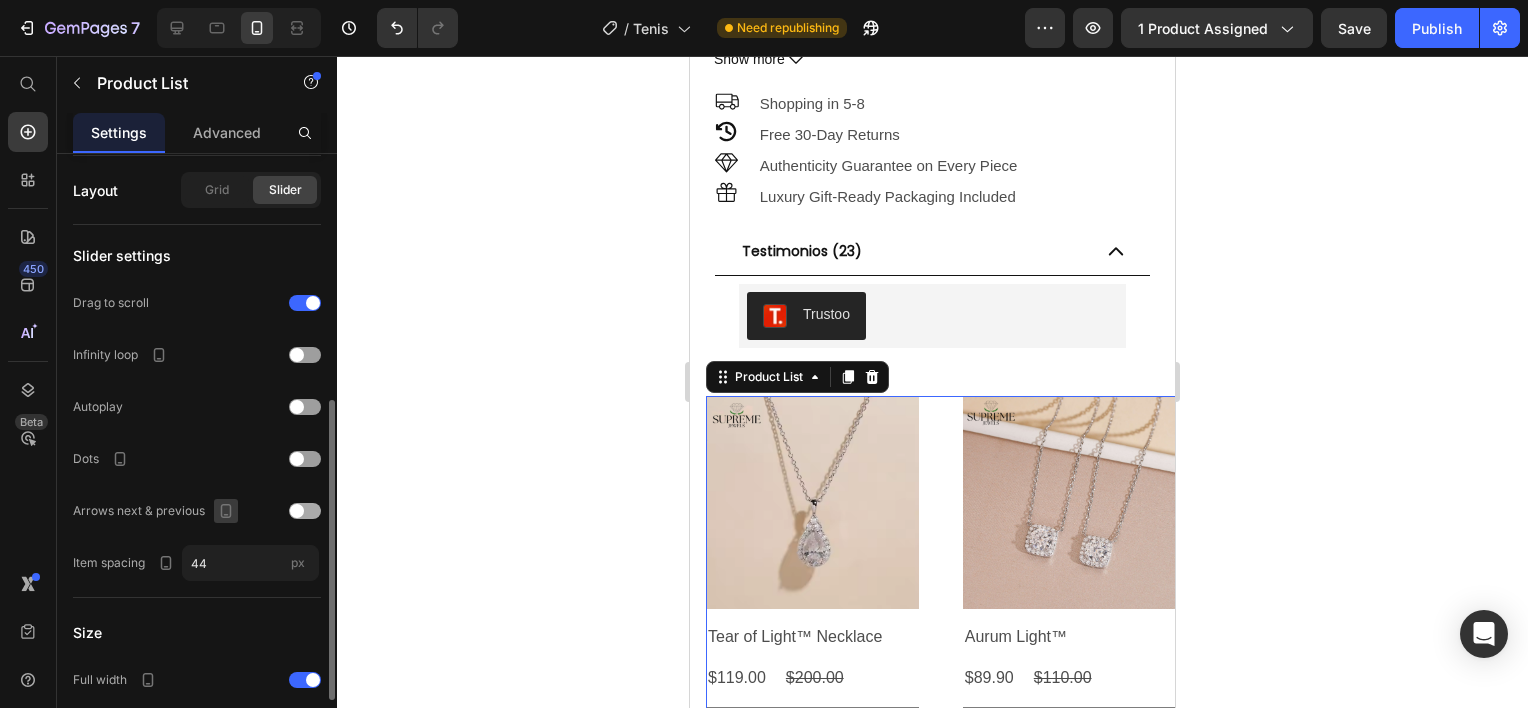 scroll, scrollTop: 632, scrollLeft: 0, axis: vertical 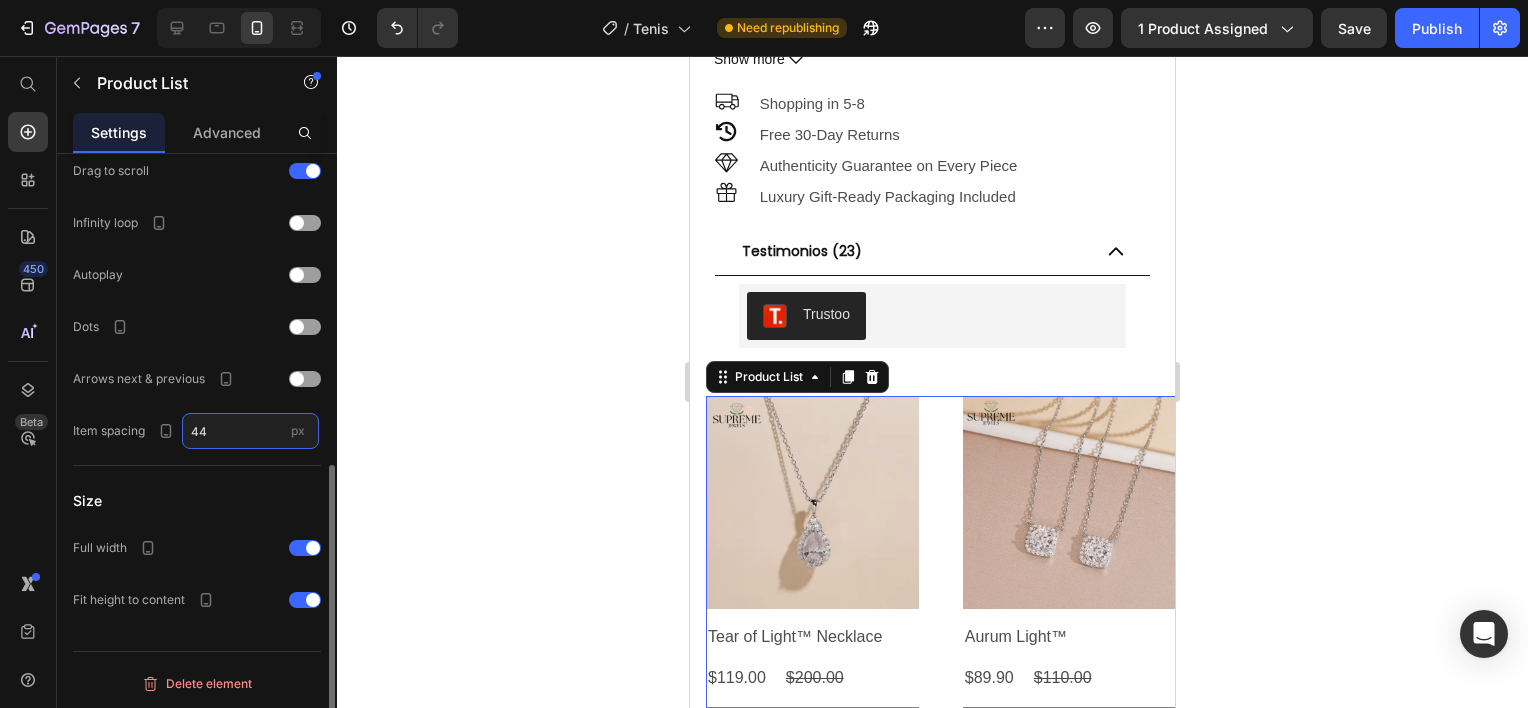 click on "44" at bounding box center (250, 431) 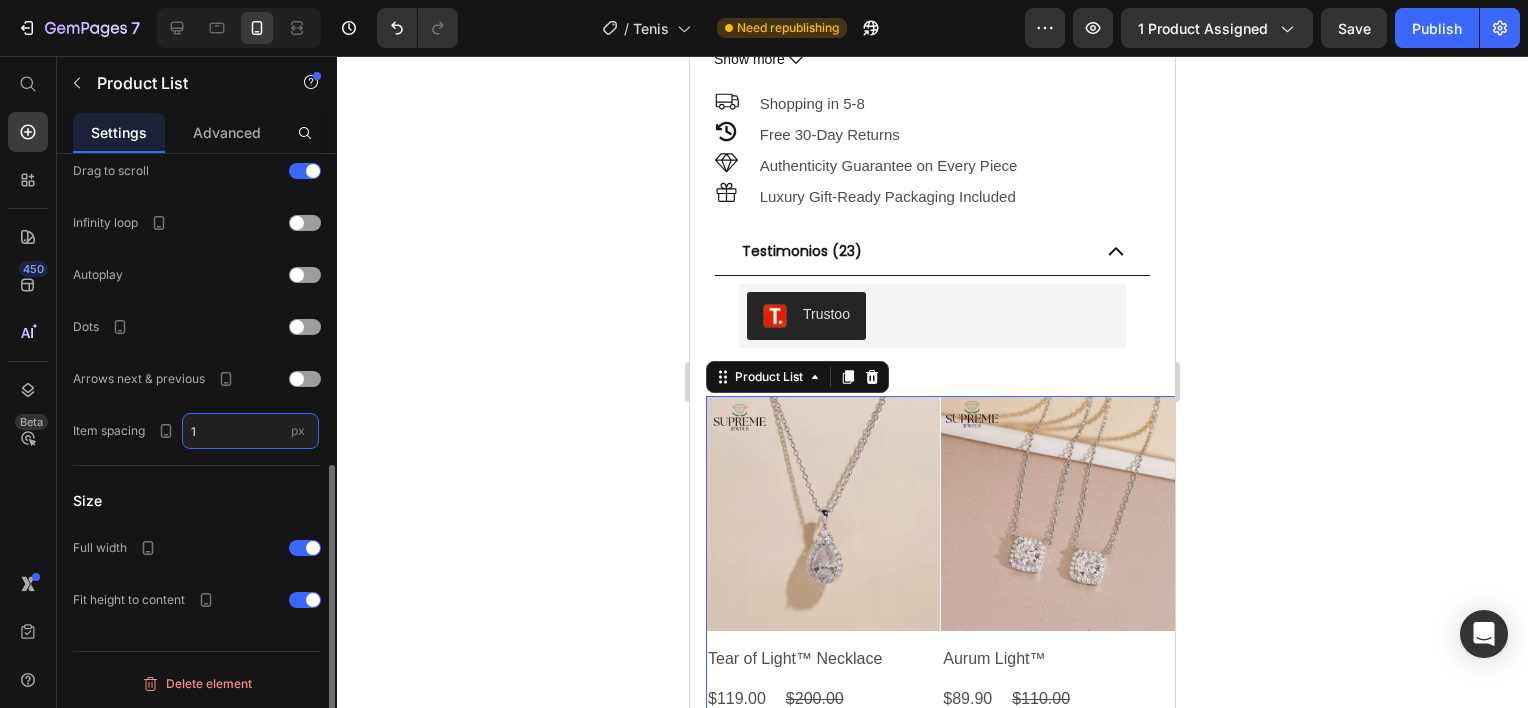 type on "15" 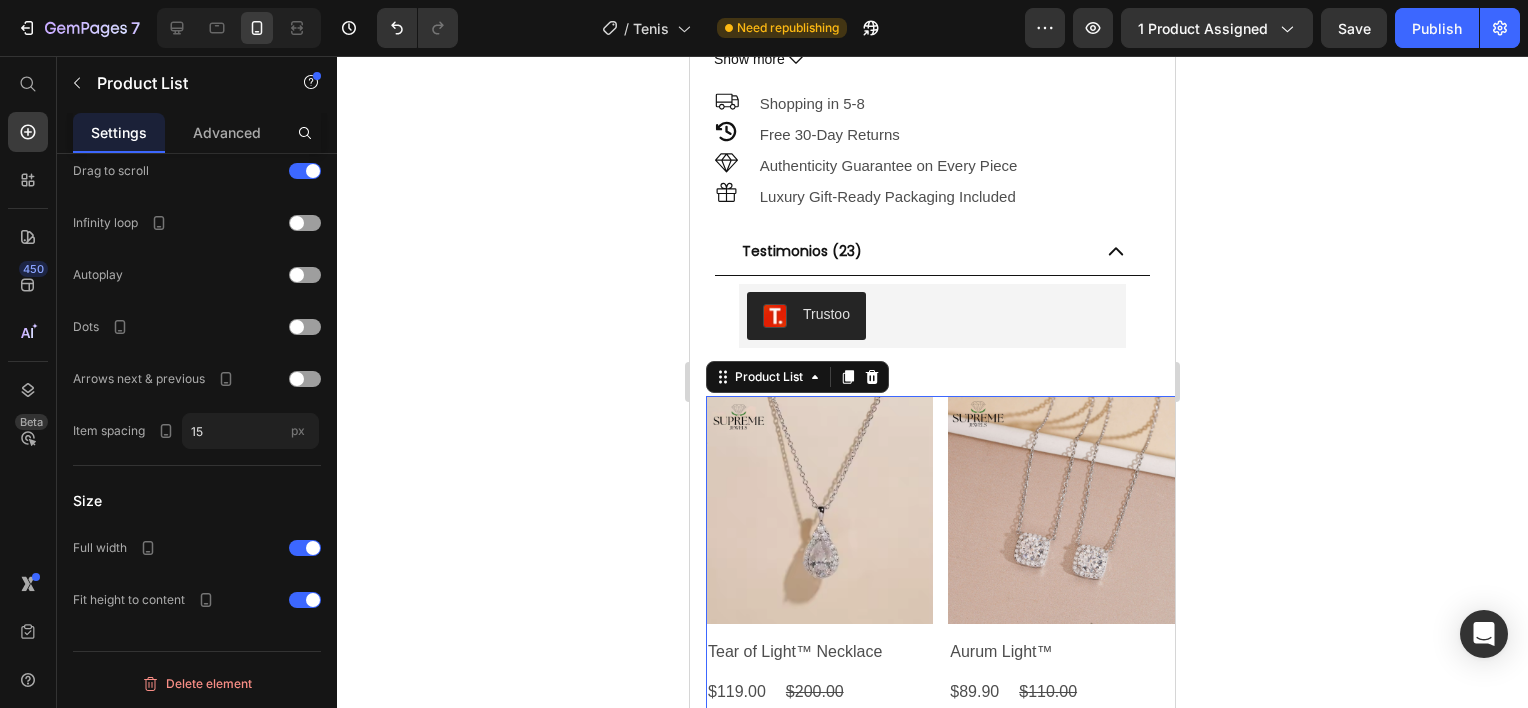 click 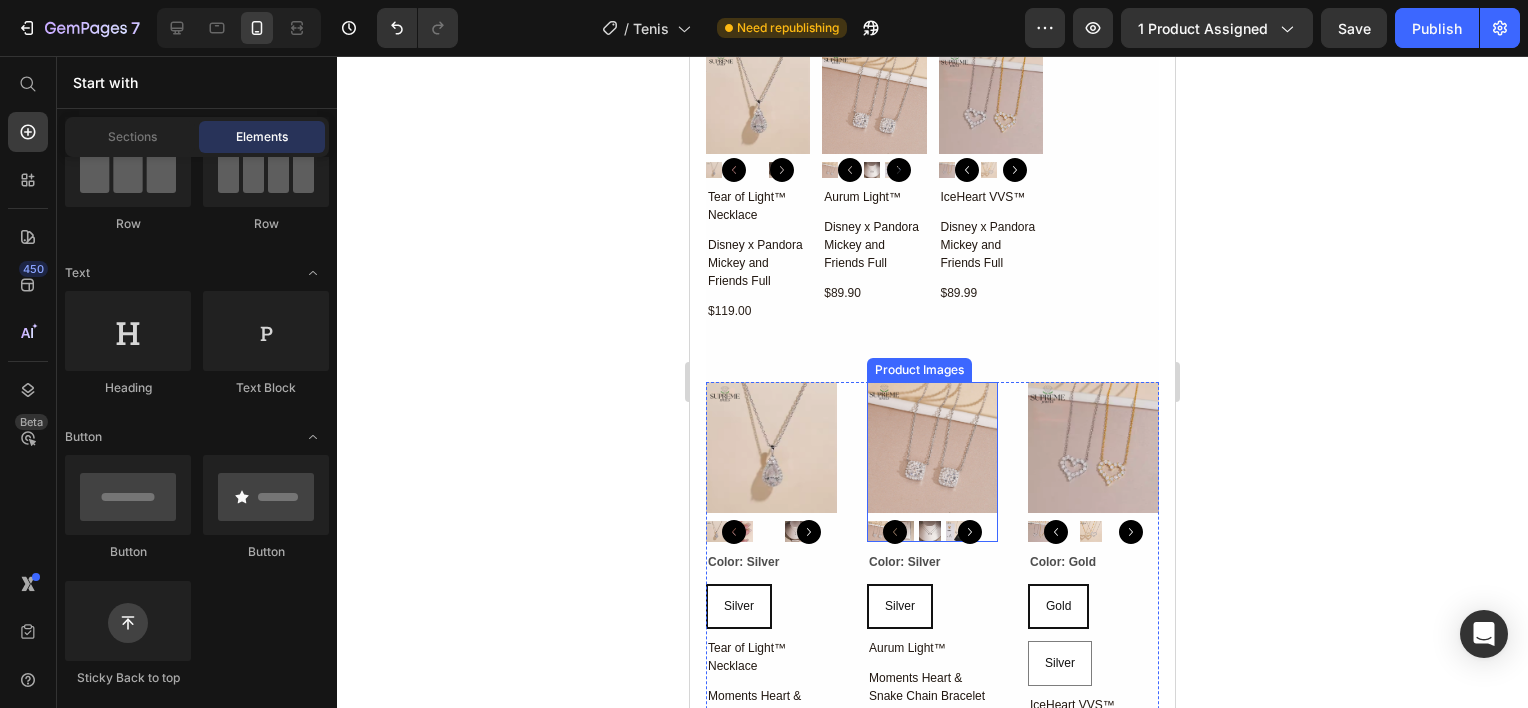 scroll, scrollTop: 3400, scrollLeft: 0, axis: vertical 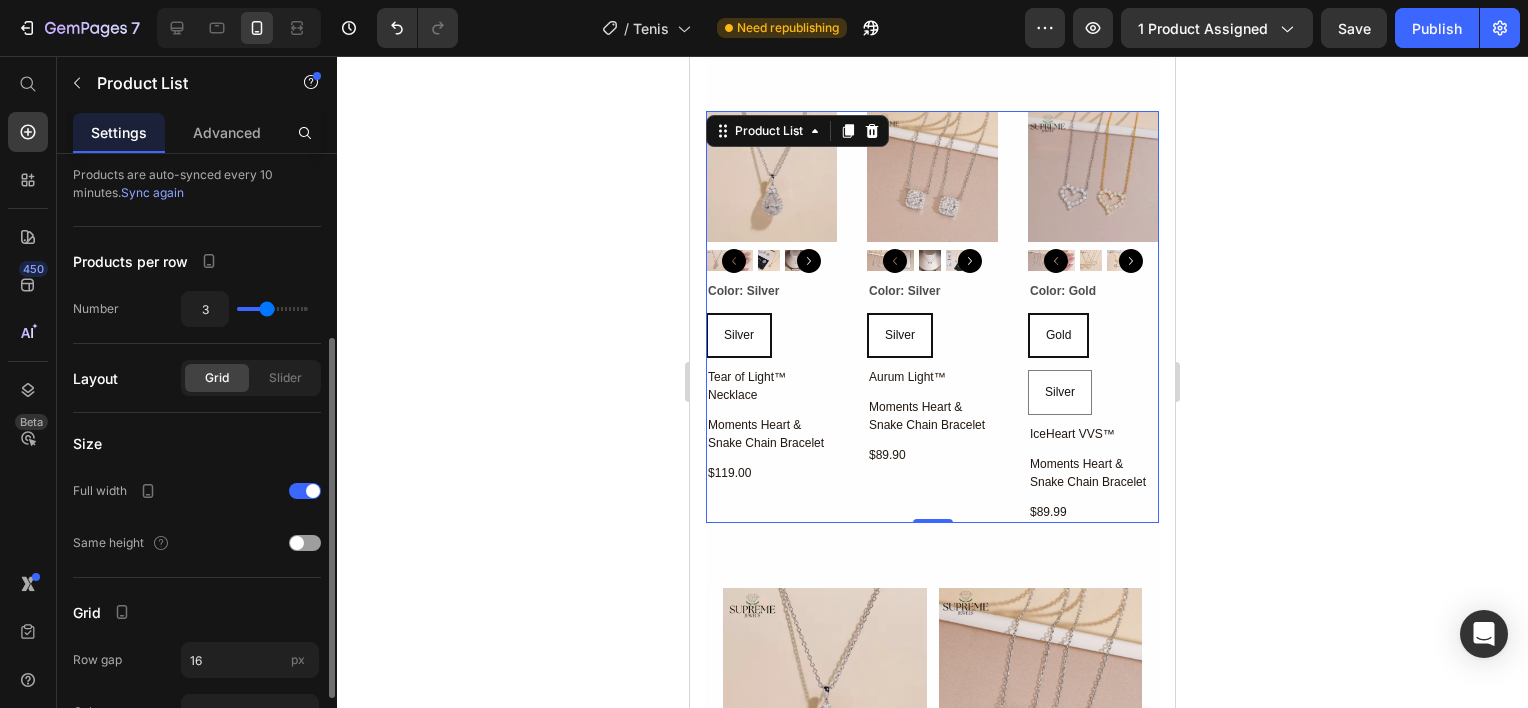 type on "2" 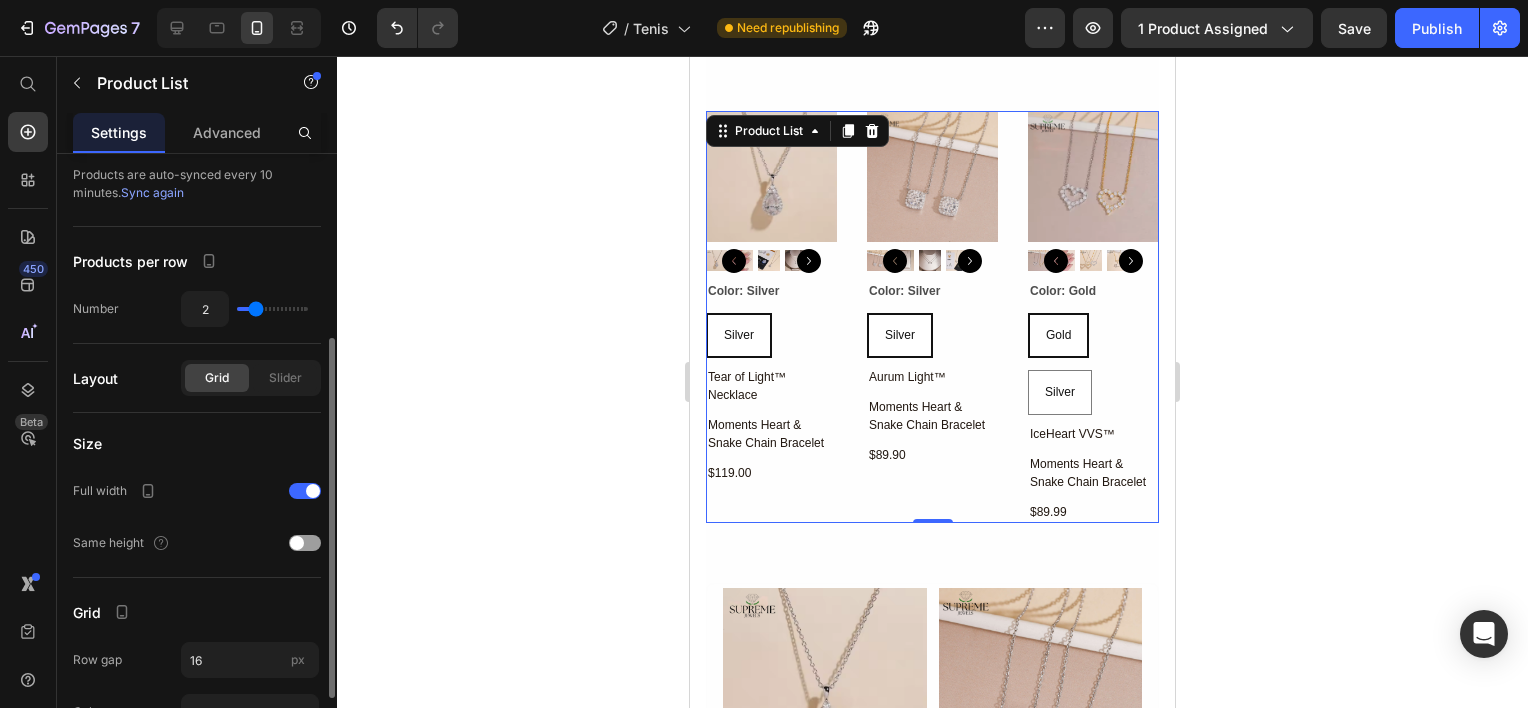 drag, startPoint x: 266, startPoint y: 308, endPoint x: 254, endPoint y: 308, distance: 12 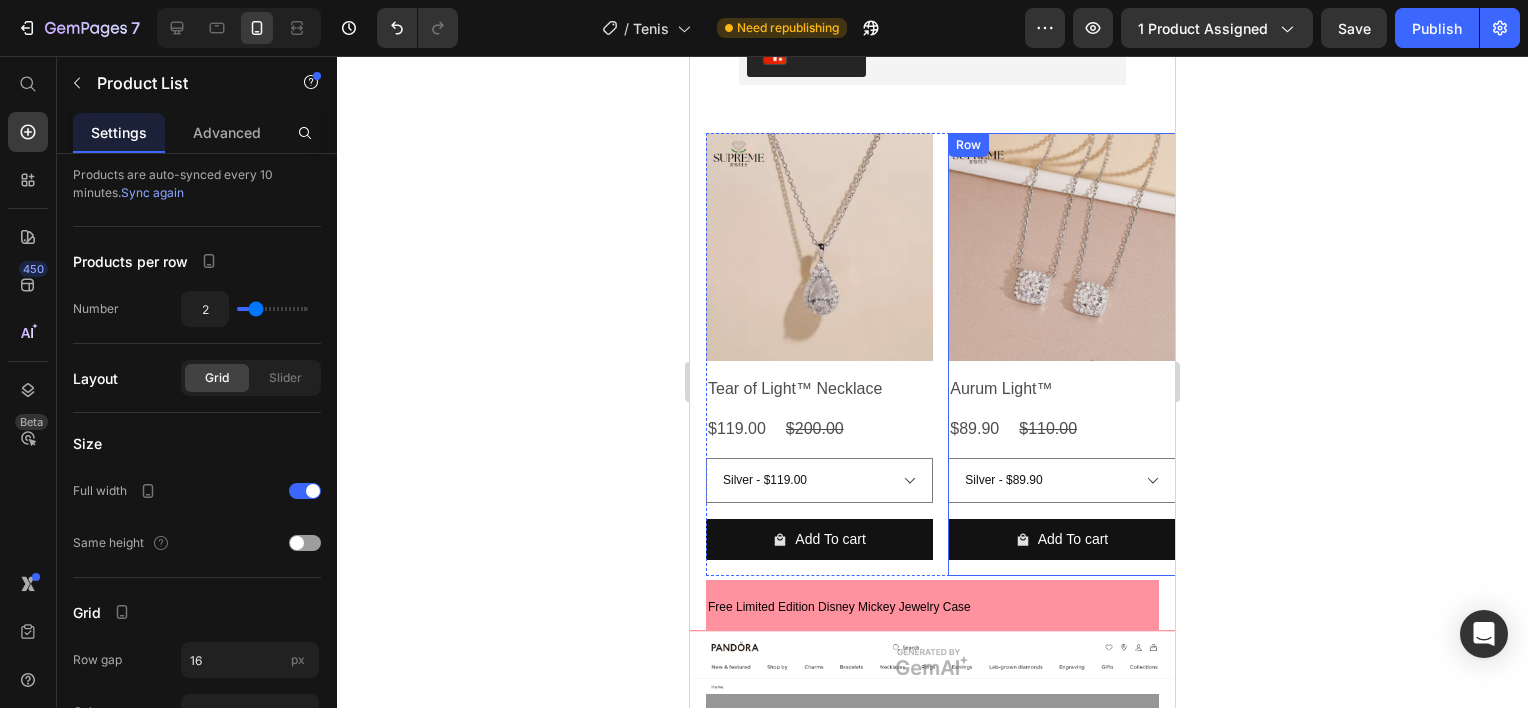scroll, scrollTop: 1498, scrollLeft: 0, axis: vertical 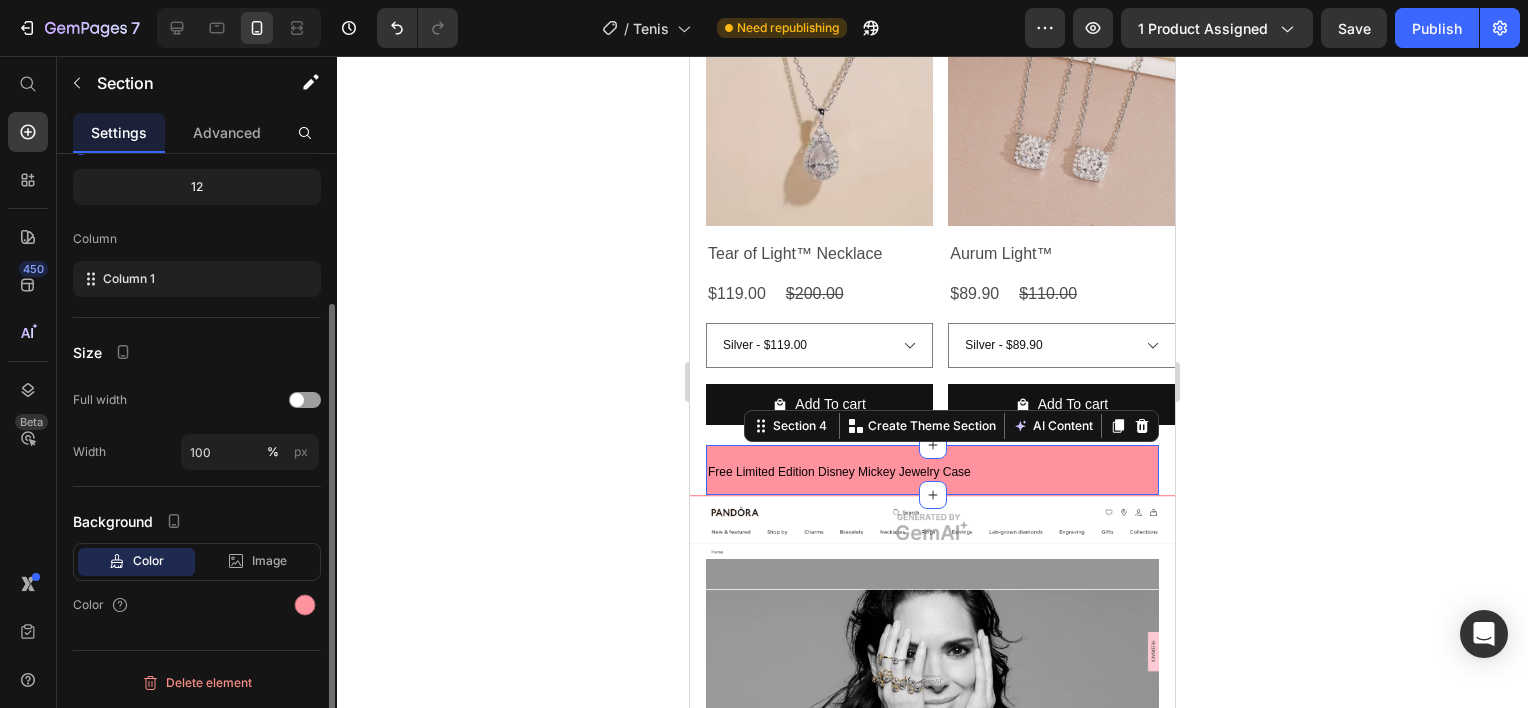 click on "Free Limited Edition Disney Mickey Jewelry Case Text Block Row Section 4   You can create reusable sections Create Theme Section AI Content Write with GemAI What would you like to describe here? Tone and Voice Persuasive Product Getting products... Show more Generate" at bounding box center [932, 470] 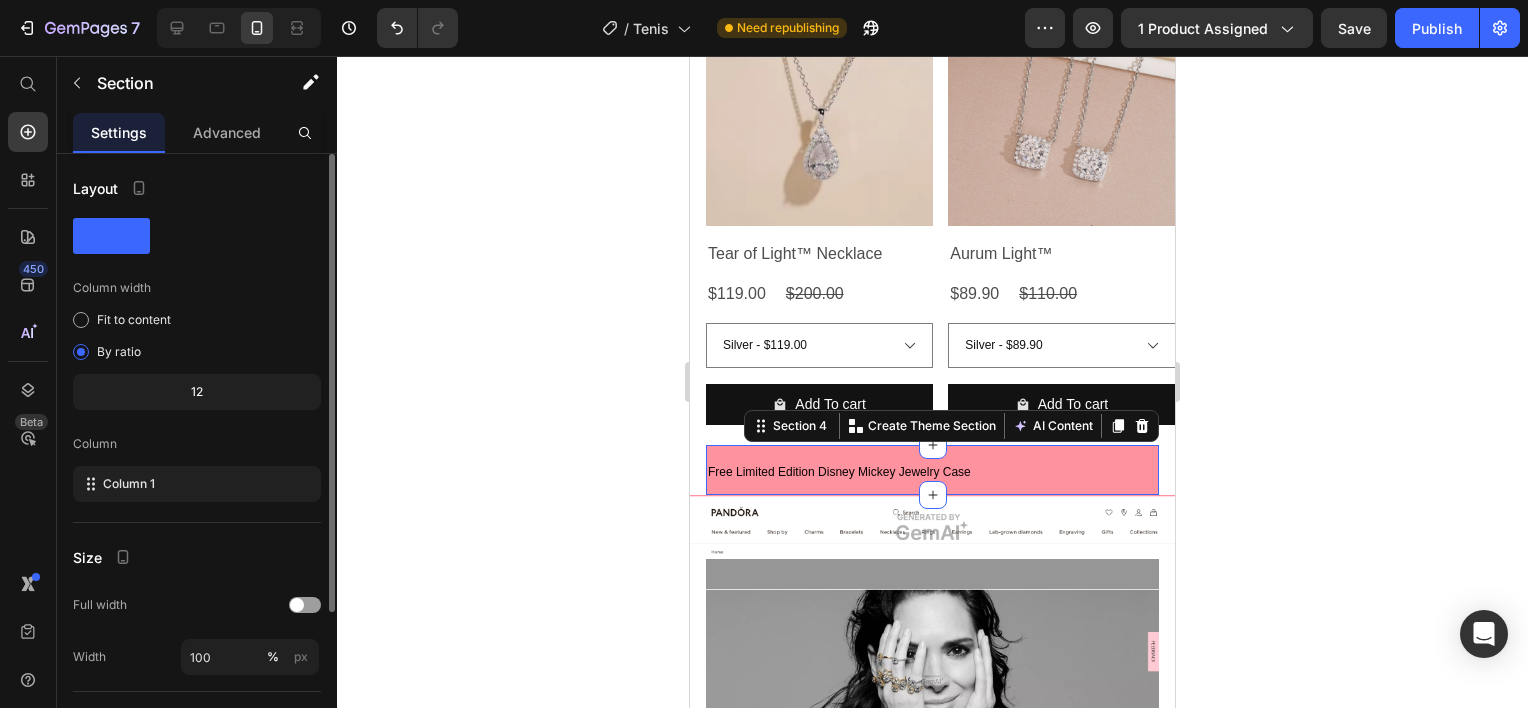 click 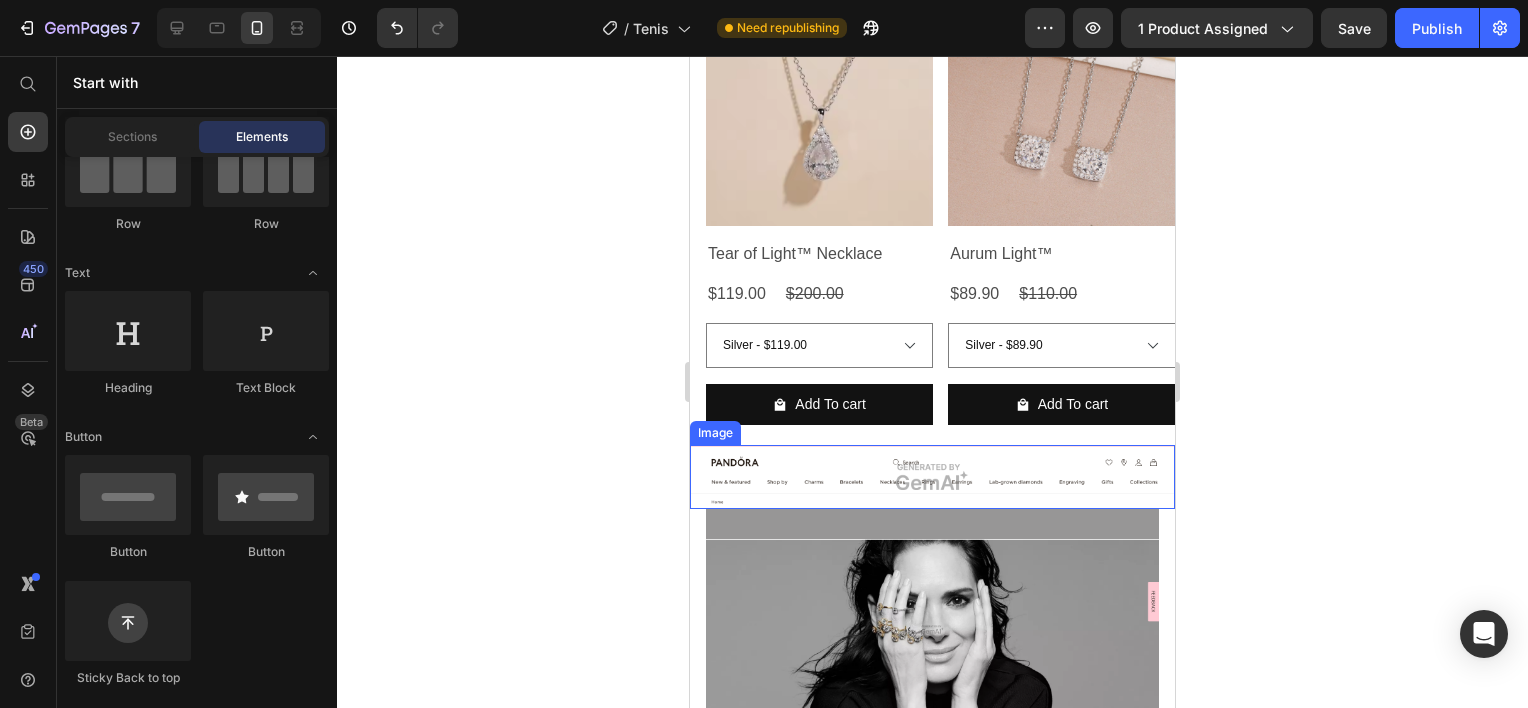 click at bounding box center [932, 477] 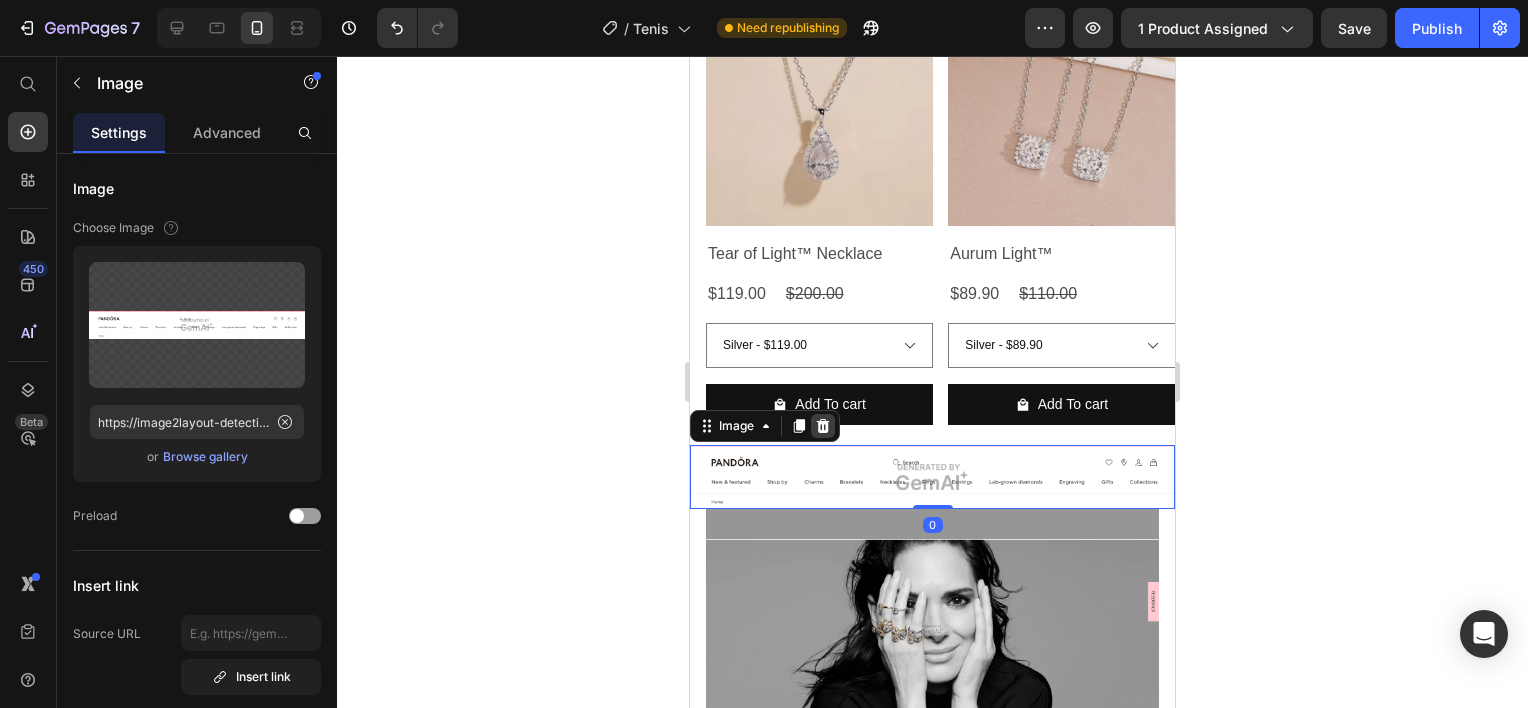 click 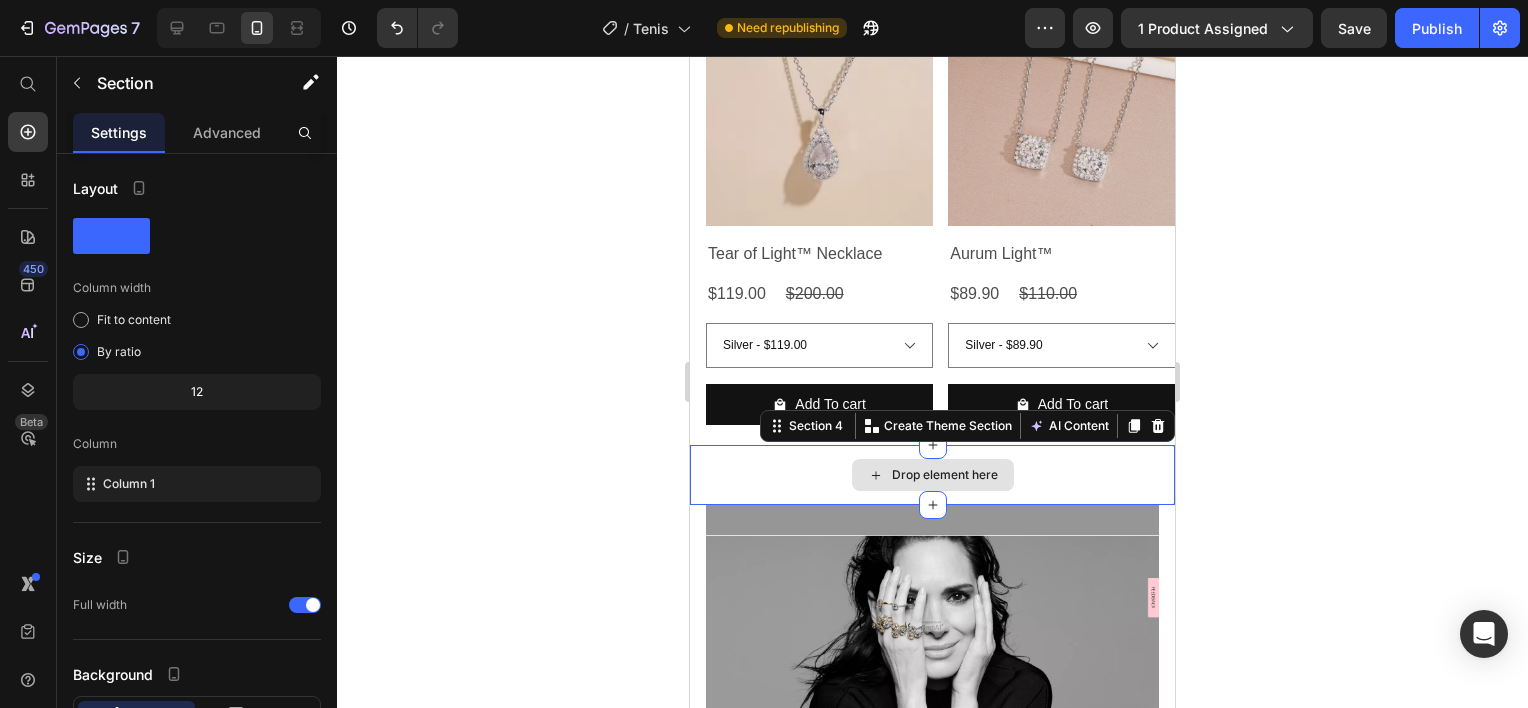click on "Drop element here" at bounding box center (932, 475) 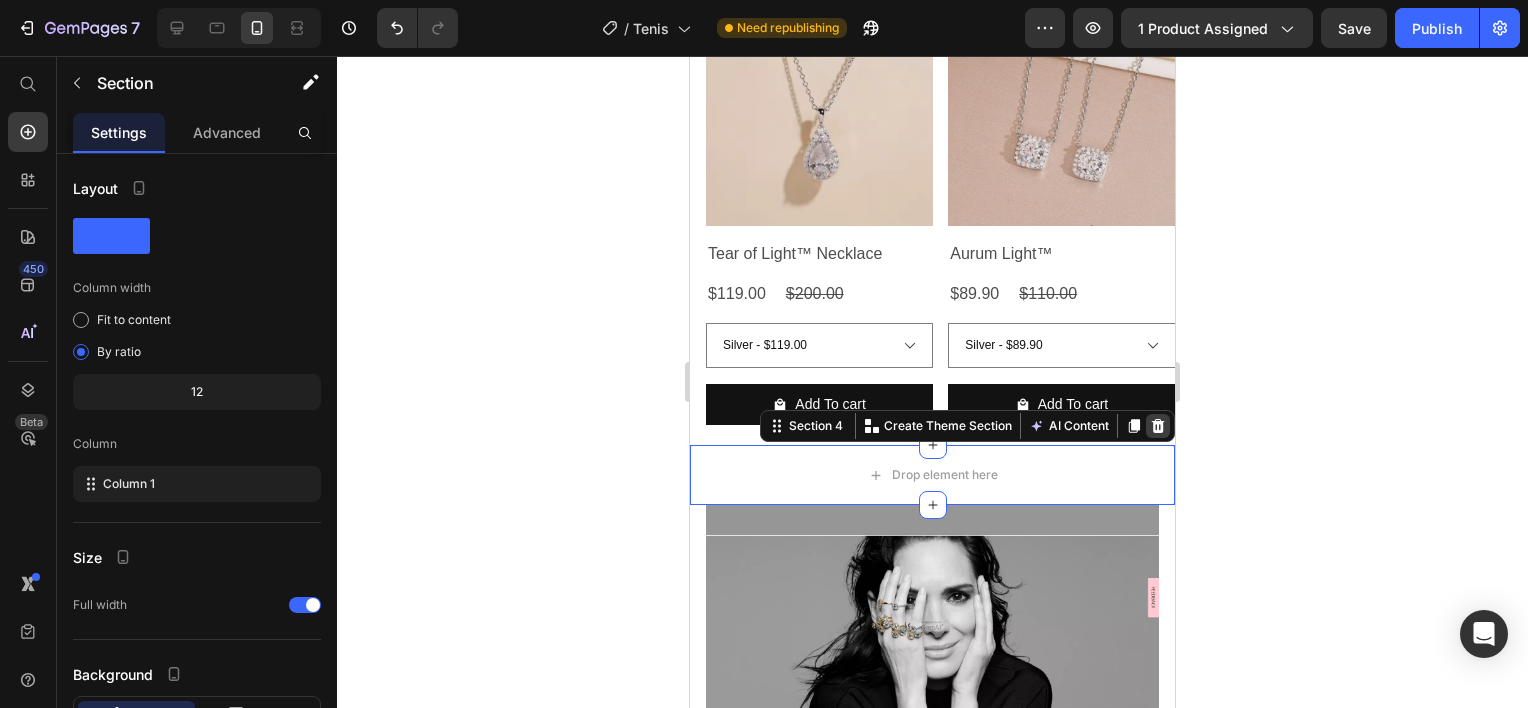click 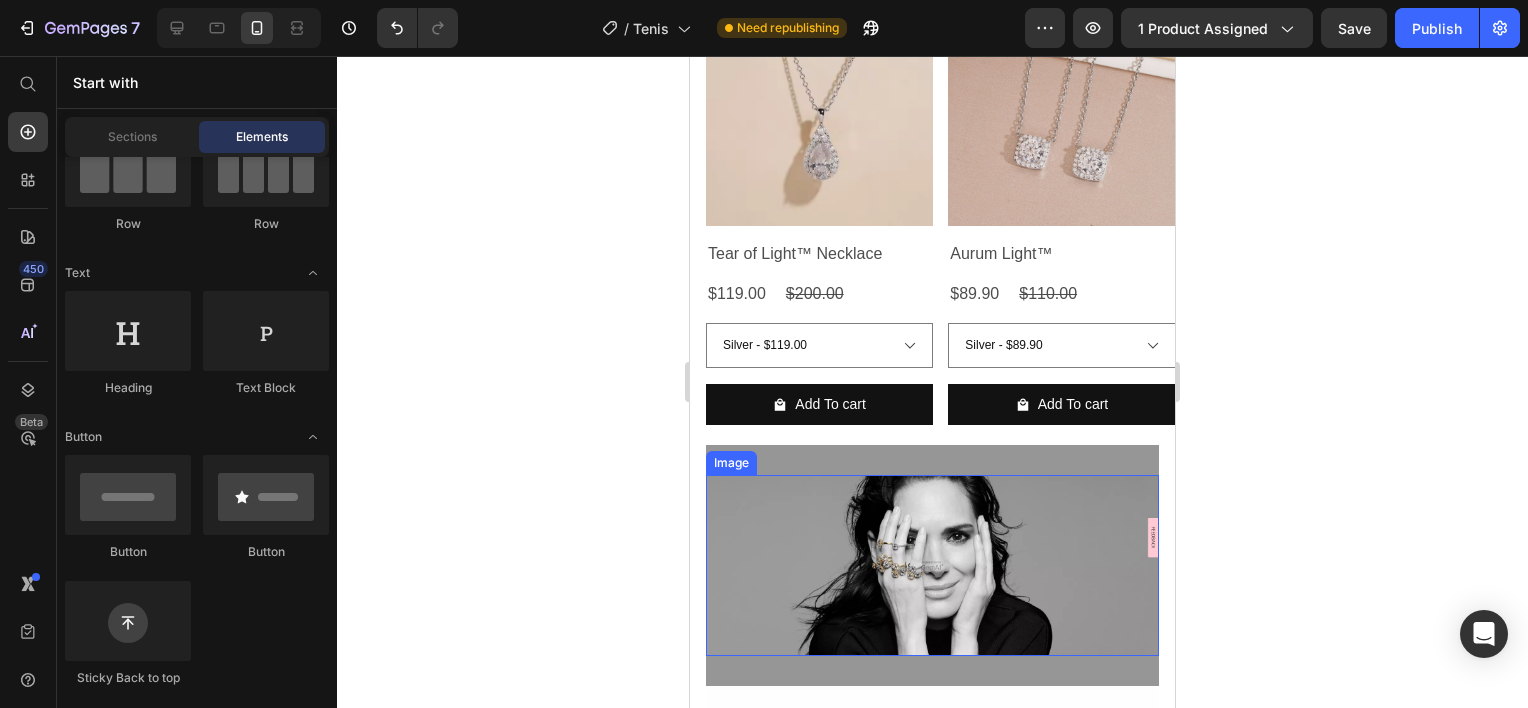 click at bounding box center [932, 565] 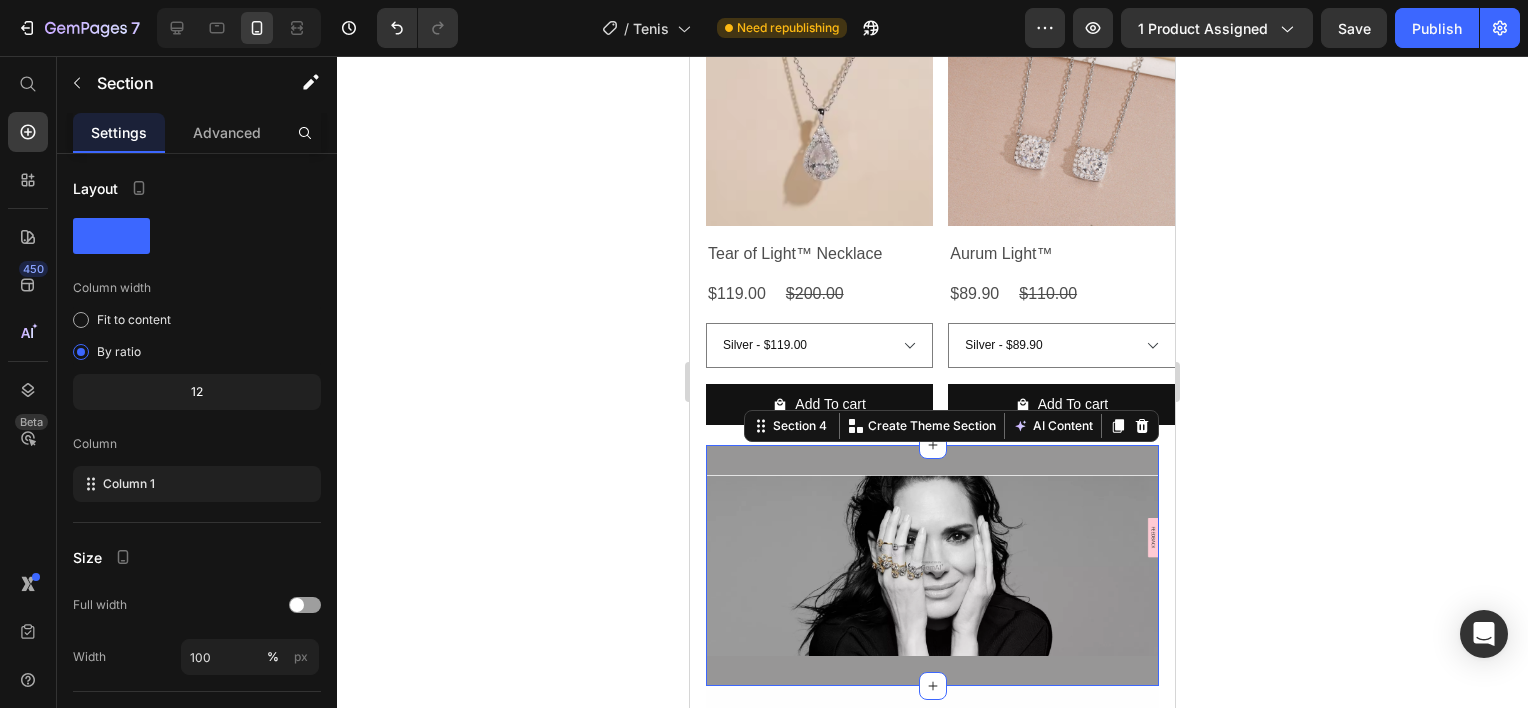 click on "Image Row Section 4   You can create reusable sections Create Theme Section AI Content Write with GemAI What would you like to describe here? Tone and Voice Persuasive Product Tear of Light™ Necklace Show more Generate" at bounding box center (932, 565) 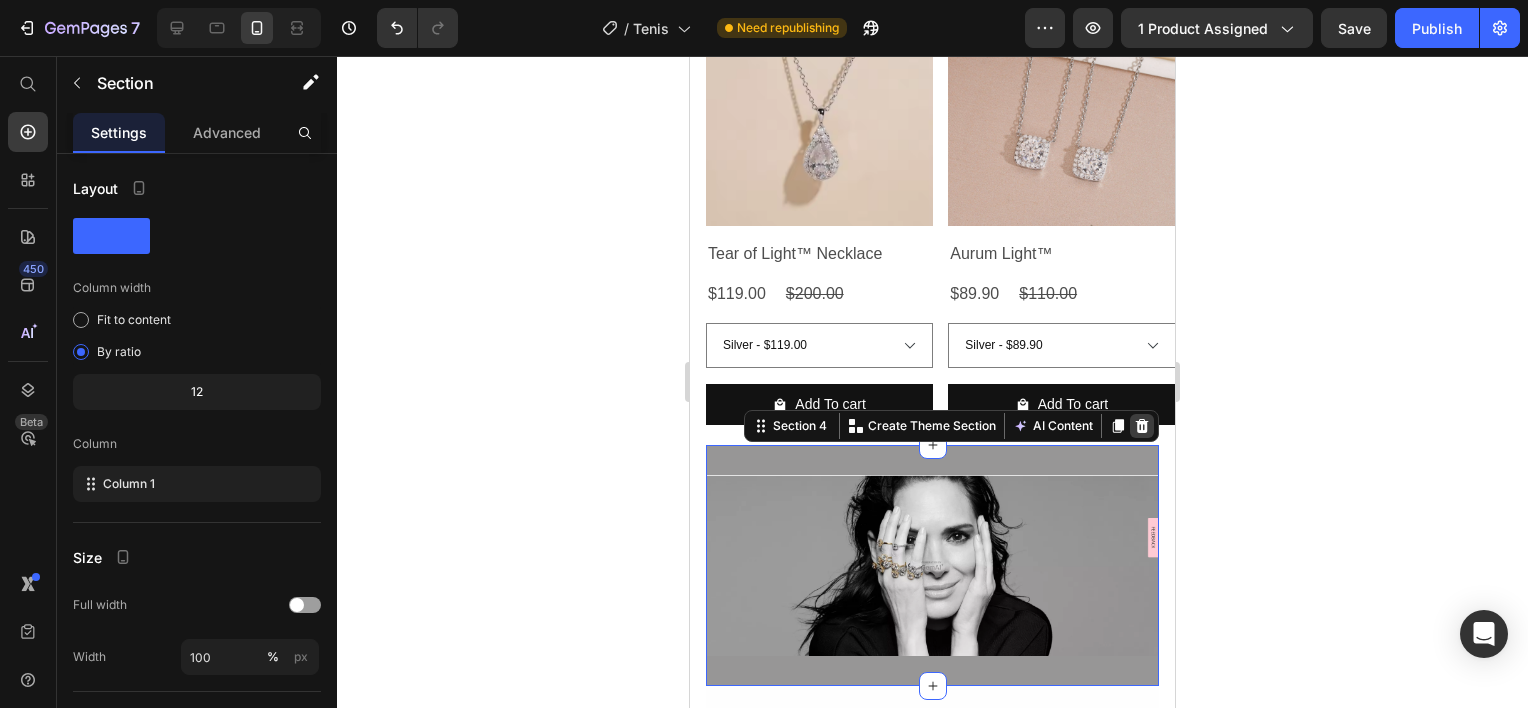click at bounding box center (1142, 426) 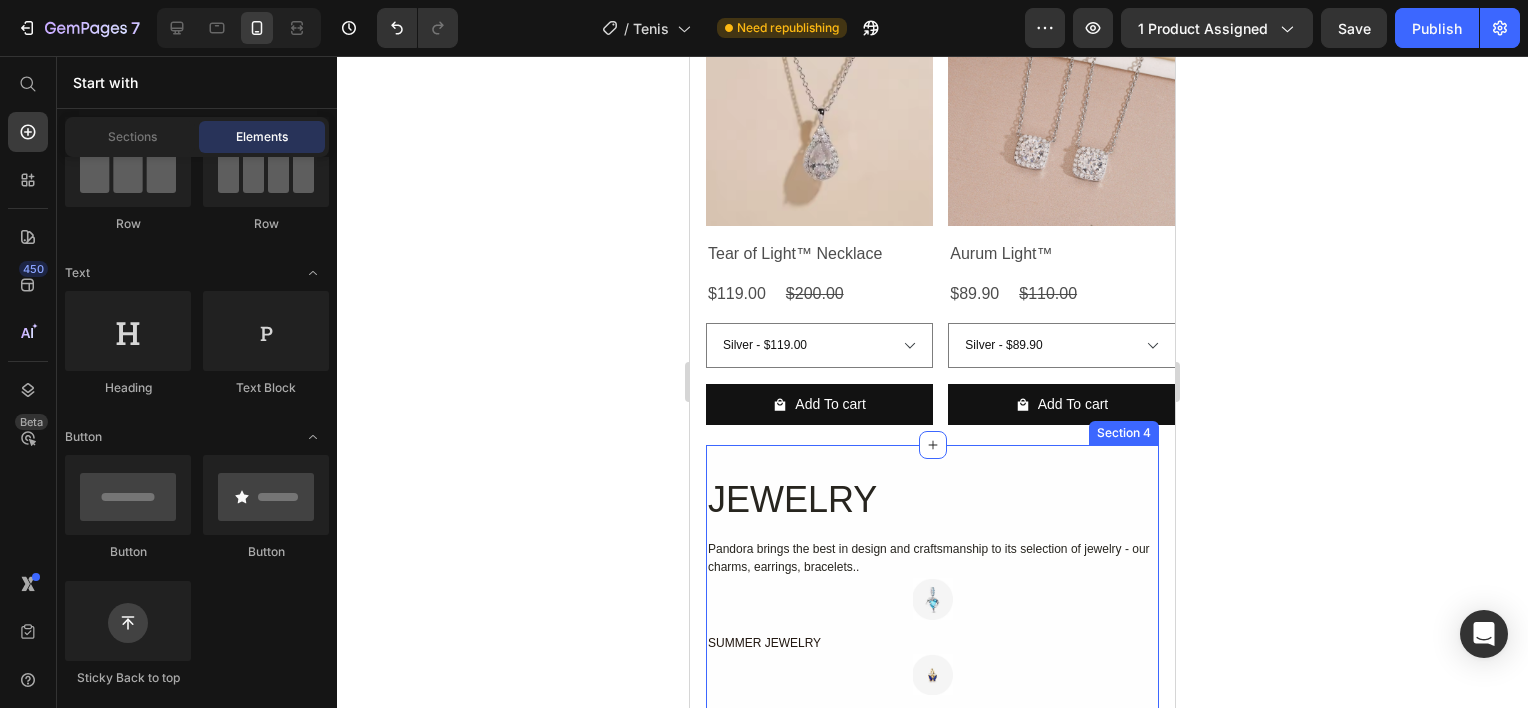click on "JEWELRY Heading Pandora brings the best in design and craftsmanship to its selection of jewelry - our charms, earrings, bracelets.. Text Block Row Image SUMMER JEWELRY Text Block Image MINI CHARMS Text Block Image CHARMS Text Block Image BRACELETS Text Block Image NECKLACES Text Block Image RINGS Text Block Row Row Section 4" at bounding box center [932, 752] 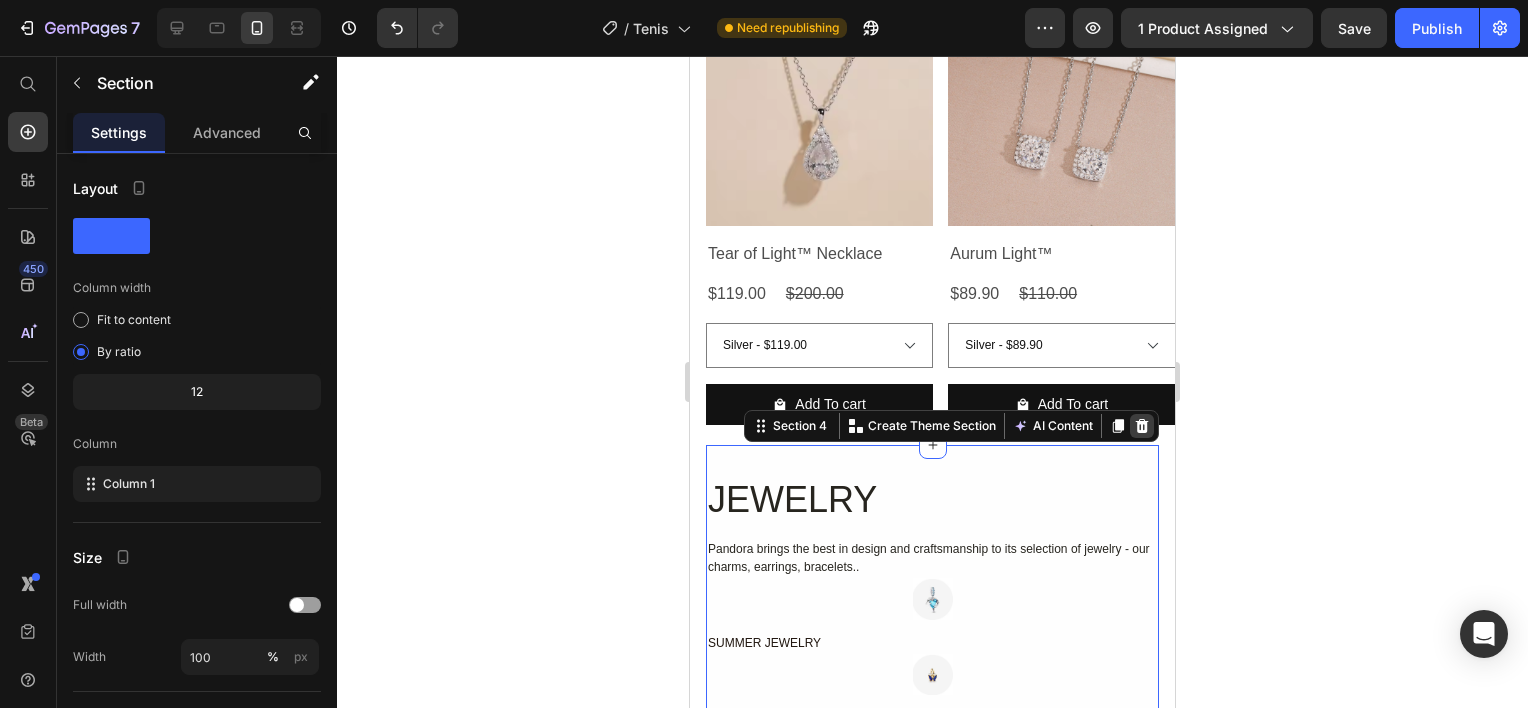 click at bounding box center (1142, 426) 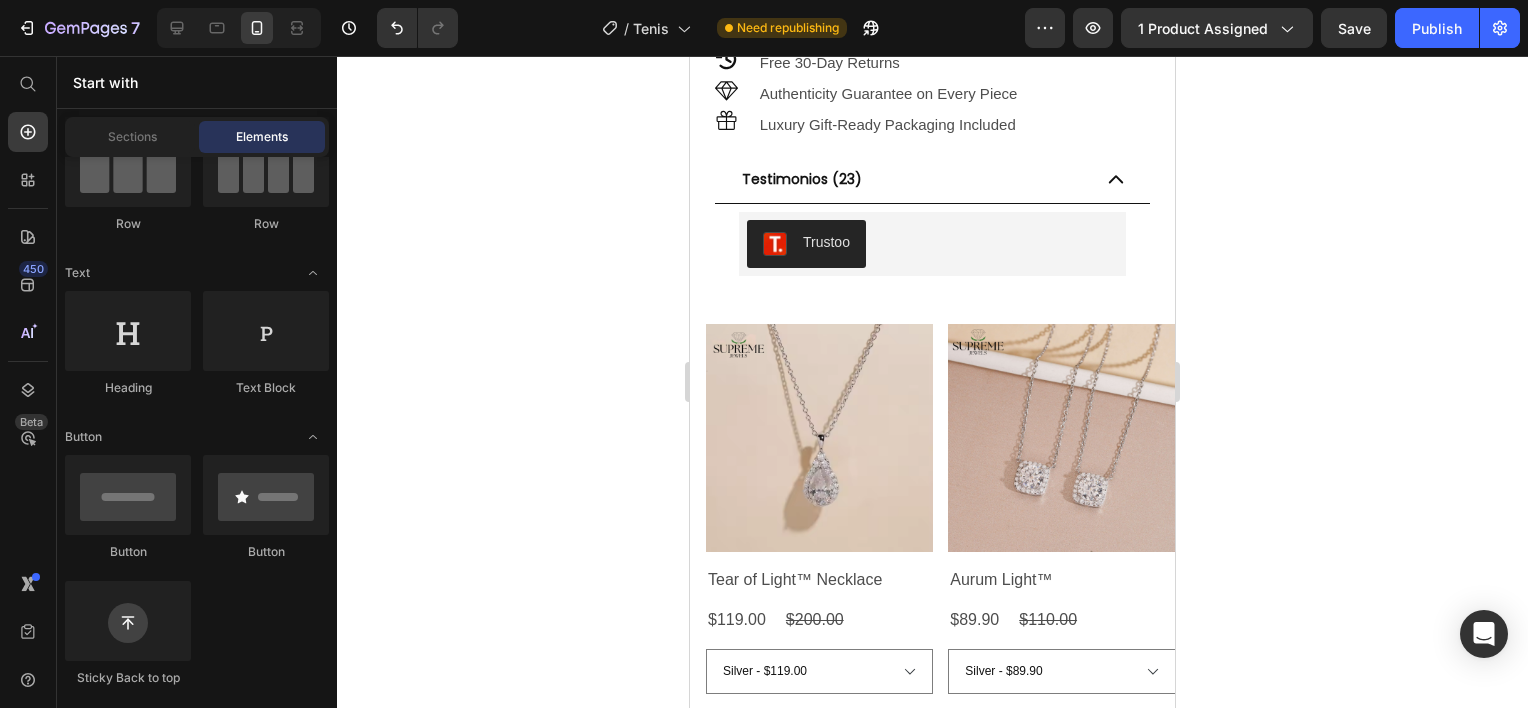 scroll, scrollTop: 1684, scrollLeft: 0, axis: vertical 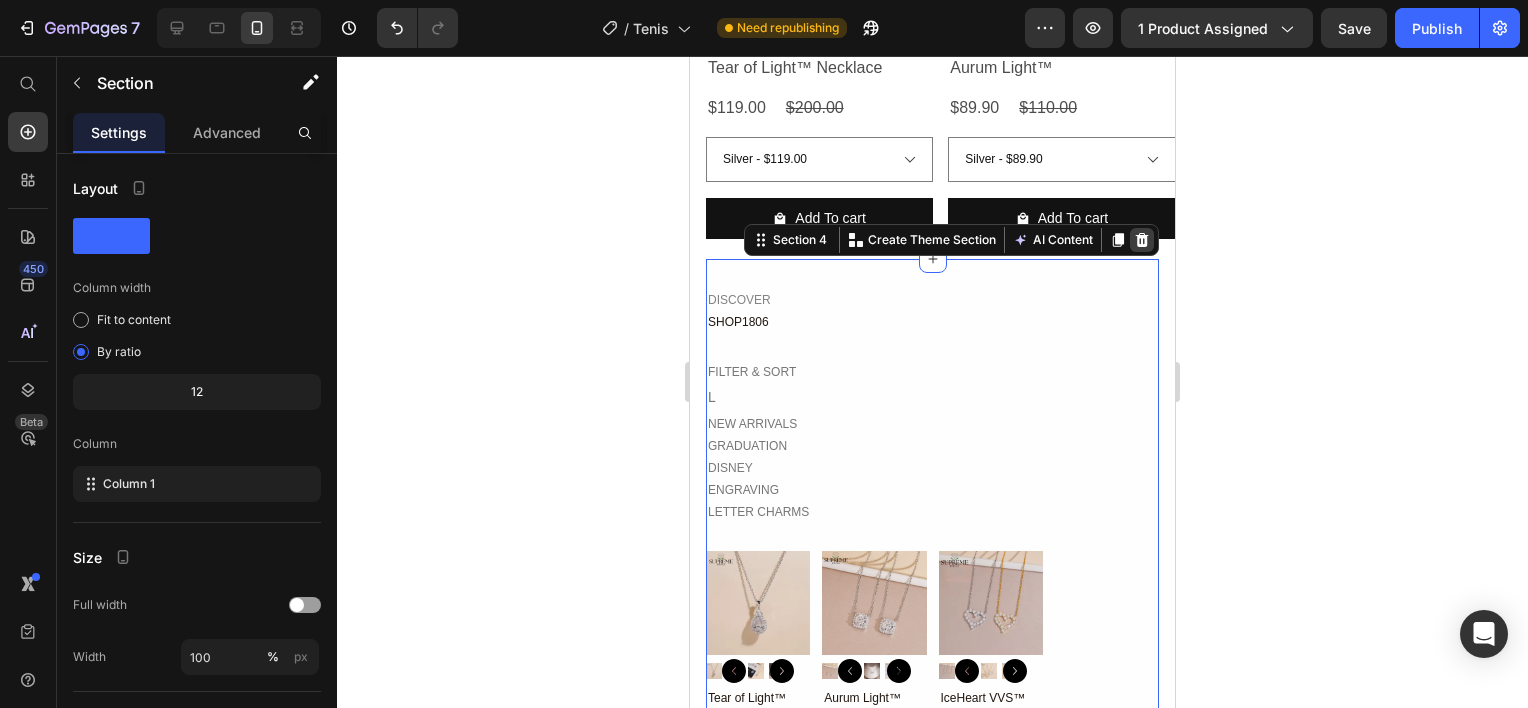 click at bounding box center [1142, 240] 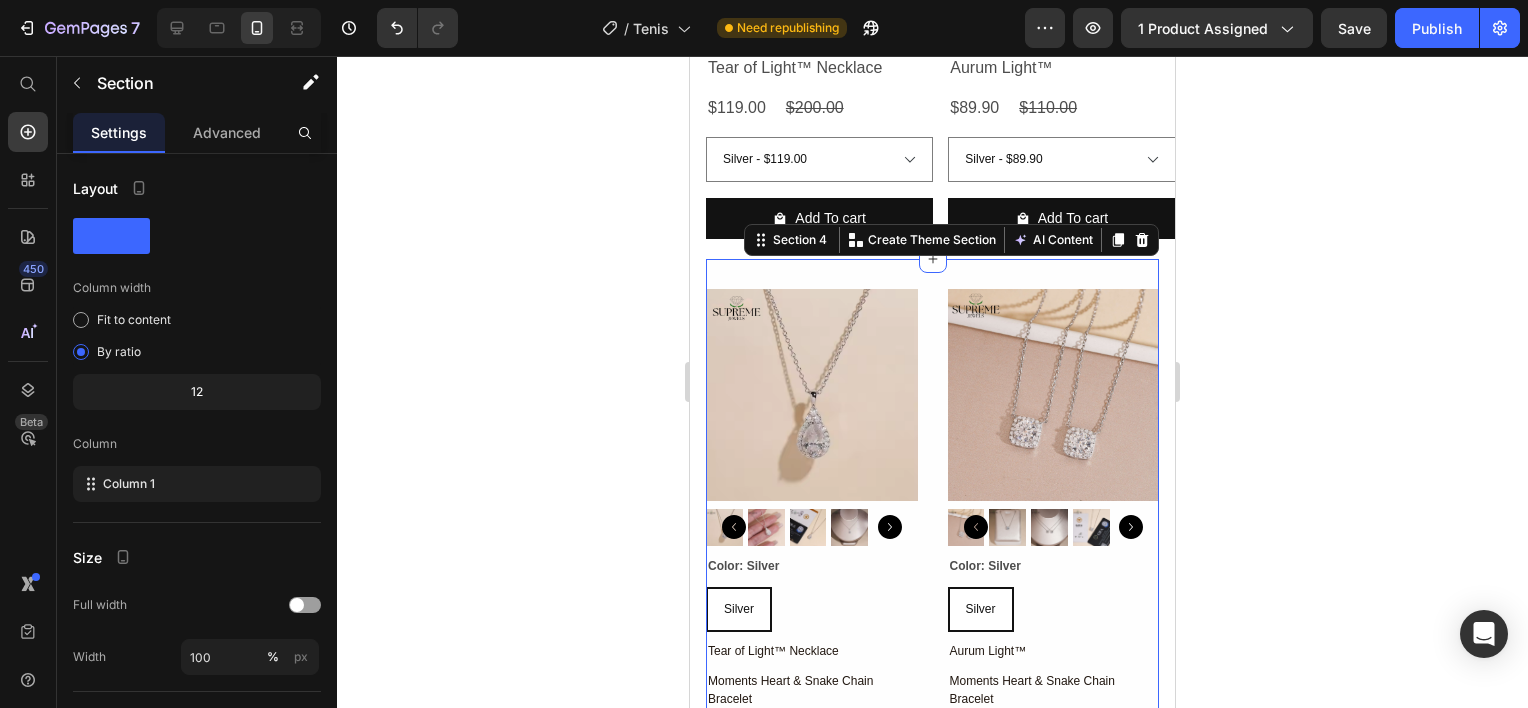 click on "Product Images Color: Silver Silver Silver Silver Product Variants & Swatches Tear of Light™ Necklace Product Title Moments Heart & Snake Chain Bracelet Text Block $119.00 Product Price
Product Images Color: Silver Silver Silver Silver Product Variants & Swatches Aurum Light™ Product Title Moments Heart & Snake Chain Bracelet Text Block $89.90 Product Price
Product Images Color: Gold Gold Gold Gold Silver Silver Silver Product Variants & Swatches IceHeart VVS™ Product Title Moments Heart & Snake Chain Bracelet Text Block $89.99 Product Price Product List Section 4   You can create reusable sections Create Theme Section AI Content Write with GemAI What would you like to describe here? Tone and Voice Persuasive Product Tear of Light™ Necklace Show more Generate" at bounding box center [932, 748] 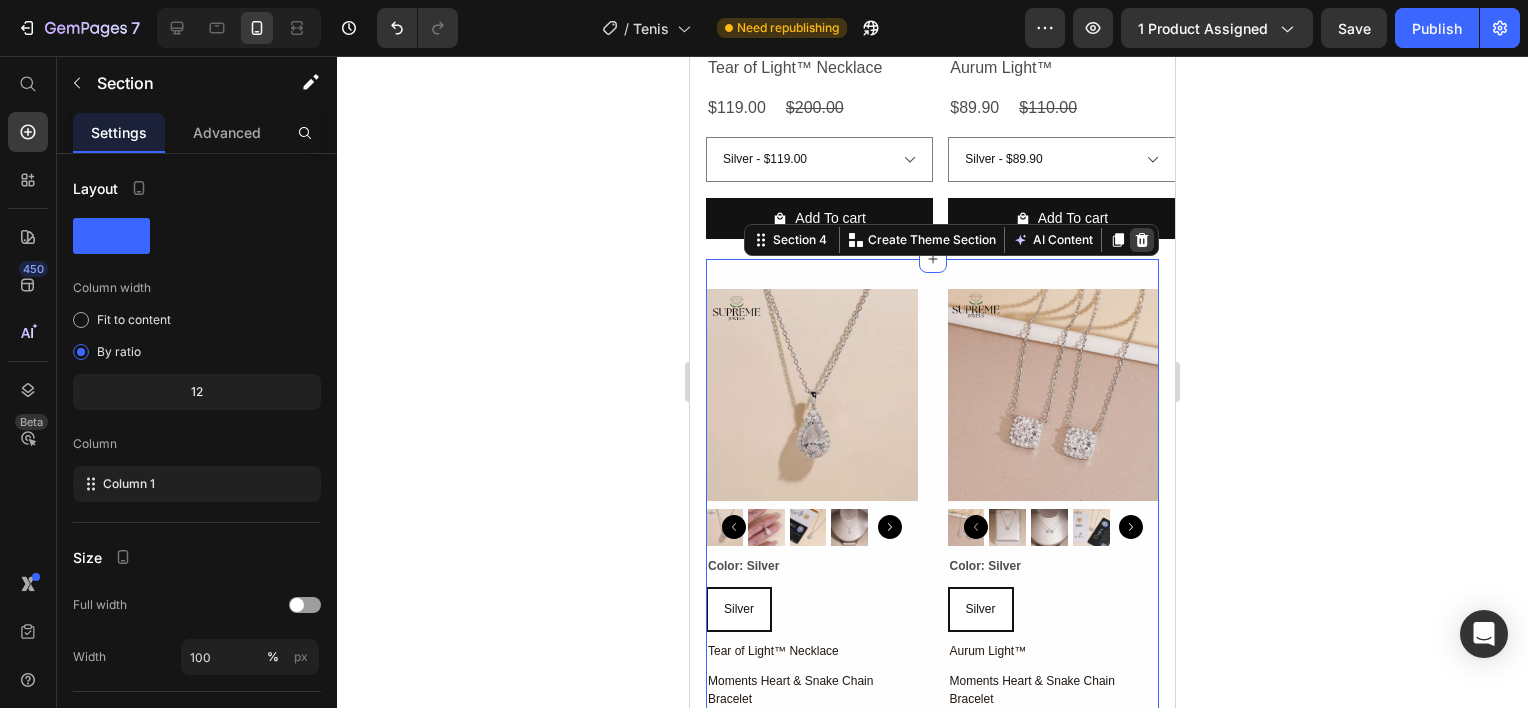 click at bounding box center (1142, 240) 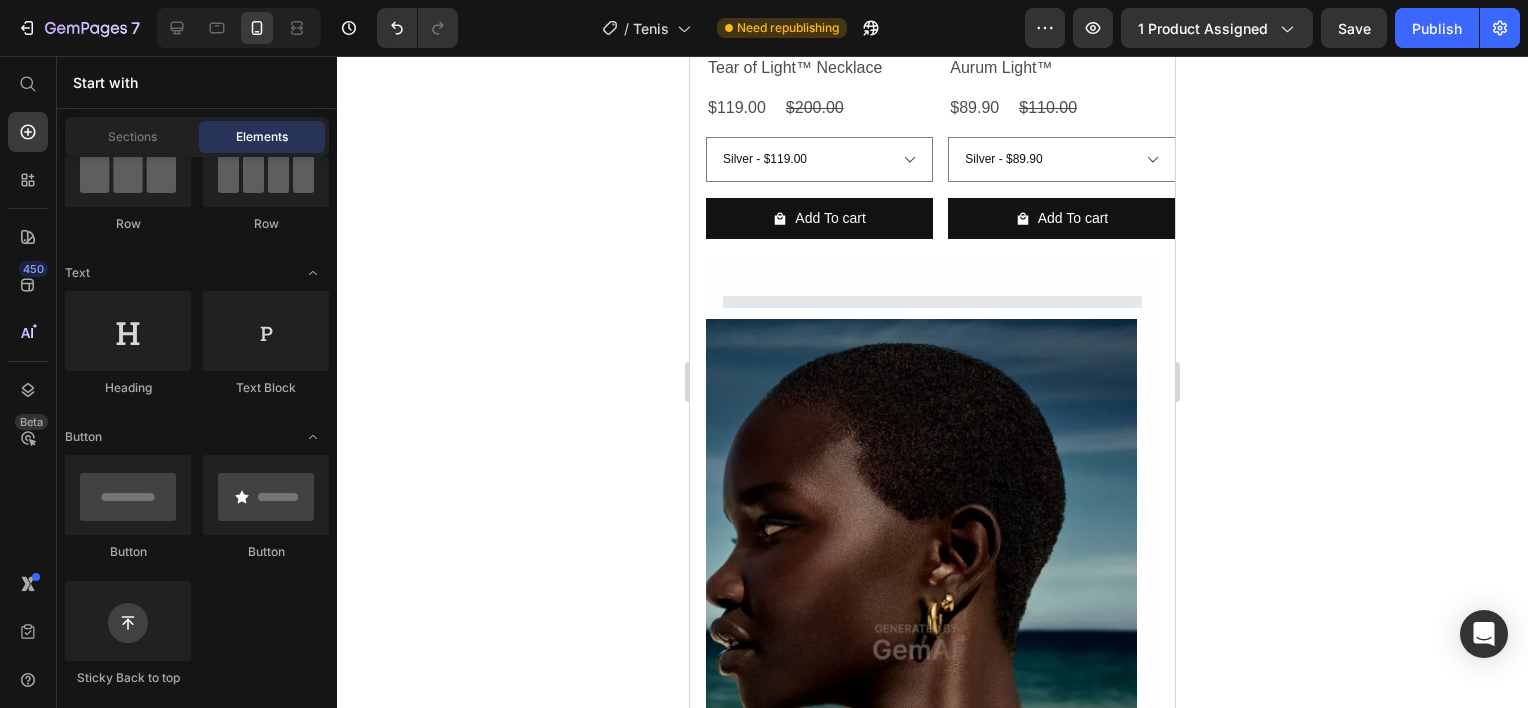 scroll, scrollTop: 1660, scrollLeft: 0, axis: vertical 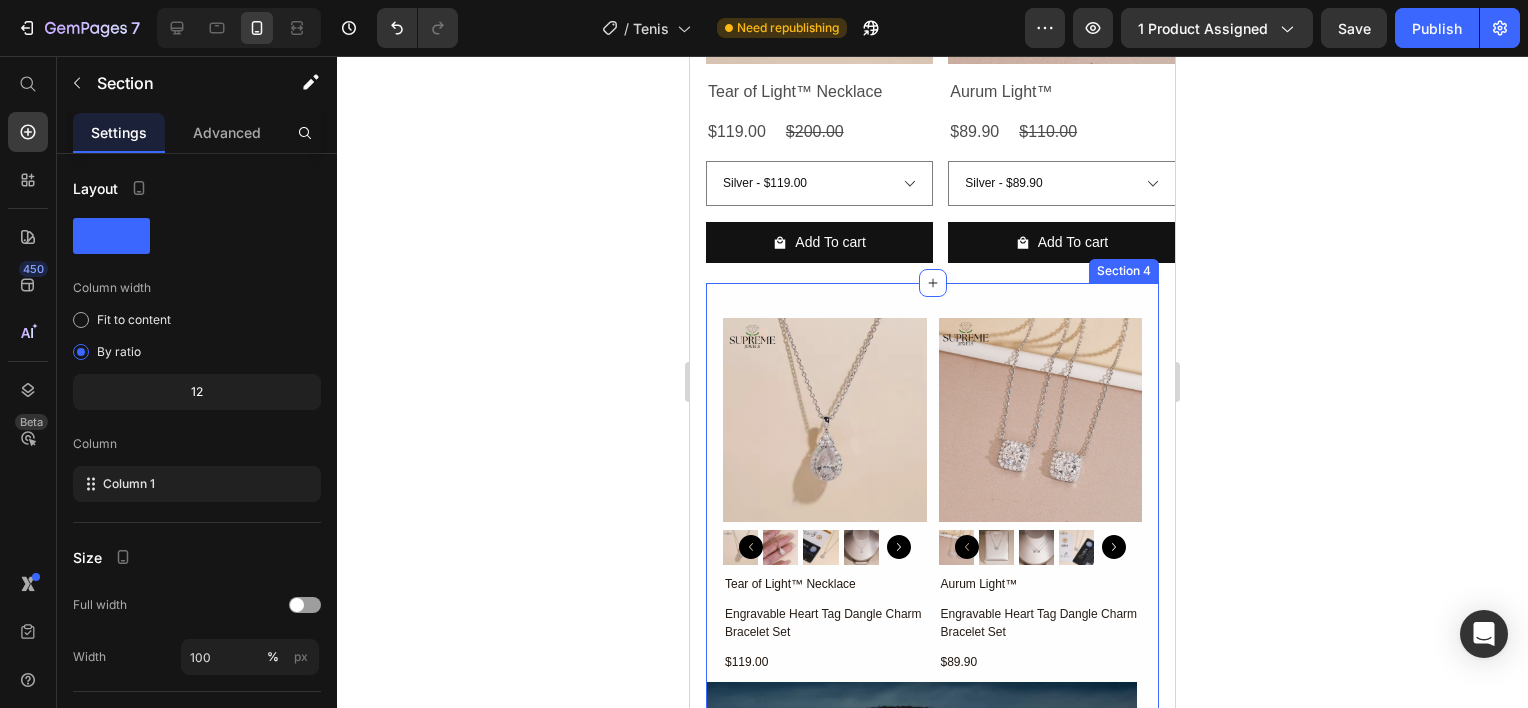 click on "Product Images Tear of Light™ Necklace Product Title Engravable Heart Tag Dangle Charm Bracelet Set Text Block $119.00 Product Price
Product Images Aurum Light™ Product Title Engravable Heart Tag Dangle Charm Bracelet Set Text Block $89.90 Product Price Product List Image STARS OF SUMMER Heading Row Row Section 4" at bounding box center (932, 862) 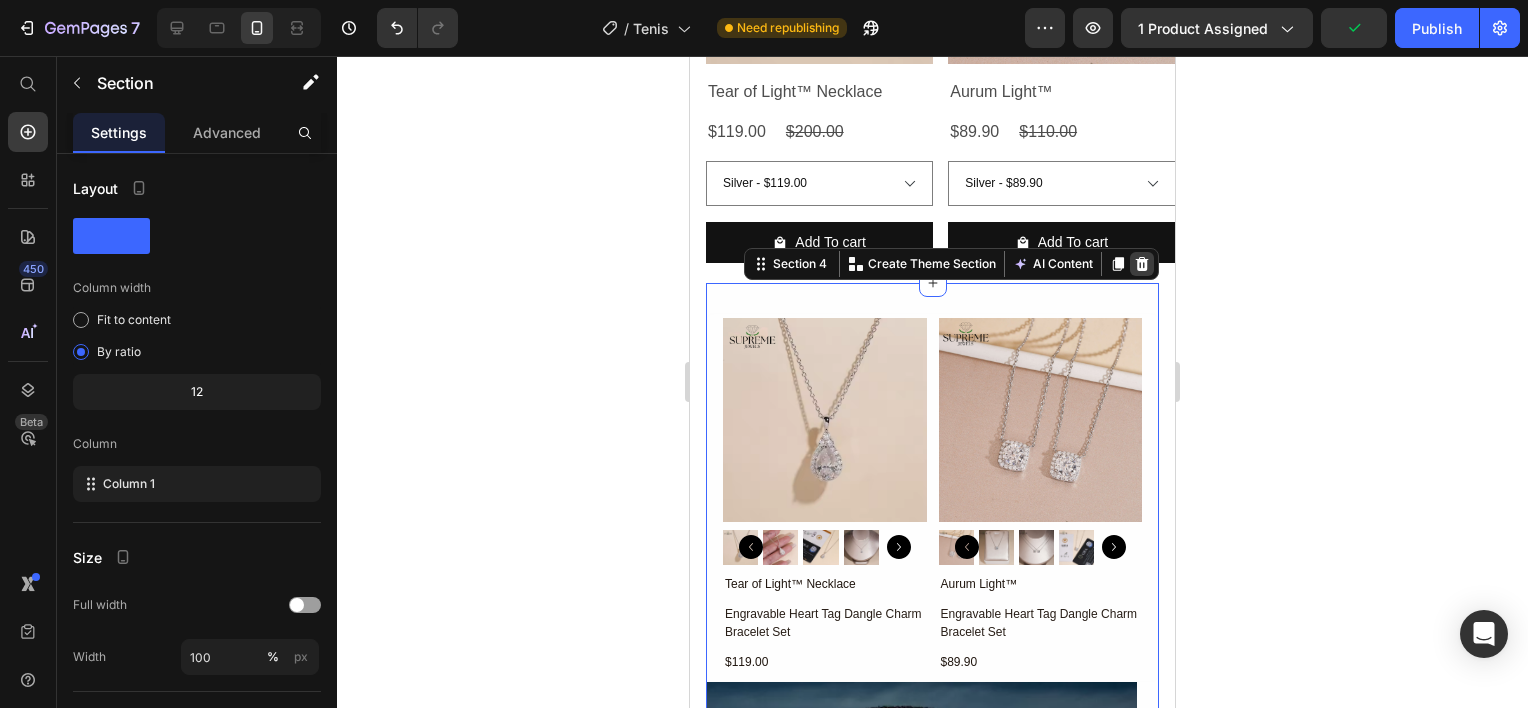 click 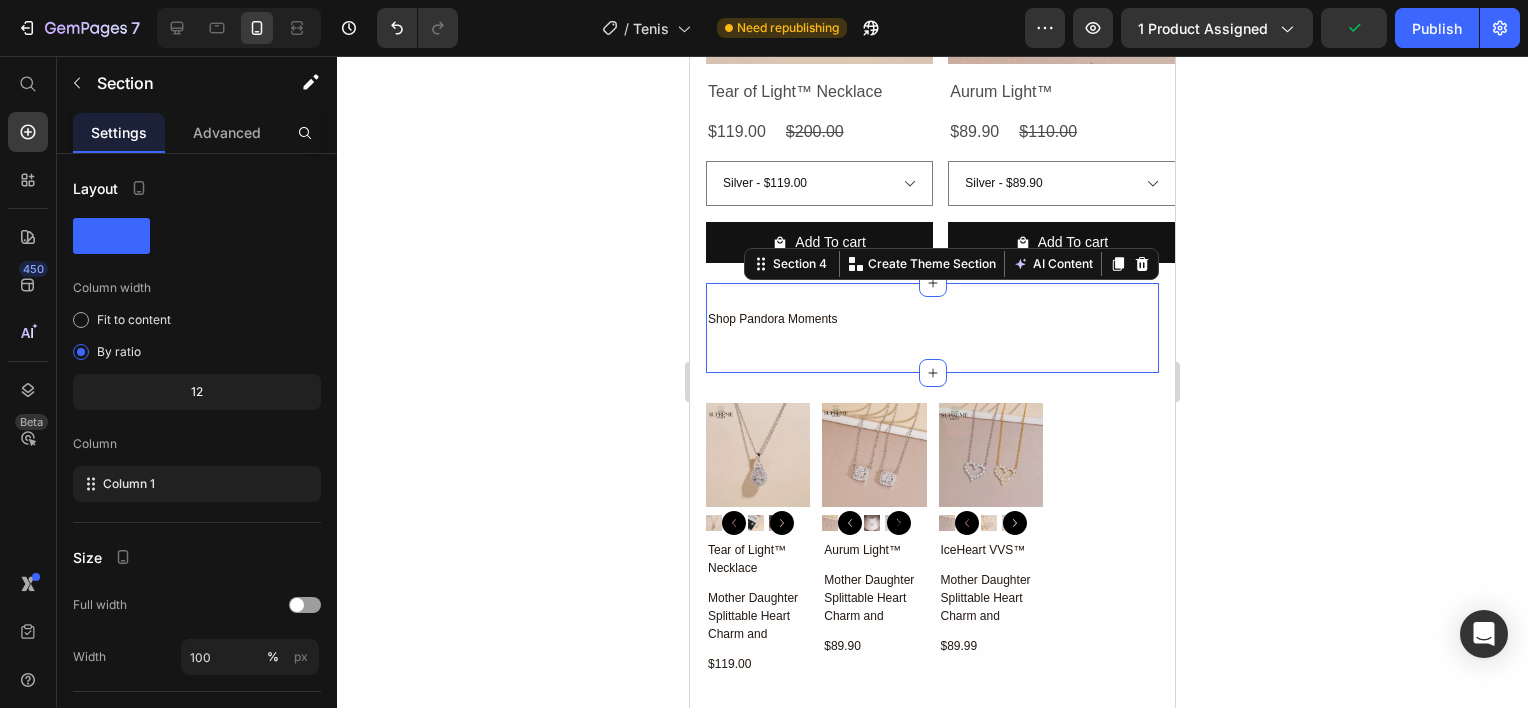click on "Shop Pandora Moments Text Block Row Section 4   You can create reusable sections Create Theme Section AI Content Write with GemAI What would you like to describe here? Tone and Voice Persuasive Product Tear of Light™ Necklace Show more Generate" at bounding box center [932, 328] 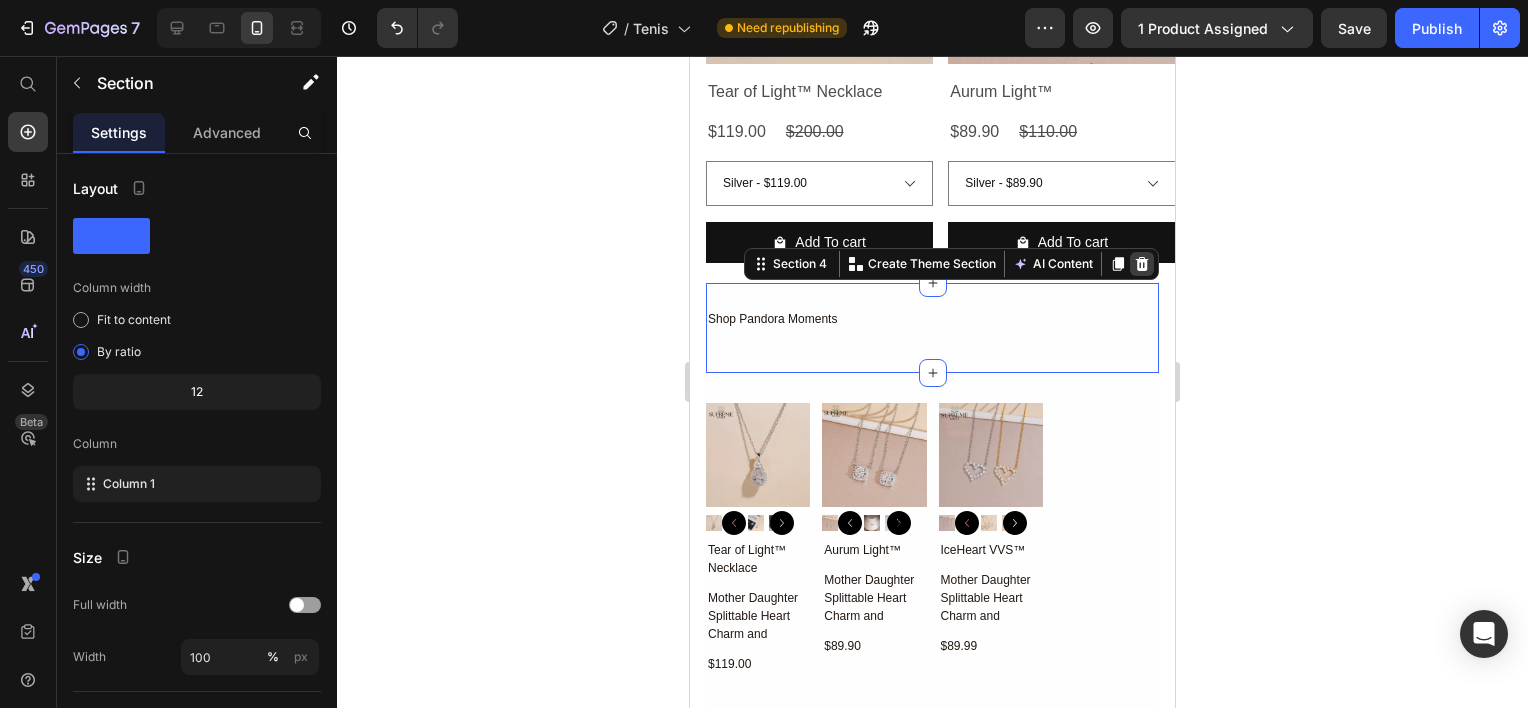click 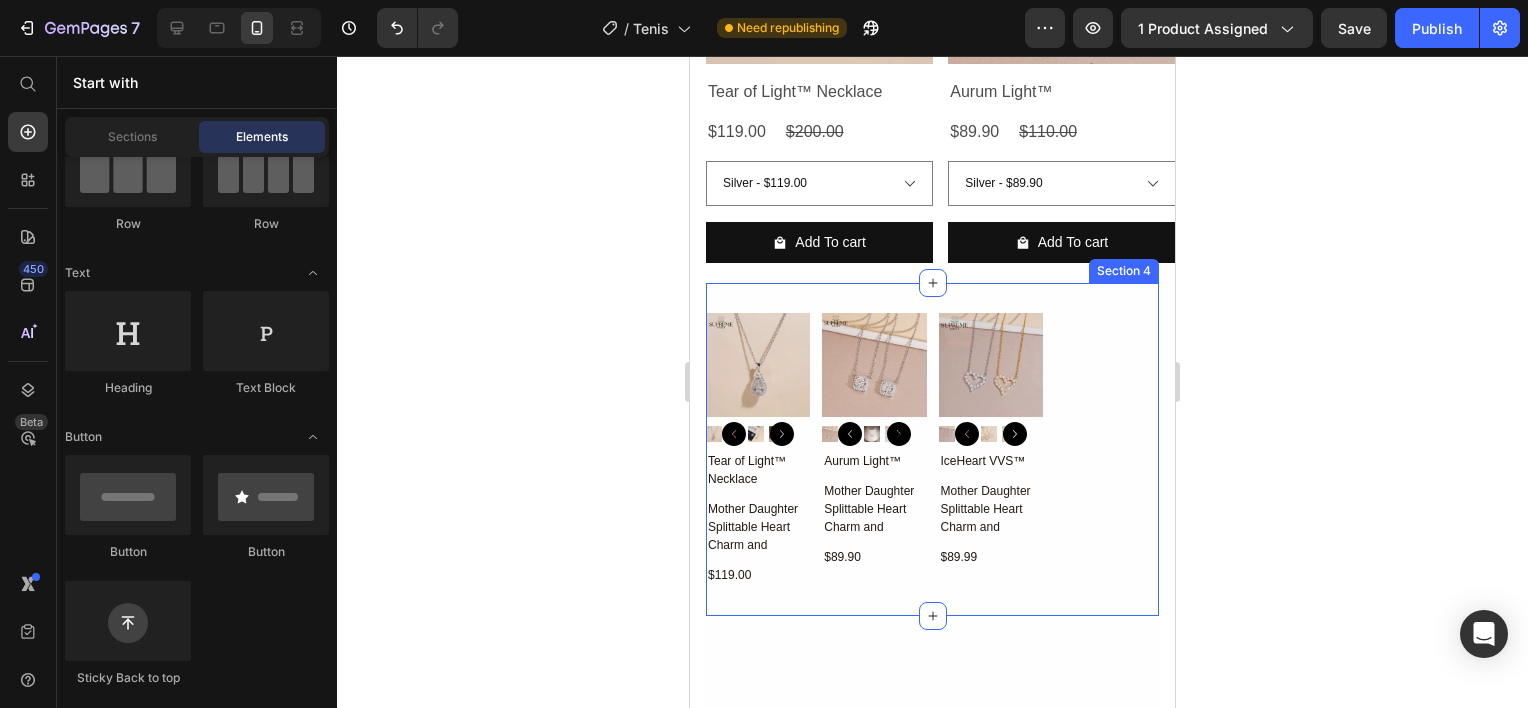 click on "Product Images Tear of Light™ Necklace Product Title Mother Daughter Splittable Heart Charm and Text Block $119.00 Product Price
Product Images Aurum Light™ Product Title Mother Daughter Splittable Heart Charm and Text Block $89.90 Product Price
Product Images IceHeart VVS™ Product Title Mother Daughter Splittable Heart Charm and Text Block $89.99 Product Price Product List Section 4" at bounding box center (932, 449) 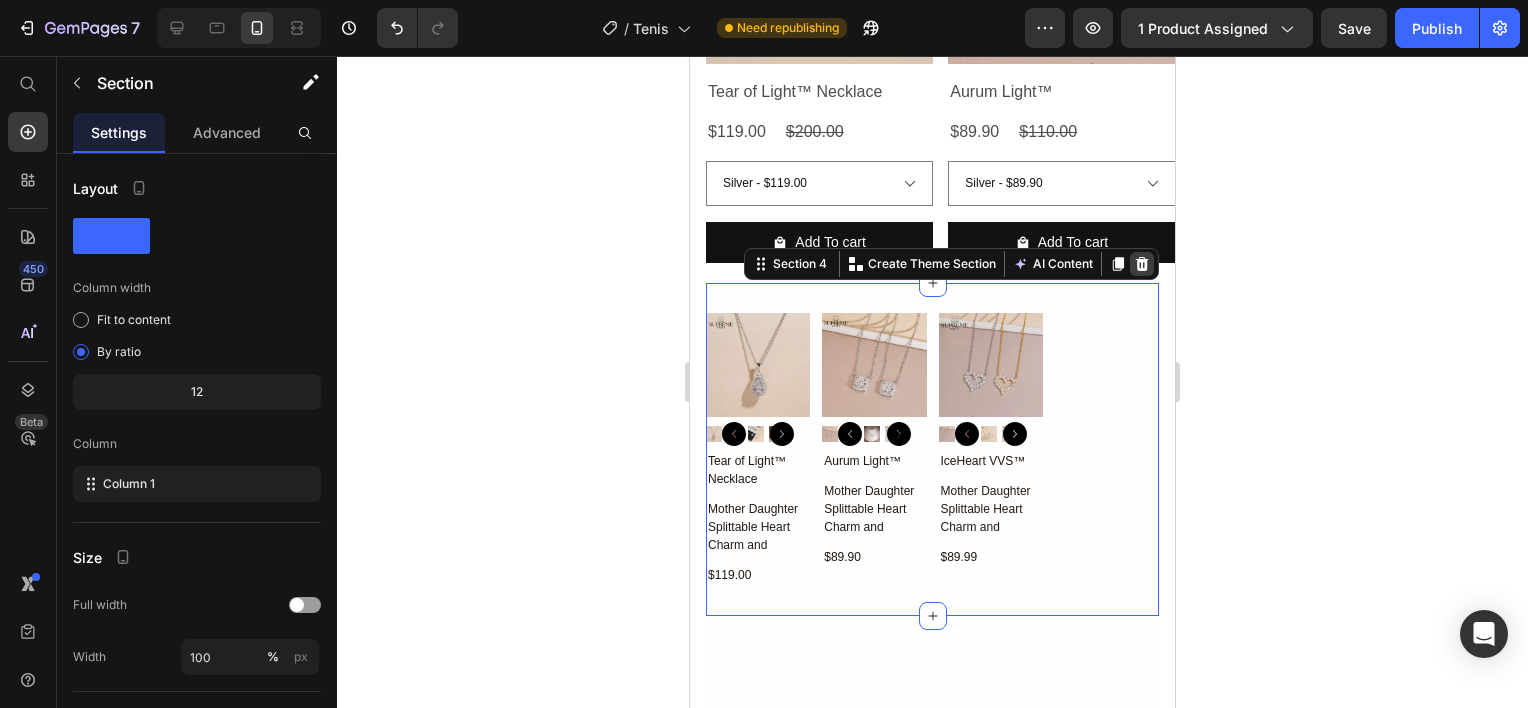 click 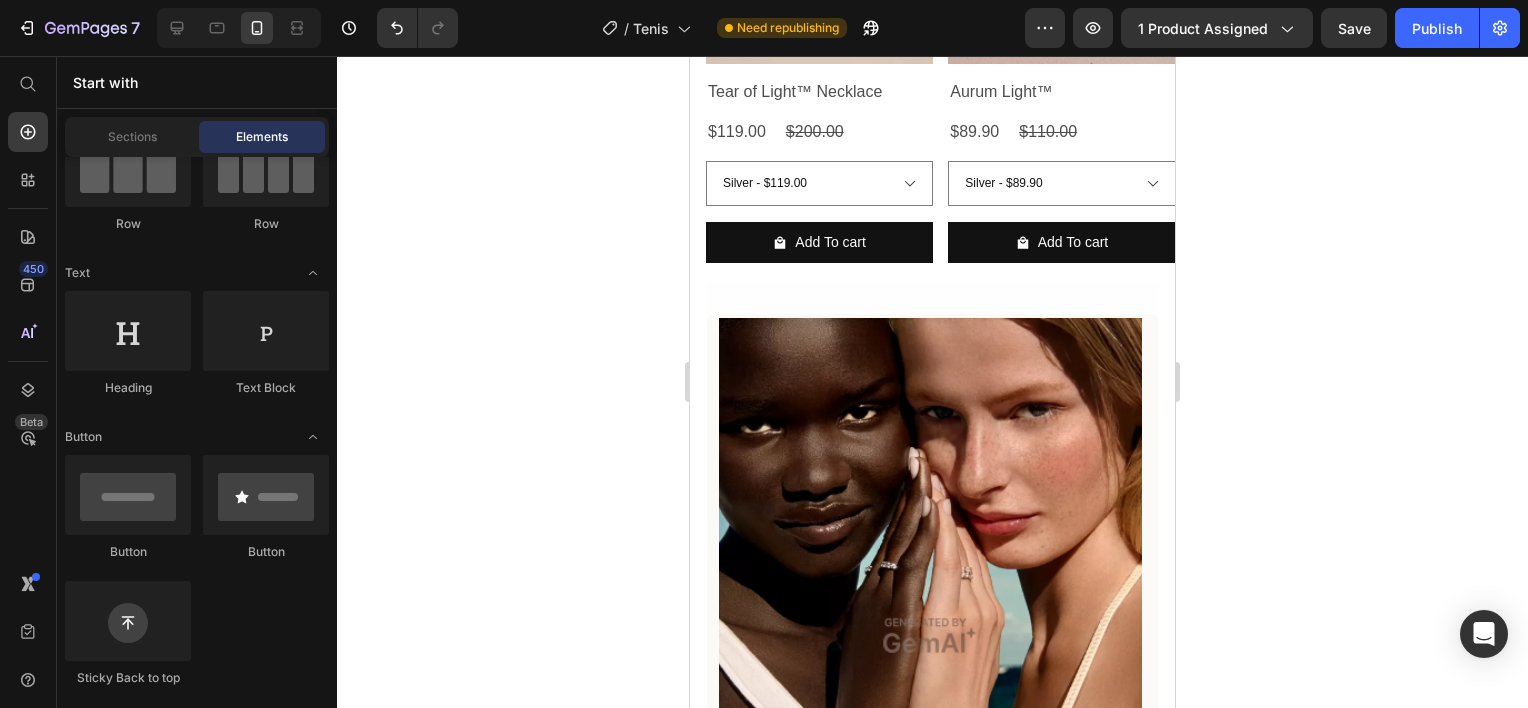 scroll, scrollTop: 1751, scrollLeft: 0, axis: vertical 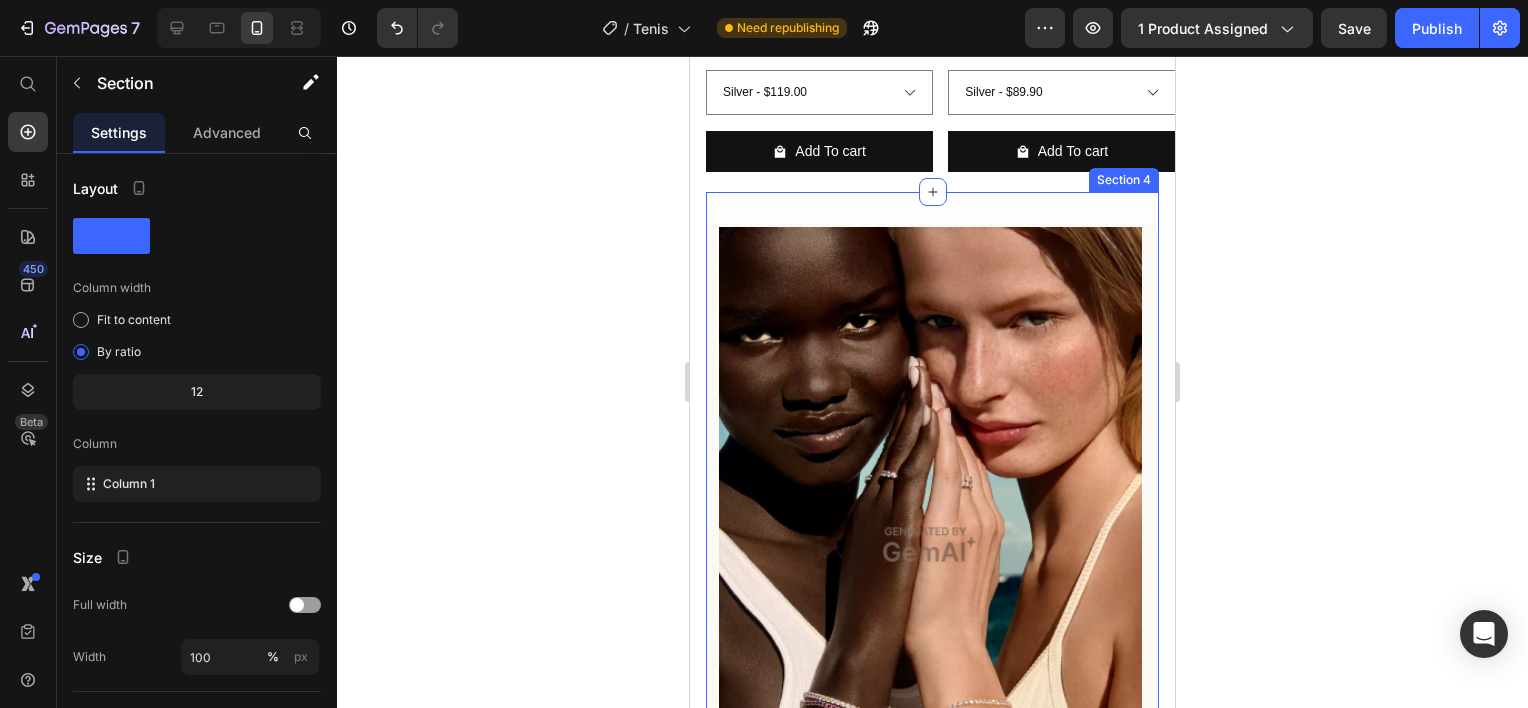 click on "Image SUMMER BRIGHTS Heading op Pandora Timele Button Row
Product Images 0. Text Block Tear of Light™ Necklace Product Title BEST SELLER Text Block Engravable Rectangle Tag Pendant Text Block $119.00 Product Price
Product Images 0. Text Block Aurum Light™ Product Title BEST SELLER Text Block Engravable Rectangle Tag Pendant Text Block $89.90 Product Price Product List Row Section 4" at bounding box center (932, 839) 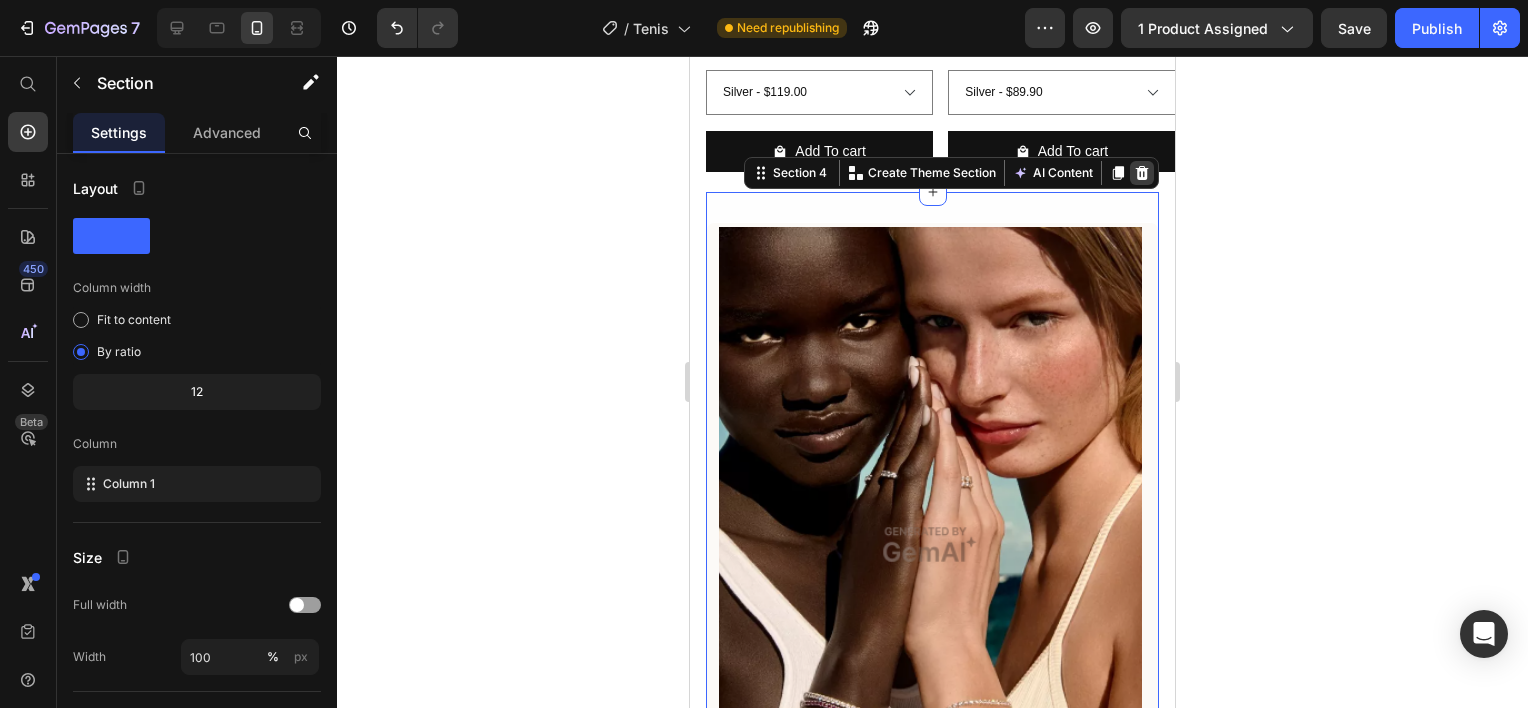 click 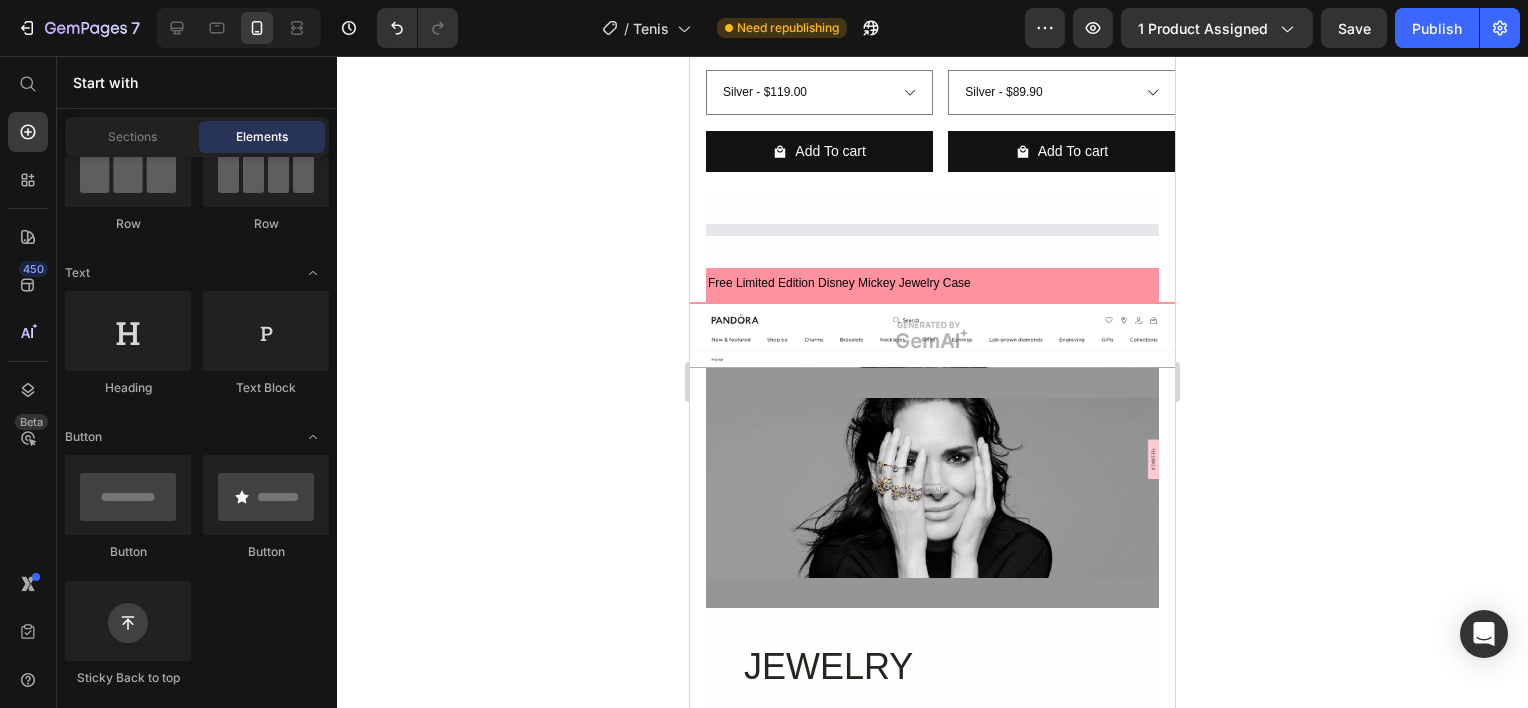 scroll, scrollTop: 1534, scrollLeft: 0, axis: vertical 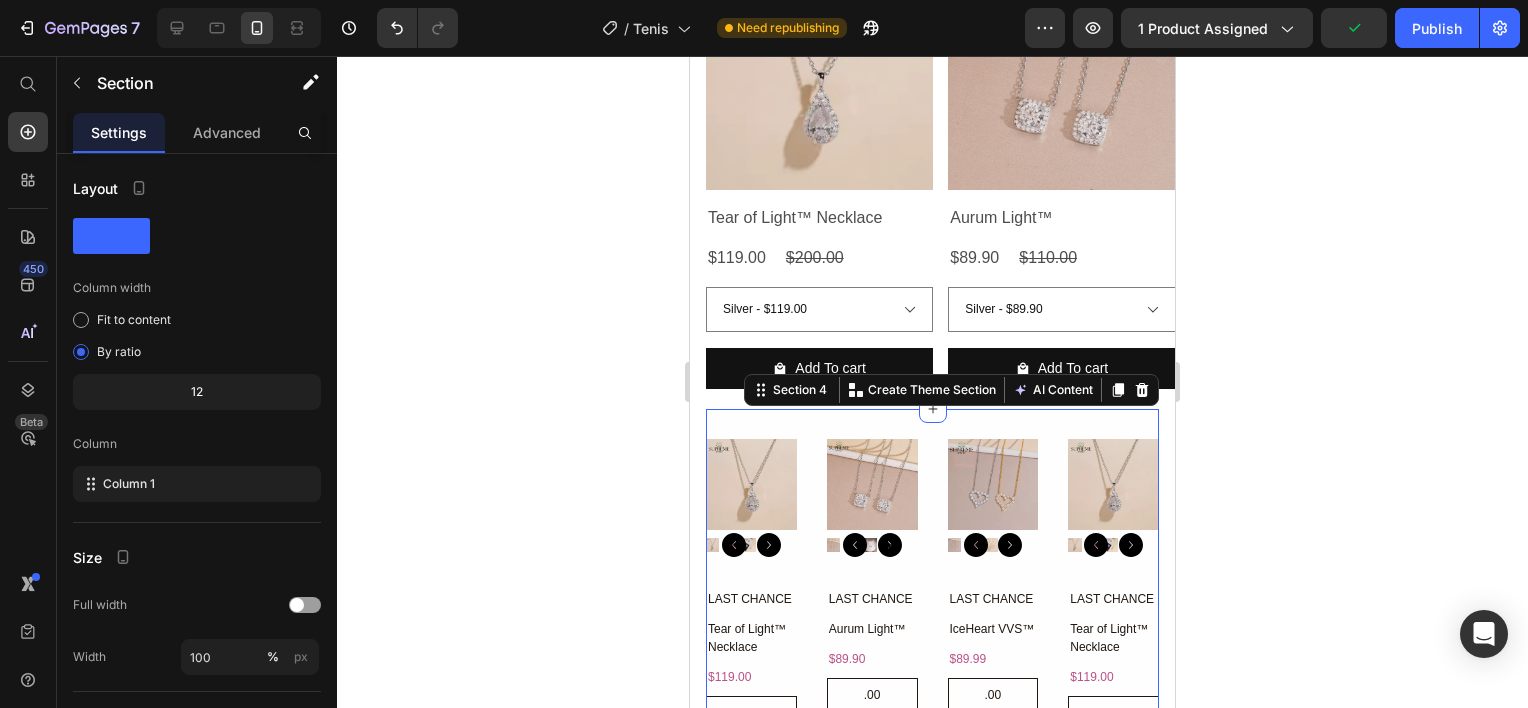 click on "Product Images LAST CHANCE Text Block Tear of Light™ Necklace Product Title $119.00 Product Price .00 Save 70% Add to Cart
Product Images LAST CHANCE Text Block Aurum Light™ Product Title $89.90 Product Price .00 Save 70% Add to Cart
Product Images LAST CHANCE Text Block IceHeart VVS™ Product Title $89.99 Product Price .00 Save 70% Add to Cart
Product Images LAST CHANCE Text Block Tear of Light™ Necklace Product Title $119.00 Product Price .00 Save 70% Add to Cart
Product Images LAST CHANCE Text Block Aurum Light™ Product Title $89.90 Product Price .00 Save 70% Add to Cart
Product Images LAST CHANCE Text Block IceHeart VVS™ Product Title $89.99 Product Price .00 Save 70% Add to Cart Product List Section 4   You can create reusable sections Create Theme Section AI Content Write with GemAI What would you like to describe here? Tone and Voice Persuasive" at bounding box center (932, 764) 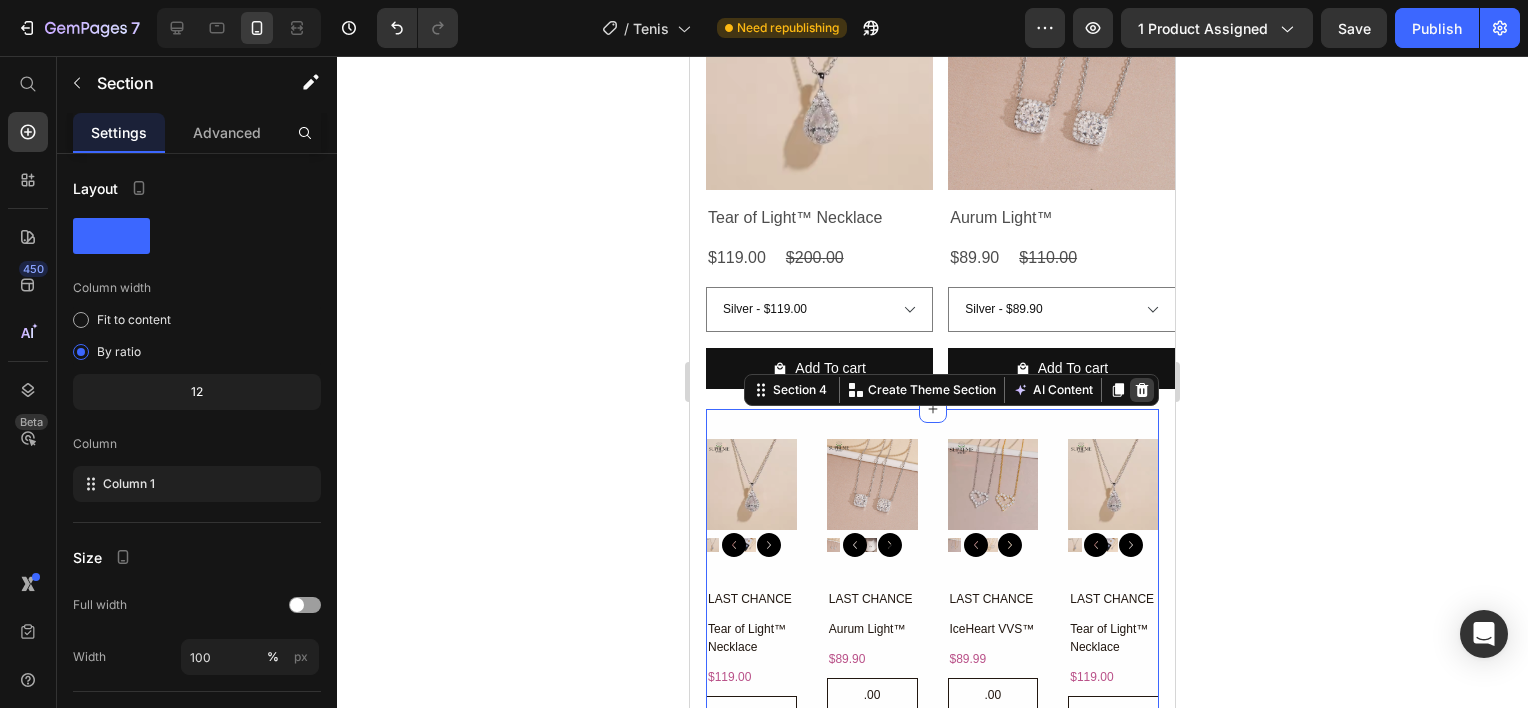 click 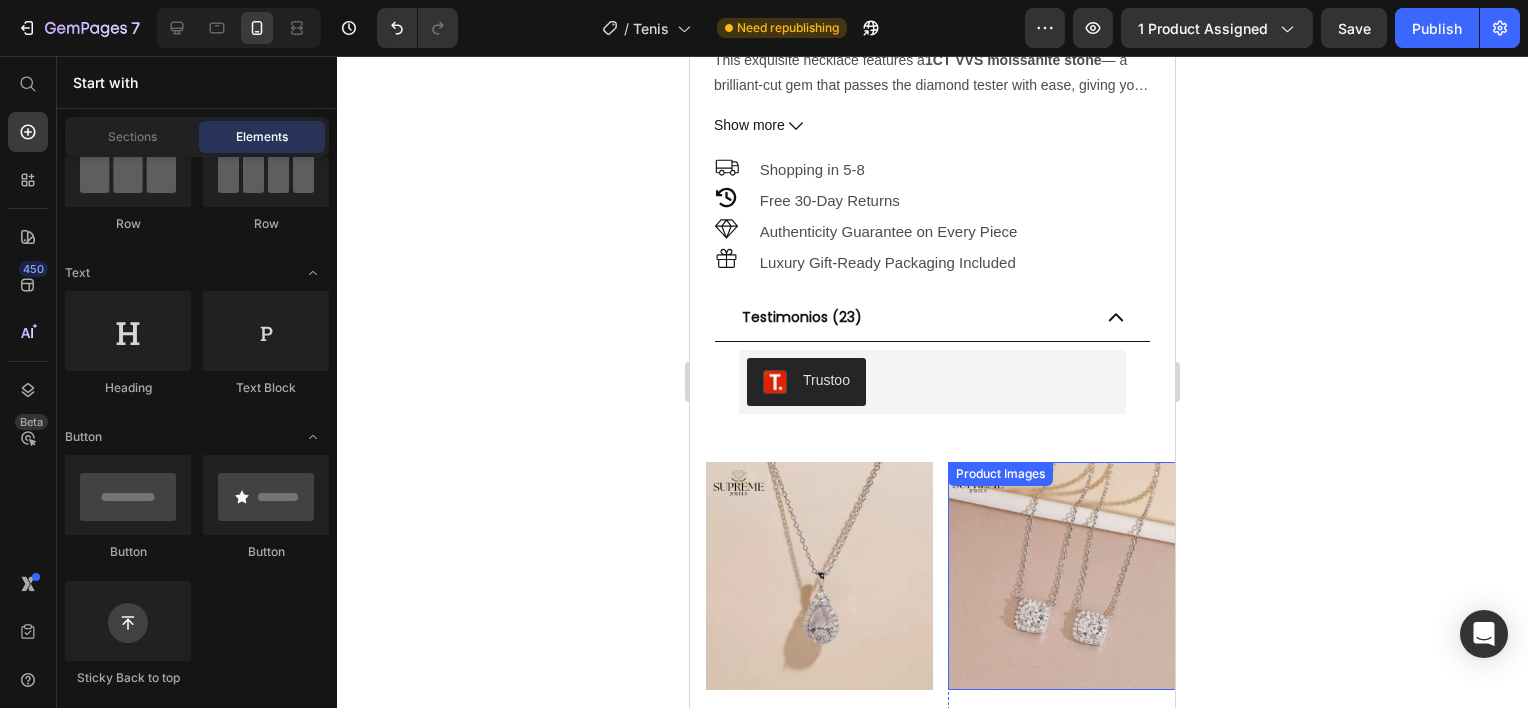 scroll, scrollTop: 1434, scrollLeft: 0, axis: vertical 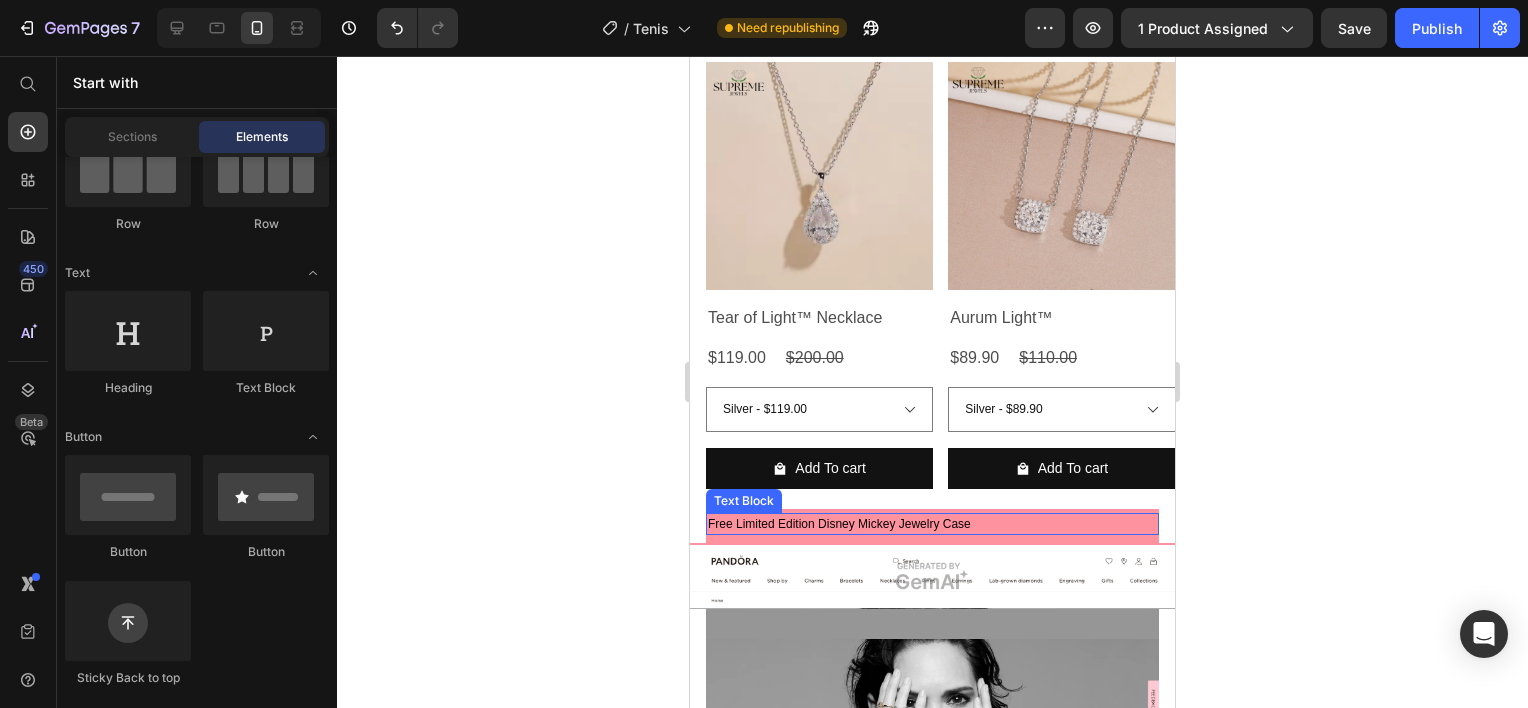 click on "Free Limited Edition Disney Mickey Jewelry Case" at bounding box center (932, 524) 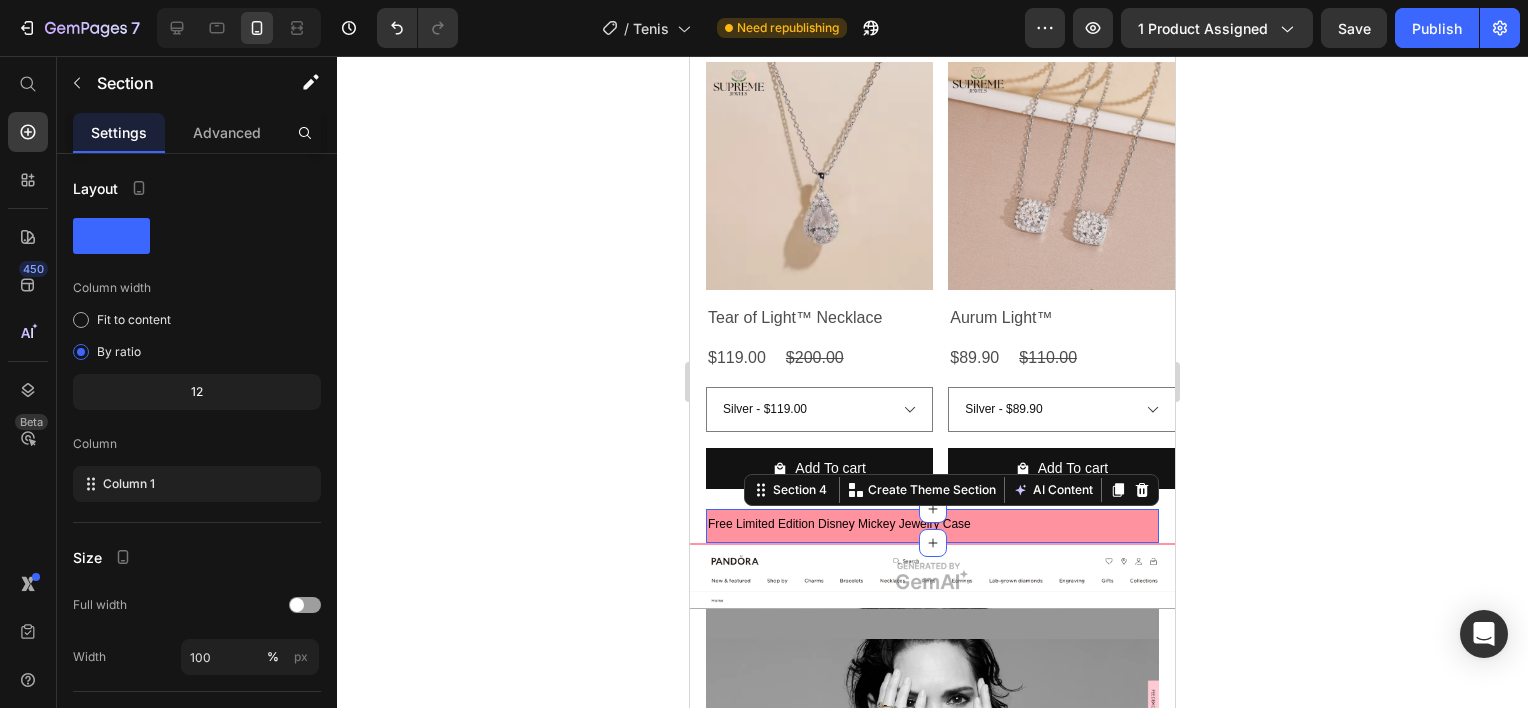 click on "Free Limited Edition Disney Mickey Jewelry Case Text Block Row Section 4   You can create reusable sections Create Theme Section AI Content Write with GemAI What would you like to describe here? Tone and Voice Persuasive Product Tear of Light™ Necklace Show more Generate" at bounding box center (932, 526) 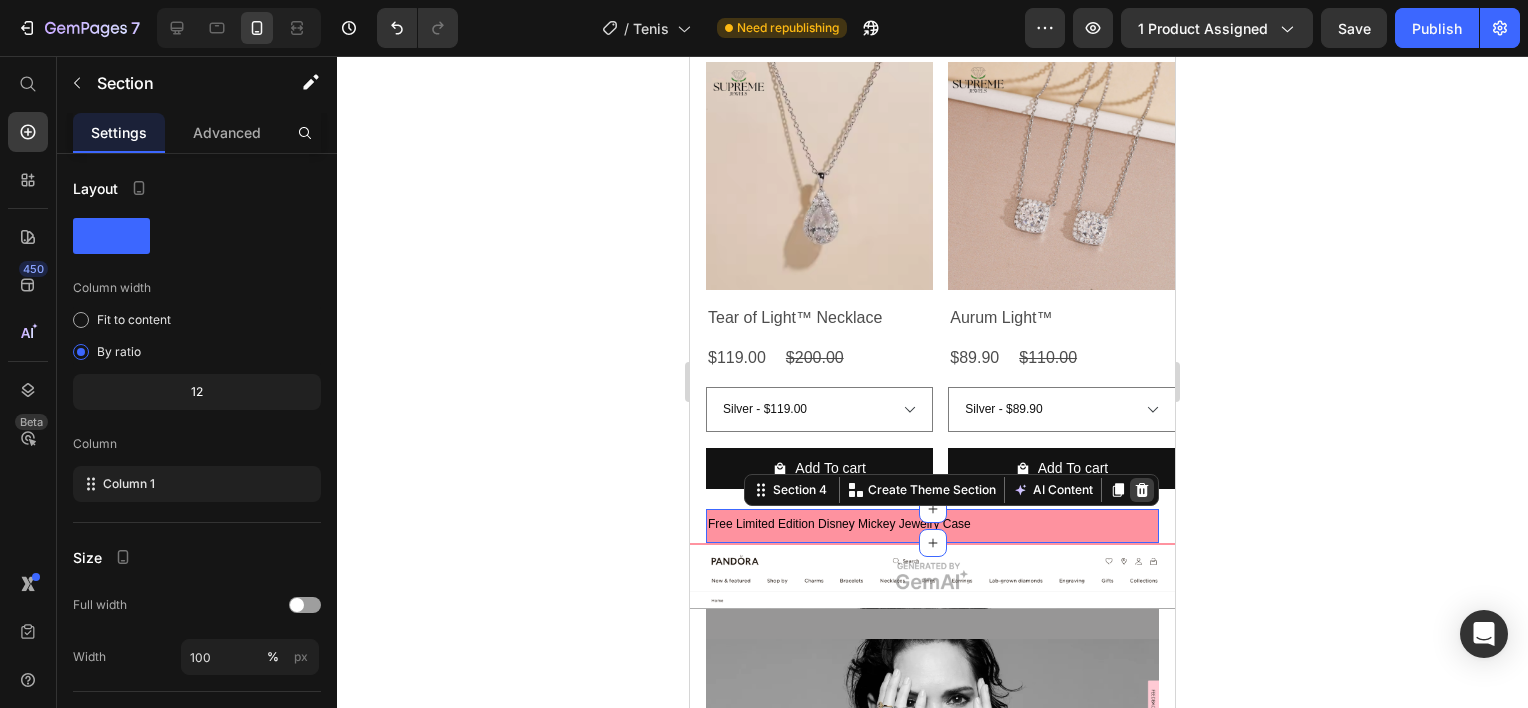 click 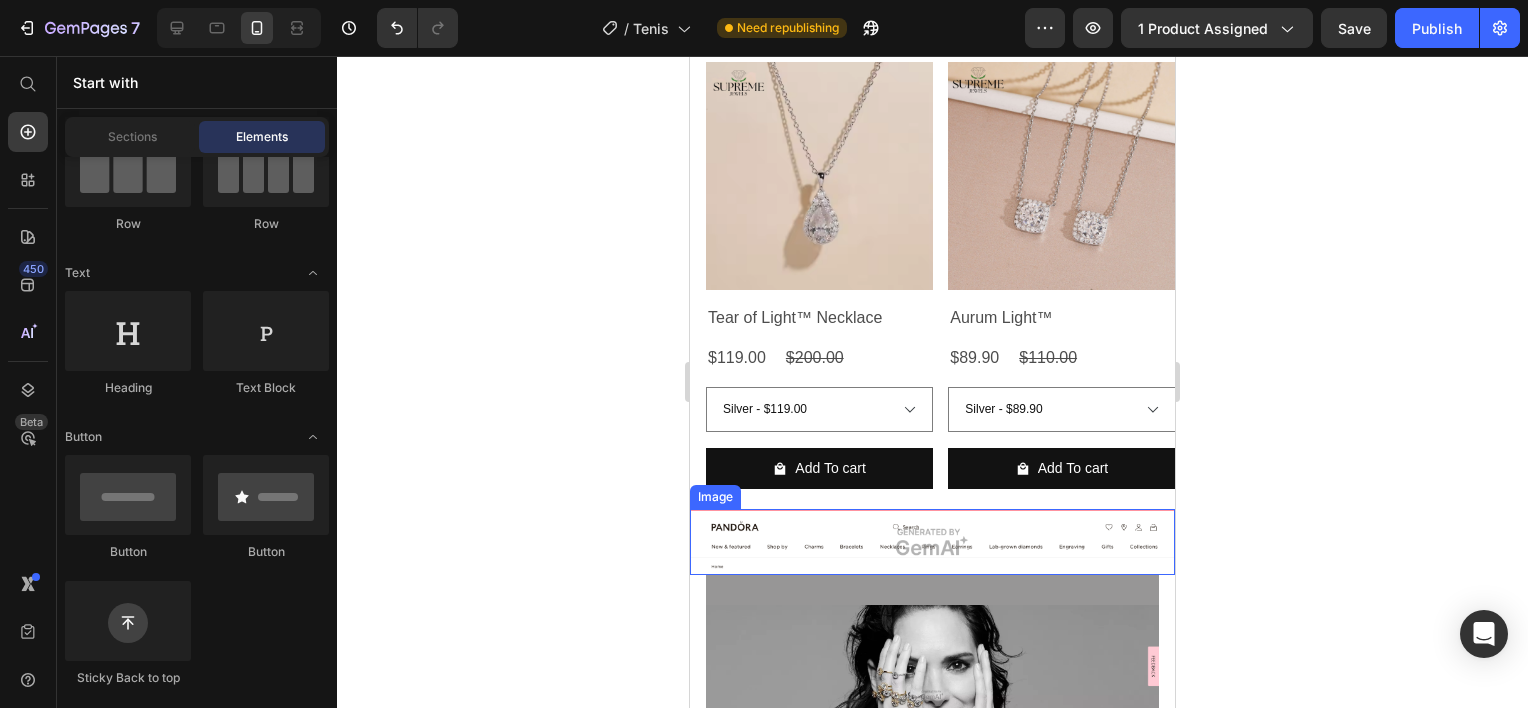click at bounding box center (932, 542) 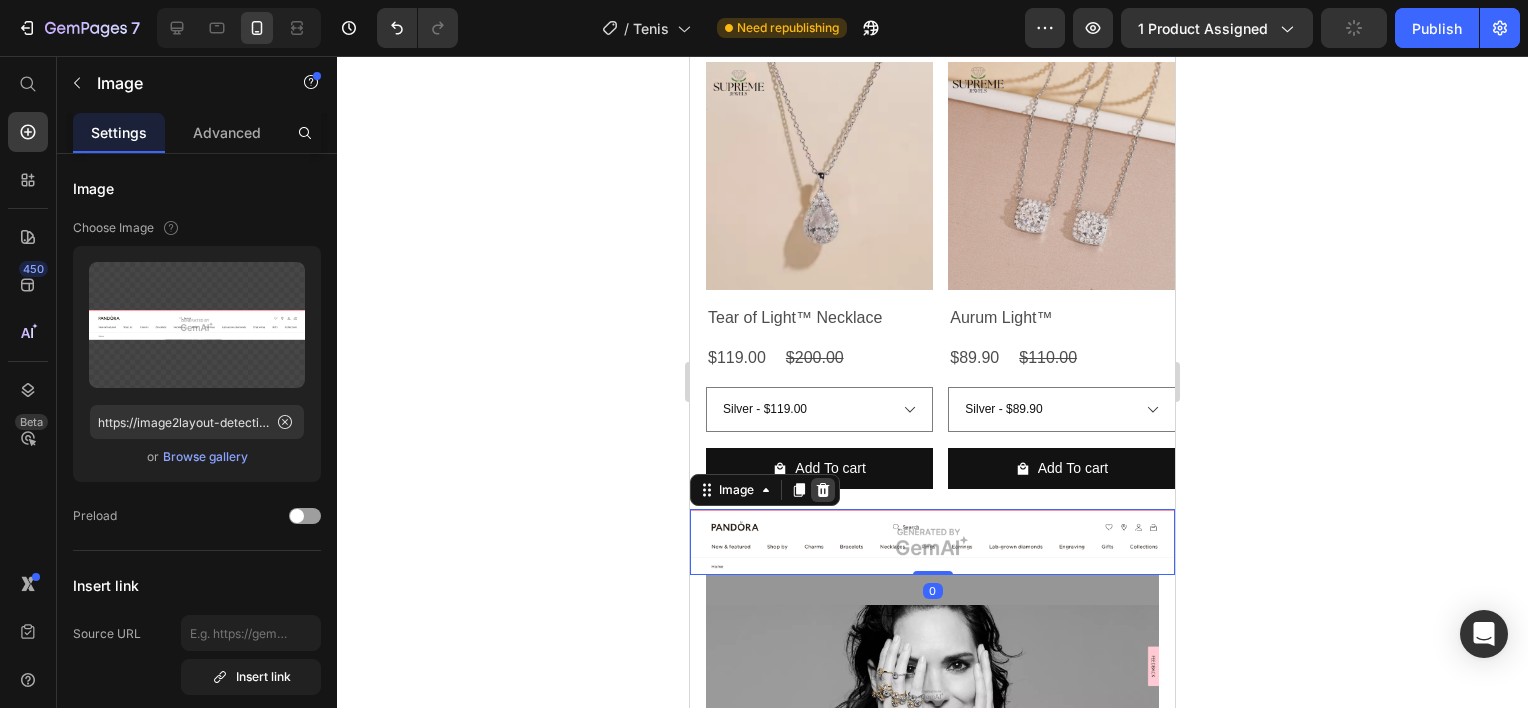 click at bounding box center (823, 490) 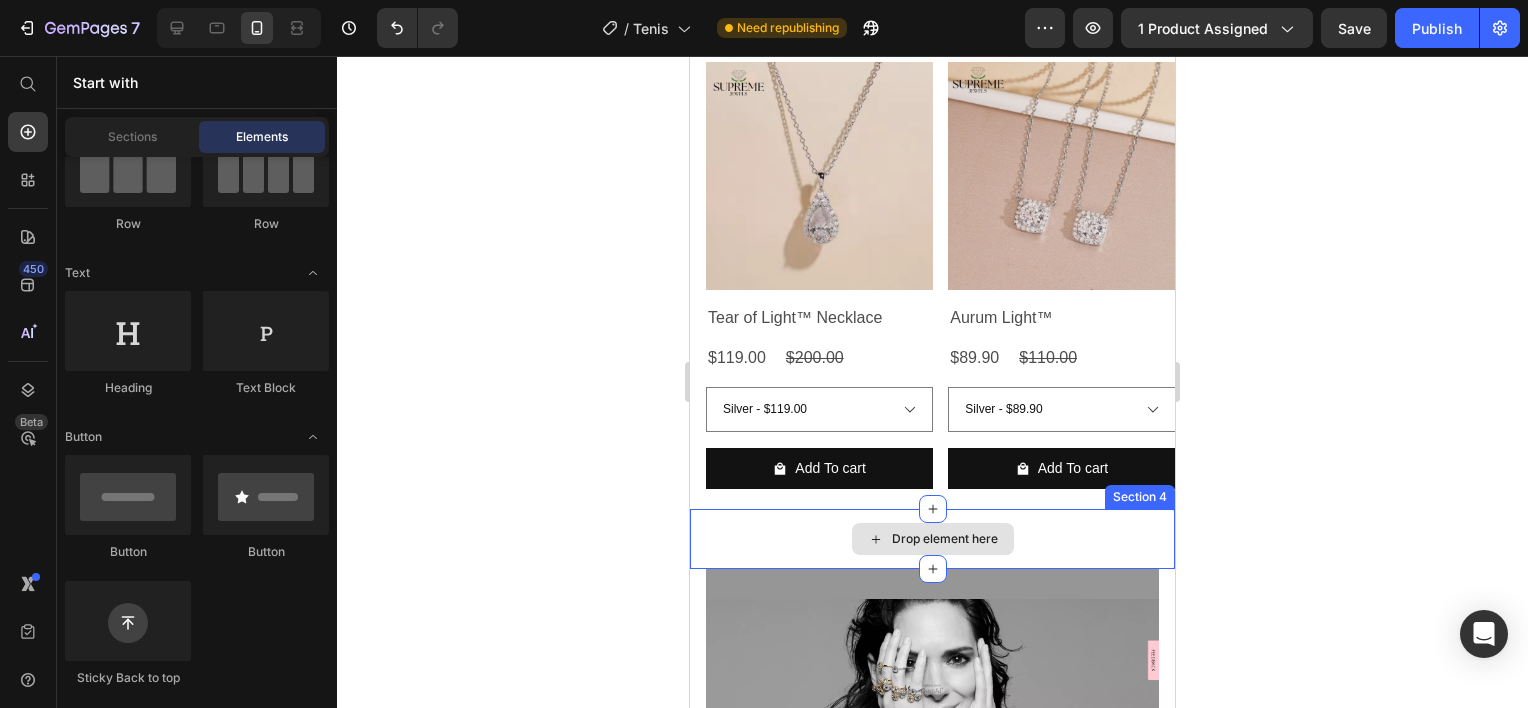 click on "Drop element here" at bounding box center [933, 539] 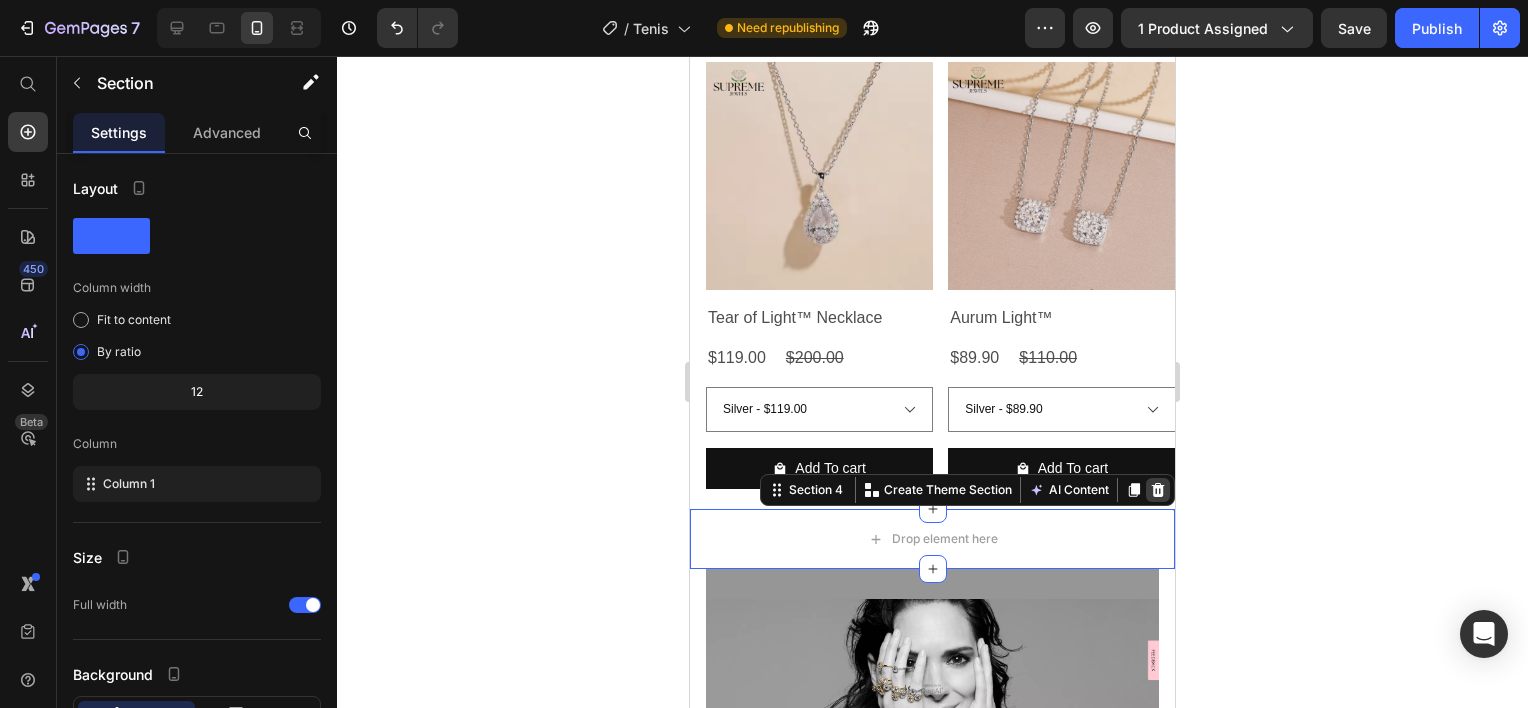 click 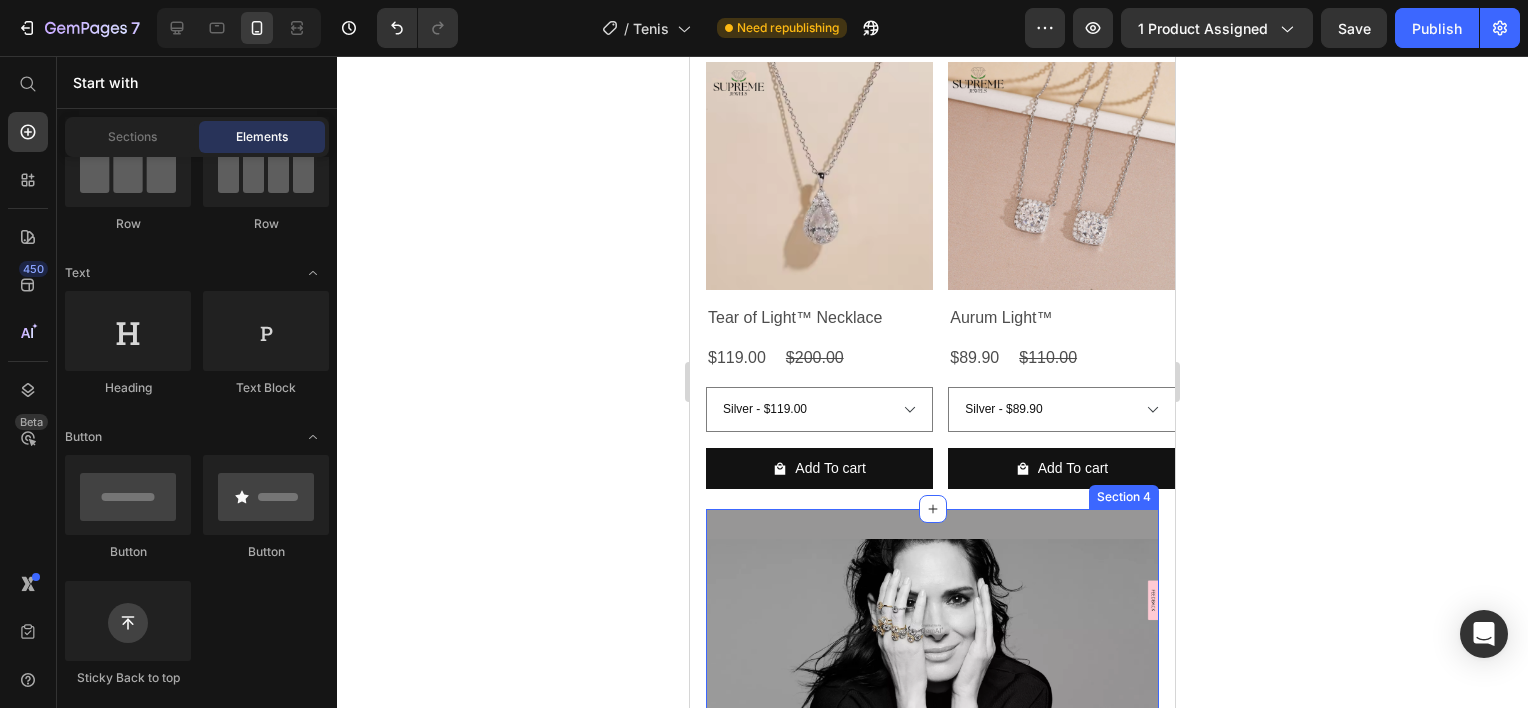 click on "Image Row Section 4" at bounding box center [932, 629] 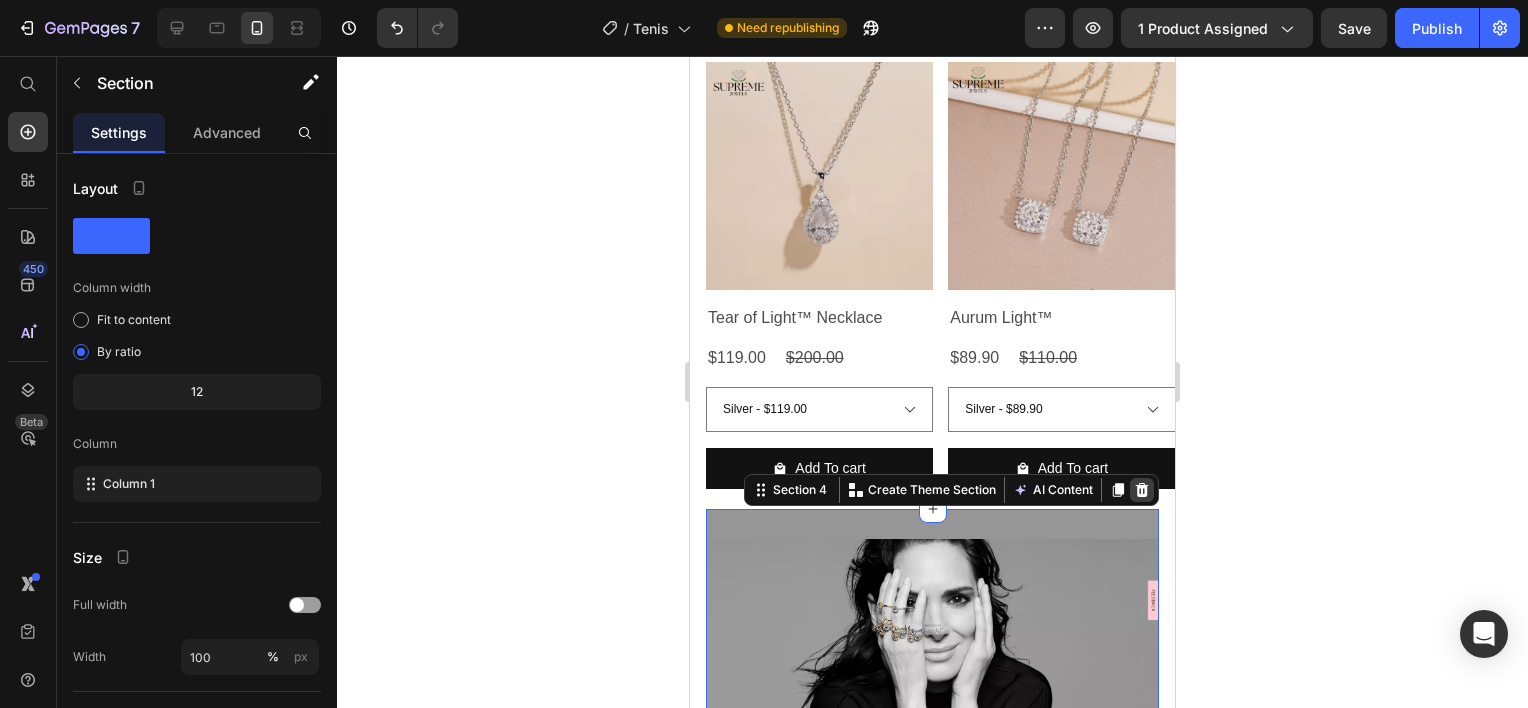 click 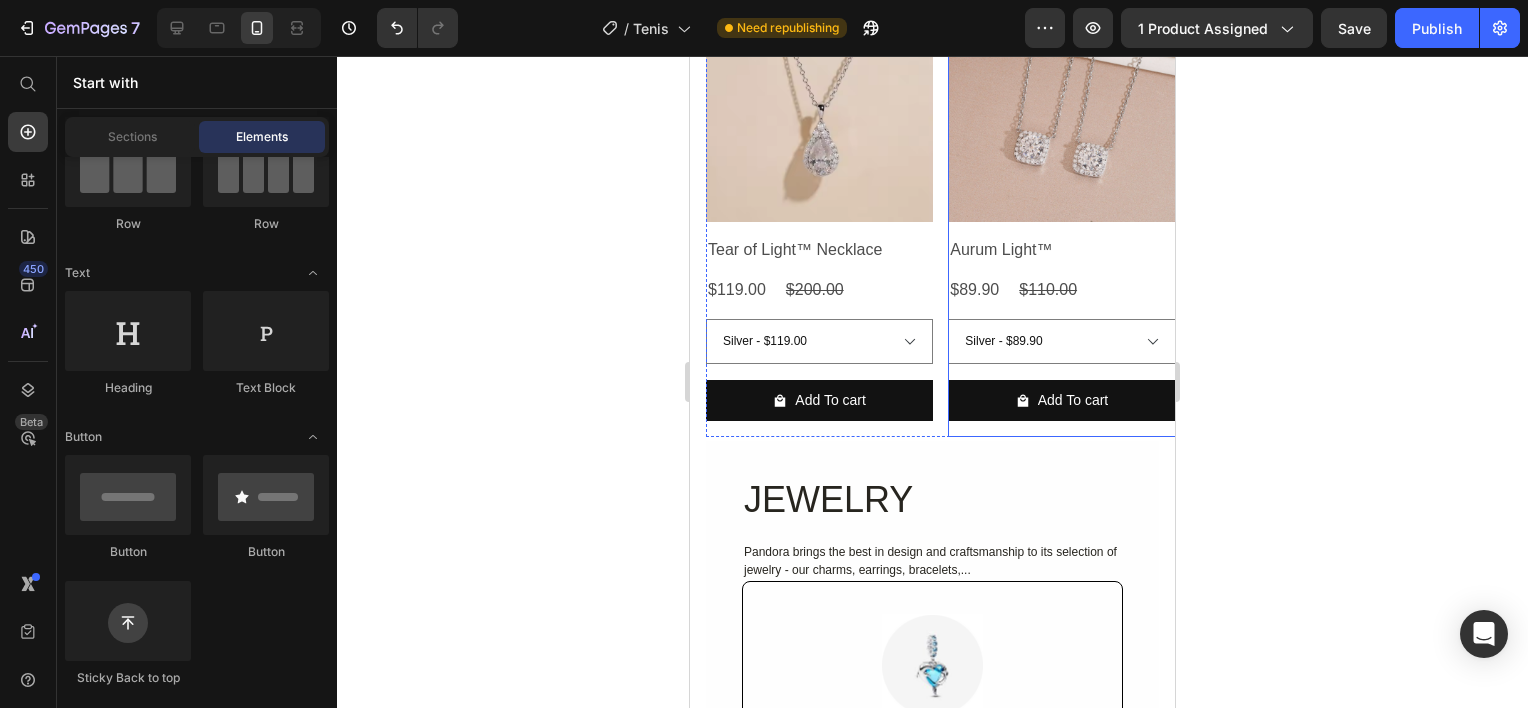 scroll, scrollTop: 1534, scrollLeft: 0, axis: vertical 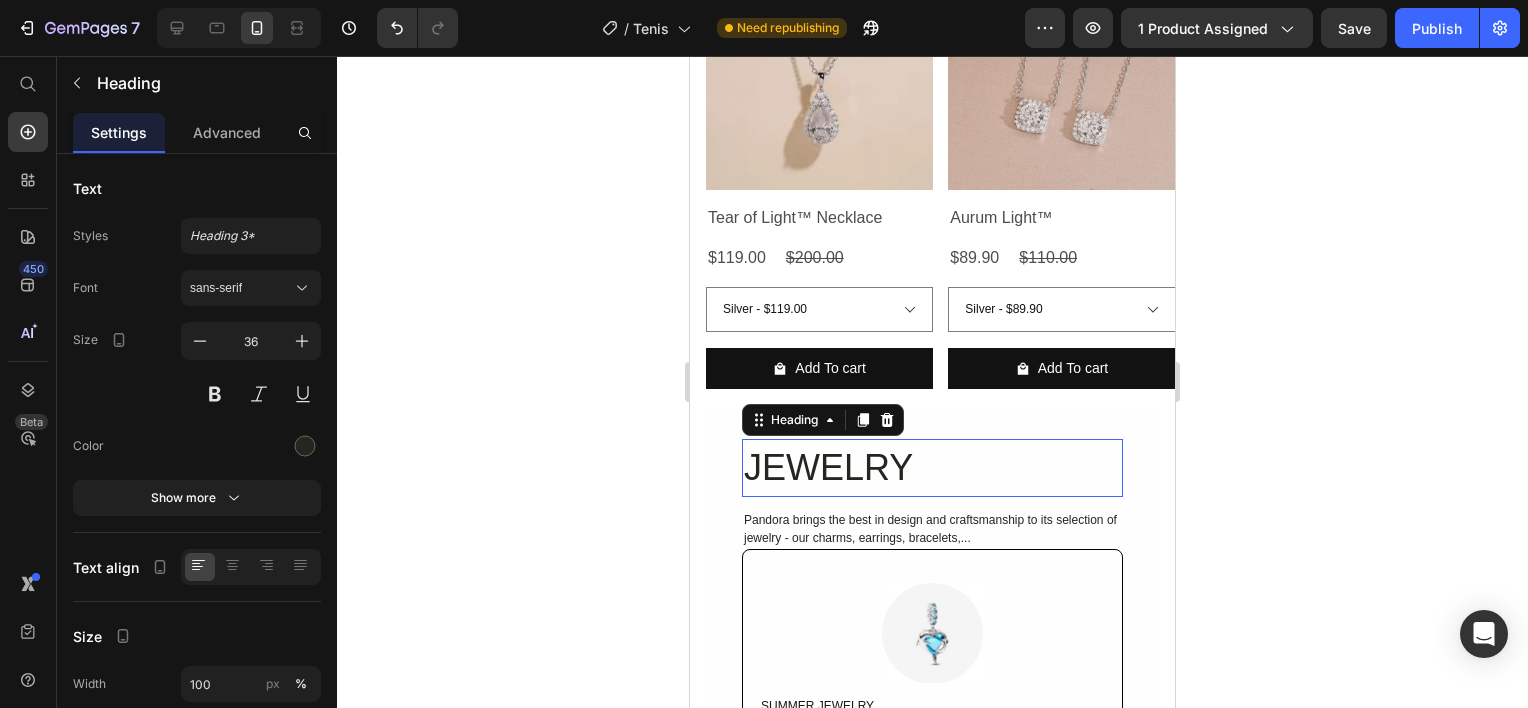 click on "JEWELRY" at bounding box center [932, 468] 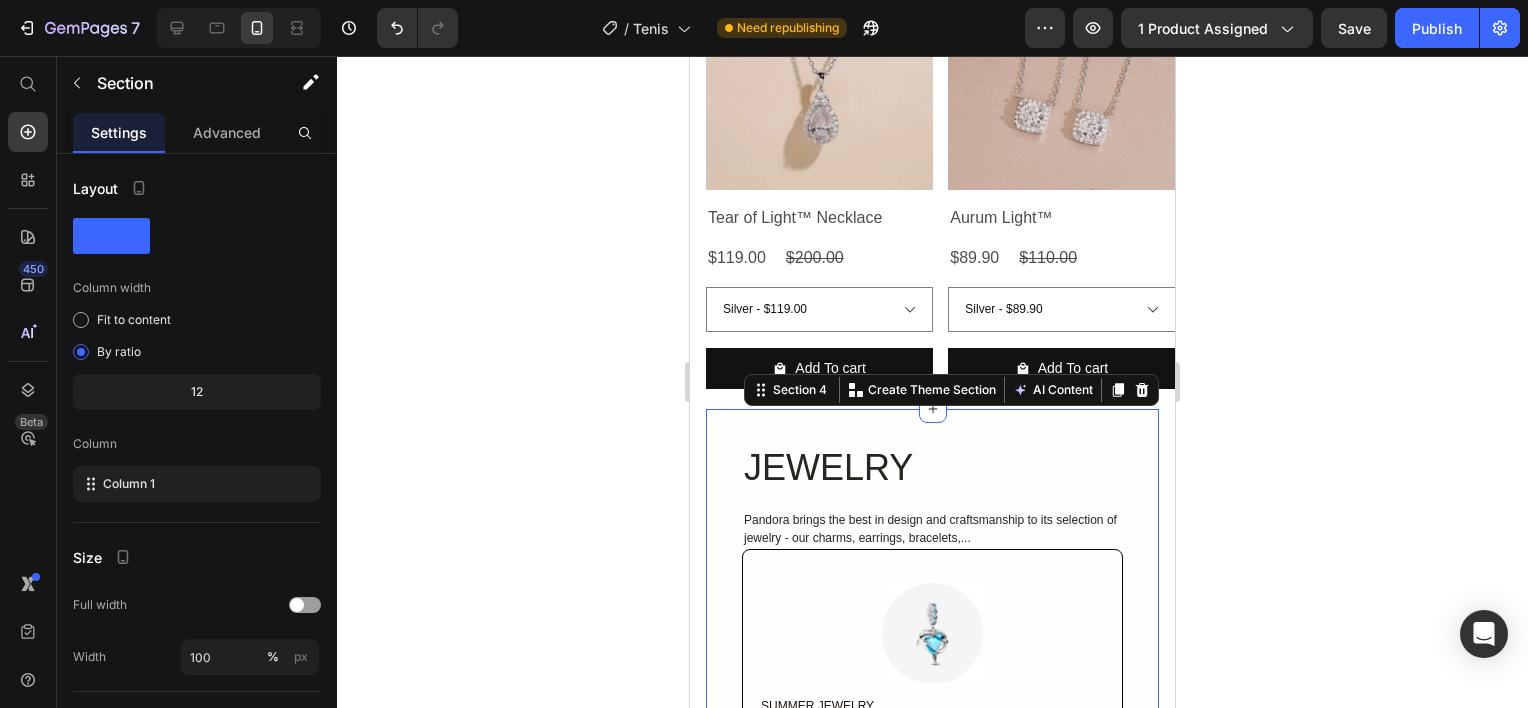 click on "JEWELRY Heading Pandora brings the best in design and craftsmanship to its selection of jewelry - our charms, earrings, bracelets,... Text Block Row Image SUMMER JEWELRY Text Block Image MINI CHARMS Text Block Image CHARMS Text Block Image BRACELETS Text Block Image NECKLACES Text Block Image RINGS Text Block Row Row Section 4   You can create reusable sections Create Theme Section AI Content Write with GemAI What would you like to describe here? Tone and Voice Persuasive Product Show more Generate" at bounding box center (932, 918) 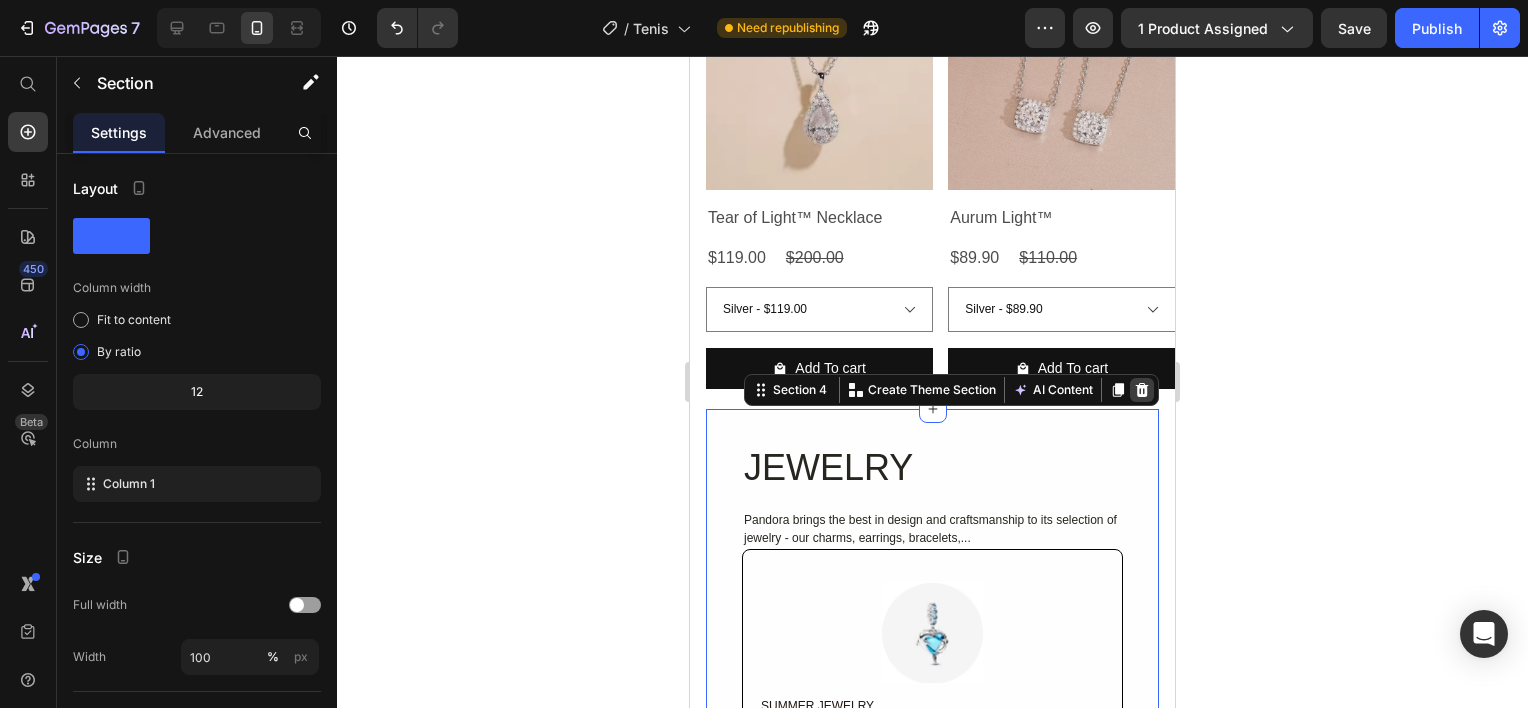 click 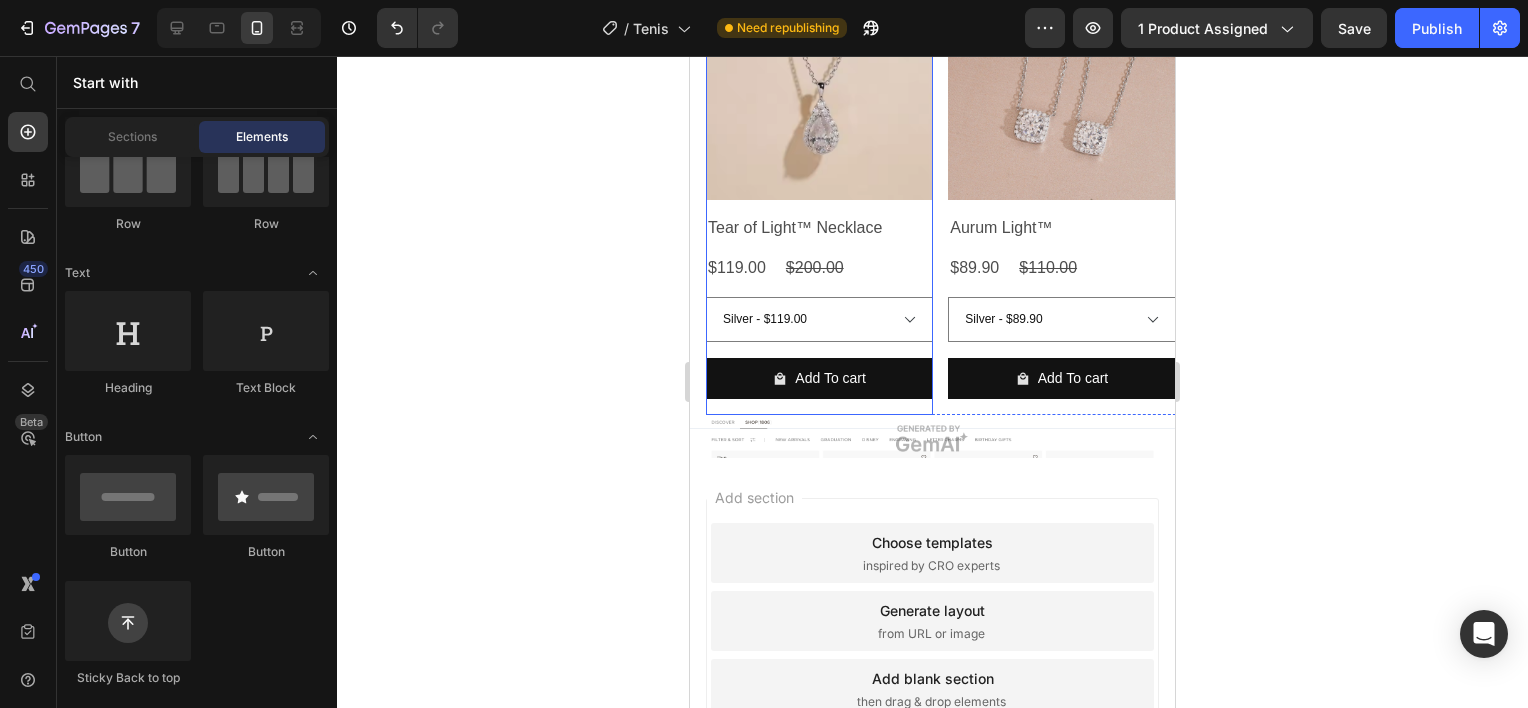 scroll, scrollTop: 1534, scrollLeft: 0, axis: vertical 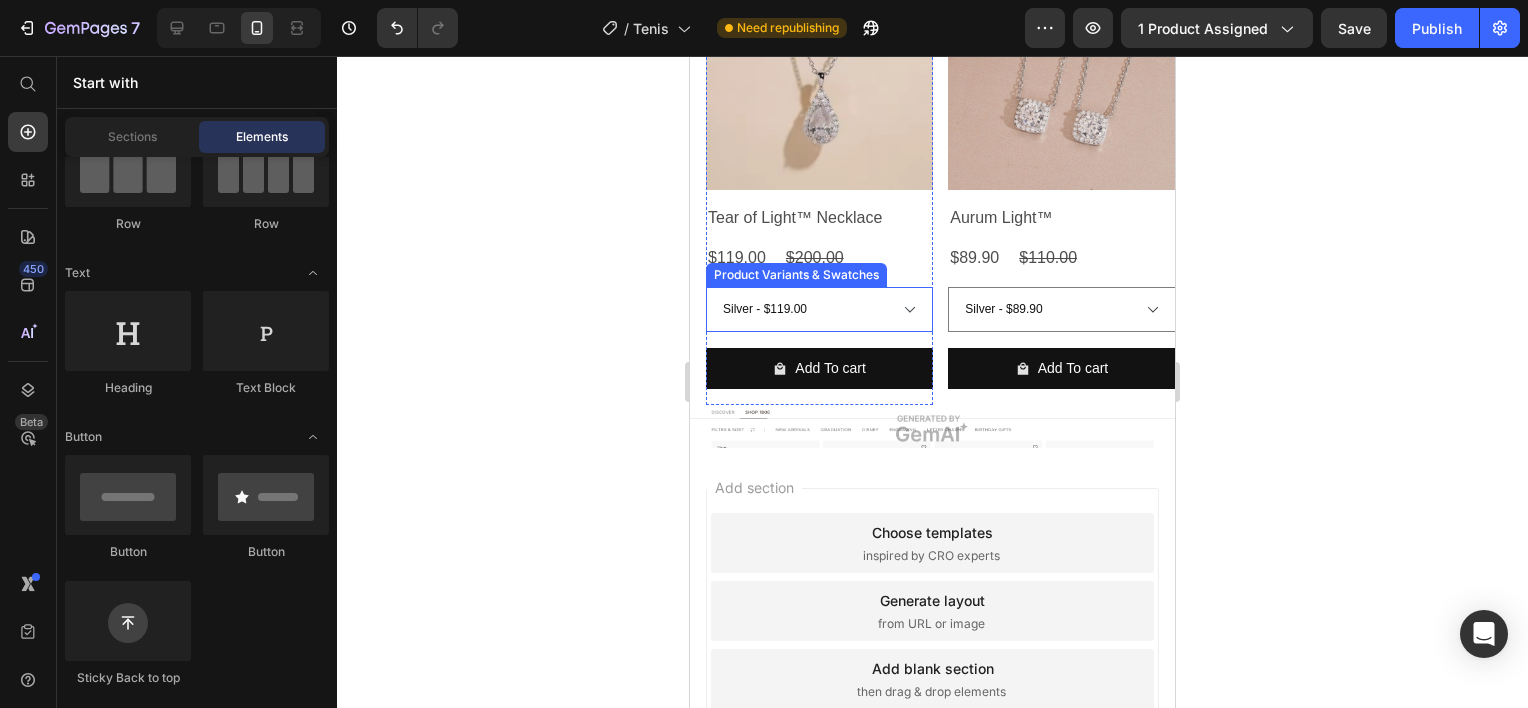 drag, startPoint x: 860, startPoint y: 303, endPoint x: 878, endPoint y: 303, distance: 18 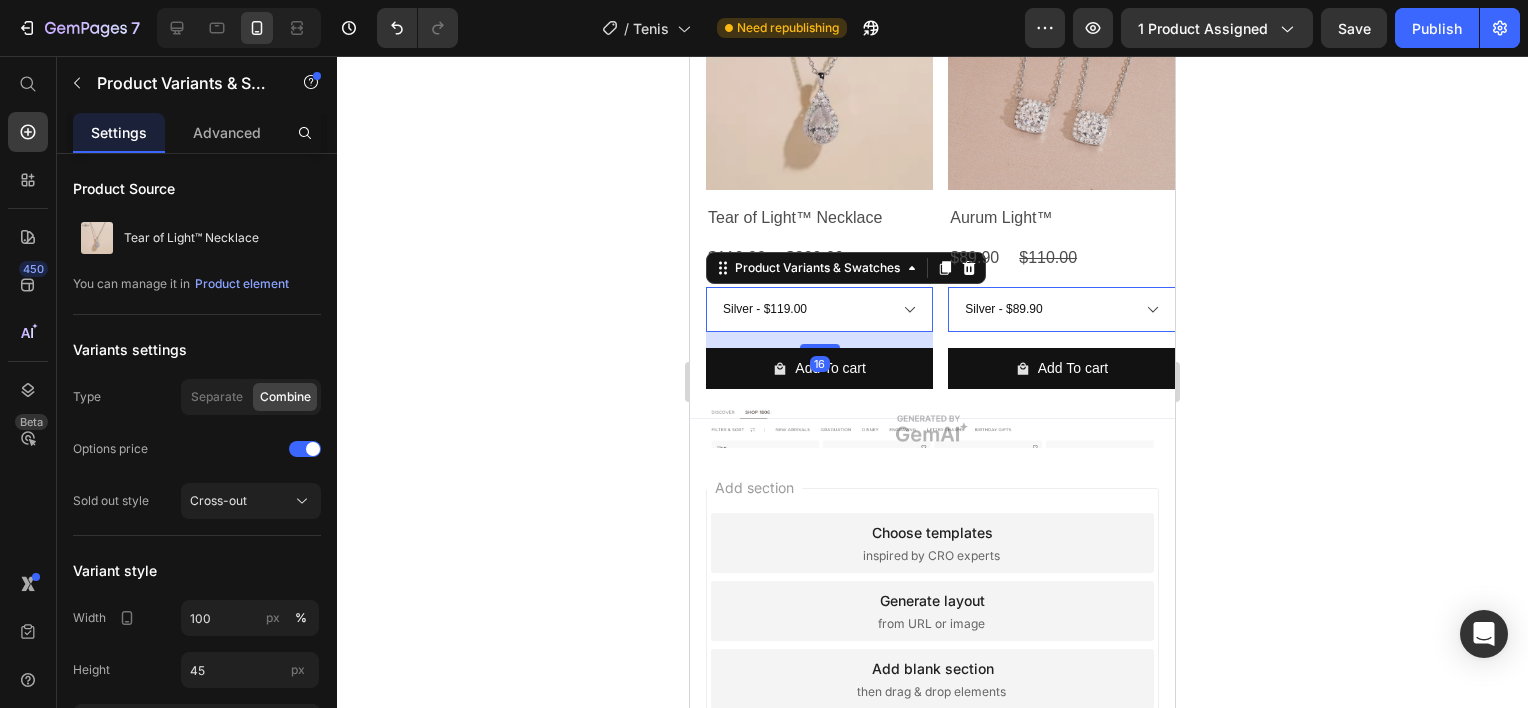 click on "Silver - $119.00" at bounding box center [819, 309] 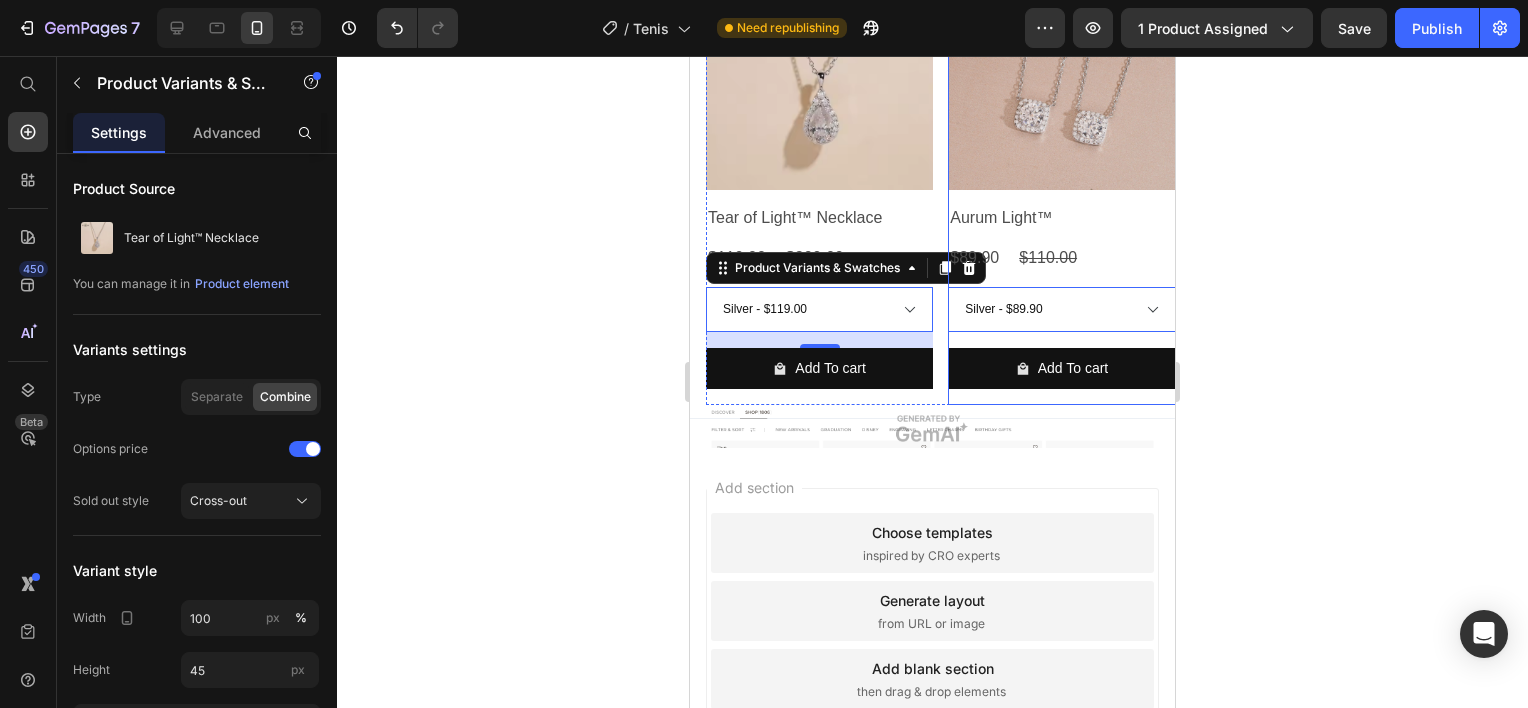 click on "Product Images Aurum Light™ Product Title $89.90 Product Price $110.00 Product Price Row Silver - $89.90  Product Variants & Swatches   0 Add To cart Product Cart Button" at bounding box center [1061, 183] 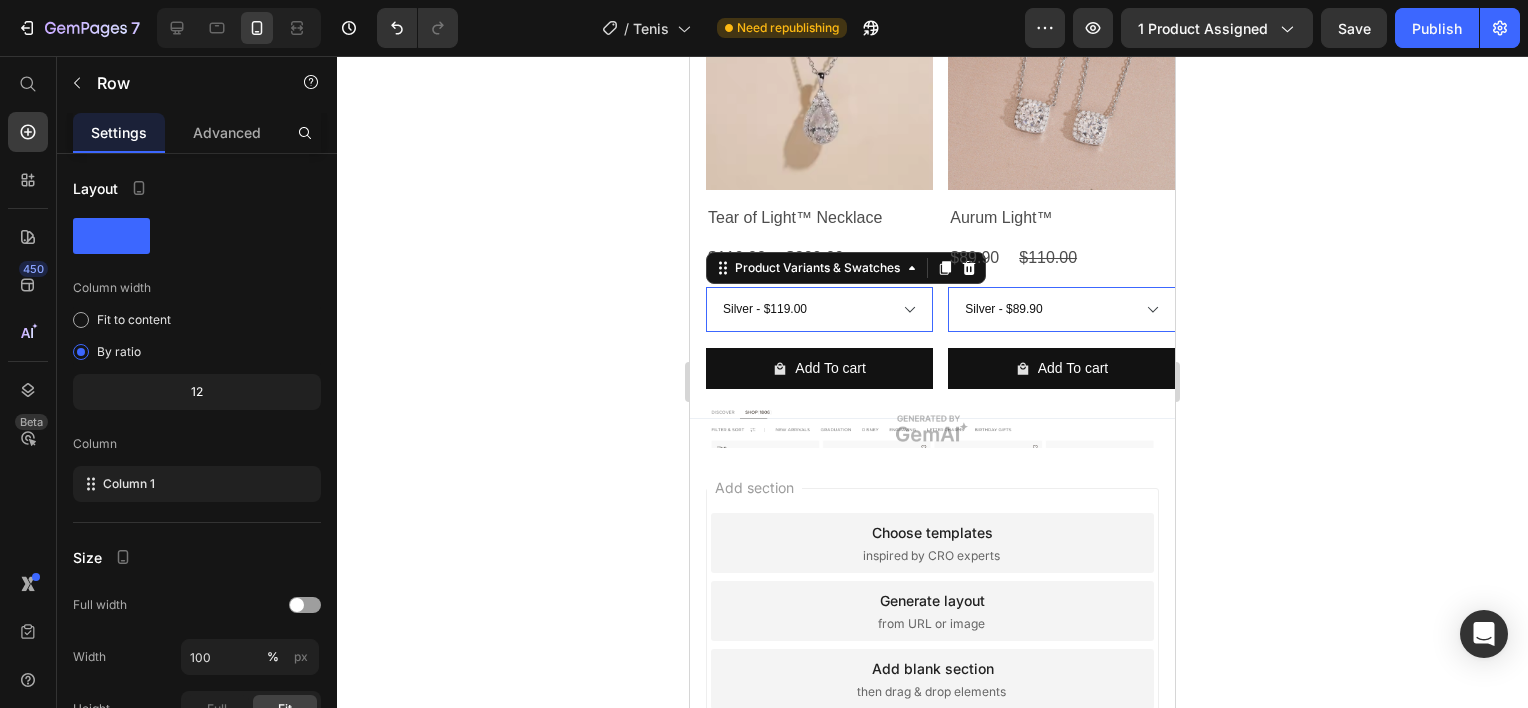 click on "Silver - $119.00" at bounding box center [819, 309] 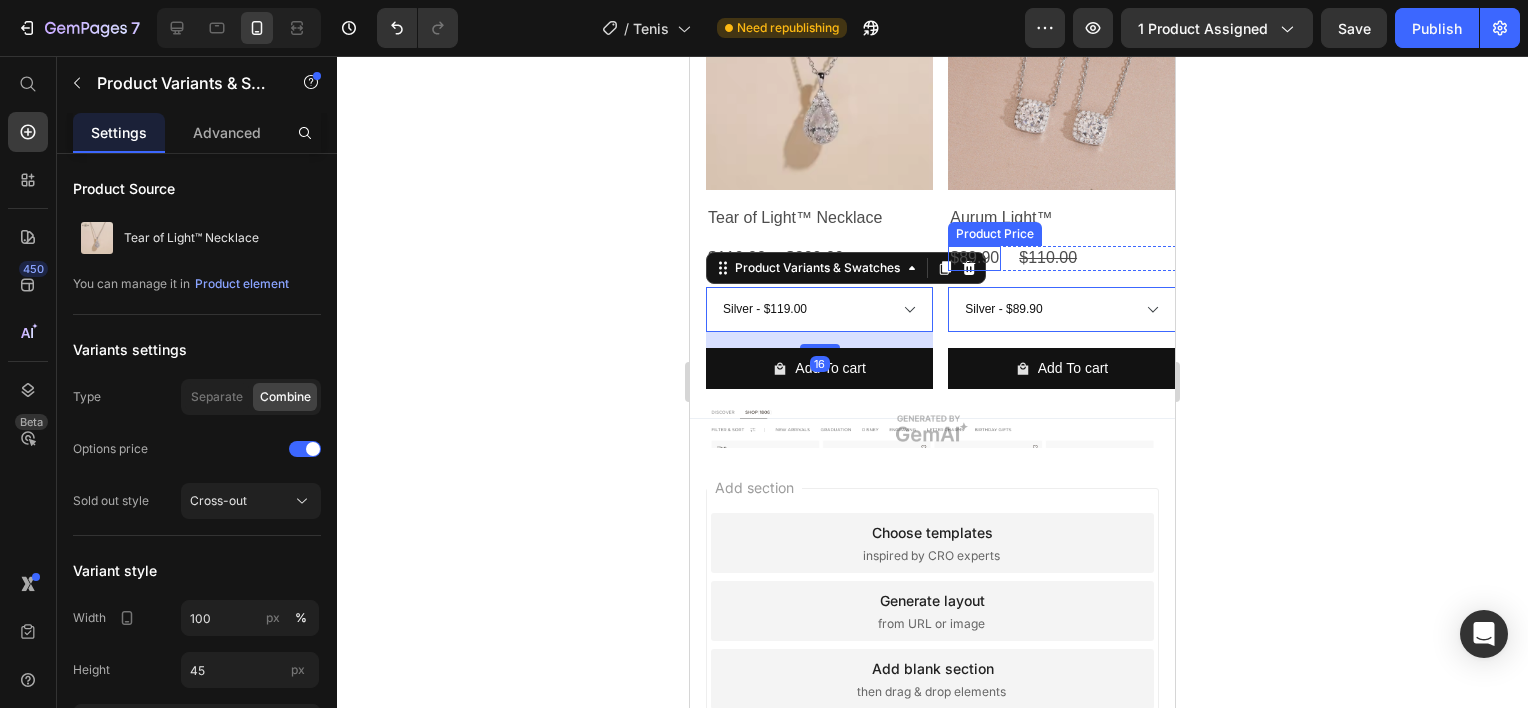 click on "$89.90 Product Price" at bounding box center (974, 258) 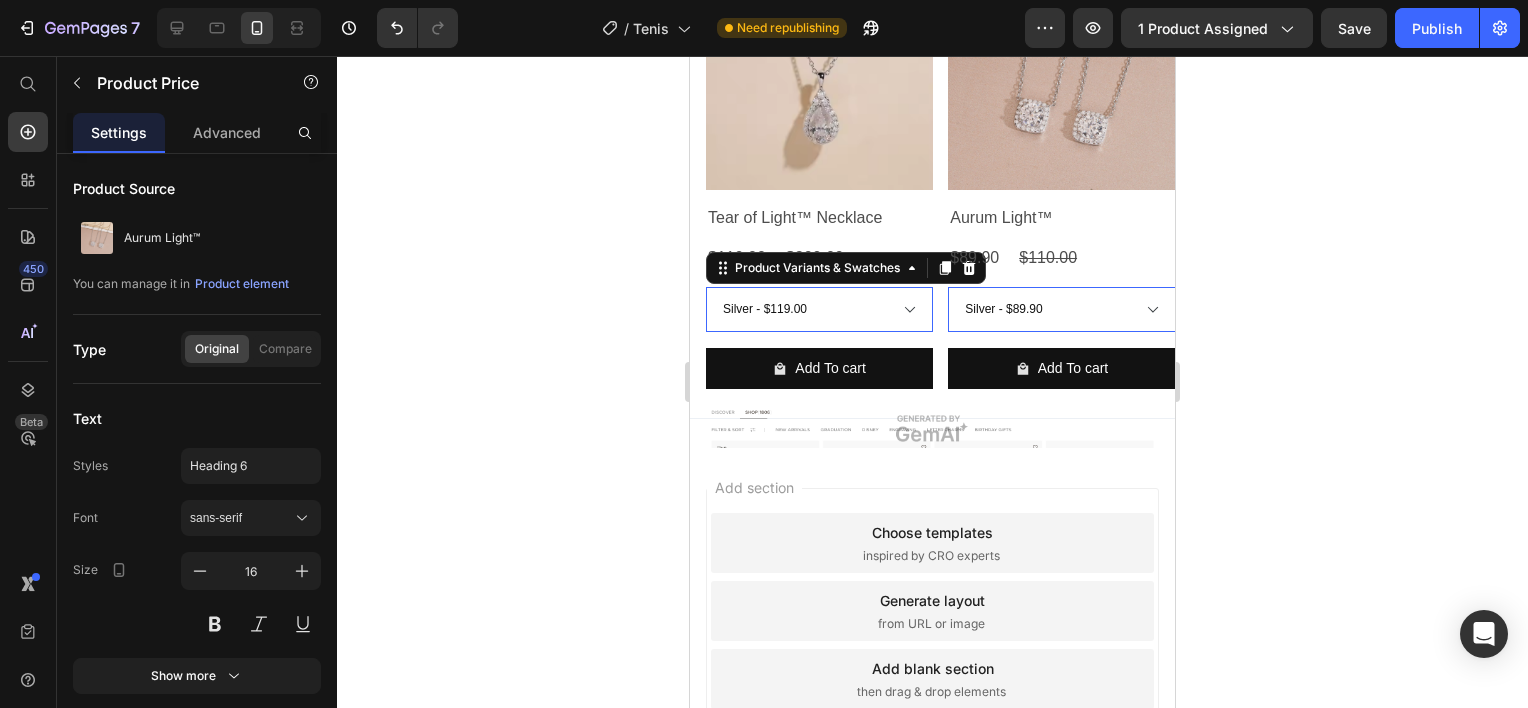 click on "Silver - $119.00" at bounding box center [819, 309] 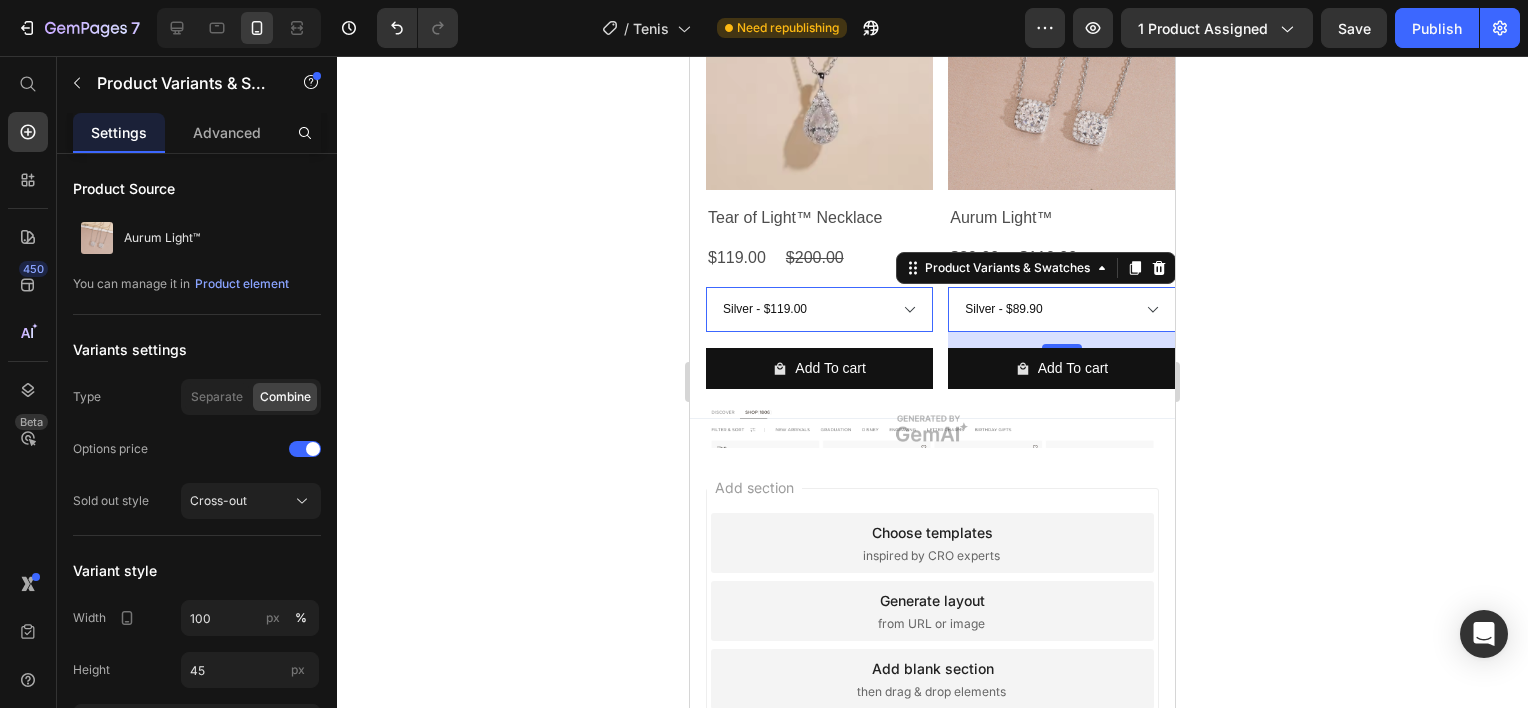 click on "Silver - $89.90" at bounding box center (1061, 309) 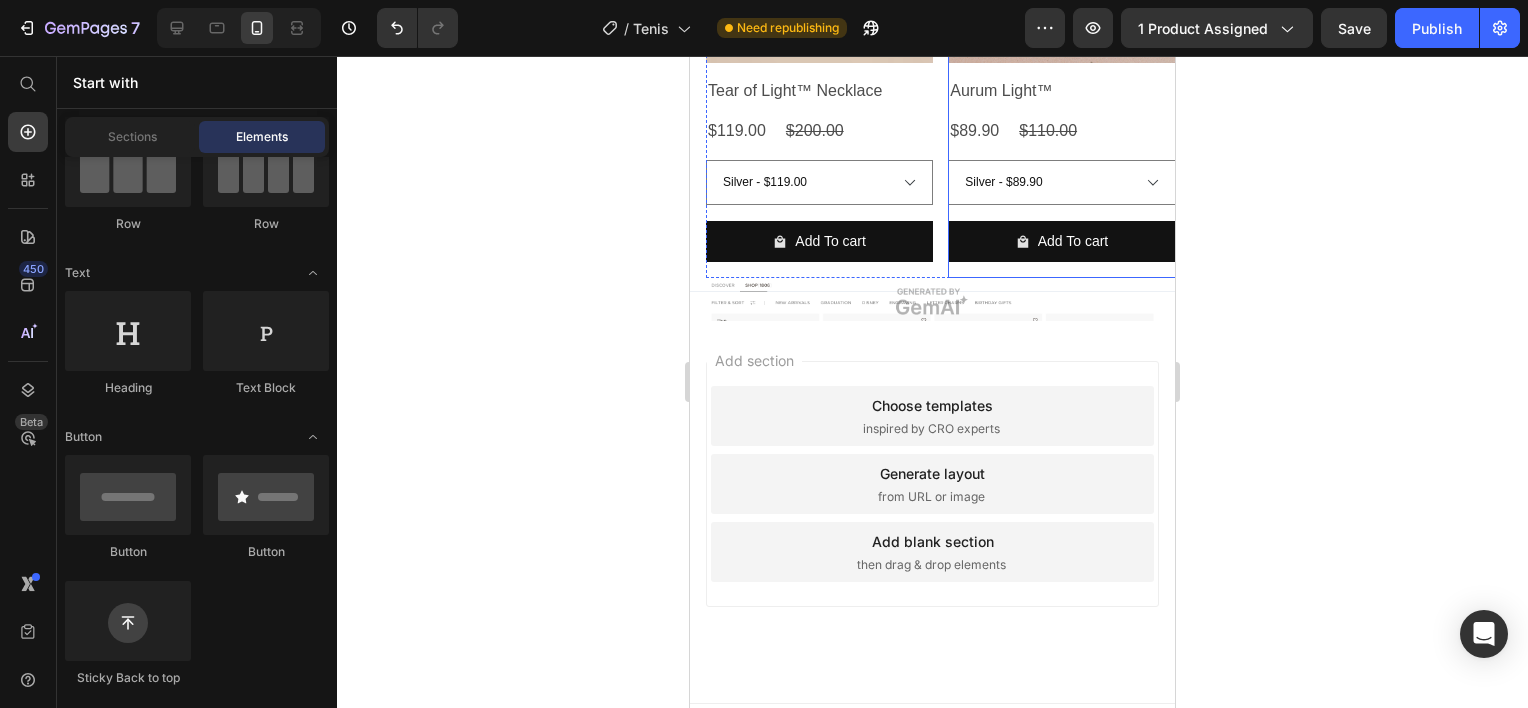 scroll, scrollTop: 1664, scrollLeft: 0, axis: vertical 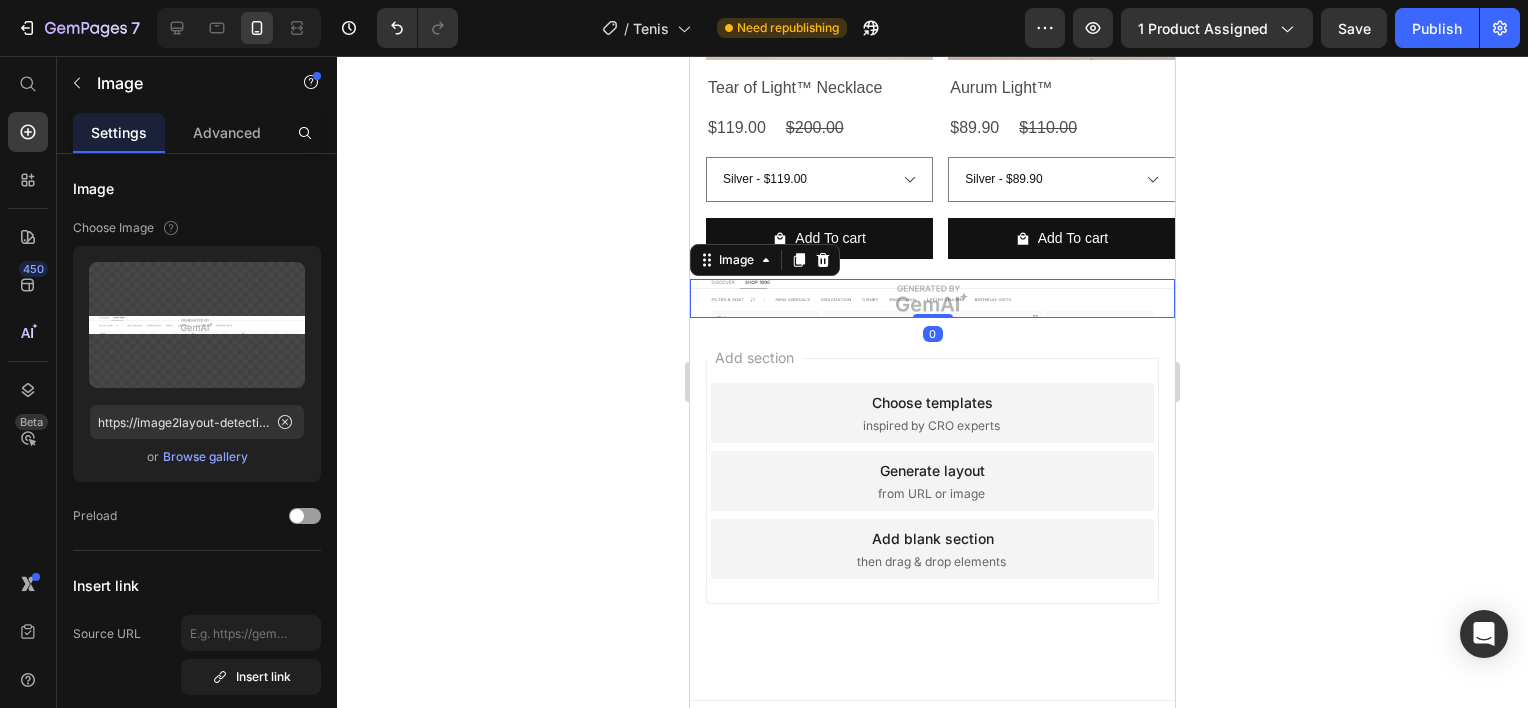 click at bounding box center [932, 298] 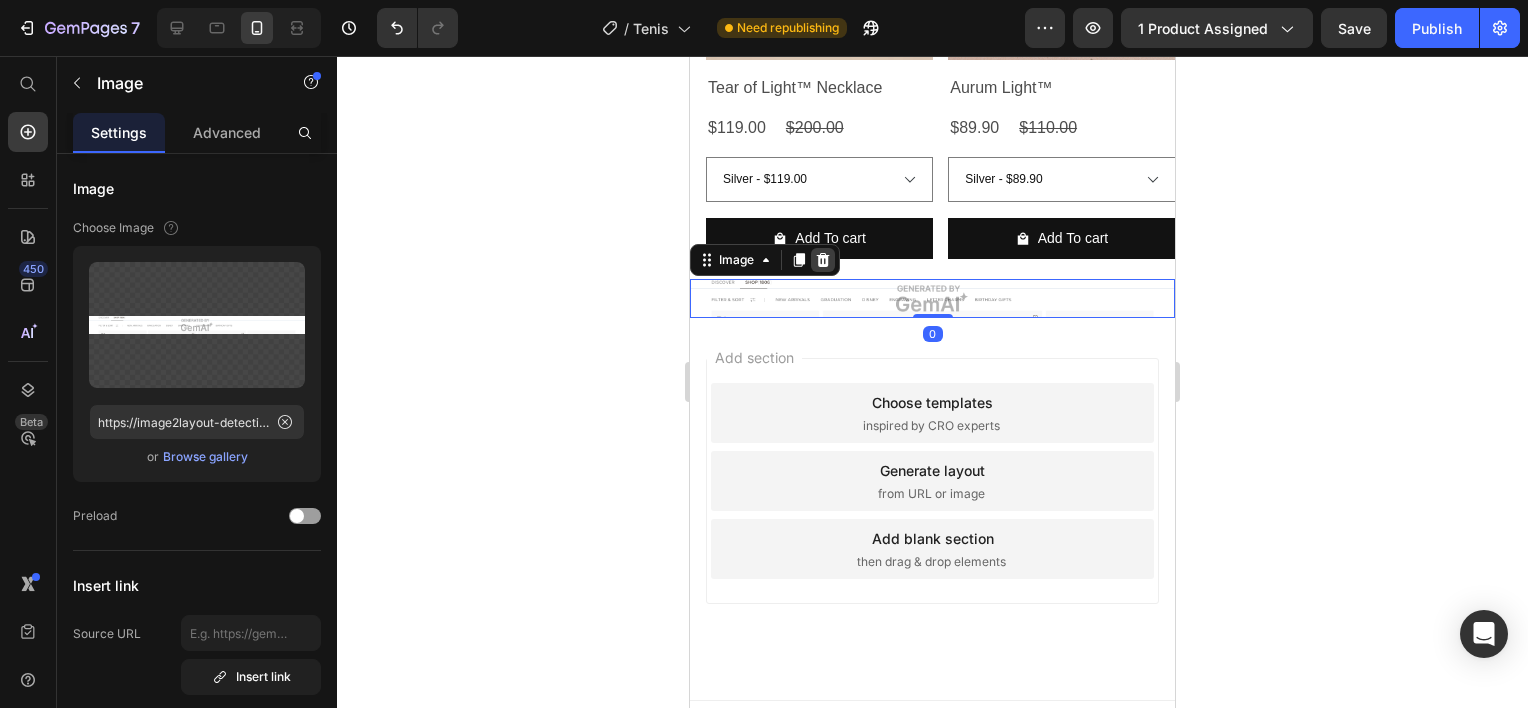 click 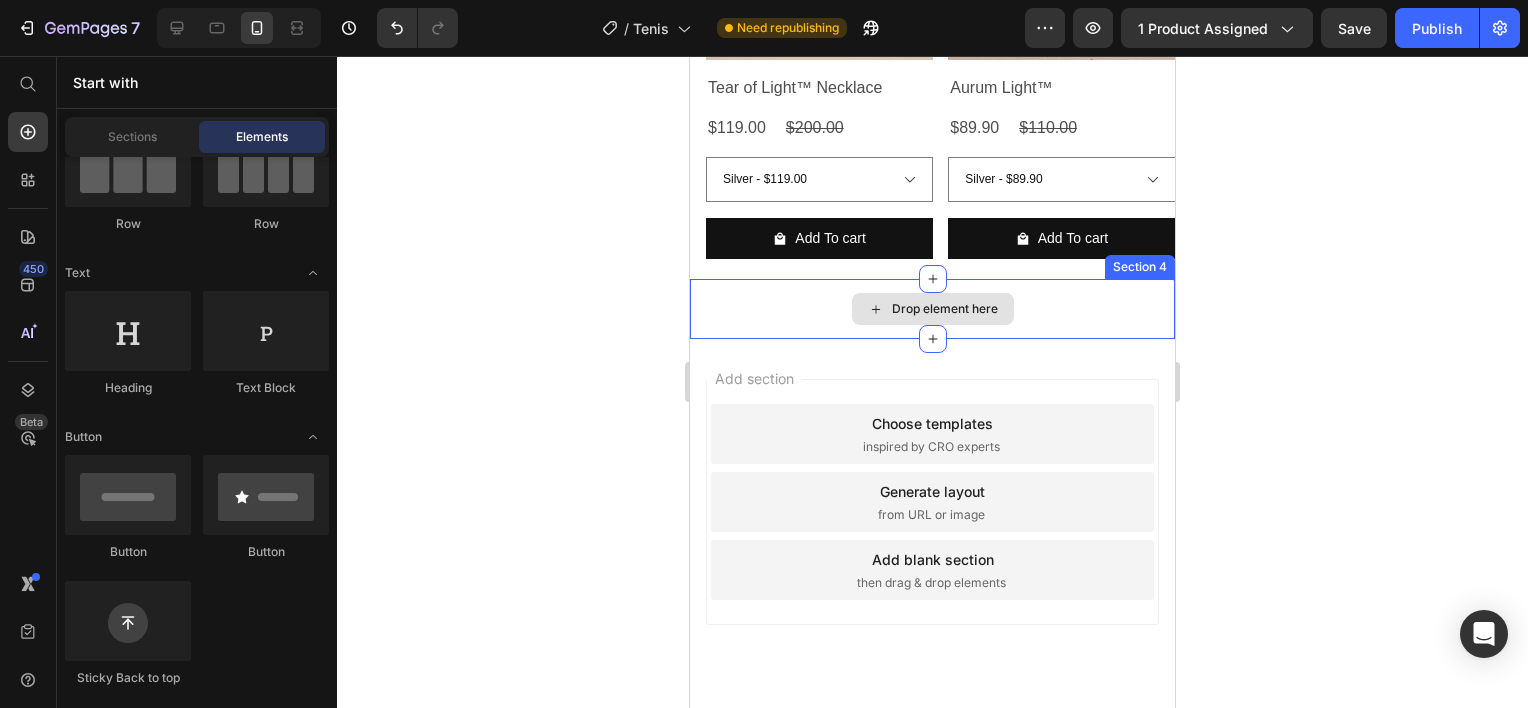 click on "Drop element here" at bounding box center [933, 309] 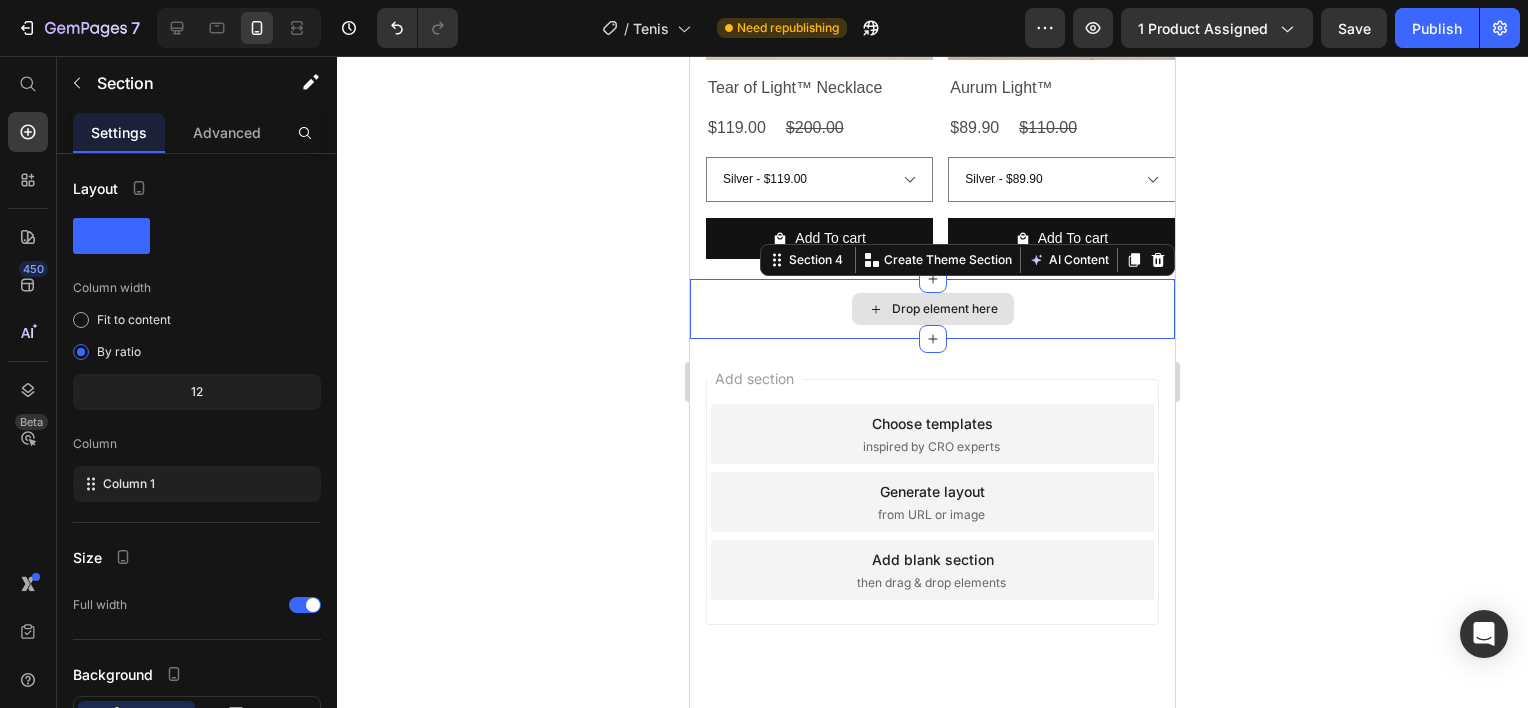 click on "Drop element here" at bounding box center (932, 309) 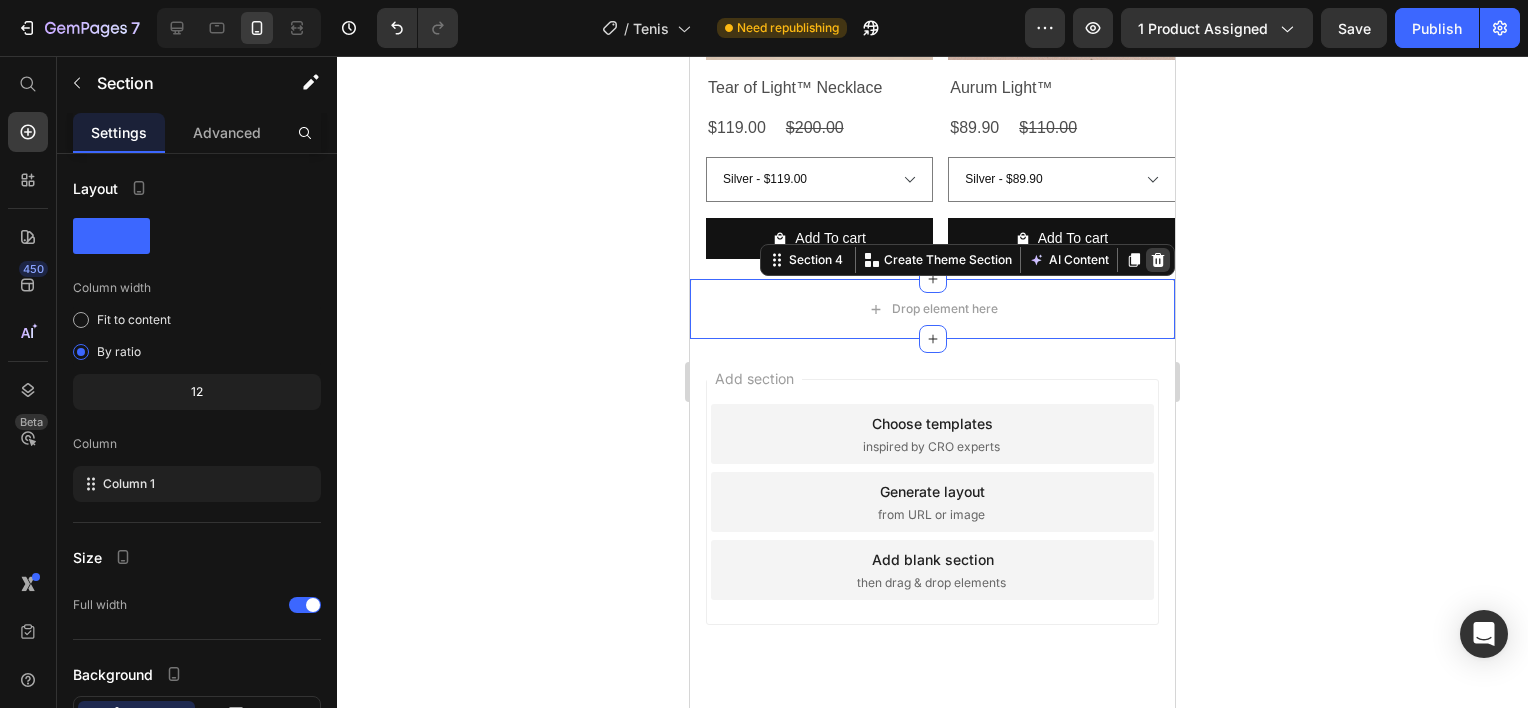 click 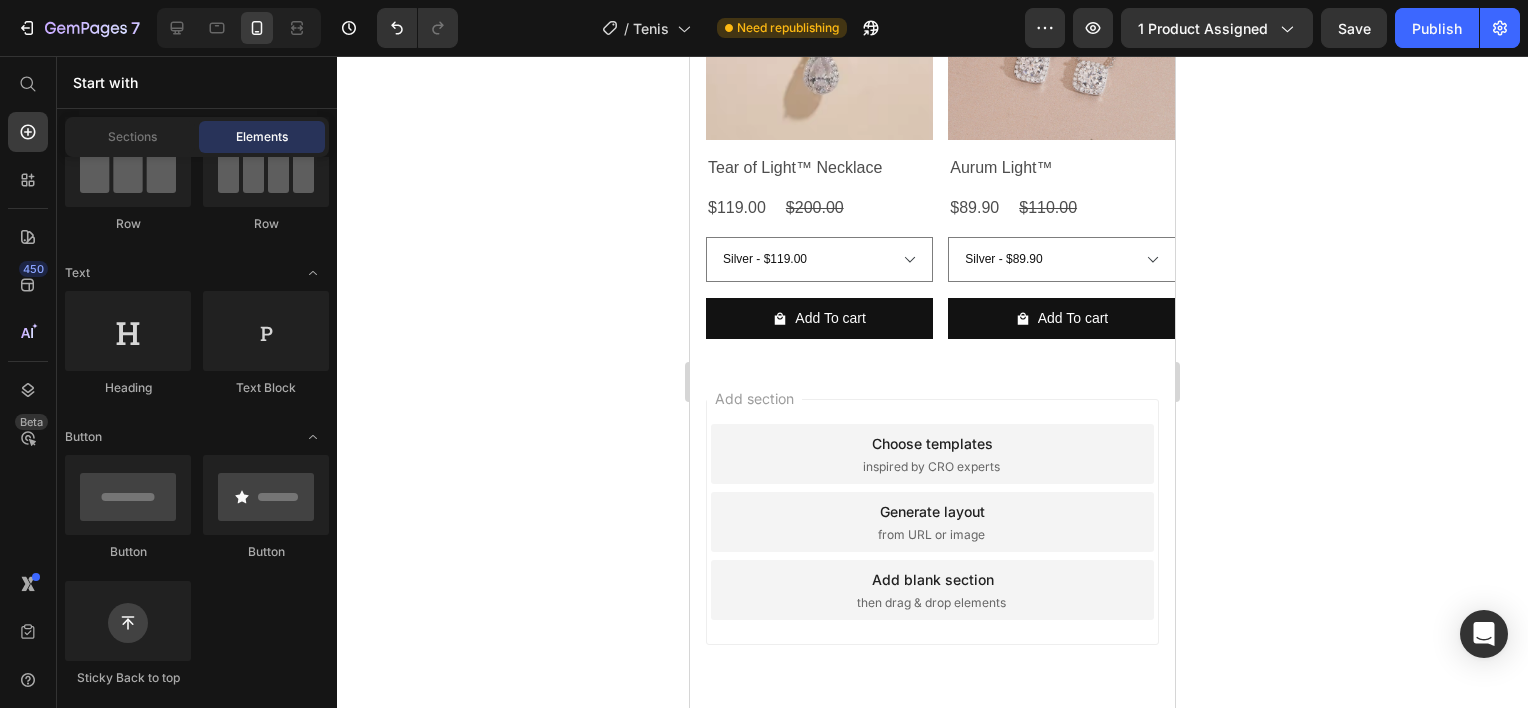 scroll, scrollTop: 1642, scrollLeft: 0, axis: vertical 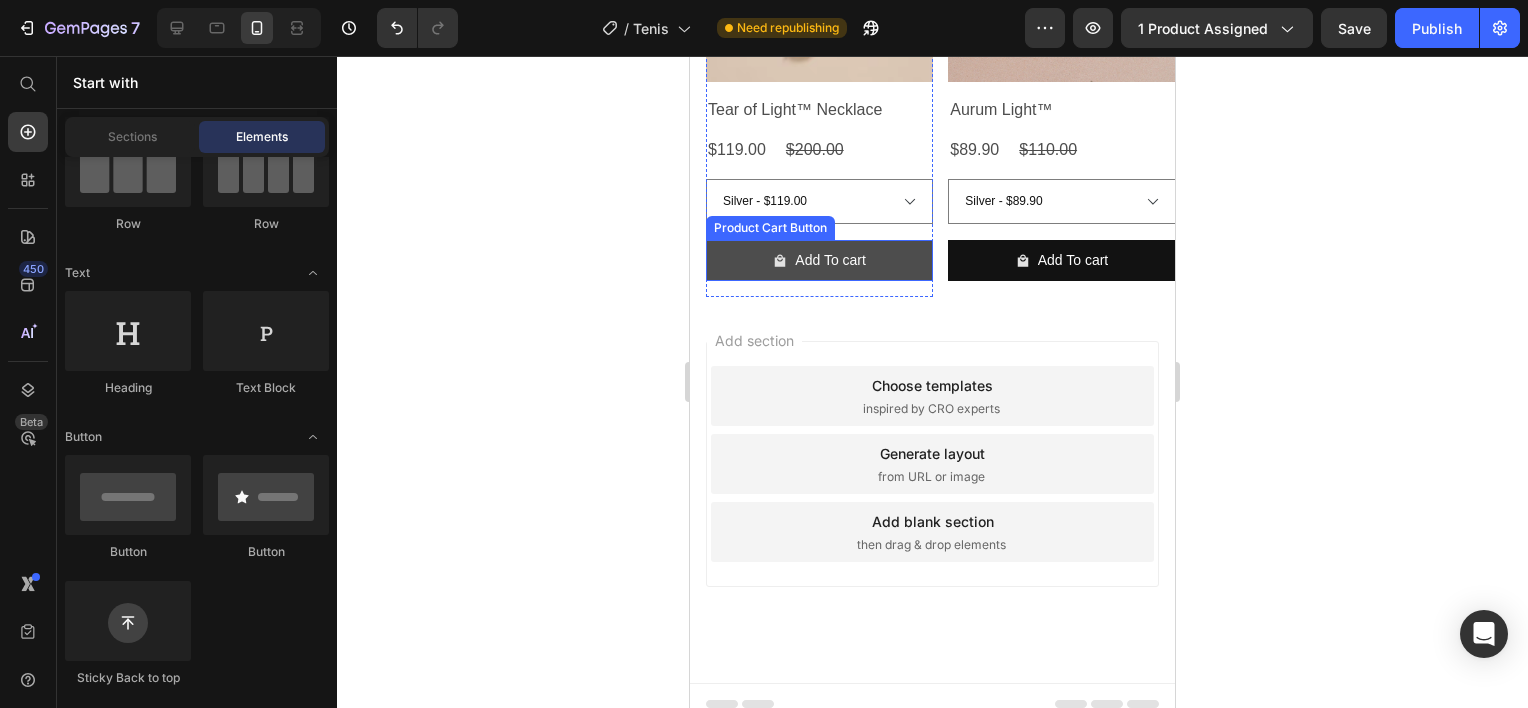 click on "Add To cart" at bounding box center [819, 260] 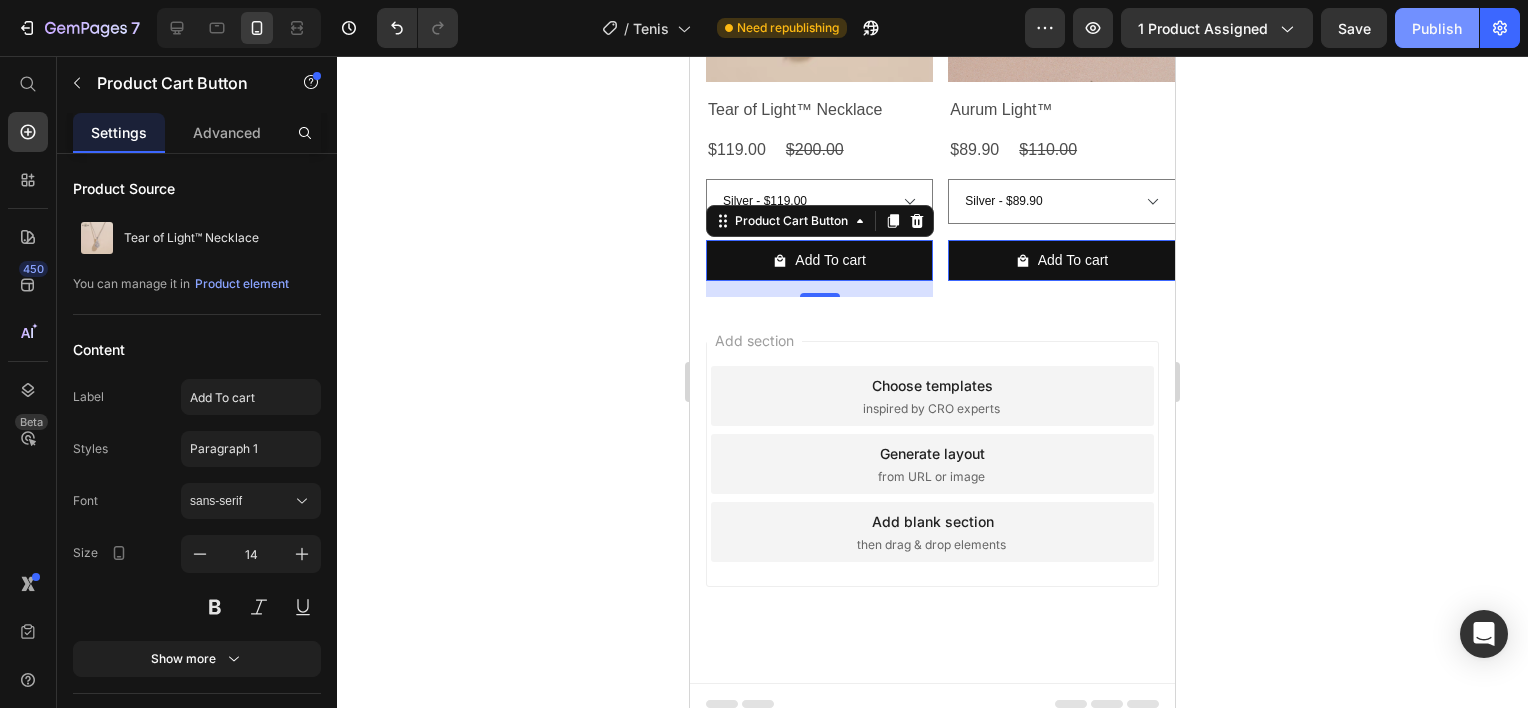 click on "Publish" at bounding box center [1437, 28] 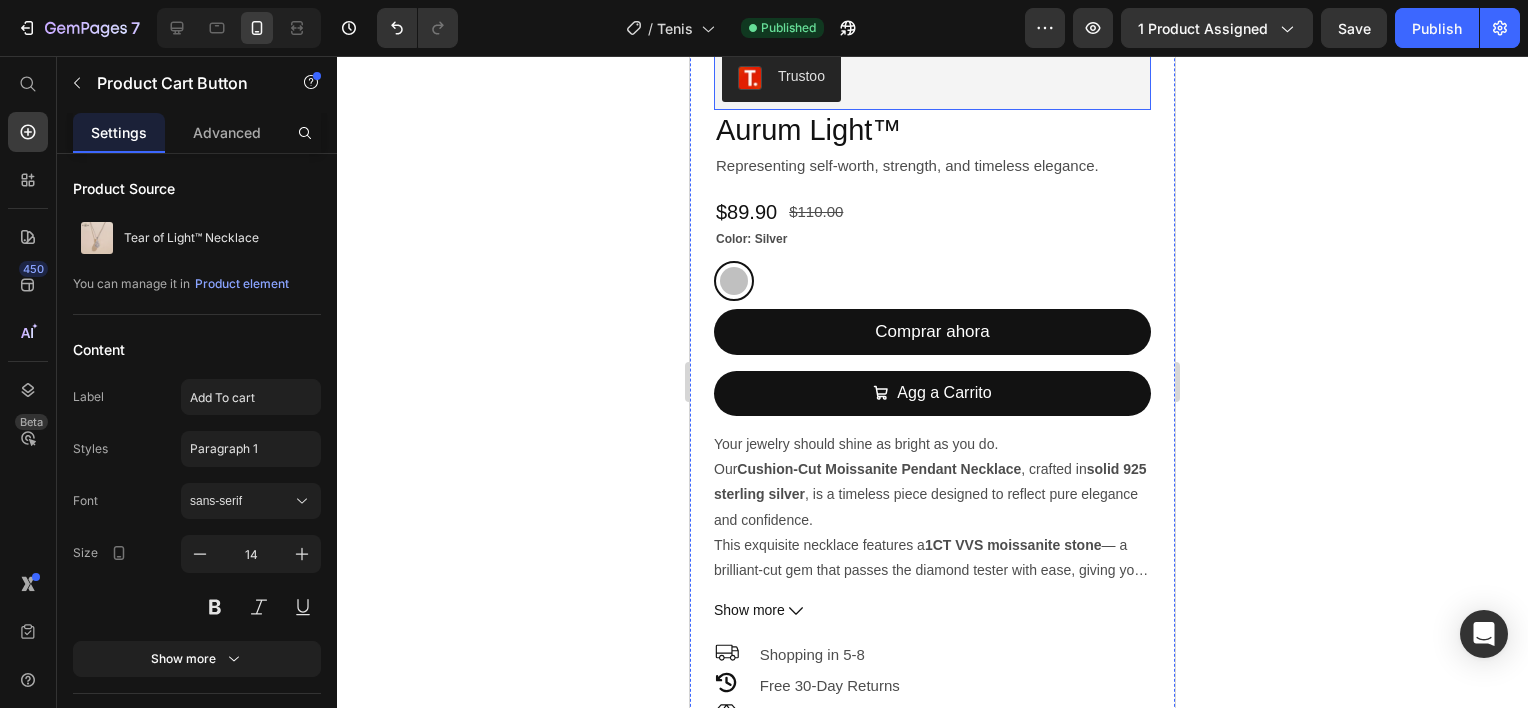 scroll, scrollTop: 442, scrollLeft: 0, axis: vertical 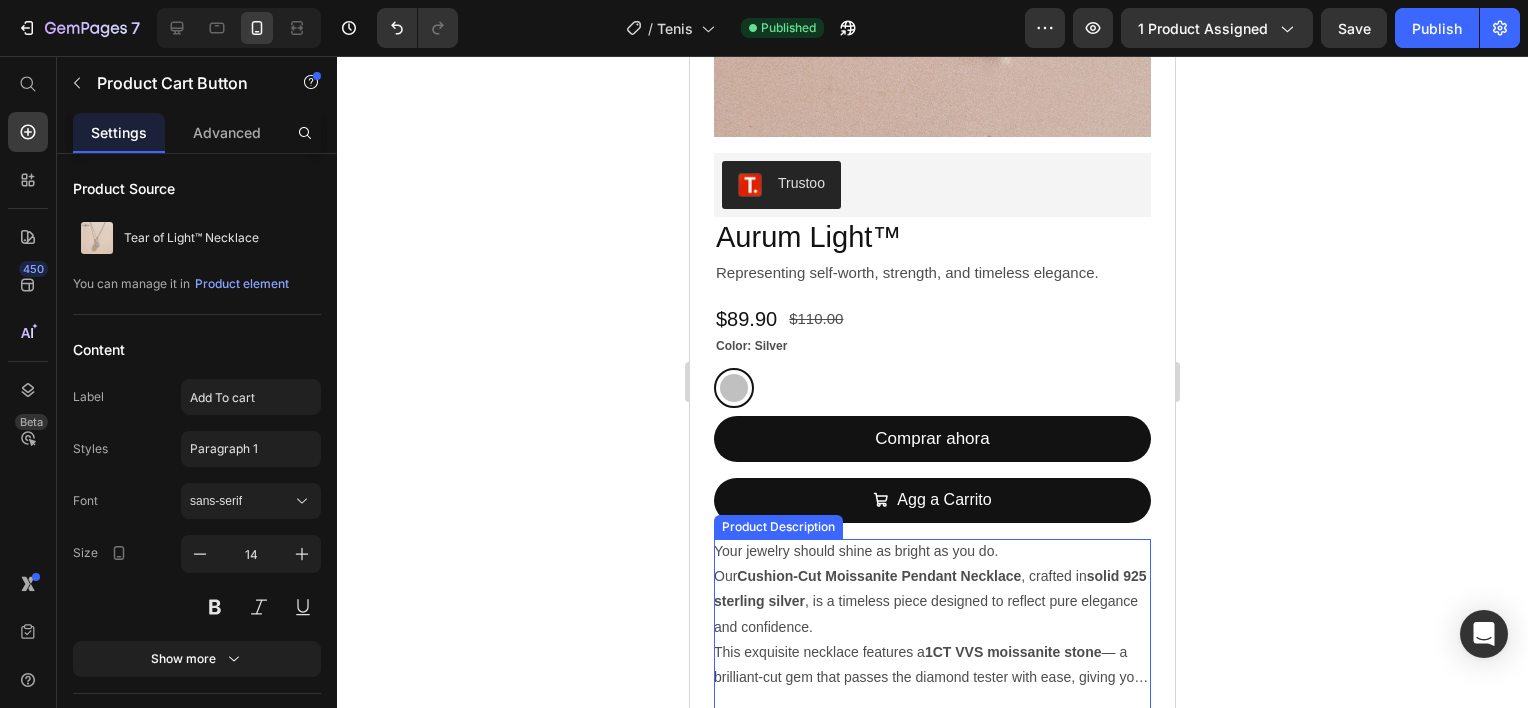 click on "Your jewelry should shine as bright as you do.  Our  Cushion-Cut Moissanite Pendant Necklace , crafted in  solid 925 sterling silver , is a timeless piece designed to reflect pure elegance and confidence." at bounding box center [930, 589] 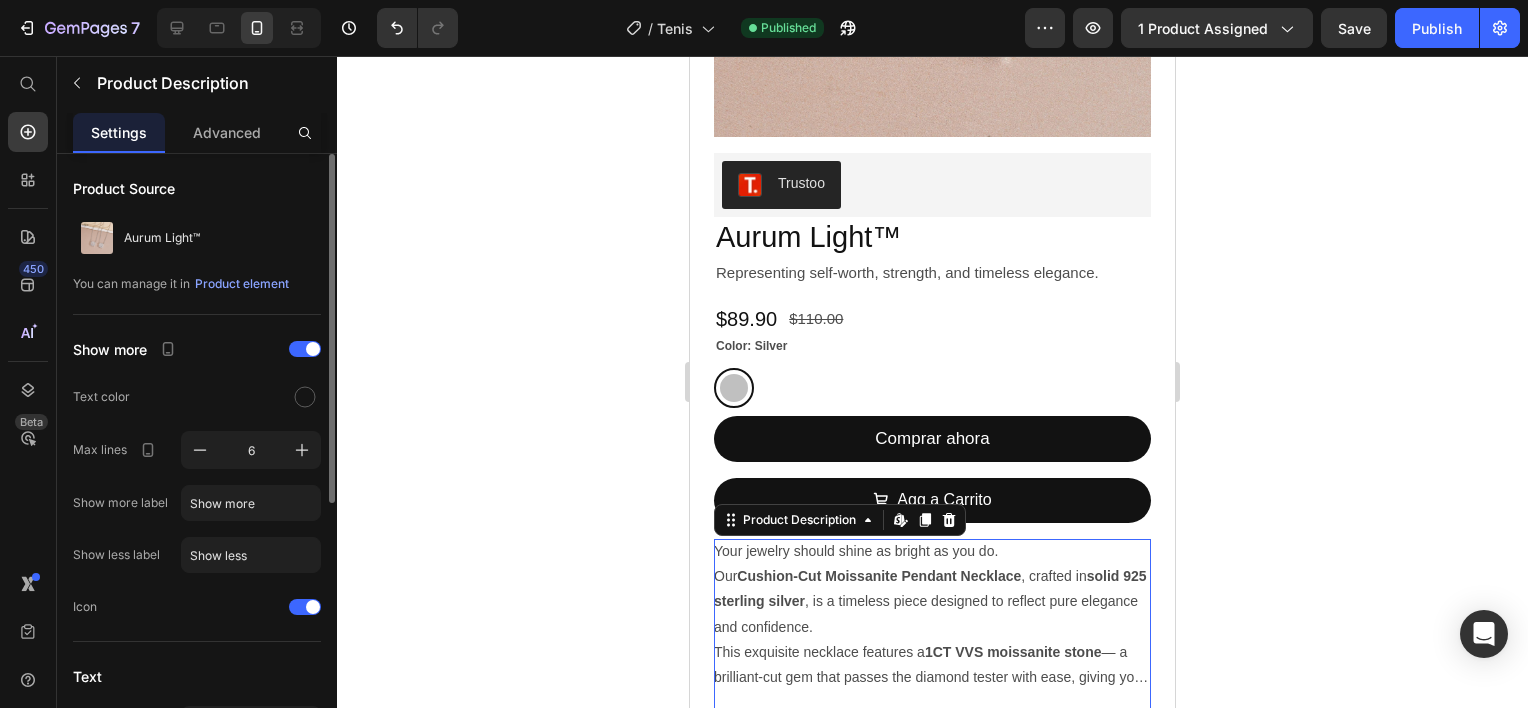 scroll, scrollTop: 200, scrollLeft: 0, axis: vertical 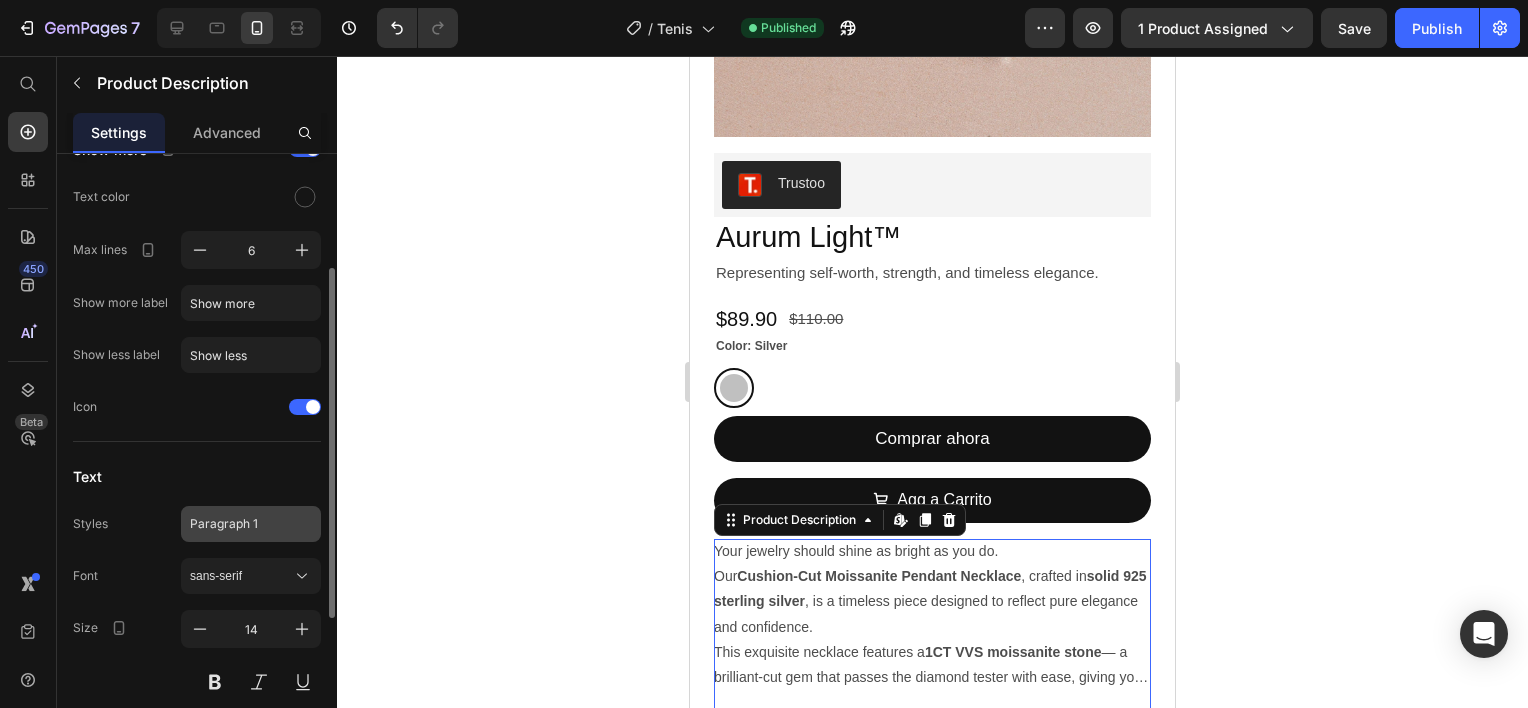 click on "Paragraph 1" at bounding box center [239, 524] 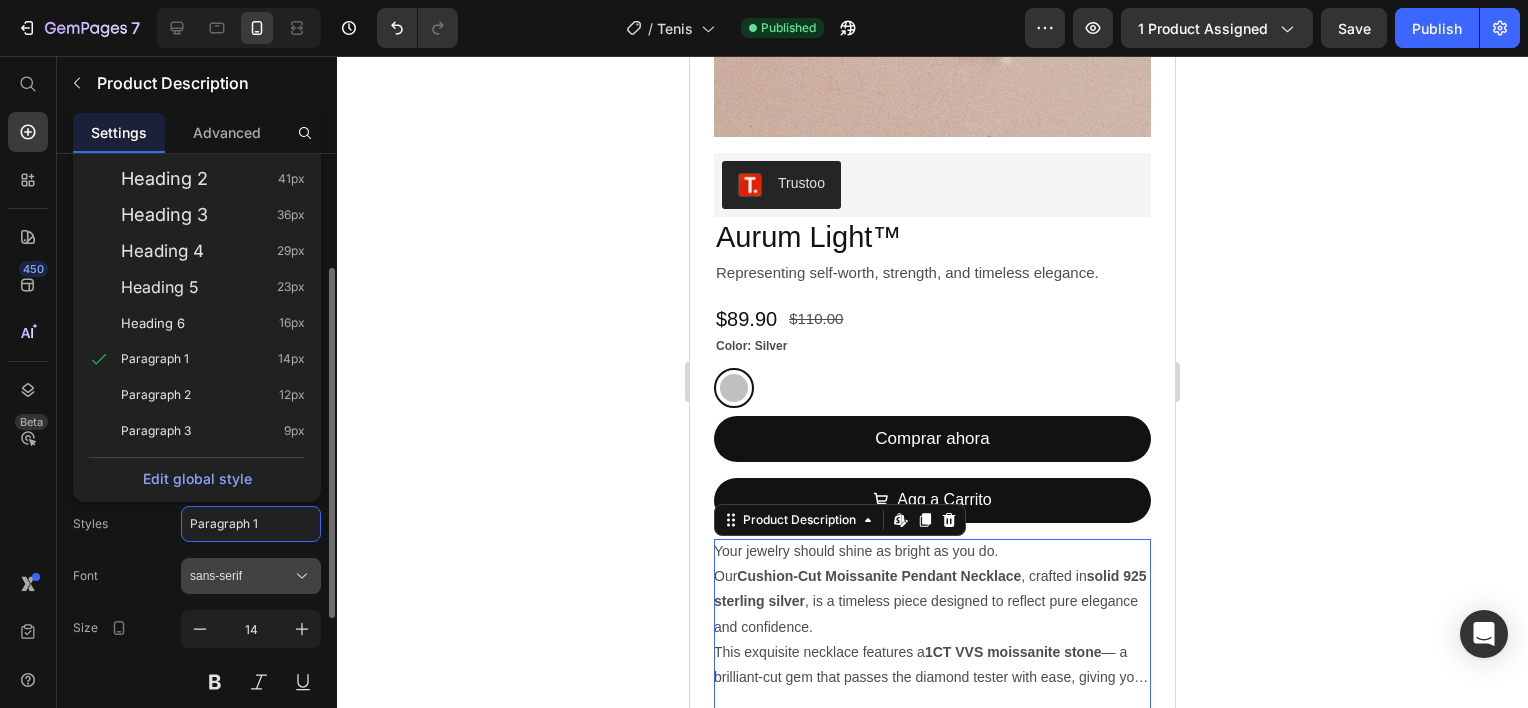 click on "sans-serif" at bounding box center [251, 576] 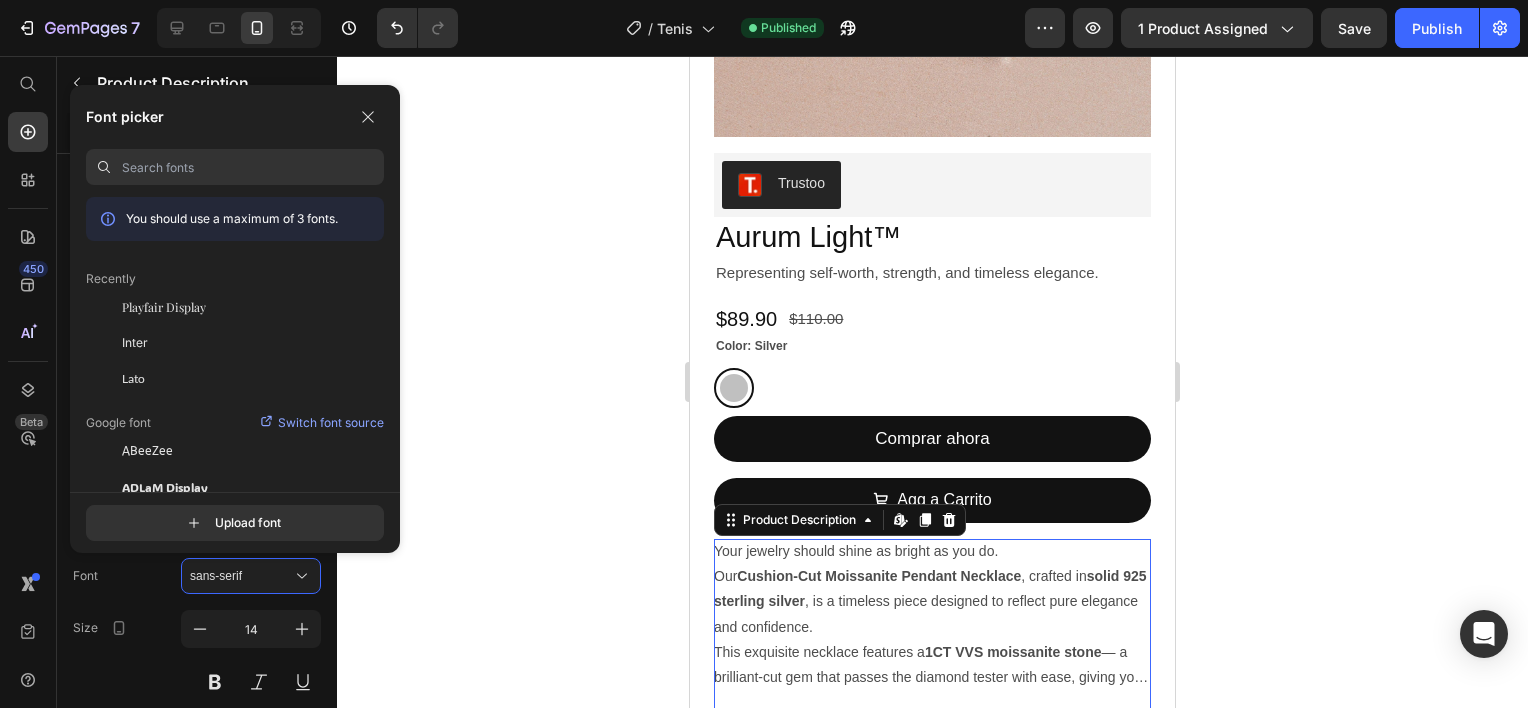 paste on "Lora" 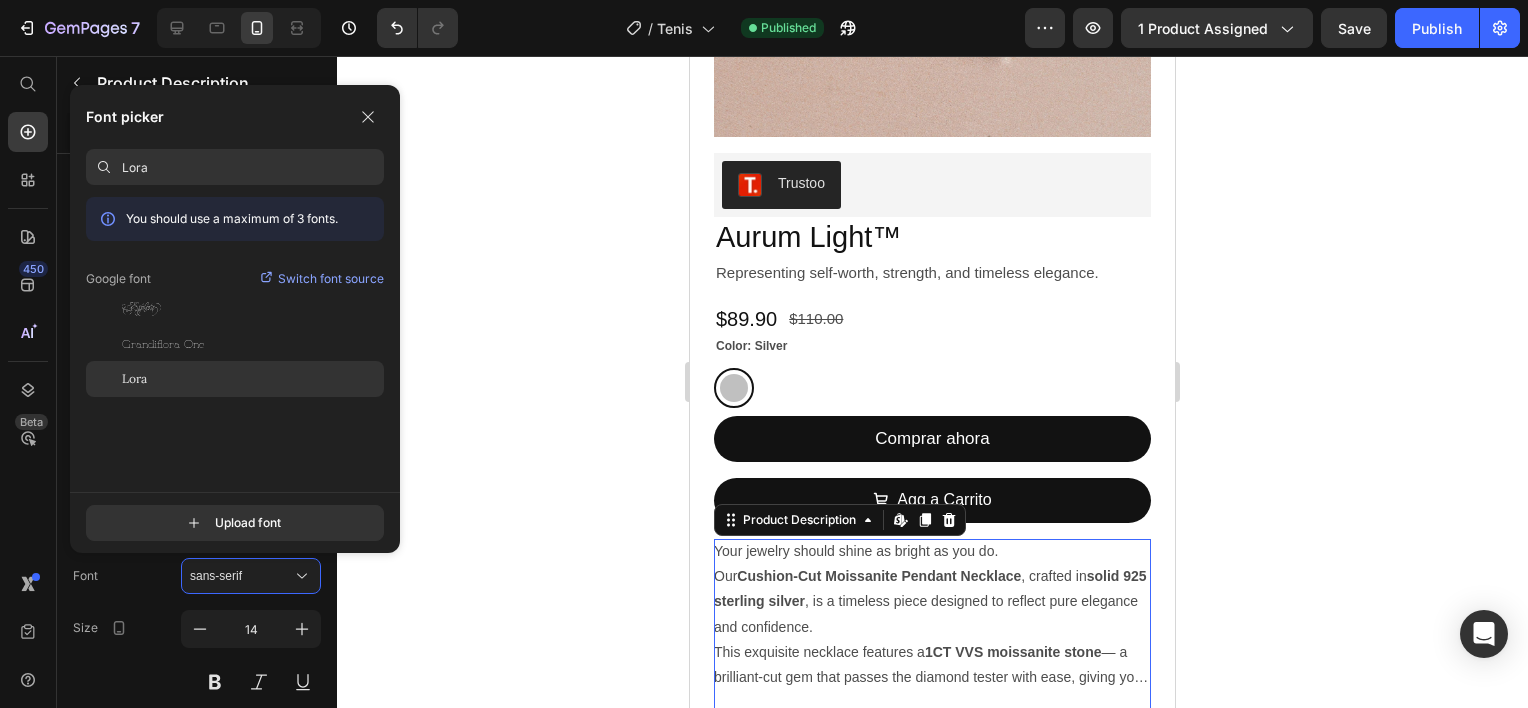 type on "Lora" 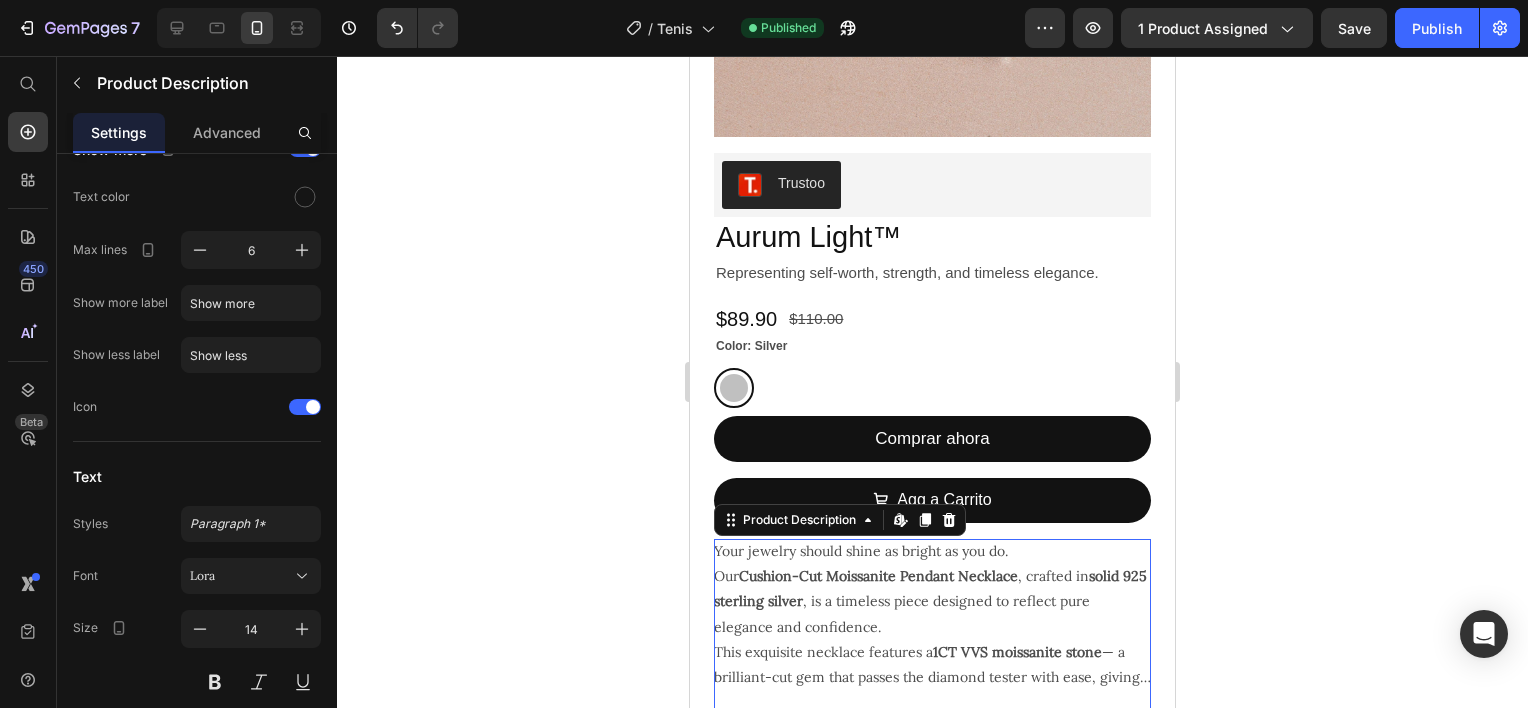 click 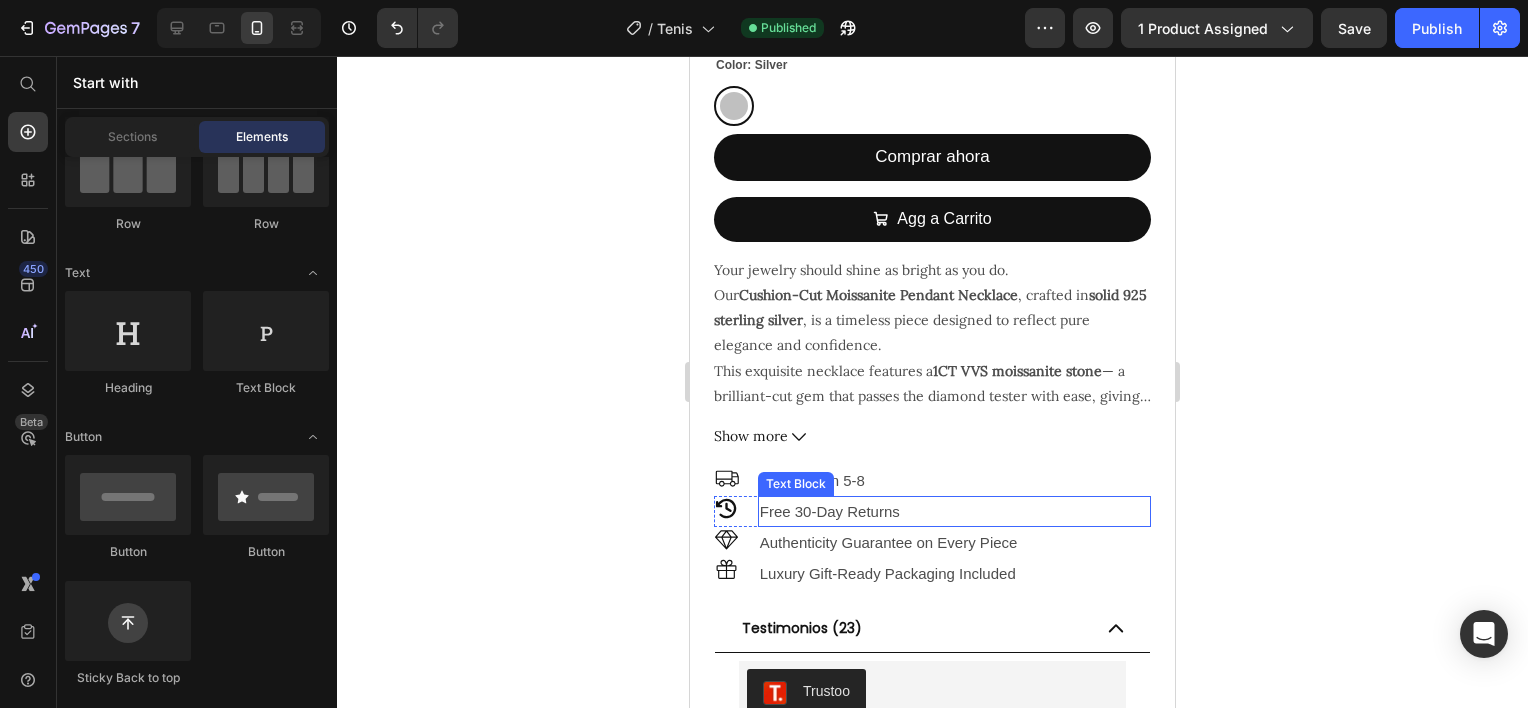 scroll, scrollTop: 742, scrollLeft: 0, axis: vertical 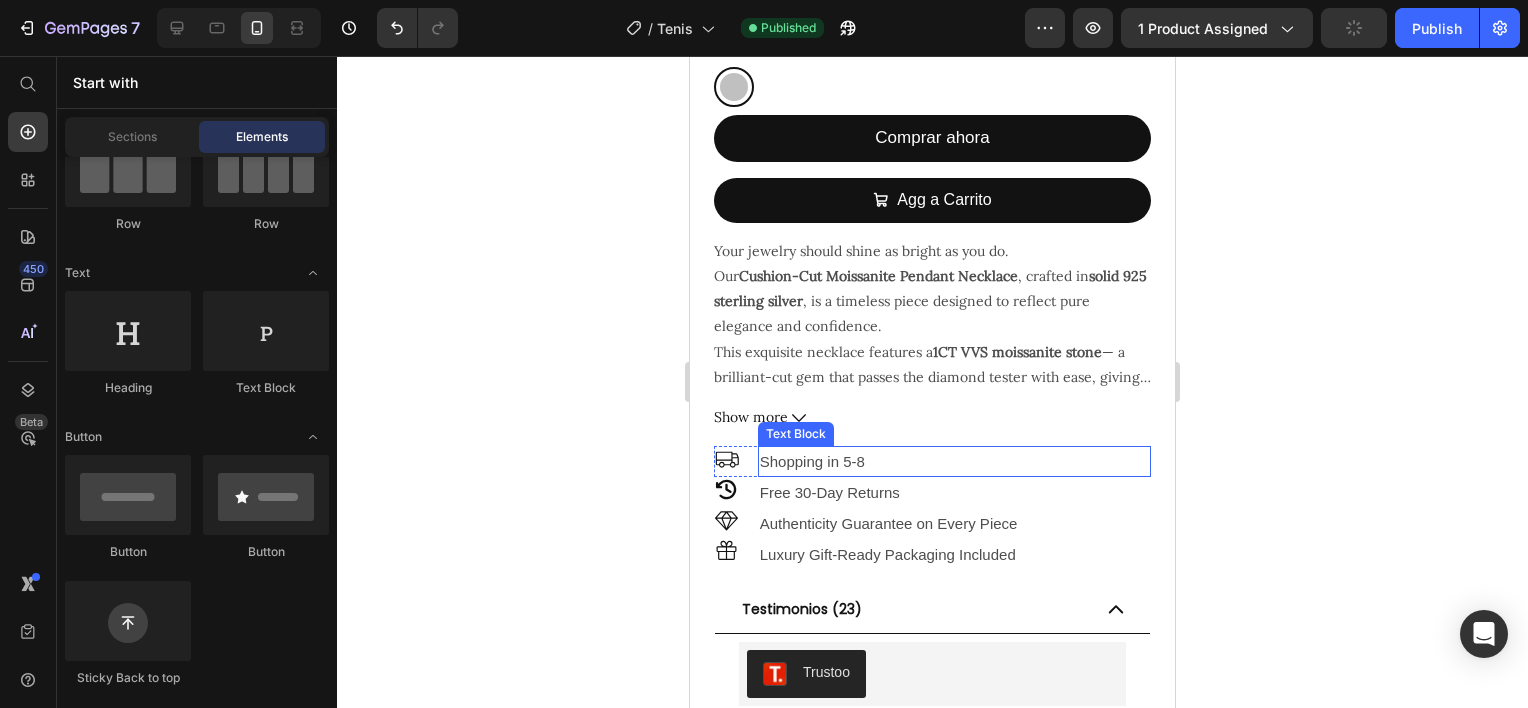 click on "Shopping in 5-8" at bounding box center (954, 461) 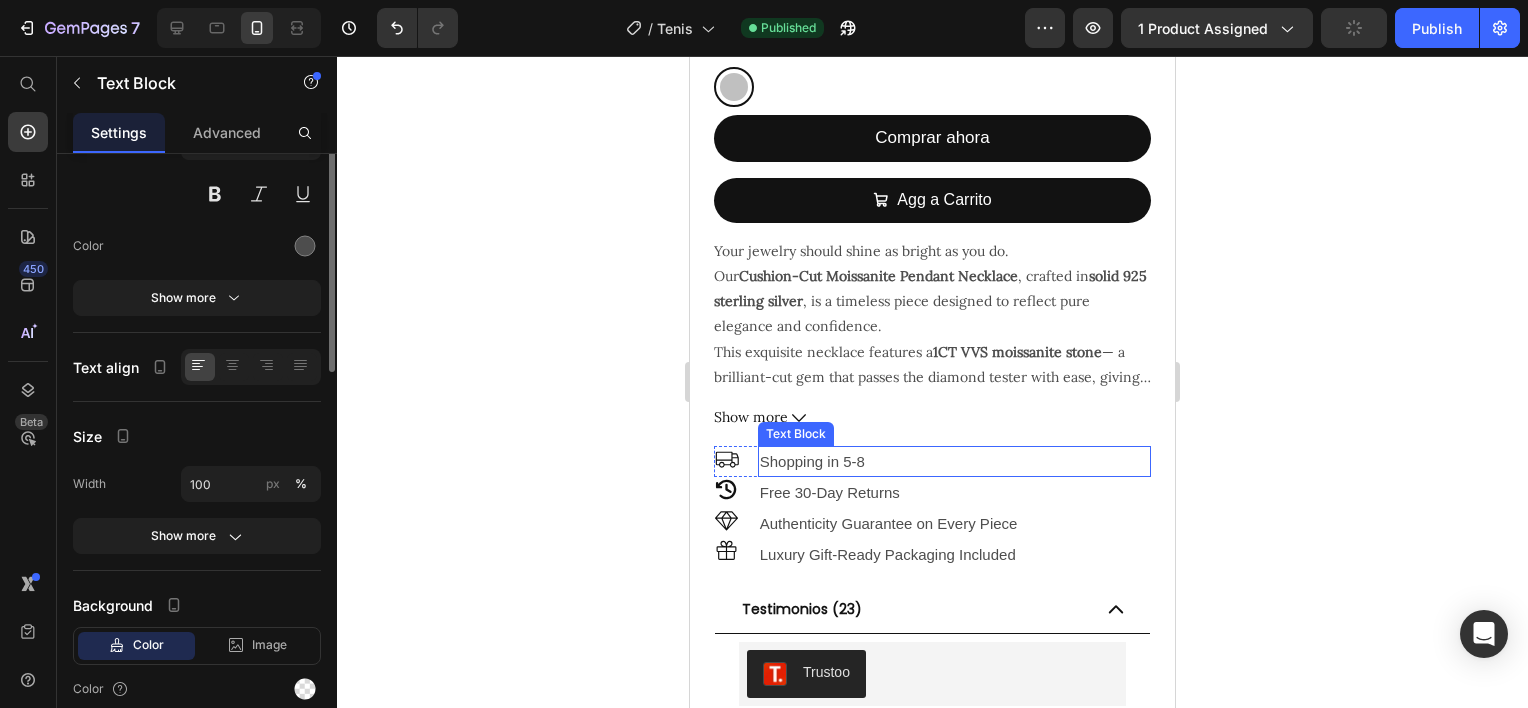 scroll, scrollTop: 0, scrollLeft: 0, axis: both 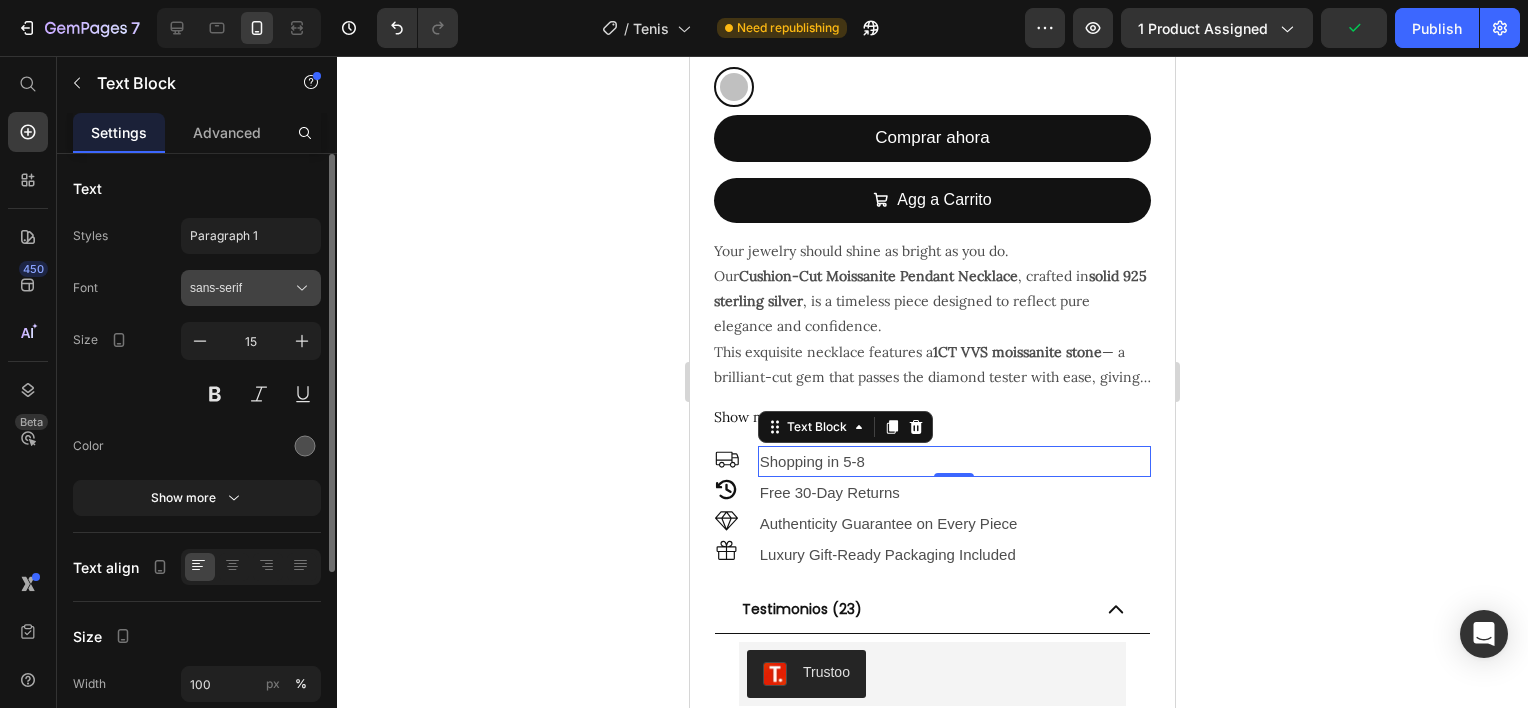 click on "sans-serif" at bounding box center (241, 288) 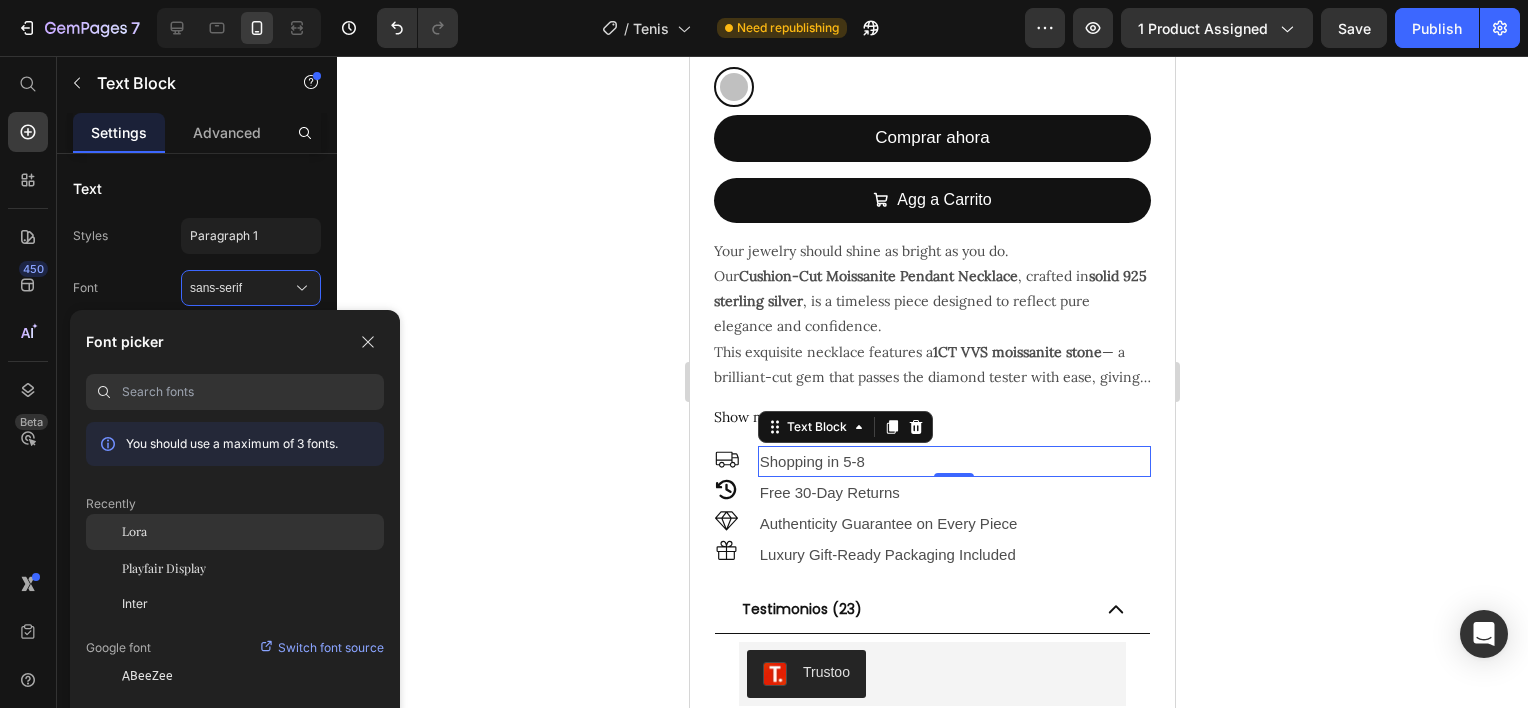 click on "Lora" 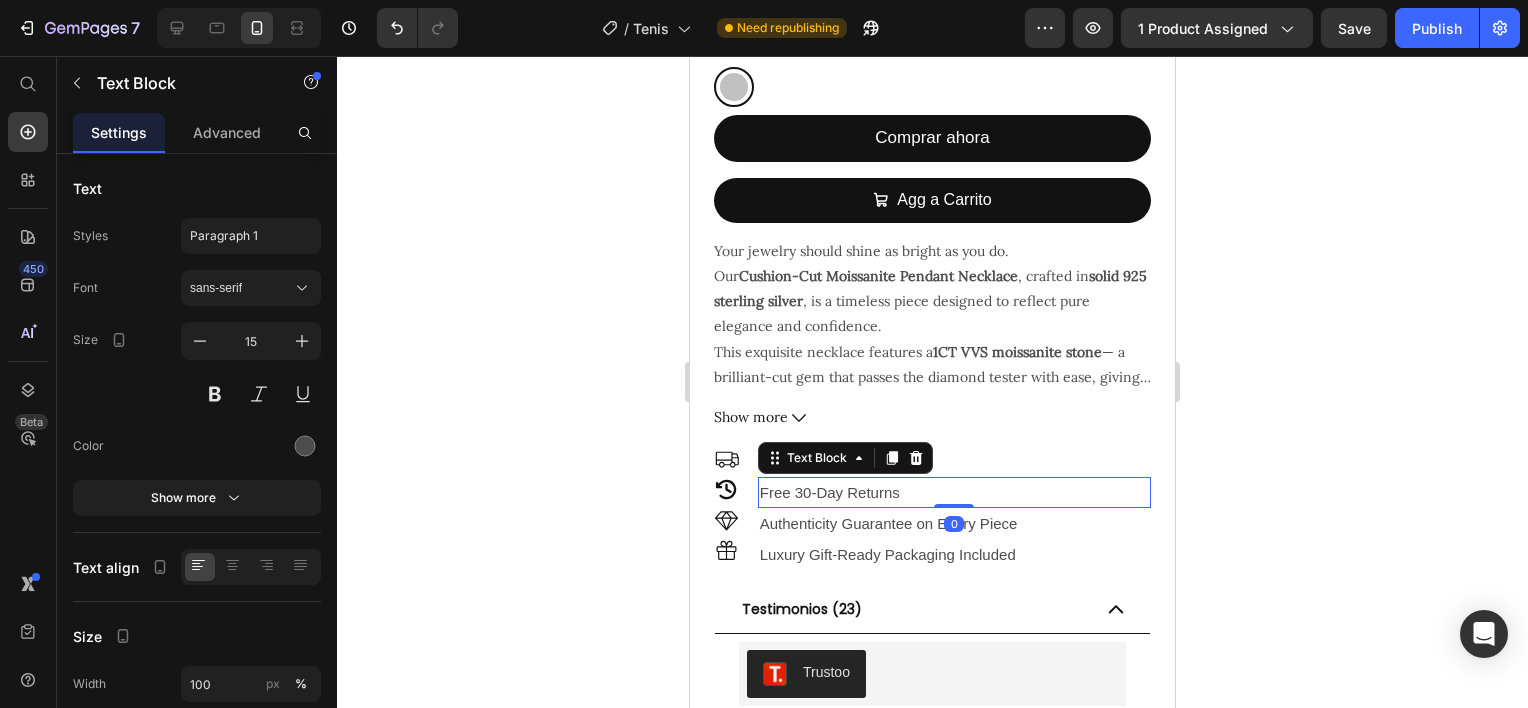 click on "Free 30-Day Returns" at bounding box center [954, 492] 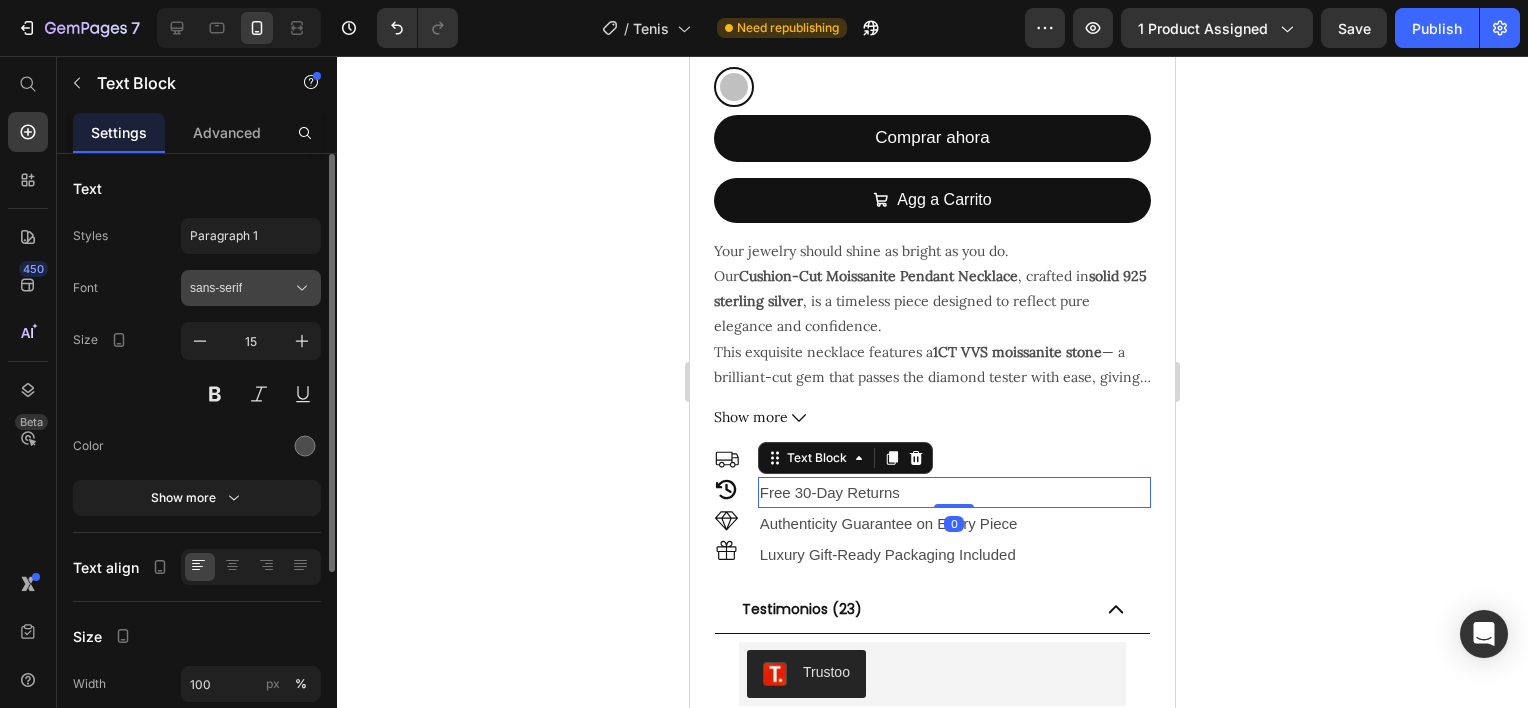 click on "sans-serif" at bounding box center [241, 288] 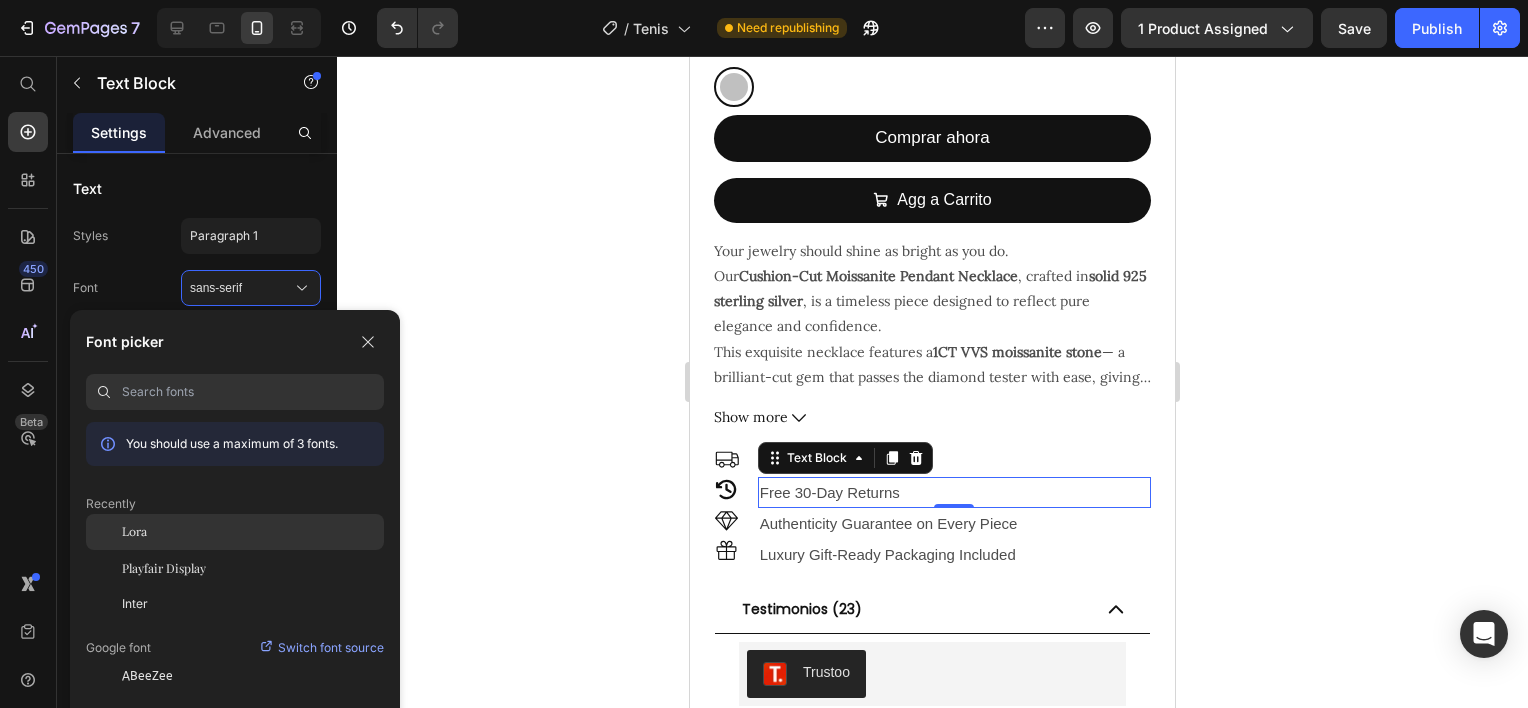 click on "Lora" 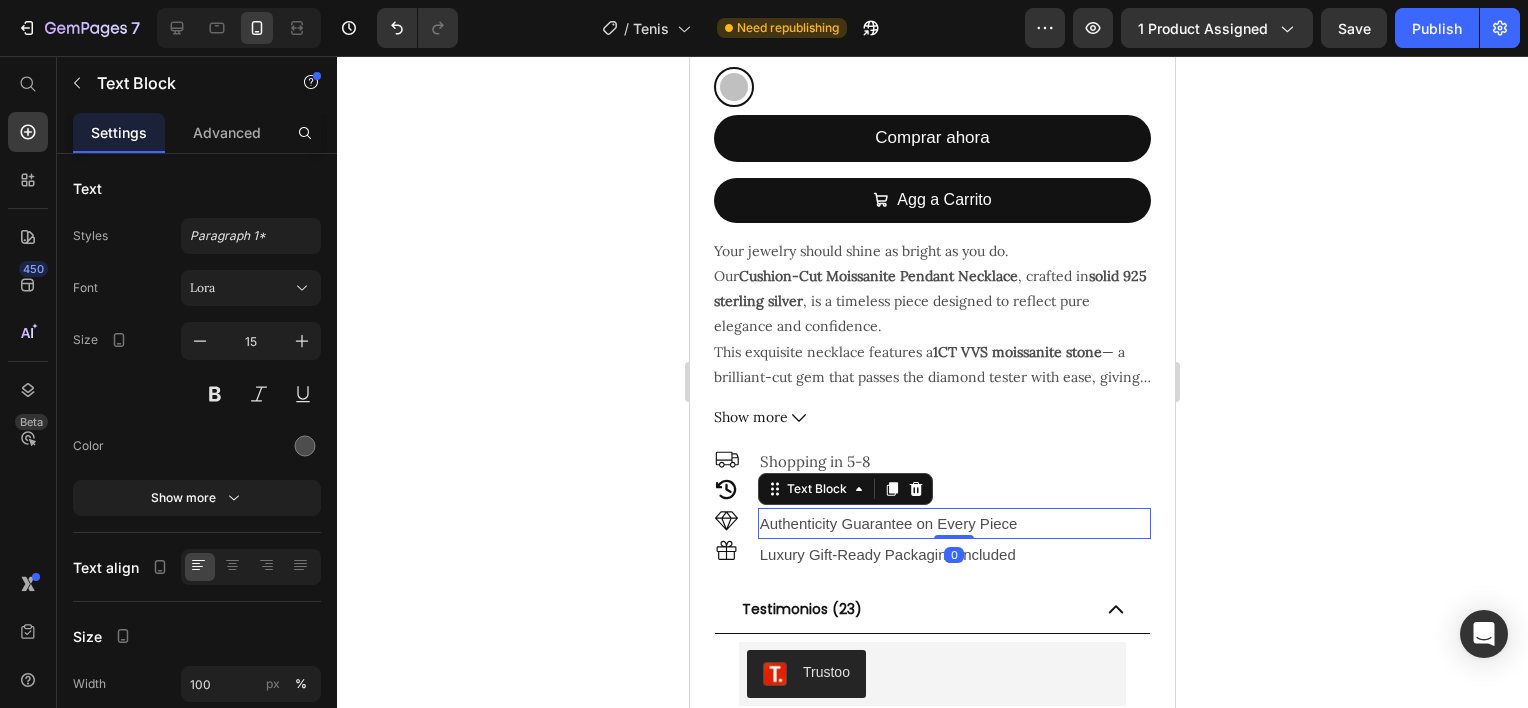 click on "Authenticity Guarantee on Every Piece" at bounding box center [954, 523] 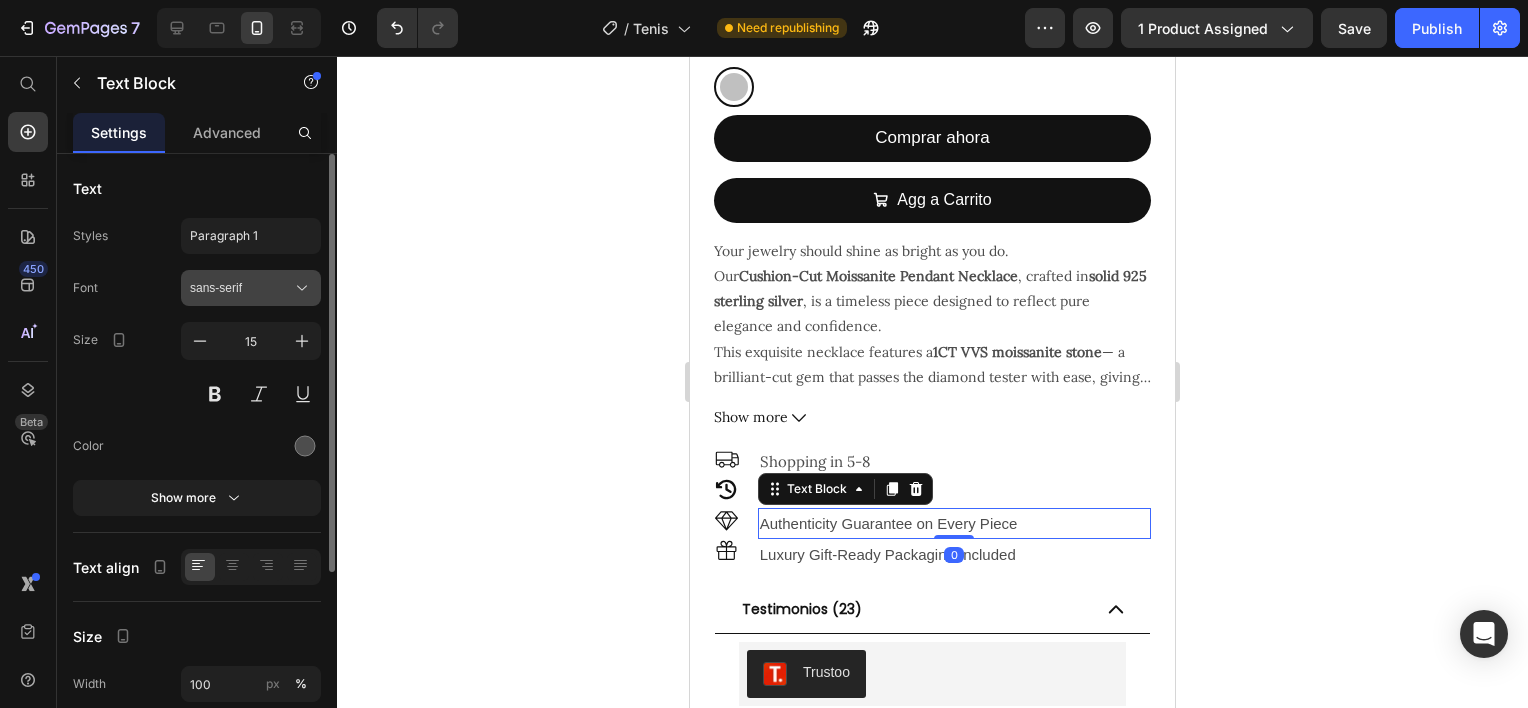 click on "sans-serif" at bounding box center (241, 288) 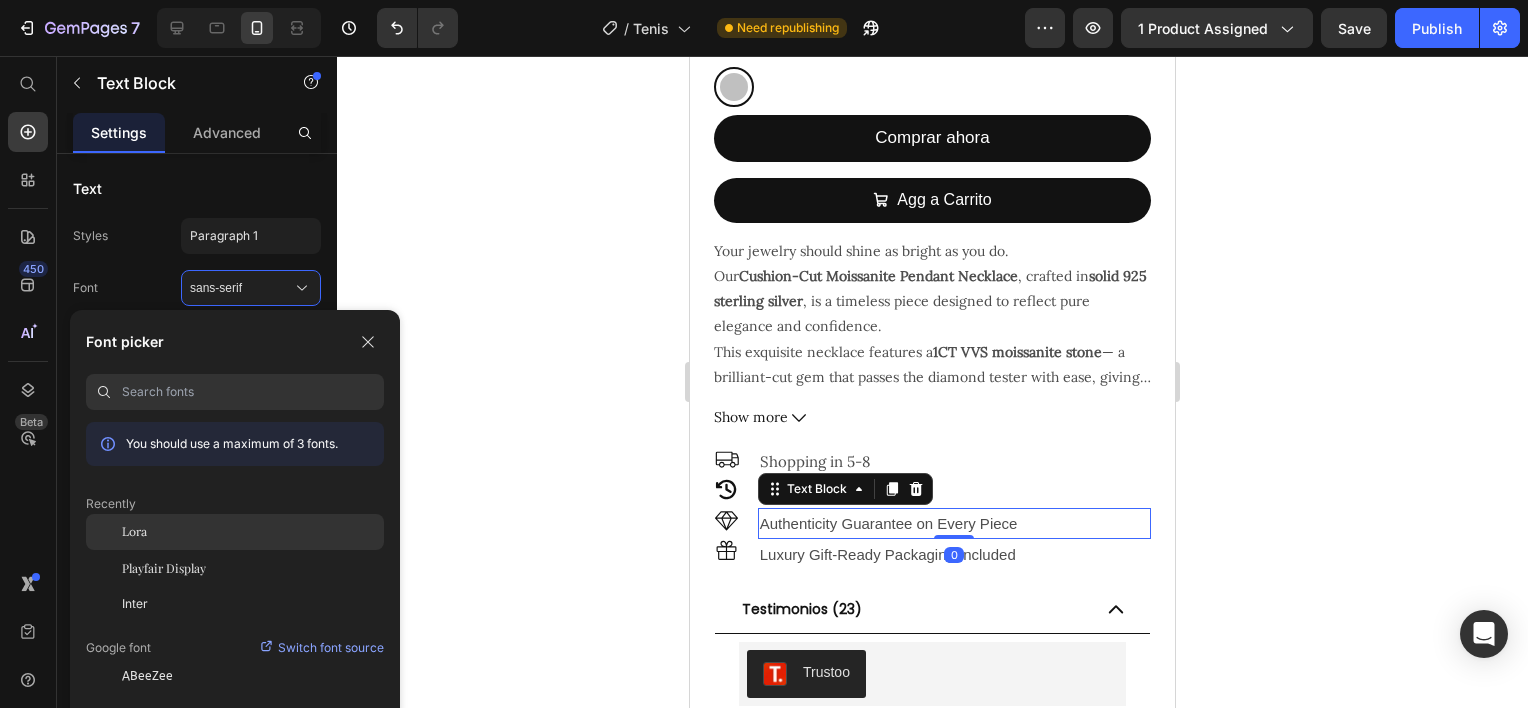 click on "Lora" 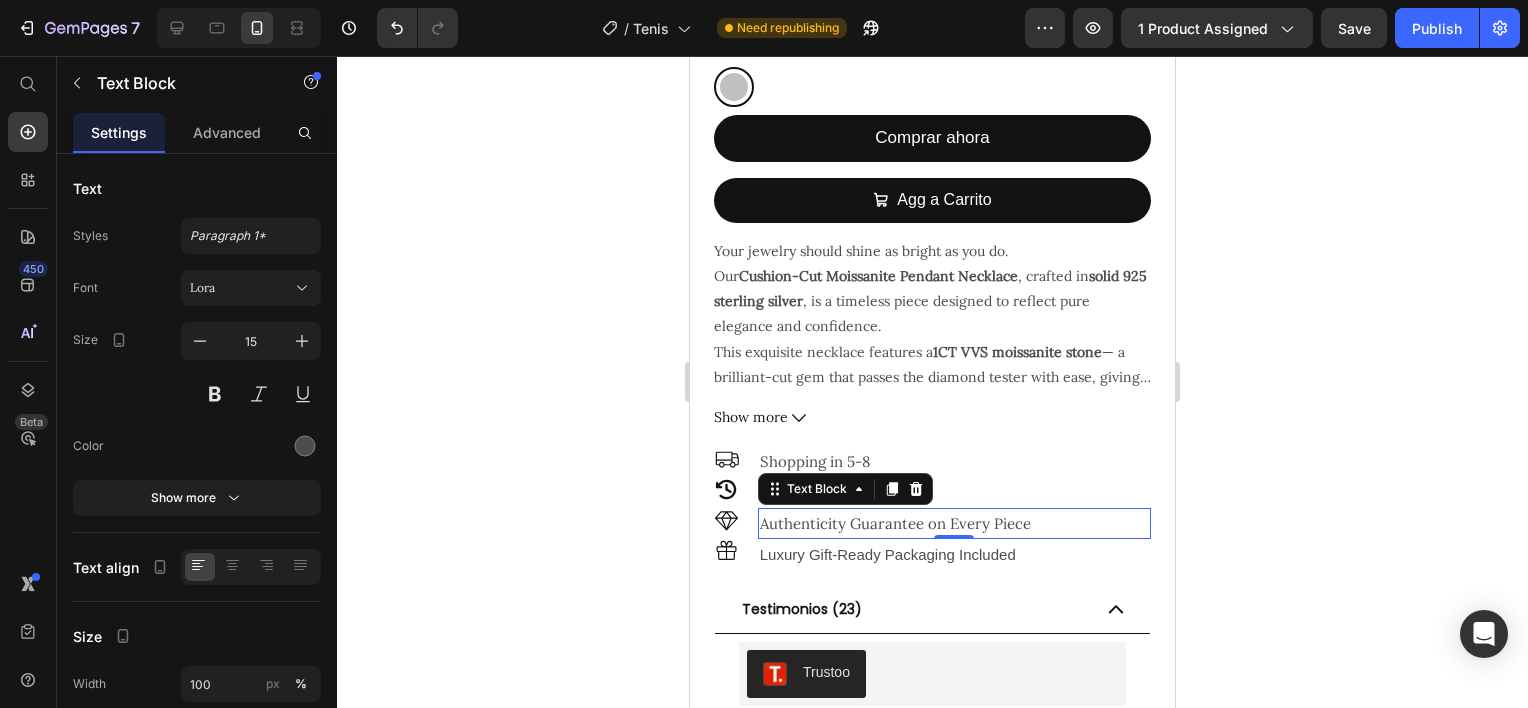 click on "0" at bounding box center [954, 555] 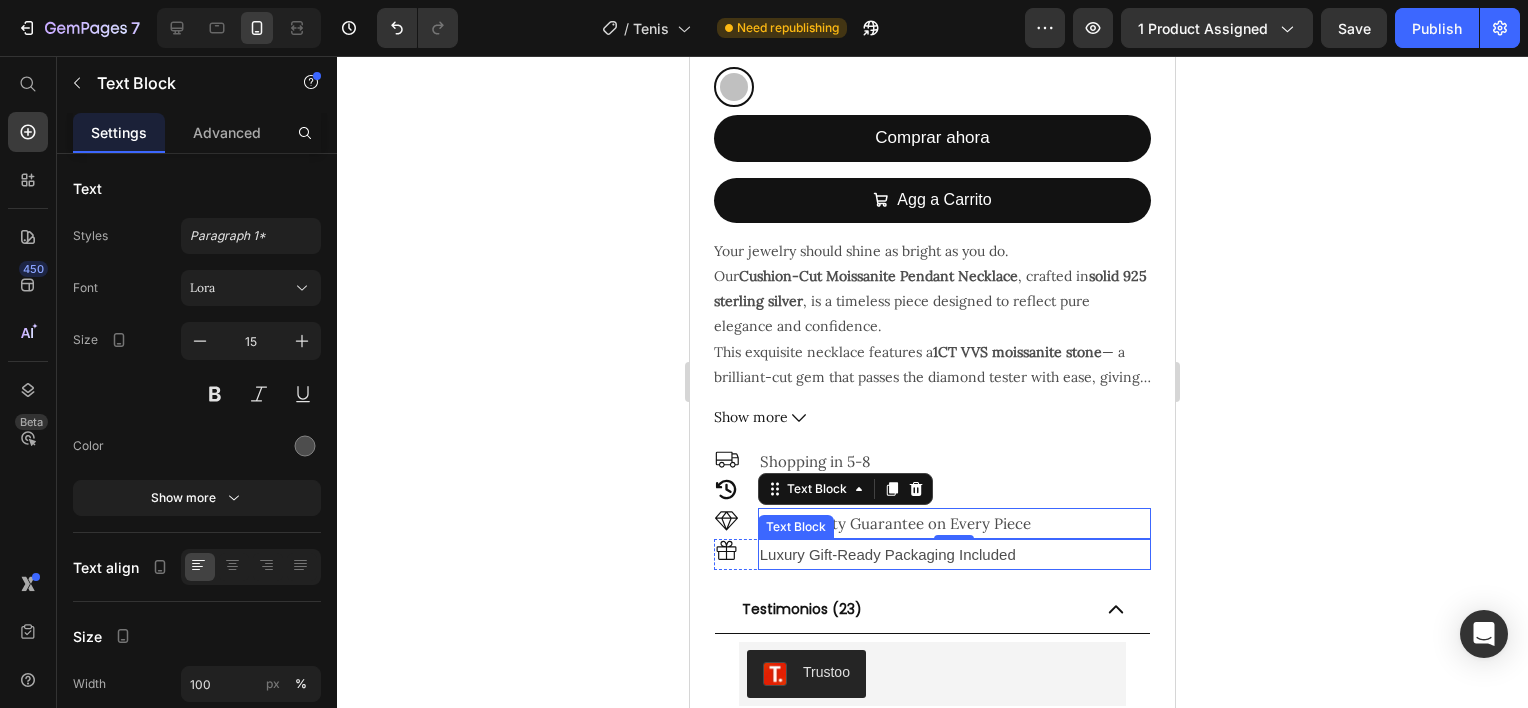 click on "Luxury Gift-Ready Packaging Included" at bounding box center [954, 554] 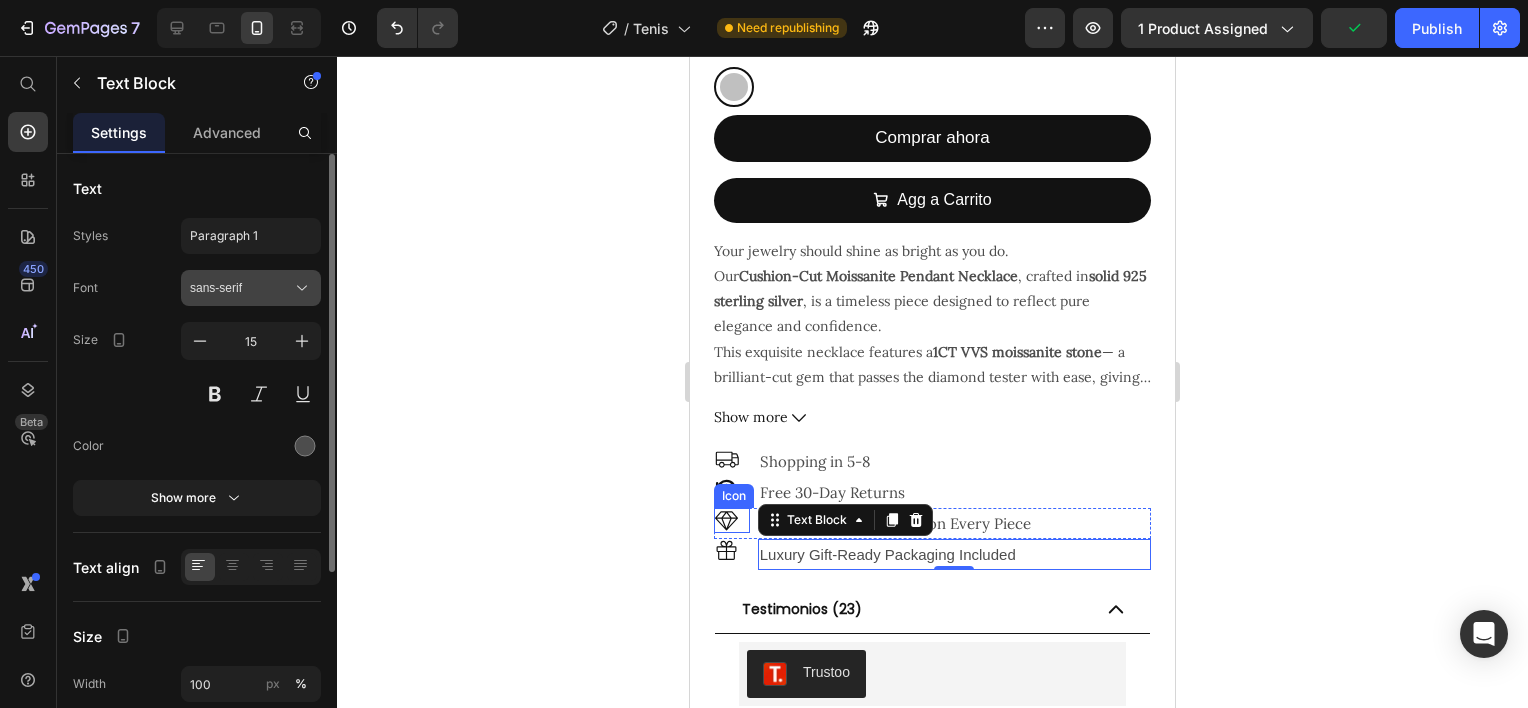 click 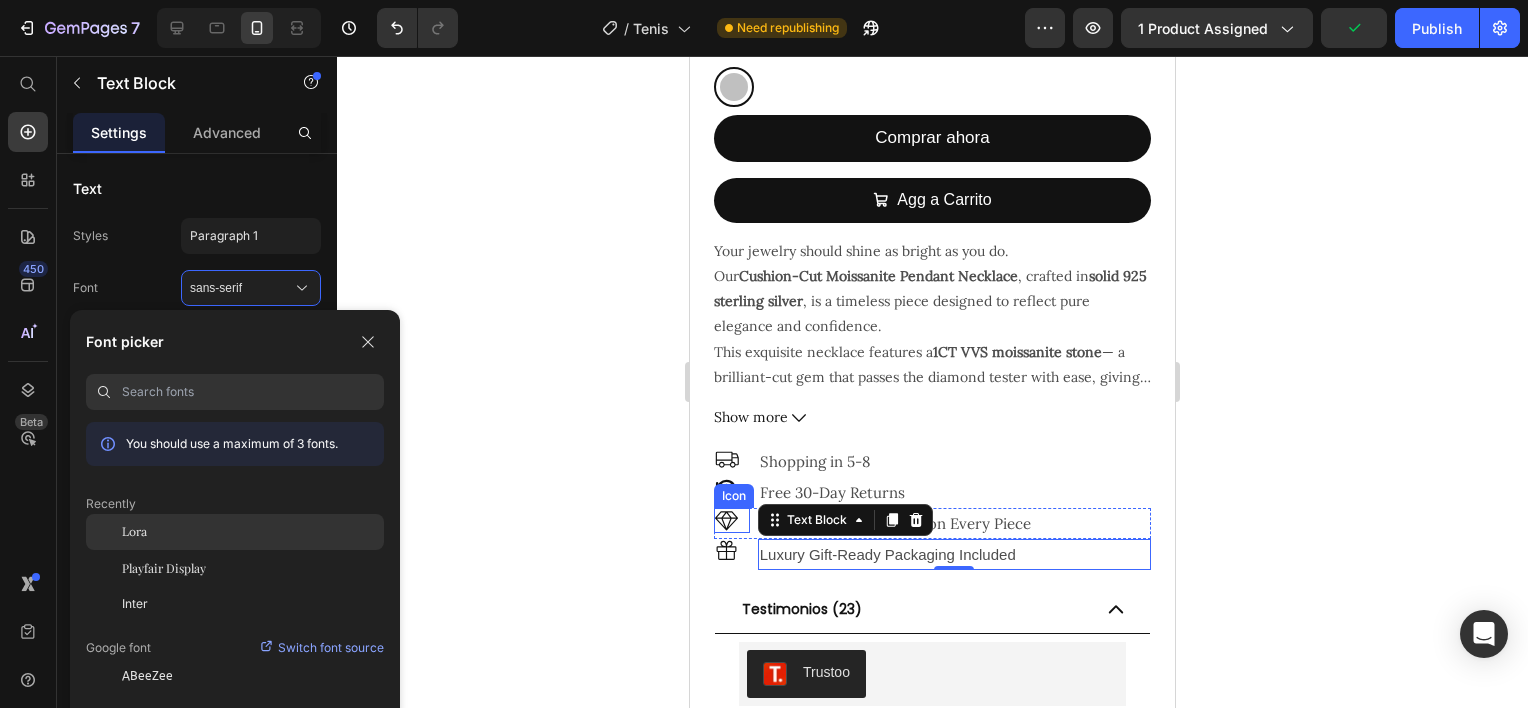 click on "Lora" 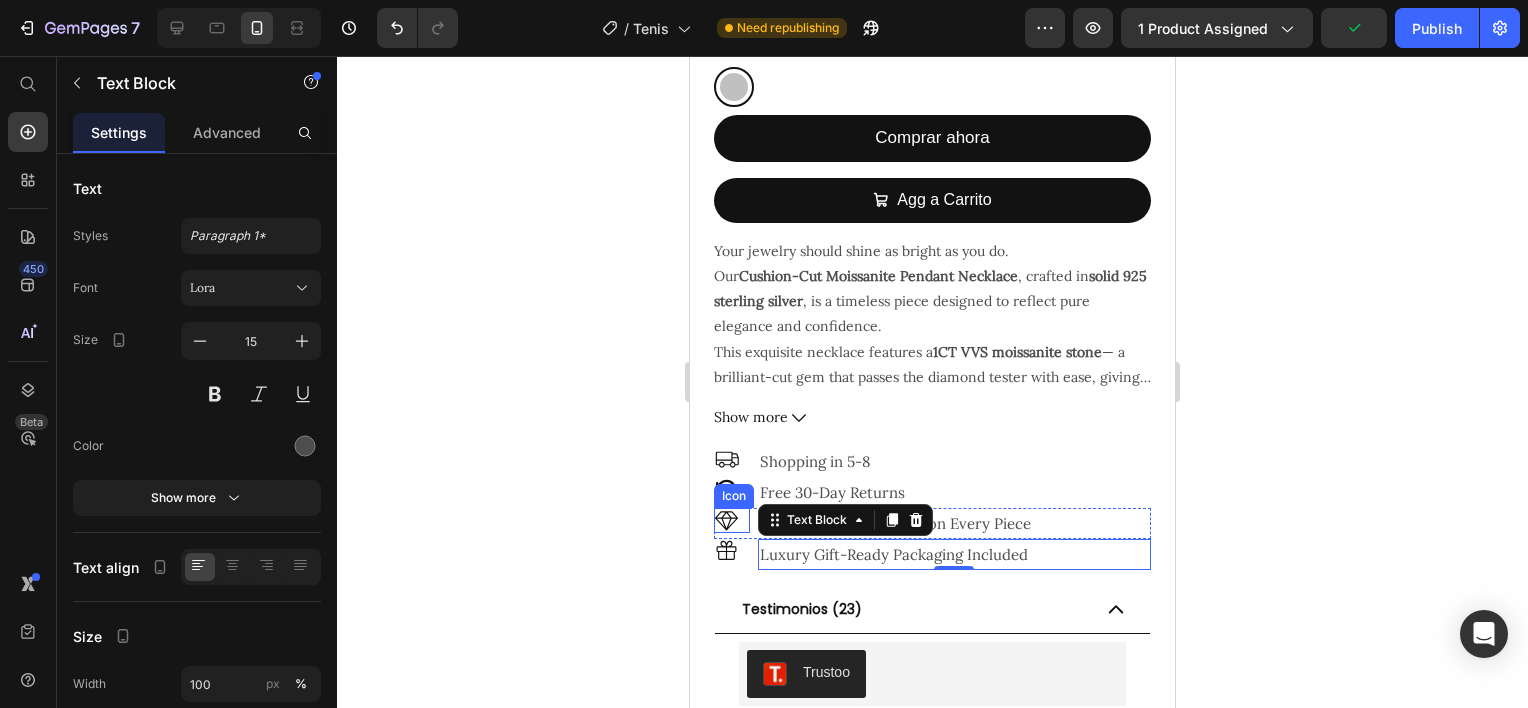 click 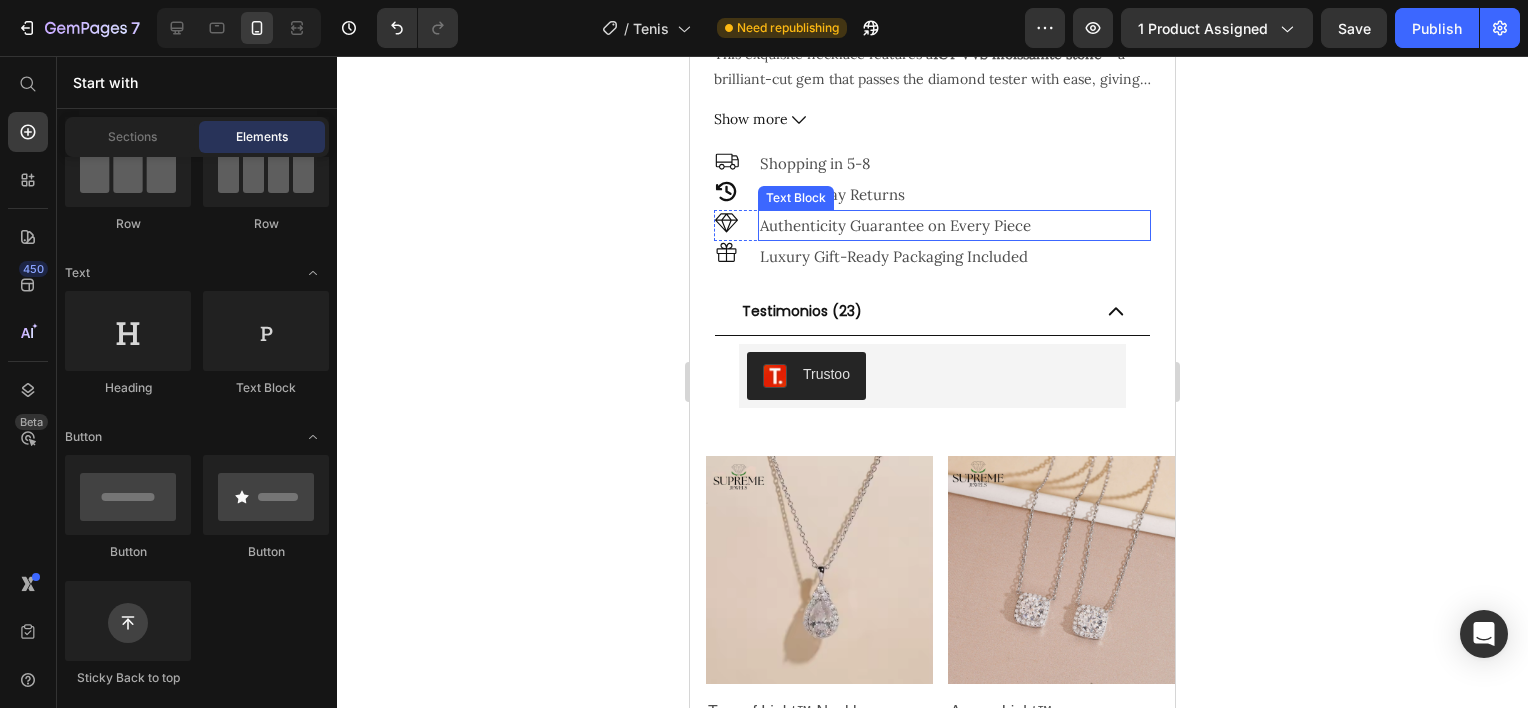 scroll, scrollTop: 1042, scrollLeft: 0, axis: vertical 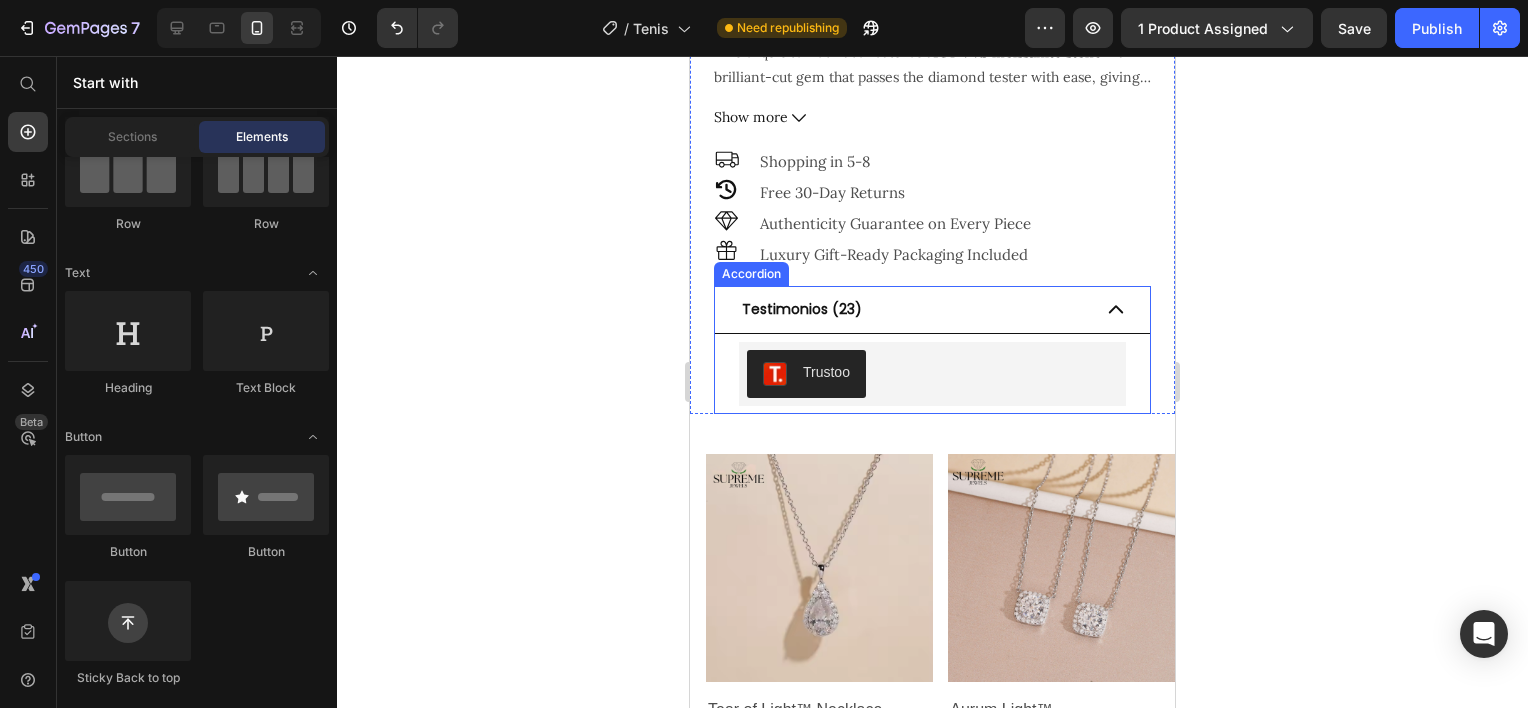 drag, startPoint x: 836, startPoint y: 274, endPoint x: 834, endPoint y: 294, distance: 20.09975 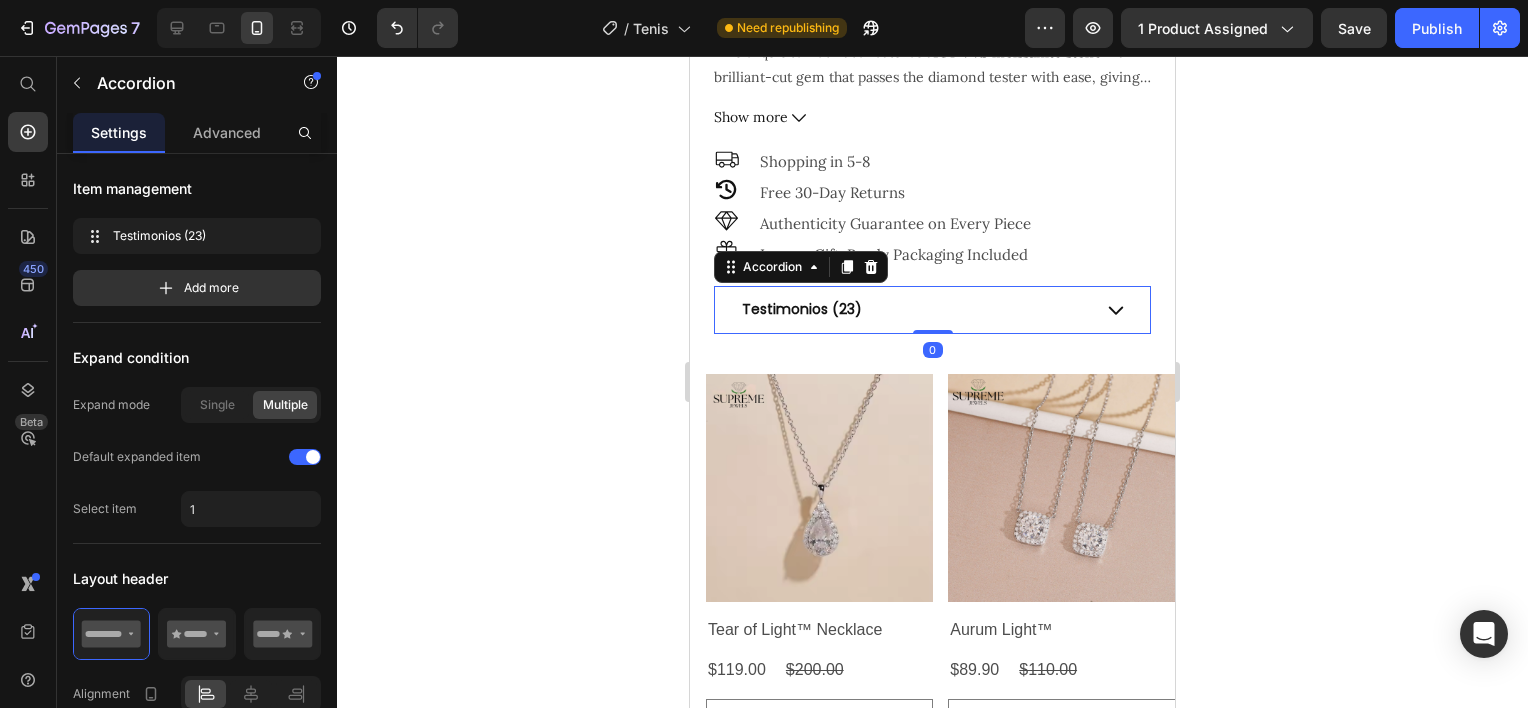click on "Testimonios (23)" at bounding box center (802, 309) 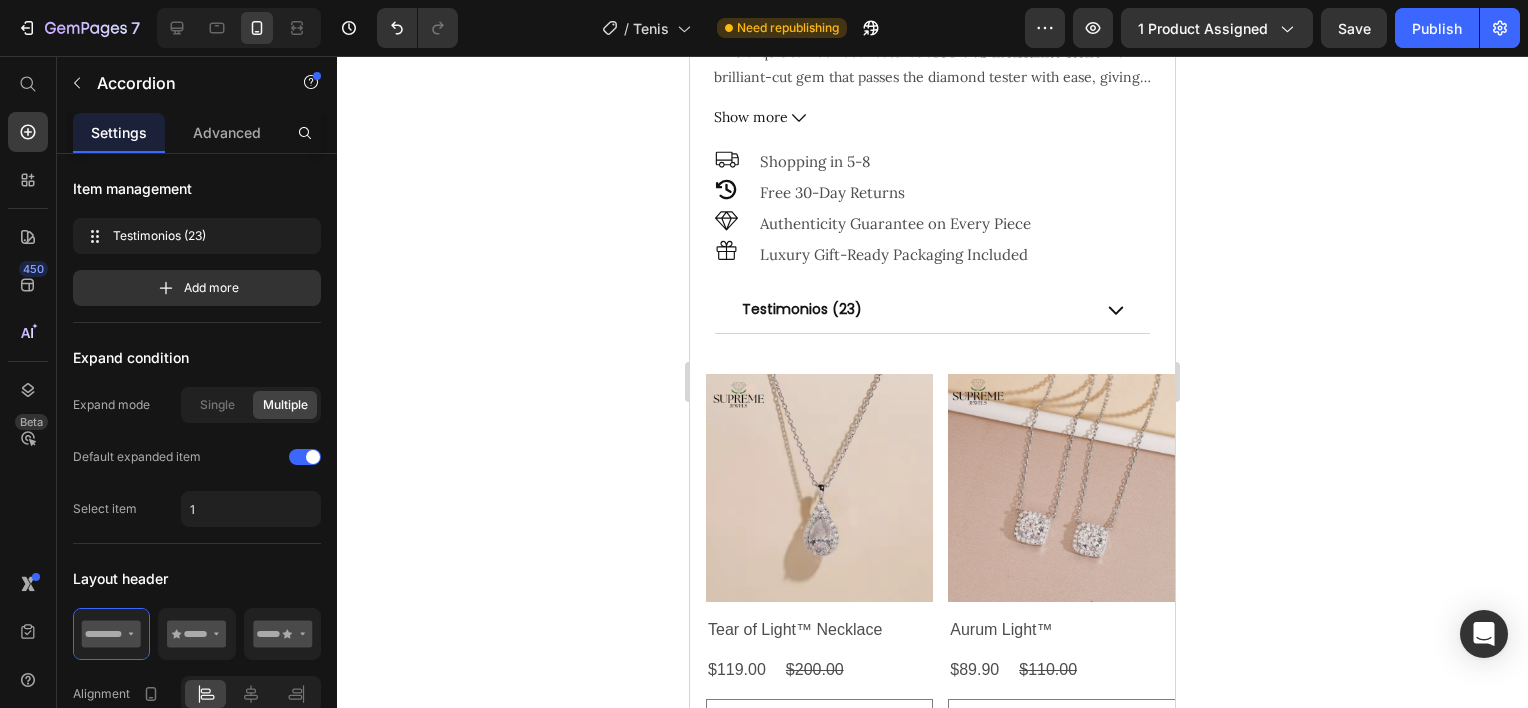 click 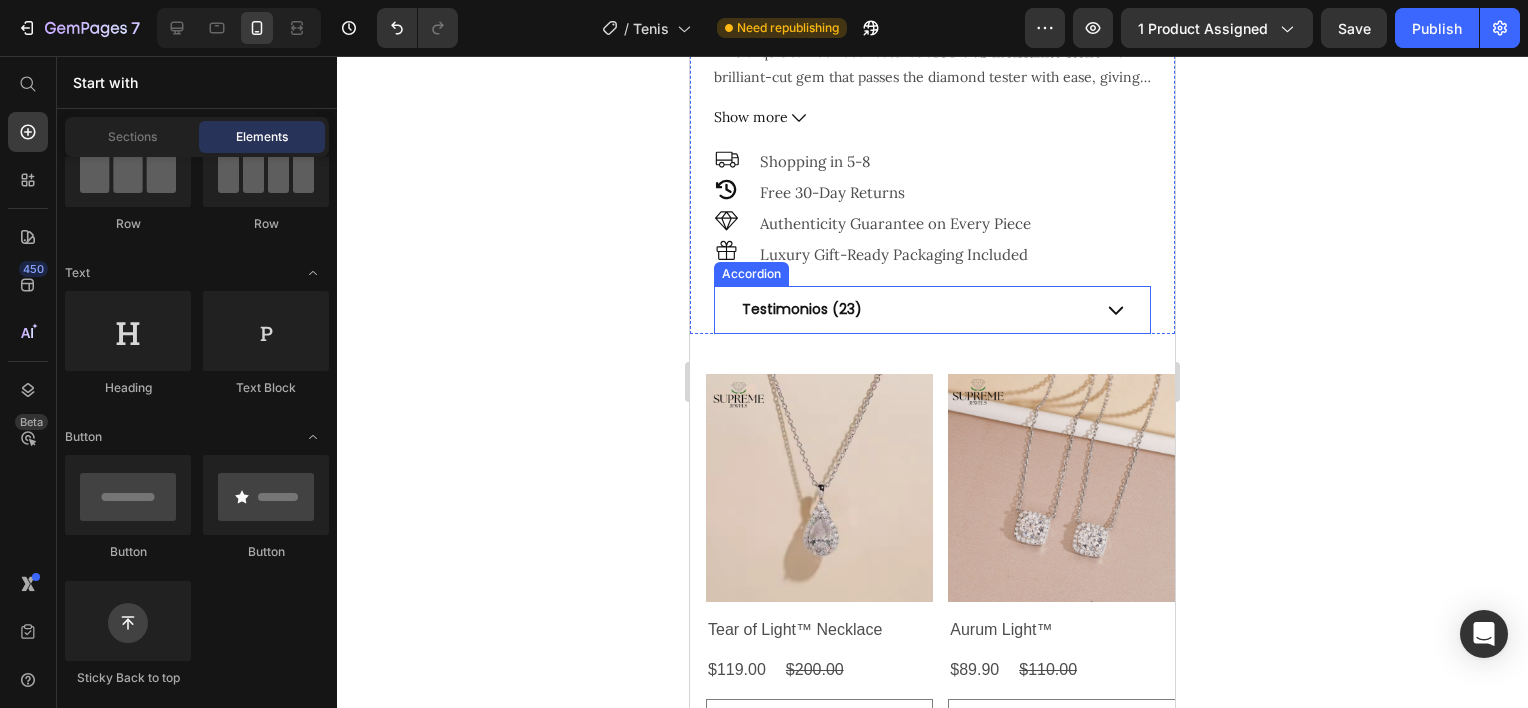 click on "Testimonios (23)" at bounding box center [802, 309] 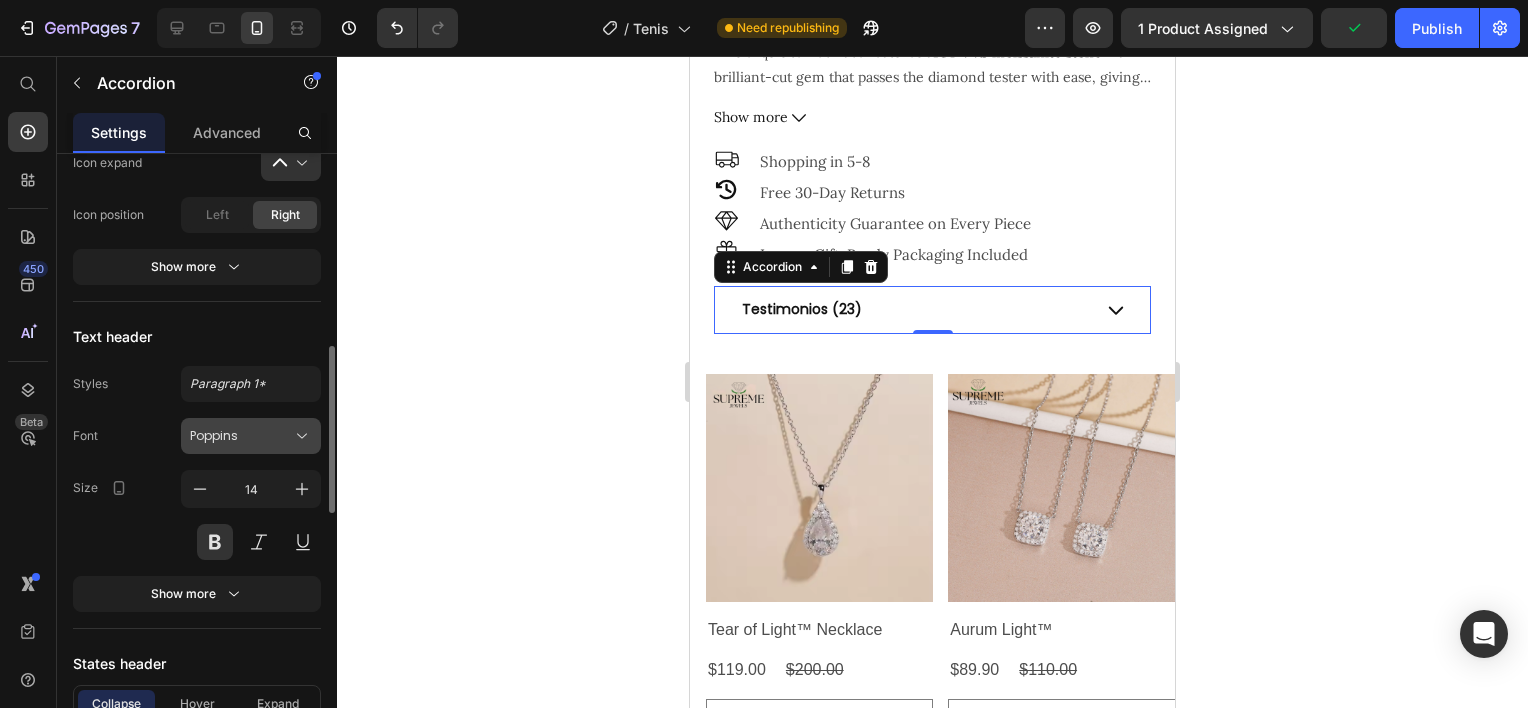 scroll, scrollTop: 900, scrollLeft: 0, axis: vertical 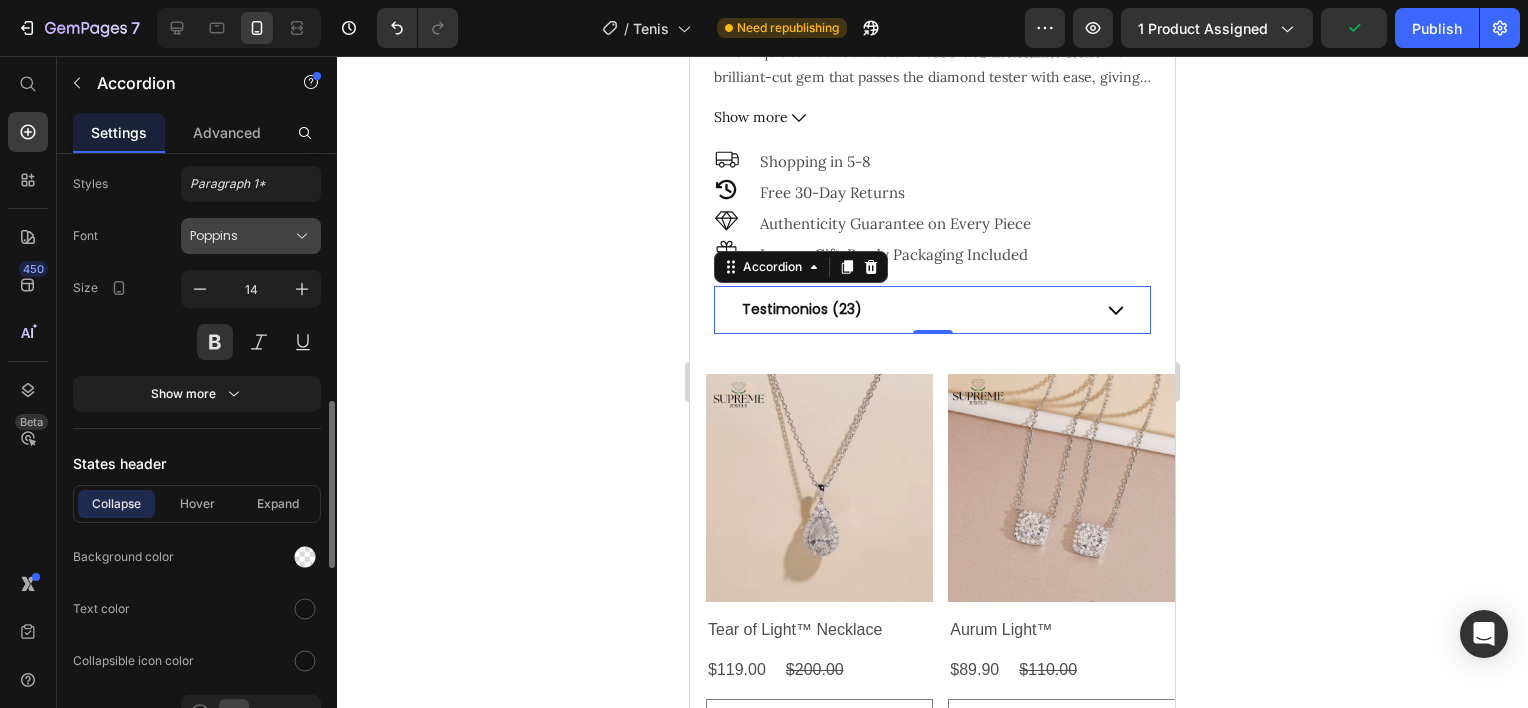click on "Poppins" at bounding box center [241, 236] 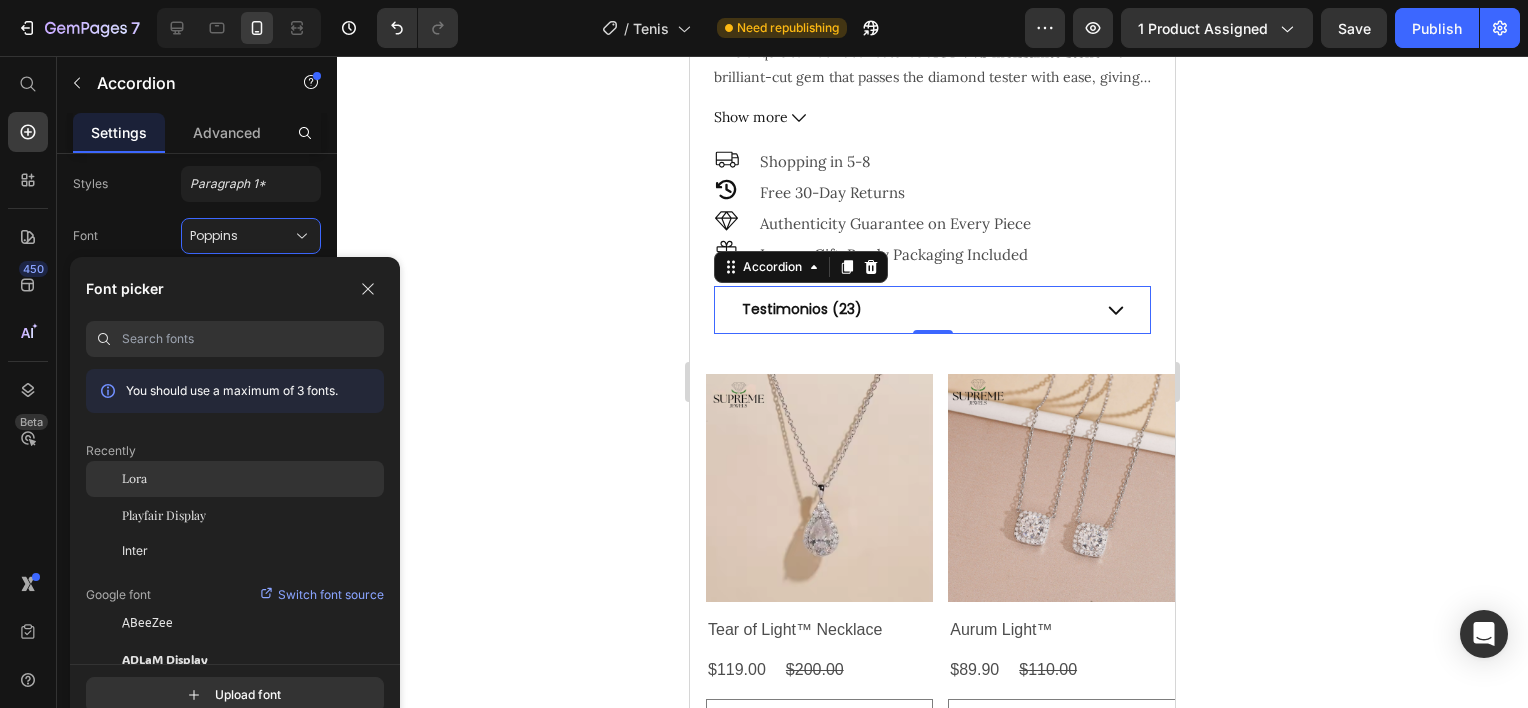 click on "Lora" 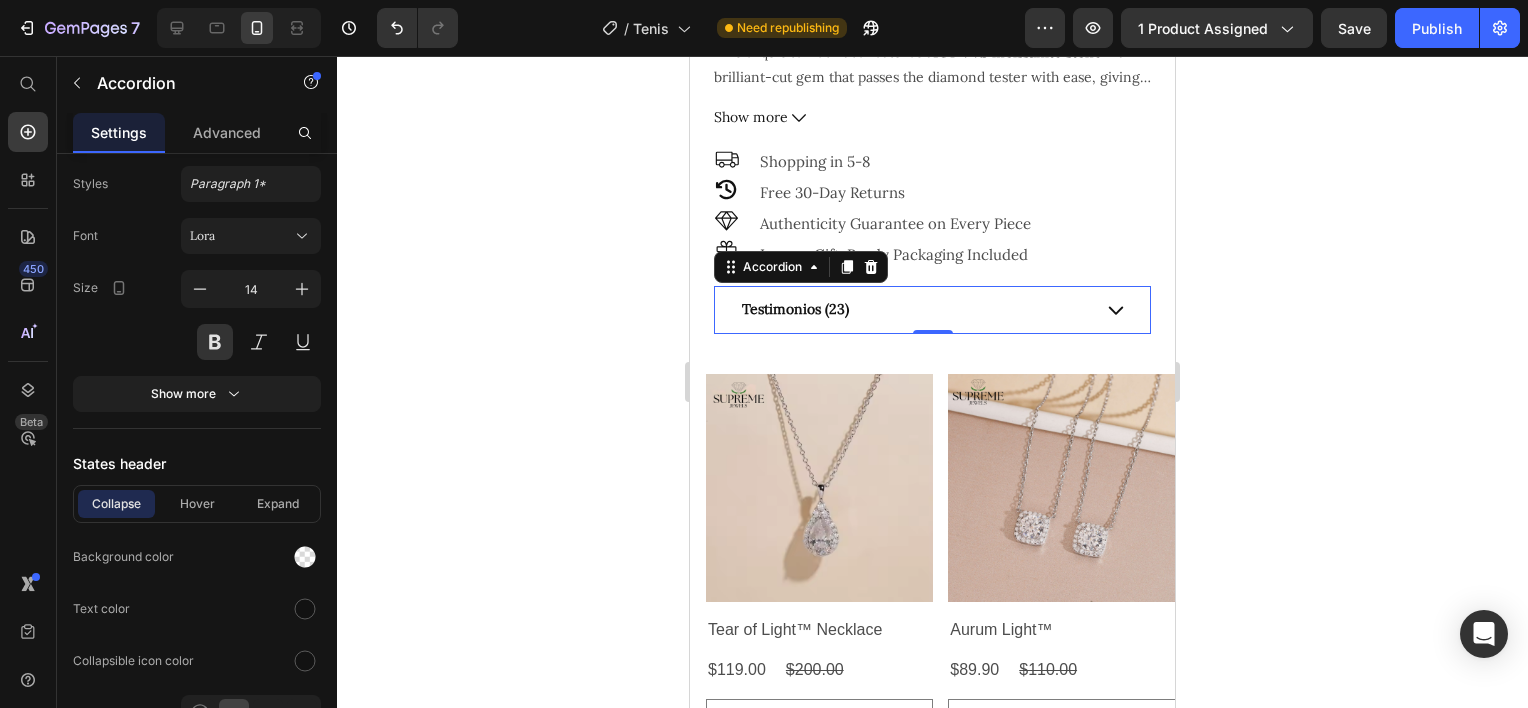 click 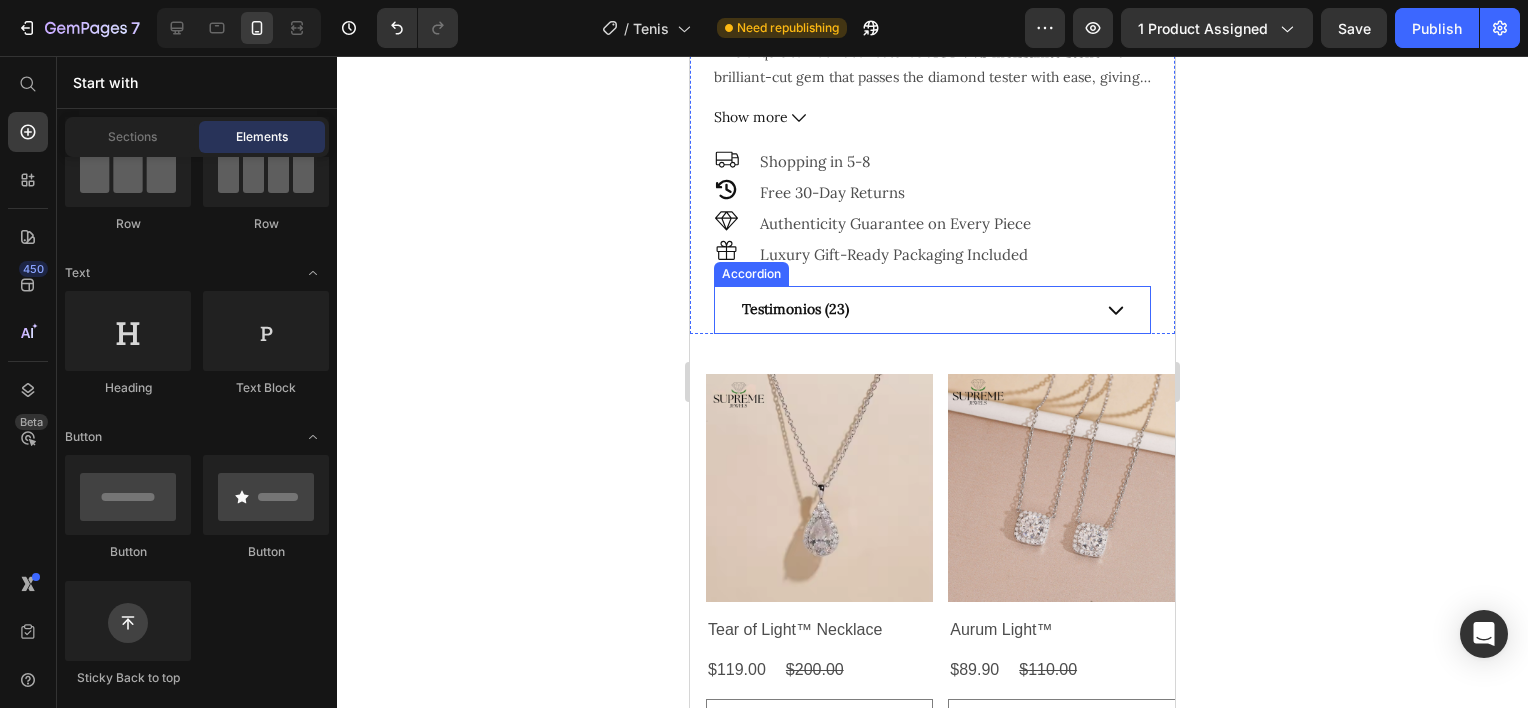 click on "Testimonios (23)" at bounding box center [795, 309] 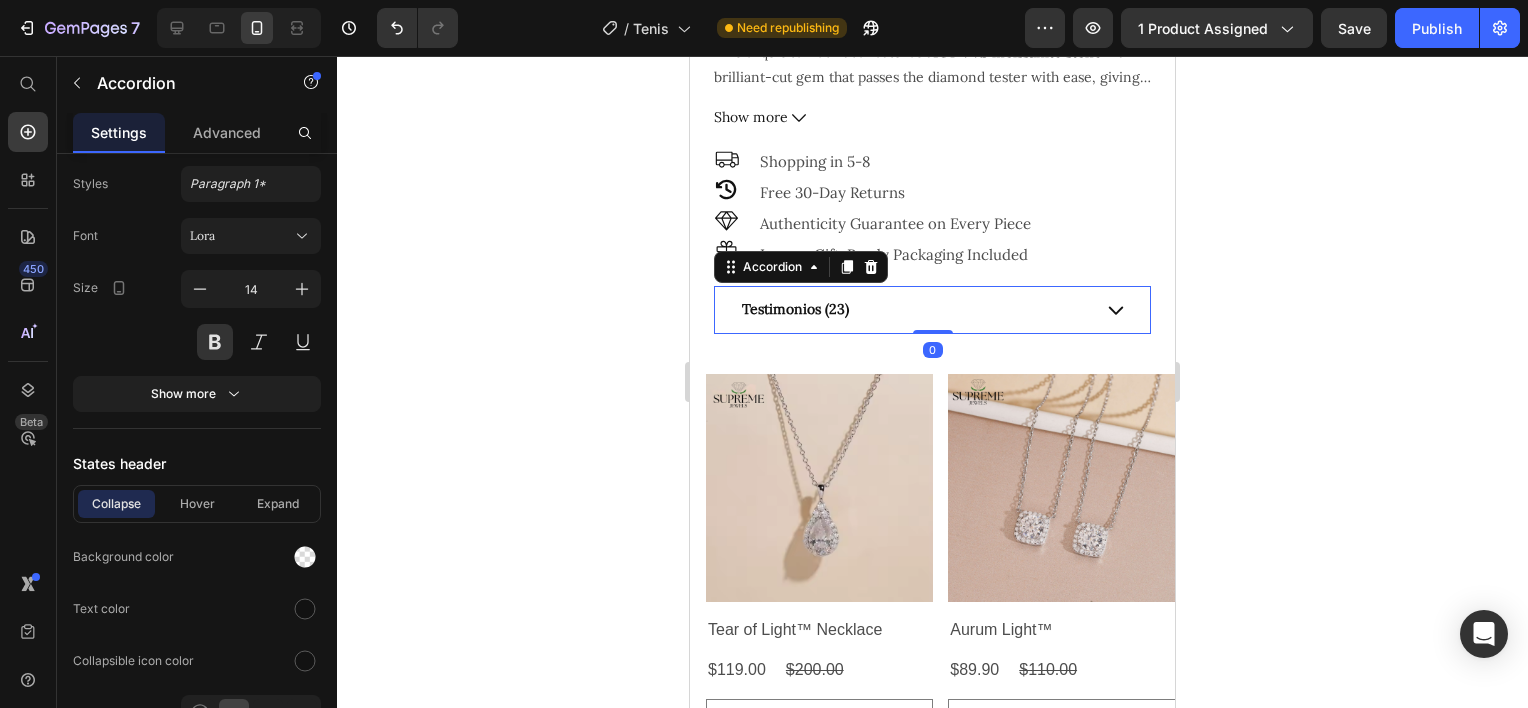 click on "Testimonios (23)" at bounding box center [795, 309] 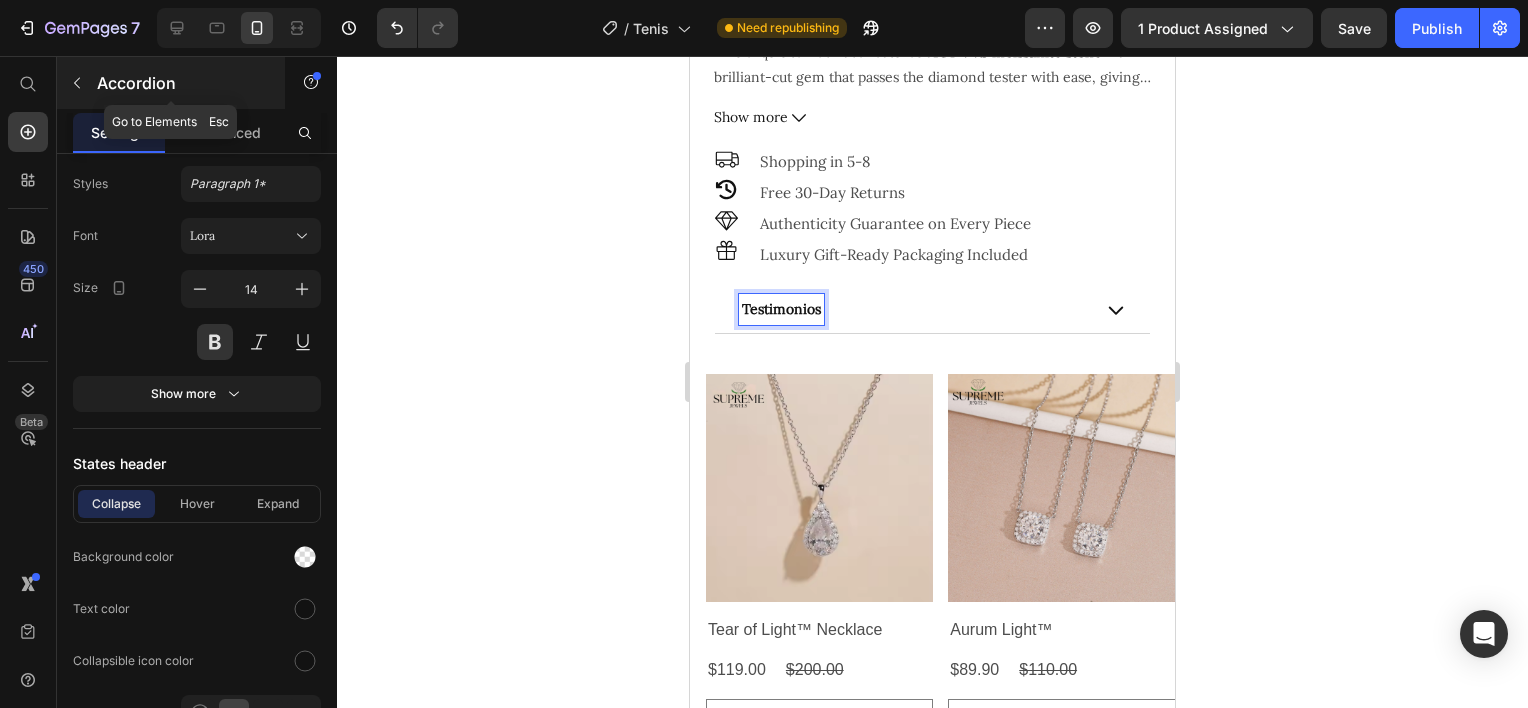 click 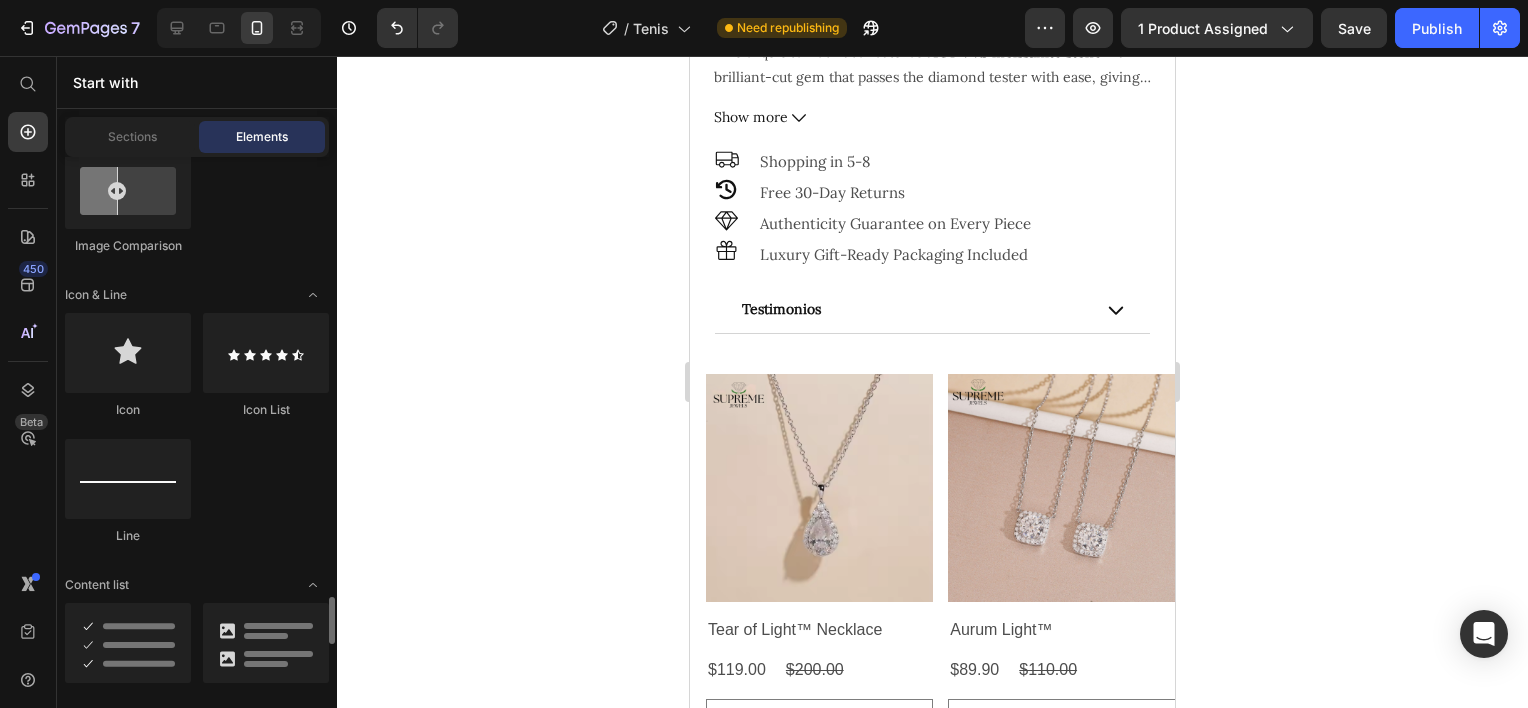 scroll, scrollTop: 1600, scrollLeft: 0, axis: vertical 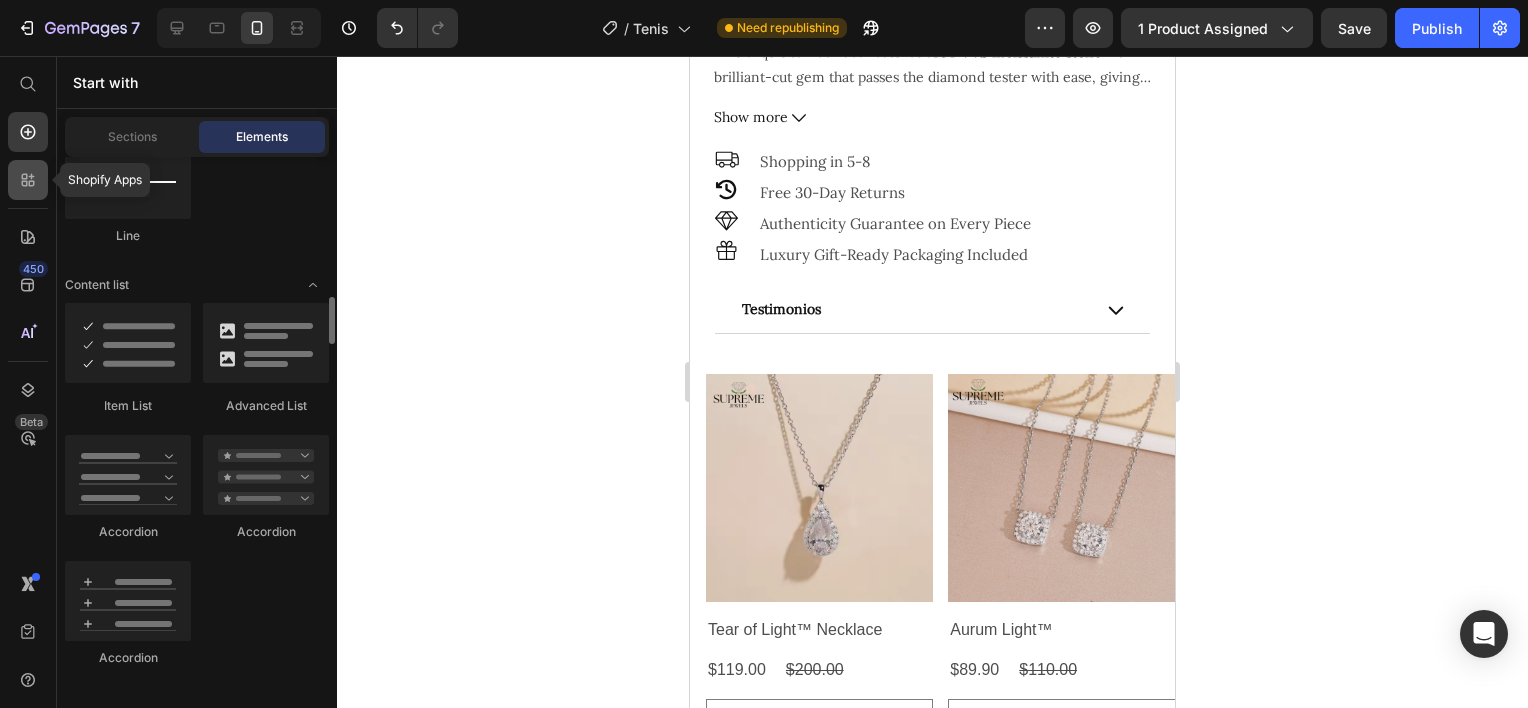 click 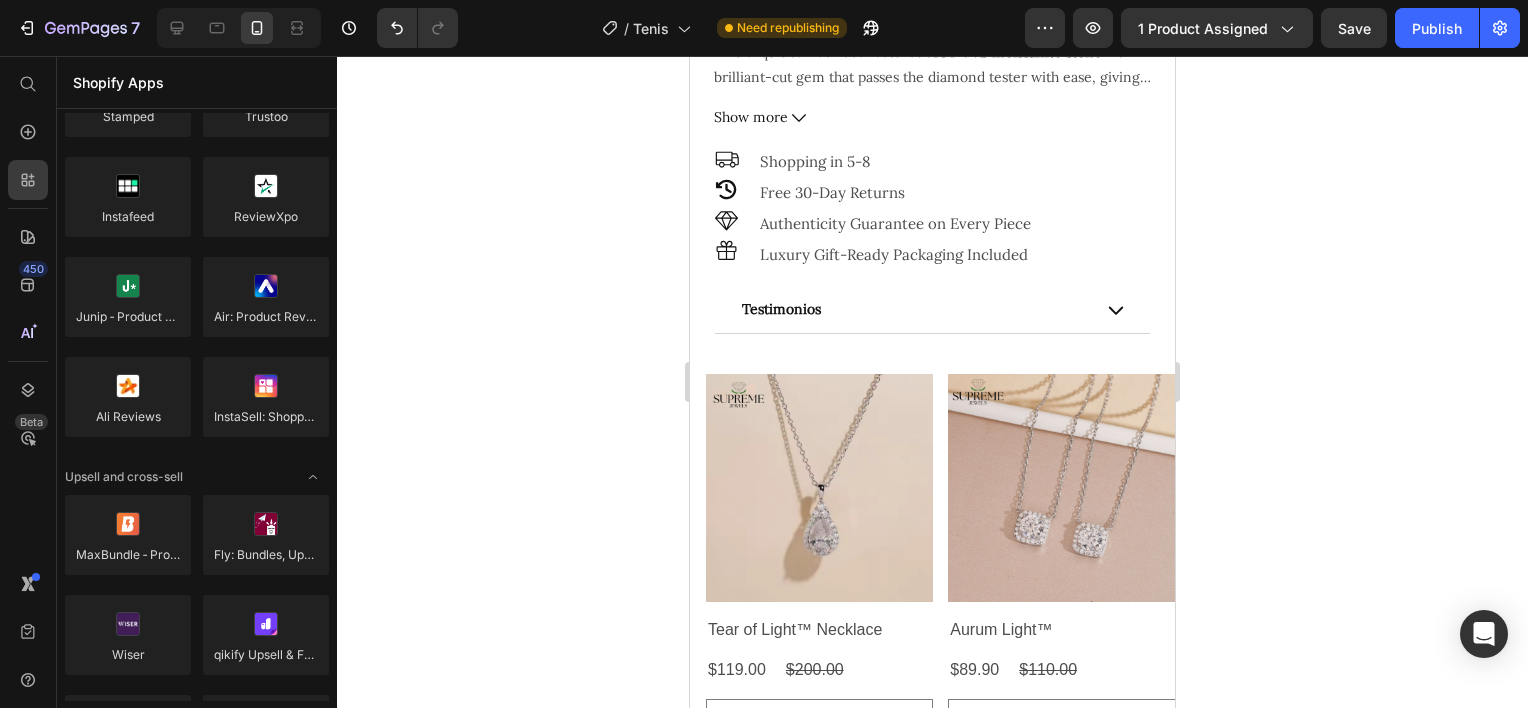 scroll, scrollTop: 100, scrollLeft: 0, axis: vertical 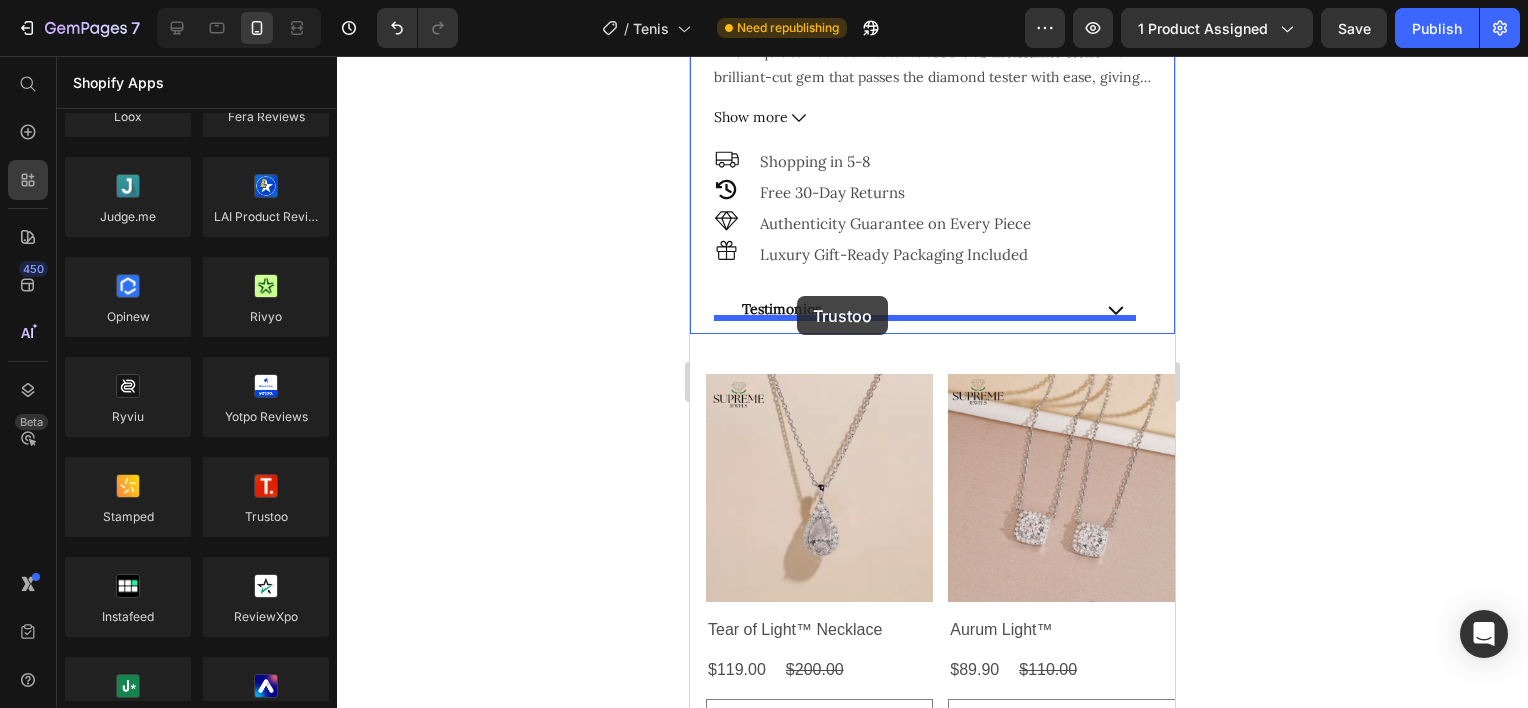 drag, startPoint x: 967, startPoint y: 566, endPoint x: 797, endPoint y: 296, distance: 319.06113 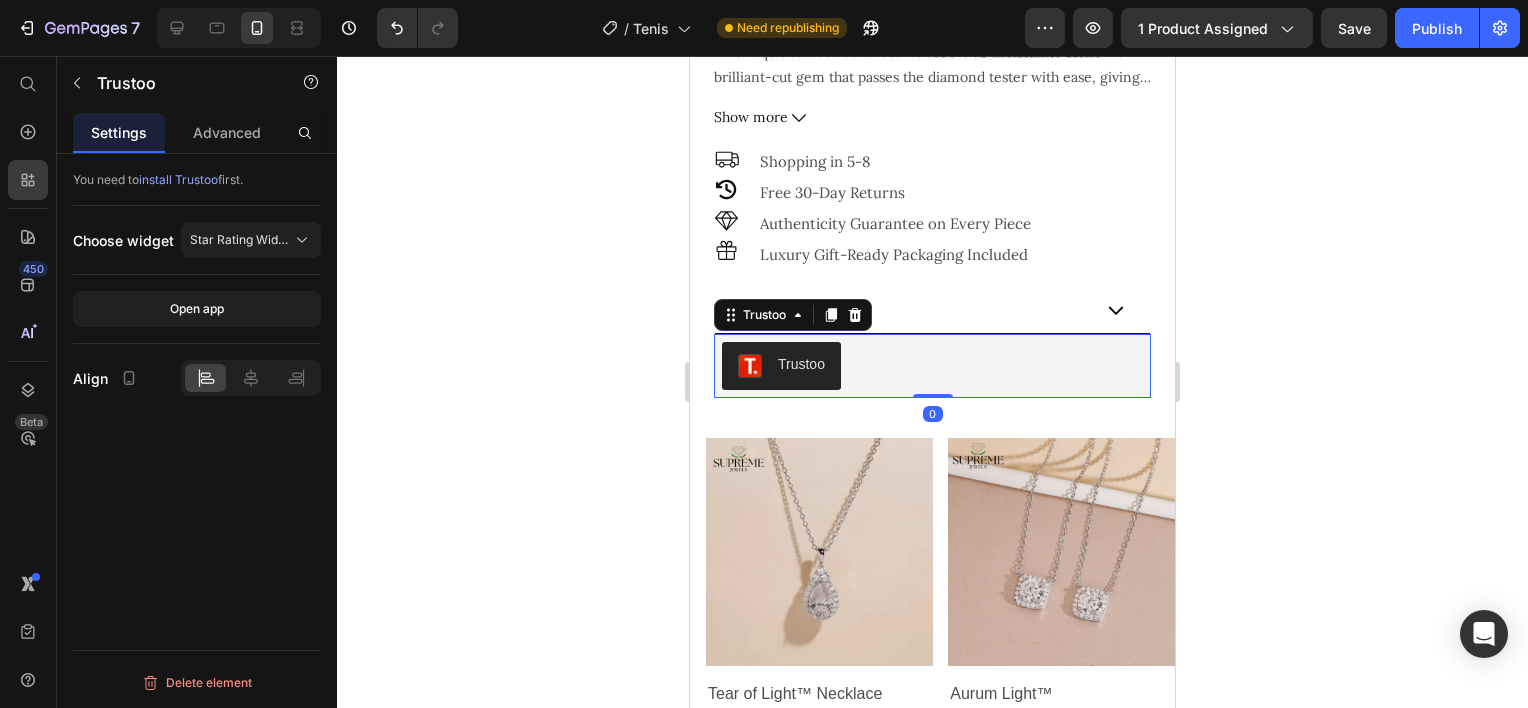 scroll, scrollTop: 0, scrollLeft: 0, axis: both 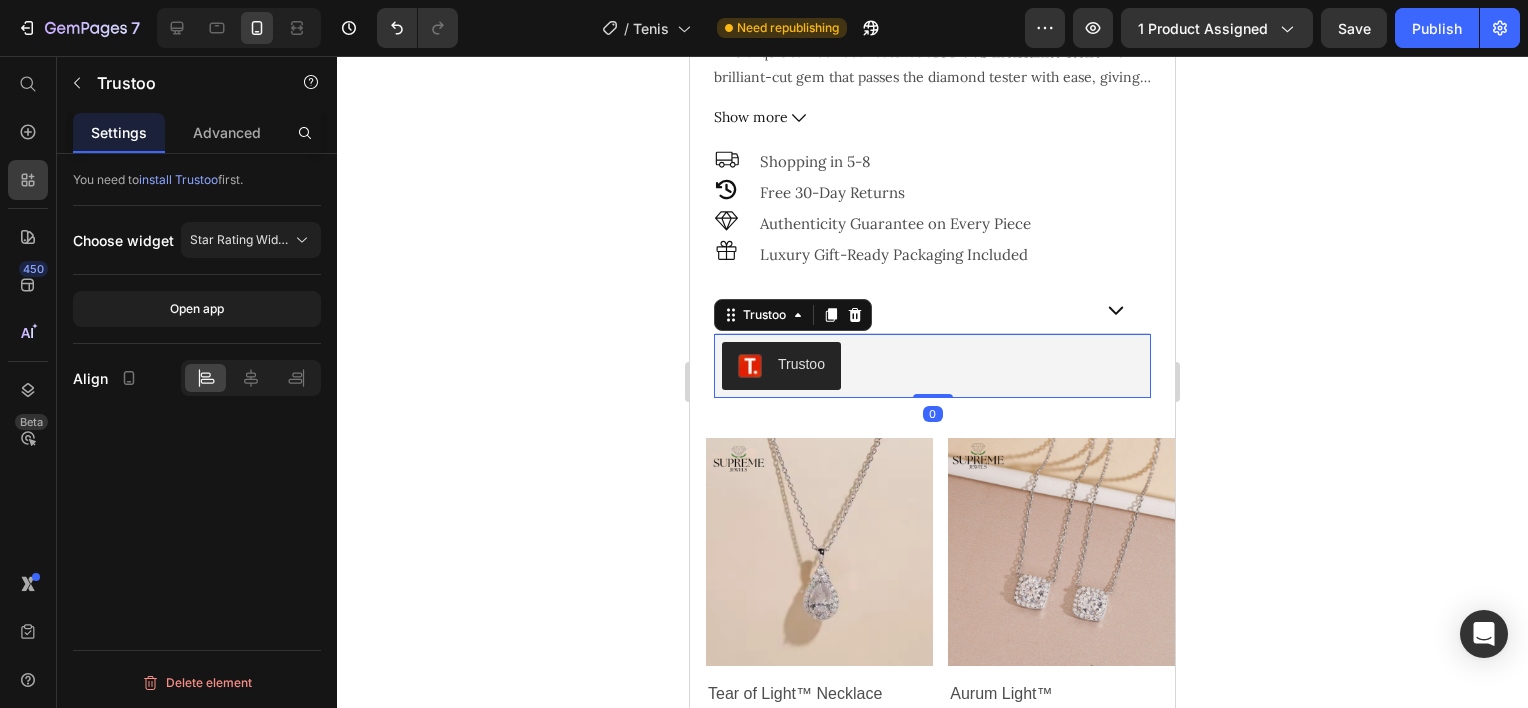 click 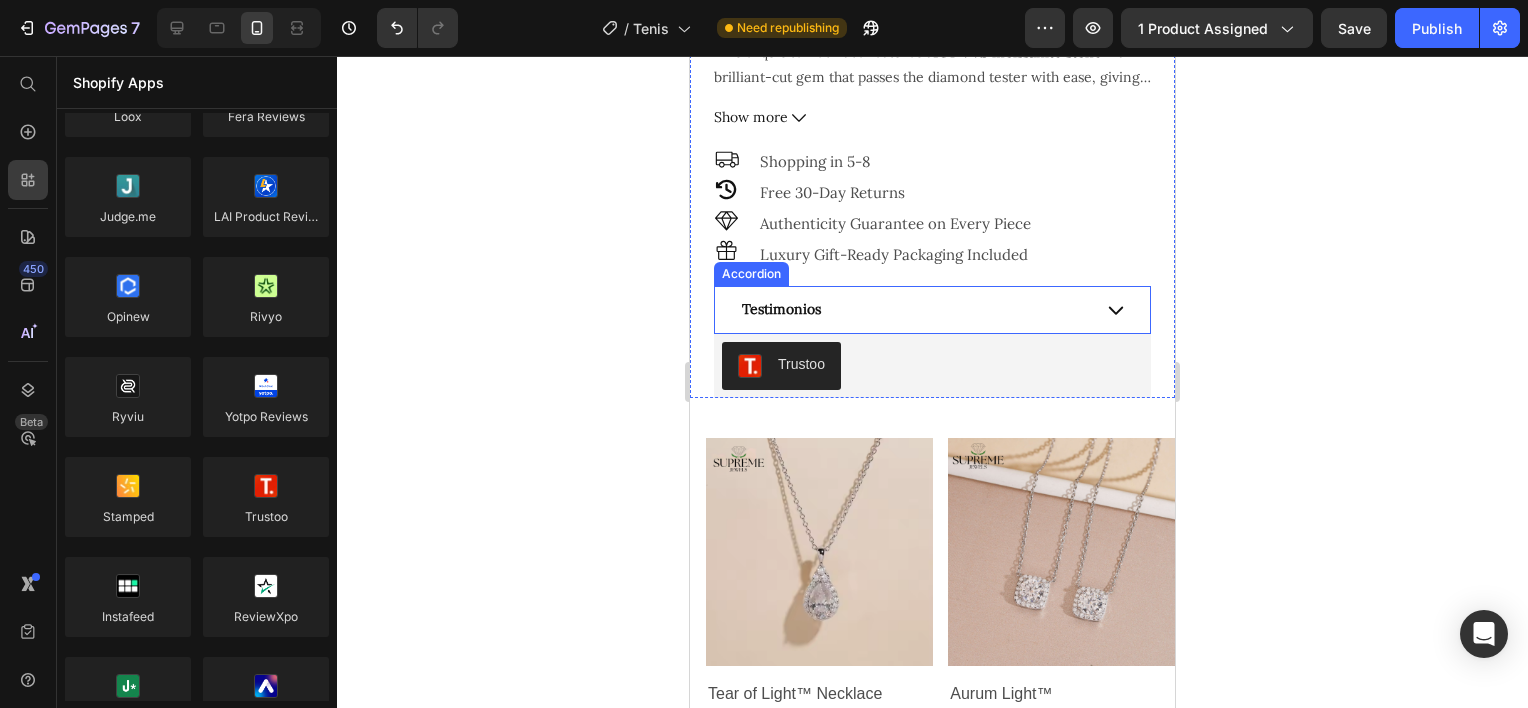 click on "Testimonios" at bounding box center (914, 309) 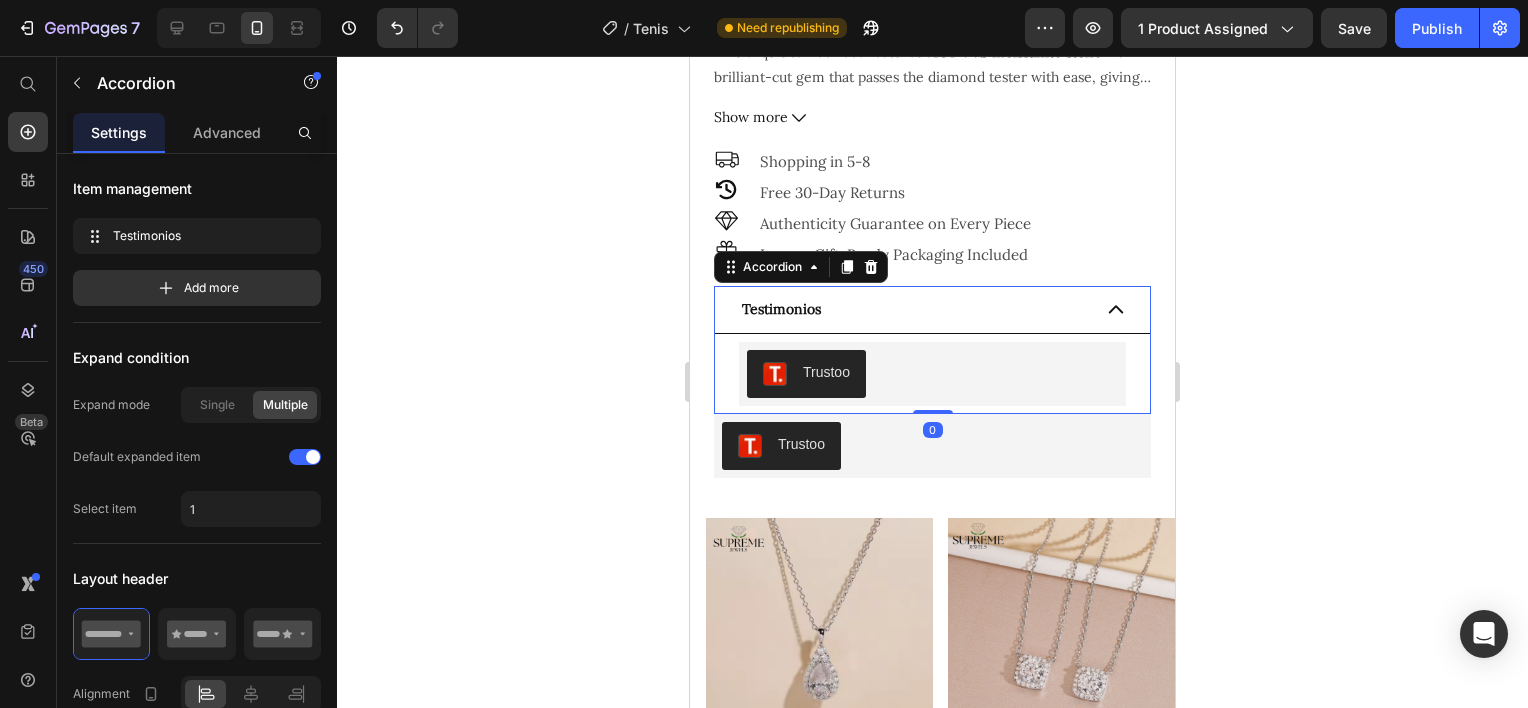 click on "Testimonios" at bounding box center [914, 309] 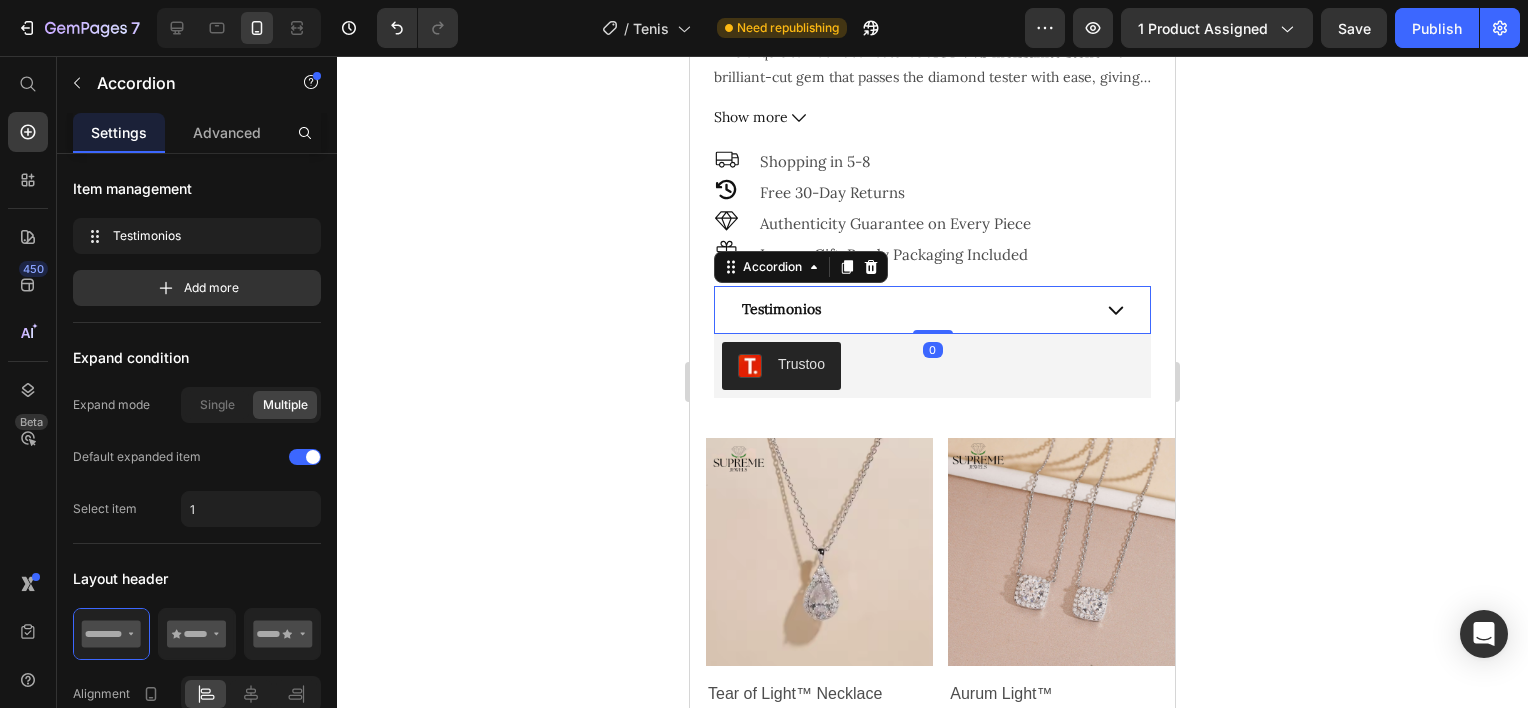click on "Testimonios" at bounding box center (914, 309) 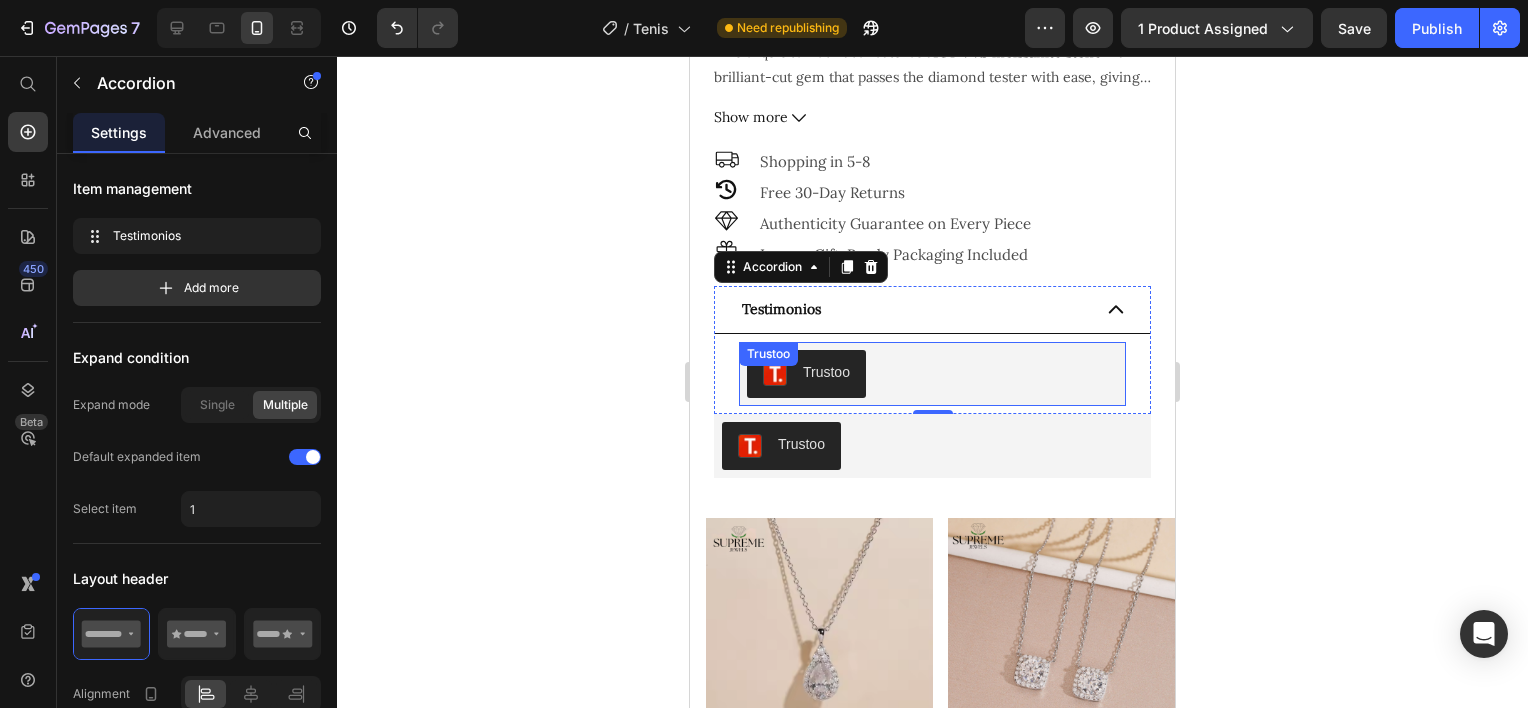 click on "Trustoo" at bounding box center (932, 374) 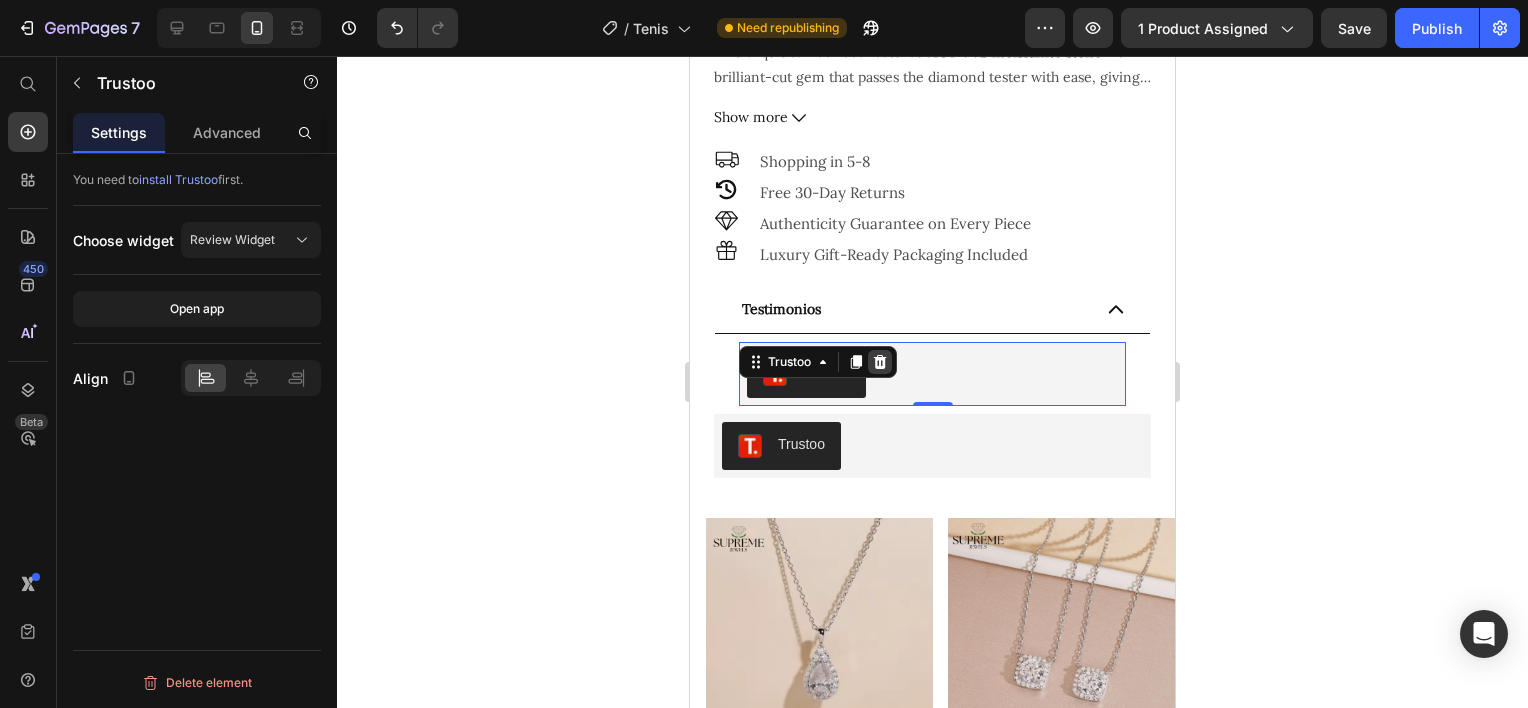 click 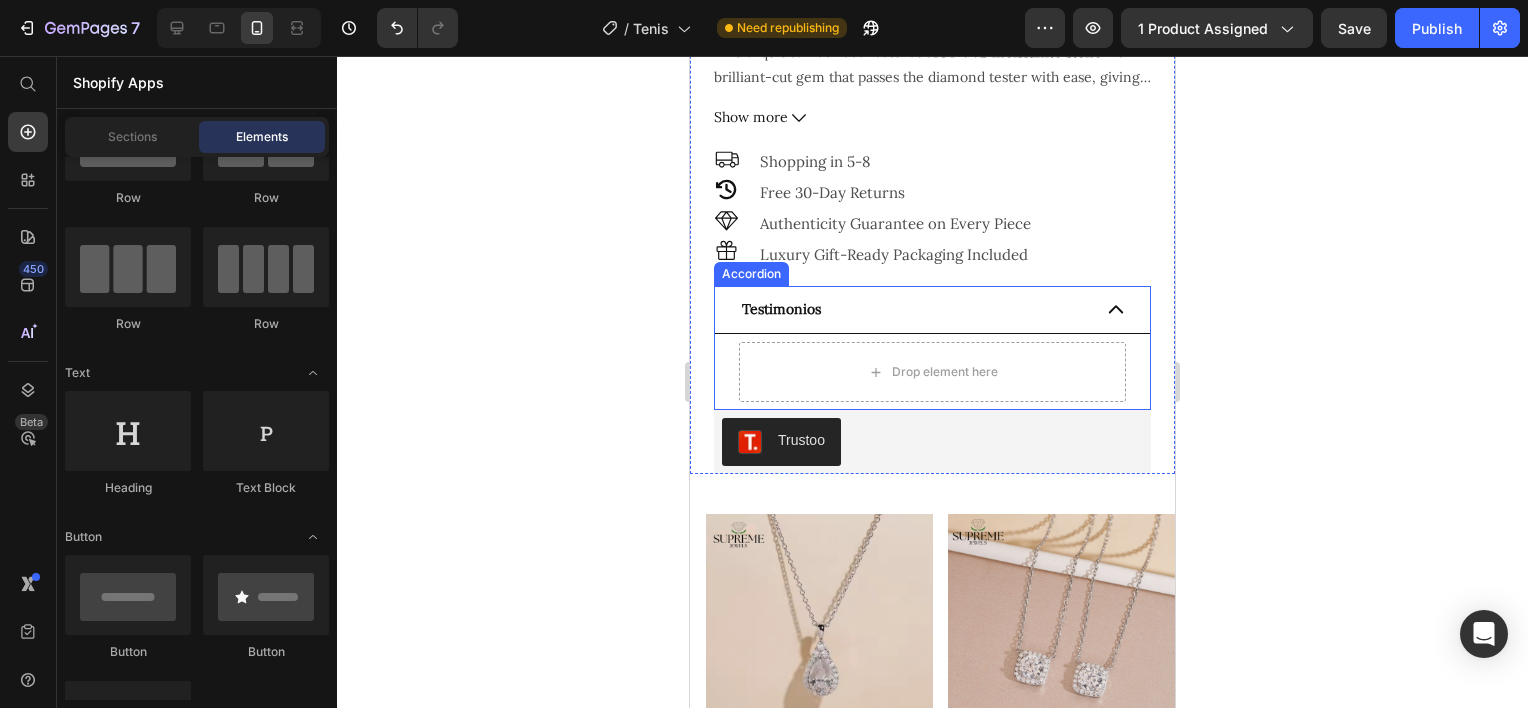 click on "Drop element here" at bounding box center (932, 372) 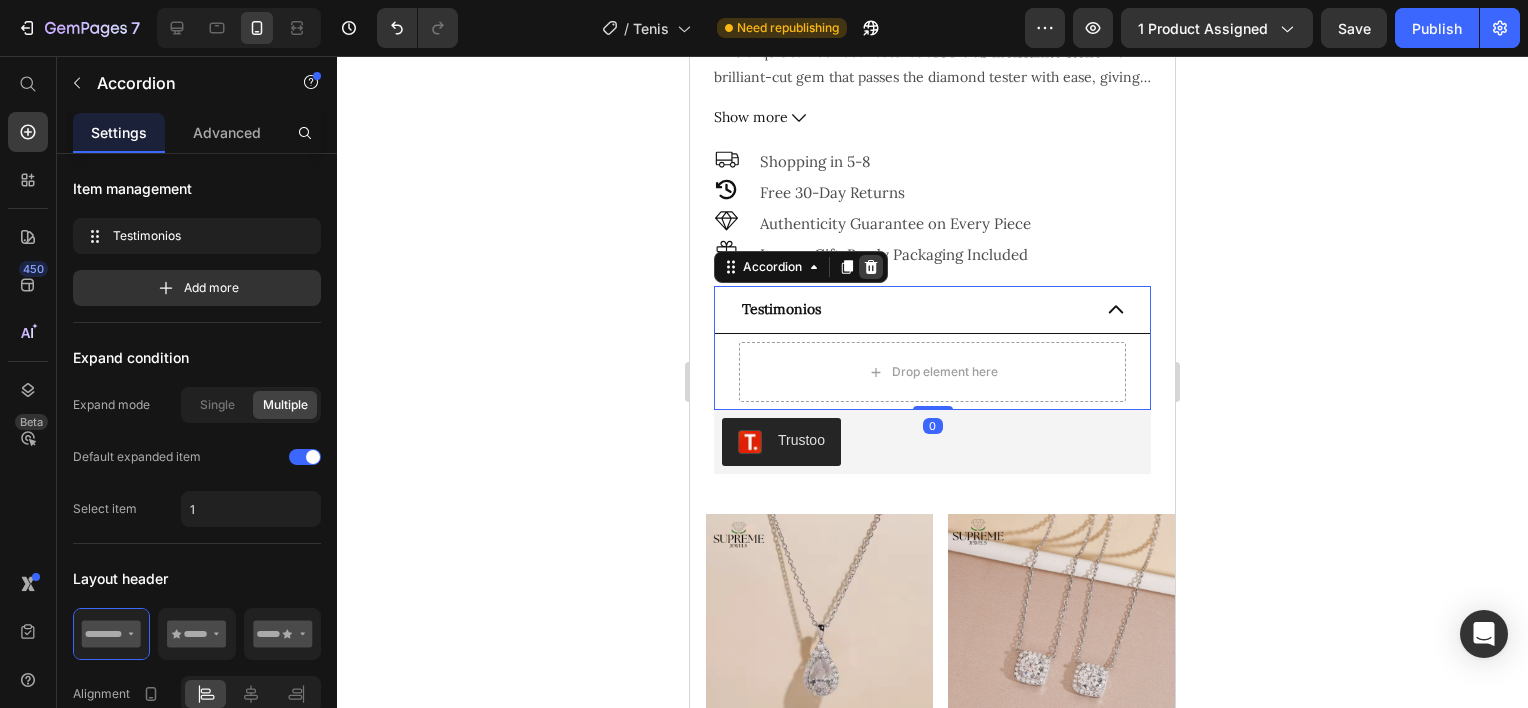click 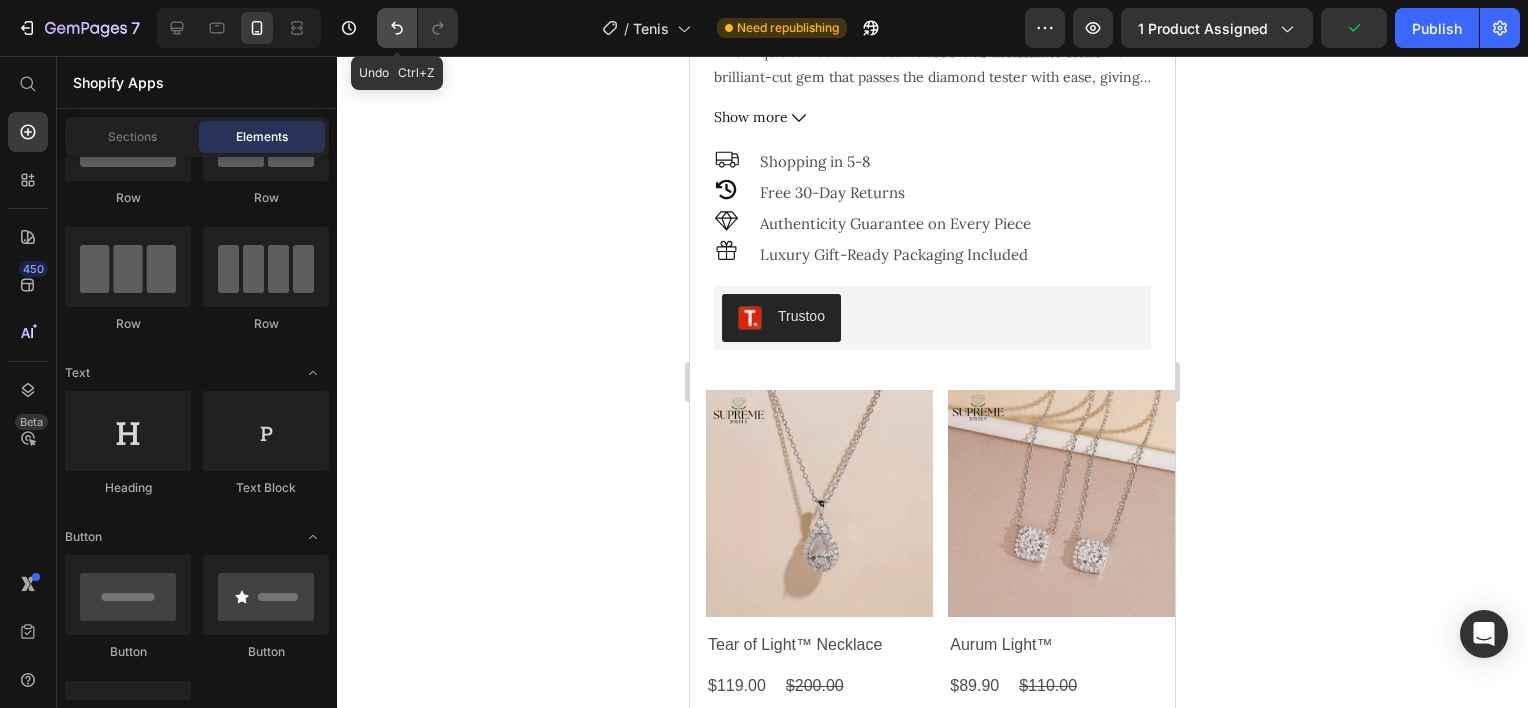 click 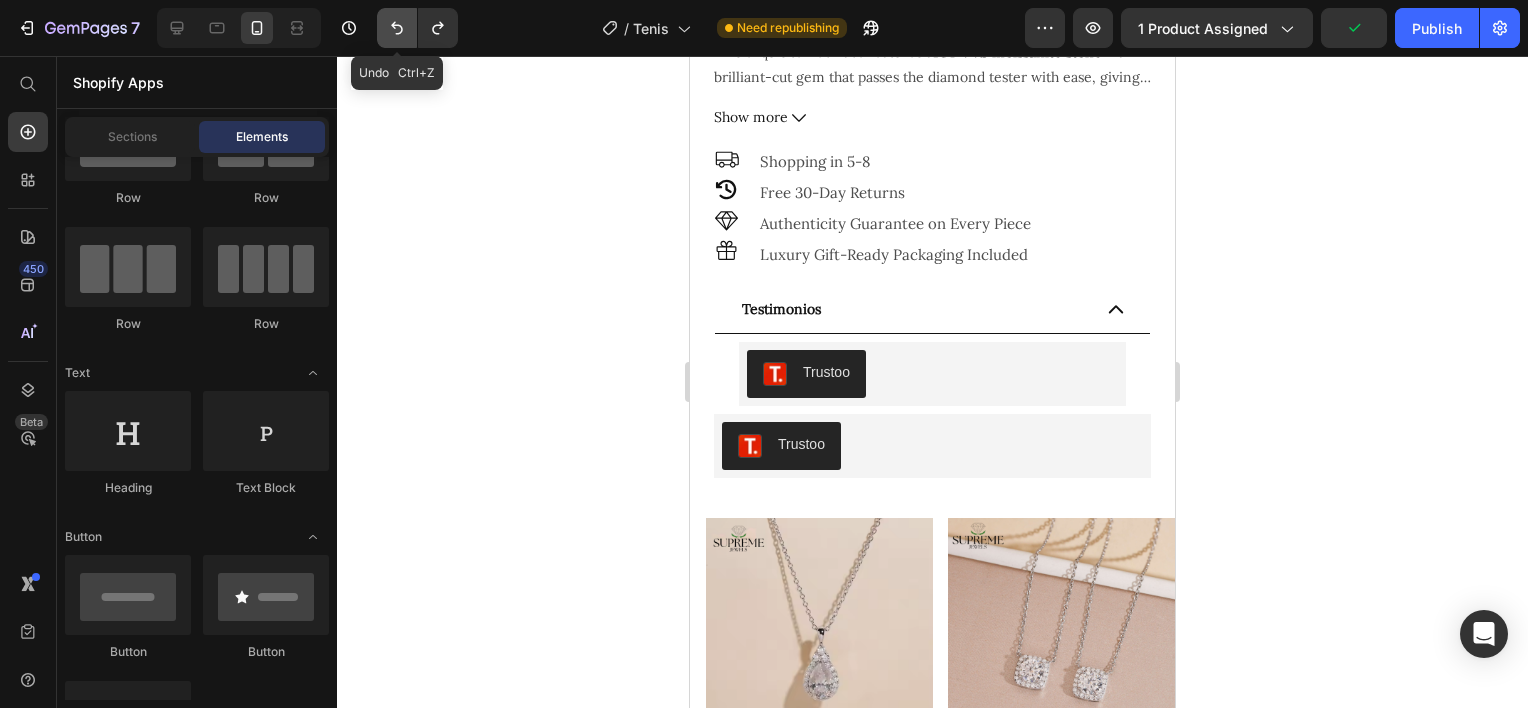 click 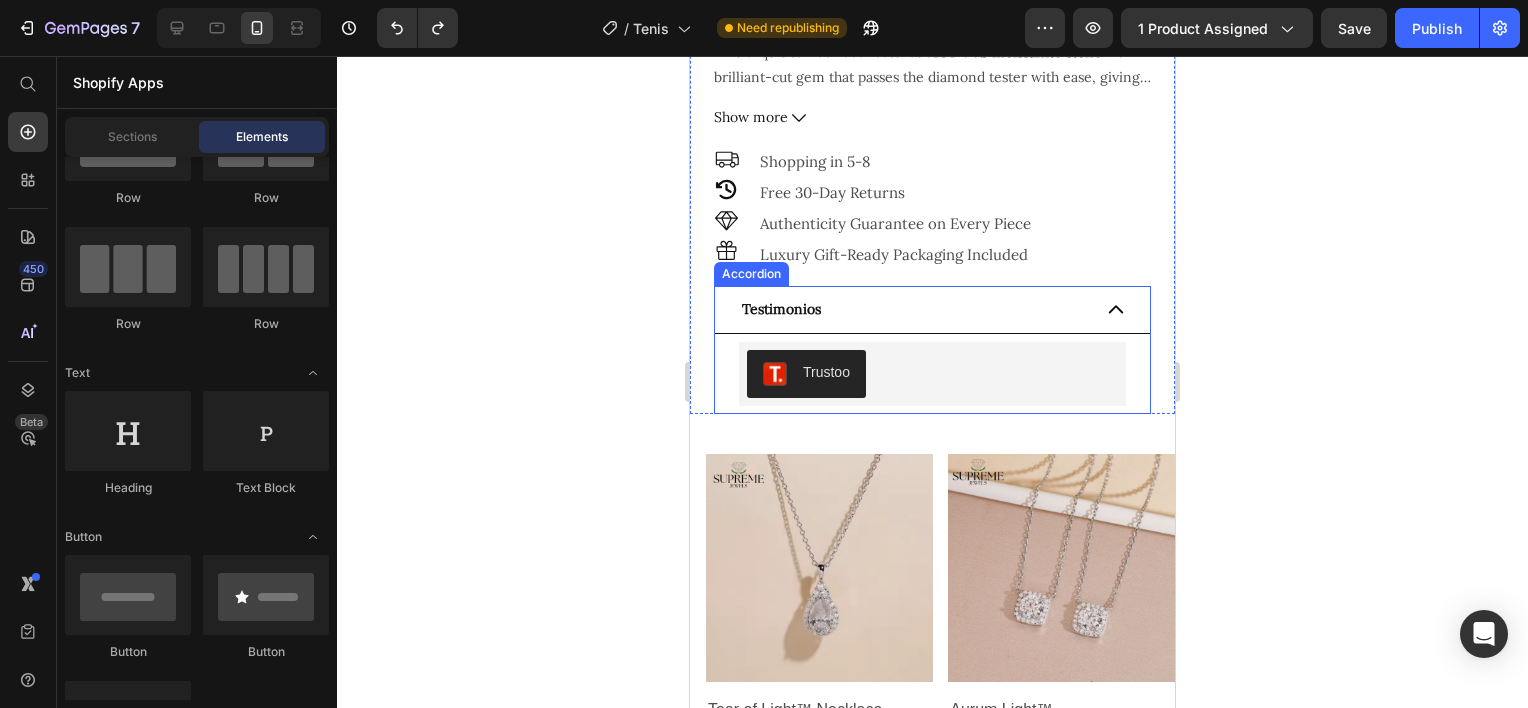 click on "Testimonios" at bounding box center [914, 309] 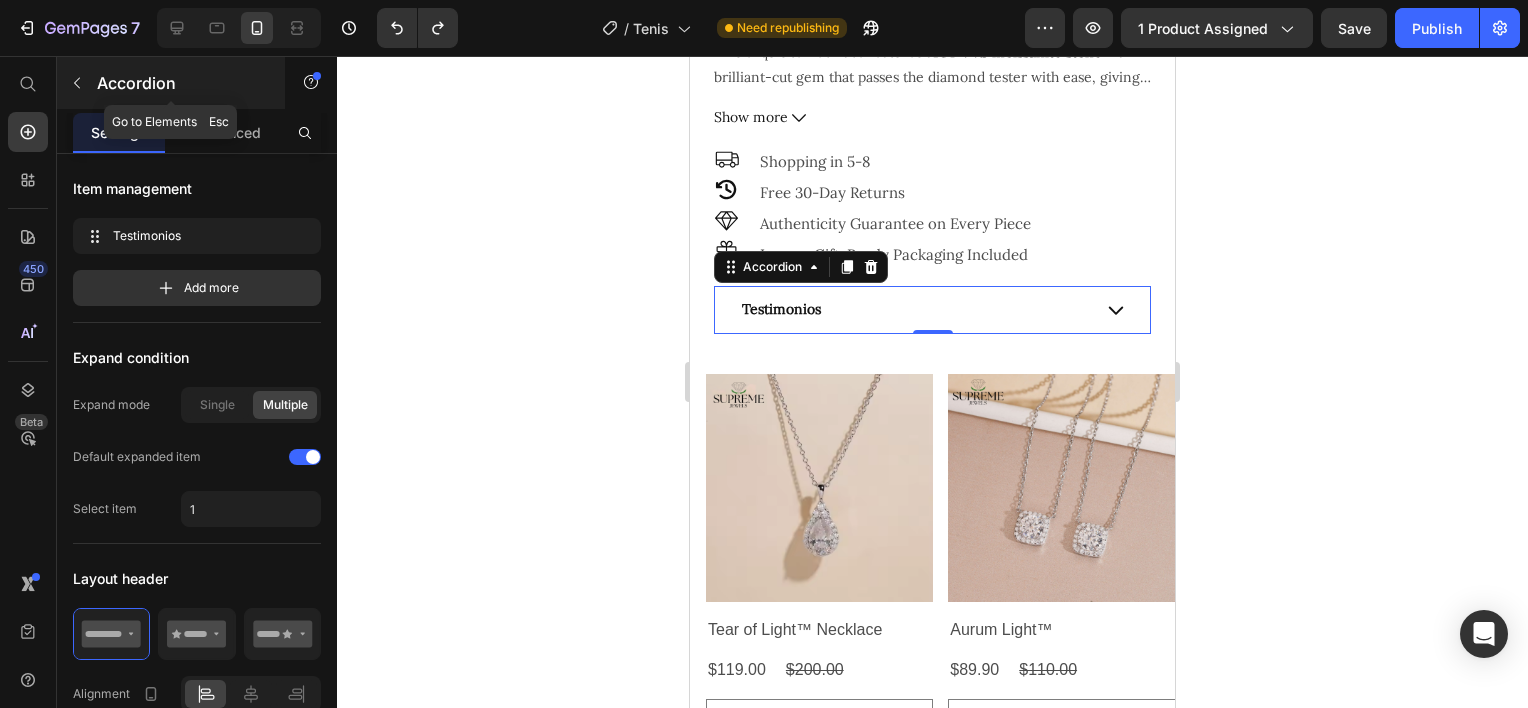 click at bounding box center (77, 83) 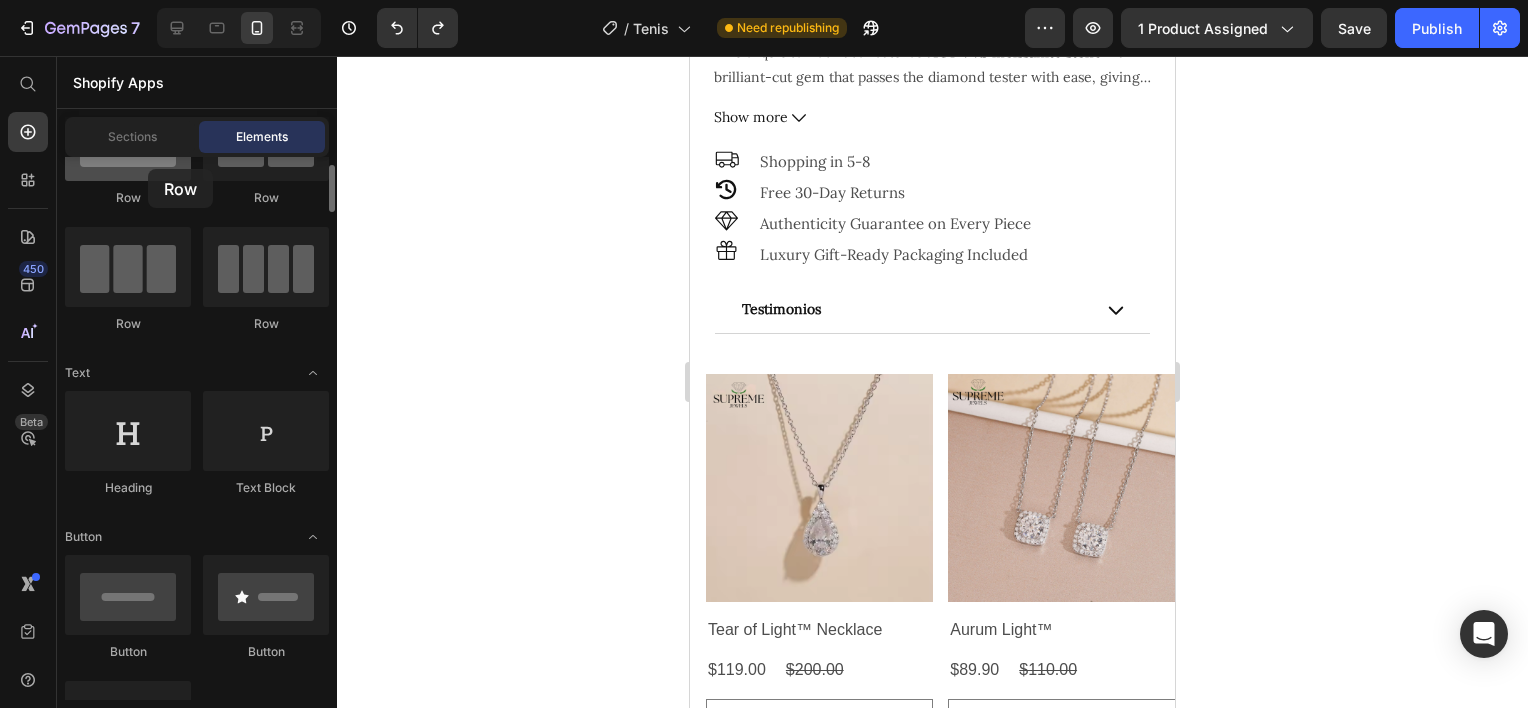 drag, startPoint x: 175, startPoint y: 185, endPoint x: 148, endPoint y: 169, distance: 31.38471 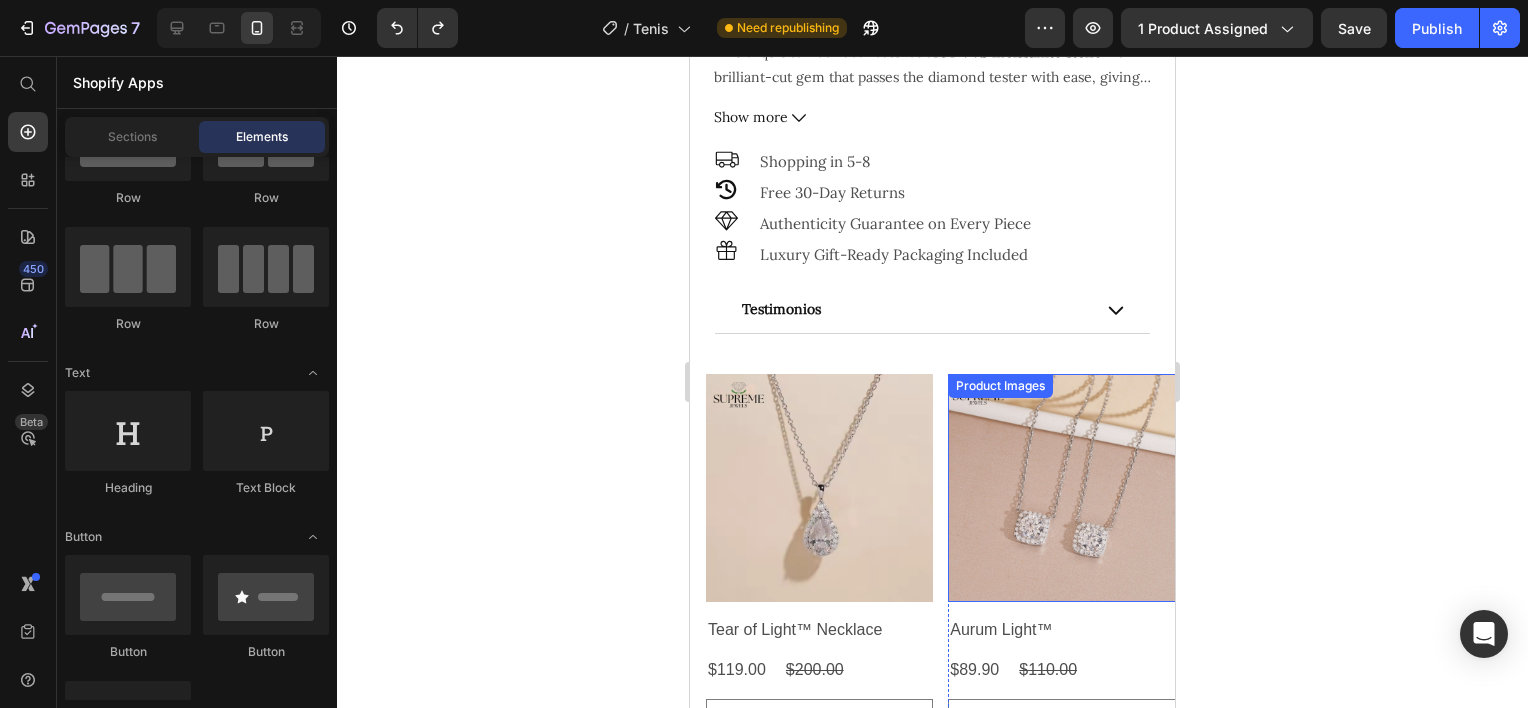 click 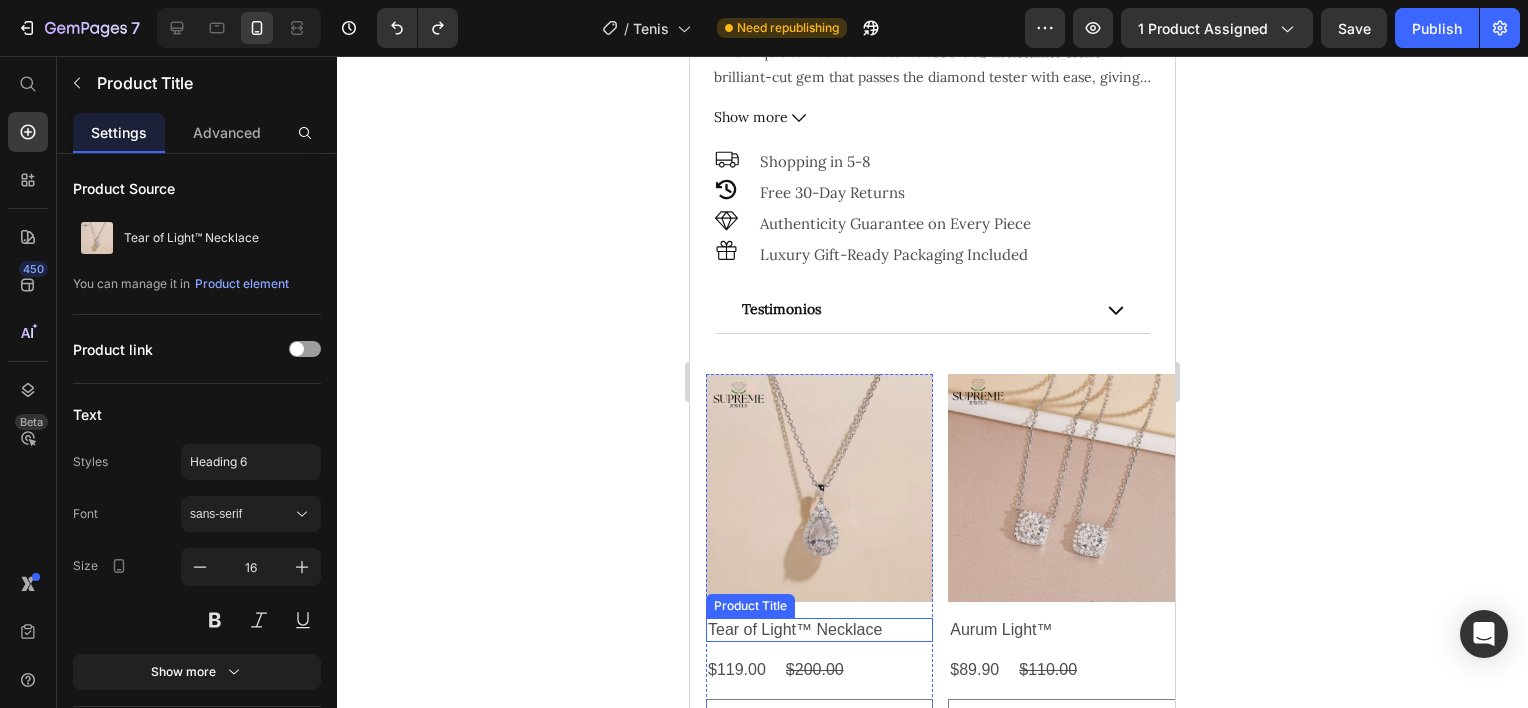 click on "Tear of Light™ Necklace" at bounding box center [819, 630] 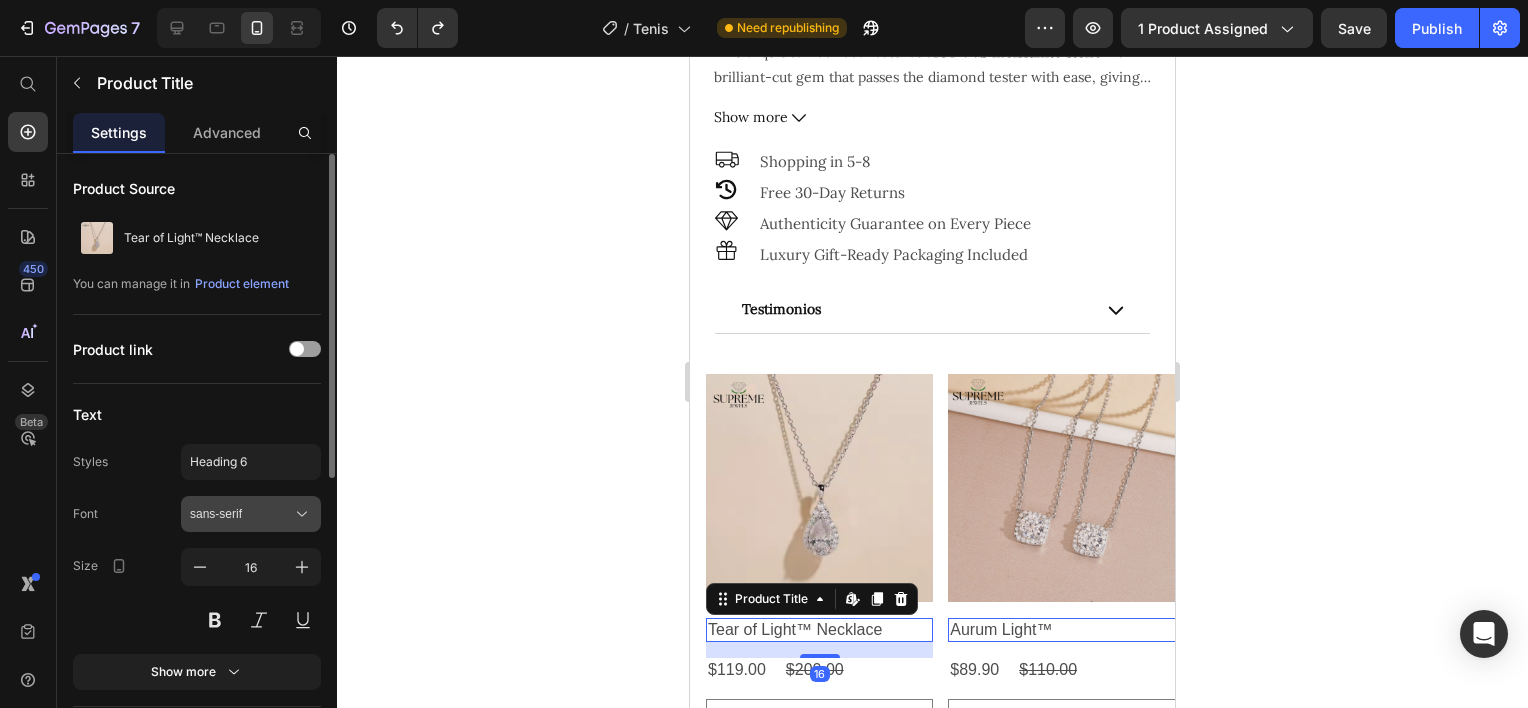 click on "sans-serif" at bounding box center (241, 514) 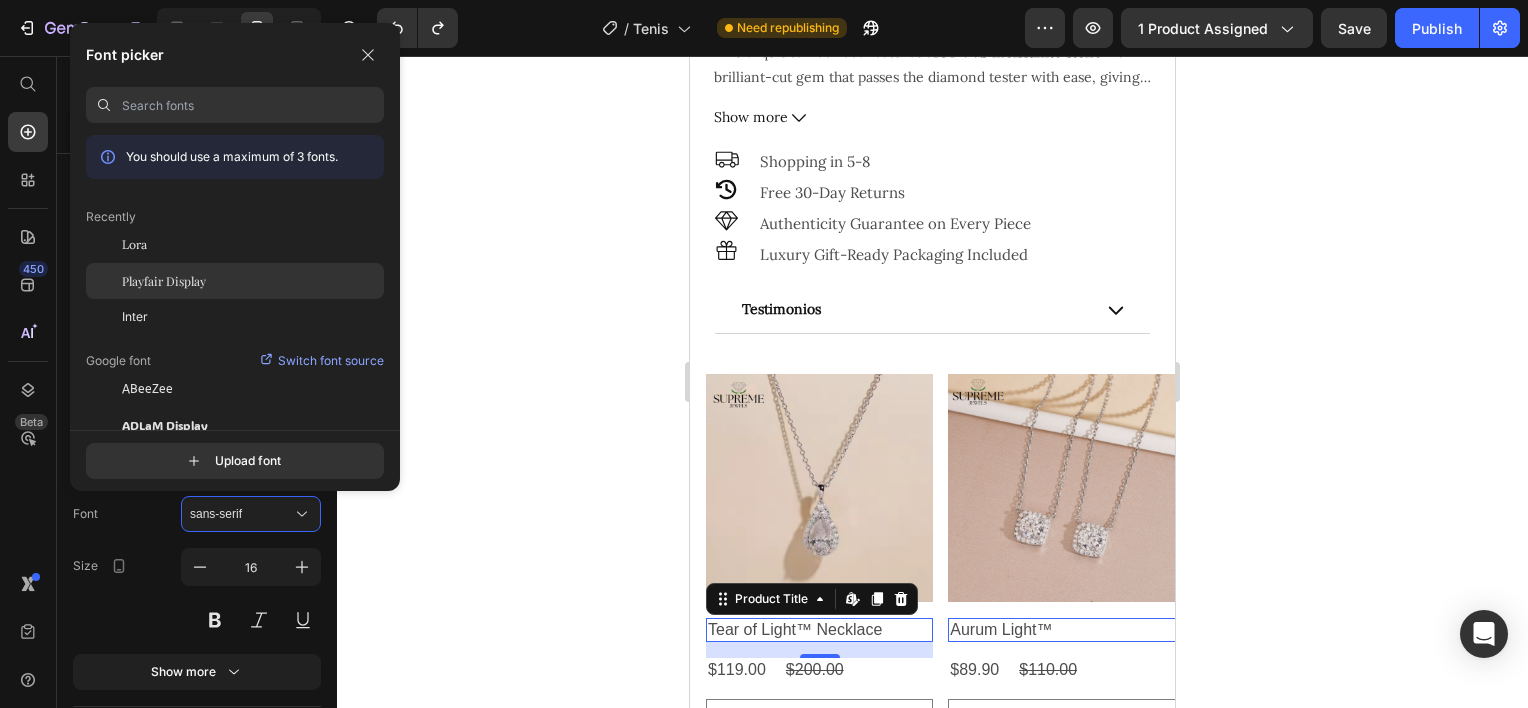 click on "Playfair Display" 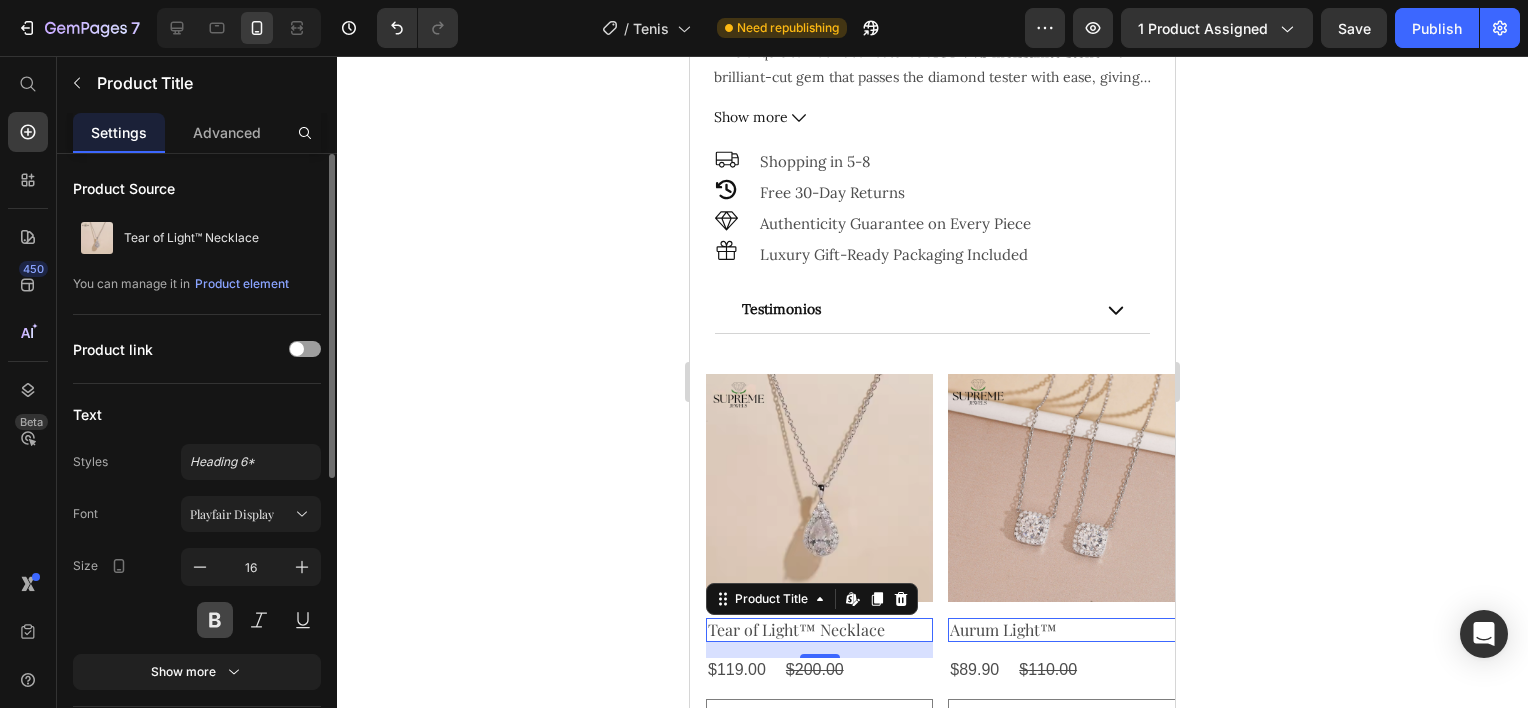click at bounding box center (215, 620) 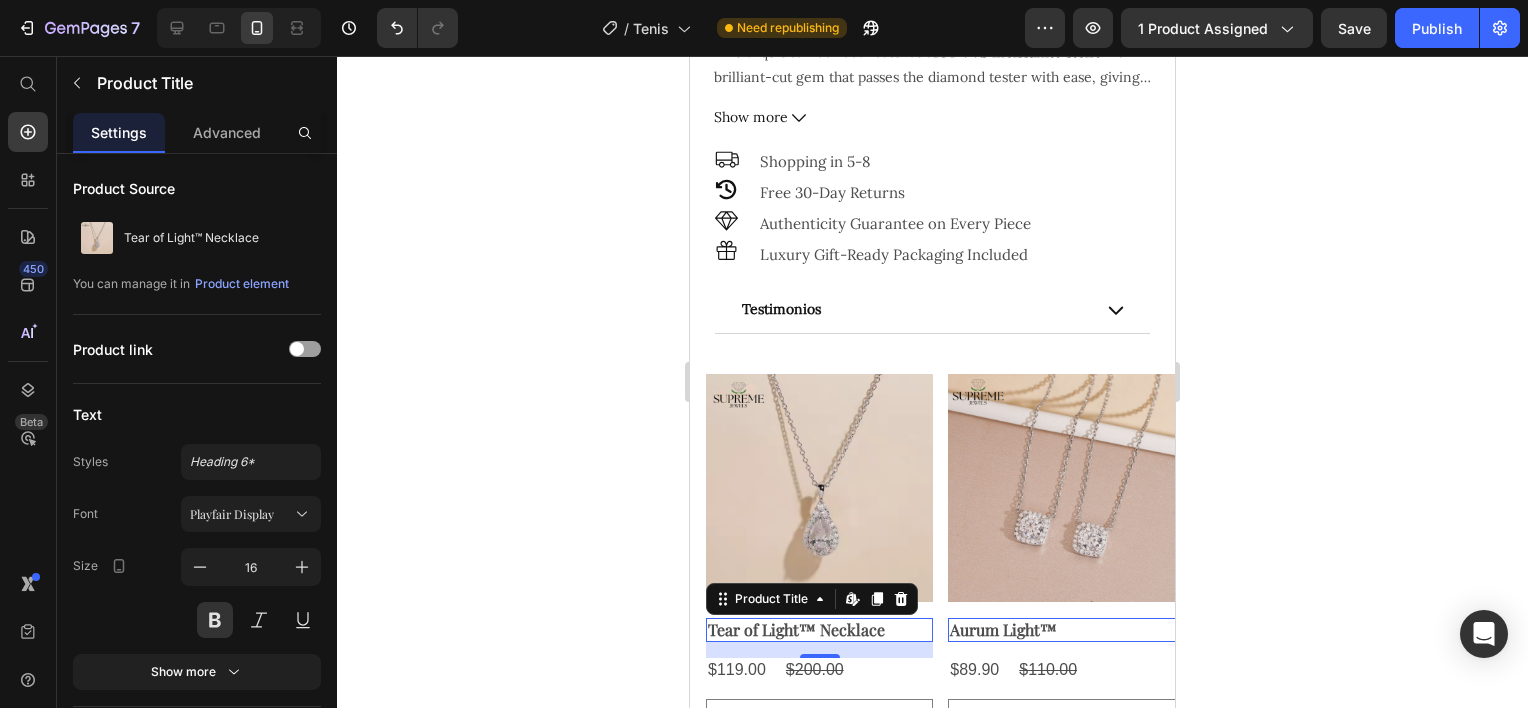 click 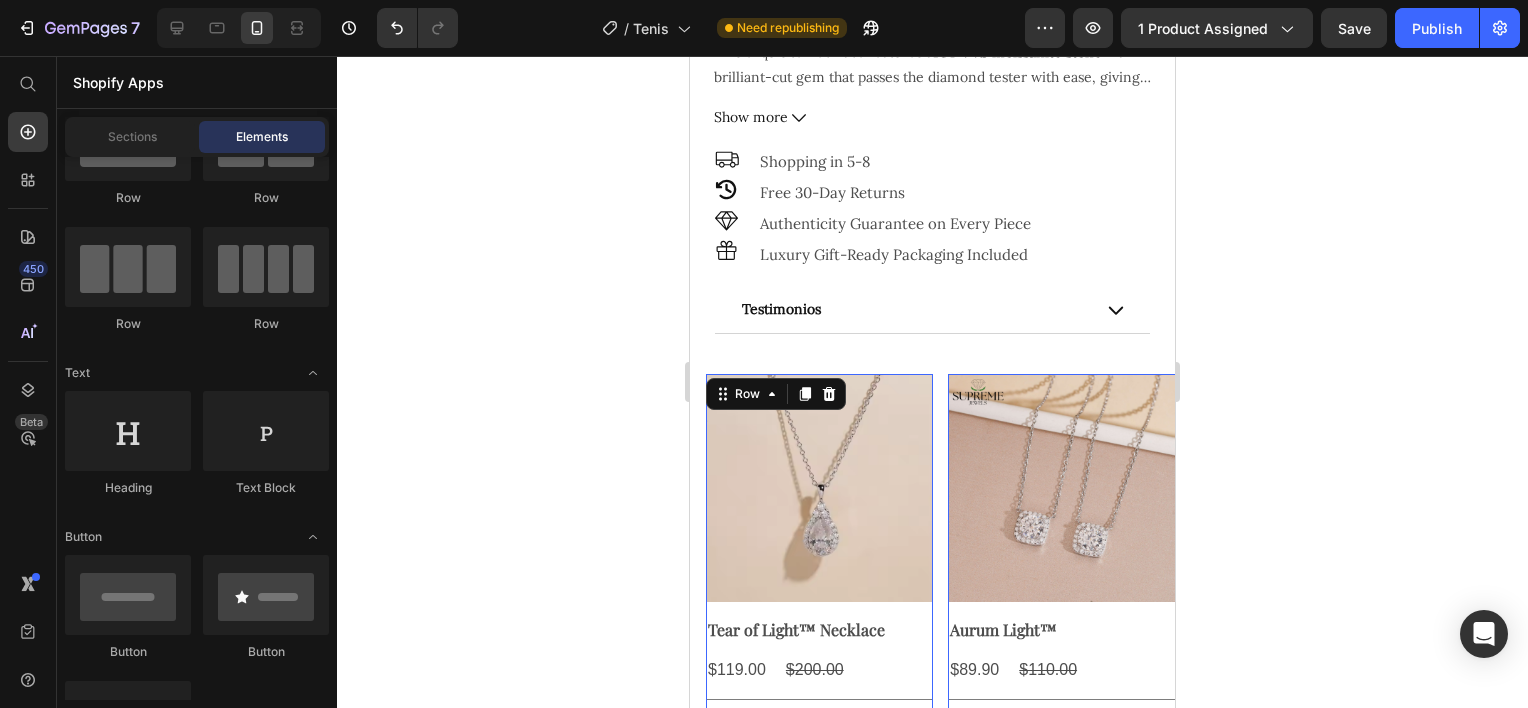 click on "Product Images Tear of Light™ Necklace Product Title $119.00 Product Price $200.00 Product Price Row Silver - $119.00  Product Variants & Swatches Add To cart Product Cart Button" at bounding box center [819, 595] 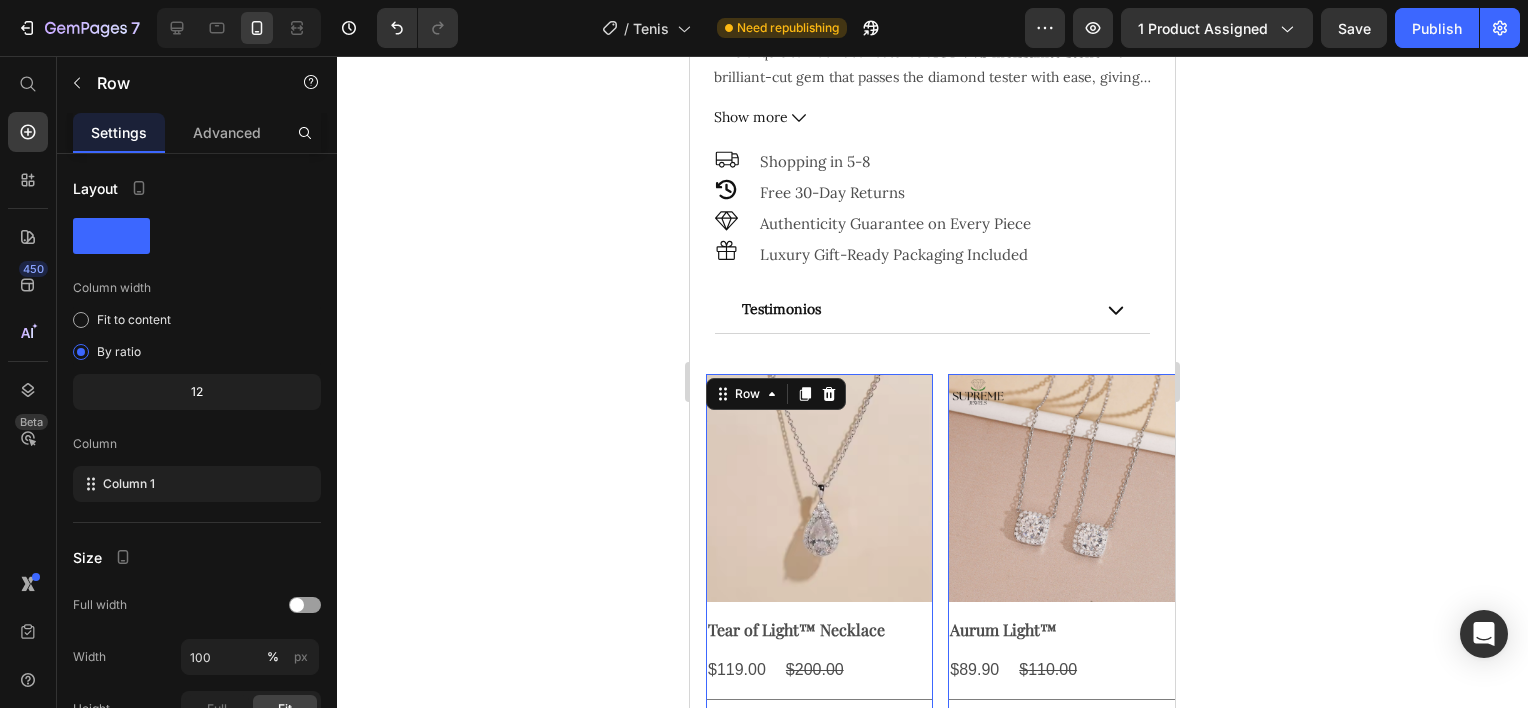 click 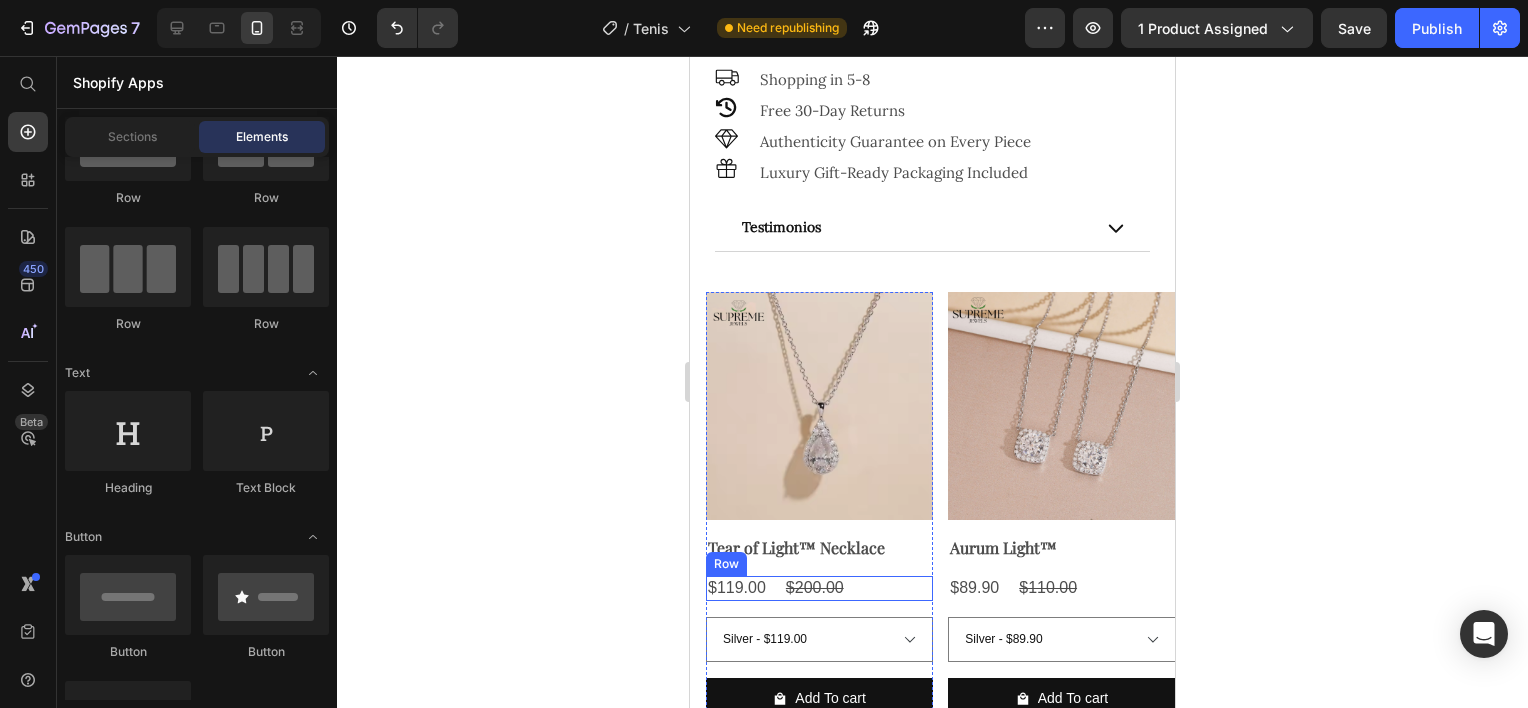 scroll, scrollTop: 1242, scrollLeft: 0, axis: vertical 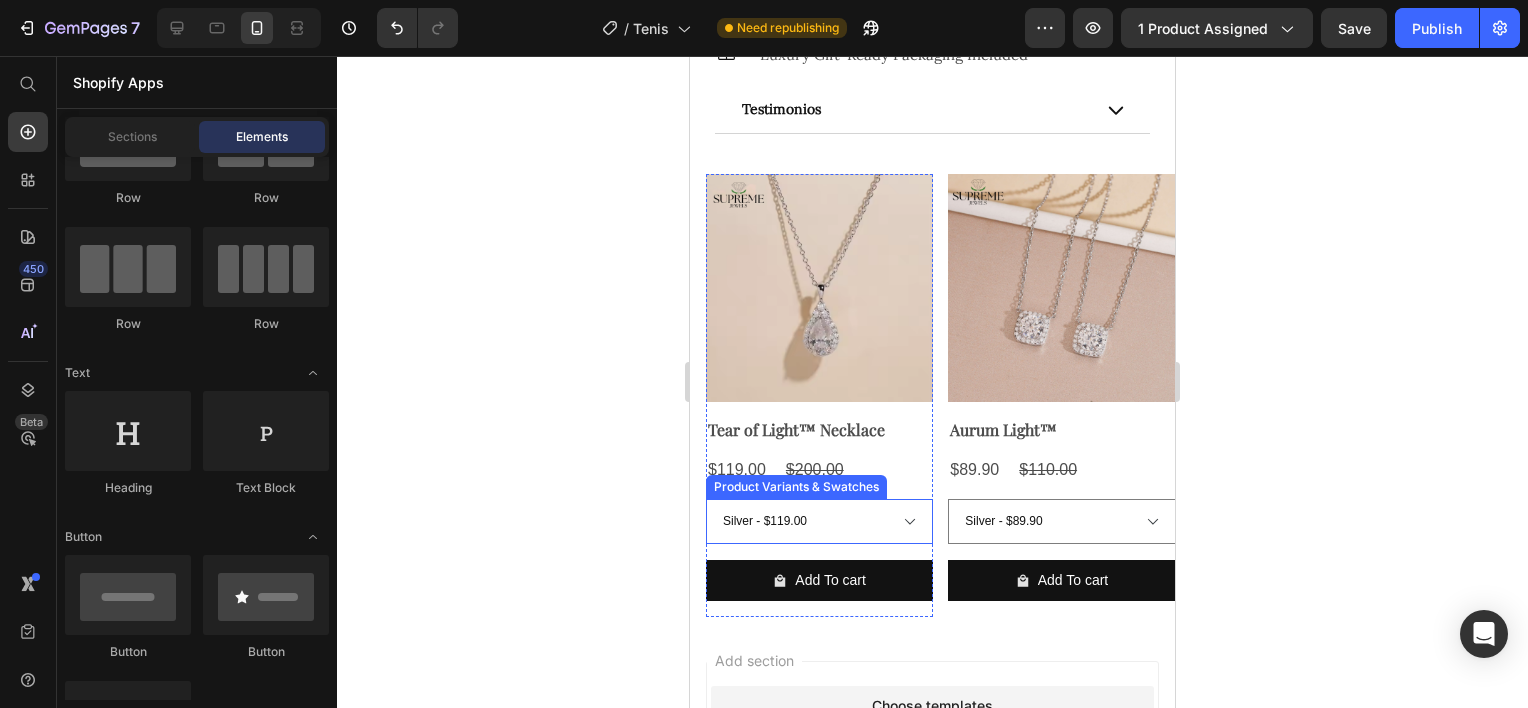 click on "Silver - $119.00" at bounding box center (819, 521) 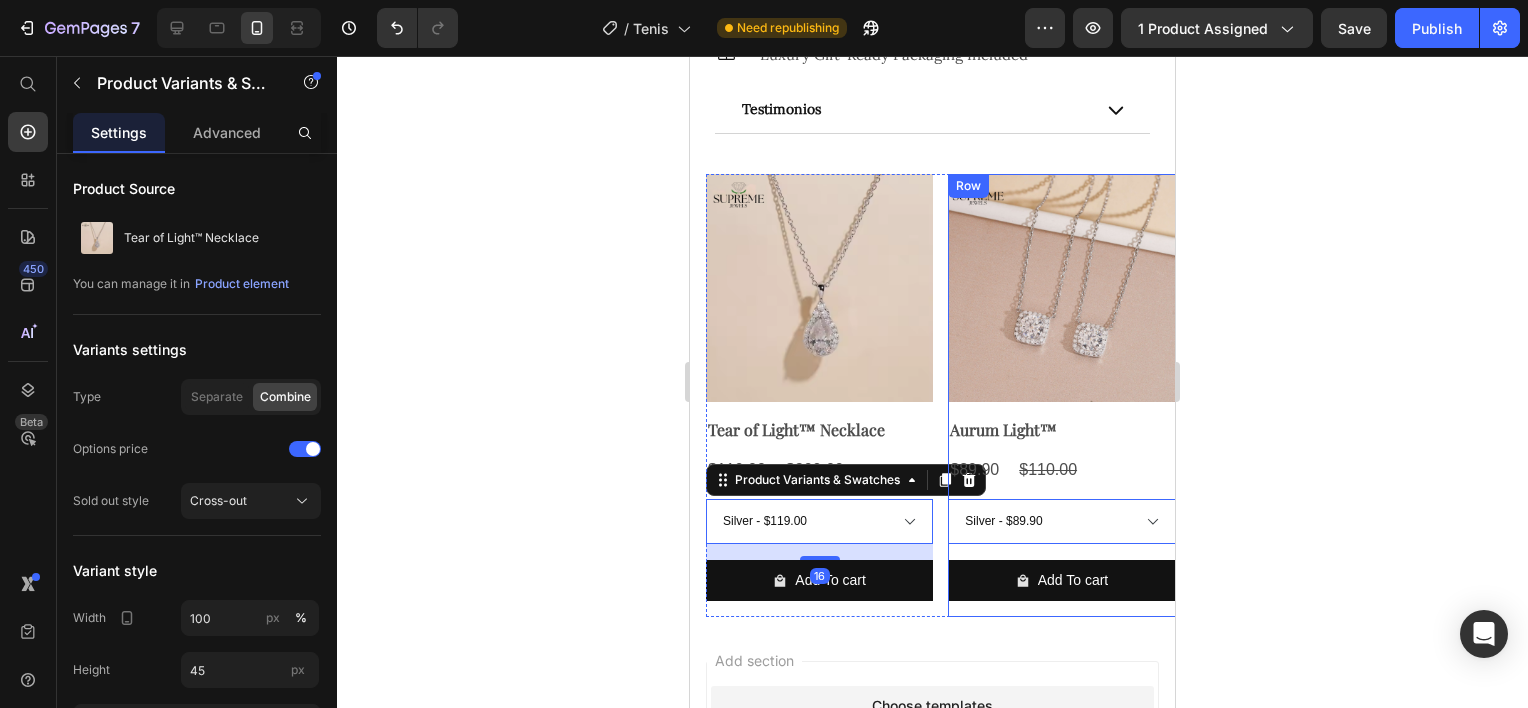 click on "Product Images Aurum Light™ Product Title $89.90 Product Price $110.00 Product Price Row Silver - $89.90  Product Variants & Swatches   0 Add To cart Product Cart Button" at bounding box center [1061, 395] 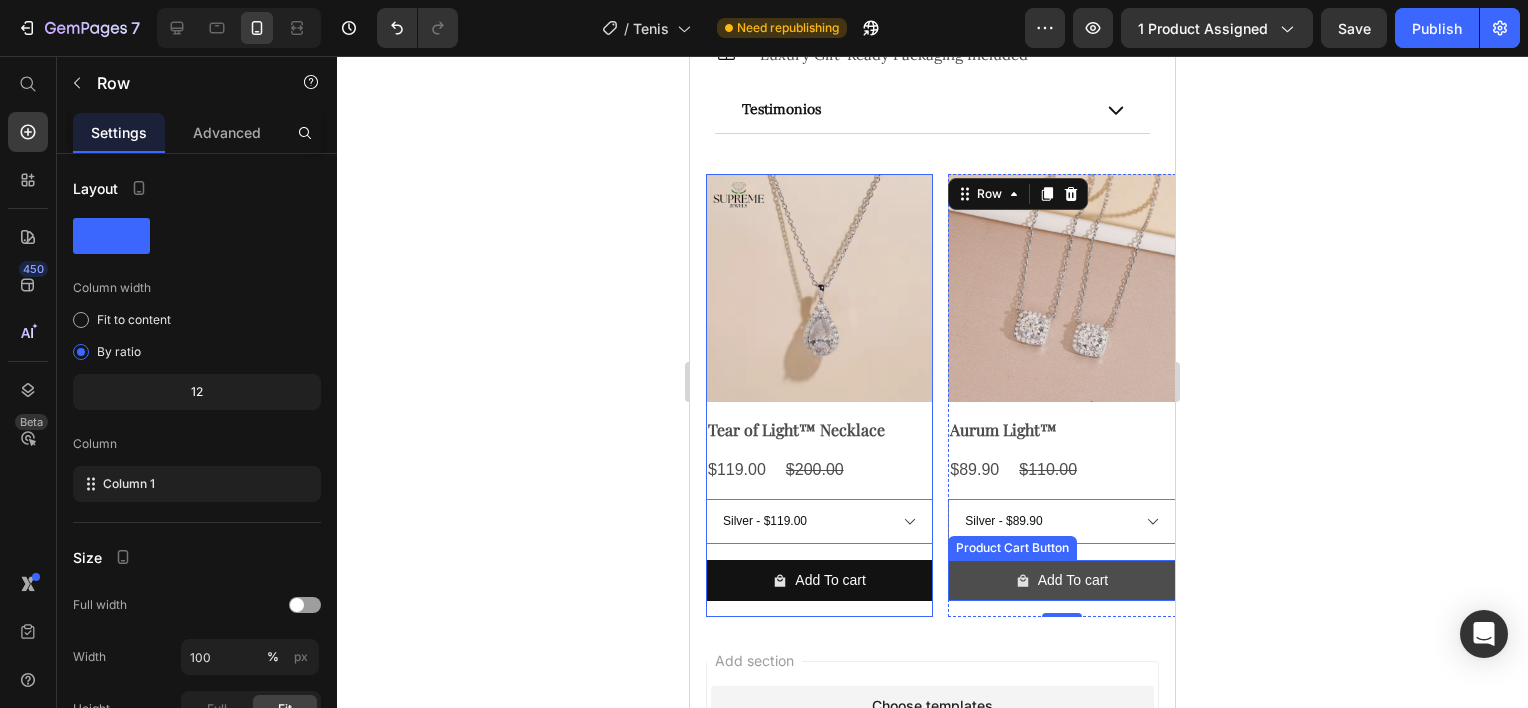 click 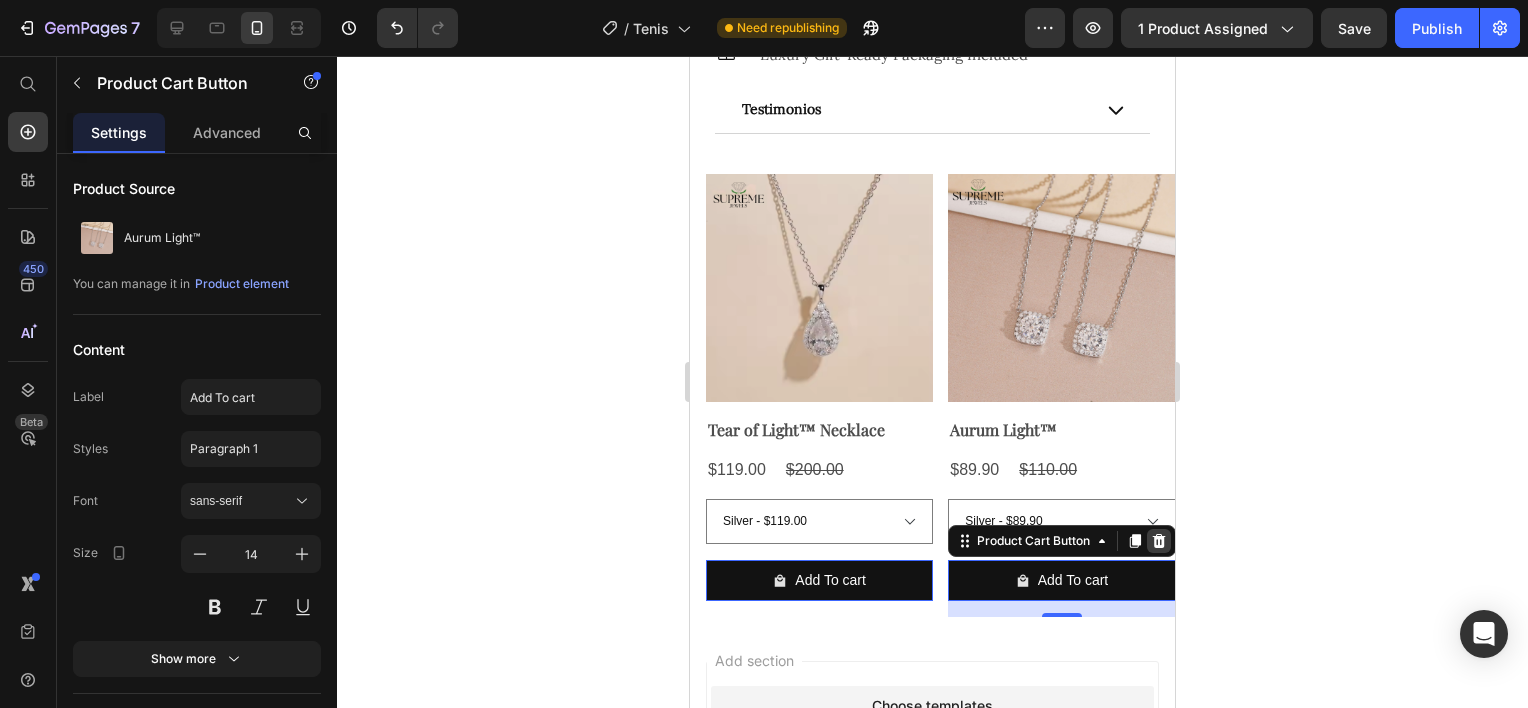 click 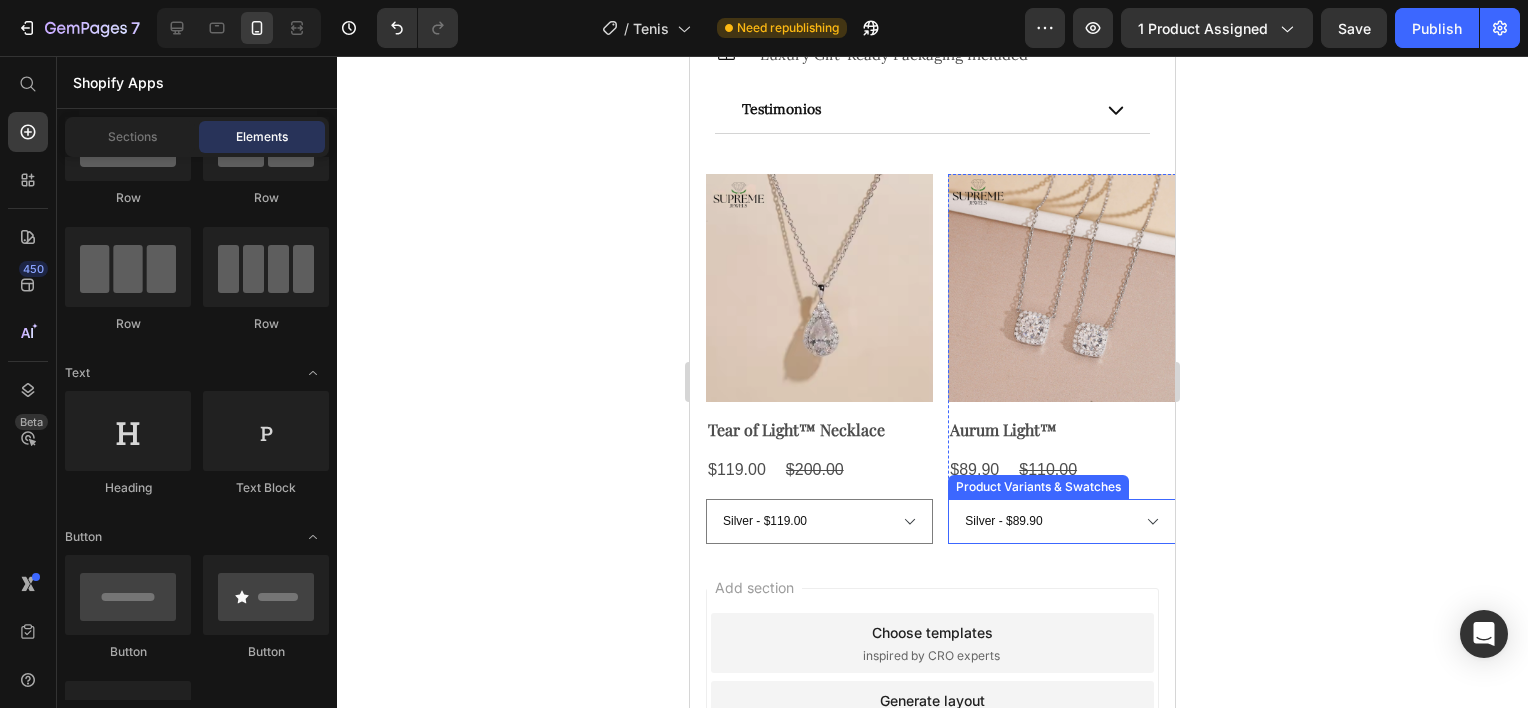 click on "Silver - $89.90" at bounding box center (1061, 521) 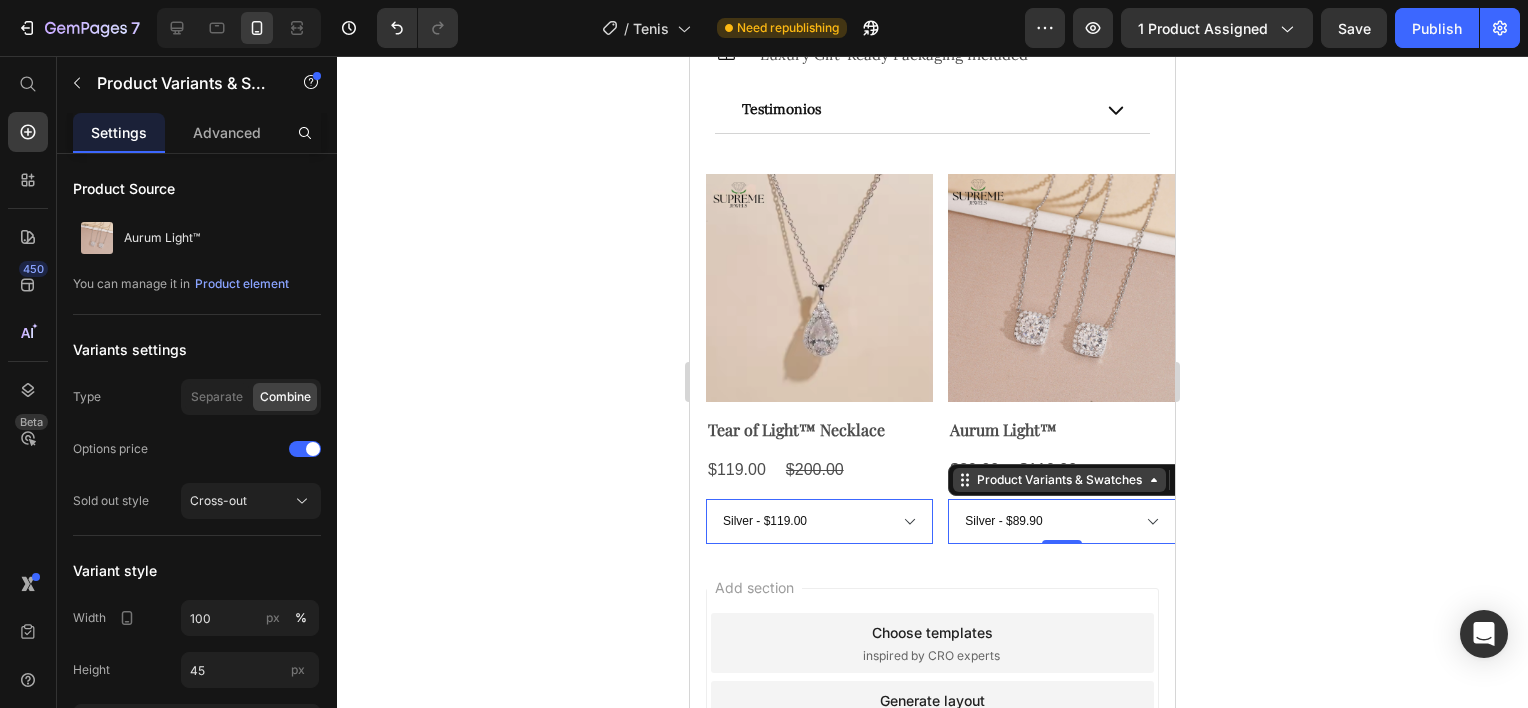 click on "Product Variants & Swatches" at bounding box center [1059, 480] 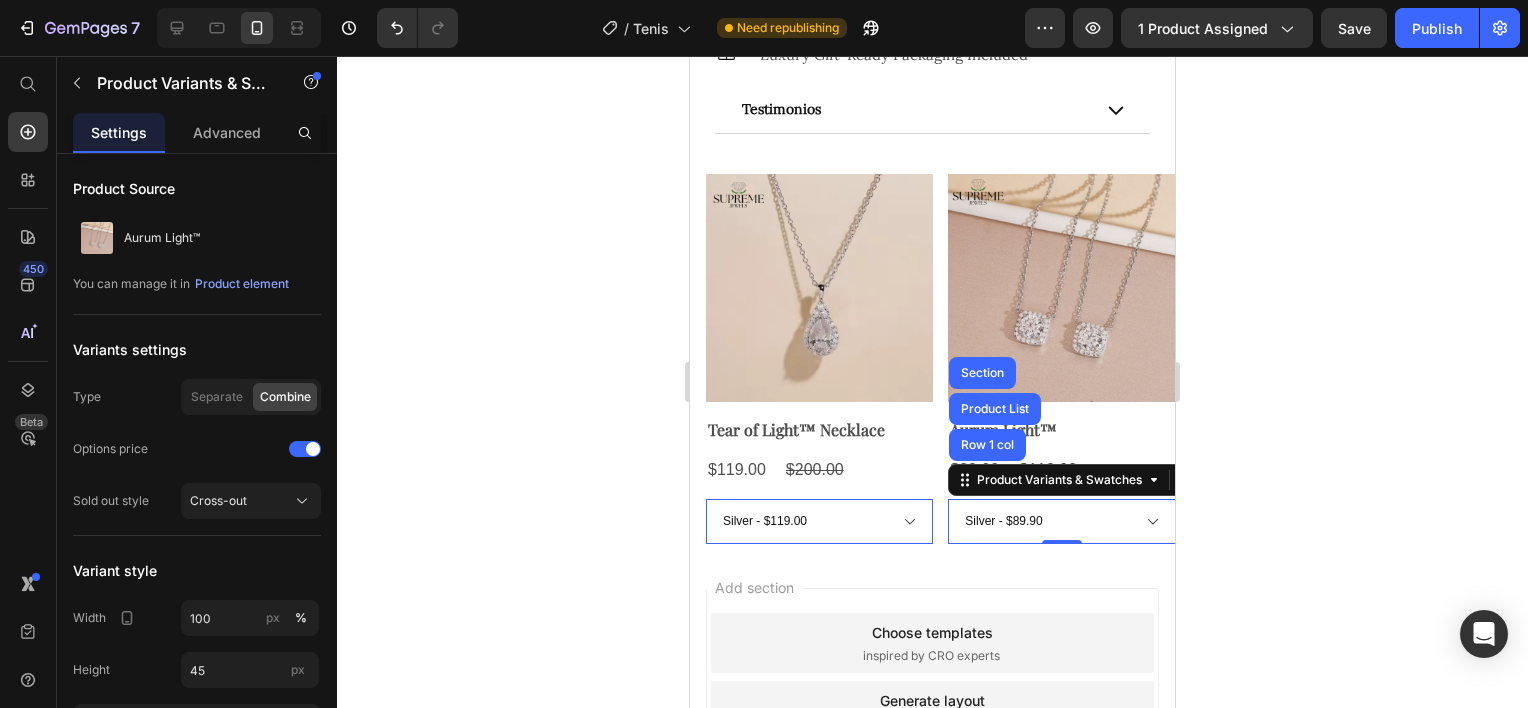 click on "Silver - $89.90" at bounding box center [1061, 521] 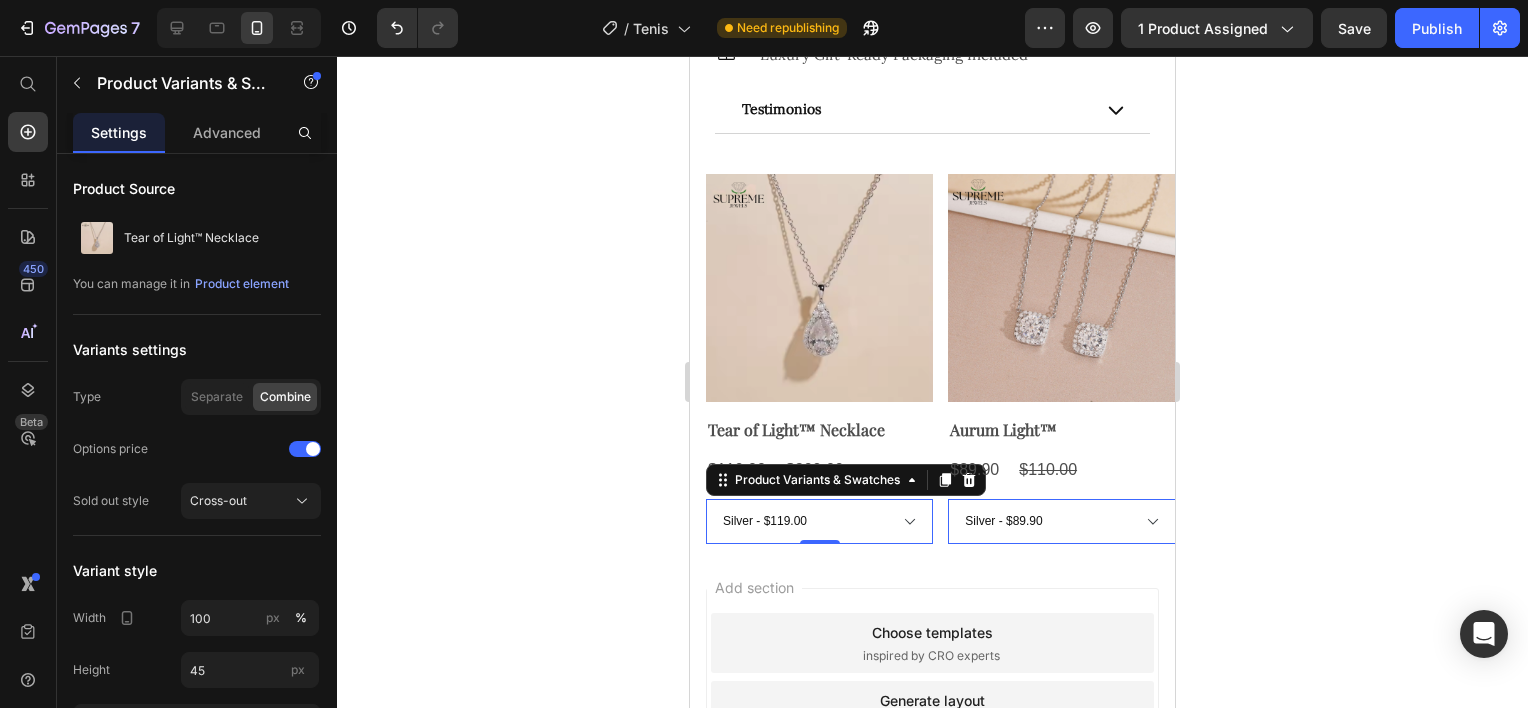 click on "Silver - $119.00" at bounding box center [819, 521] 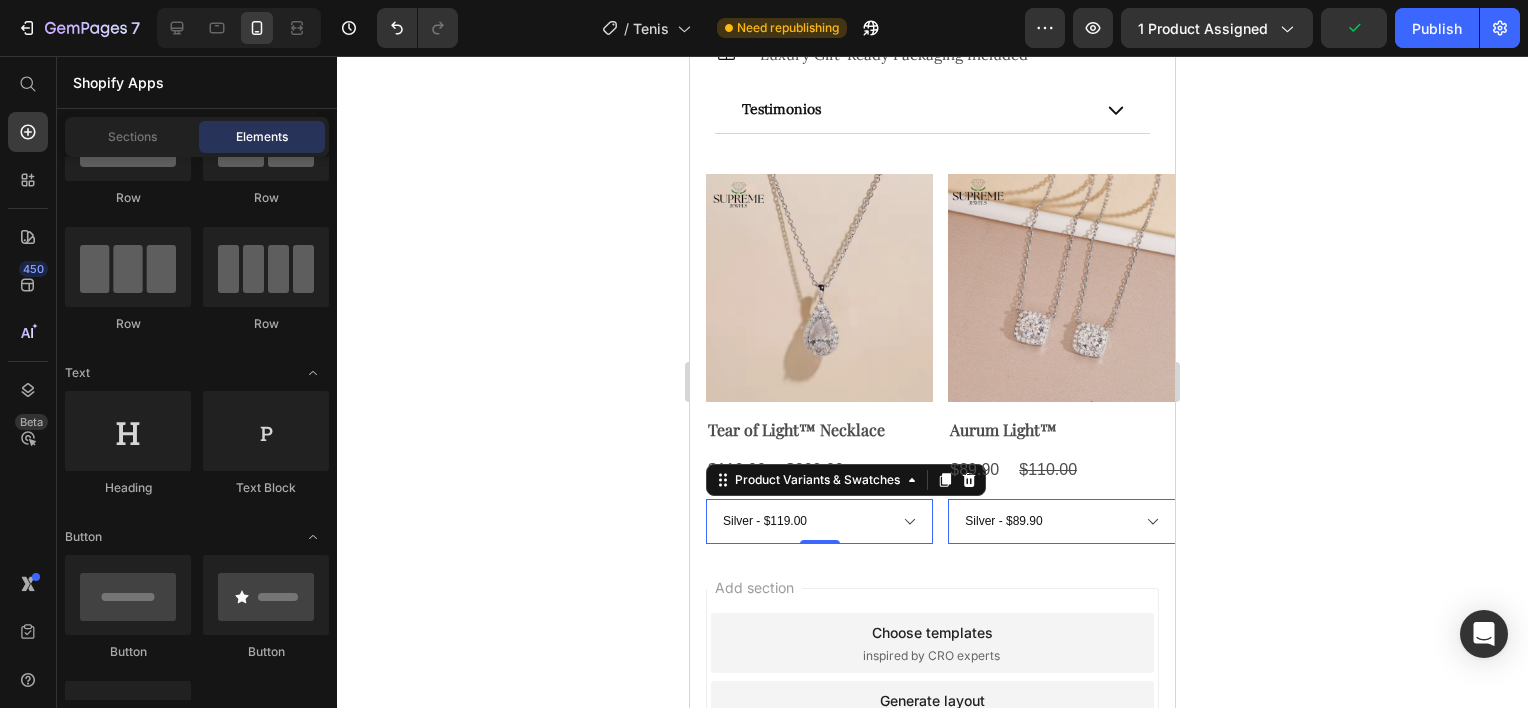 click on "Add section Choose templates inspired by CRO experts Generate layout from URL or image Add blank section then drag & drop elements" at bounding box center (932, 711) 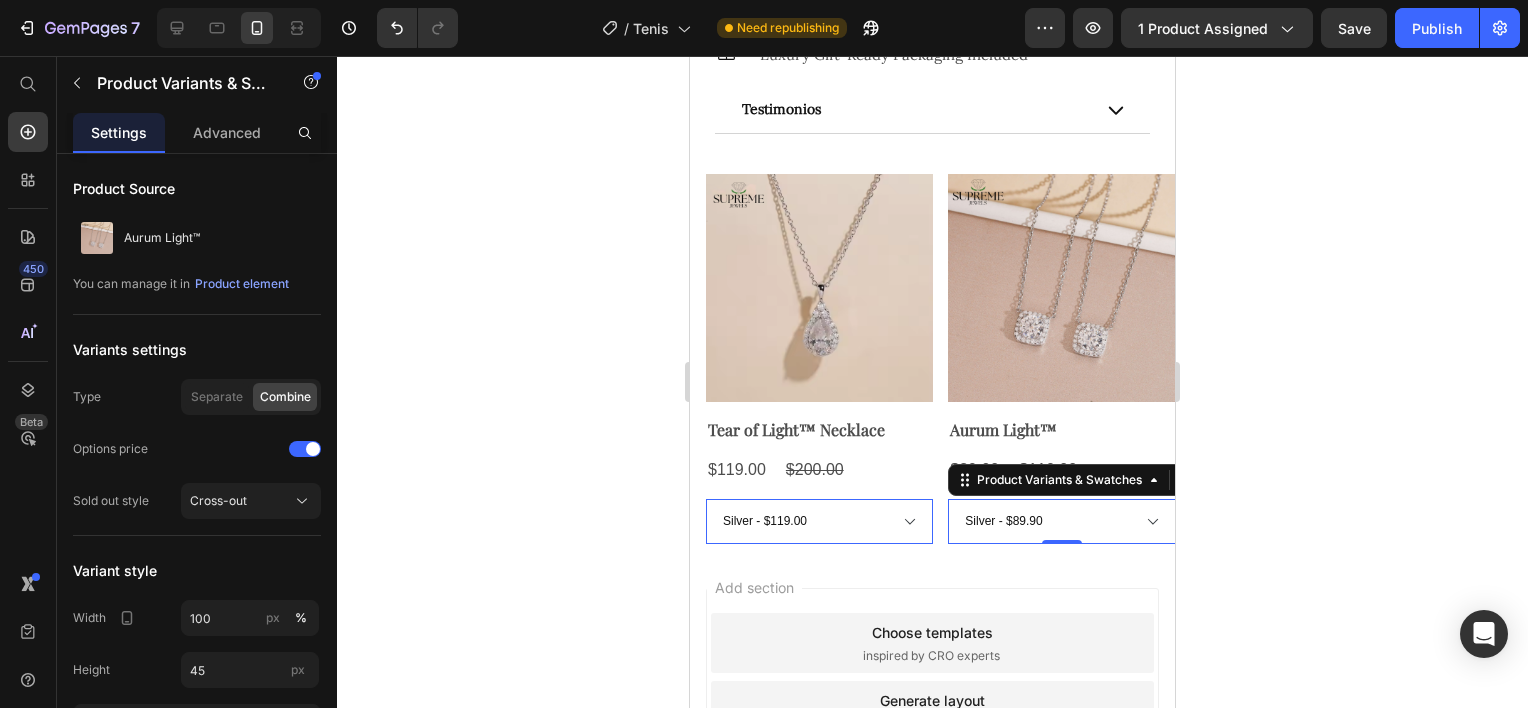 click on "Silver - $89.90" at bounding box center [1061, 521] 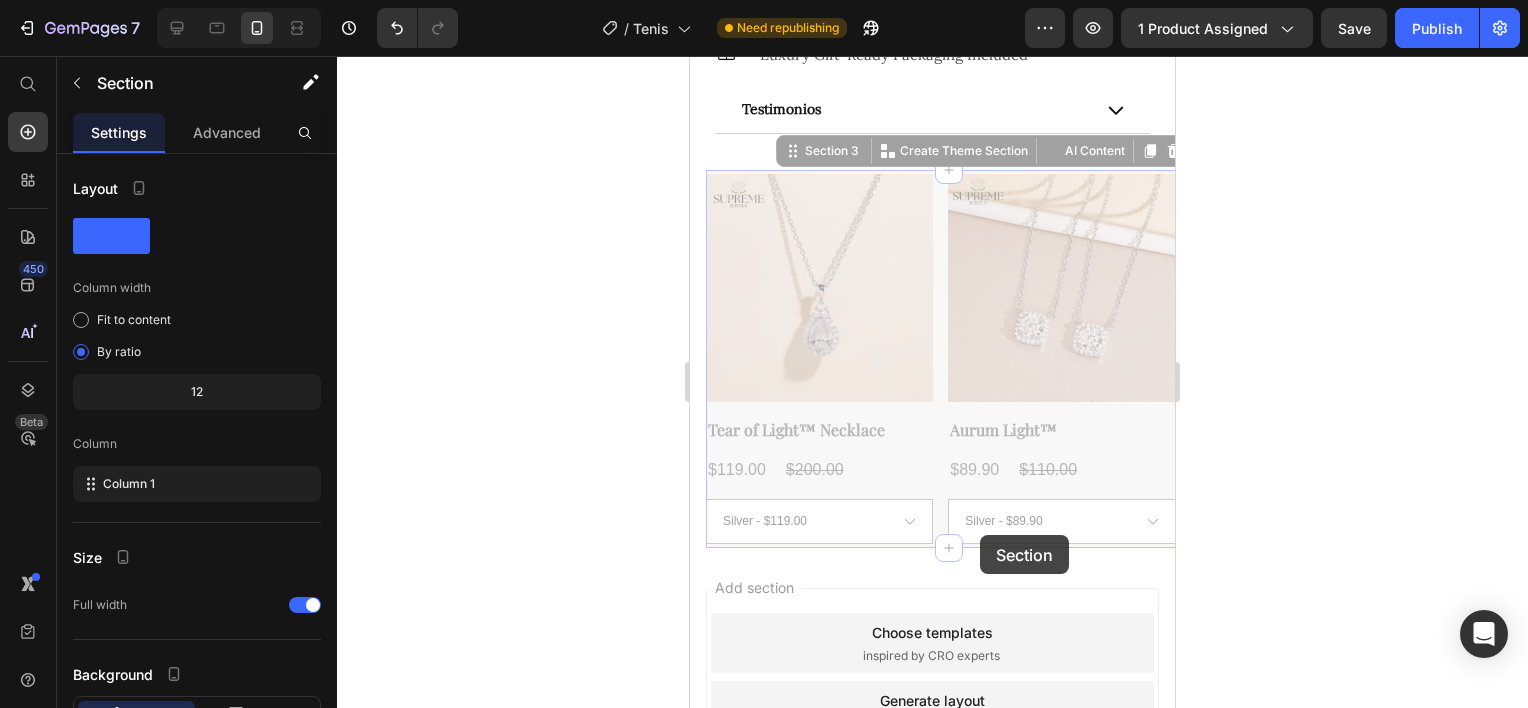 drag, startPoint x: 1070, startPoint y: 528, endPoint x: 980, endPoint y: 535, distance: 90.27181 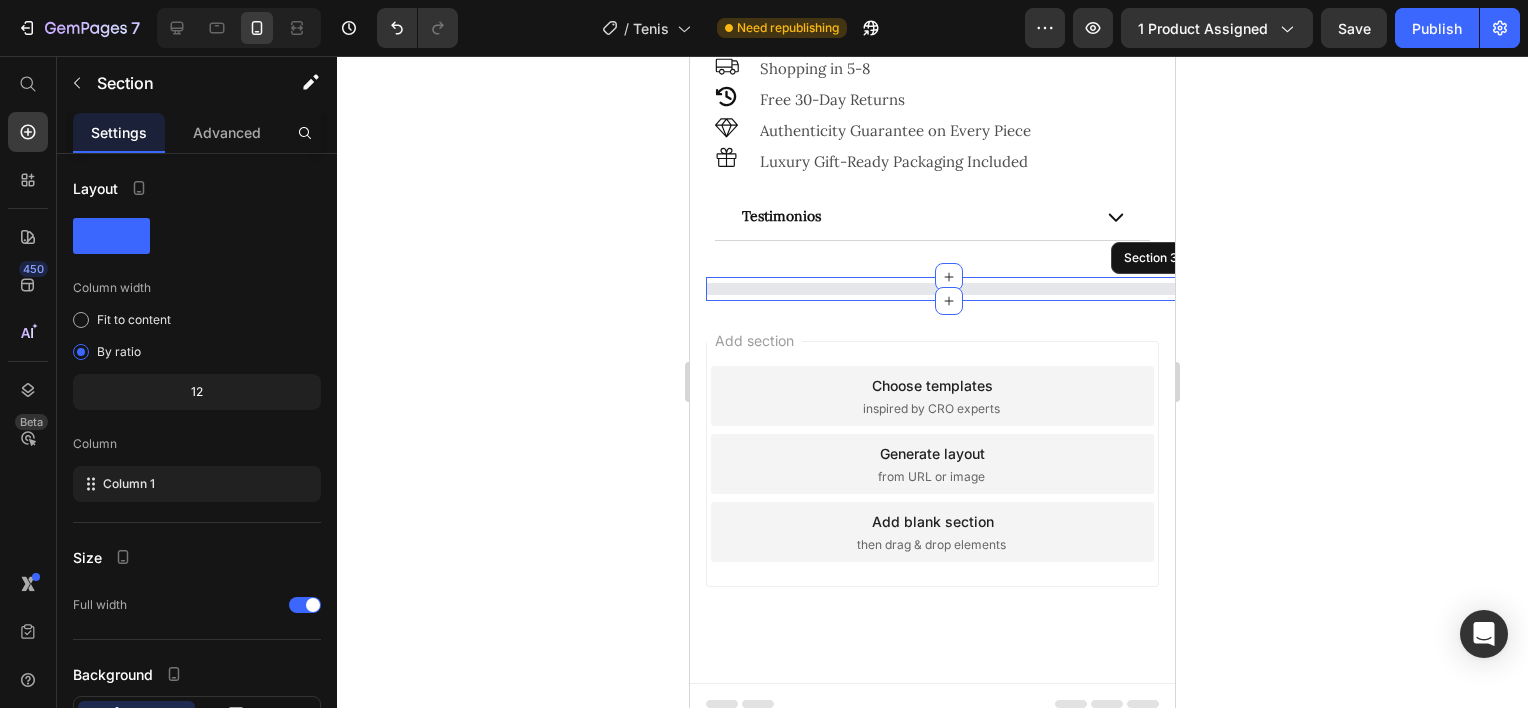 scroll, scrollTop: 1242, scrollLeft: 0, axis: vertical 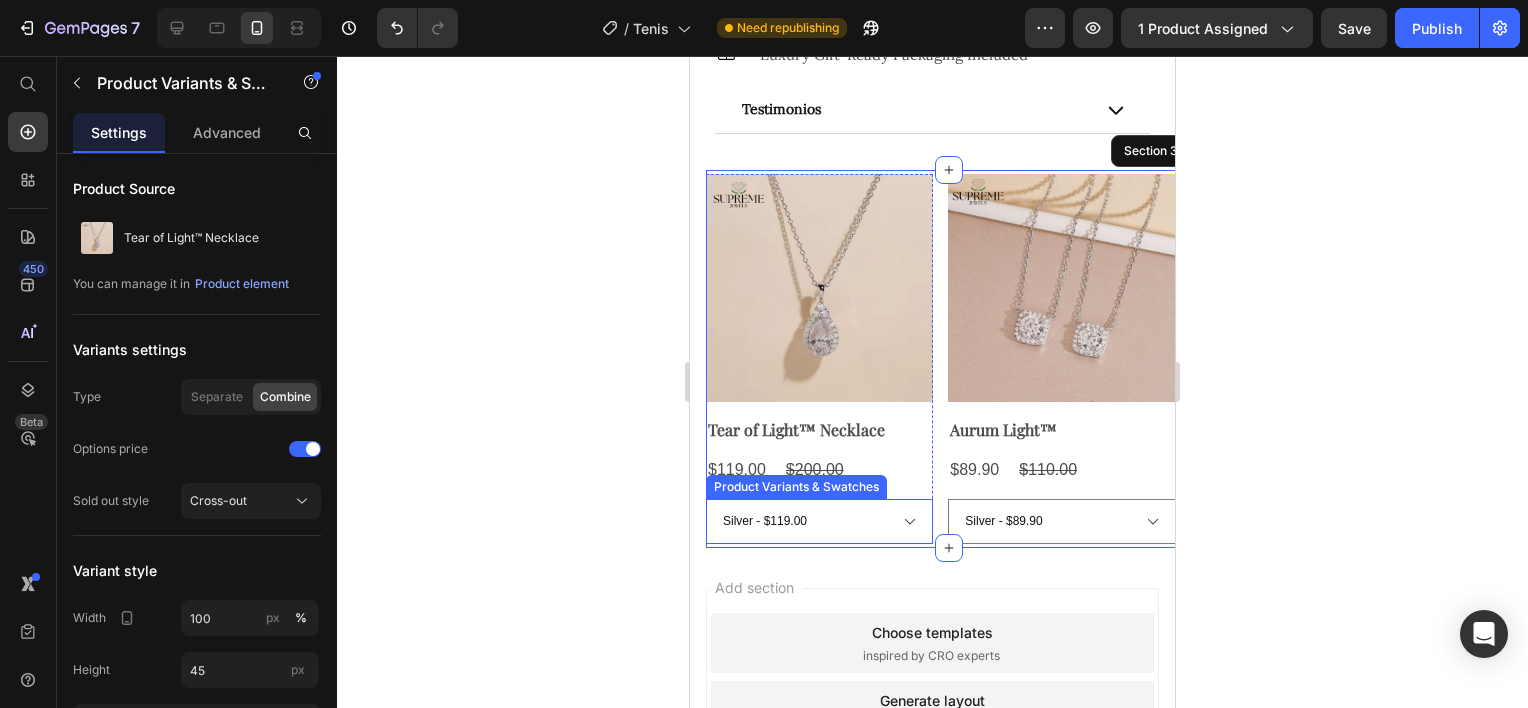 click on "Silver - $119.00" at bounding box center (819, 521) 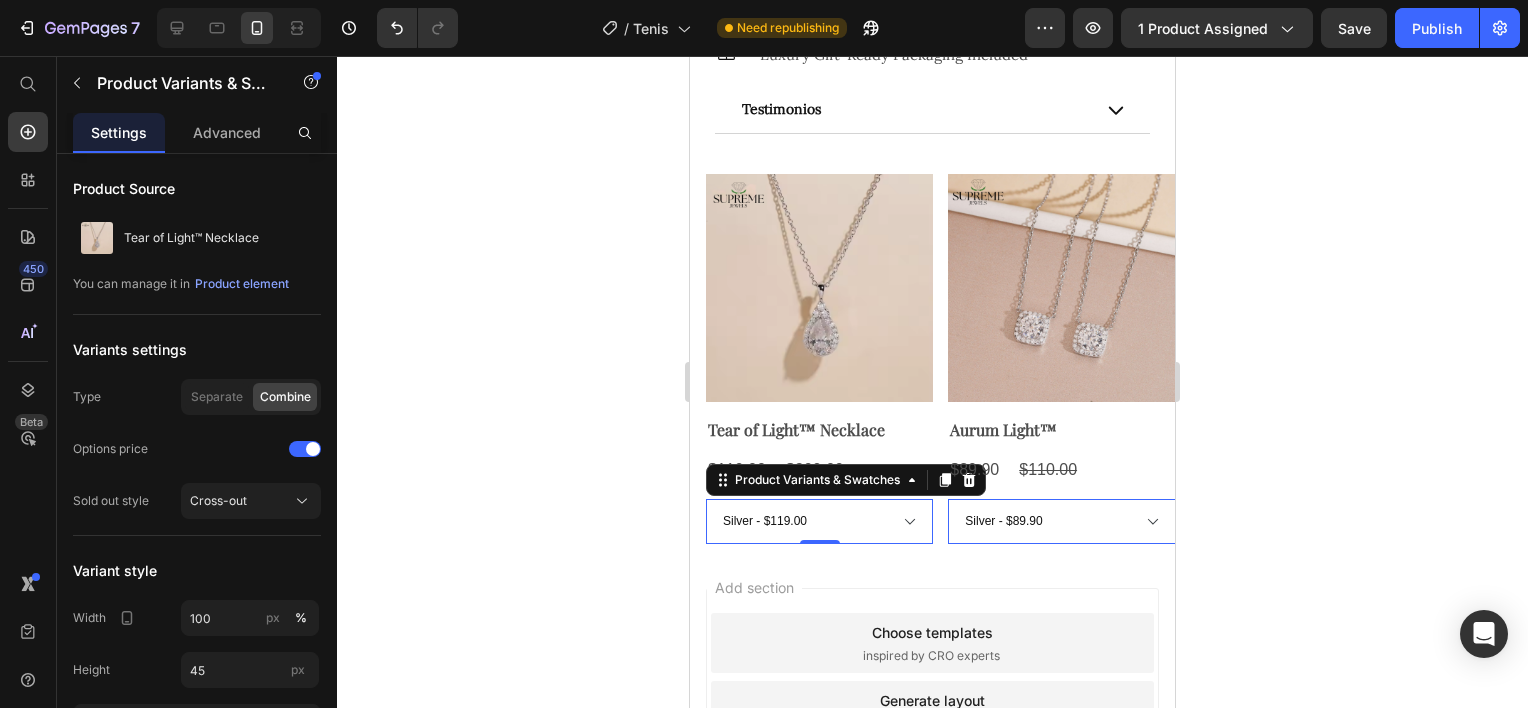 click on "Silver - $119.00" at bounding box center [819, 521] 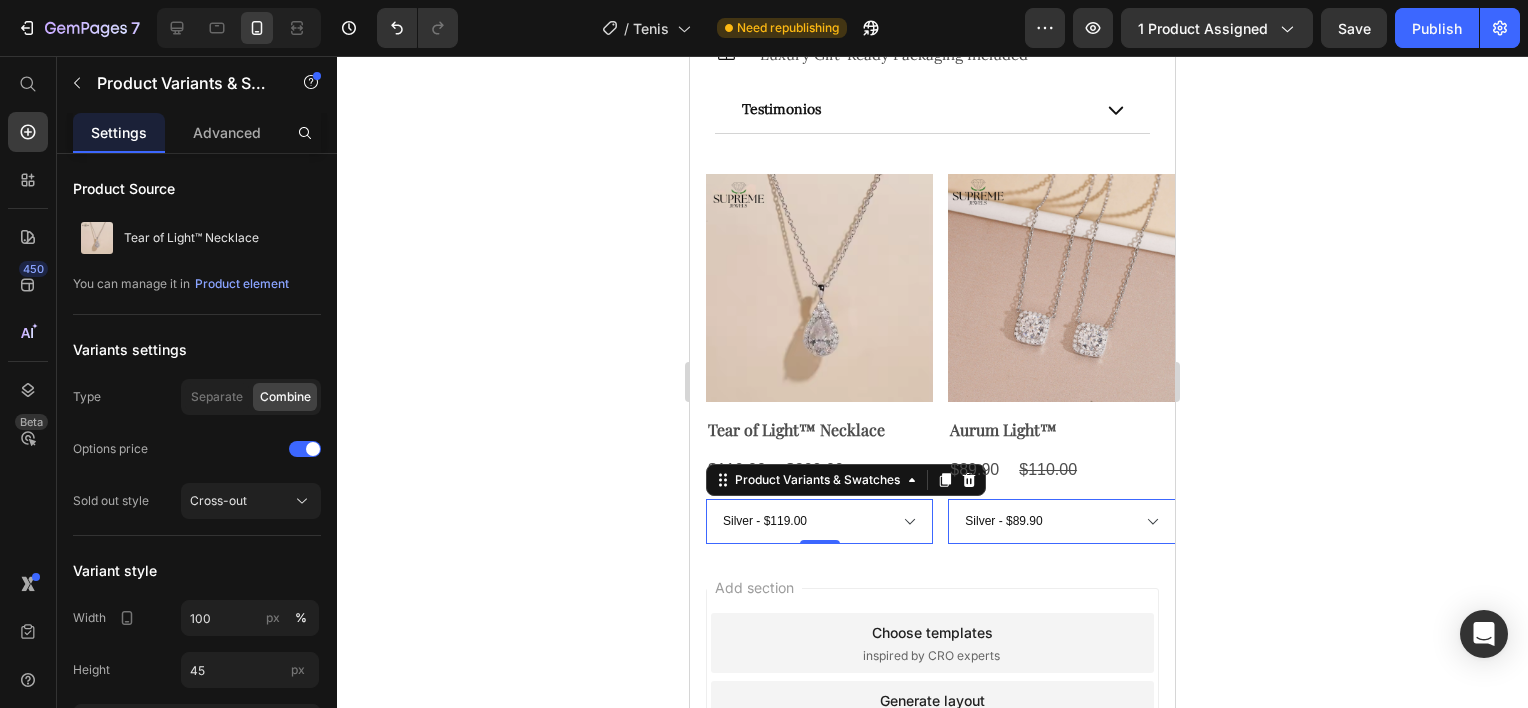 click on "Silver - $119.00" at bounding box center (819, 521) 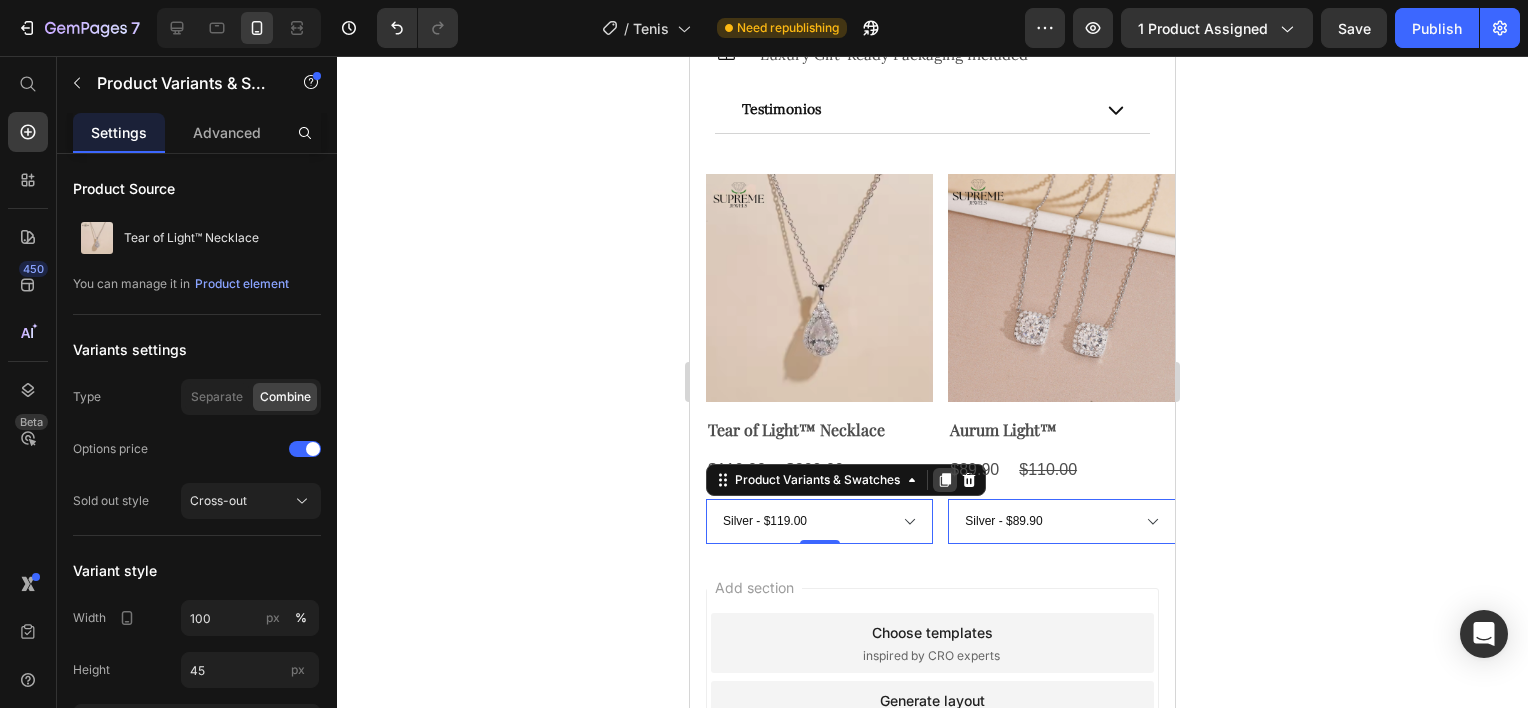 click 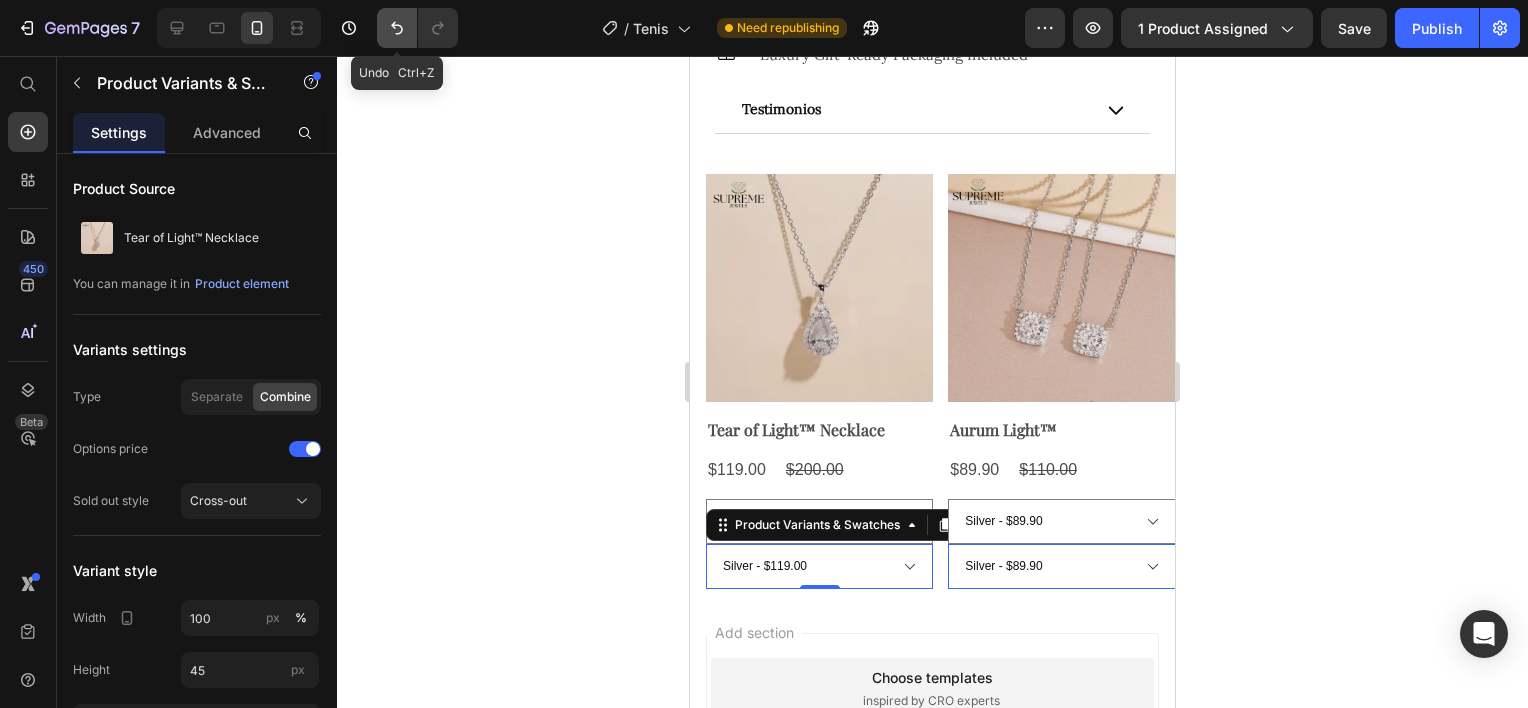 click 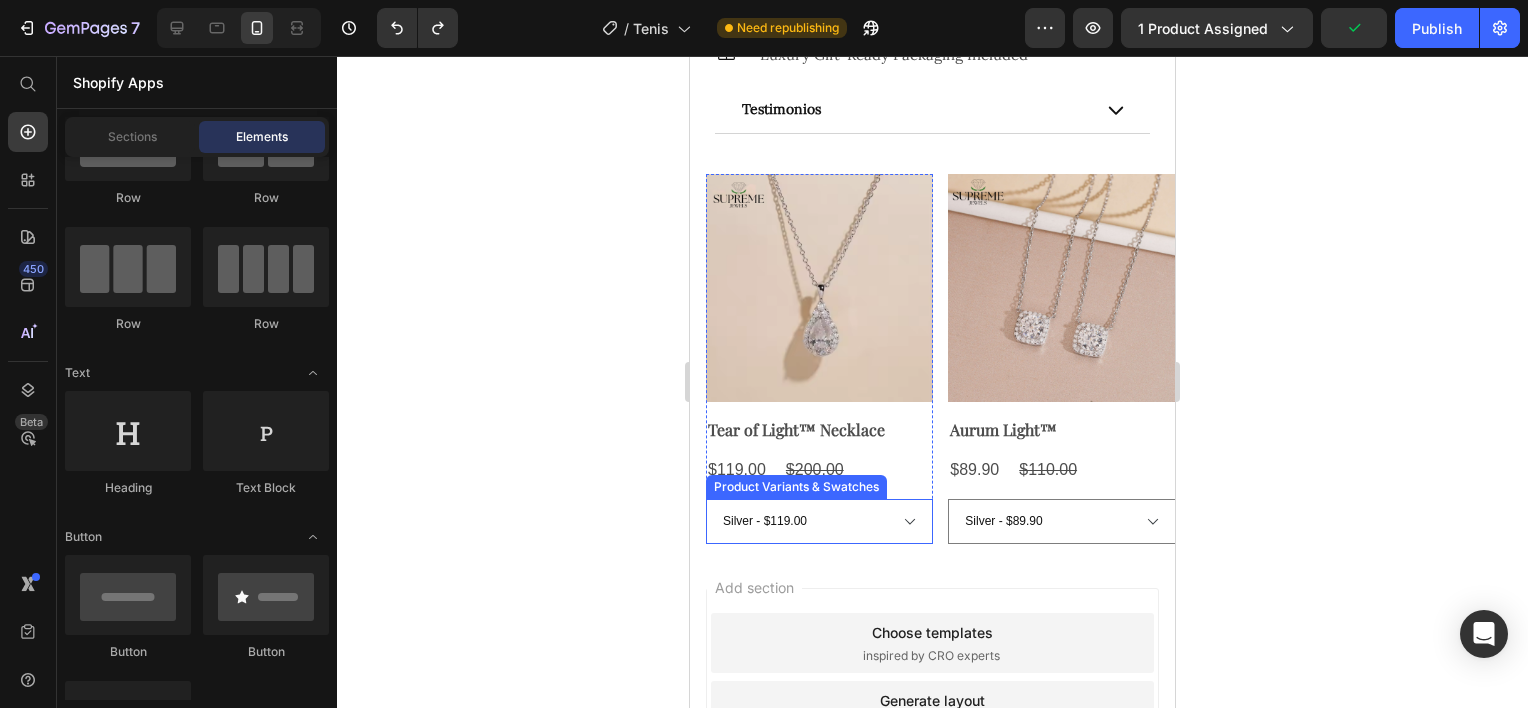 click on "Silver - $119.00" at bounding box center (819, 521) 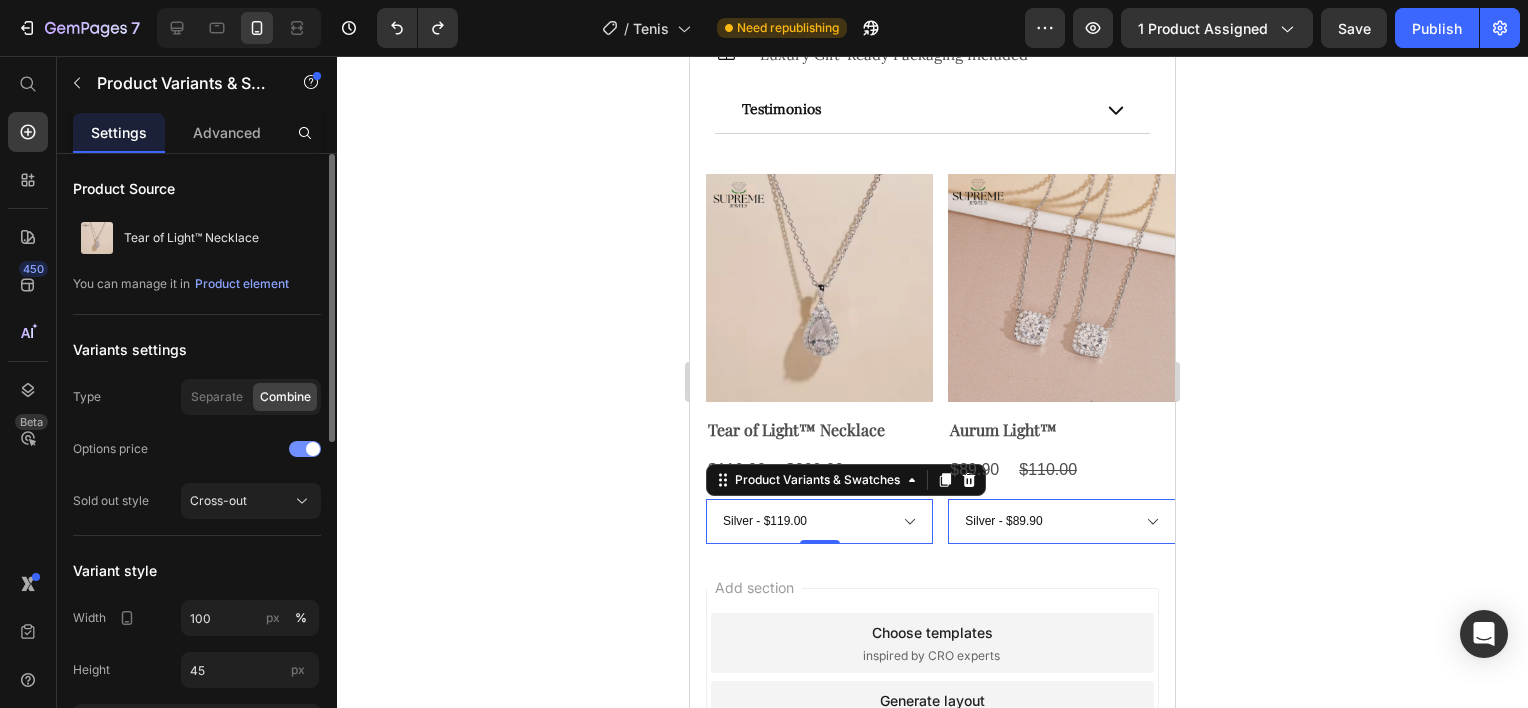 click at bounding box center [313, 449] 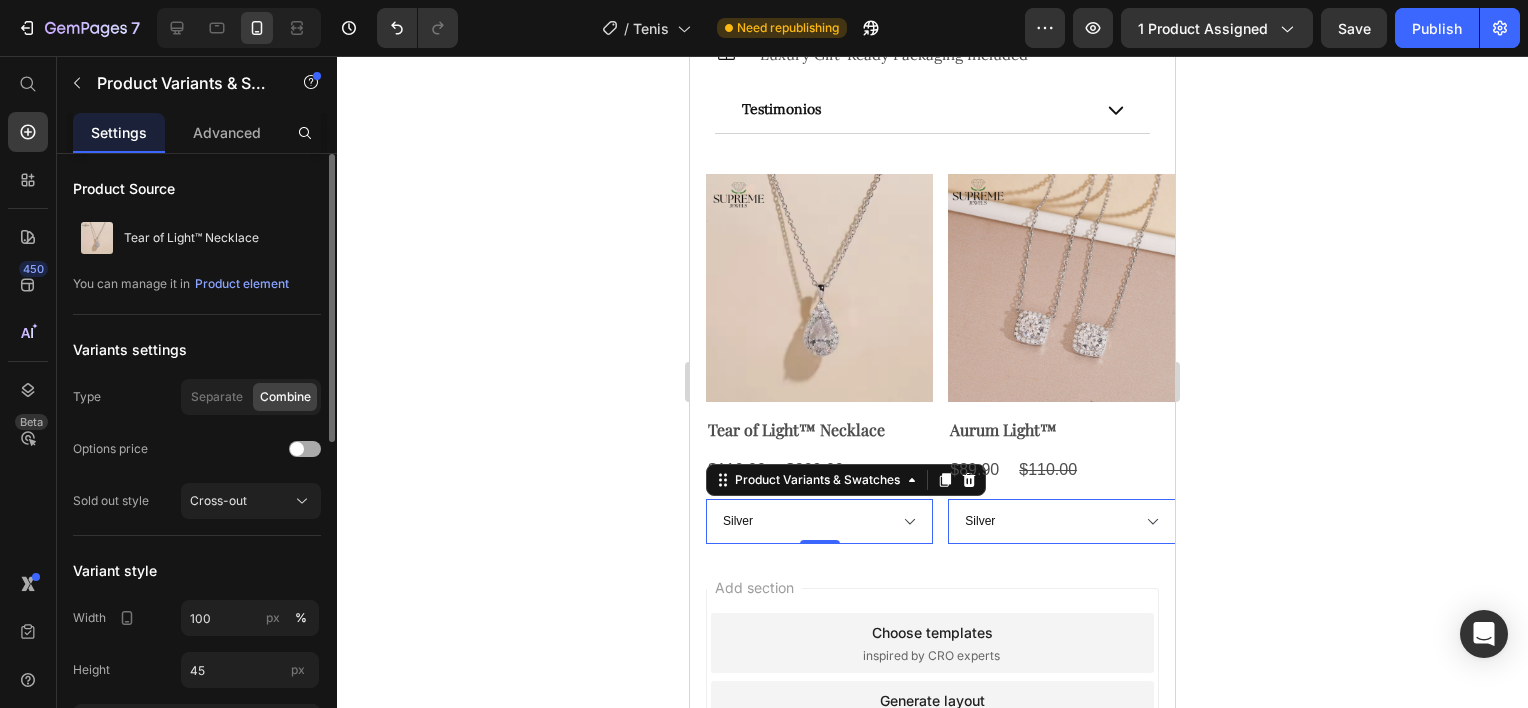 click at bounding box center (305, 449) 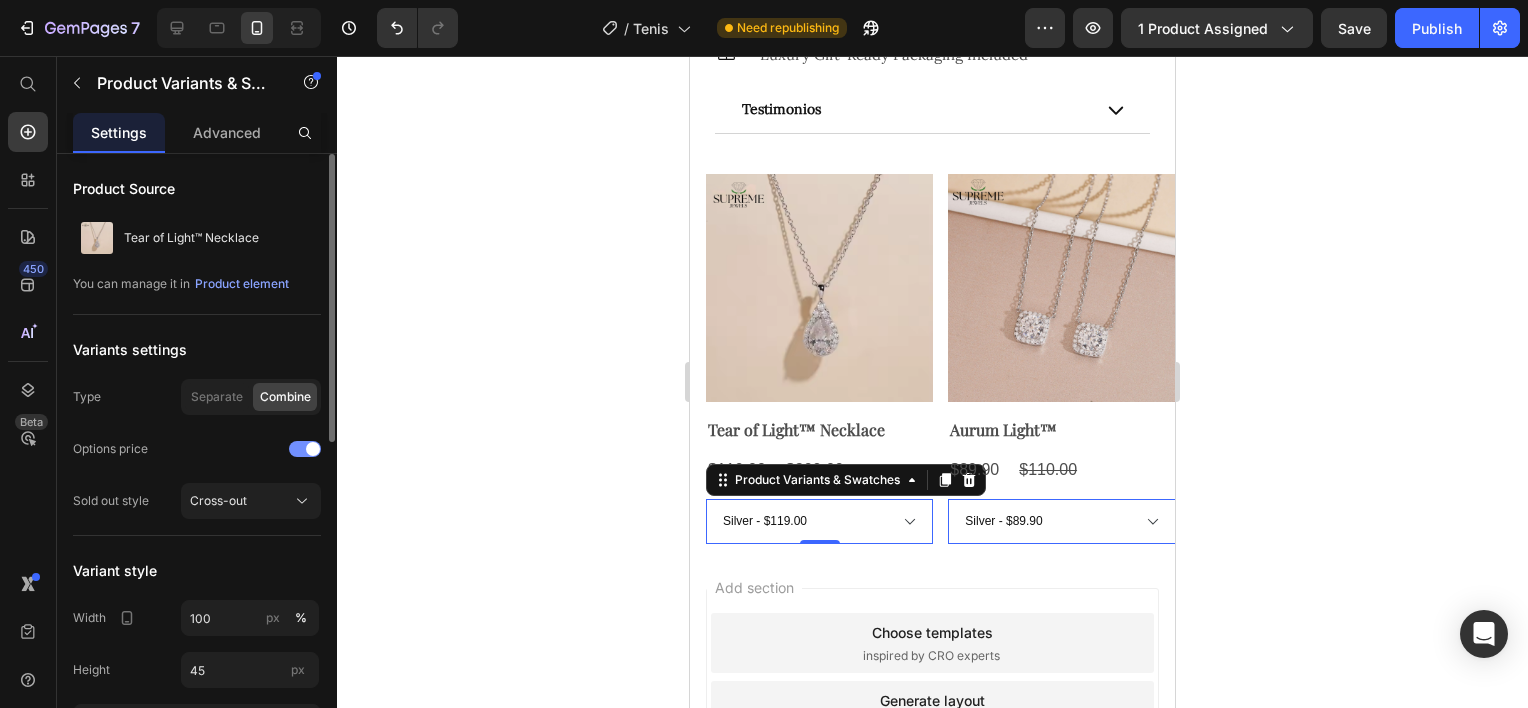 click at bounding box center [313, 449] 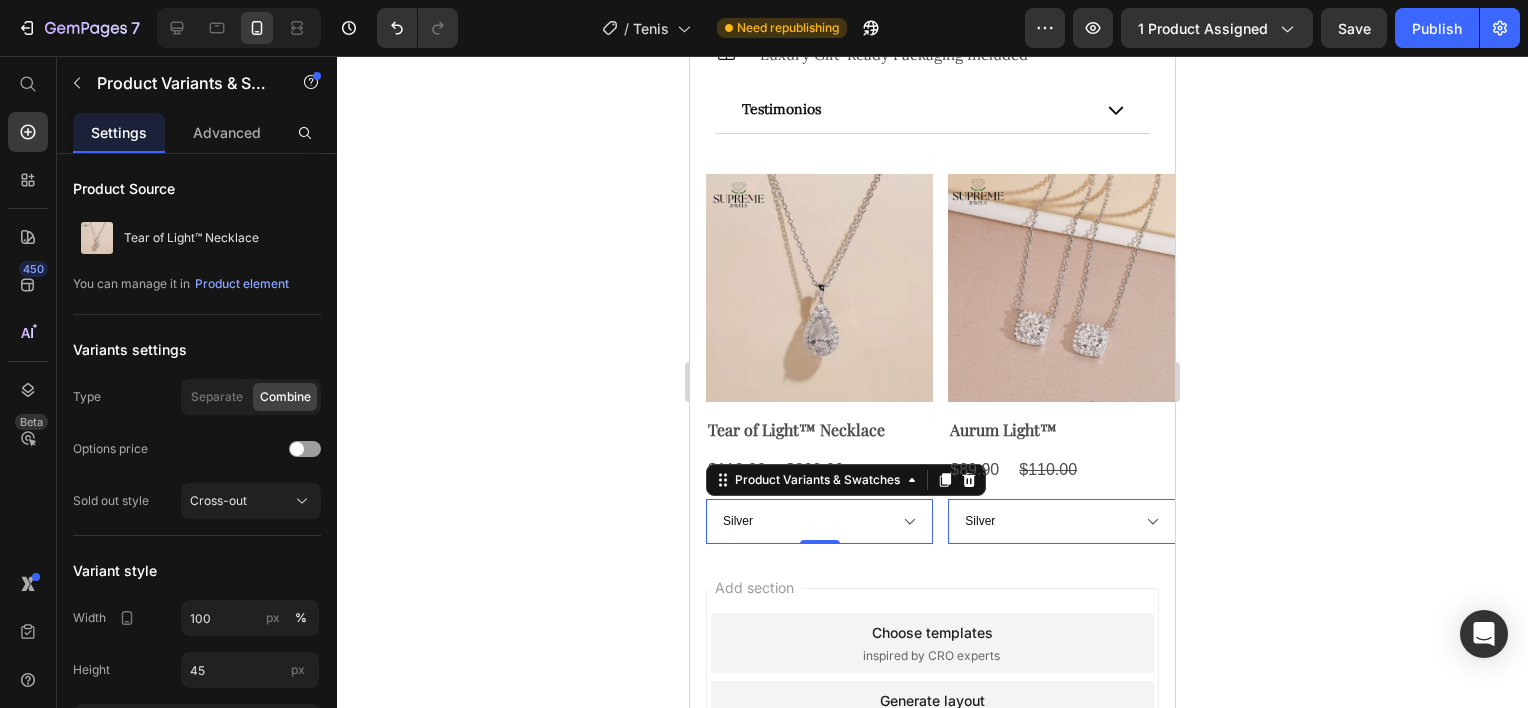 click 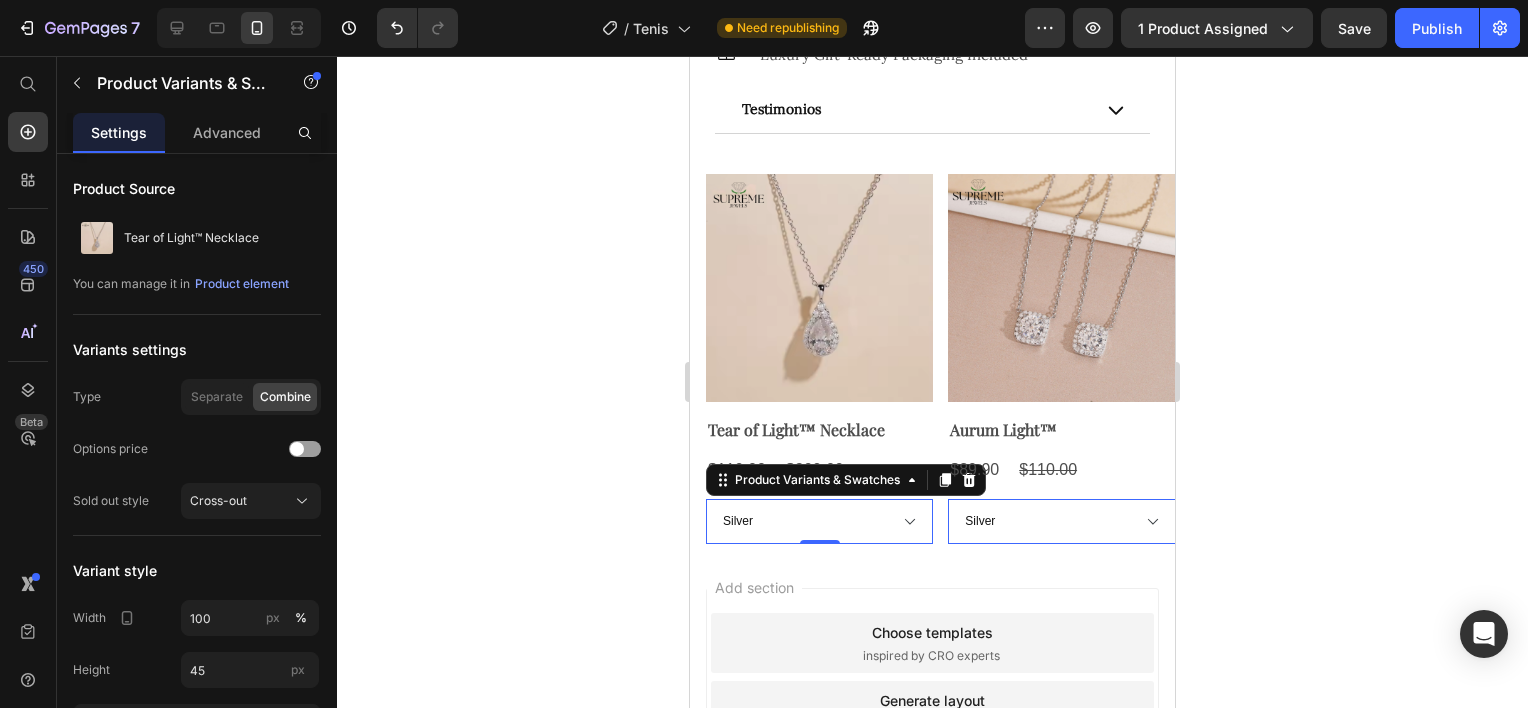 click on "Silver" at bounding box center [819, 521] 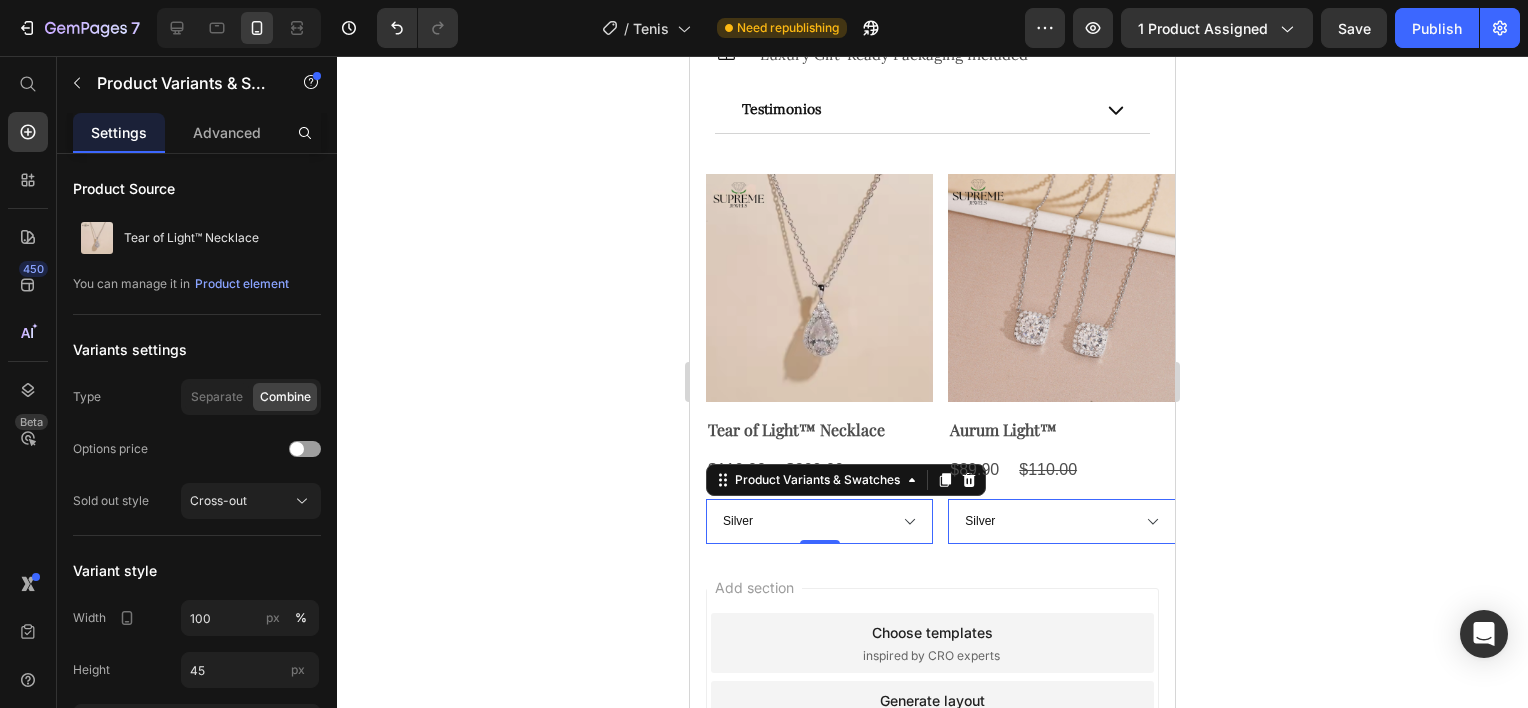 click on "Silver" at bounding box center [819, 521] 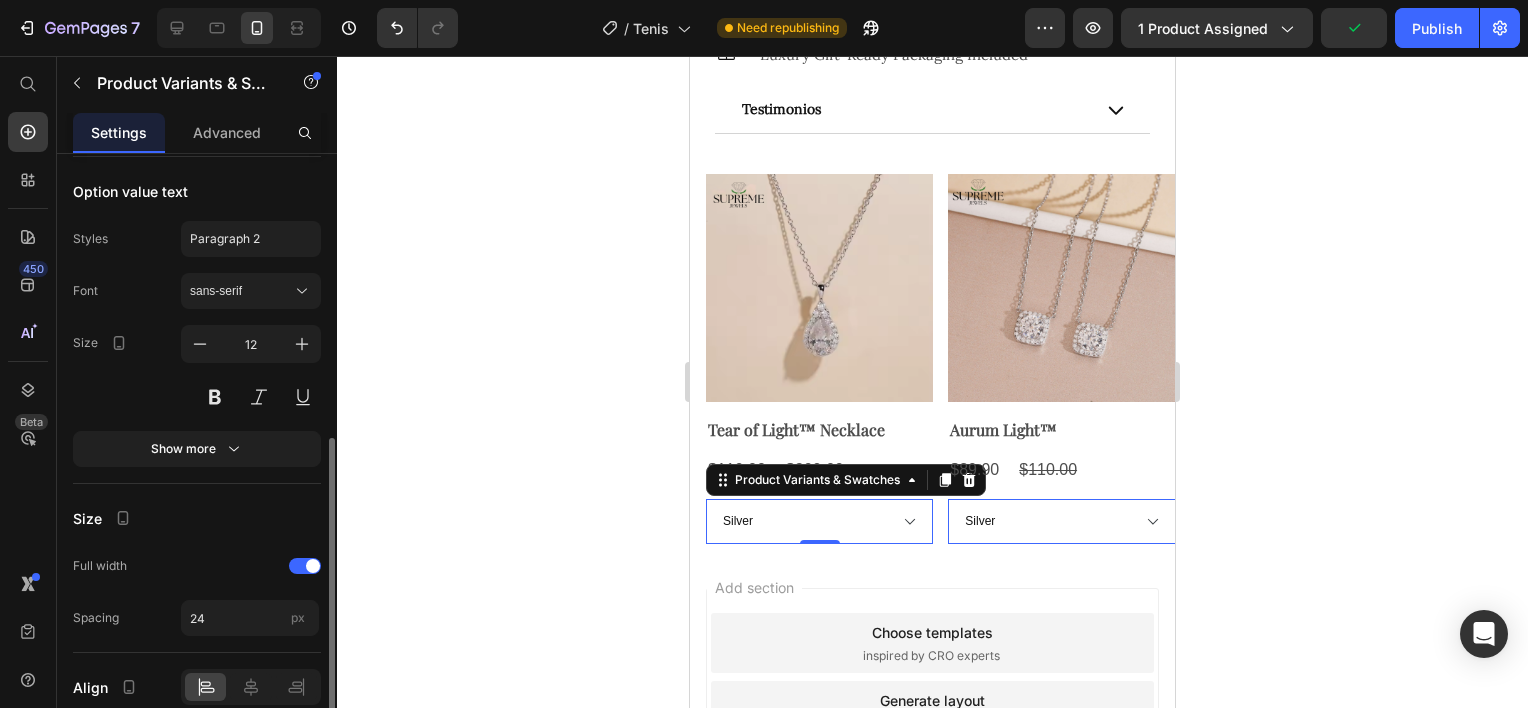 scroll, scrollTop: 682, scrollLeft: 0, axis: vertical 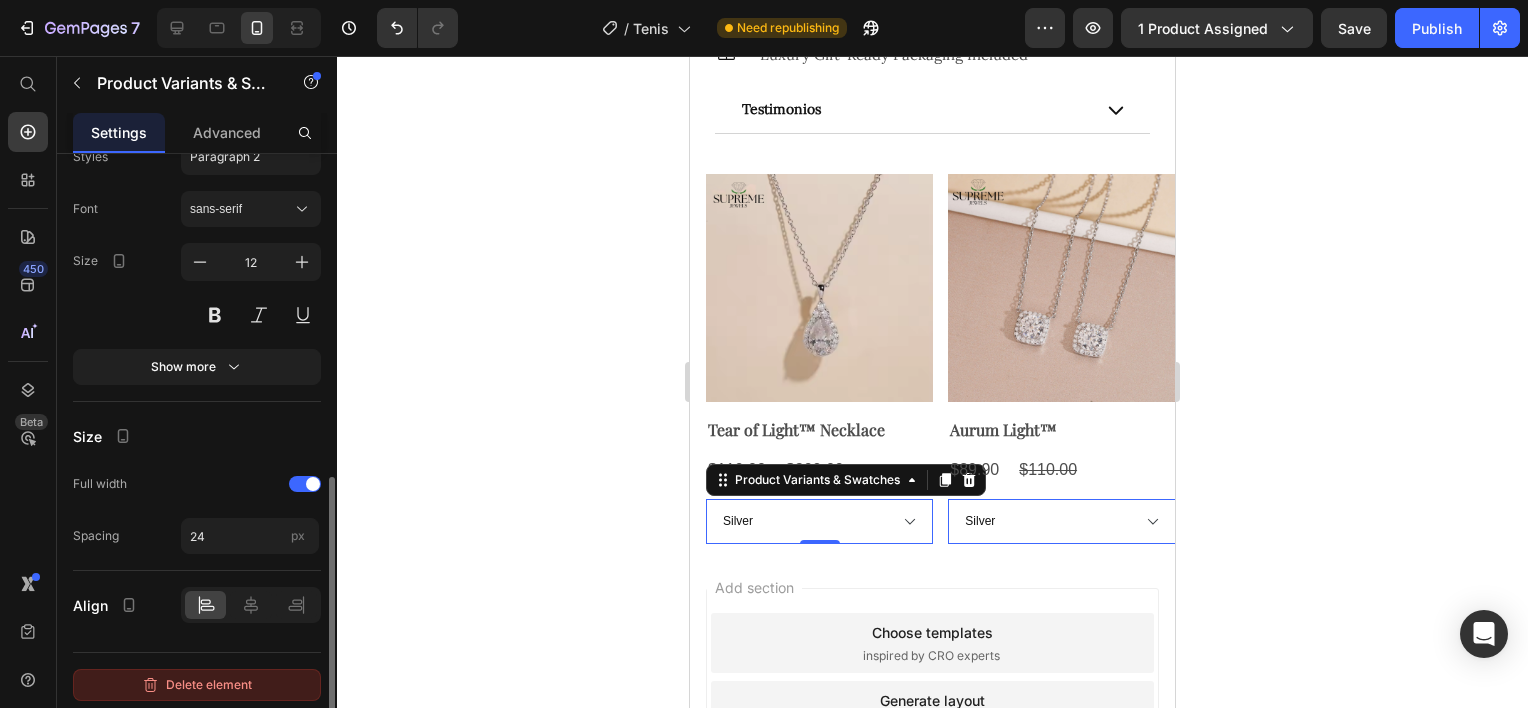 click on "Delete element" at bounding box center (197, 685) 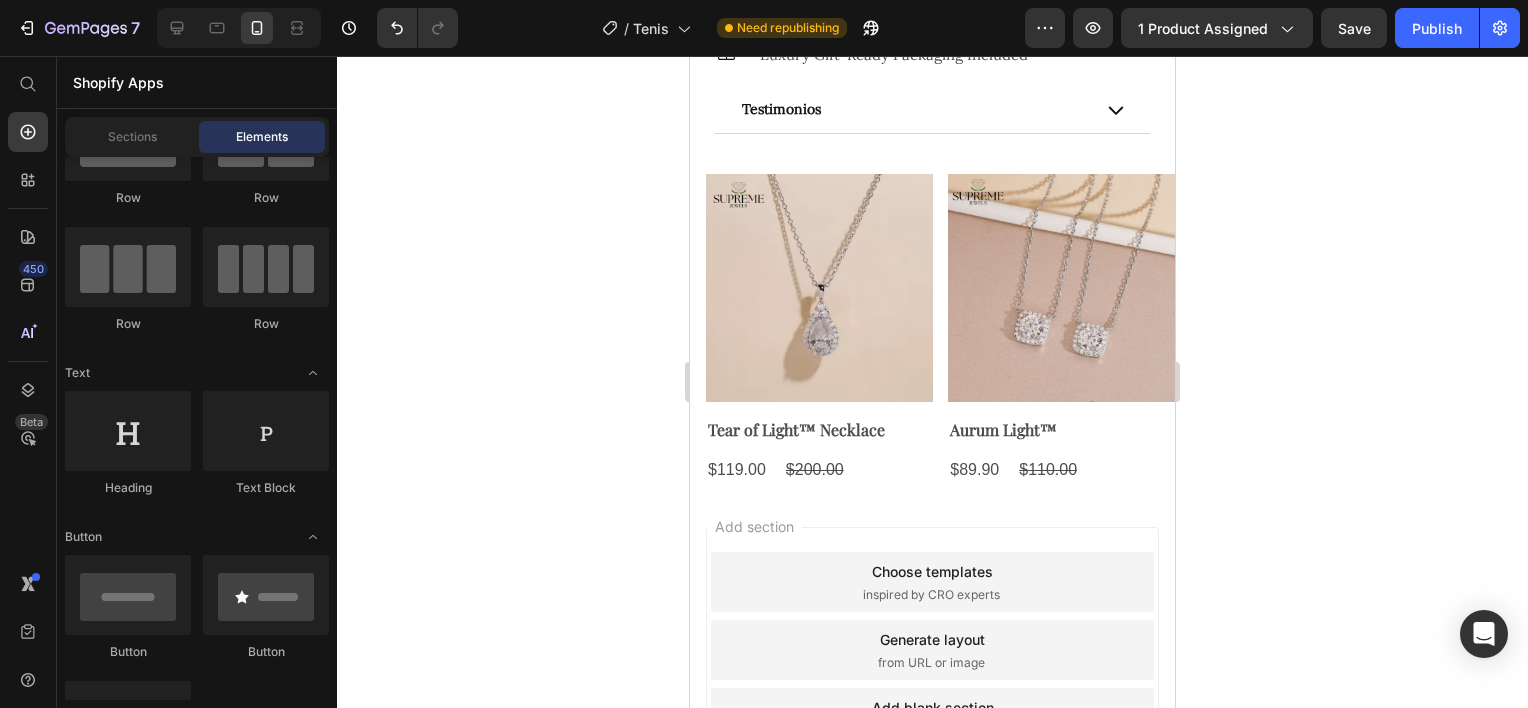 click 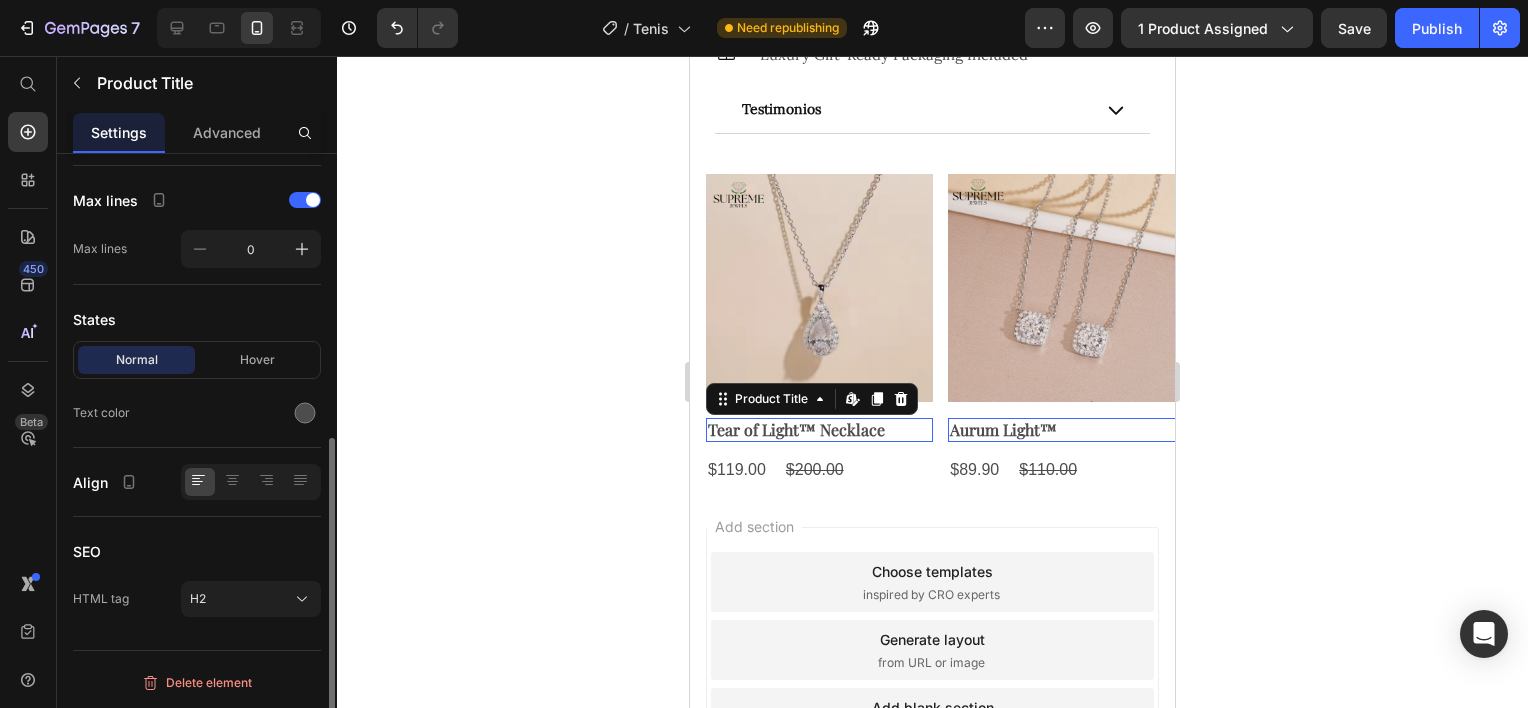 click on "Tear of Light™ Necklace" at bounding box center [819, 430] 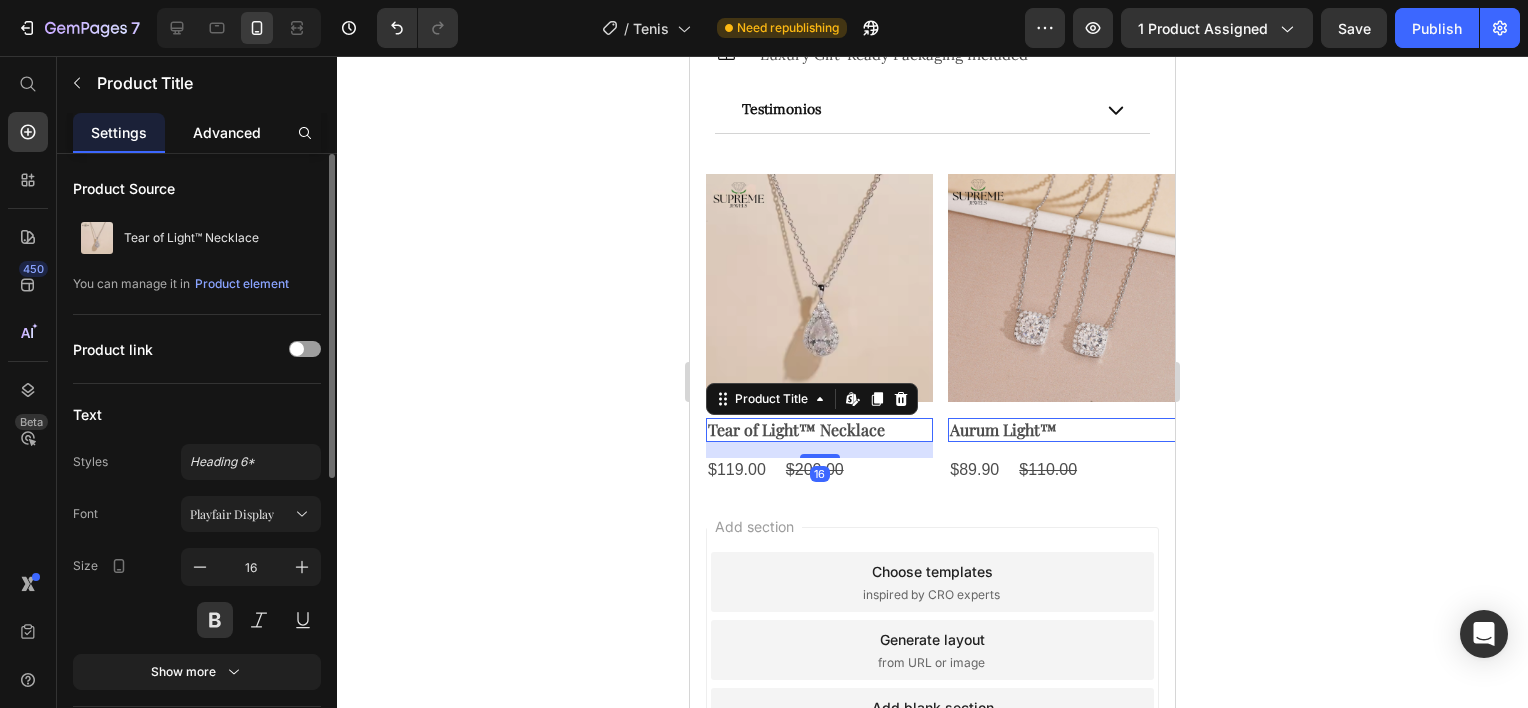 click on "Advanced" at bounding box center [227, 132] 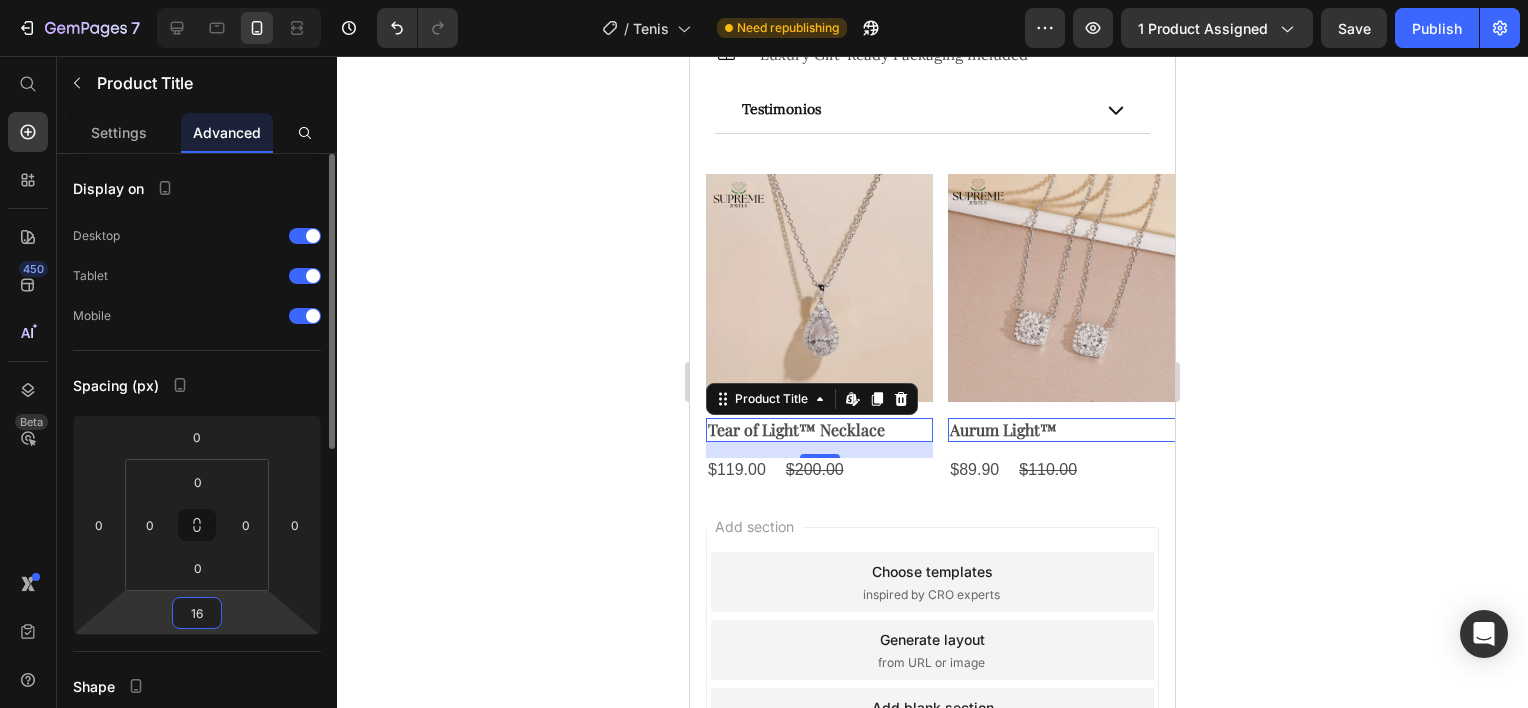click on "16" at bounding box center (197, 613) 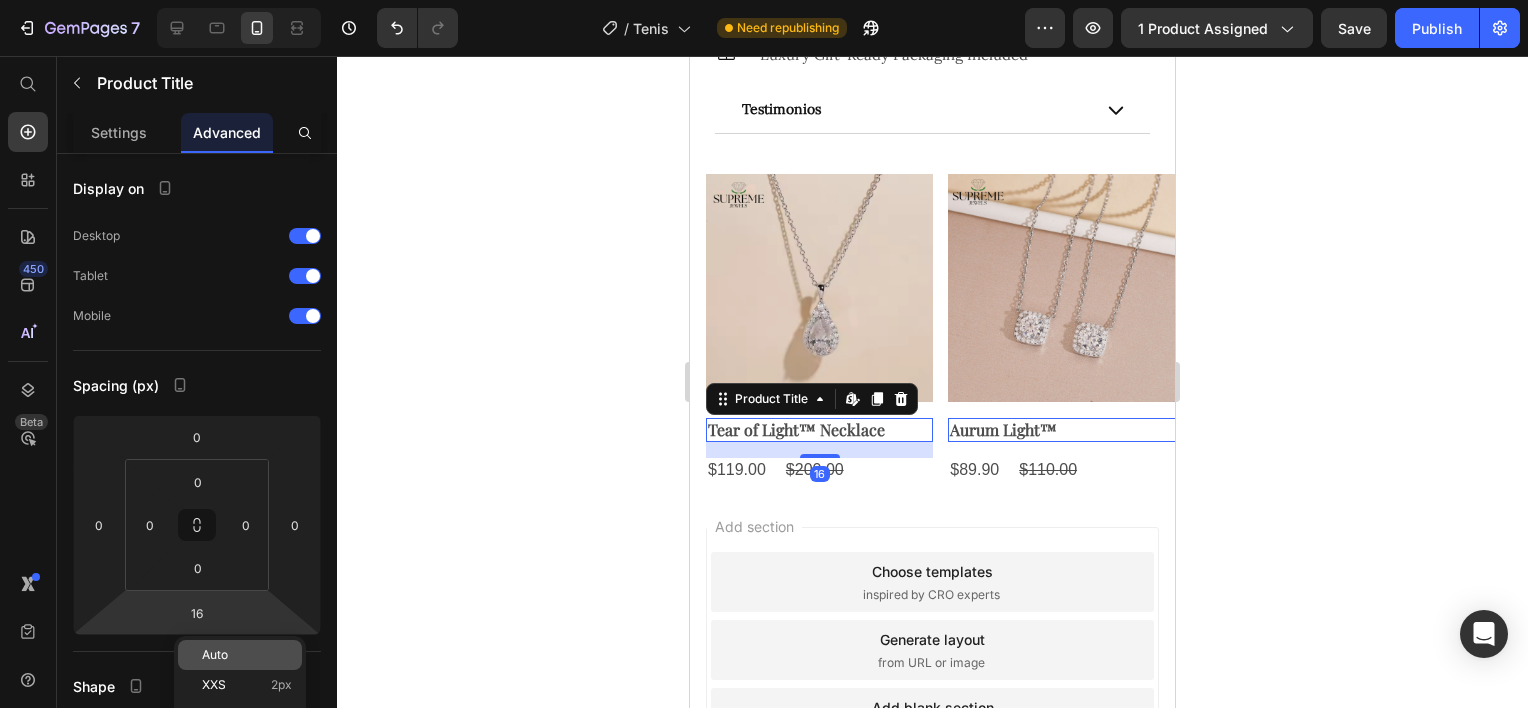 click on "Auto" at bounding box center (247, 655) 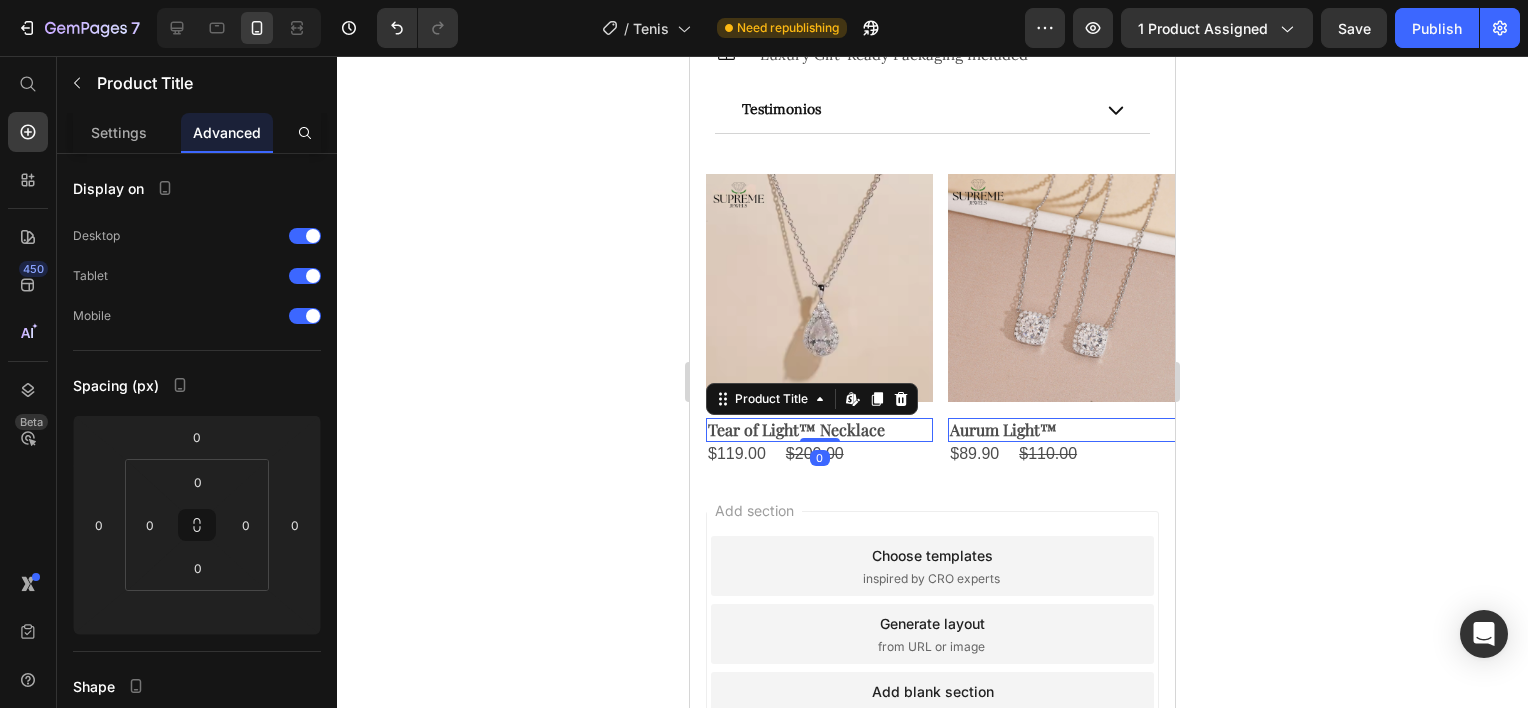 click 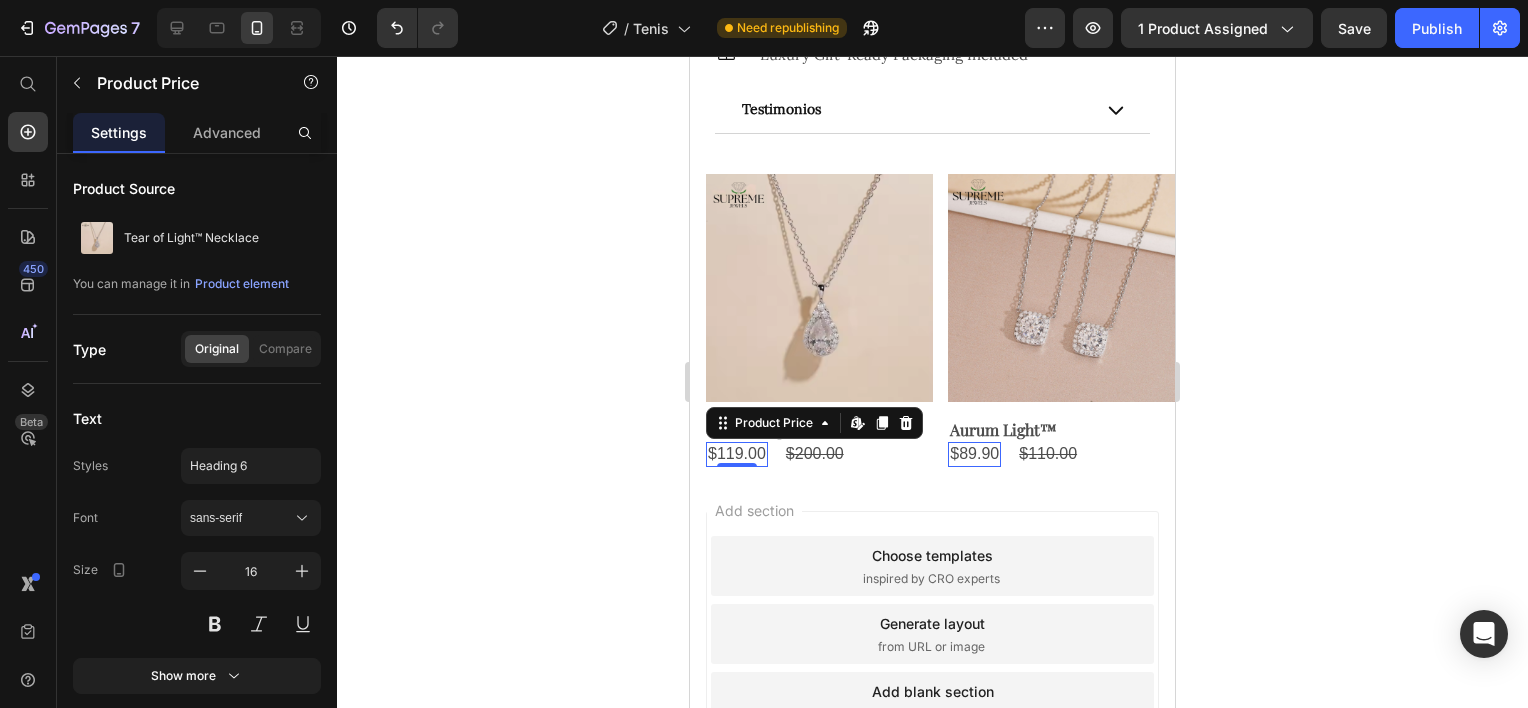 click on "$119.00" at bounding box center [737, 454] 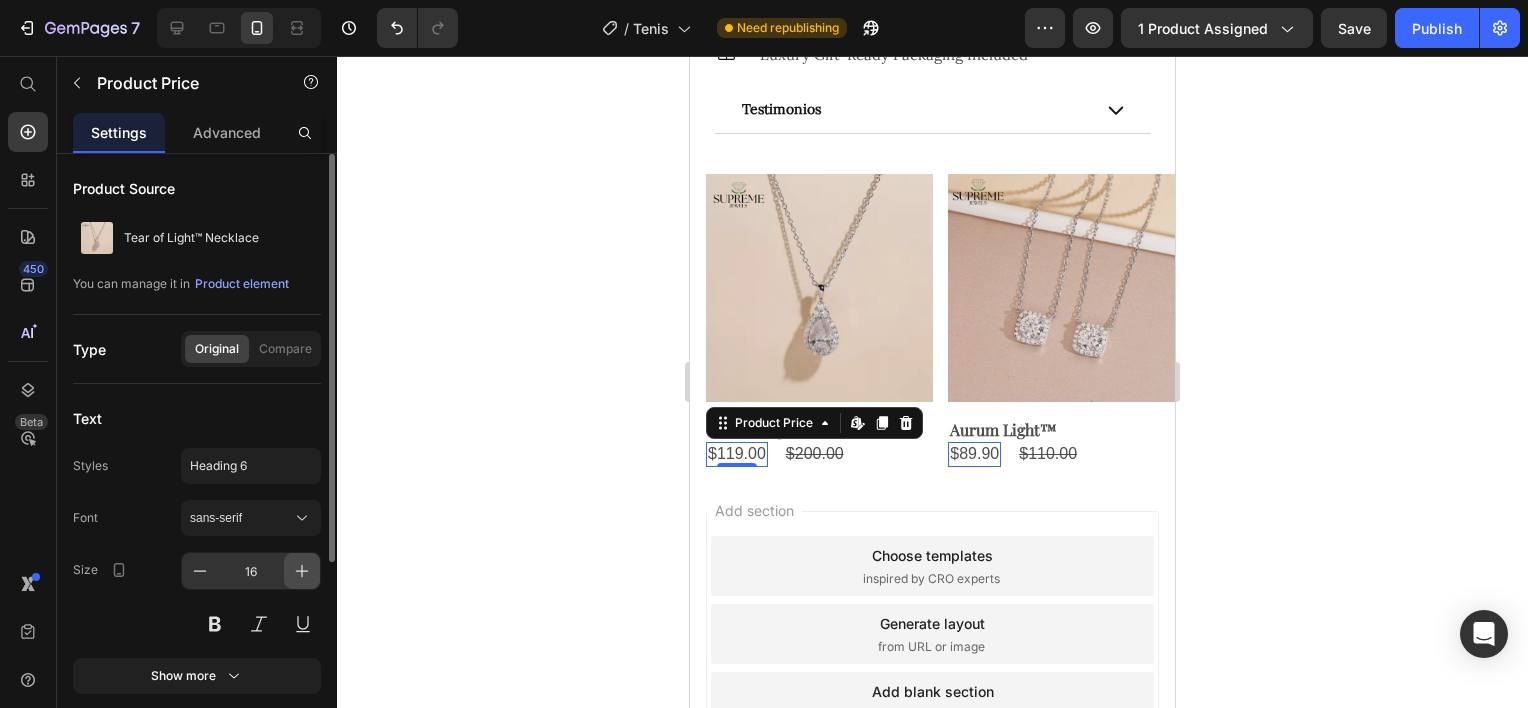 click 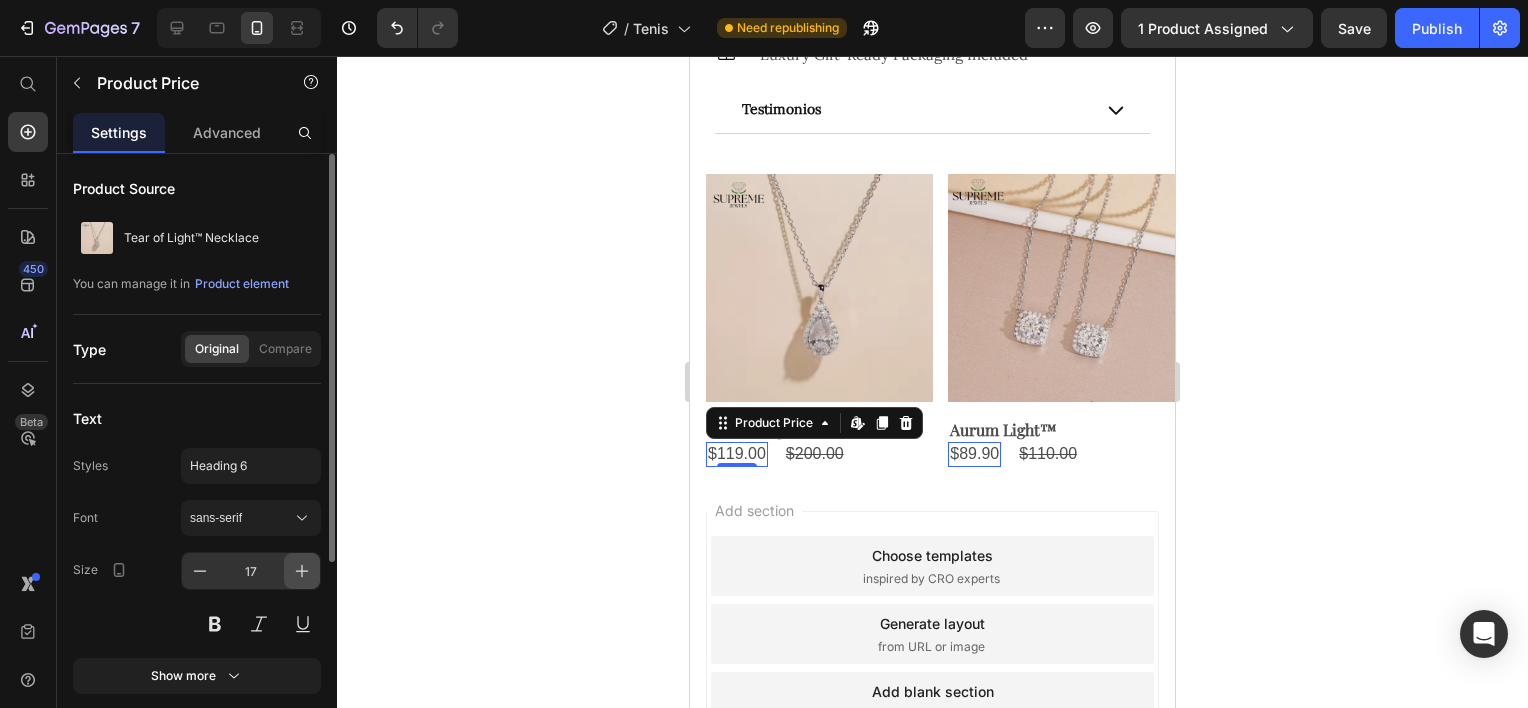 click at bounding box center (302, 571) 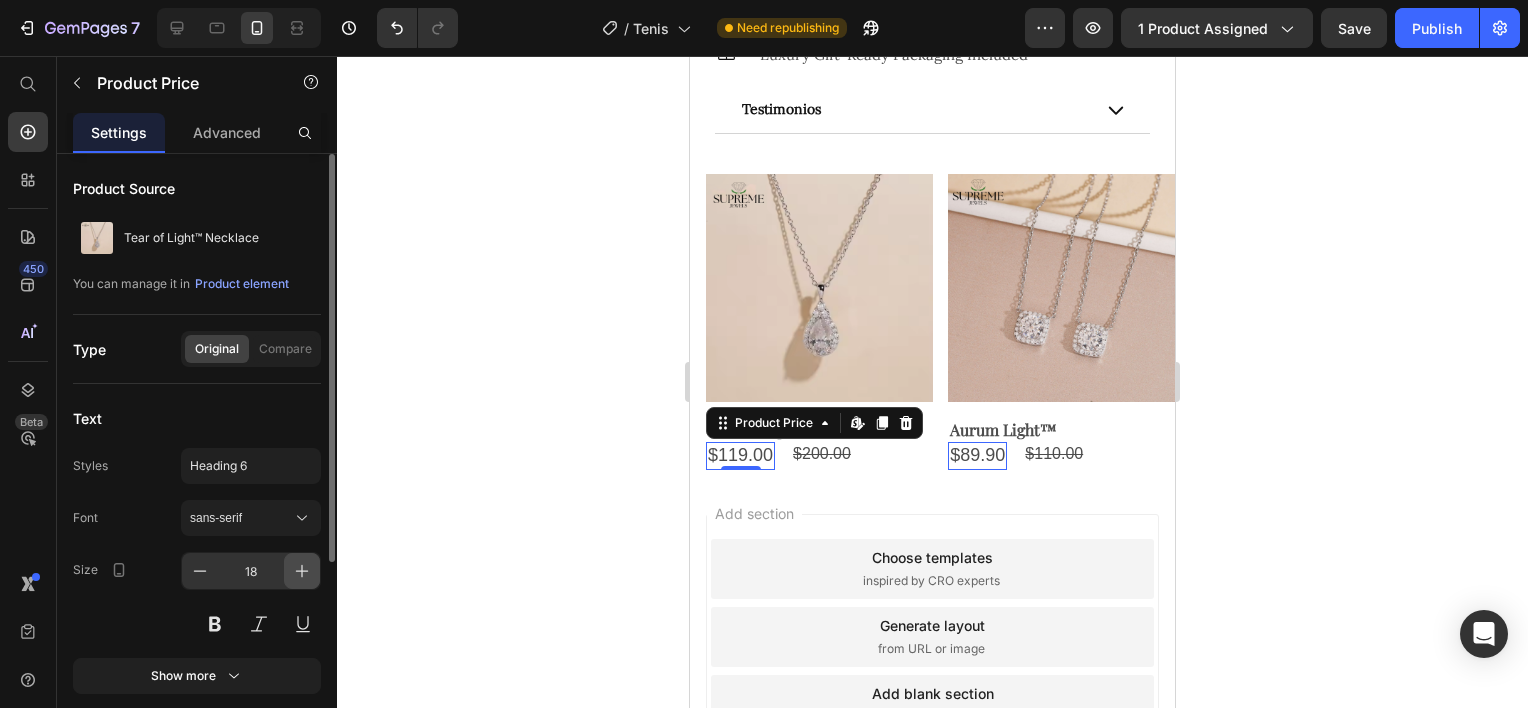 click at bounding box center (302, 571) 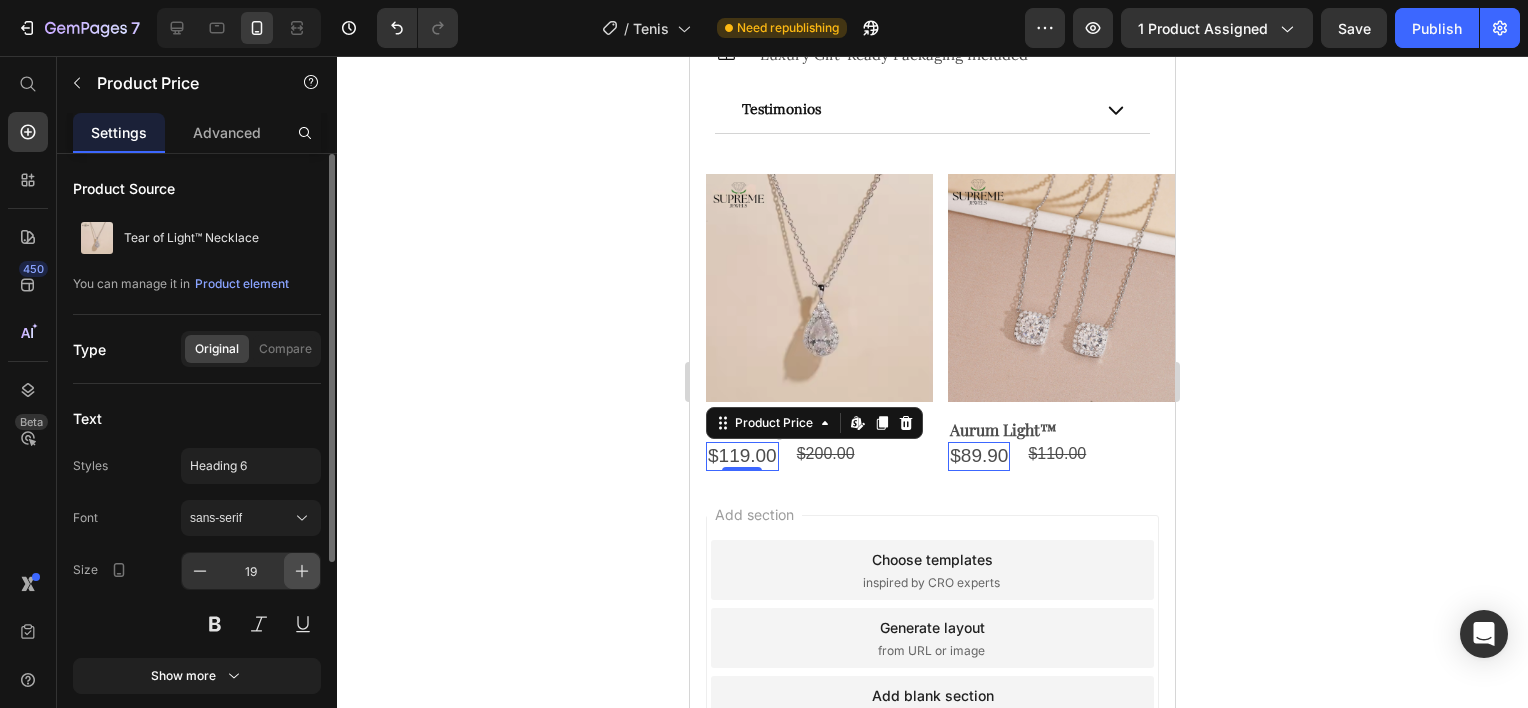click 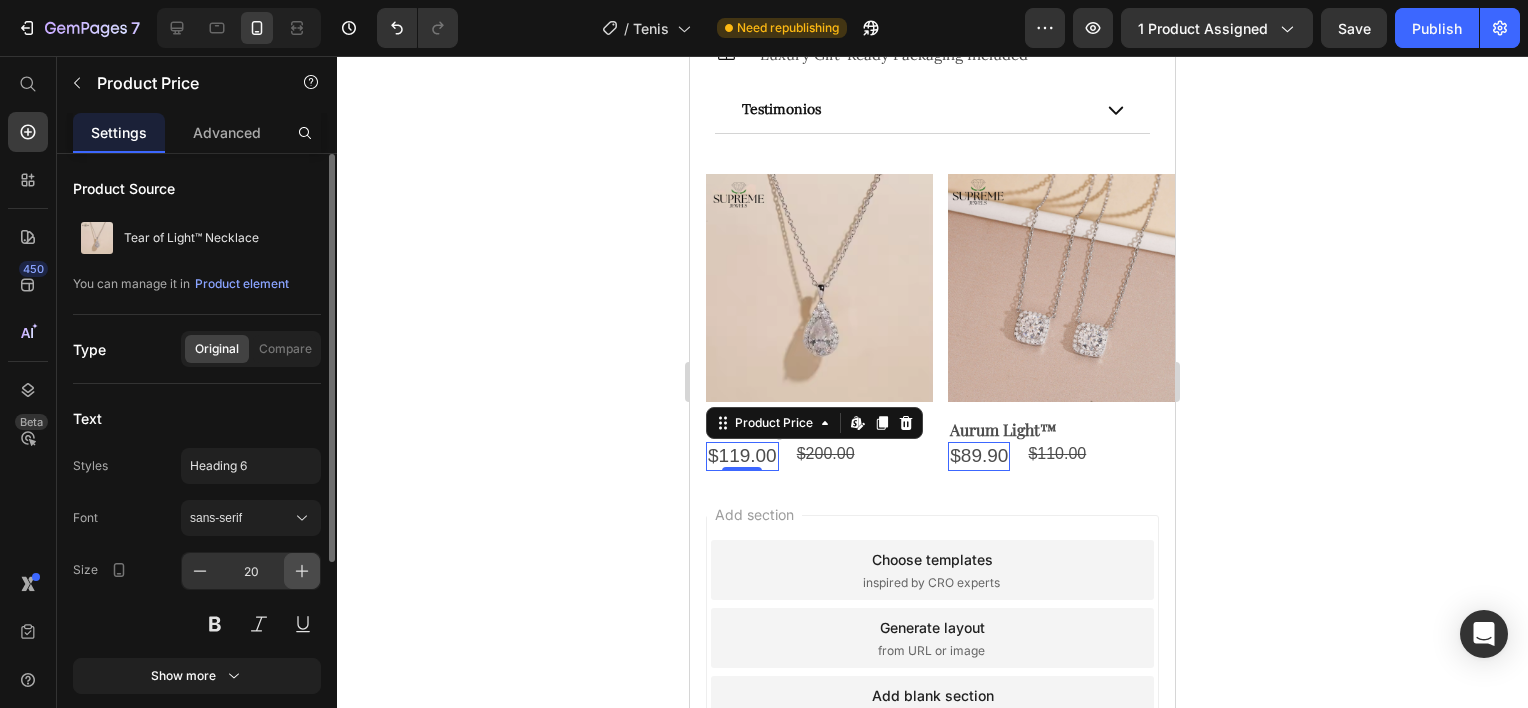 click 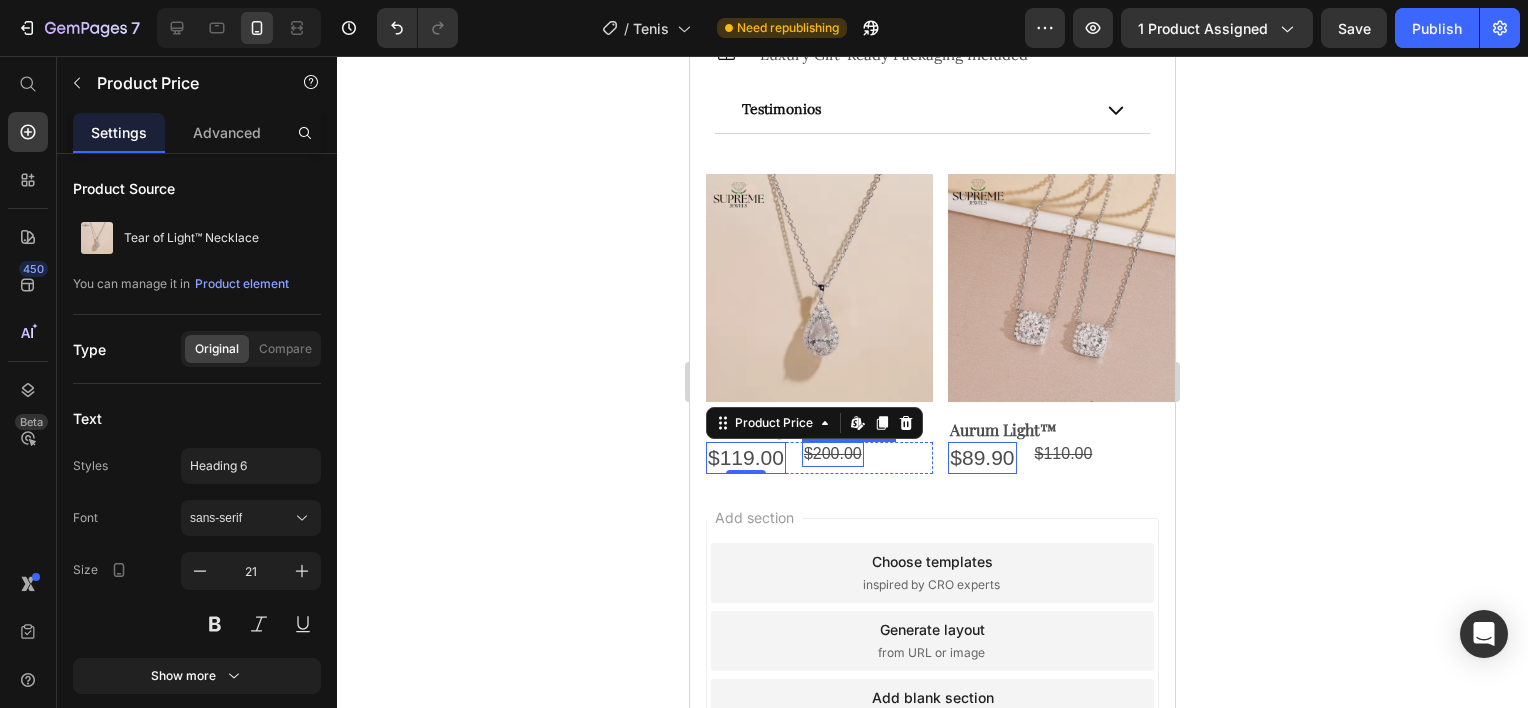 click on "$200.00" at bounding box center [833, 454] 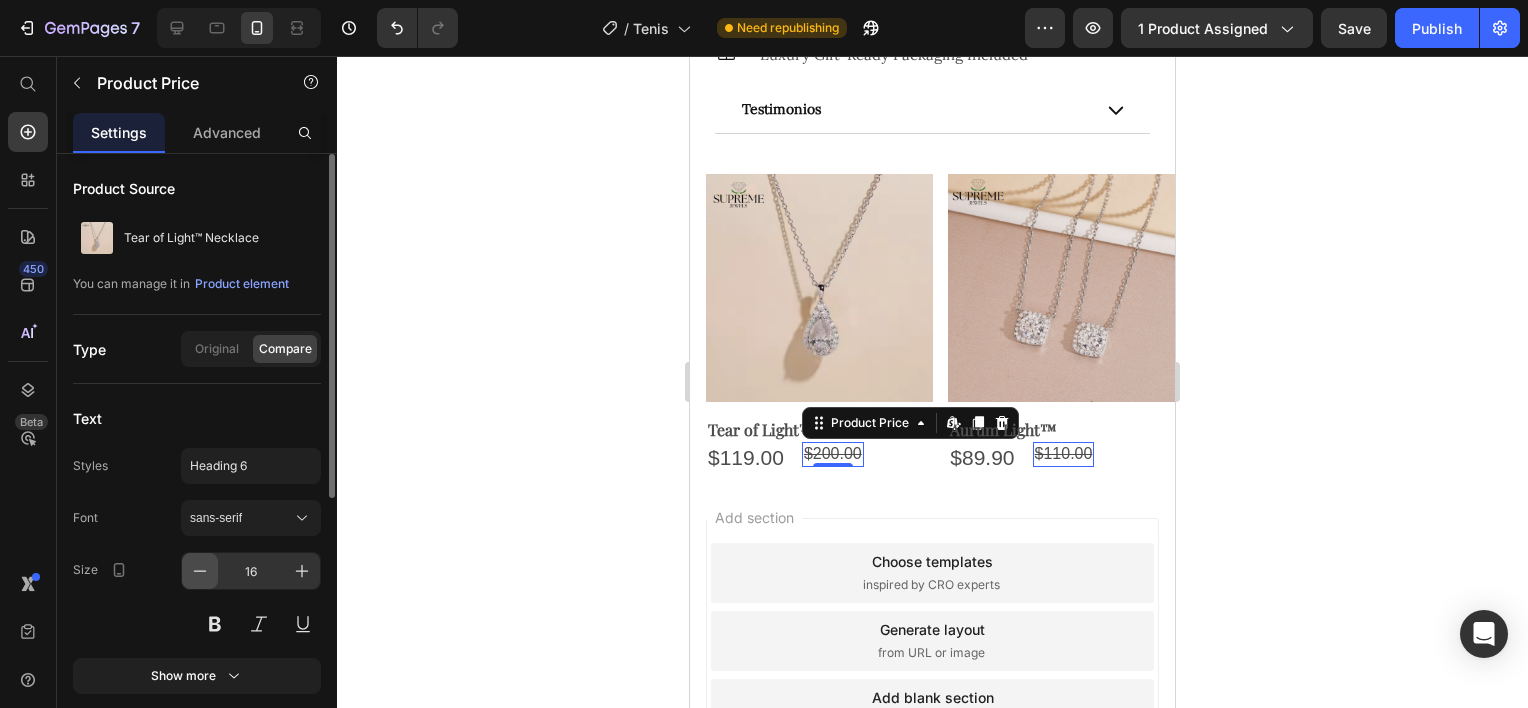 click at bounding box center [200, 571] 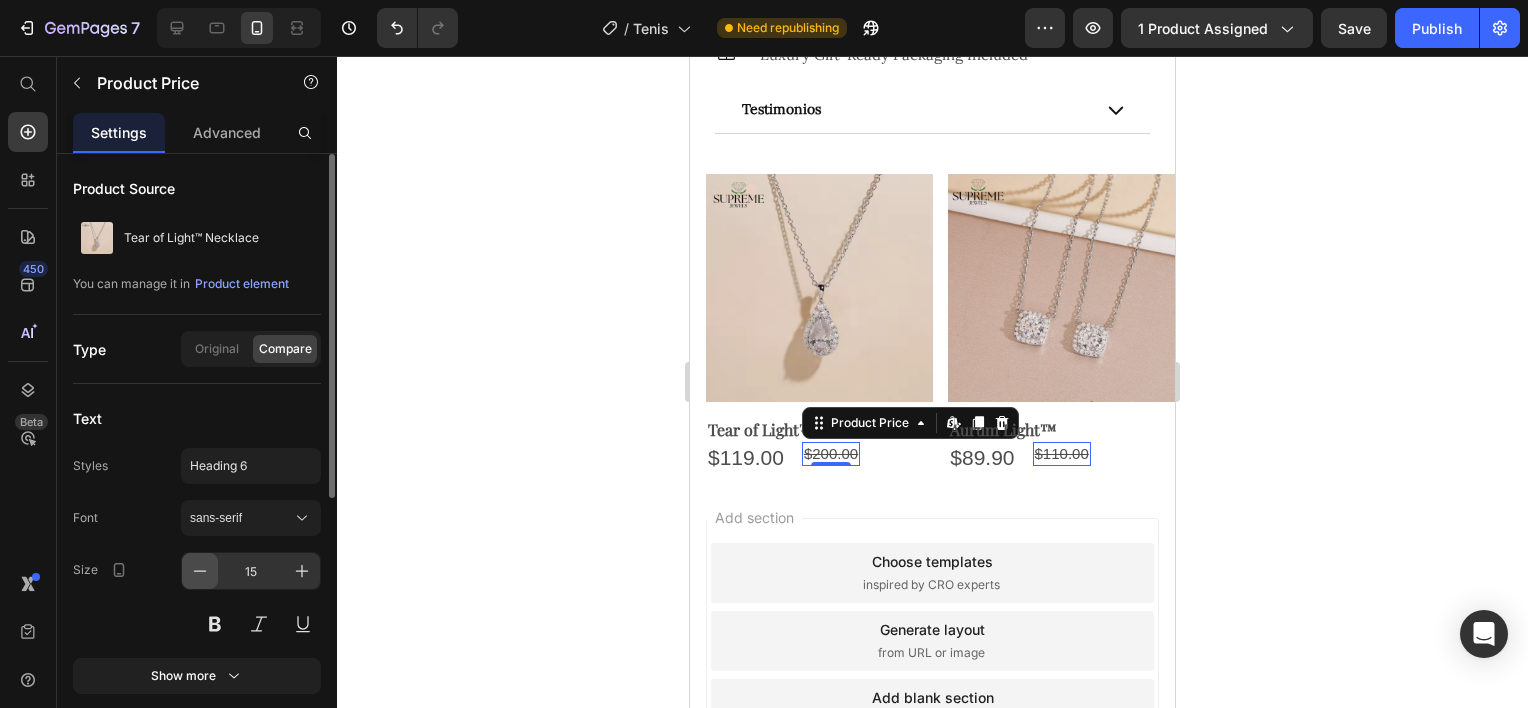 click at bounding box center [200, 571] 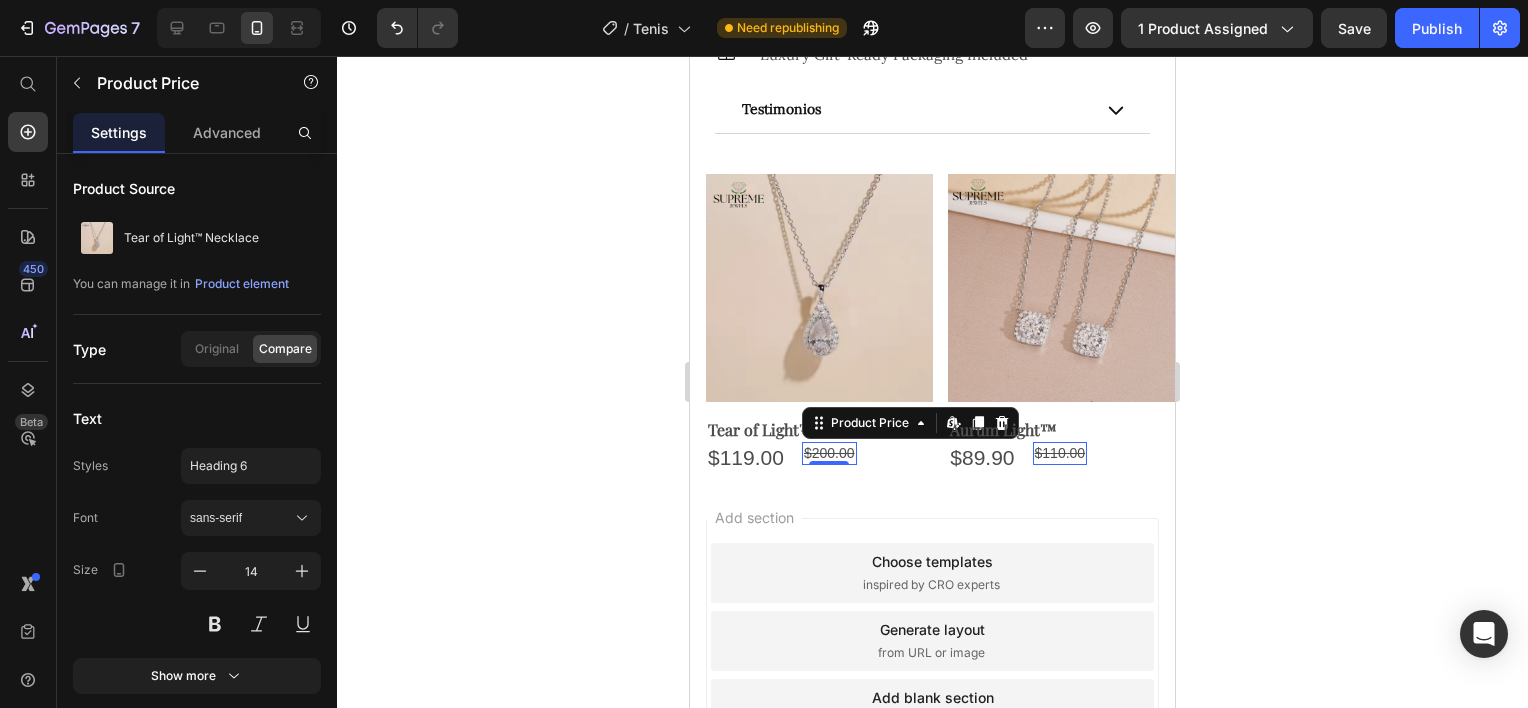 click 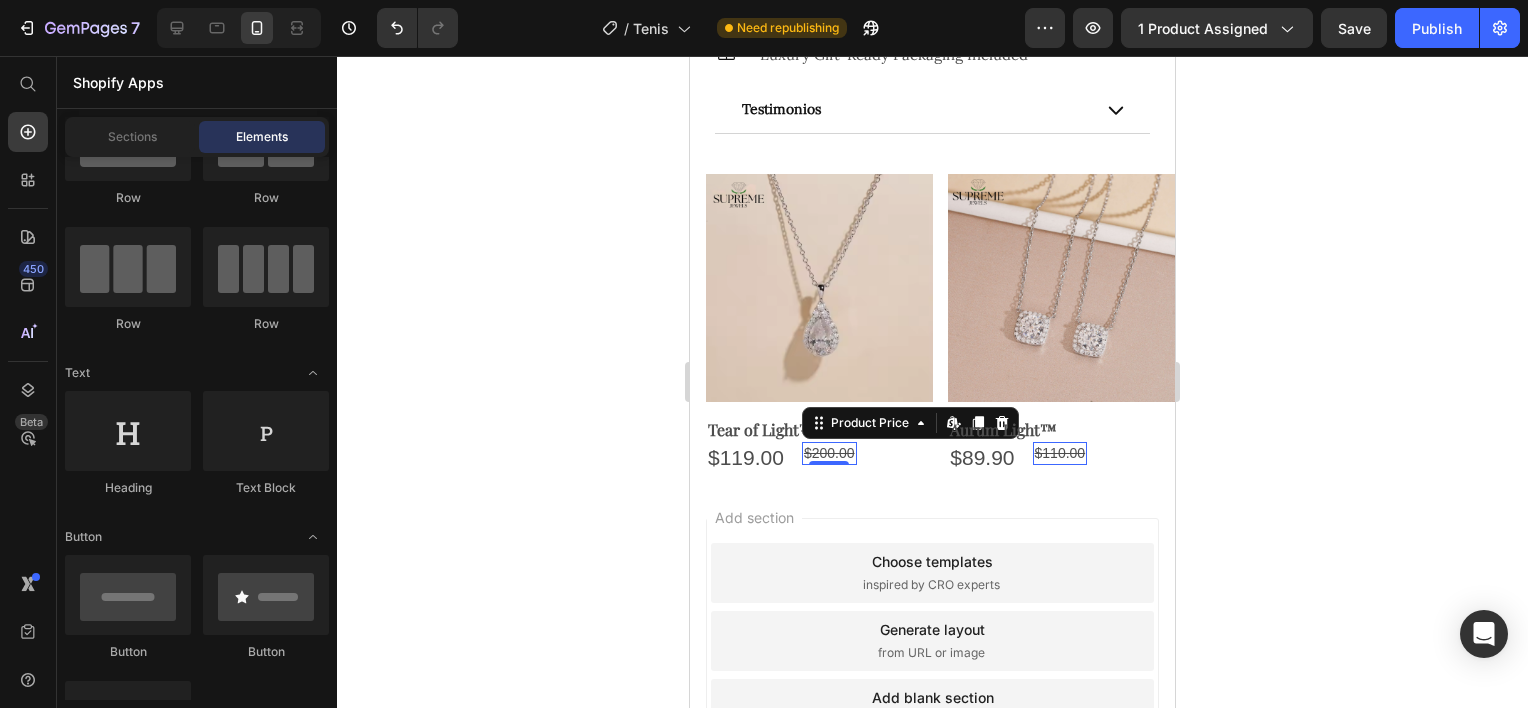 click on "$200.00" at bounding box center (829, 453) 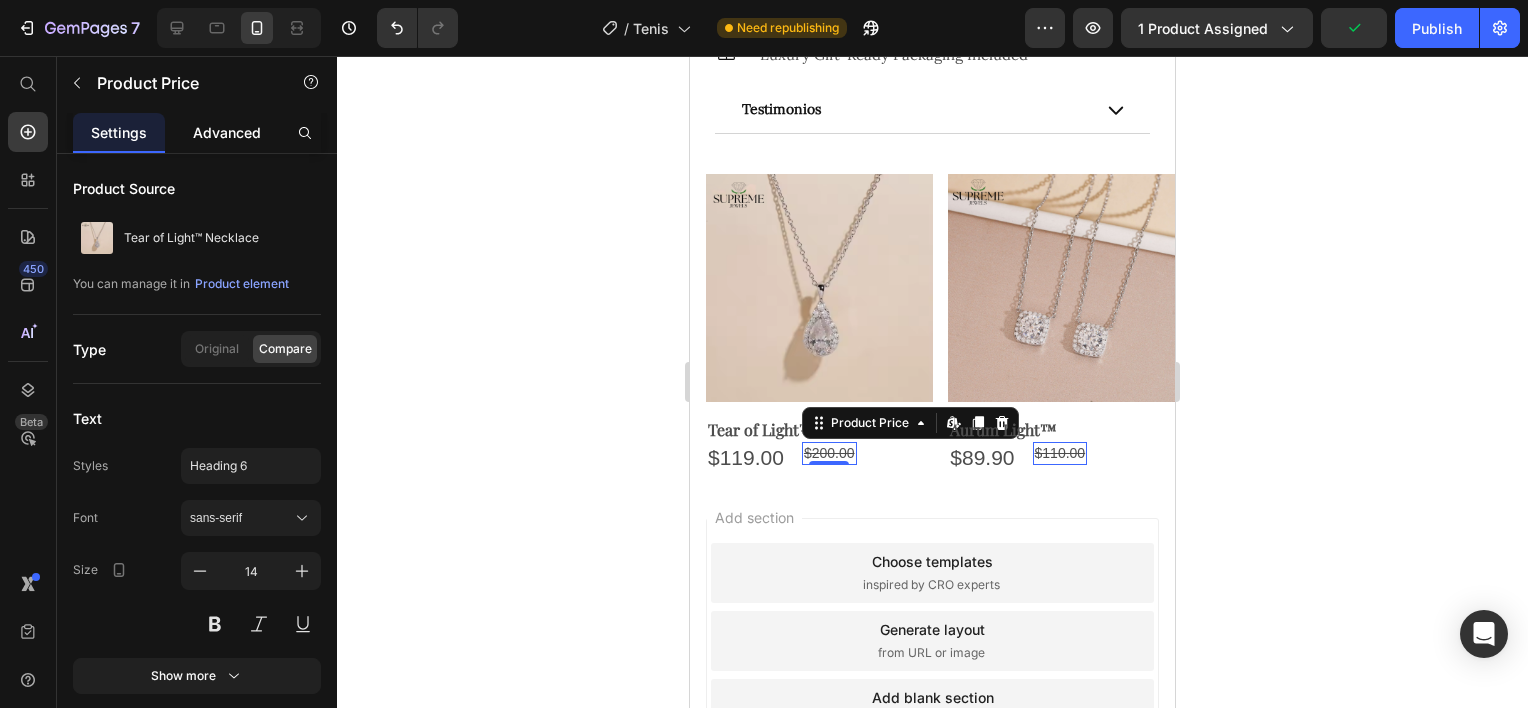 click on "Advanced" at bounding box center (227, 132) 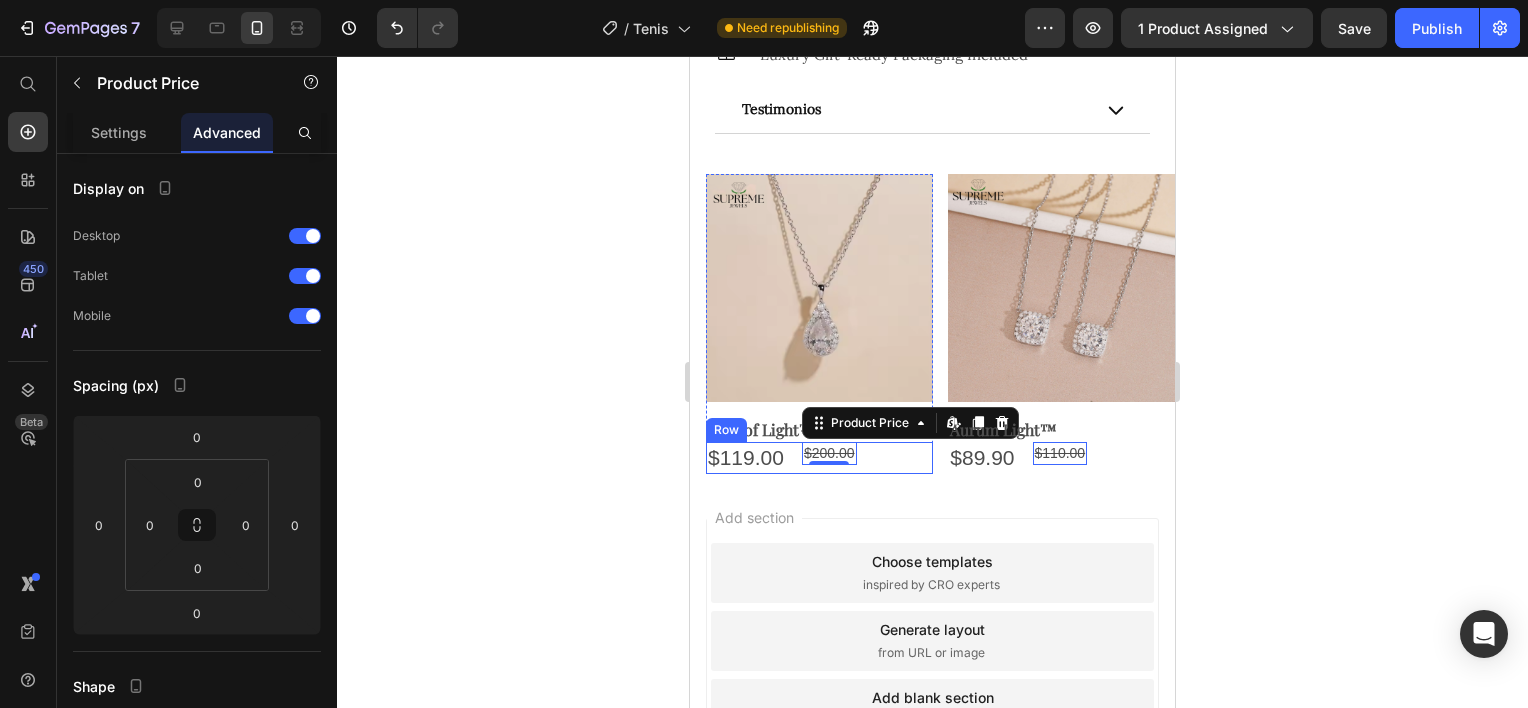 click on "$119.00 Product Price $200.00 Product Price   Edit content in Shopify 0 Row" at bounding box center [819, 457] 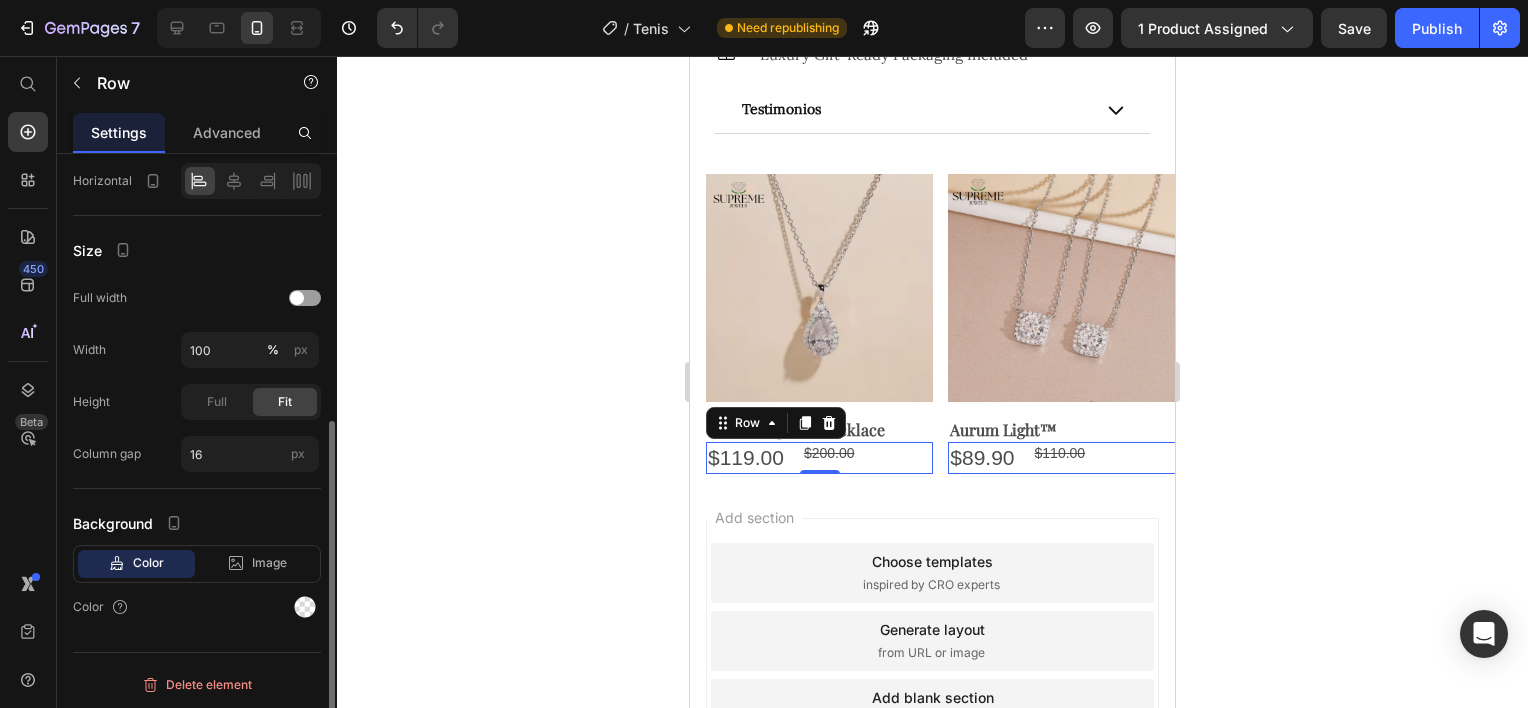 scroll, scrollTop: 0, scrollLeft: 0, axis: both 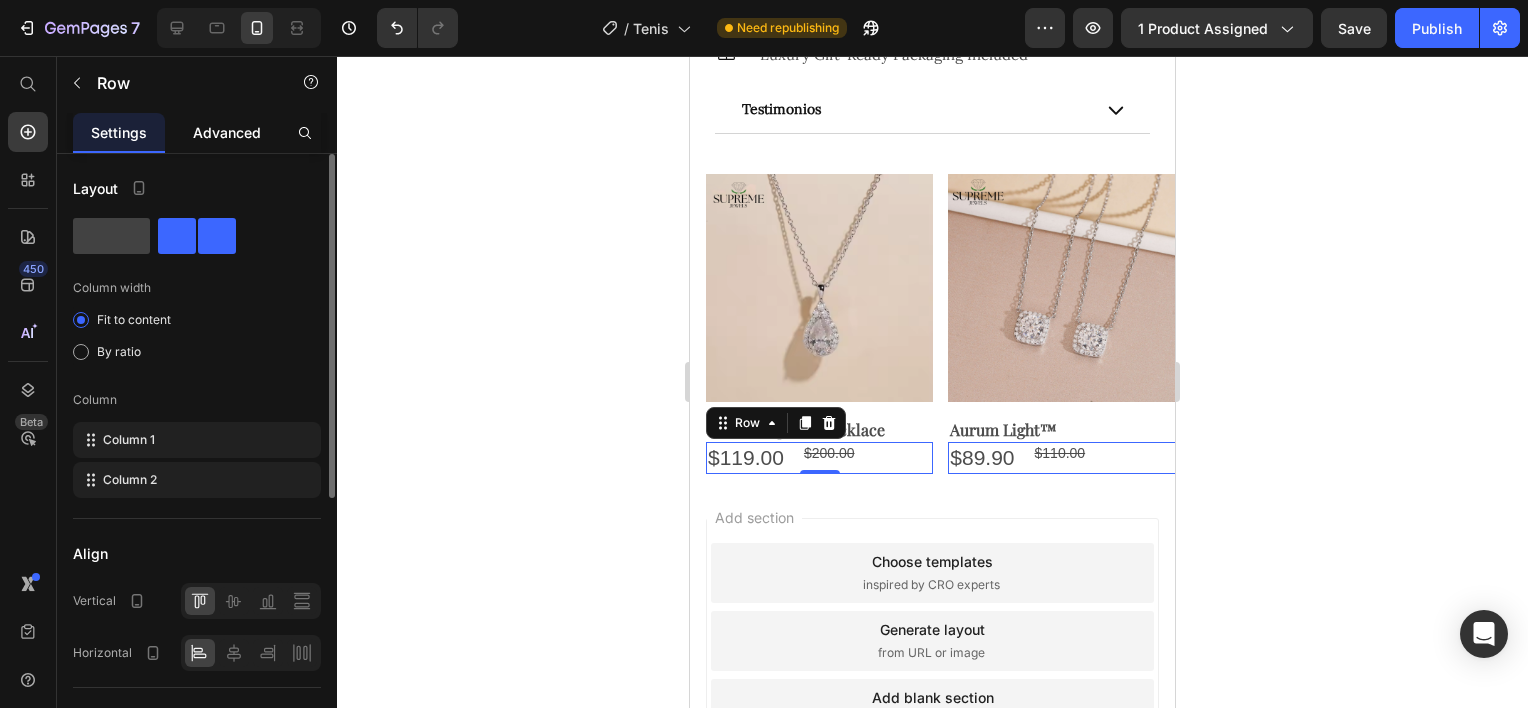 click on "Advanced" at bounding box center [227, 132] 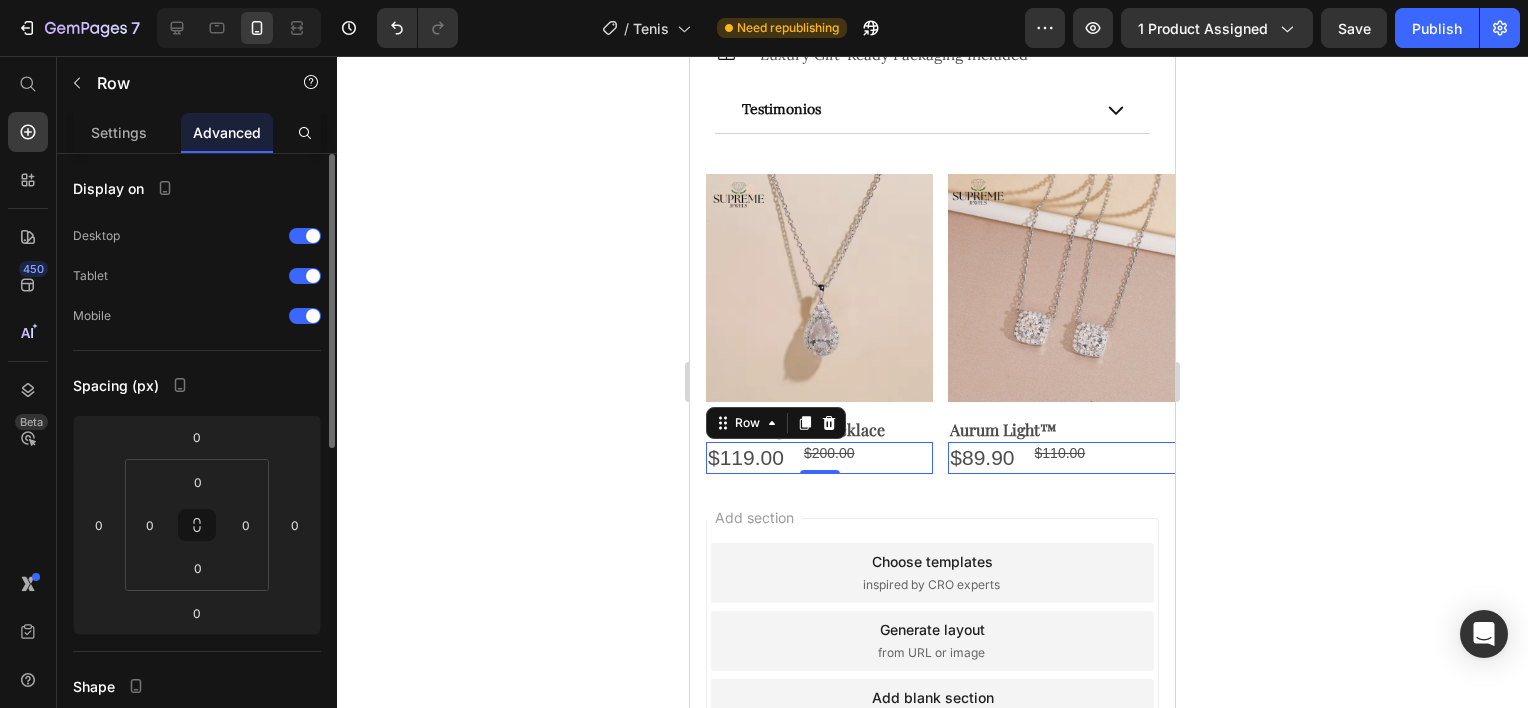 scroll, scrollTop: 500, scrollLeft: 0, axis: vertical 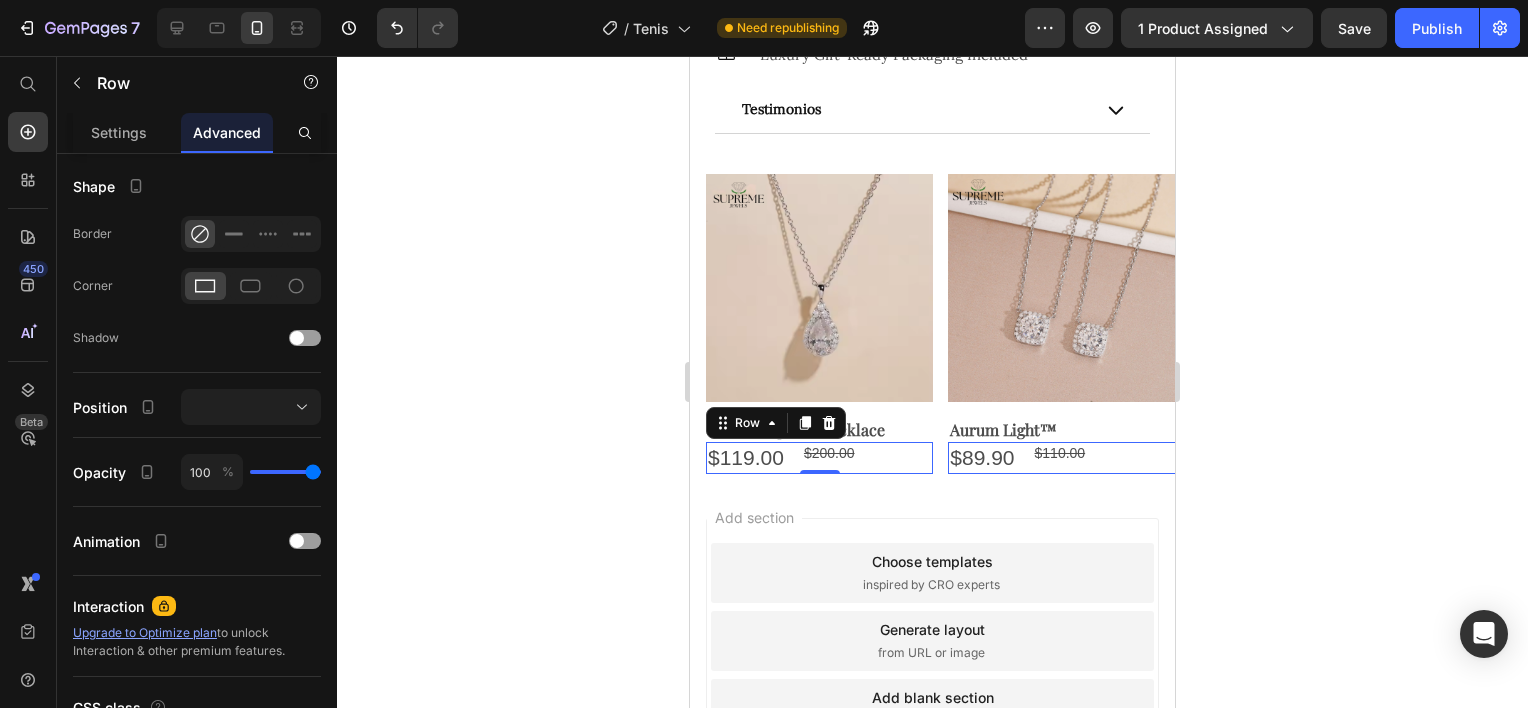 click on "$119.00 Product Price $200.00 Product Price Row   0" at bounding box center (819, 457) 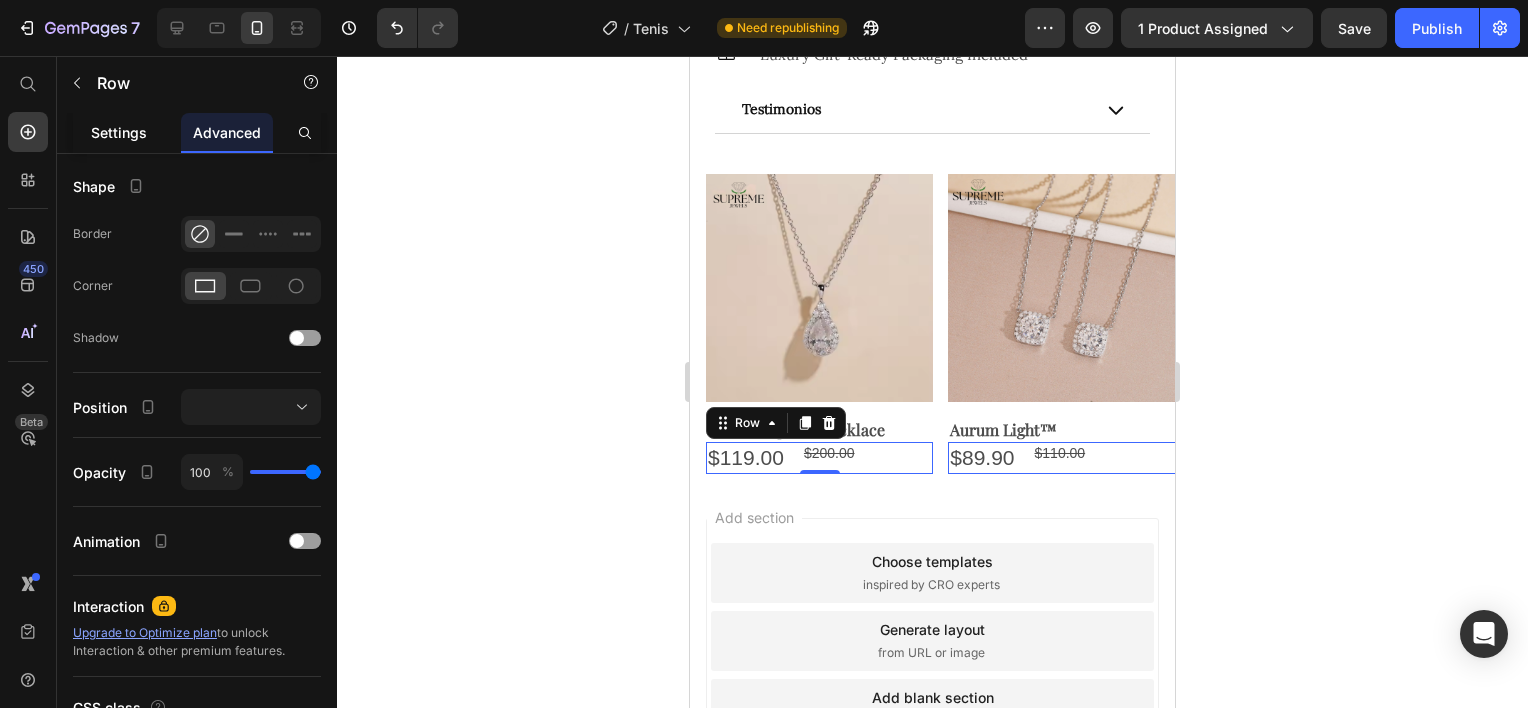 click on "Settings" at bounding box center (119, 132) 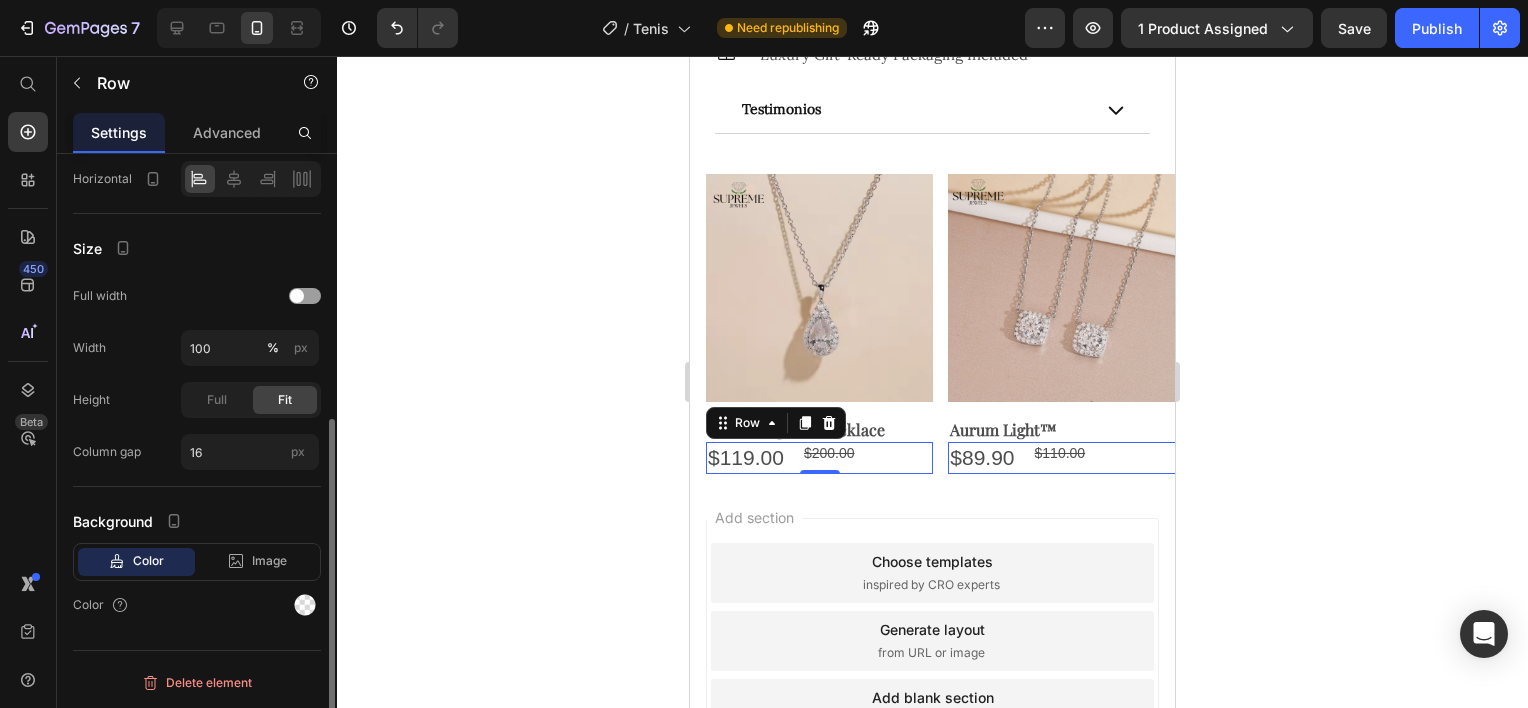 scroll, scrollTop: 0, scrollLeft: 0, axis: both 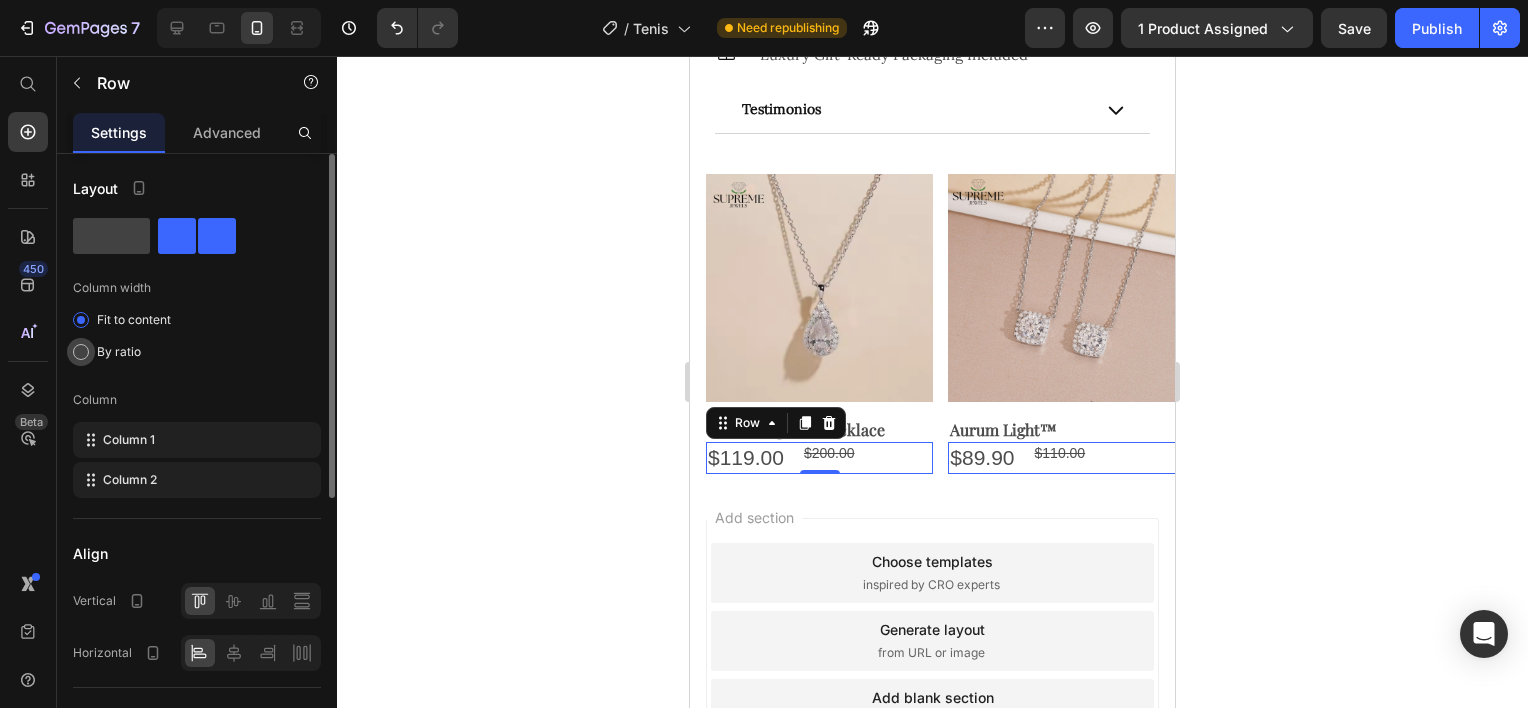 click on "By ratio" 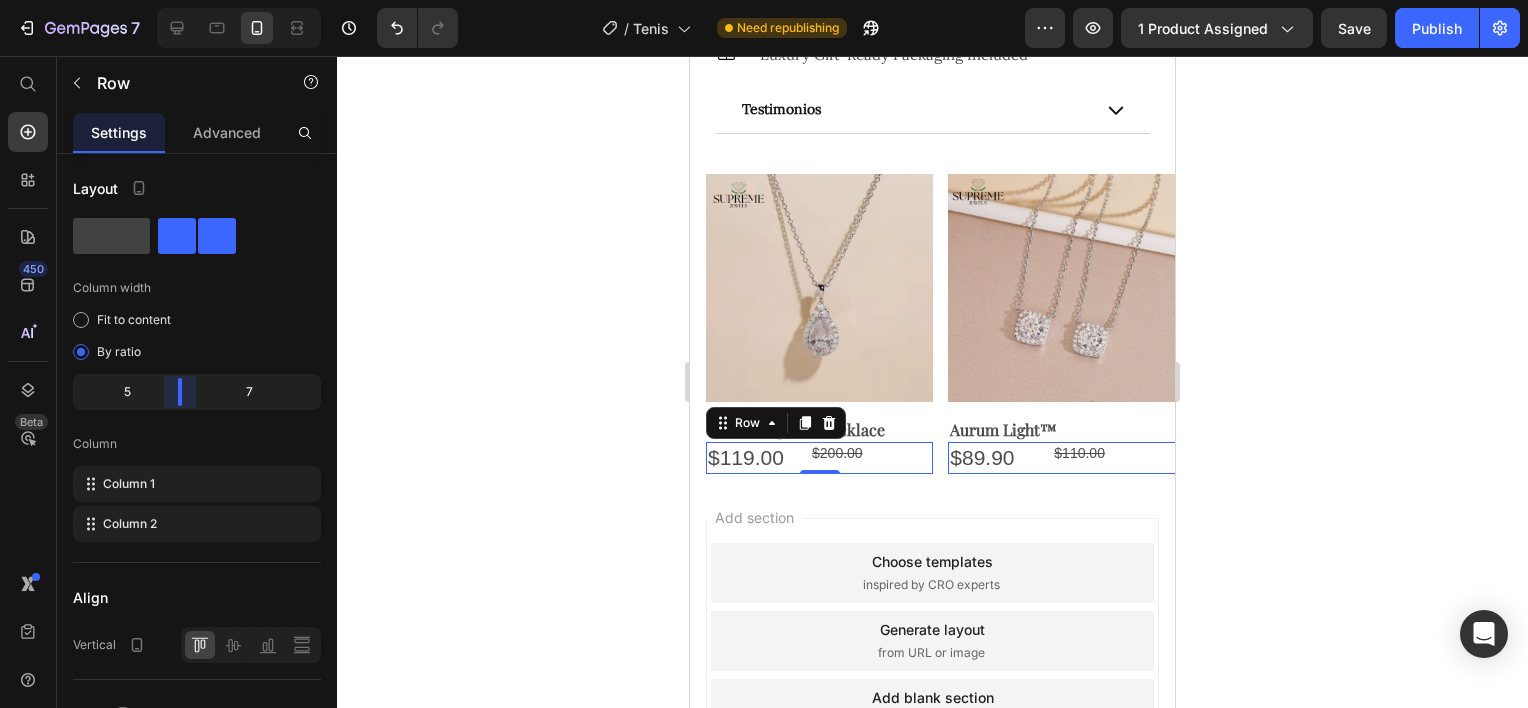 drag, startPoint x: 198, startPoint y: 402, endPoint x: 174, endPoint y: 421, distance: 30.610456 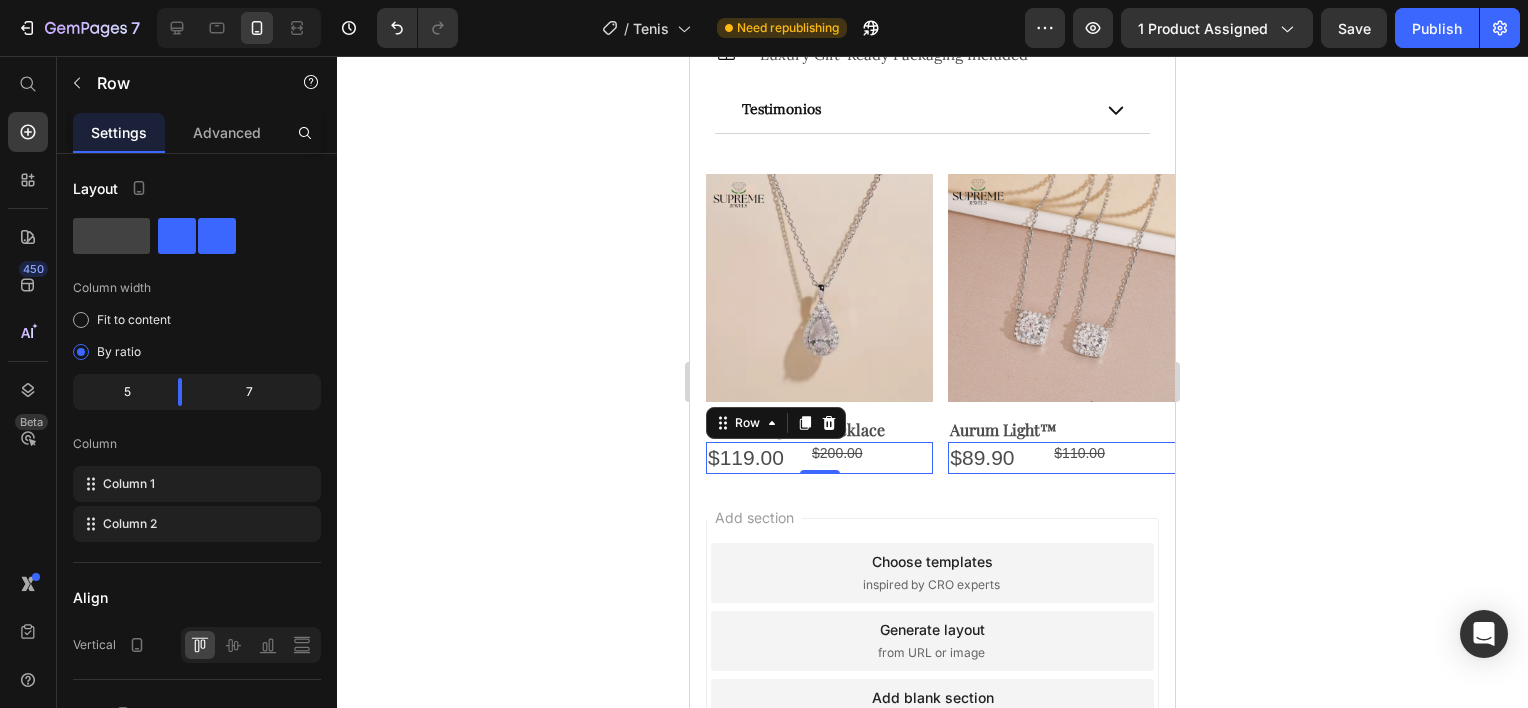 click 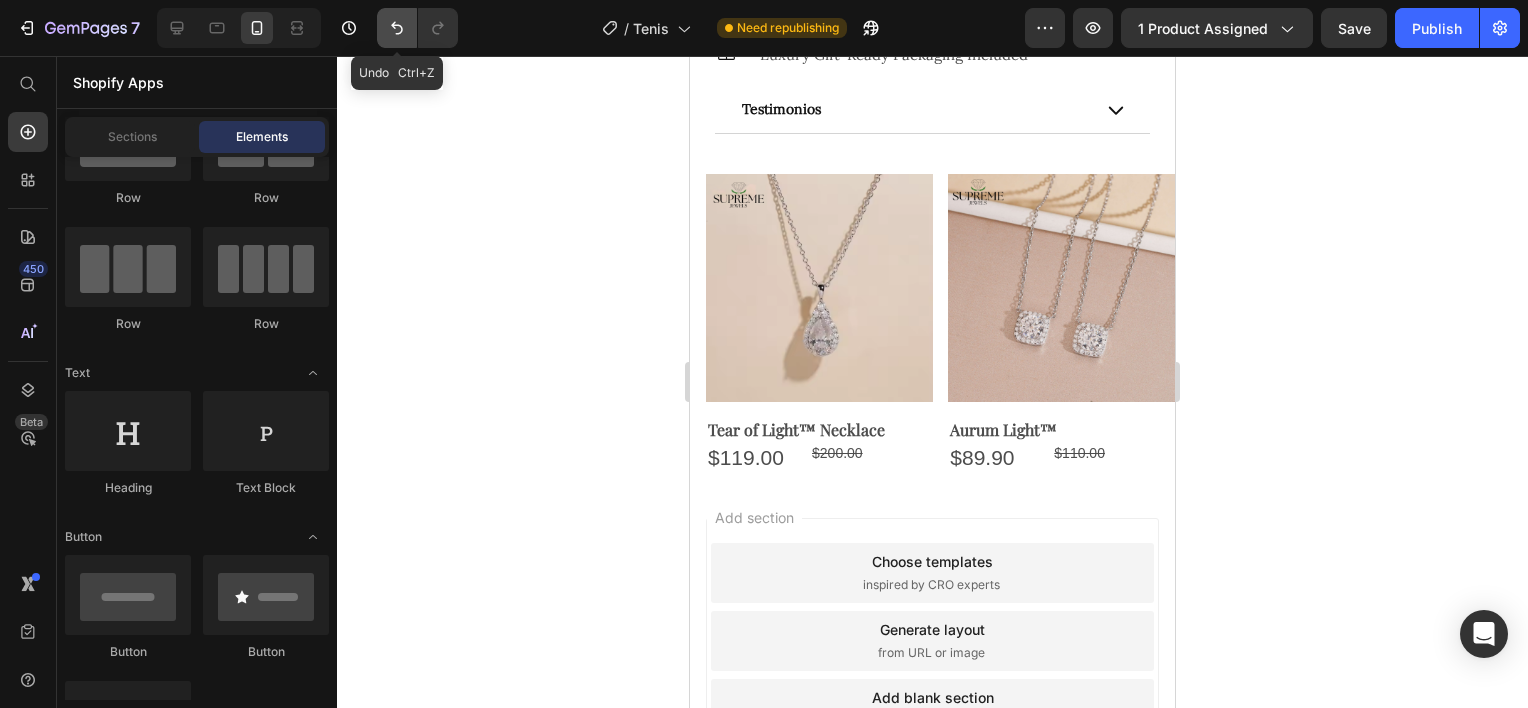 click 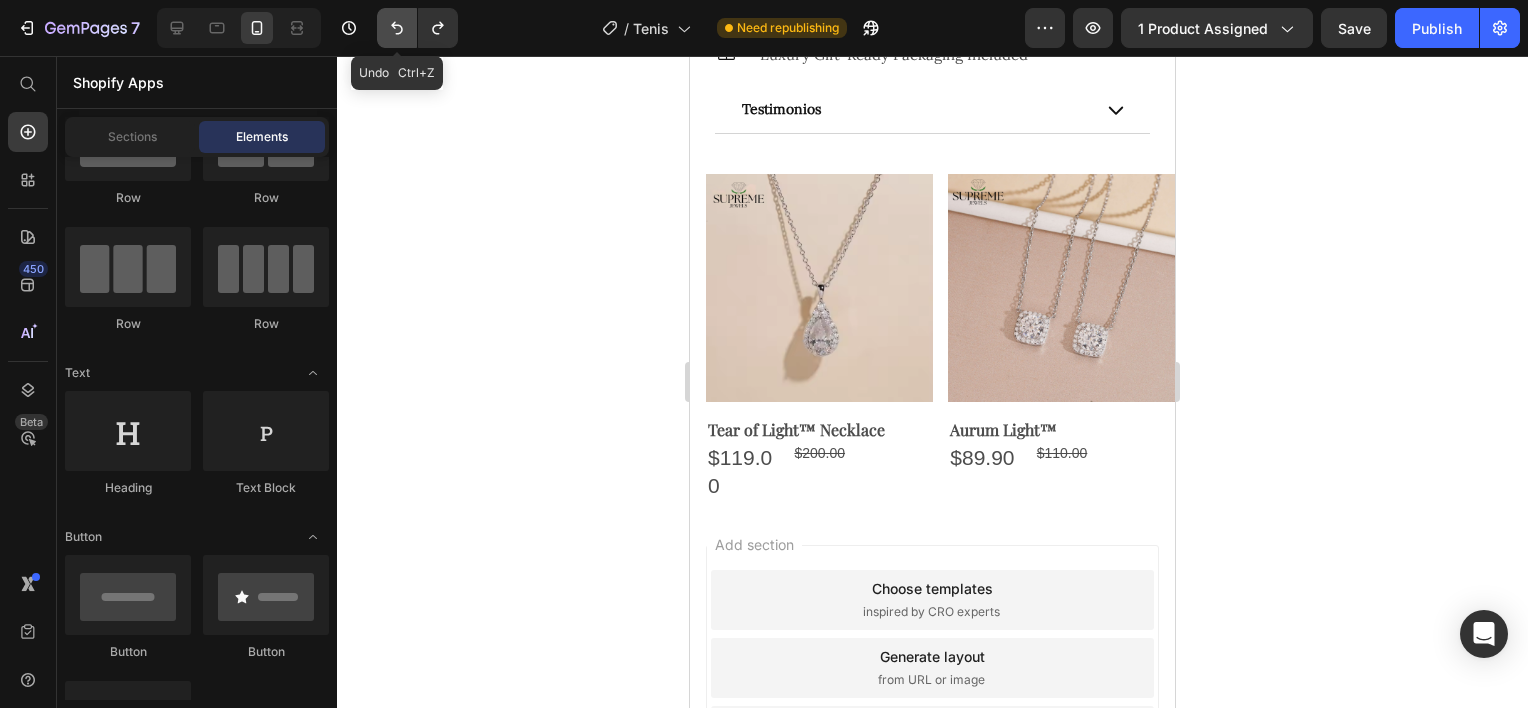 click 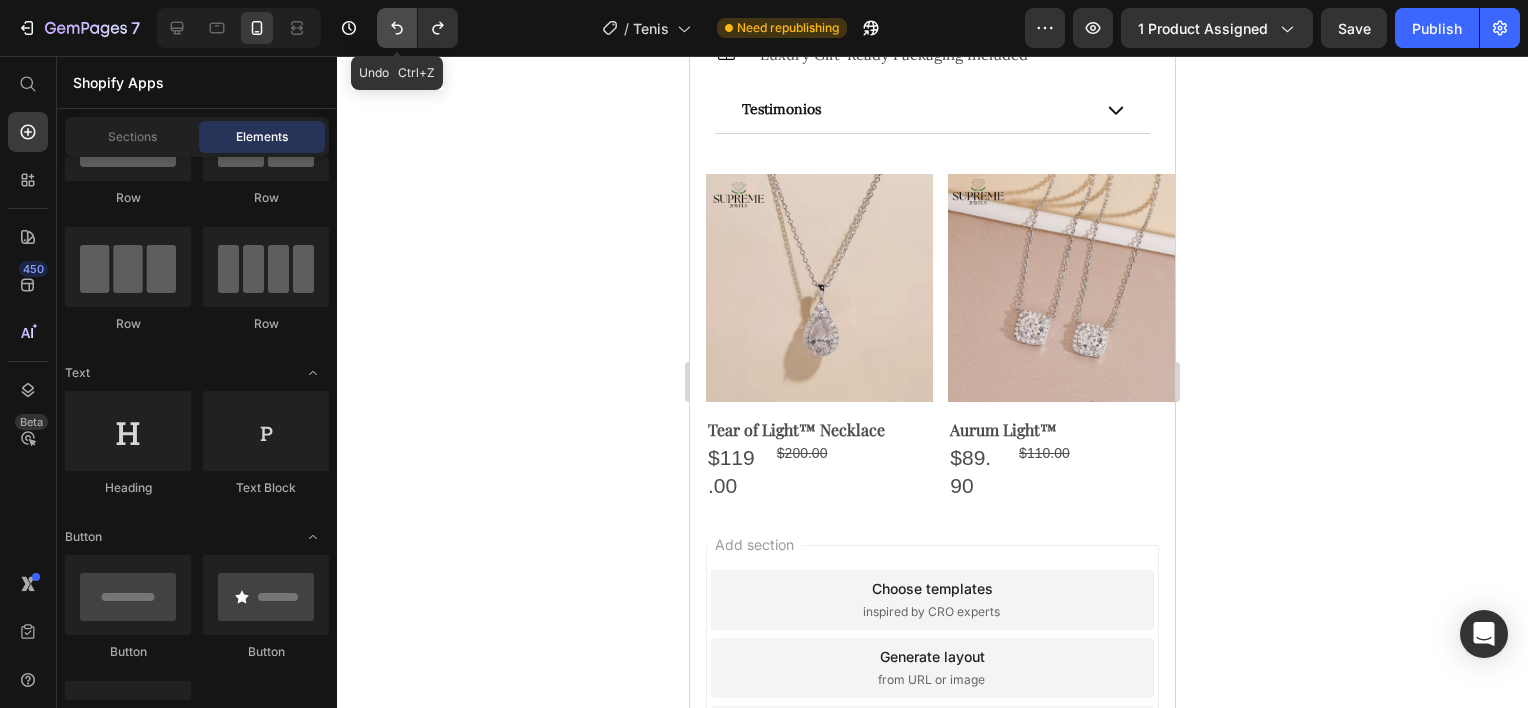 click 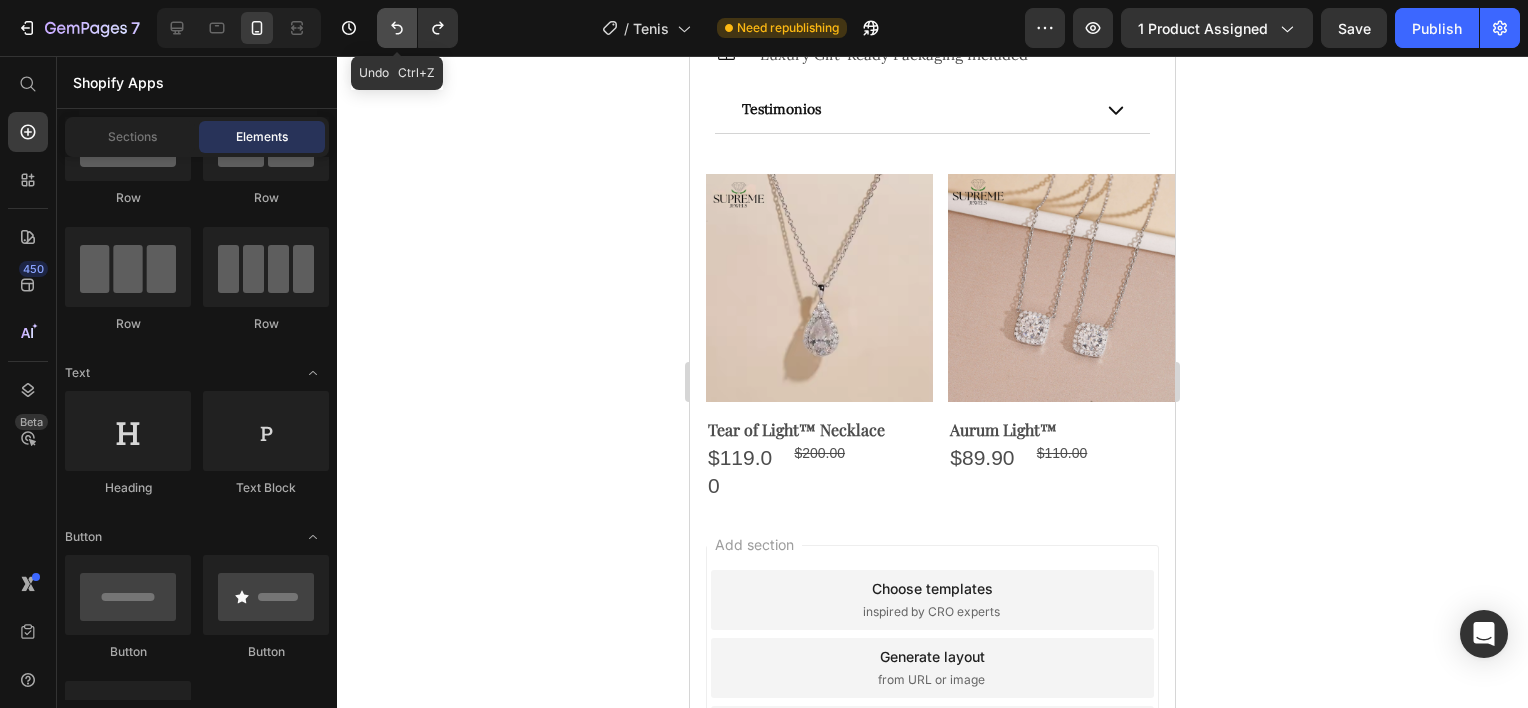 click 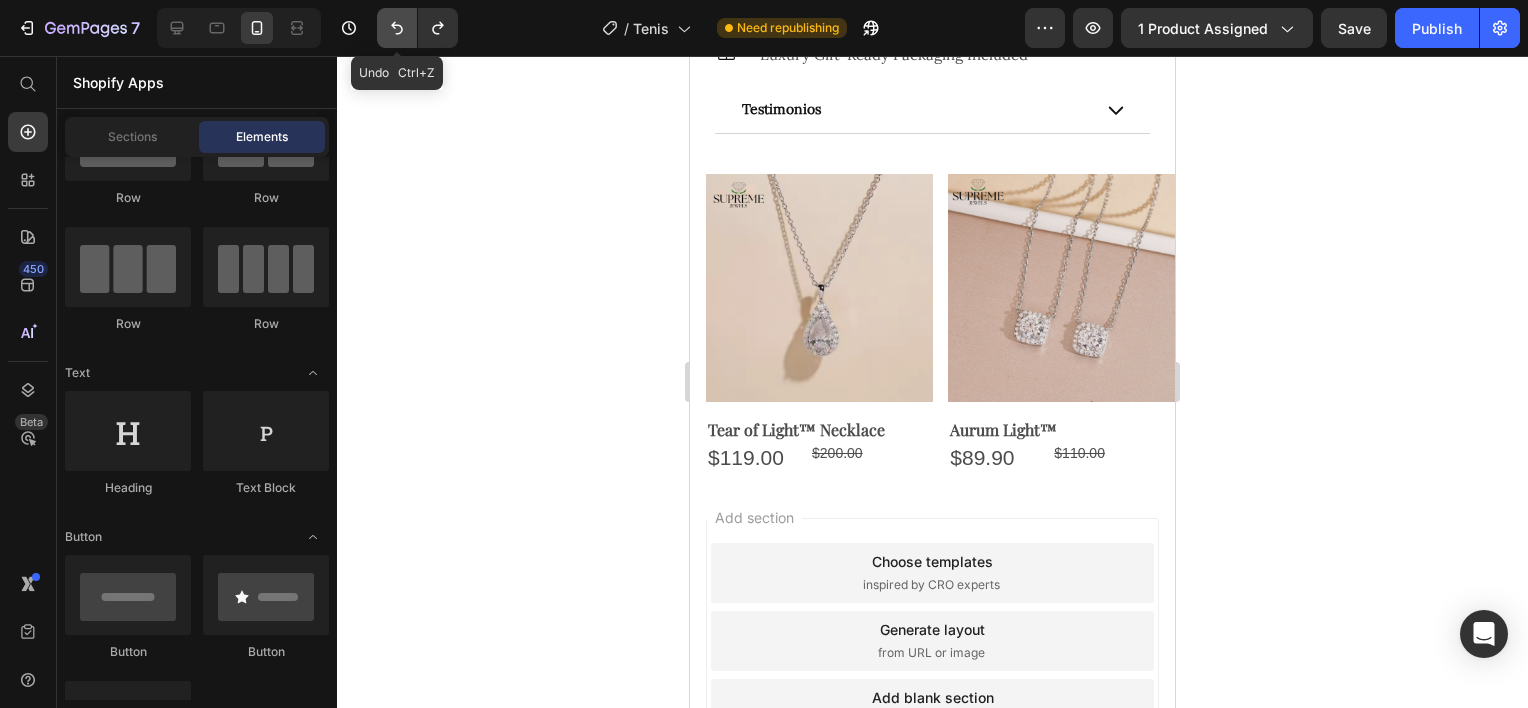 click 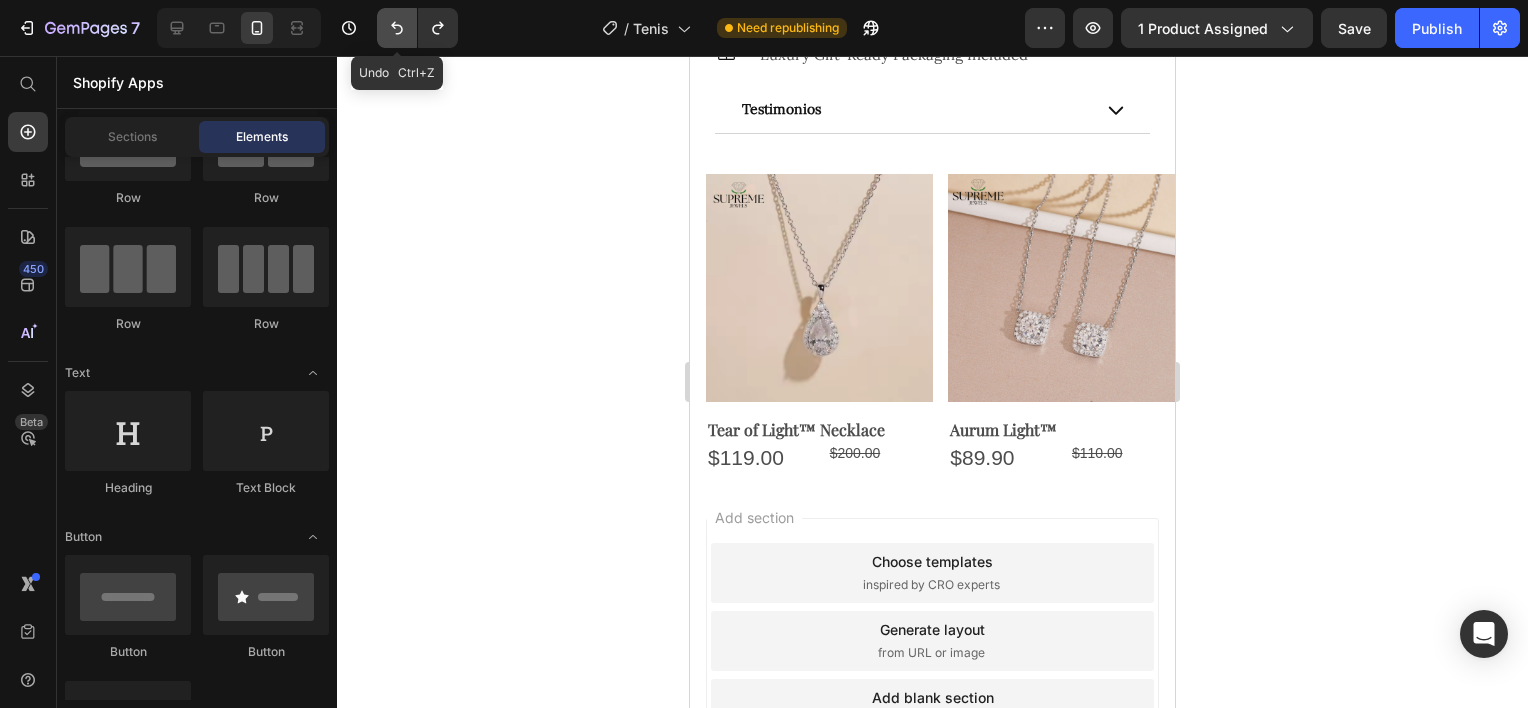 click 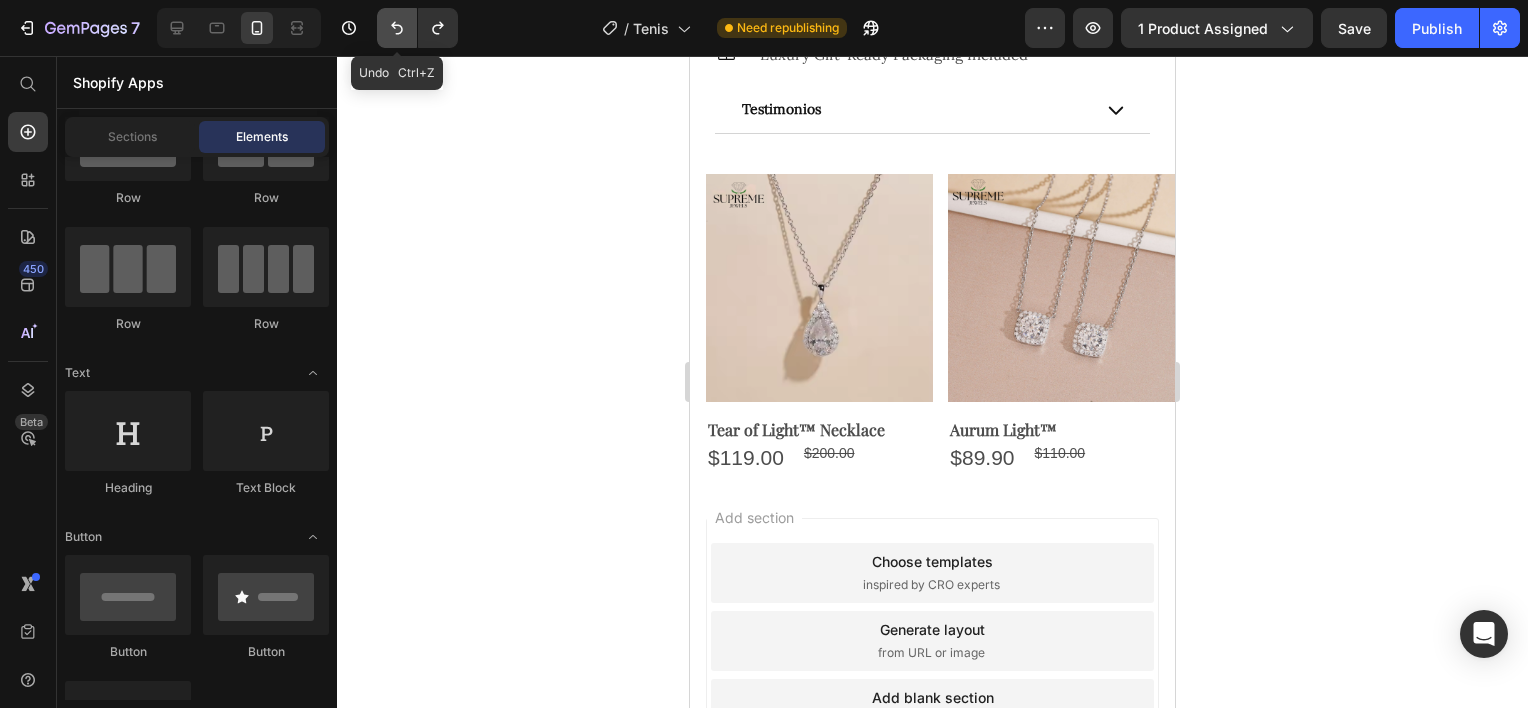 click 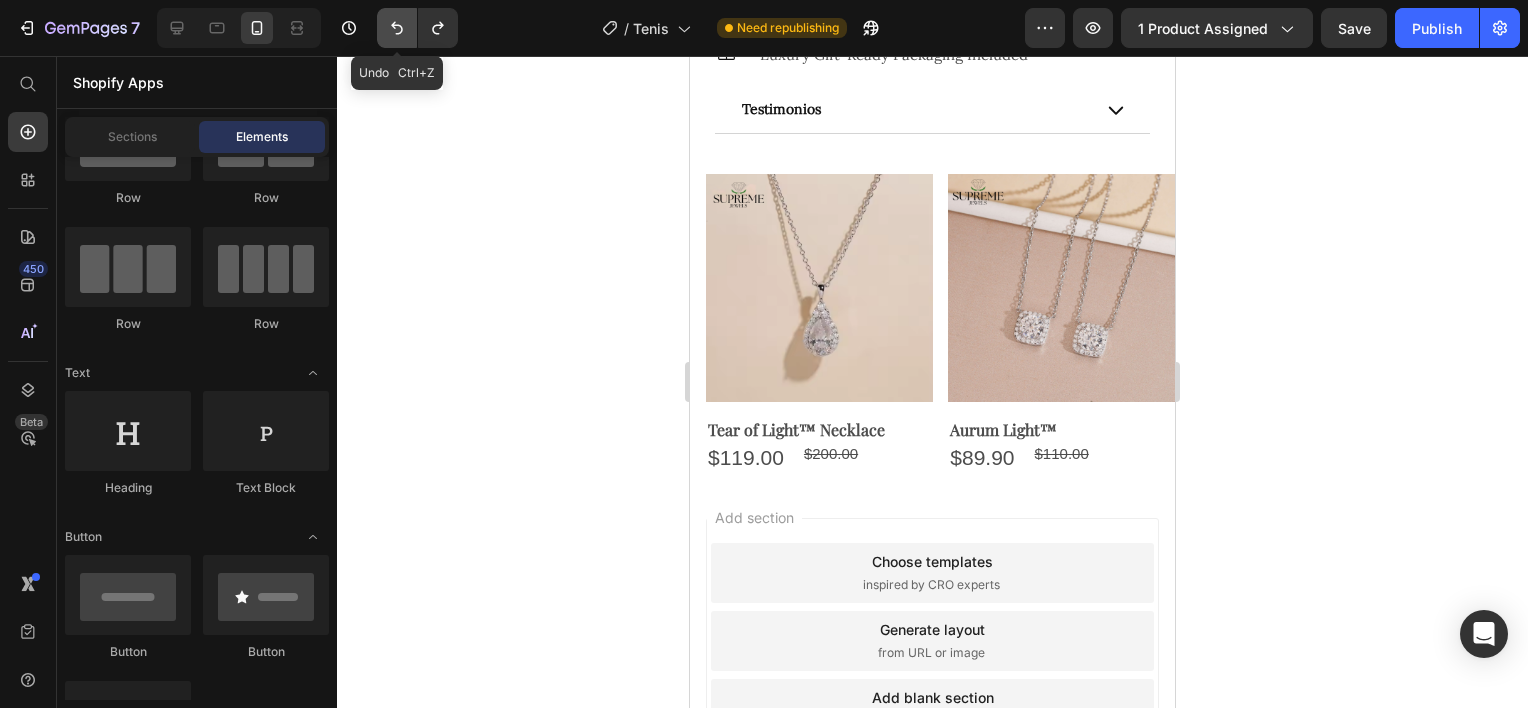 click 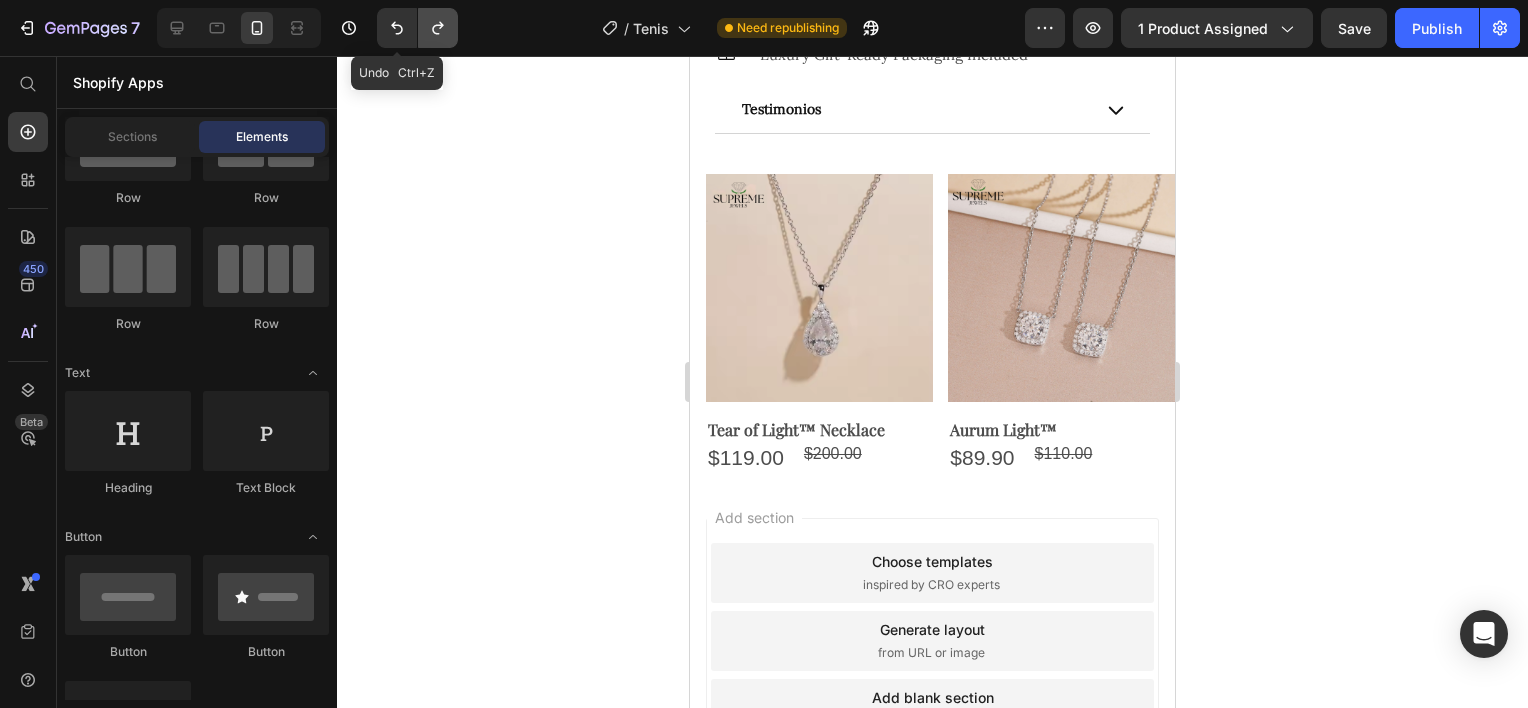 drag, startPoint x: 414, startPoint y: 29, endPoint x: 432, endPoint y: 29, distance: 18 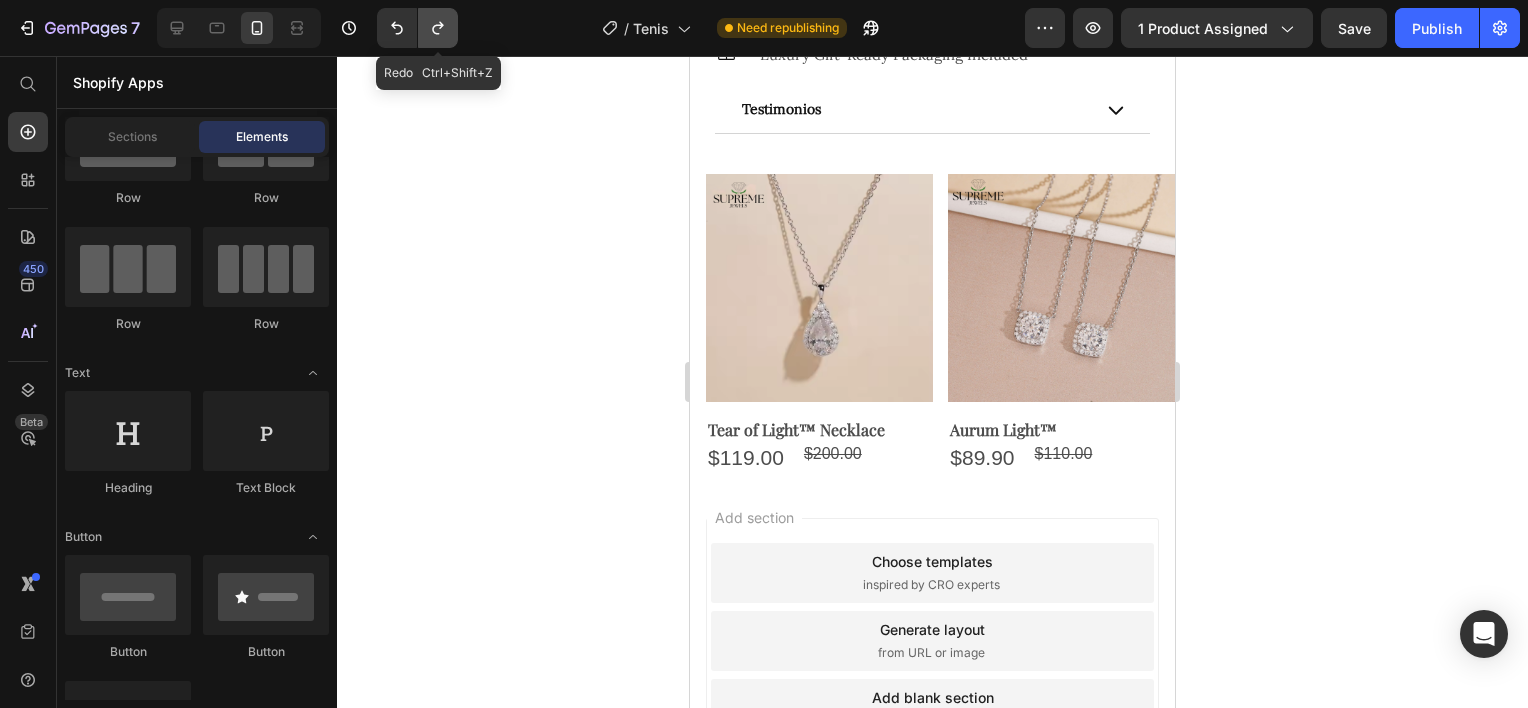 click 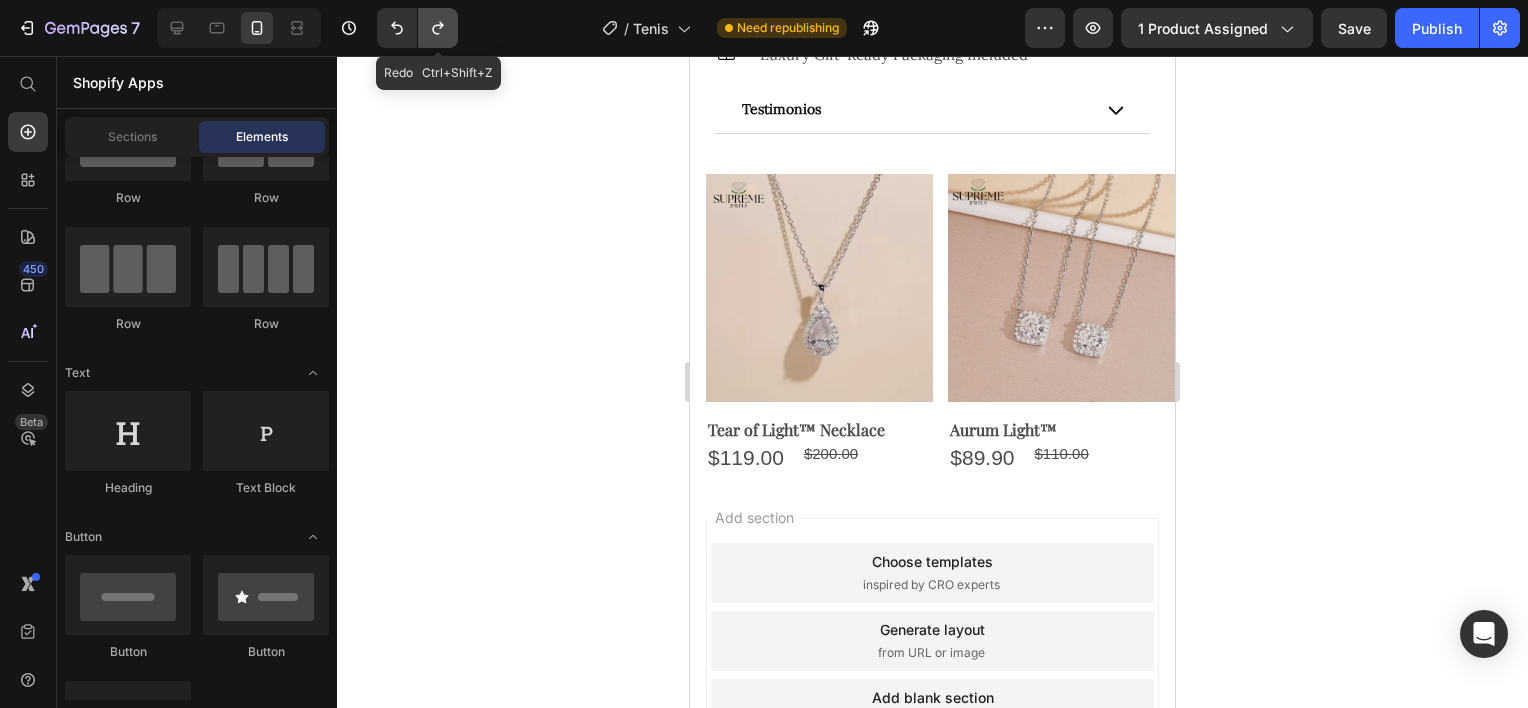 click 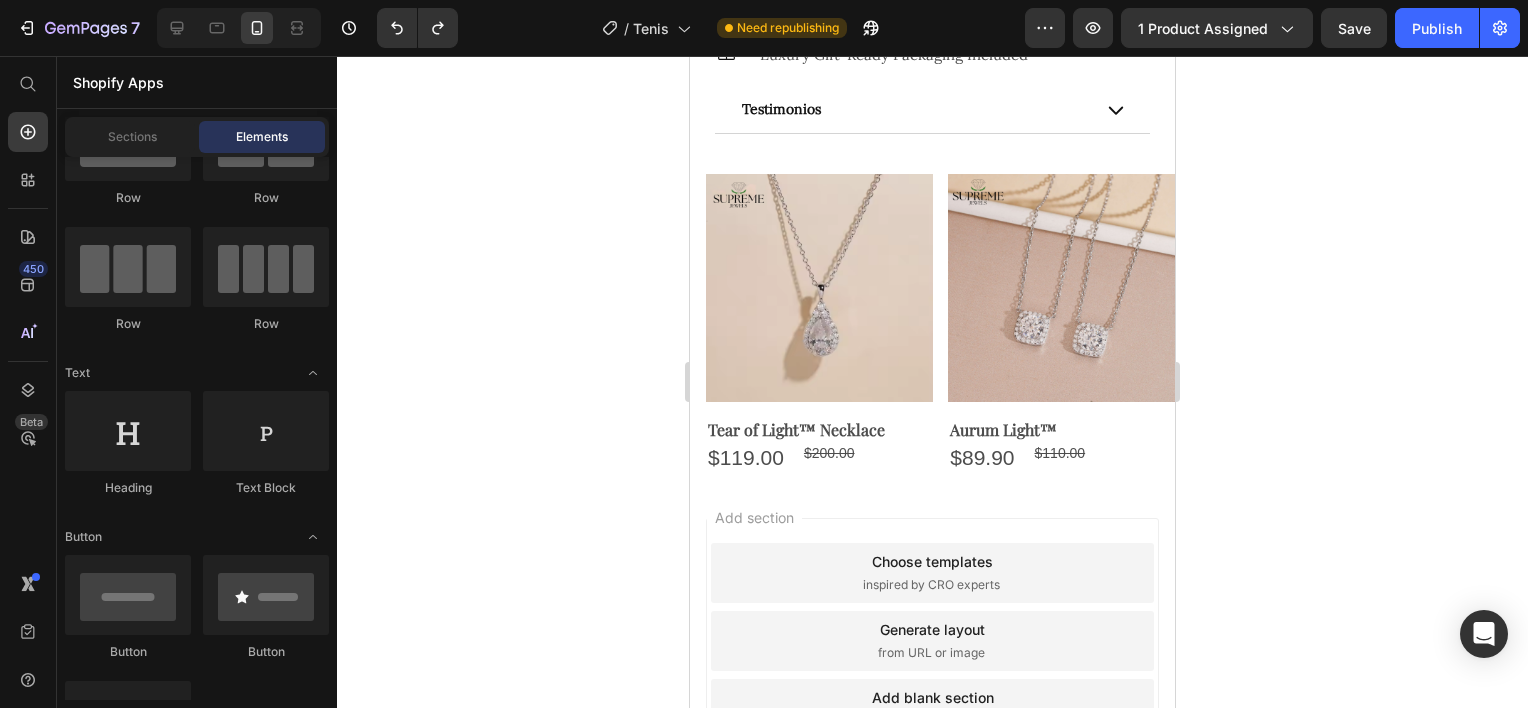click 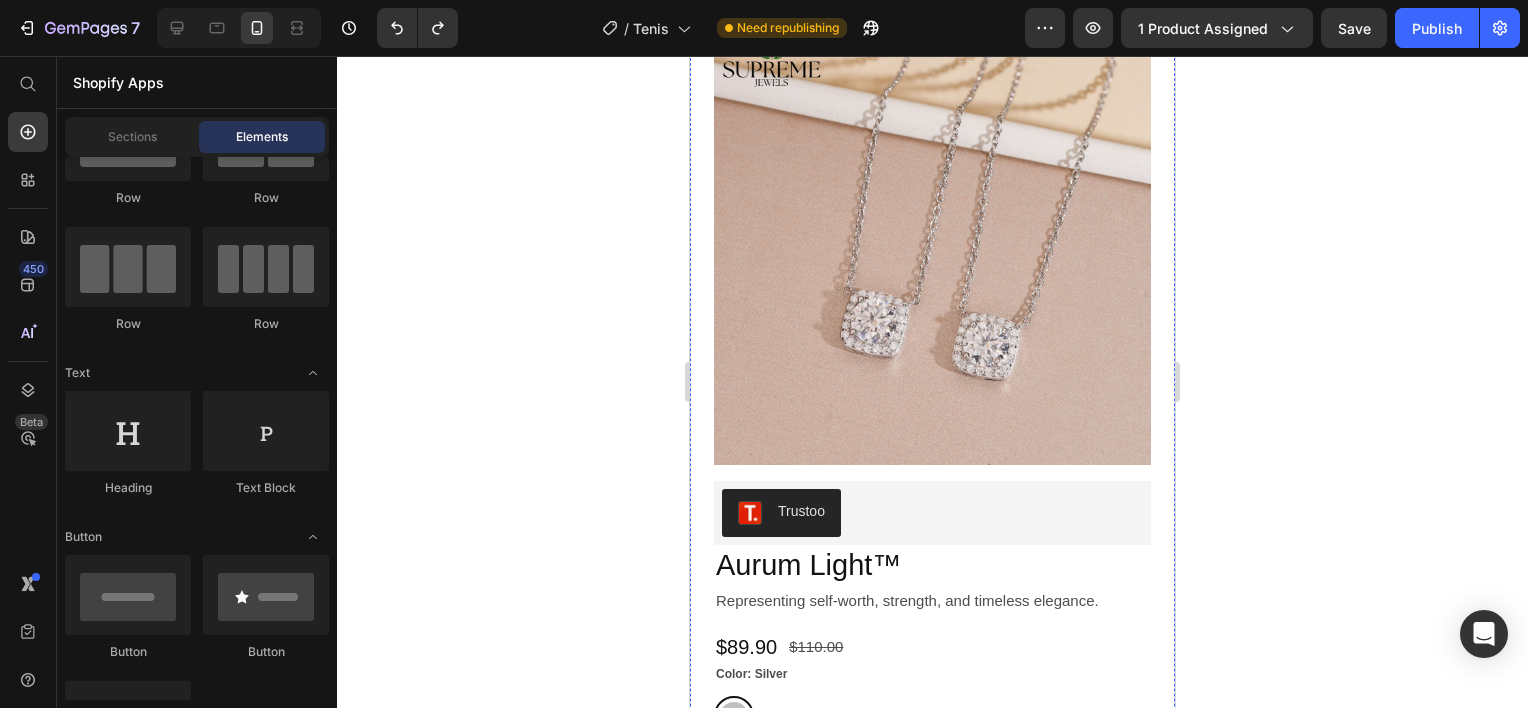 scroll, scrollTop: 0, scrollLeft: 0, axis: both 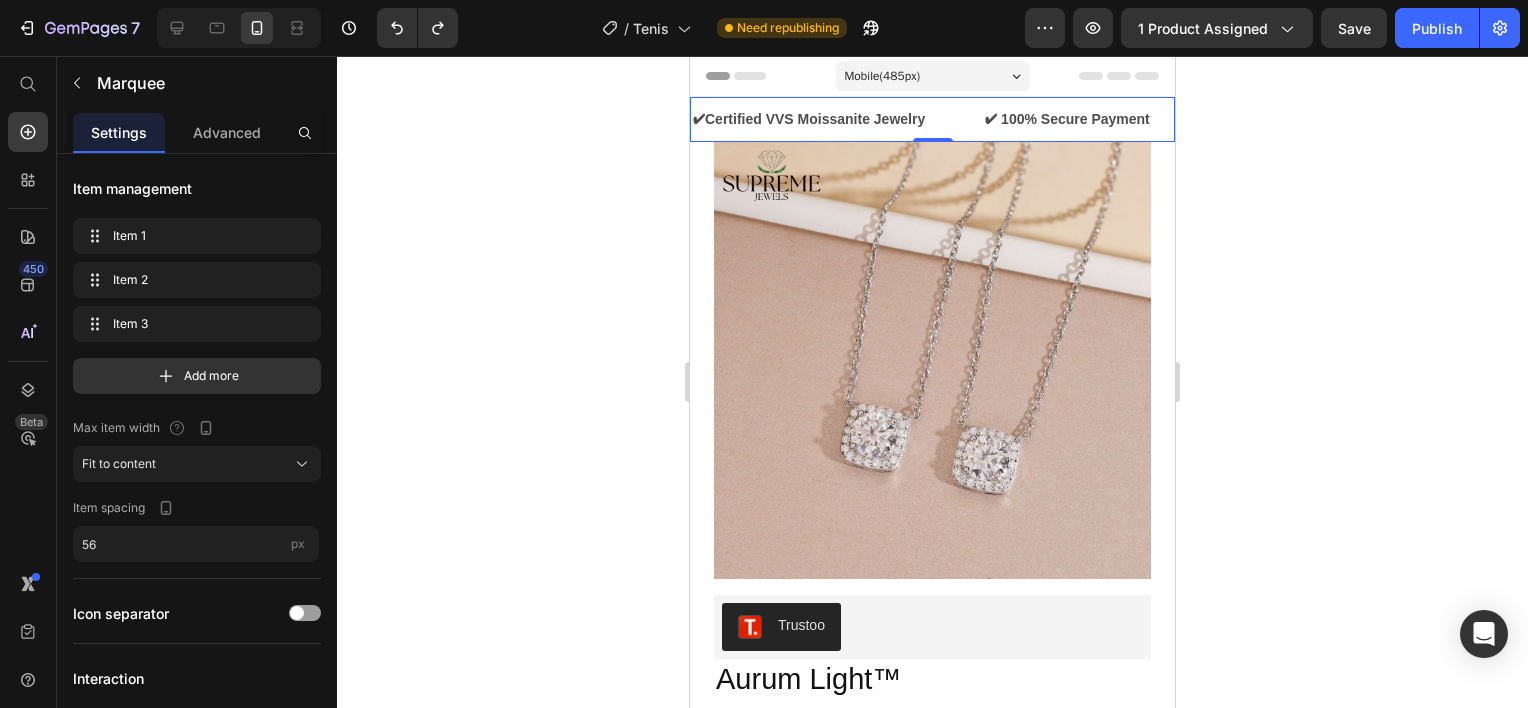 click on "✔Certified VVS Moissanite Jewelry Text" at bounding box center (837, 119) 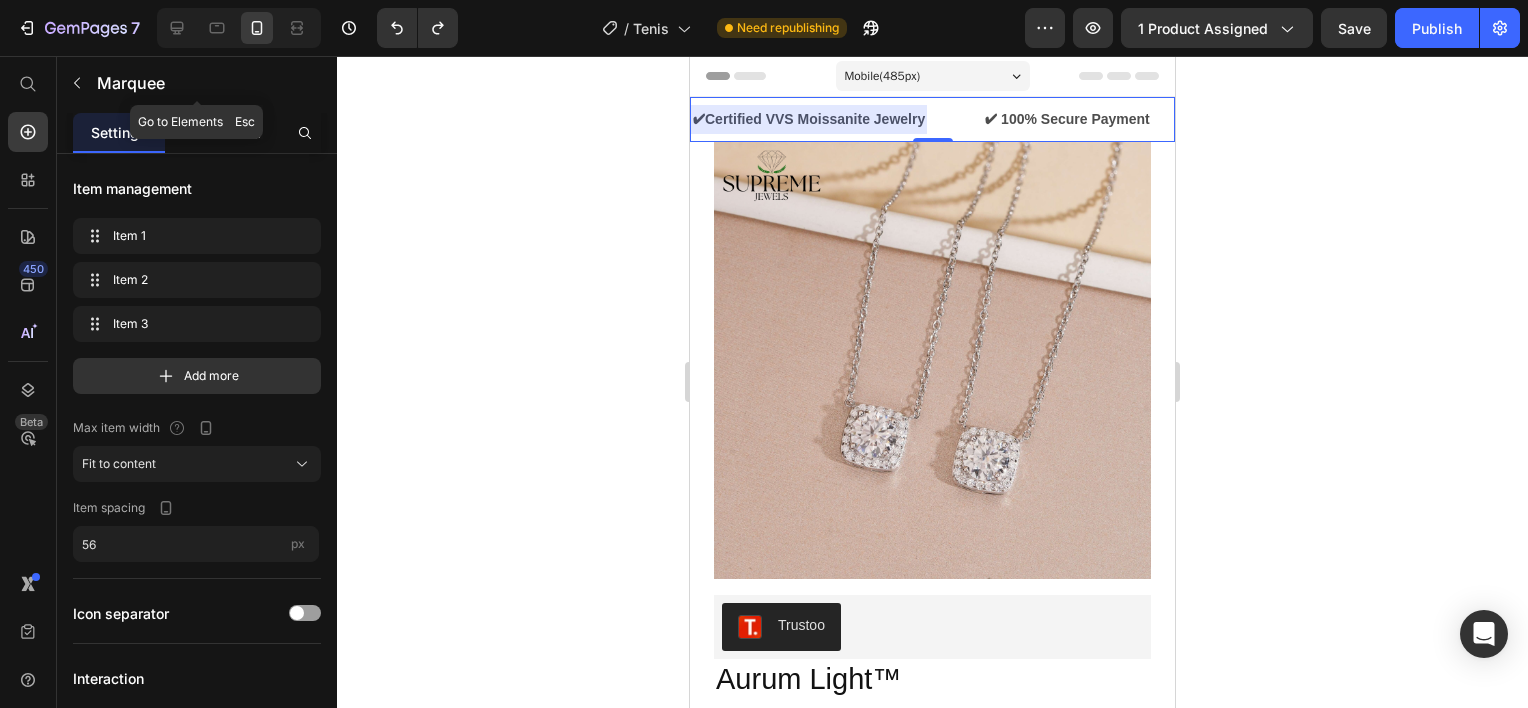click on "Advanced" 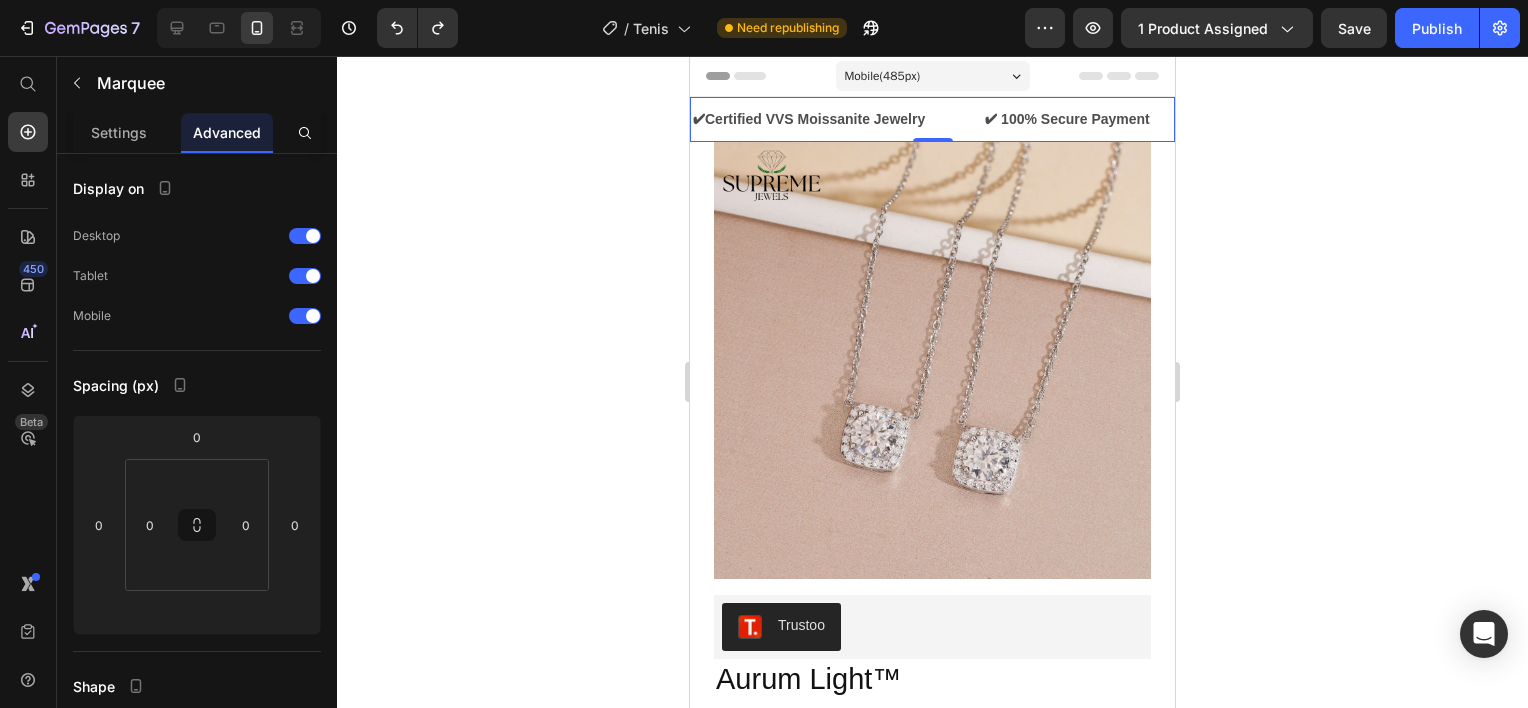 click 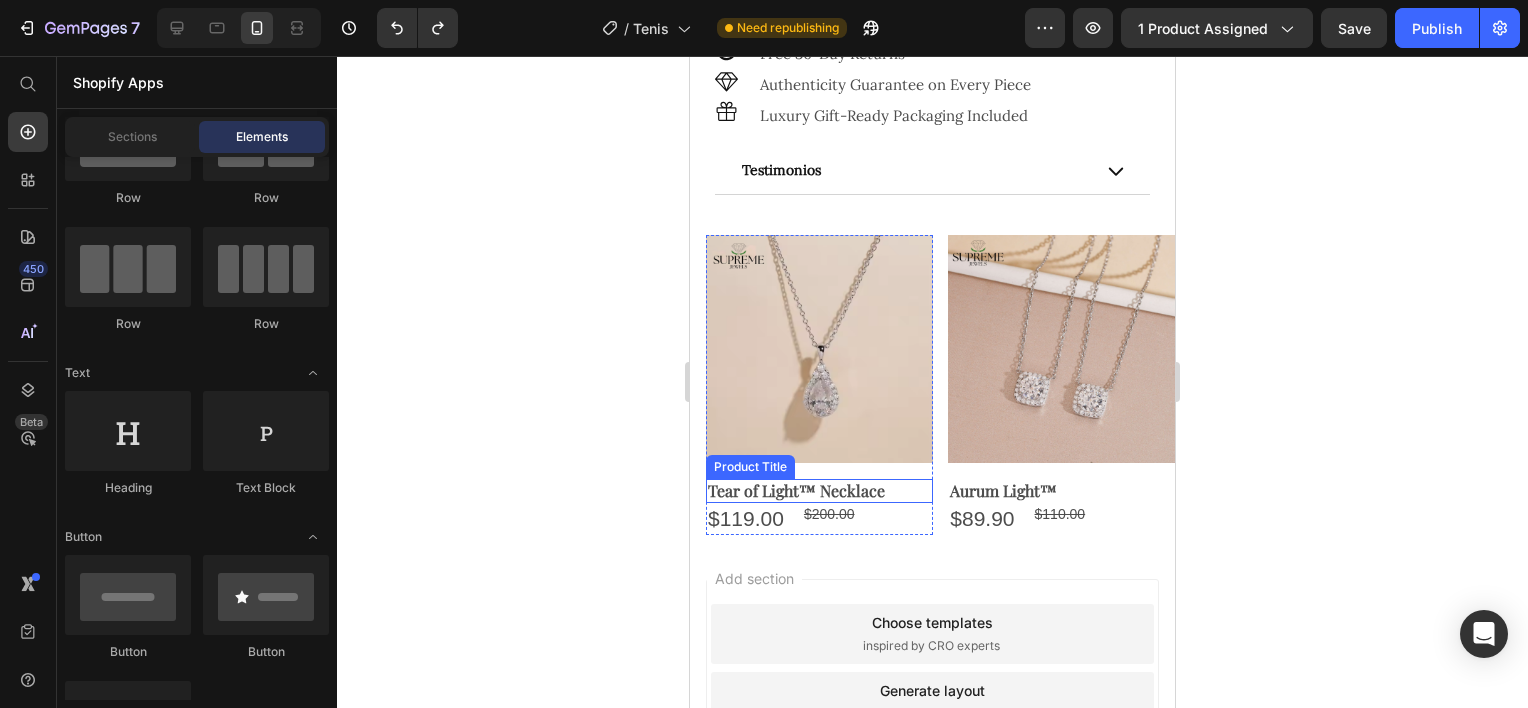 scroll, scrollTop: 1300, scrollLeft: 0, axis: vertical 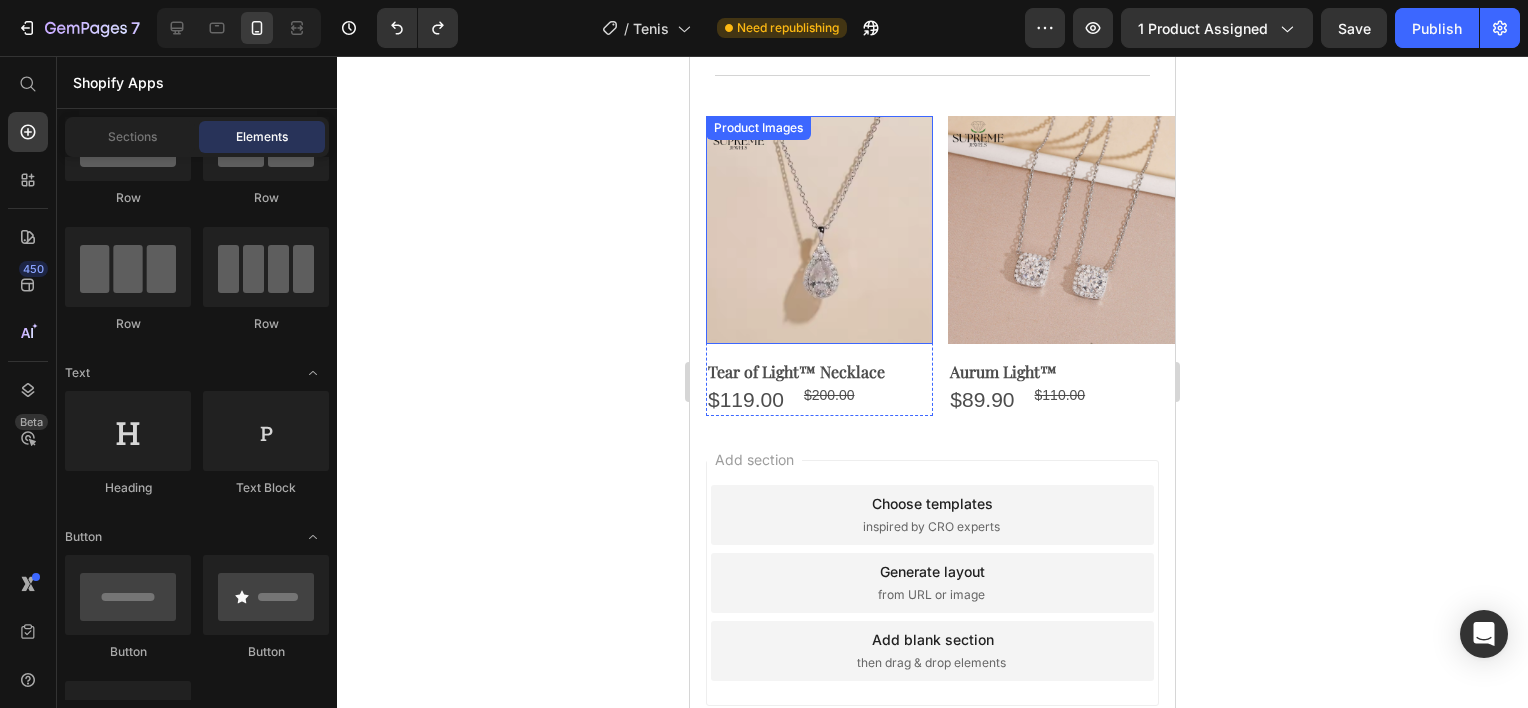 click at bounding box center (819, 229) 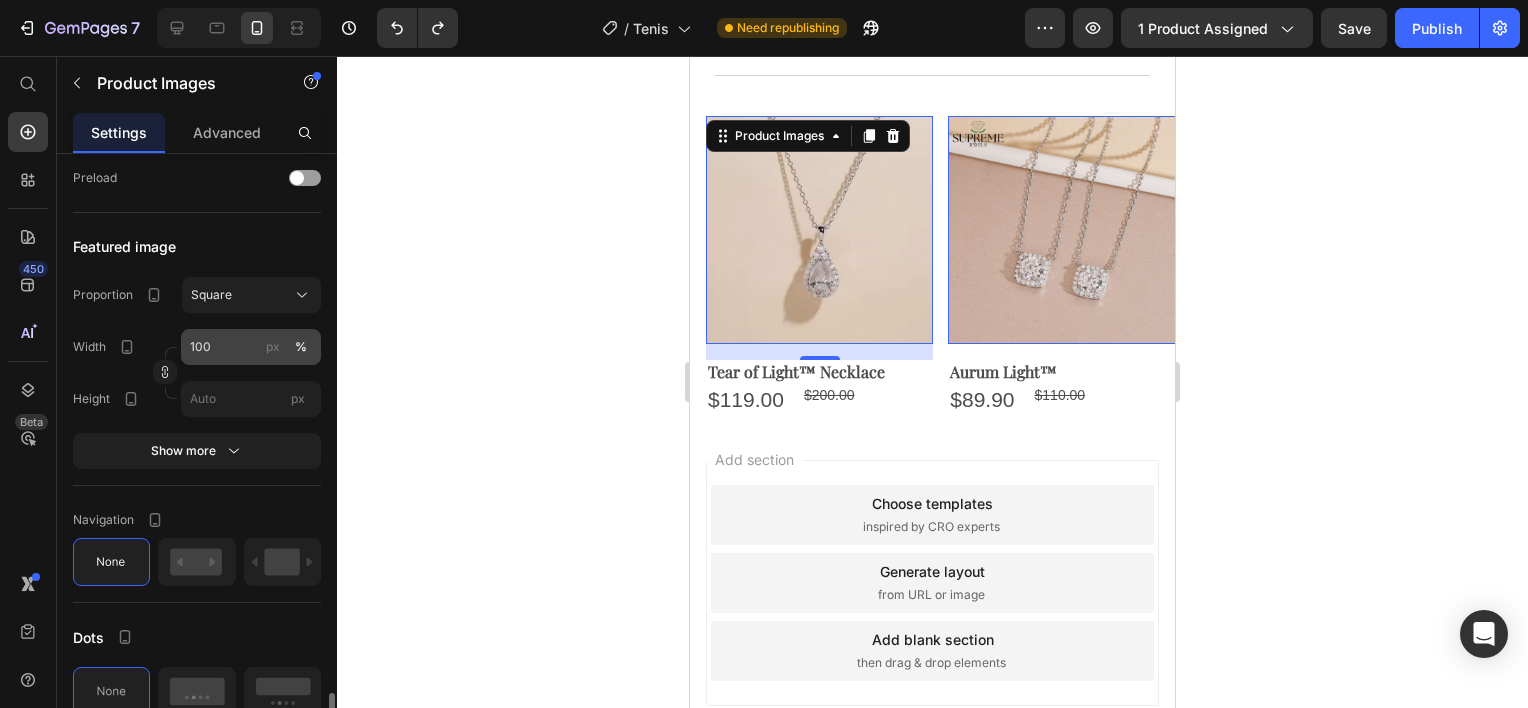 scroll, scrollTop: 831, scrollLeft: 0, axis: vertical 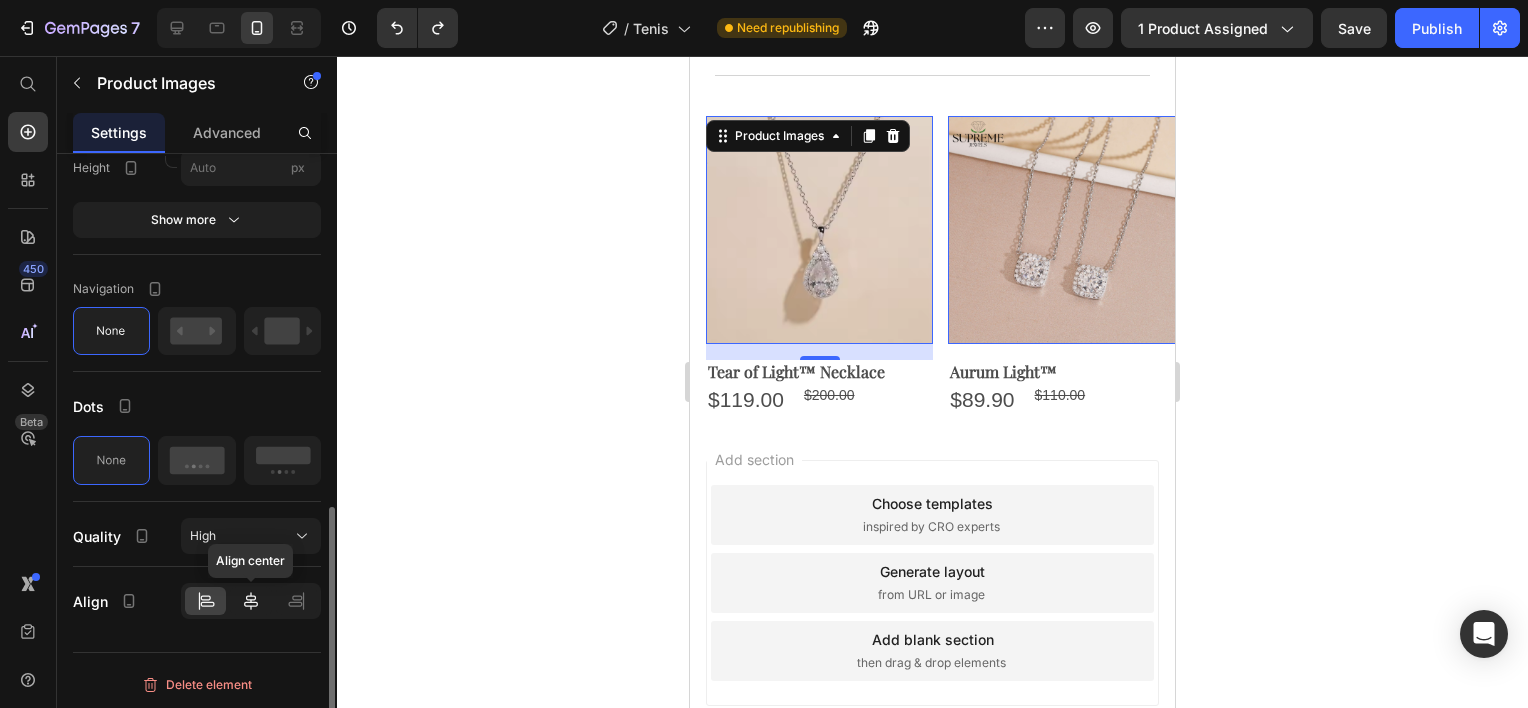 click 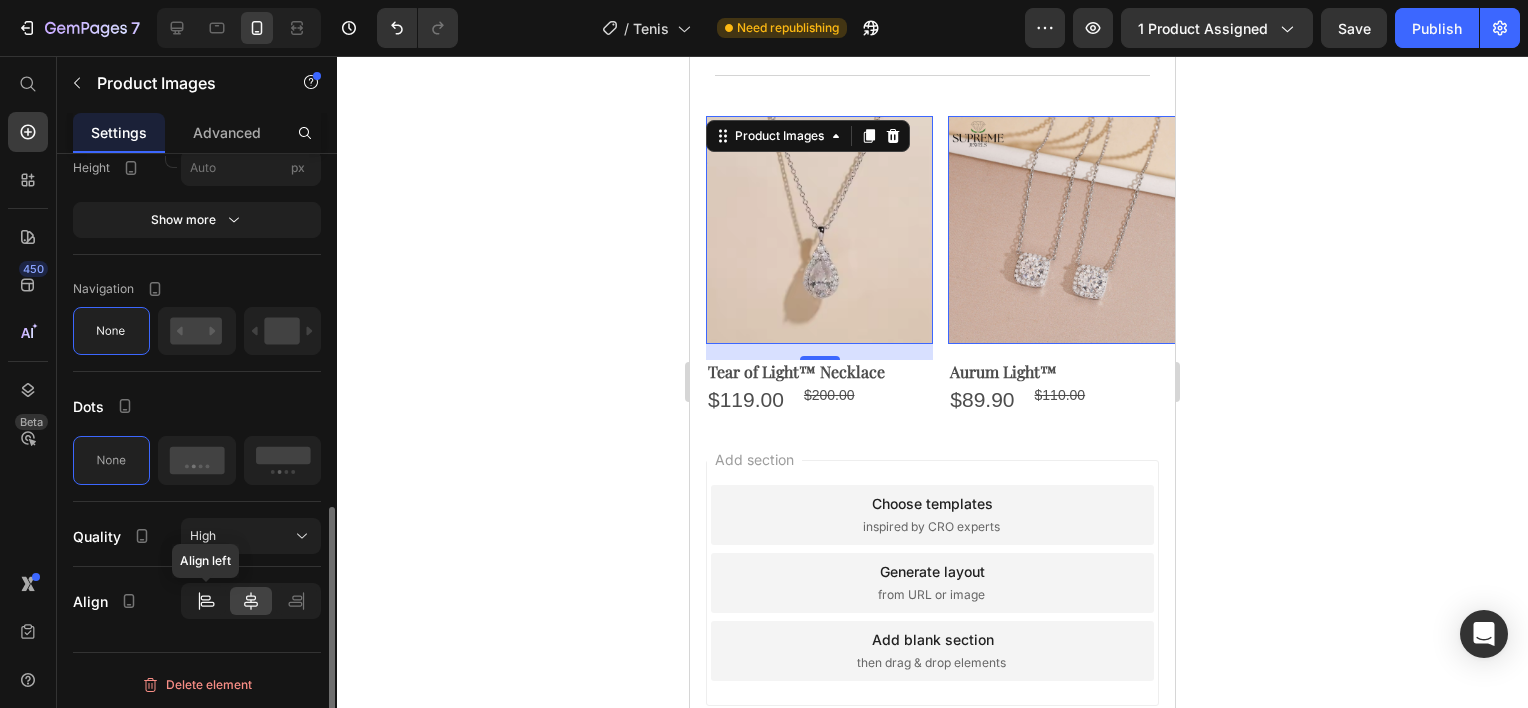 click 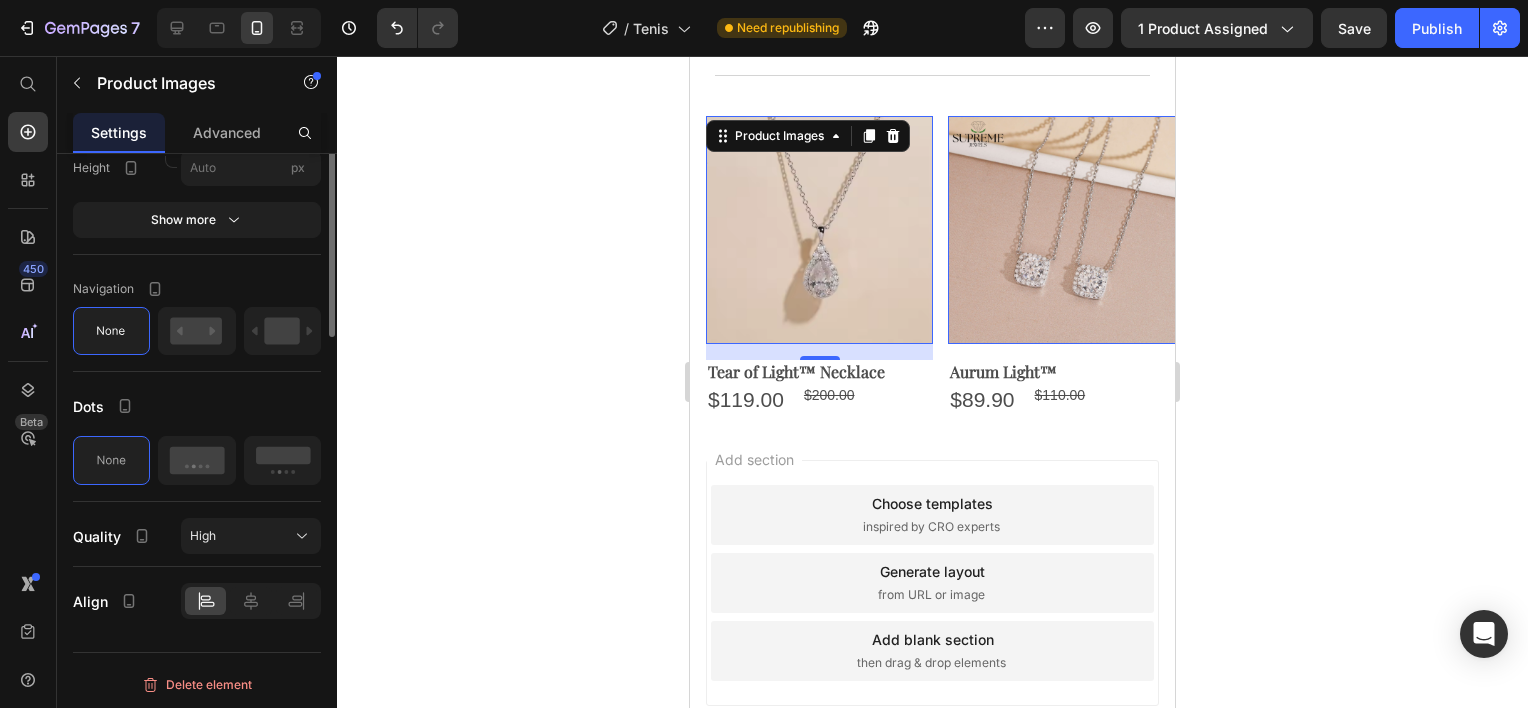 scroll, scrollTop: 531, scrollLeft: 0, axis: vertical 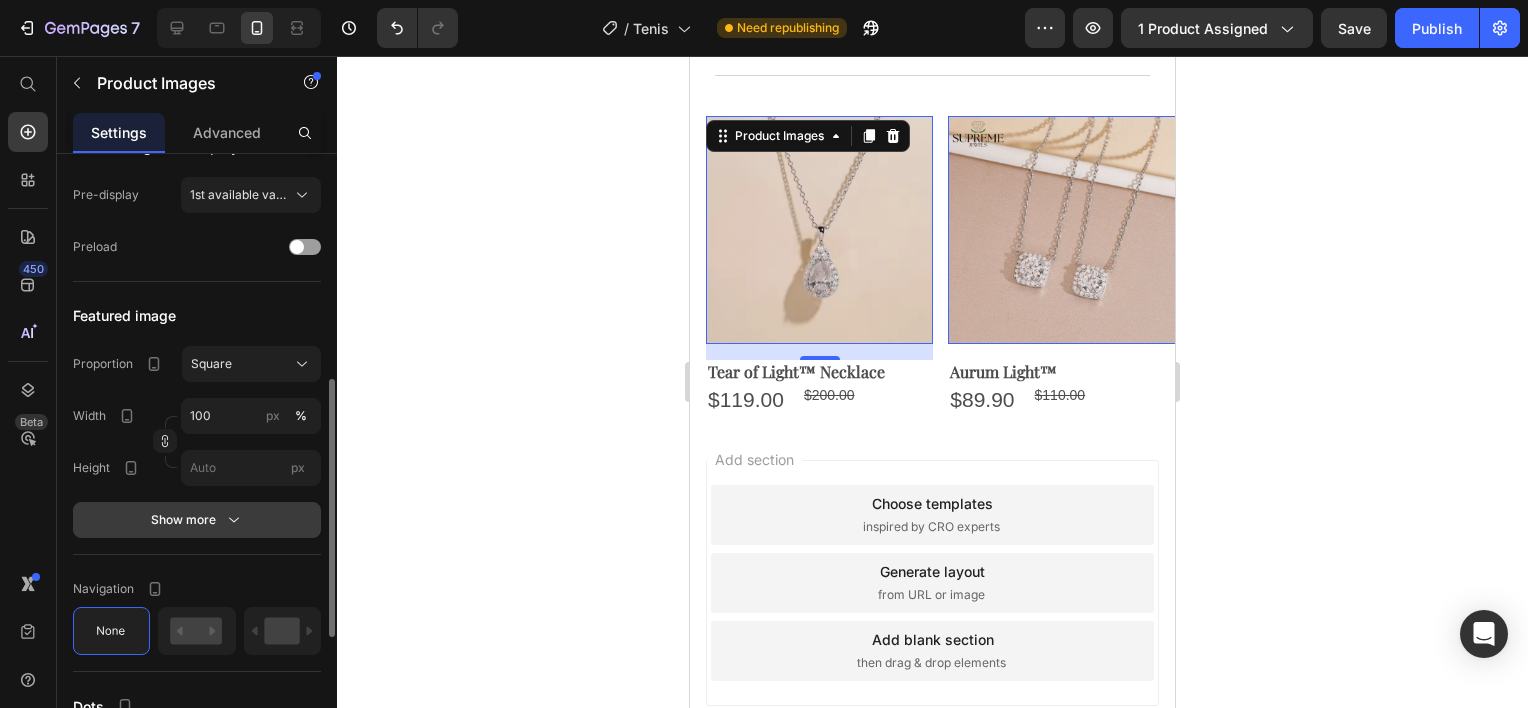 click on "Show more" at bounding box center [197, 520] 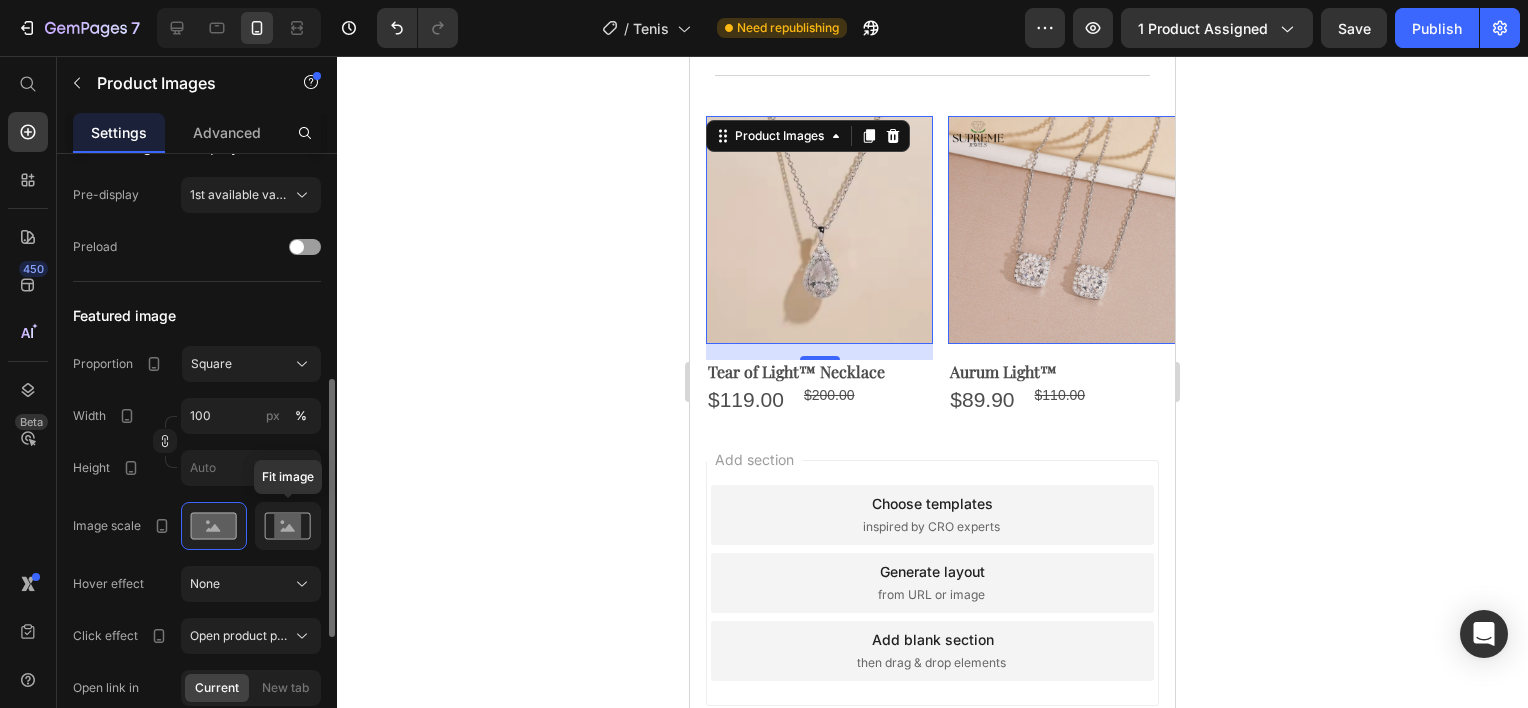 click 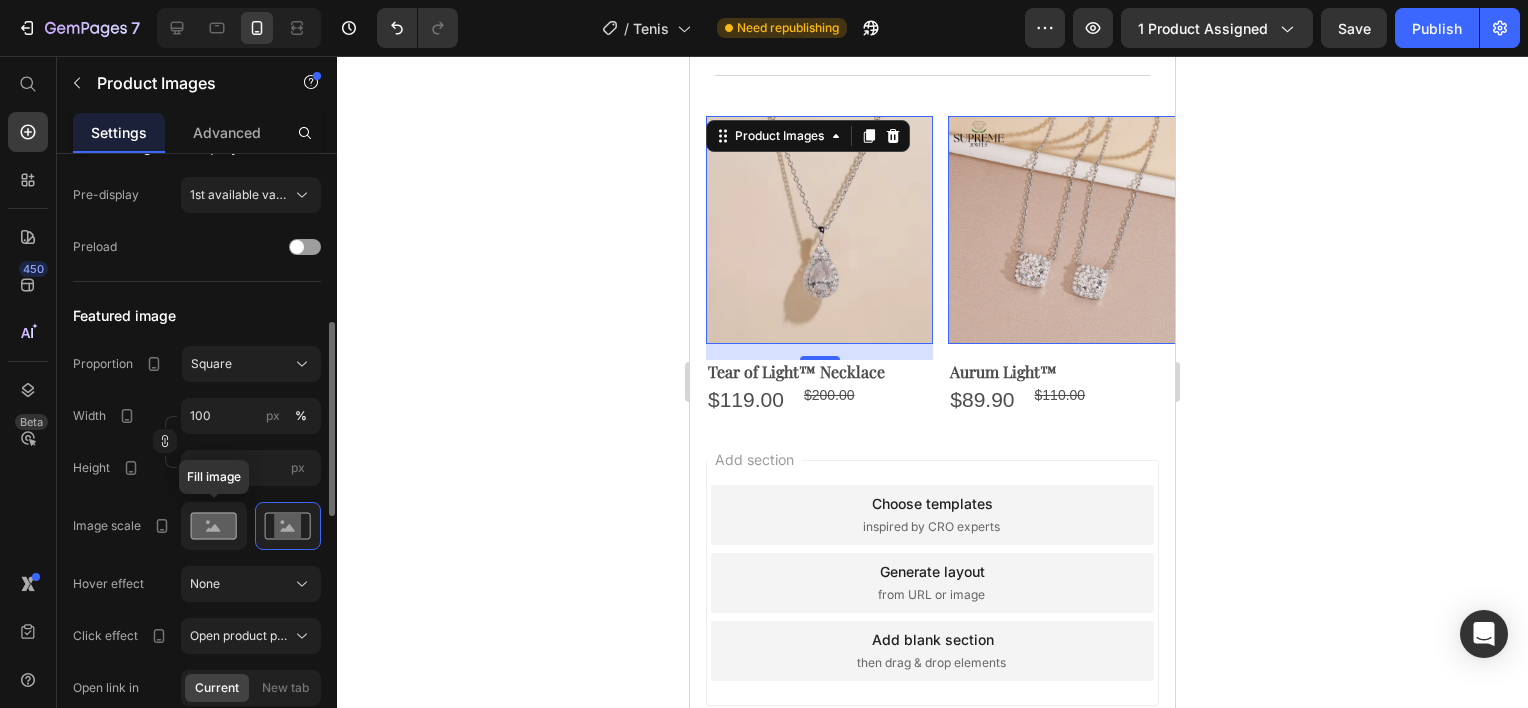 click 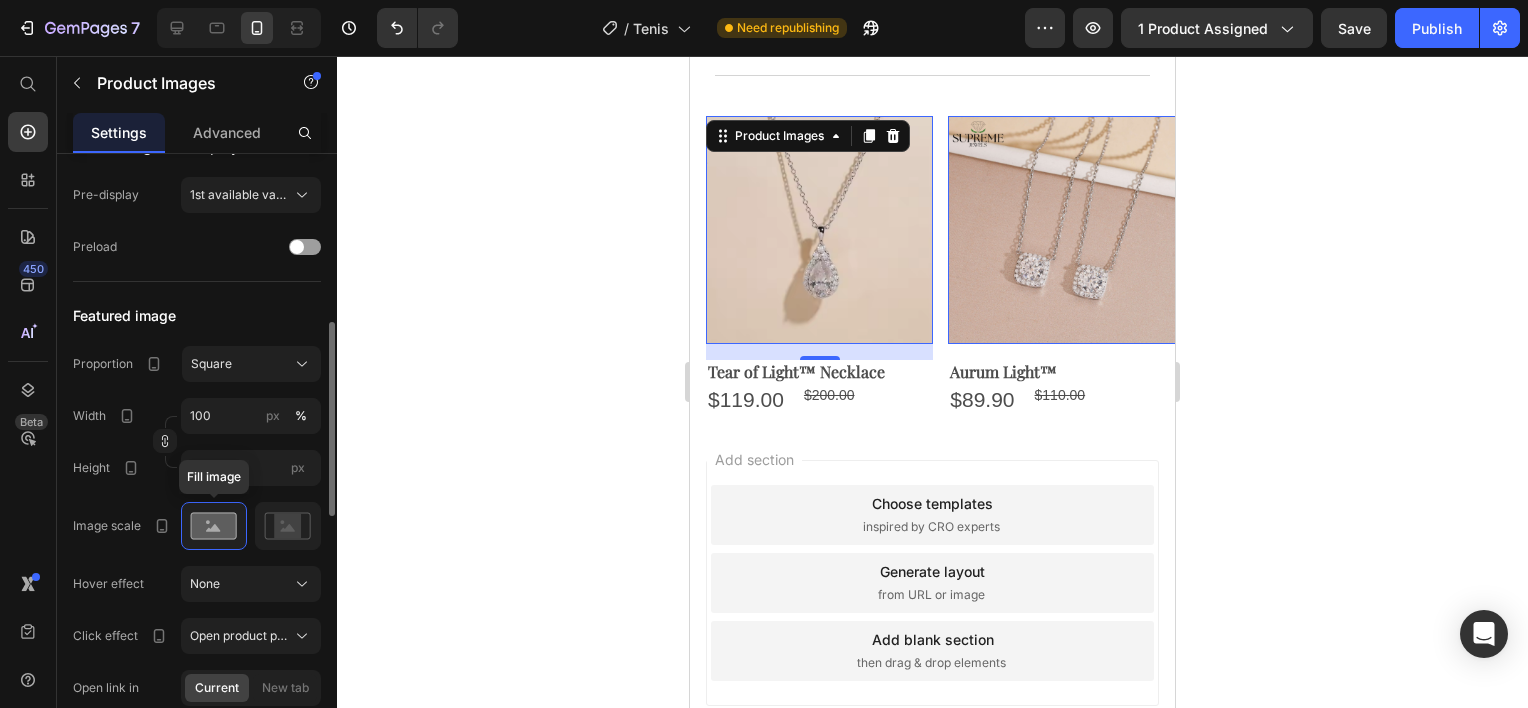 scroll, scrollTop: 931, scrollLeft: 0, axis: vertical 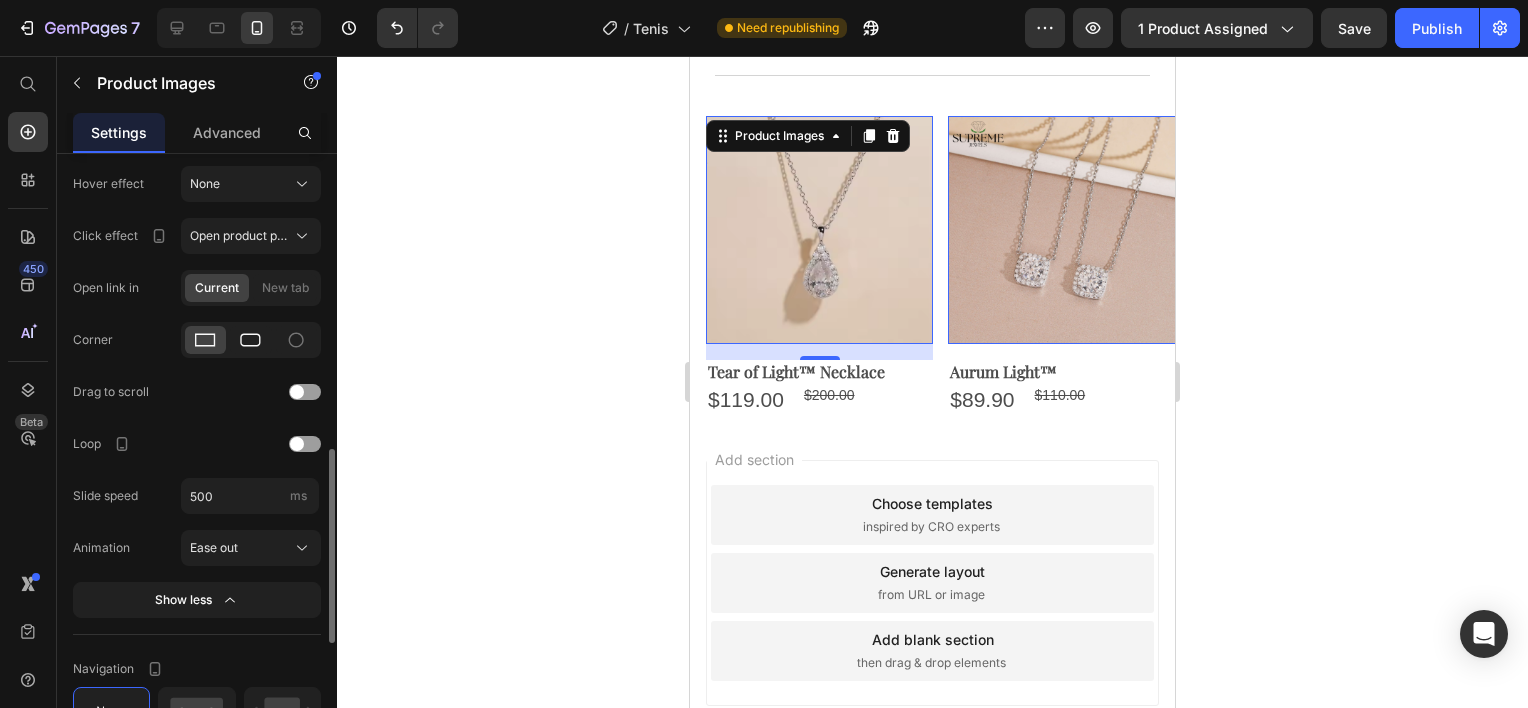 click 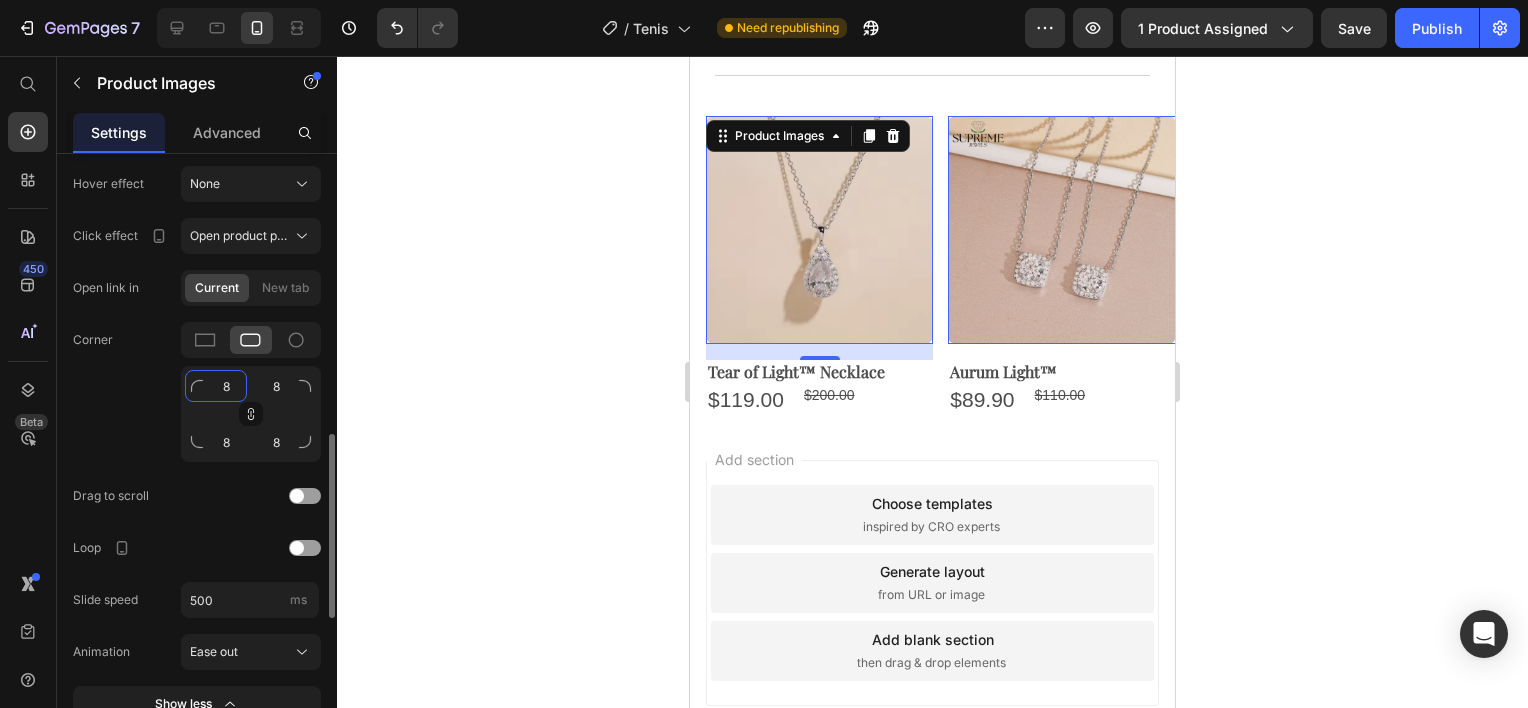 click on "8" 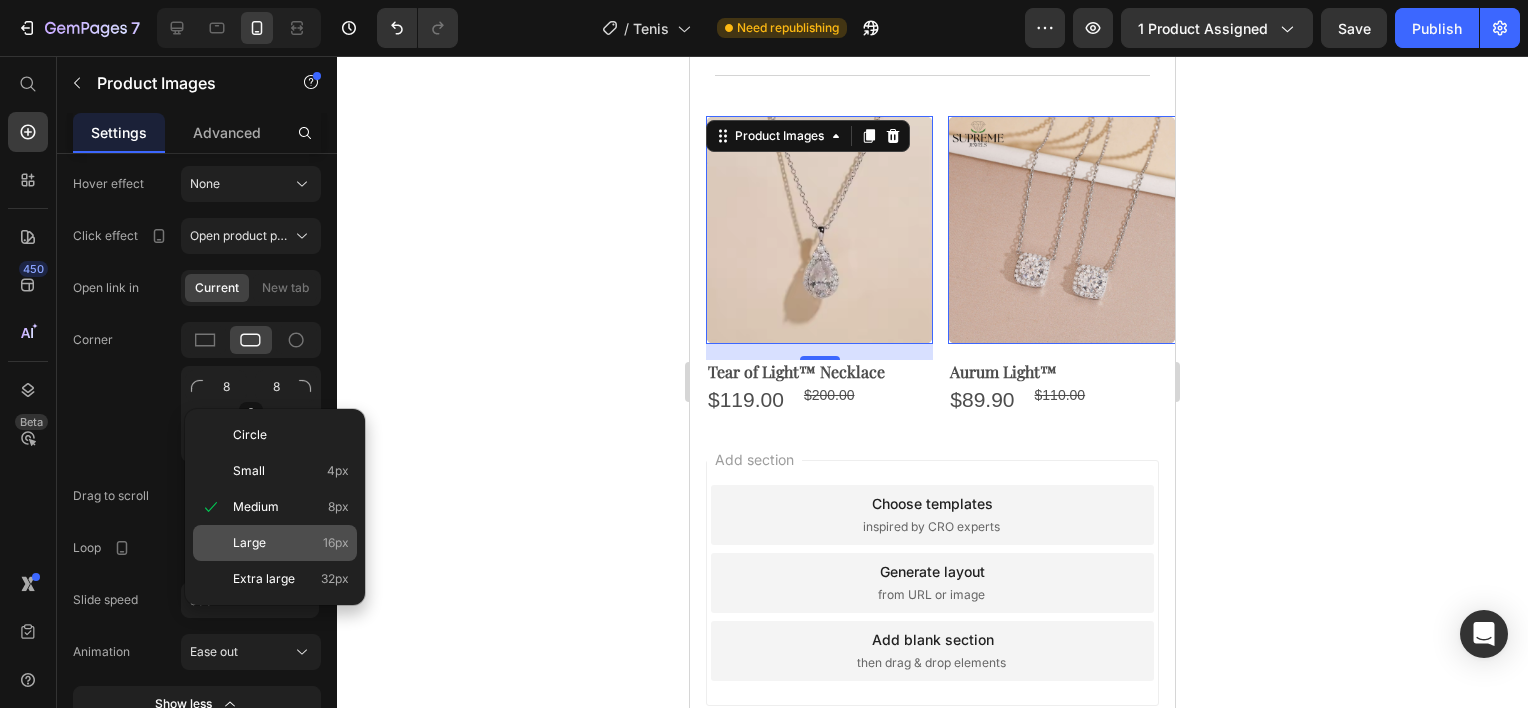 click on "Large 16px" 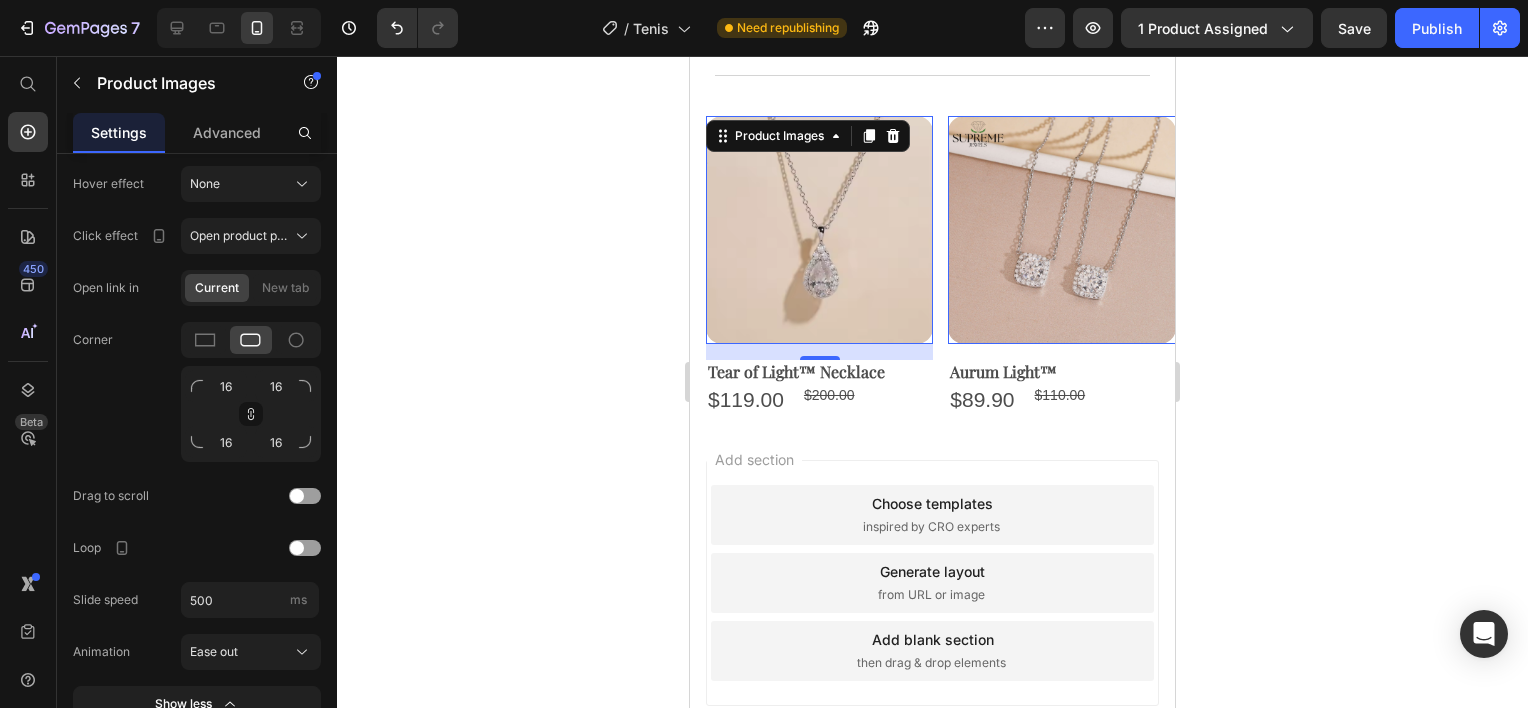 click 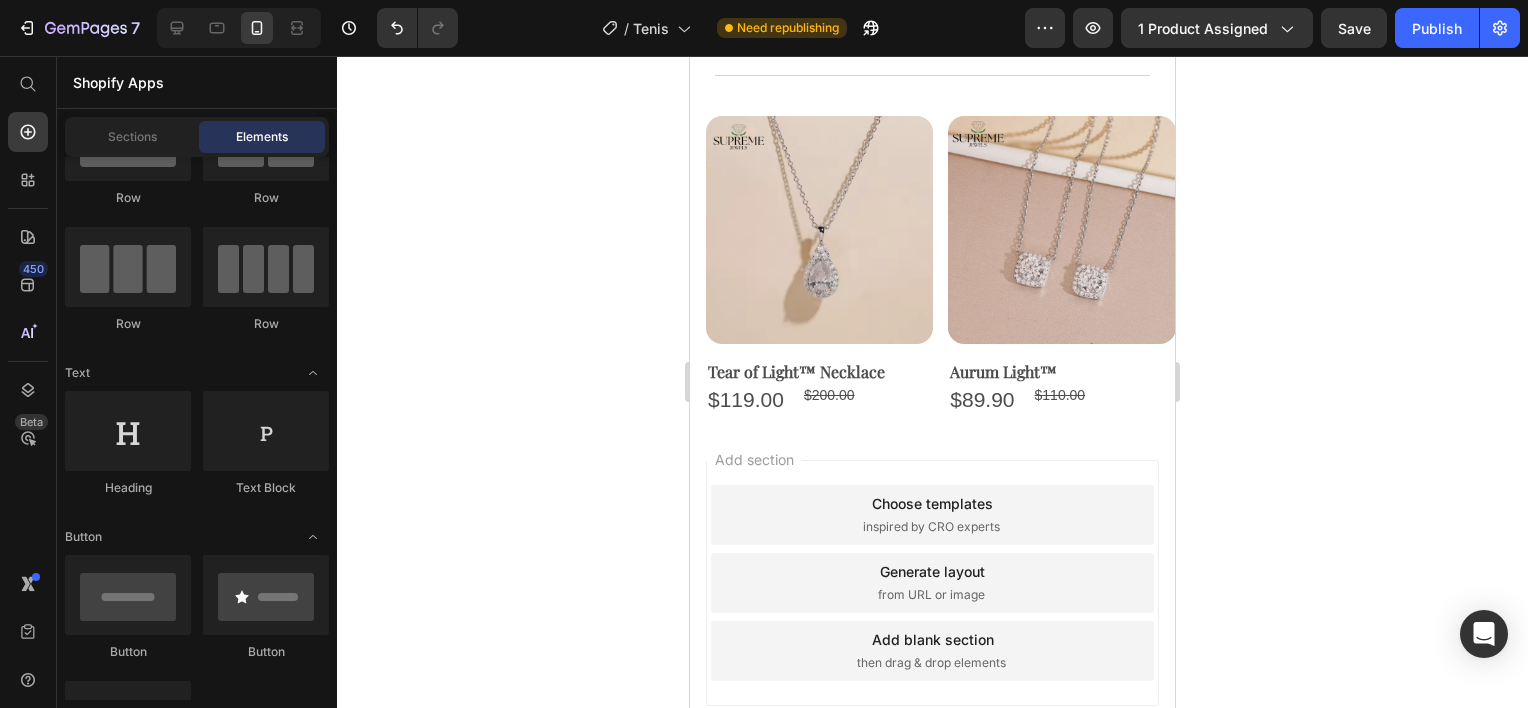 click 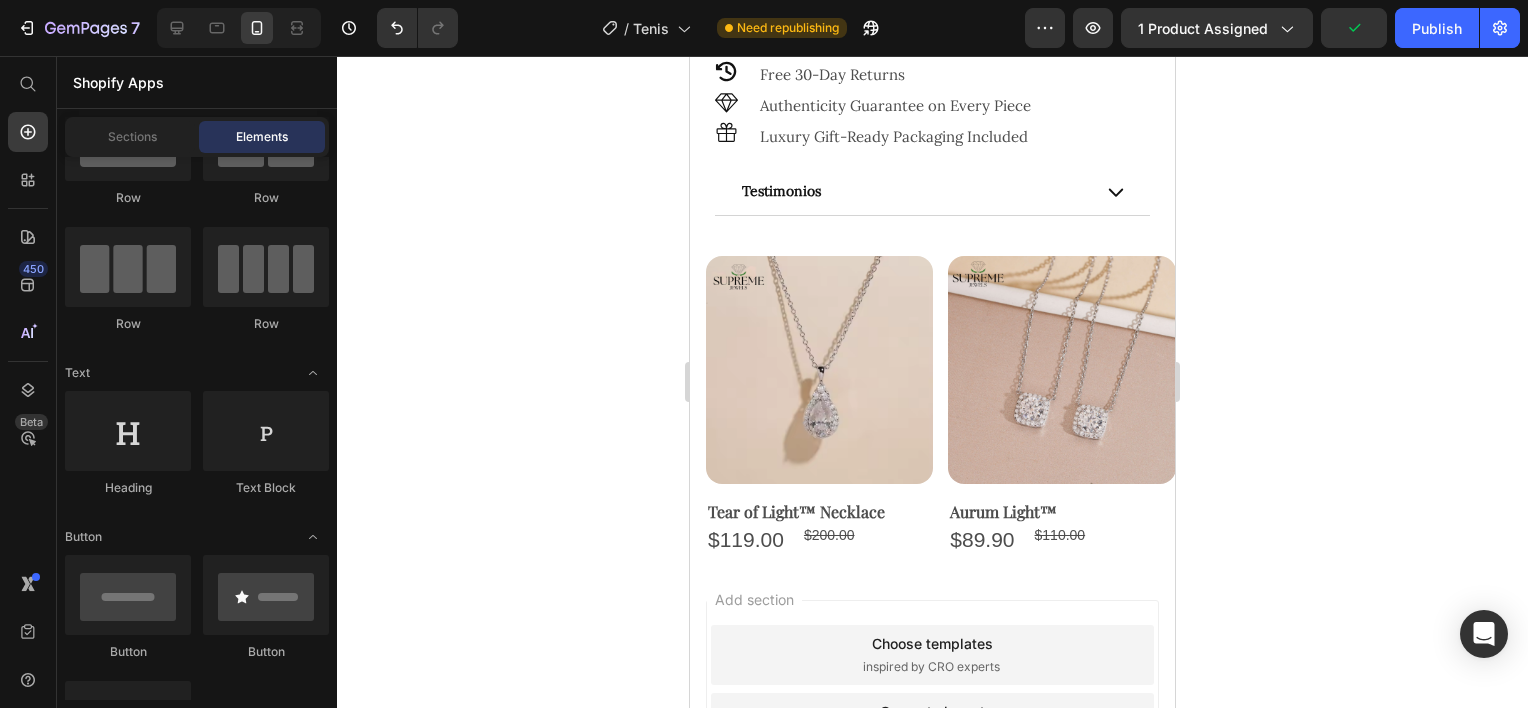 scroll, scrollTop: 1166, scrollLeft: 0, axis: vertical 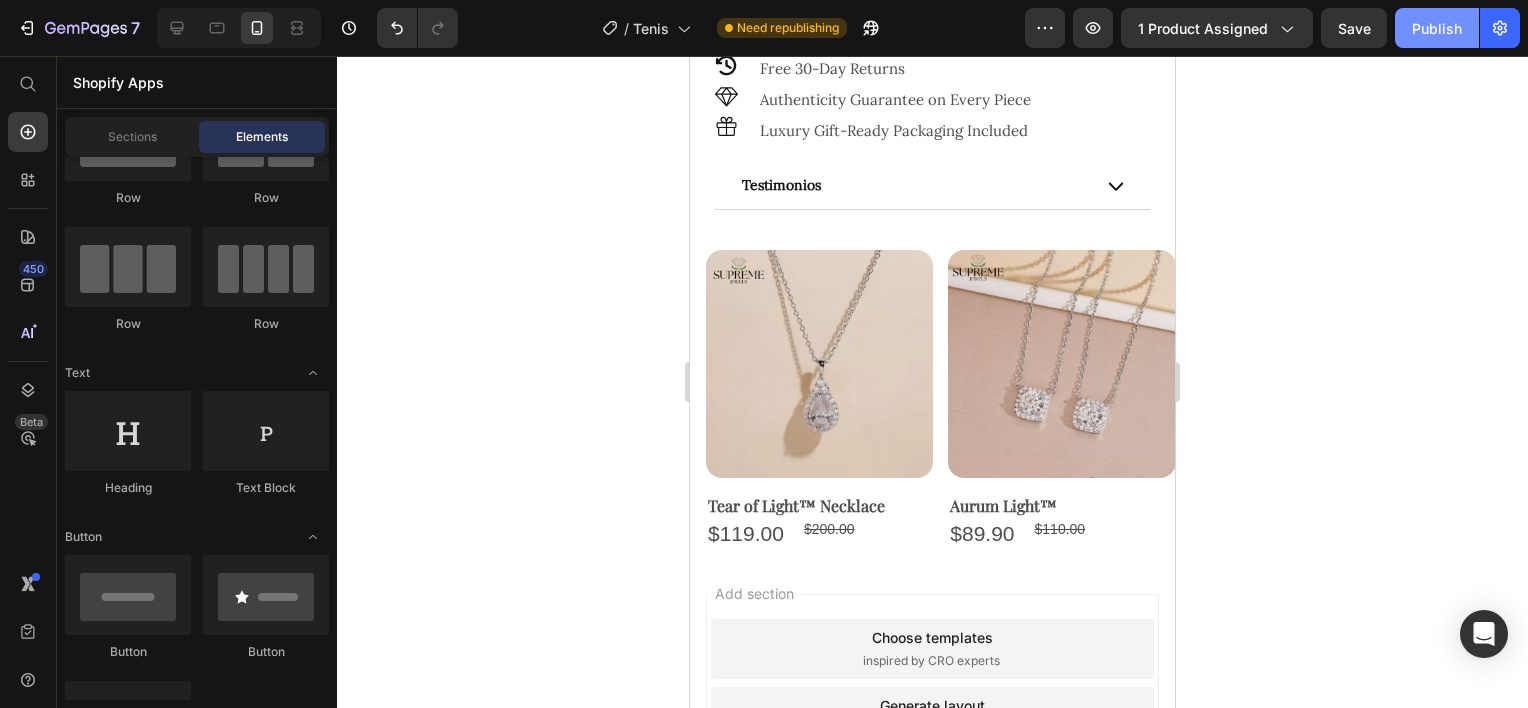 click on "Publish" 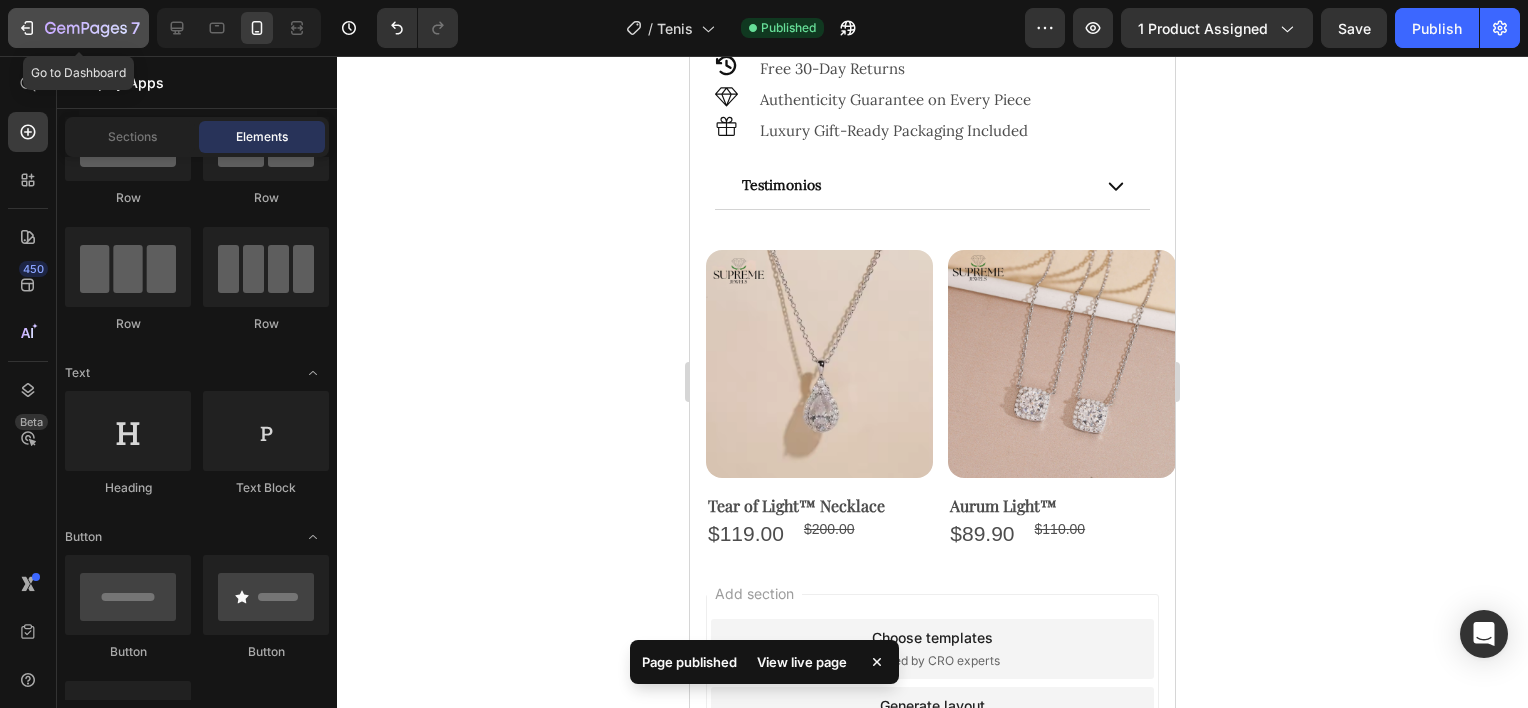 click on "7" 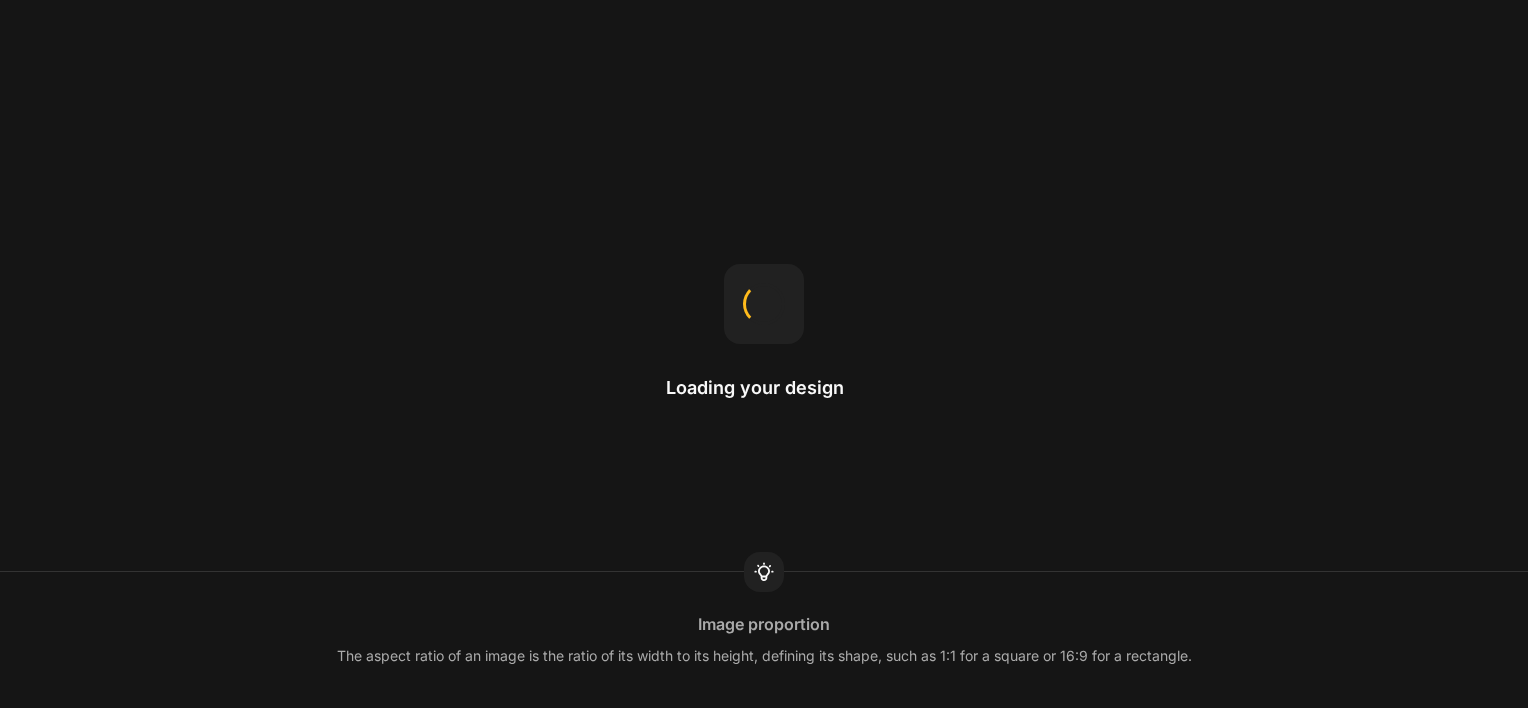 scroll, scrollTop: 0, scrollLeft: 0, axis: both 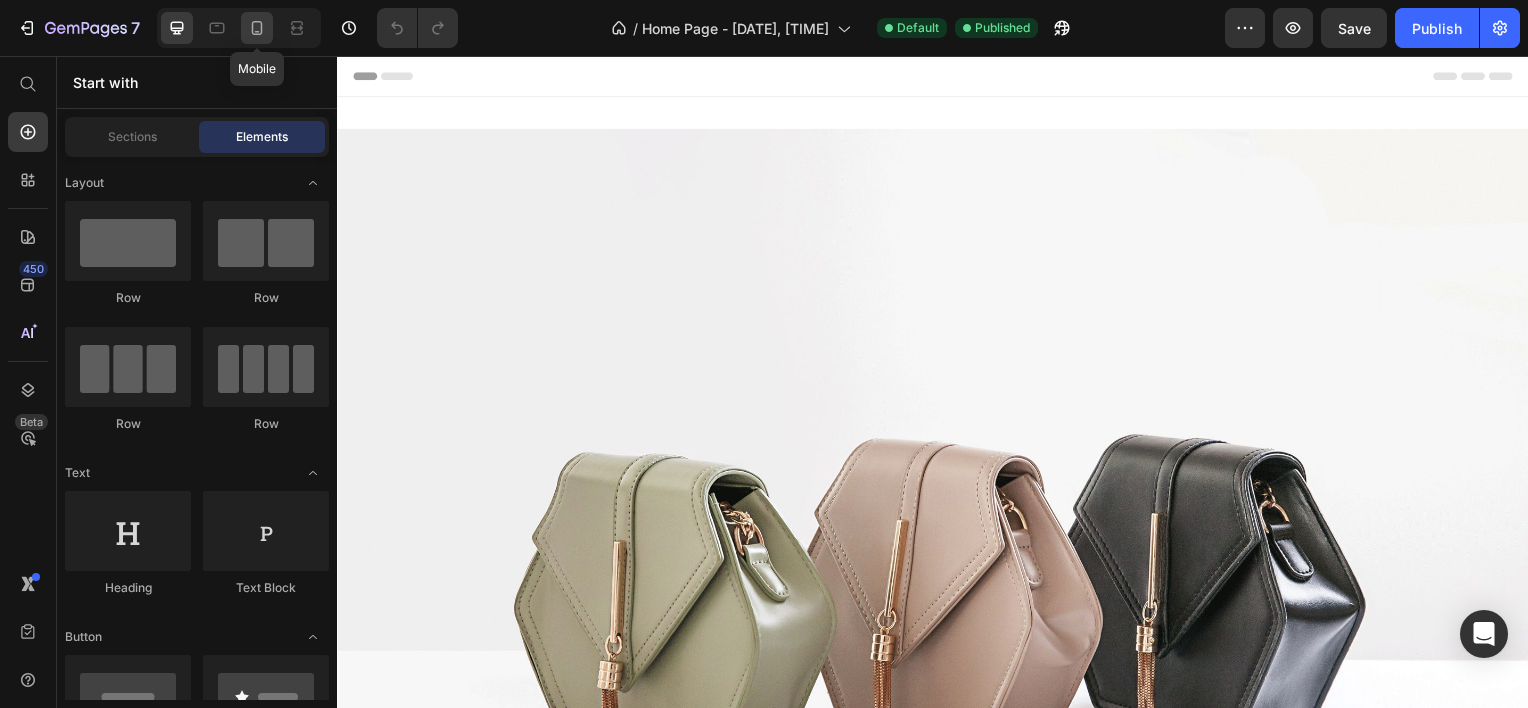 click 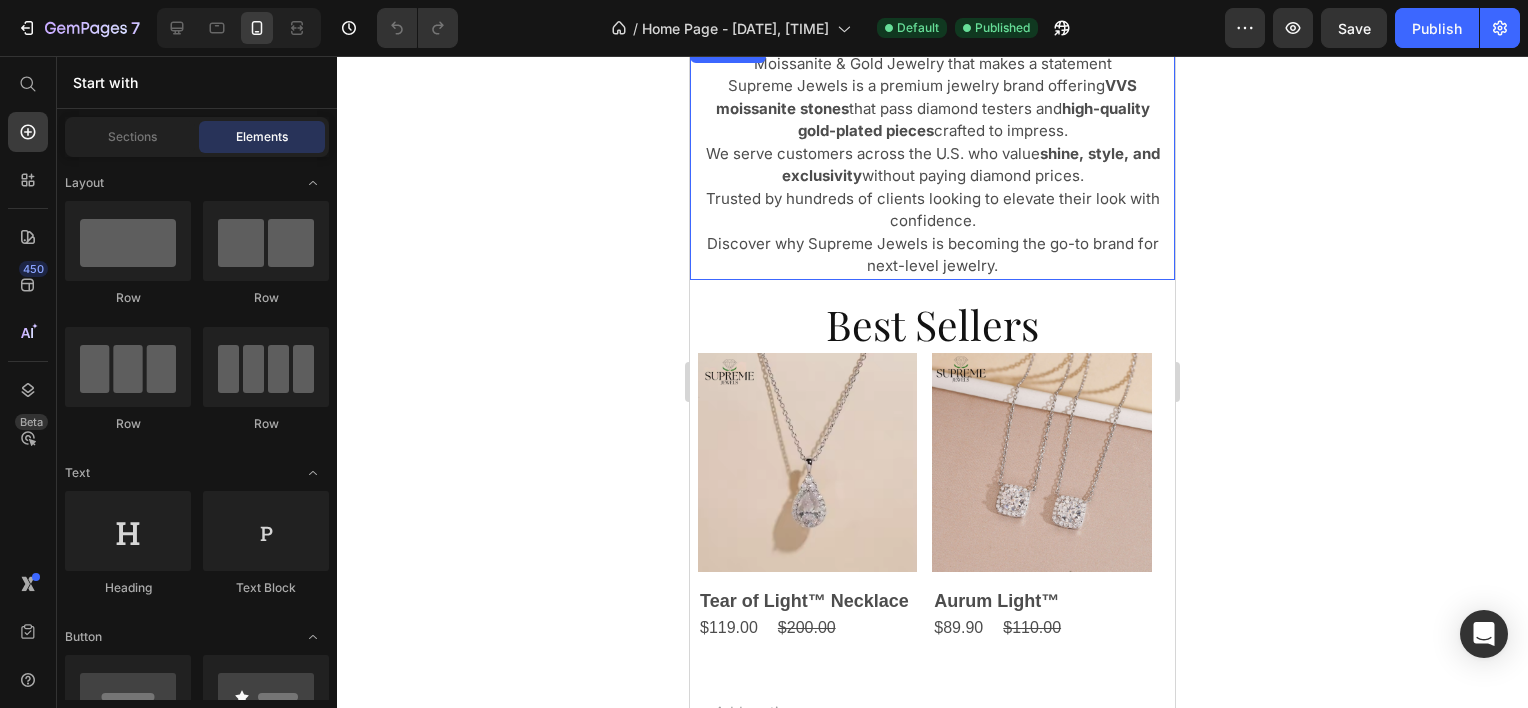 scroll, scrollTop: 1700, scrollLeft: 0, axis: vertical 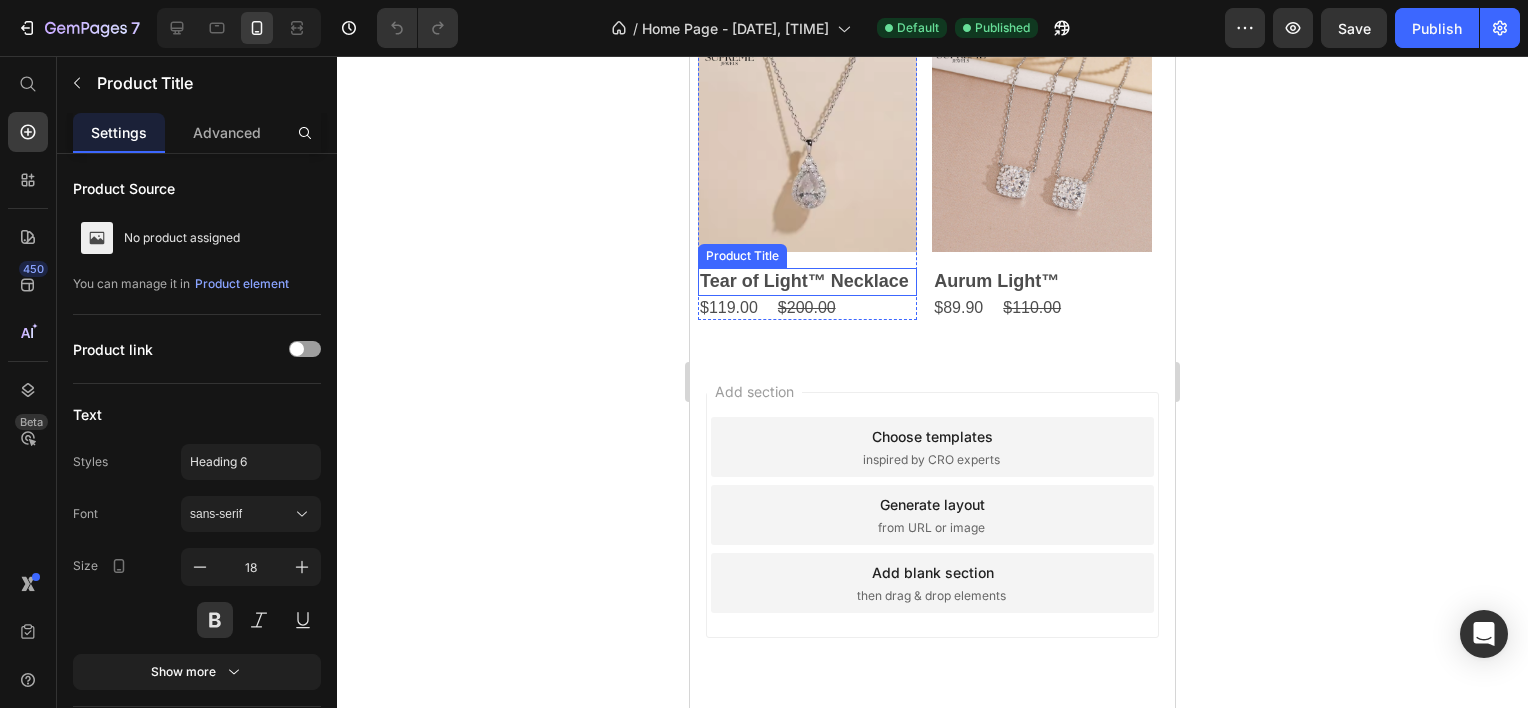 click on "Tear of Light™ Necklace" at bounding box center [807, 281] 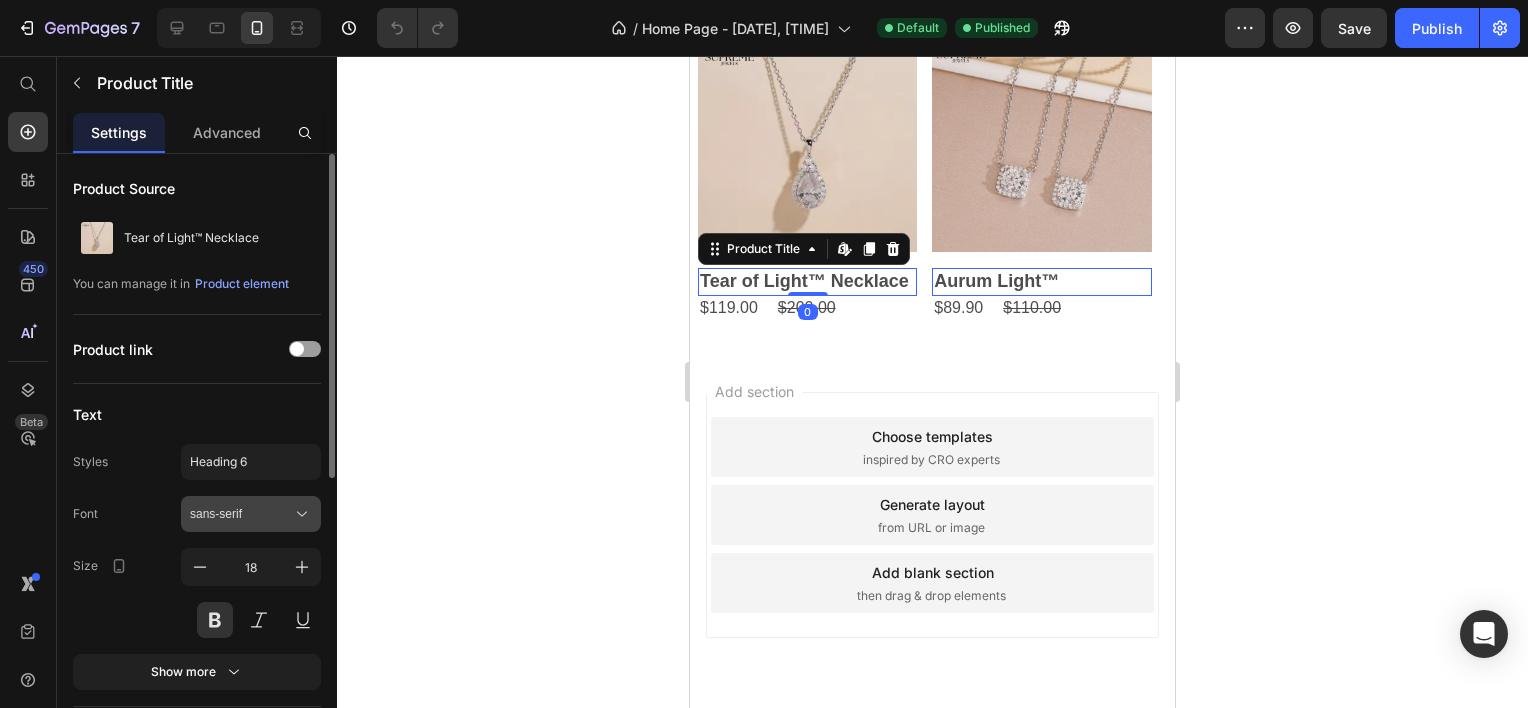 click on "sans-serif" at bounding box center (251, 514) 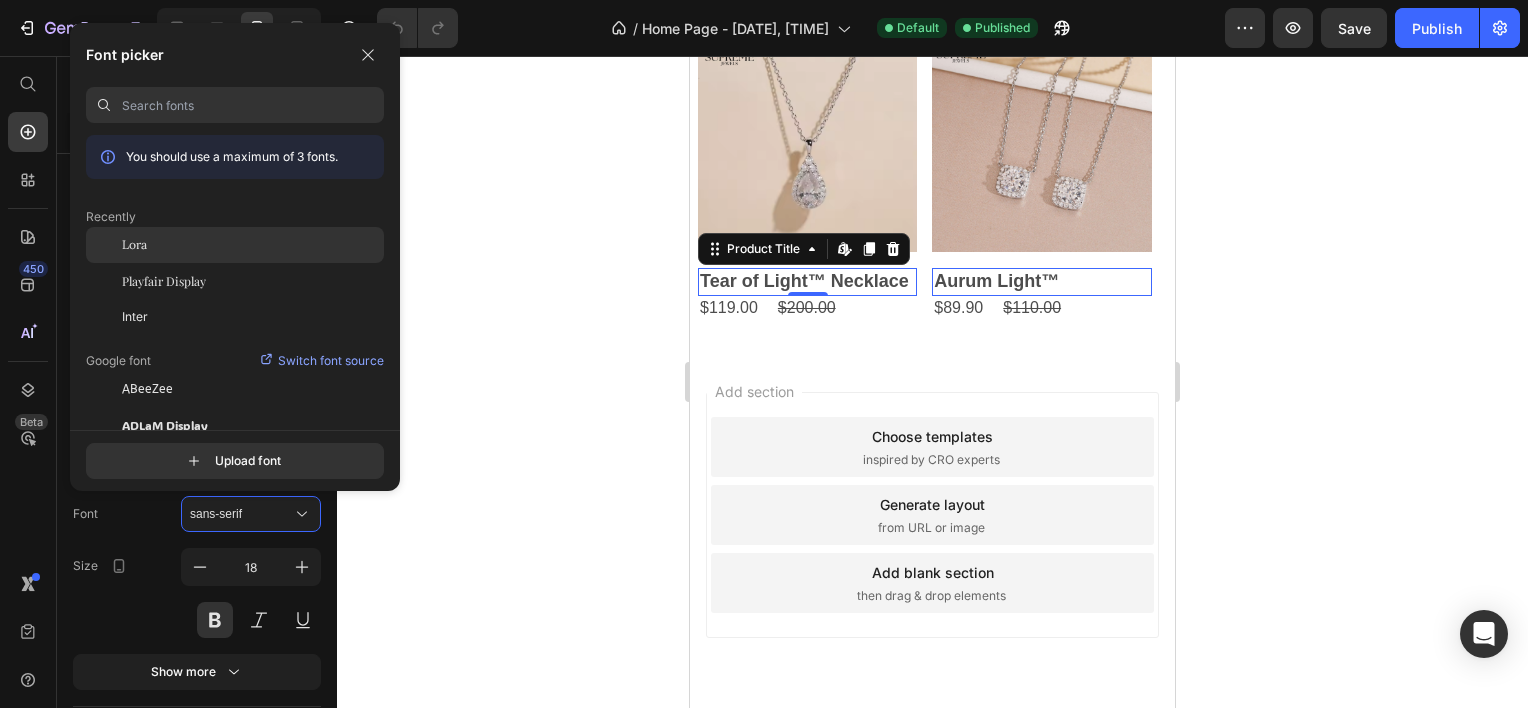 click on "Lora" 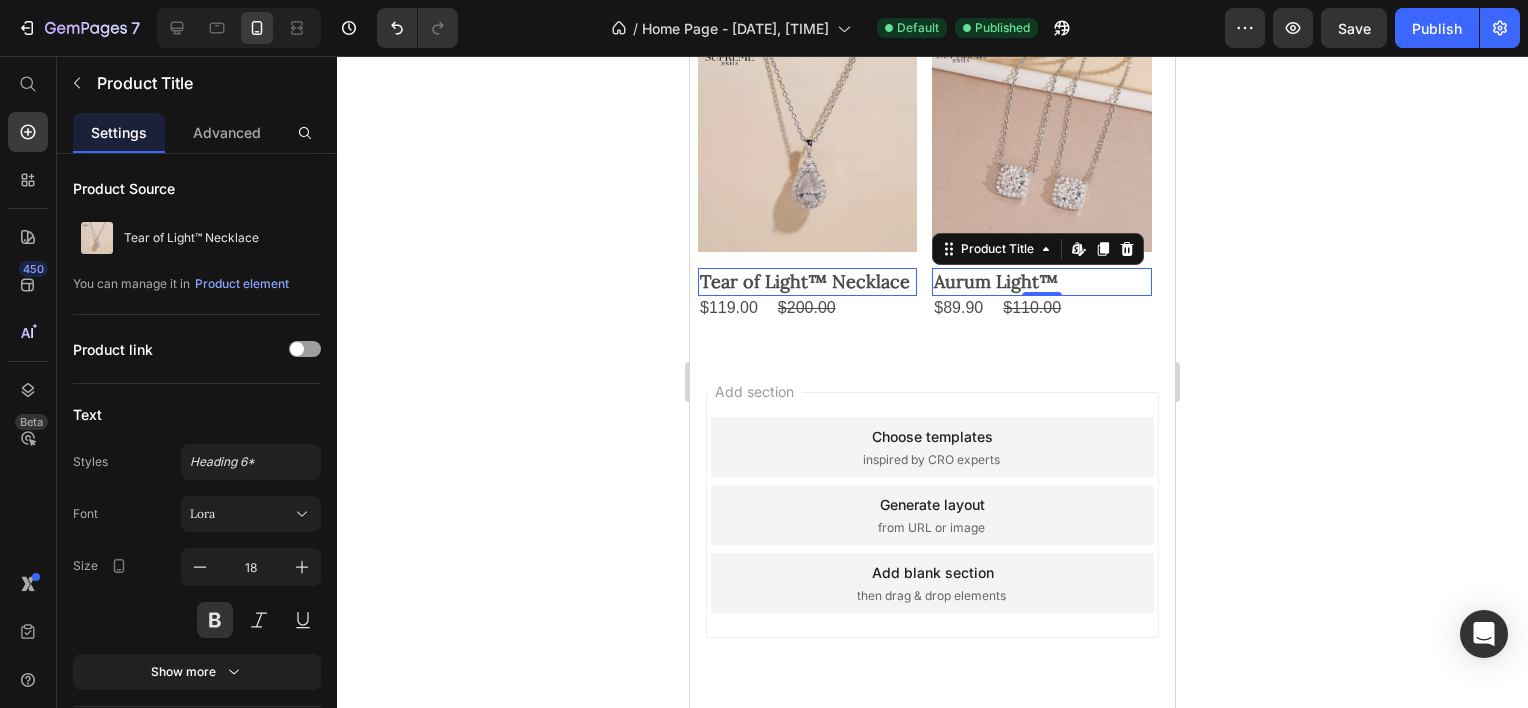 click on "Aurum Light™" at bounding box center [1041, 281] 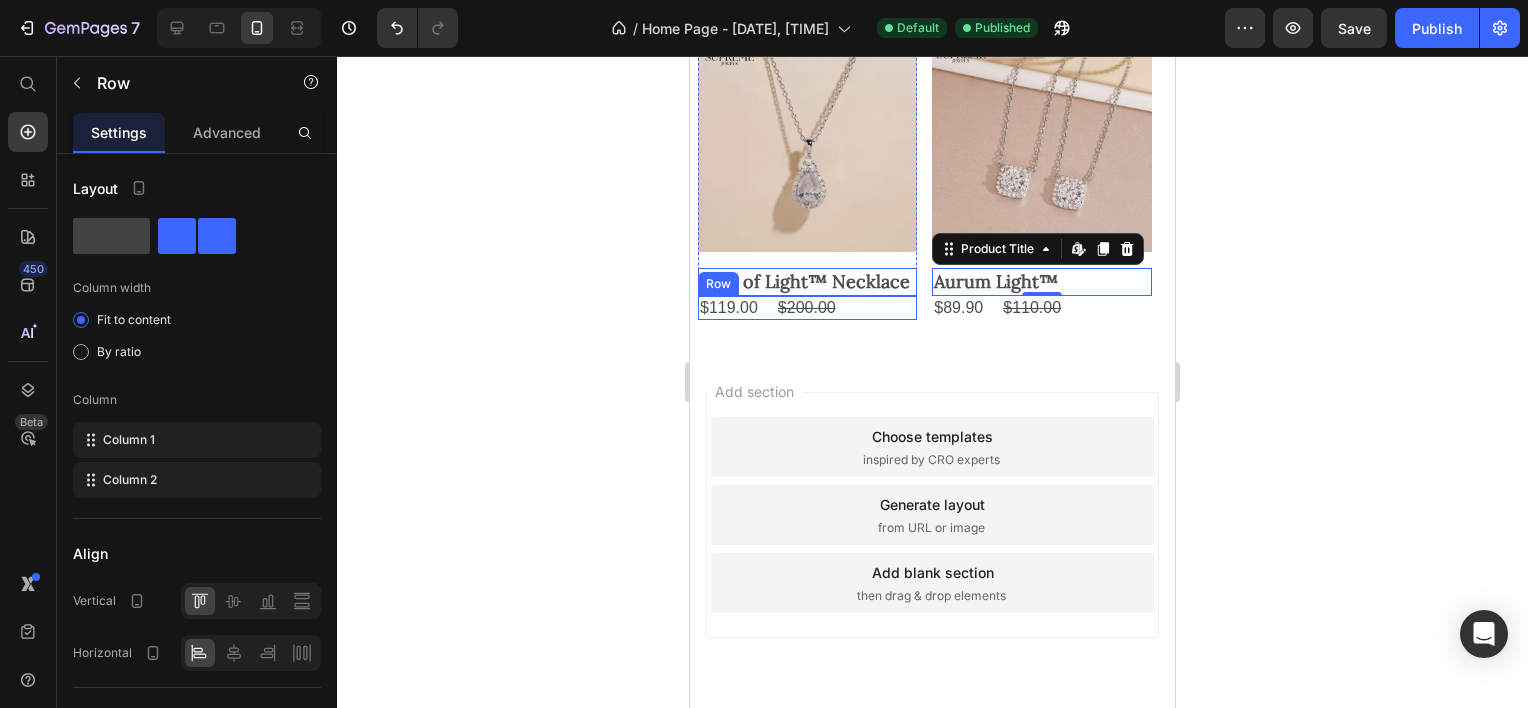 click on "$119.00 Product Price $200.00 Product Price Row" at bounding box center [807, 308] 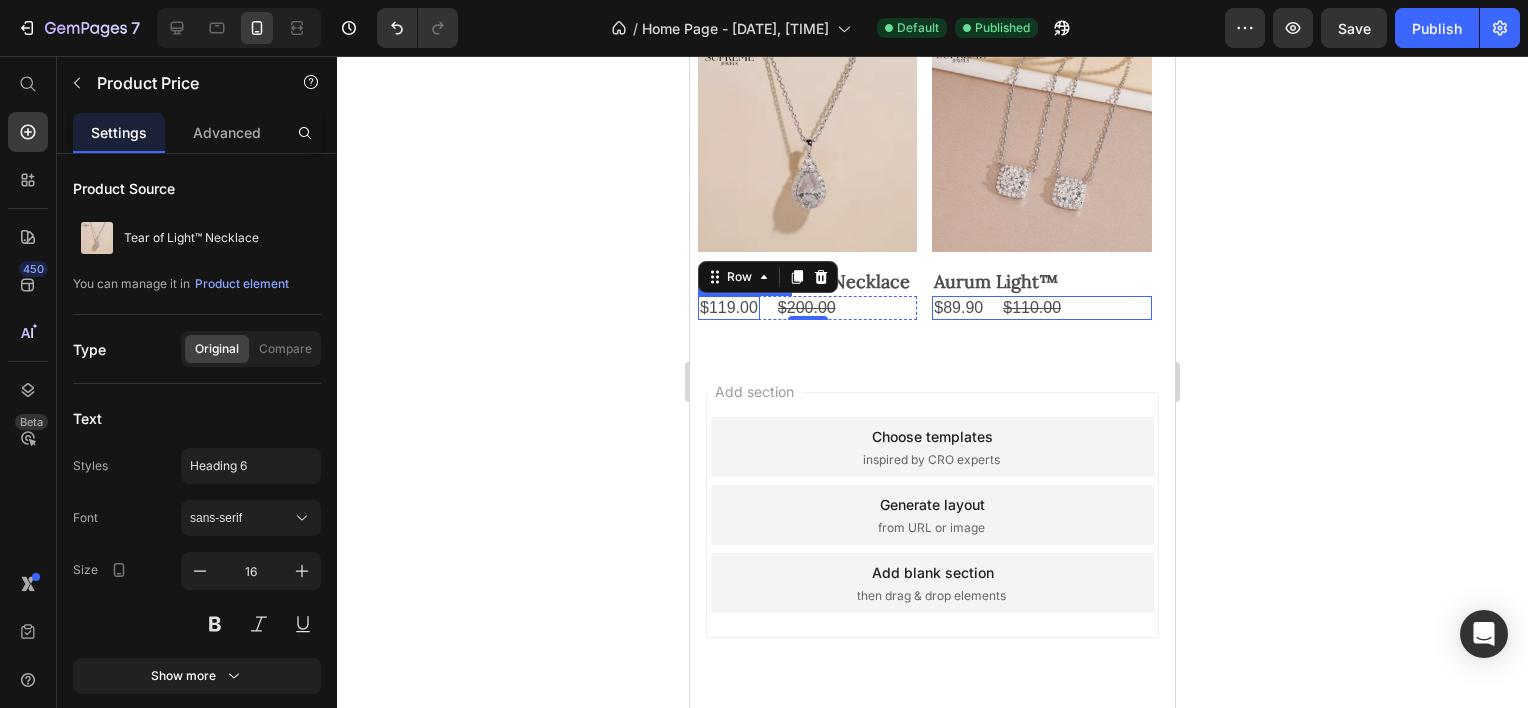 click on "$119.00" at bounding box center [729, 308] 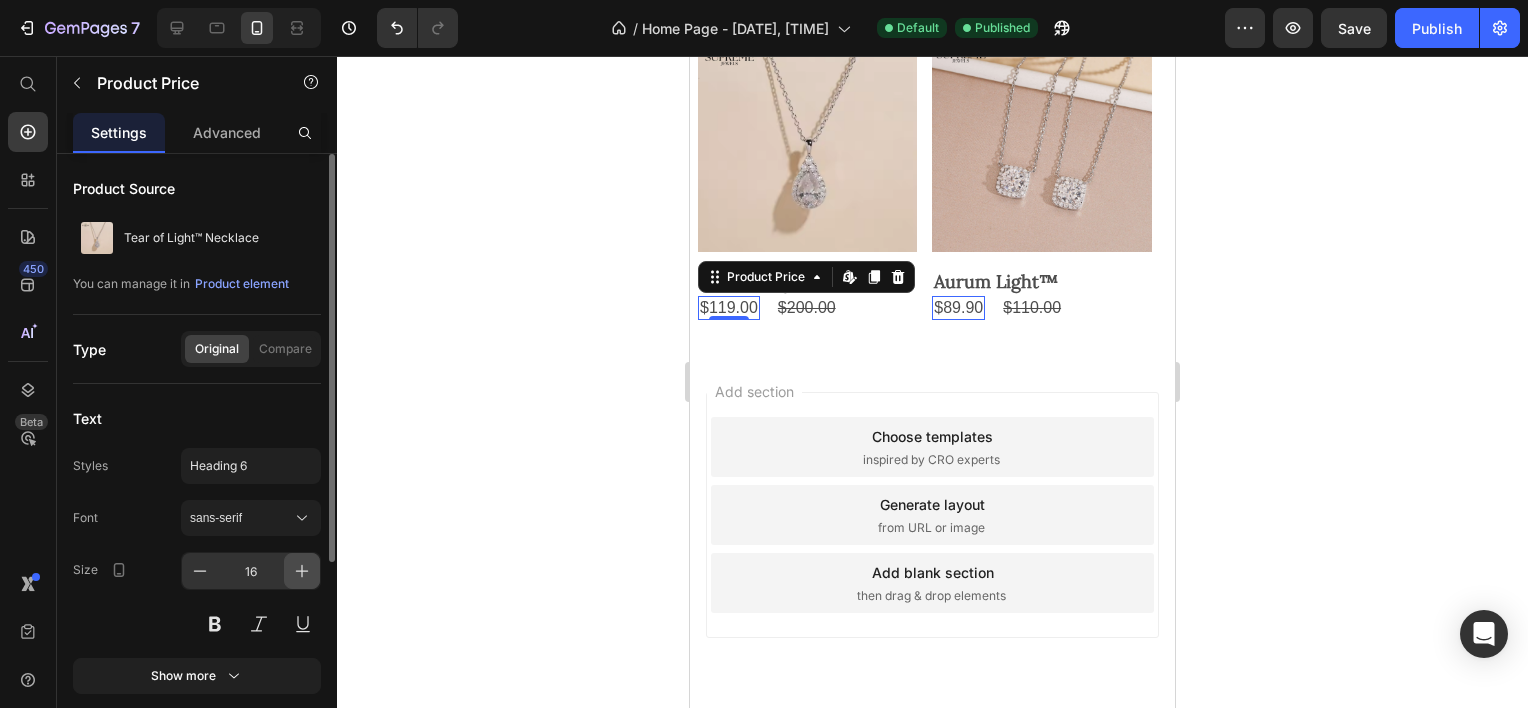 click at bounding box center [302, 571] 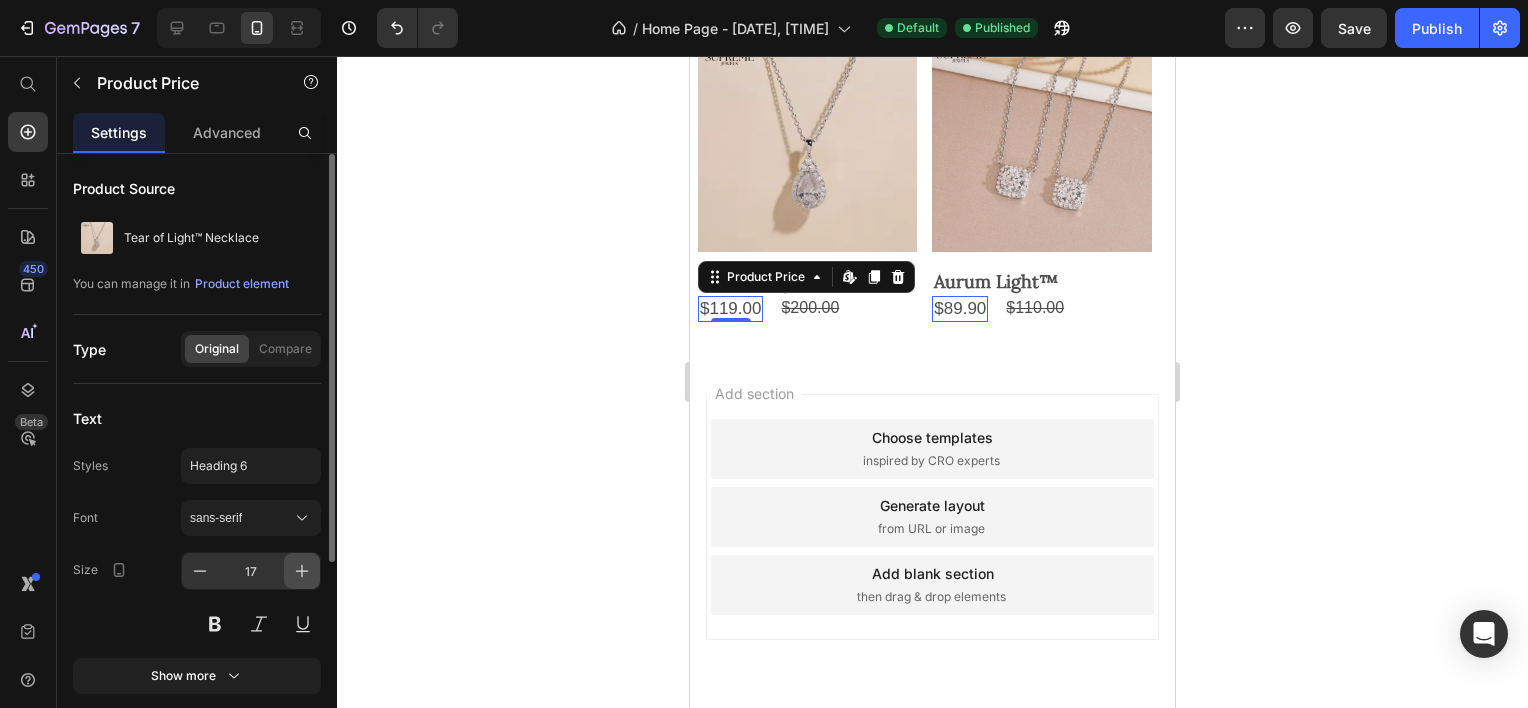 click at bounding box center (302, 571) 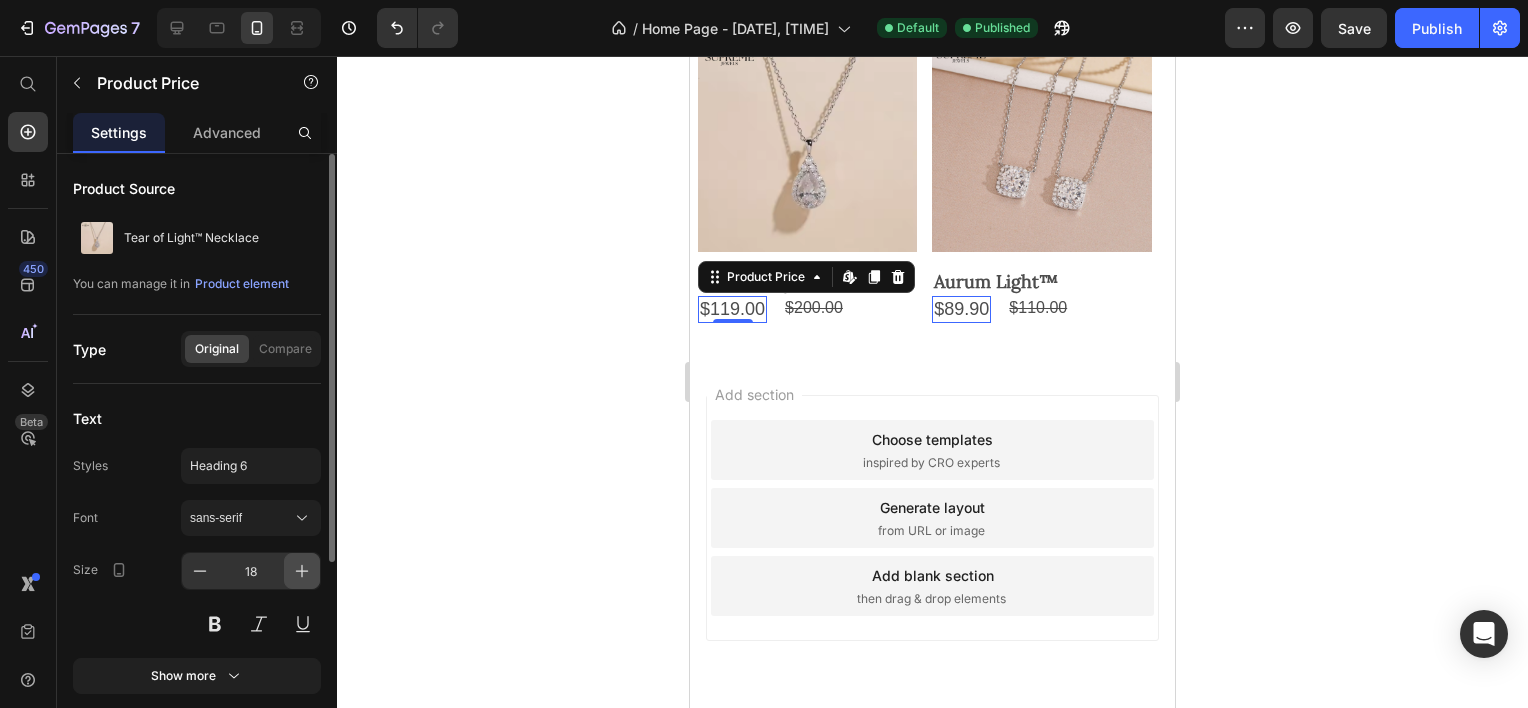 click 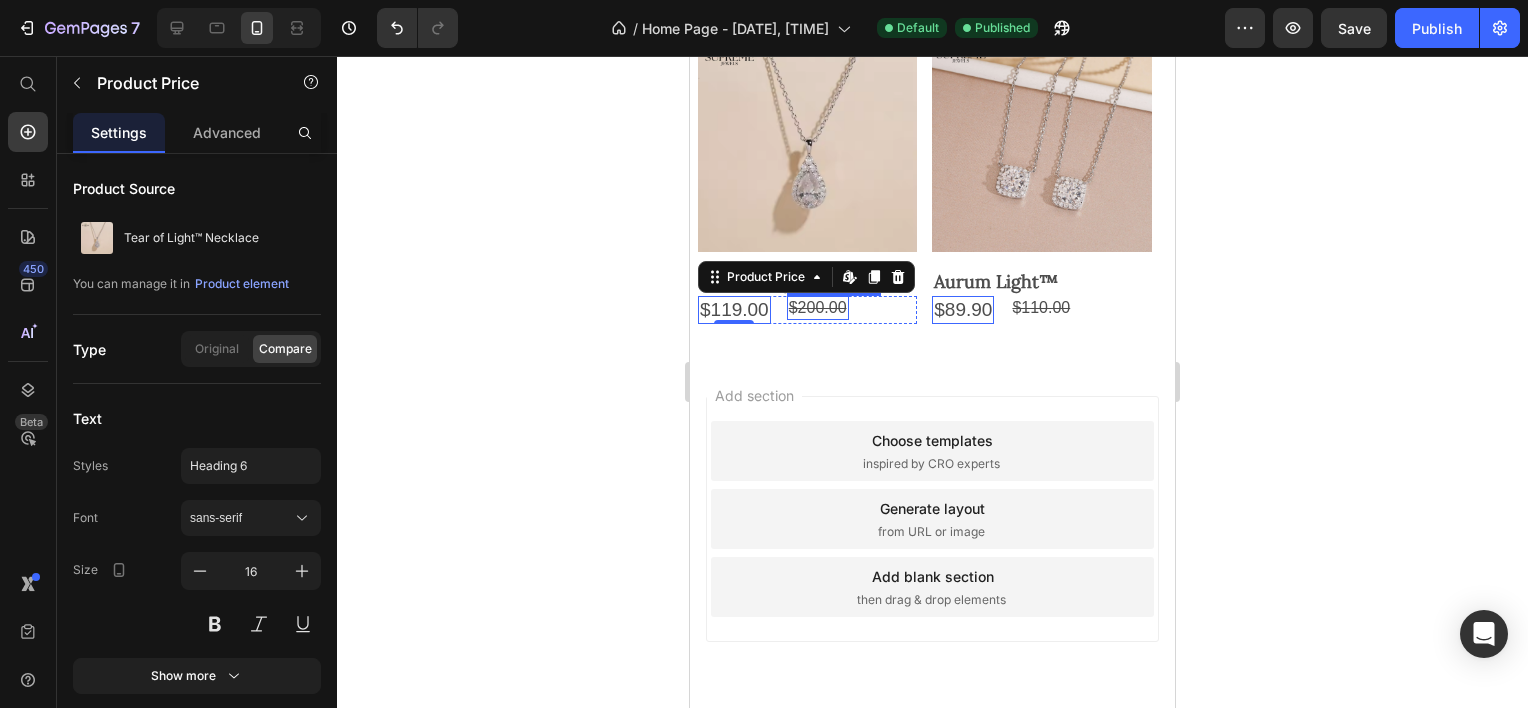 click on "$200.00" at bounding box center (818, 308) 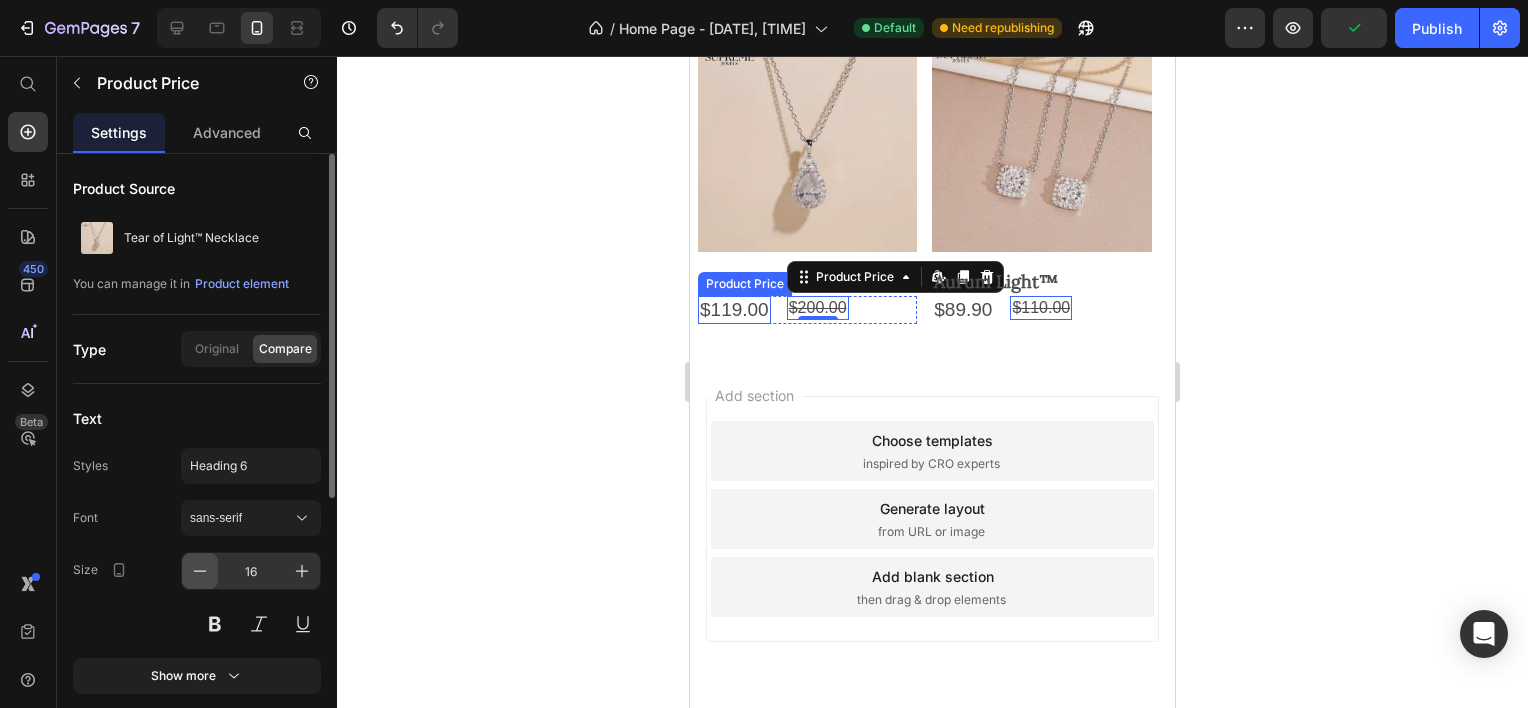 click 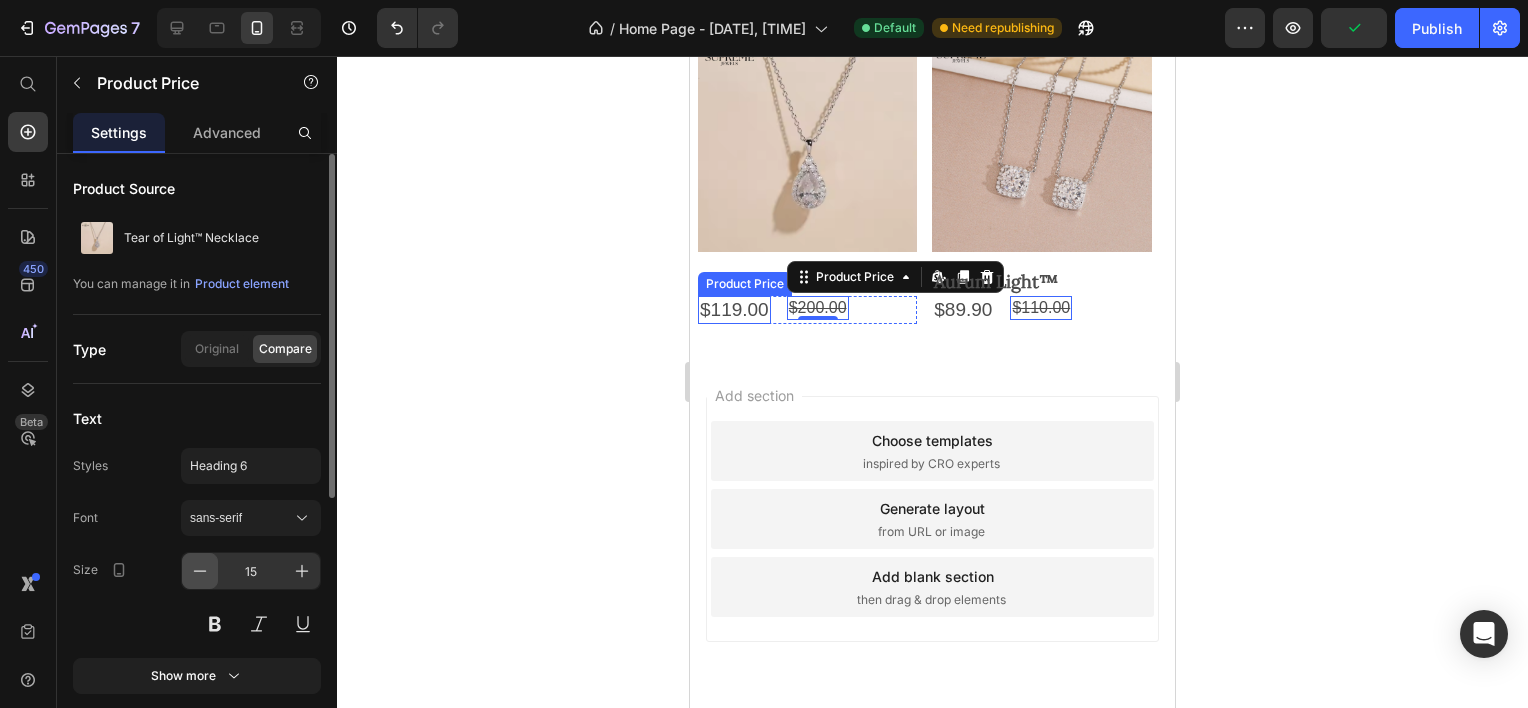 click 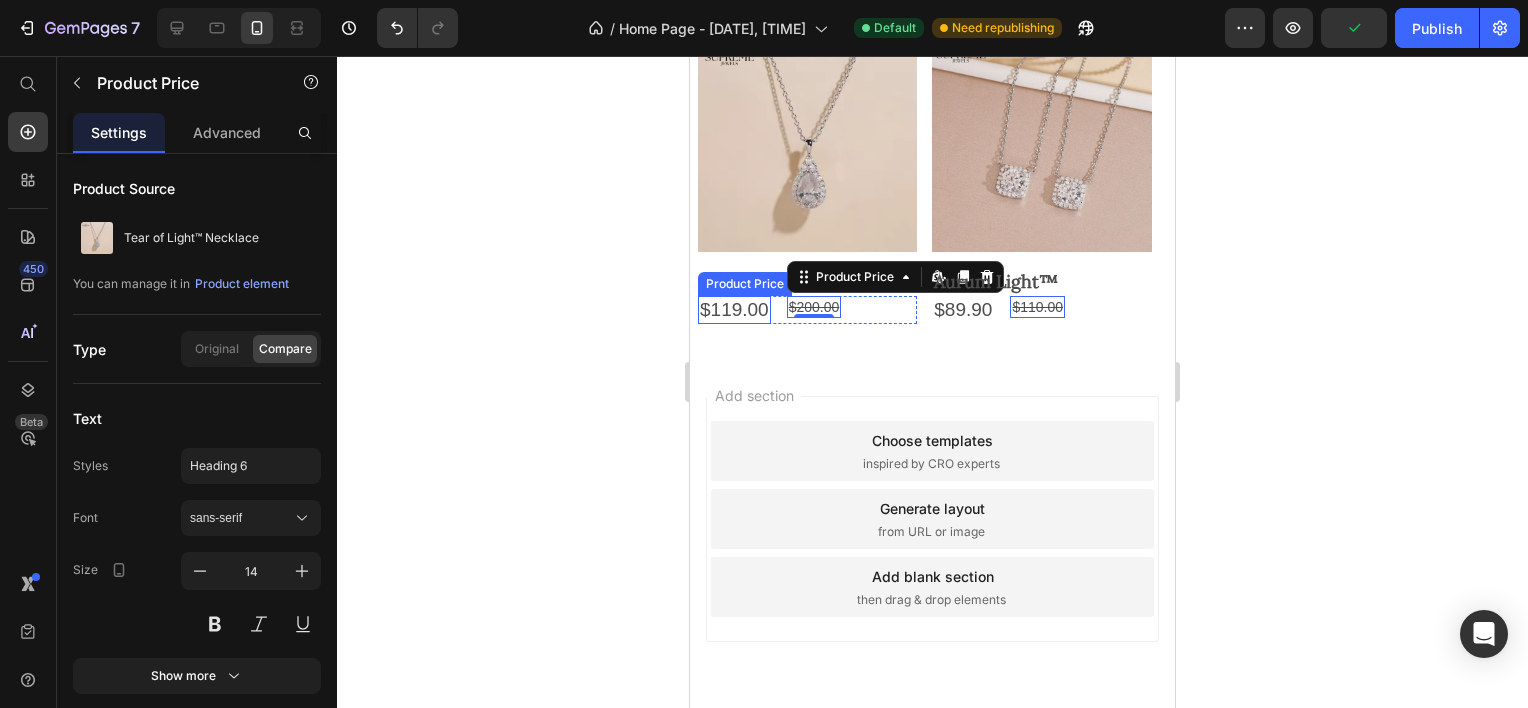 click 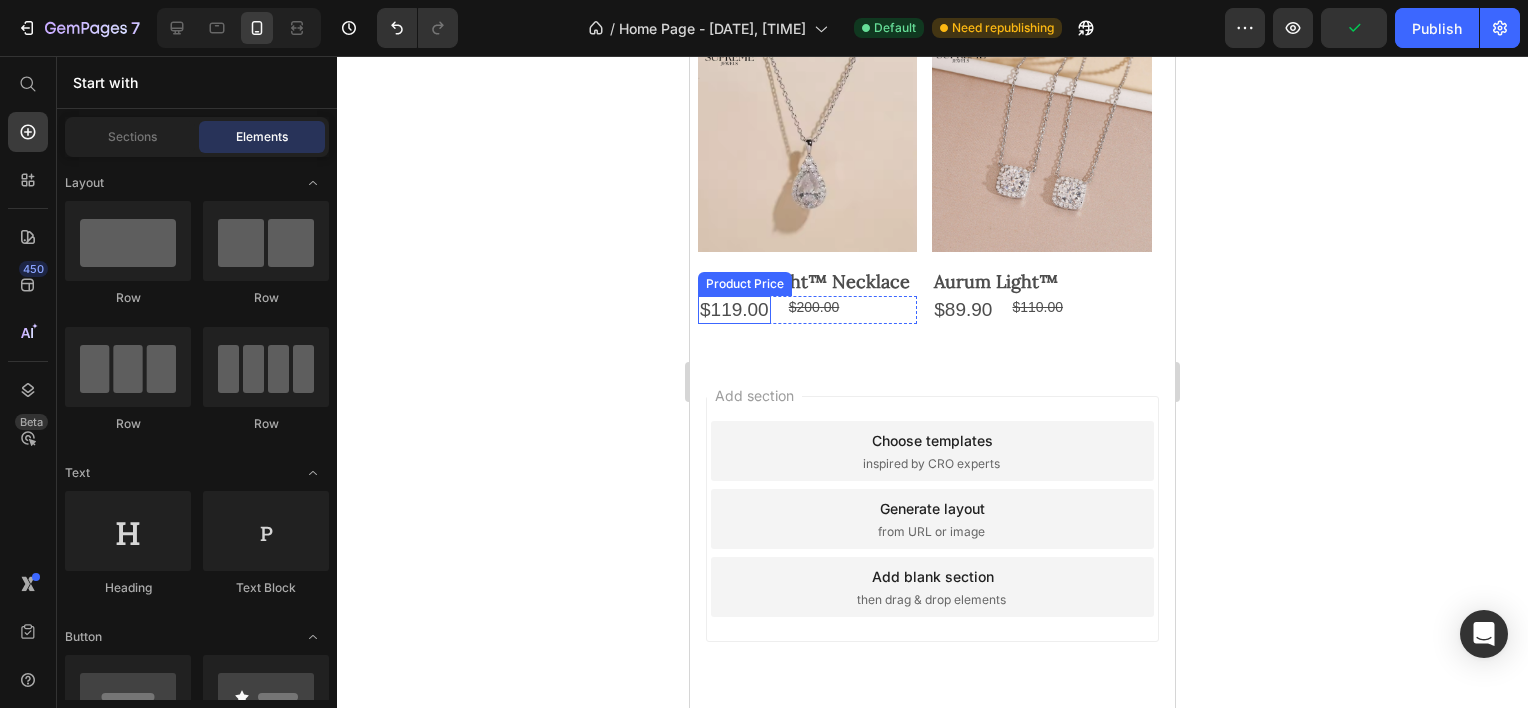 click 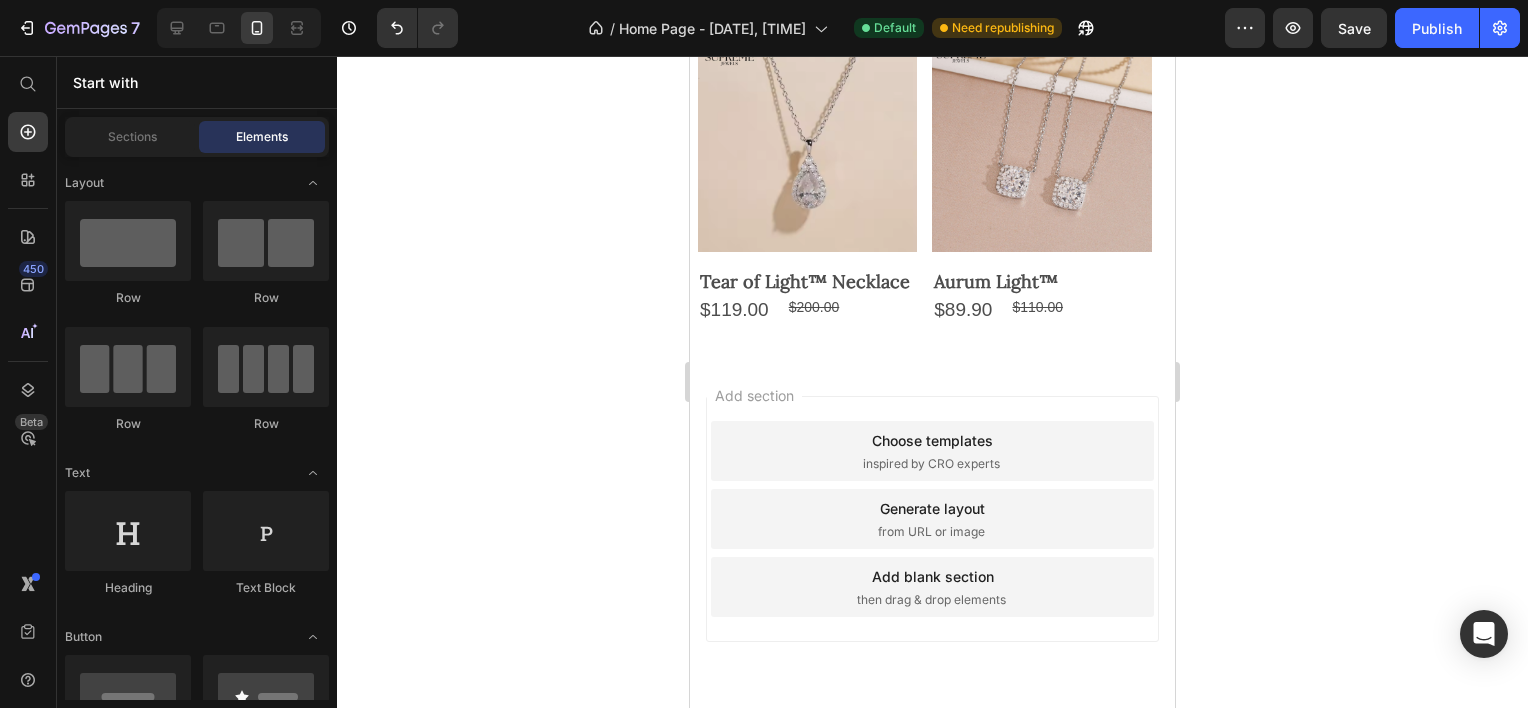 click 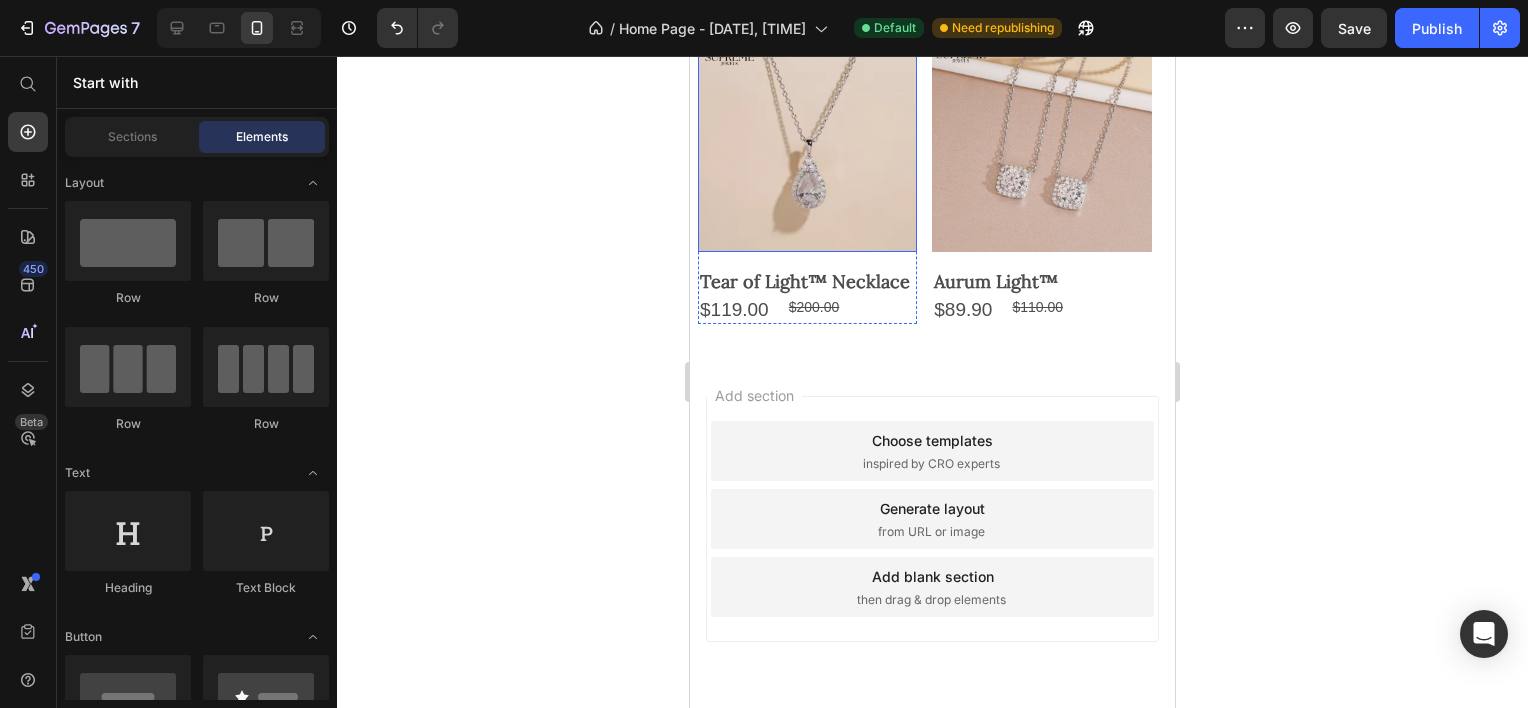 click at bounding box center (807, 142) 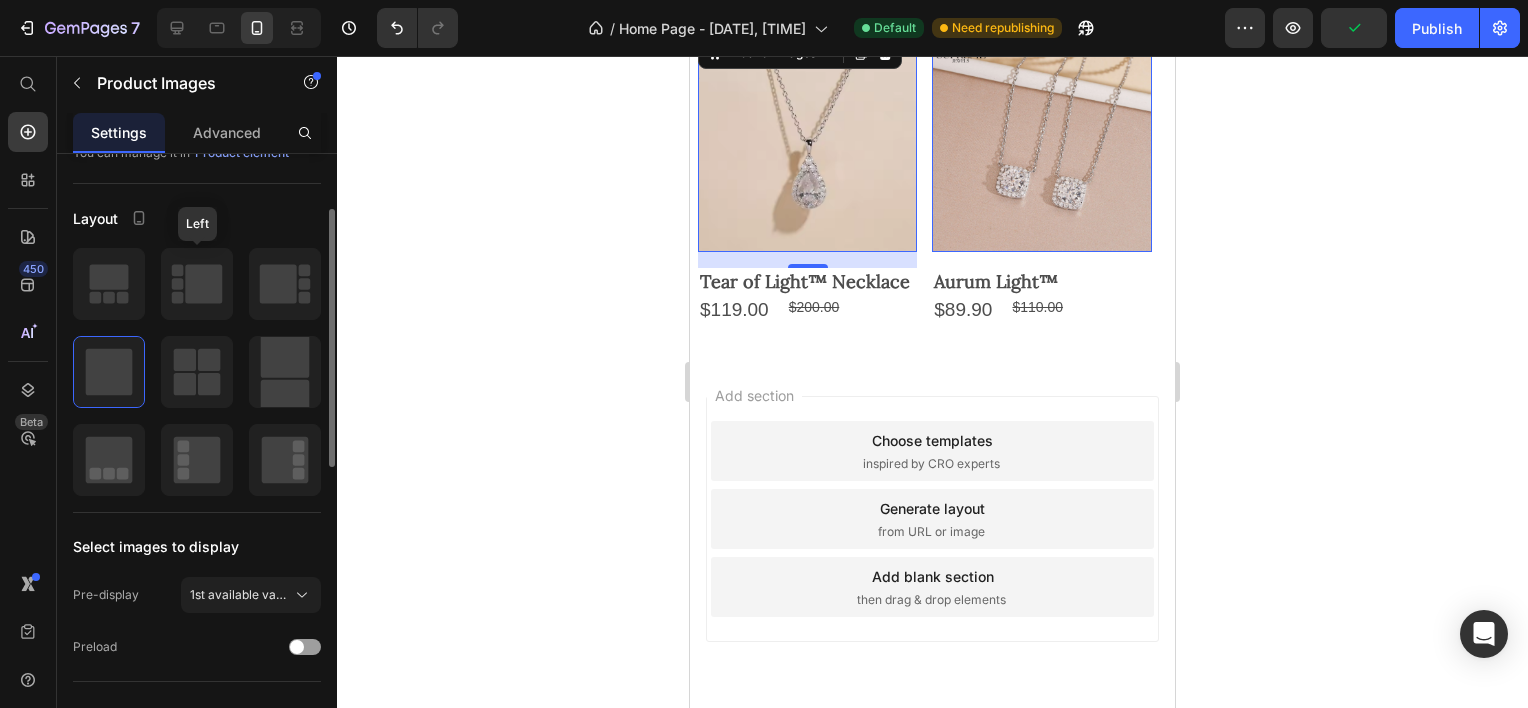 scroll, scrollTop: 531, scrollLeft: 0, axis: vertical 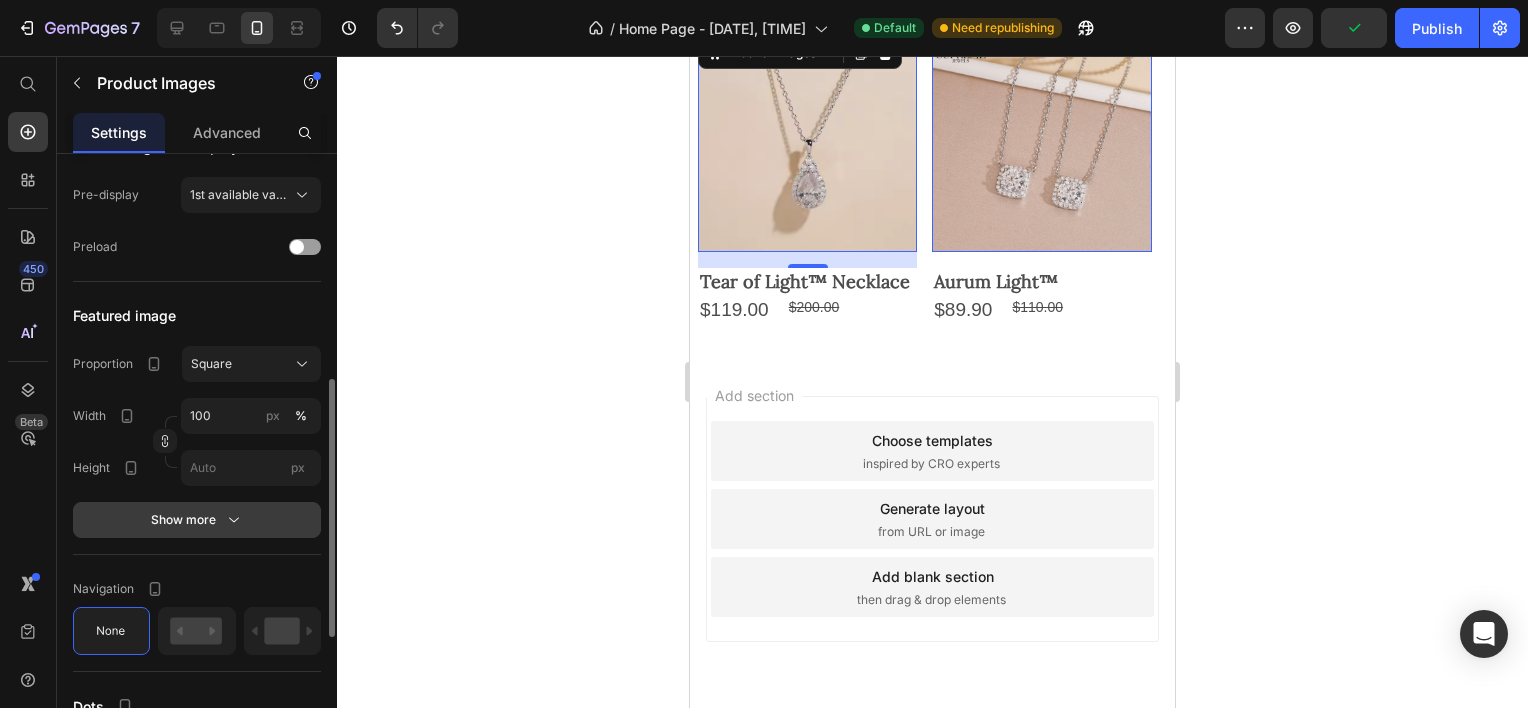 click on "Show more" at bounding box center [197, 520] 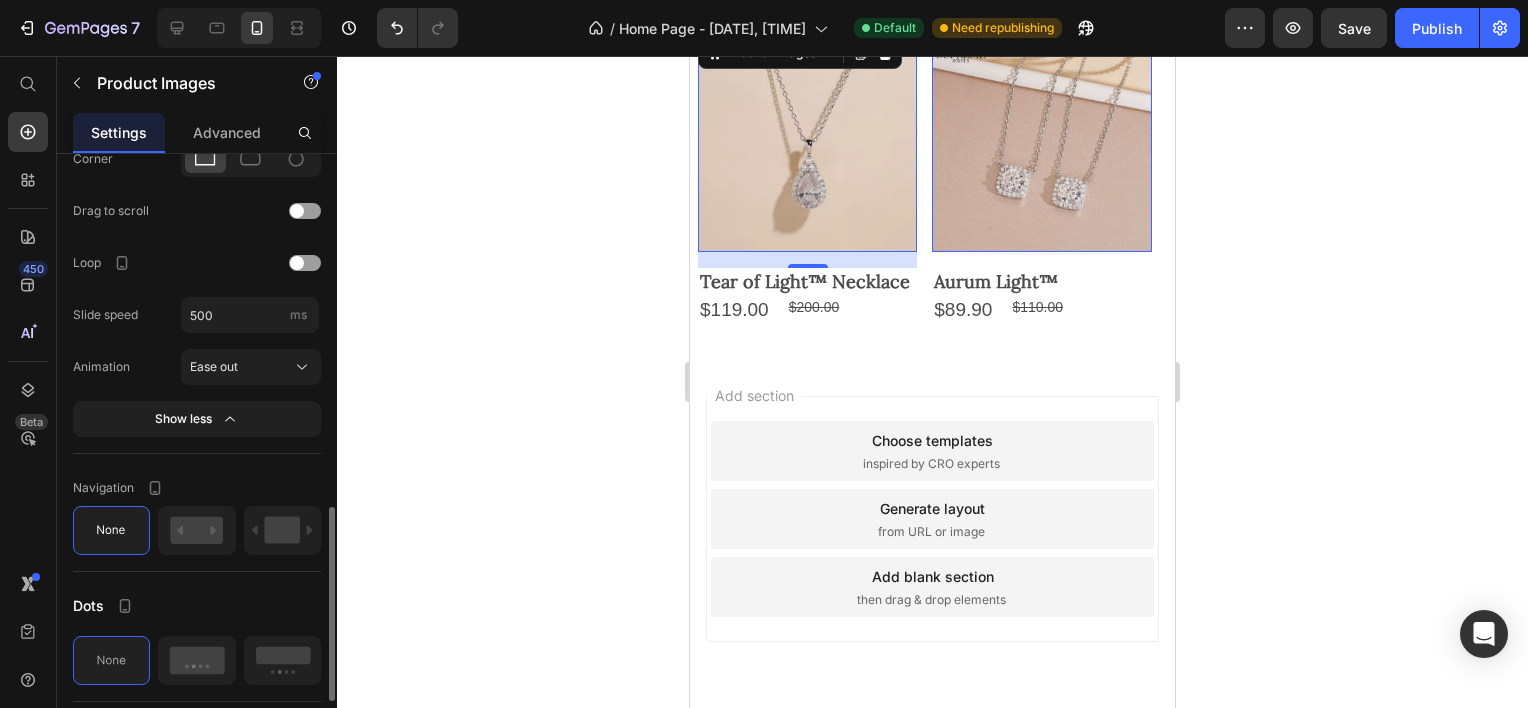 scroll, scrollTop: 912, scrollLeft: 0, axis: vertical 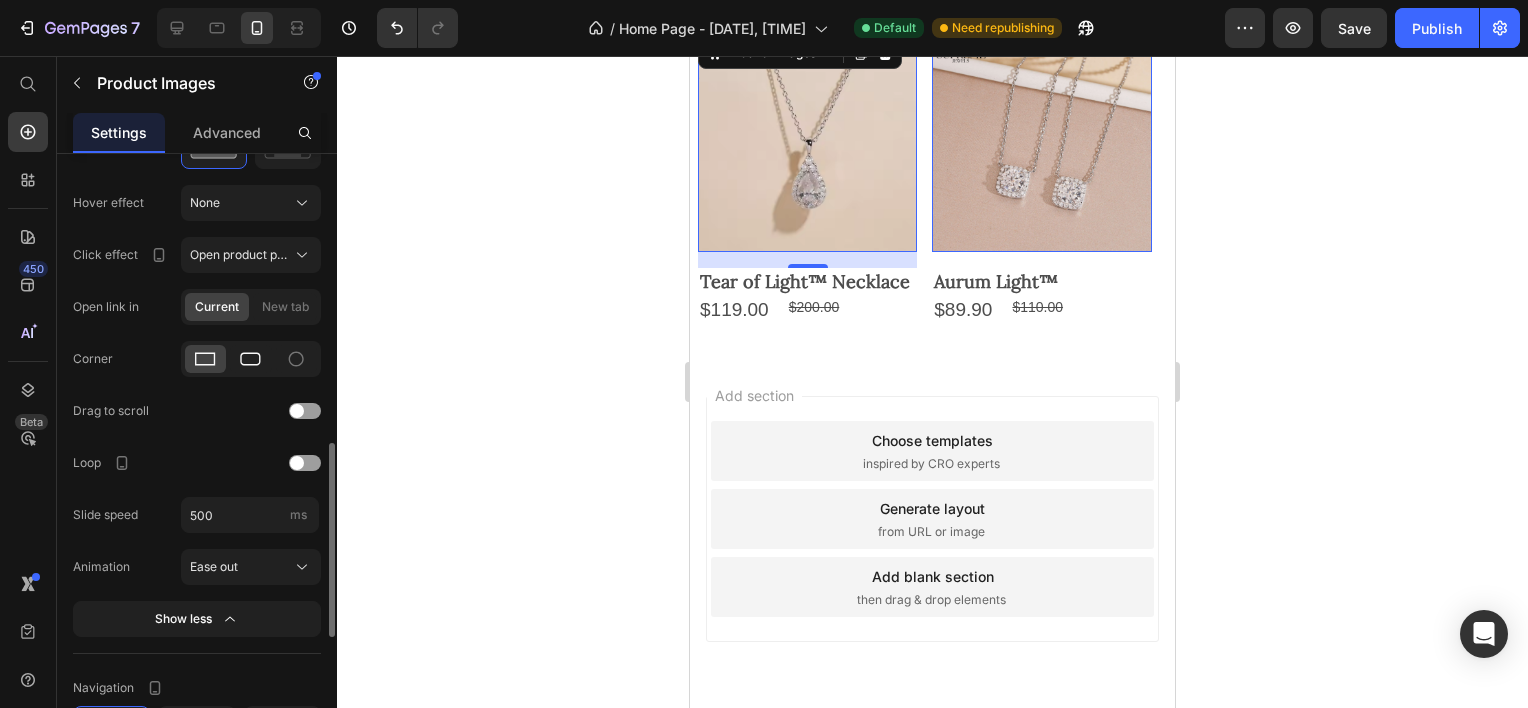 click 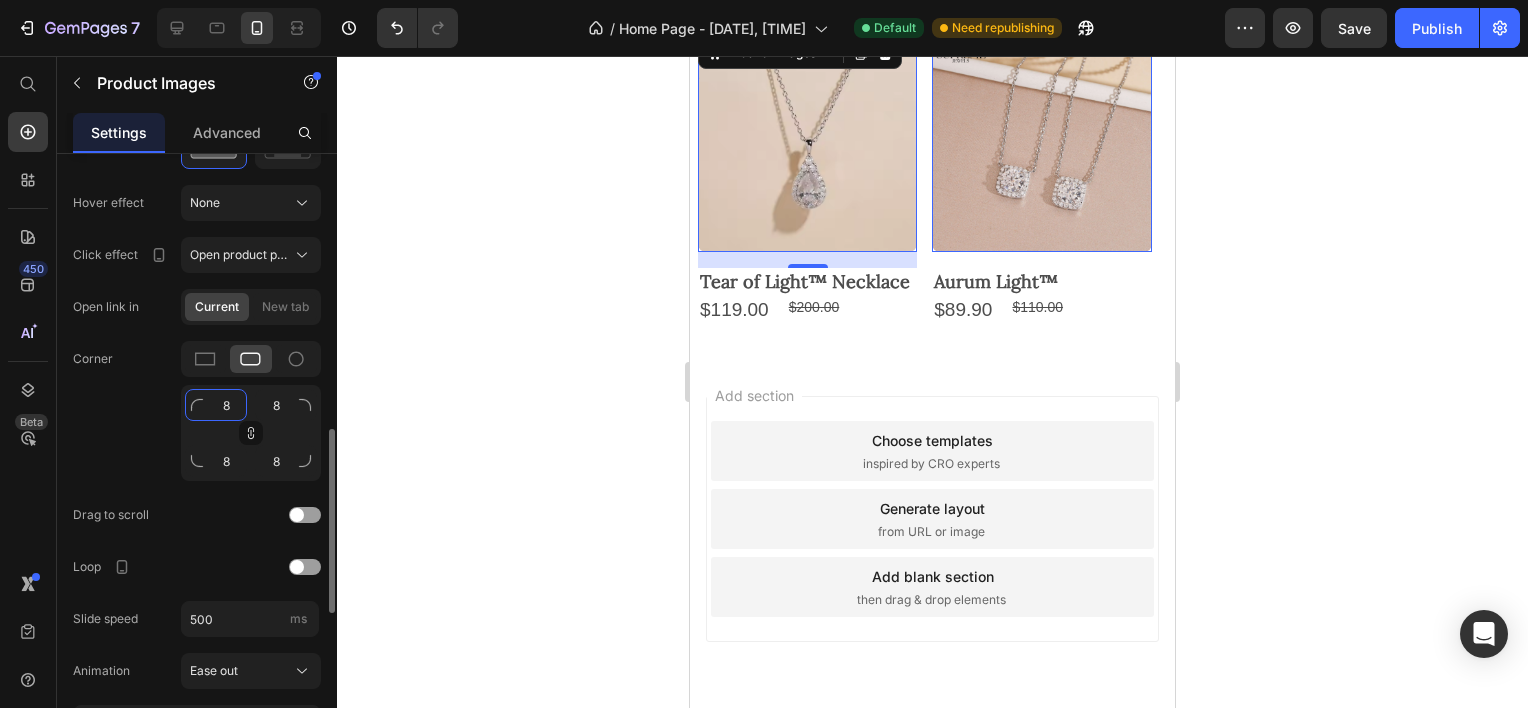 click on "8" 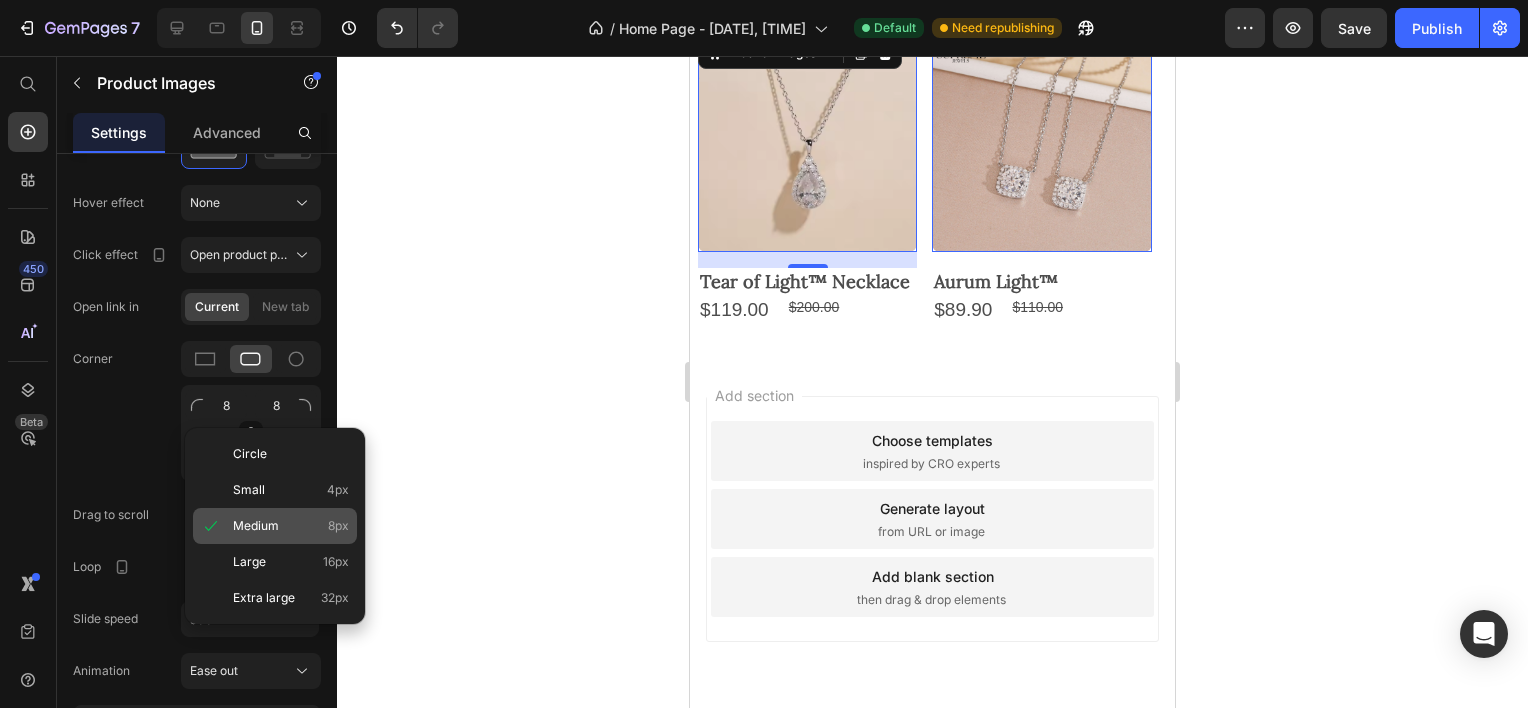 click on "Medium 8px" 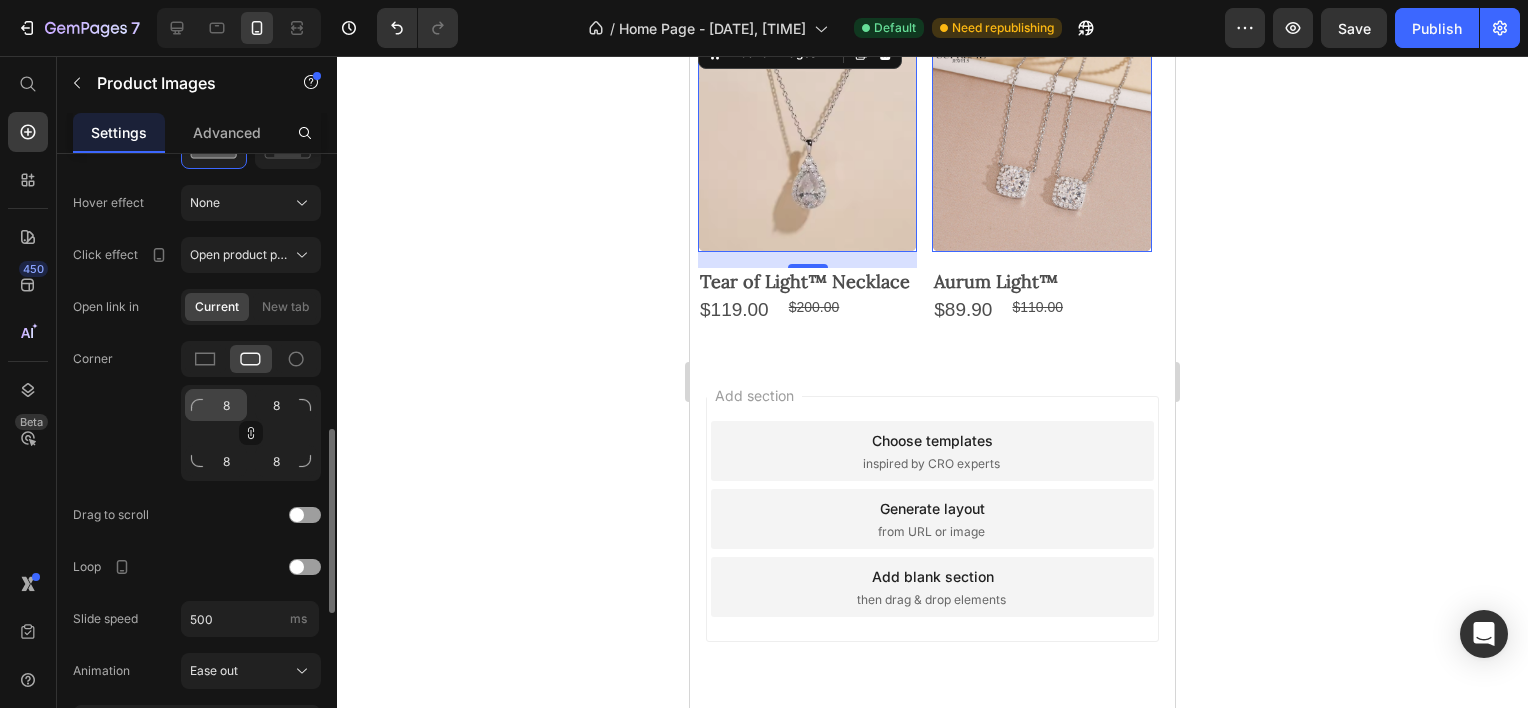 drag, startPoint x: 240, startPoint y: 427, endPoint x: 239, endPoint y: 411, distance: 16.03122 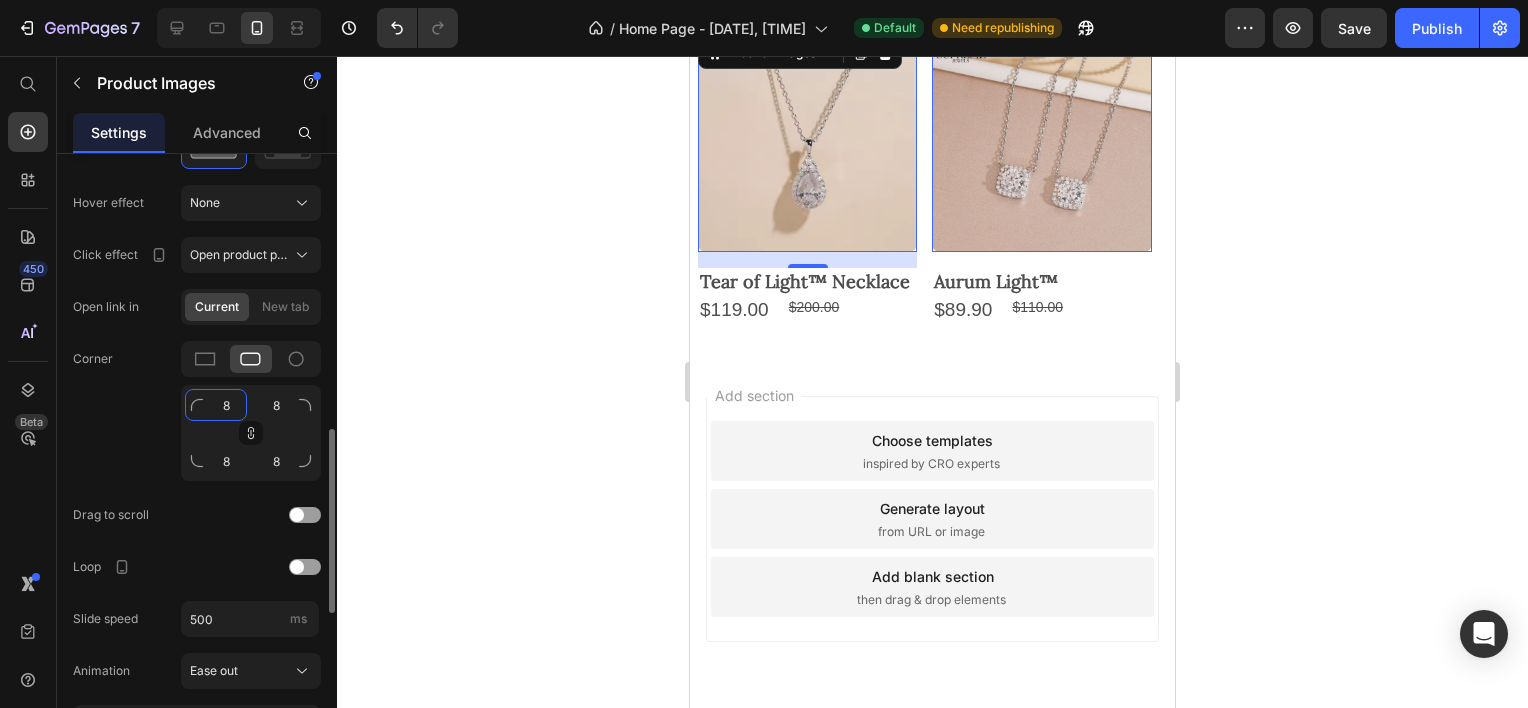 click on "8" 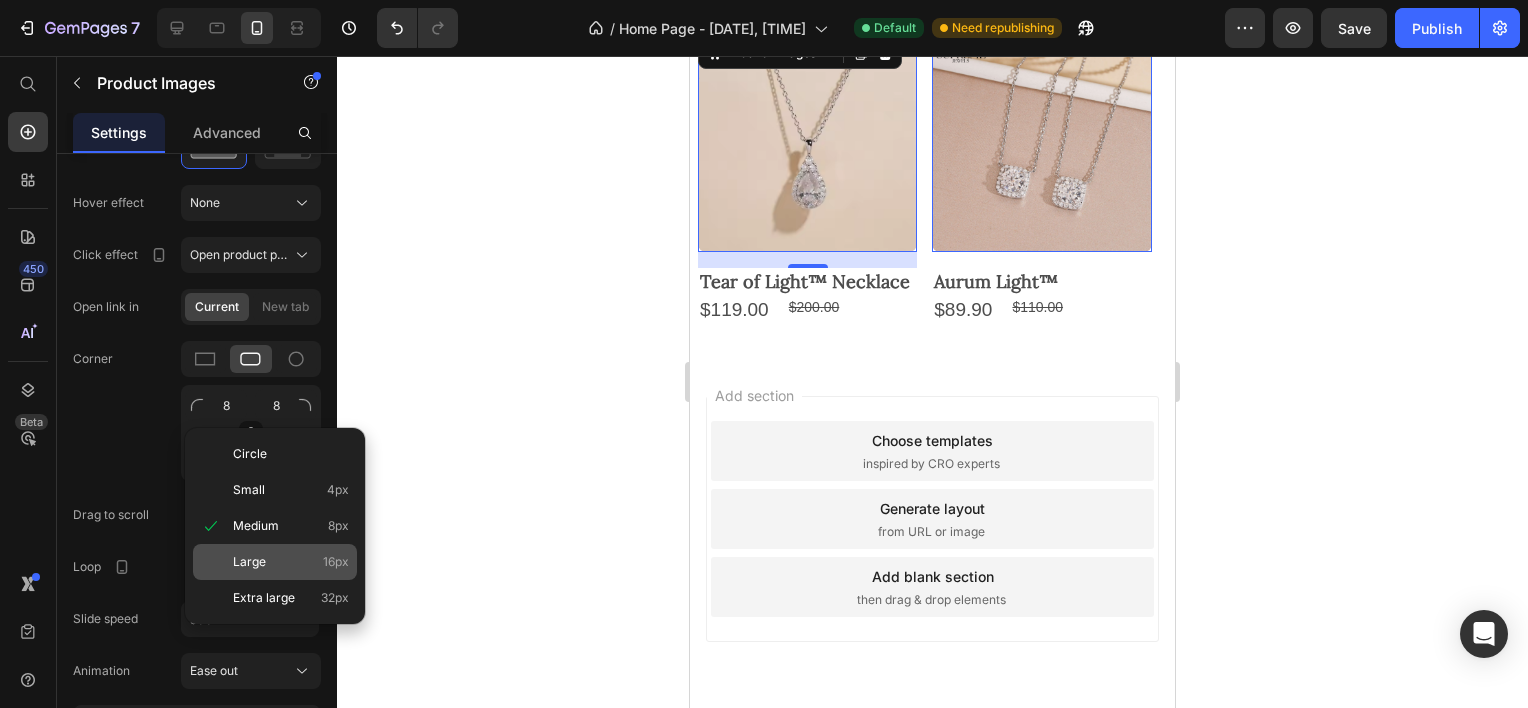 click on "Large 16px" 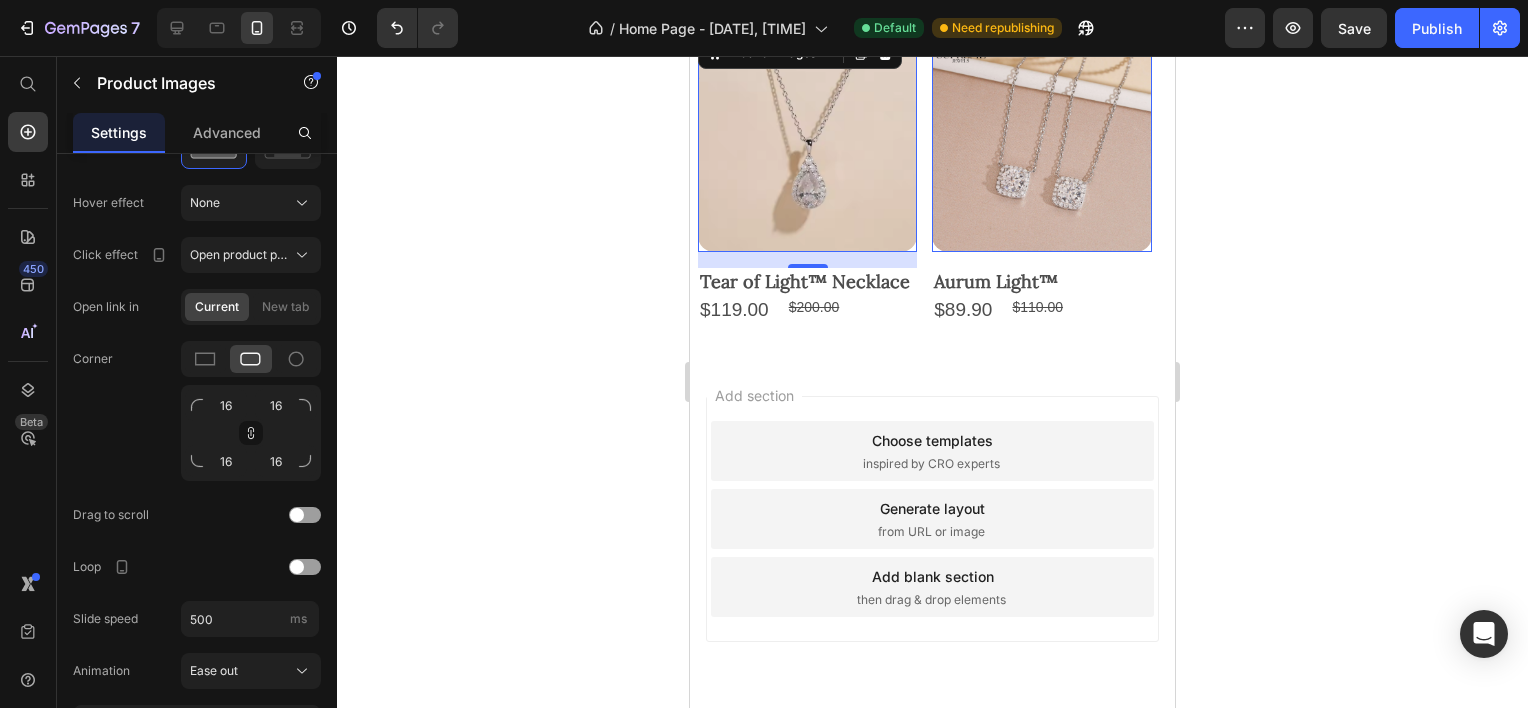 click 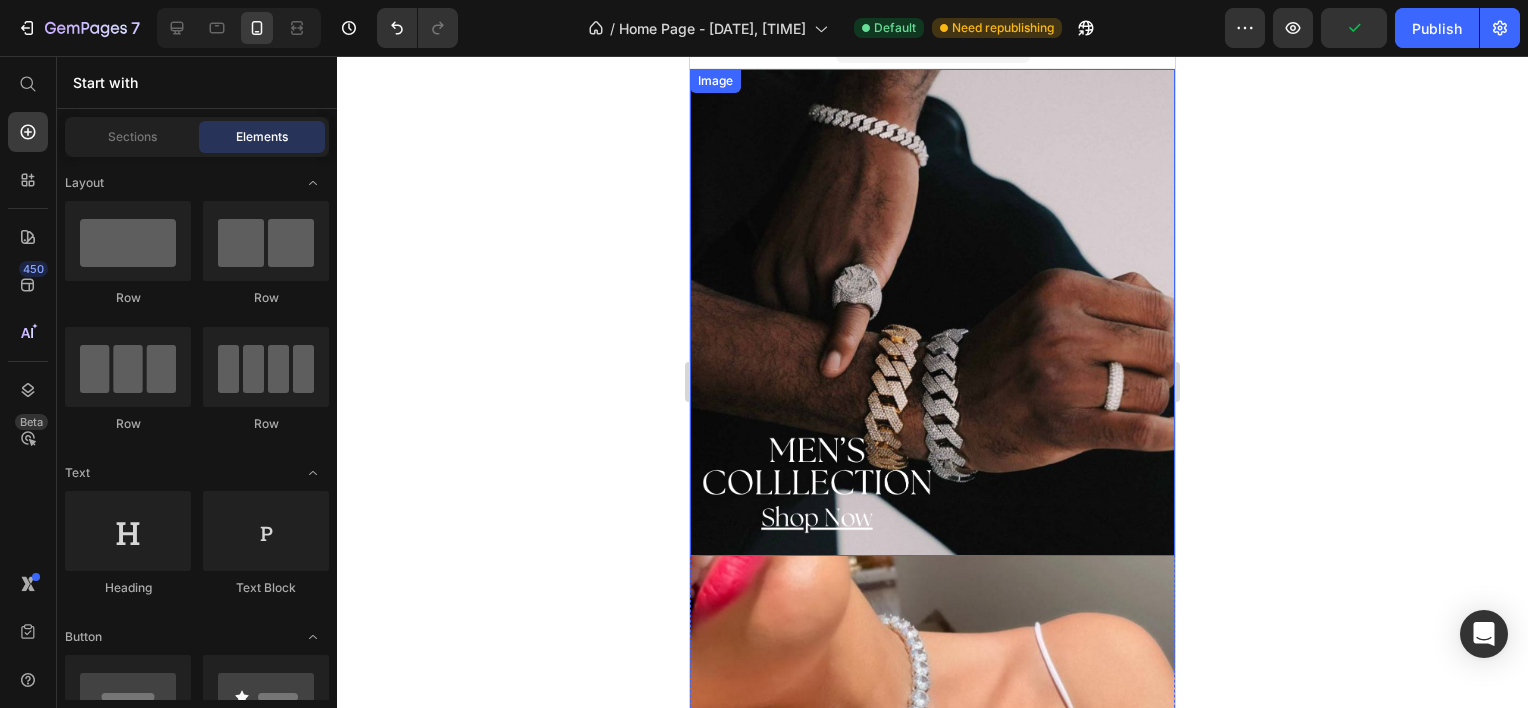 scroll, scrollTop: 0, scrollLeft: 0, axis: both 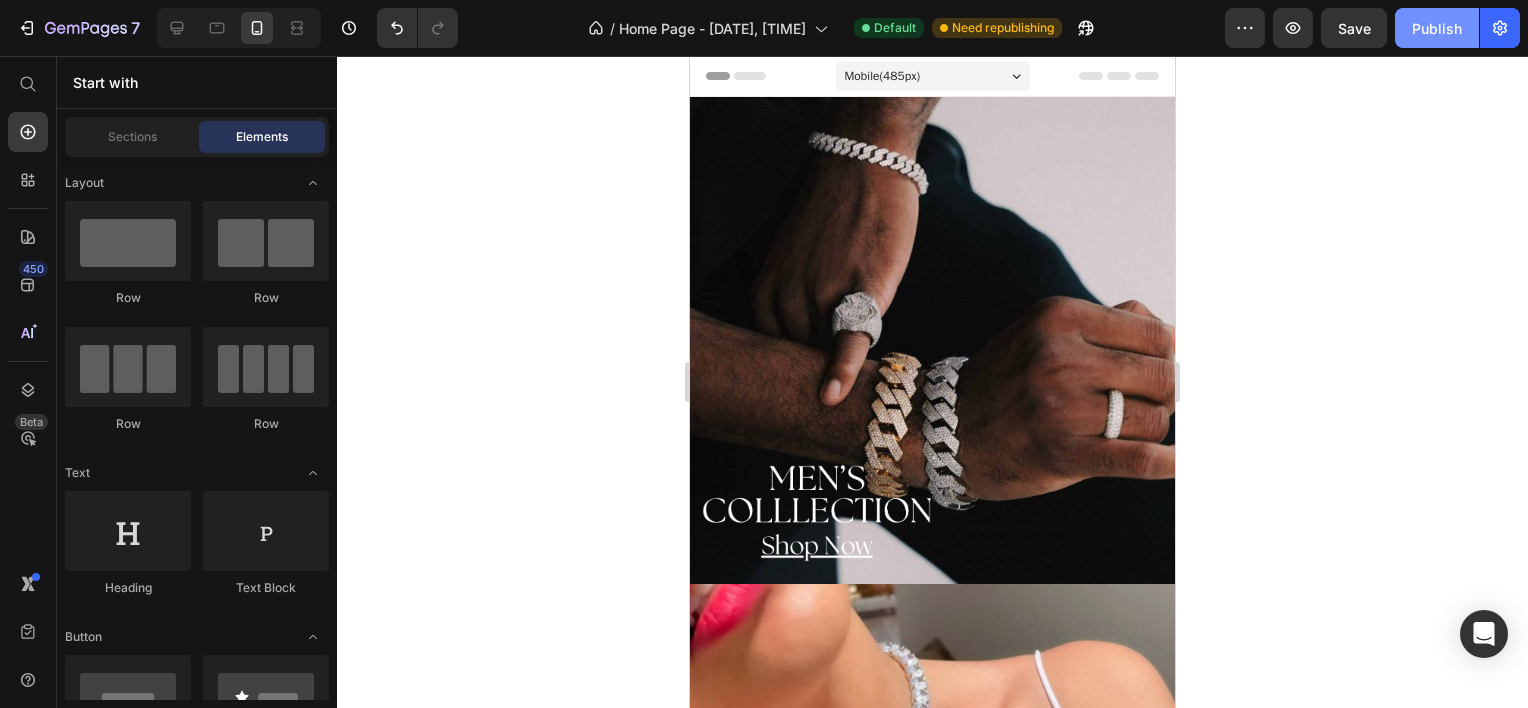 drag, startPoint x: 1428, startPoint y: 20, endPoint x: 1418, endPoint y: 28, distance: 12.806249 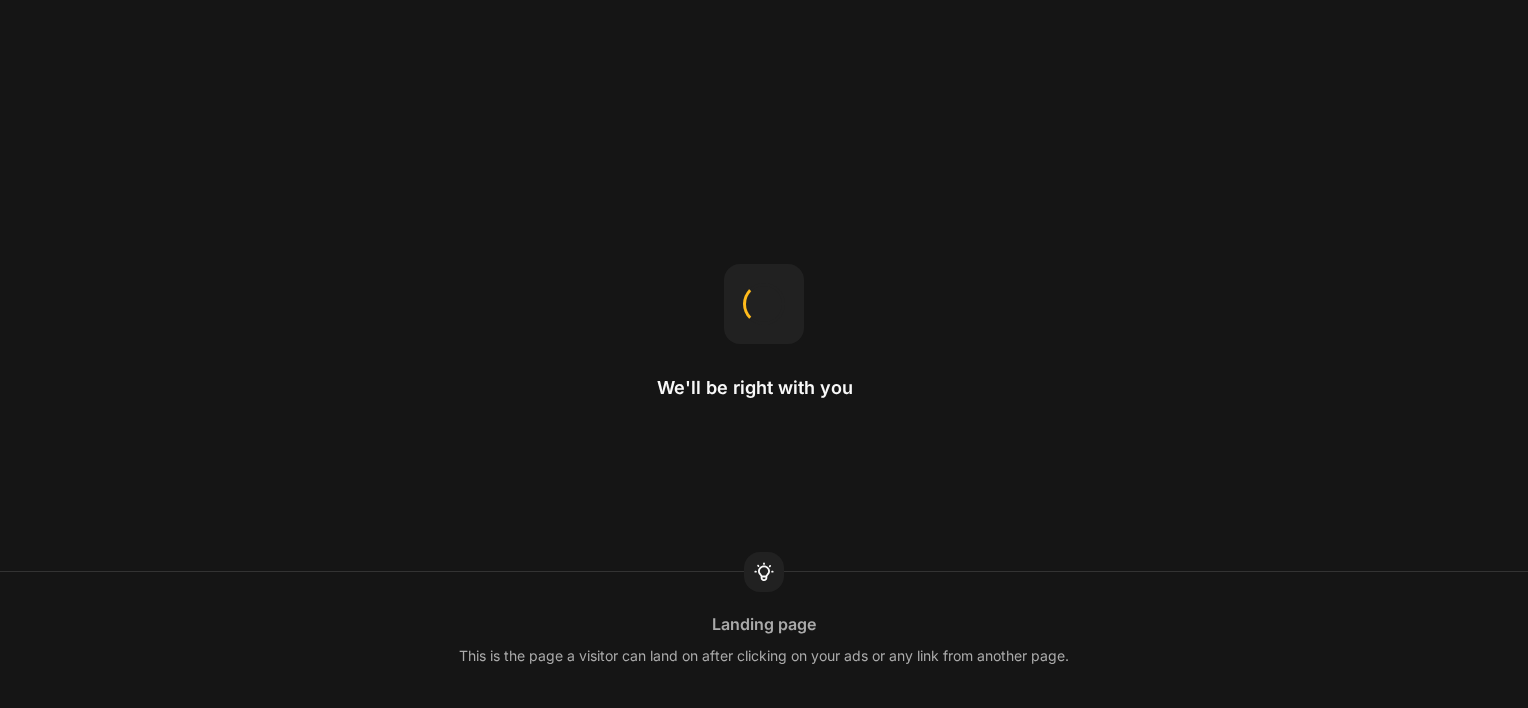 scroll, scrollTop: 0, scrollLeft: 0, axis: both 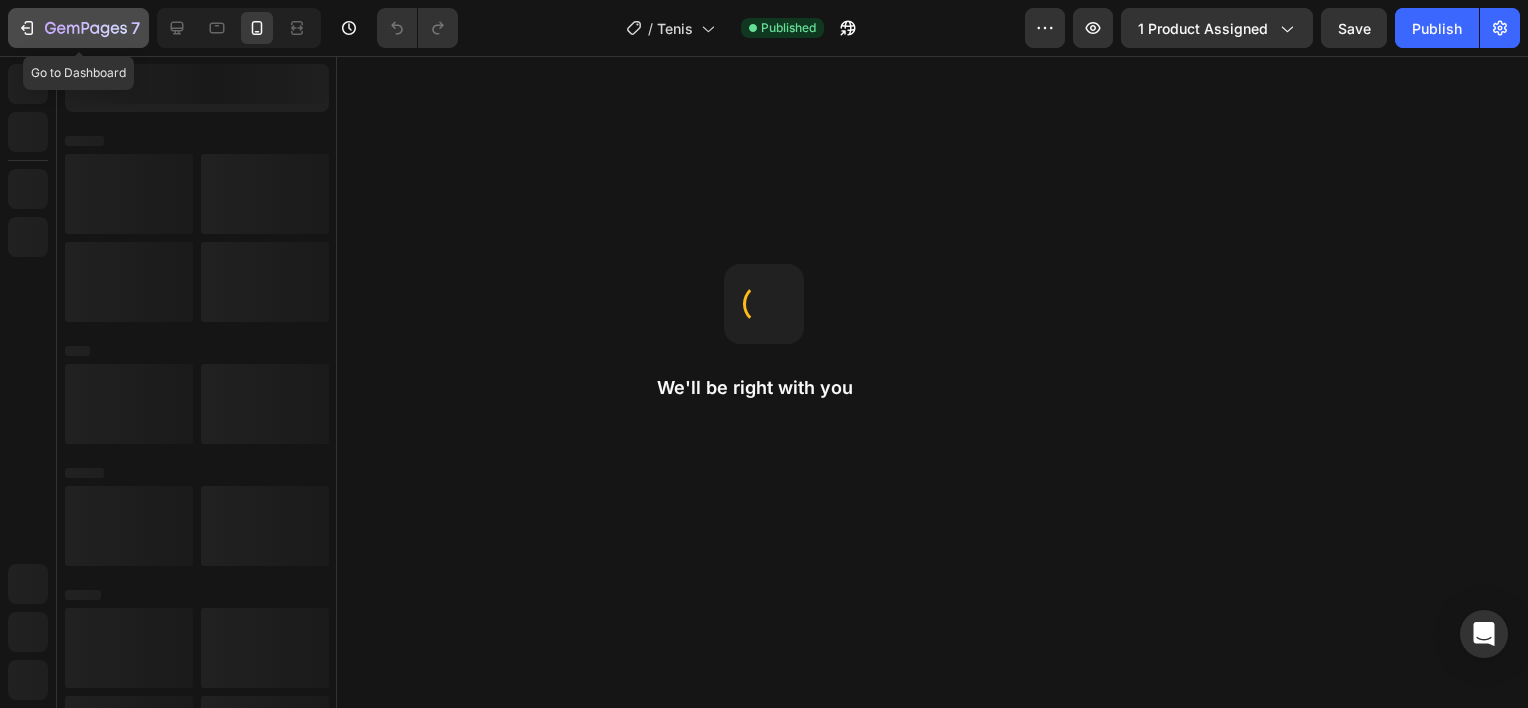 click 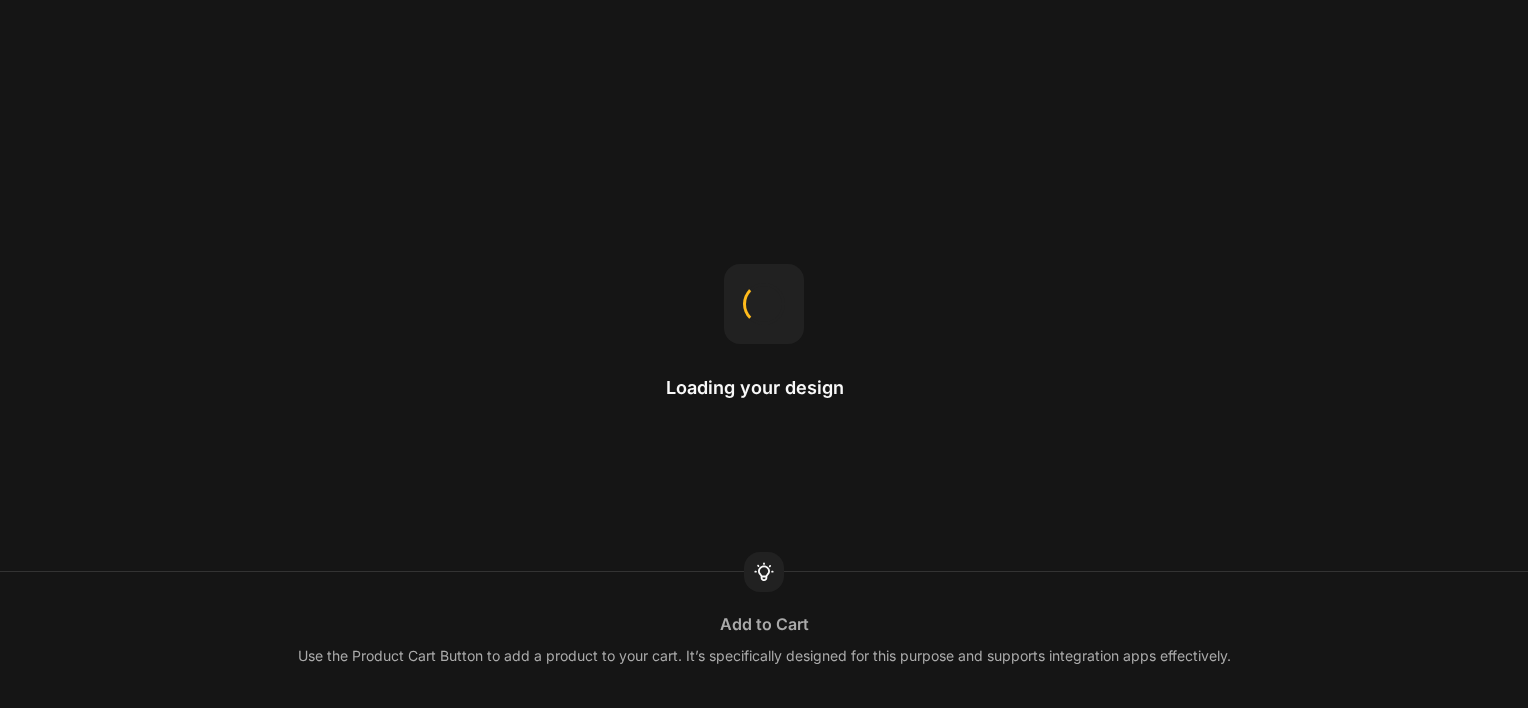 scroll, scrollTop: 0, scrollLeft: 0, axis: both 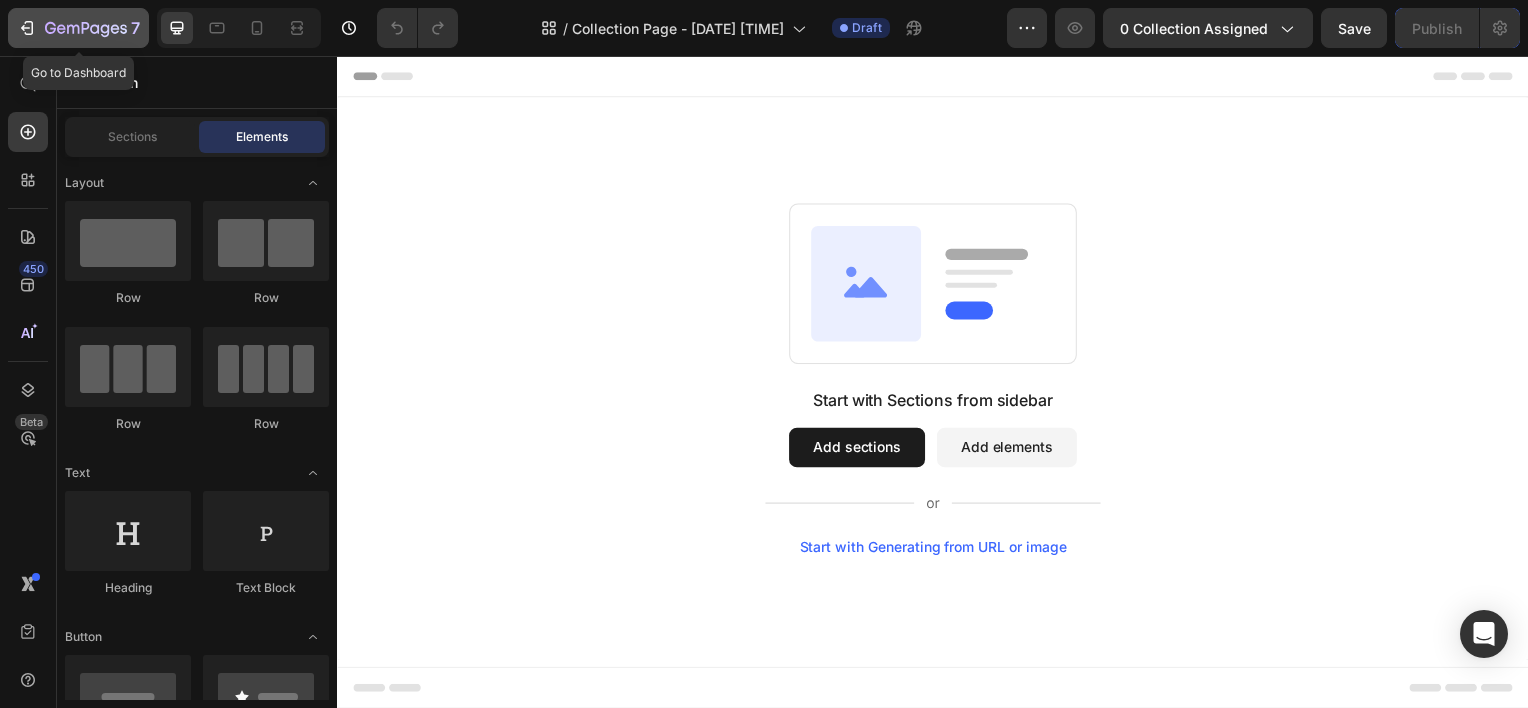 click 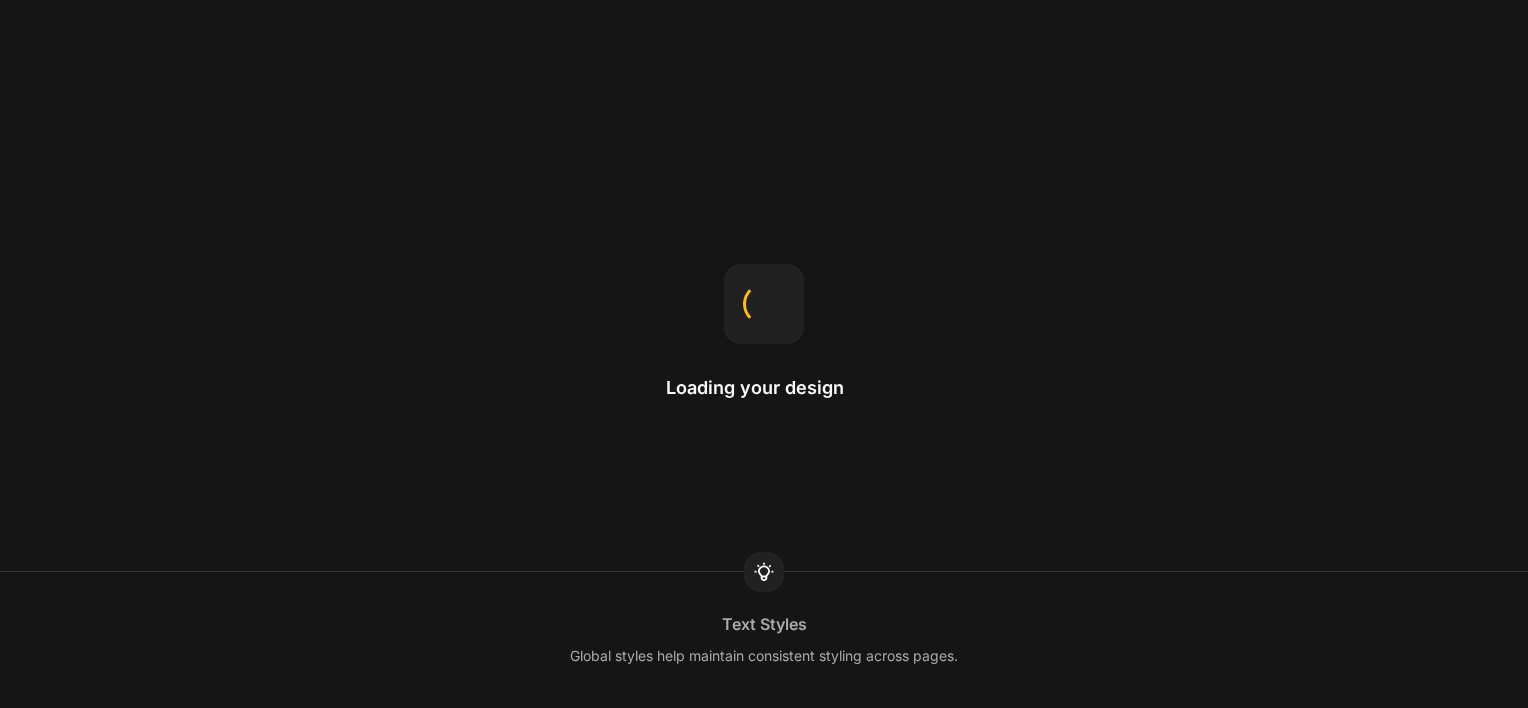 scroll, scrollTop: 0, scrollLeft: 0, axis: both 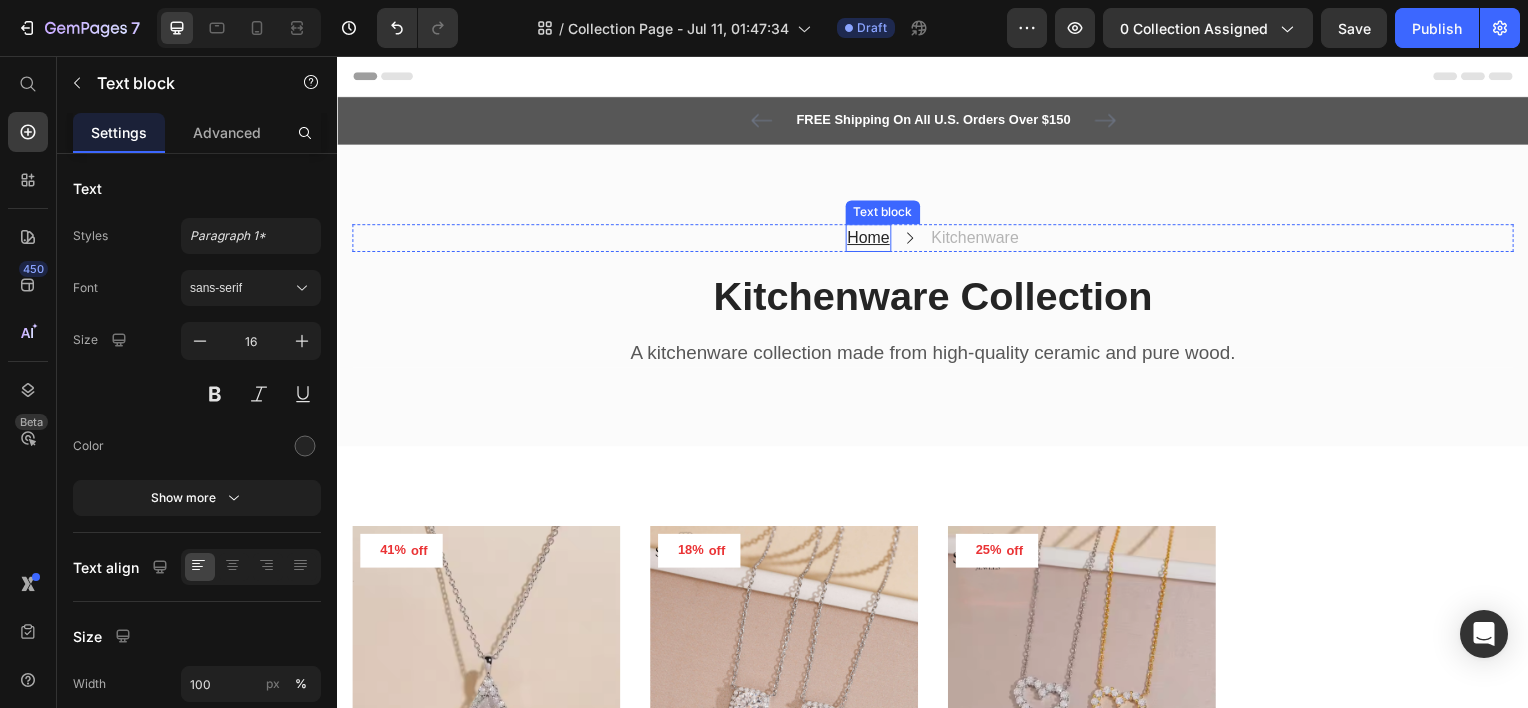 click on "Home" at bounding box center (872, 238) 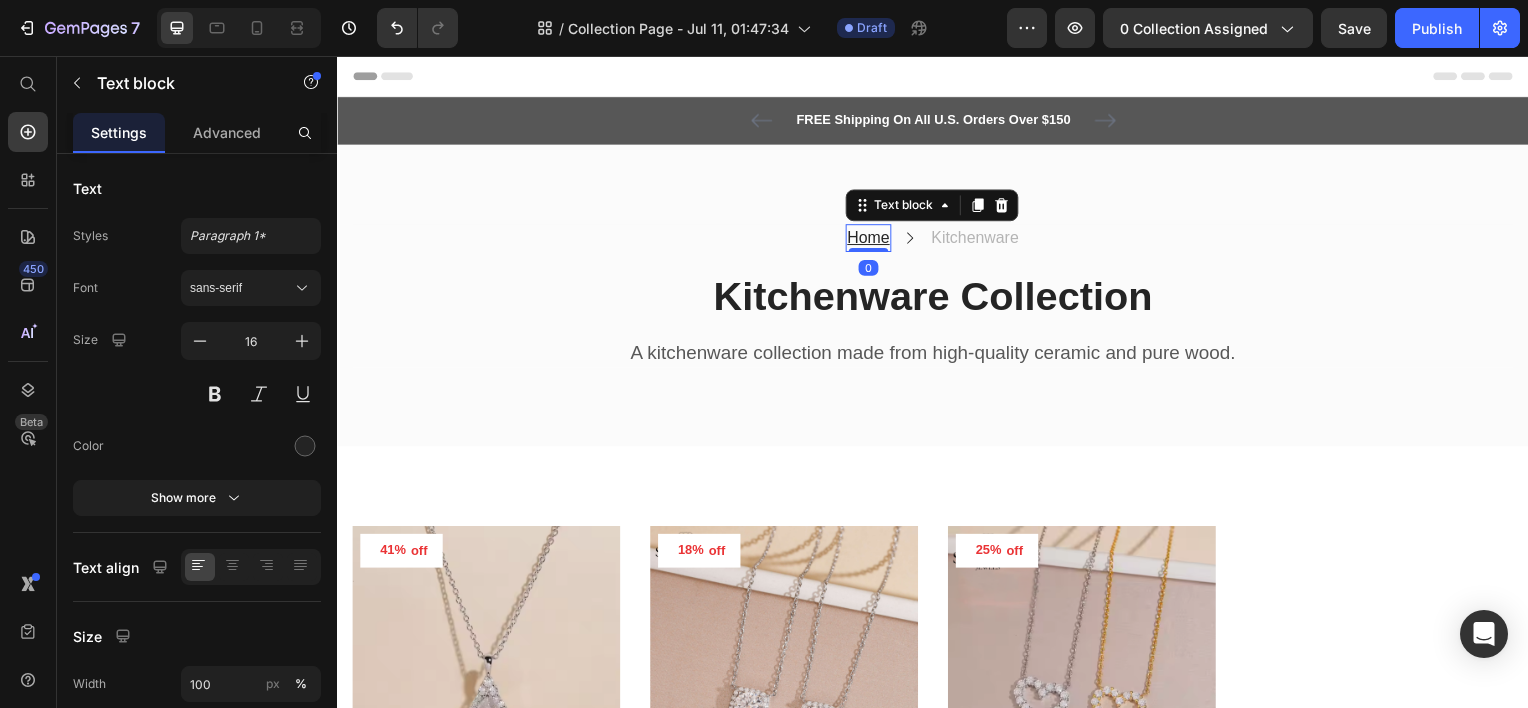 click on "Home" at bounding box center [872, 238] 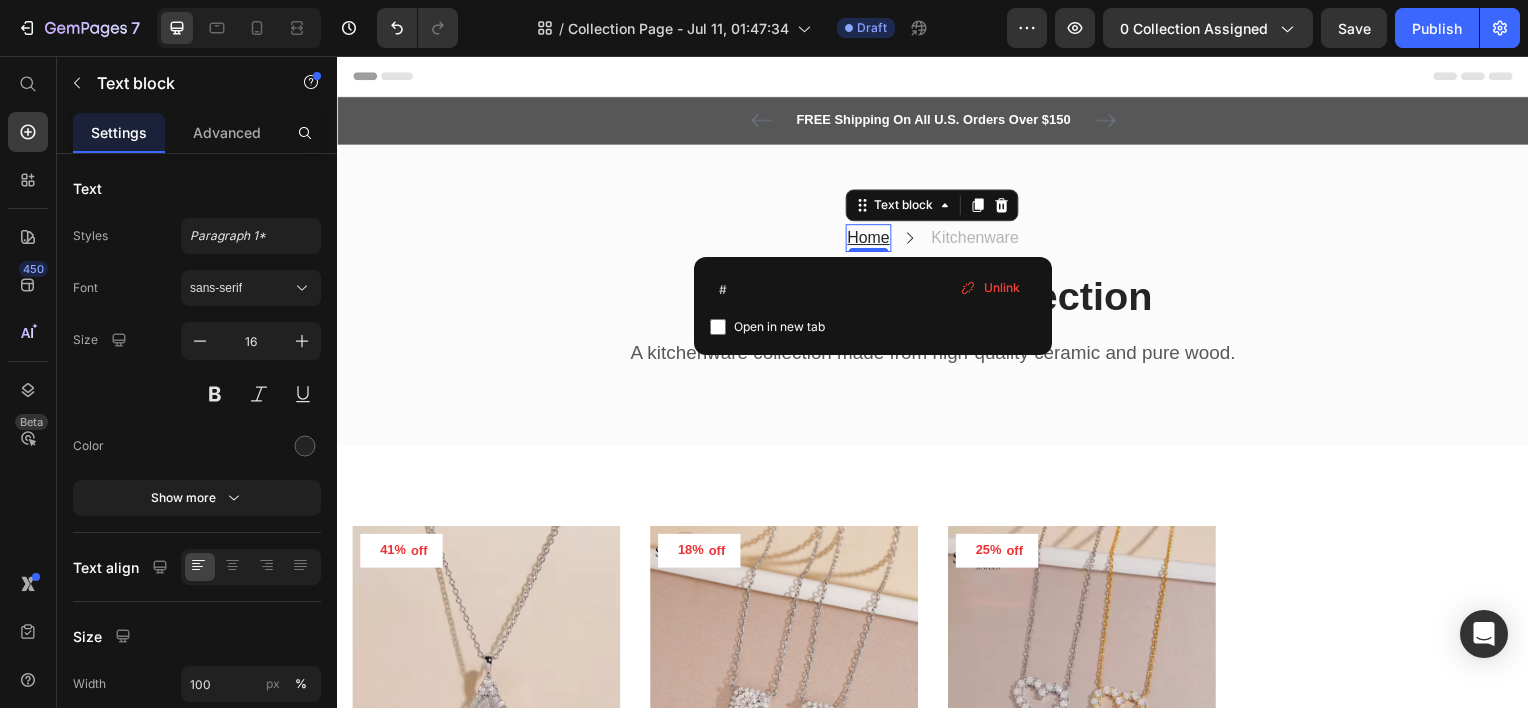 click on "Open in new tab" at bounding box center [779, 327] 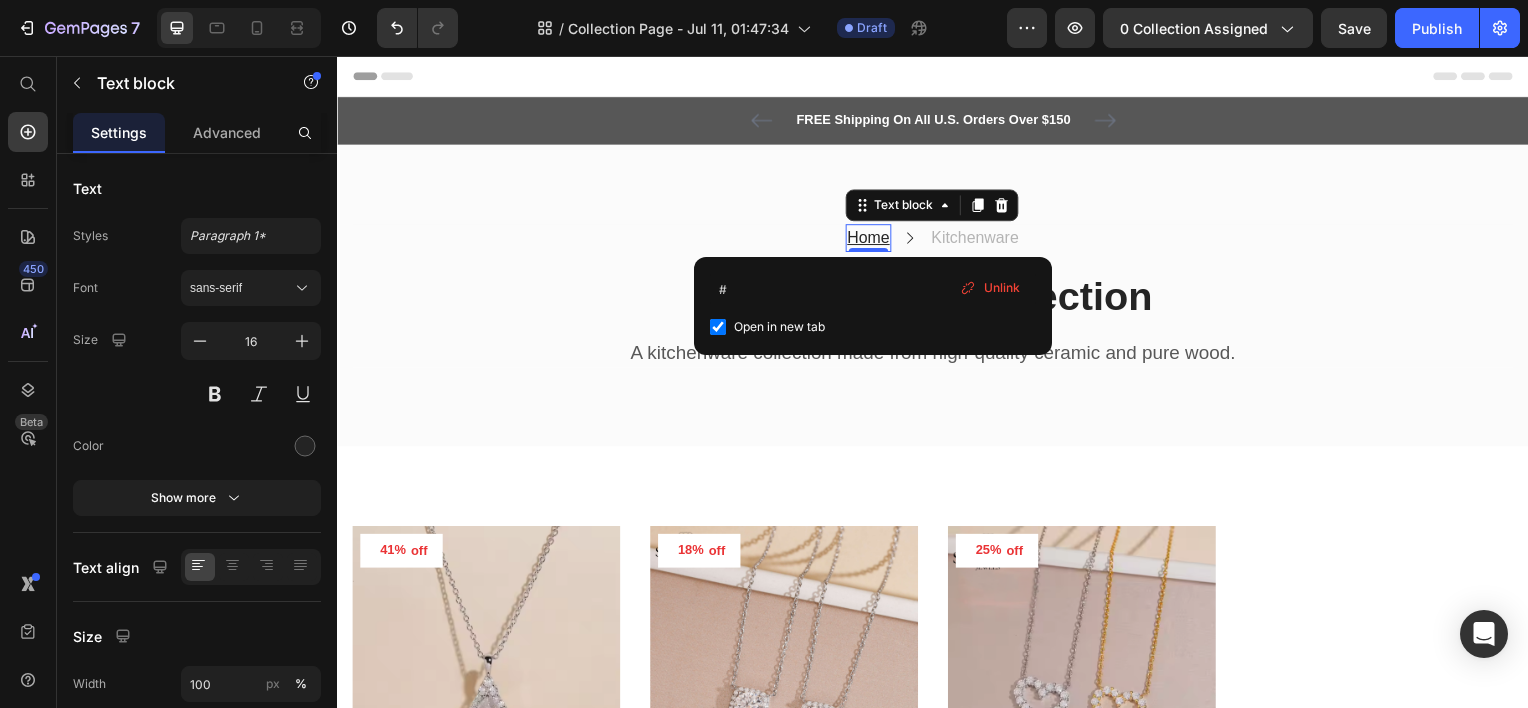 click on "Open in new tab" at bounding box center (779, 327) 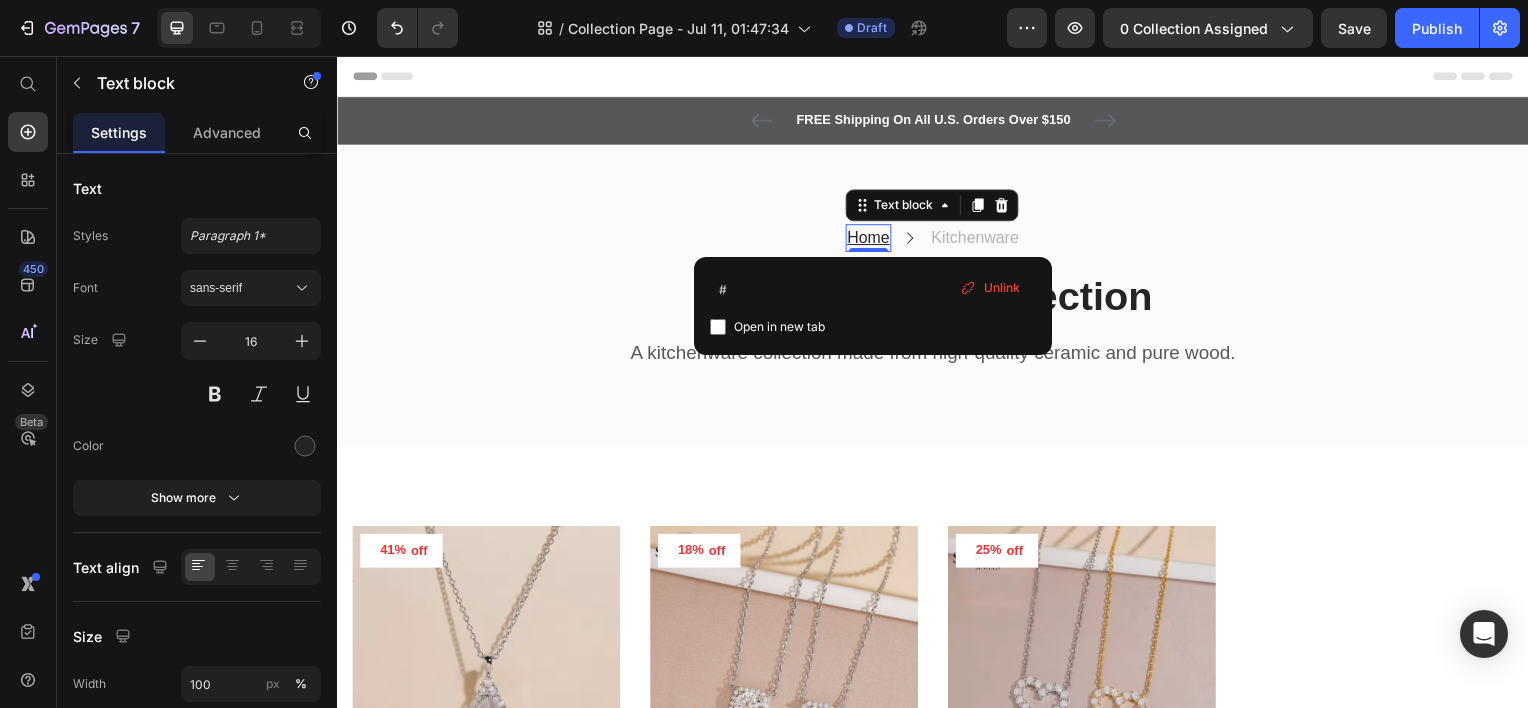 checkbox on "false" 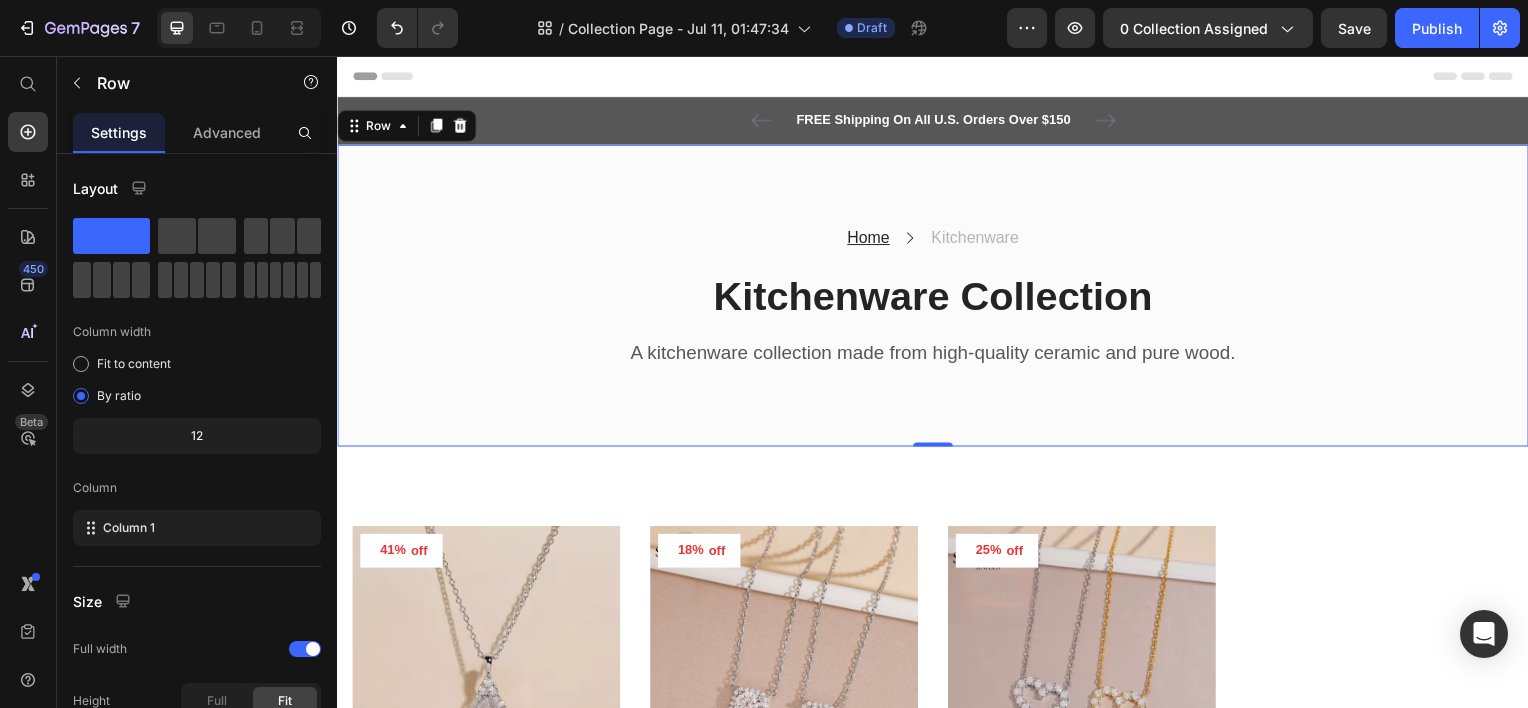 click on "Home Text block
Icon Kitchenware Text block Row Kitchenware Collection Heading A kitchenware collection made from high-quality ceramic and pure wood. Text block Row Row Row   0" at bounding box center [937, 297] 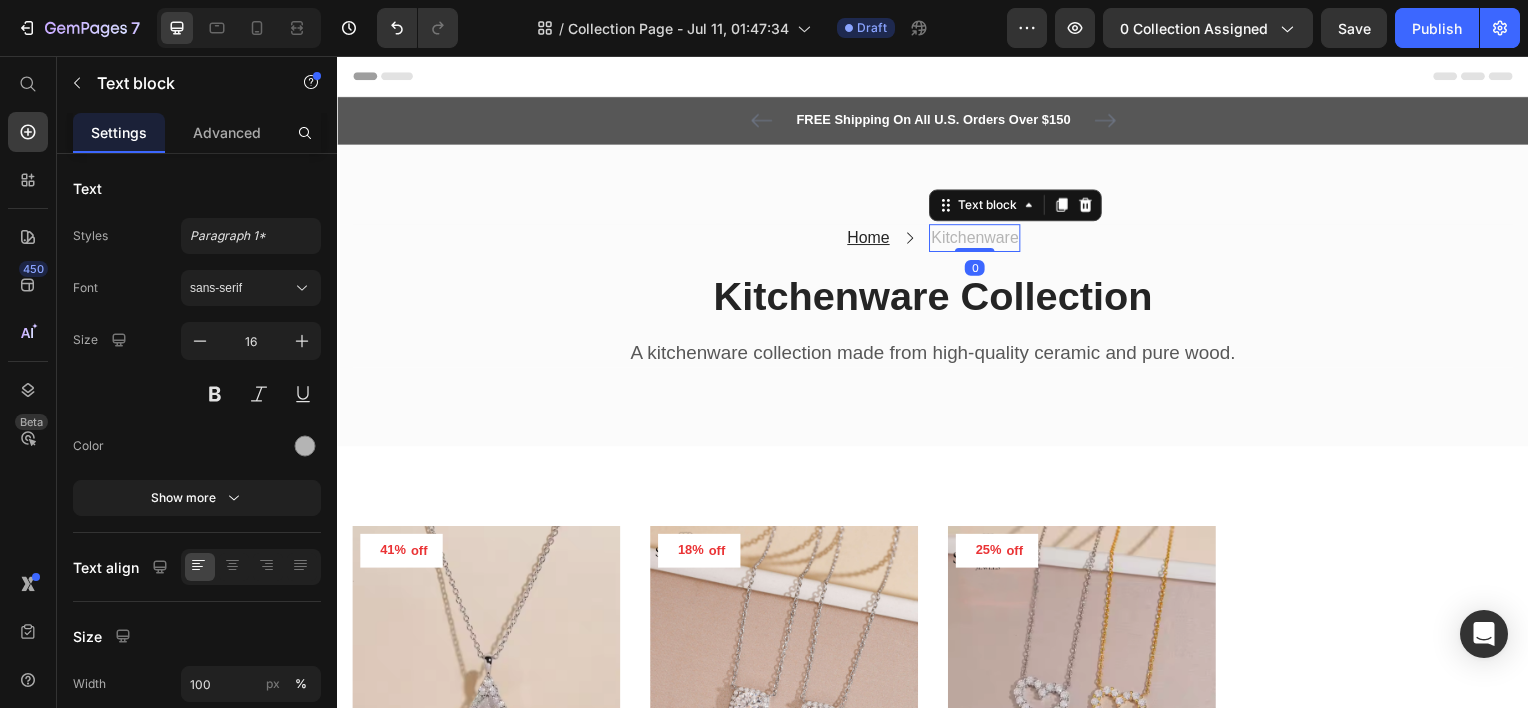 click on "Kitchenware" at bounding box center (979, 239) 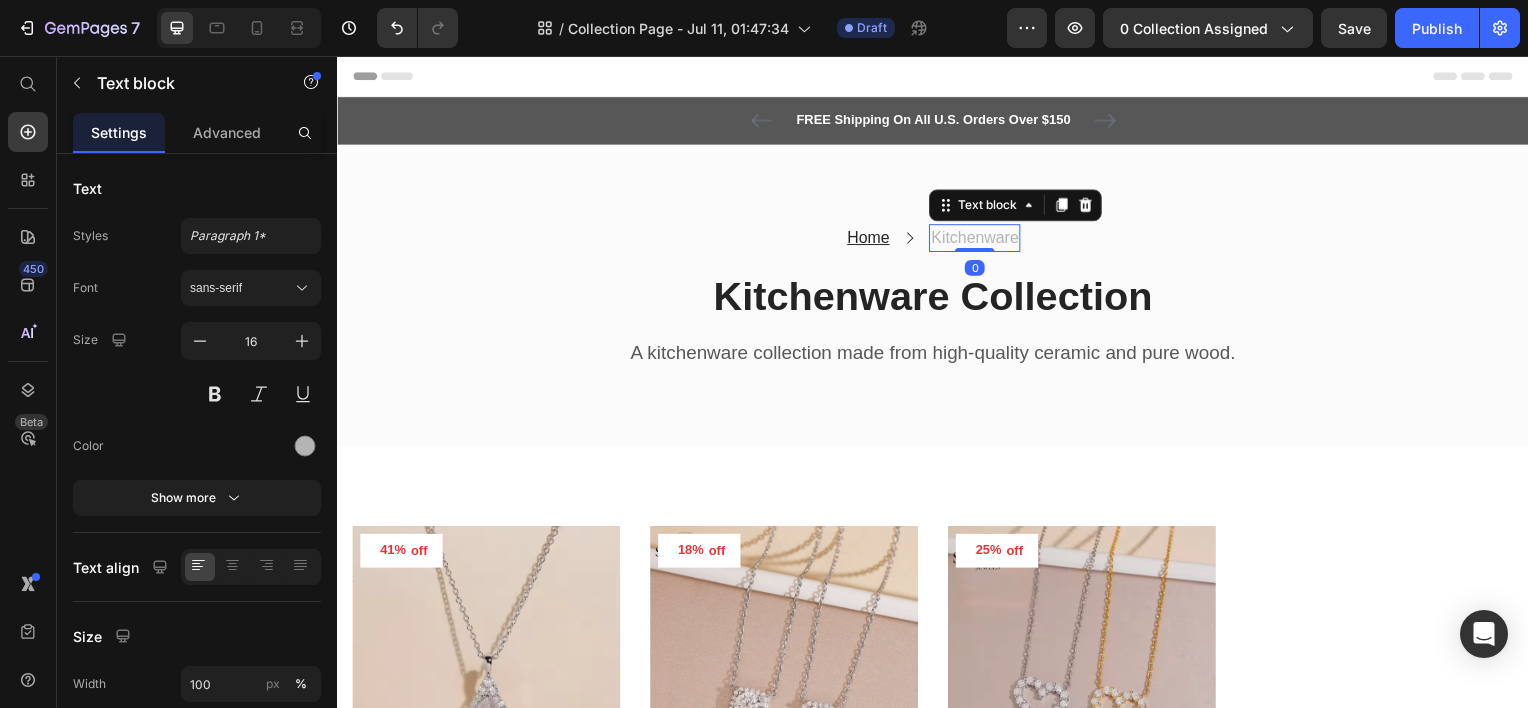 click on "Kitchenware" at bounding box center [979, 239] 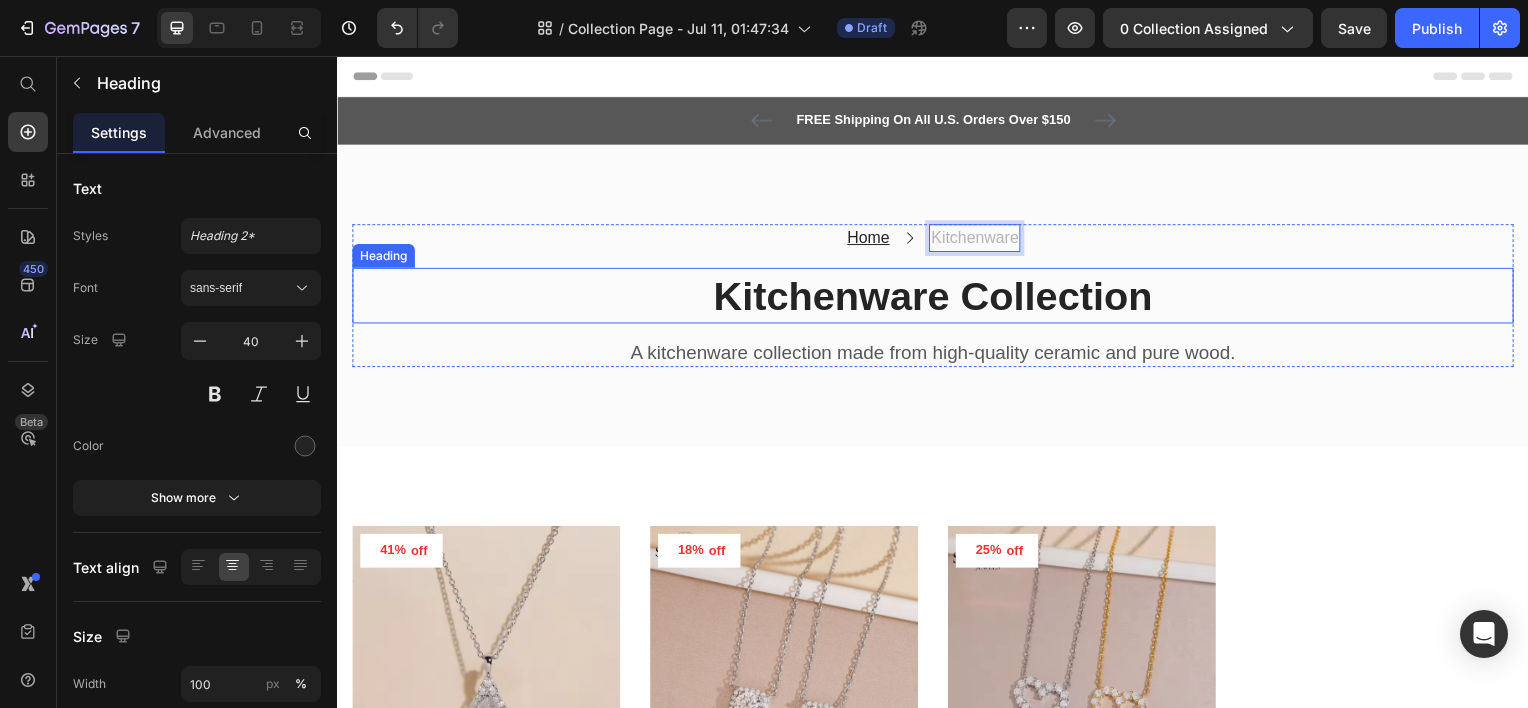 click on "Kitchenware Collection" at bounding box center [937, 297] 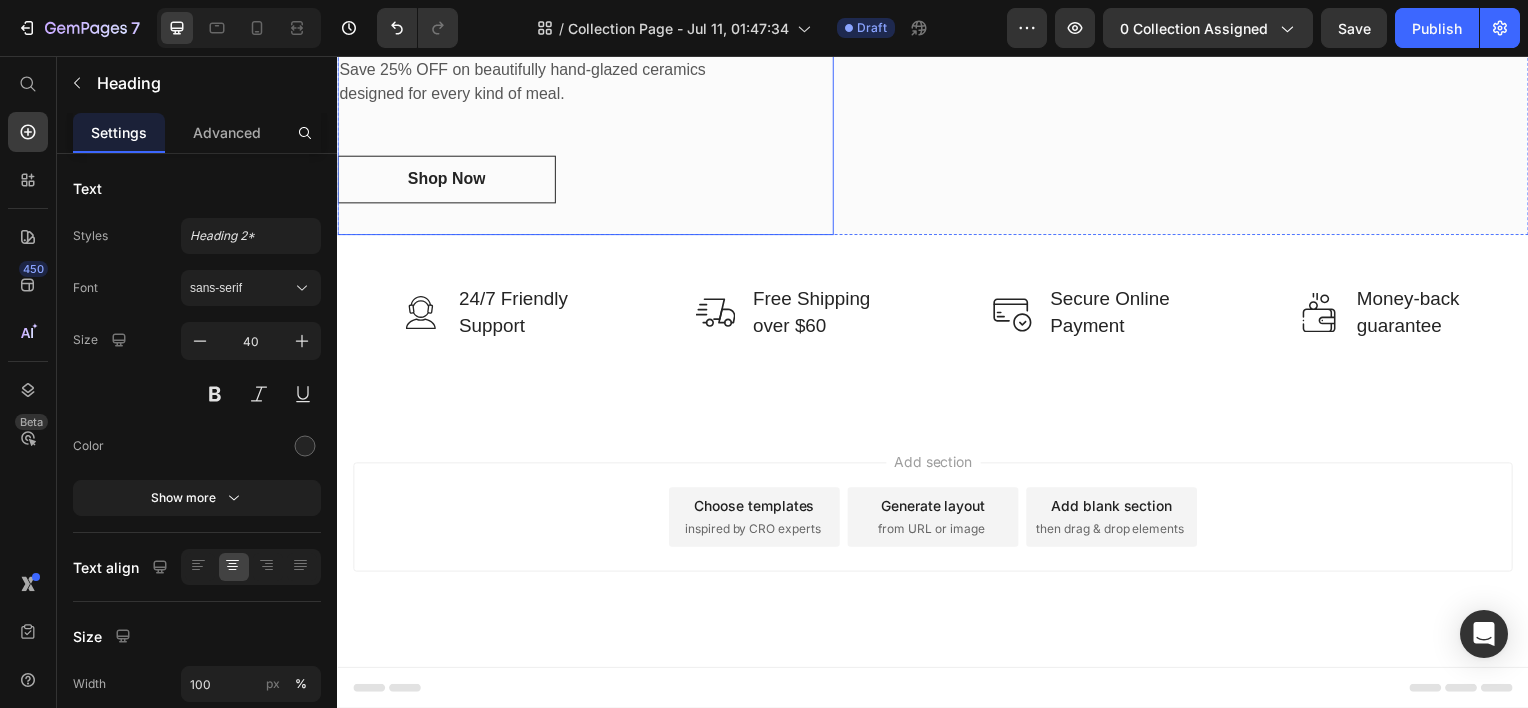 scroll, scrollTop: 1236, scrollLeft: 0, axis: vertical 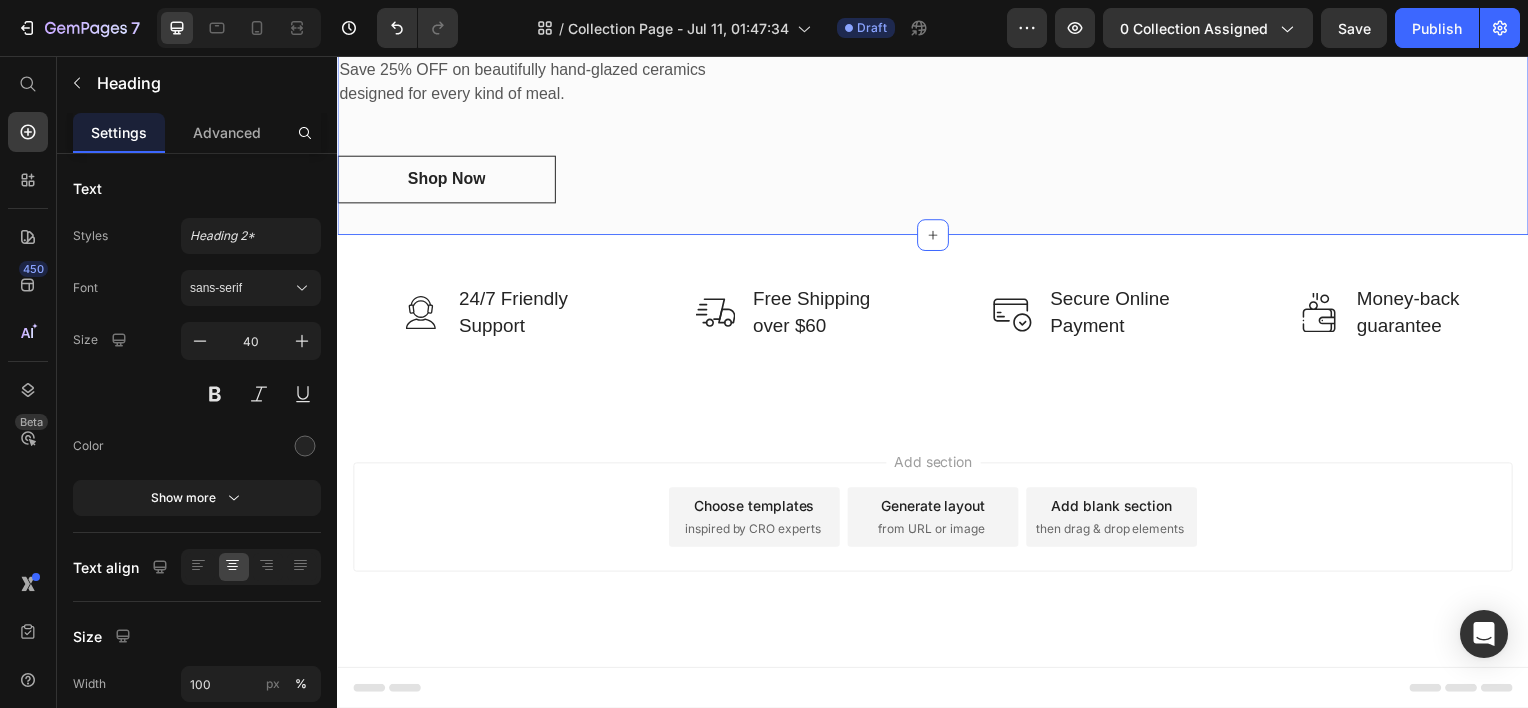 click on "NEW COLLECTION Text block Ceramic Tableware for a perfect home-dining Heading Save 25% OFF on beautifully hand-glazed ceramics designed for every kind of meal. Text block Shop Now Button Row" at bounding box center [637, 54] 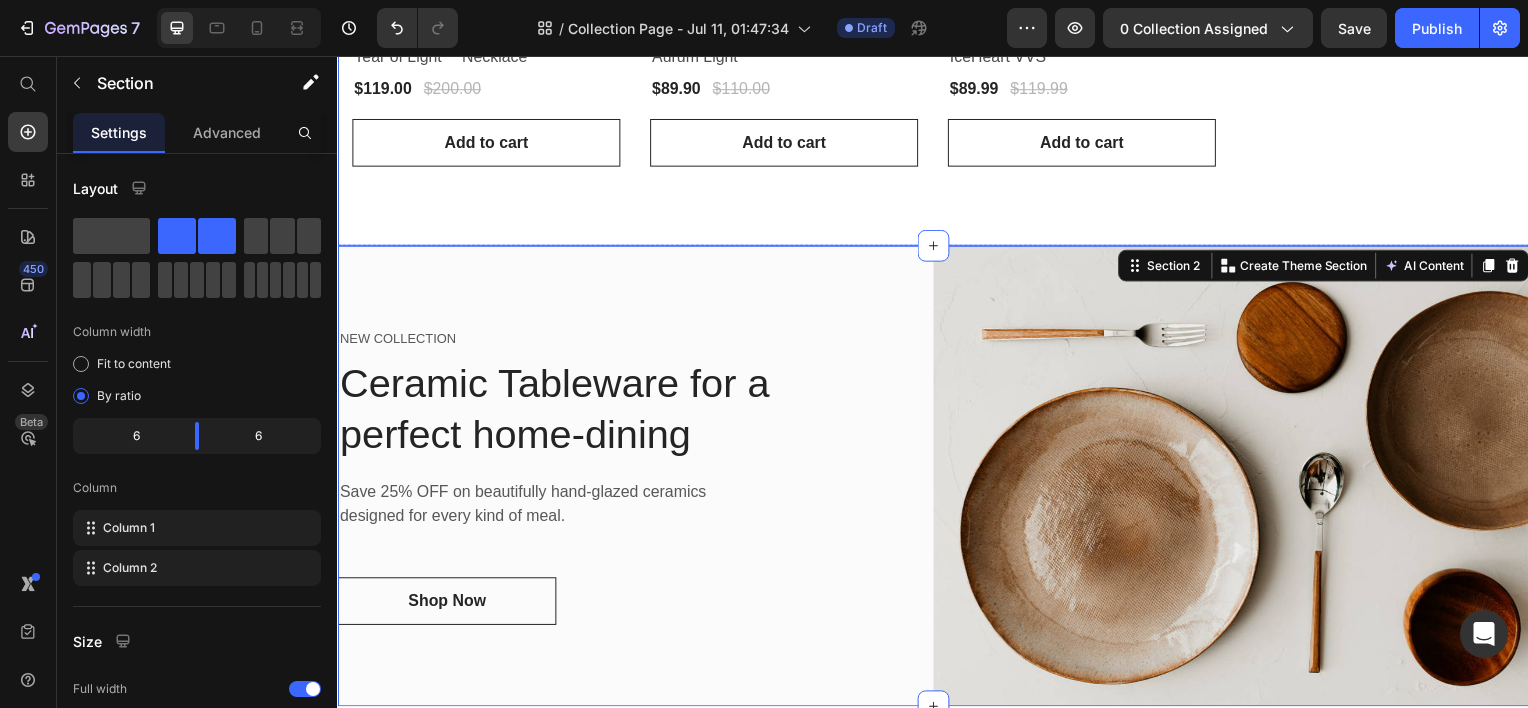 scroll, scrollTop: 736, scrollLeft: 0, axis: vertical 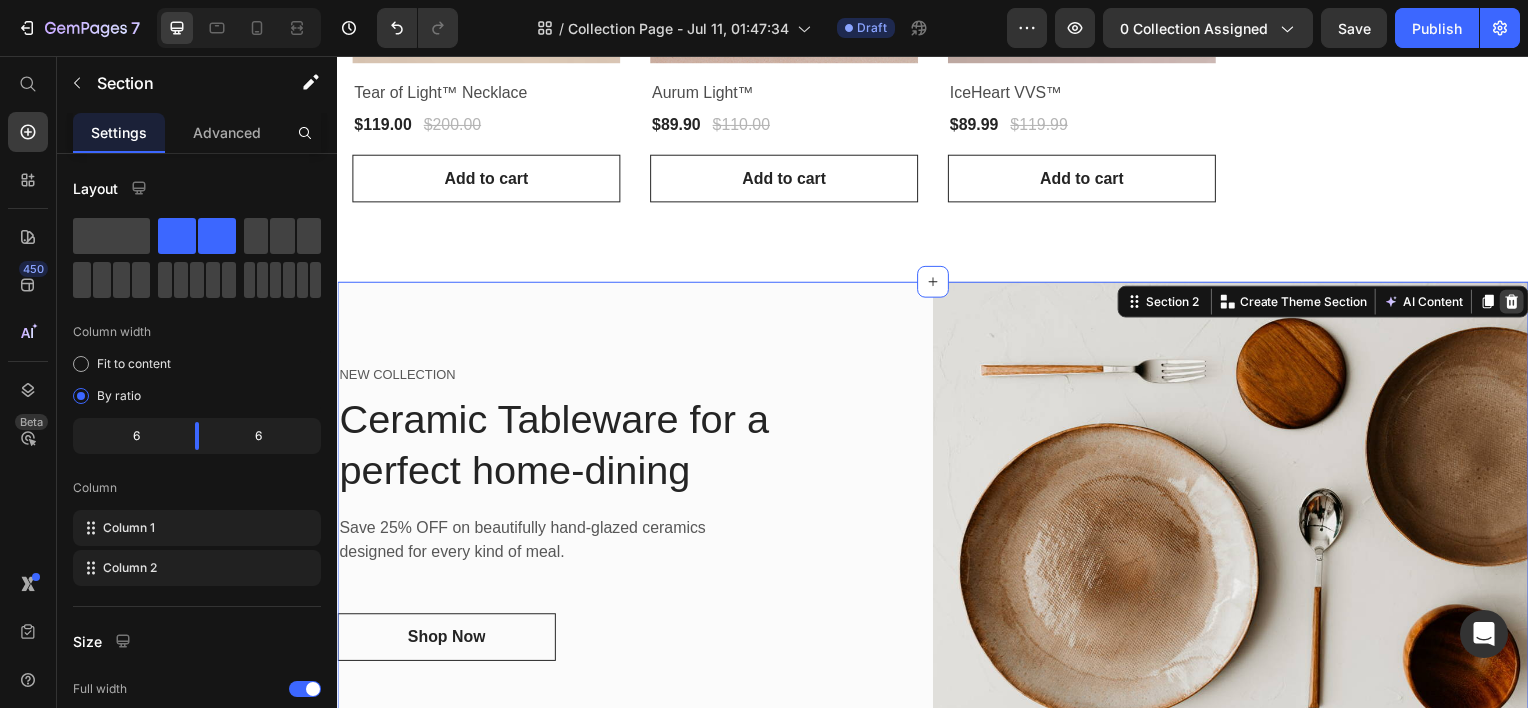 click 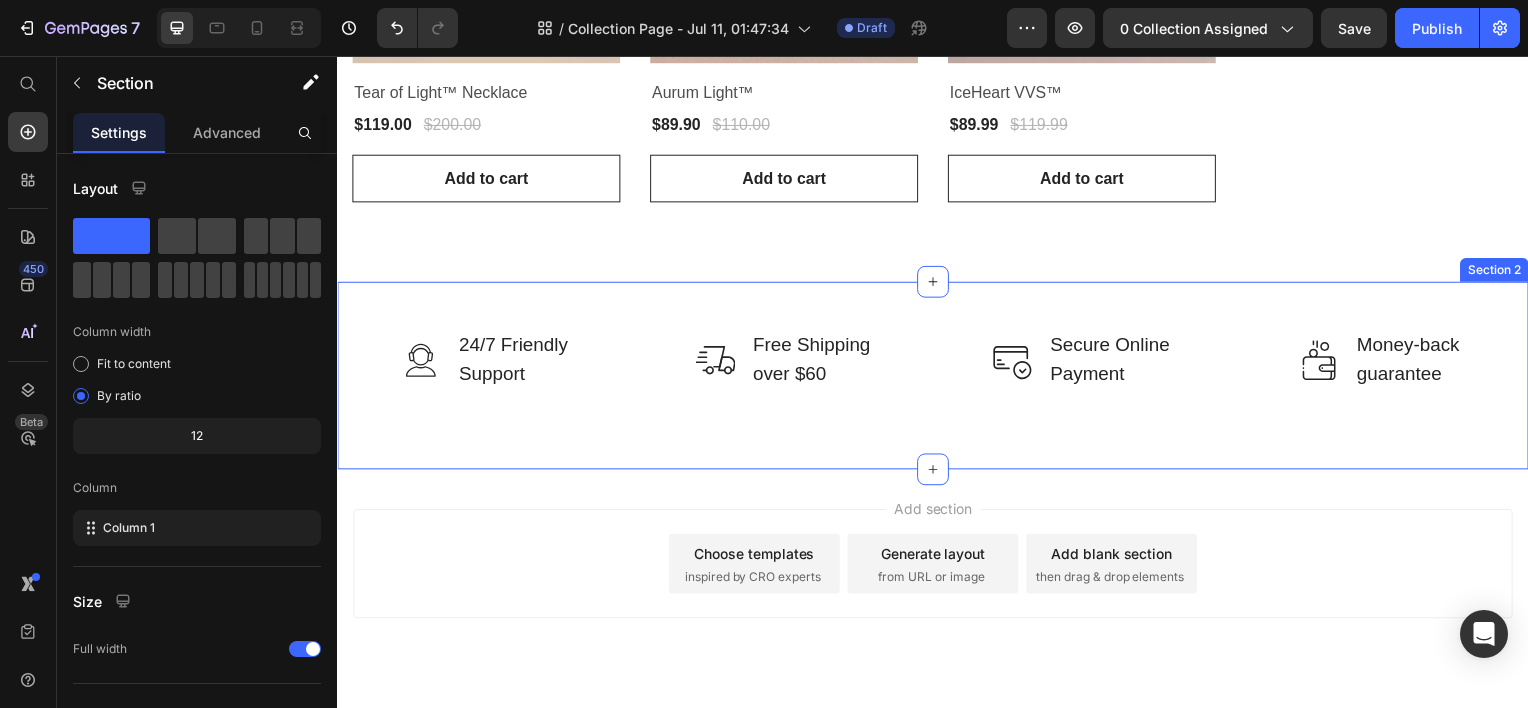 click on "Image 24/7 Friendly Support Text block Row Image Free Shipping over $60 Text block Row Image Secure Online Payment Text block Row Image Money-back guarantee Text block Row Row Section 2" at bounding box center (937, 377) 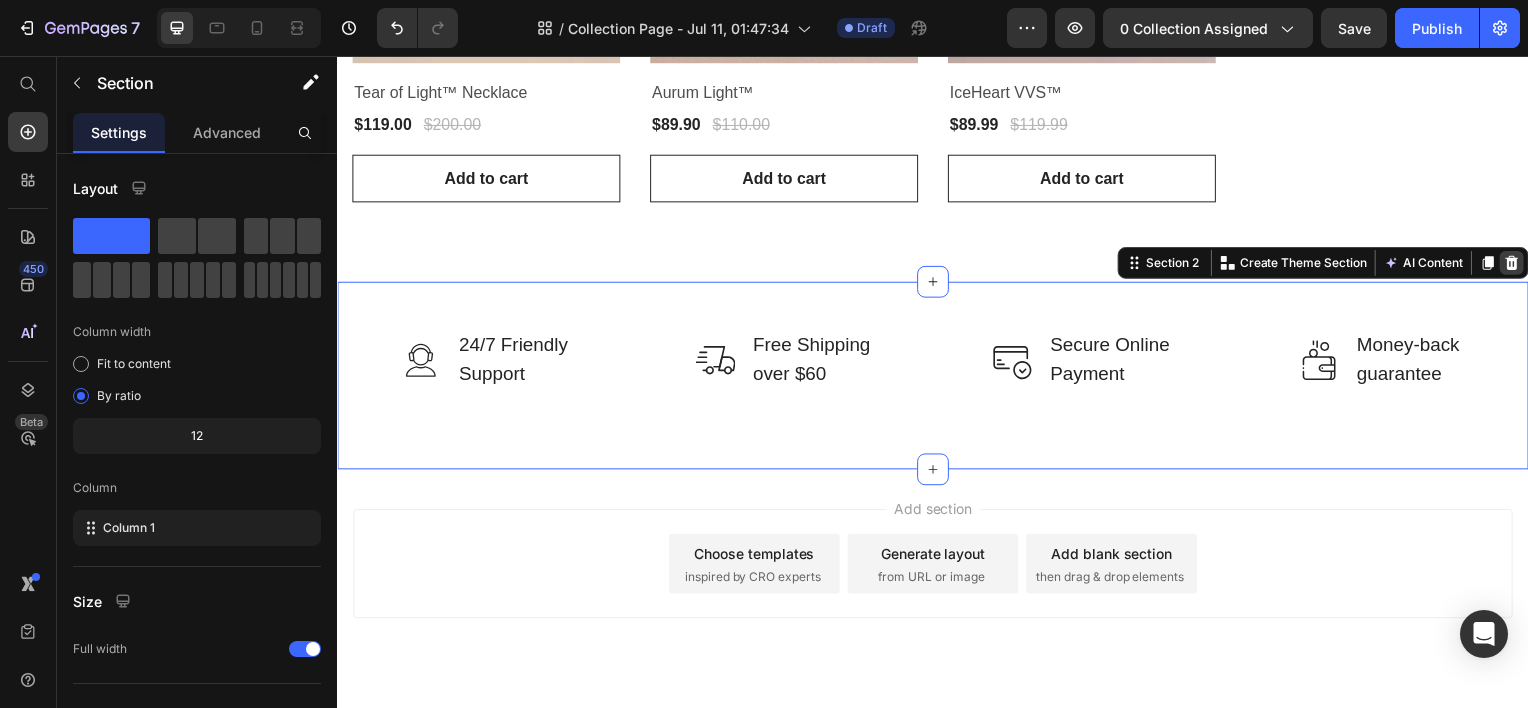 click at bounding box center (1520, 264) 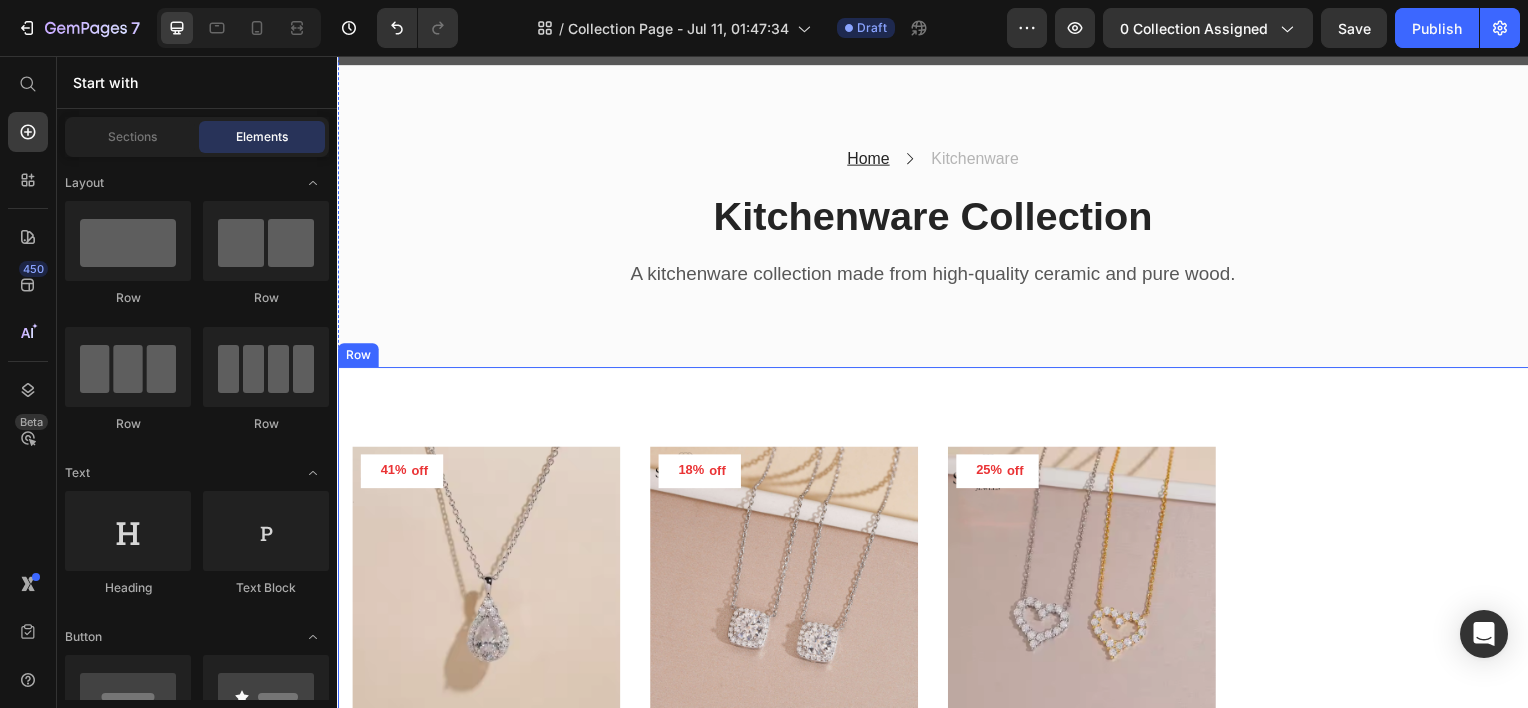 scroll, scrollTop: 0, scrollLeft: 0, axis: both 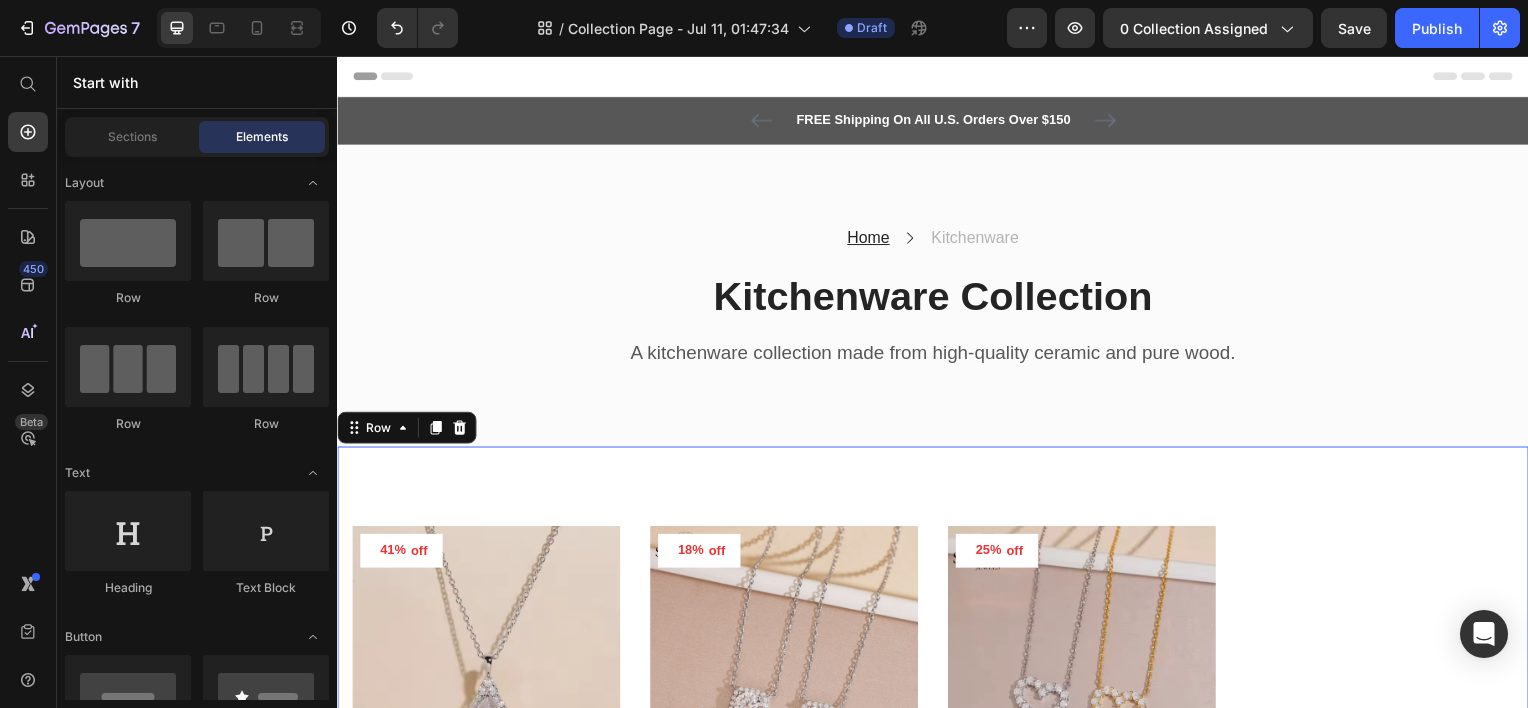 click on "41% off (P) Tag Product Images & Gallery Row Tear of Light™ Necklace (P) Title $119.00 (P) Price $200.00 (P) Price Row Row Add to cart (P) Cart Button 18% off (P) Tag Product Images & Gallery Row Aurum Light™ (P) Title $89.90 (P) Price $110.00 (P) Price Row Row Add to cart (P) Cart Button 25% off (P) Tag Product Images & Gallery Row IceHeart VVS™ (P) Title $89.99 (P) Price $119.99 (P) Price Row Row Add to cart (P) Cart Button Product List Row Row   0" at bounding box center (937, 734) 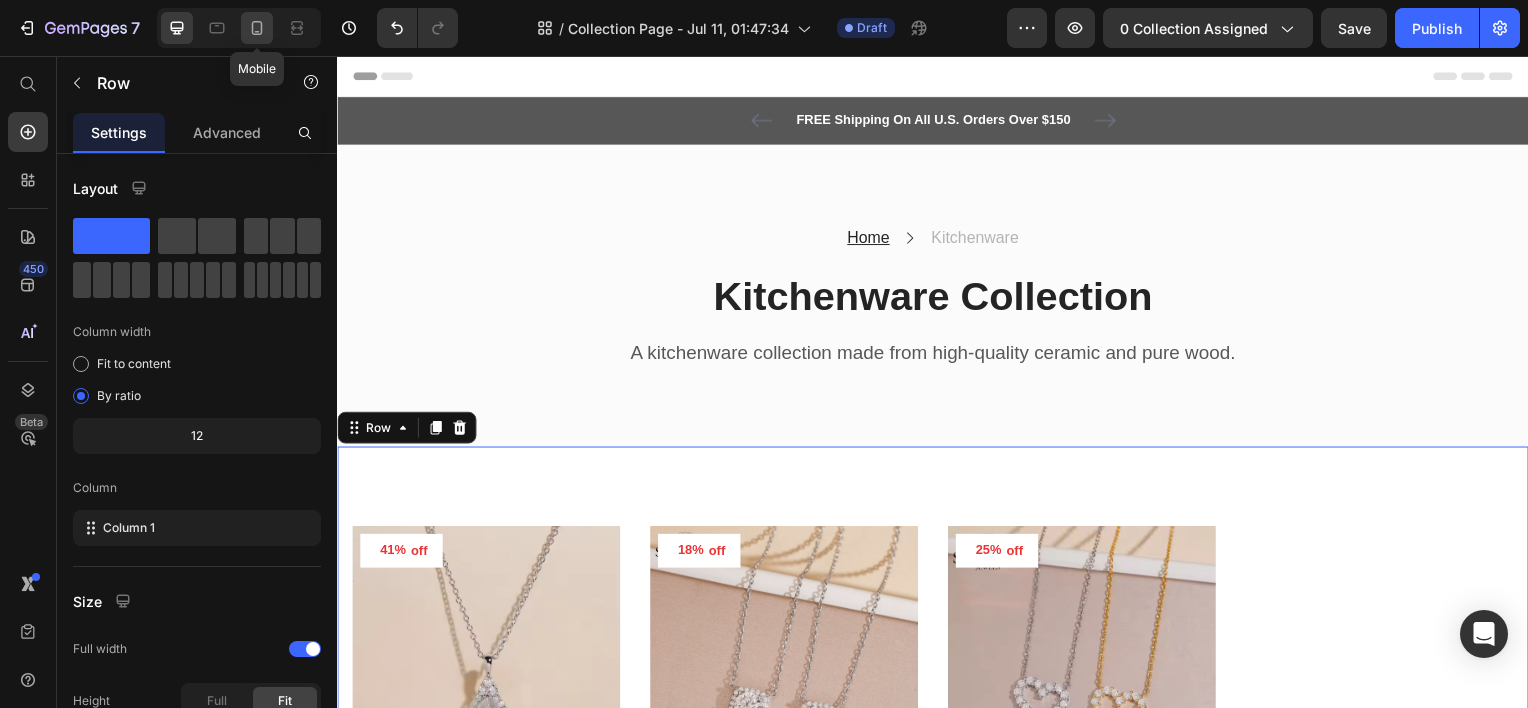 click 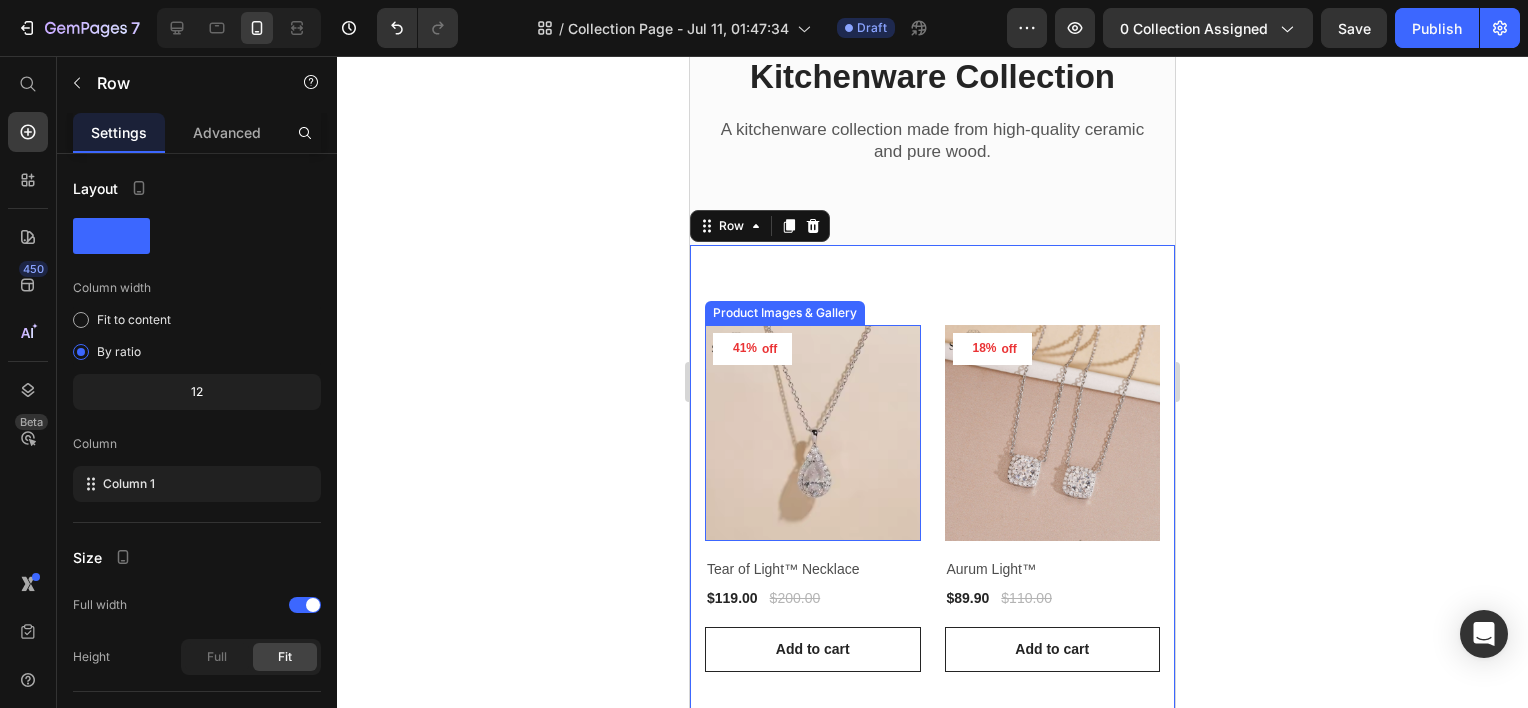 scroll, scrollTop: 28, scrollLeft: 0, axis: vertical 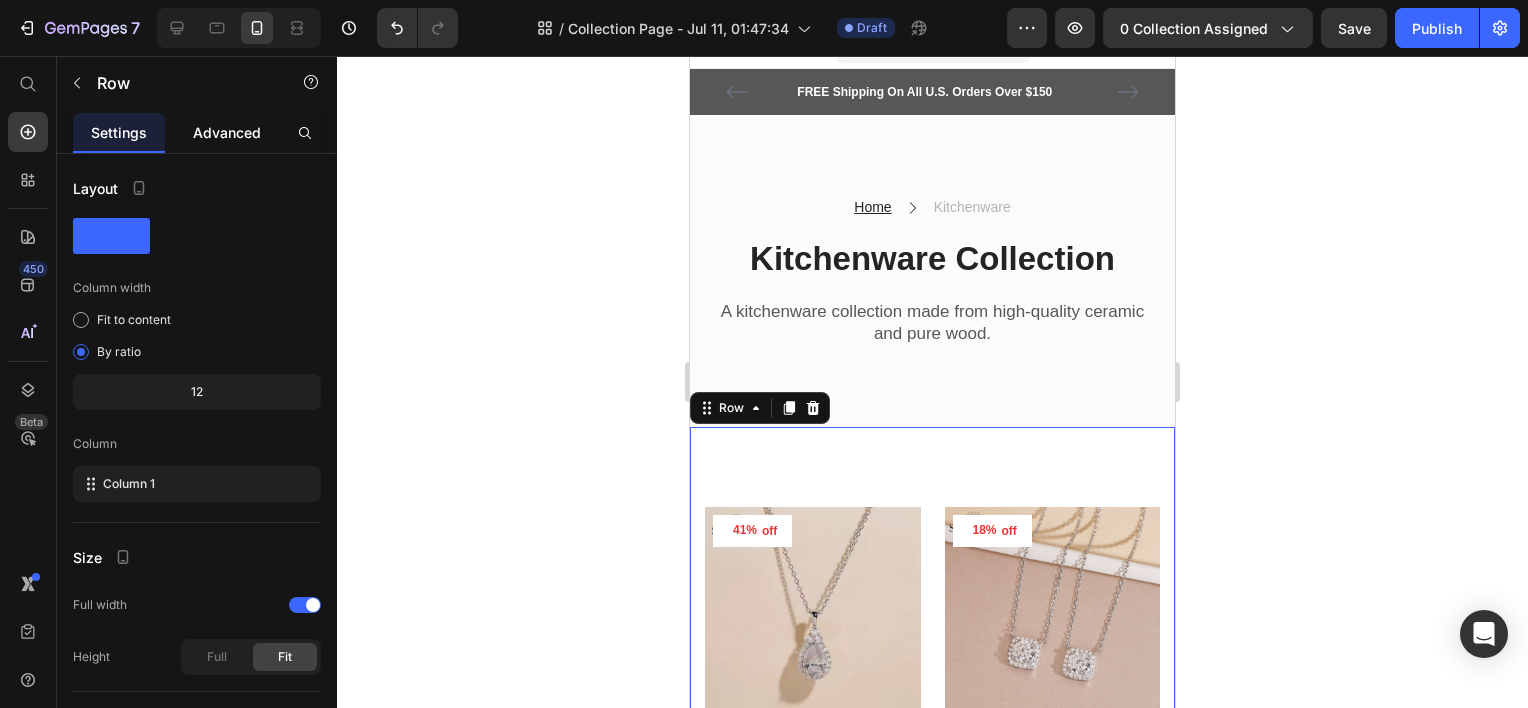 click on "Advanced" at bounding box center (227, 132) 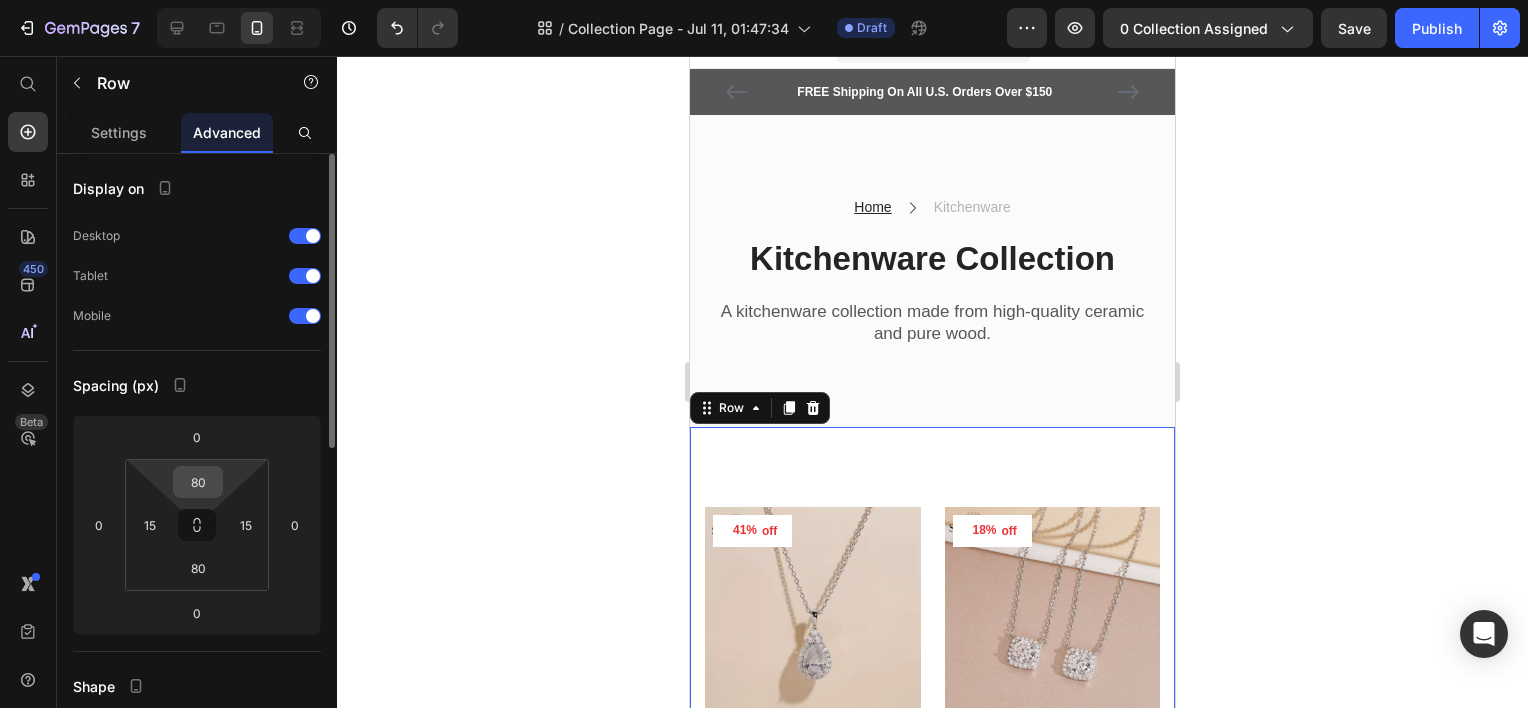 click on "80" at bounding box center (198, 482) 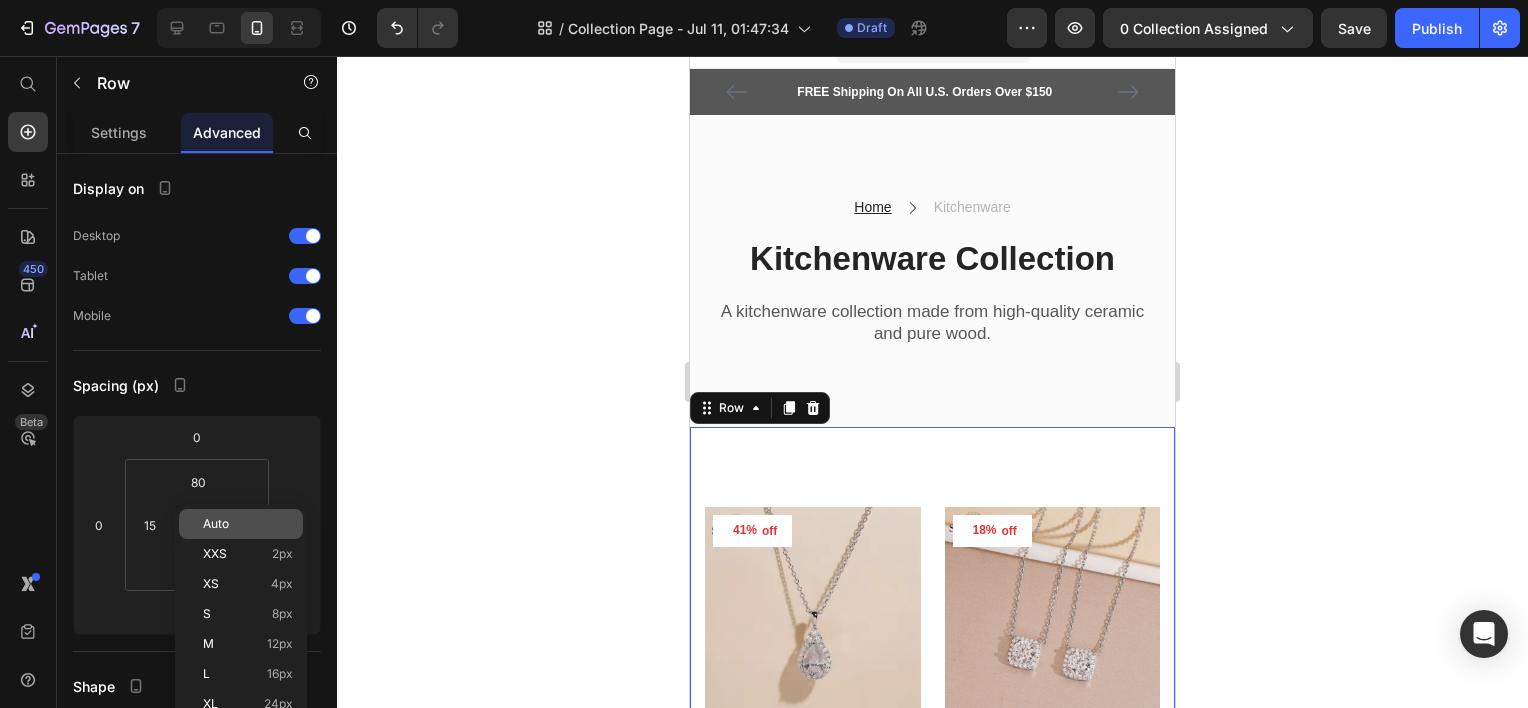 click on "Auto" at bounding box center [248, 524] 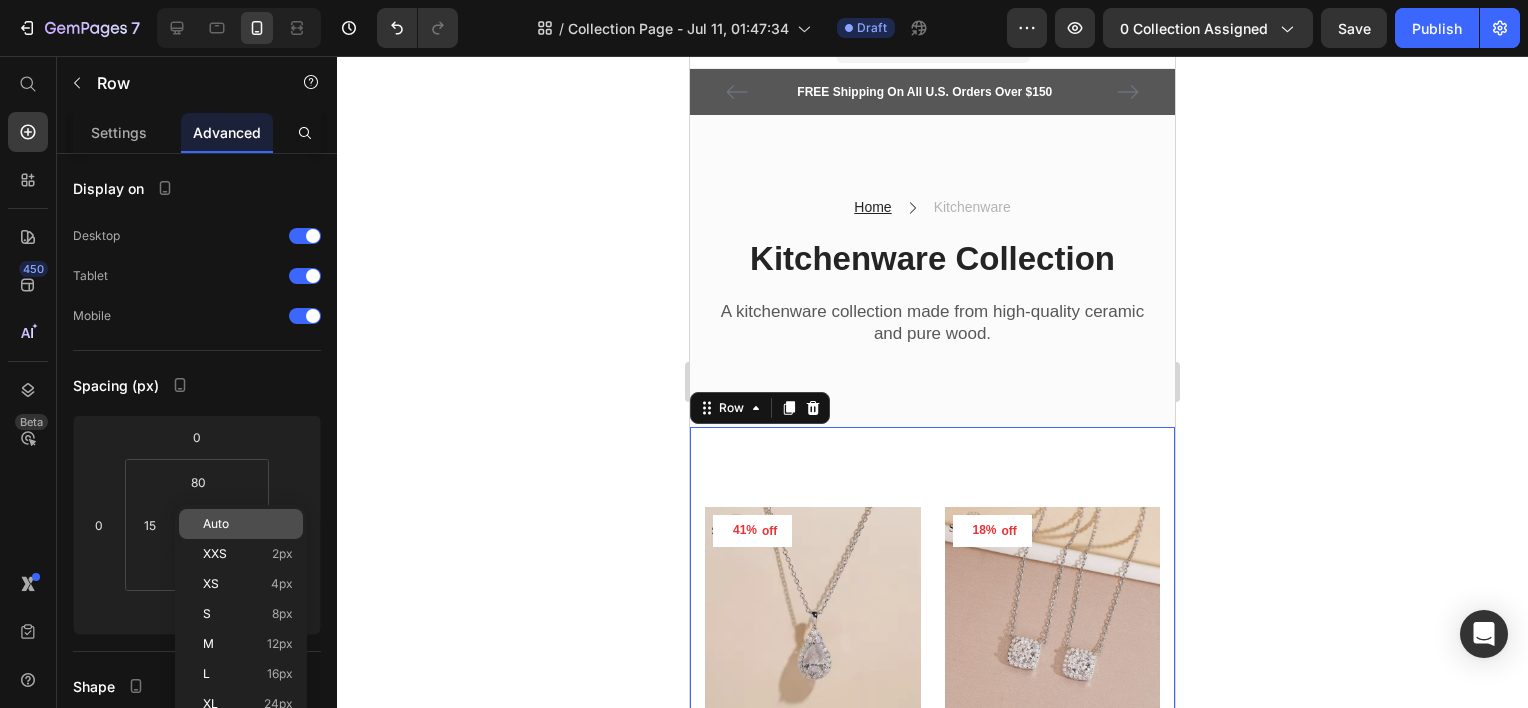 type 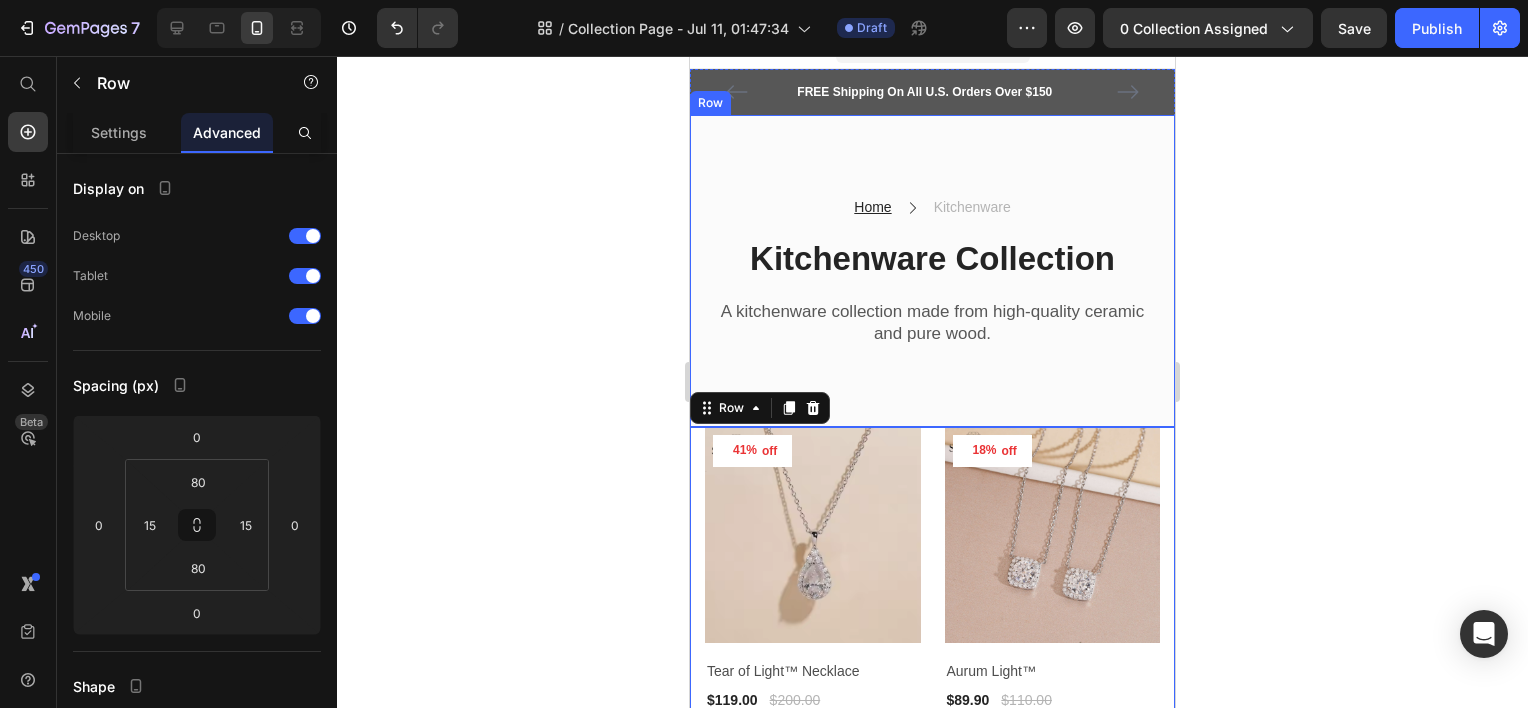 click on "Home Text block
Icon Kitchenware Text block Row Kitchenware Collection Heading A kitchenware collection made from high-quality ceramic and pure wood. Text block Row Row Row" at bounding box center [932, 271] 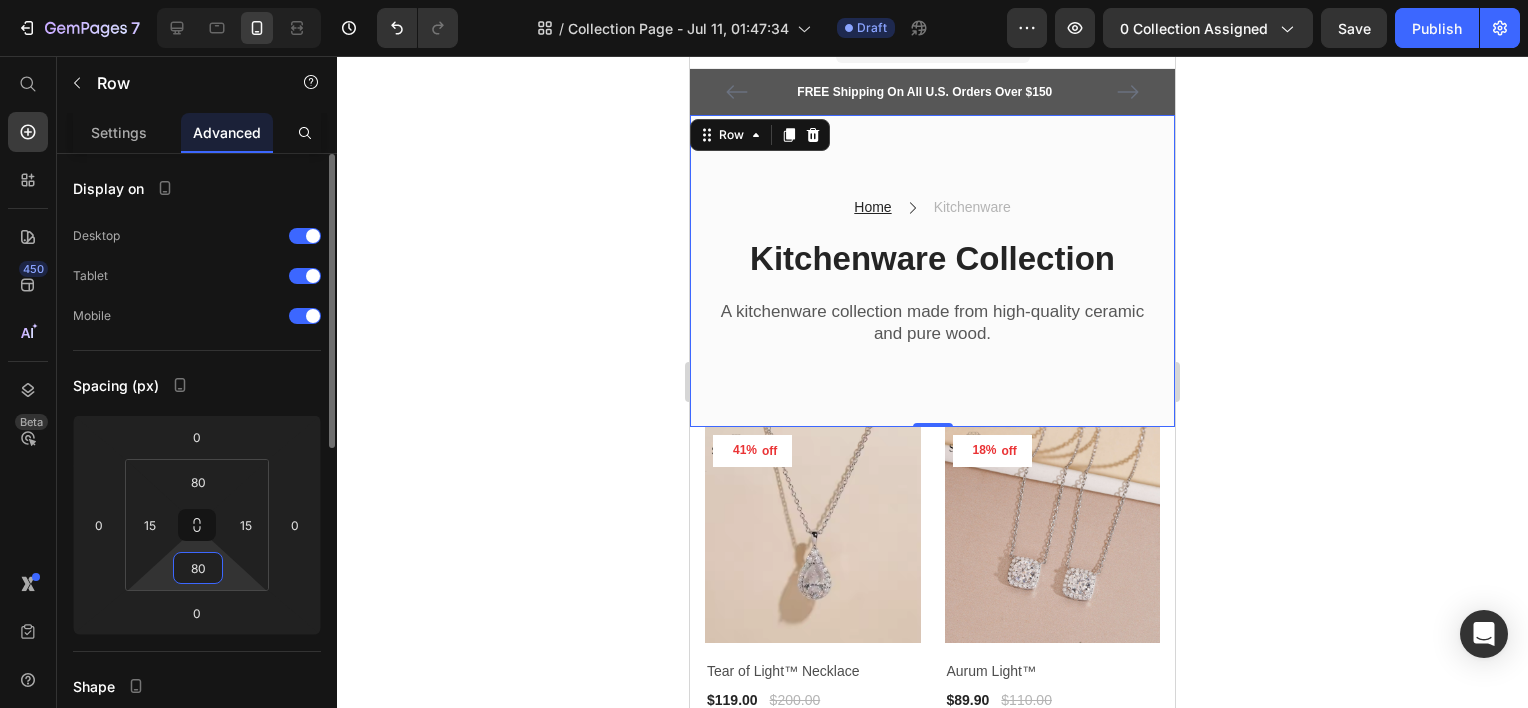 click on "80" at bounding box center [198, 568] 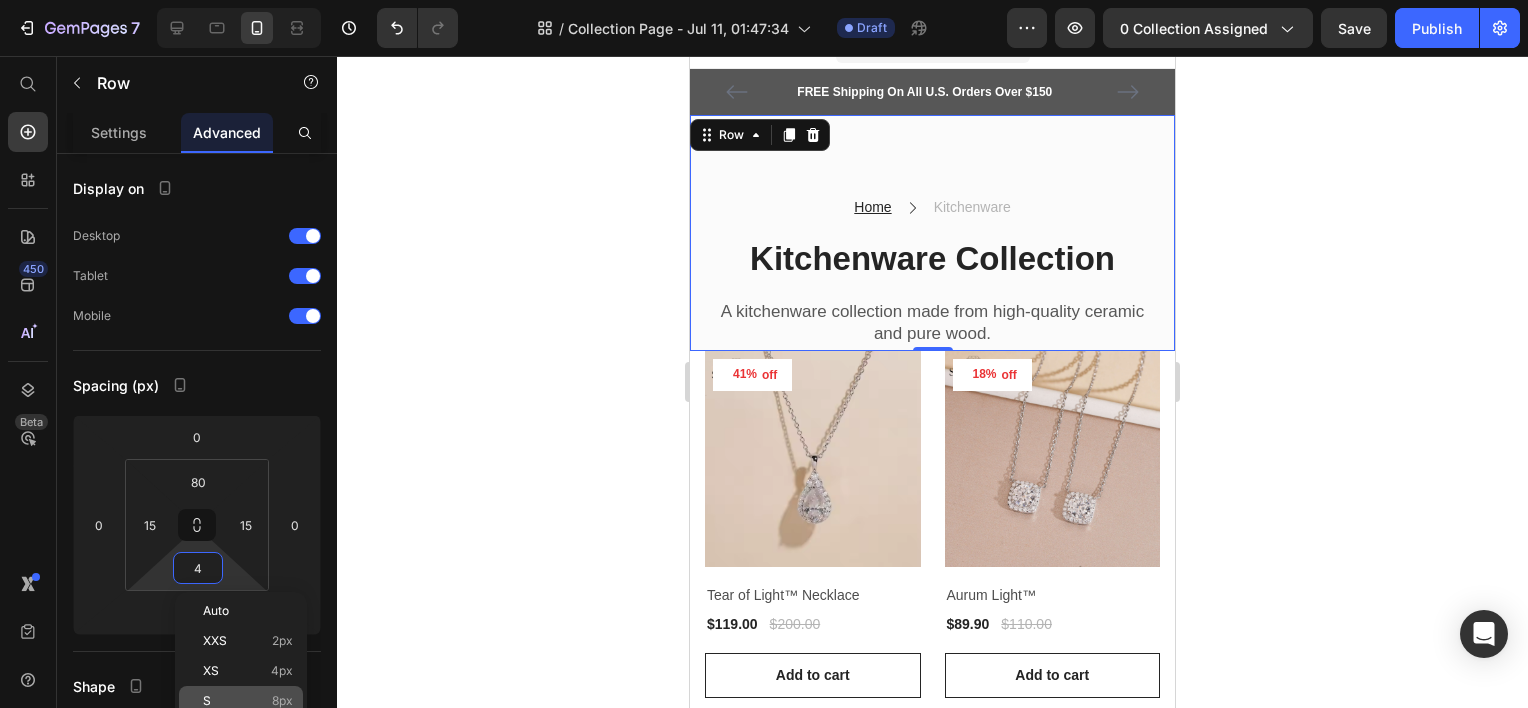 click on "S 8px" at bounding box center (248, 701) 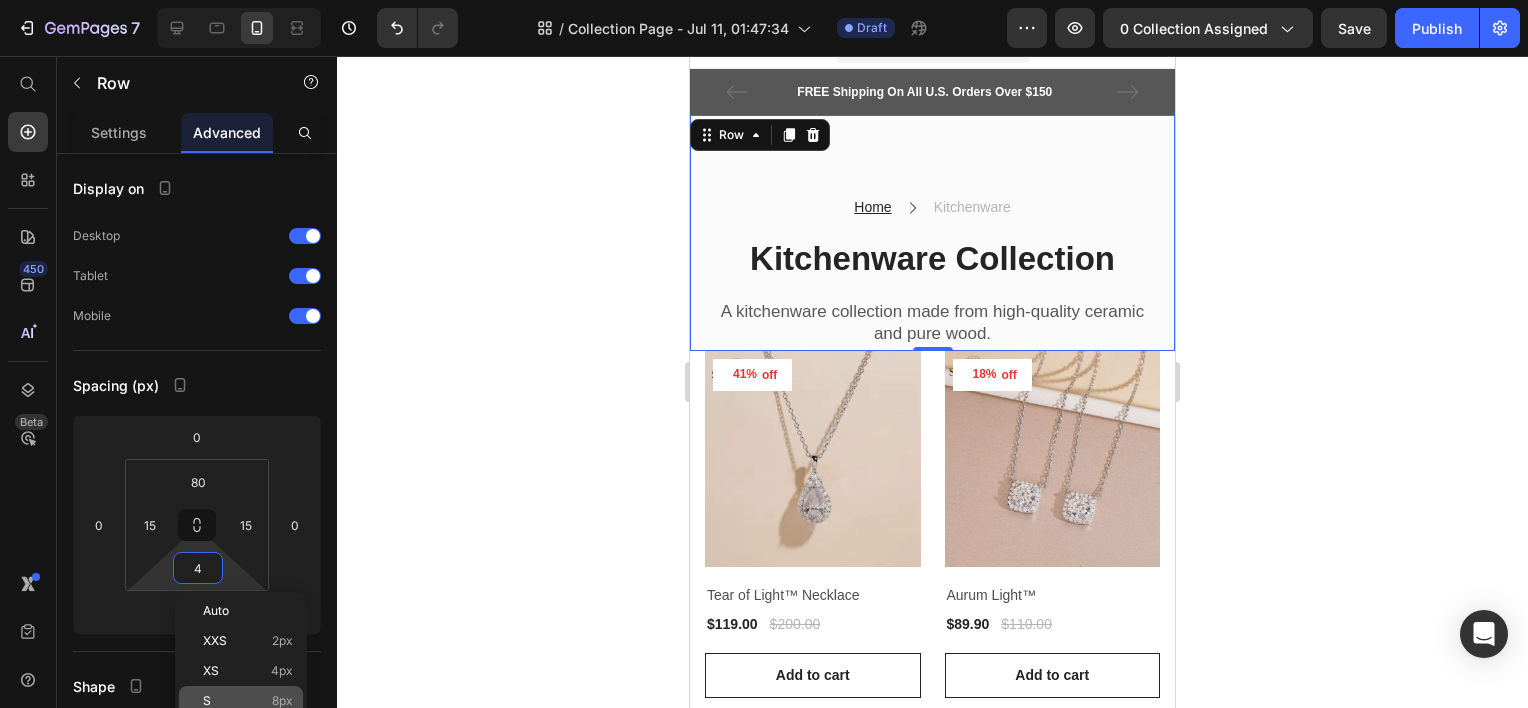 type on "8" 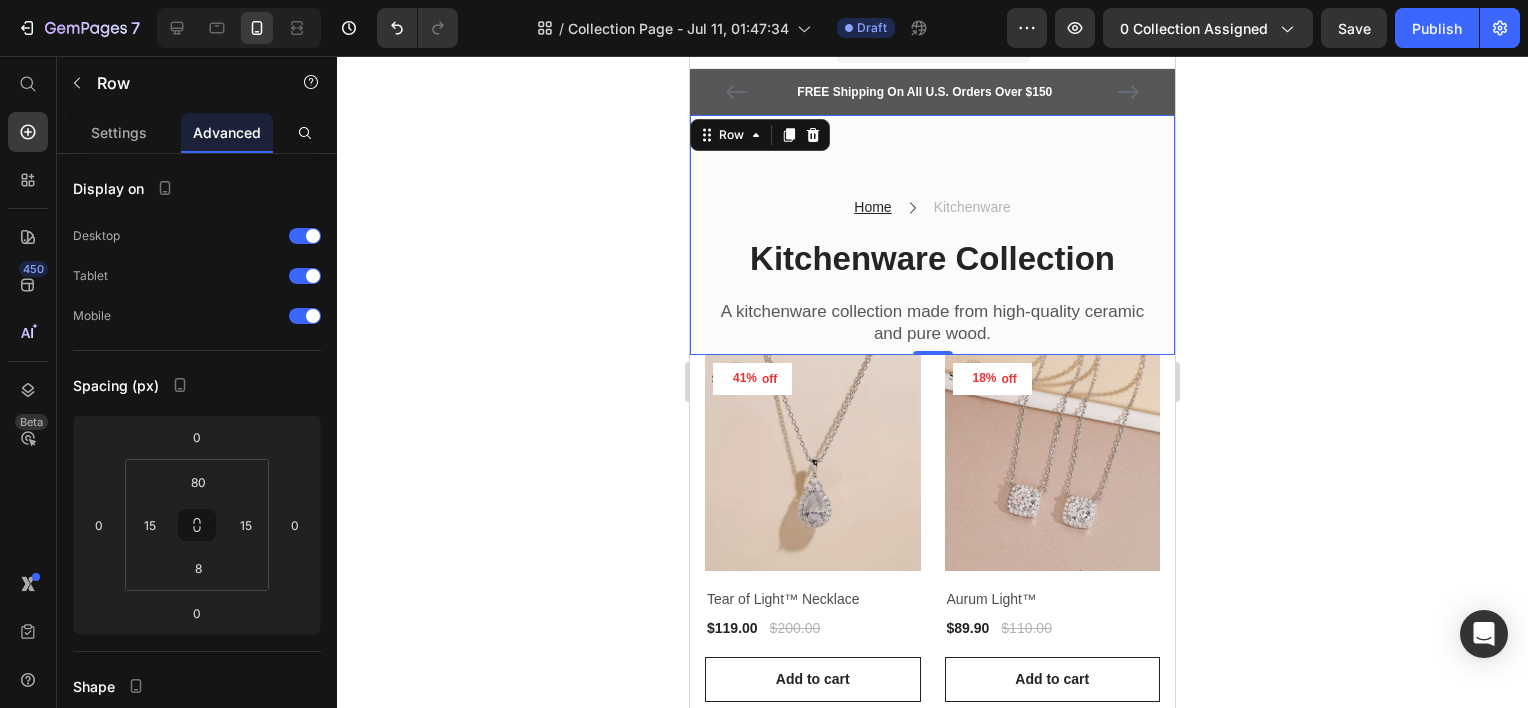 click 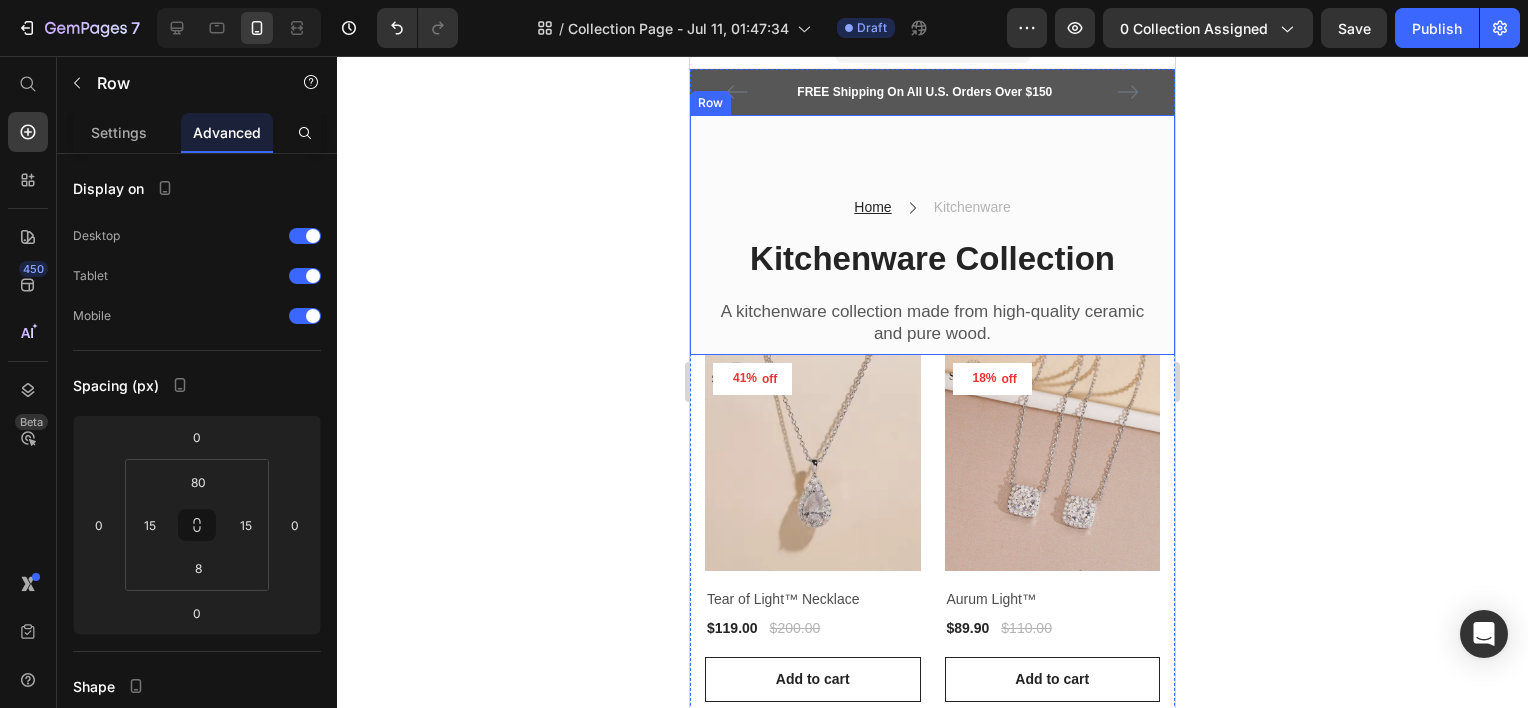 click on "Home Text block
Icon Kitchenware Text block Row Kitchenware Collection Heading A kitchenware collection made from high-quality ceramic and pure wood. Text block Row Row Row" at bounding box center (932, 235) 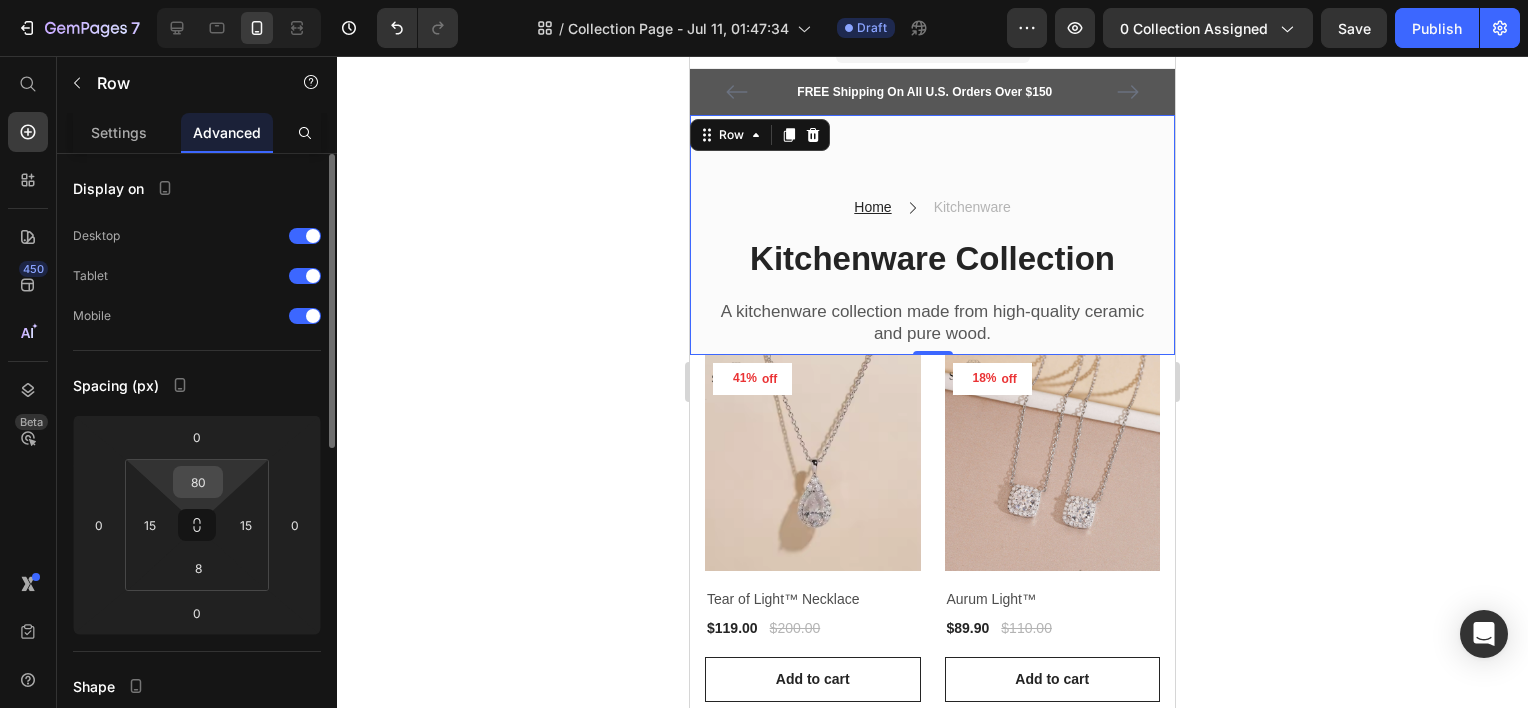 click on "80" at bounding box center [198, 482] 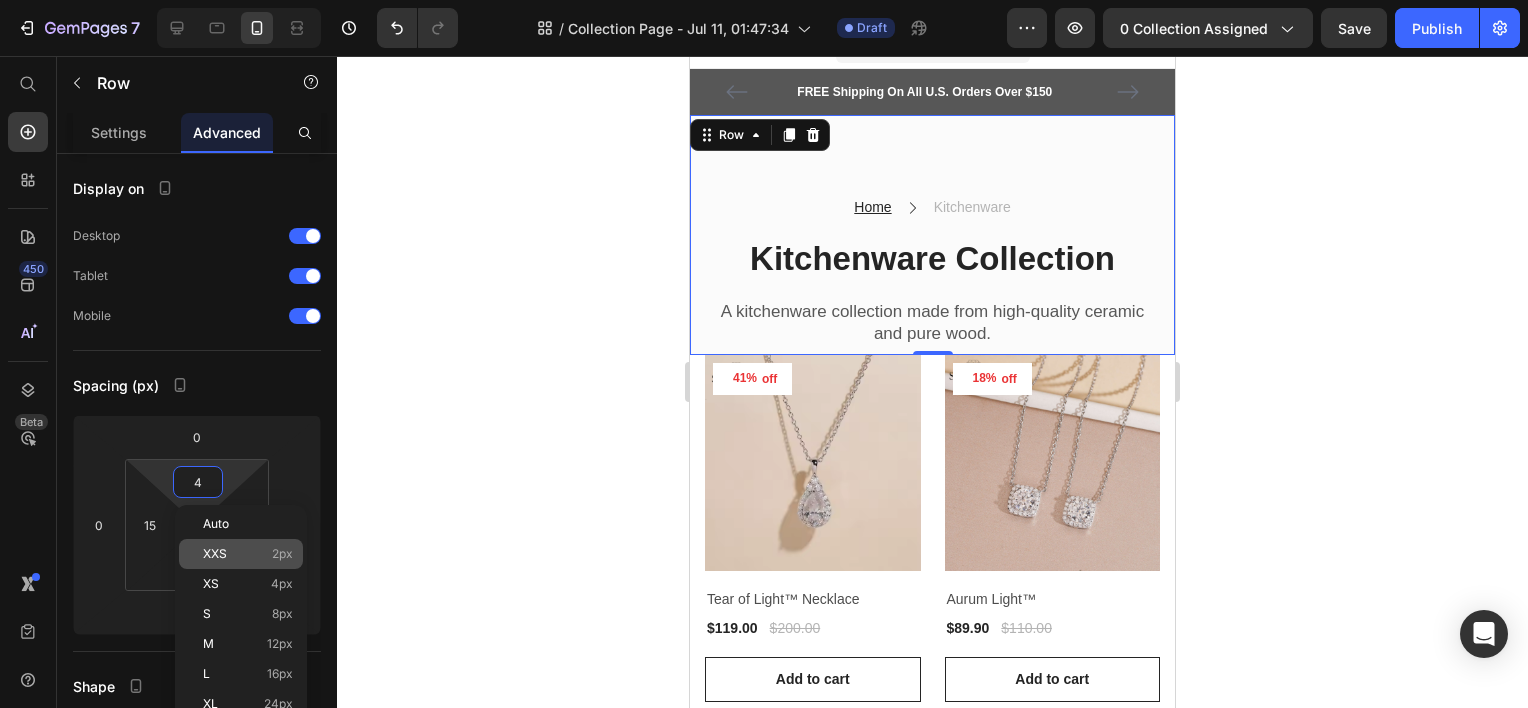 click on "XXS 2px" at bounding box center (248, 554) 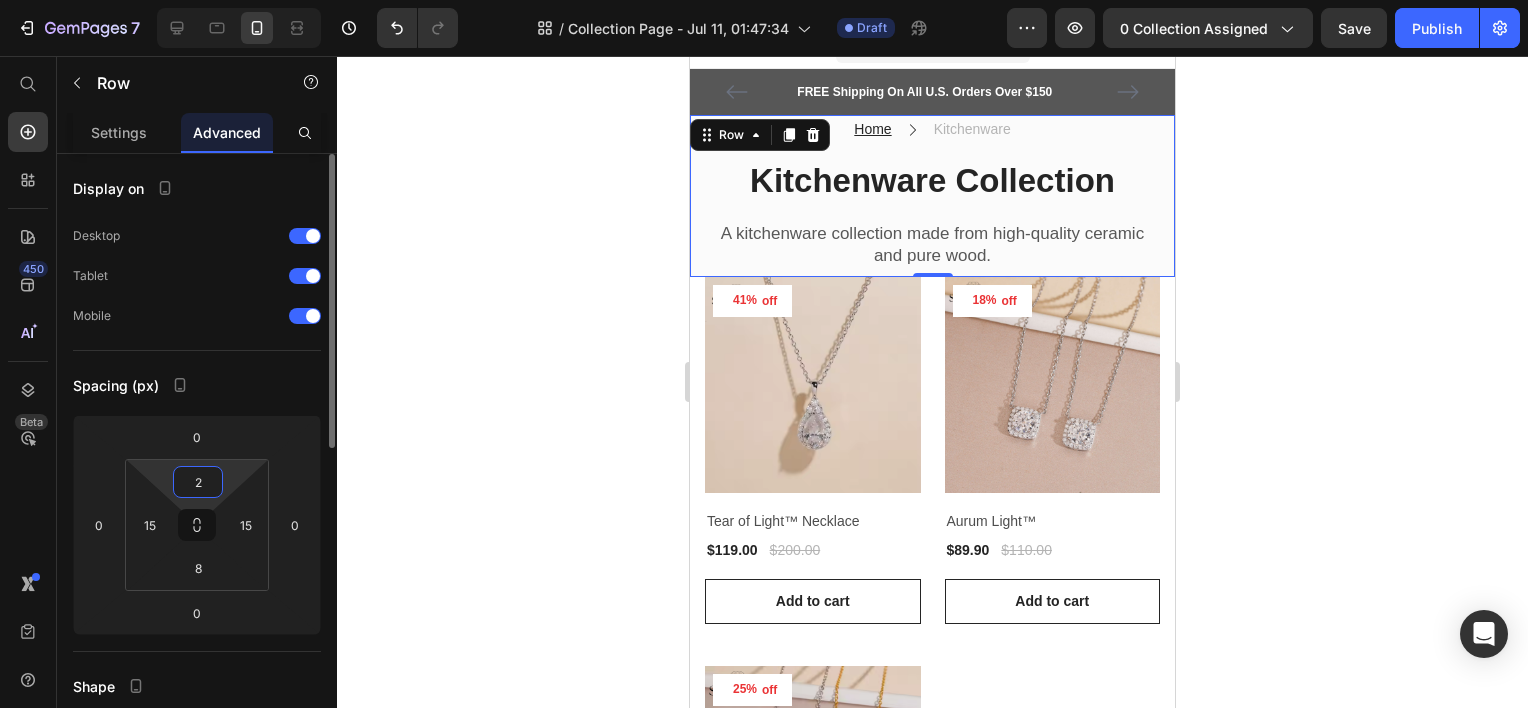 click on "2" at bounding box center (198, 482) 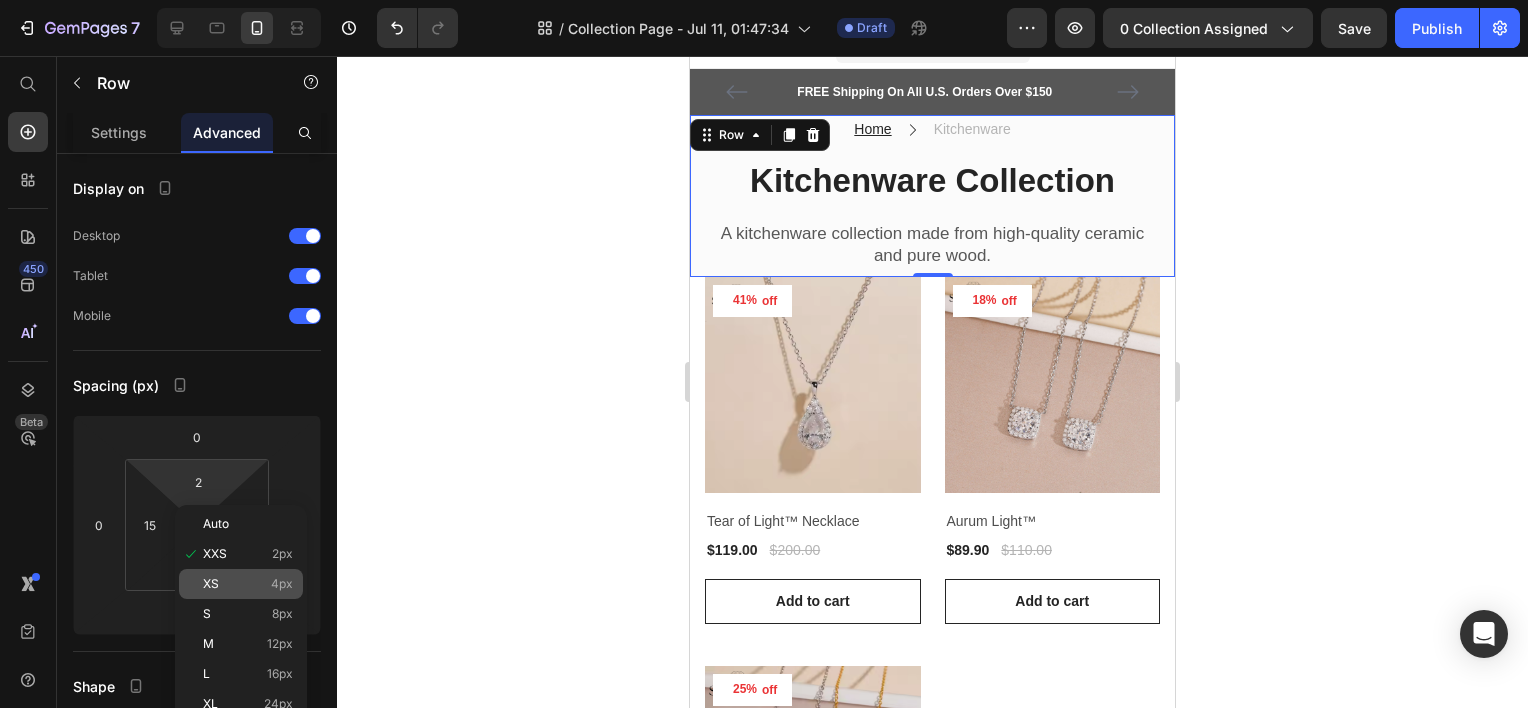 click on "XS 4px" at bounding box center [248, 584] 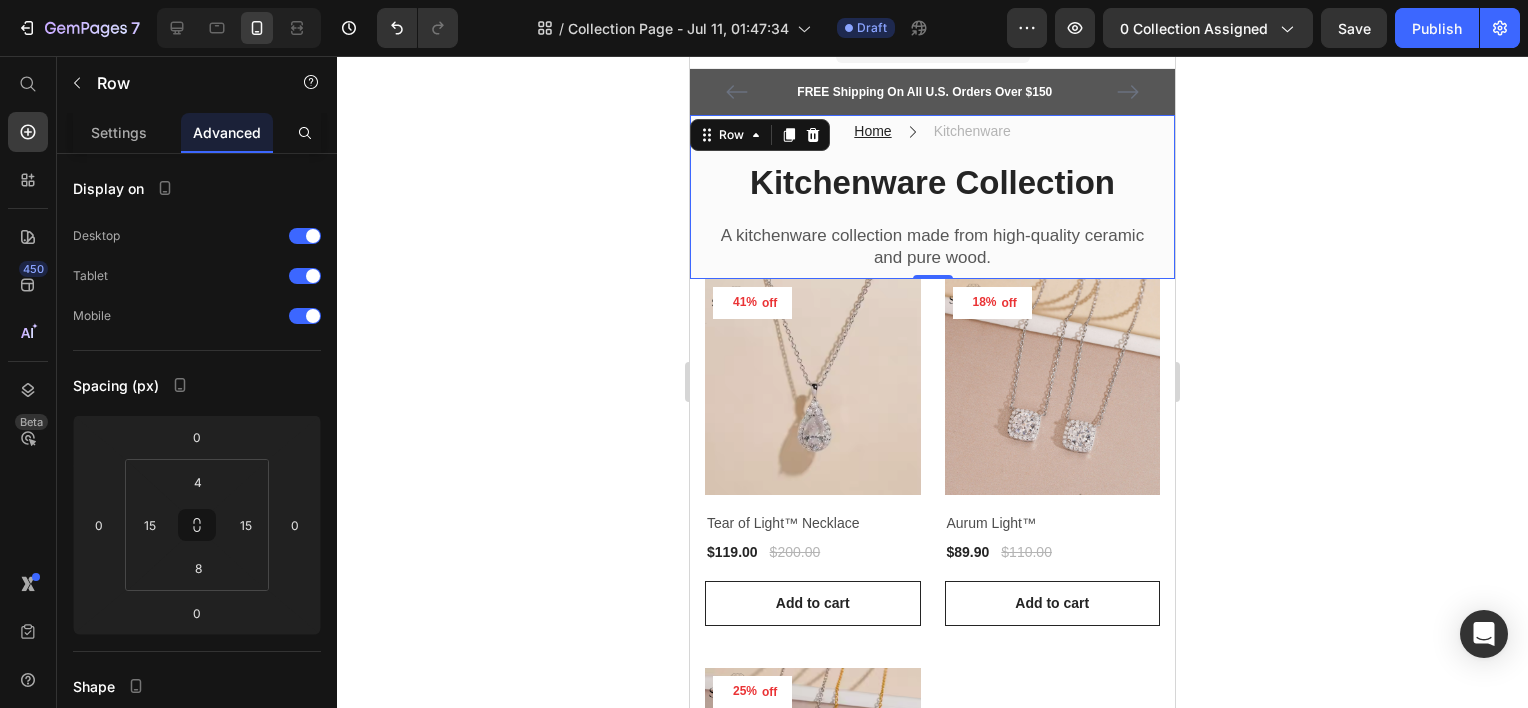 click 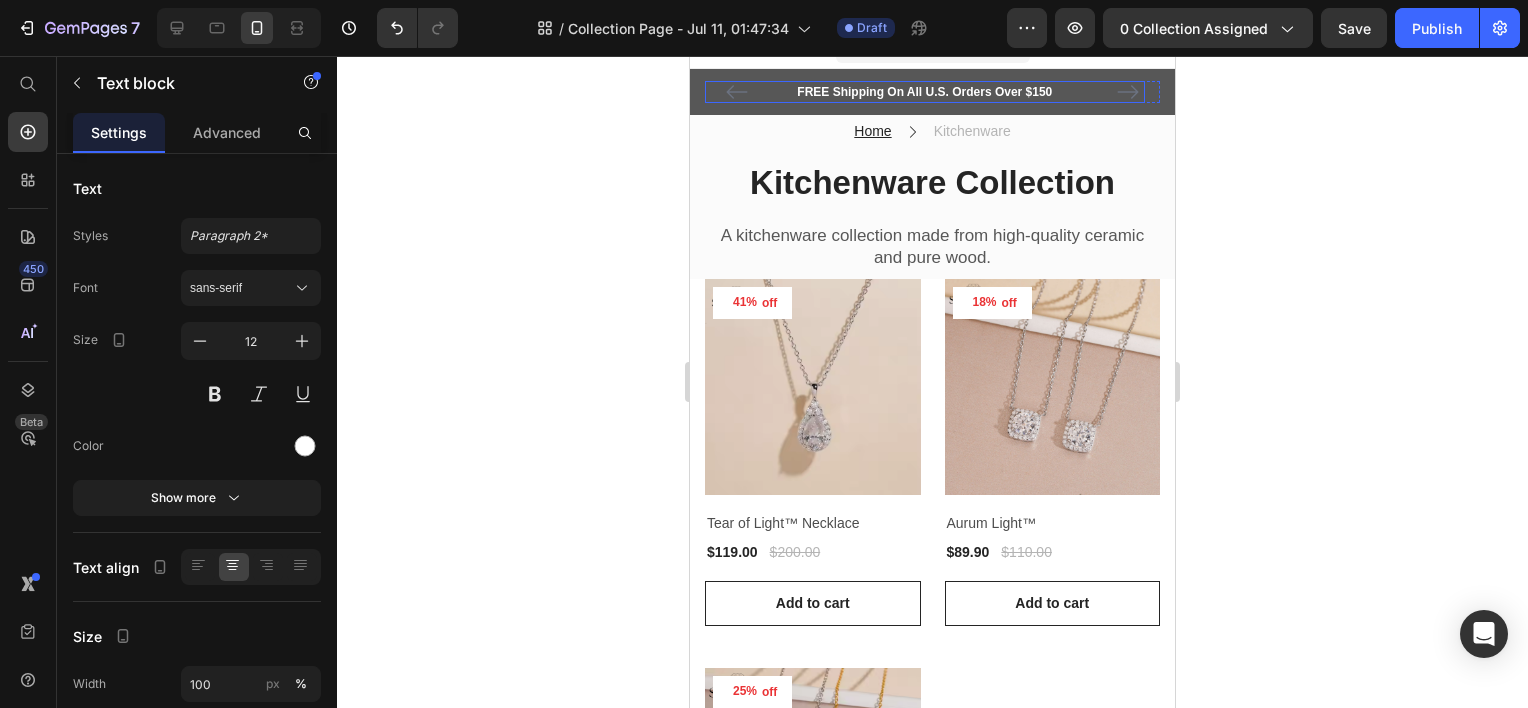 click on "FREE Shipping On All U.S. Orders Over $150" at bounding box center [925, 92] 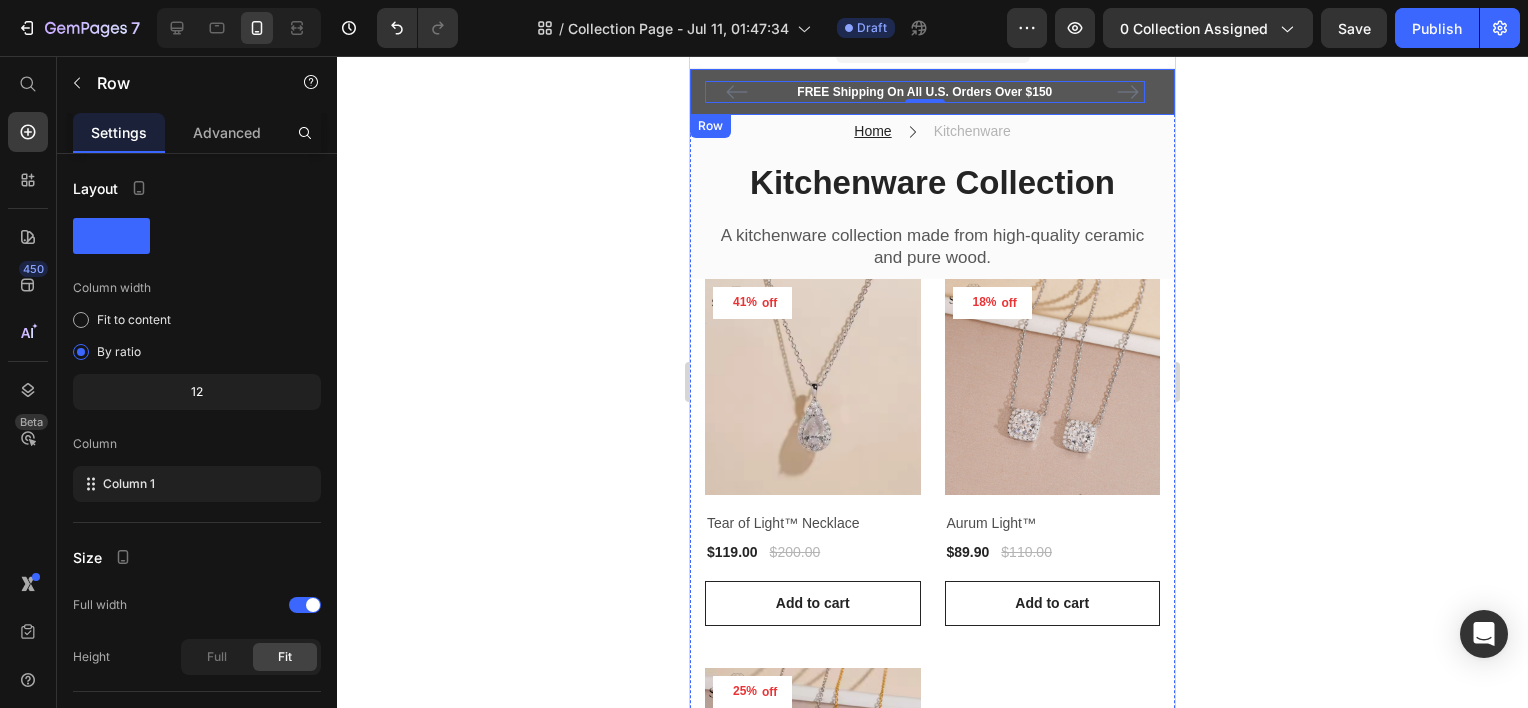 click on "FREE Shipping On All [COUNTRY] Orders Over $150 Text block   0 5000+ Text block                Icon                Icon                Icon                Icon                Icon Icon List Hoz REVIEWS Text block Row 60-DAY FREE RETURNS Text block
Carousel Row Row" at bounding box center (932, 92) 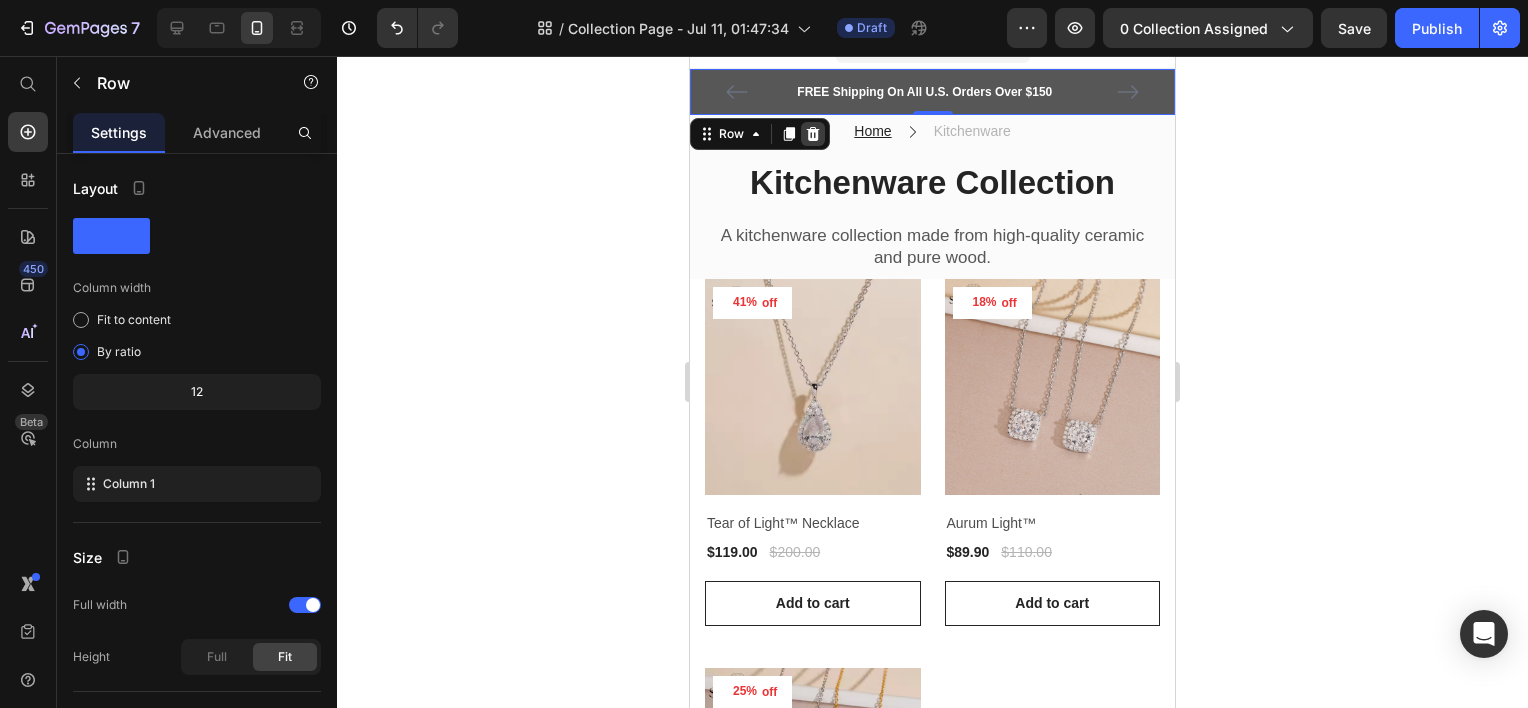 click 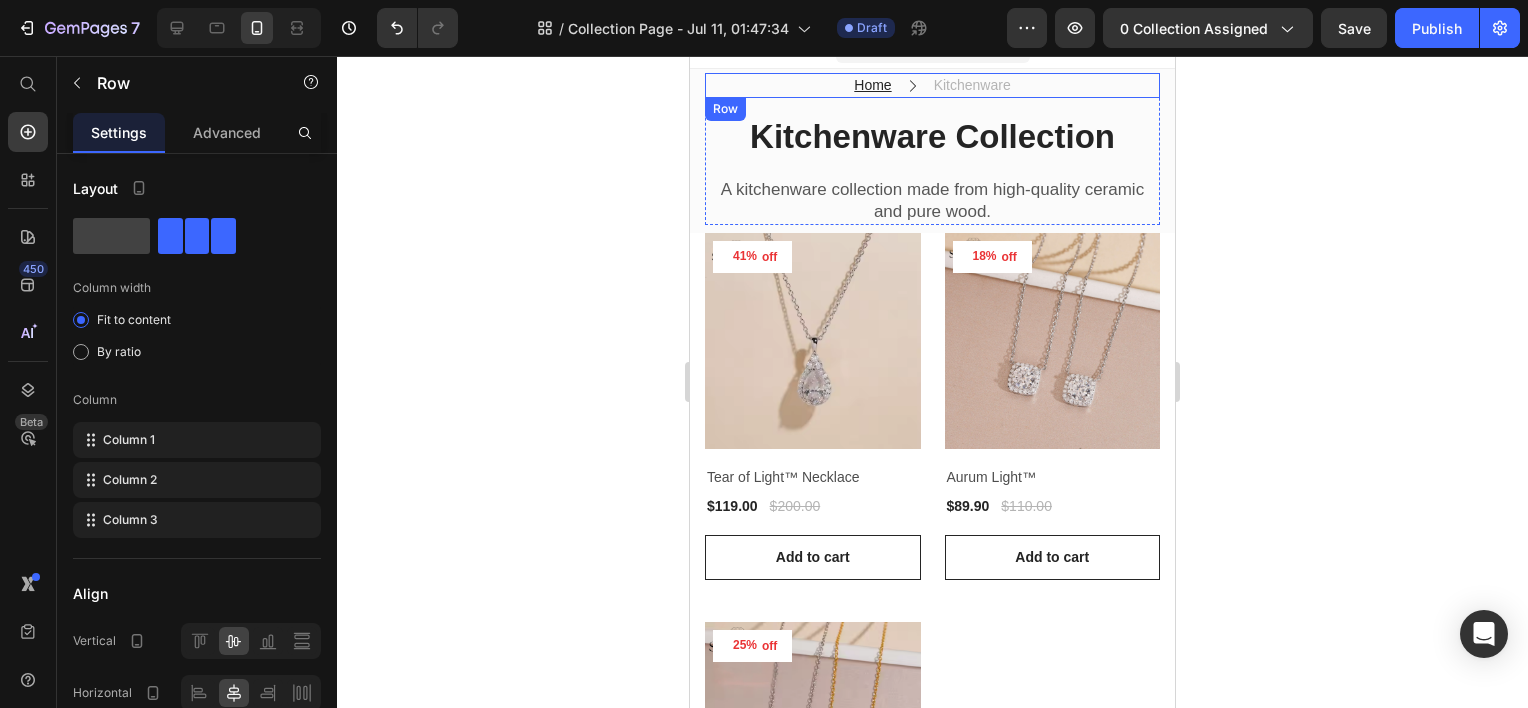 click on "Home Text block
Icon Kitchenware Text block Row" at bounding box center [932, 85] 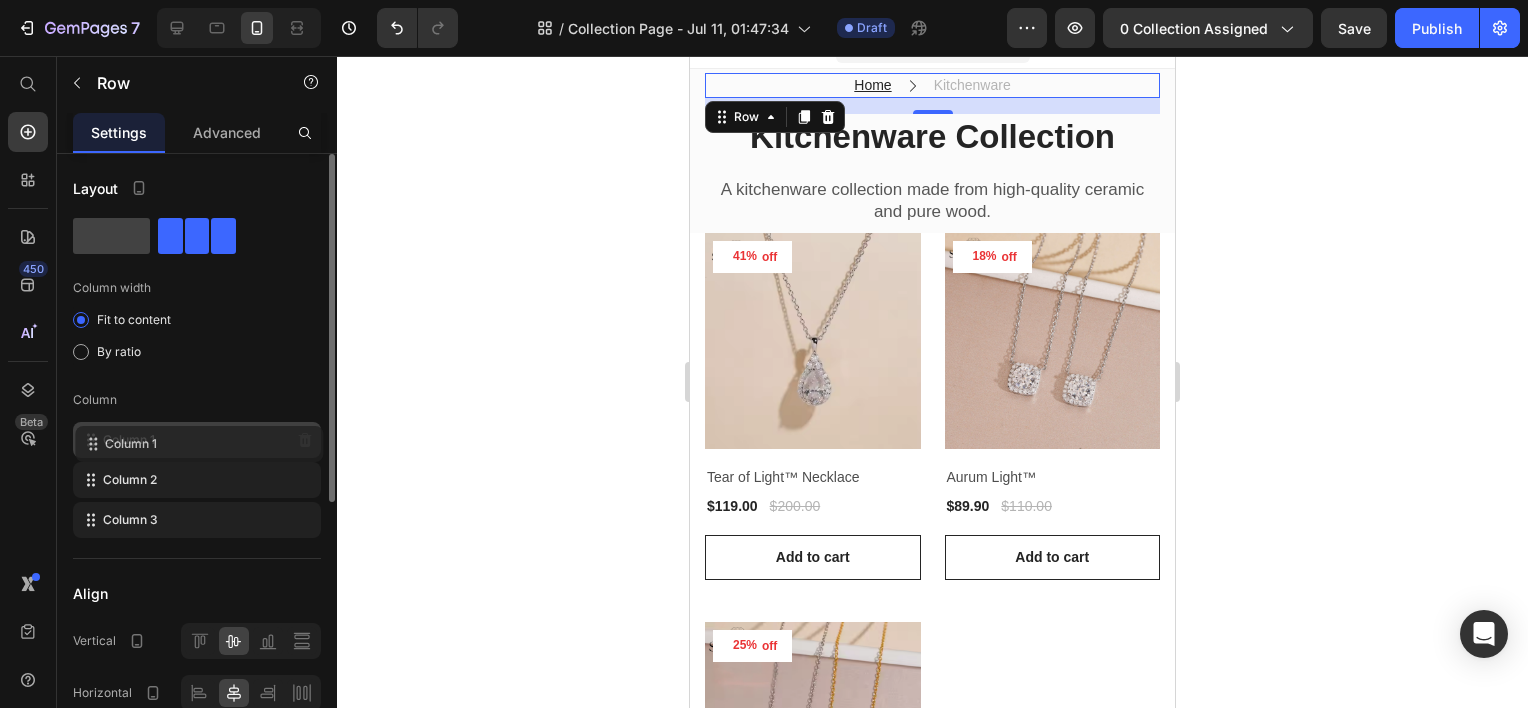 click on "Column 1" at bounding box center (129, 440) 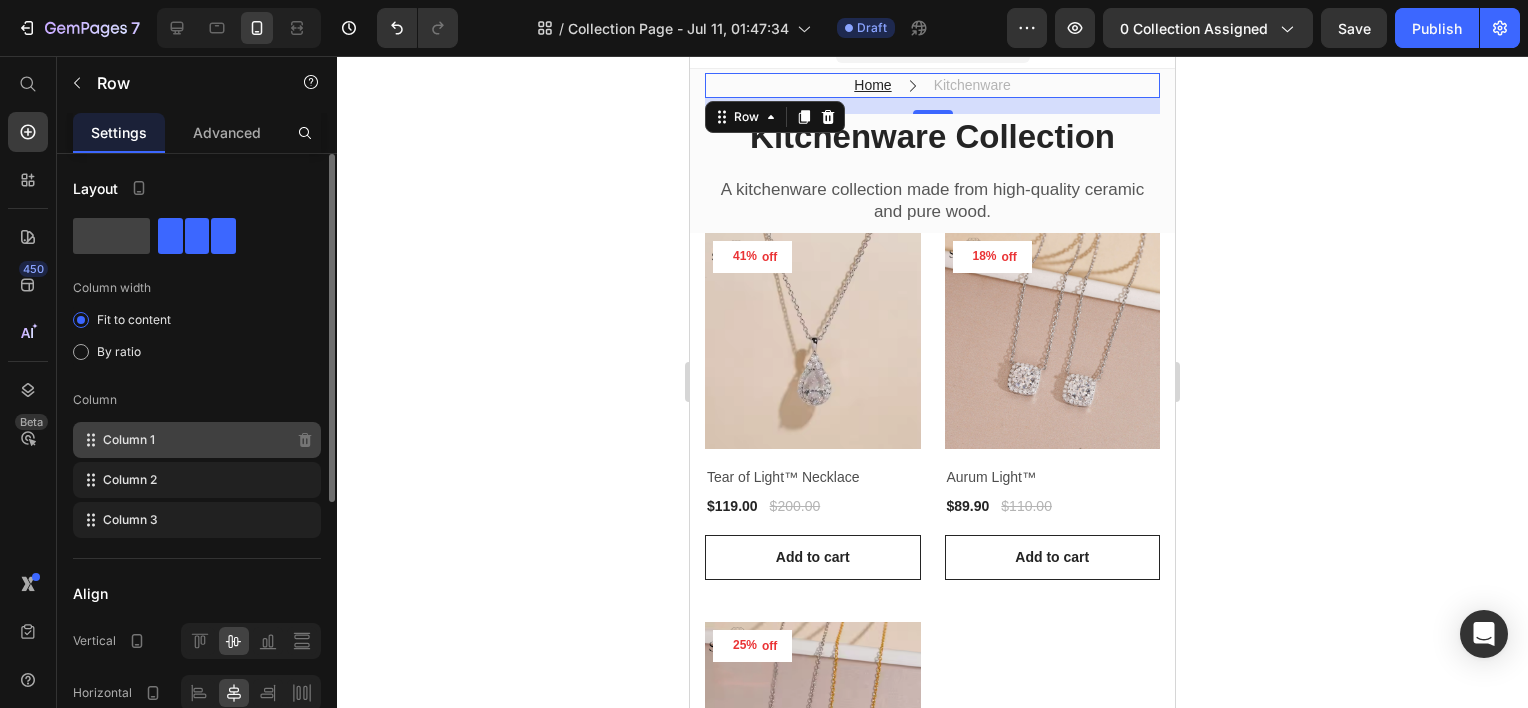 click on "Column 1" 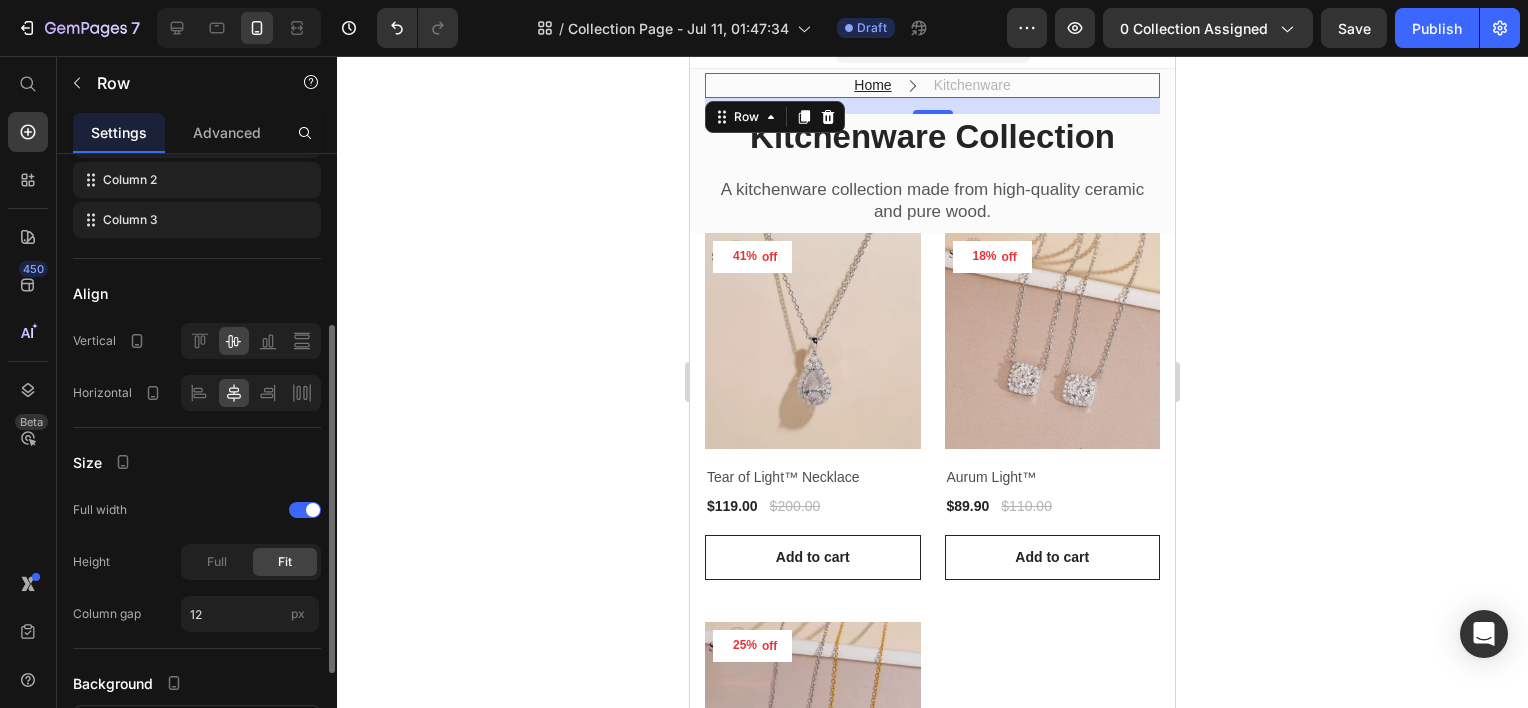 scroll, scrollTop: 460, scrollLeft: 0, axis: vertical 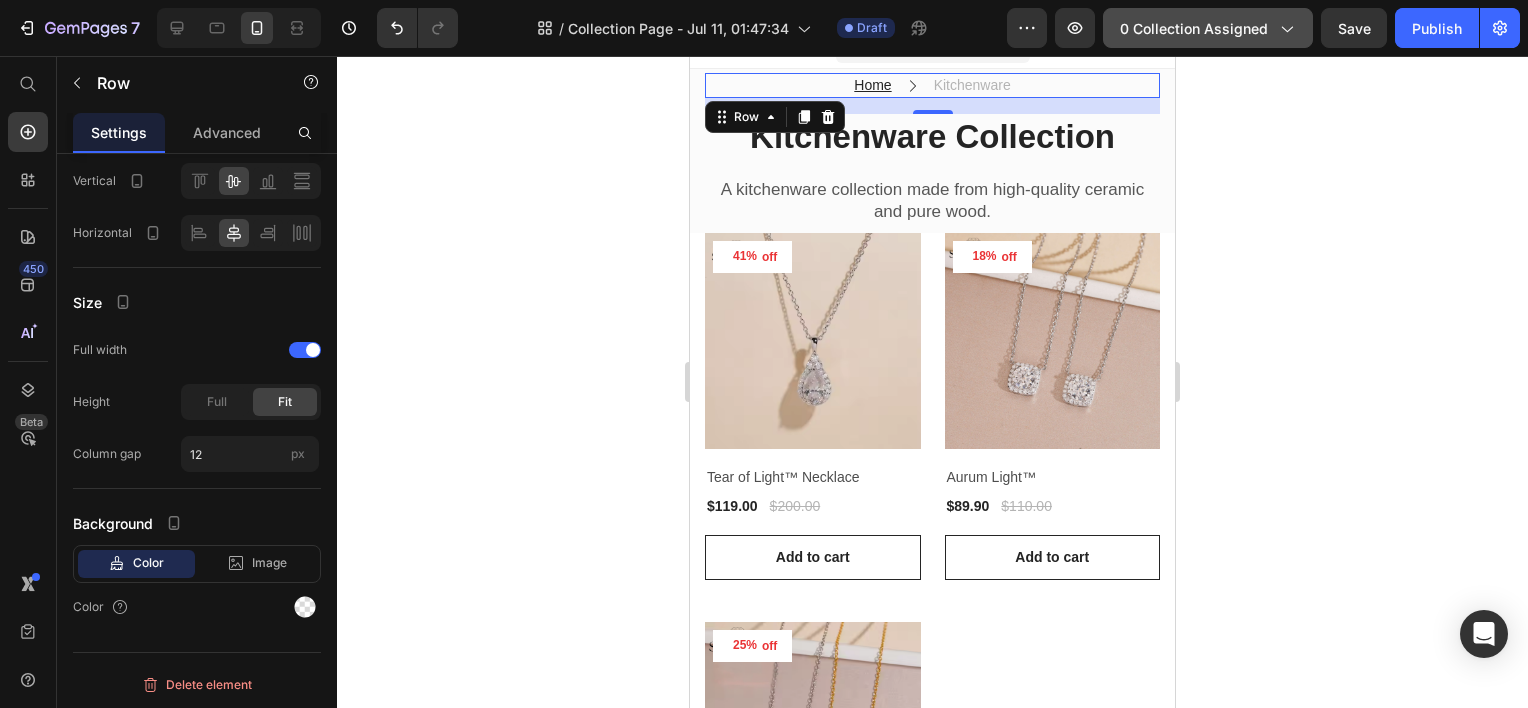 click 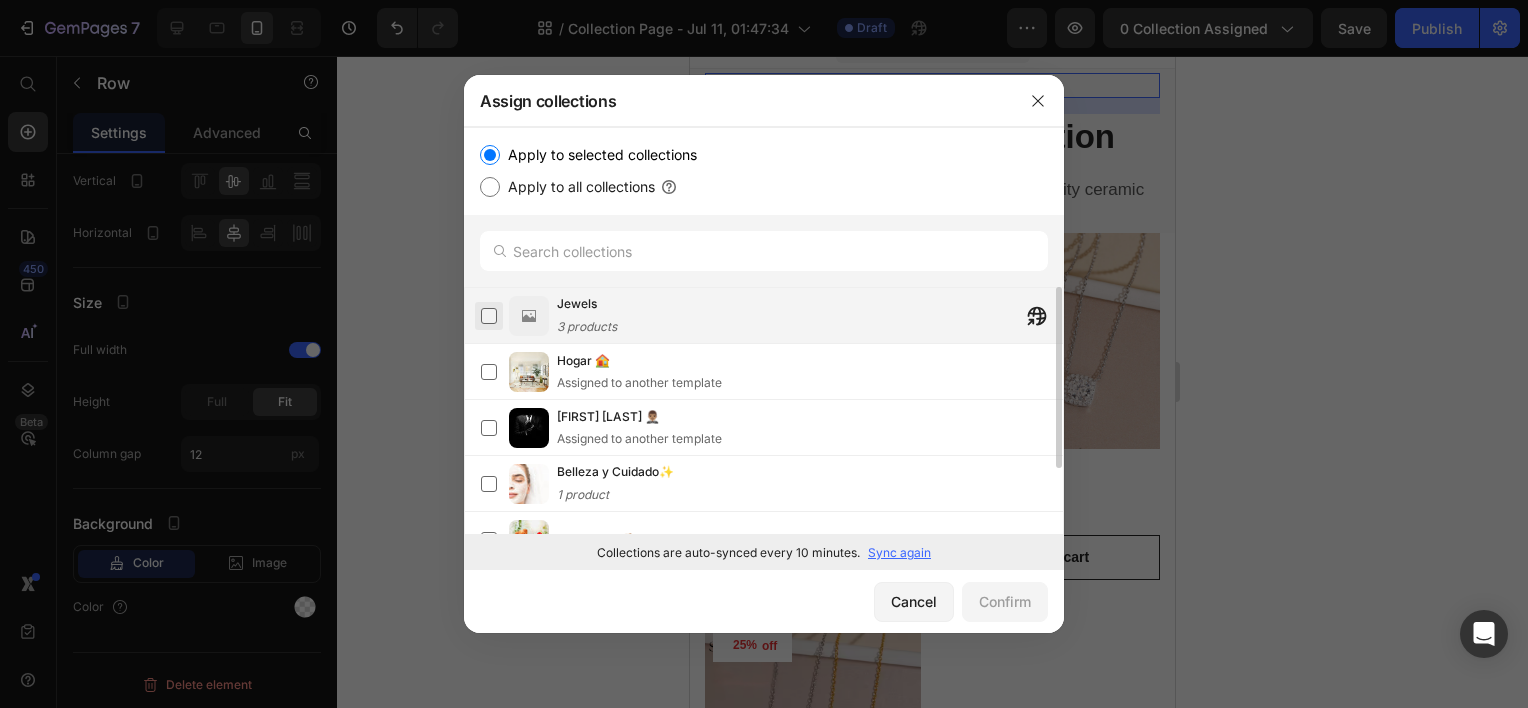 click at bounding box center (489, 316) 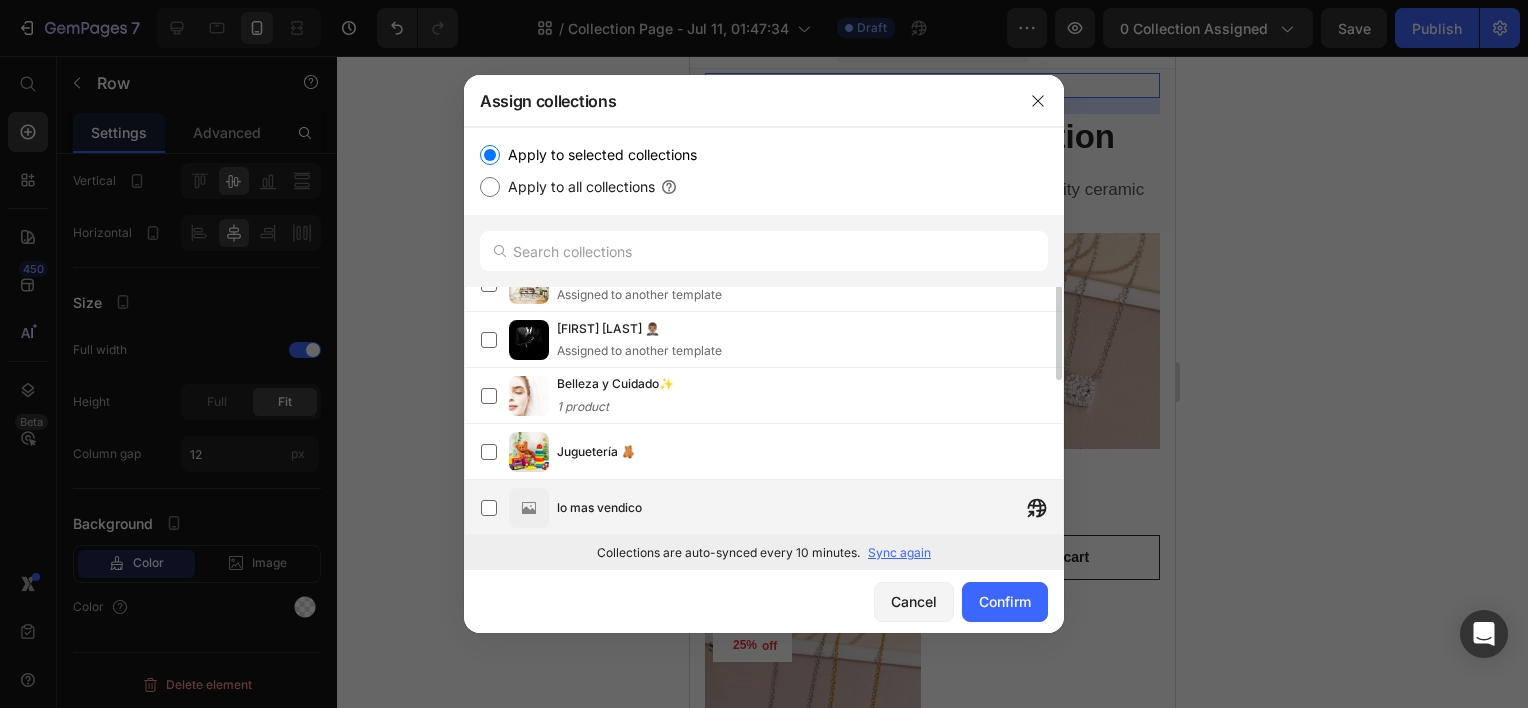 scroll, scrollTop: 0, scrollLeft: 0, axis: both 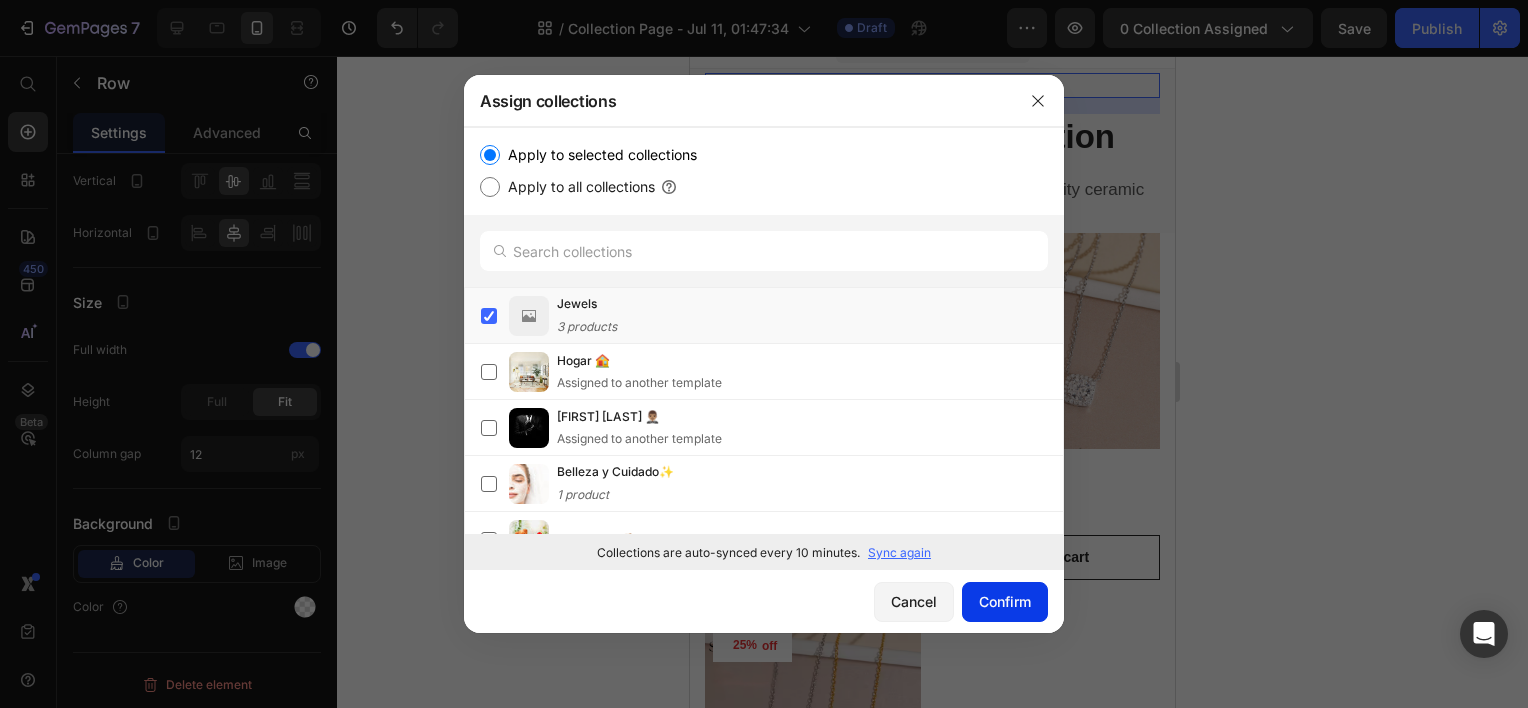 click on "Confirm" 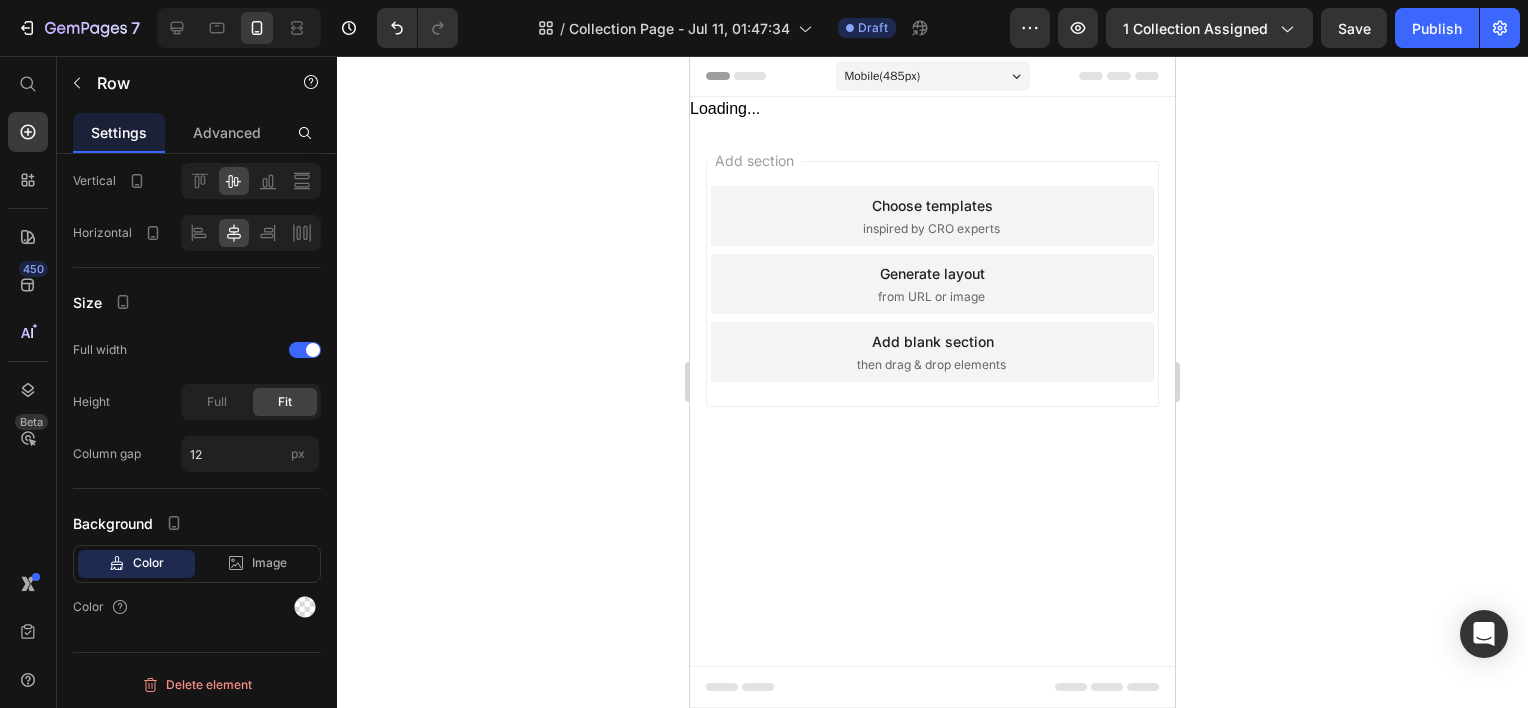 scroll, scrollTop: 0, scrollLeft: 0, axis: both 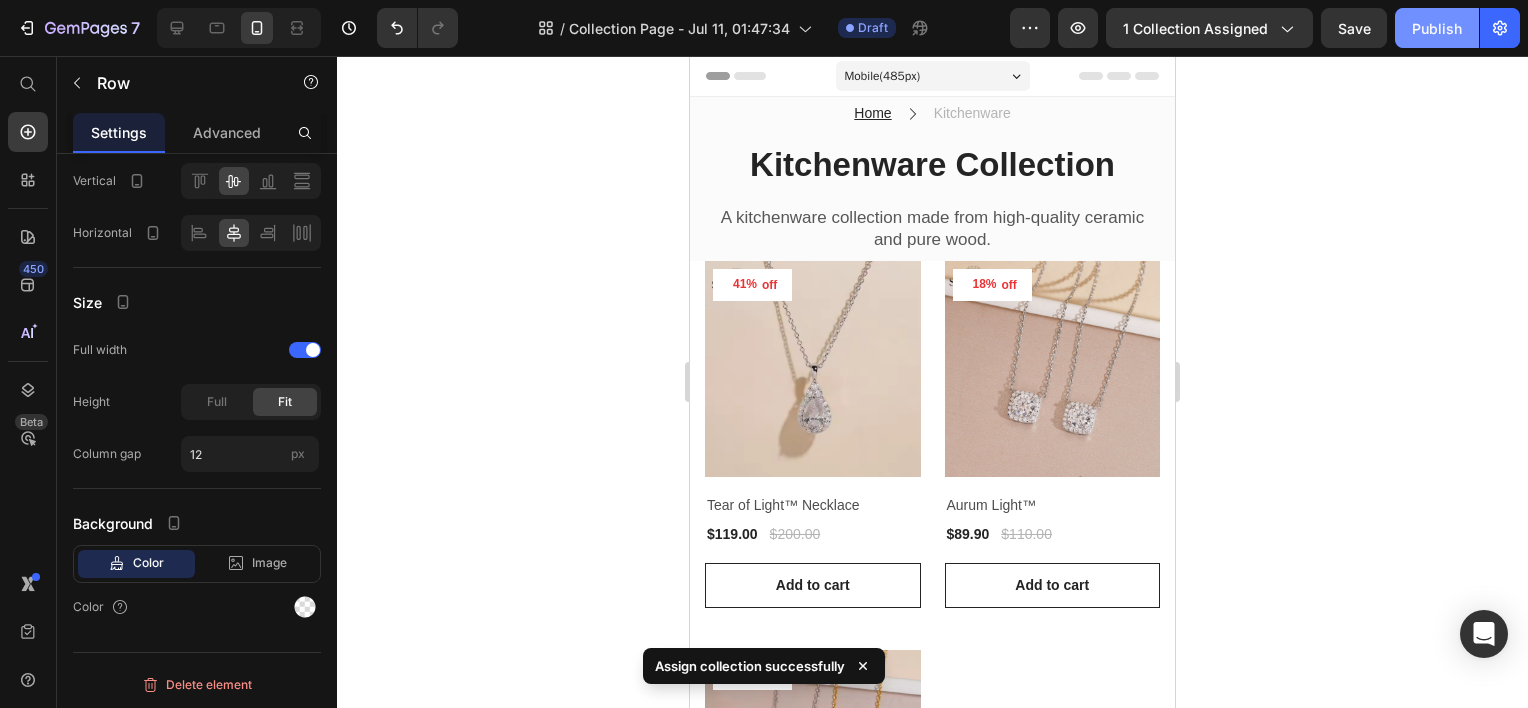 click on "Publish" 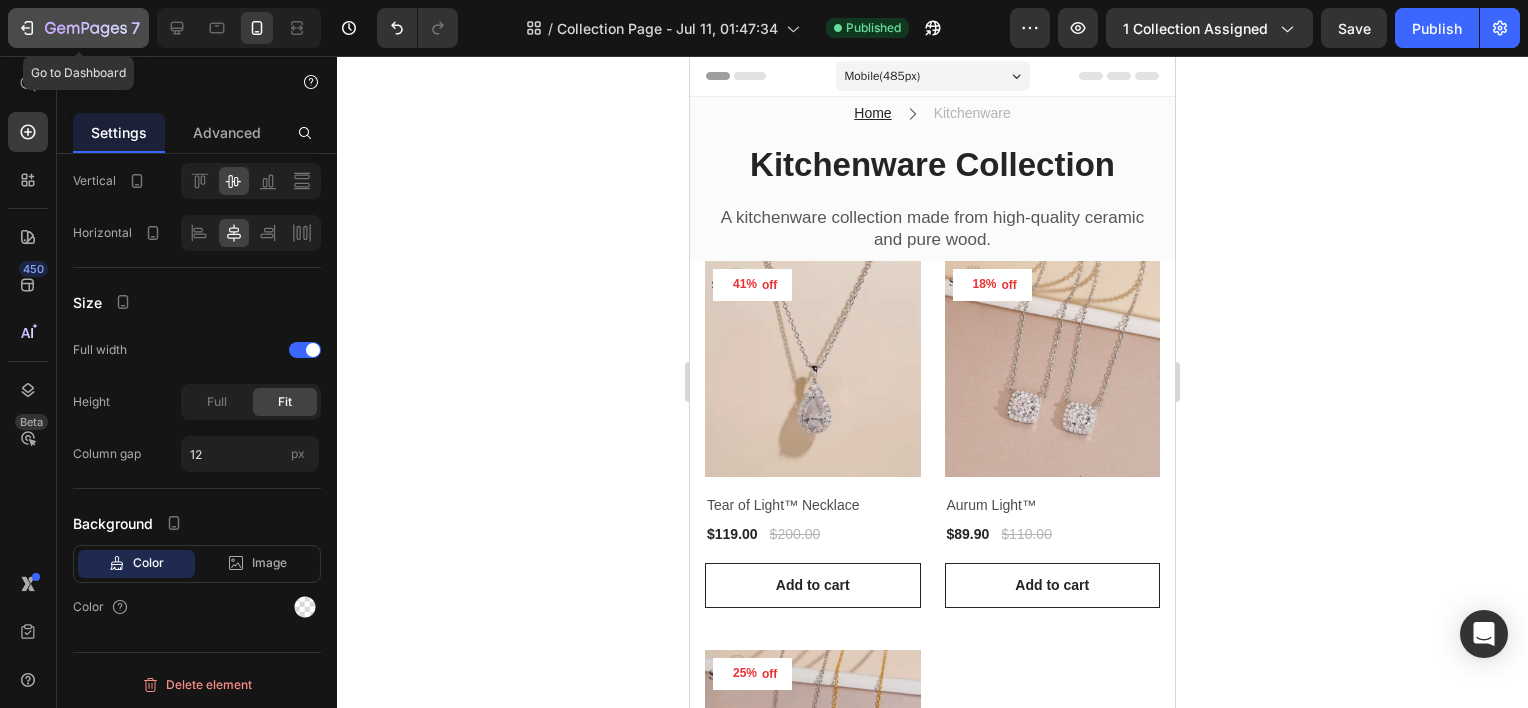click on "7" 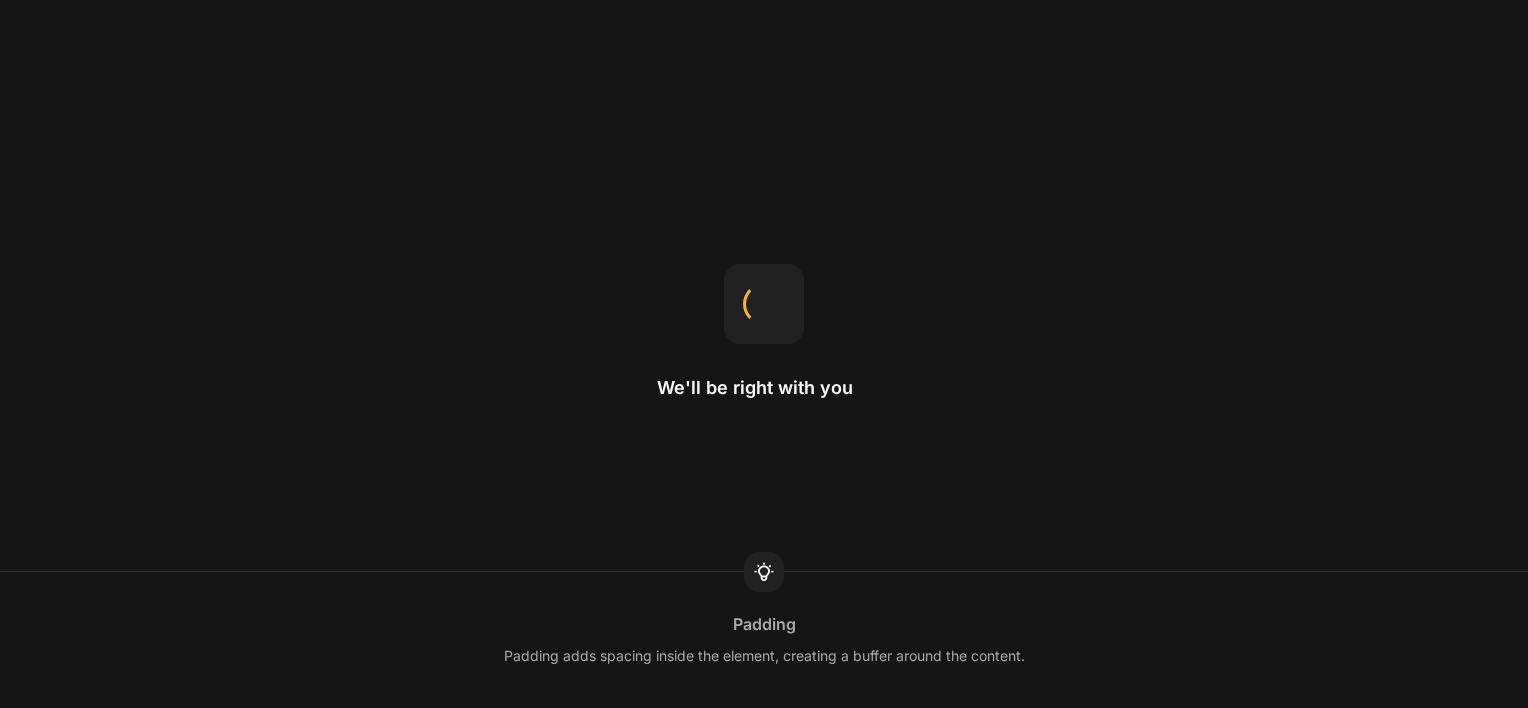 scroll, scrollTop: 0, scrollLeft: 0, axis: both 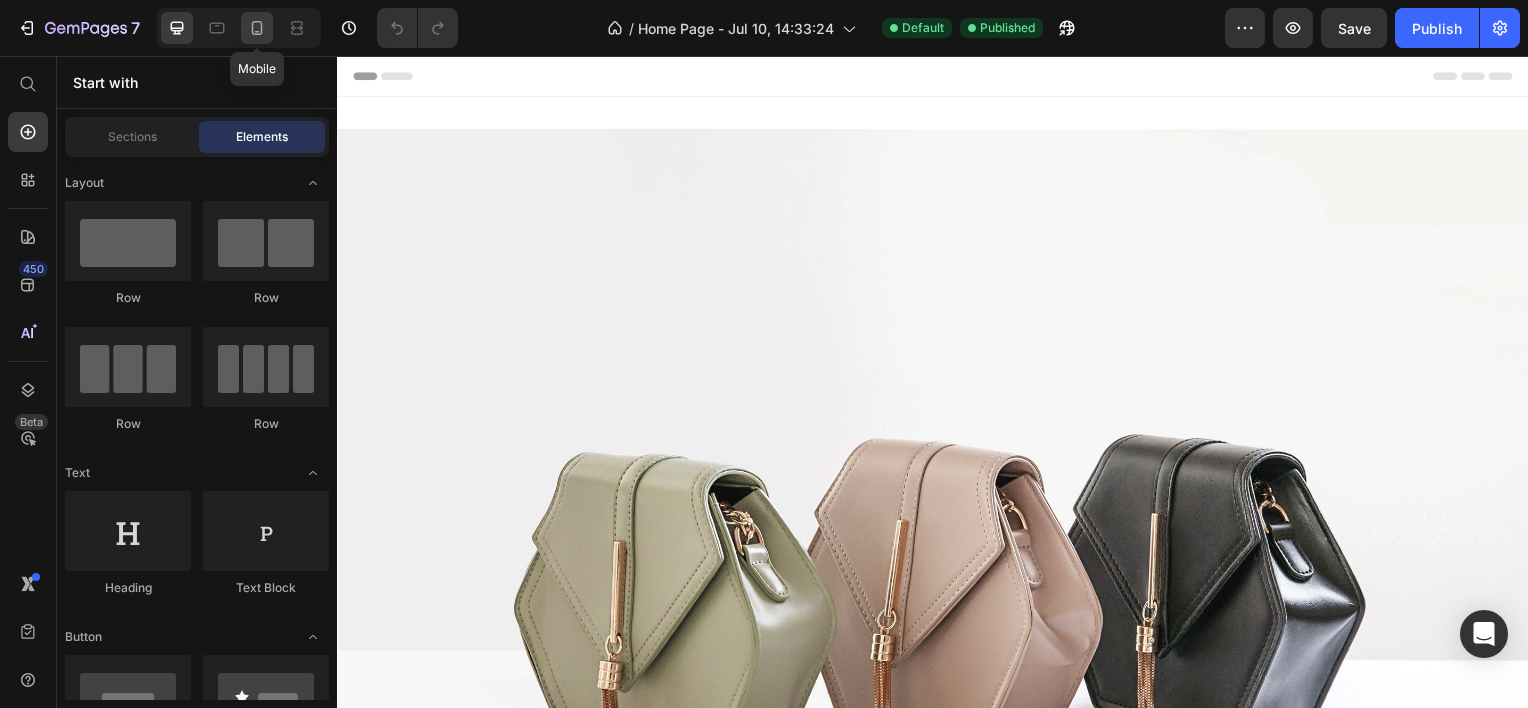 click 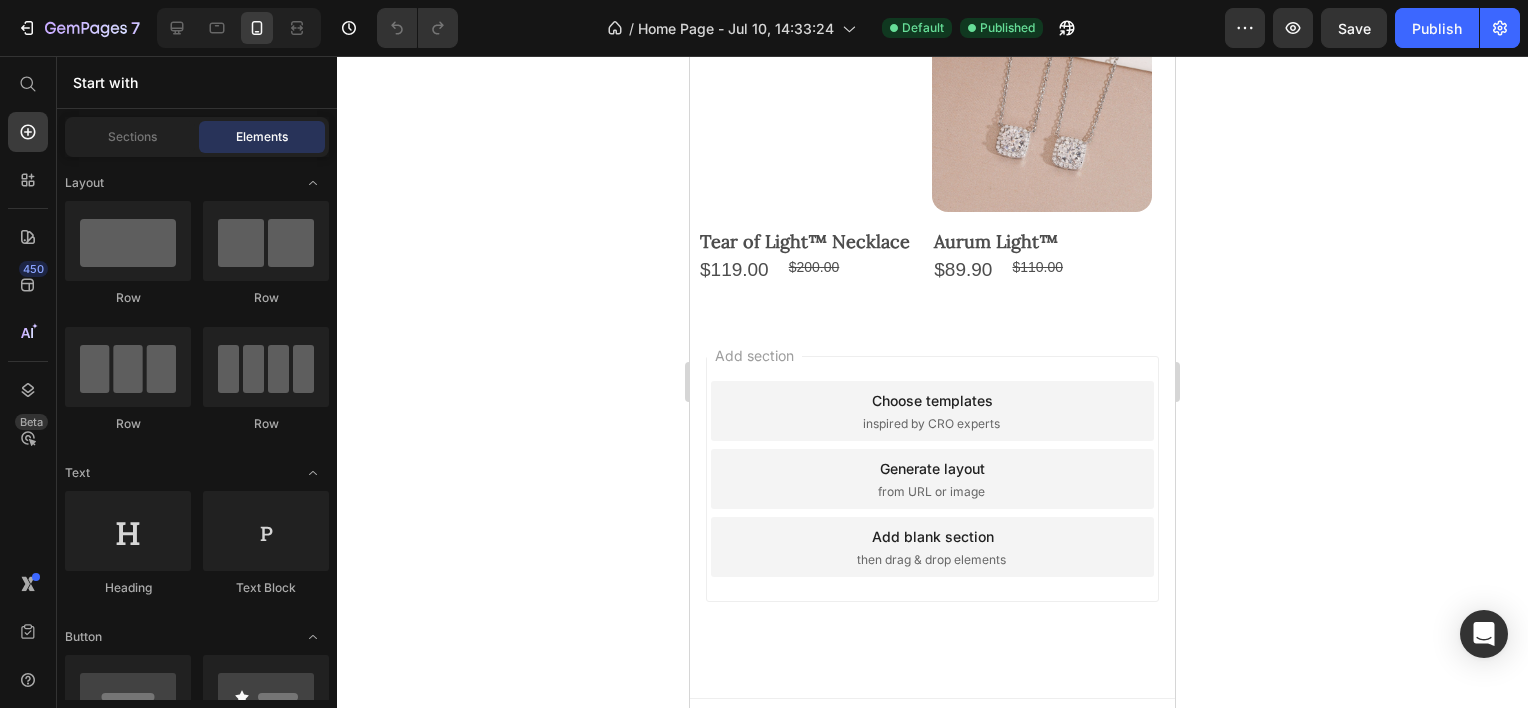 scroll, scrollTop: 1762, scrollLeft: 0, axis: vertical 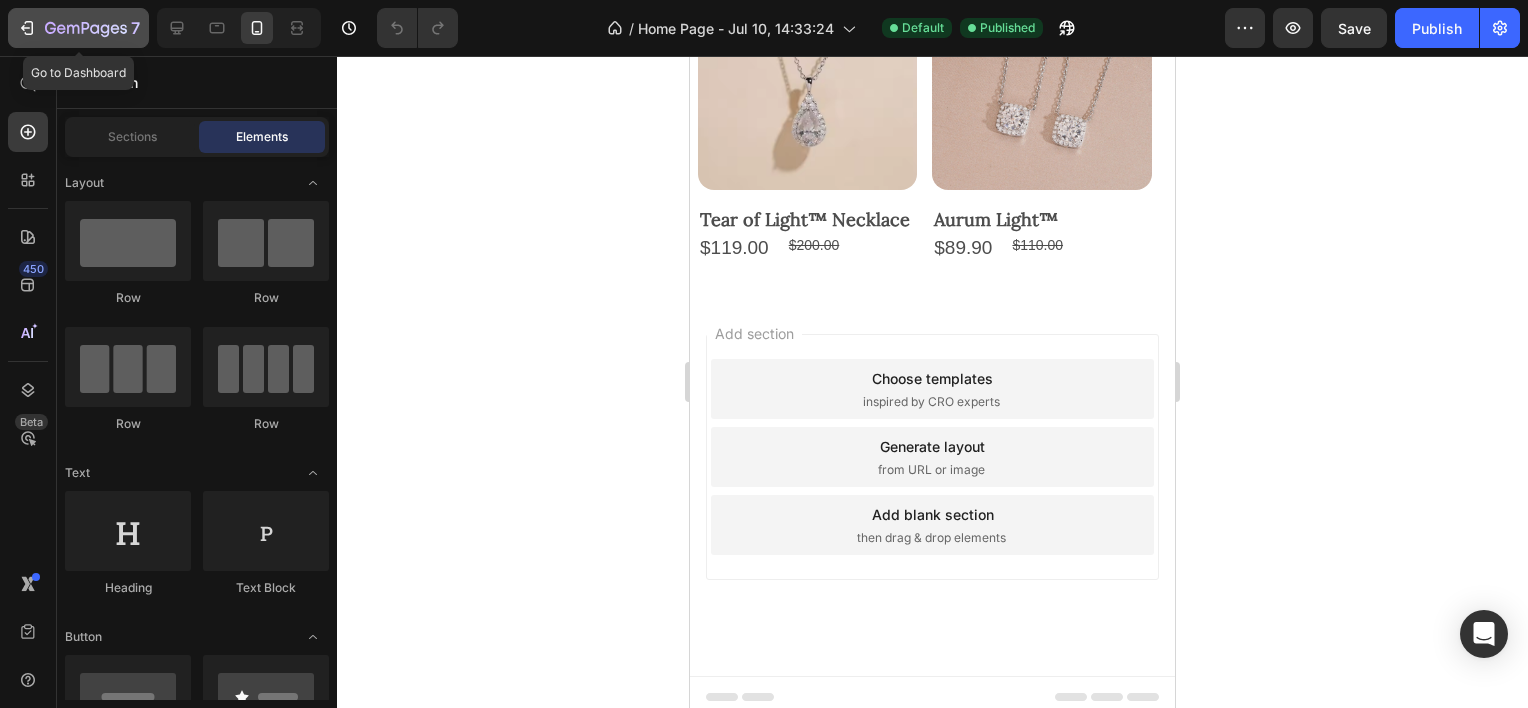 click 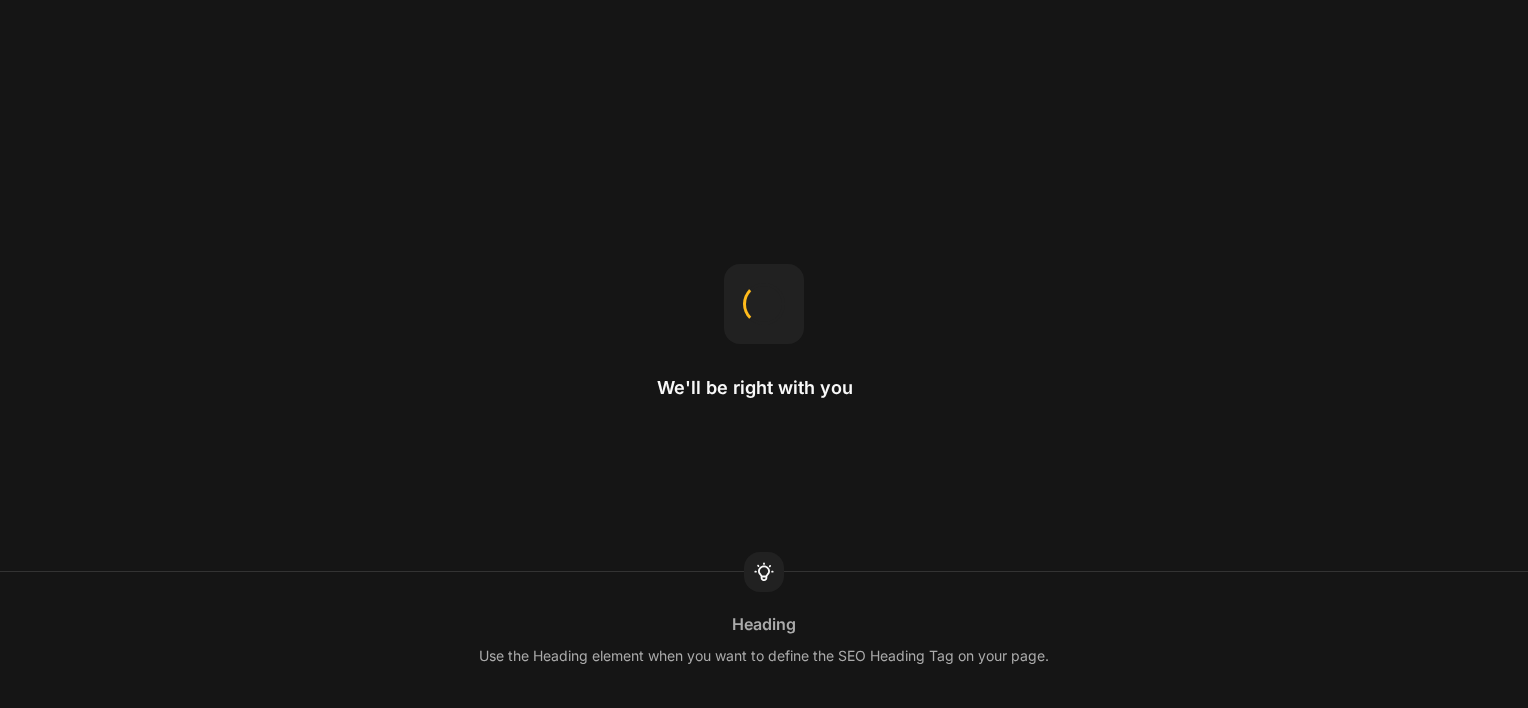 scroll, scrollTop: 0, scrollLeft: 0, axis: both 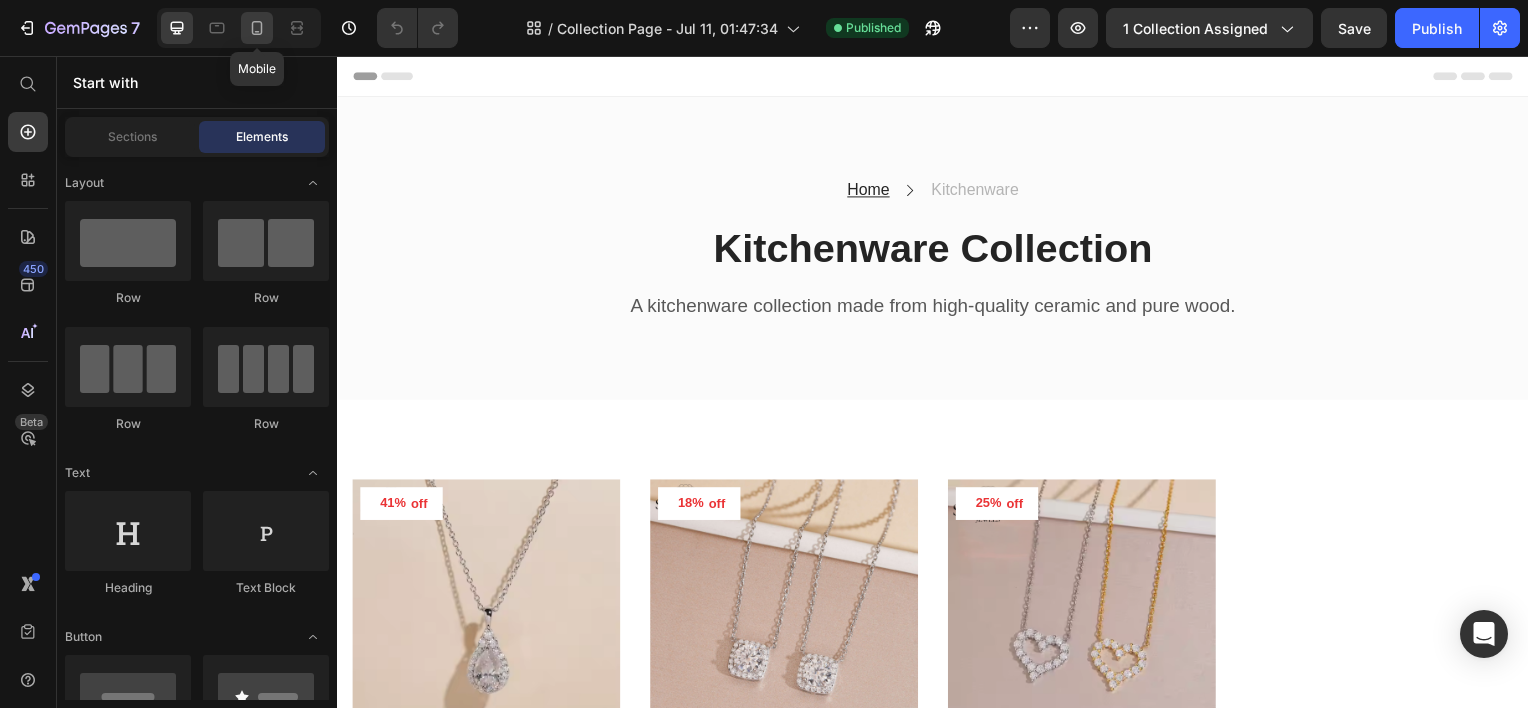 click 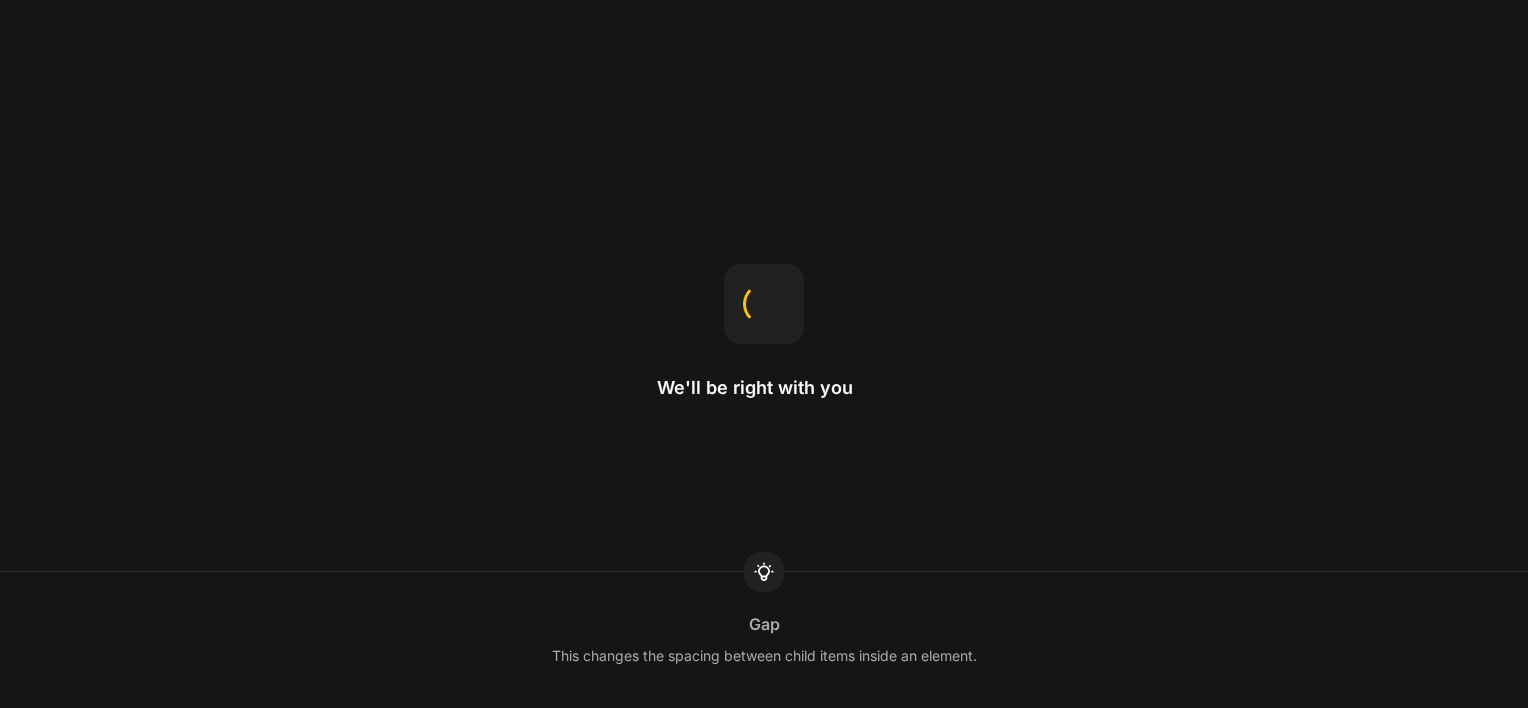 scroll, scrollTop: 0, scrollLeft: 0, axis: both 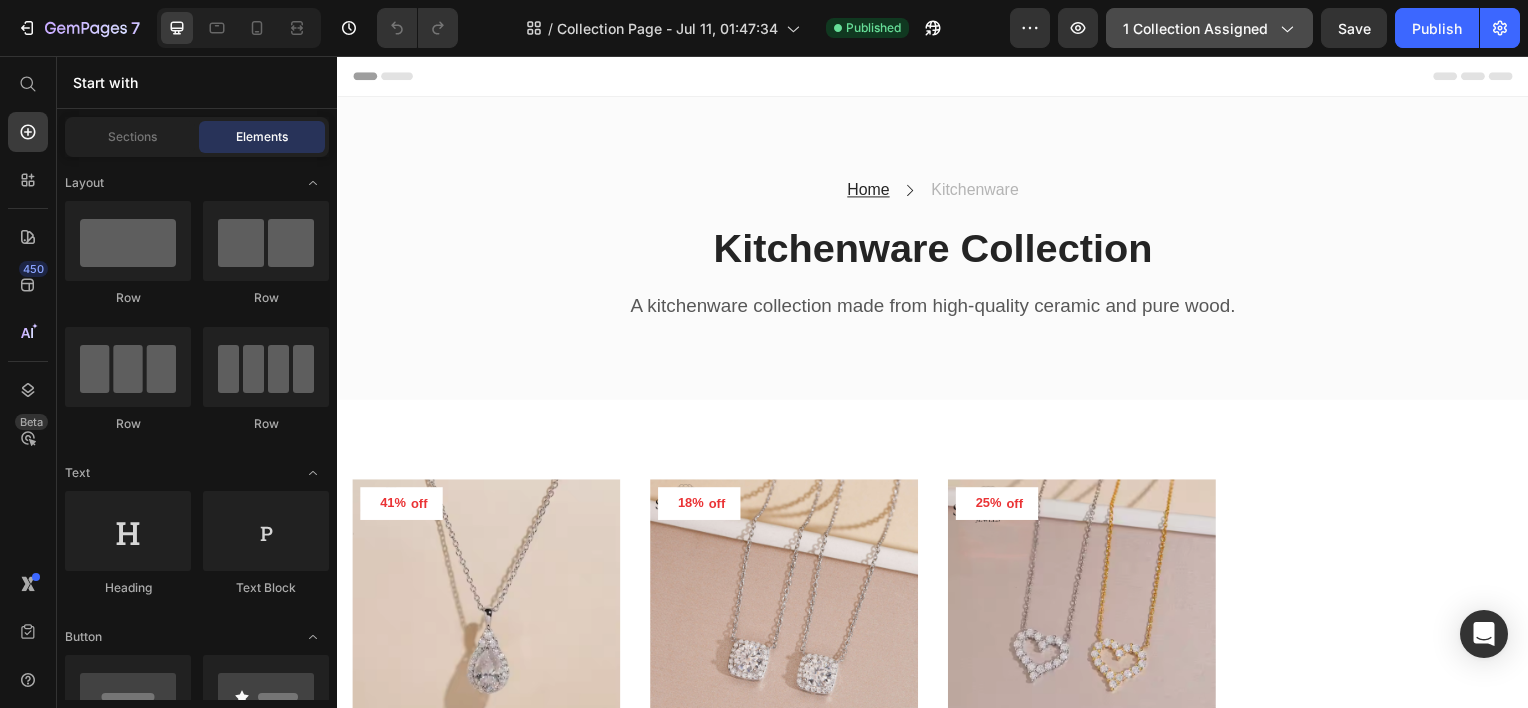 click on "1 collection assigned" at bounding box center [1209, 28] 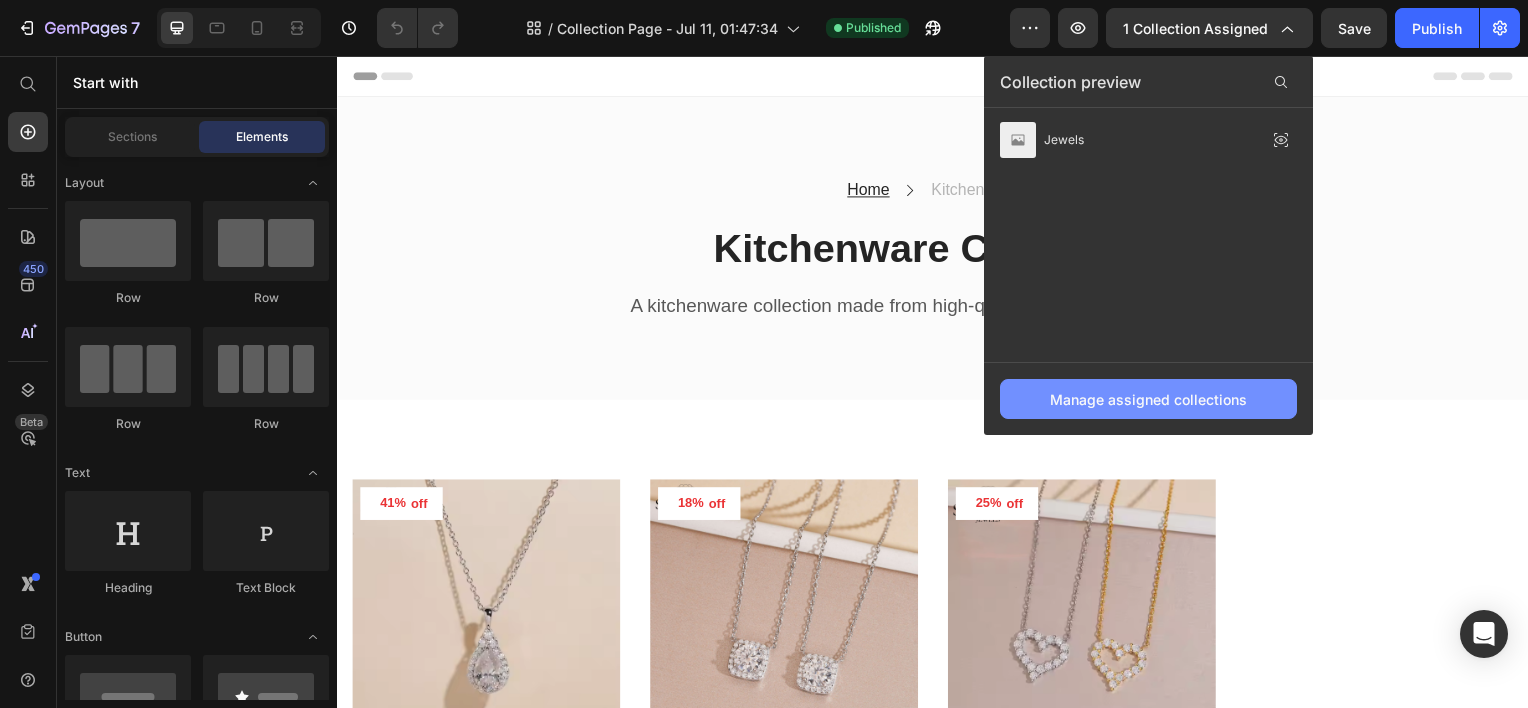 click on "Manage assigned collections" at bounding box center (1148, 399) 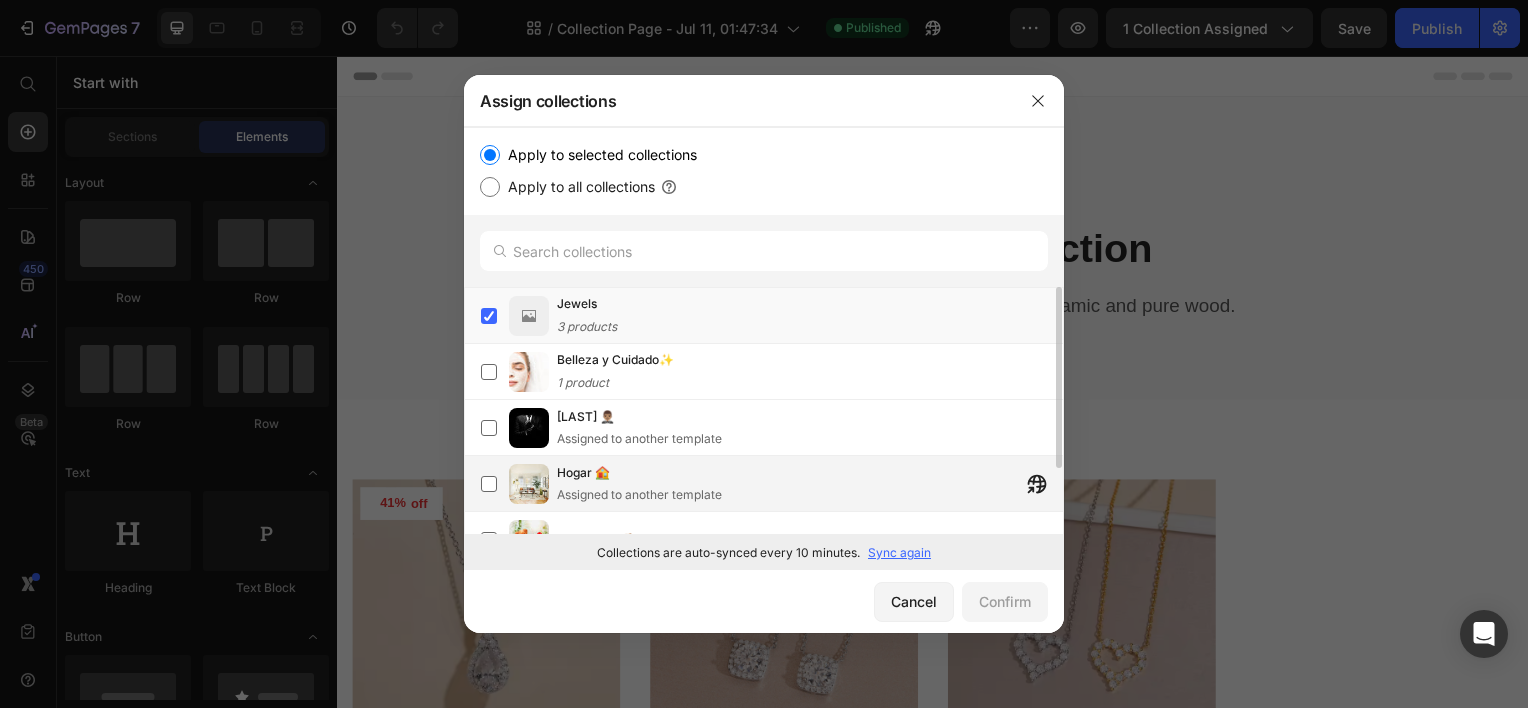 scroll, scrollTop: 88, scrollLeft: 0, axis: vertical 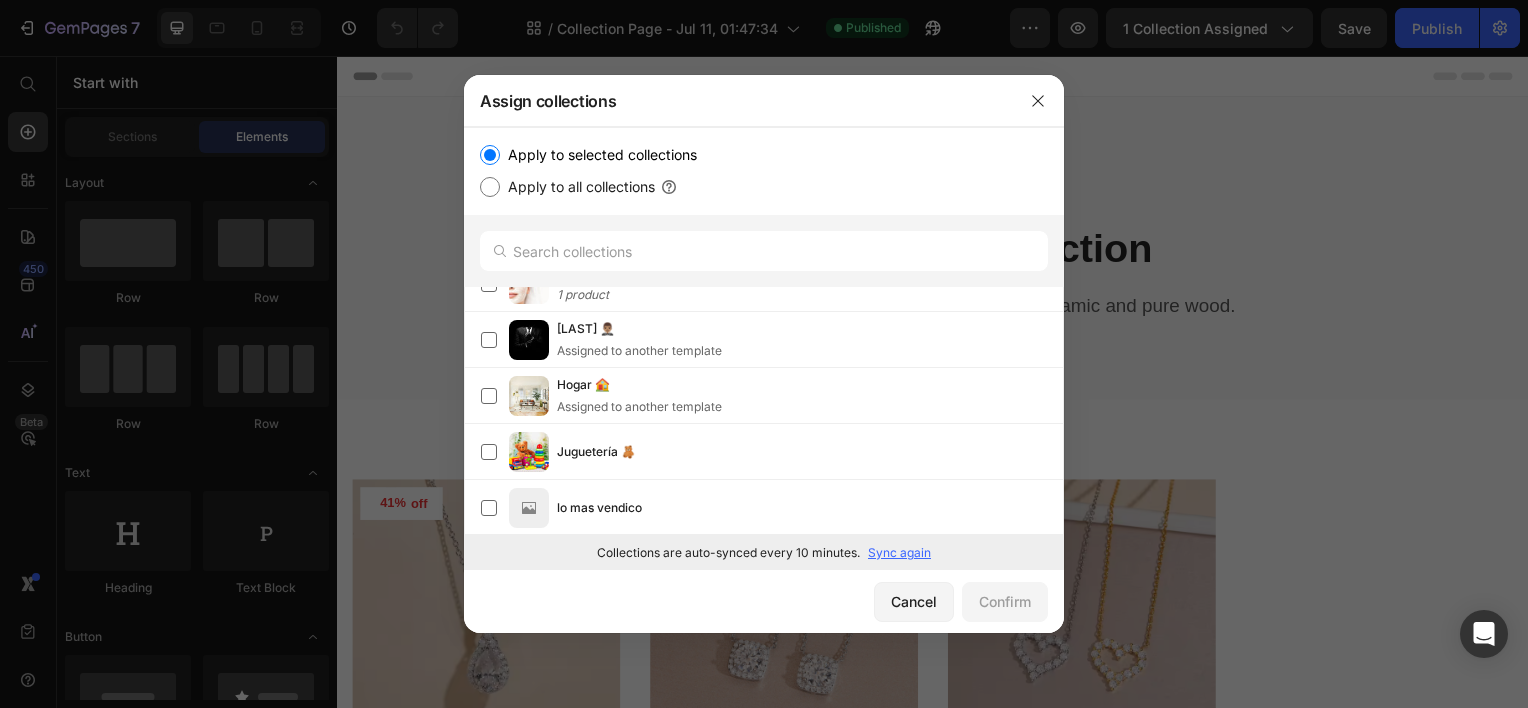 click 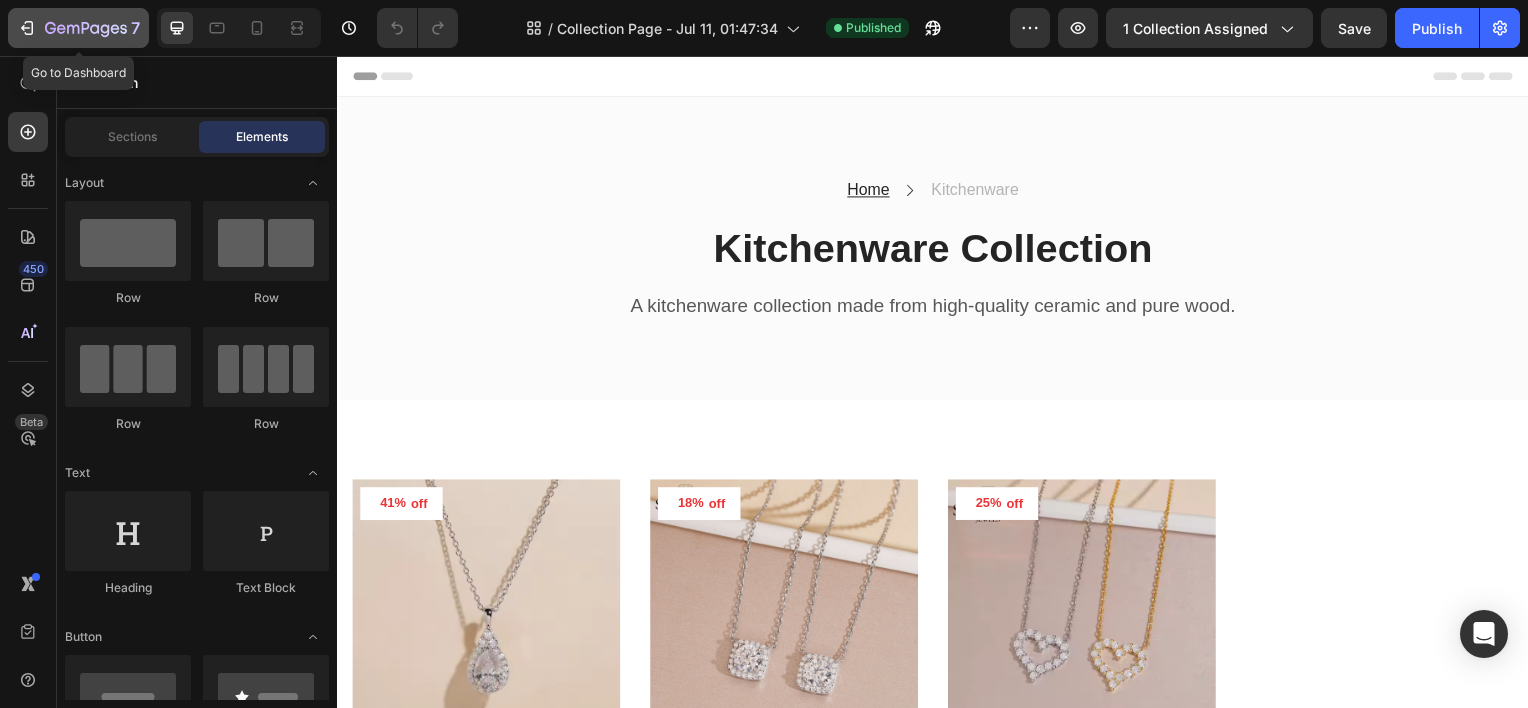 click 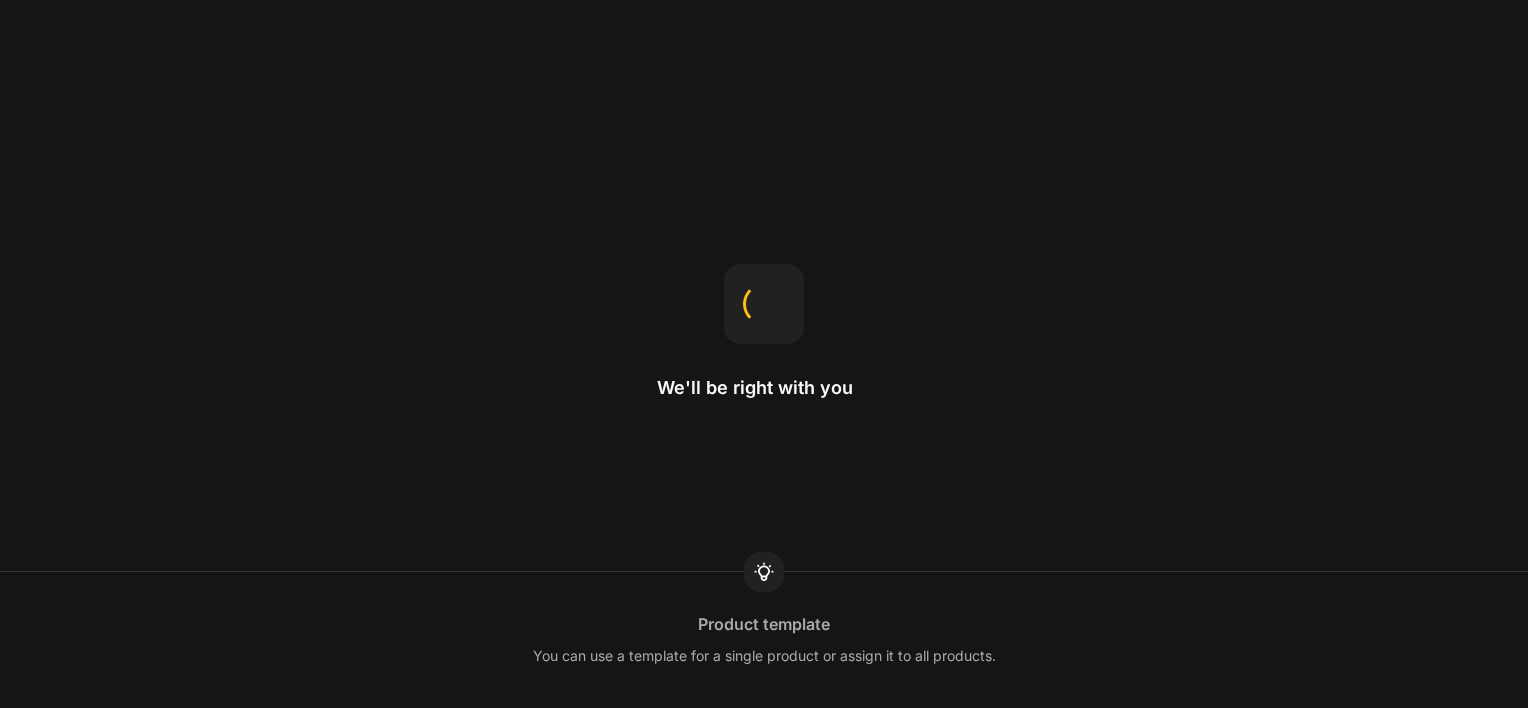 scroll, scrollTop: 0, scrollLeft: 0, axis: both 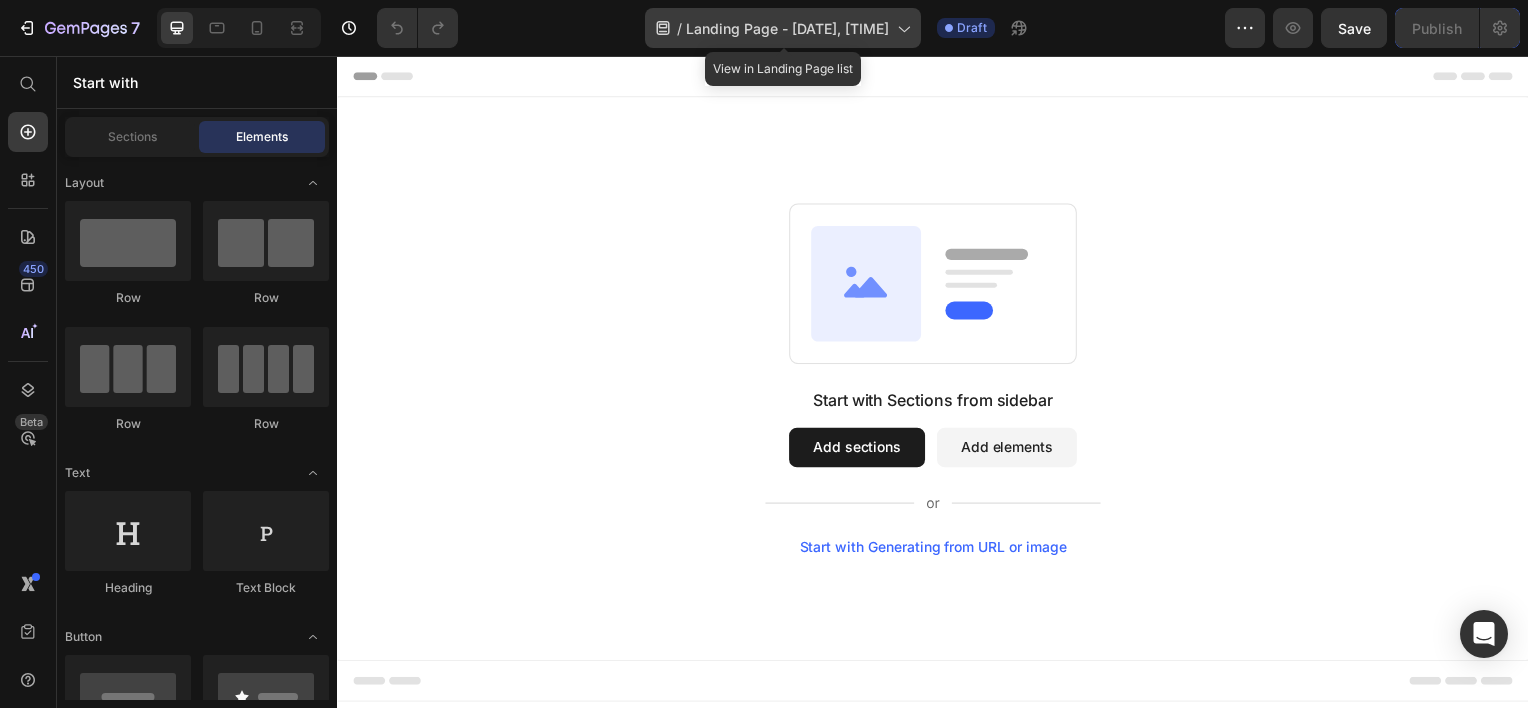 click on "/  Landing Page - [DATE], [TIME]" 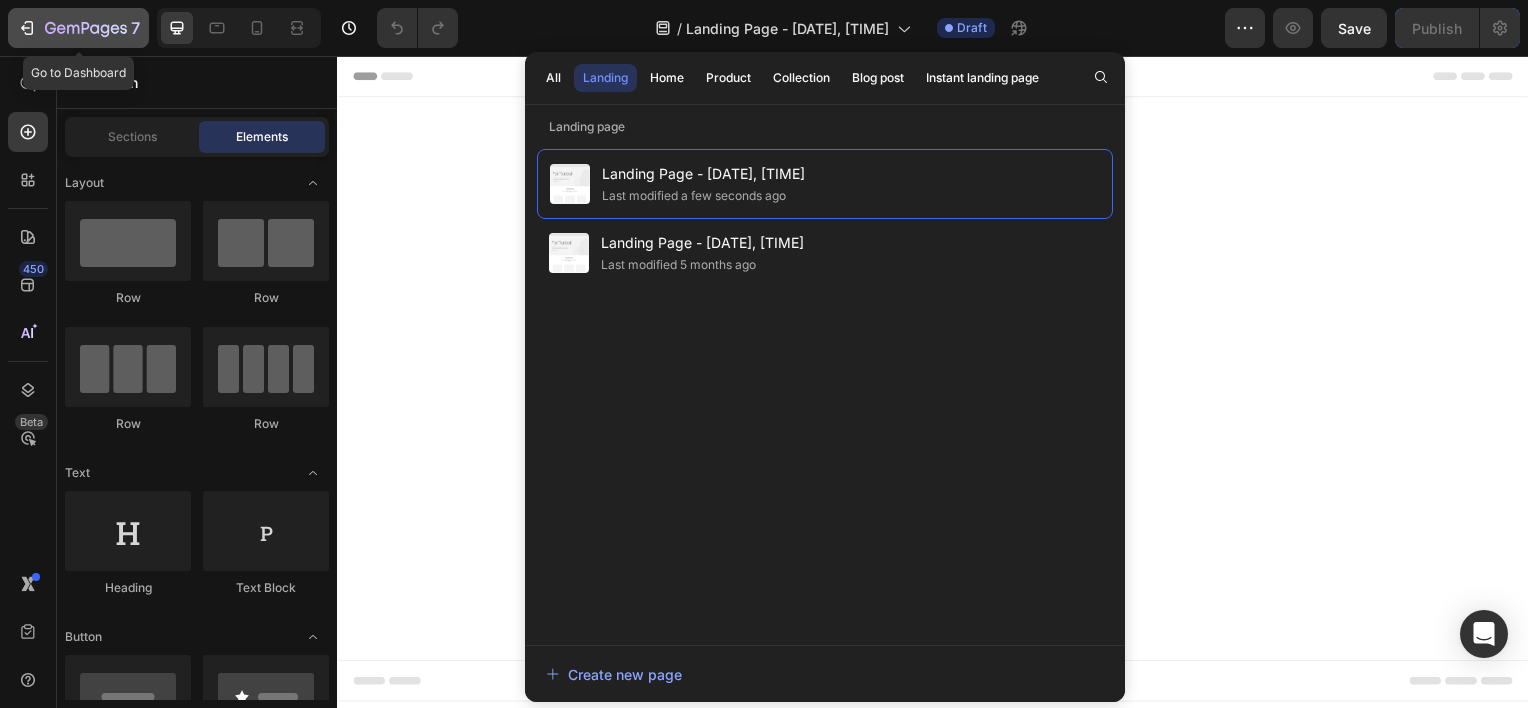 click on "7" at bounding box center (78, 28) 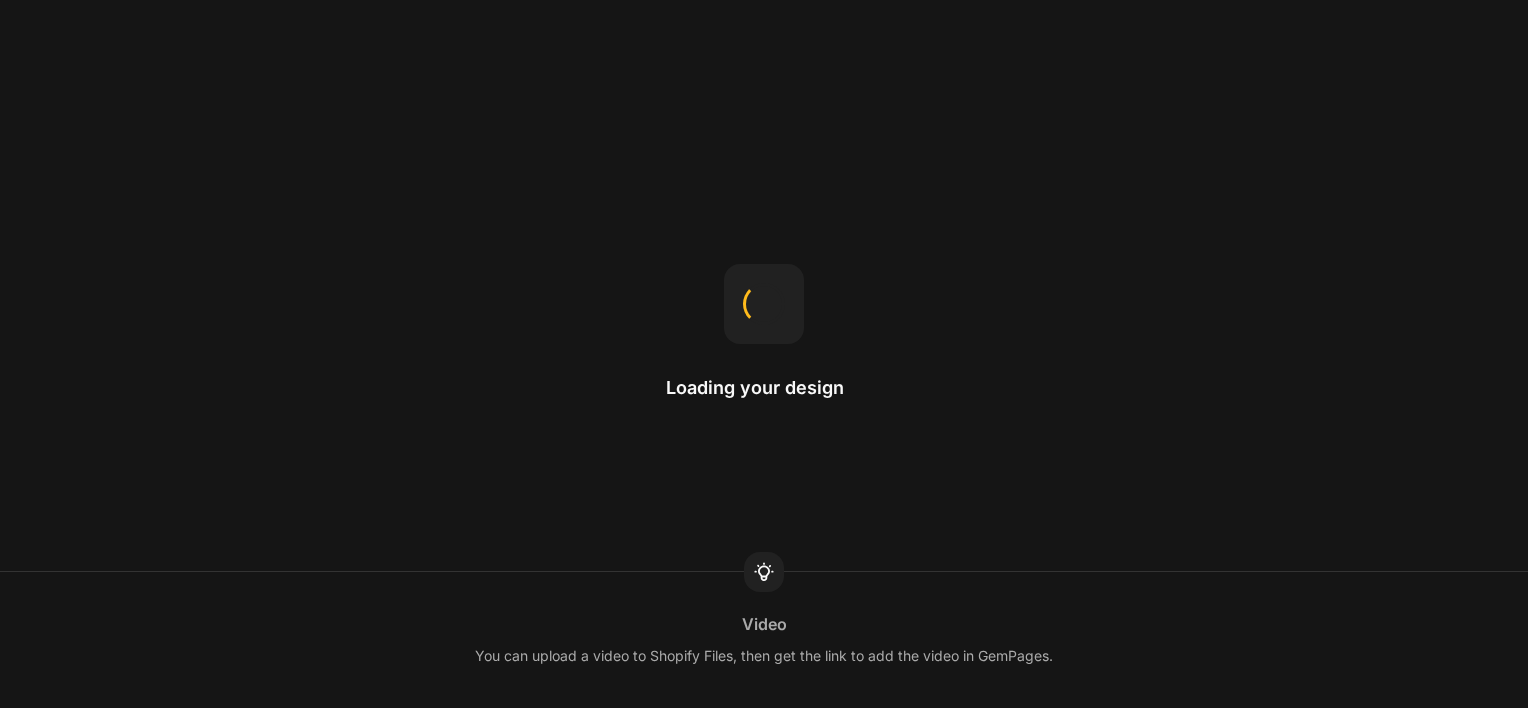 scroll, scrollTop: 0, scrollLeft: 0, axis: both 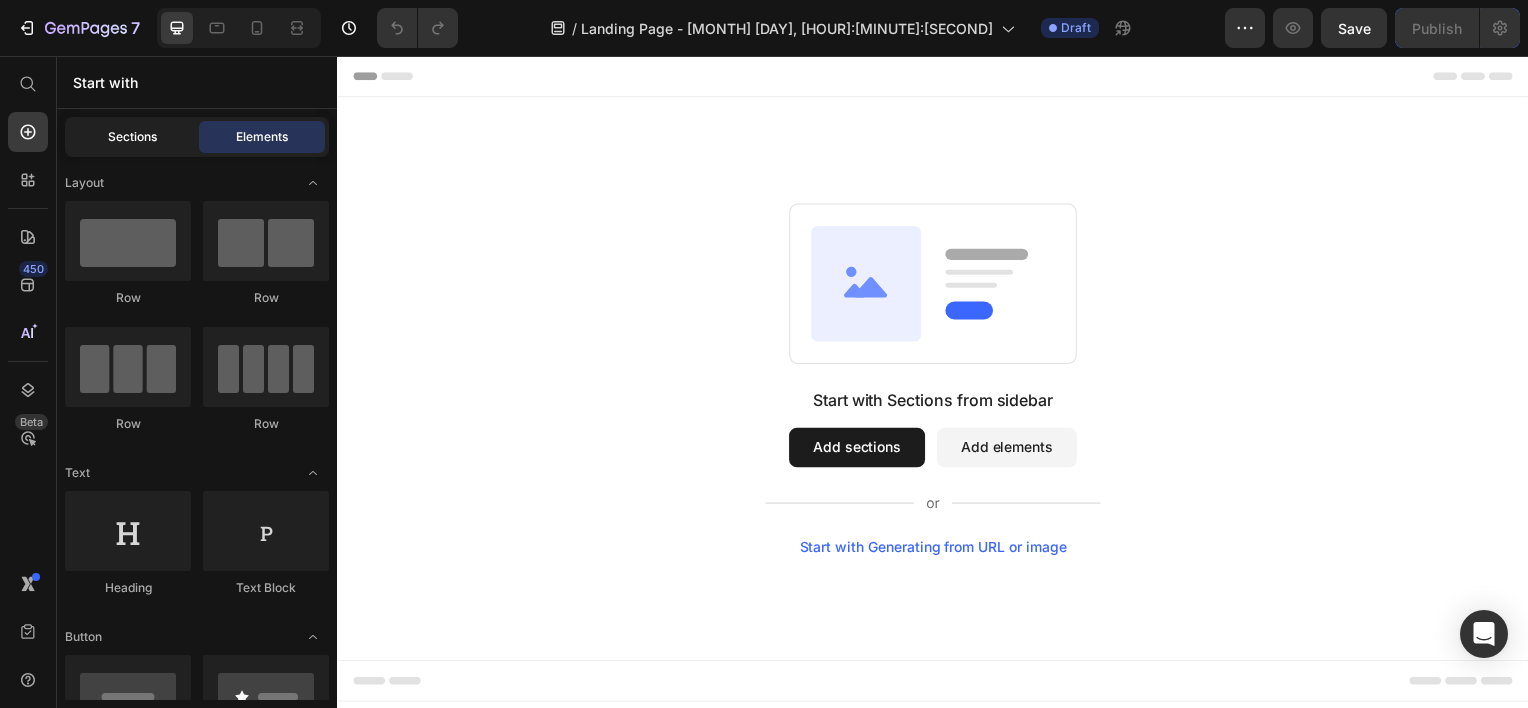click on "Sections" at bounding box center (132, 137) 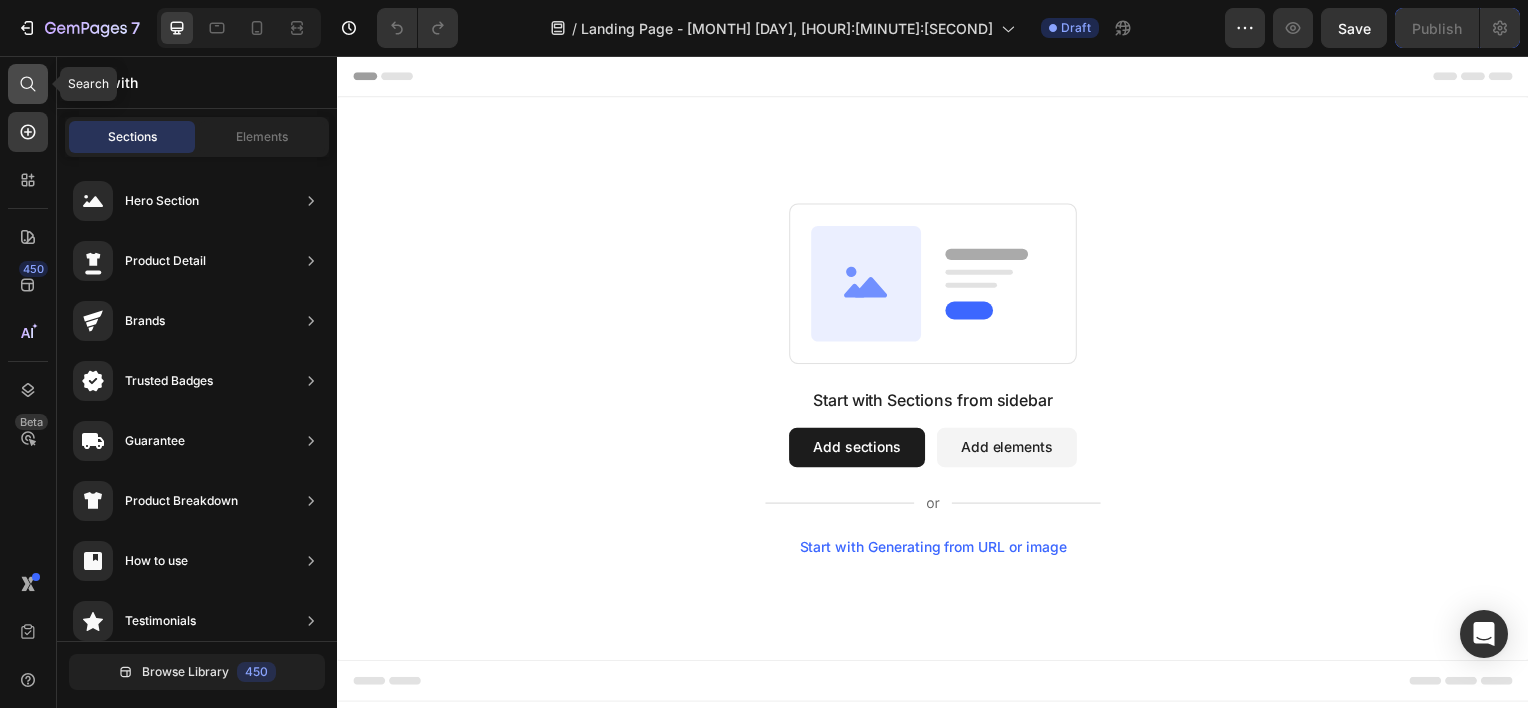 click 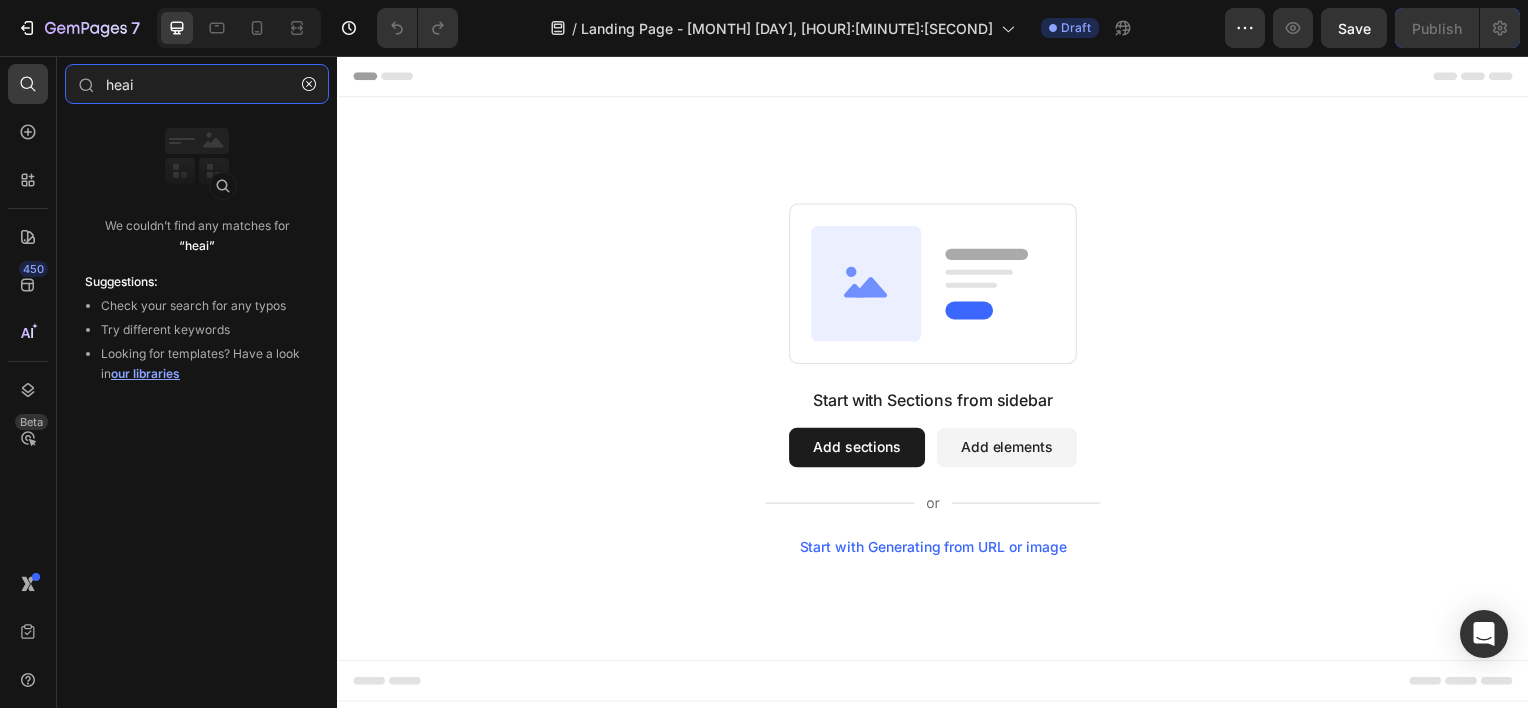 type on "heai" 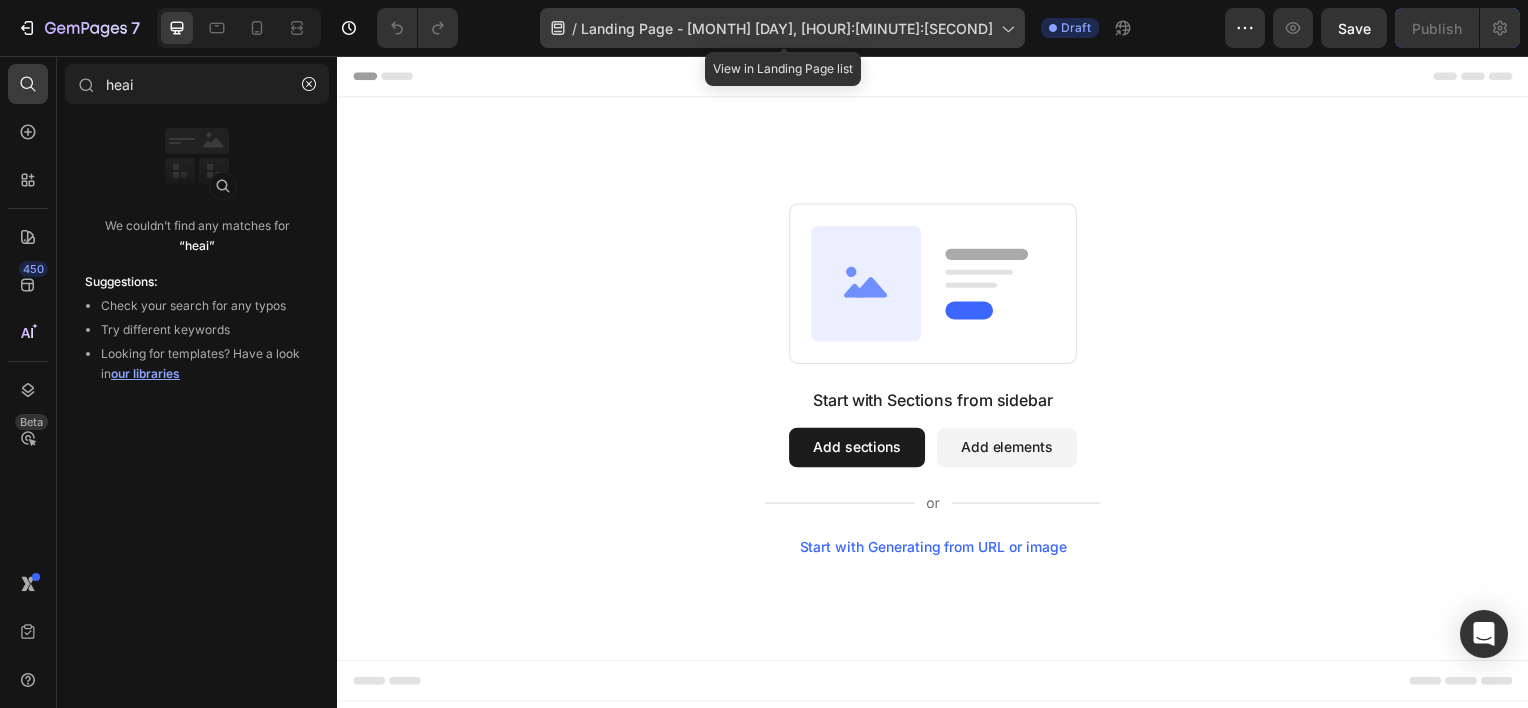 click on "Landing Page - [MONTH] [DAY], [HOUR]:[MINUTE]:[SECOND]" at bounding box center [787, 28] 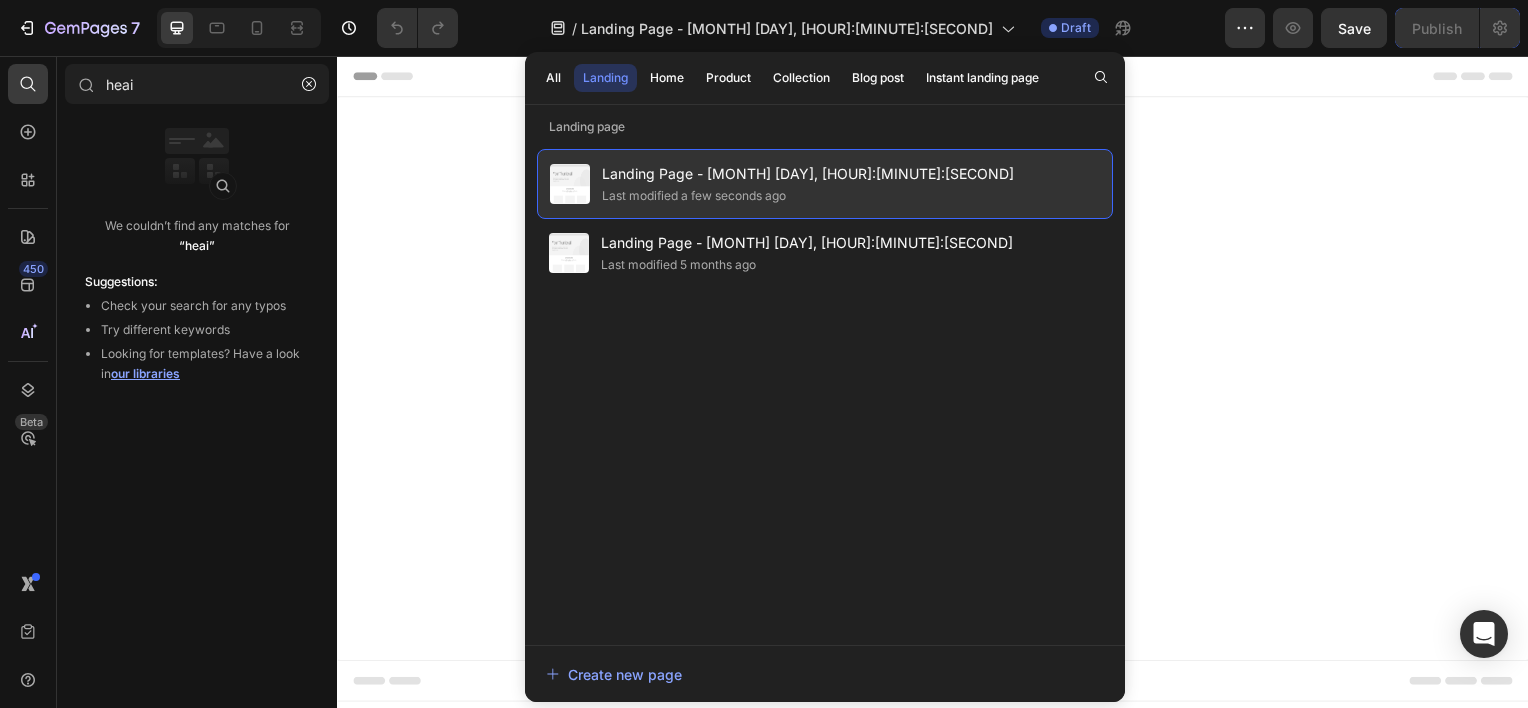 click on "Landing Page - [MONTH] [DAY], [HOUR]:[MINUTE]:[SECOND]" at bounding box center (808, 174) 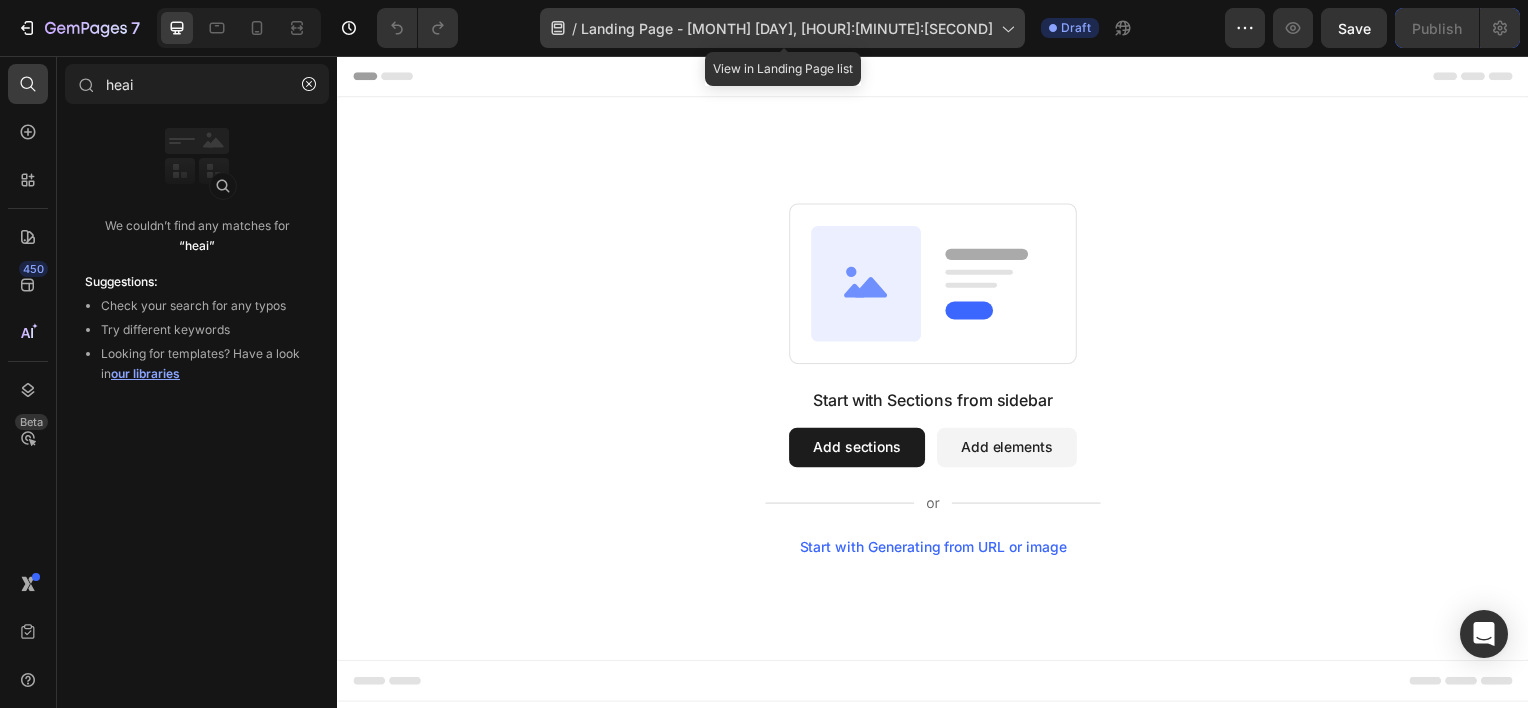click on "/  Landing Page - [MONTH] [DAY], [HOUR]:[MINUTE]:[SECOND]" 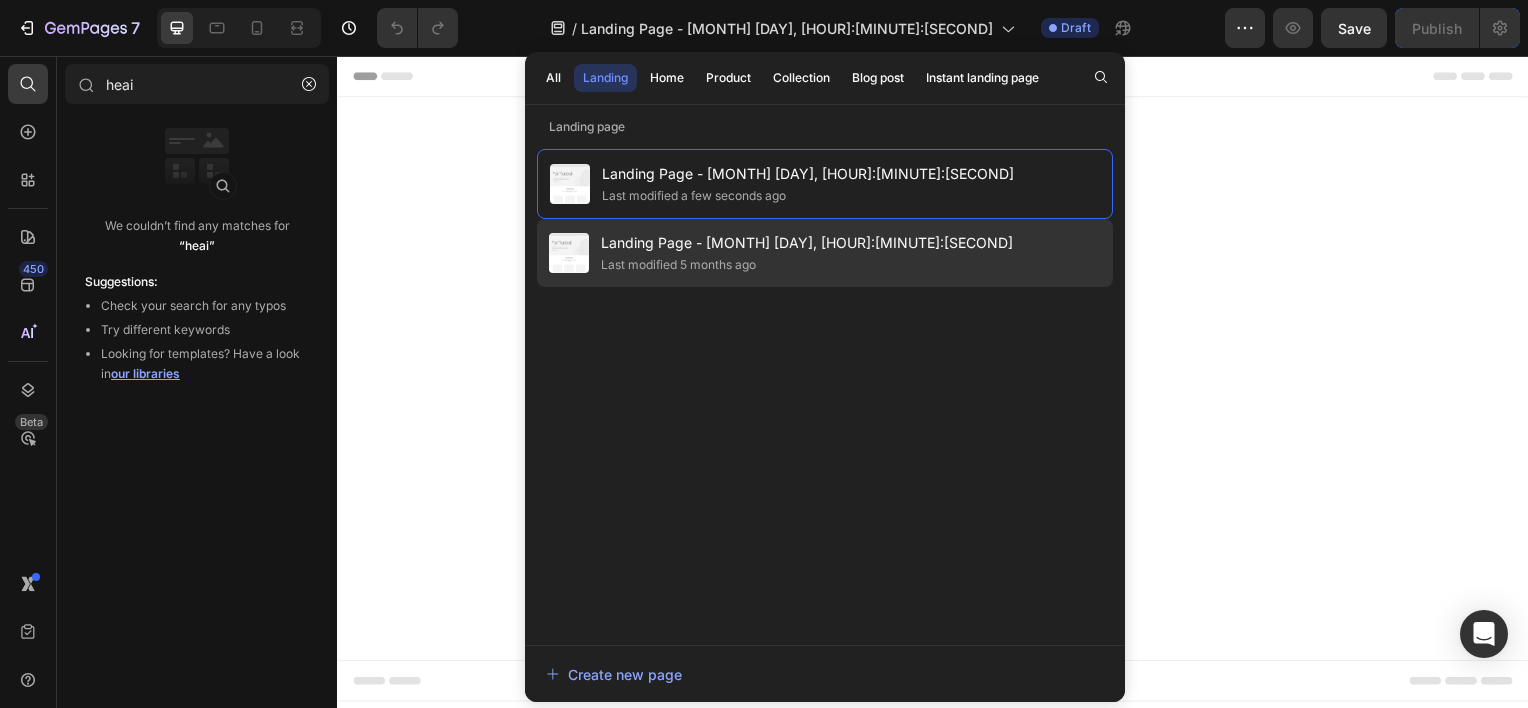 click on "Landing Page - [MONTH] [DAY], [HOUR]:[MINUTE]:[SECOND] Last modified [DURATION] ago" 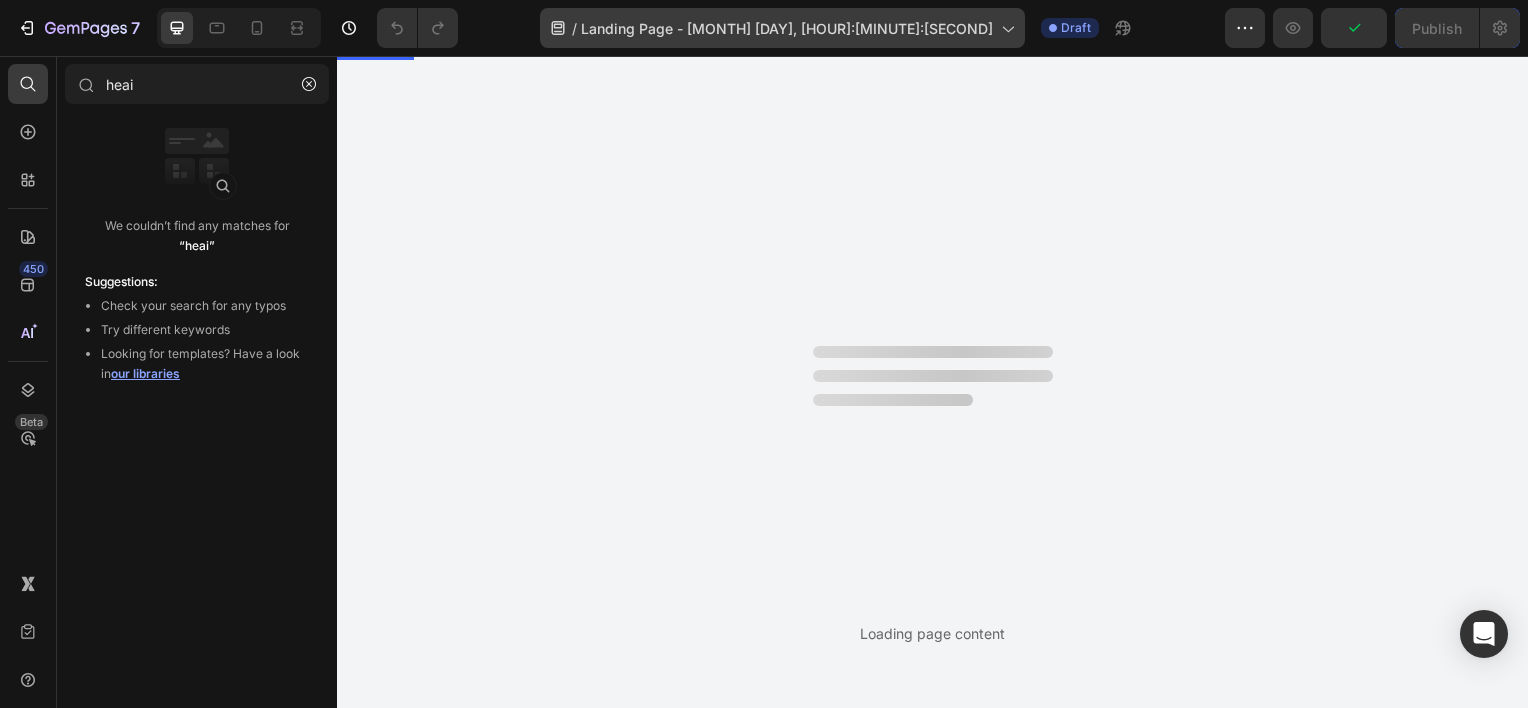 scroll, scrollTop: 0, scrollLeft: 0, axis: both 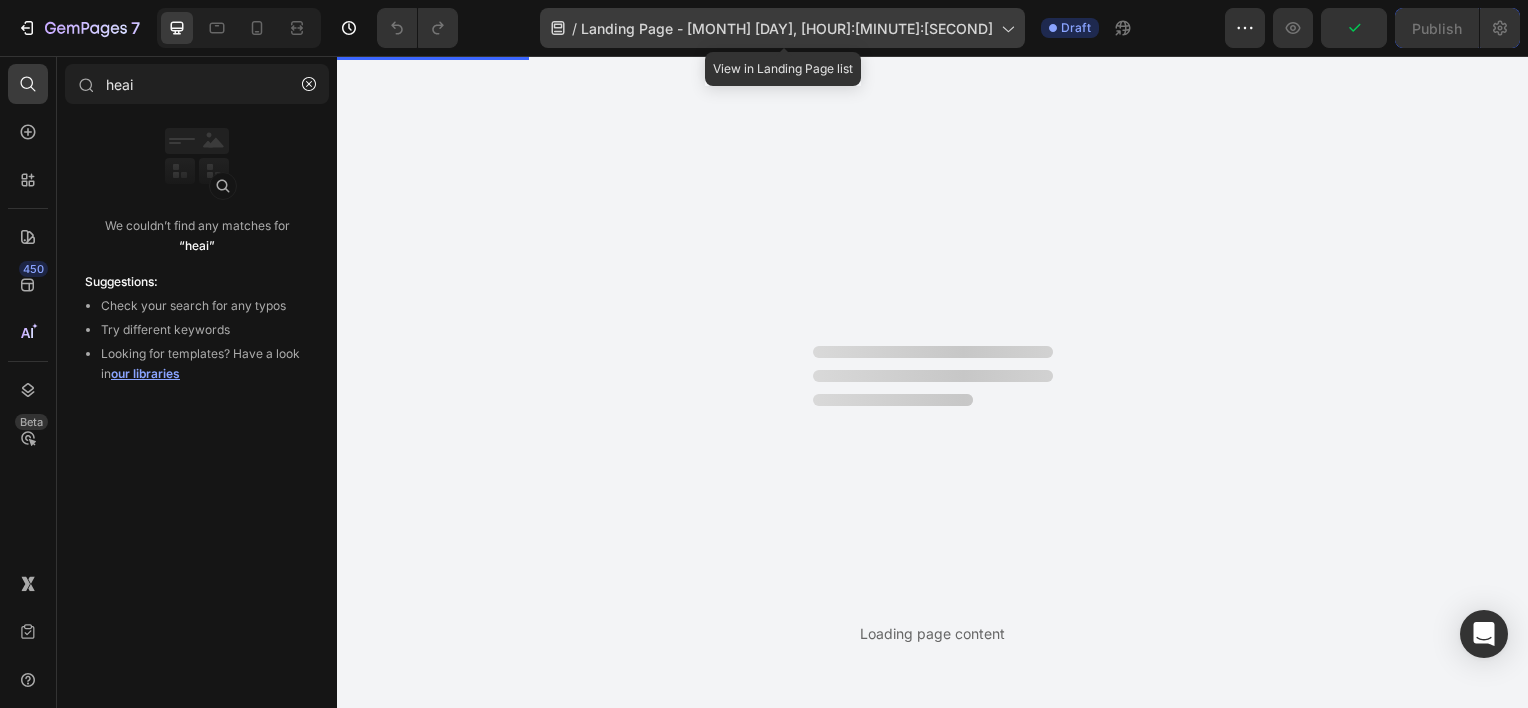 click on "Landing Page - [MONTH] [DAY], [HOUR]:[MINUTE]:[SECOND]" at bounding box center [787, 28] 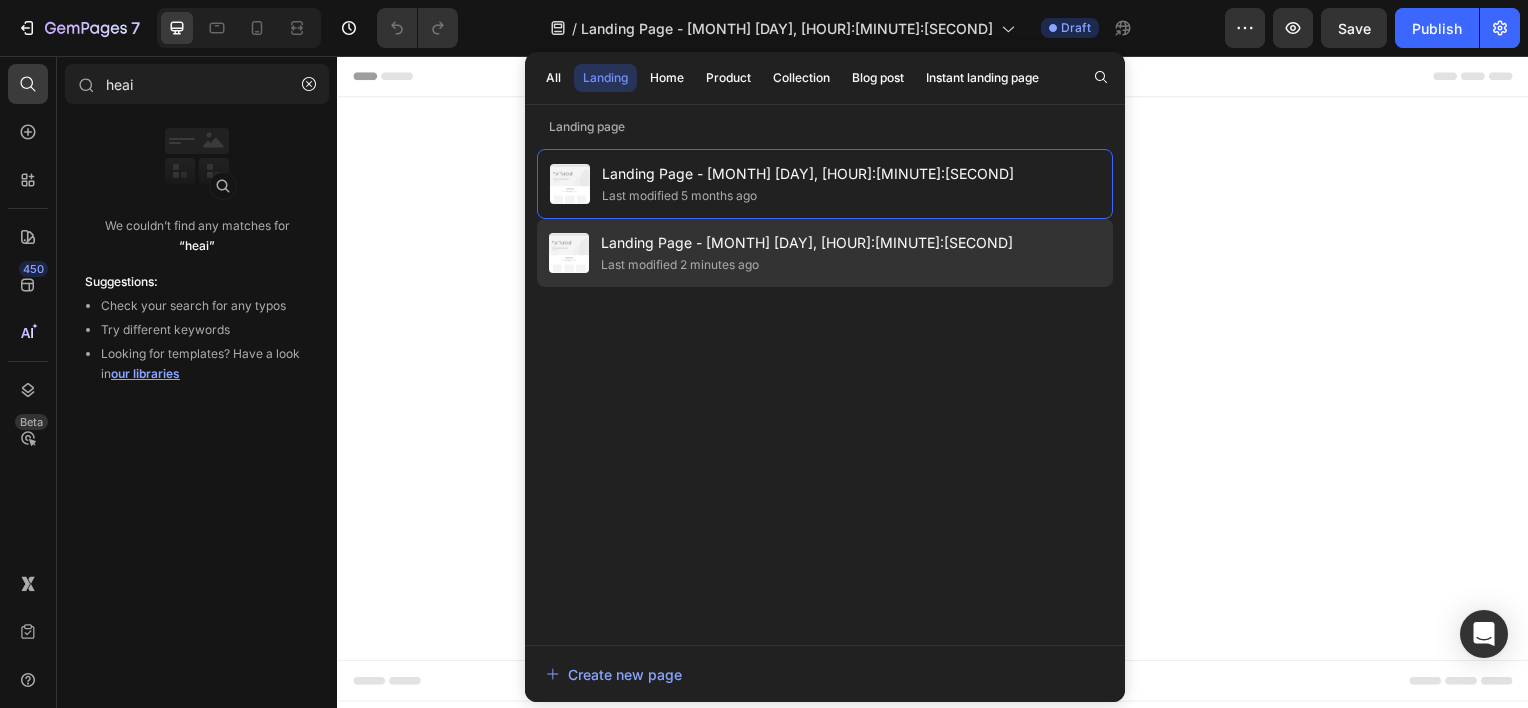 click on "Landing Page - [MONTH] [DAY], [HOUR]:[MINUTE]:[SECOND]" at bounding box center (807, 243) 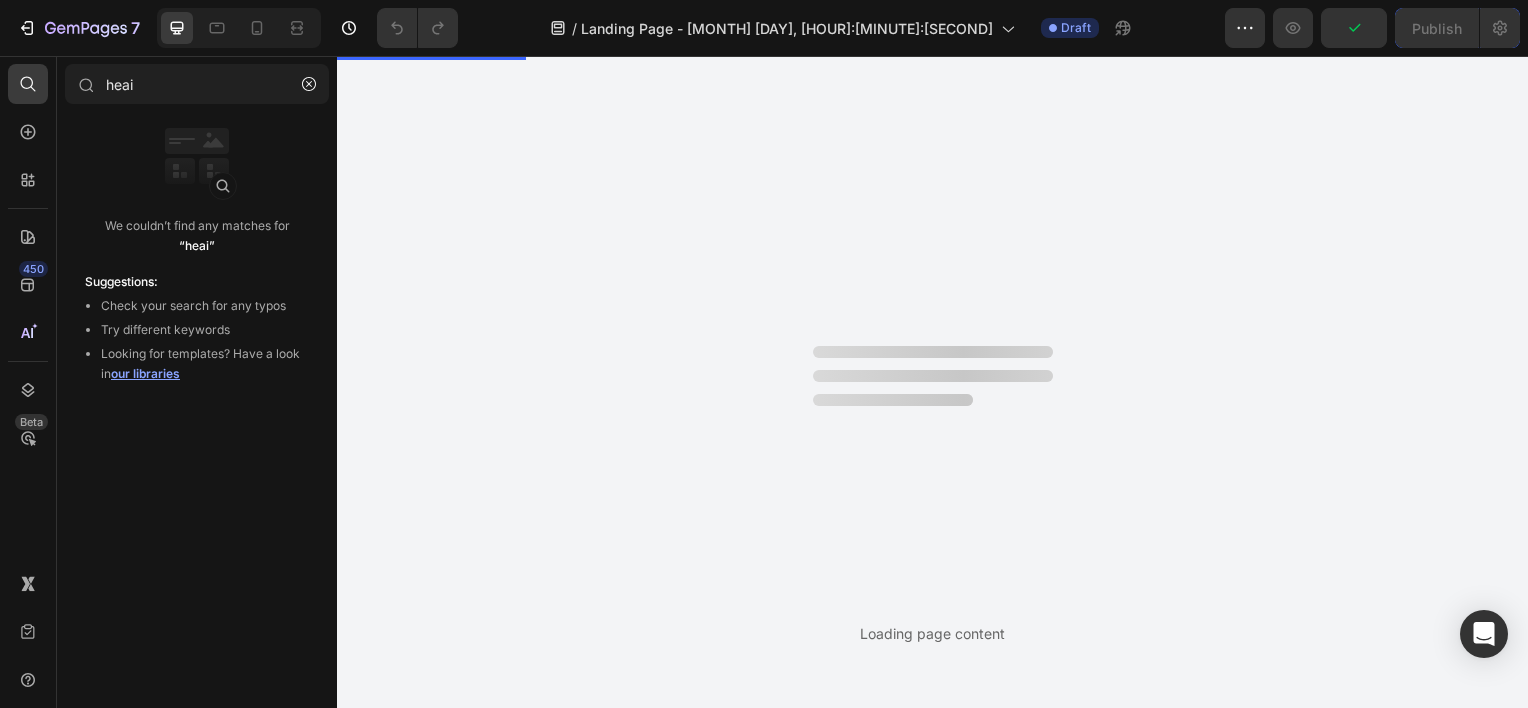scroll, scrollTop: 0, scrollLeft: 0, axis: both 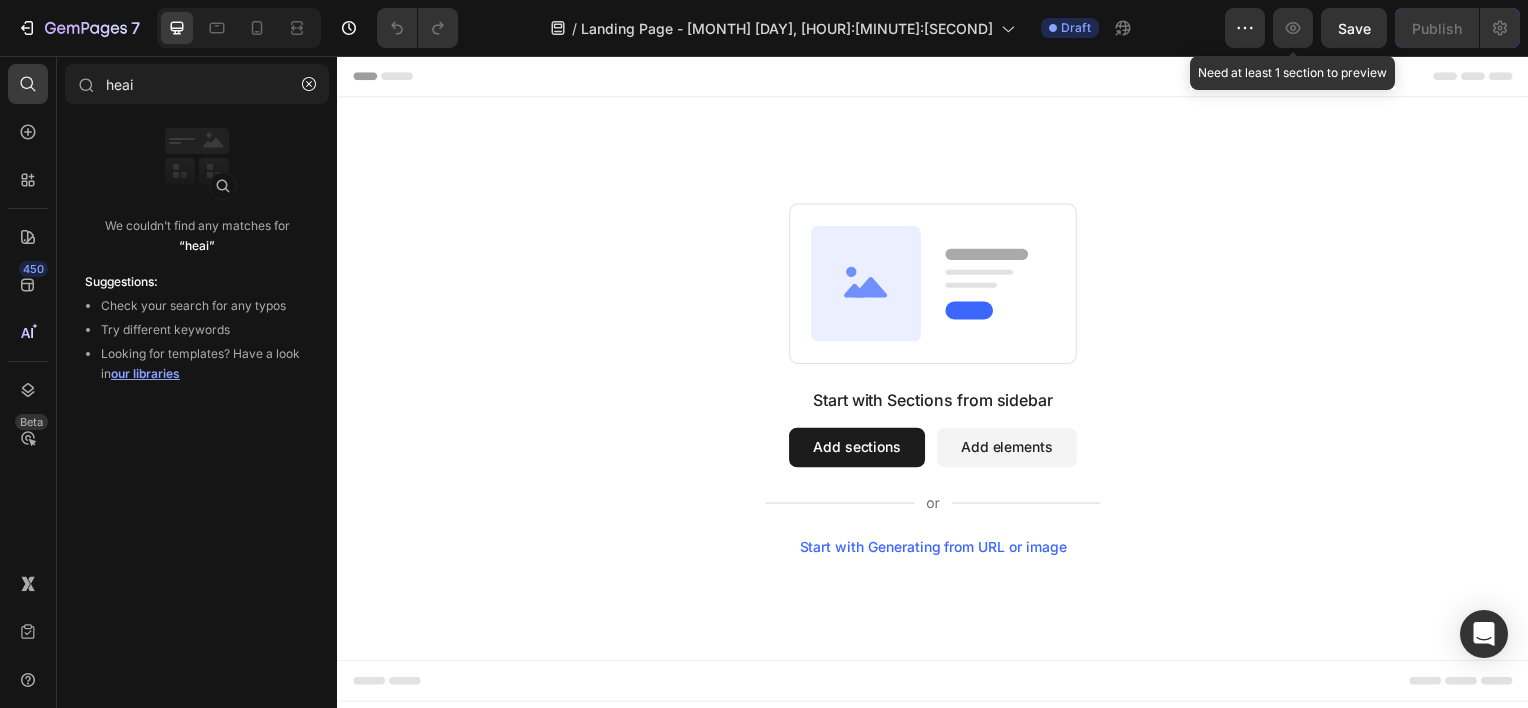 click 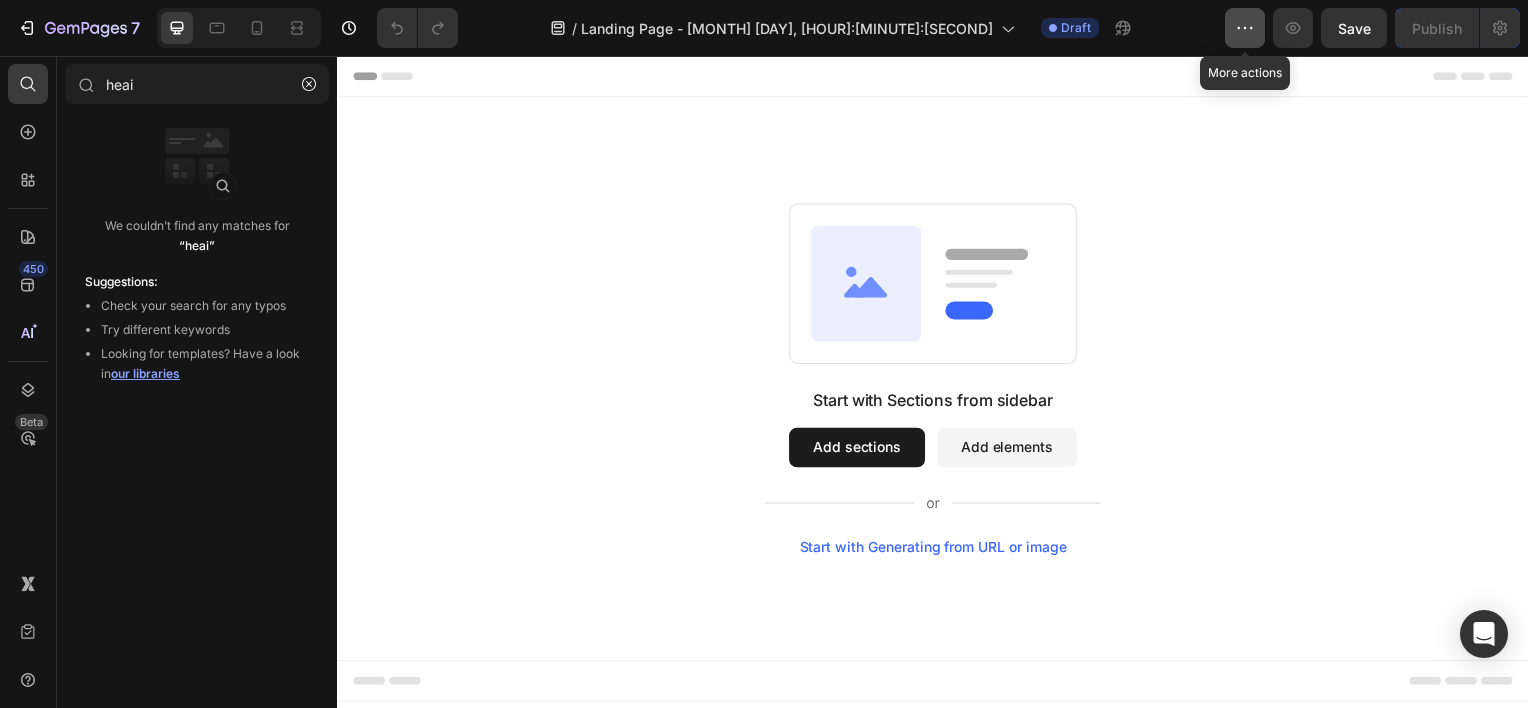 click 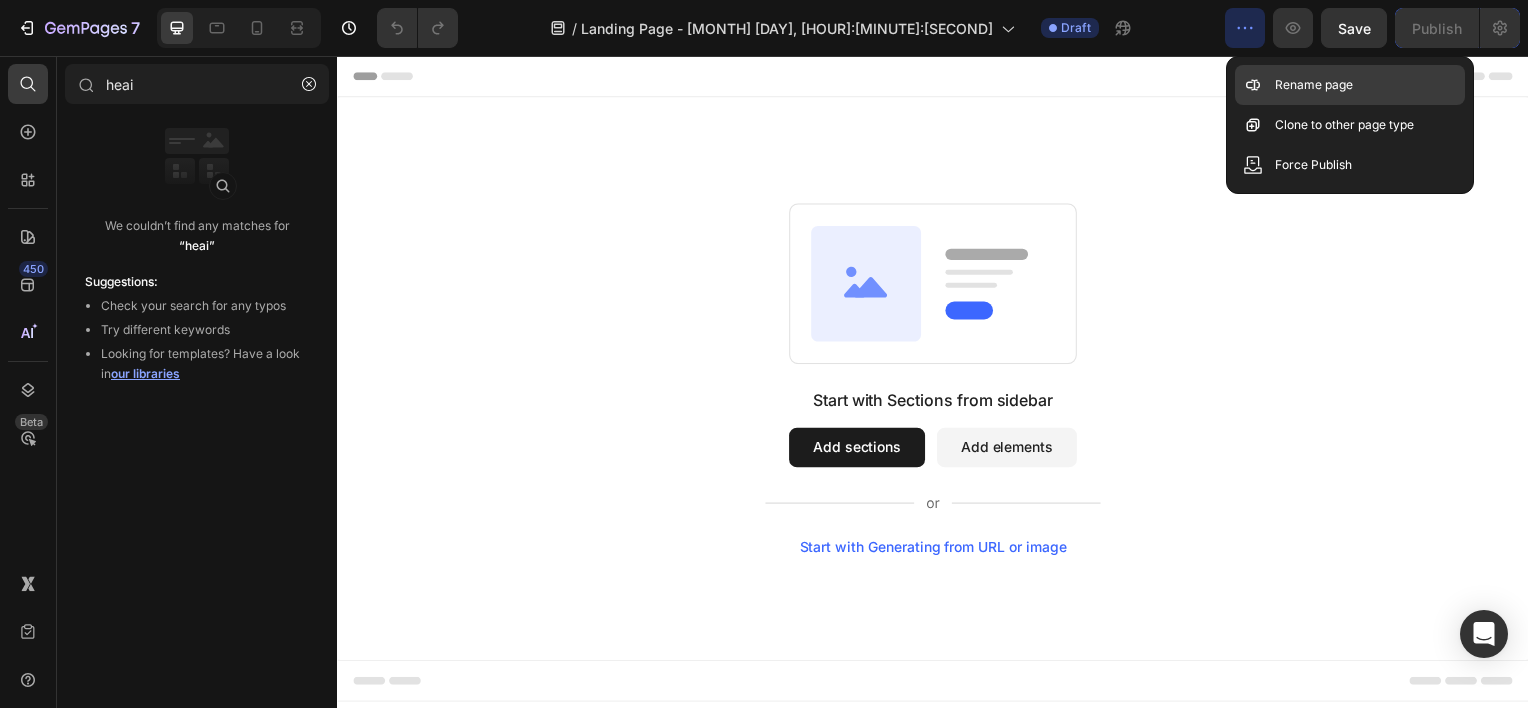 click on "Rename page" at bounding box center (1314, 85) 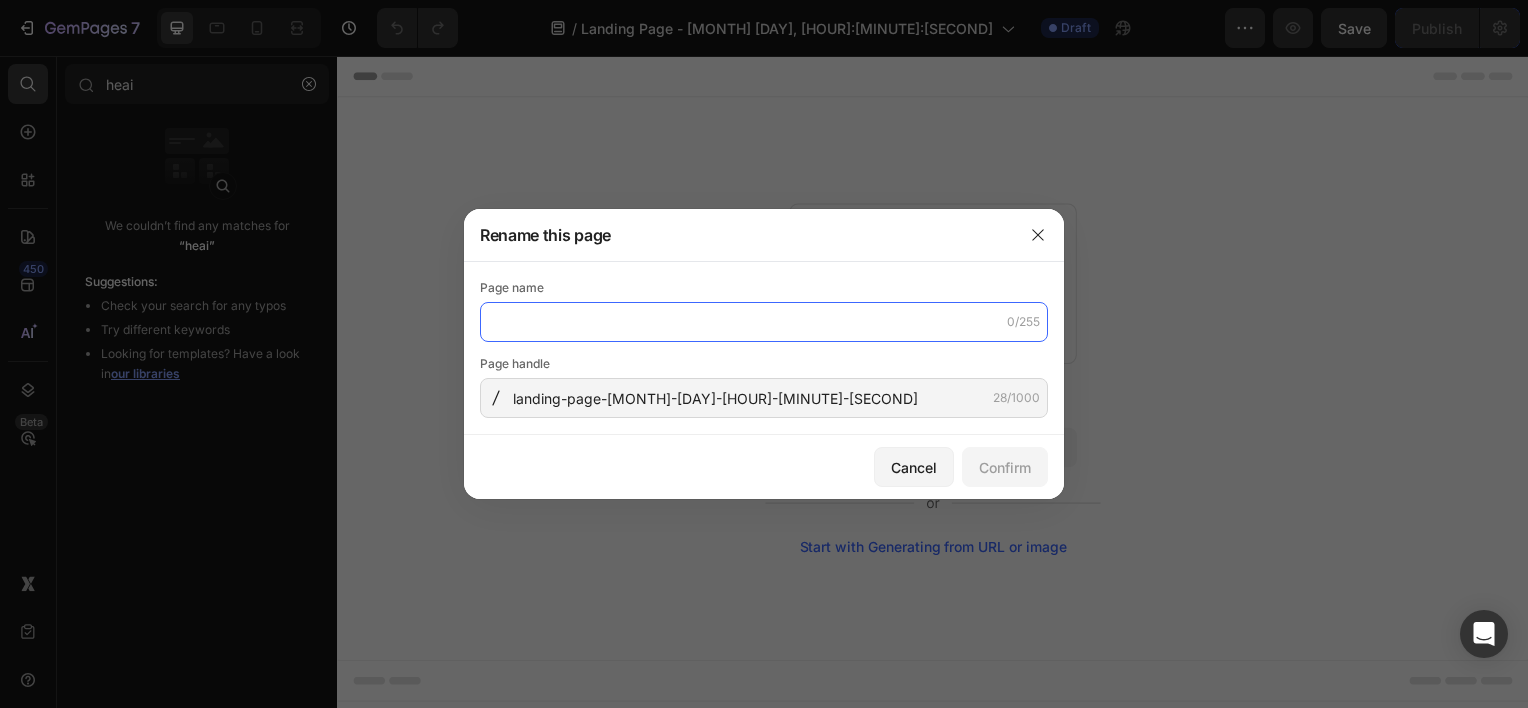 paste on "Nuestras Colecciones" 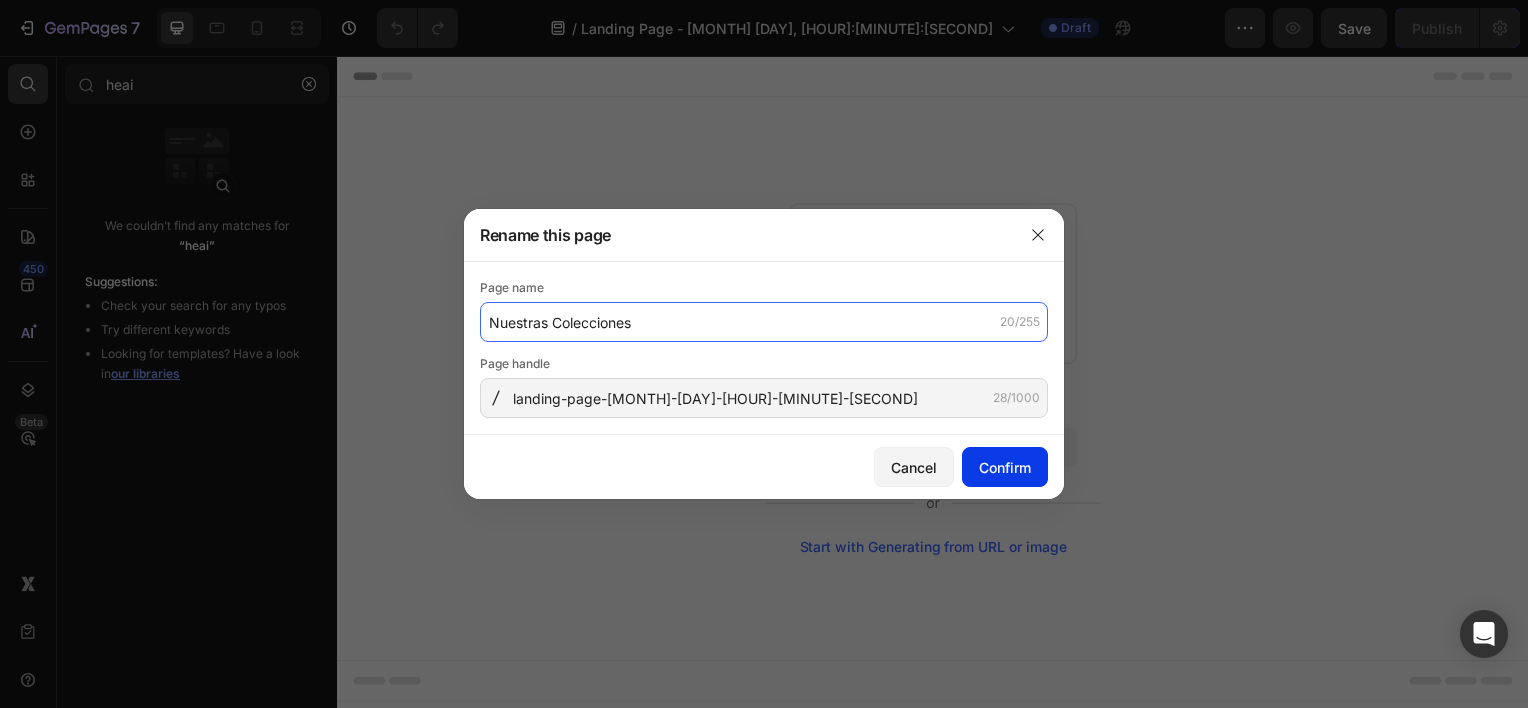 type on "Nuestras Colecciones" 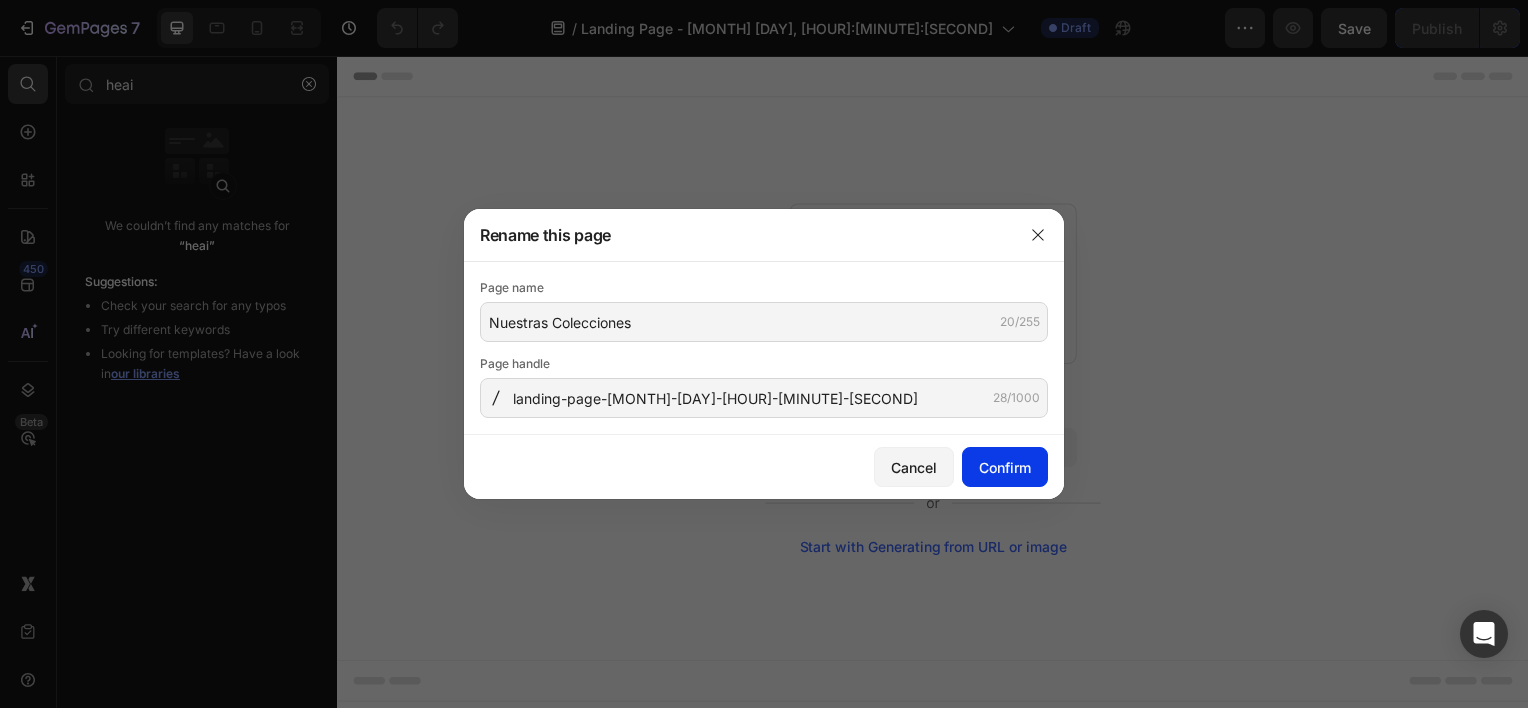 click on "Confirm" at bounding box center [1005, 467] 